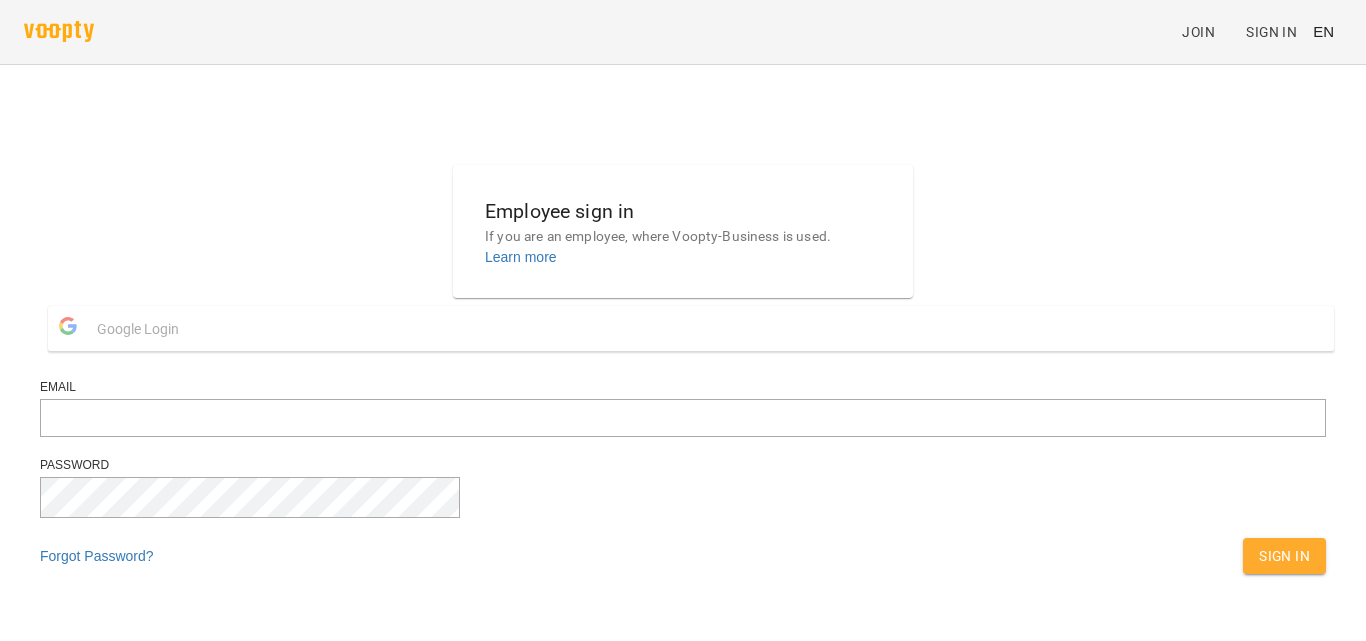 scroll, scrollTop: 0, scrollLeft: 0, axis: both 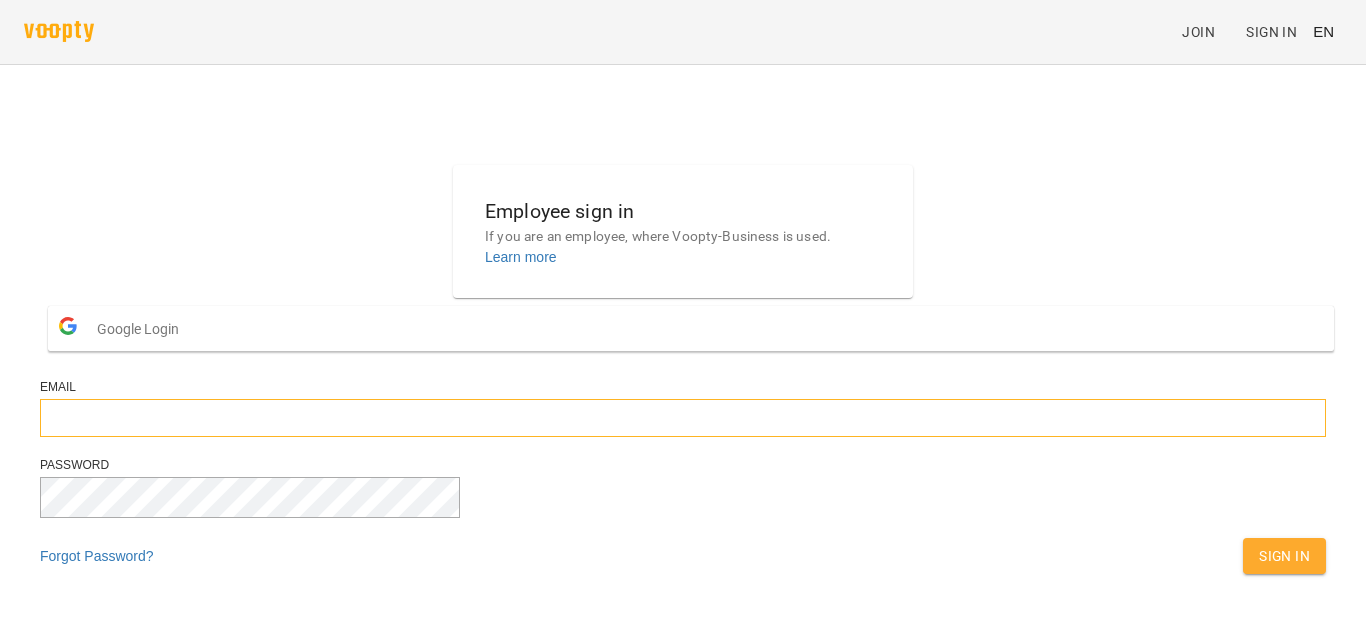 type on "**********" 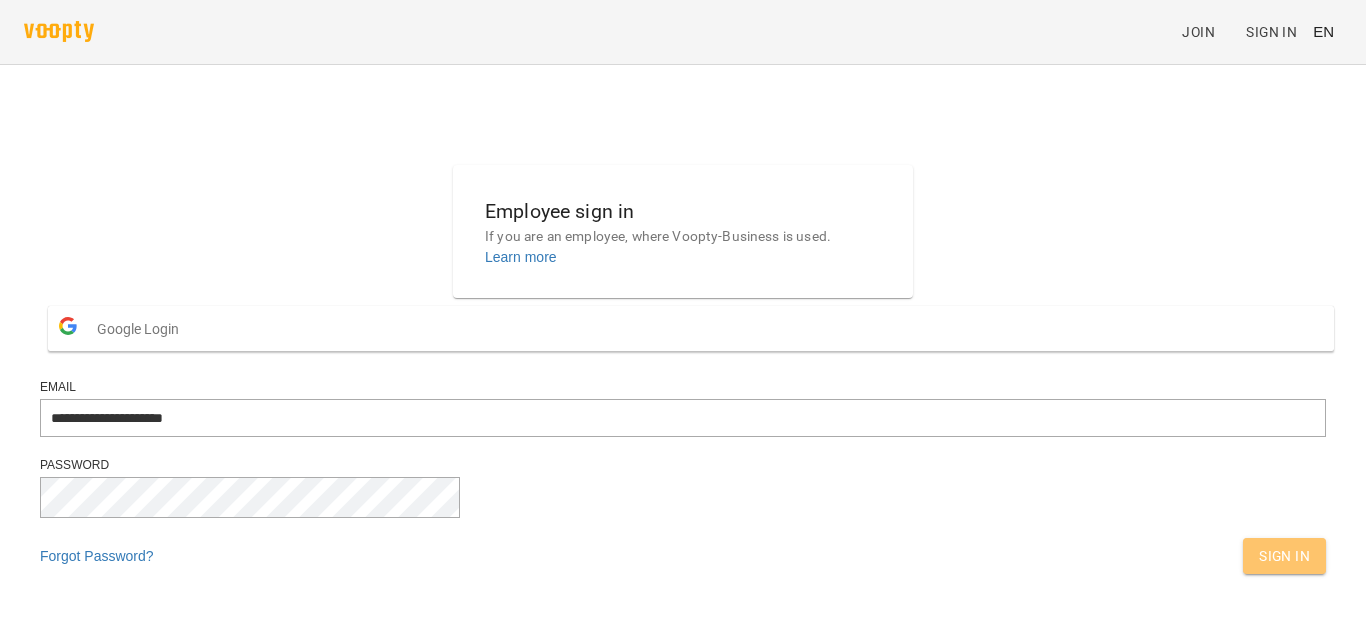 click on "Sign In" at bounding box center (1284, 556) 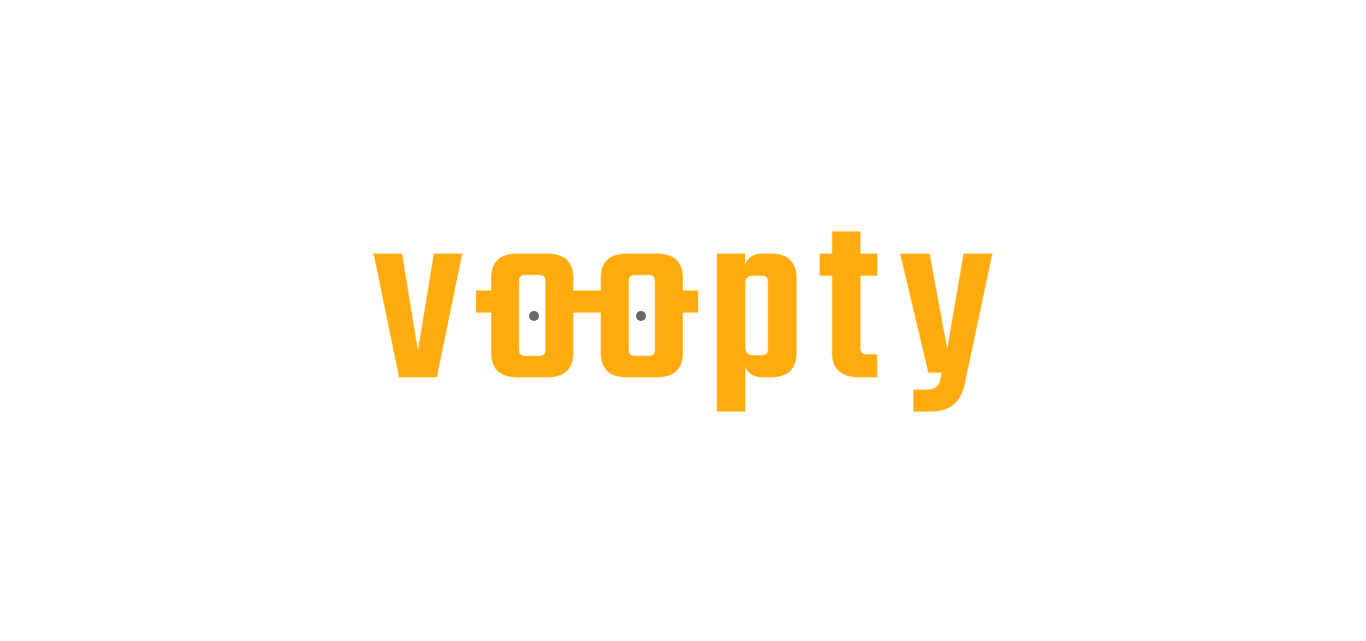 scroll, scrollTop: 0, scrollLeft: 0, axis: both 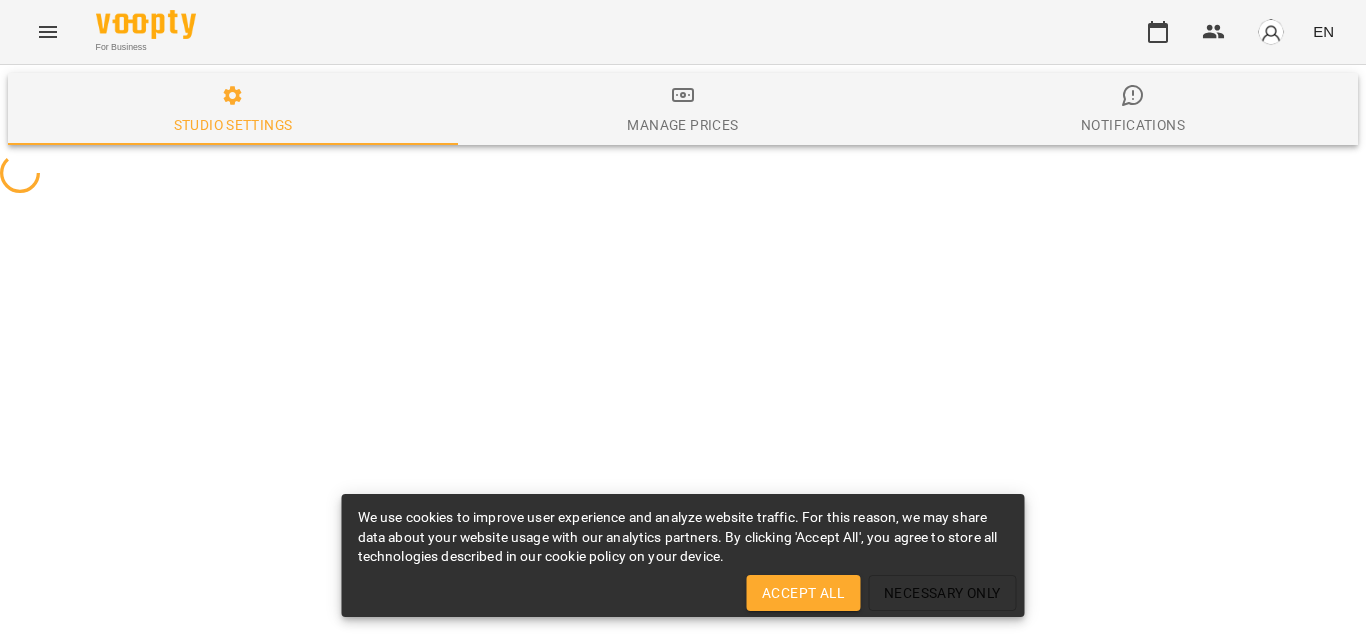 click on "Accept All" at bounding box center [803, 593] 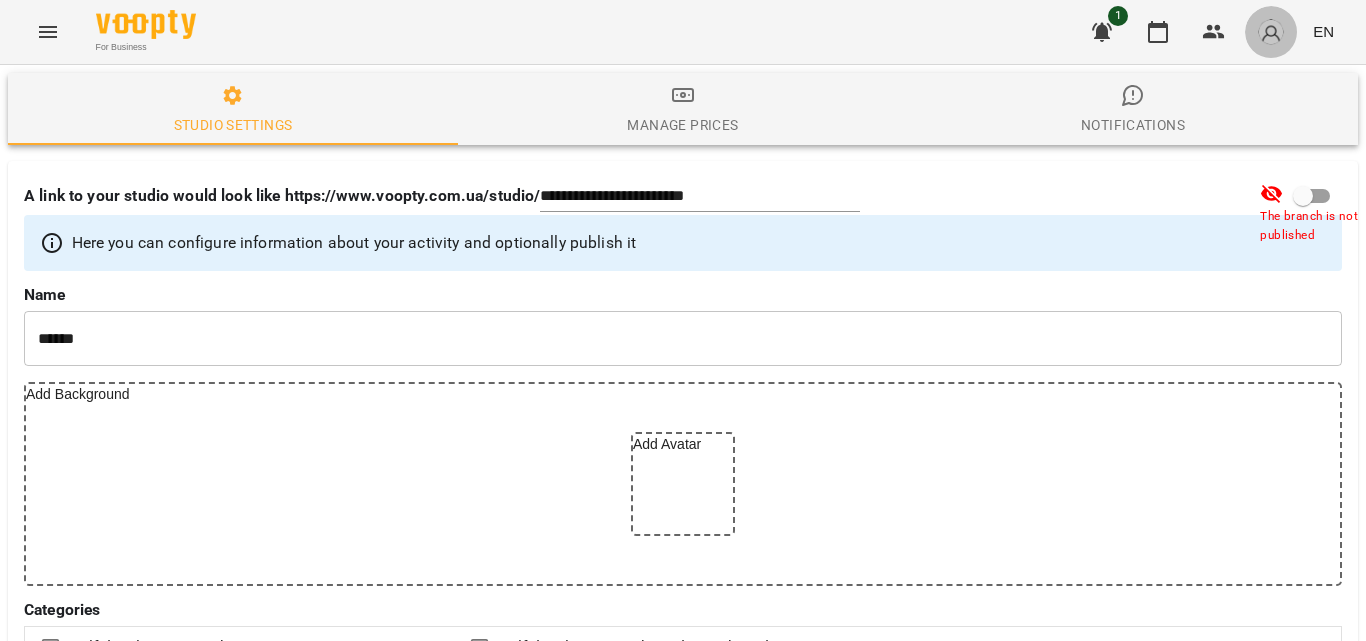click at bounding box center [1271, 32] 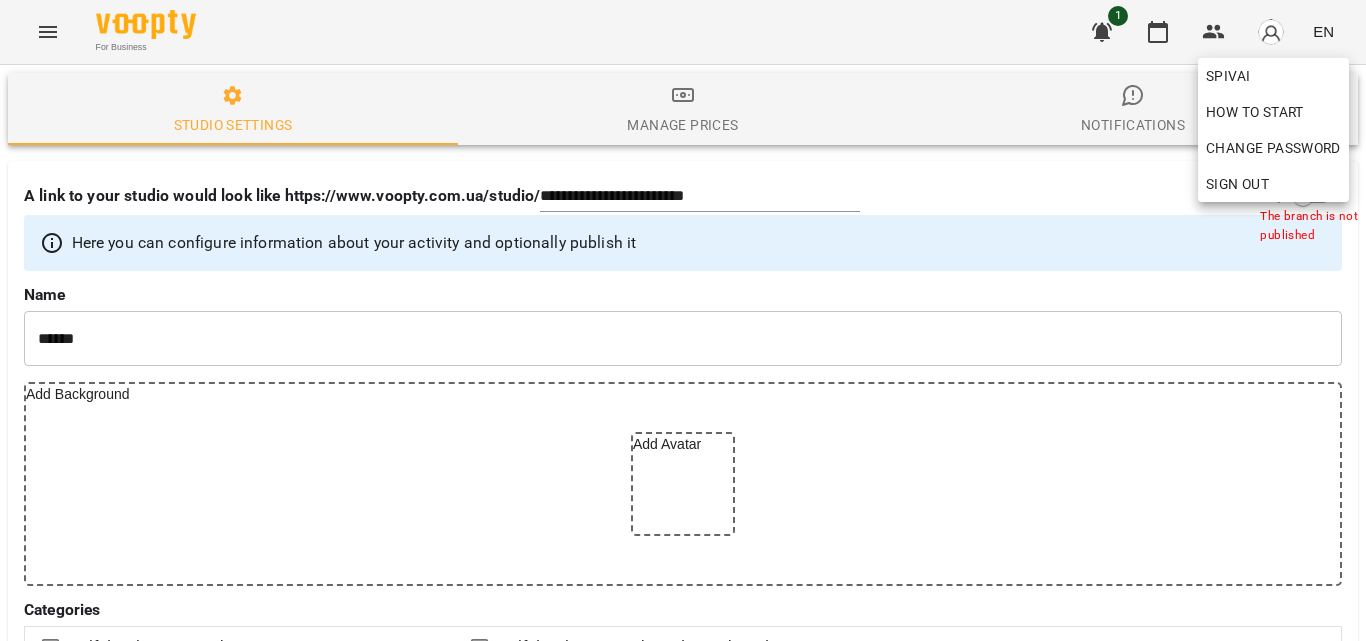 drag, startPoint x: 1355, startPoint y: 24, endPoint x: 1331, endPoint y: 28, distance: 24.33105 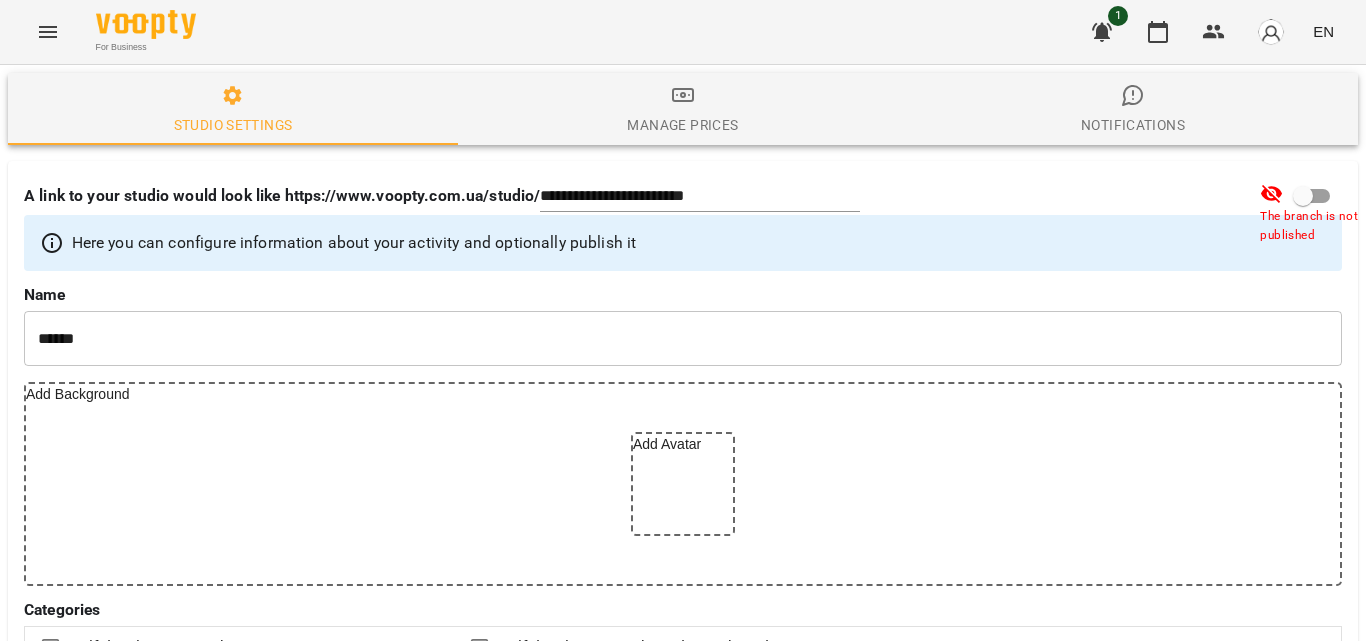 click on "EN" at bounding box center (1323, 31) 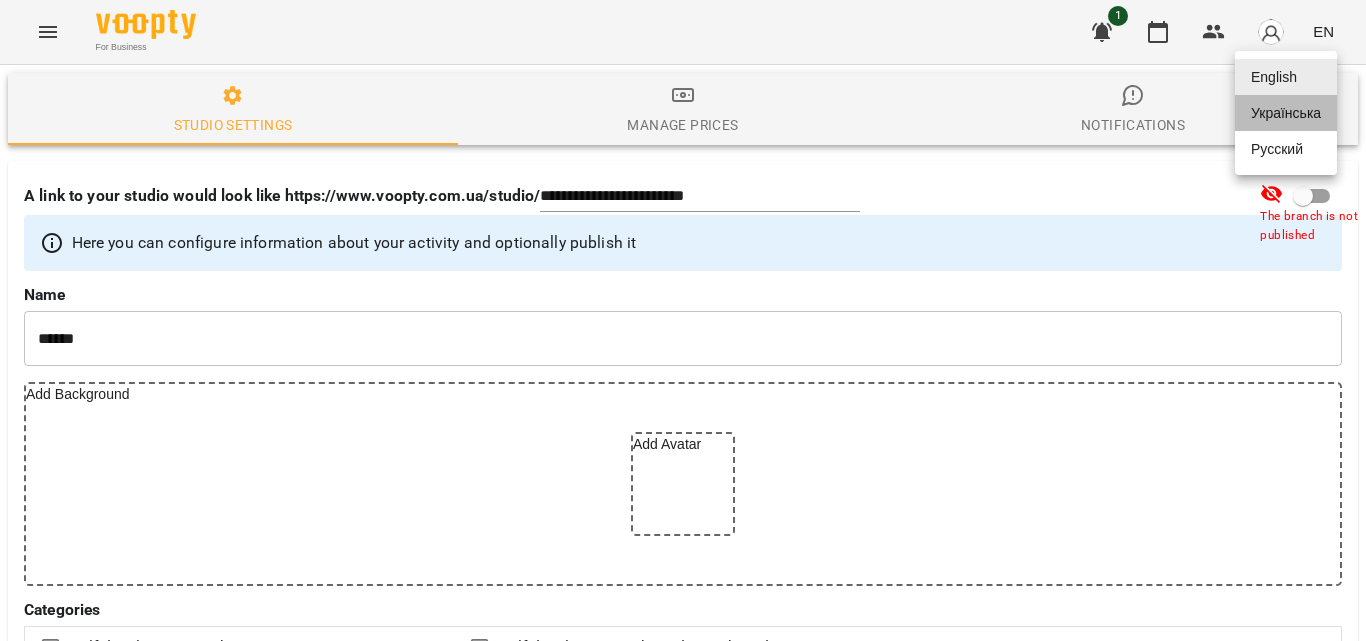 click on "Українська" at bounding box center (1286, 113) 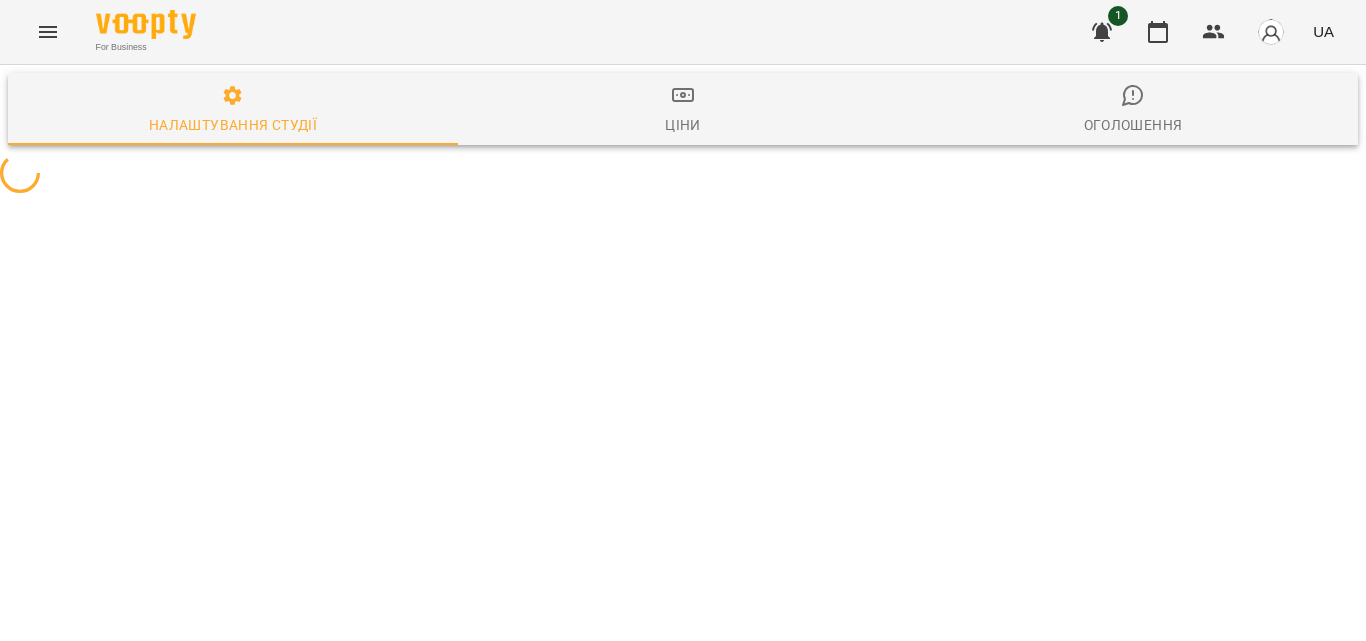 select on "**" 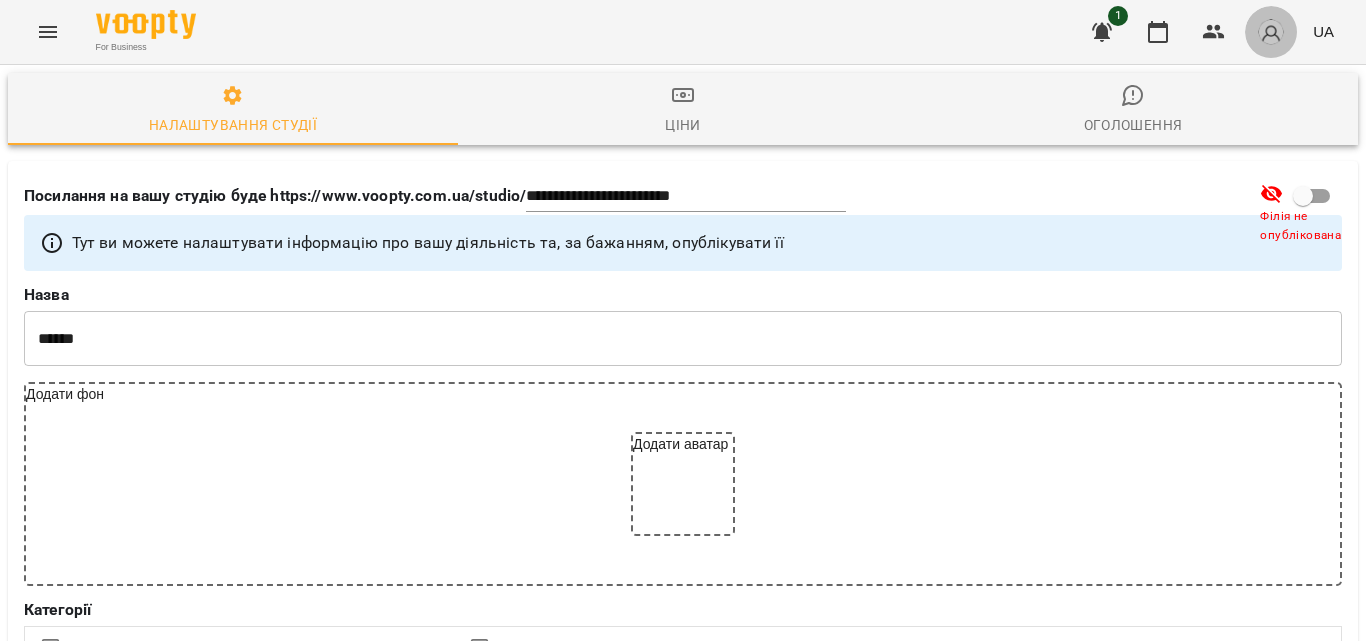 click at bounding box center (1271, 32) 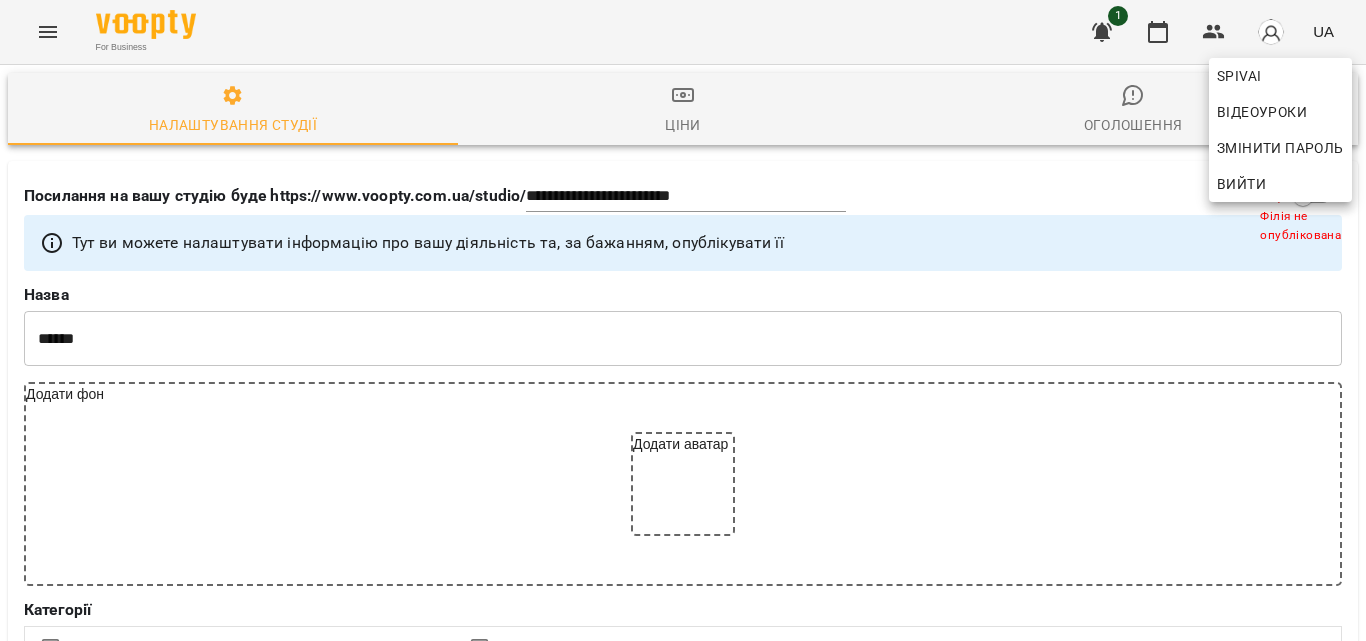 click at bounding box center (683, 320) 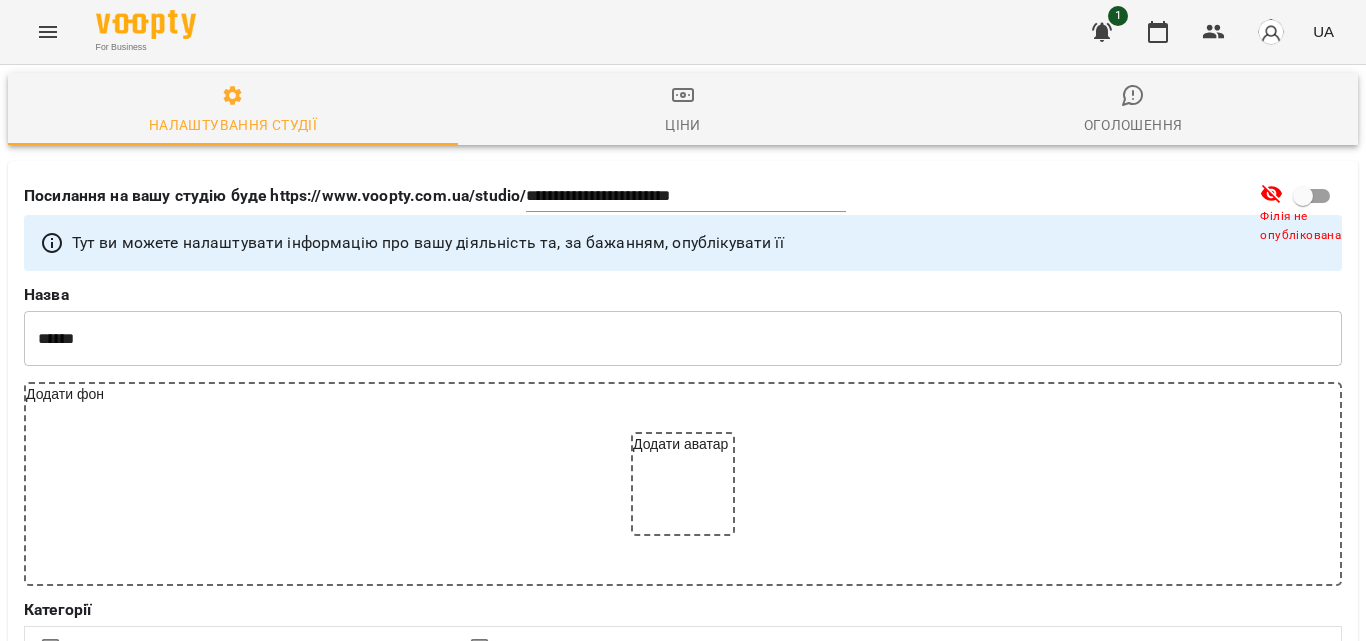 scroll, scrollTop: 2714, scrollLeft: 0, axis: vertical 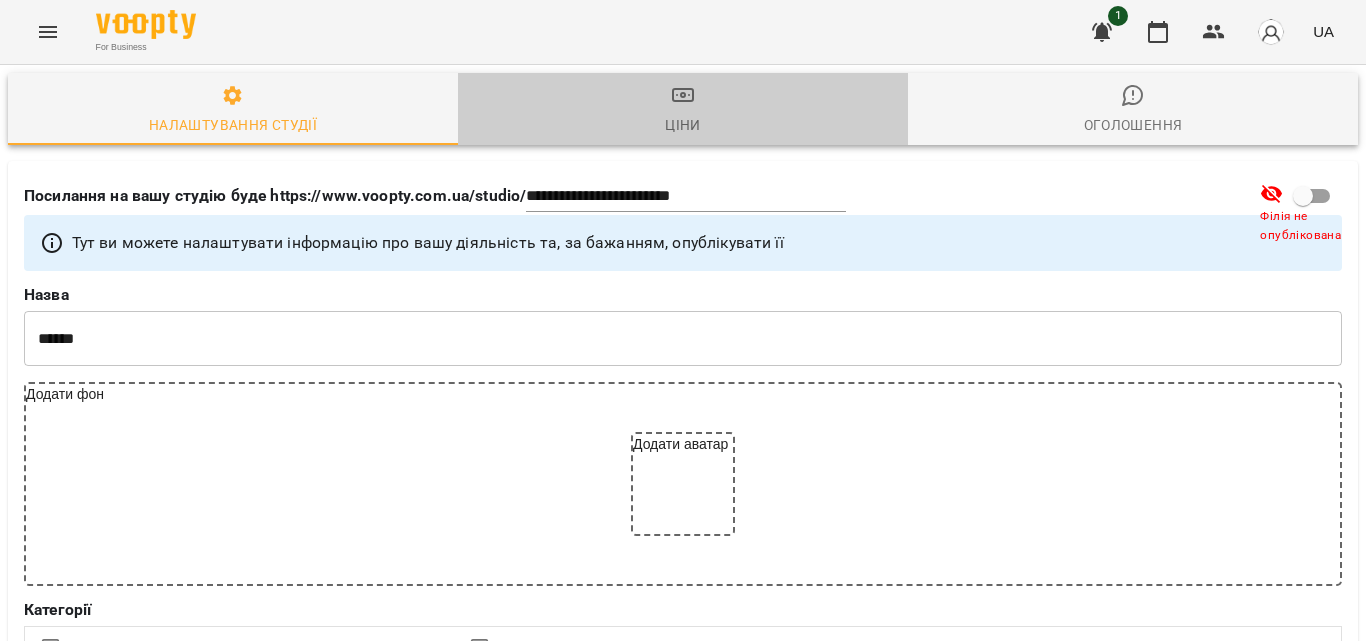 click on "Ціни" at bounding box center [683, 110] 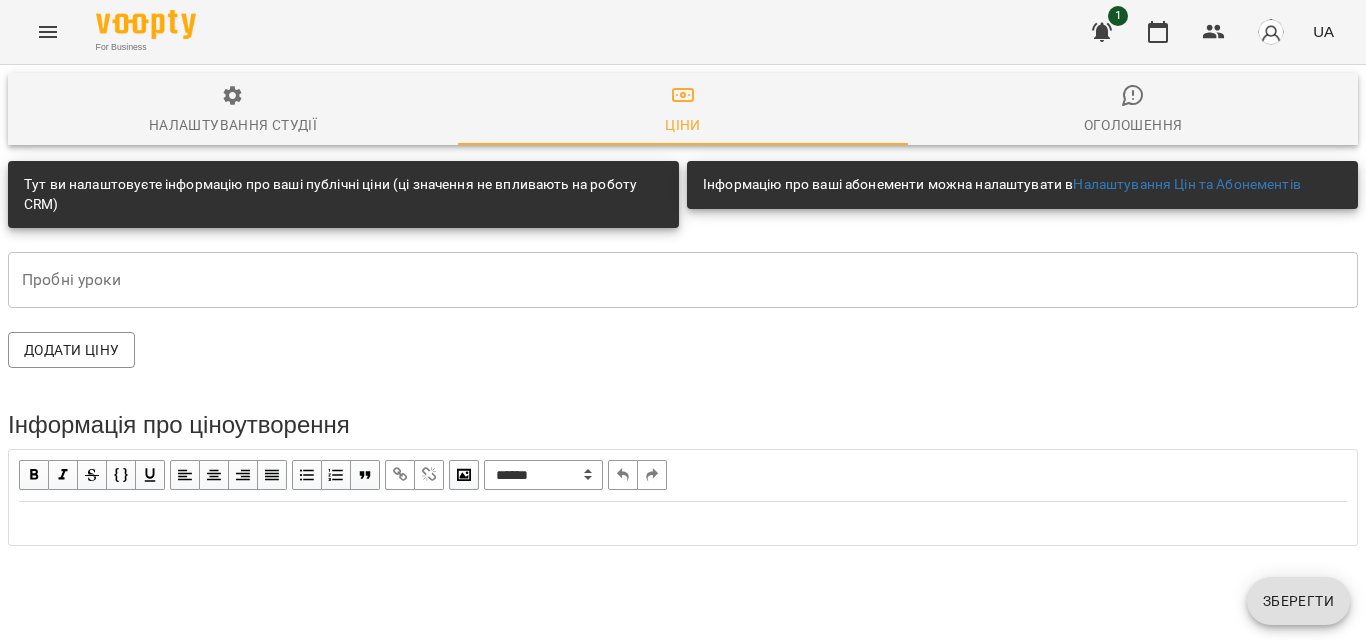click at bounding box center [1271, 32] 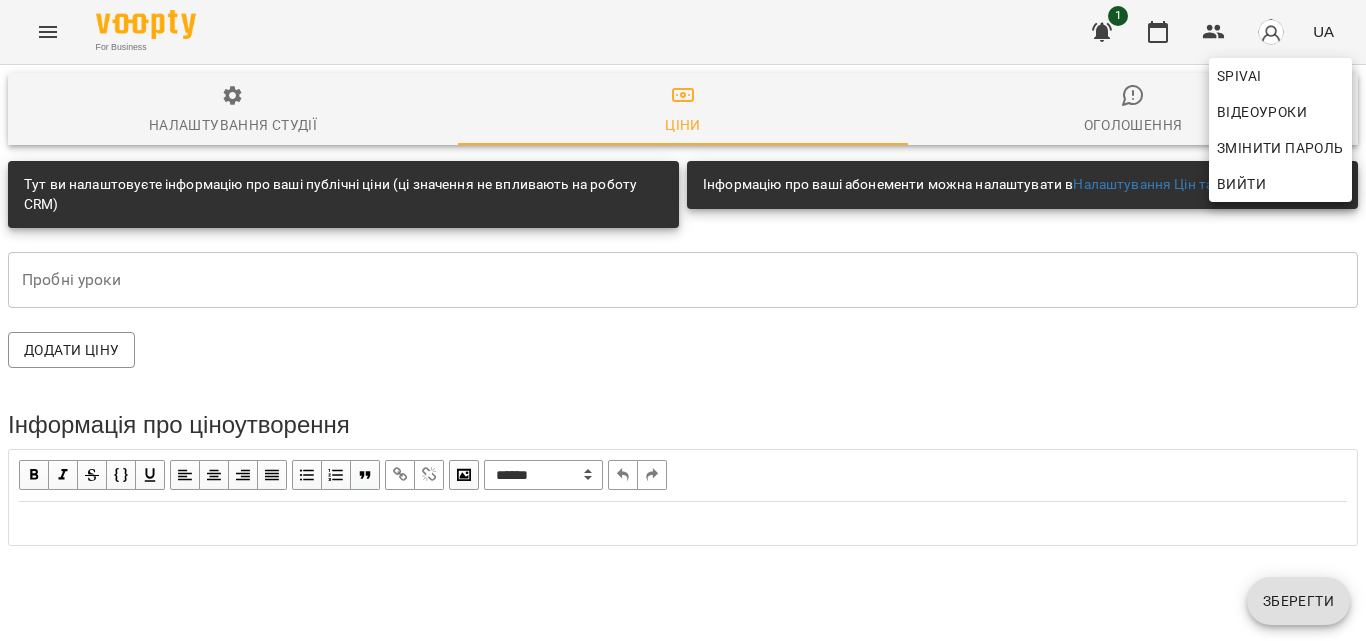 click at bounding box center [683, 320] 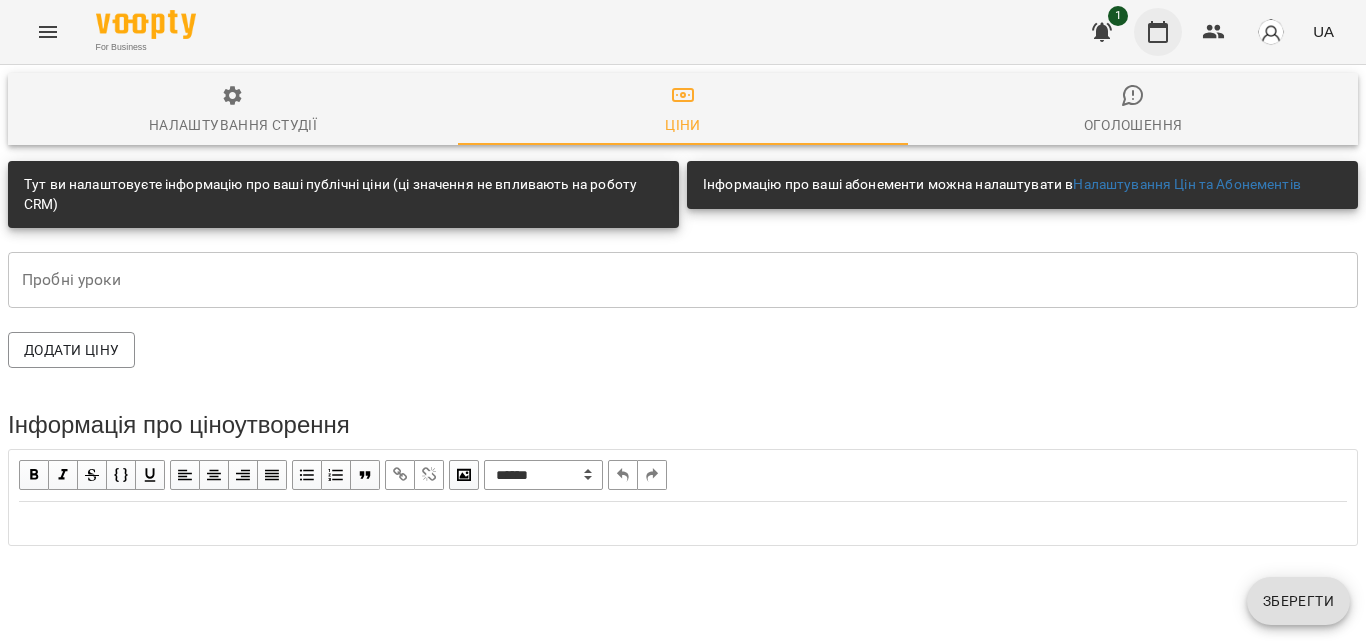 click 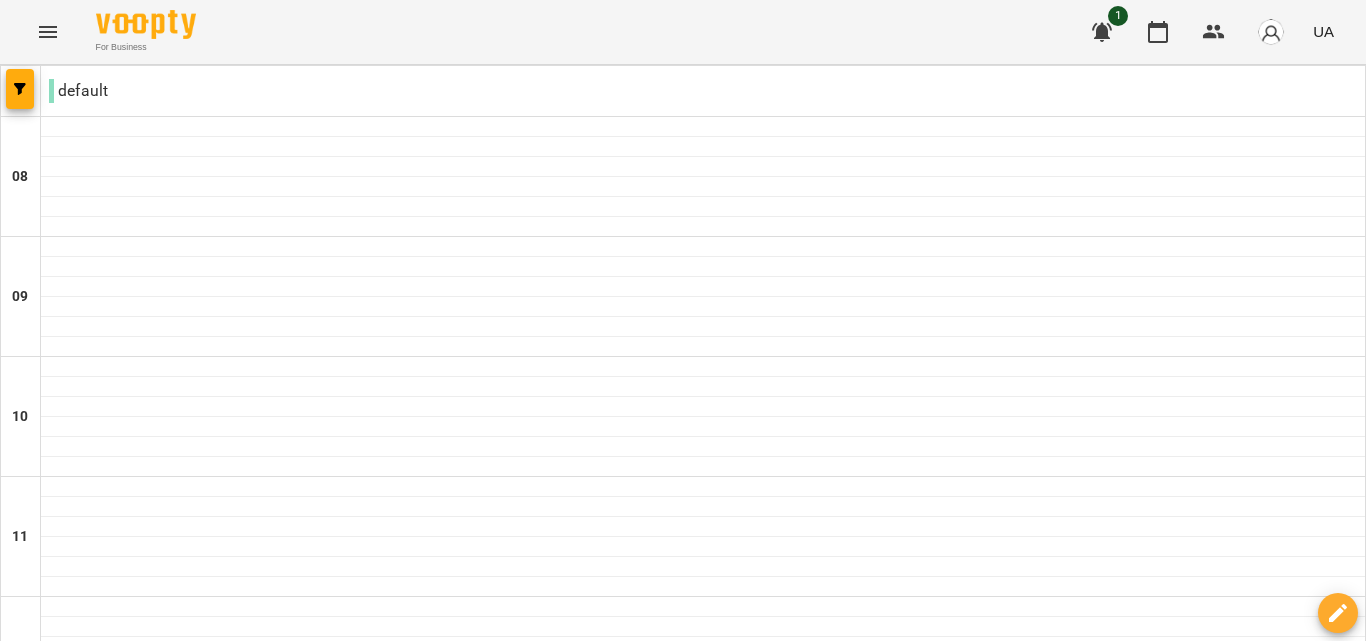 scroll, scrollTop: 0, scrollLeft: 0, axis: both 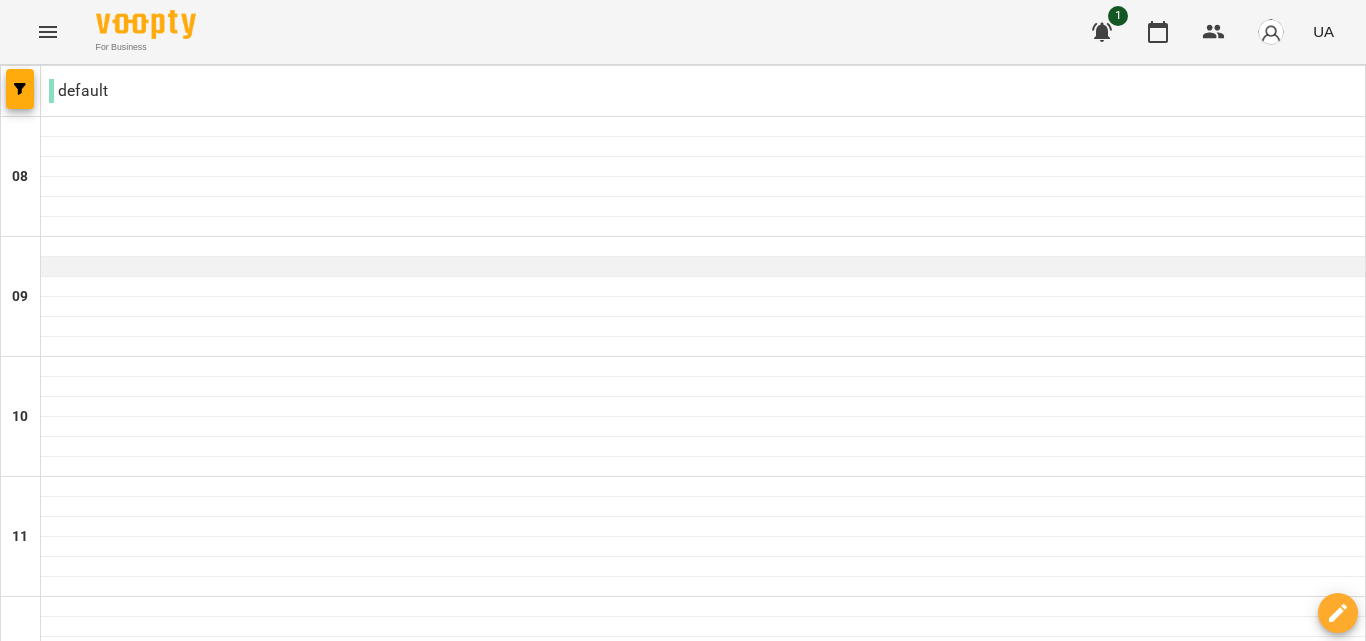 type 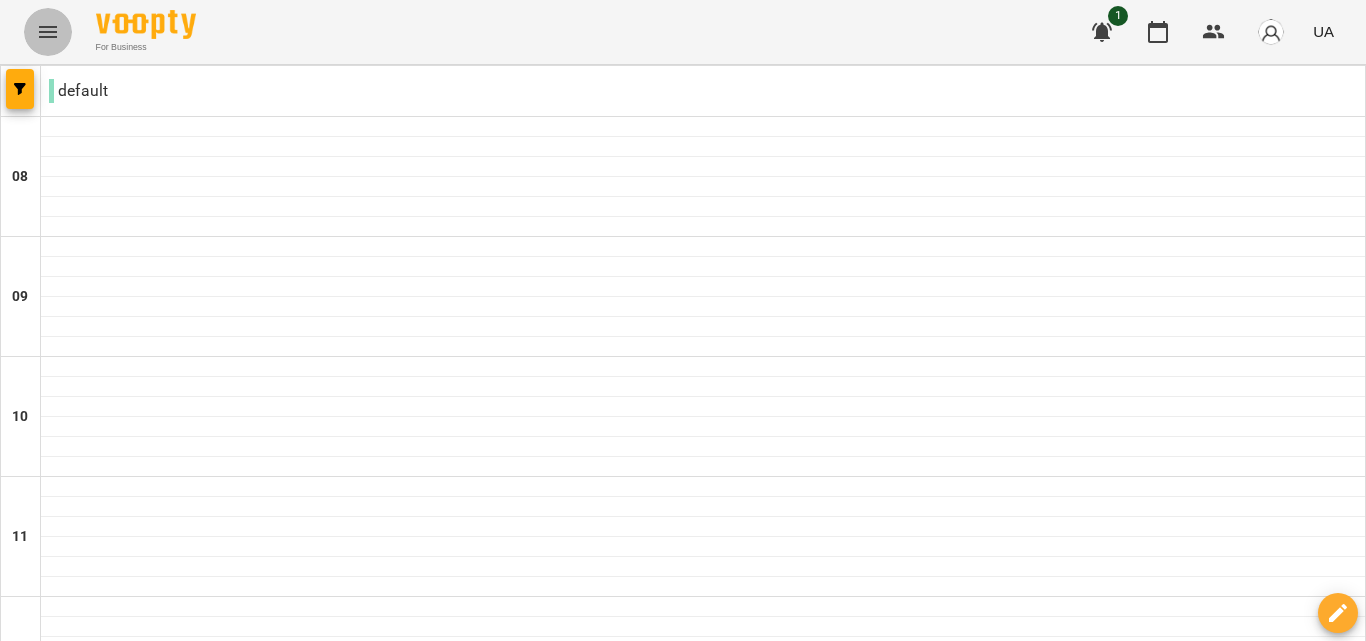 click 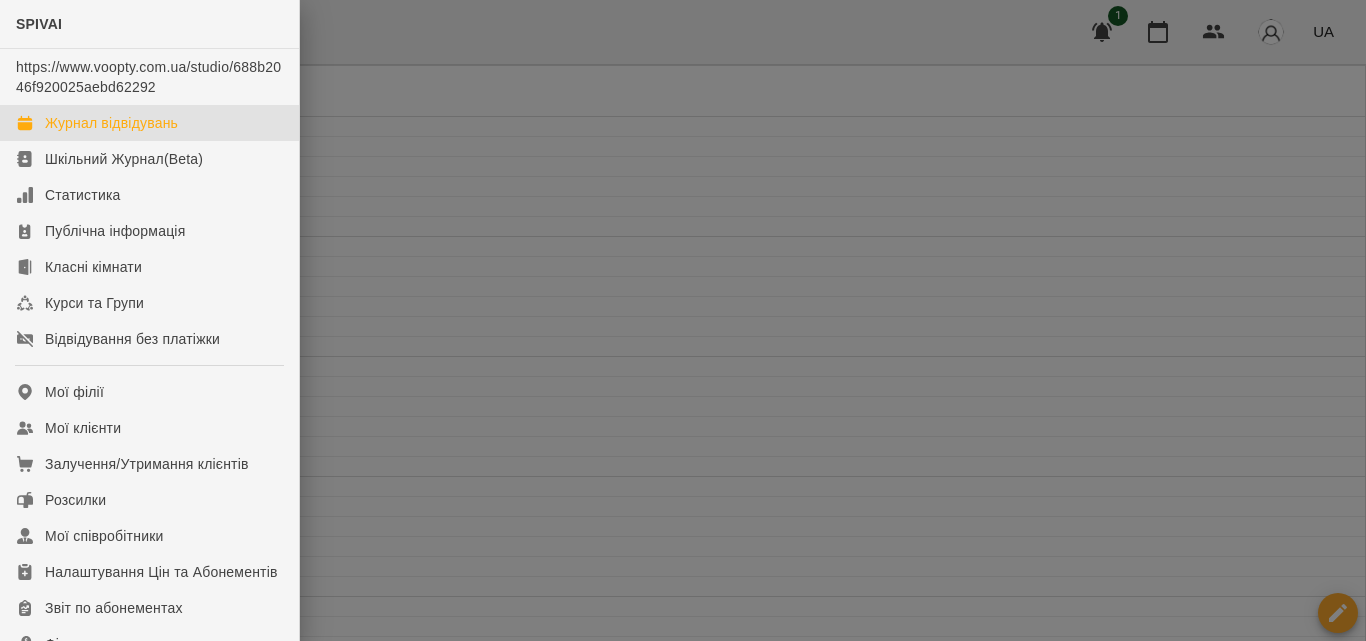 click on "Журнал відвідувань" at bounding box center [111, 123] 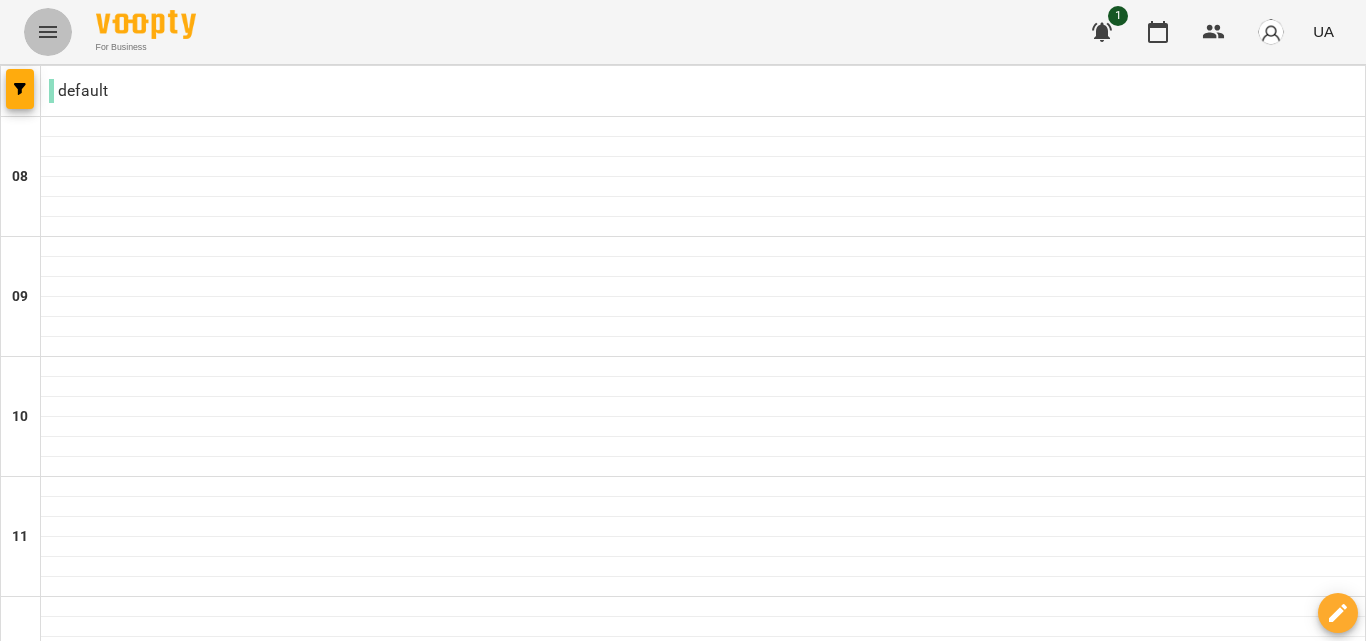 click 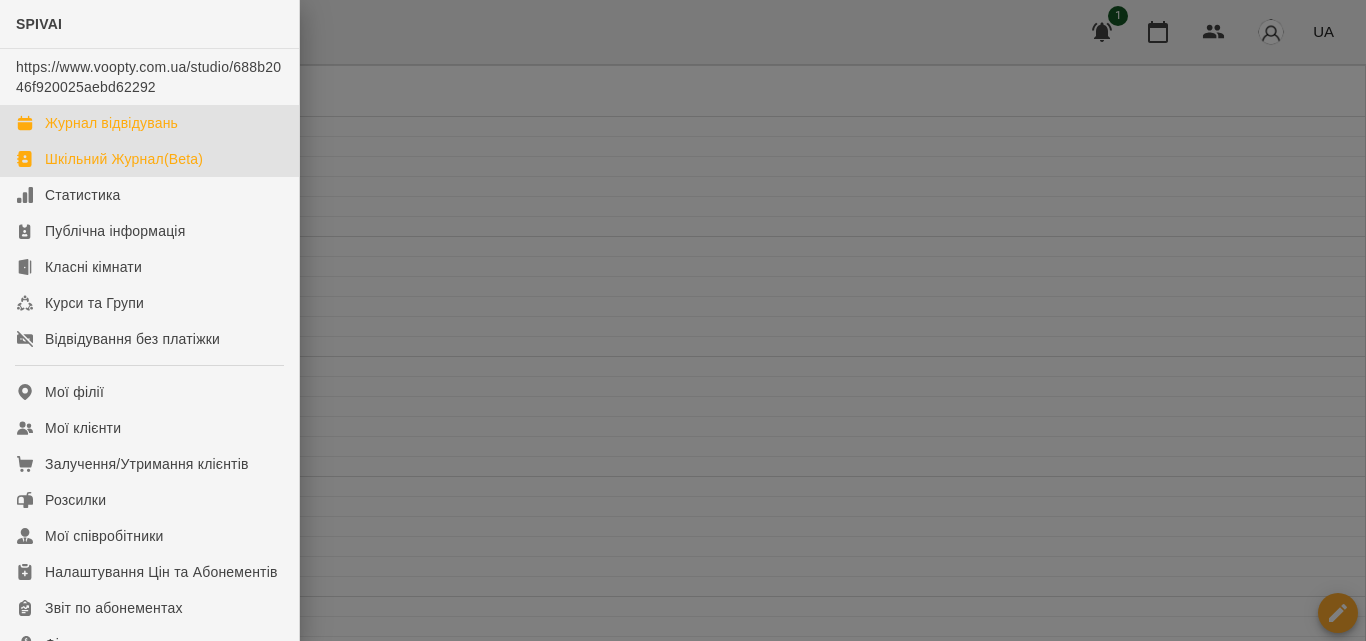 click on "Шкільний Журнал(Beta)" at bounding box center [124, 159] 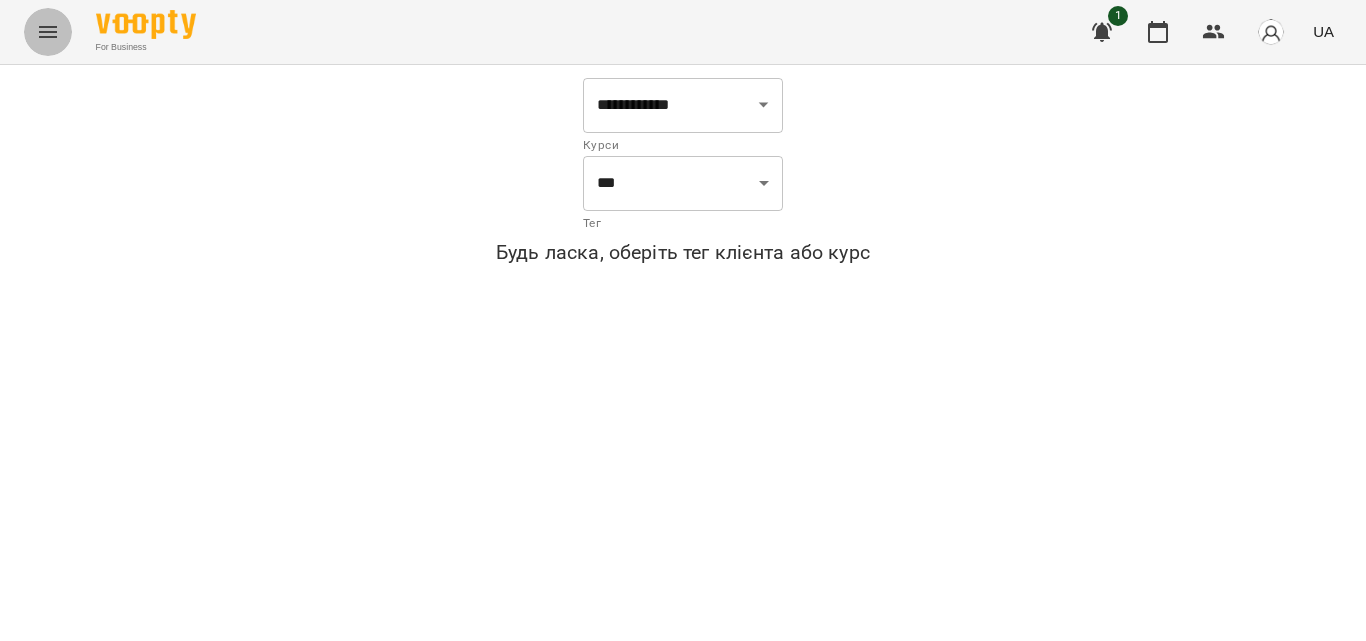 click 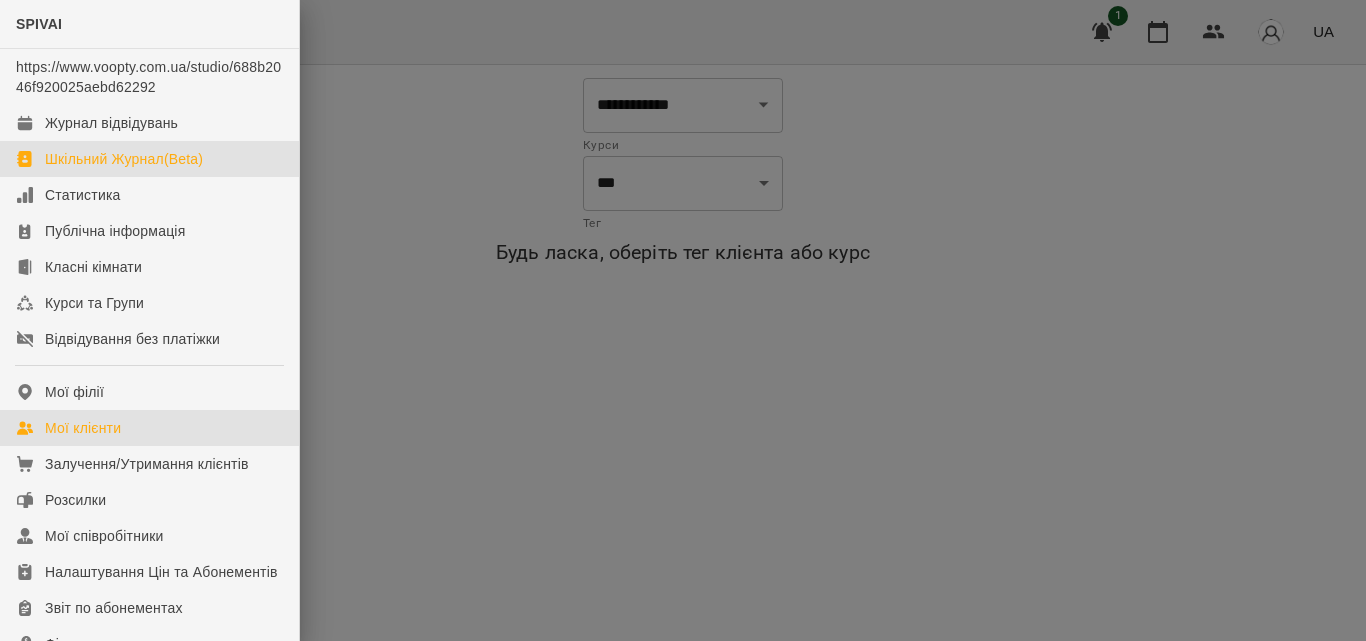 click on "Мої клієнти" at bounding box center (149, 428) 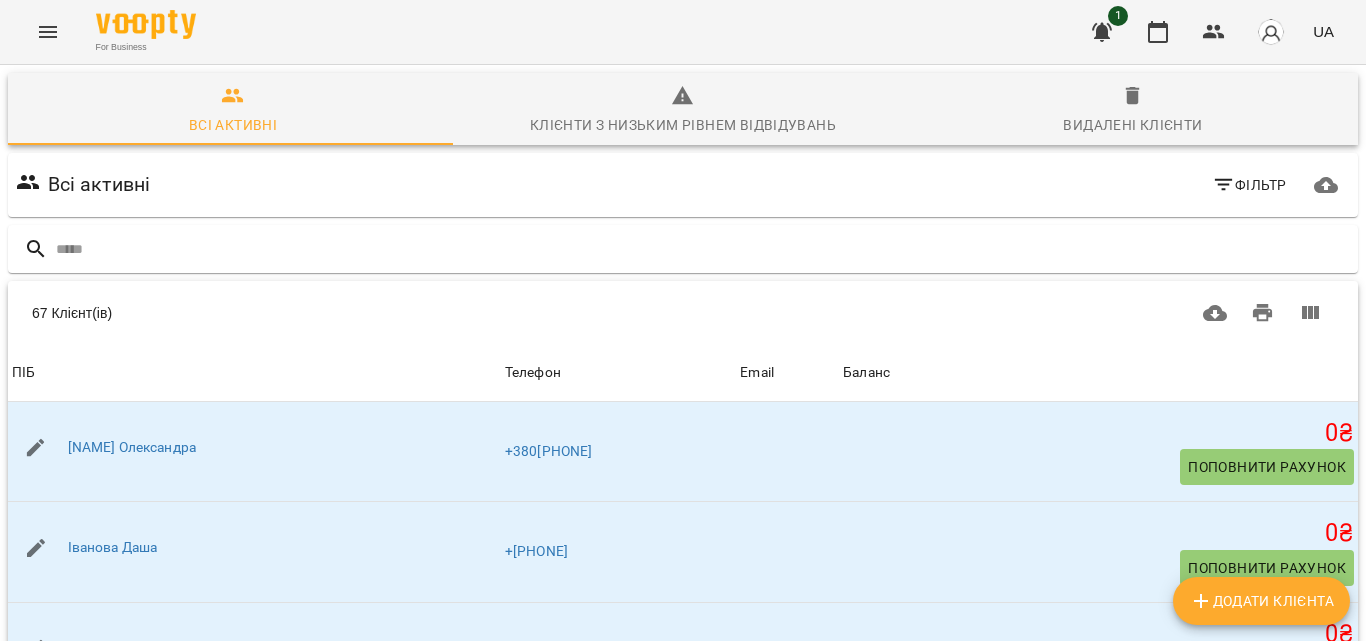 scroll, scrollTop: 326, scrollLeft: 0, axis: vertical 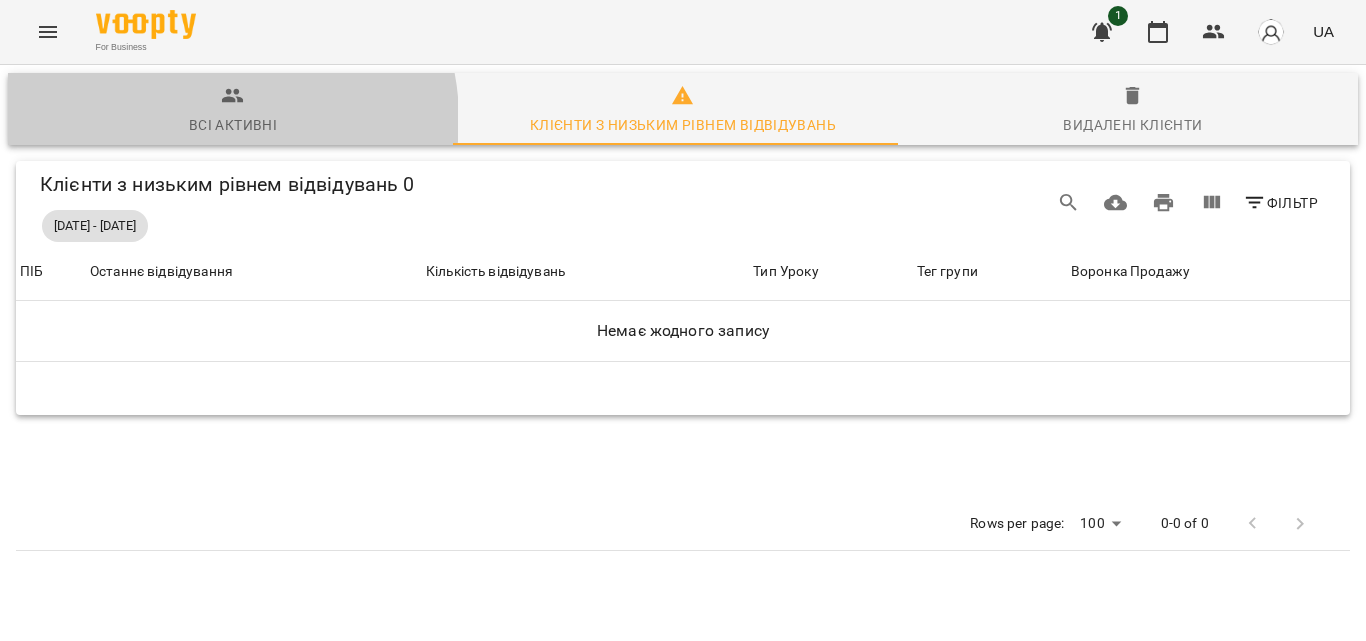 click on "Всі активні" at bounding box center (233, 125) 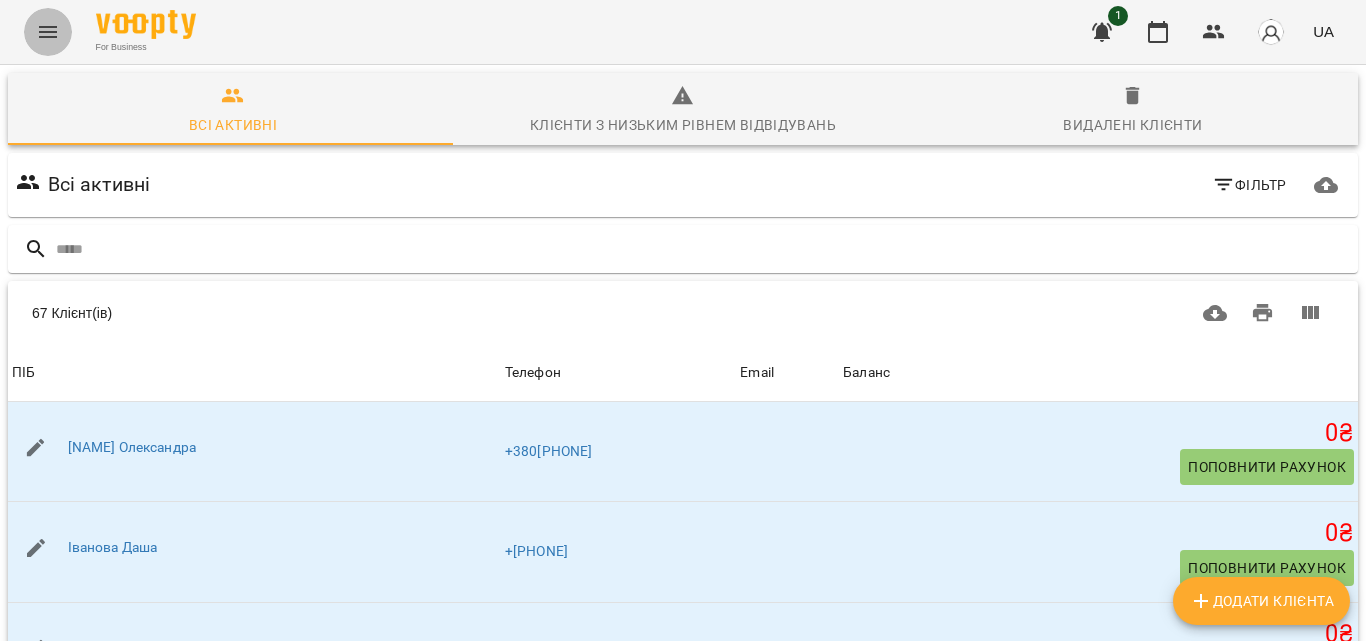 click 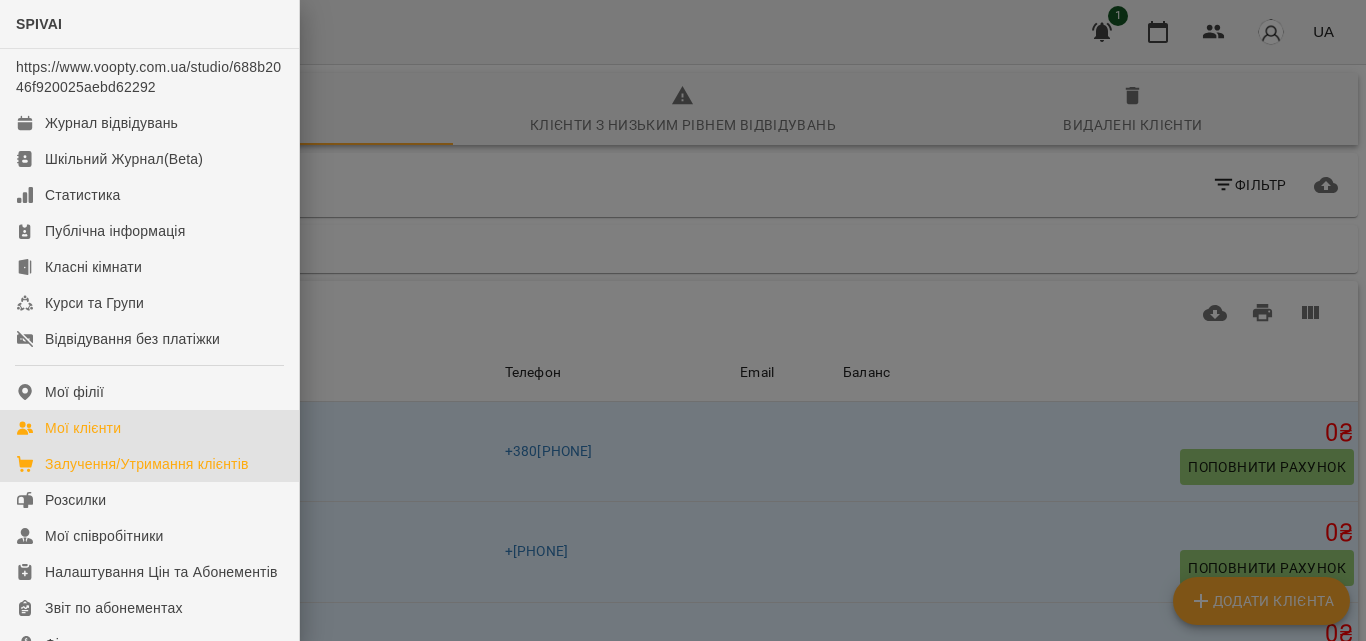 click on "Залучення/Утримання клієнтів" at bounding box center [147, 464] 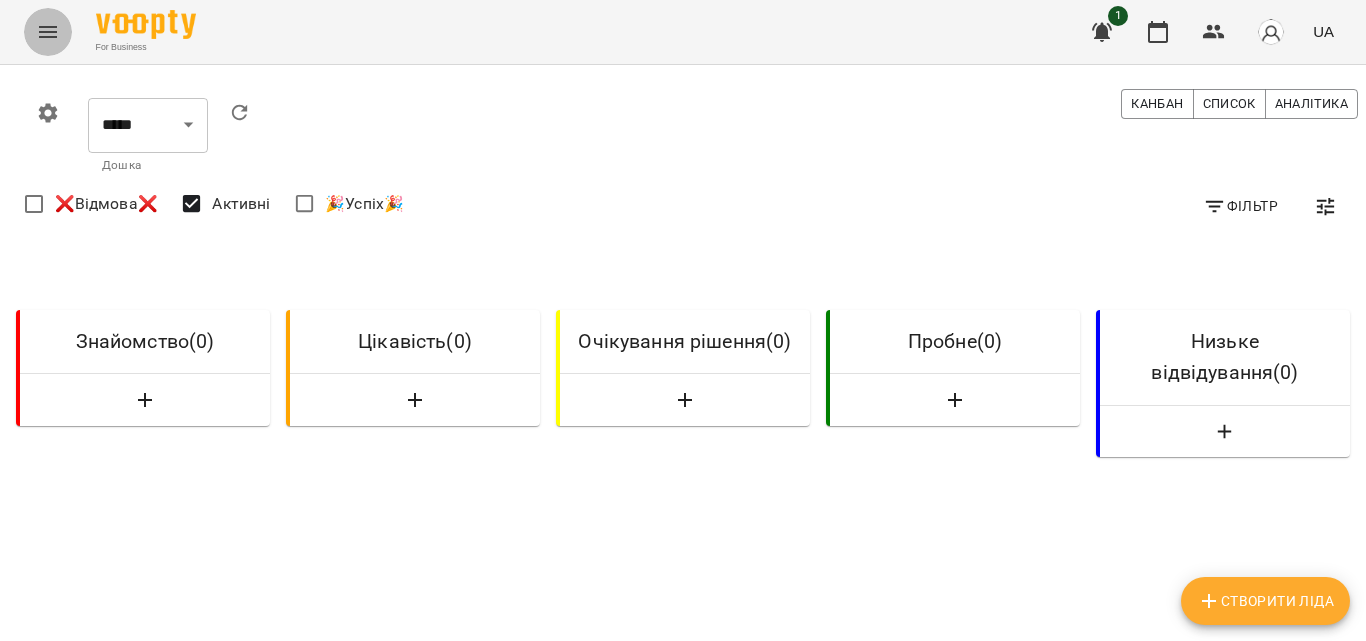 click 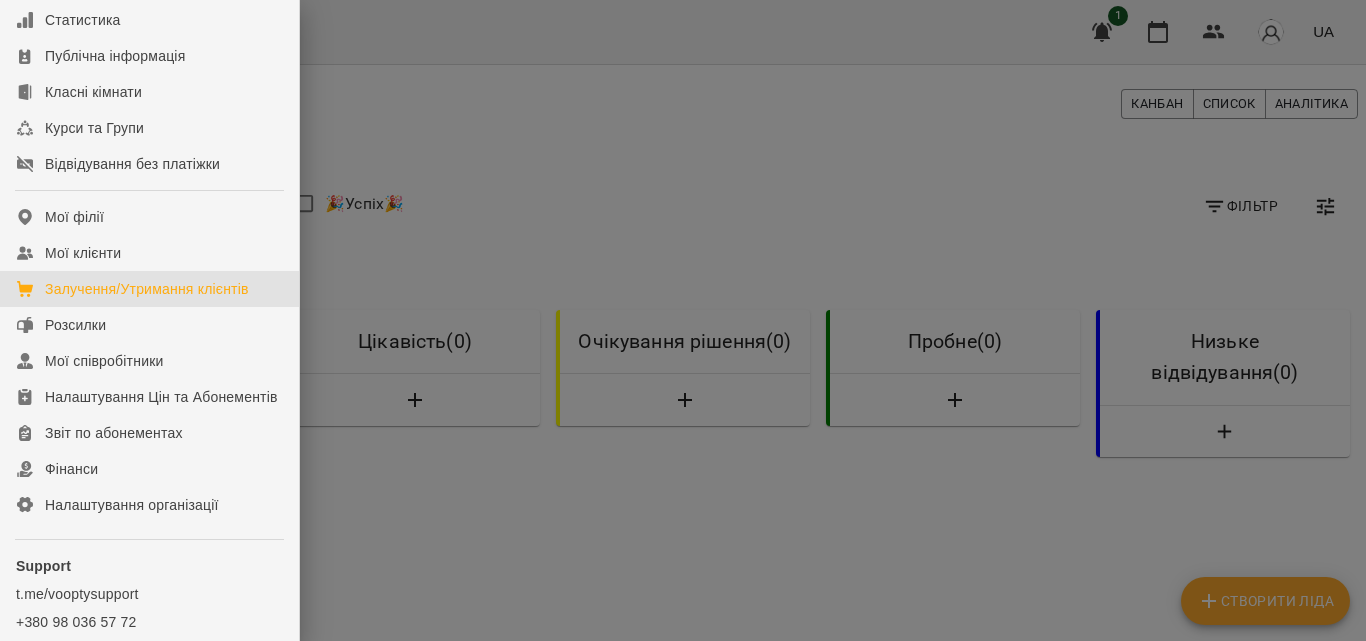 scroll, scrollTop: 196, scrollLeft: 0, axis: vertical 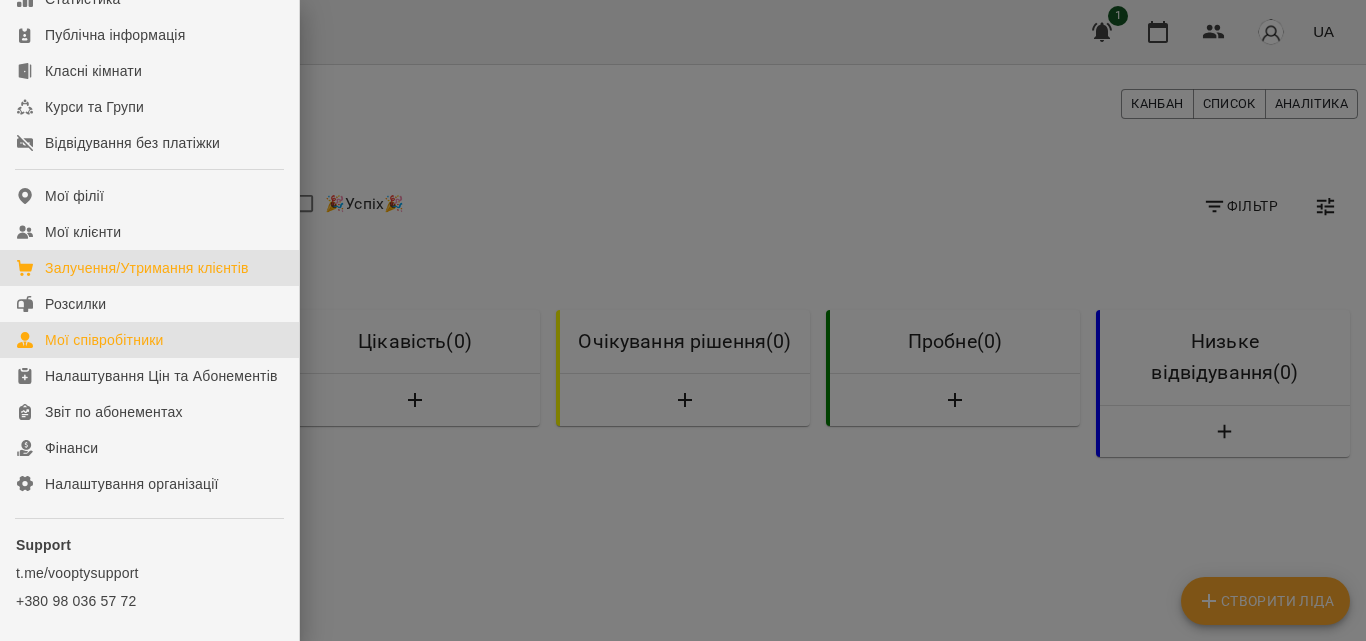 click on "Мої співробітники" at bounding box center [104, 340] 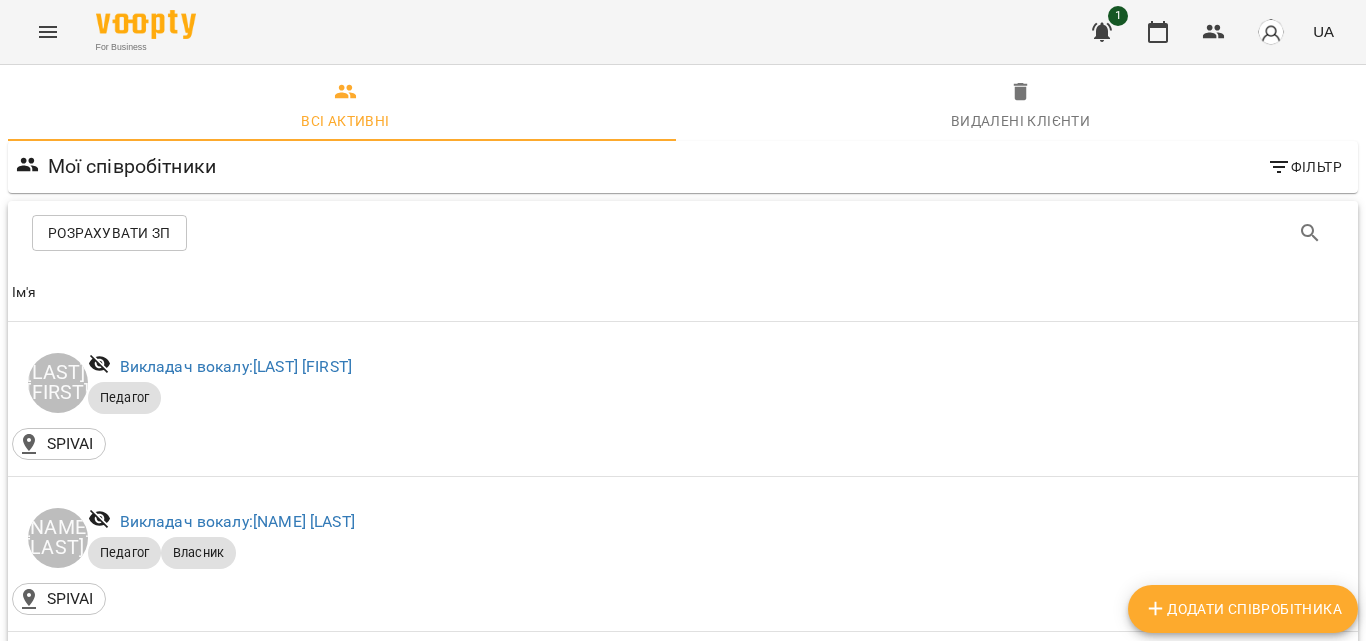 scroll, scrollTop: 0, scrollLeft: 0, axis: both 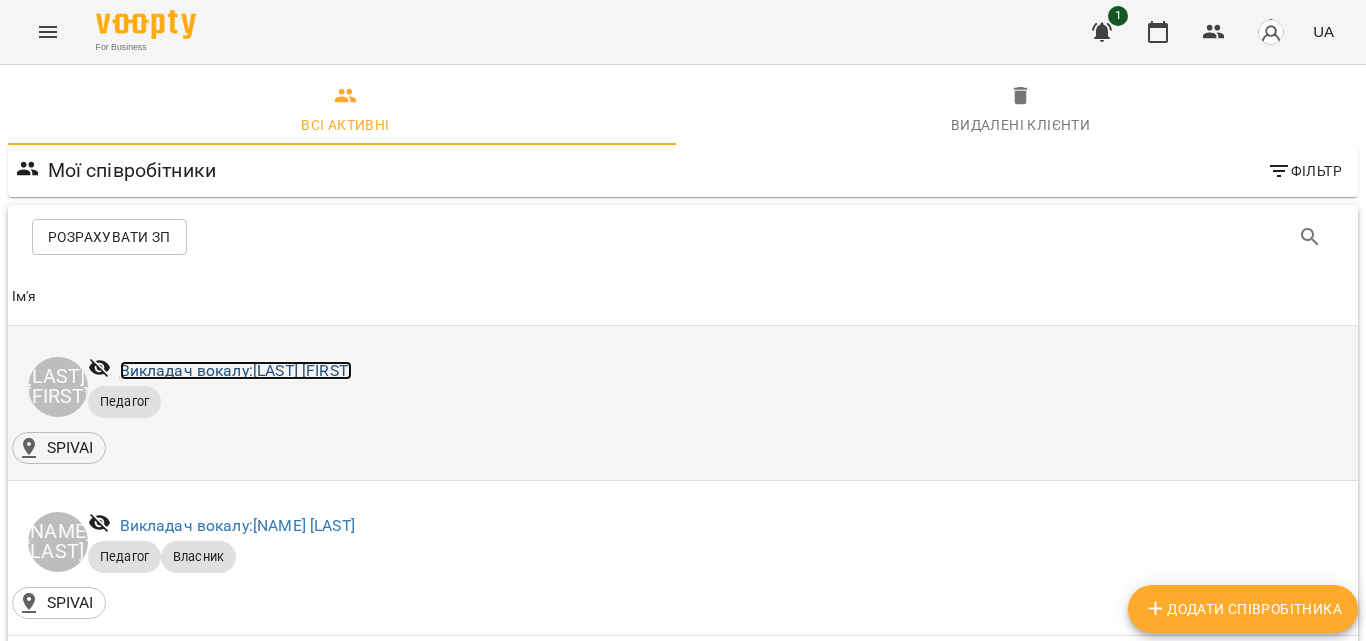 click on "Викладач вокалу:  [LAST] [LAST]" at bounding box center (236, 370) 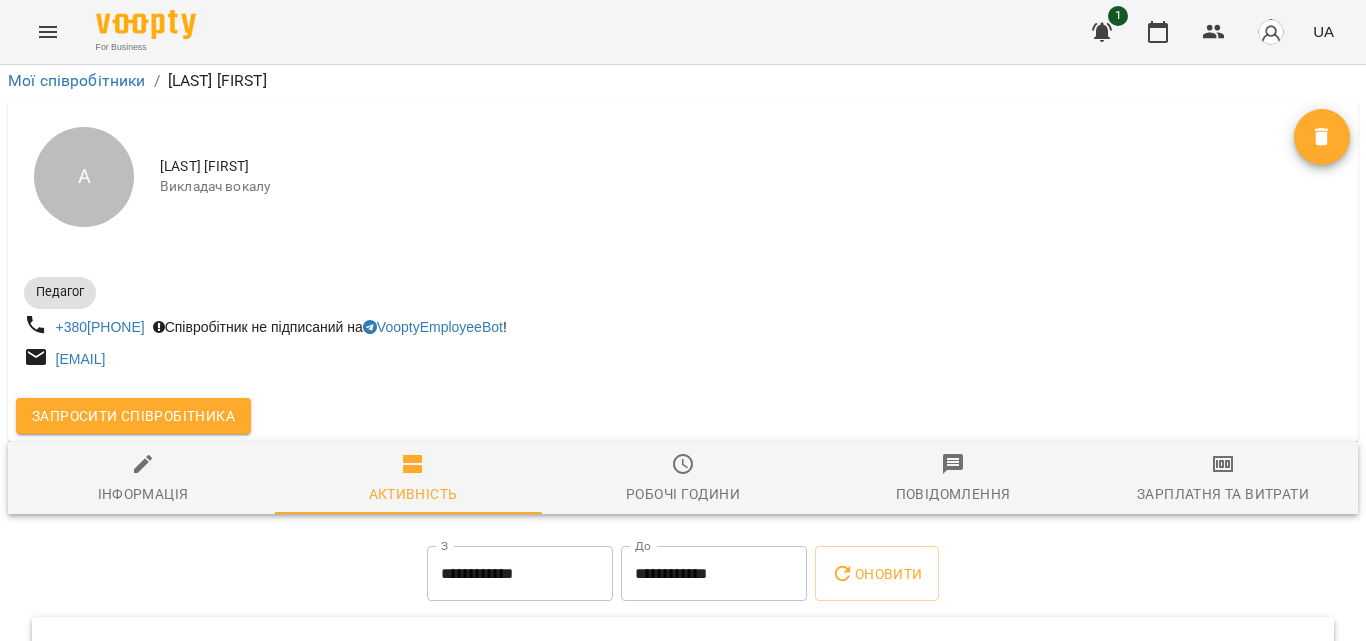 scroll, scrollTop: 261, scrollLeft: 0, axis: vertical 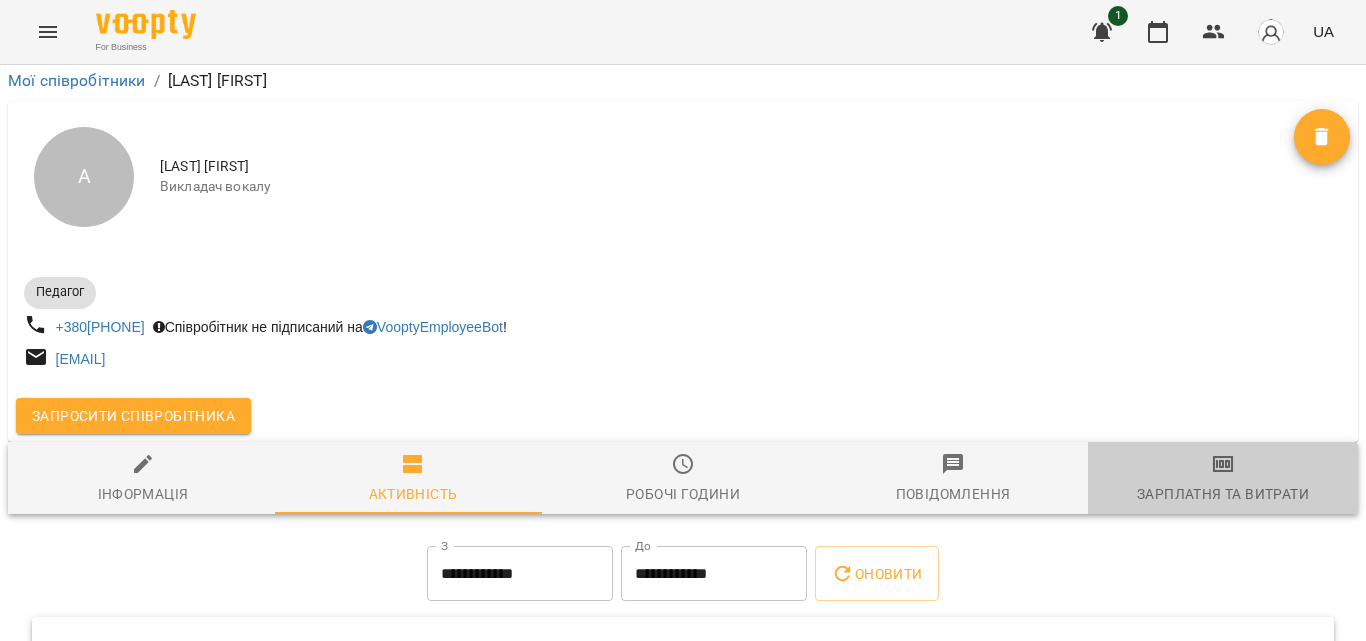 click on "Зарплатня та Витрати" at bounding box center [1223, 494] 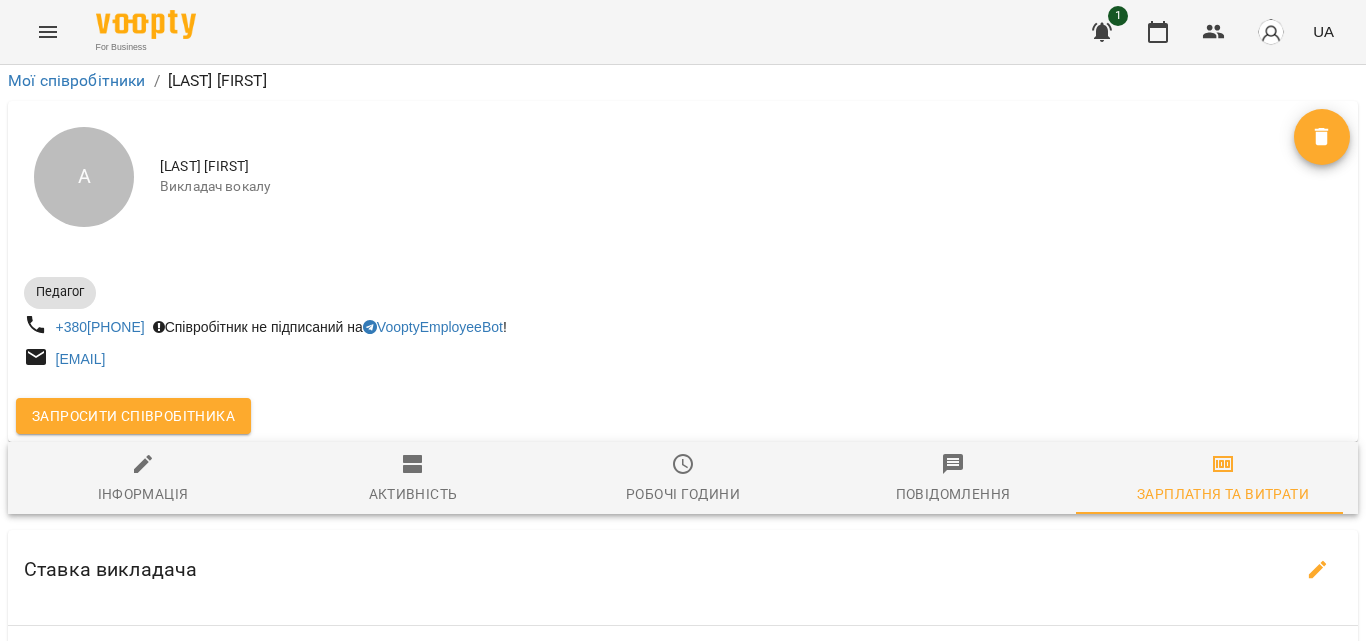scroll, scrollTop: 863, scrollLeft: 0, axis: vertical 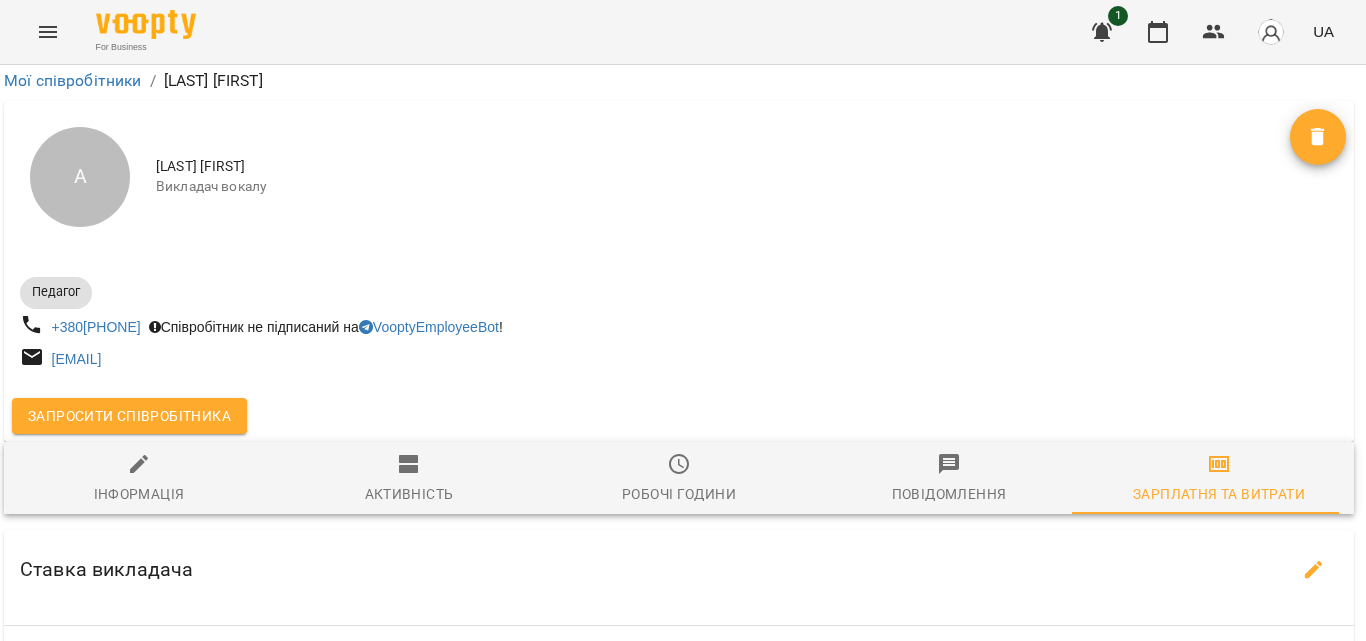 drag, startPoint x: 1337, startPoint y: 462, endPoint x: 1352, endPoint y: 482, distance: 25 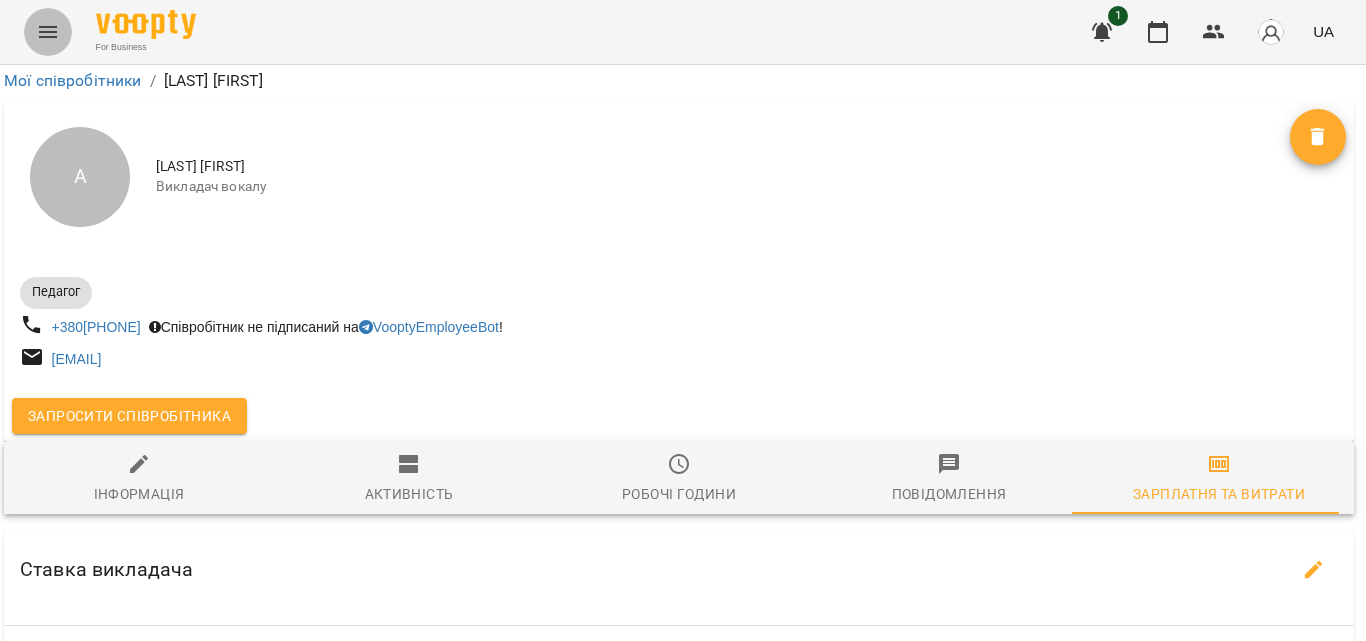 click 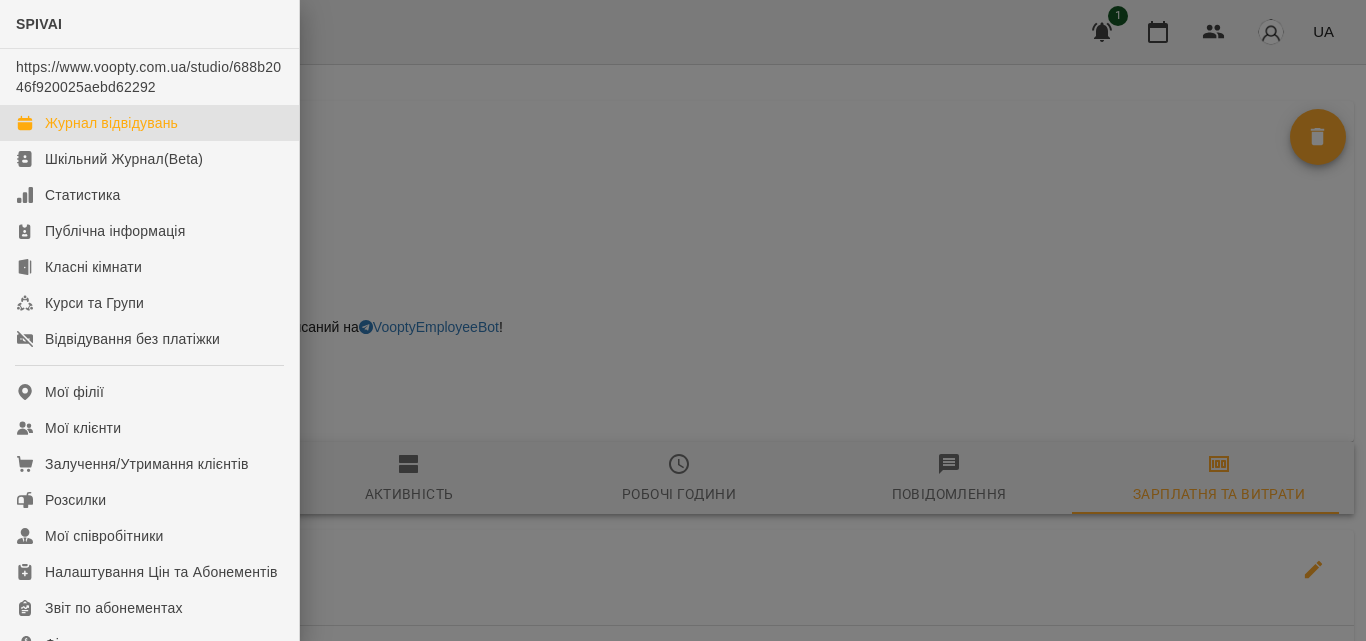 click on "Журнал відвідувань" at bounding box center [111, 123] 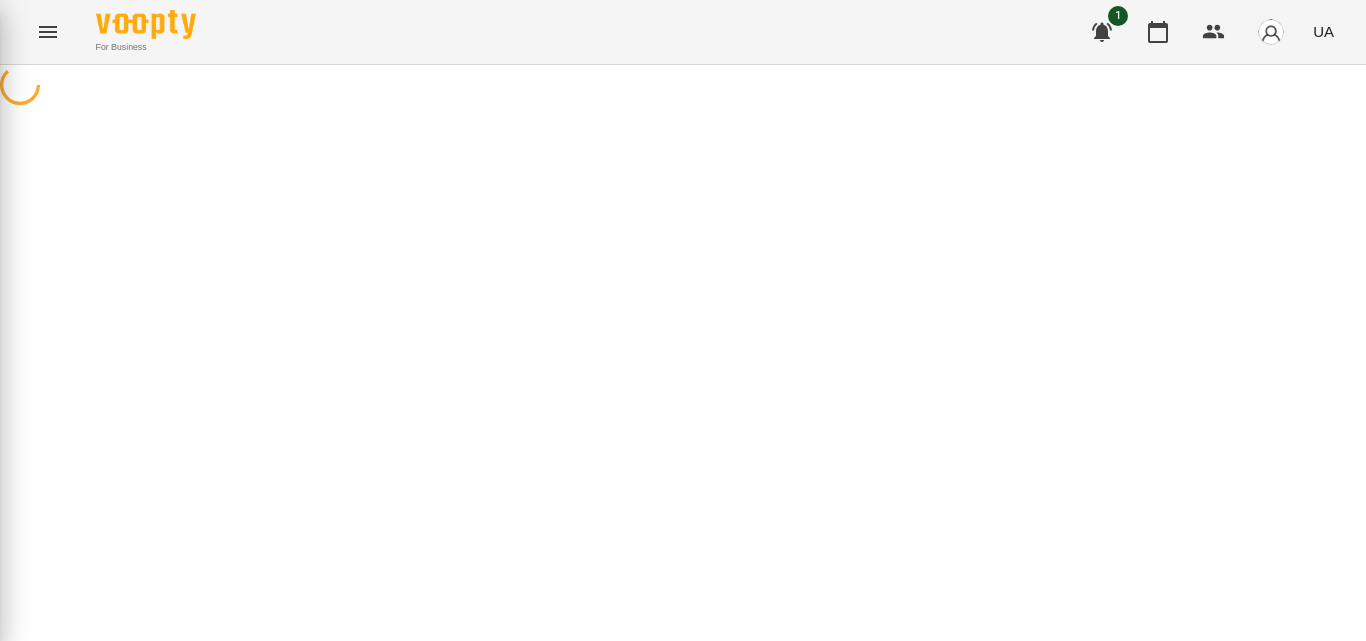 scroll, scrollTop: 0, scrollLeft: 0, axis: both 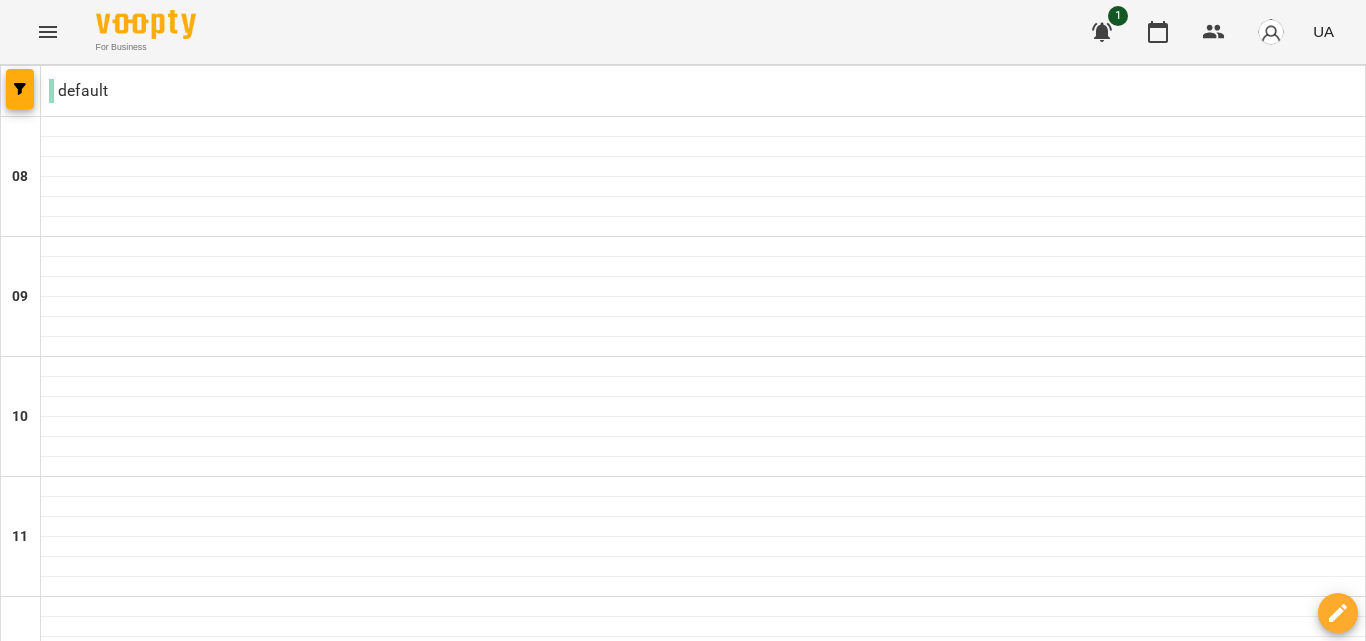 click on "пн" at bounding box center (38, 1583) 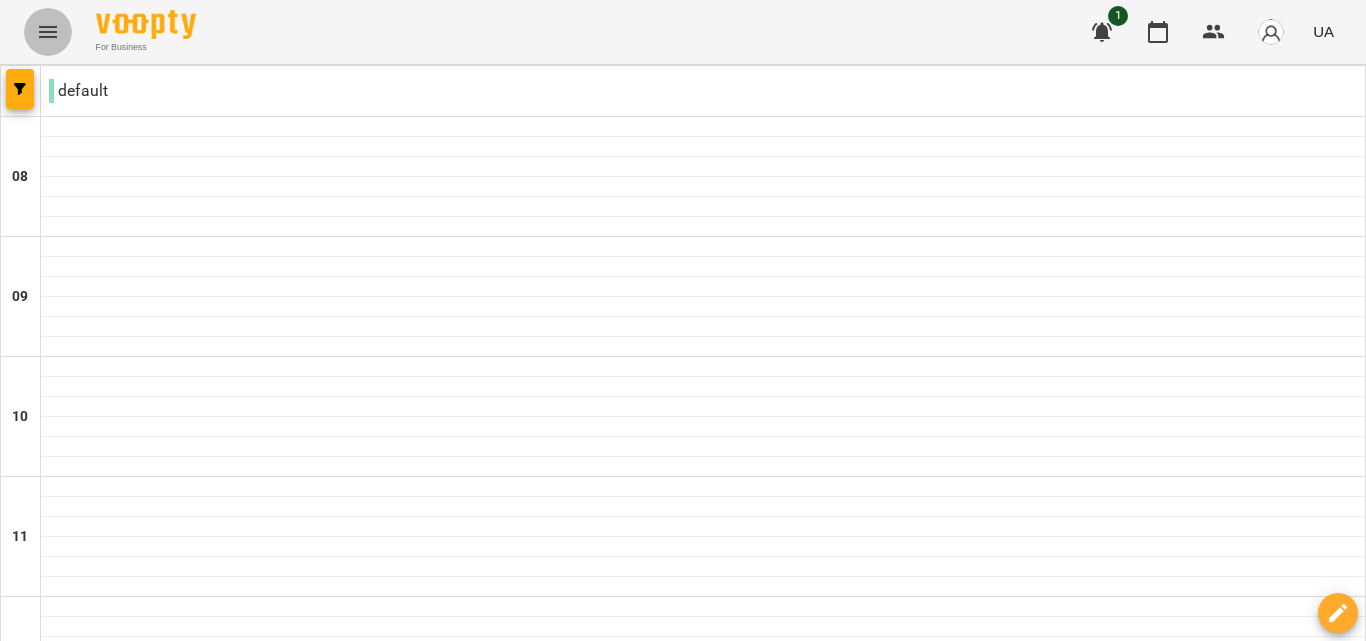click 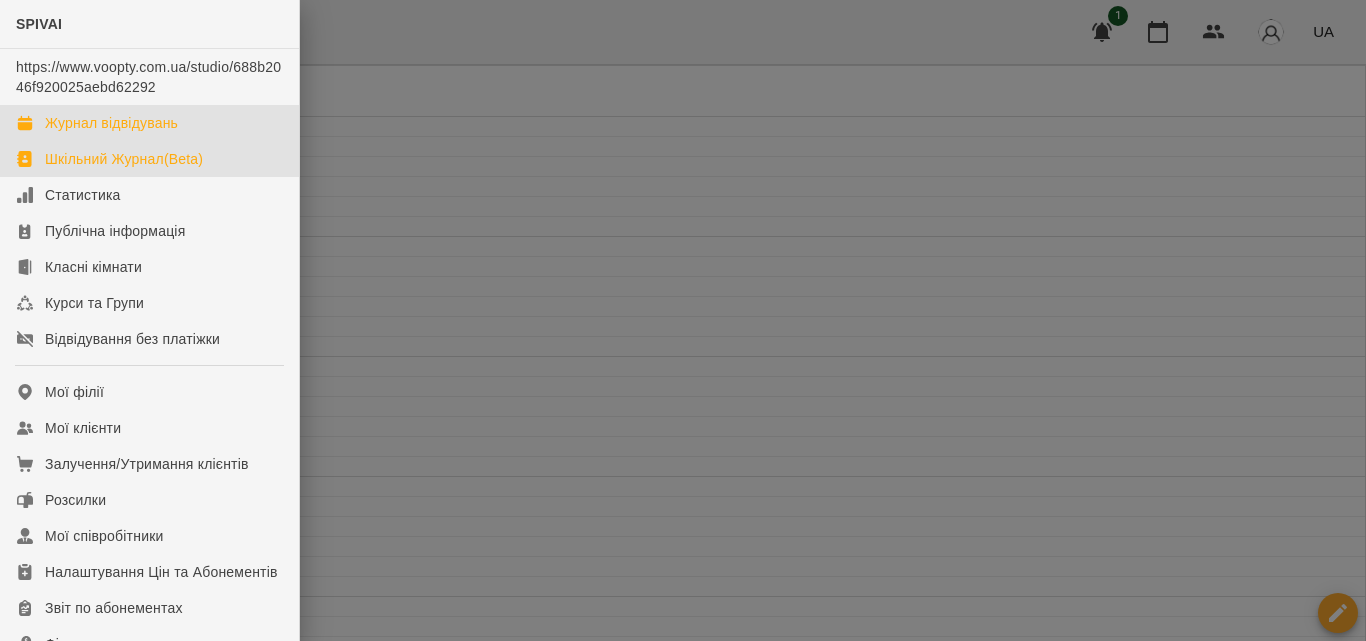 click on "Шкільний Журнал(Beta)" at bounding box center (124, 159) 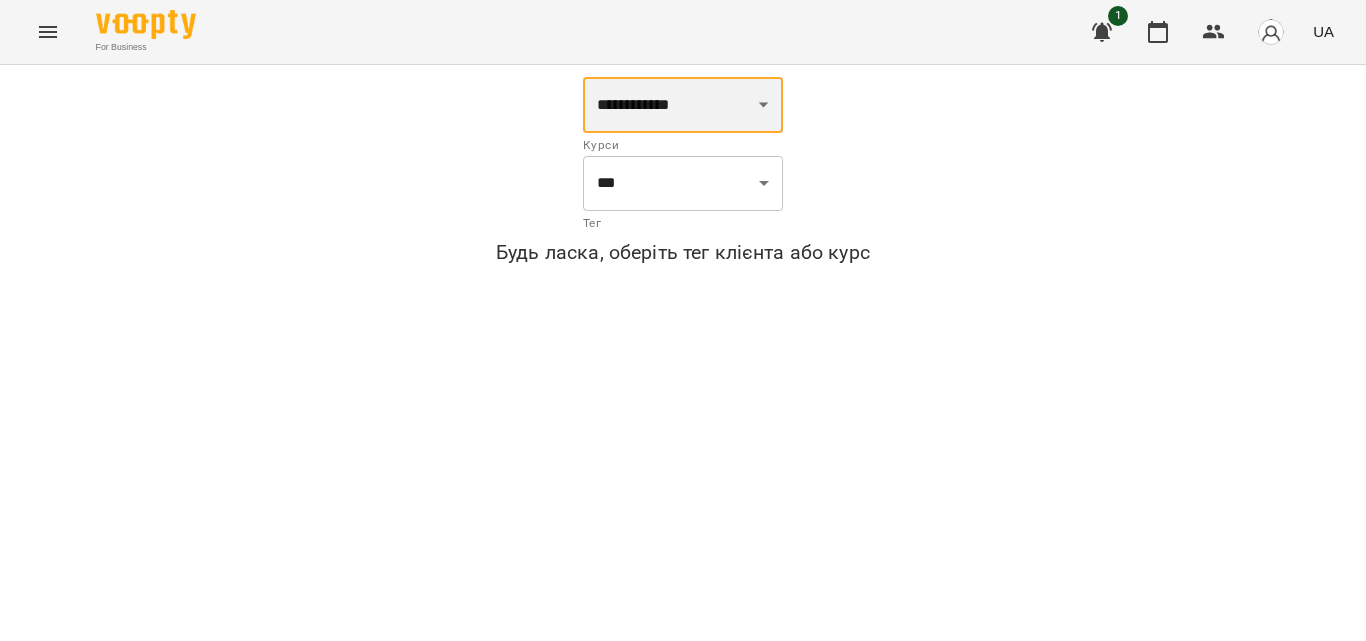 click on "**********" at bounding box center (683, 105) 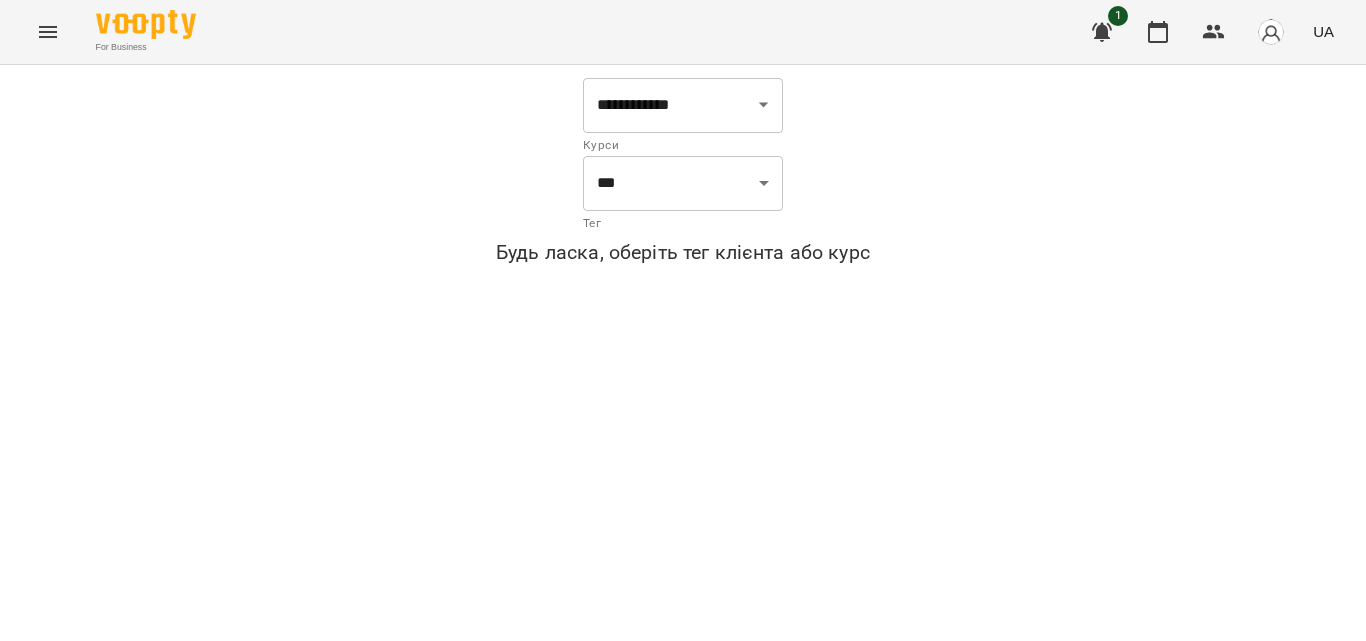 click on "**********" at bounding box center [683, 175] 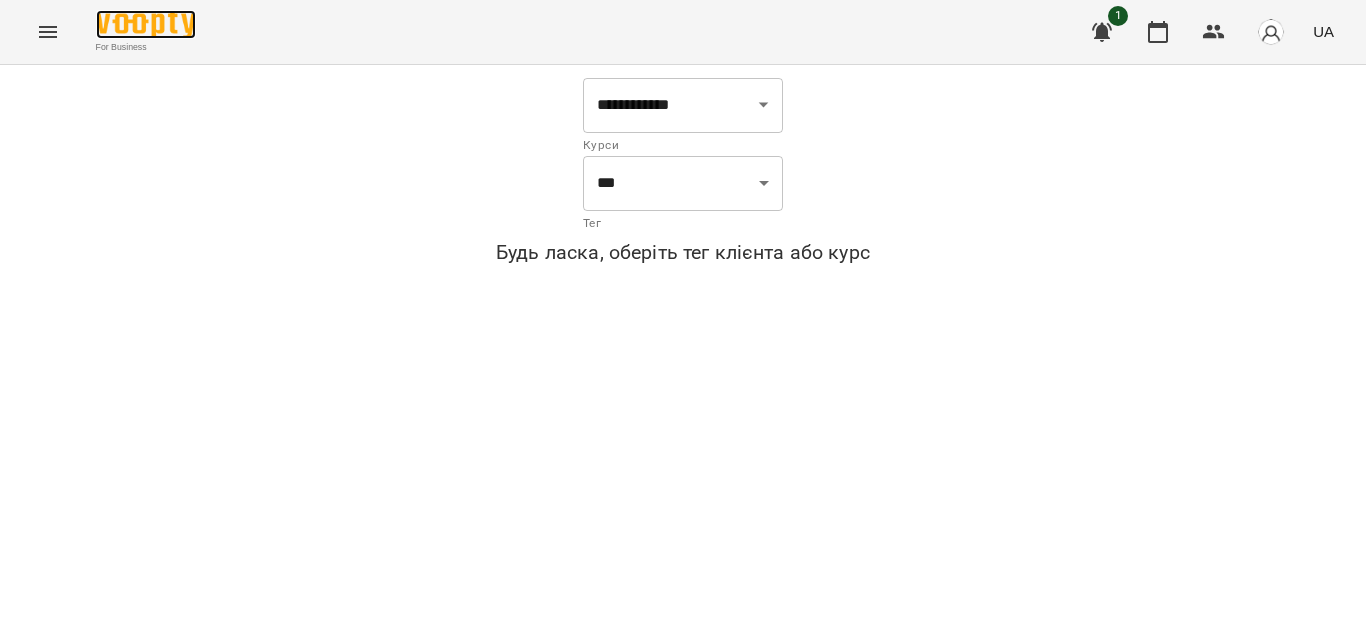 click at bounding box center [146, 24] 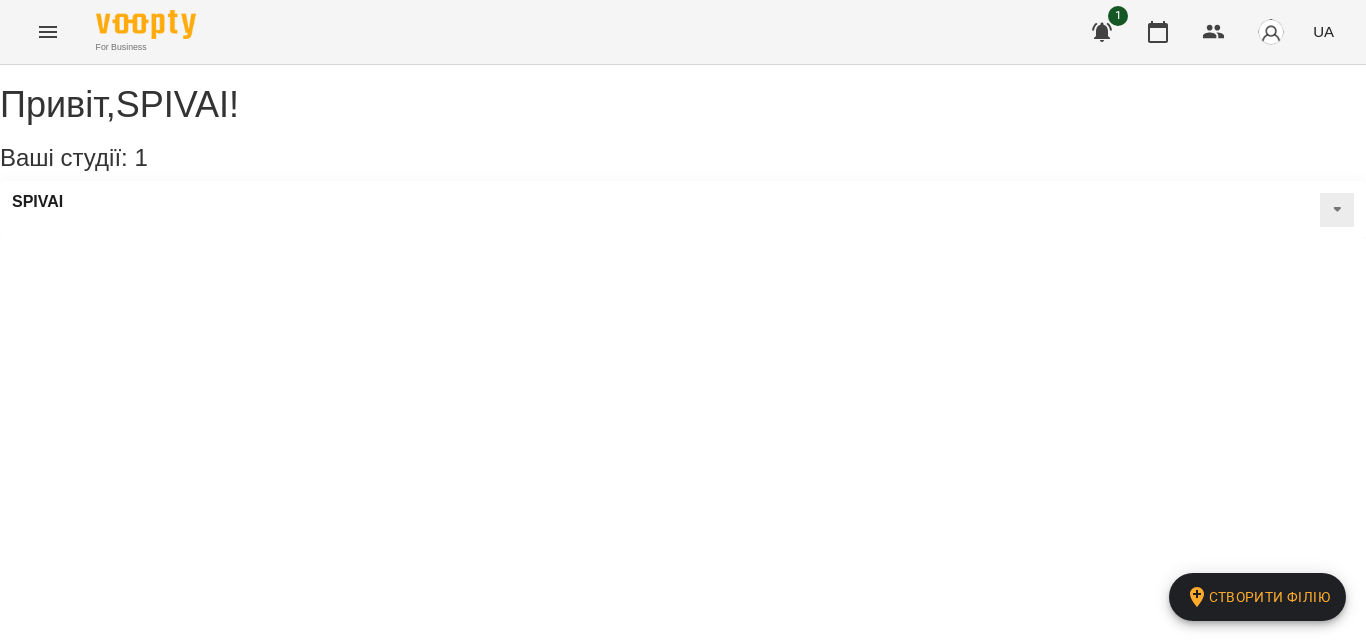 click on "SPIVAI" at bounding box center (683, 210) 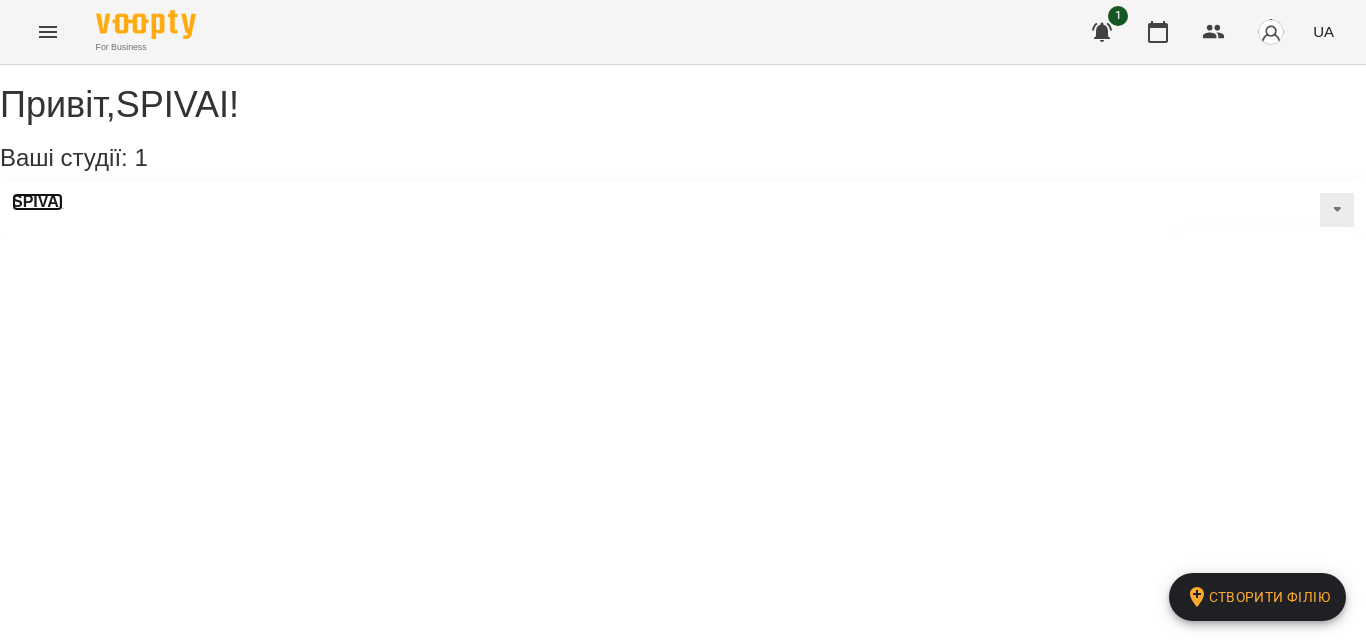 click on "SPIVAI" at bounding box center [37, 202] 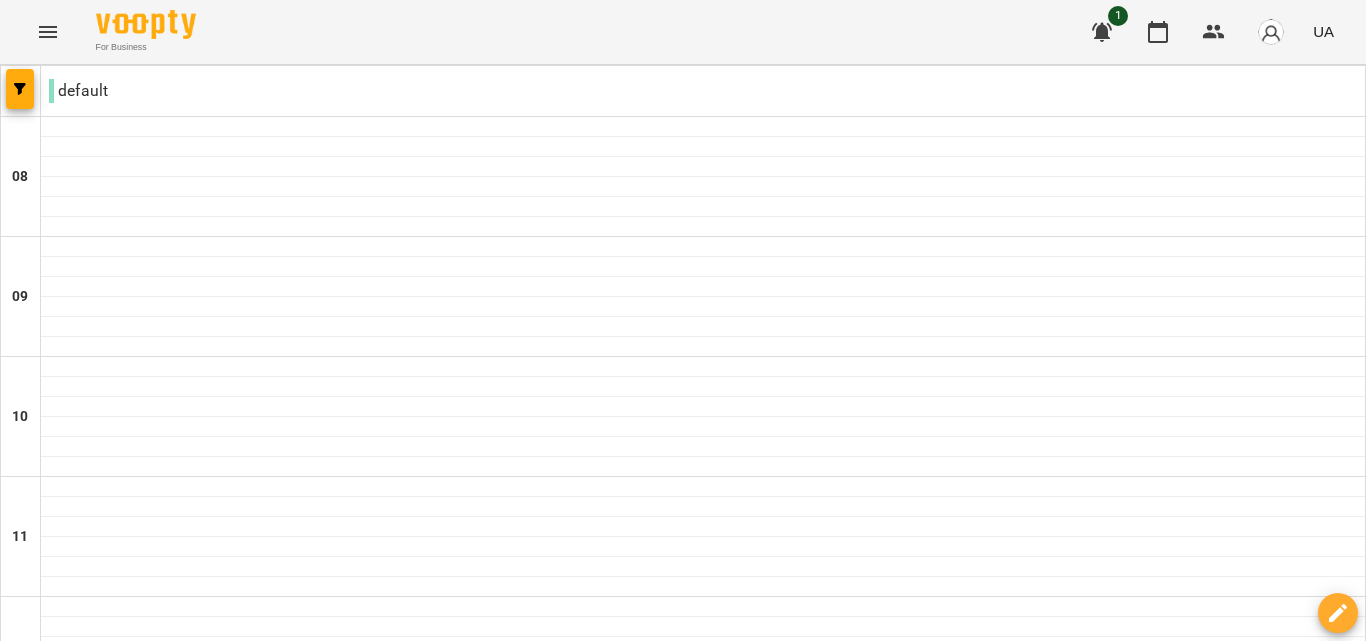 scroll, scrollTop: 631, scrollLeft: 0, axis: vertical 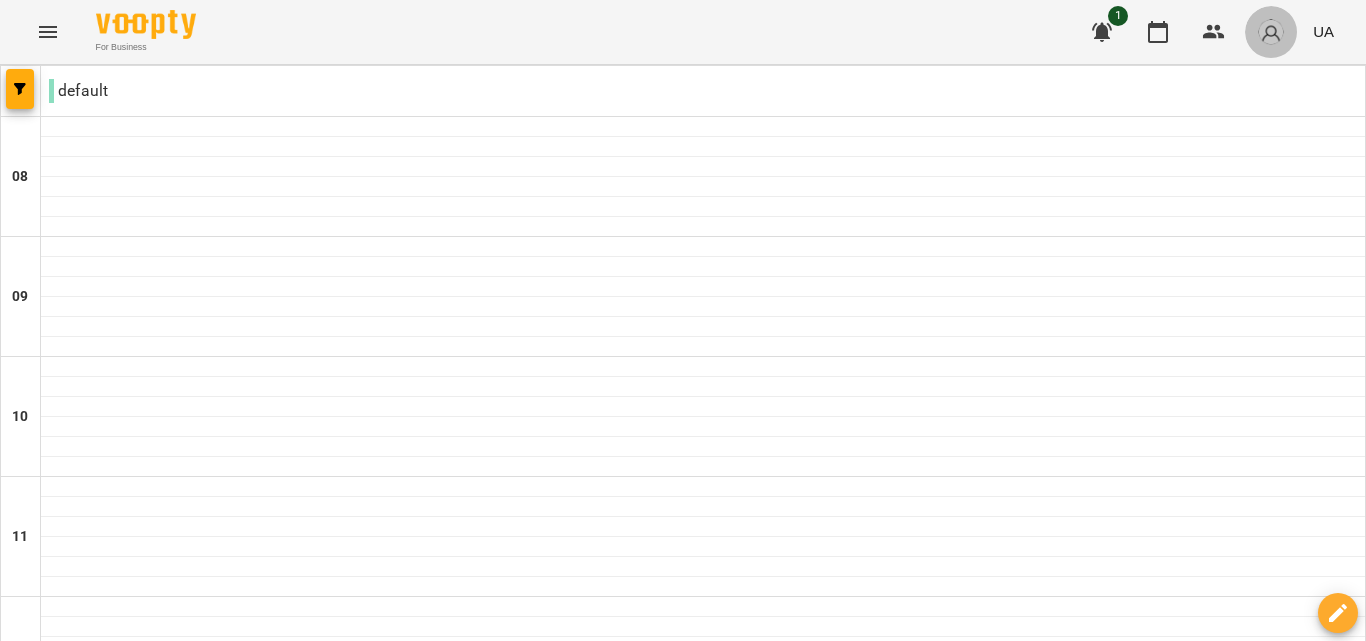 click at bounding box center [1271, 32] 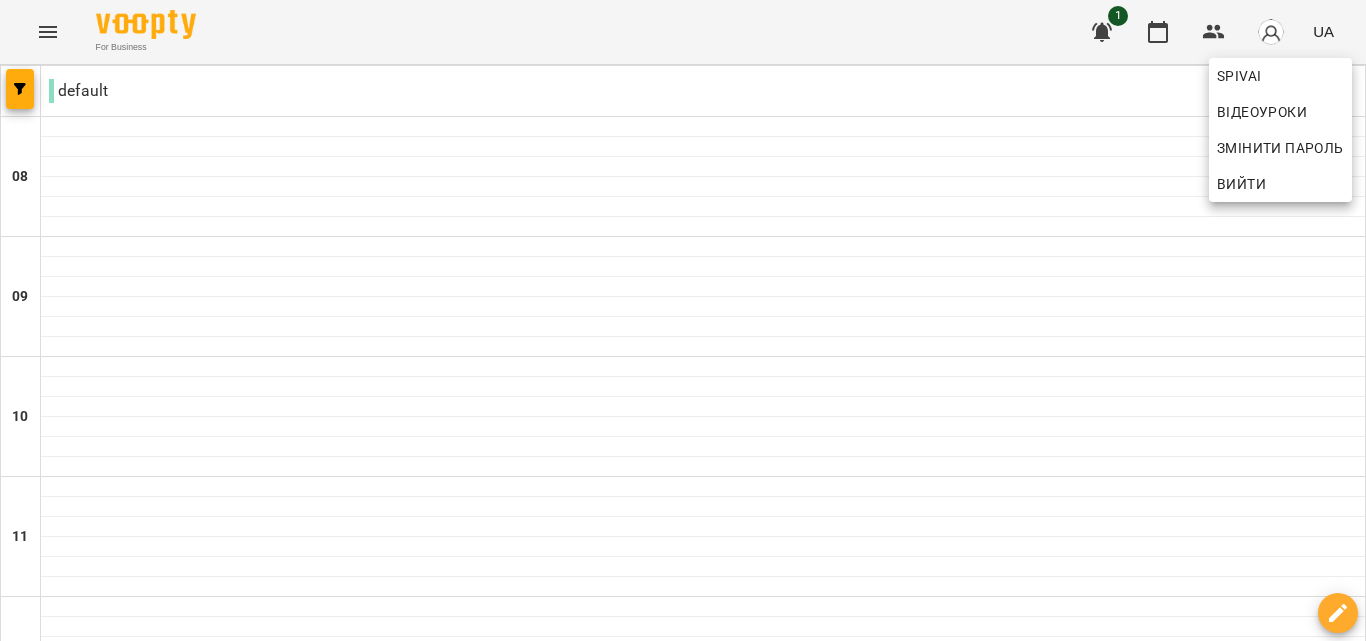 click at bounding box center (683, 320) 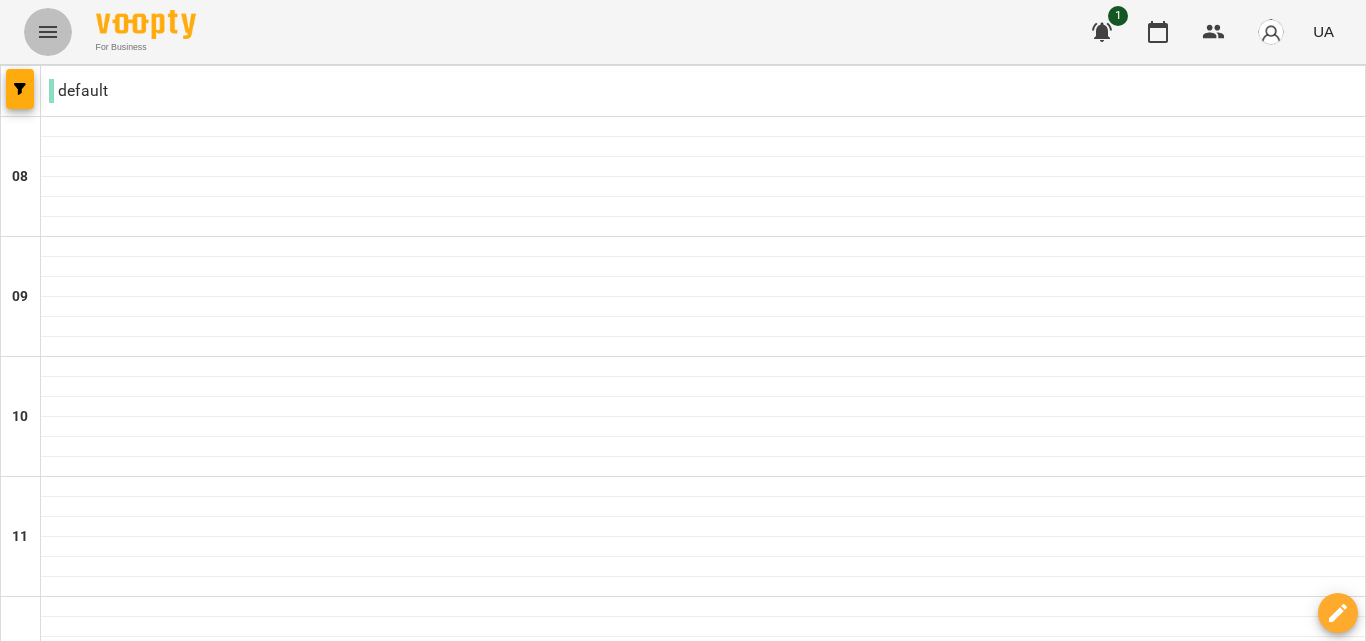click 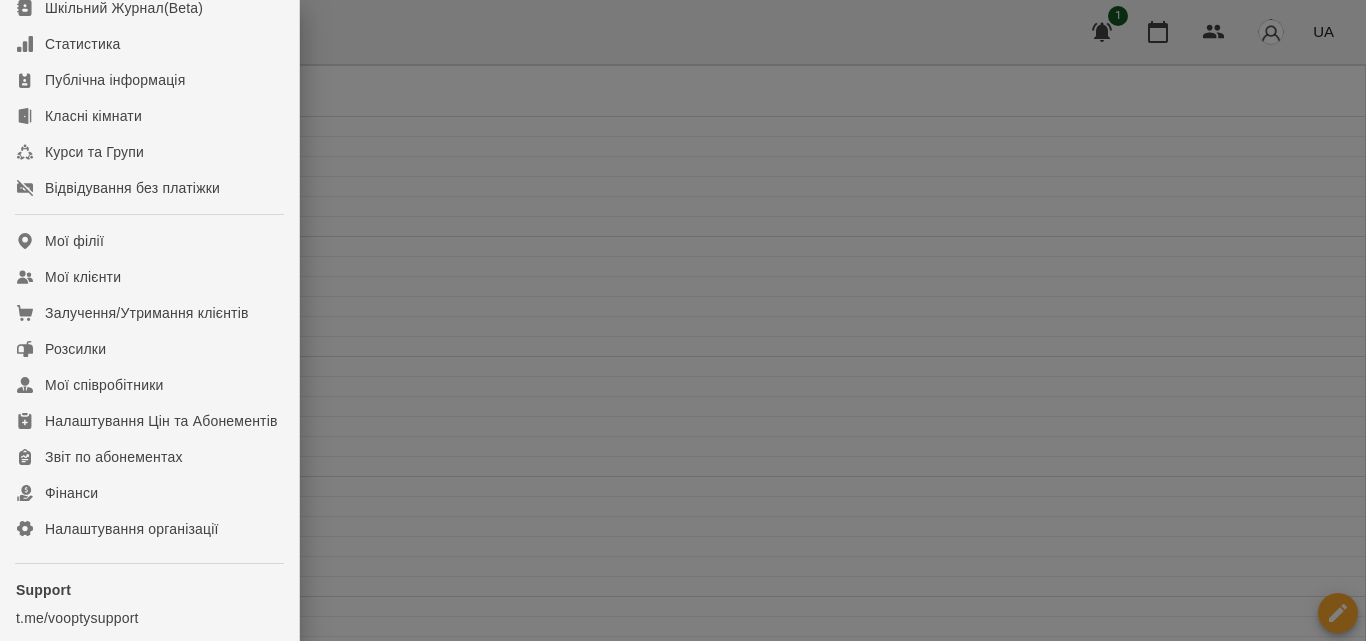 scroll, scrollTop: 138, scrollLeft: 0, axis: vertical 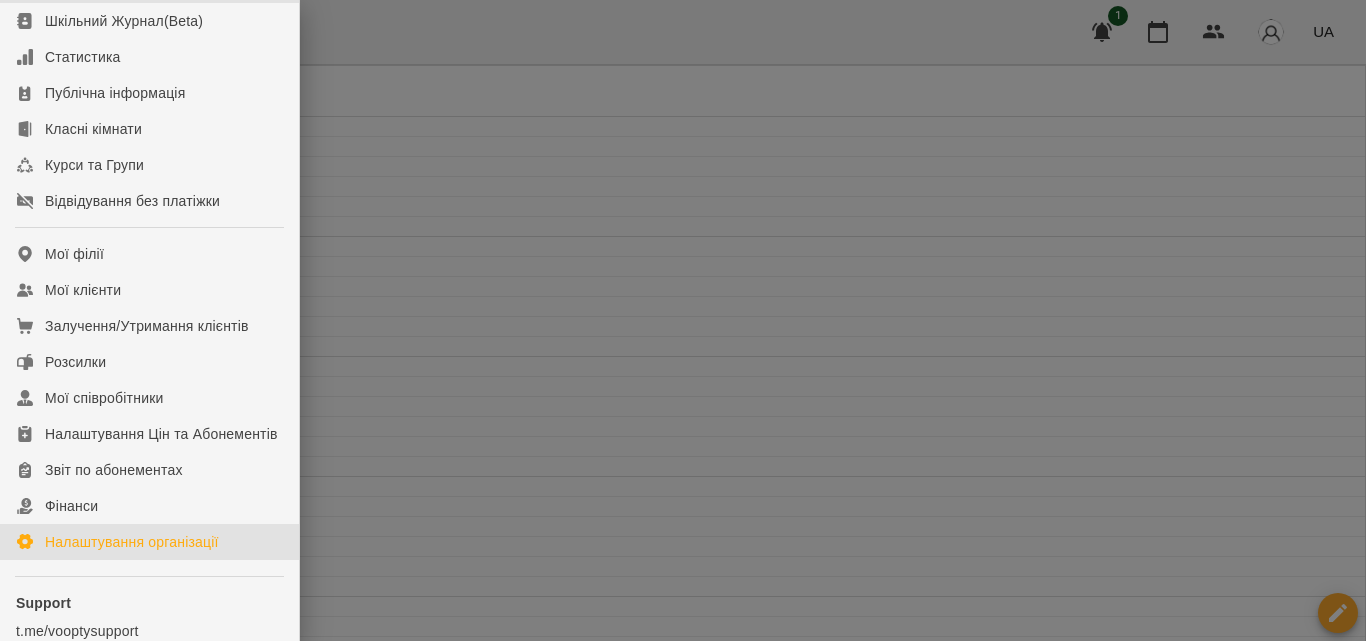 click on "Налаштування організації" at bounding box center (132, 542) 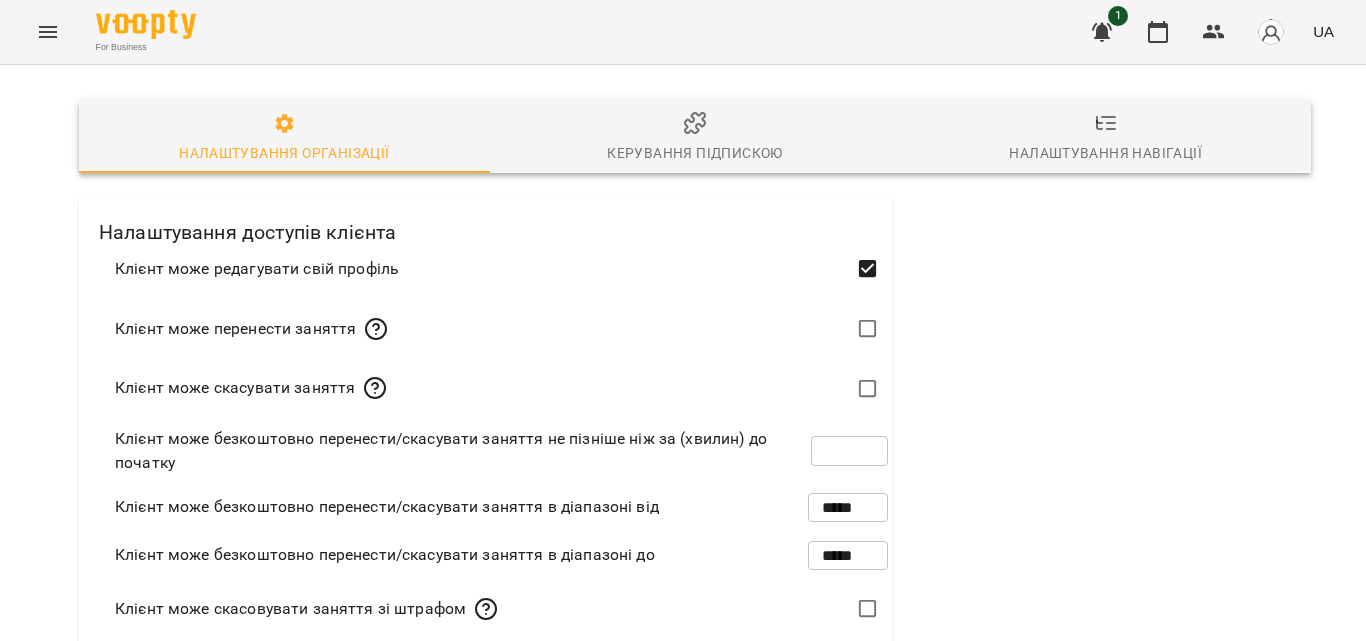 scroll, scrollTop: 98, scrollLeft: 0, axis: vertical 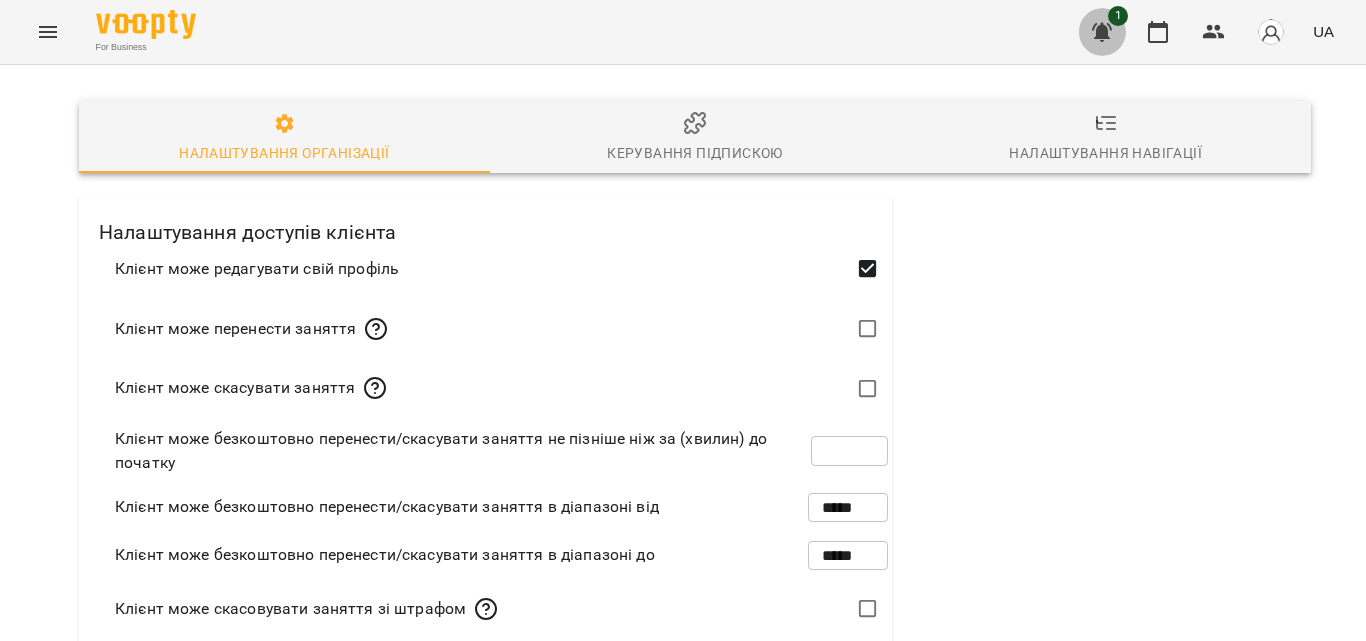 click 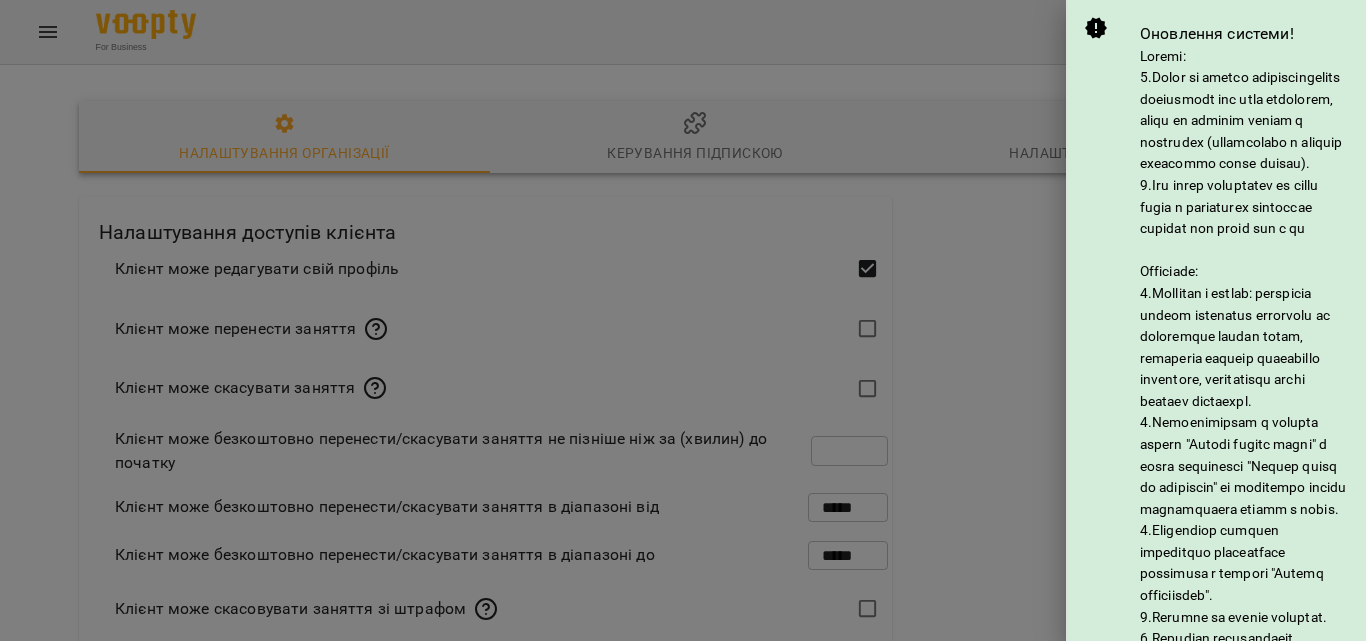 click at bounding box center [683, 320] 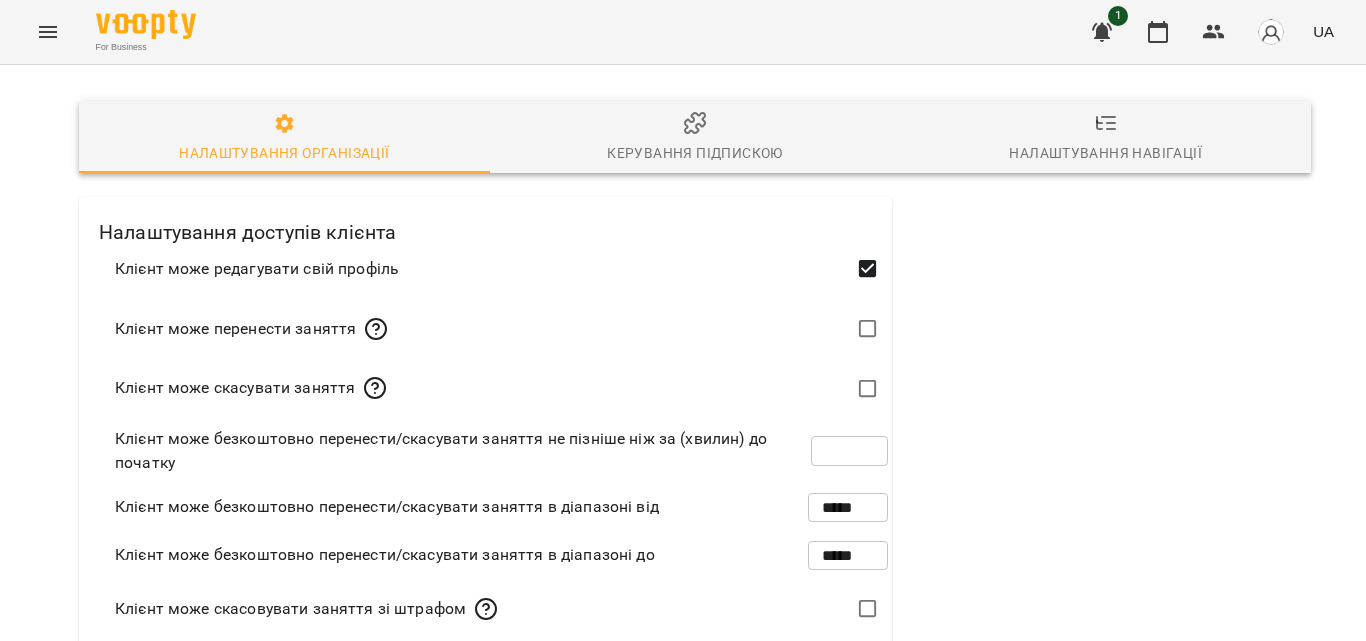 scroll, scrollTop: 0, scrollLeft: 0, axis: both 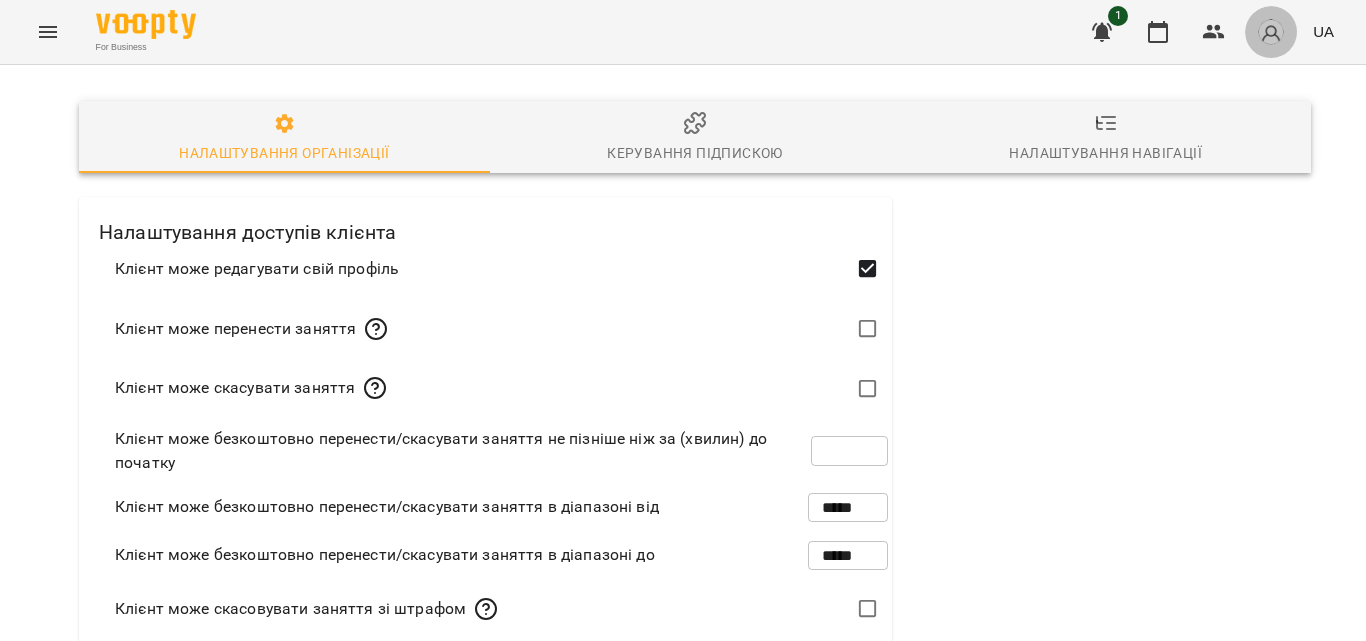 click at bounding box center (1271, 32) 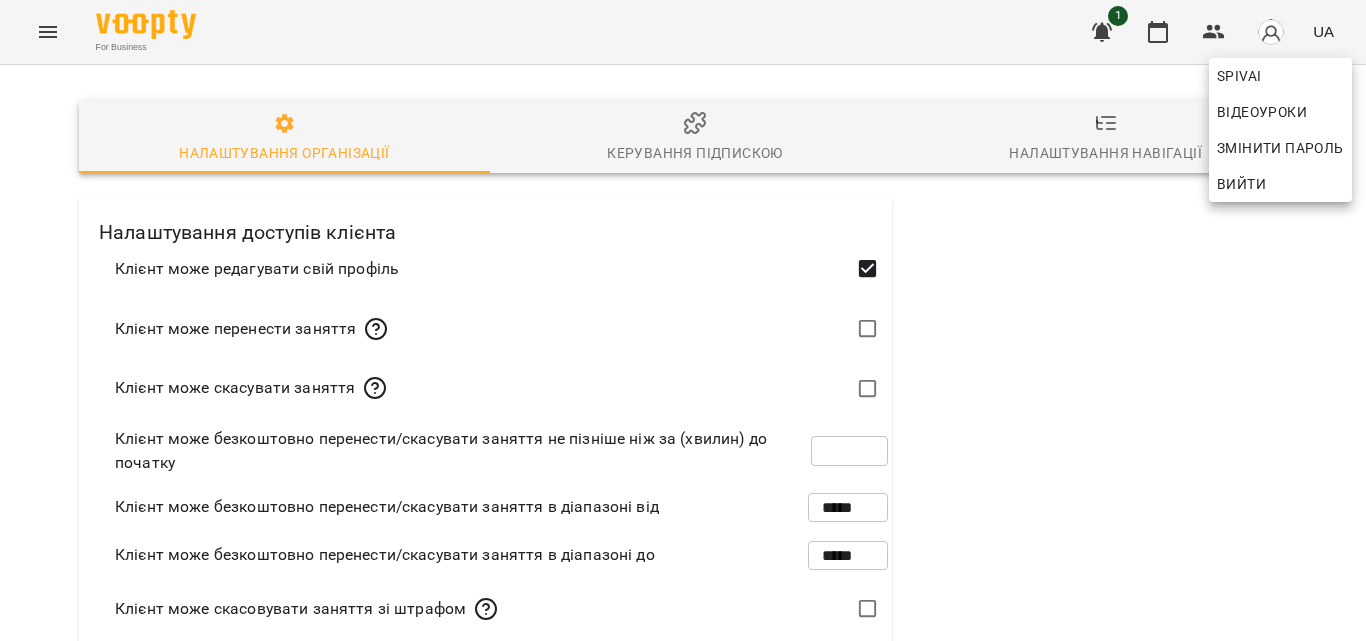 click at bounding box center (683, 320) 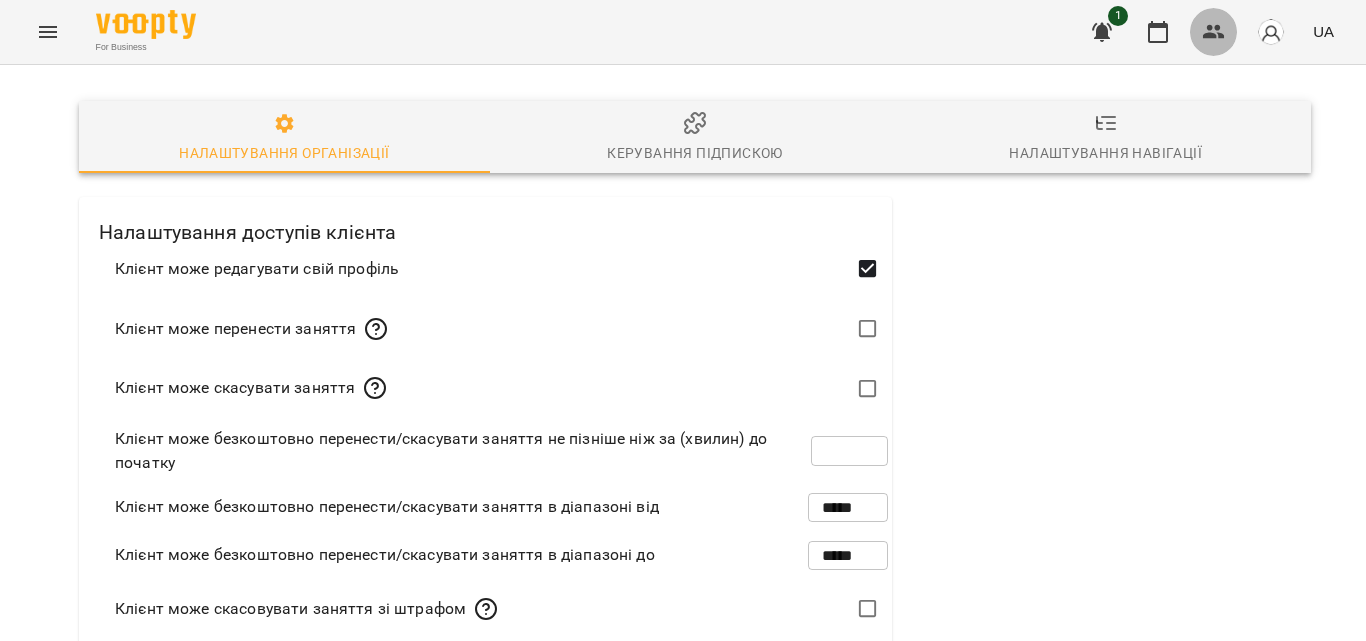 click 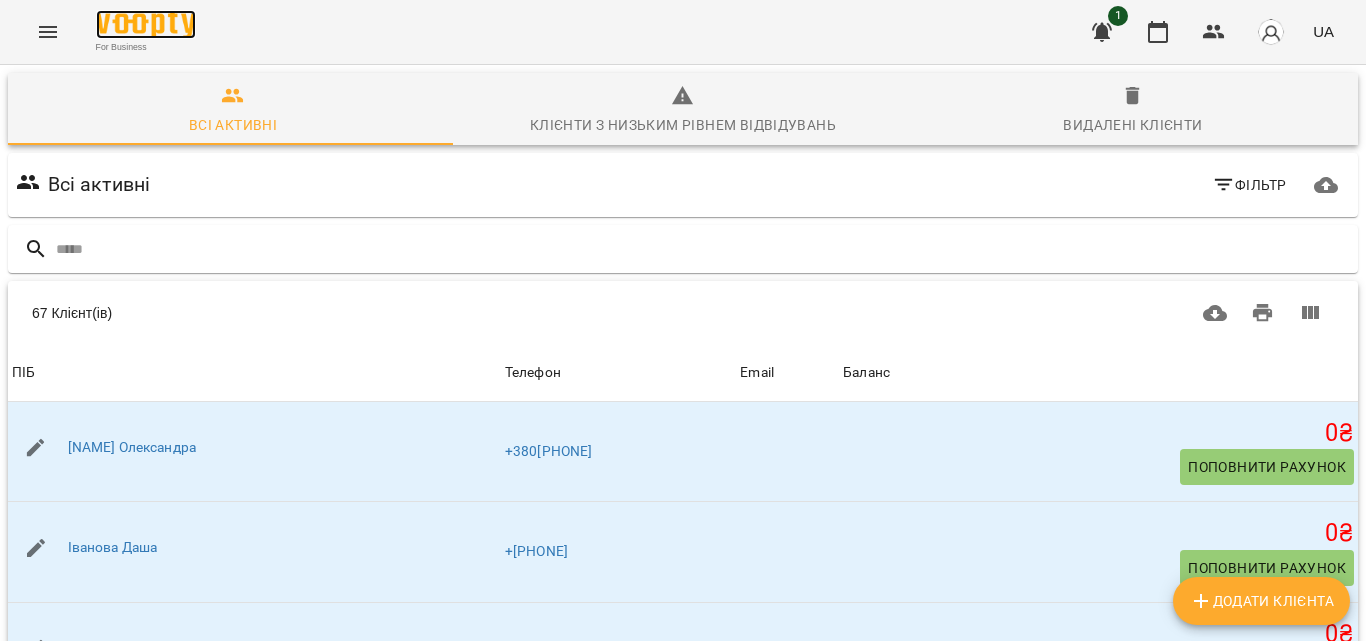 click at bounding box center (146, 24) 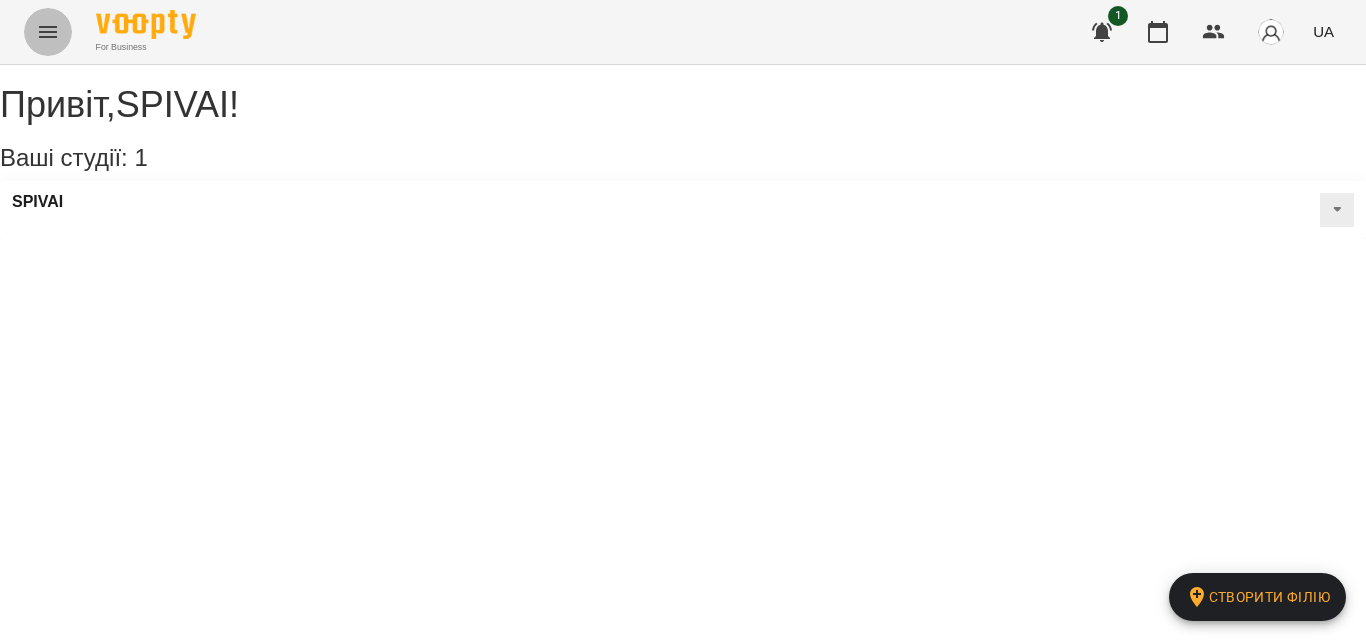 click at bounding box center [48, 32] 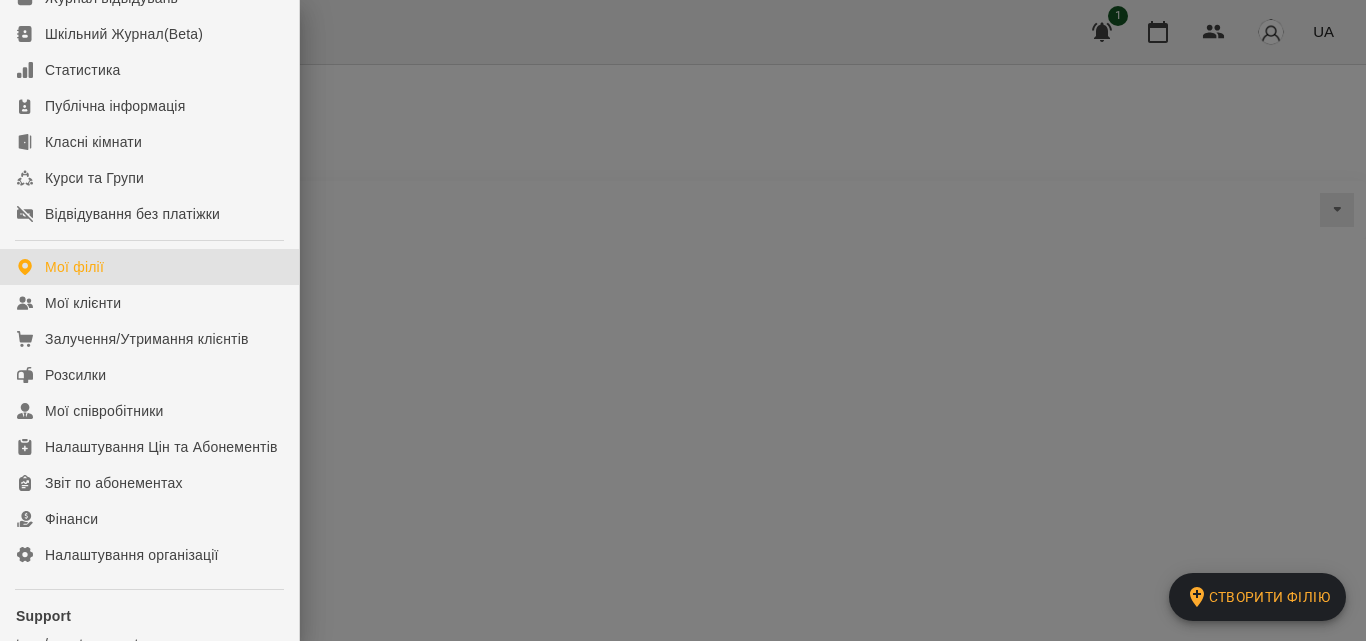 scroll, scrollTop: 134, scrollLeft: 0, axis: vertical 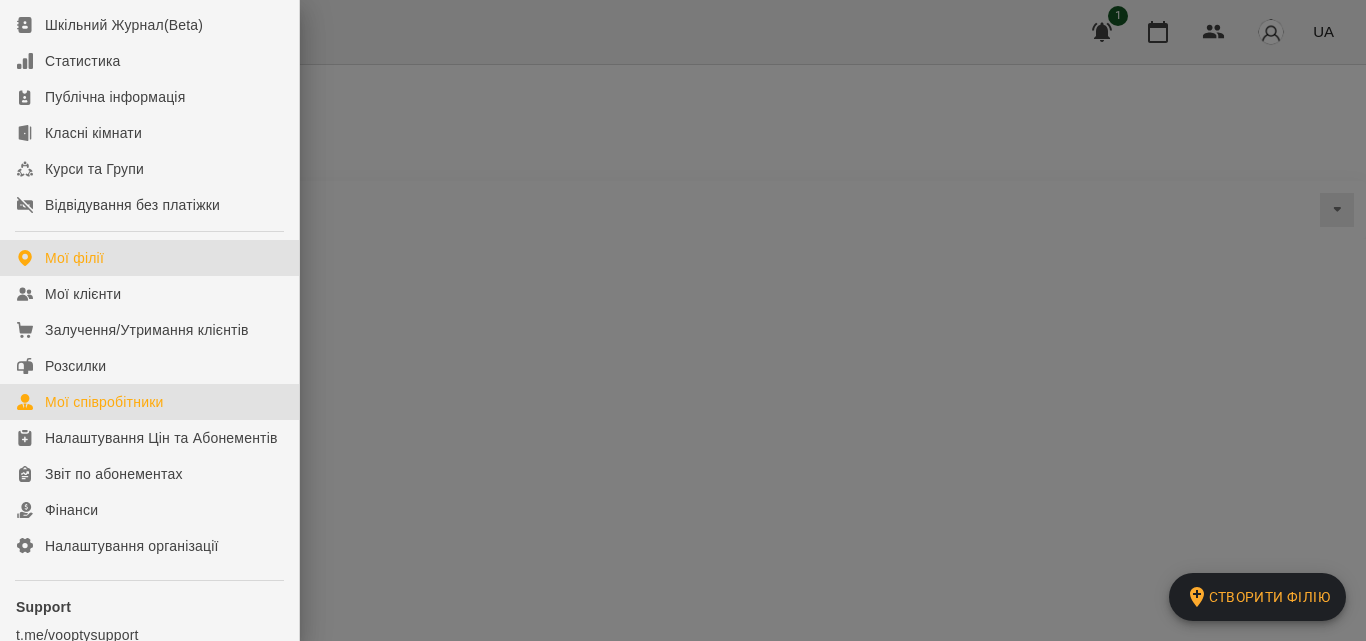 click on "Мої співробітники" at bounding box center (149, 402) 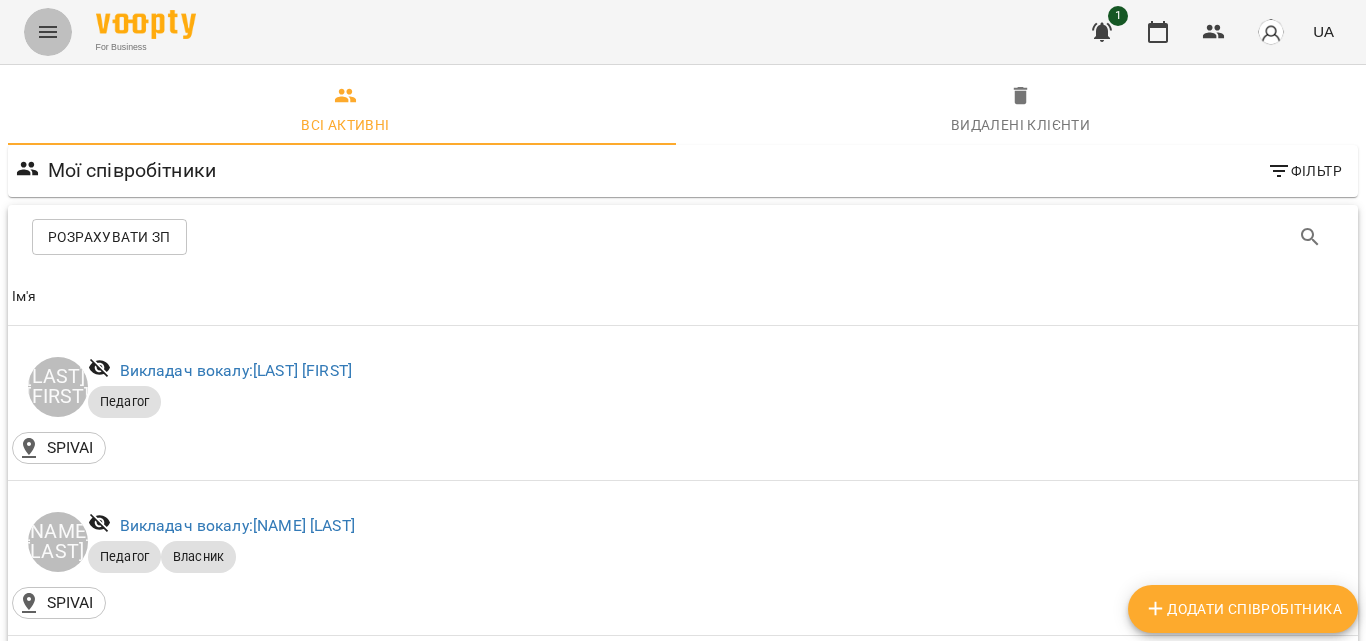 click 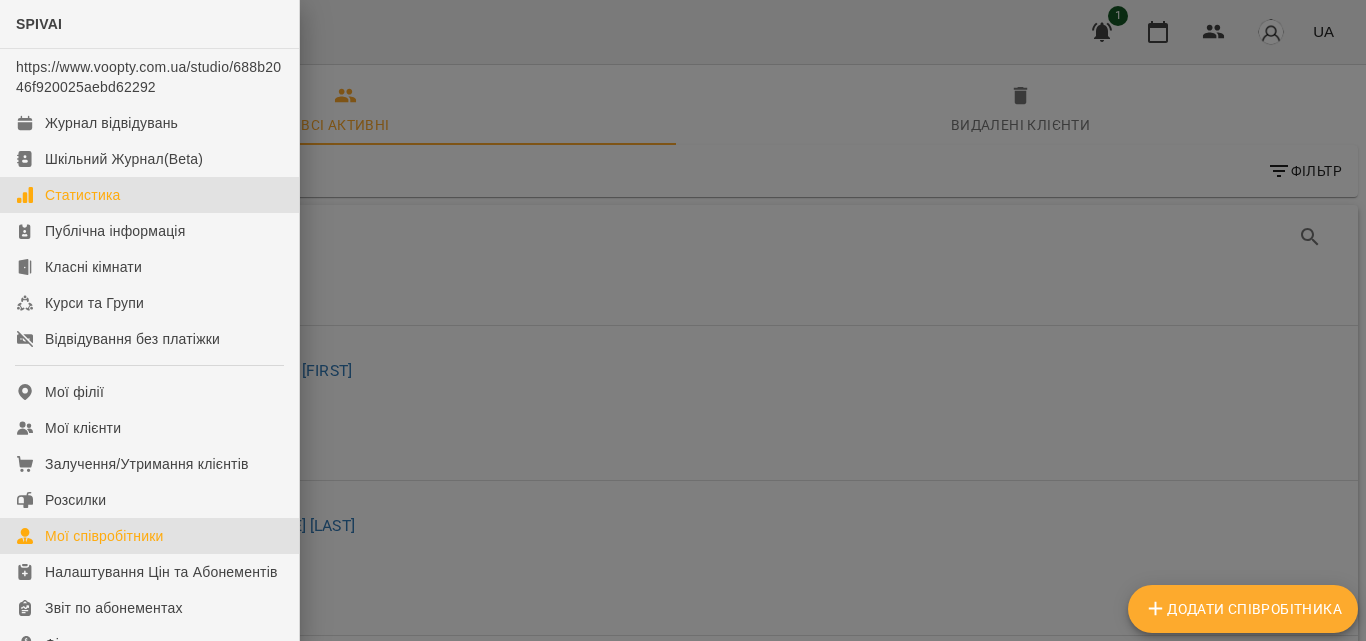 click on "Статистика" at bounding box center [149, 195] 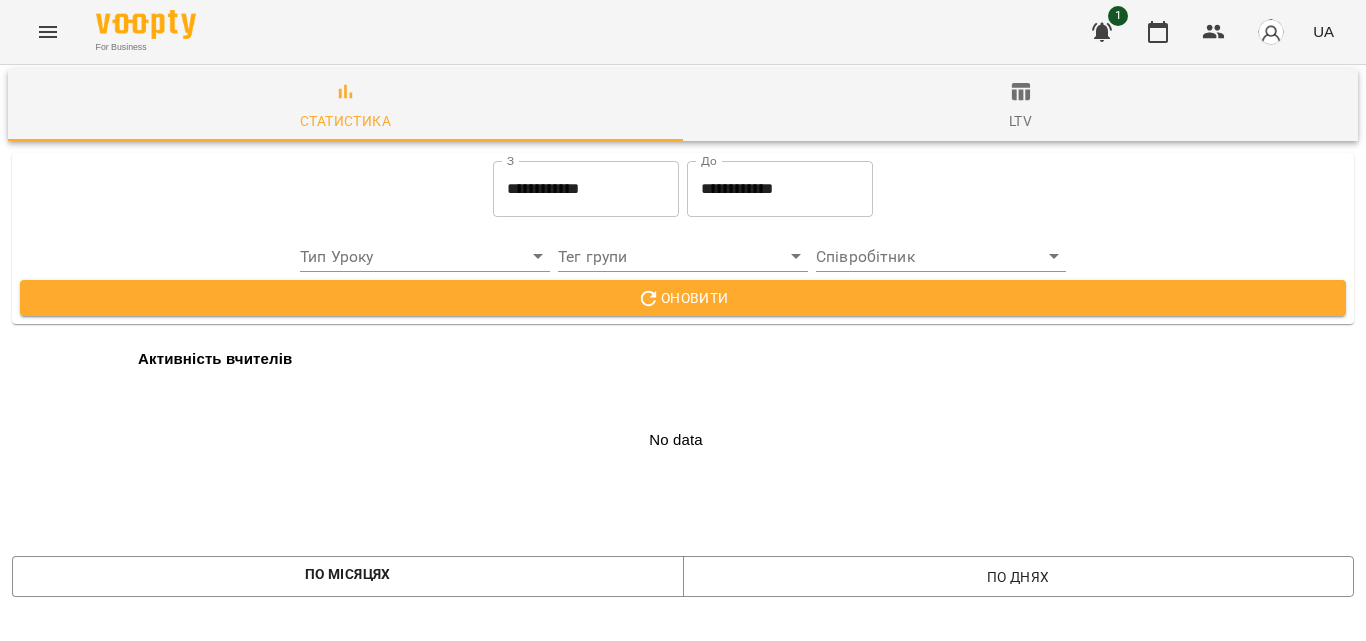 scroll, scrollTop: 0, scrollLeft: 0, axis: both 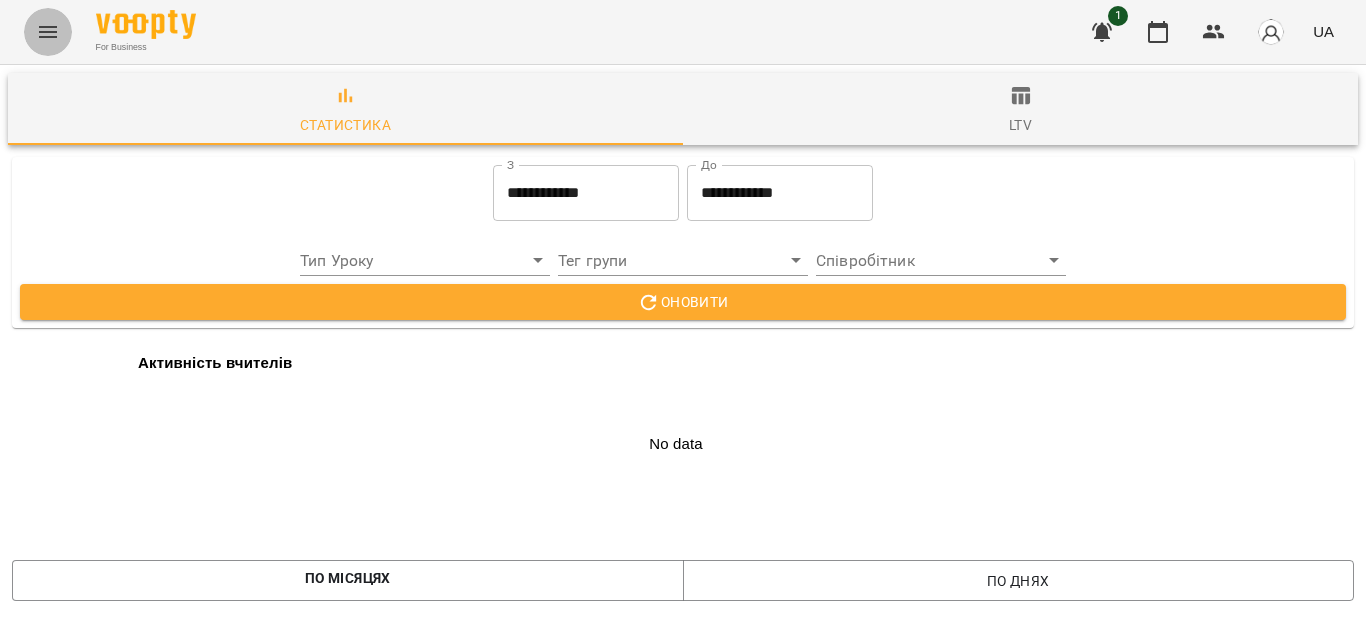 click 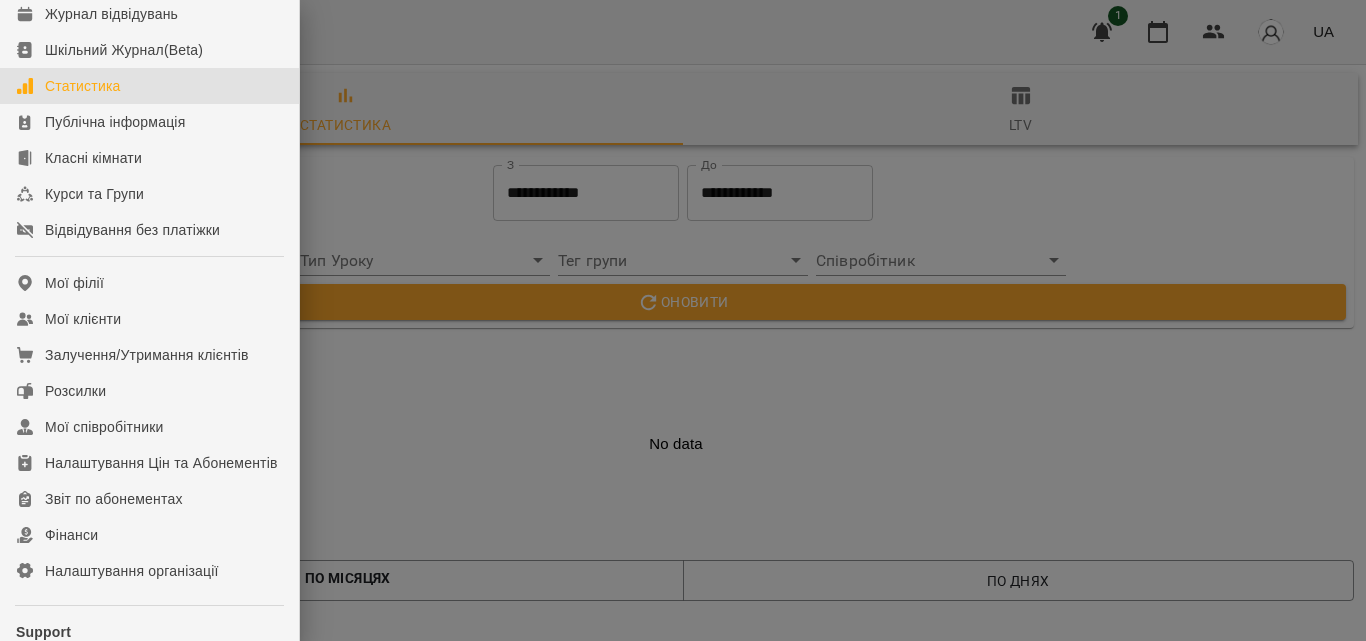 scroll, scrollTop: 0, scrollLeft: 0, axis: both 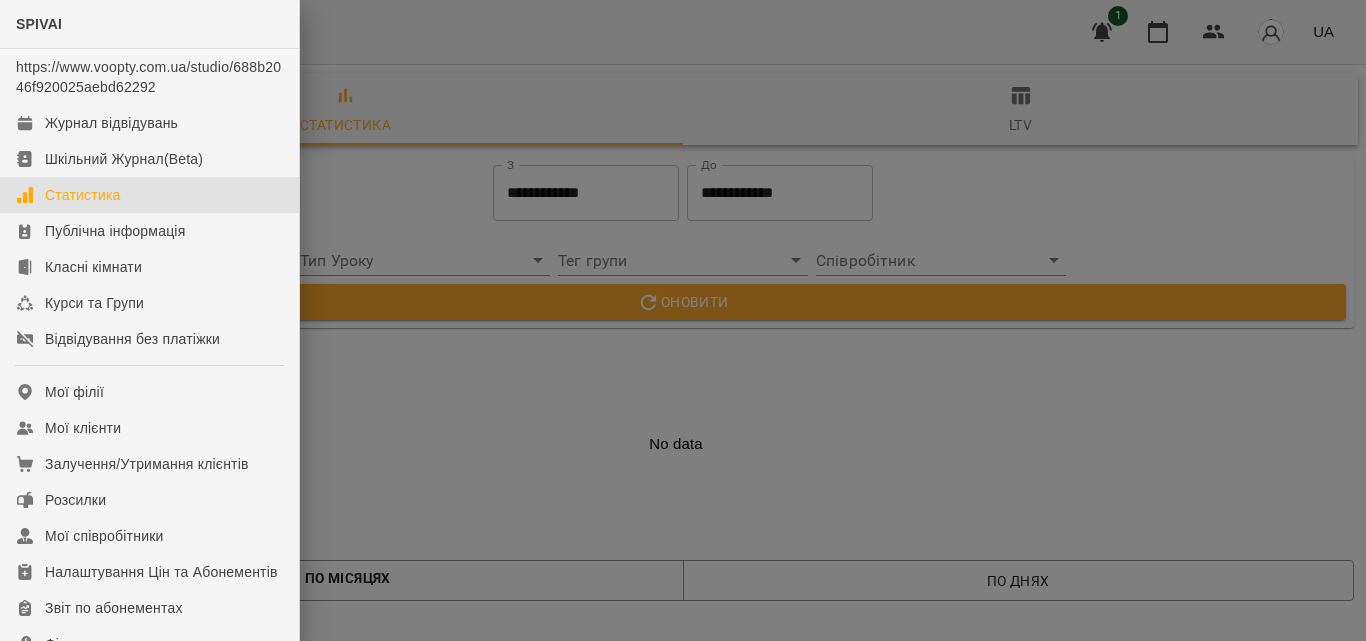 click at bounding box center [683, 320] 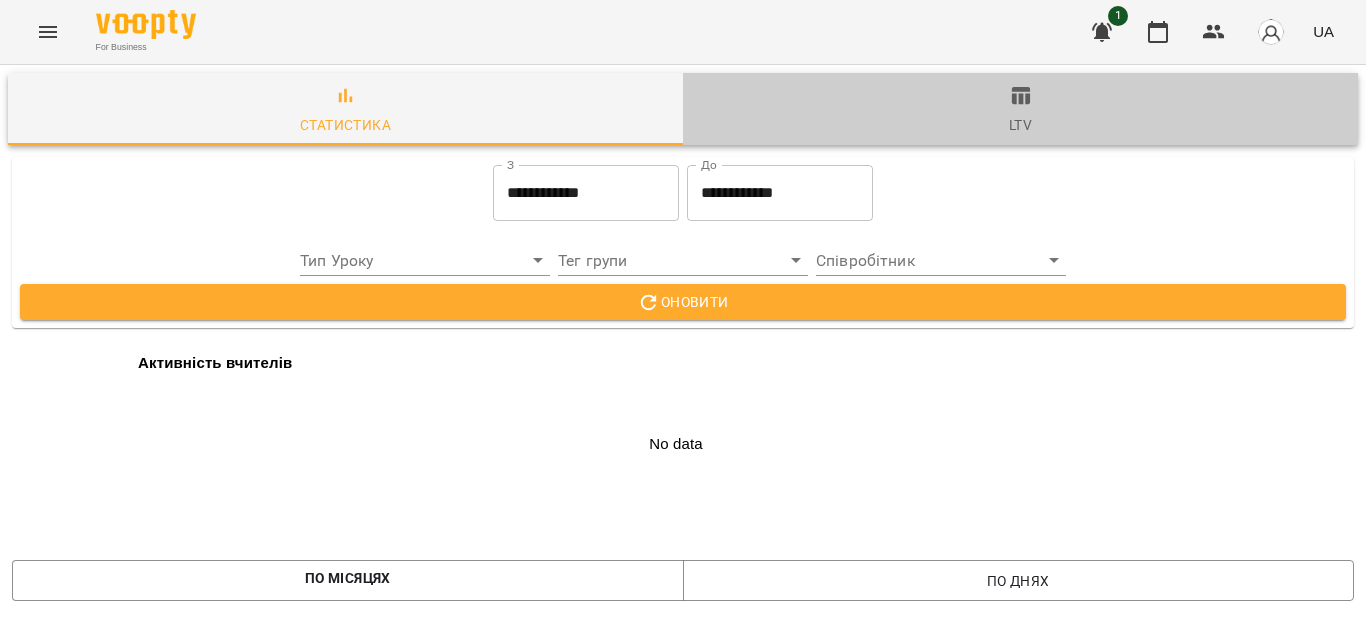 click on "ltv" at bounding box center [1020, 111] 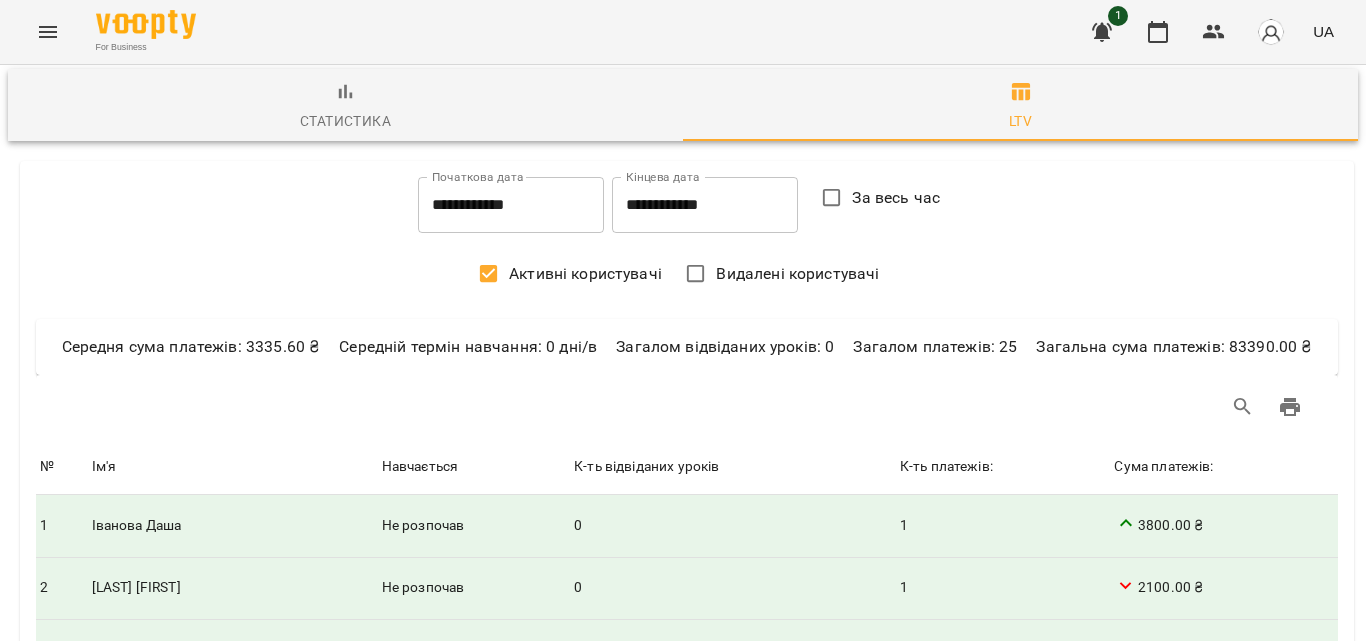 scroll, scrollTop: 1626, scrollLeft: 0, axis: vertical 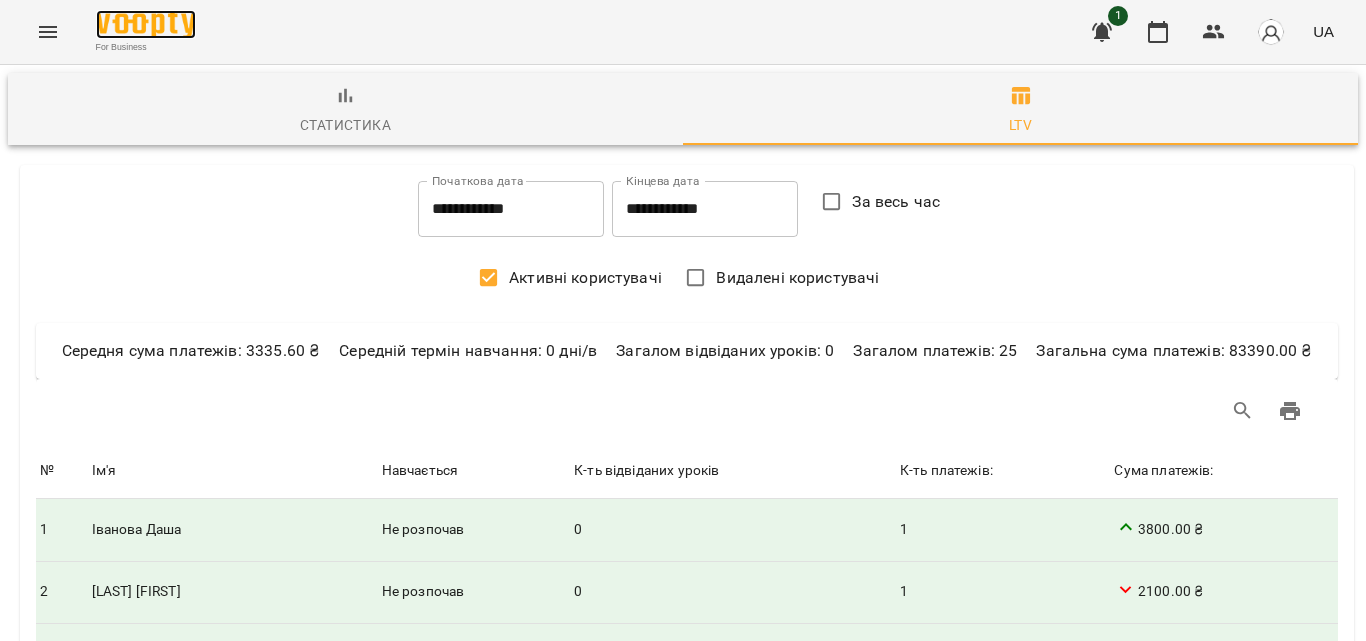 click at bounding box center [146, 24] 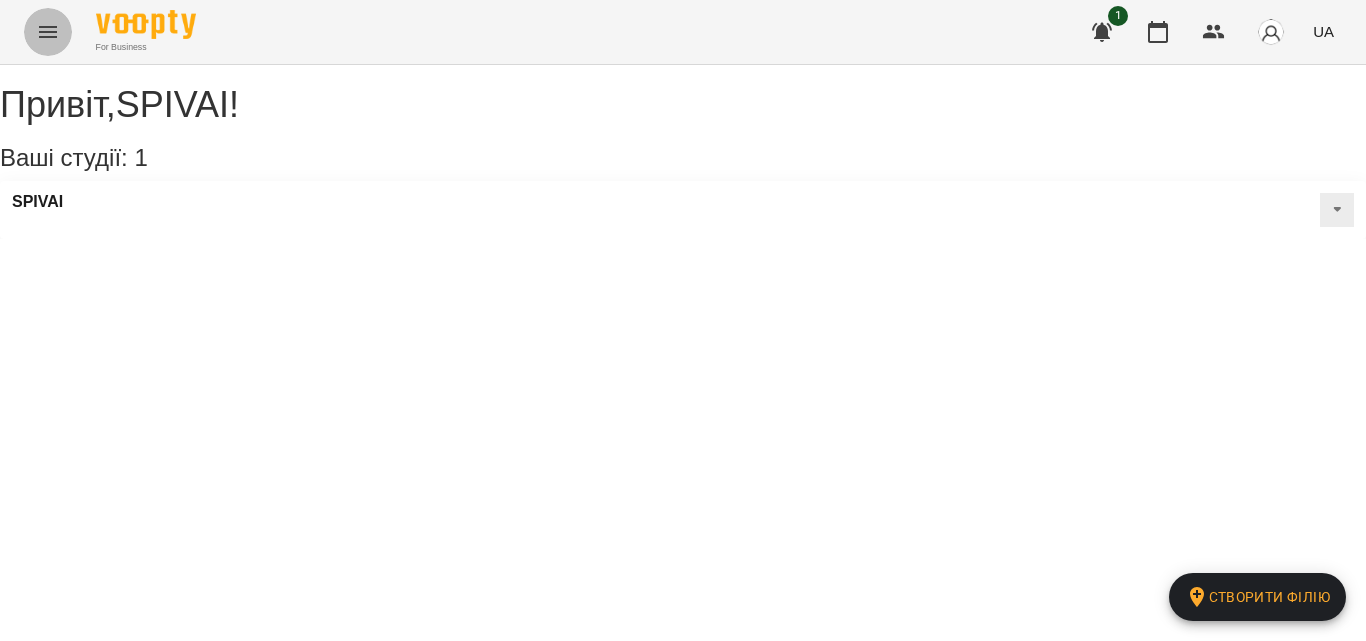 click 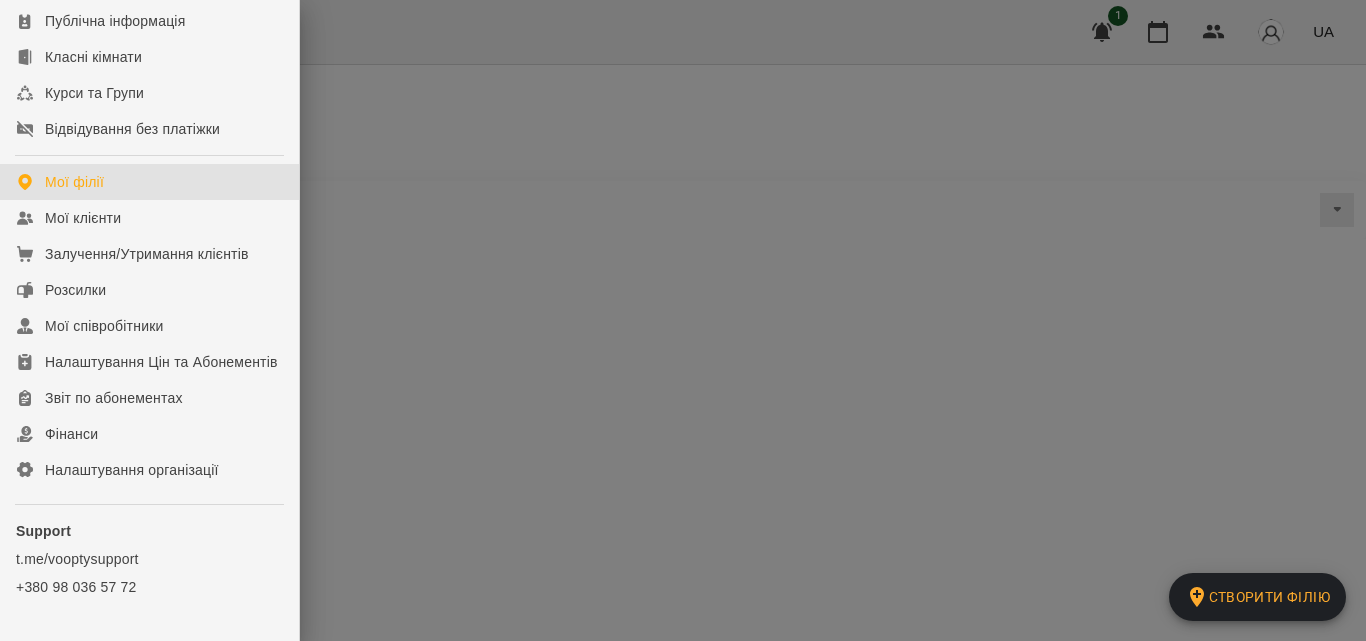 scroll, scrollTop: 215, scrollLeft: 0, axis: vertical 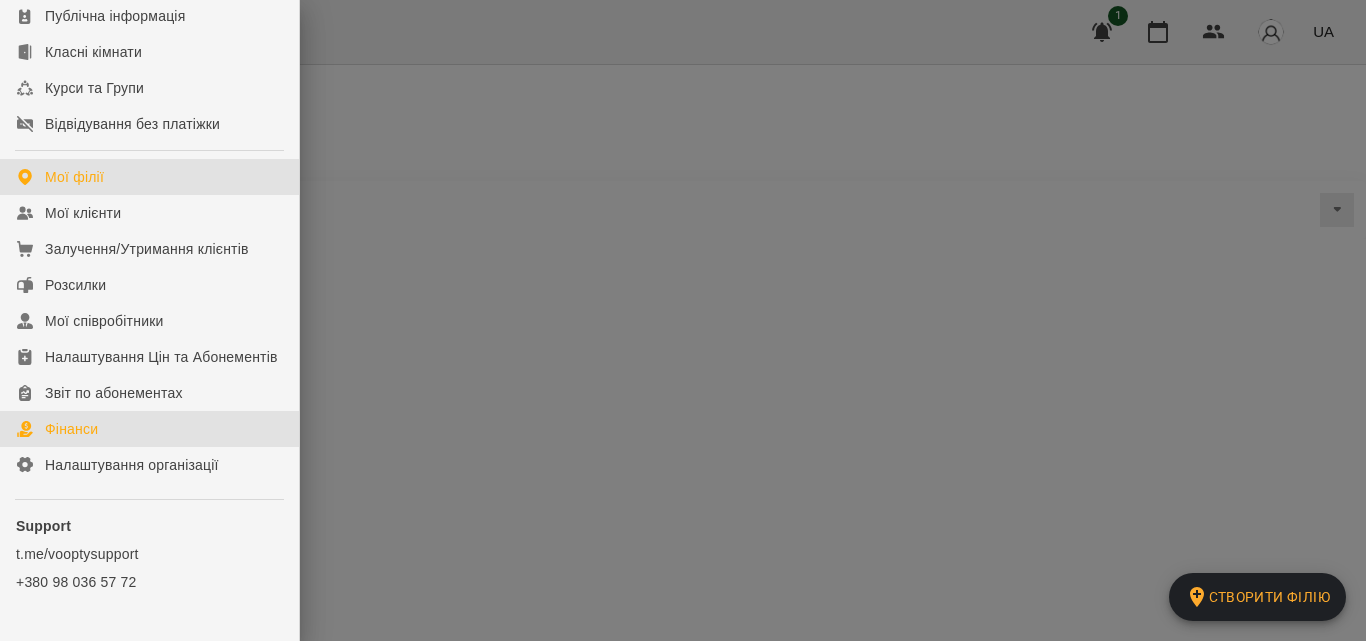 click on "Фінанси" at bounding box center (149, 429) 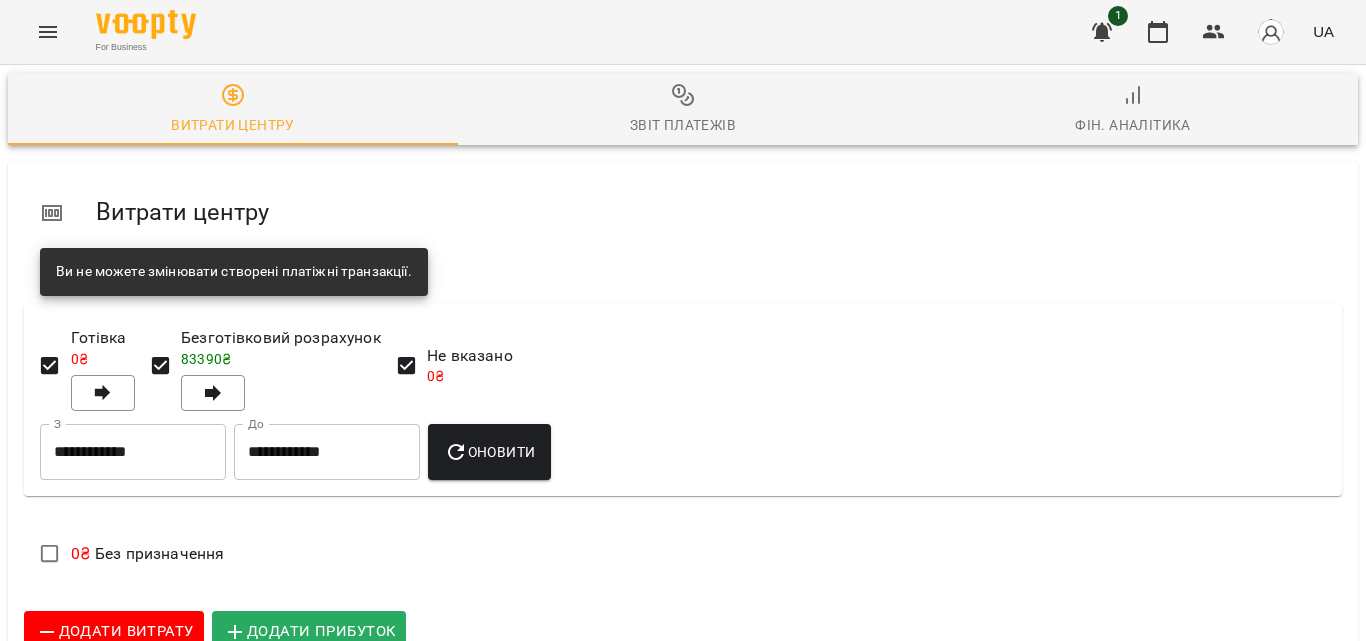 scroll, scrollTop: 0, scrollLeft: 0, axis: both 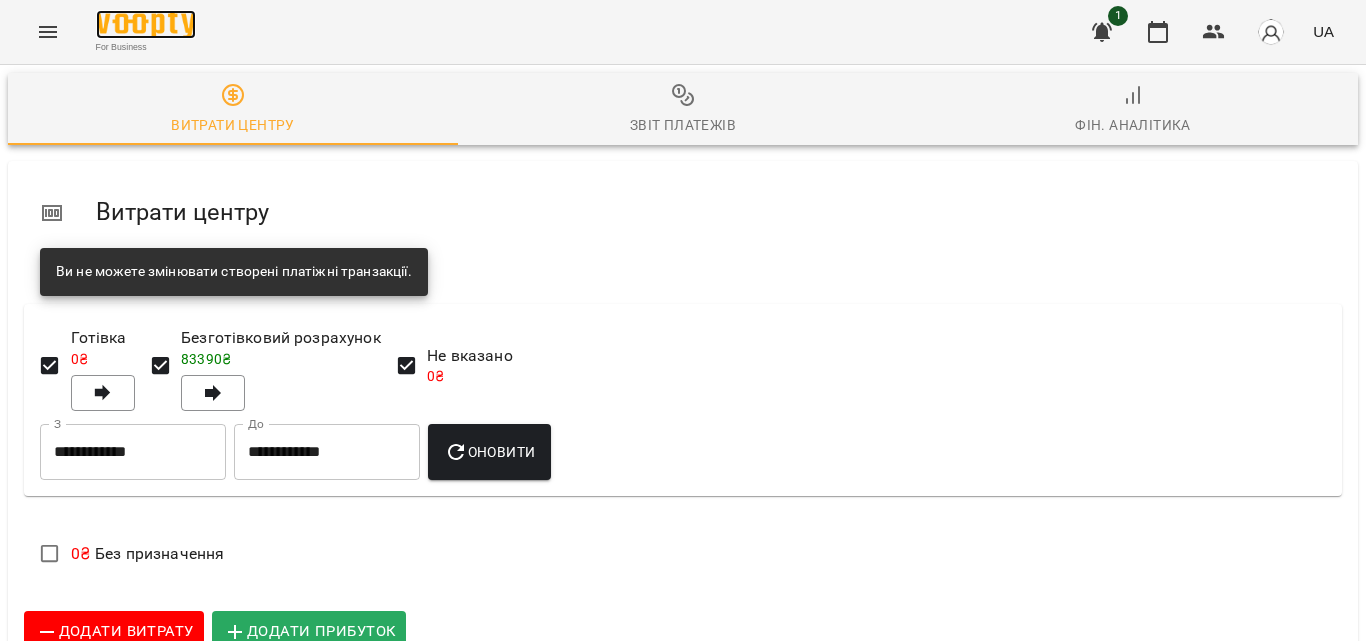 click at bounding box center [146, 24] 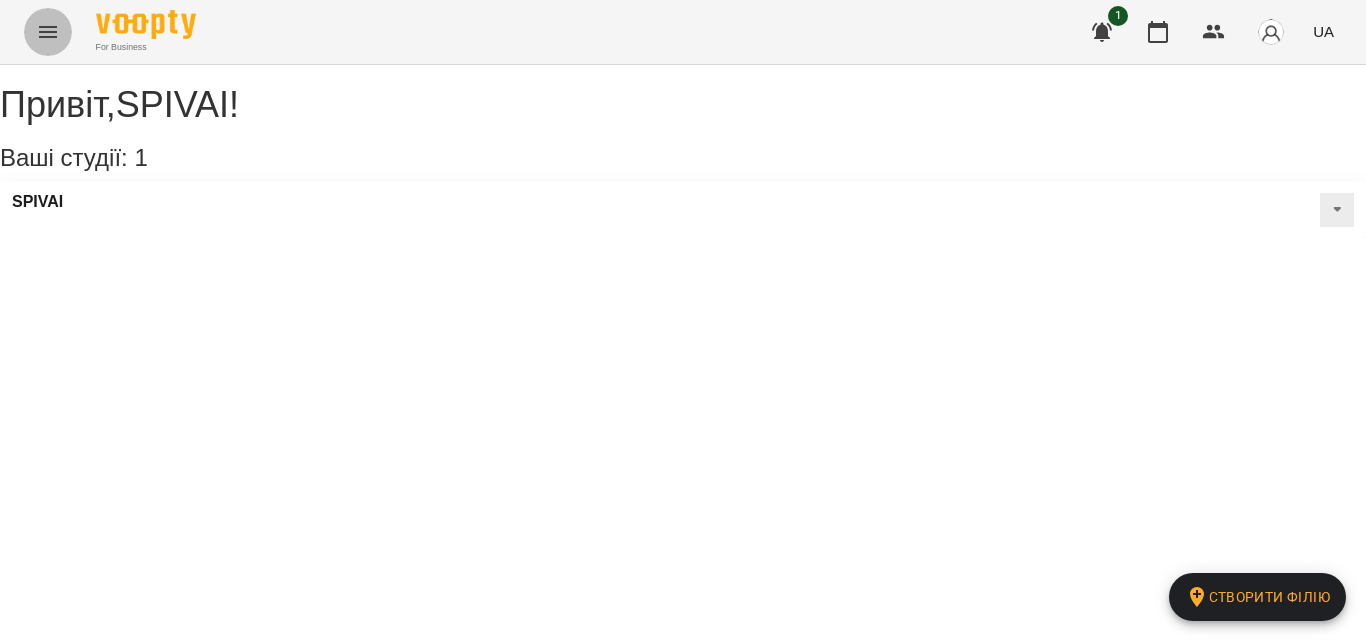 click 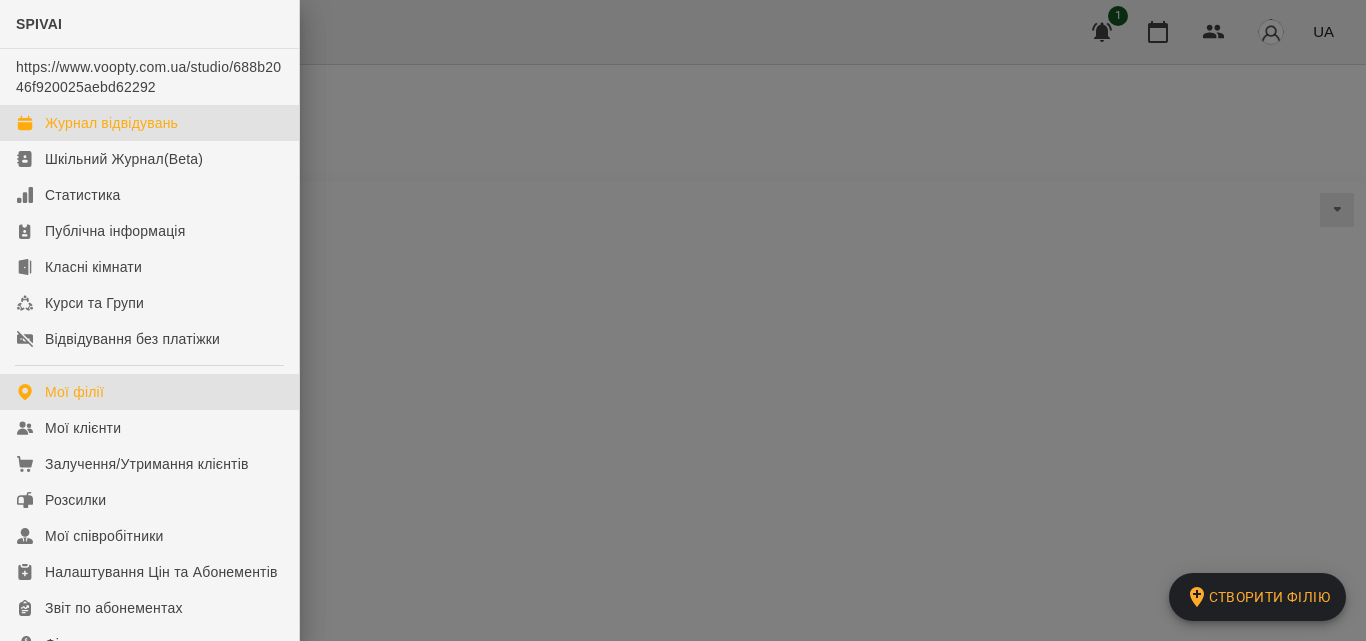 click on "Журнал відвідувань" at bounding box center [149, 123] 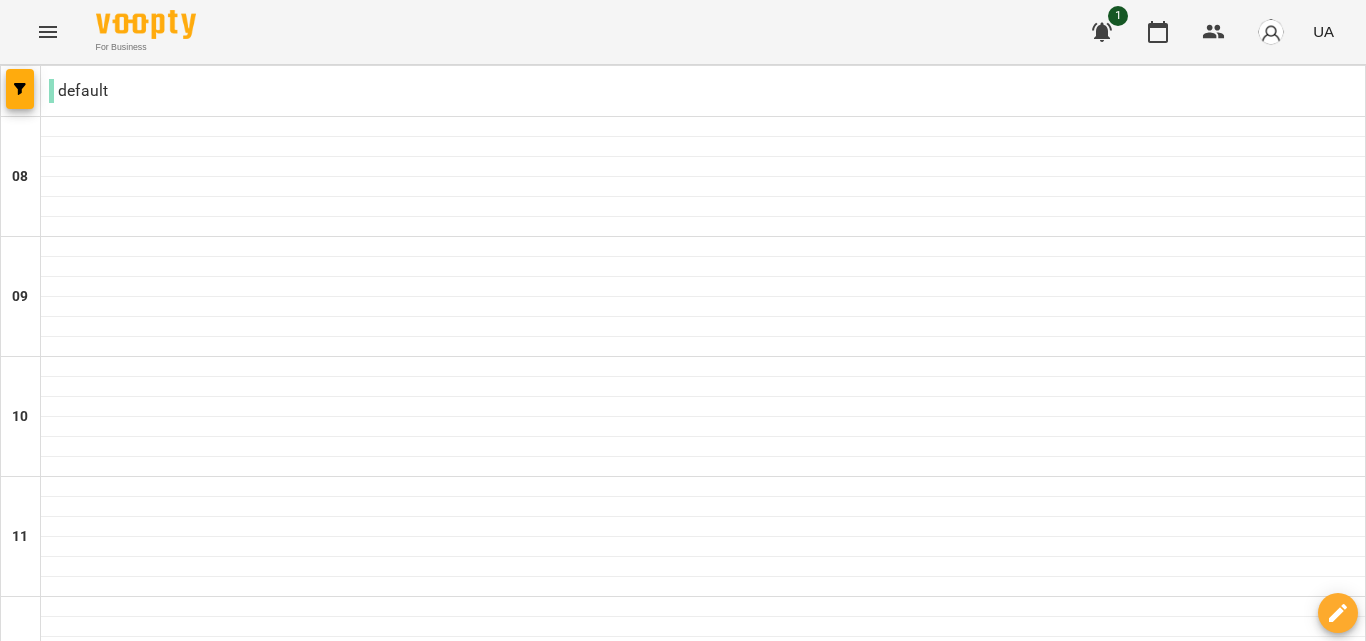 click on "default" at bounding box center [78, 91] 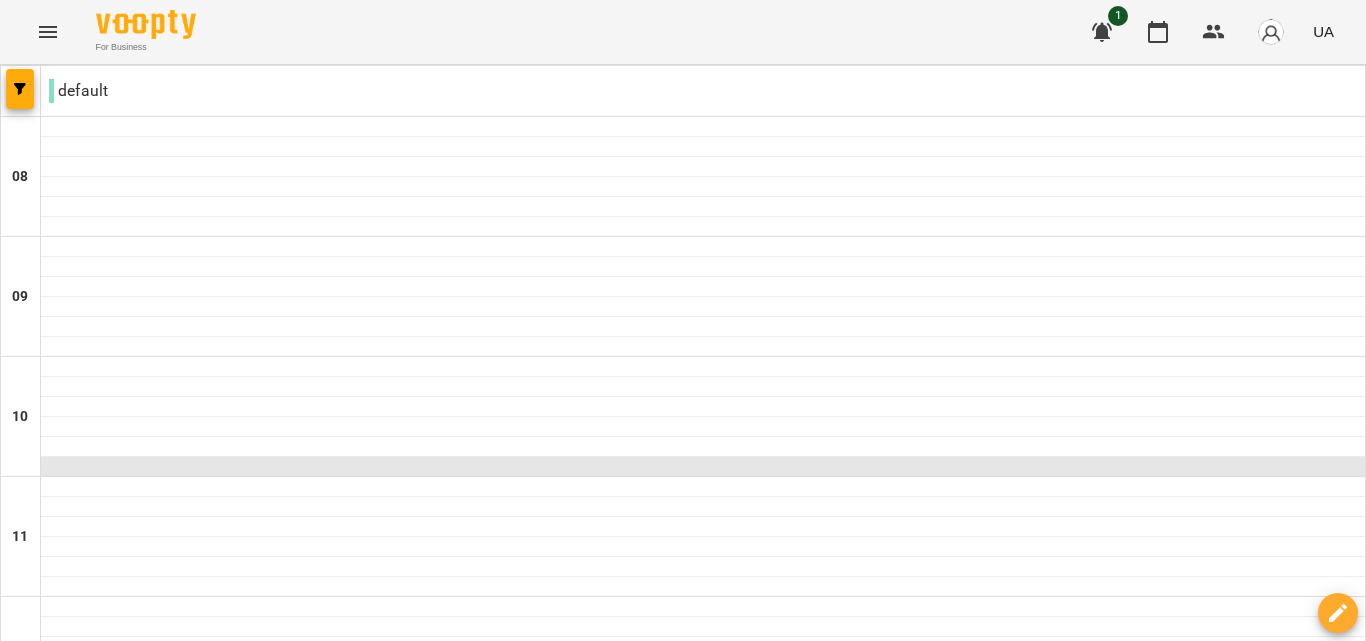 scroll, scrollTop: 0, scrollLeft: 0, axis: both 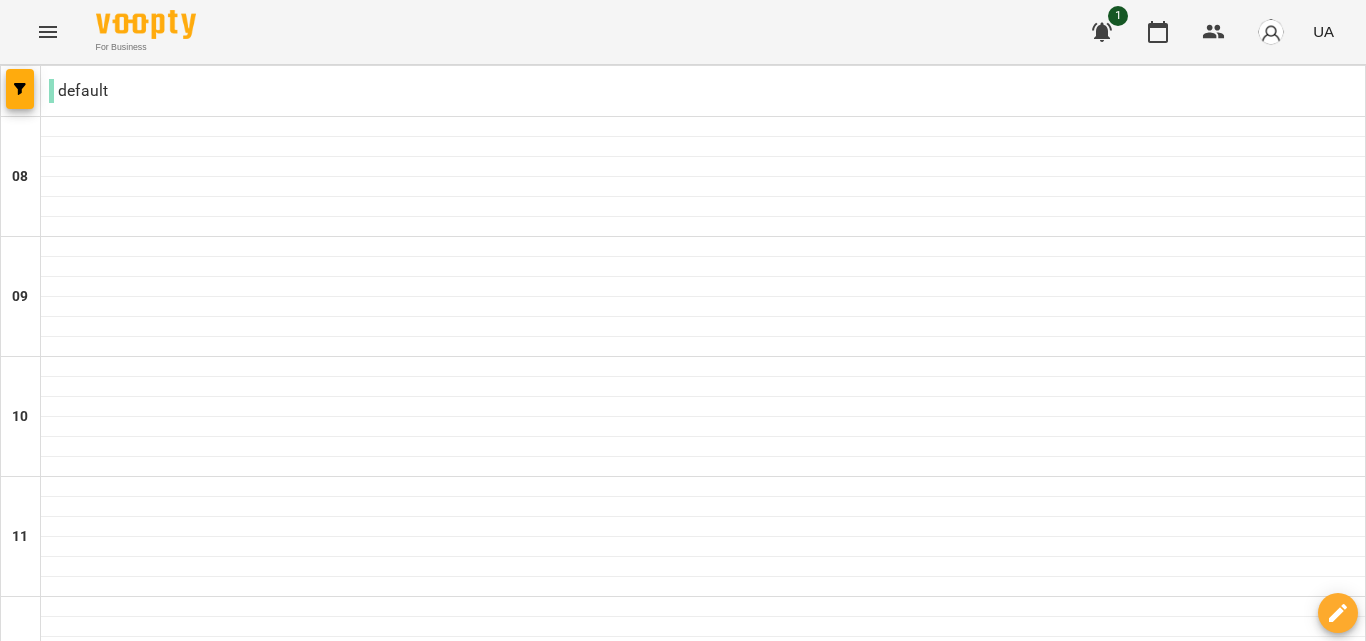 click 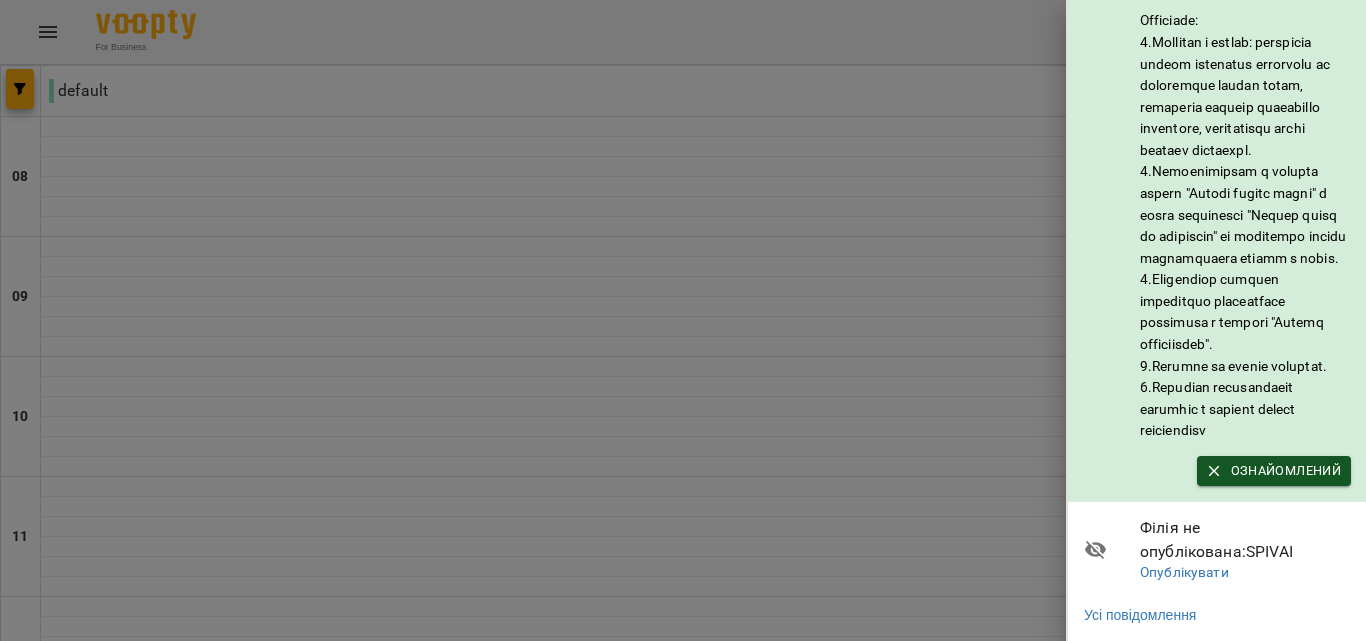 scroll, scrollTop: 334, scrollLeft: 0, axis: vertical 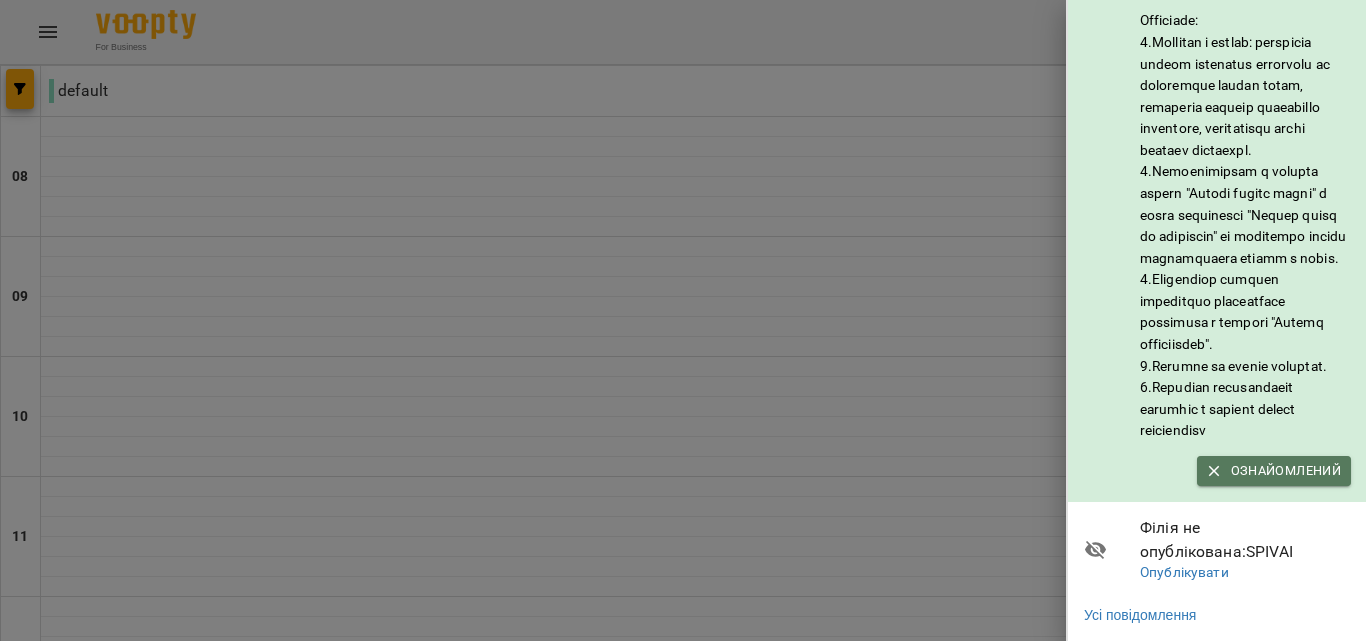 click on "Ознайомлений" at bounding box center (1274, 471) 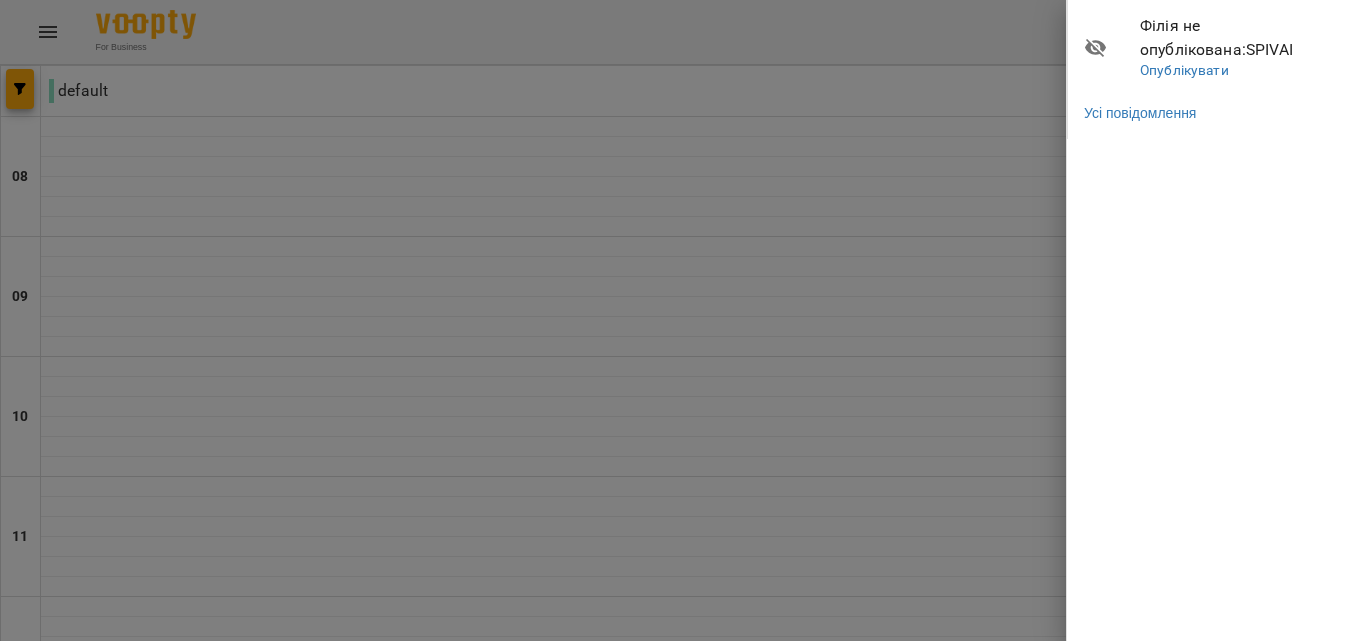 click at bounding box center (683, 320) 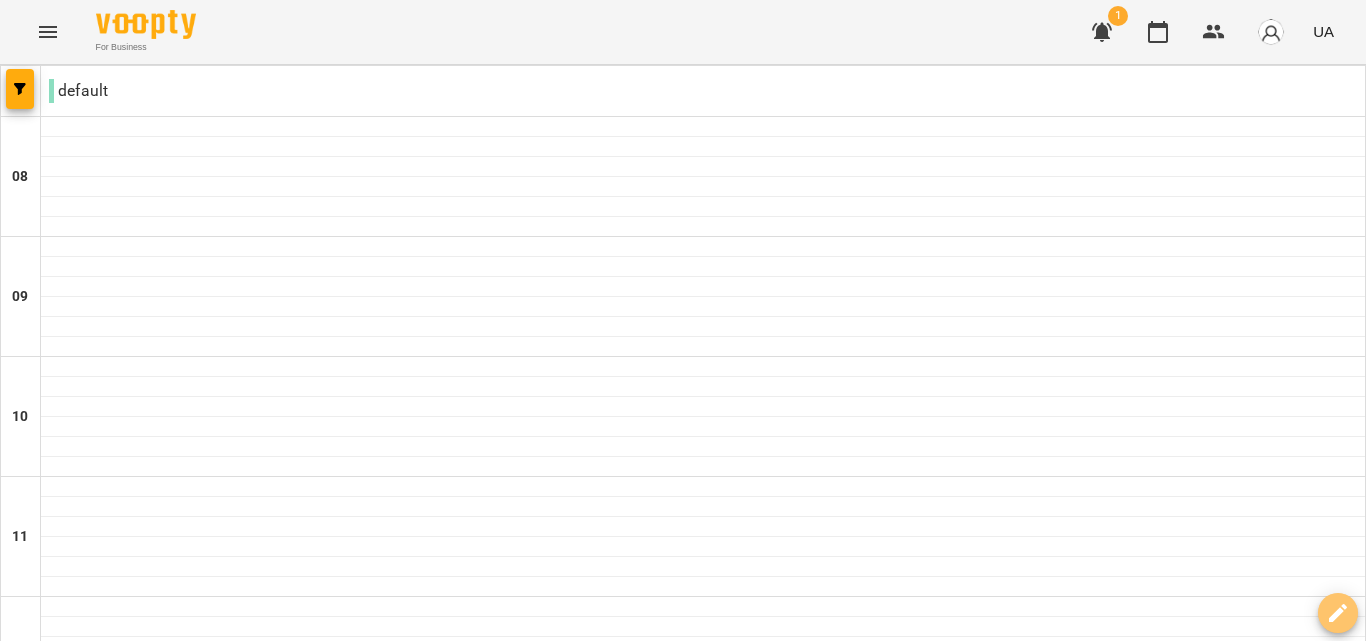 click 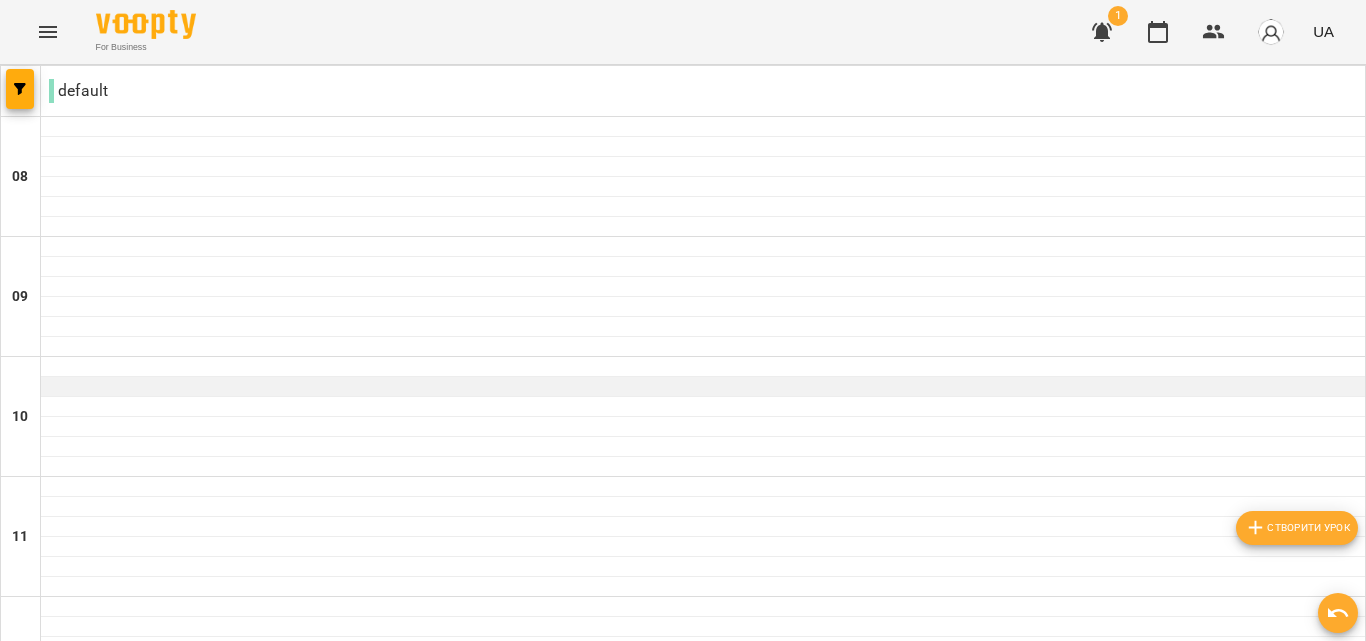 scroll, scrollTop: 0, scrollLeft: 0, axis: both 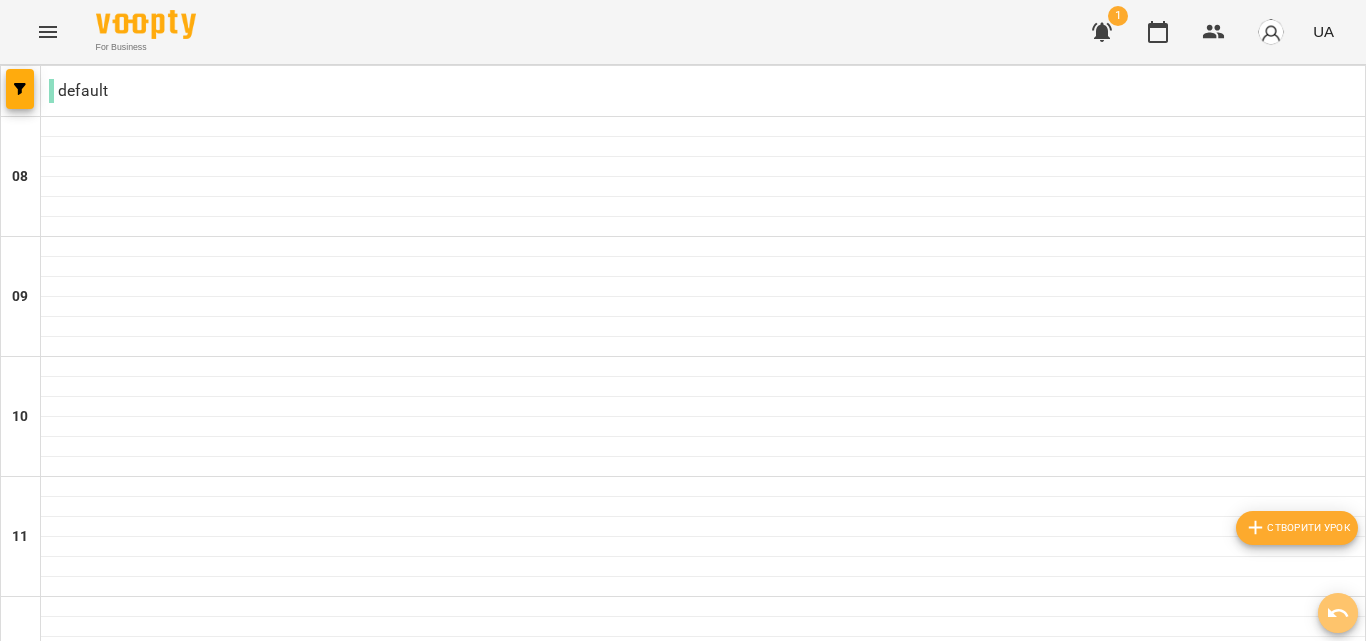 click 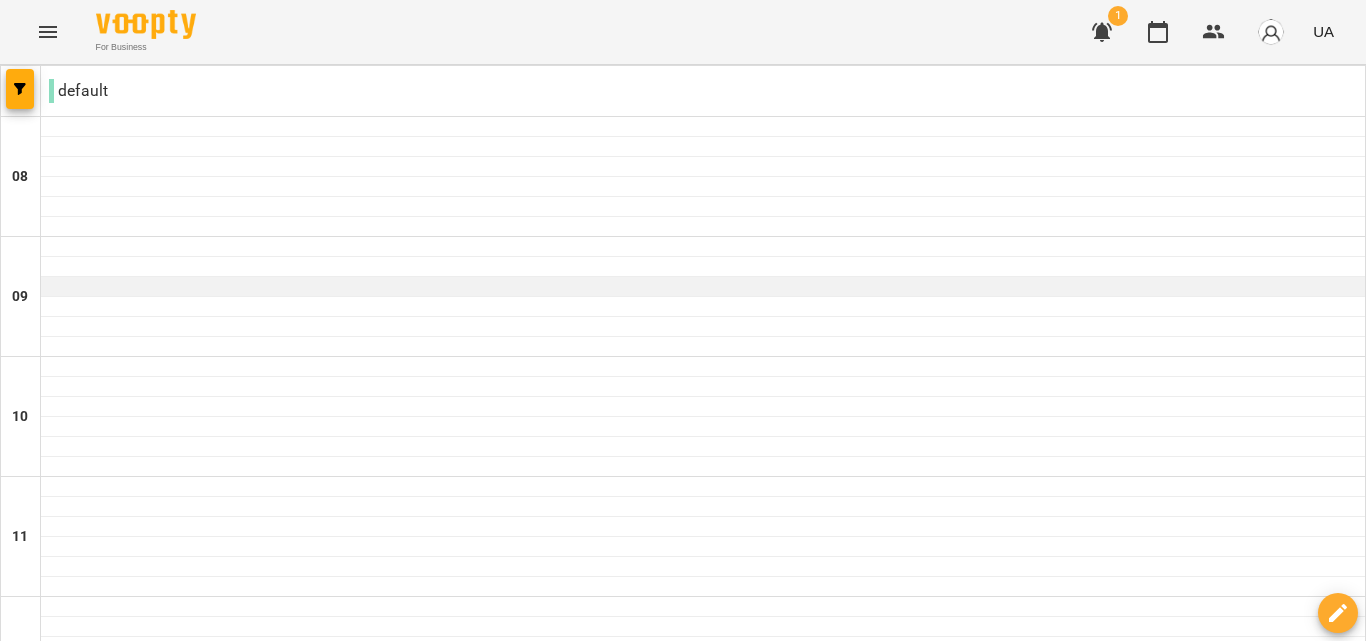 click at bounding box center [703, 287] 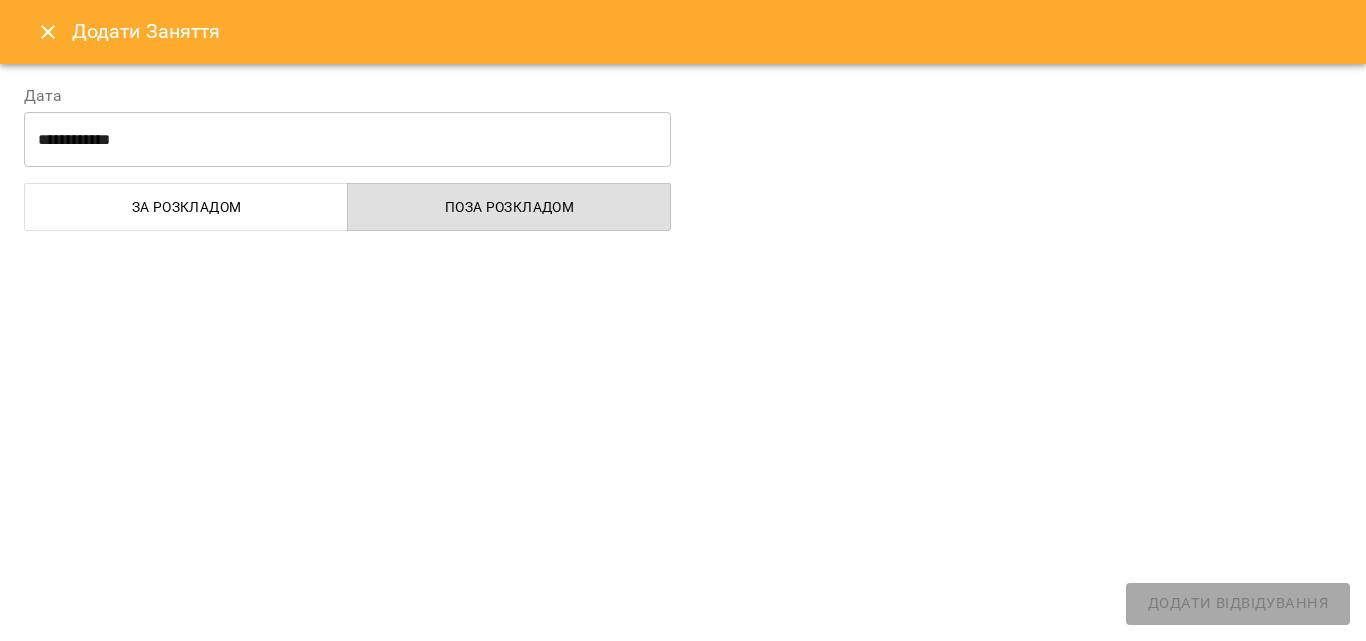 select 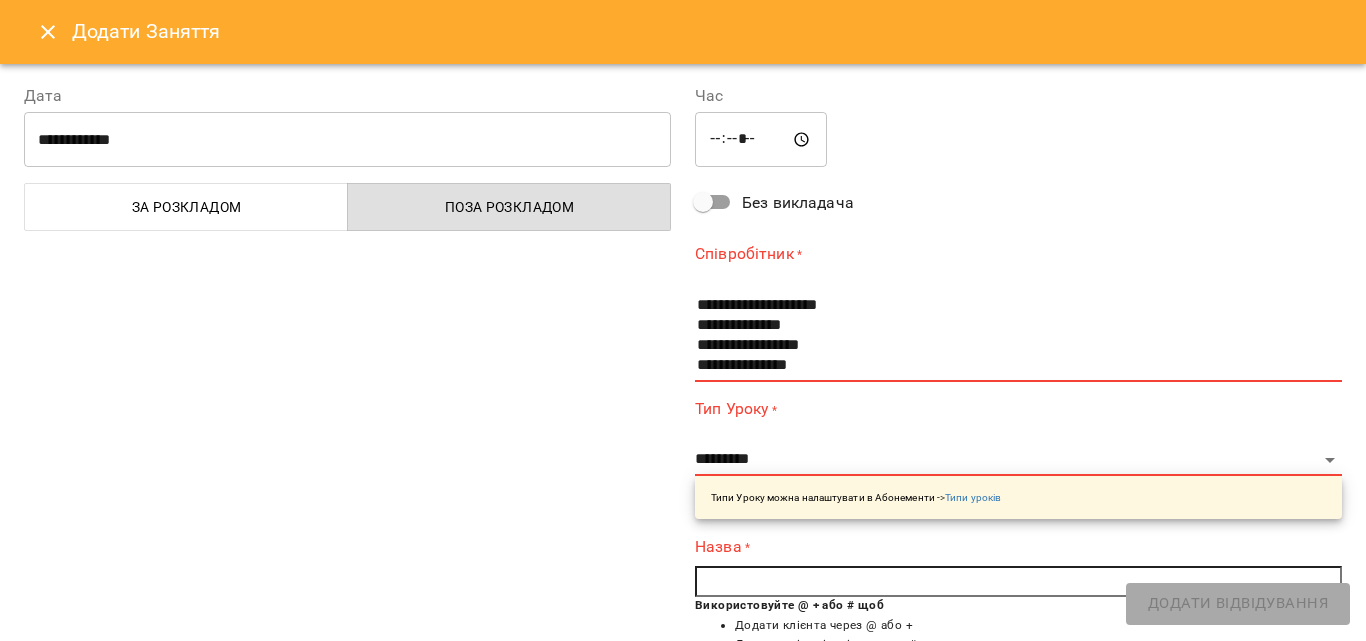 scroll, scrollTop: 60, scrollLeft: 0, axis: vertical 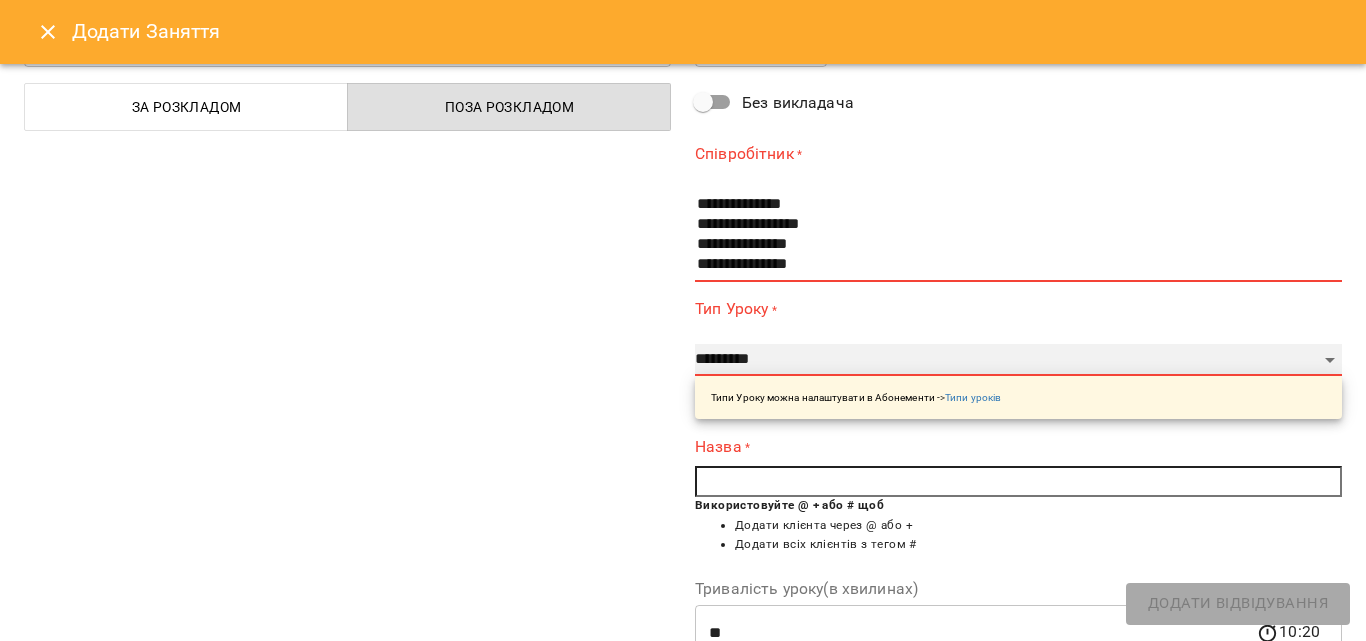 click on "**********" at bounding box center (1018, 360) 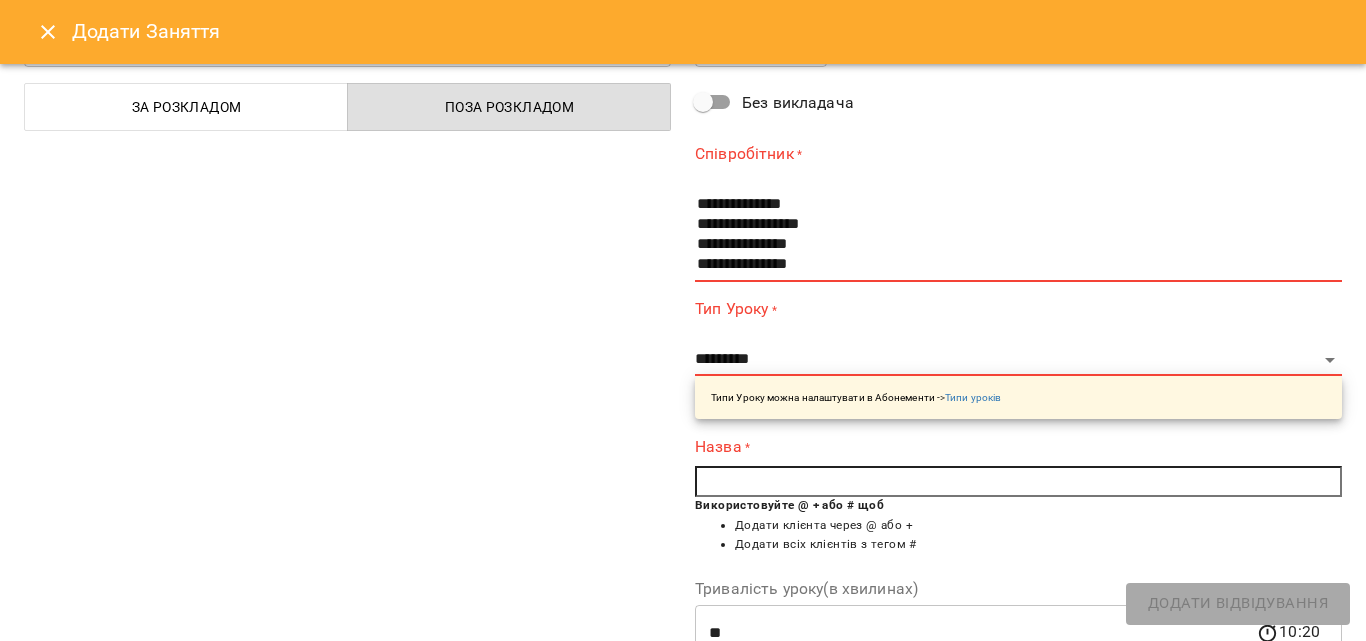 click on "**********" at bounding box center (347, 419) 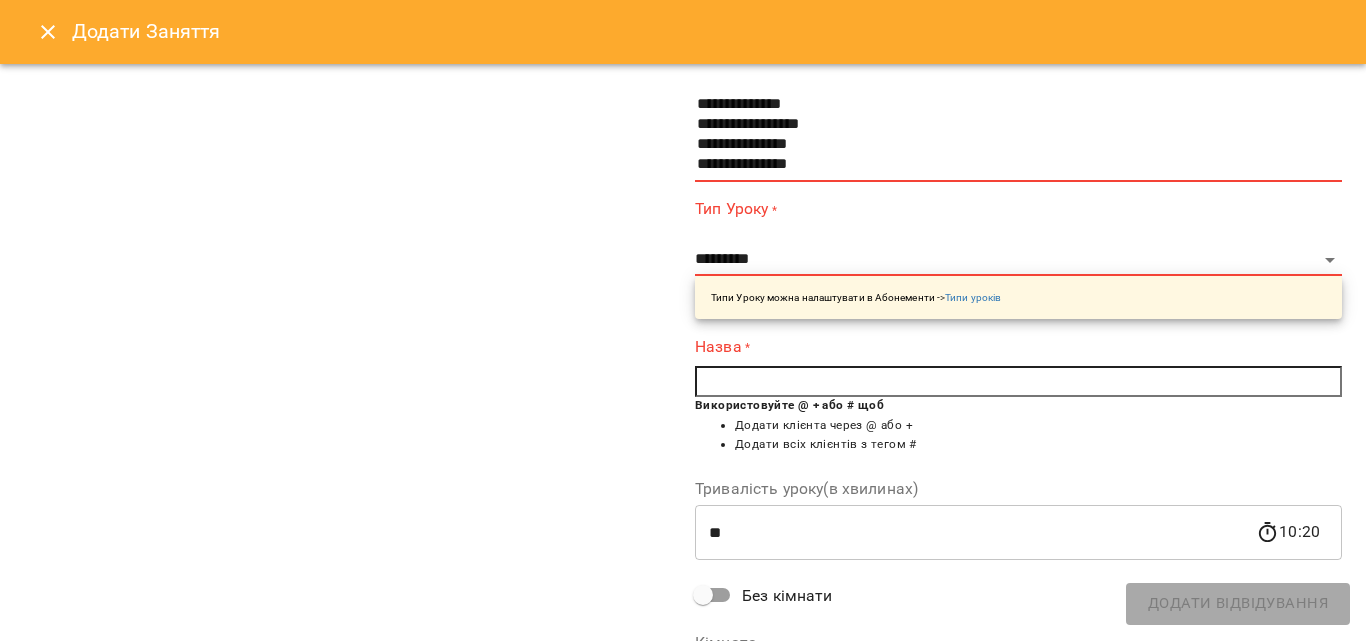 click at bounding box center [1018, 382] 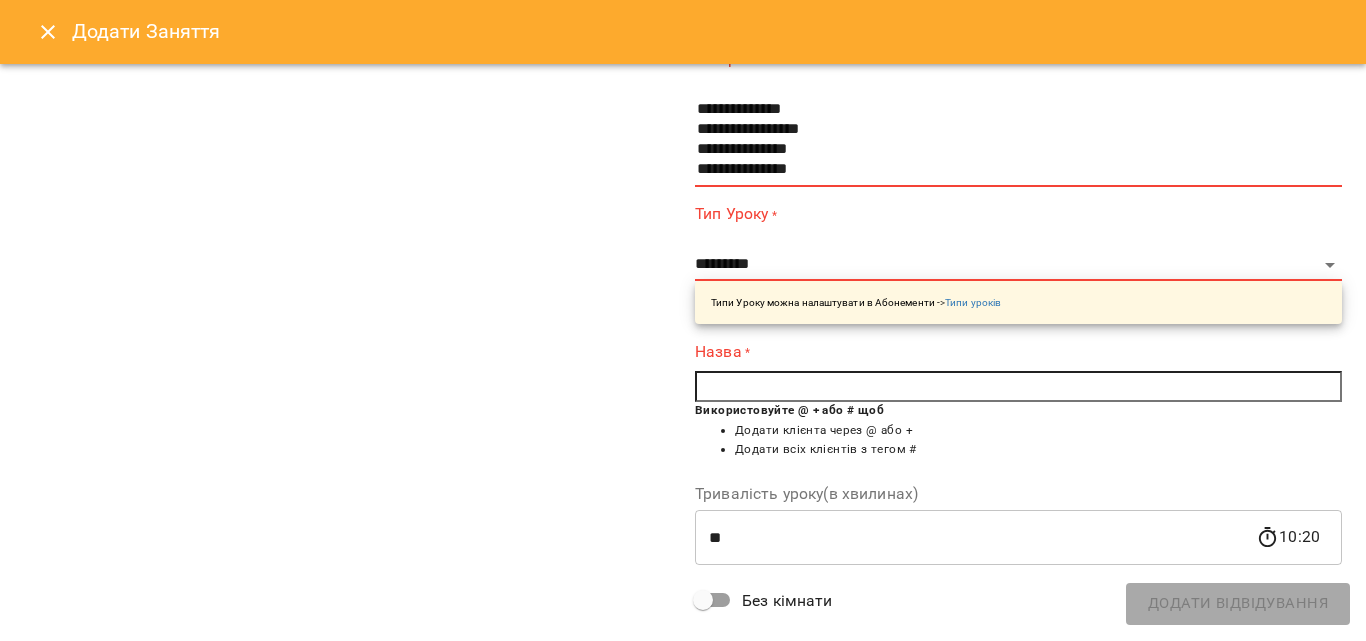 scroll, scrollTop: 0, scrollLeft: 0, axis: both 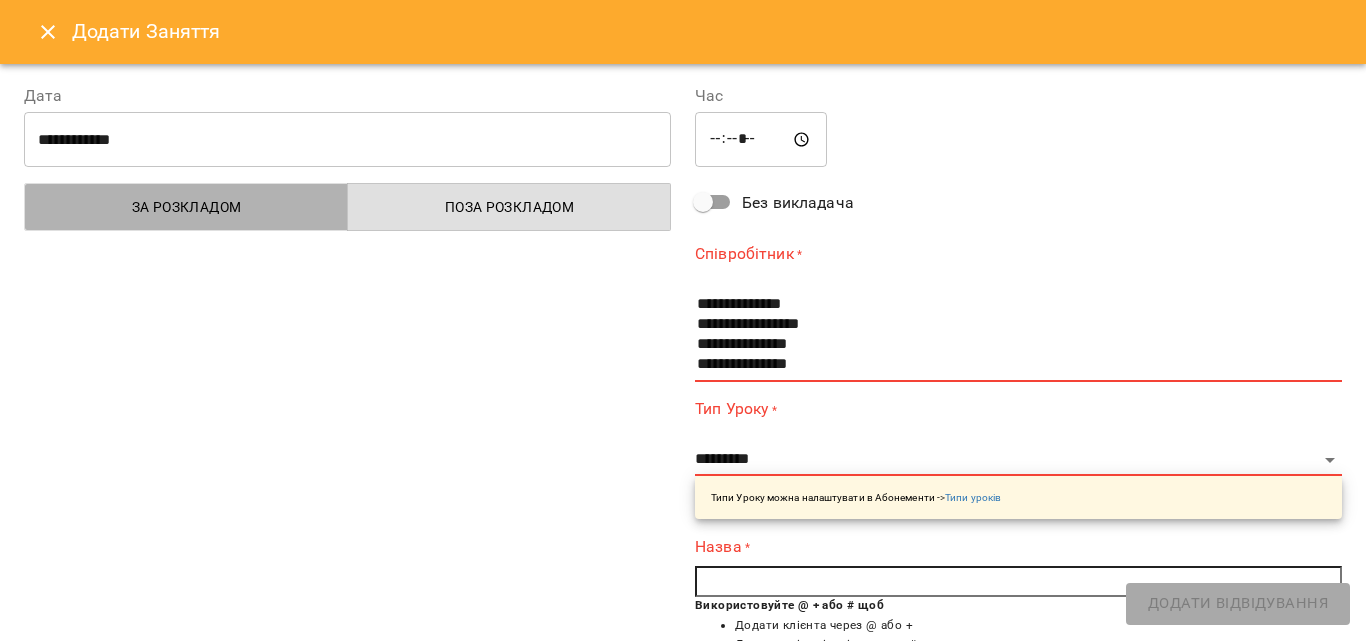 click on "За розкладом" at bounding box center (186, 207) 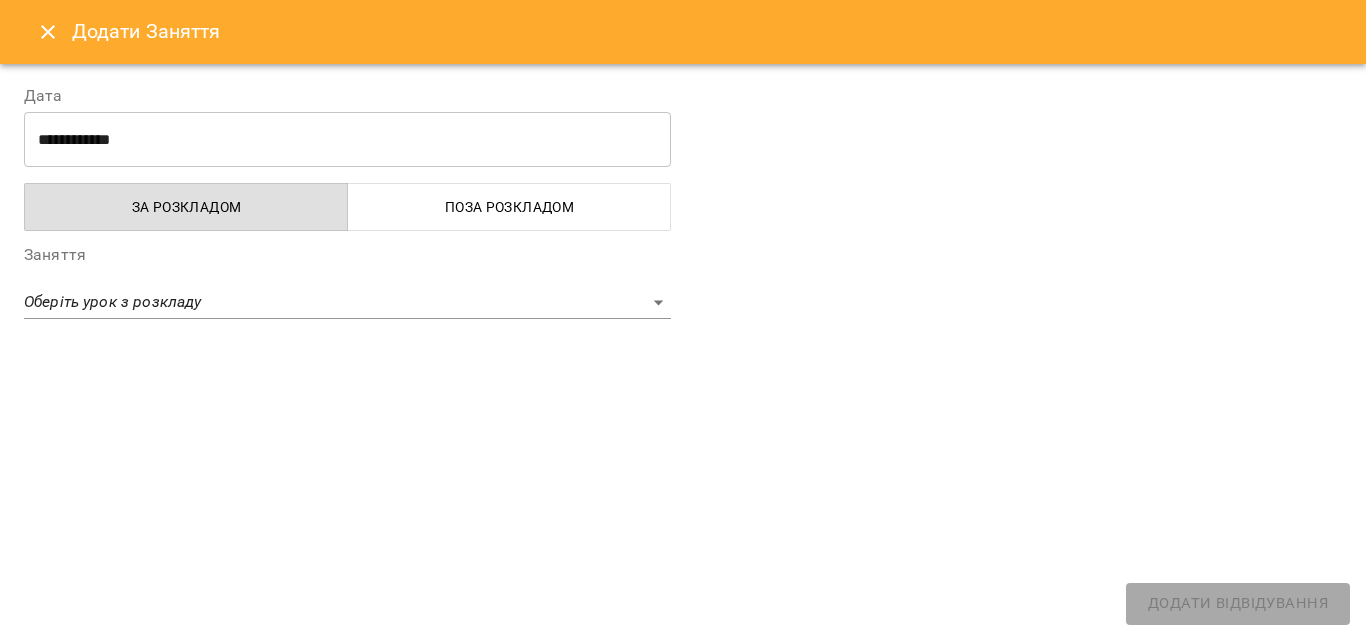 click on "**********" at bounding box center (683, 845) 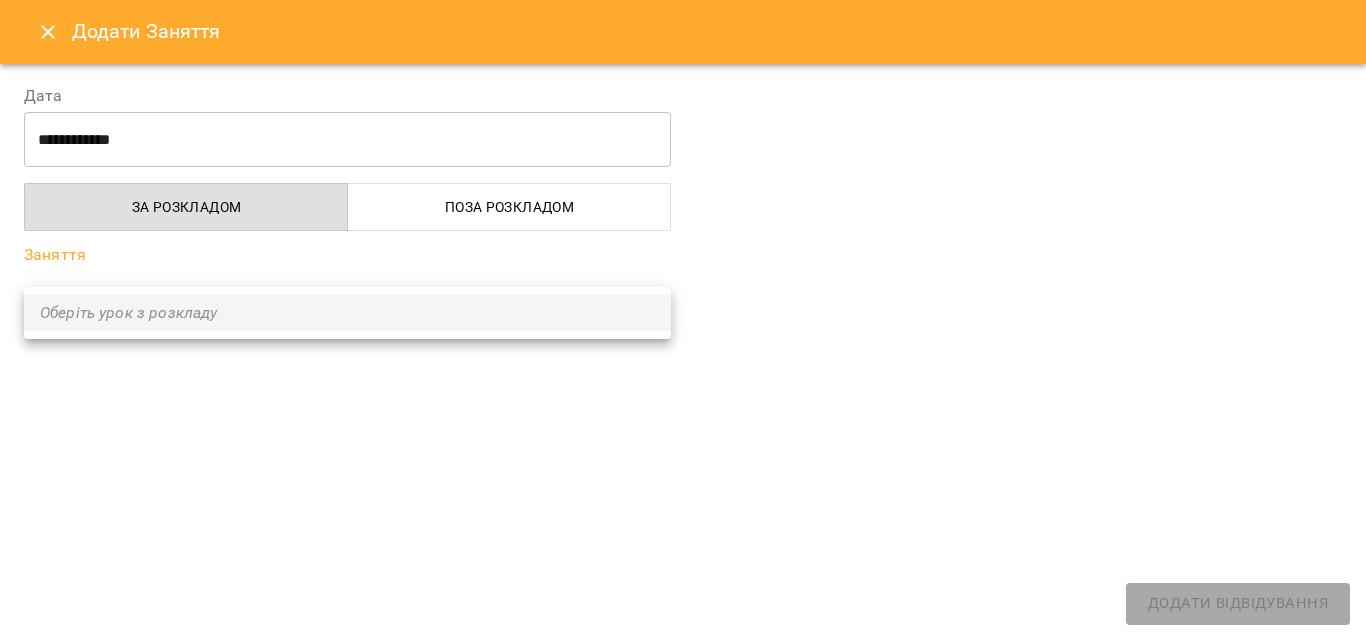 click at bounding box center [683, 320] 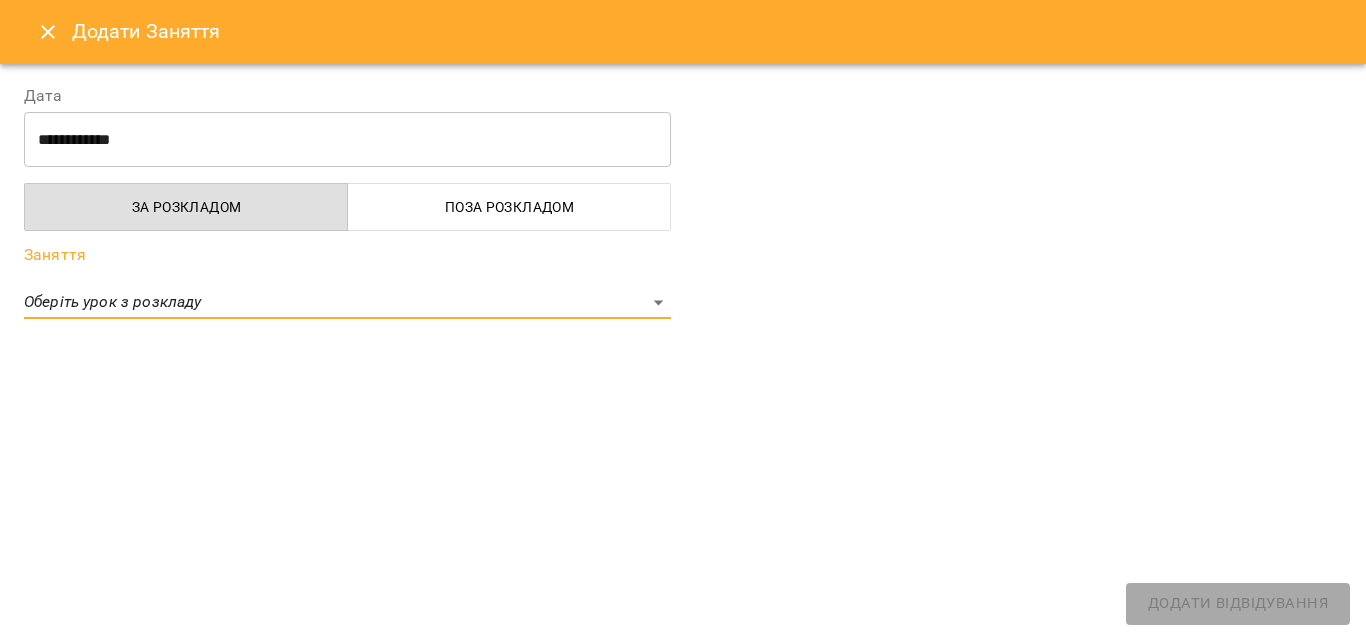 click on "Поза розкладом" at bounding box center (509, 207) 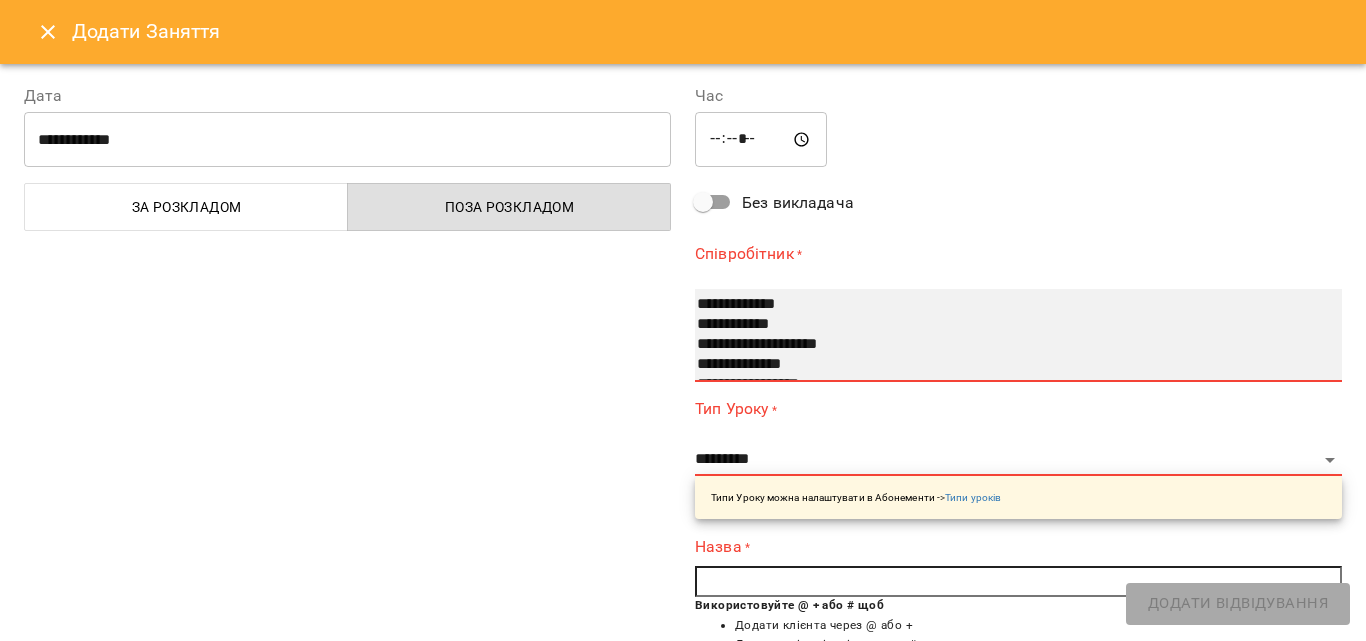select on "**********" 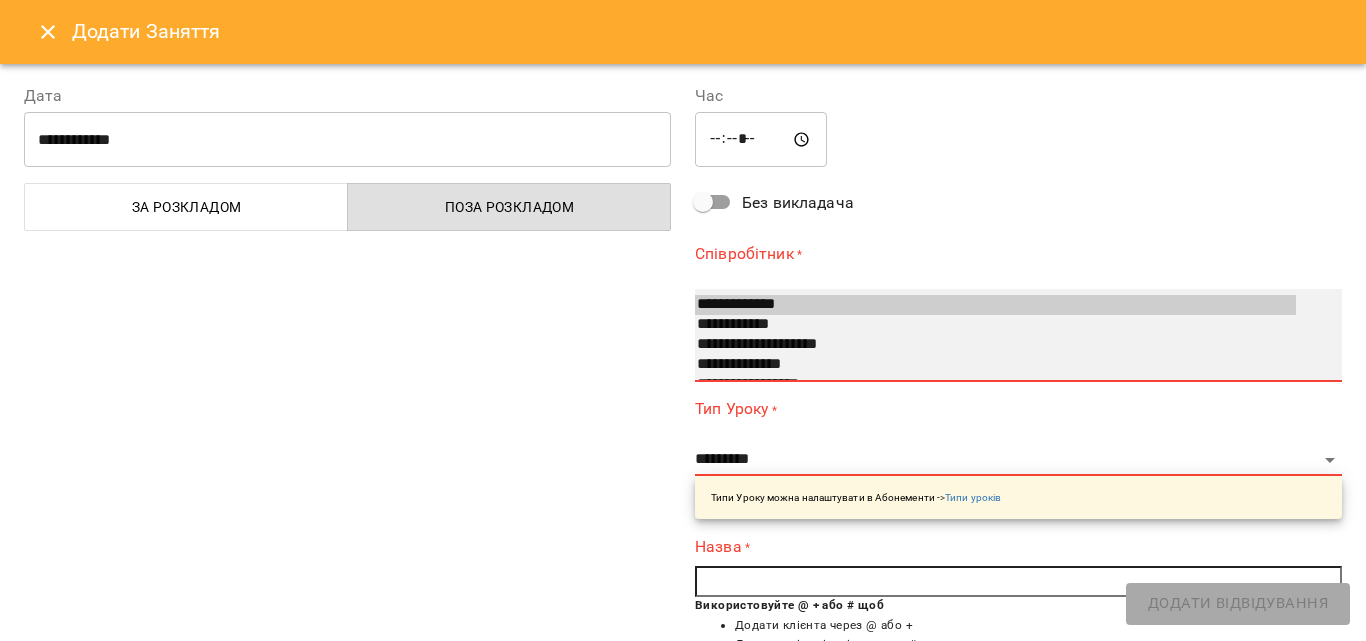 click on "**********" at bounding box center [995, 325] 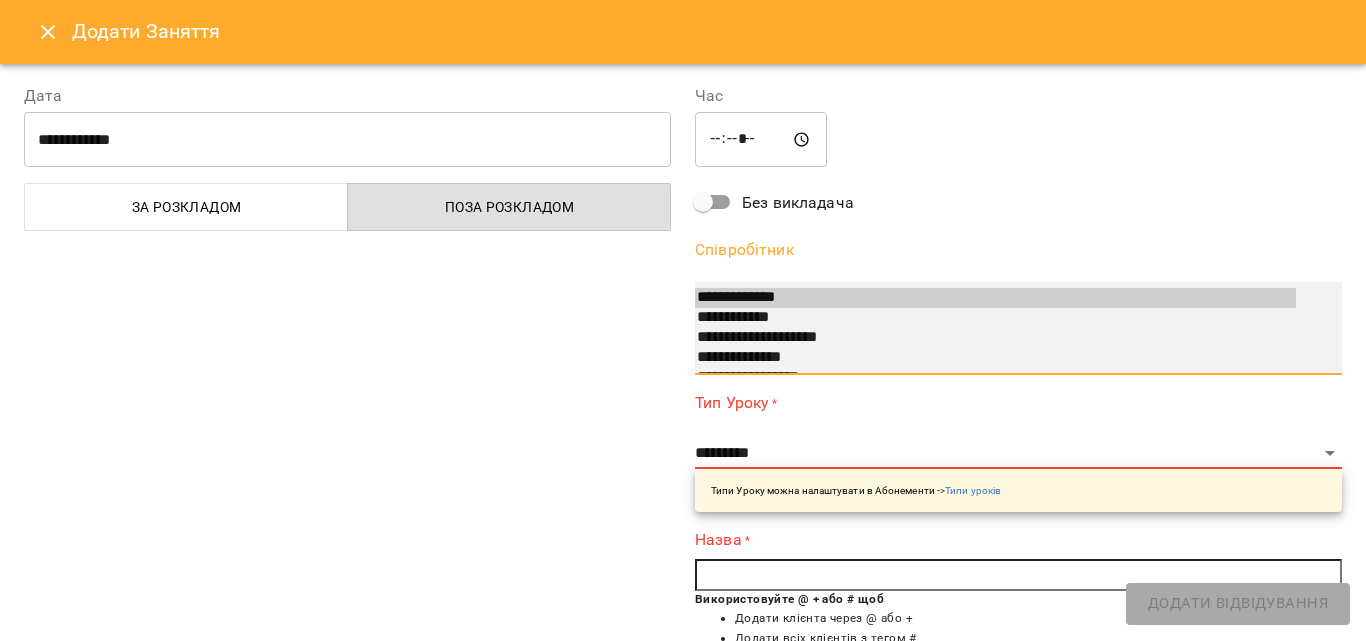 scroll, scrollTop: 60, scrollLeft: 0, axis: vertical 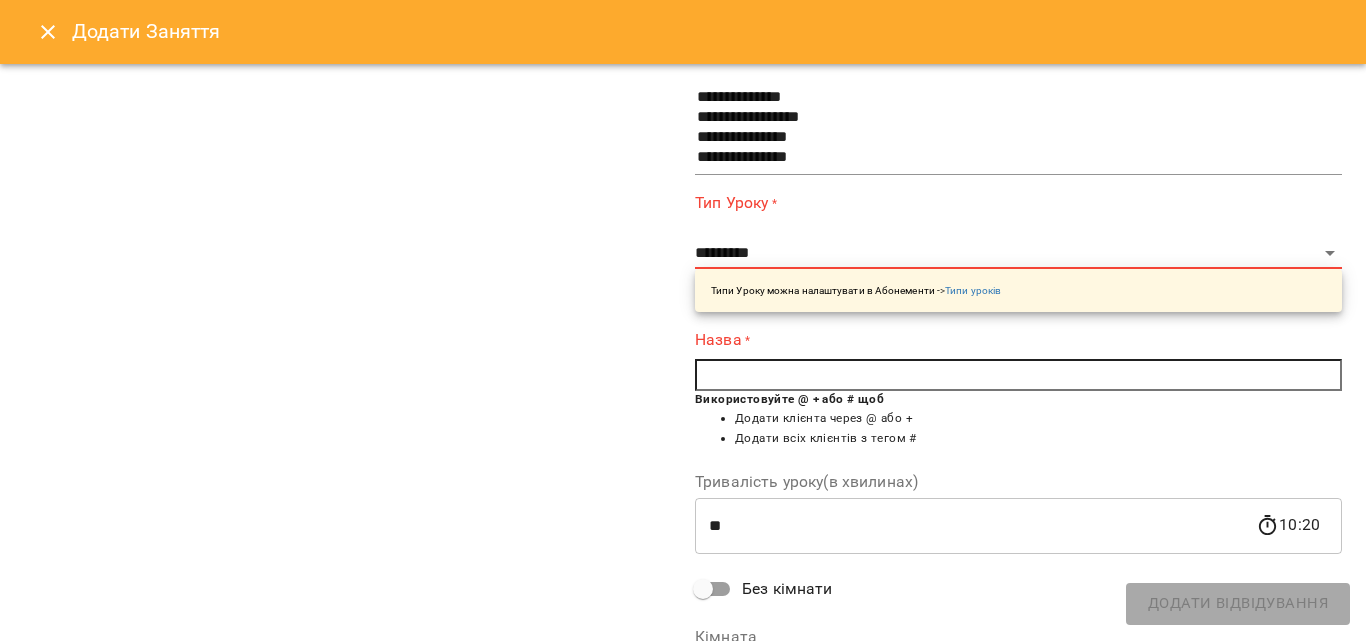 click at bounding box center (1018, 375) 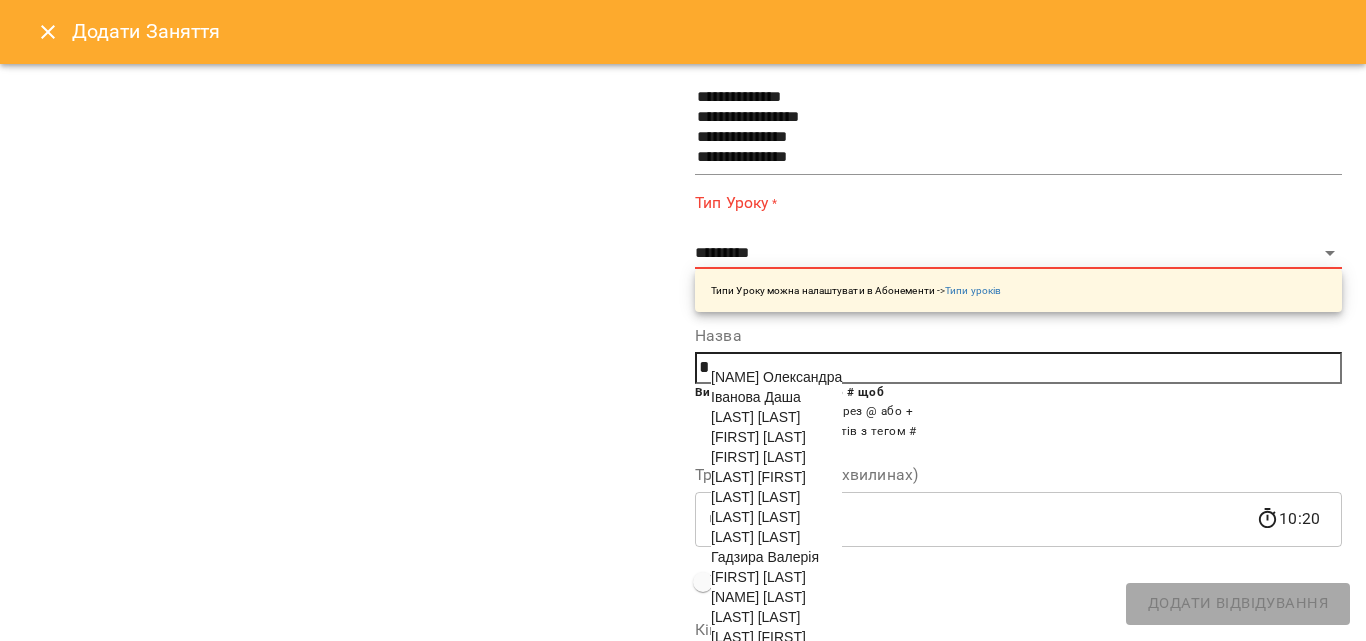 type 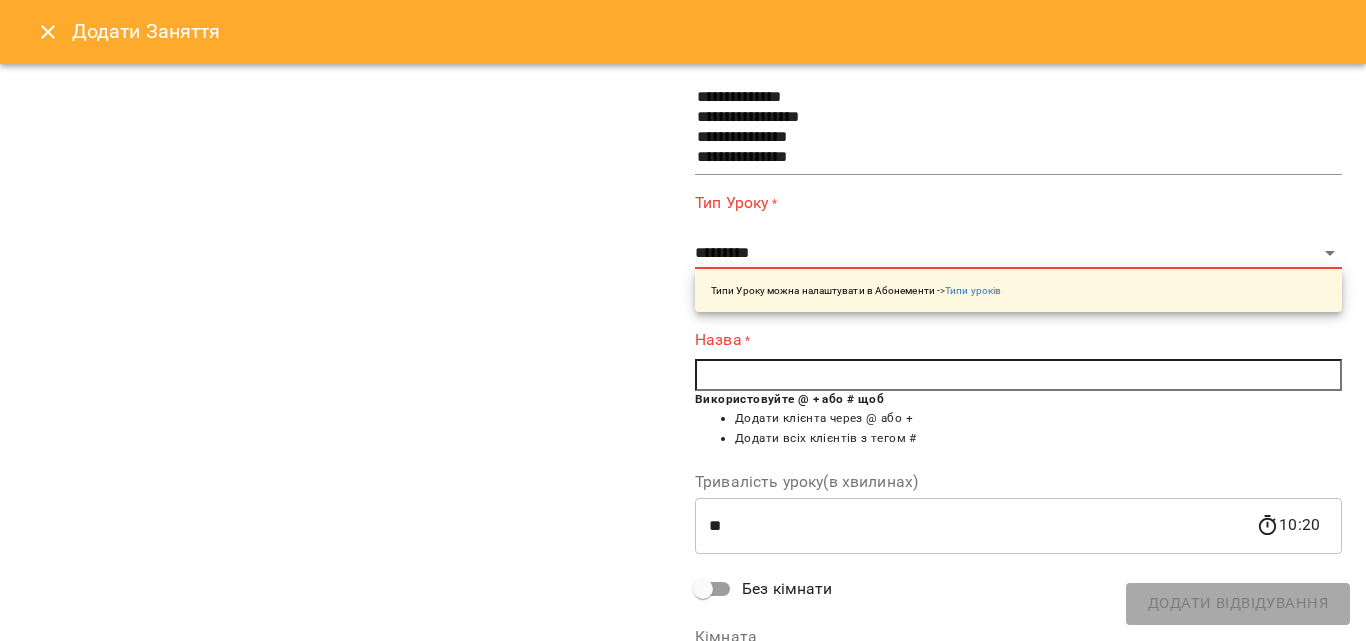click on "Додати клієнта через @ або +" at bounding box center [1038, 419] 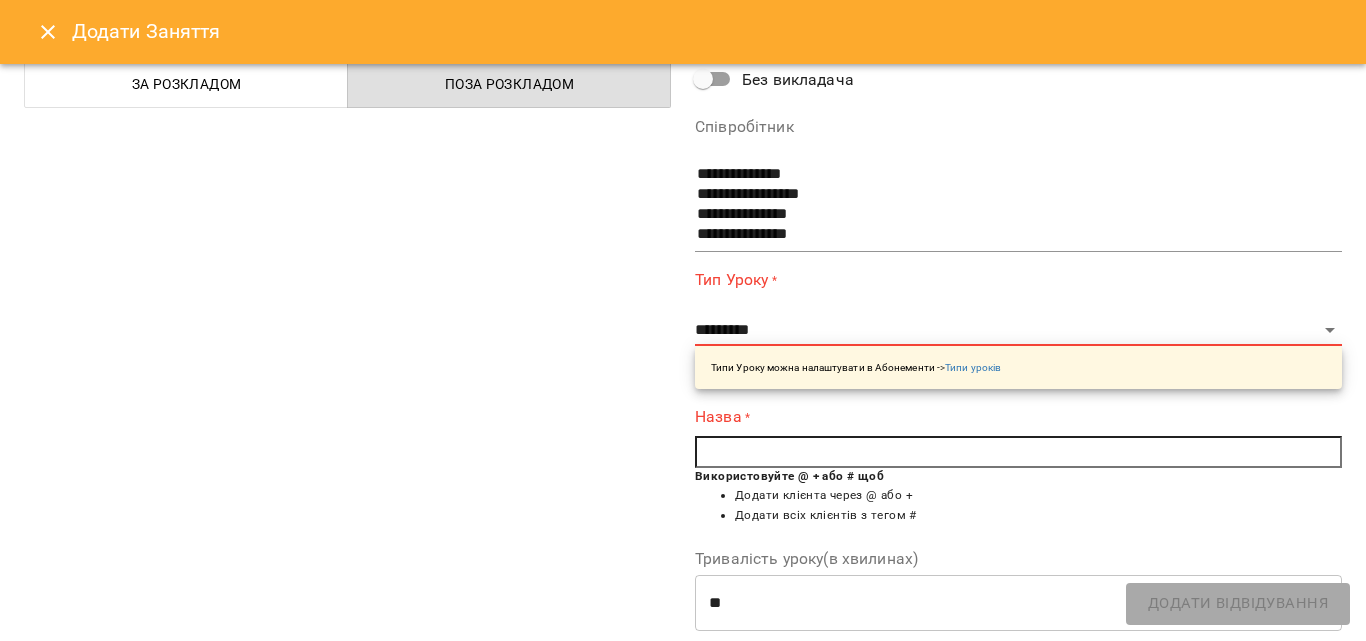 scroll, scrollTop: 0, scrollLeft: 0, axis: both 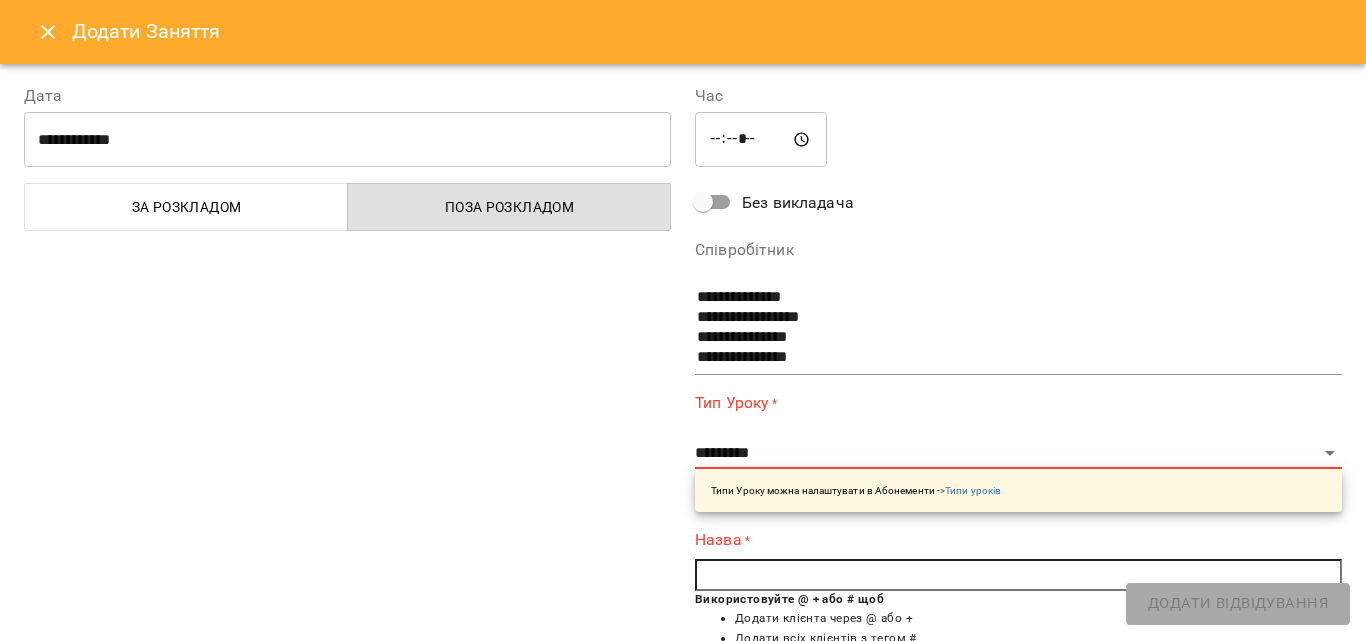 click 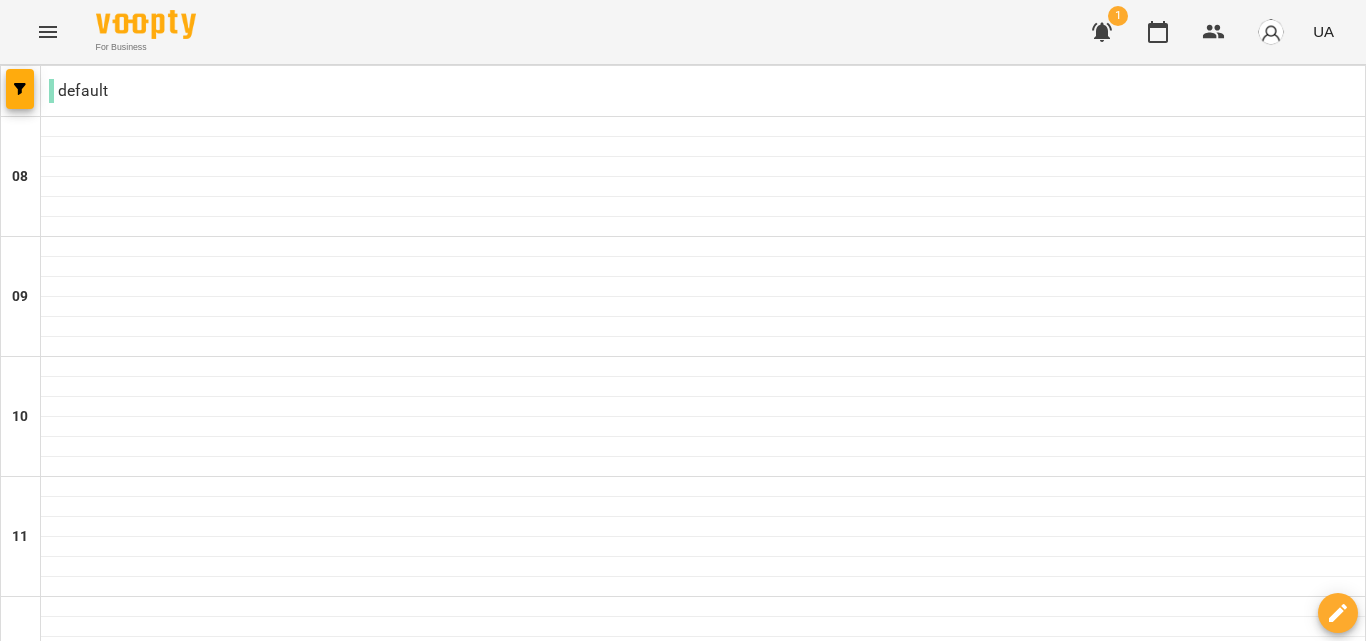 click 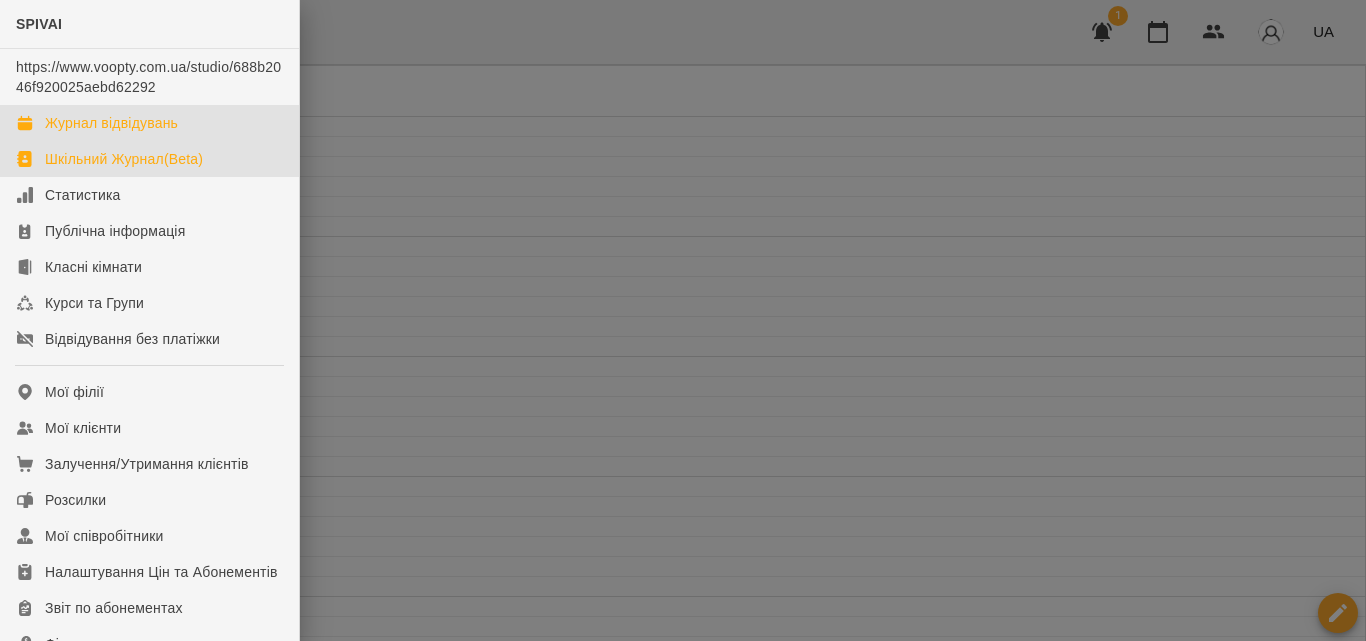 click on "Шкільний Журнал(Beta)" at bounding box center (124, 159) 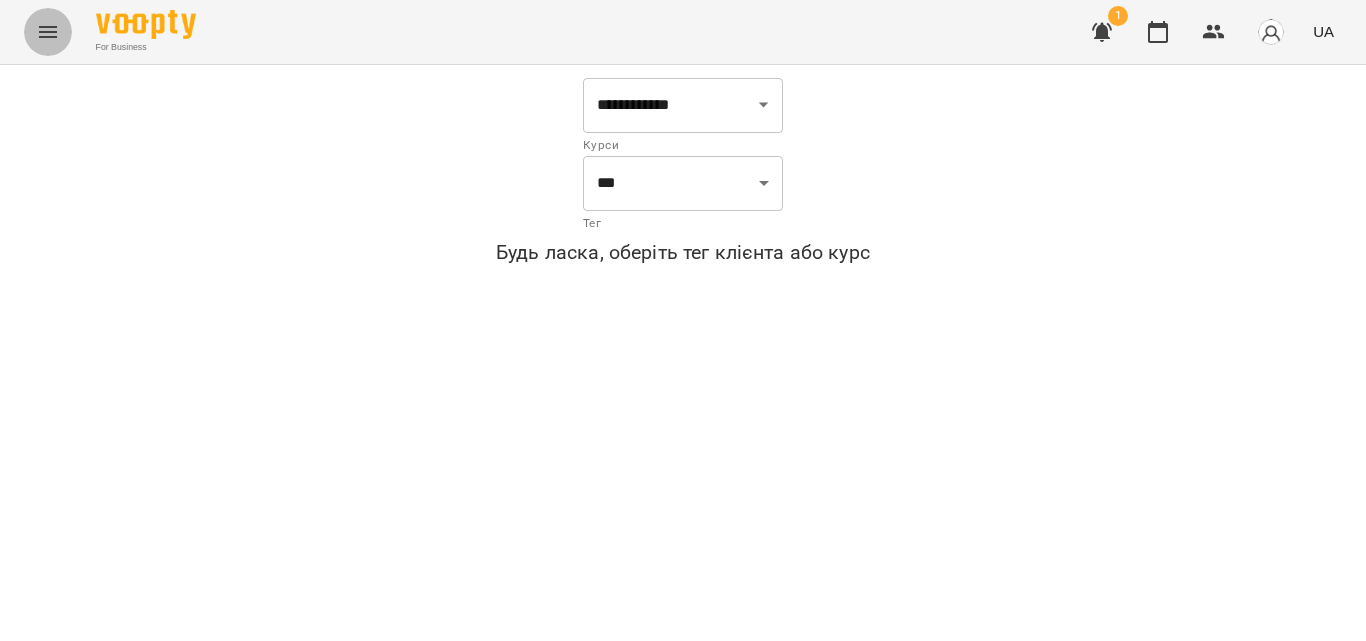click at bounding box center (48, 32) 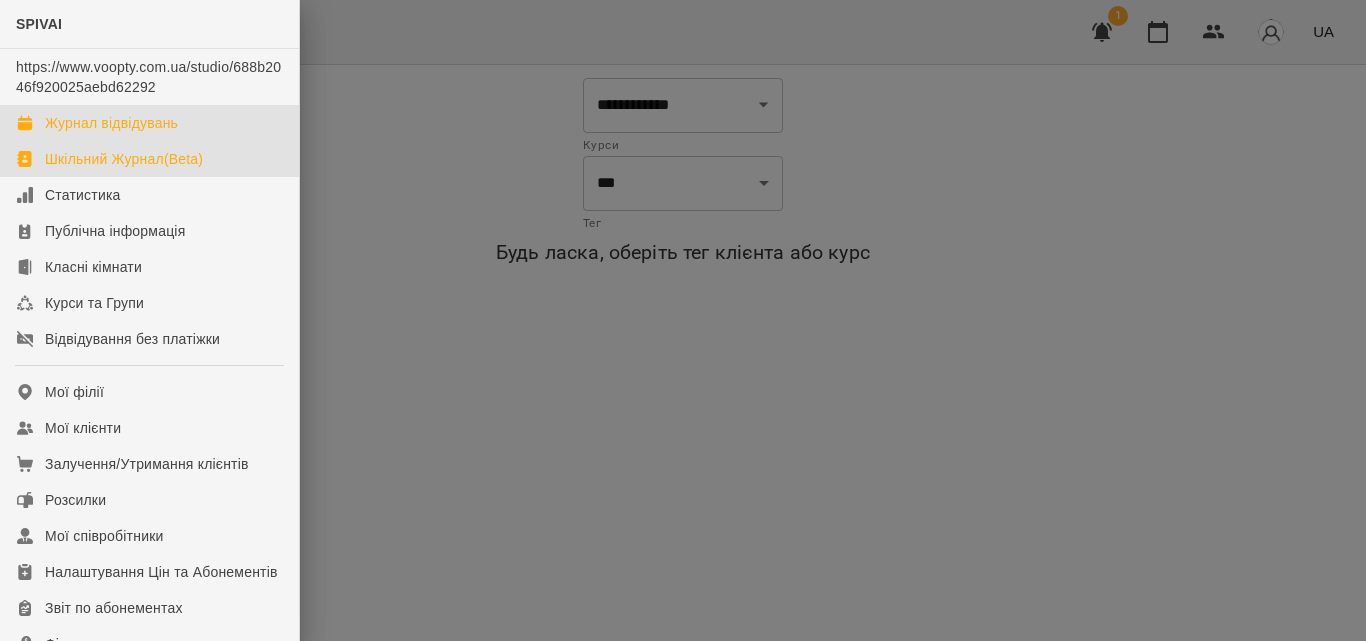 click on "Журнал відвідувань" at bounding box center (111, 123) 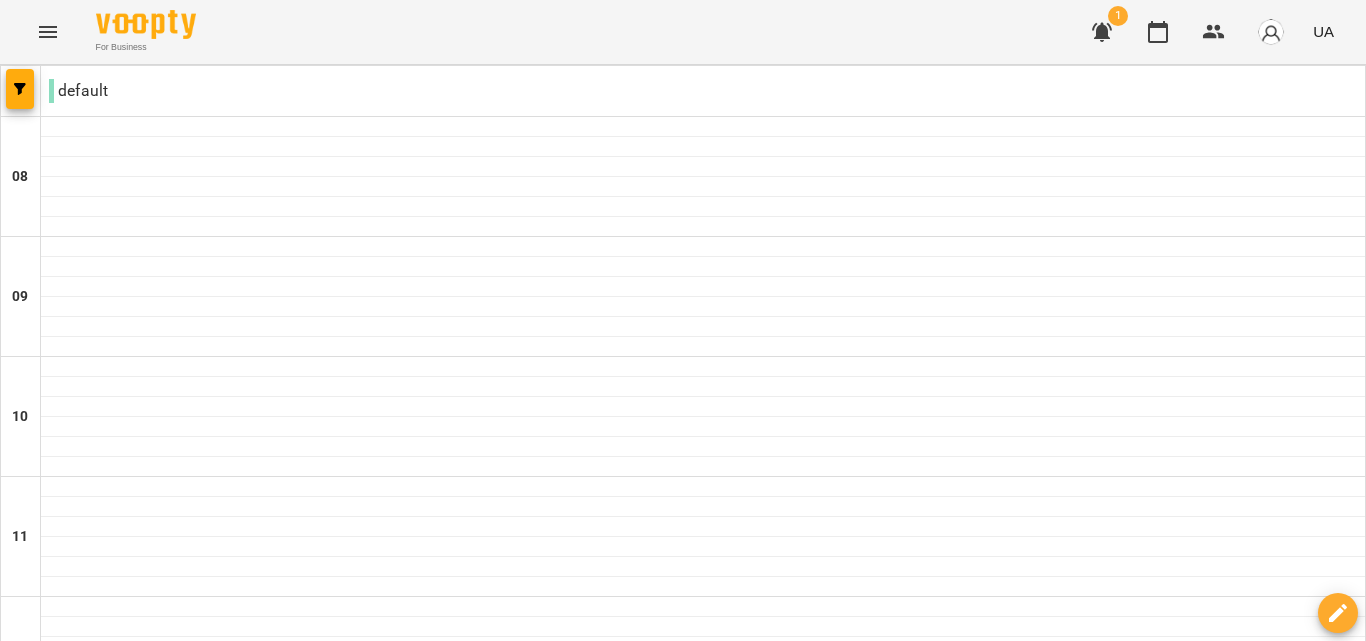 scroll, scrollTop: 1049, scrollLeft: 0, axis: vertical 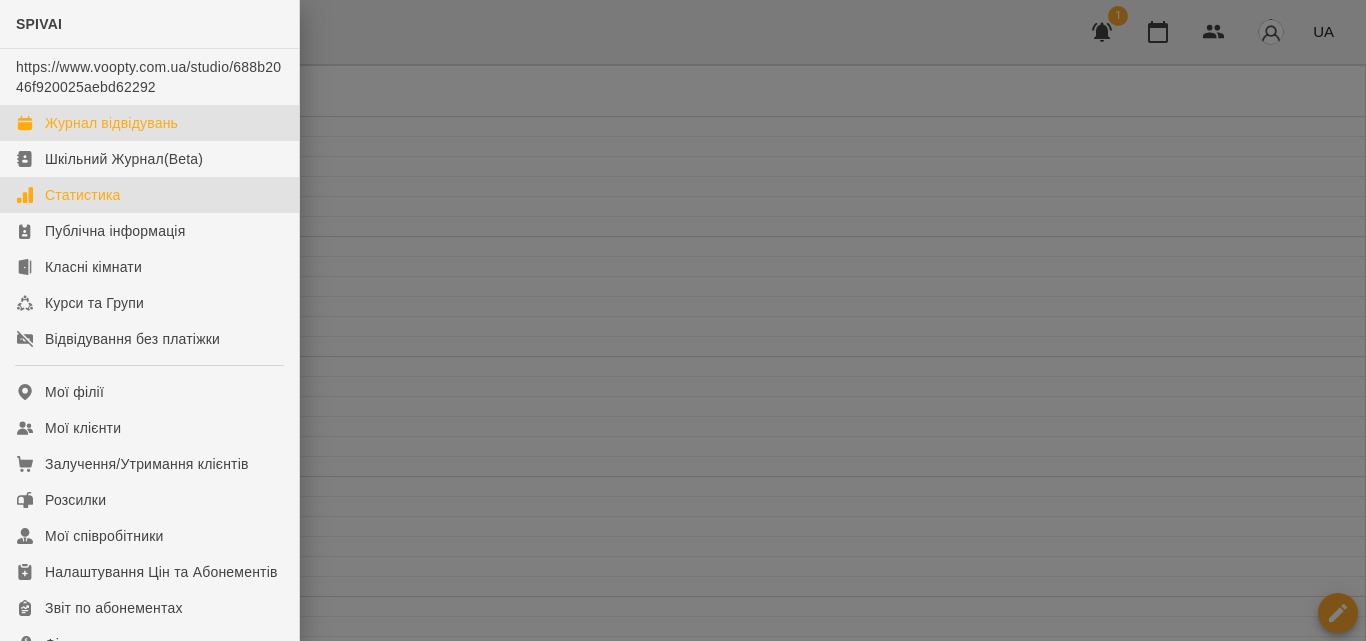 click on "Статистика" at bounding box center (83, 195) 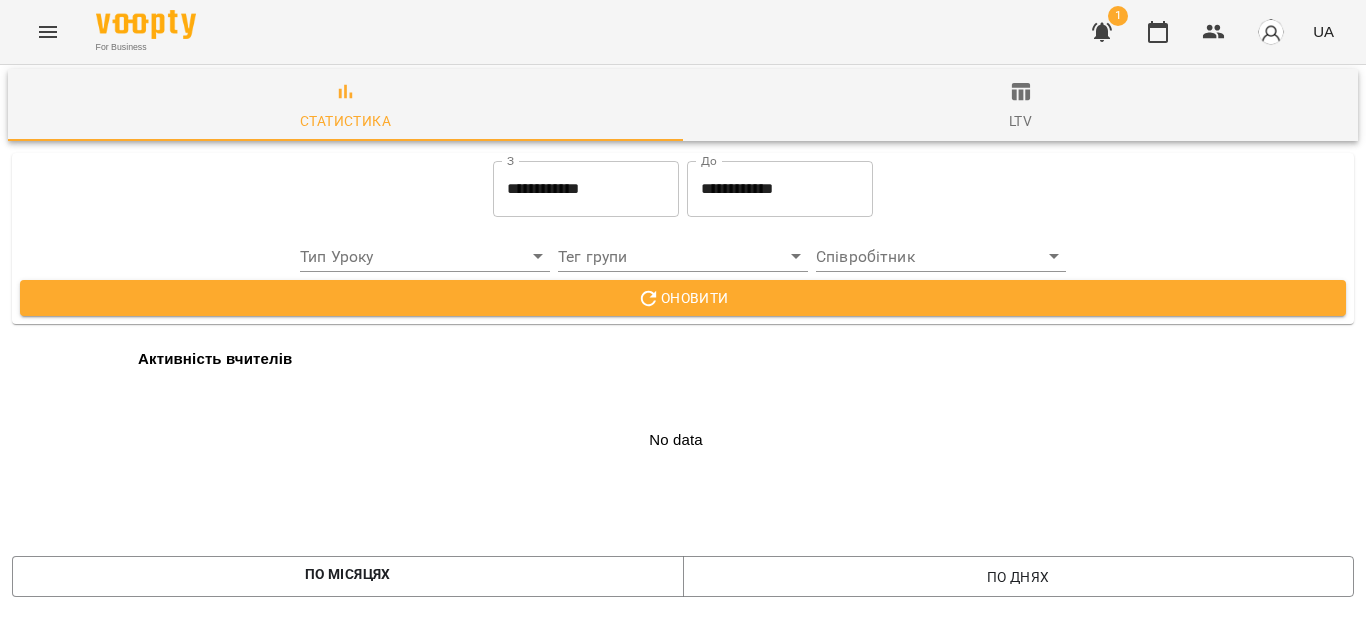 scroll, scrollTop: 0, scrollLeft: 0, axis: both 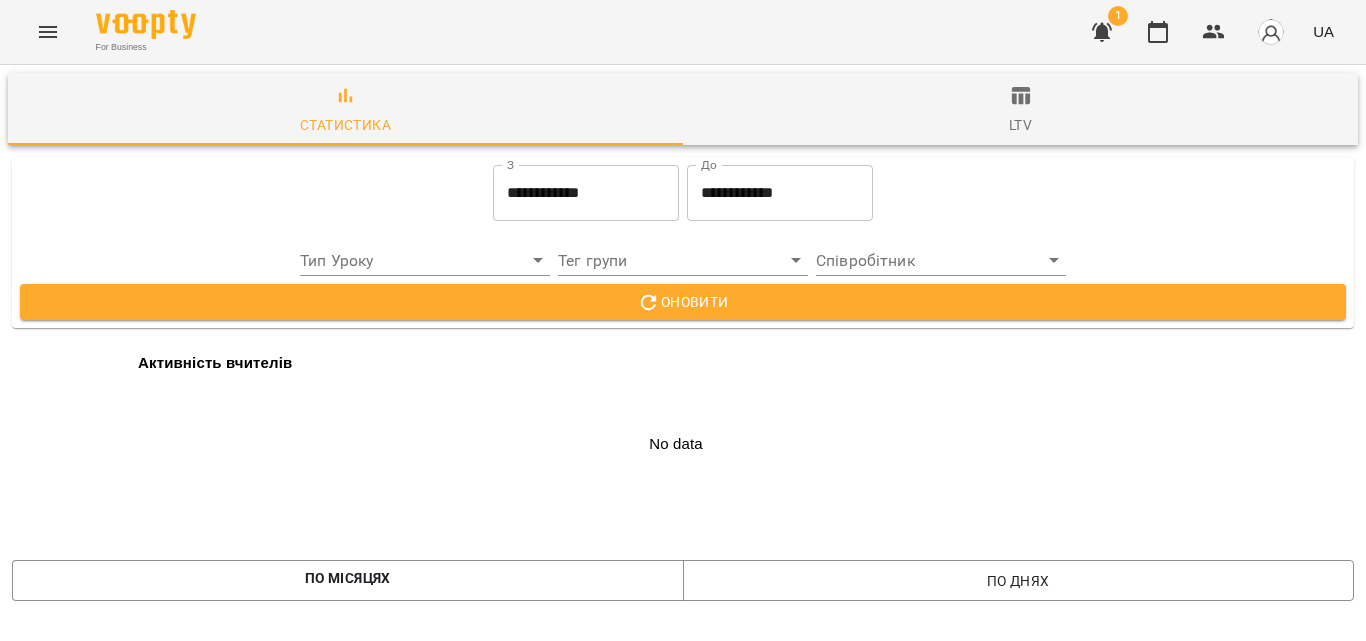 click 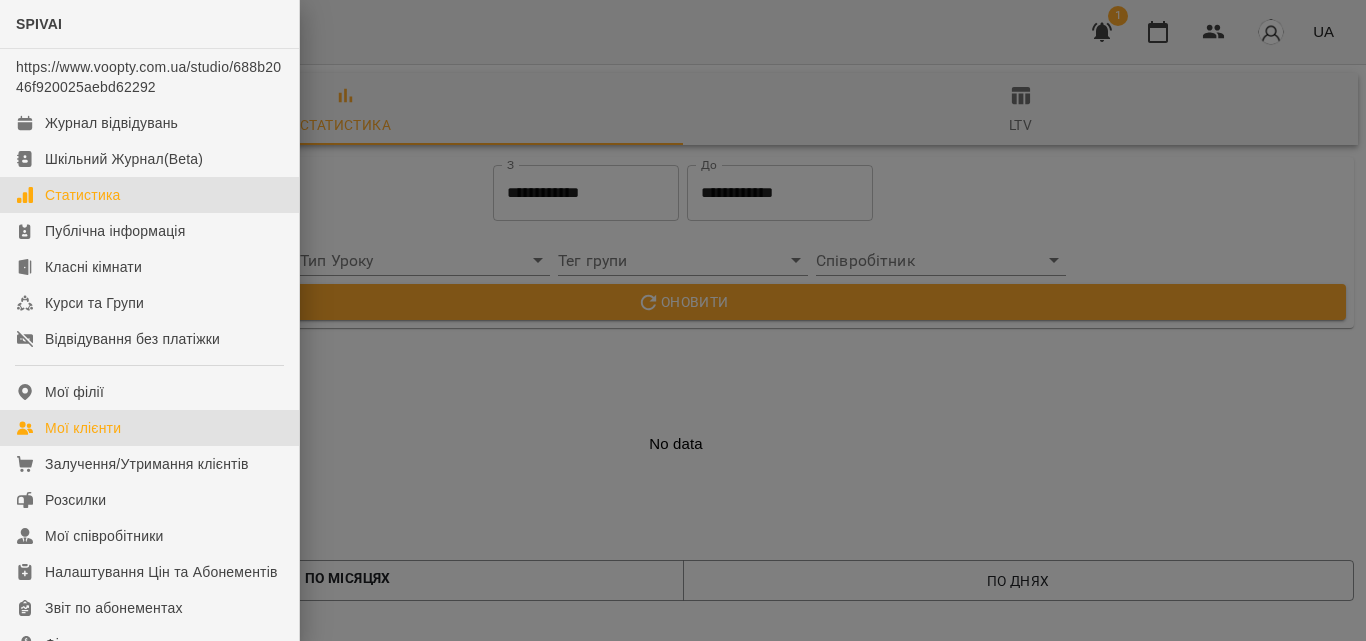 click on "Мої клієнти" at bounding box center [149, 428] 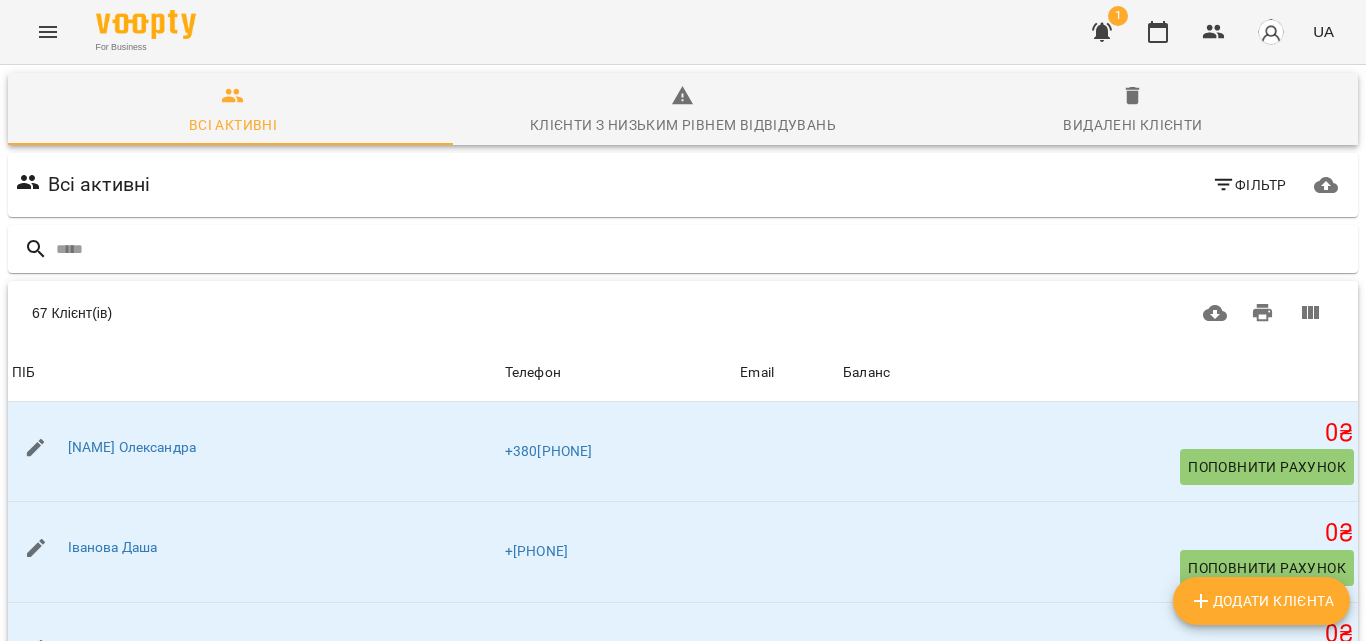 scroll, scrollTop: 200, scrollLeft: 0, axis: vertical 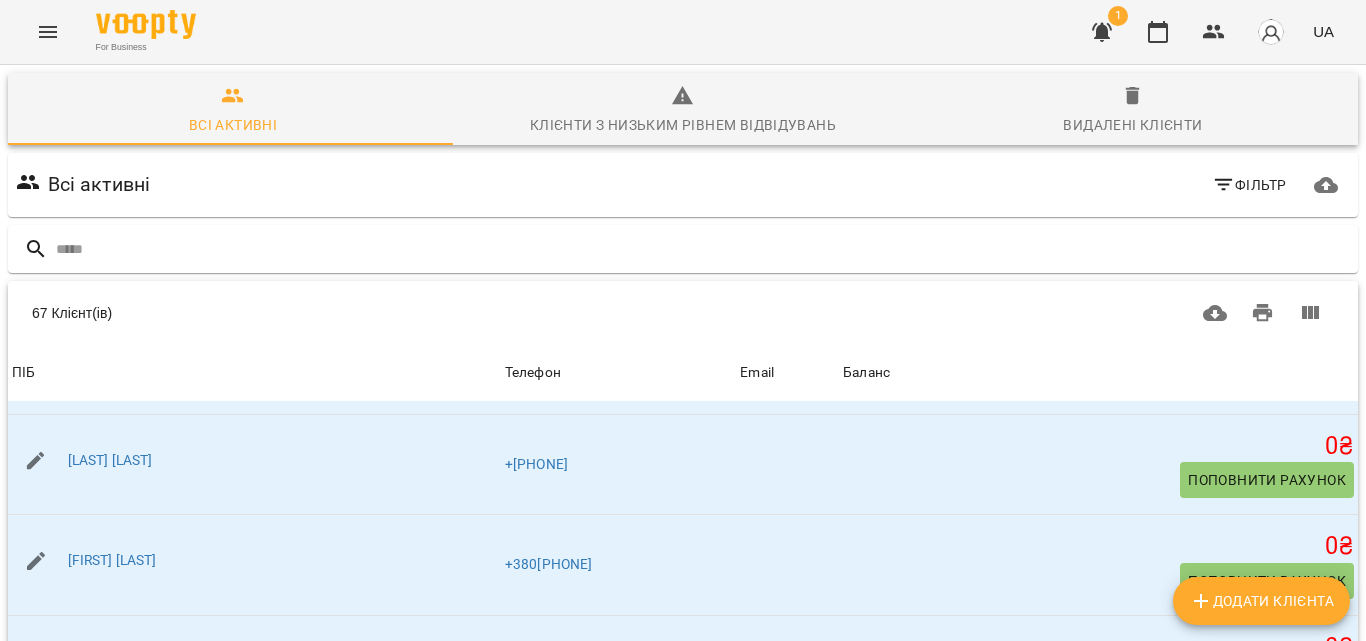 click on "For Business 1 UA" at bounding box center [683, 32] 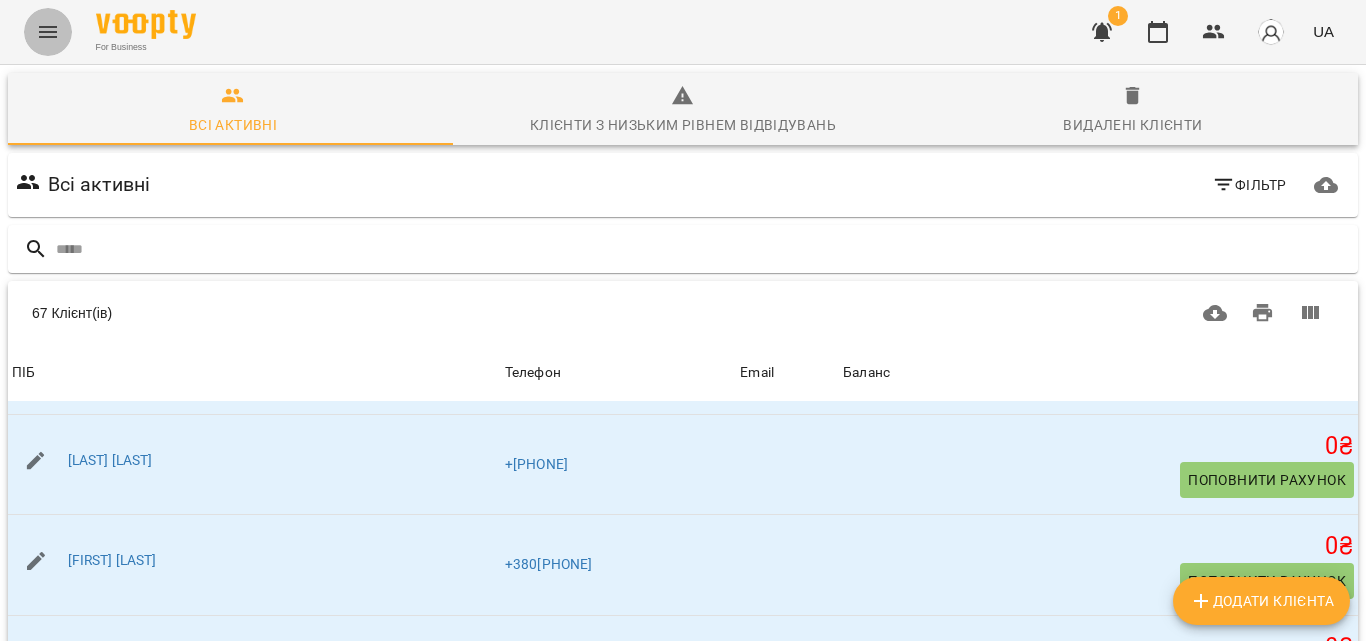 click 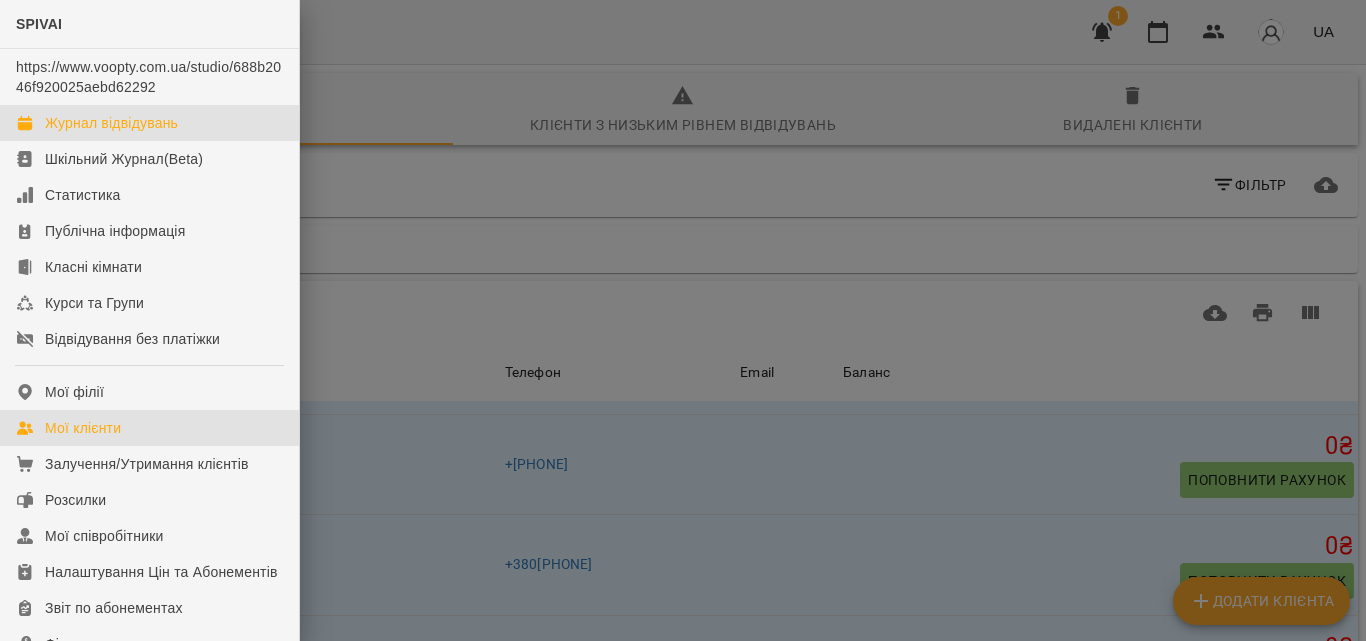 click on "Журнал відвідувань" at bounding box center (111, 123) 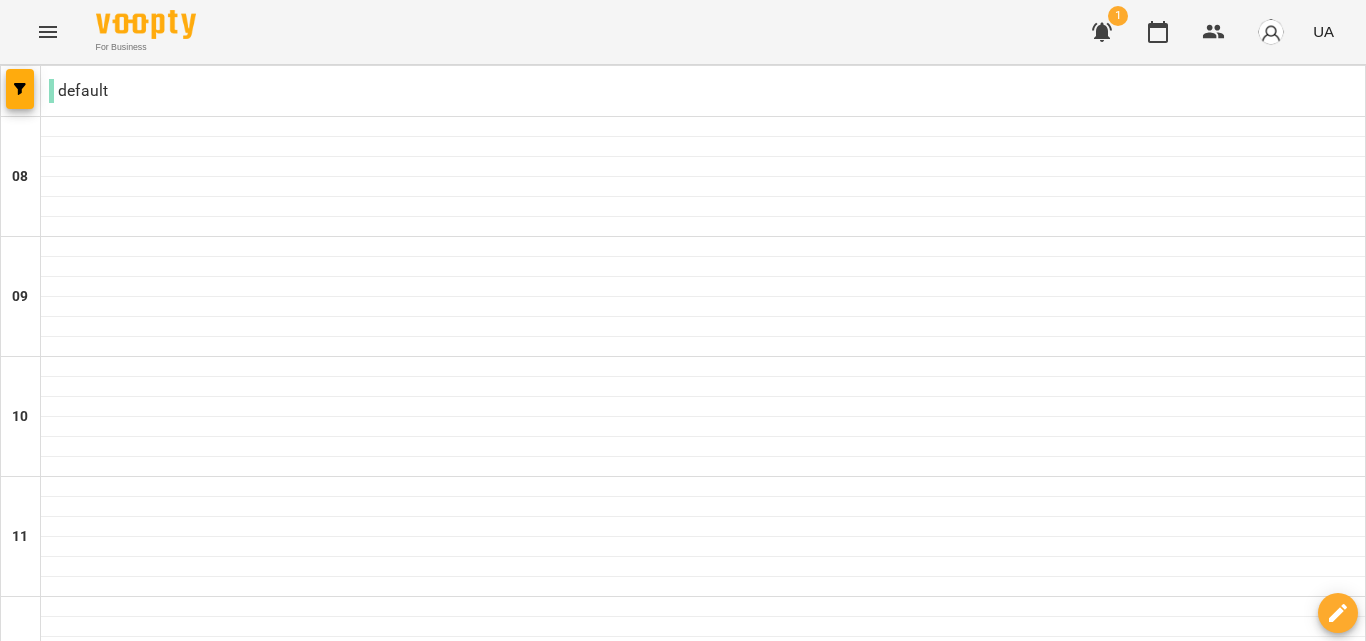 click 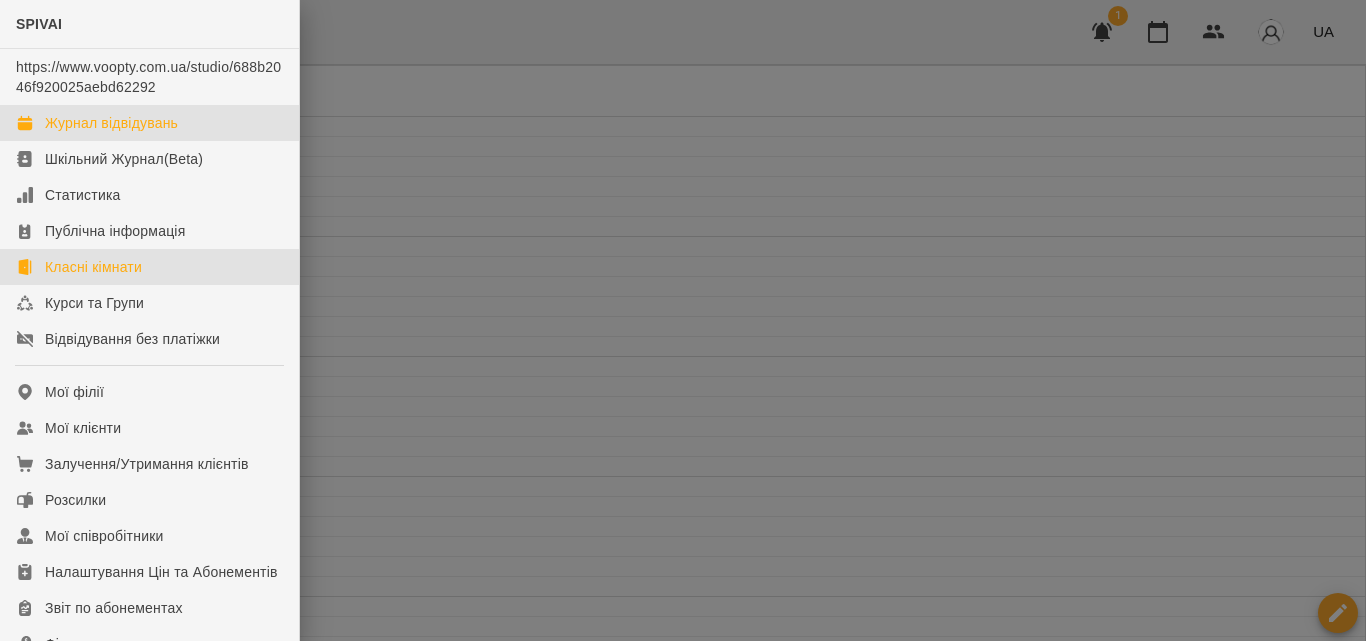 click on "Класні кімнати" at bounding box center (93, 267) 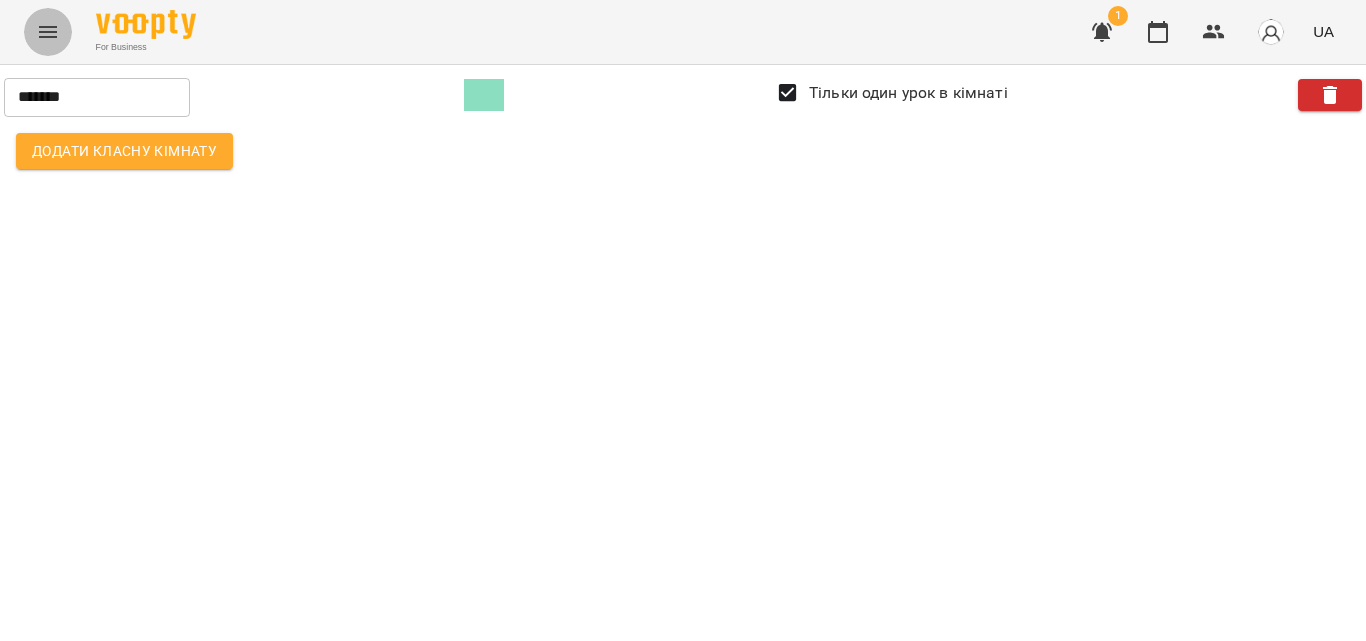 click at bounding box center (48, 32) 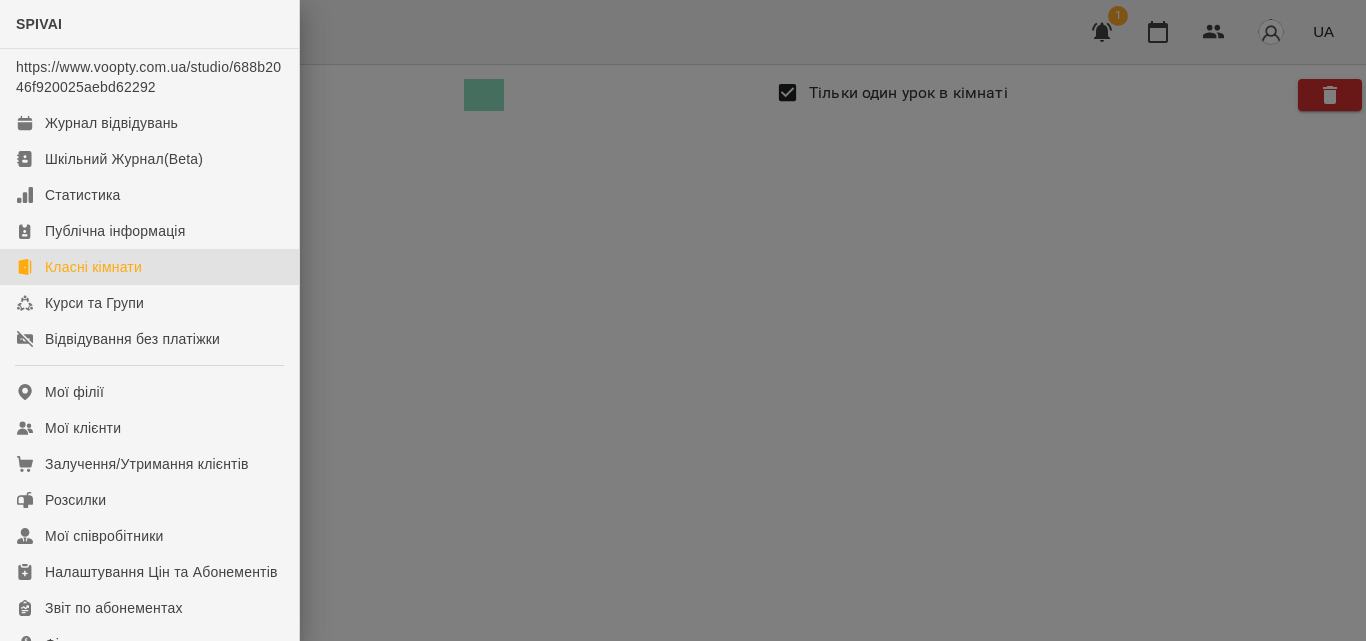 click at bounding box center (683, 320) 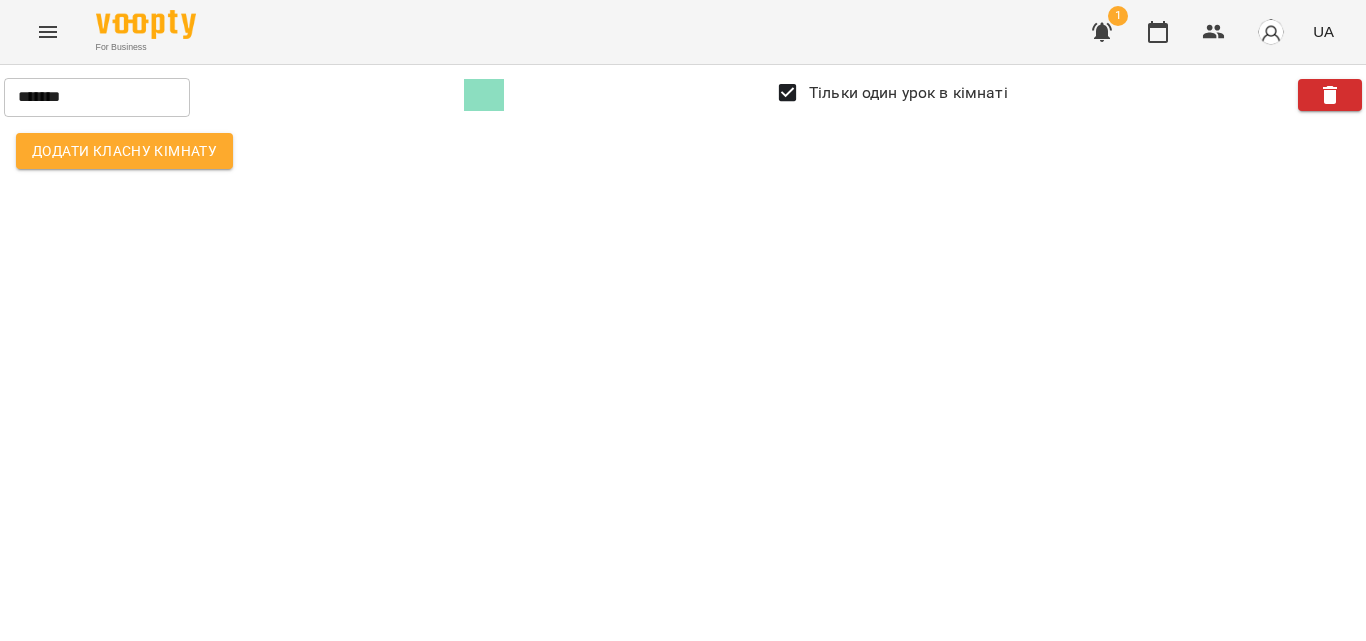 click on "Додати класну кімнату" at bounding box center [124, 151] 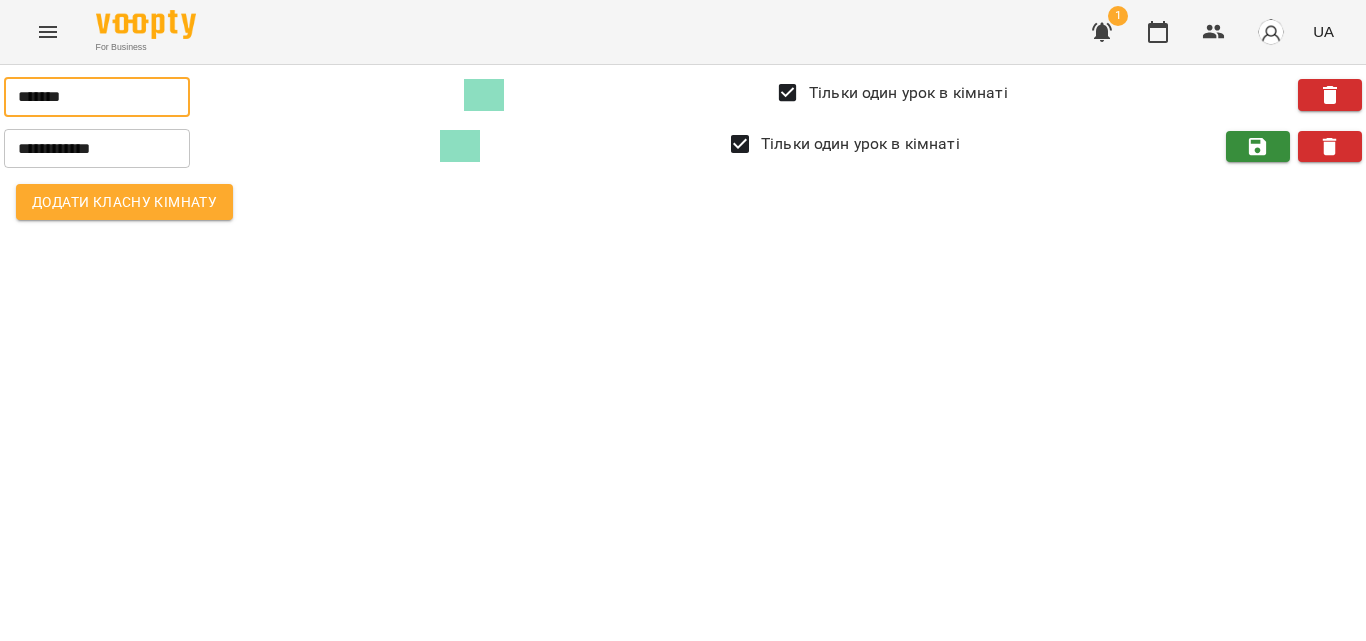 drag, startPoint x: 172, startPoint y: 93, endPoint x: 0, endPoint y: 74, distance: 173.04623 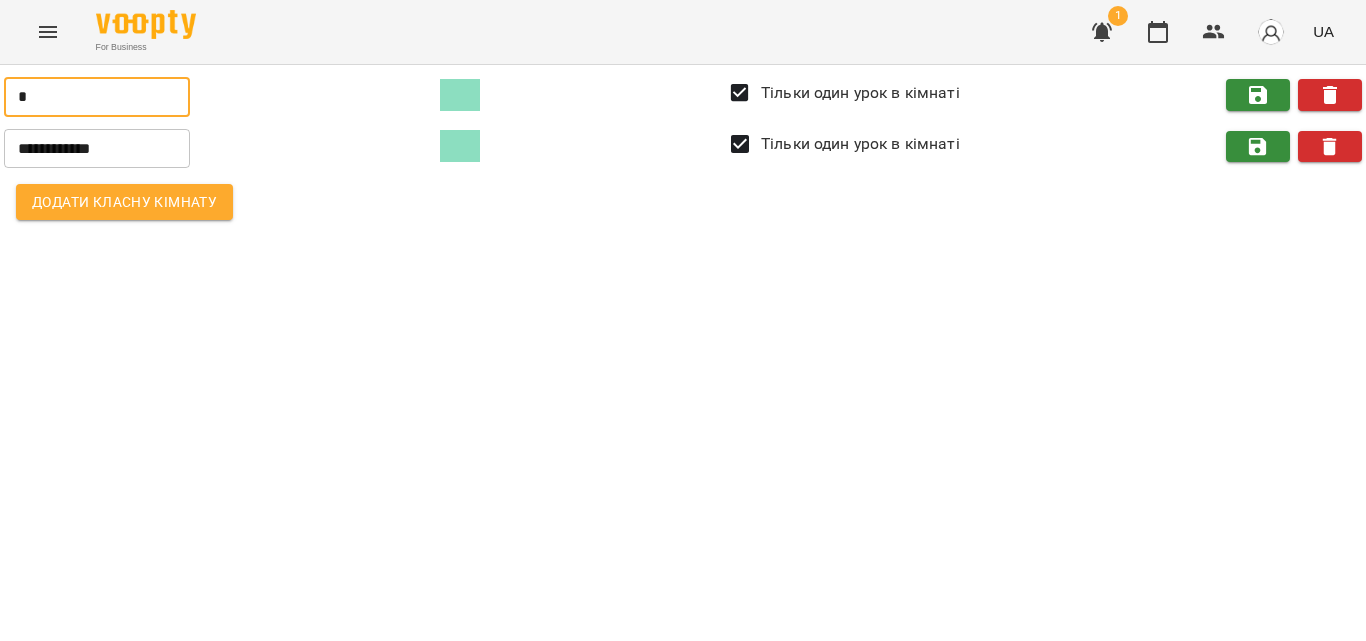 type on "*" 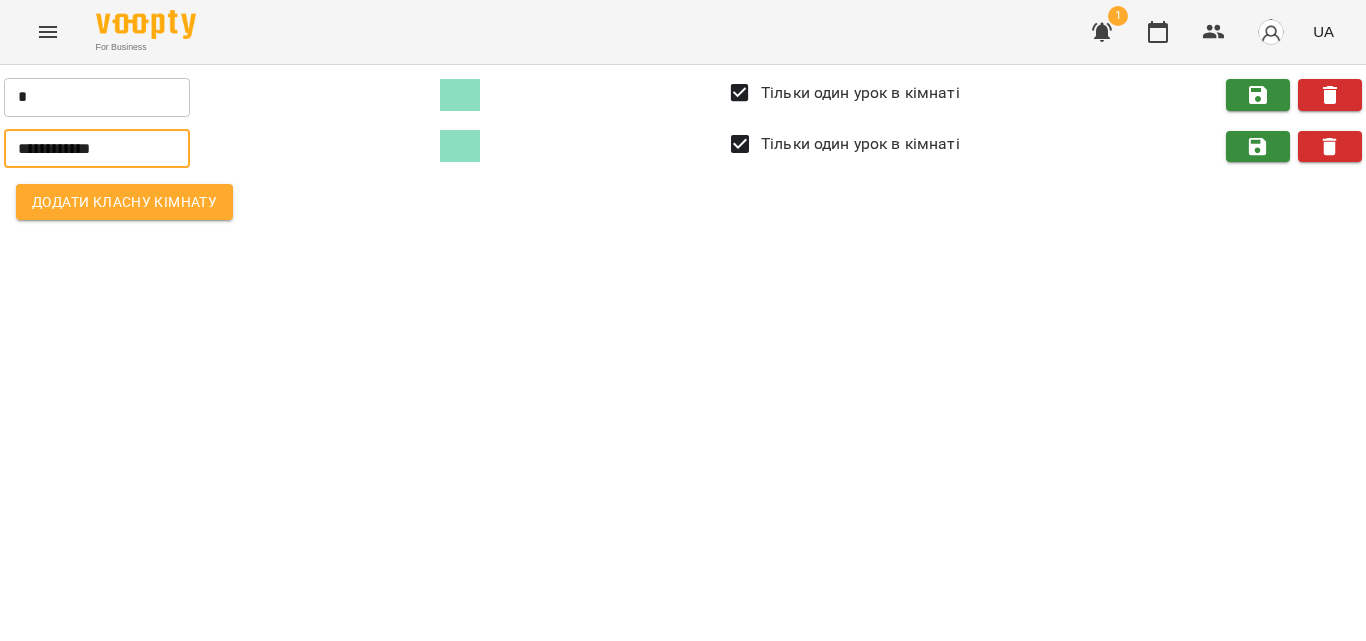 drag, startPoint x: 134, startPoint y: 149, endPoint x: 0, endPoint y: 162, distance: 134.62912 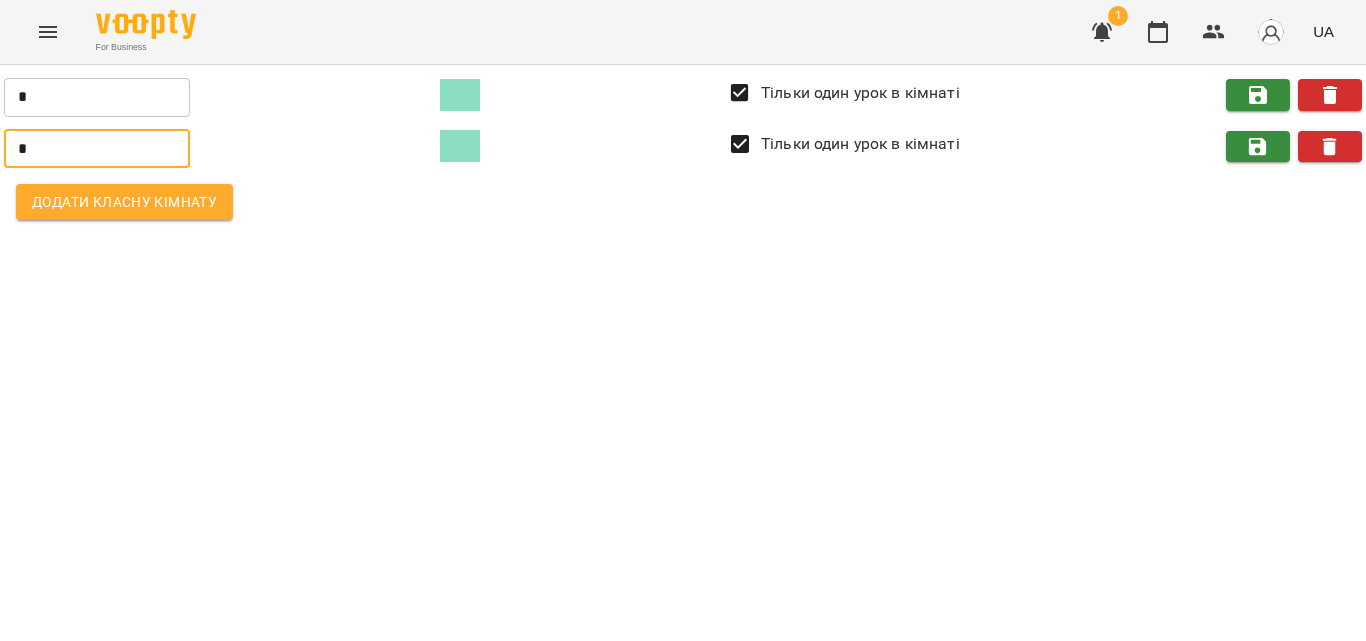 type on "*" 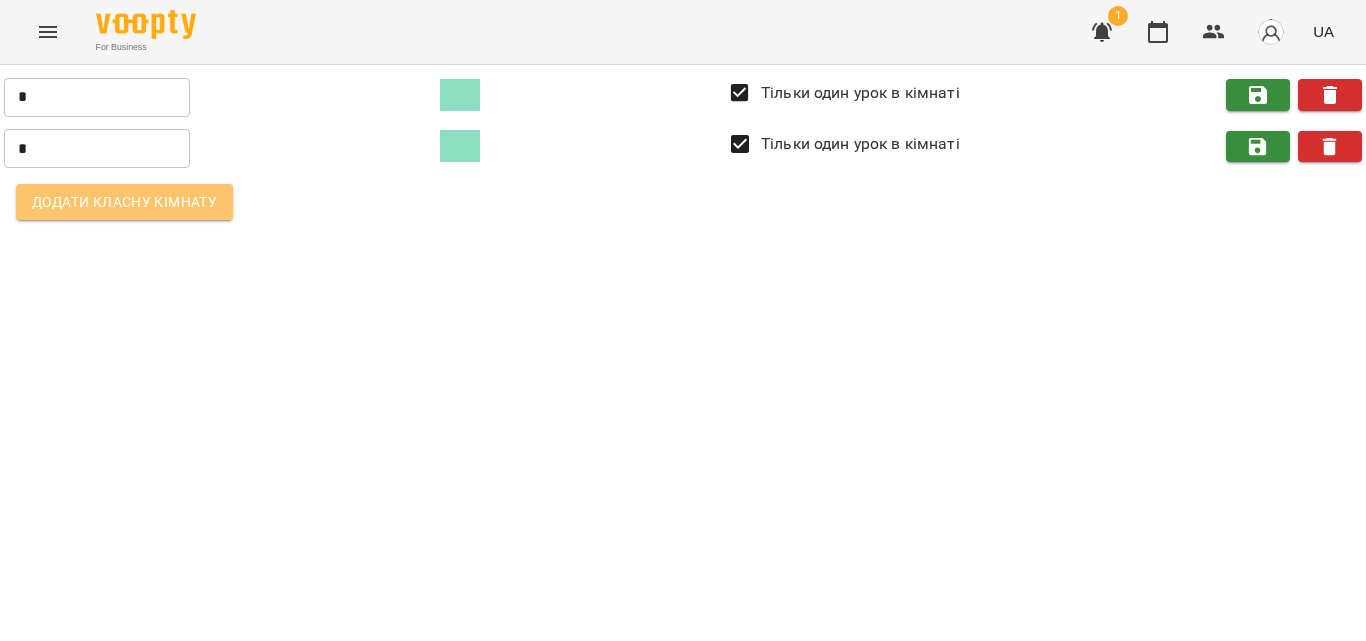 click on "Додати класну кімнату" at bounding box center (124, 202) 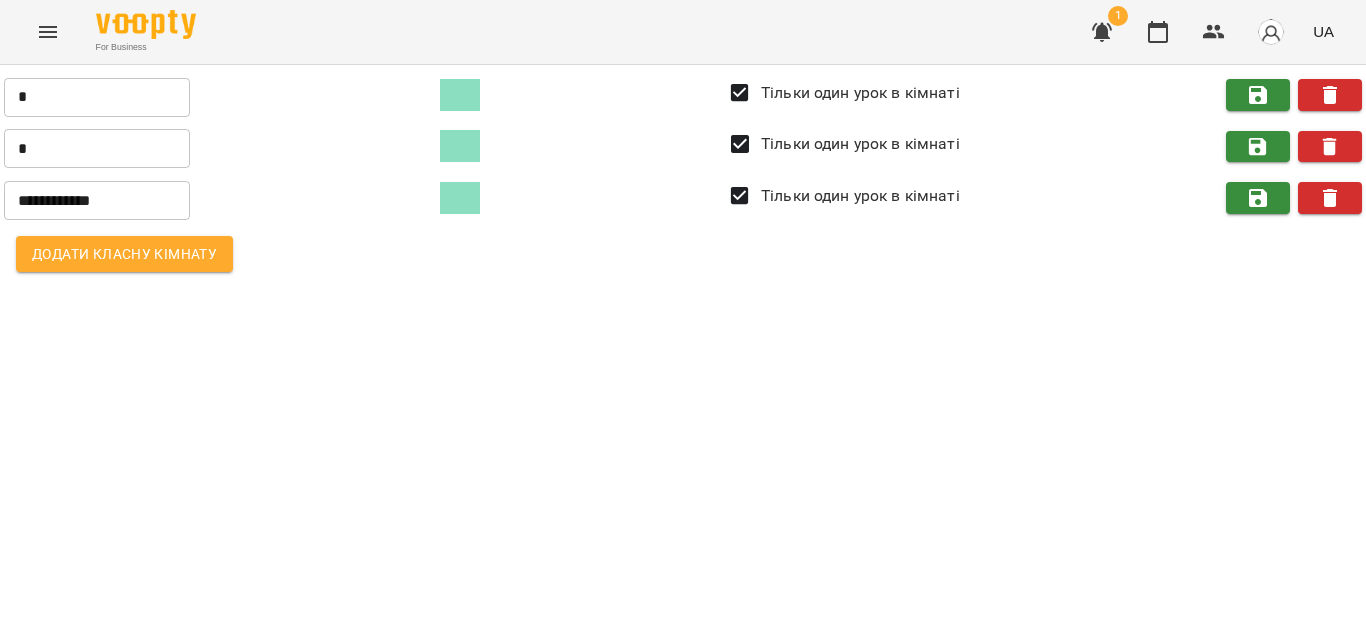 click on "**********" at bounding box center (97, 200) 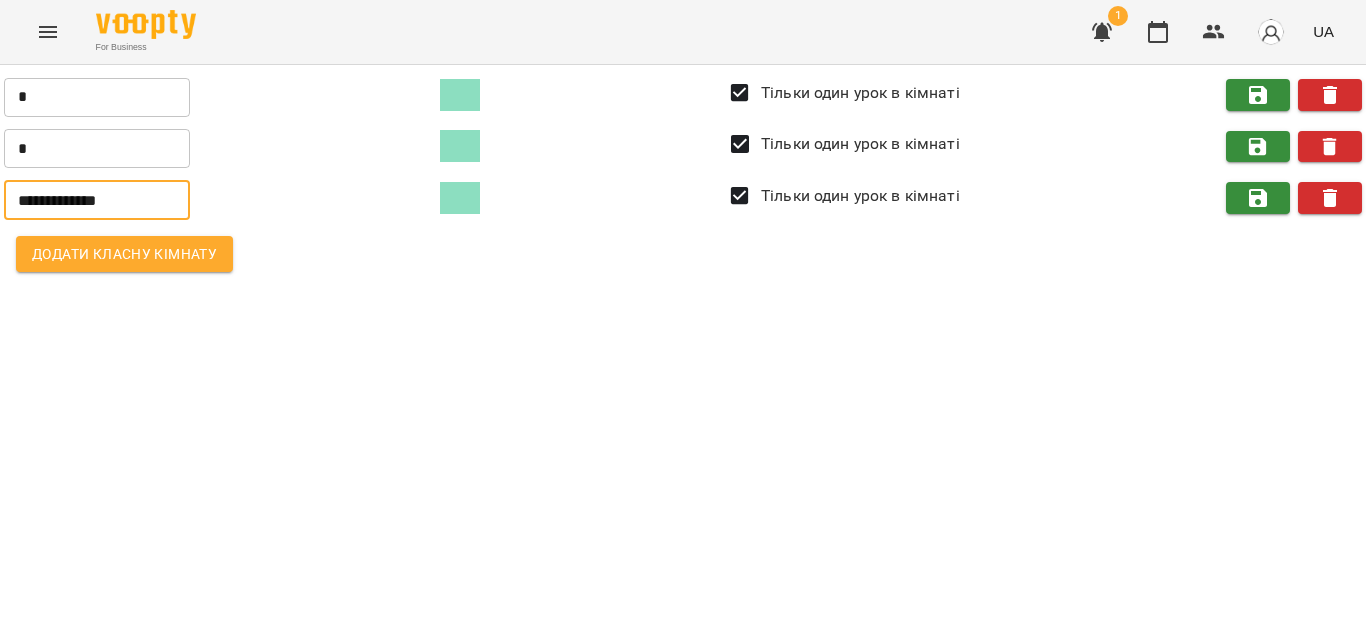 click on "**********" at bounding box center (683, 176) 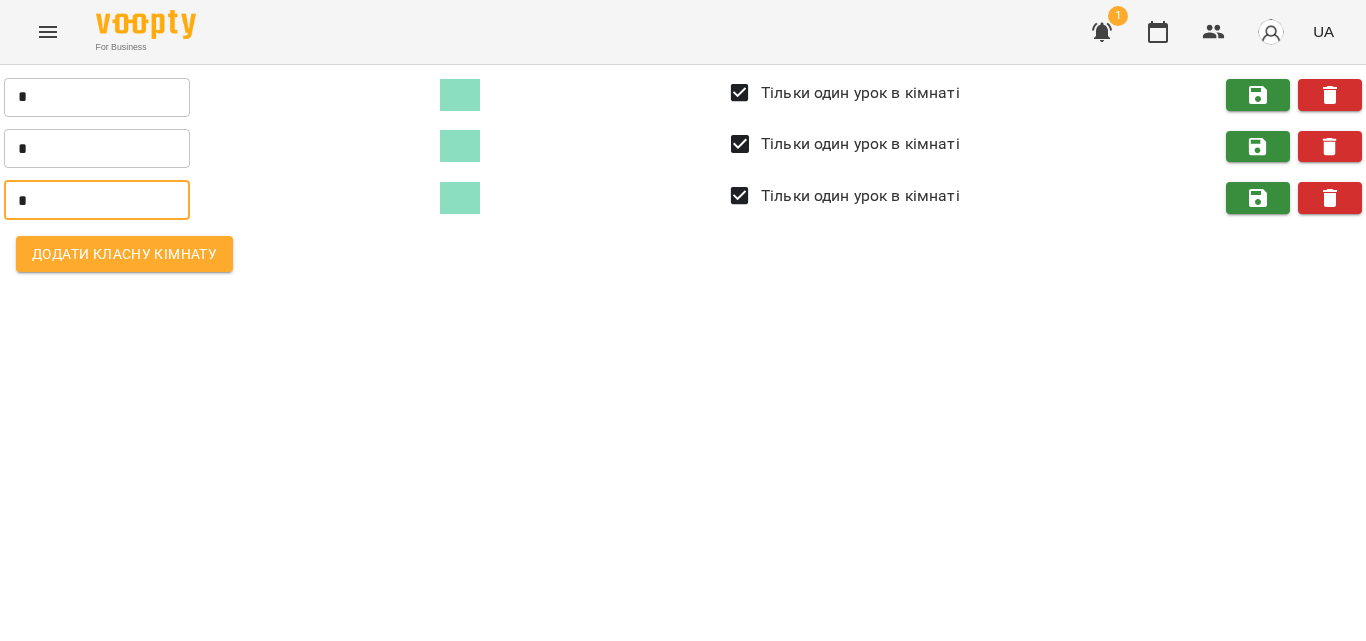 type on "*" 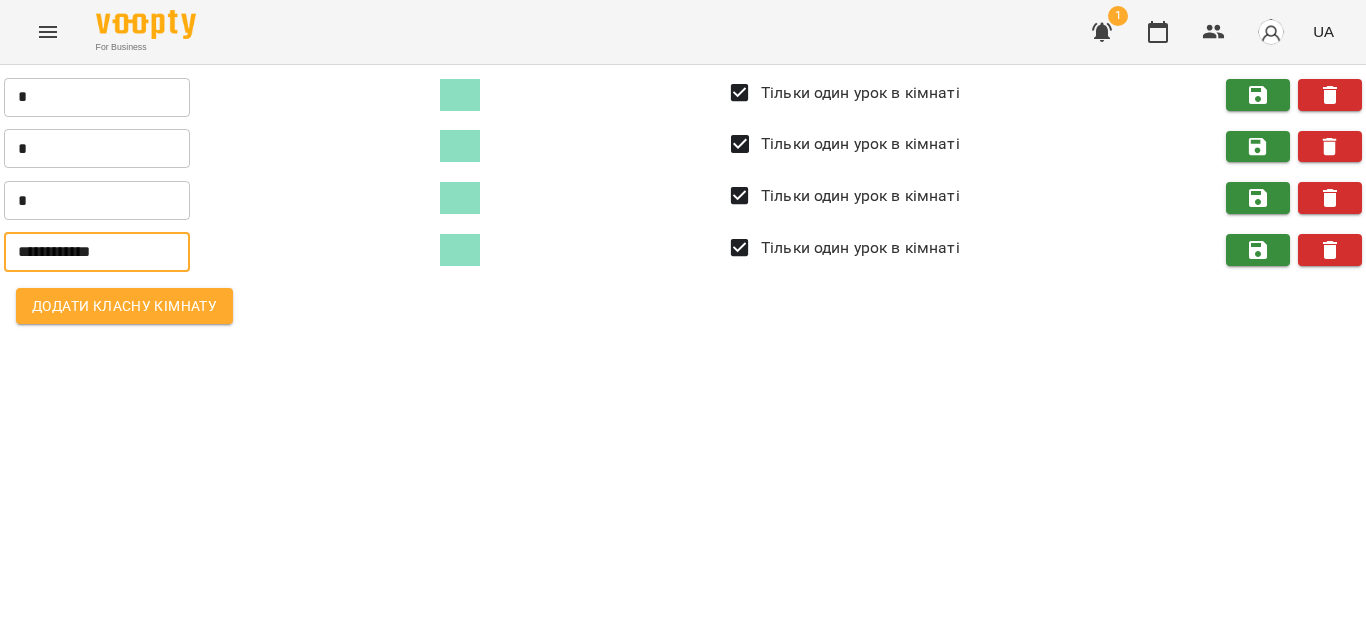 click on "**********" at bounding box center [97, 252] 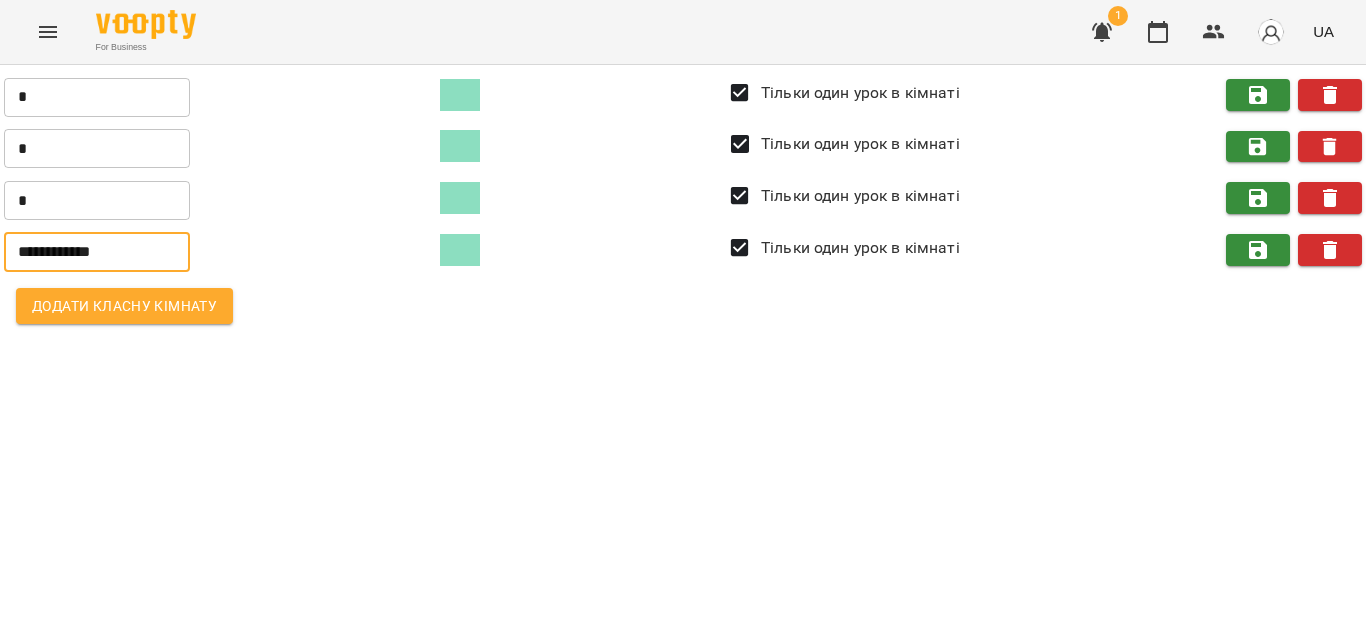 drag, startPoint x: 157, startPoint y: 255, endPoint x: 0, endPoint y: 221, distance: 160.63934 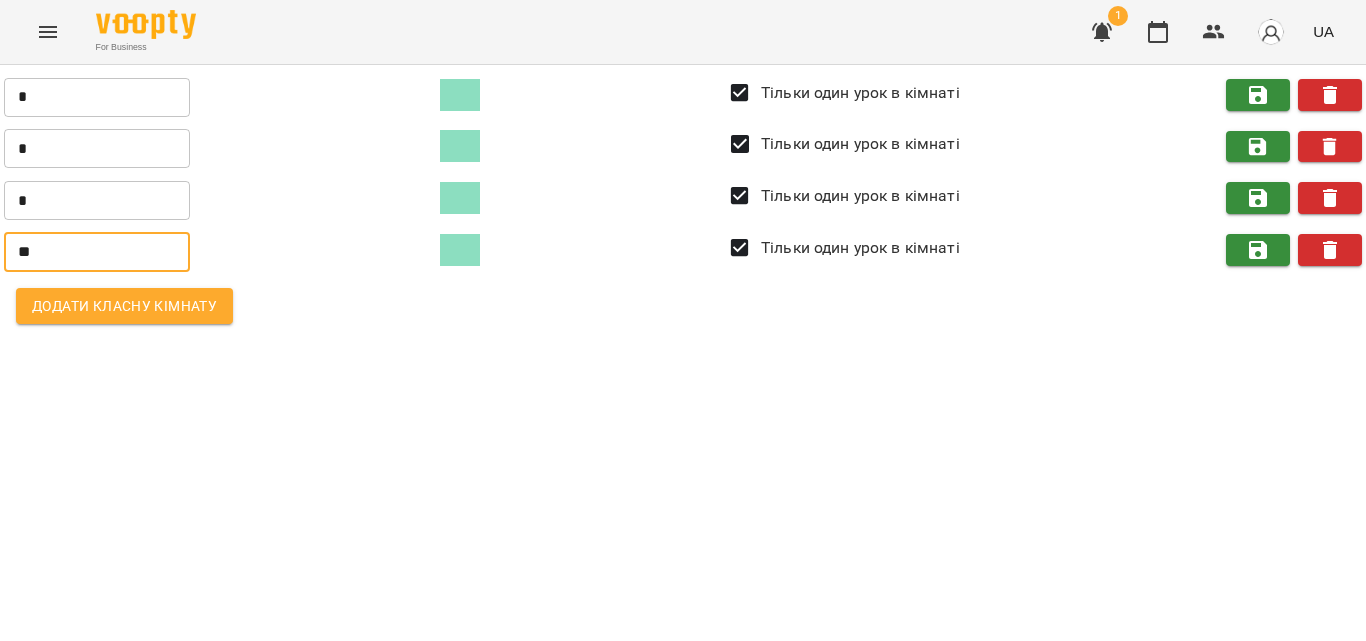type on "*" 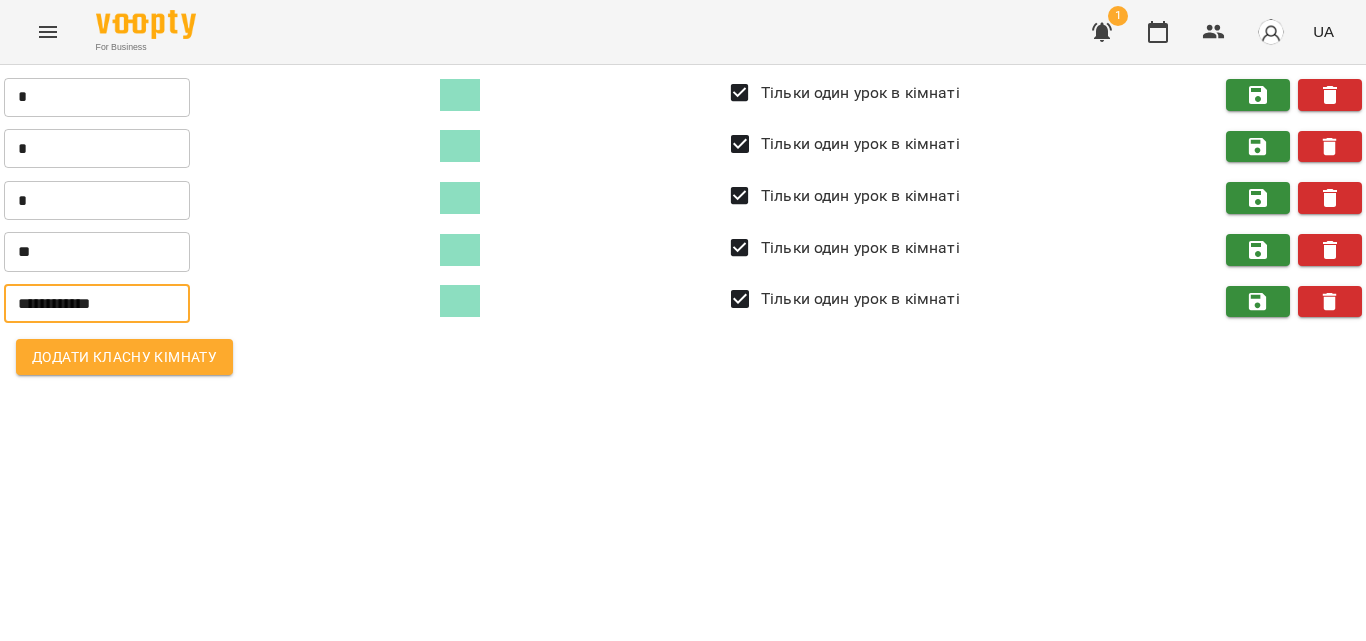 click on "**********" at bounding box center [97, 304] 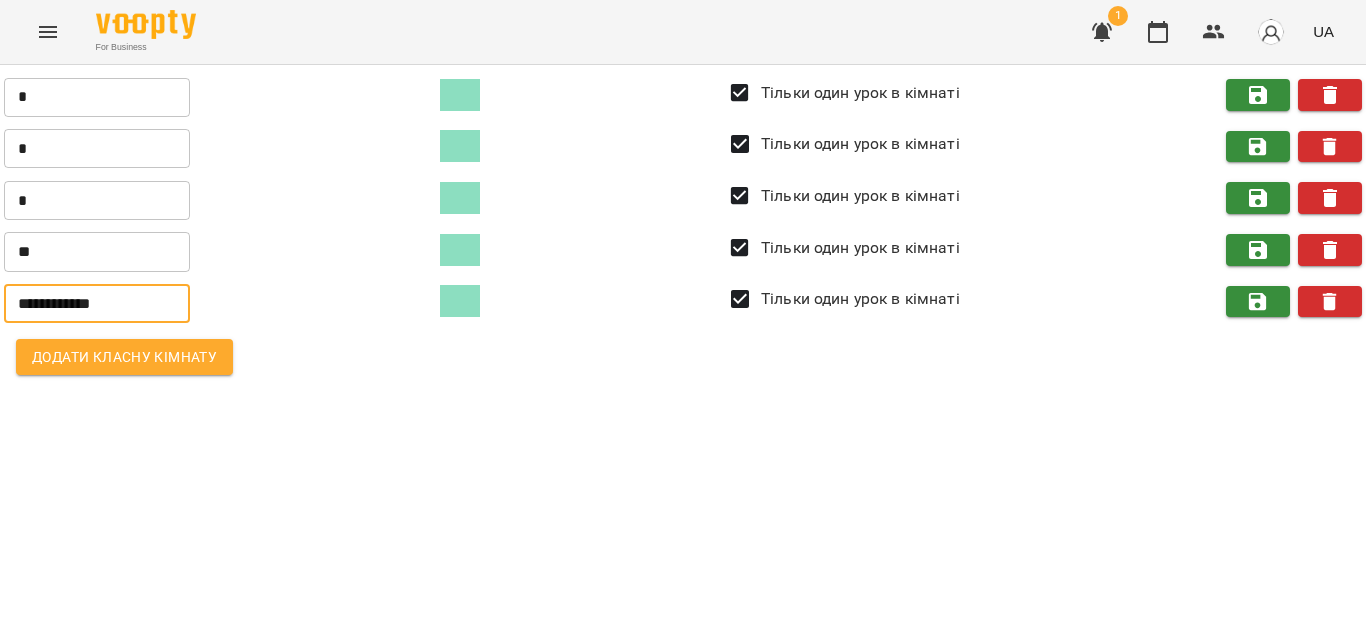 drag, startPoint x: 151, startPoint y: 298, endPoint x: 0, endPoint y: 277, distance: 152.45328 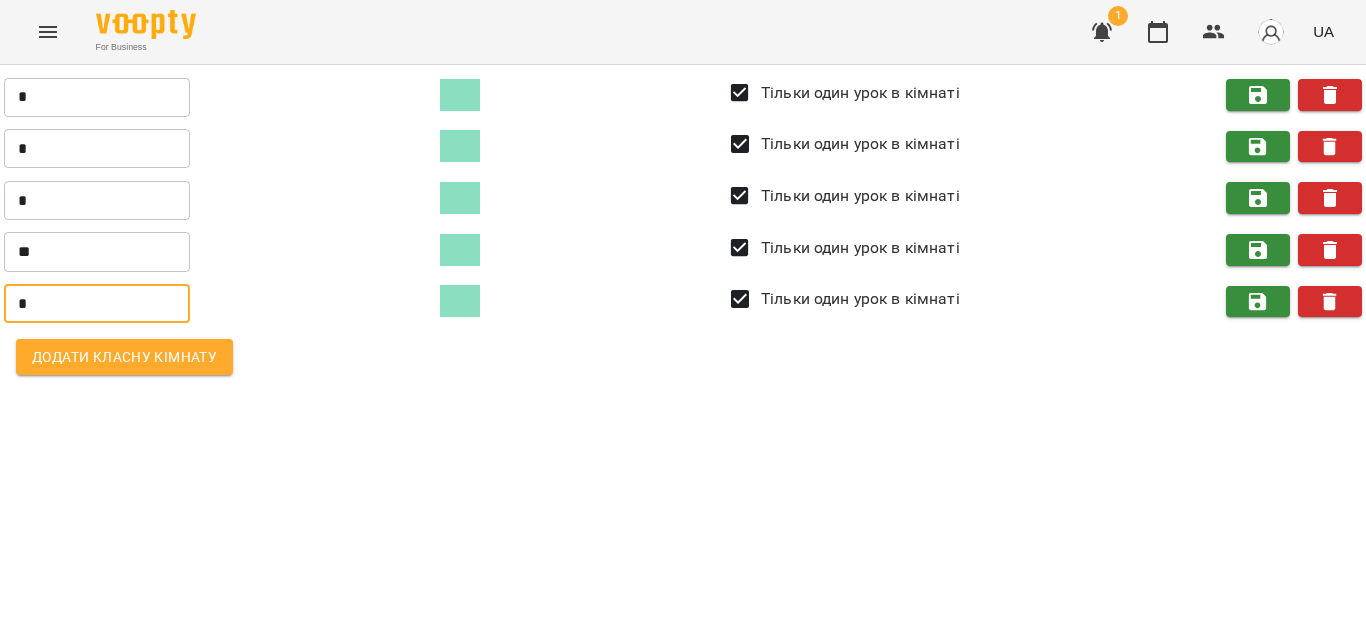 type on "*" 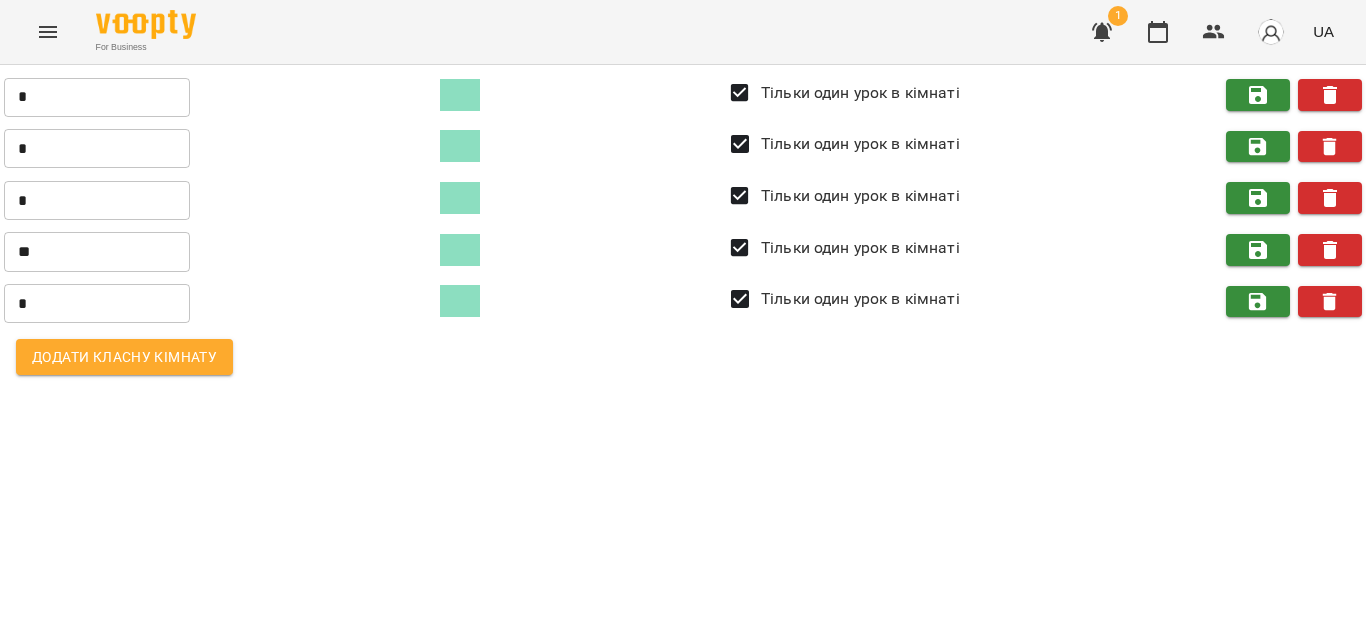 click at bounding box center (460, 95) 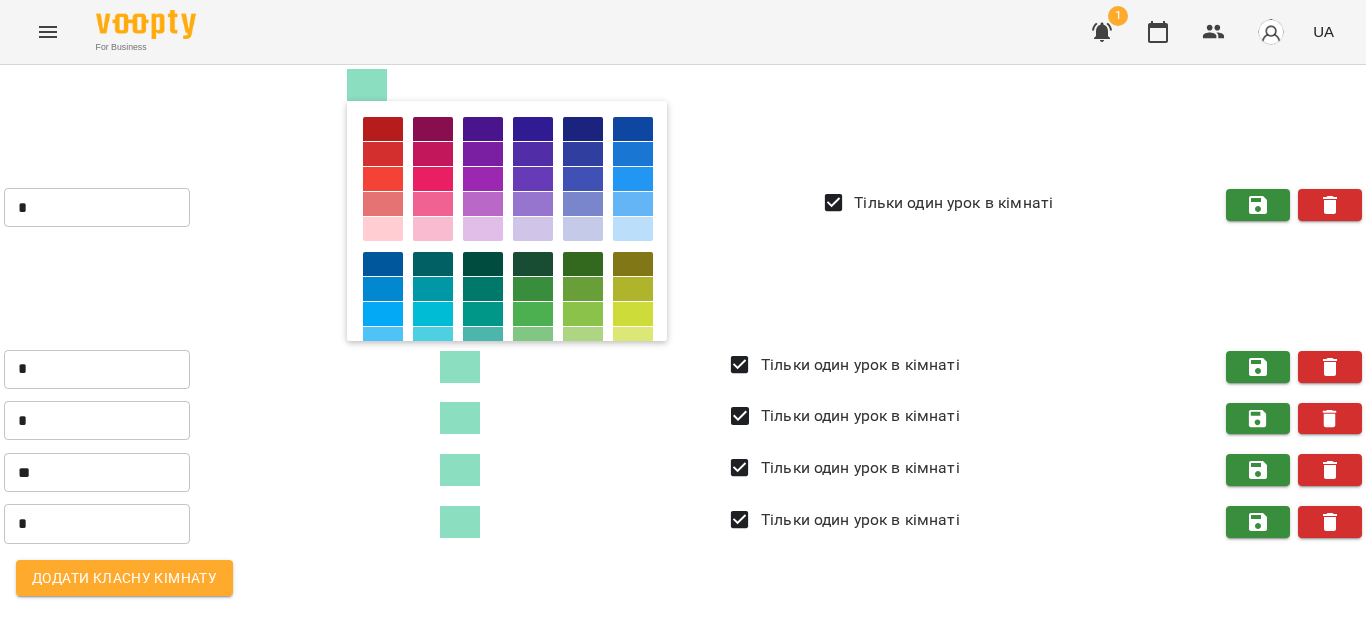 click on "* ​   Тільки один урок в кімнаті" at bounding box center (683, 419) 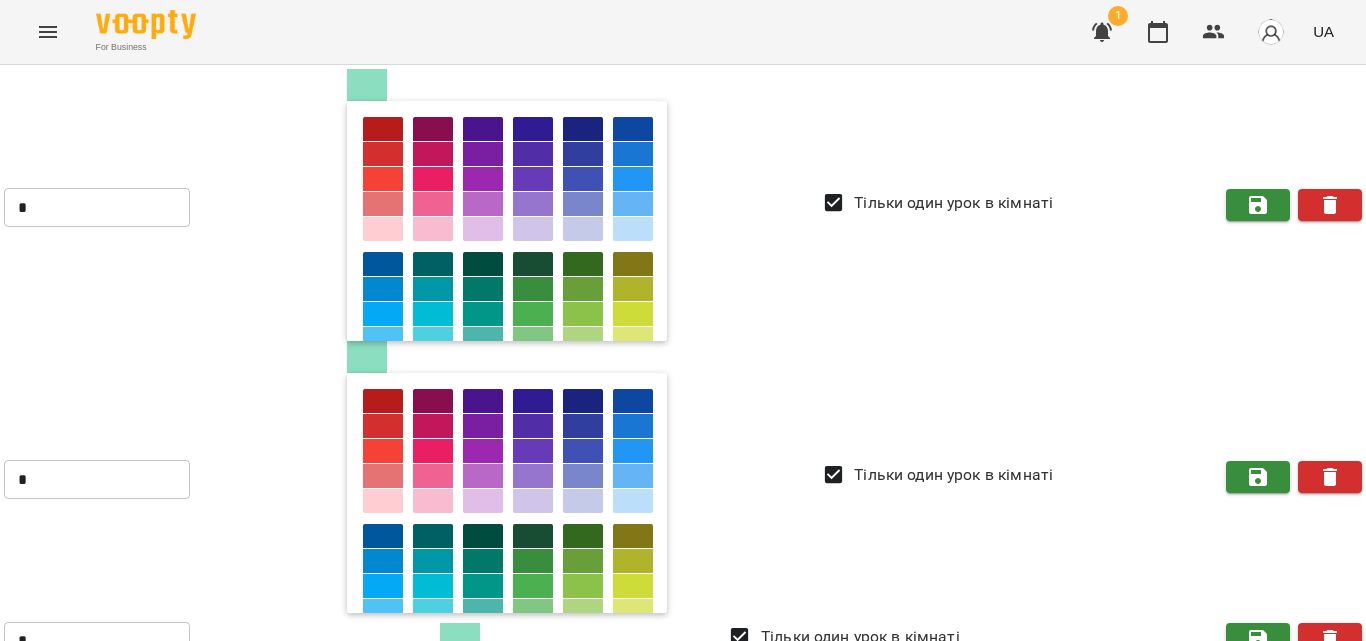 click at bounding box center (367, 85) 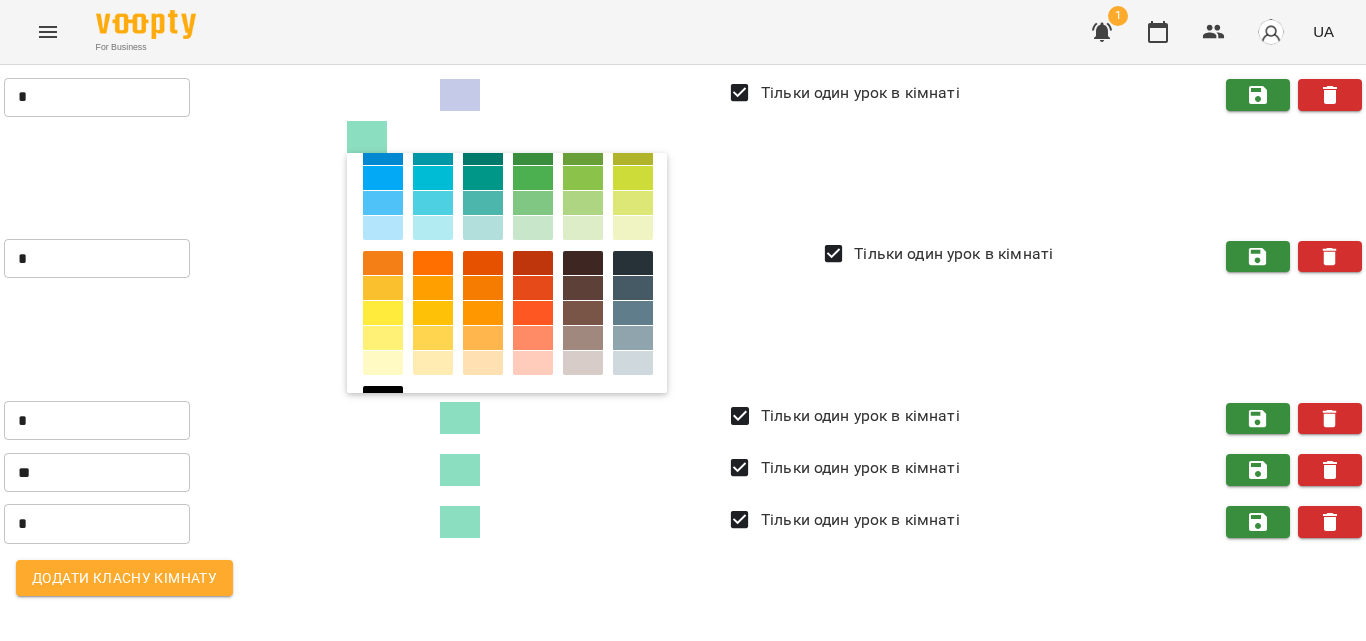 scroll, scrollTop: 200, scrollLeft: 0, axis: vertical 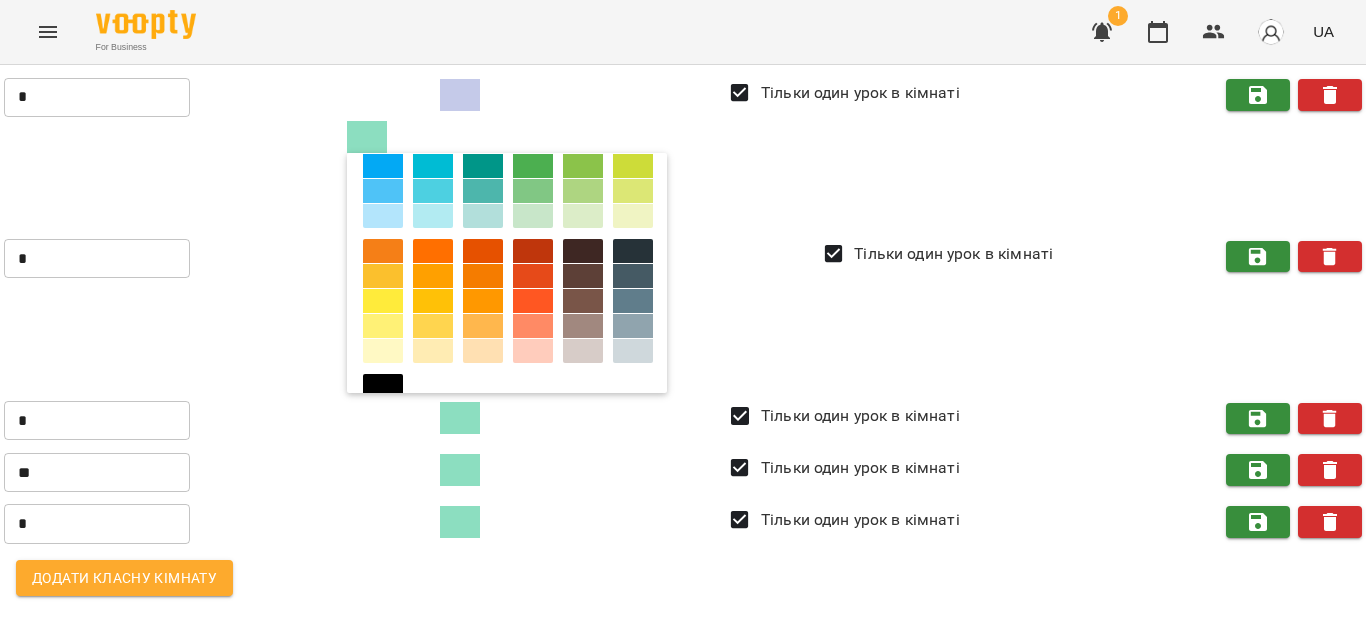 click at bounding box center (383, 301) 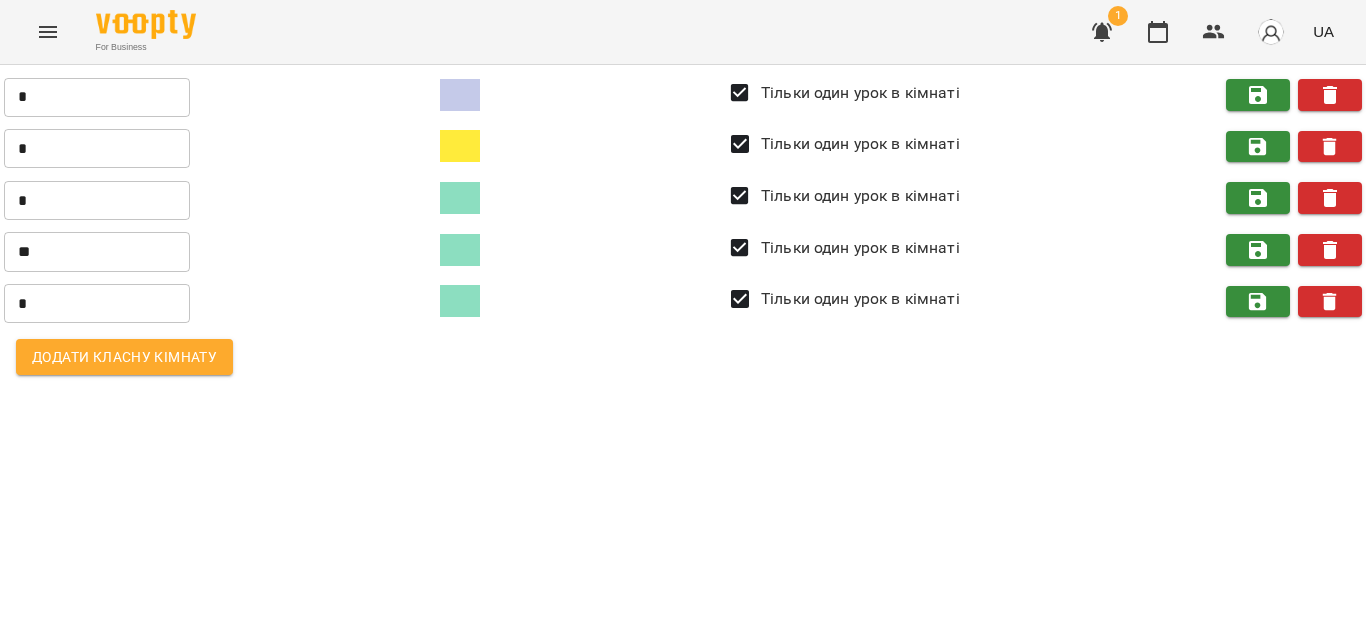 click at bounding box center (460, 198) 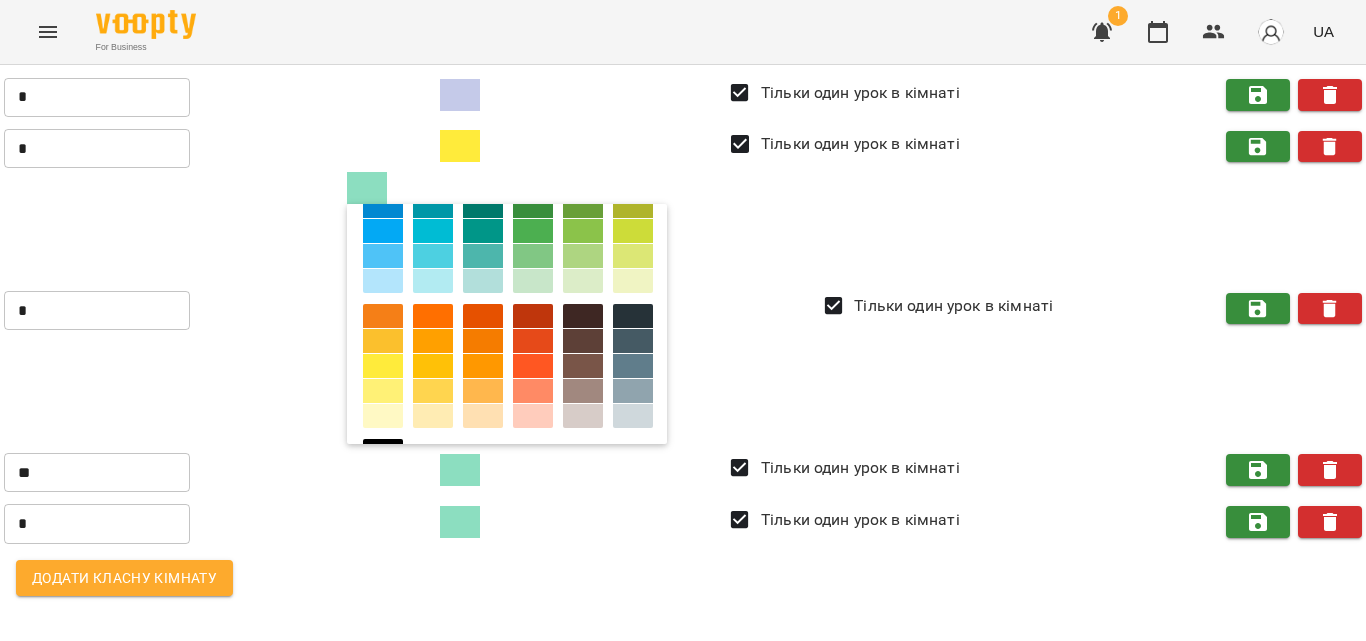 scroll, scrollTop: 200, scrollLeft: 0, axis: vertical 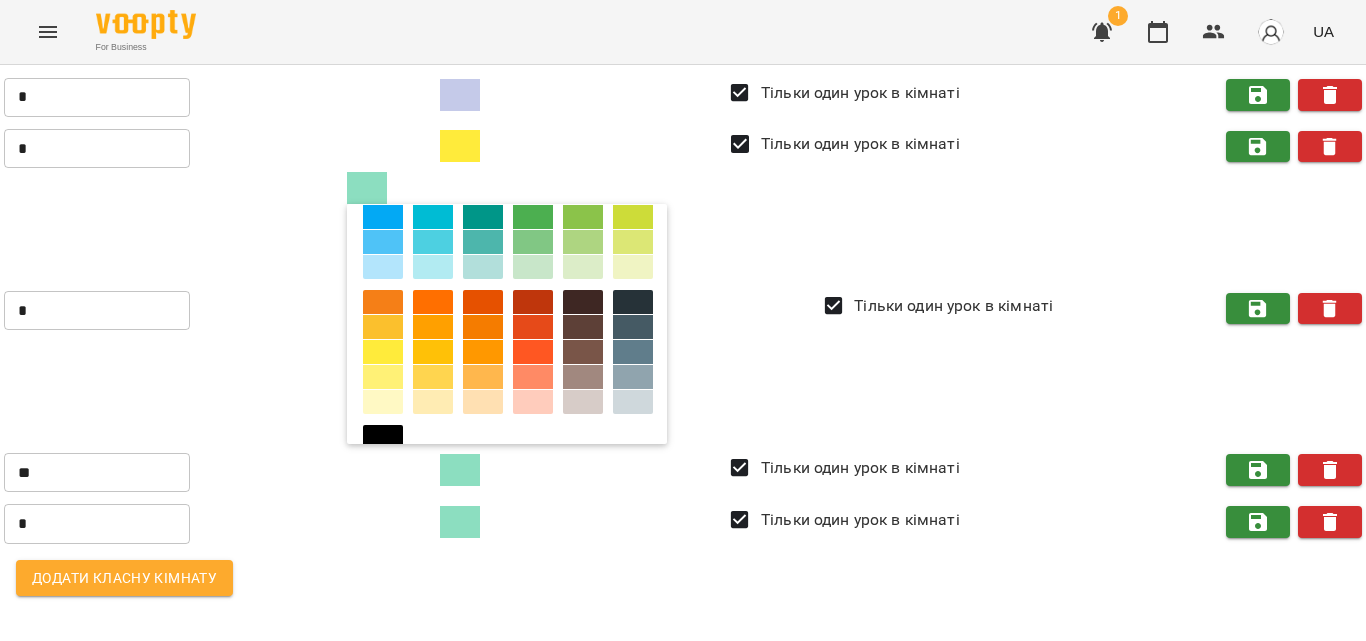 click at bounding box center [433, 267] 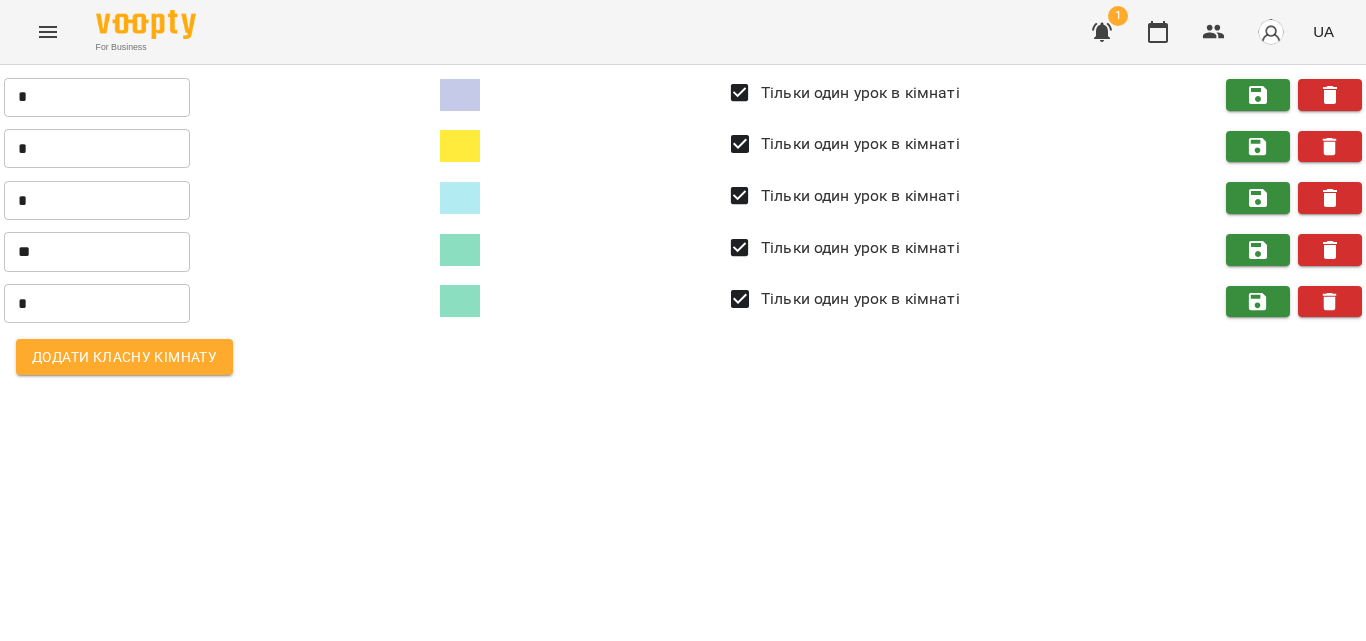 click at bounding box center [460, 250] 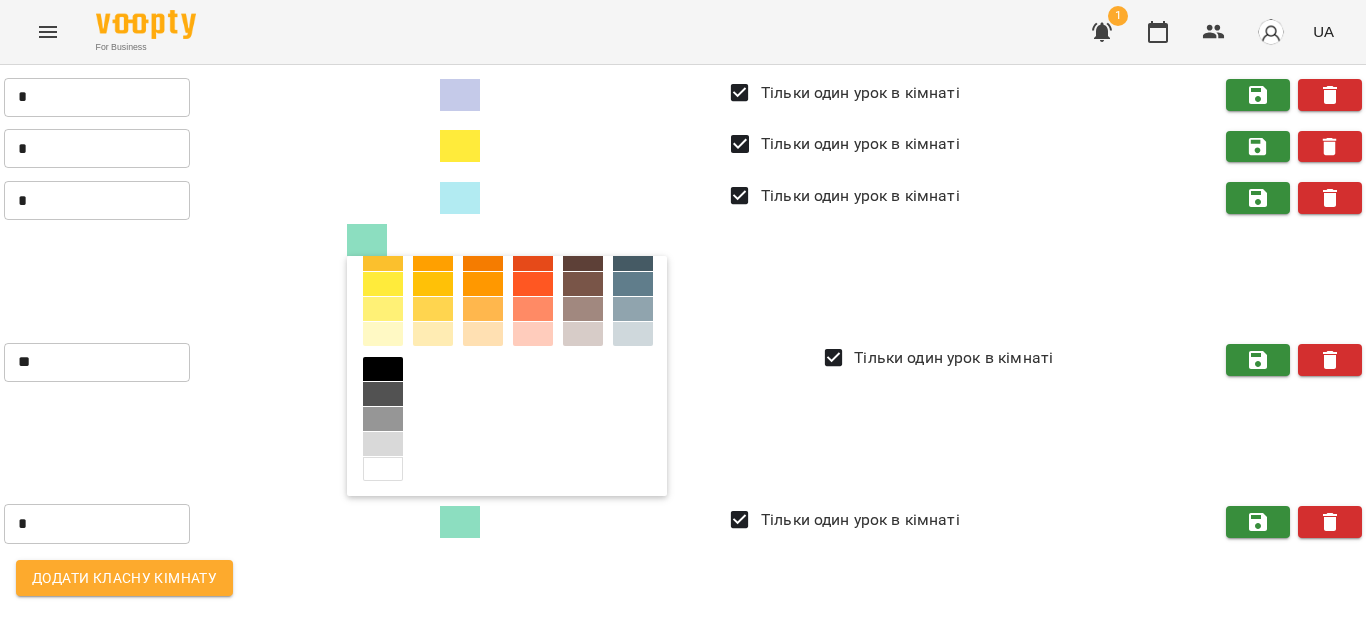 scroll, scrollTop: 322, scrollLeft: 0, axis: vertical 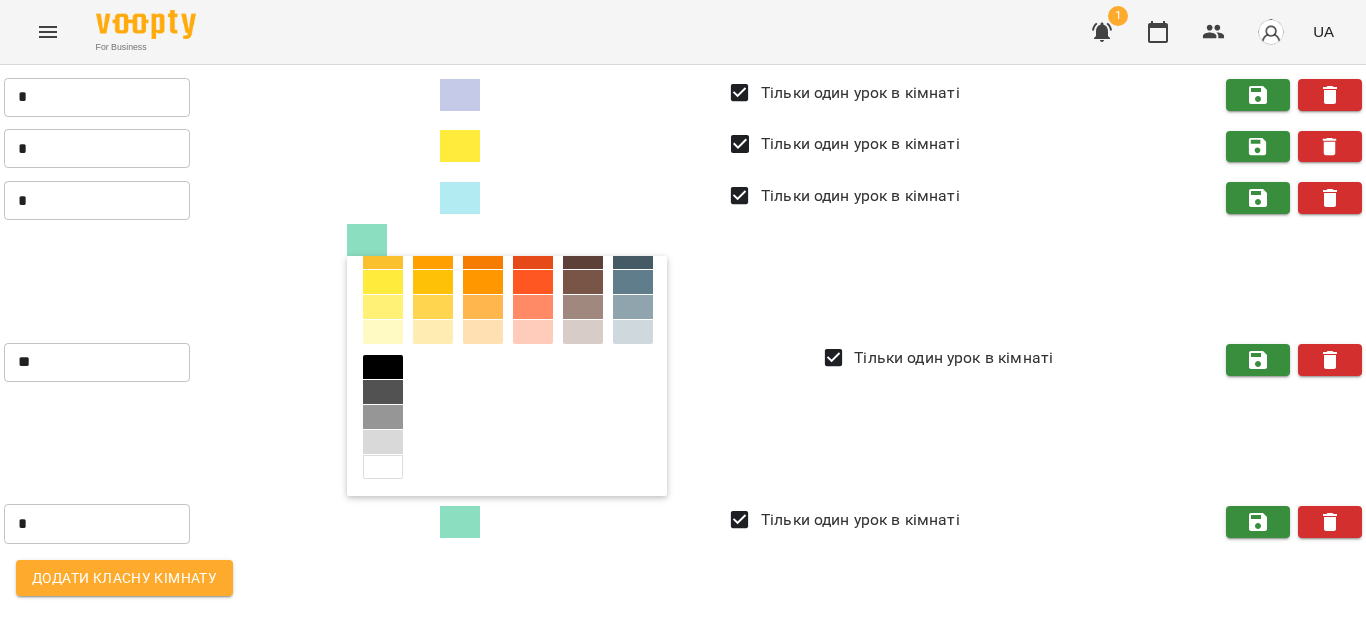 click at bounding box center (583, 232) 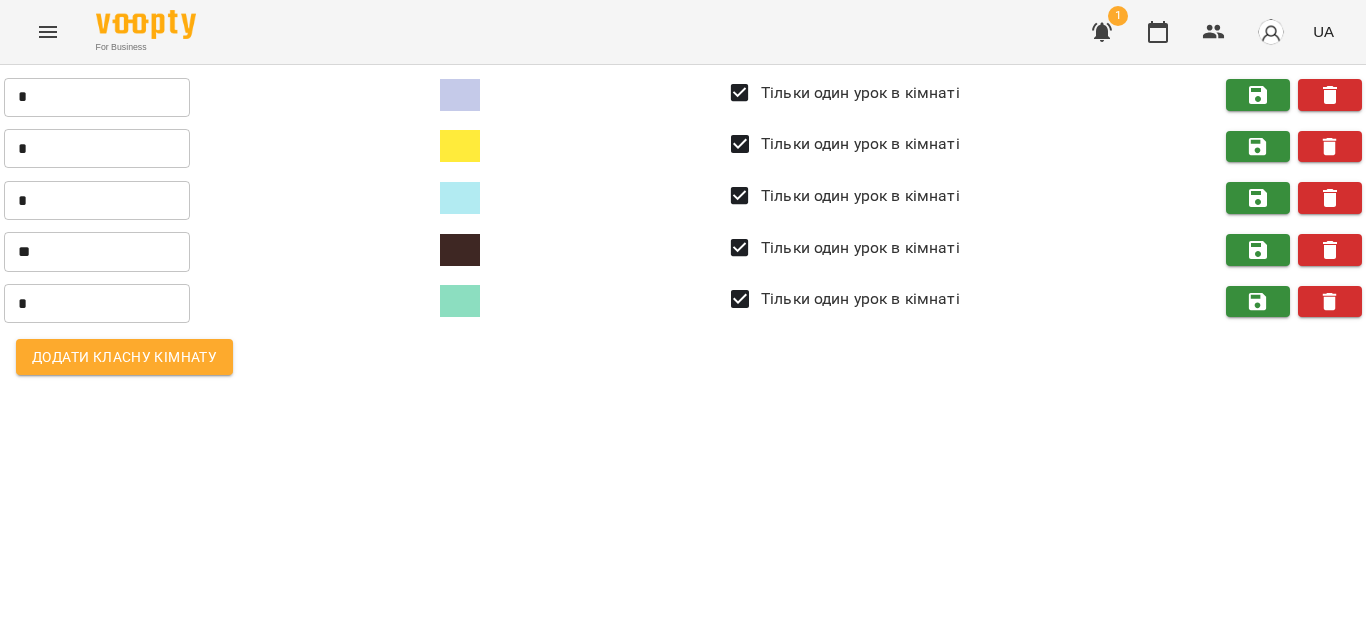 click at bounding box center (460, 301) 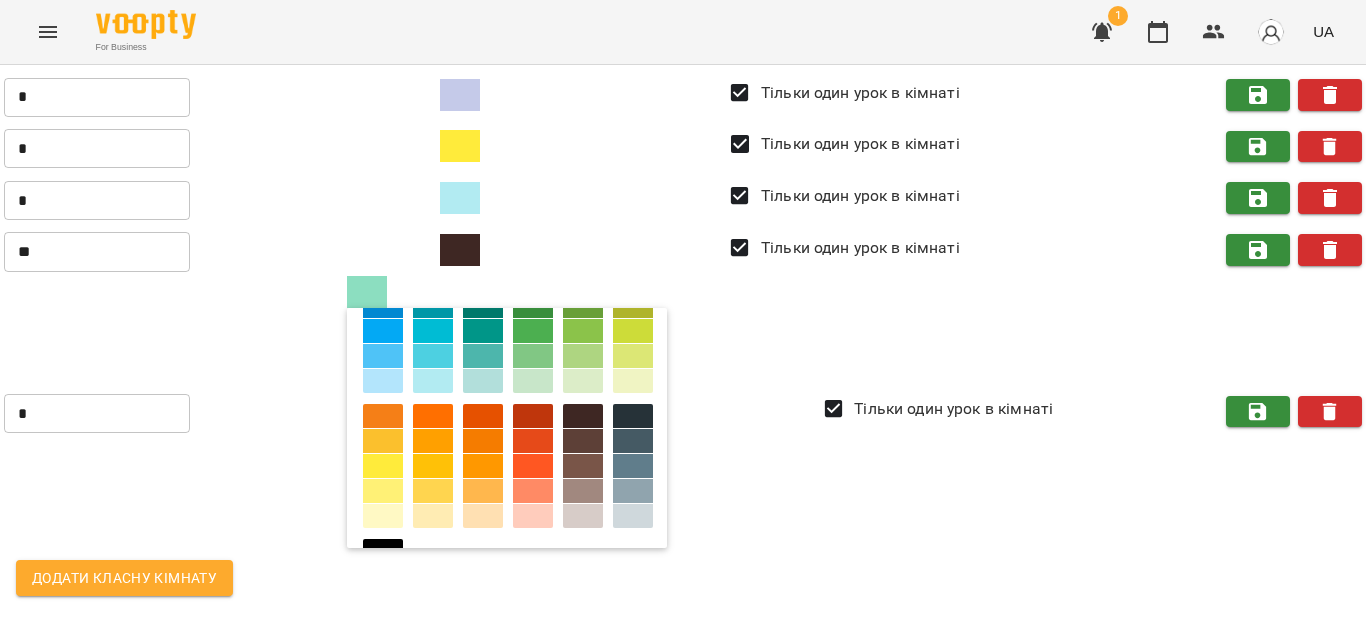 scroll, scrollTop: 200, scrollLeft: 0, axis: vertical 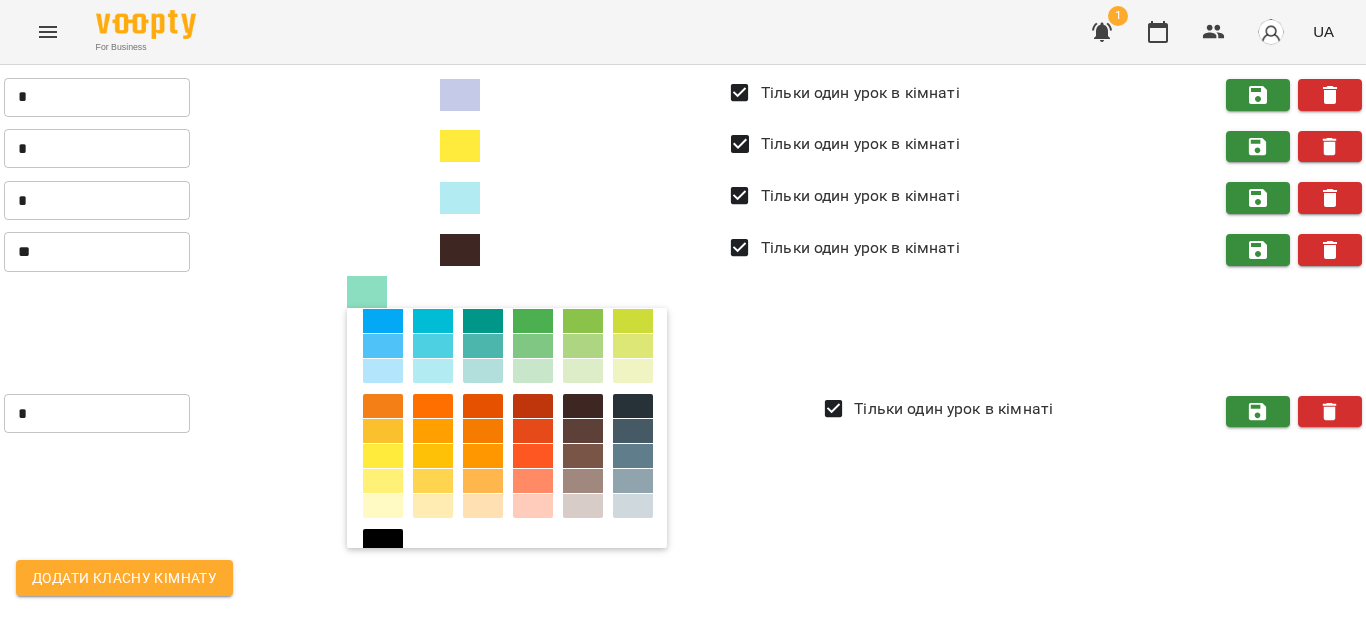 click at bounding box center (433, 371) 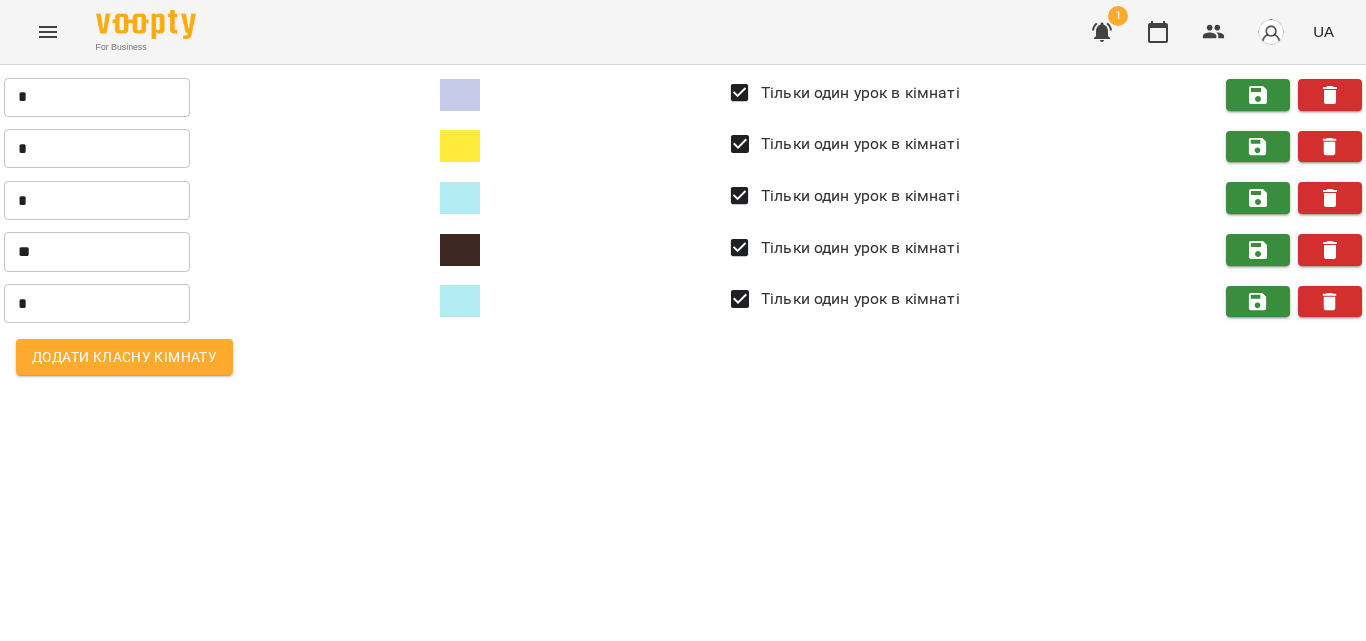click at bounding box center [460, 198] 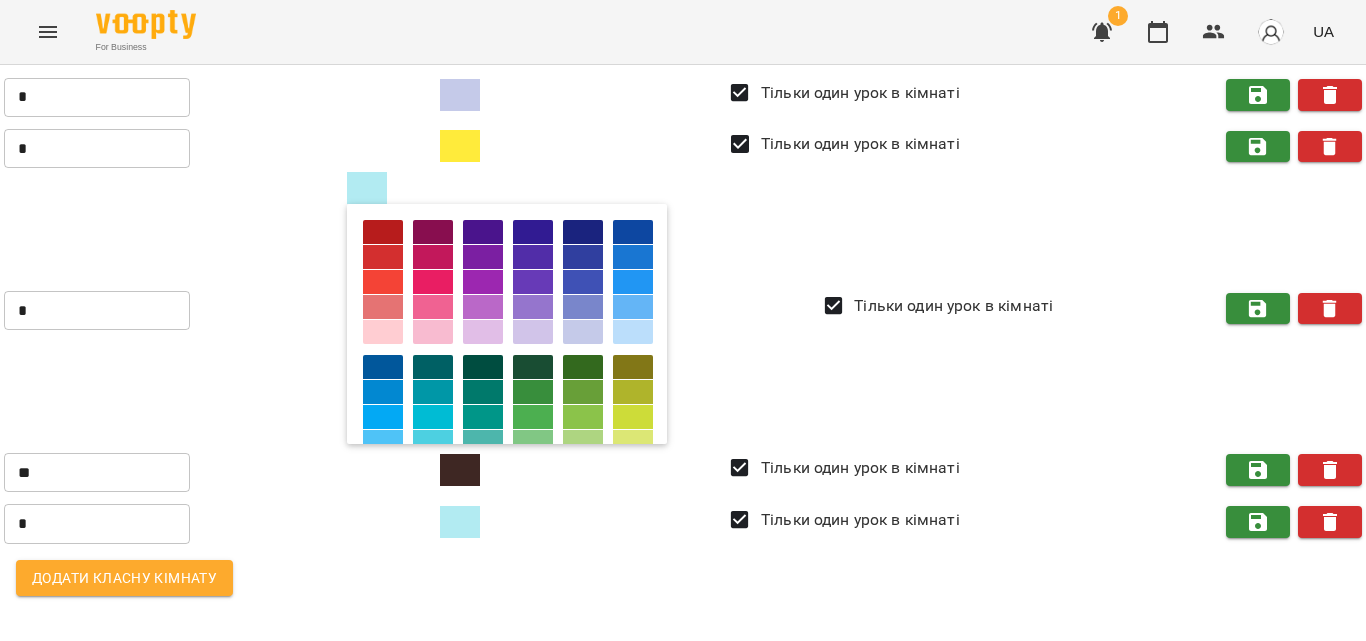 click at bounding box center [533, 392] 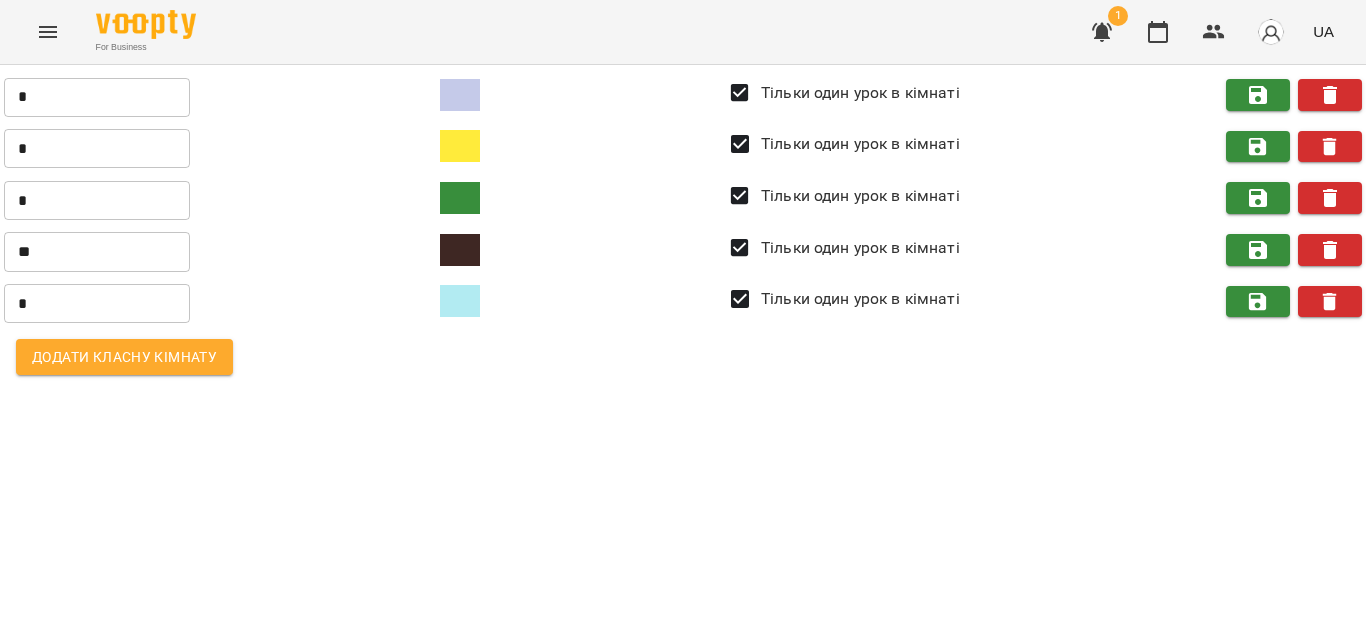 click at bounding box center (460, 95) 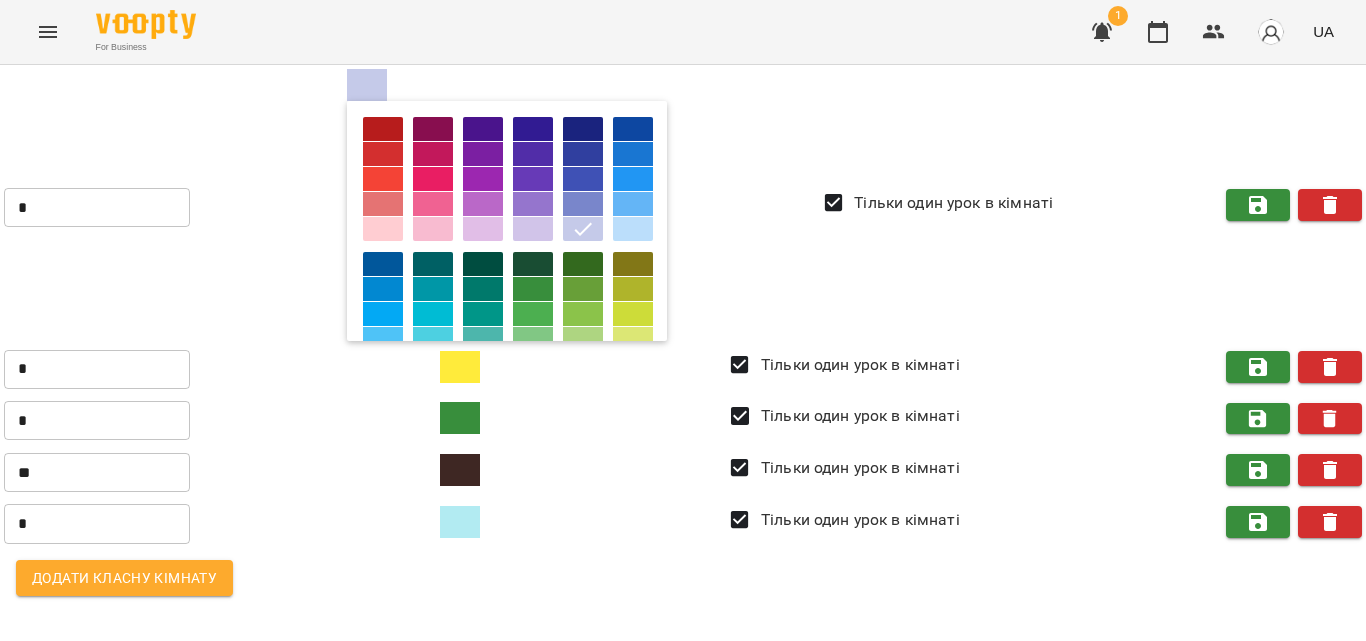click at bounding box center (383, 229) 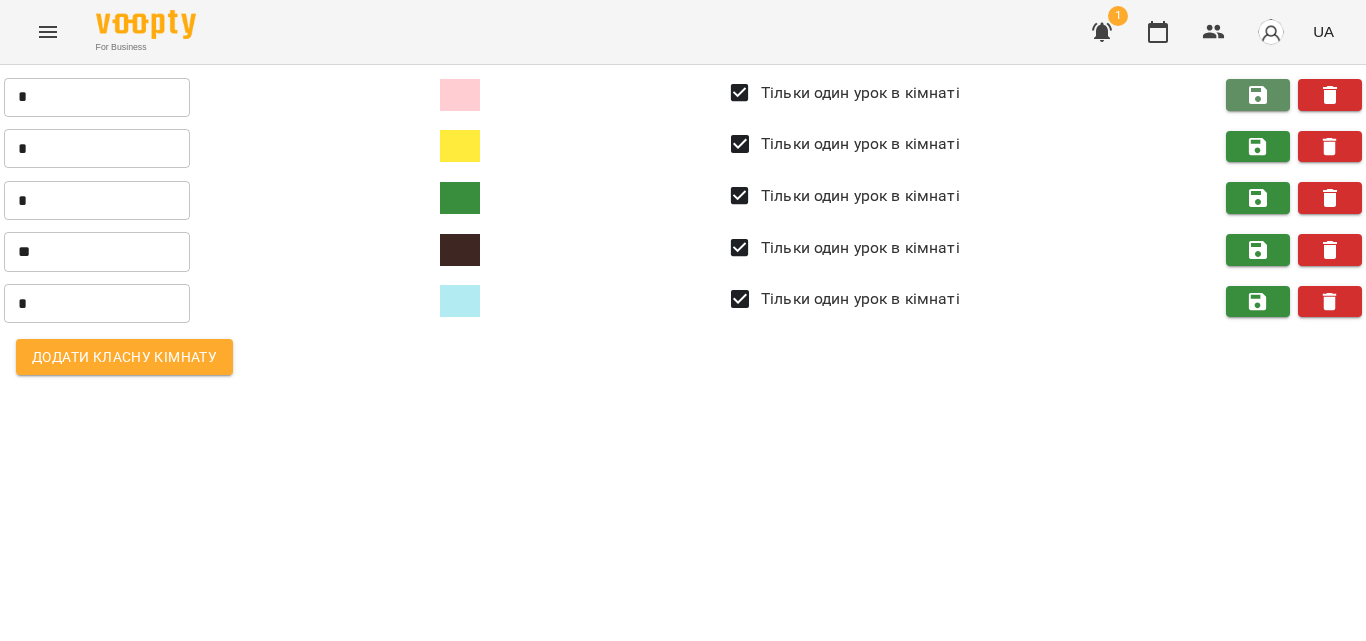 click 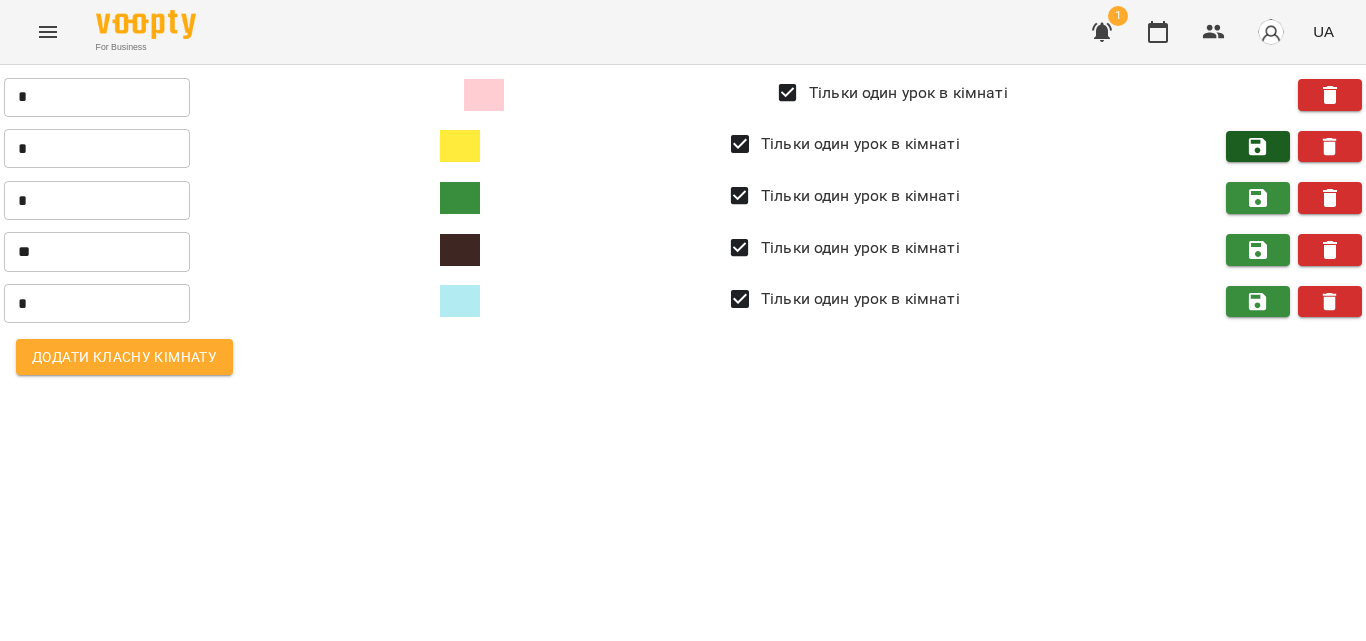 click 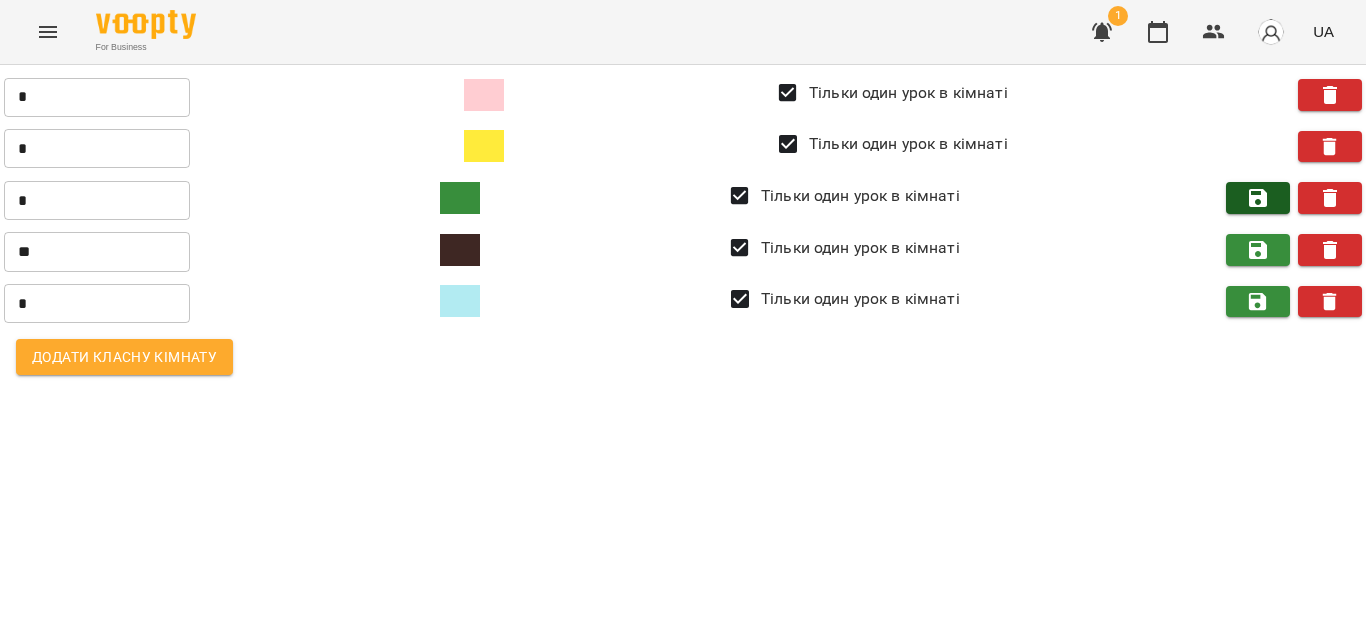 click 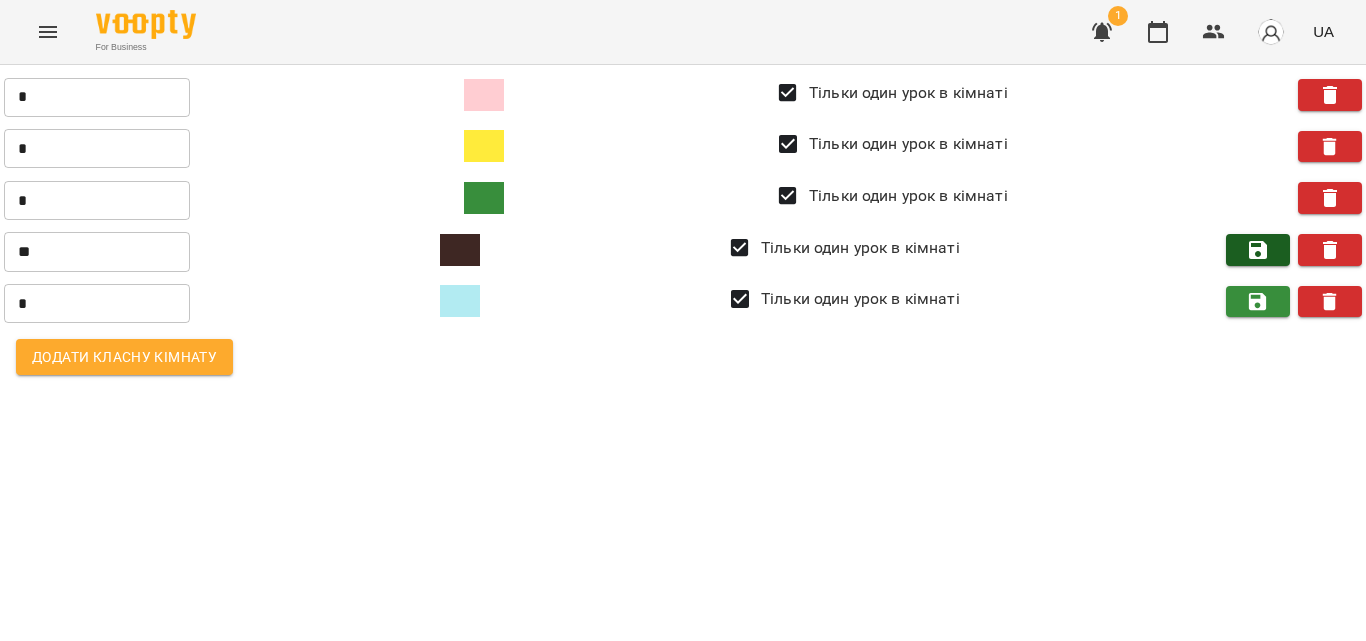 click 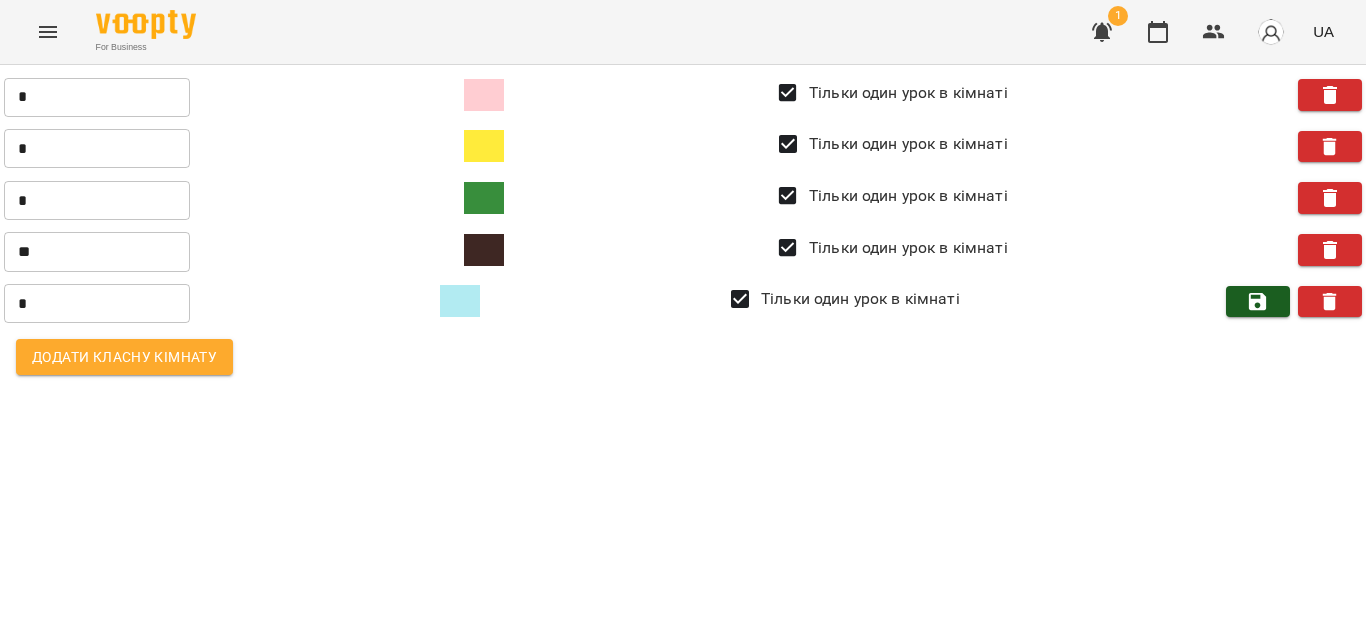 click 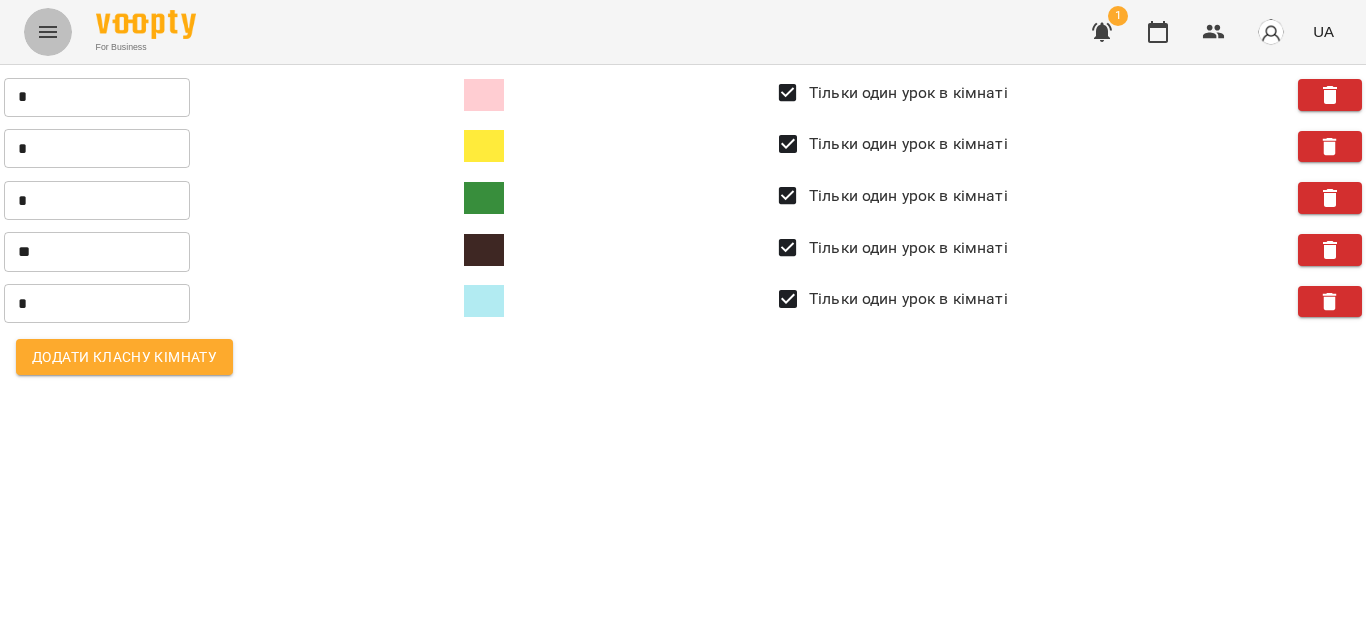 click 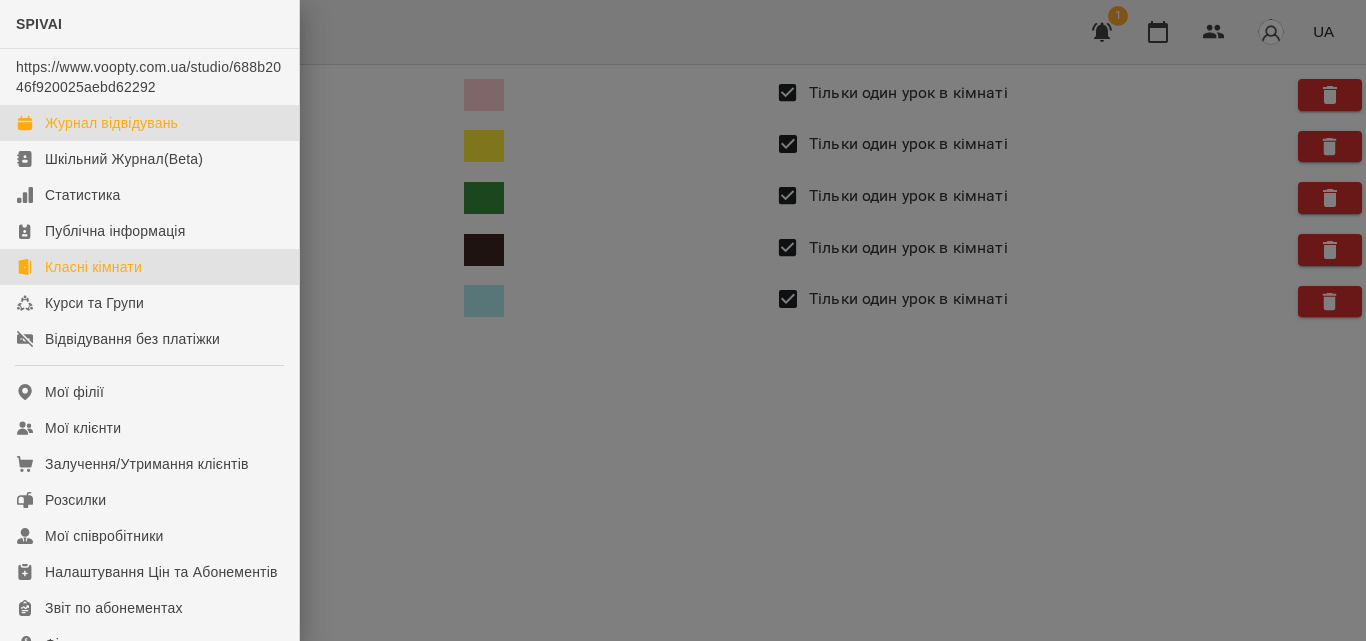 click on "Журнал відвідувань" at bounding box center (111, 123) 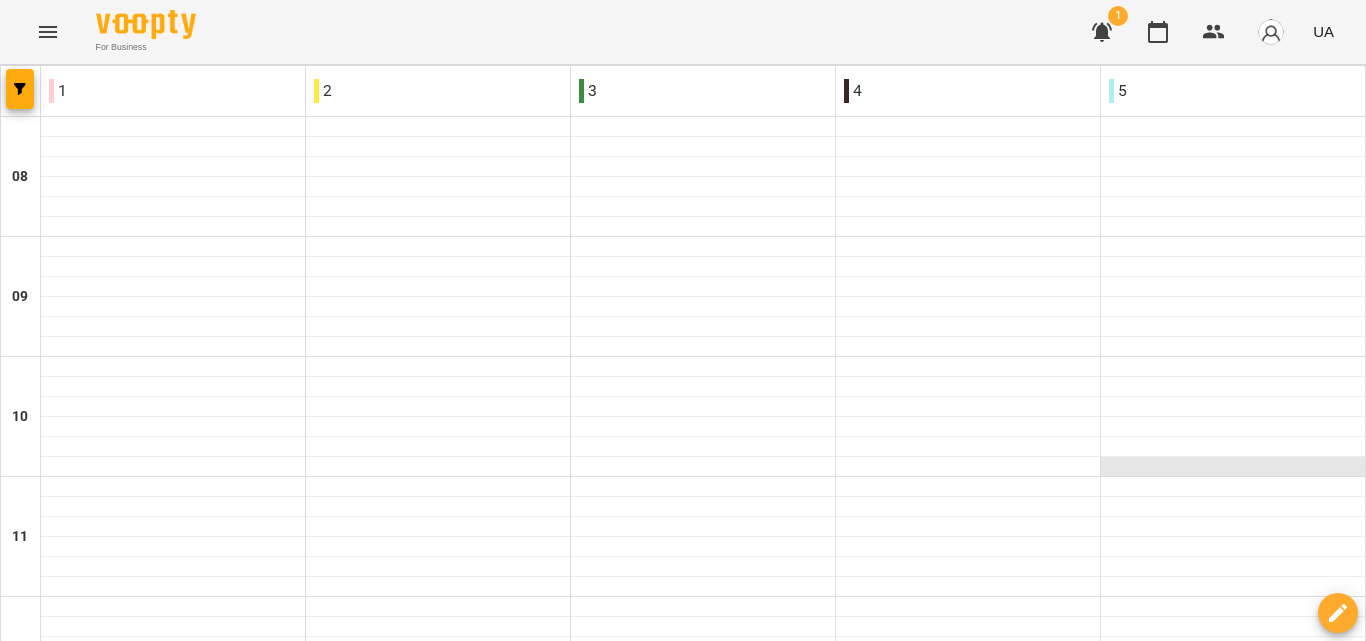 scroll, scrollTop: 0, scrollLeft: 0, axis: both 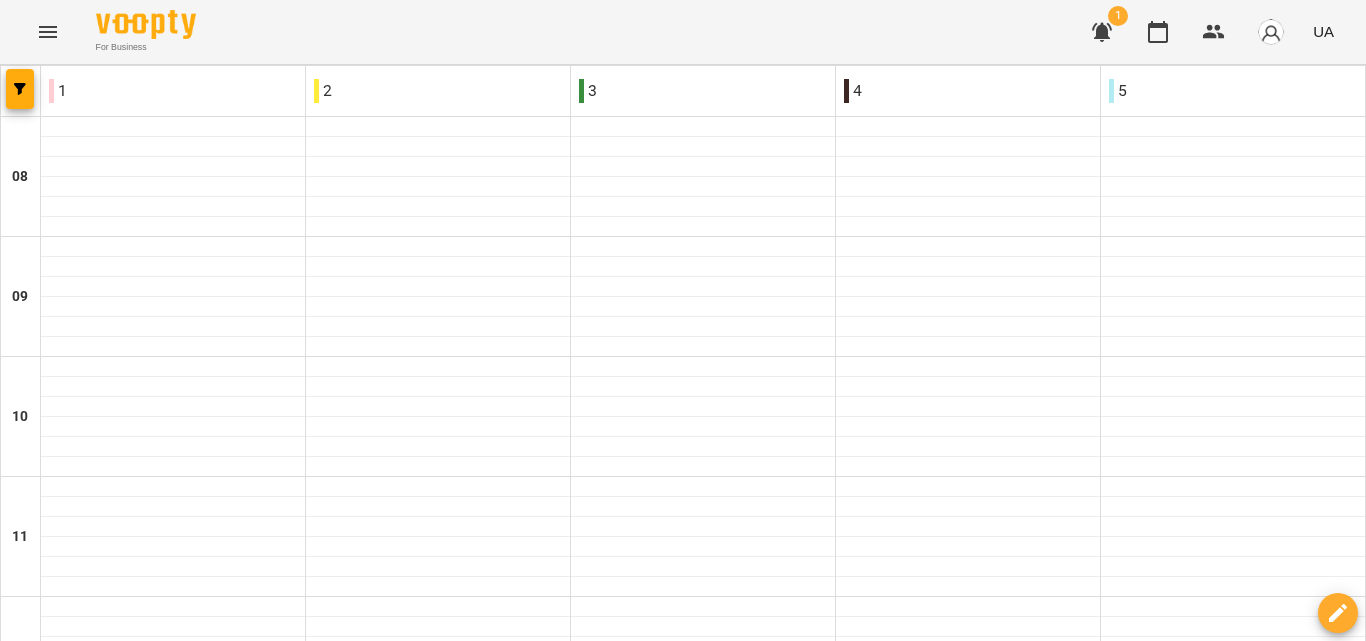 click at bounding box center (48, 32) 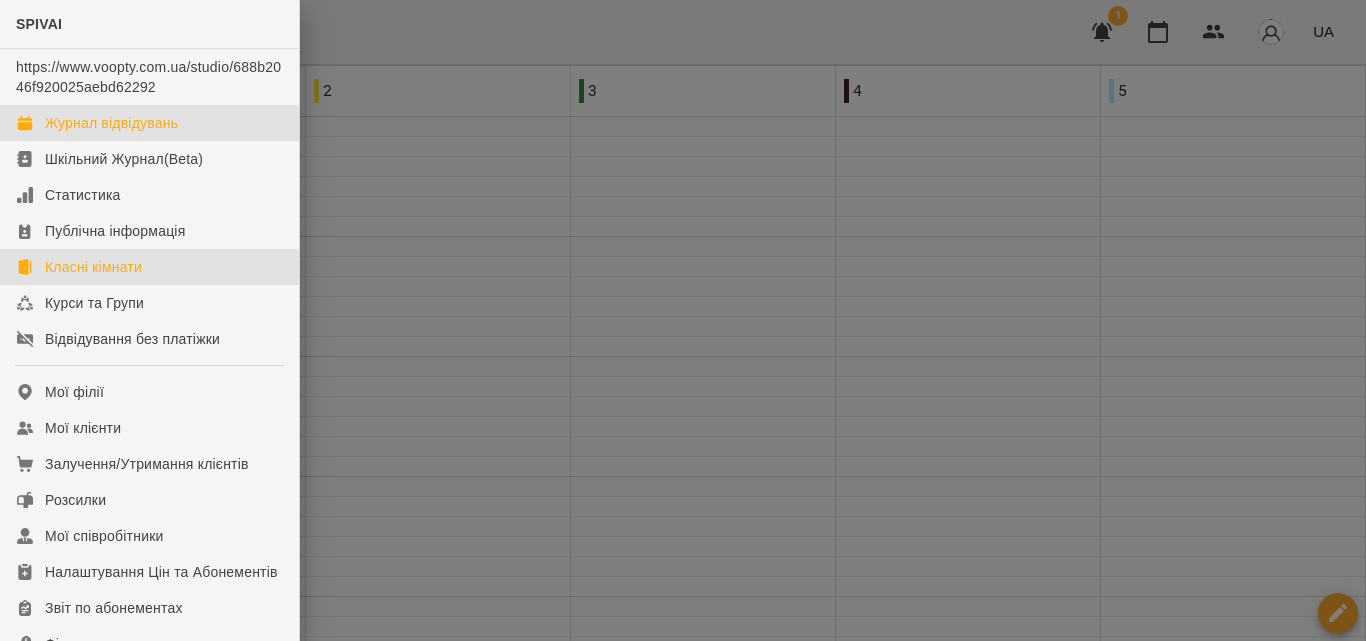 click on "Класні кімнати" at bounding box center [93, 267] 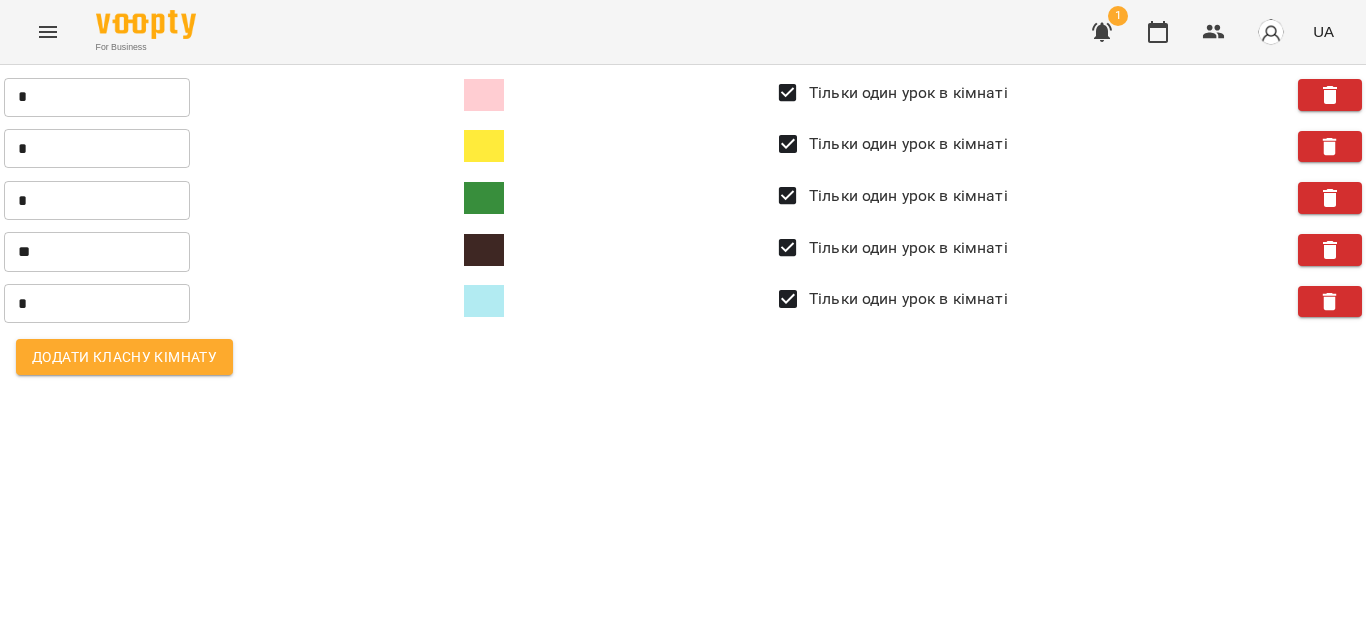 click on "* ​" at bounding box center [97, 95] 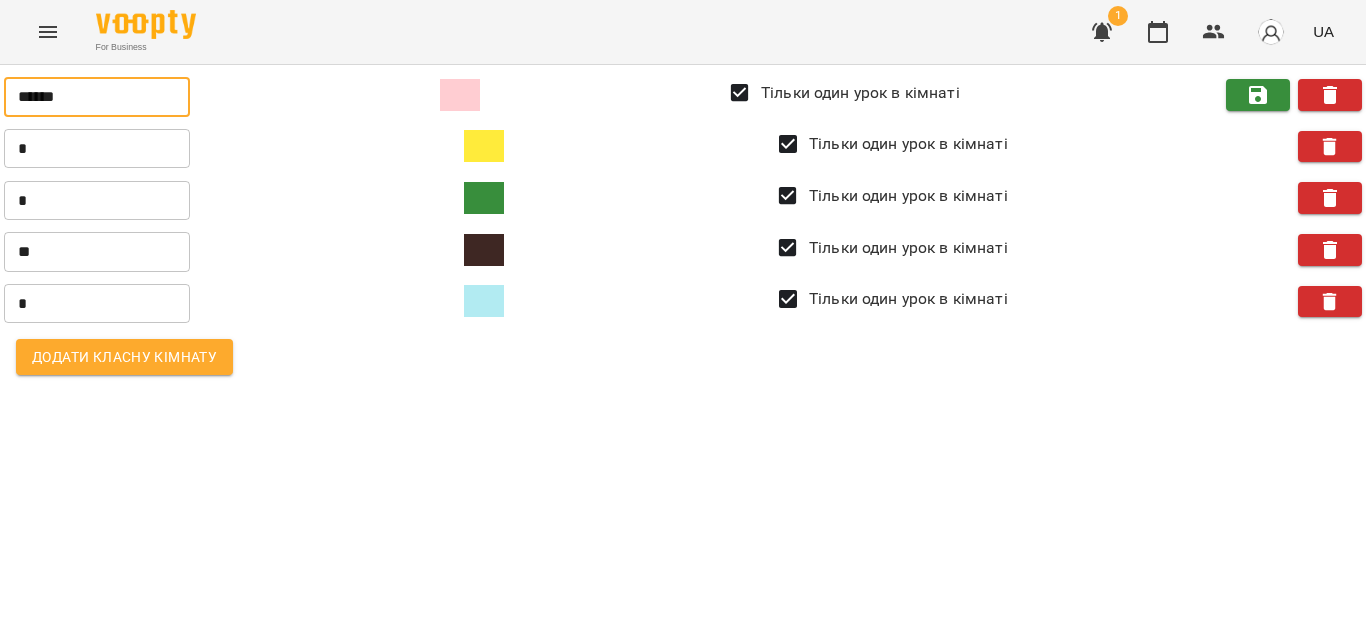 type on "******" 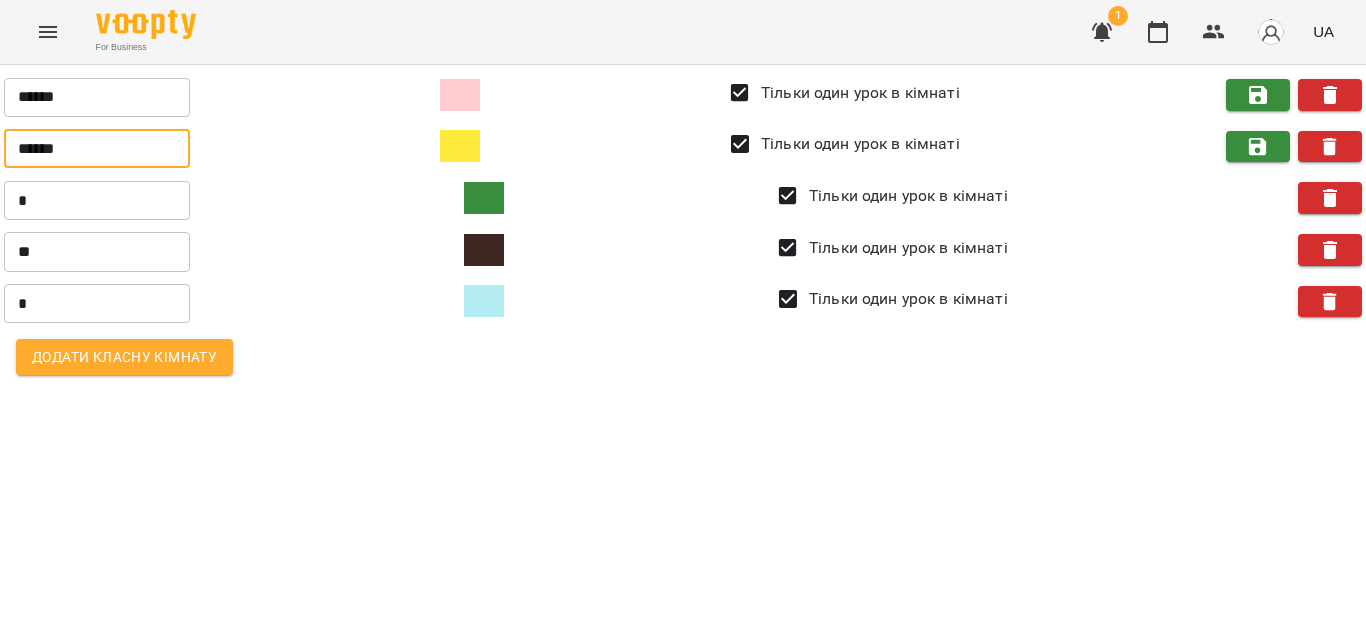 type on "******" 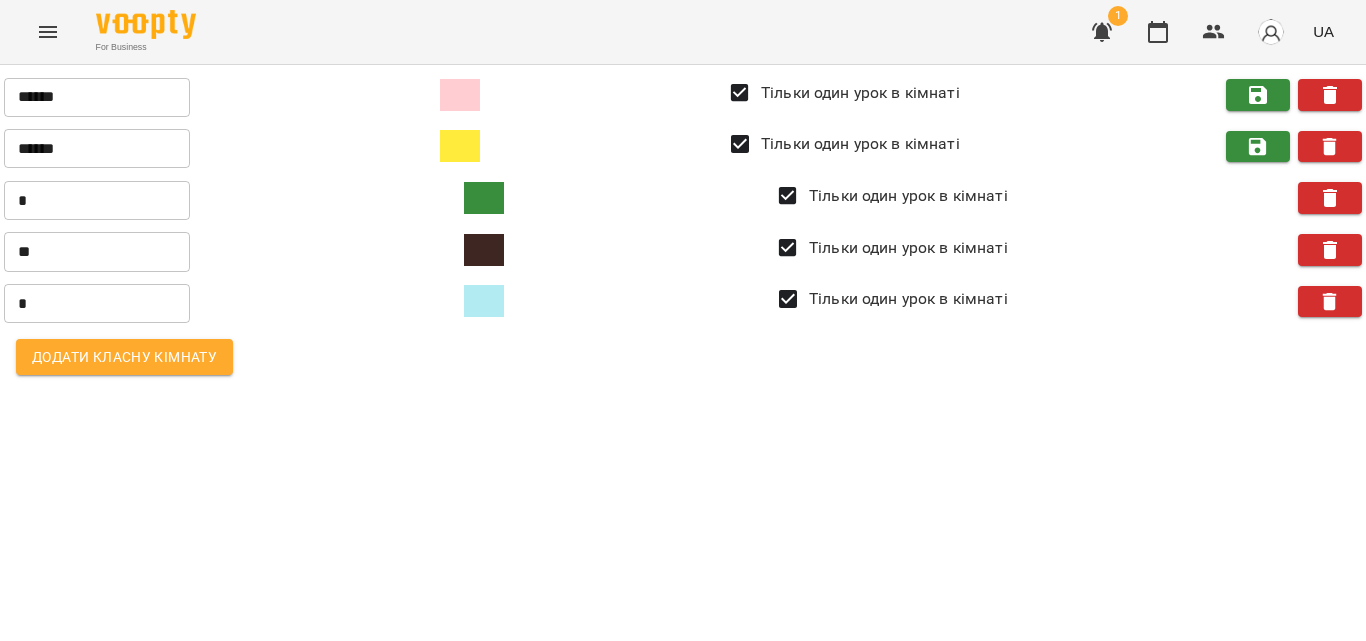 click on "*" at bounding box center [97, 200] 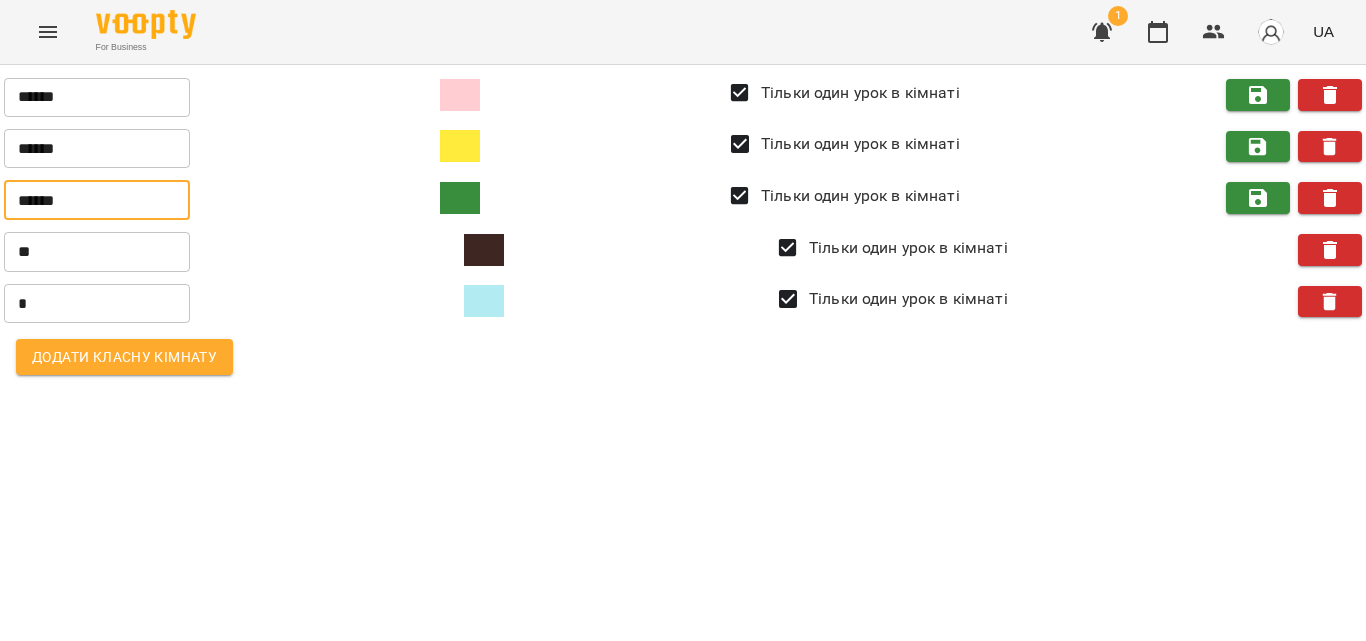 type on "******" 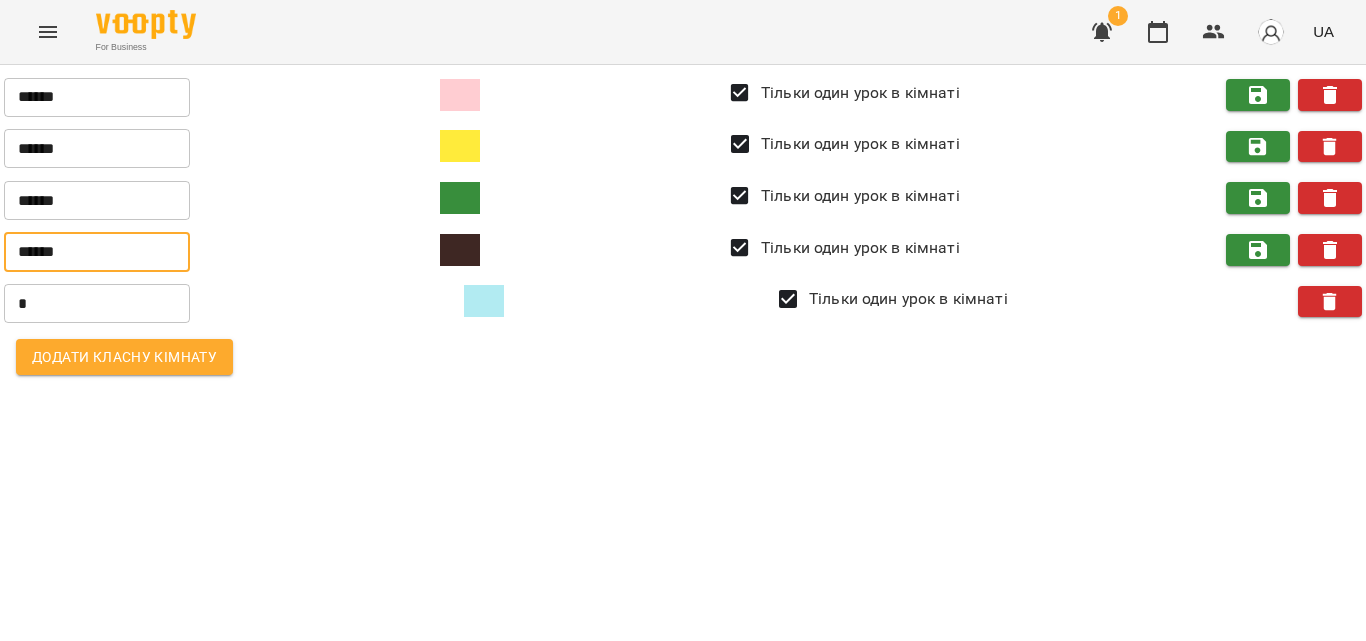 type on "******" 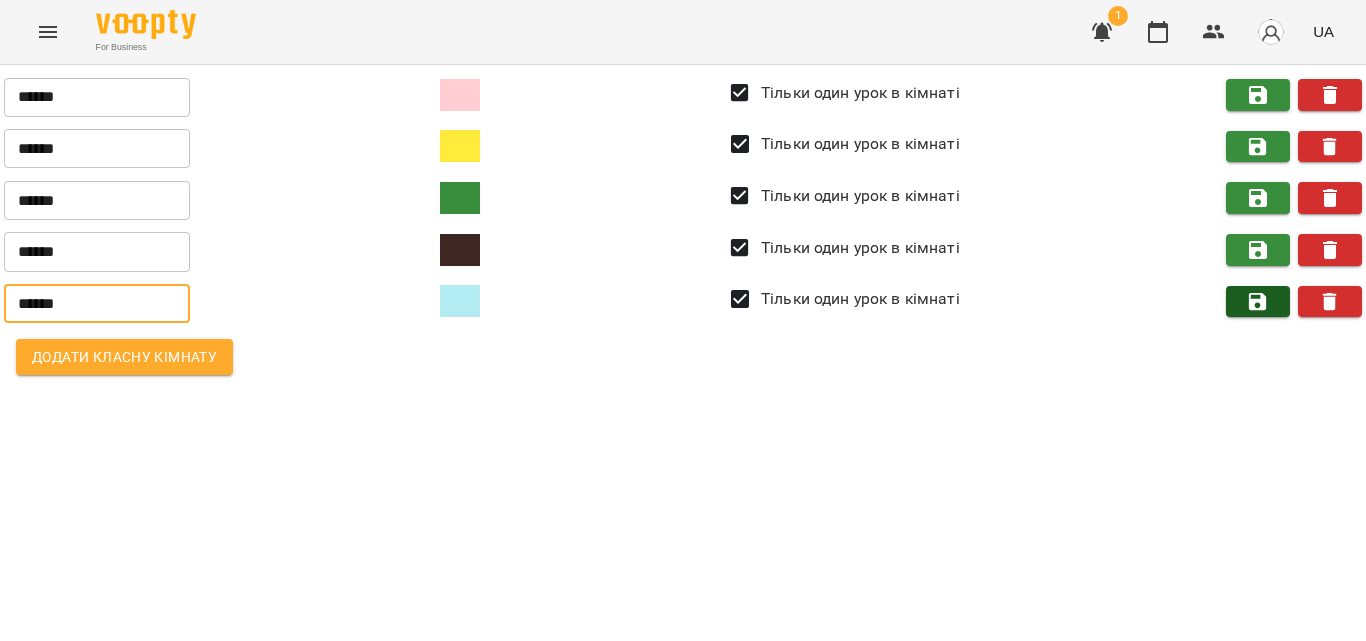type on "******" 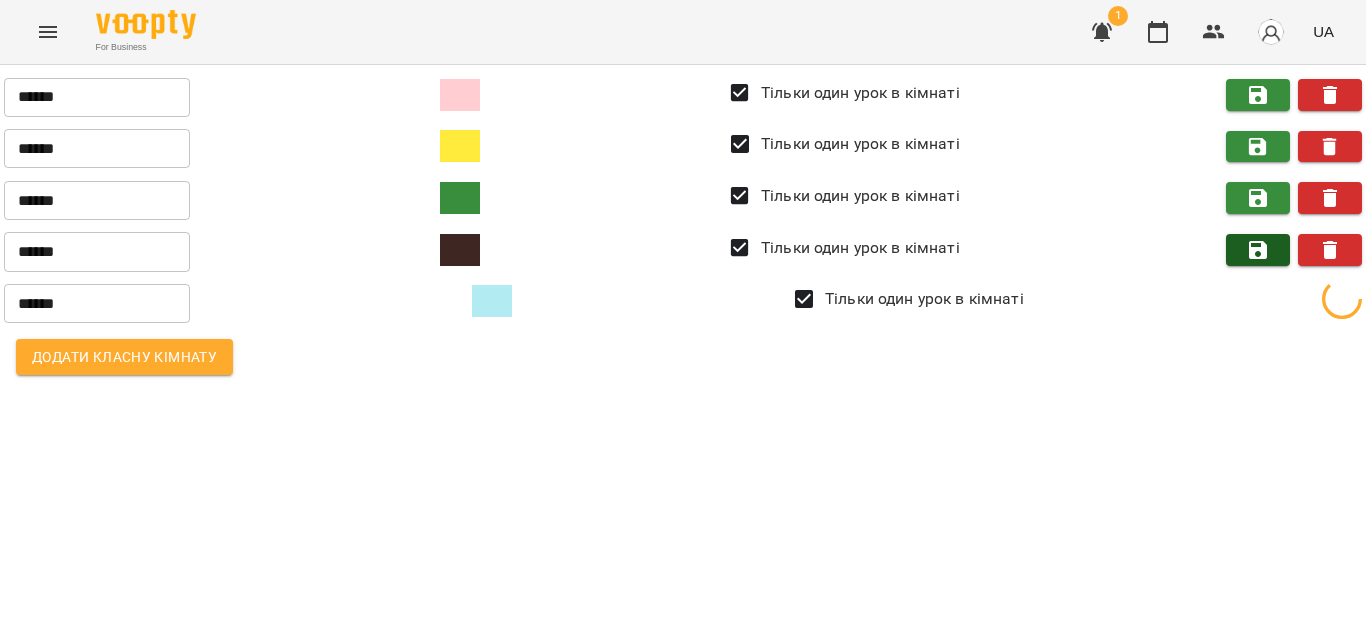 click 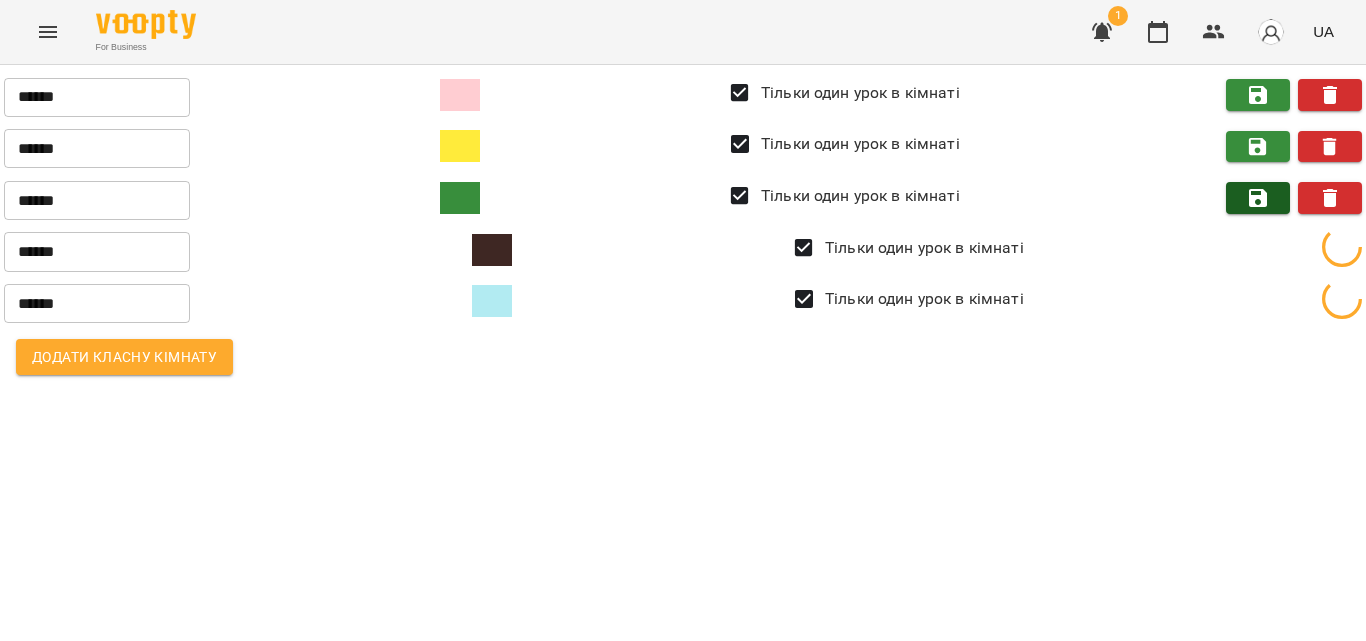 click 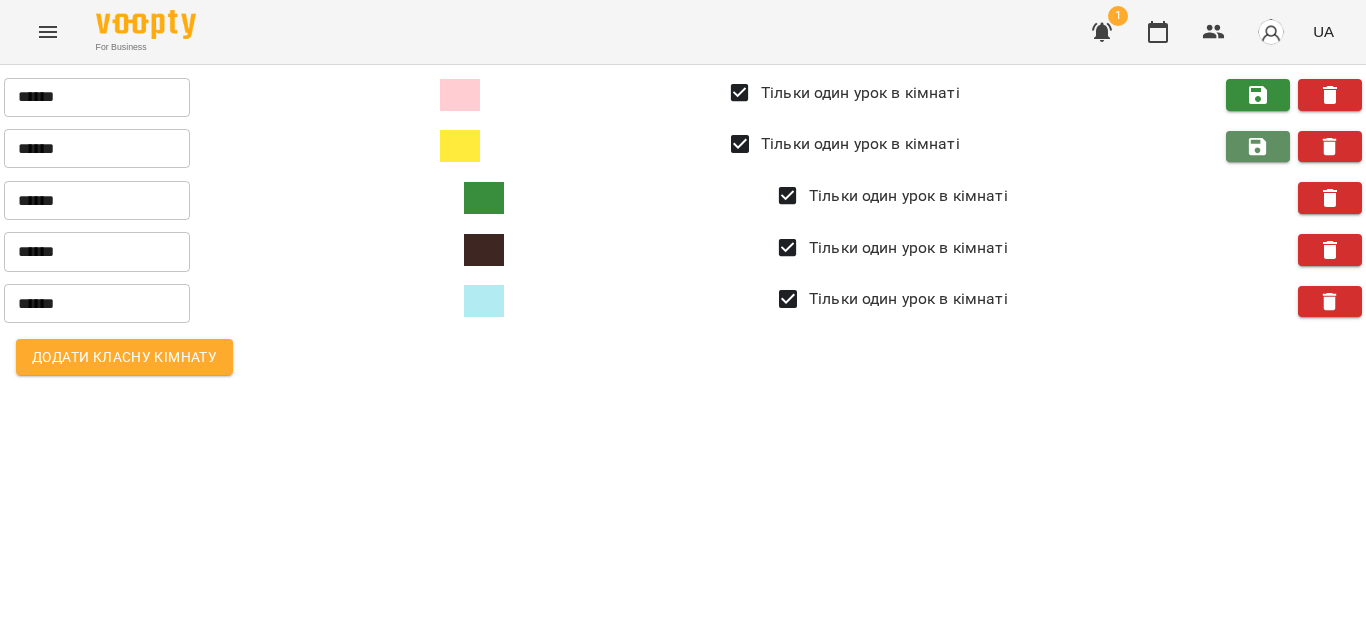 click 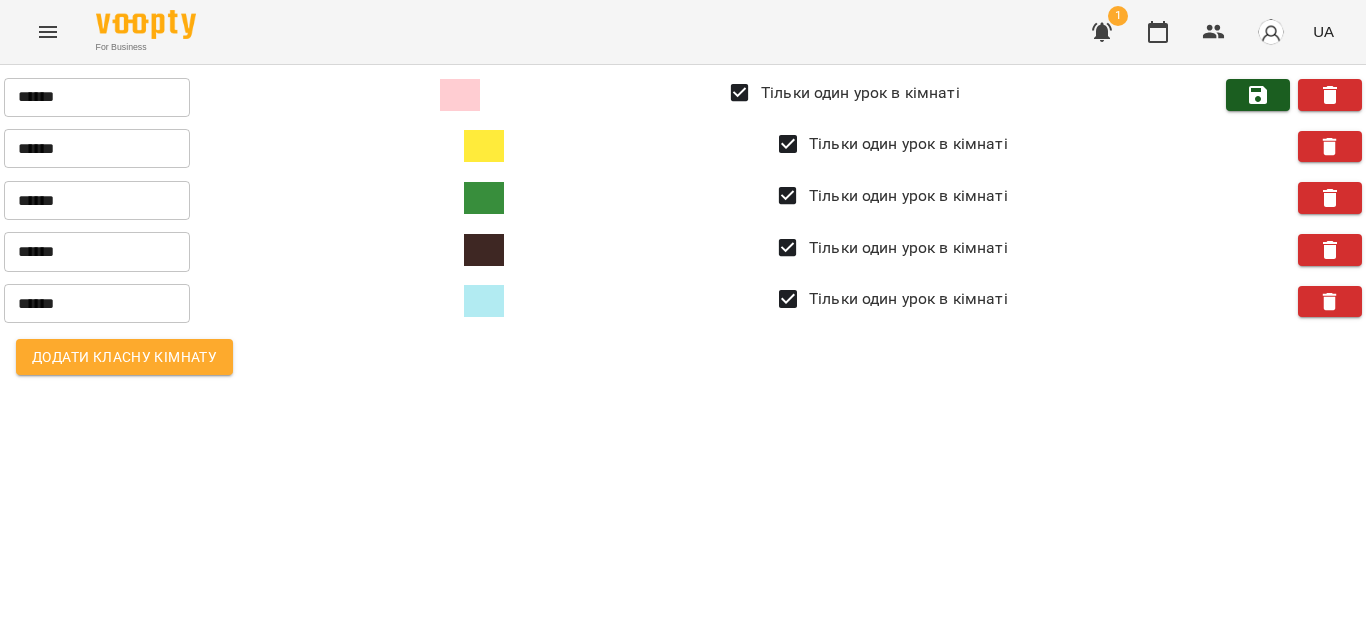 click 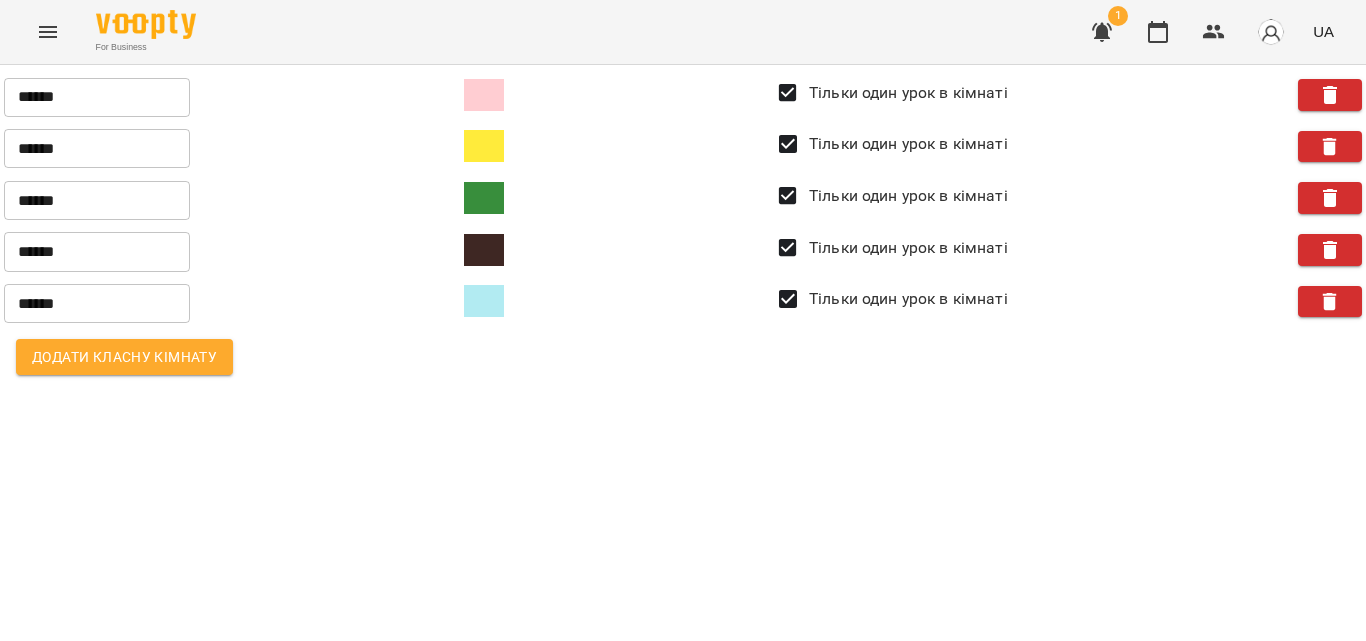 click at bounding box center [48, 32] 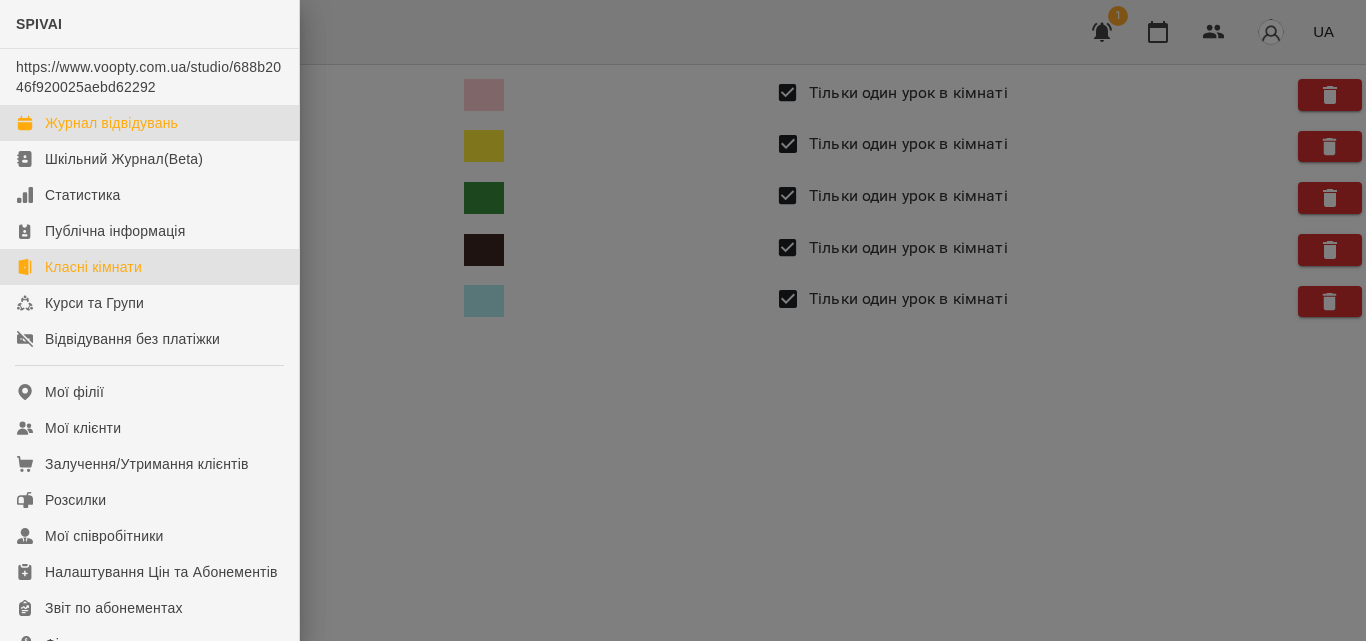 click on "Журнал відвідувань" at bounding box center [111, 123] 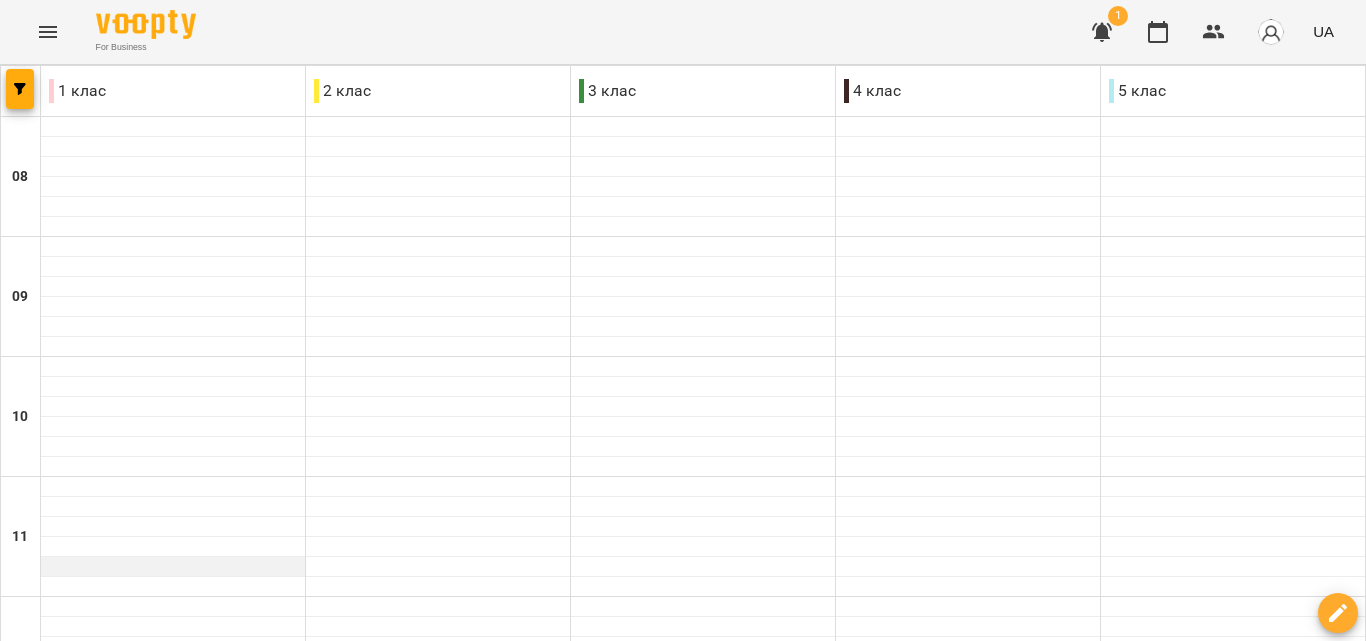 scroll, scrollTop: 300, scrollLeft: 0, axis: vertical 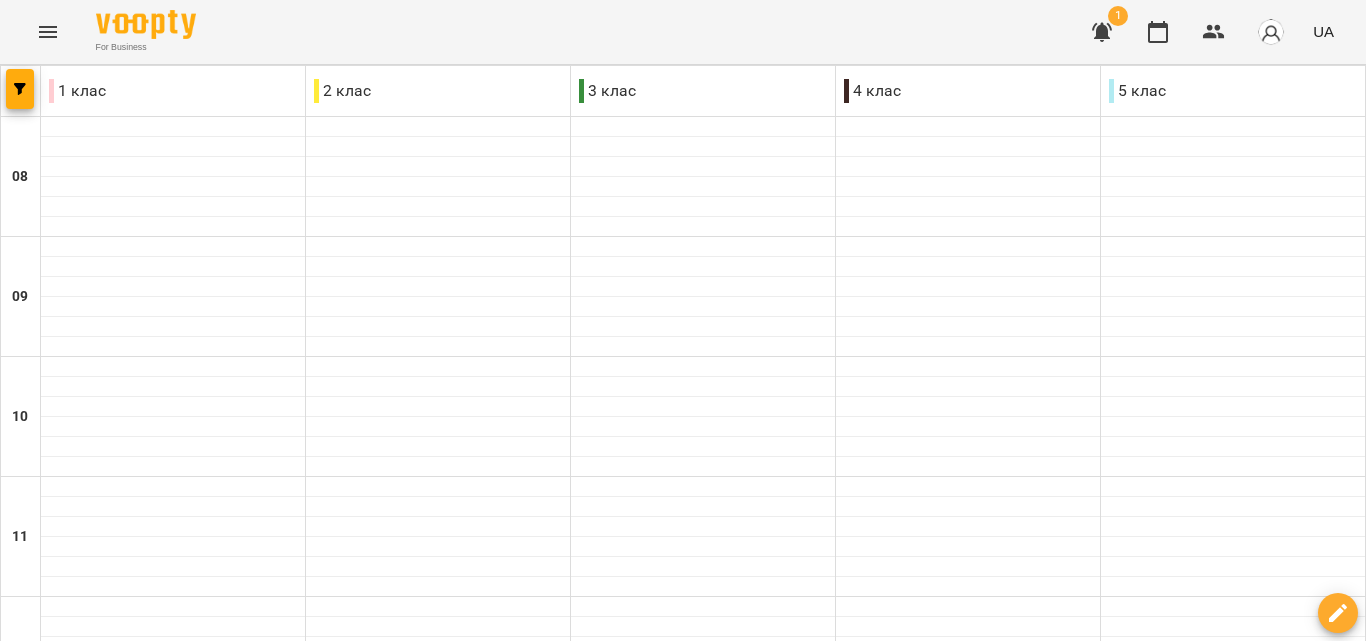 click at bounding box center [968, 967] 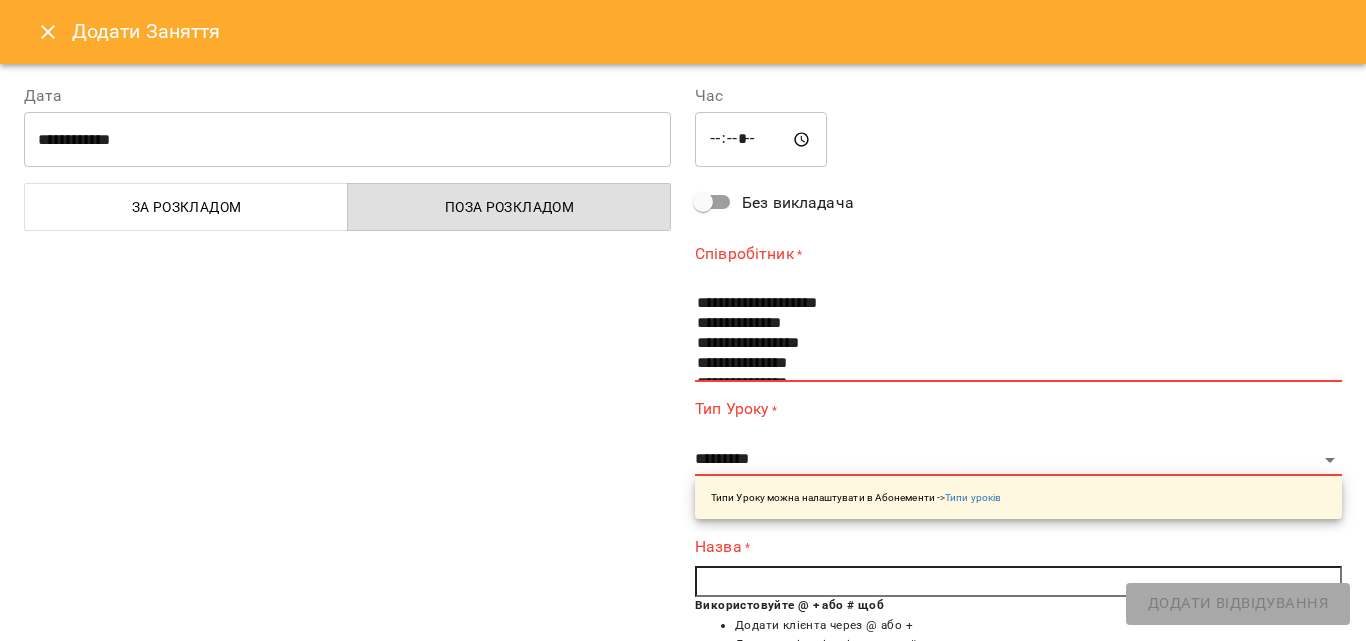 scroll, scrollTop: 60, scrollLeft: 0, axis: vertical 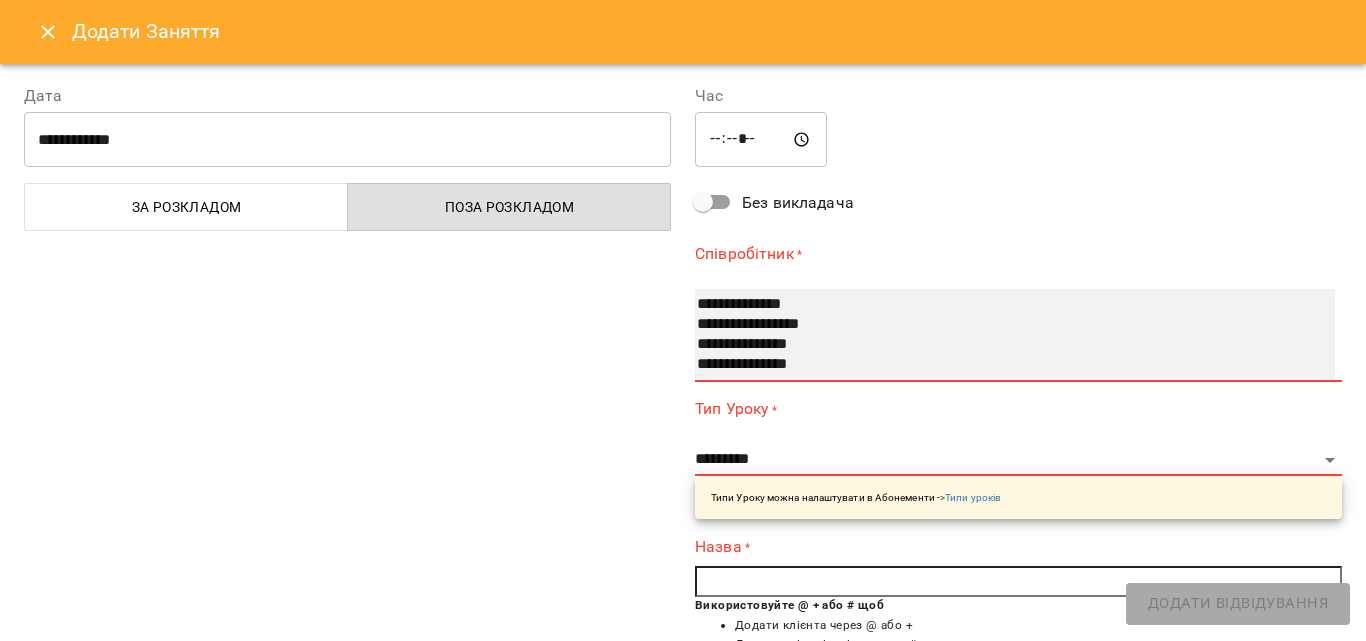 select on "**********" 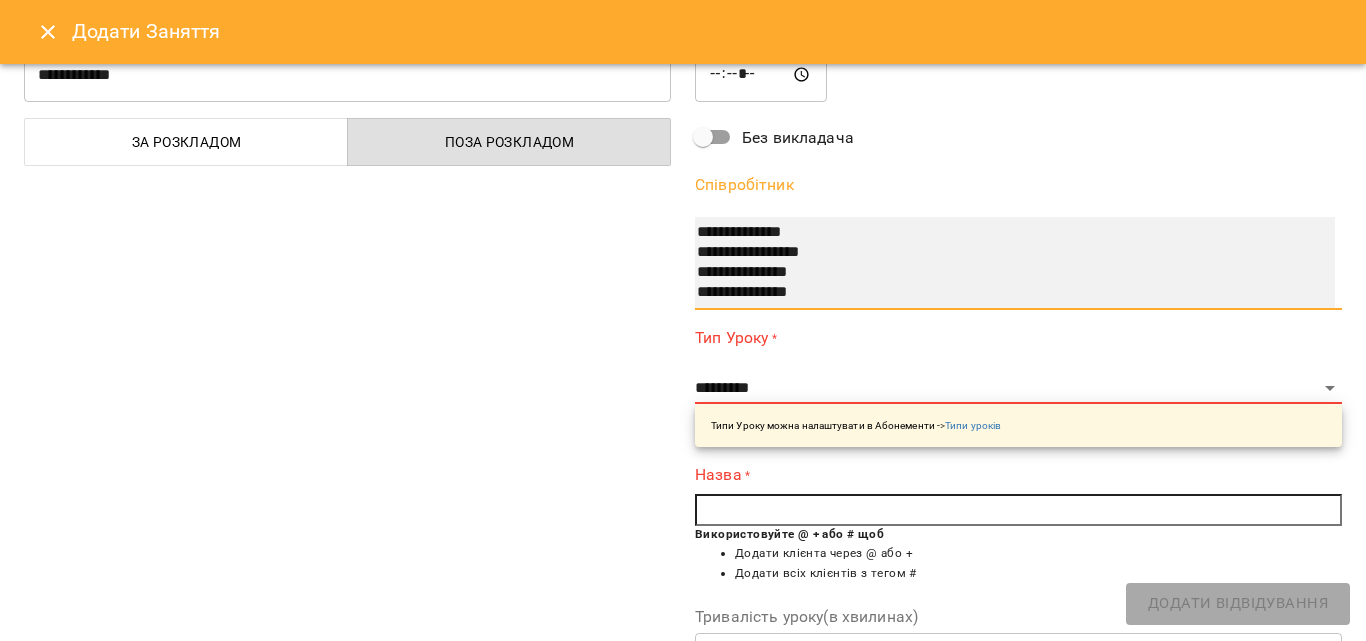 scroll, scrollTop: 100, scrollLeft: 0, axis: vertical 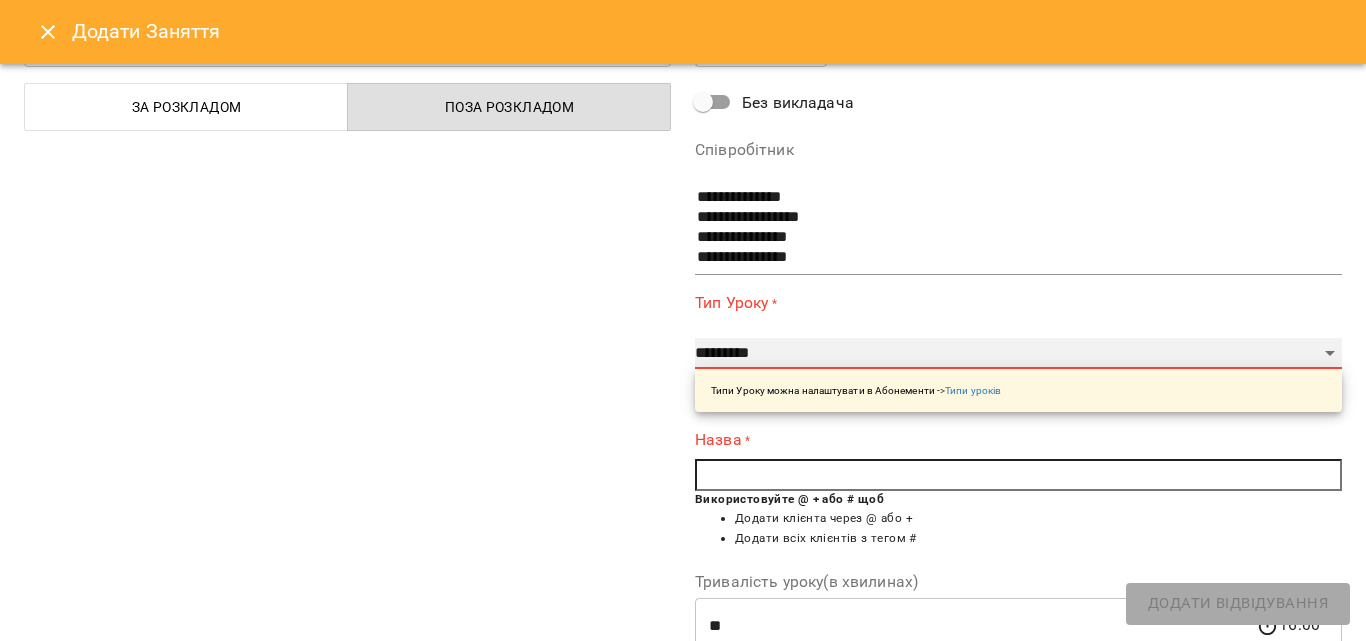 click on "**********" at bounding box center [1018, 354] 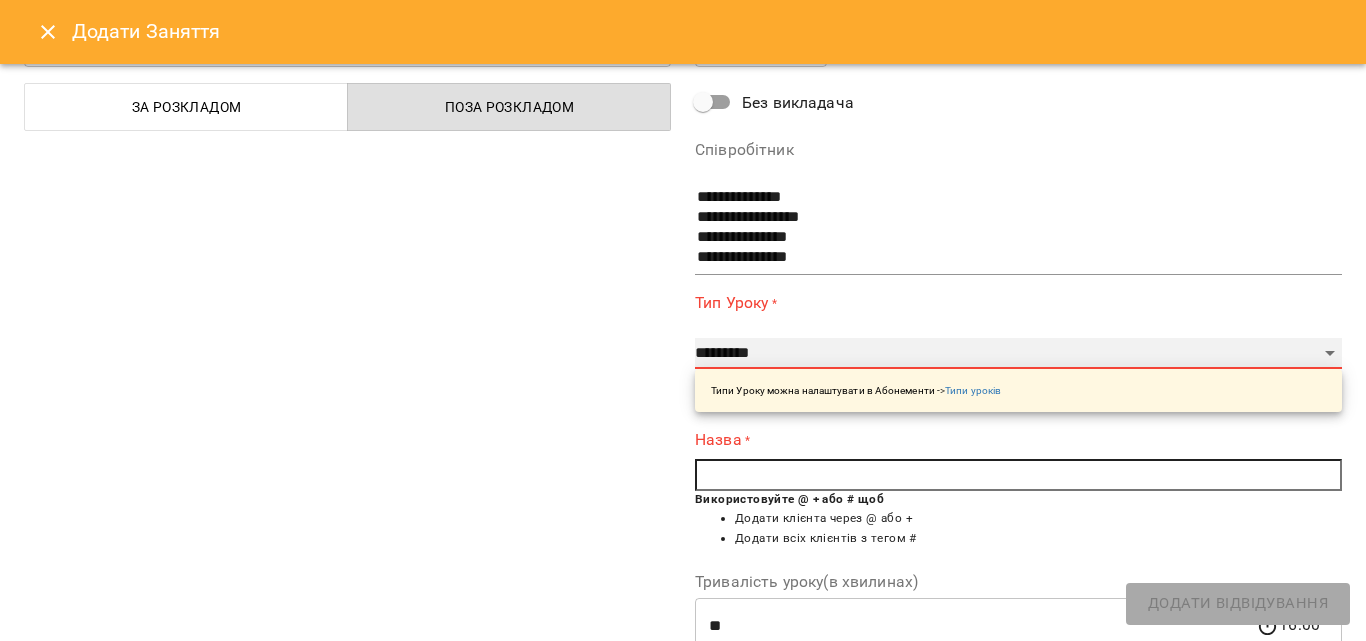 select on "**********" 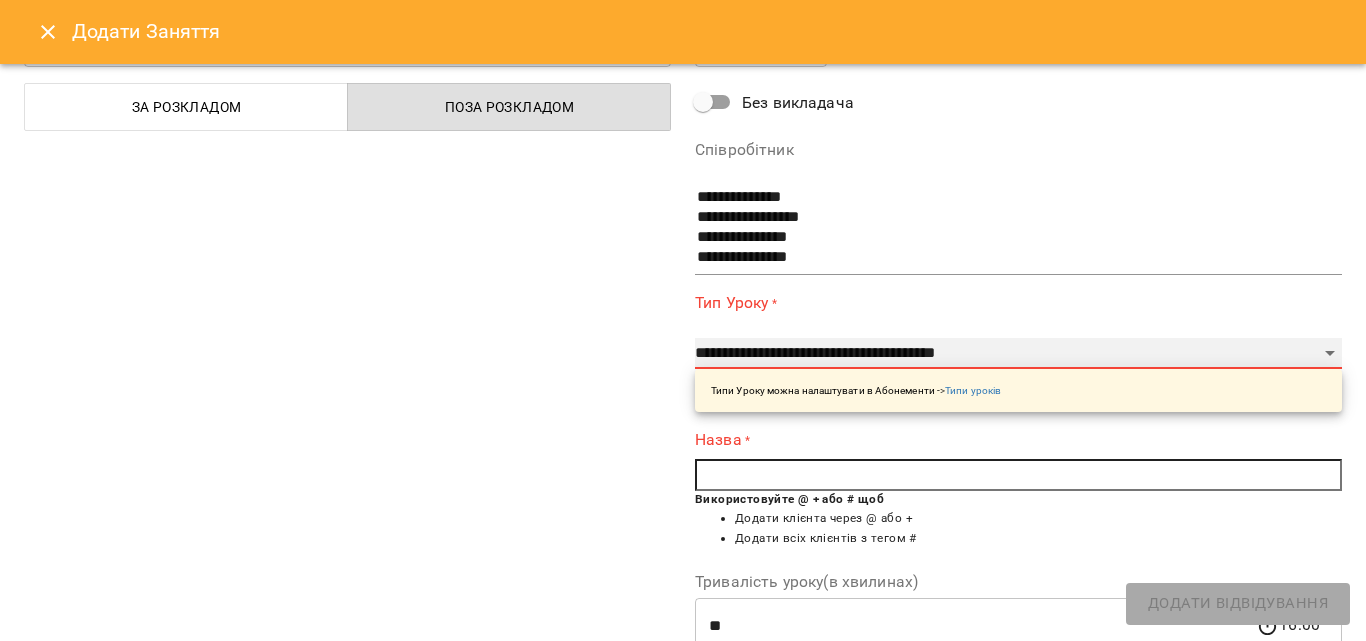 click on "**********" at bounding box center [1018, 354] 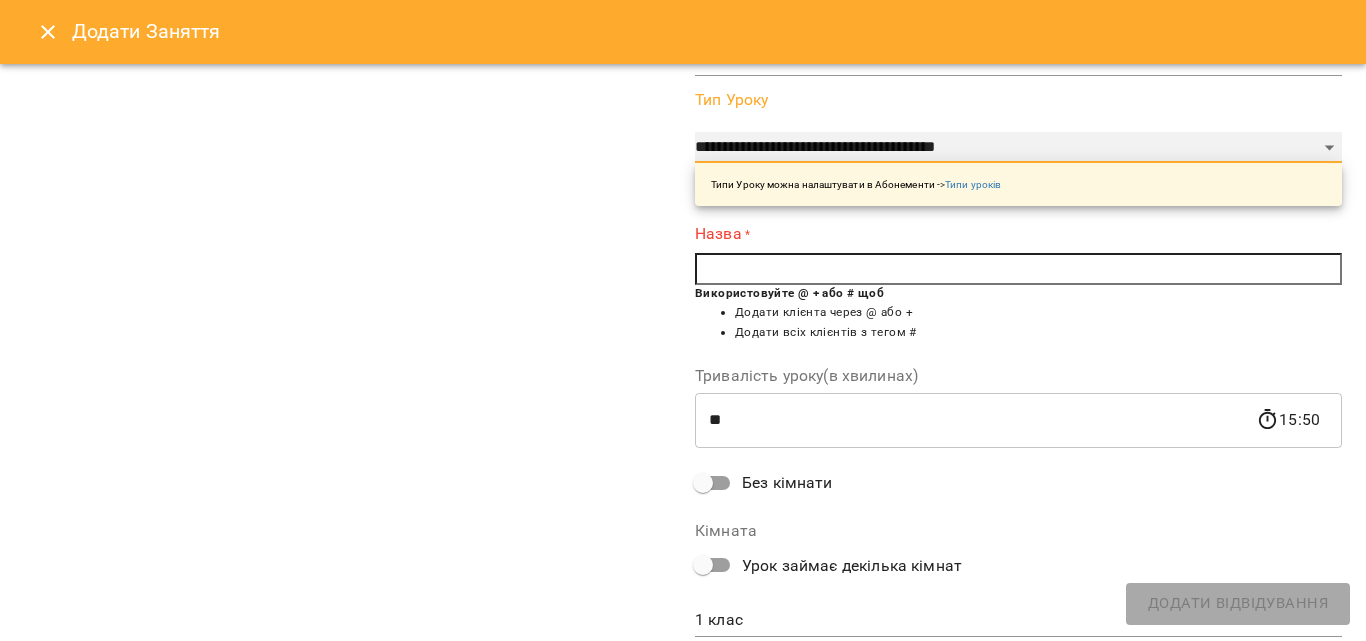 scroll, scrollTop: 300, scrollLeft: 0, axis: vertical 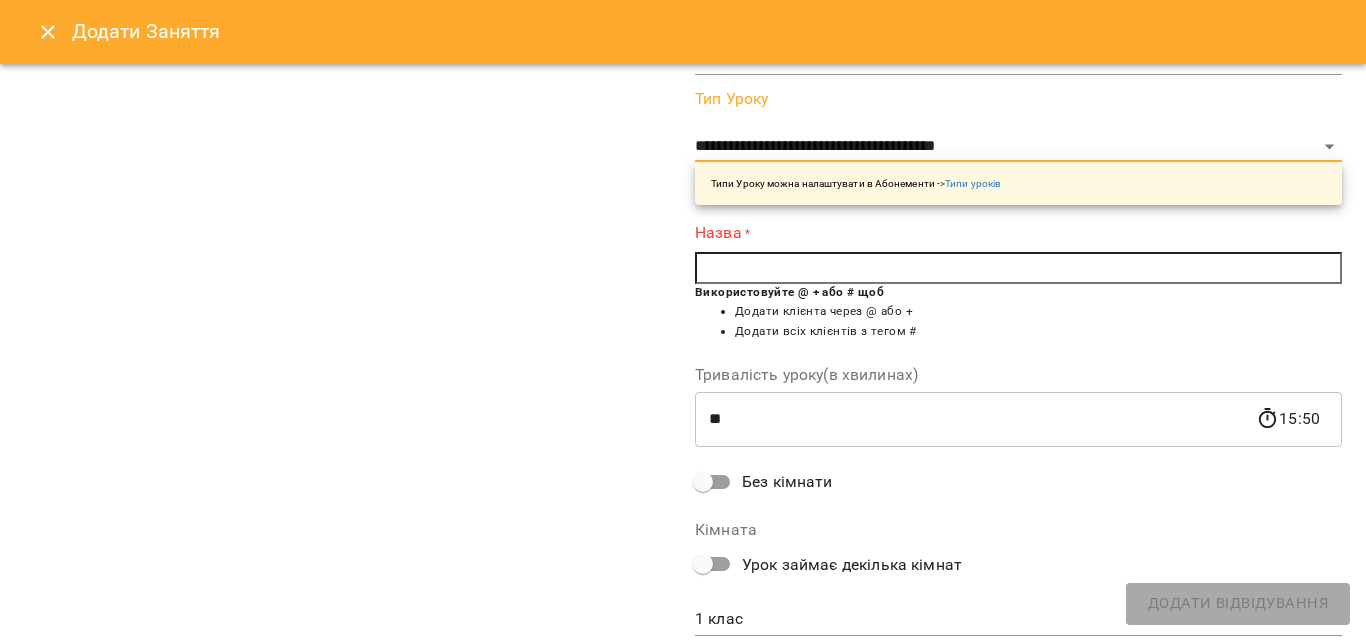 click at bounding box center (1018, 268) 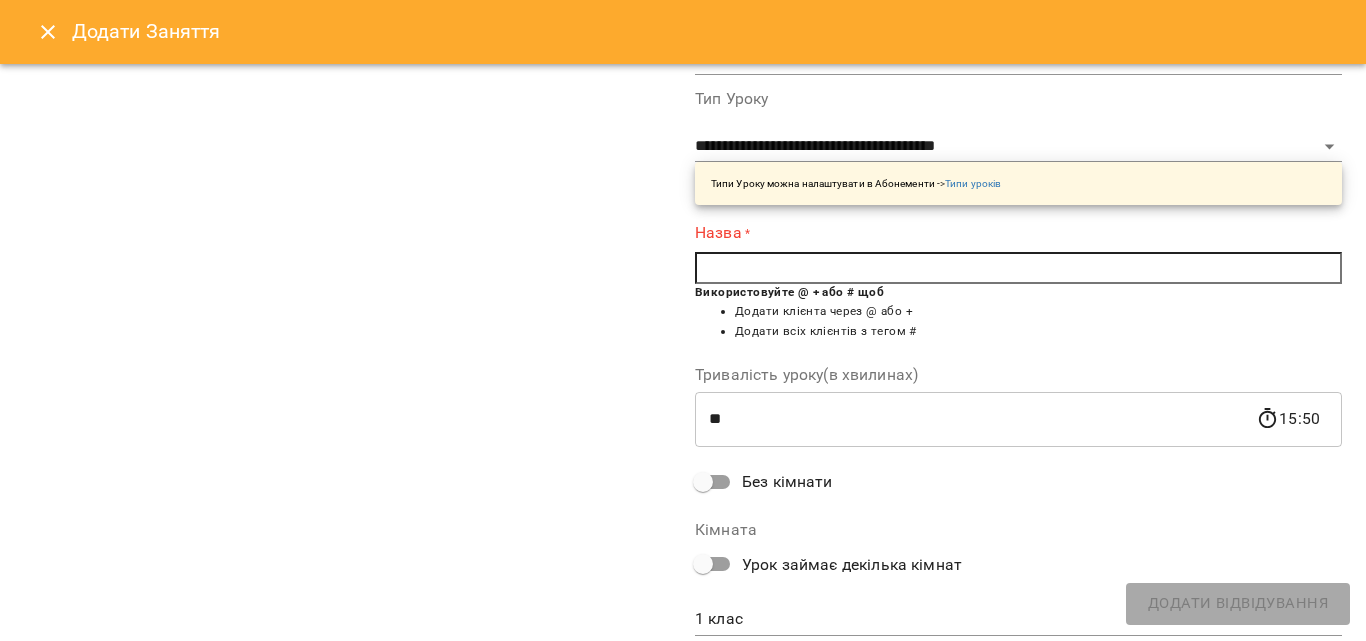 type on "*" 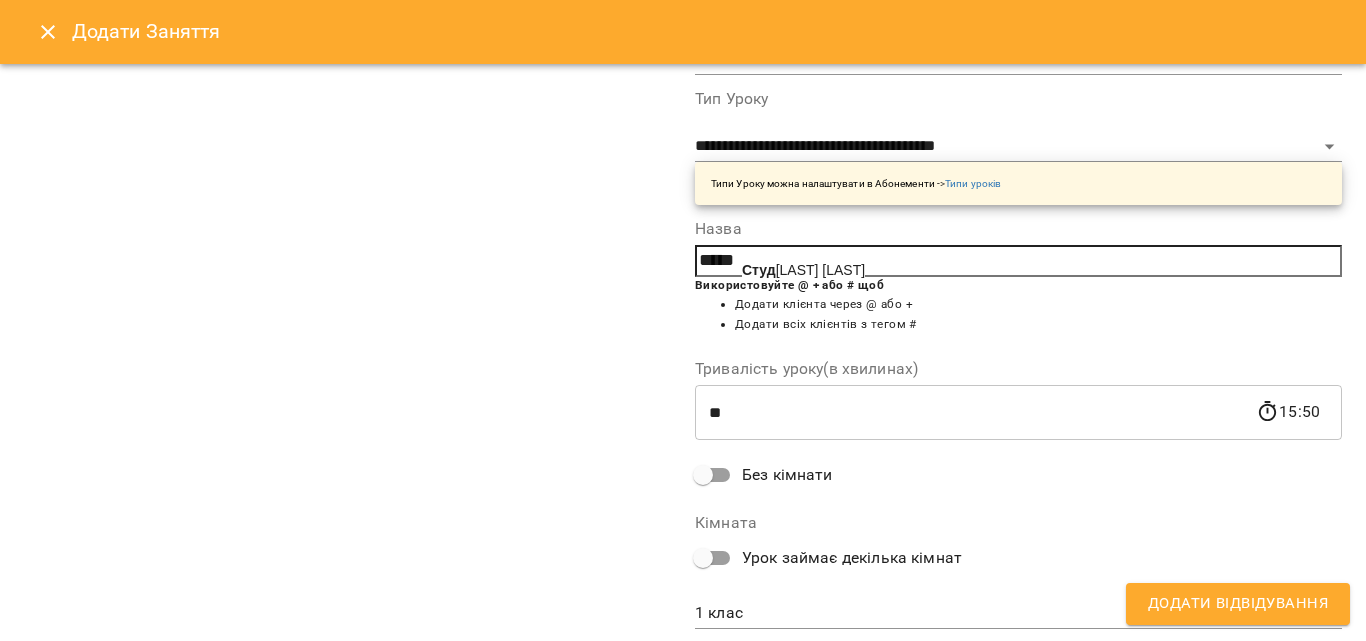click on "[LAST] [FIRST]" at bounding box center [803, 270] 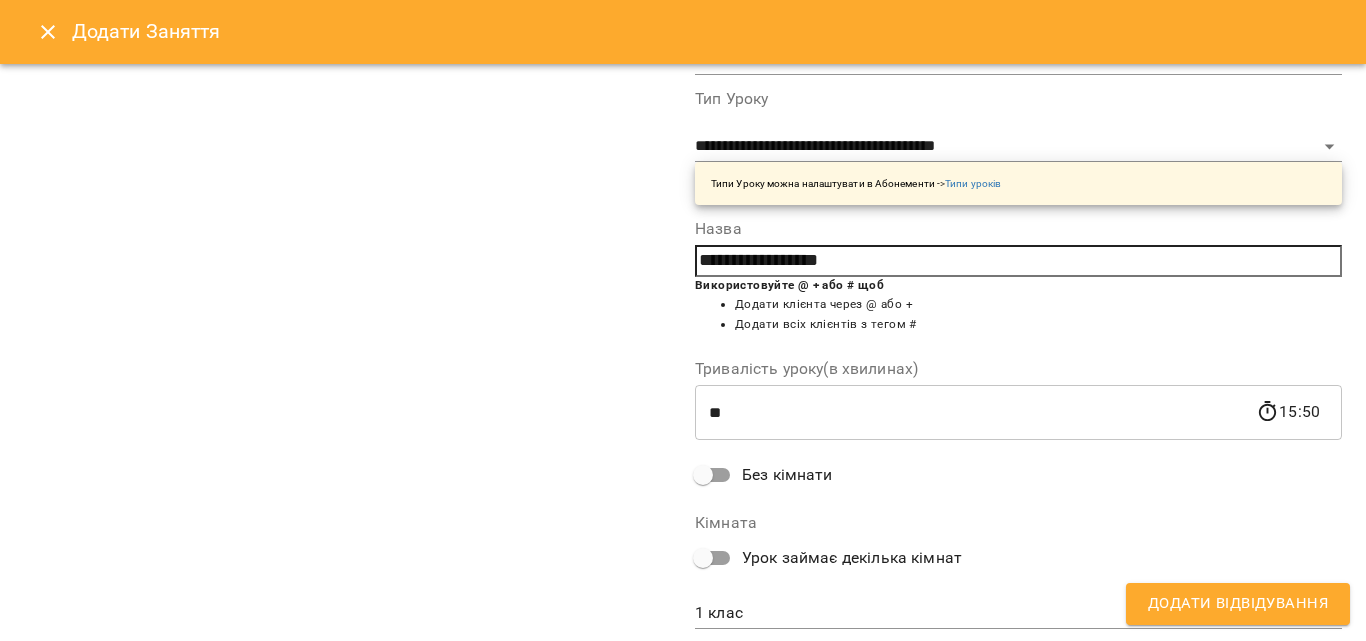 scroll, scrollTop: 356, scrollLeft: 0, axis: vertical 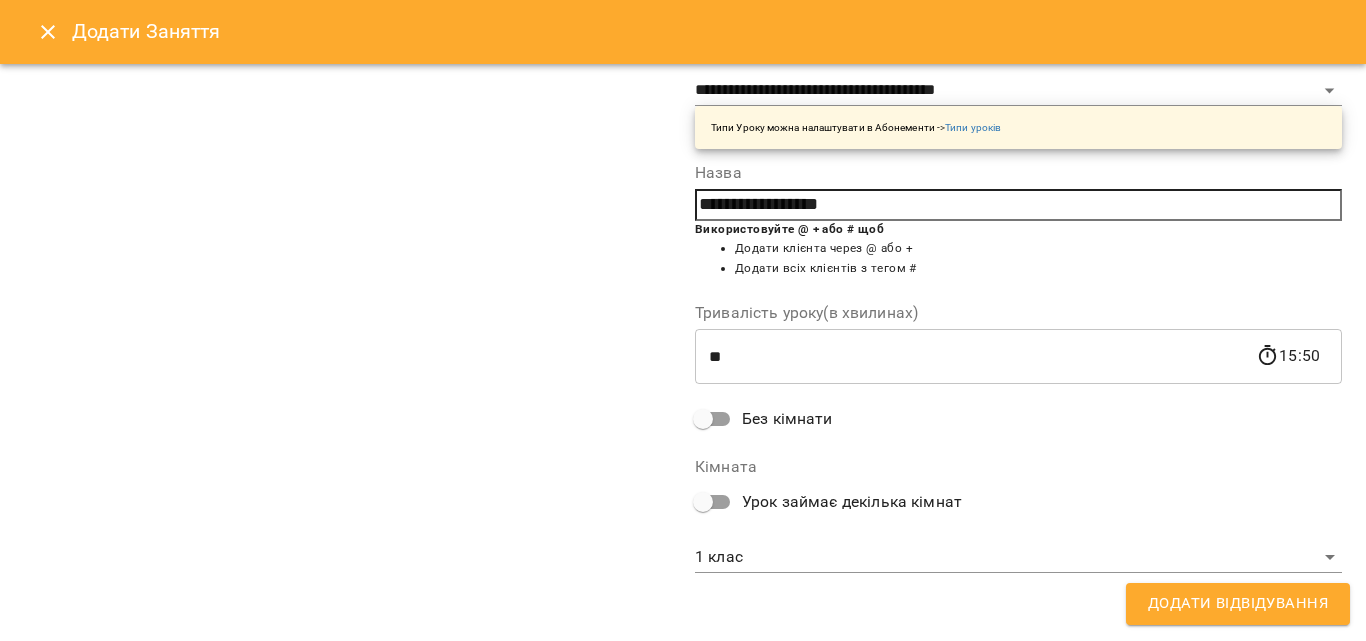 click on "**********" at bounding box center (683, 845) 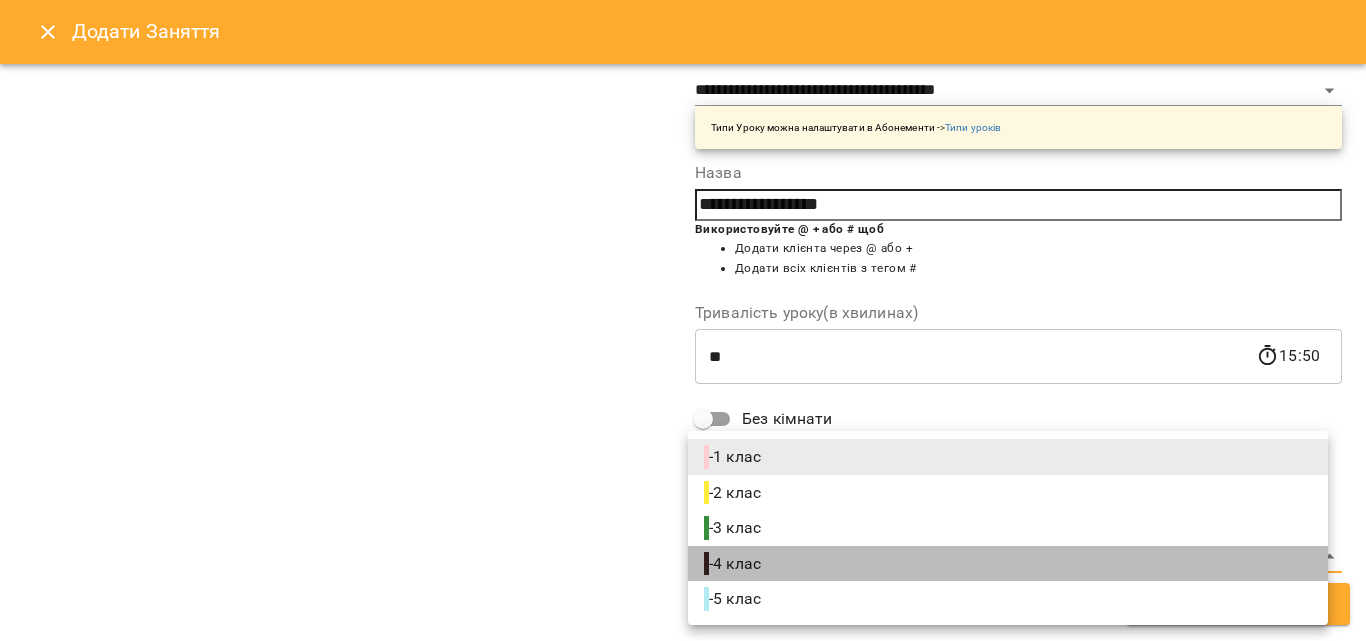 click on "-  4 клас" at bounding box center (734, 564) 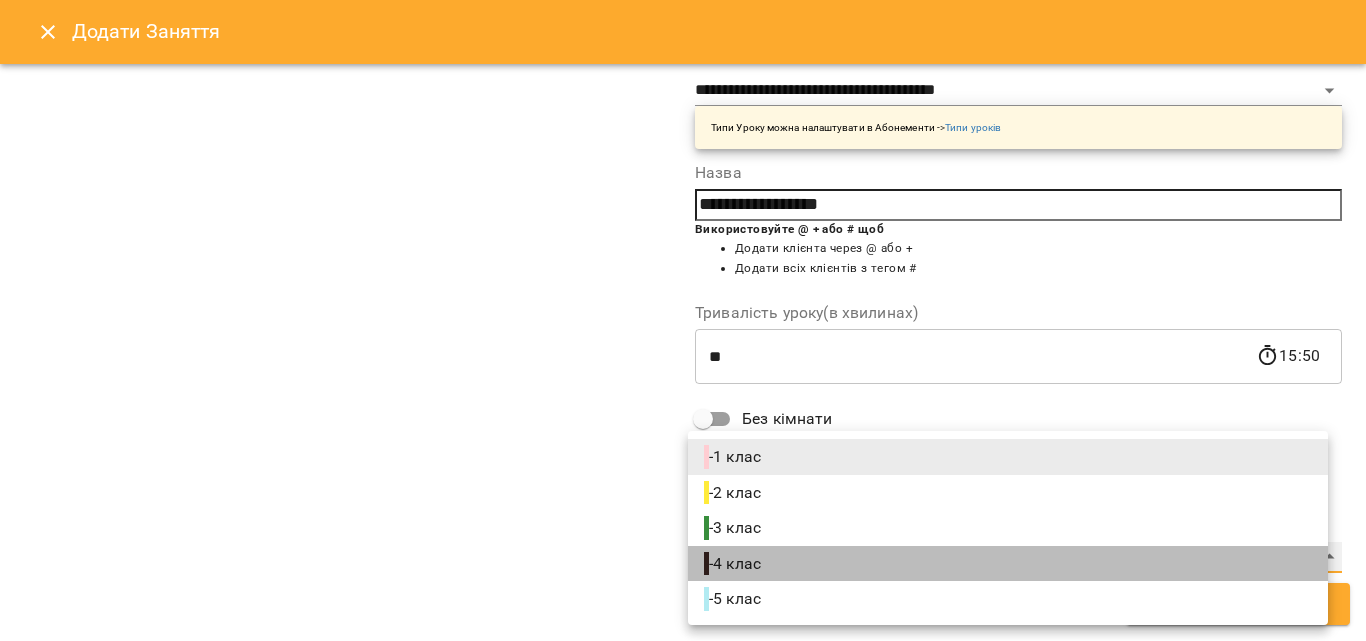 type on "**********" 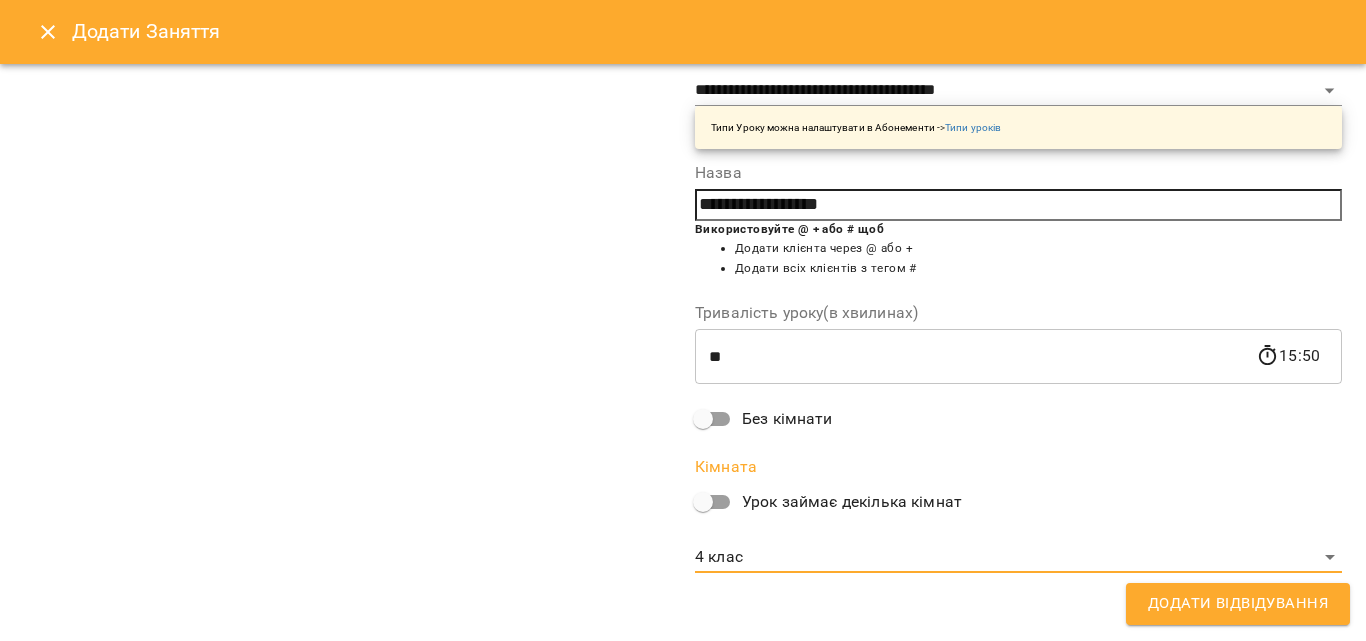 click on "15:50" at bounding box center (1288, 356) 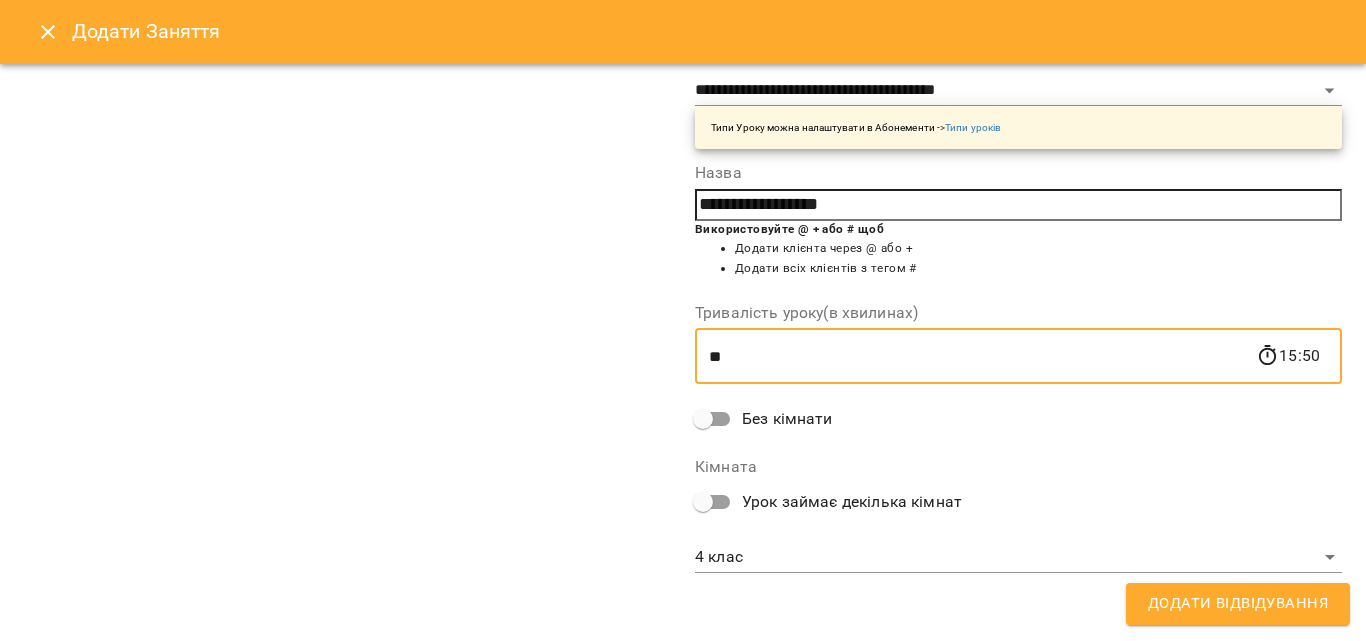 click on "**" at bounding box center (975, 356) 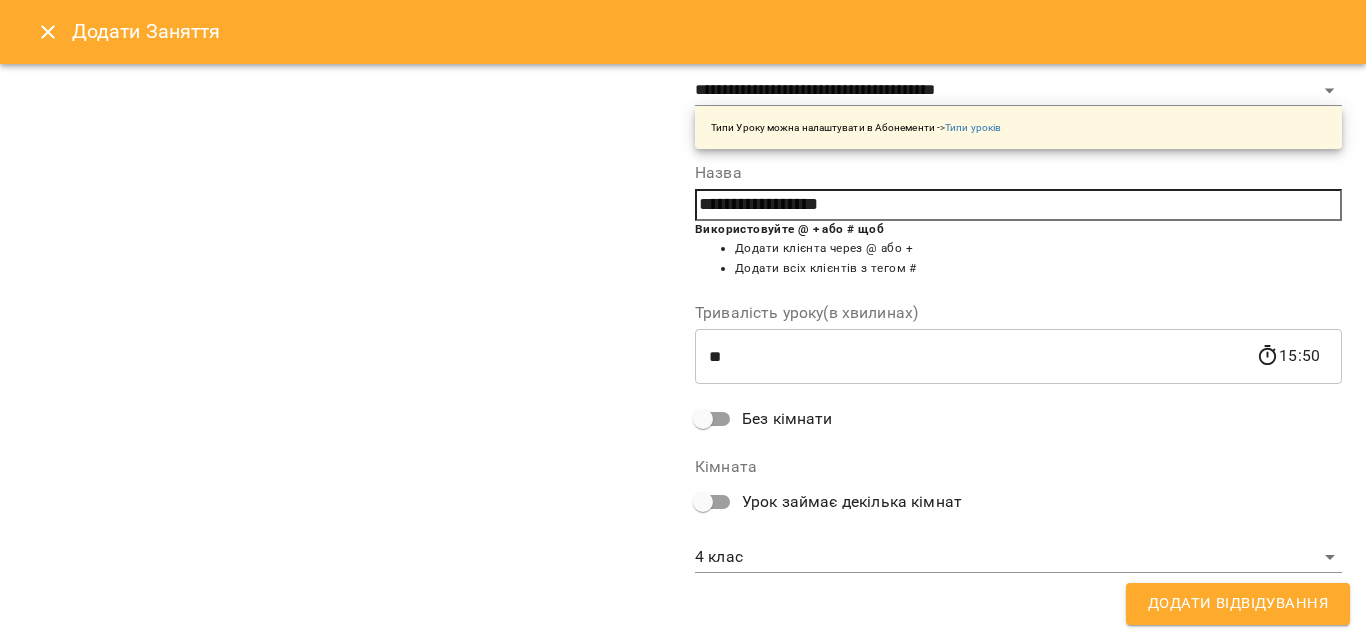 click on "15:50" at bounding box center (1288, 356) 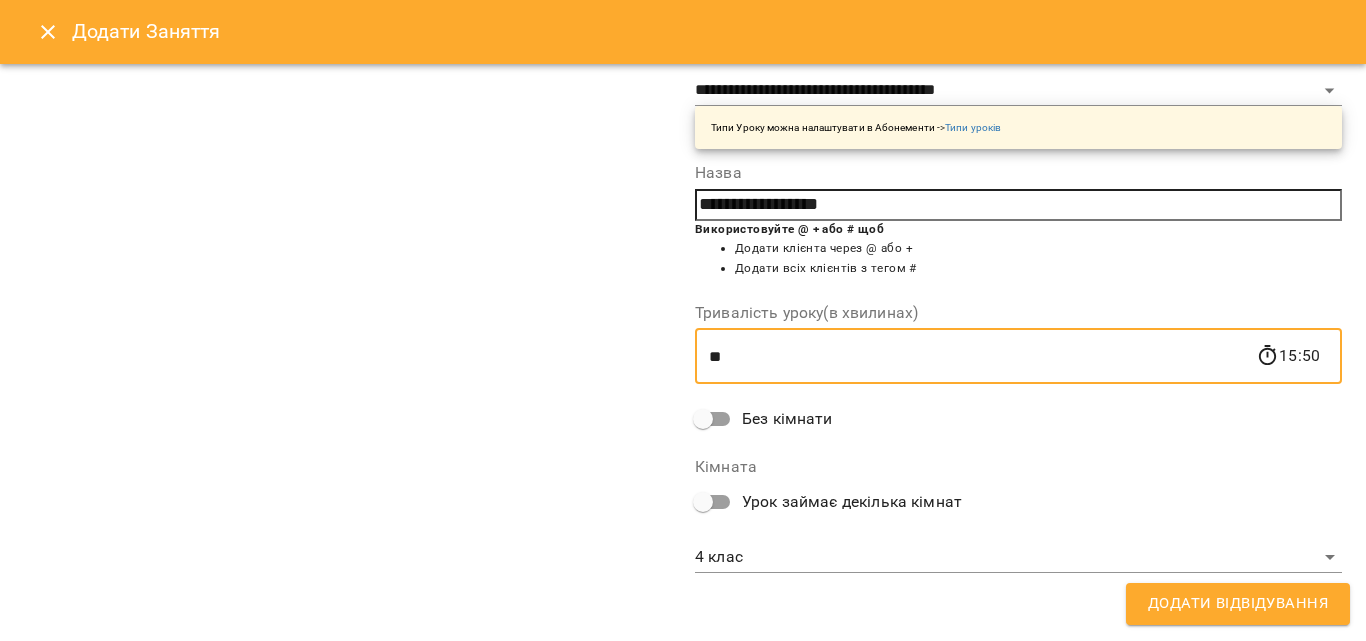 drag, startPoint x: 747, startPoint y: 351, endPoint x: 621, endPoint y: 336, distance: 126.88972 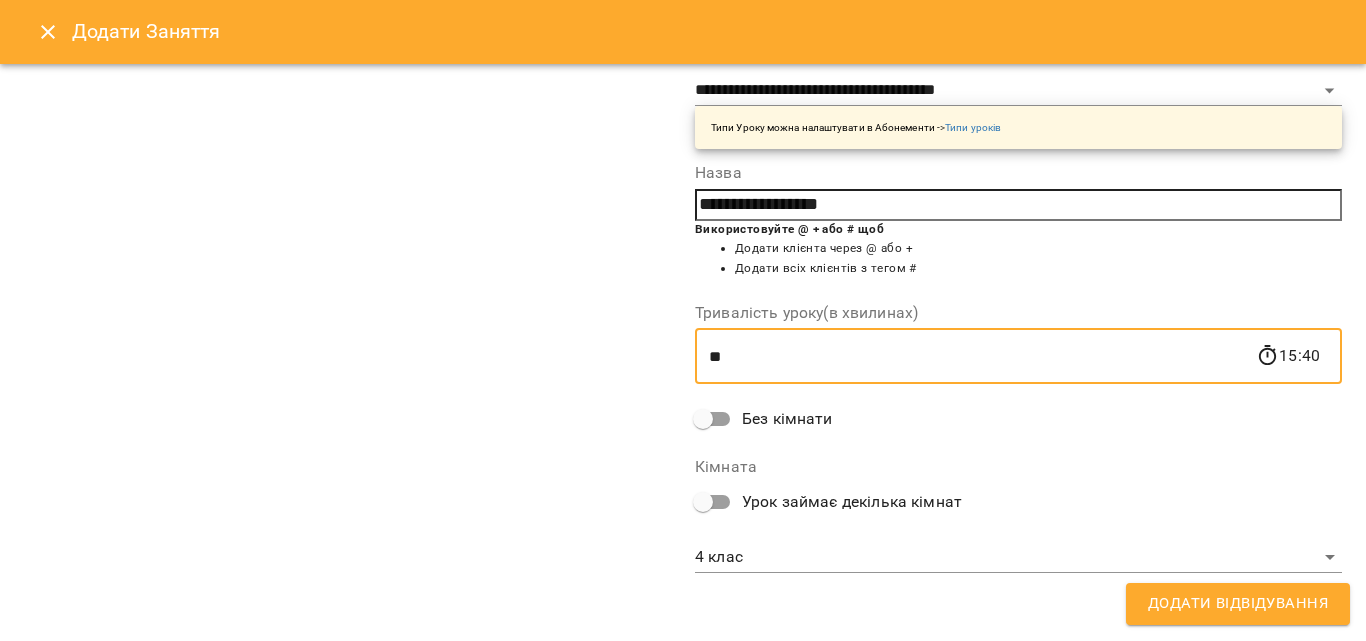 type on "*" 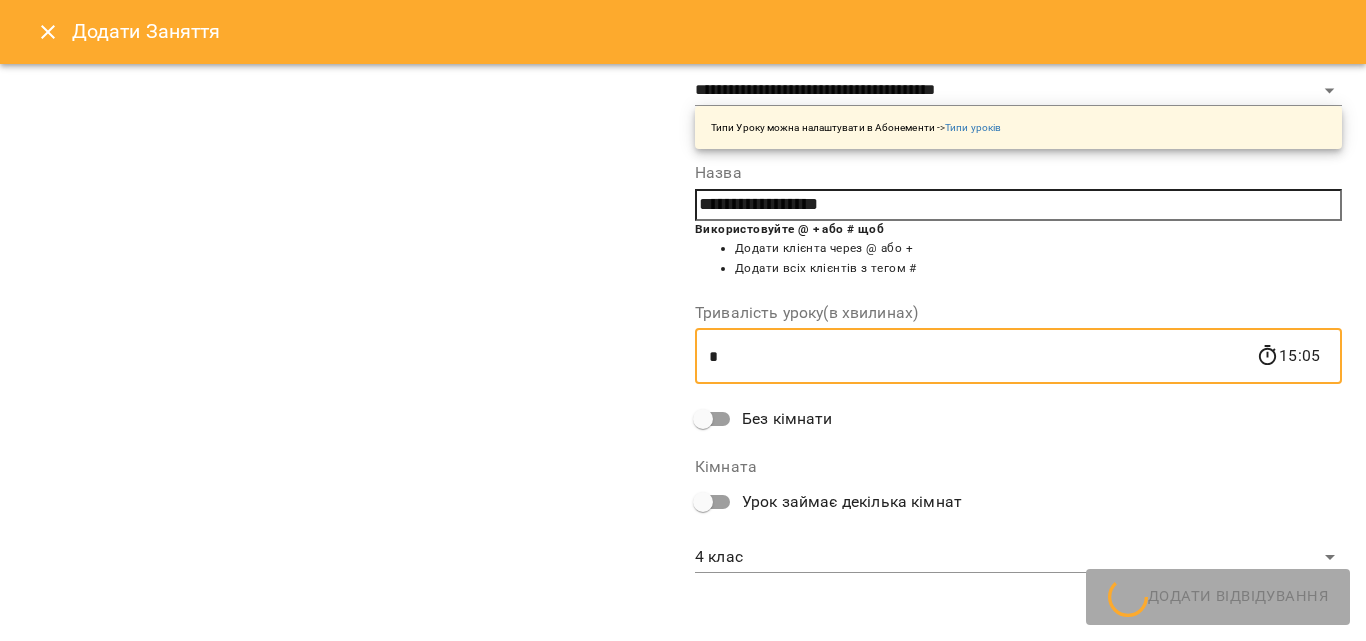 type on "**" 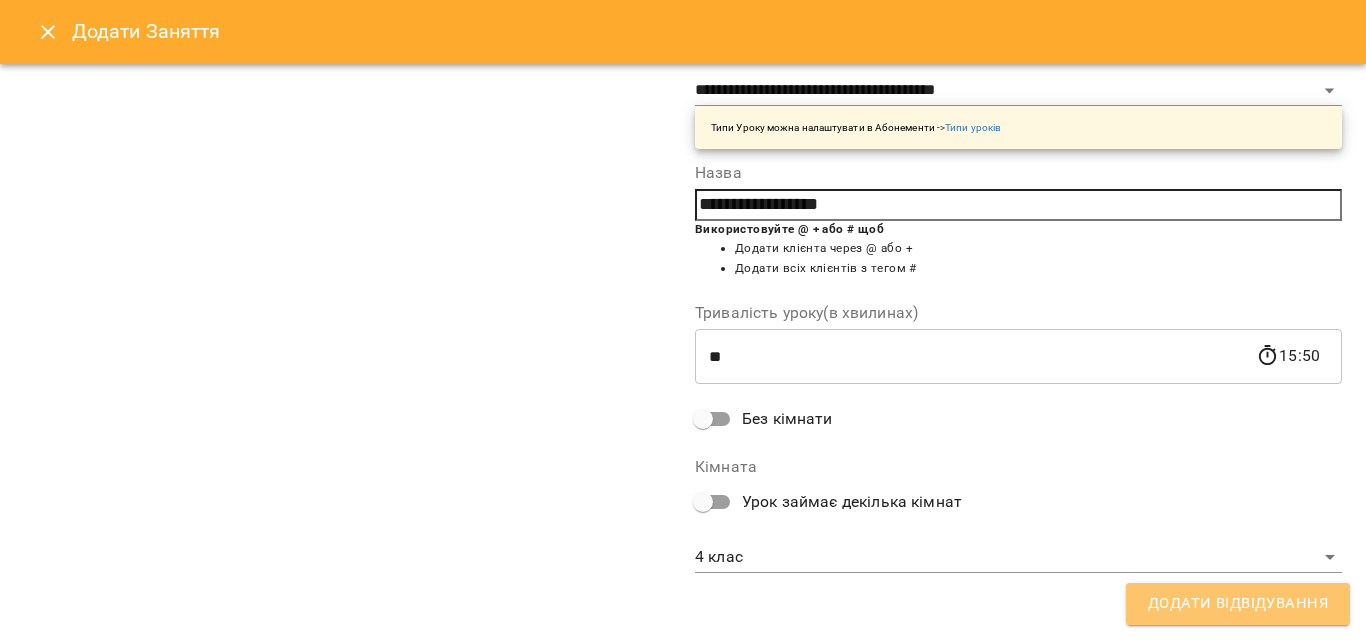 click on "Додати Відвідування" at bounding box center (1238, 604) 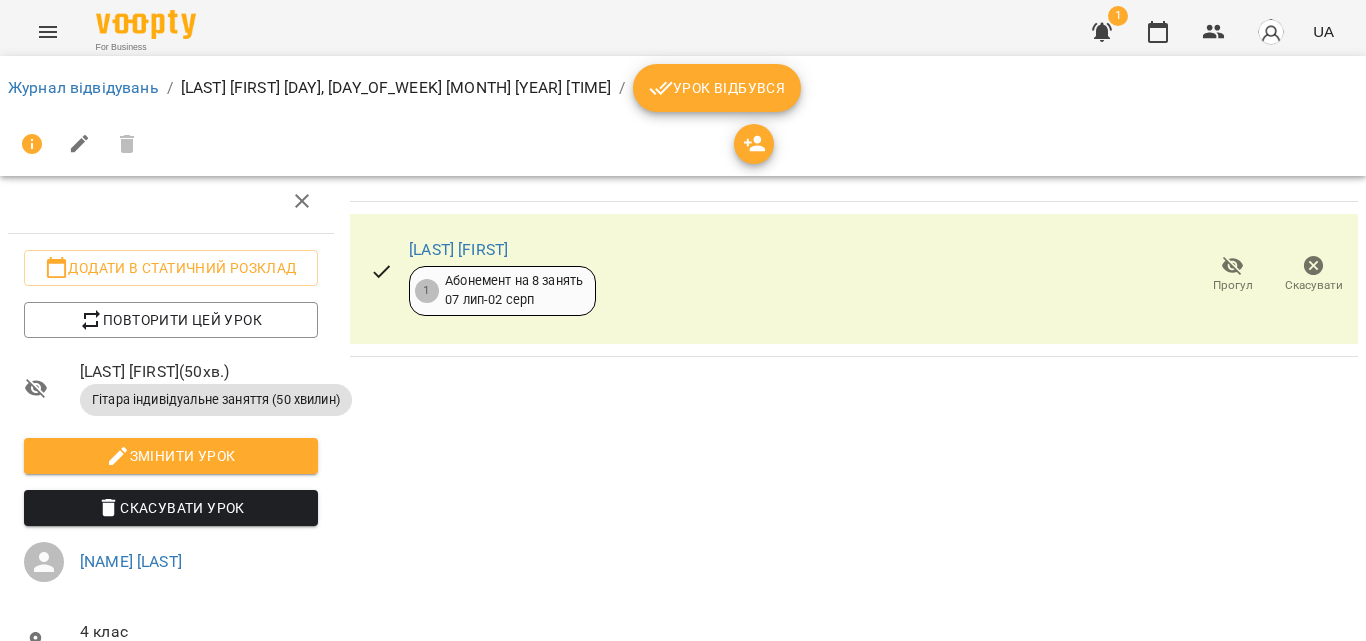 scroll, scrollTop: 0, scrollLeft: 0, axis: both 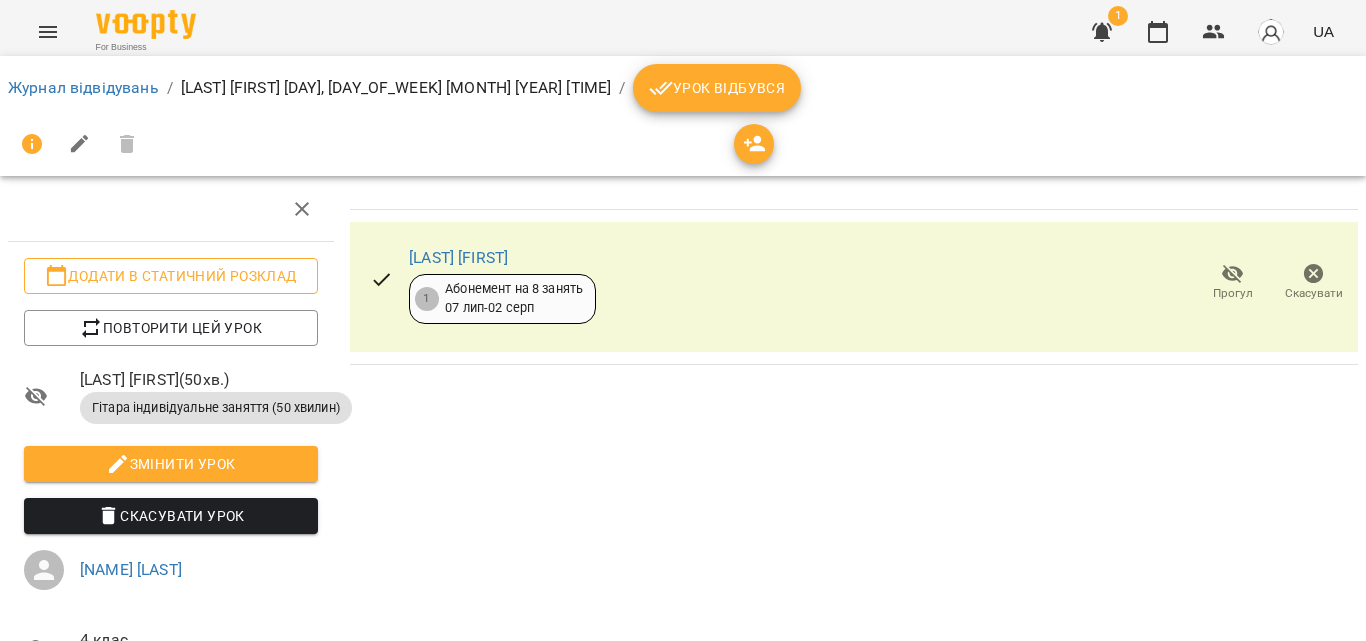 click on "Додати в статичний розклад" at bounding box center [171, 276] 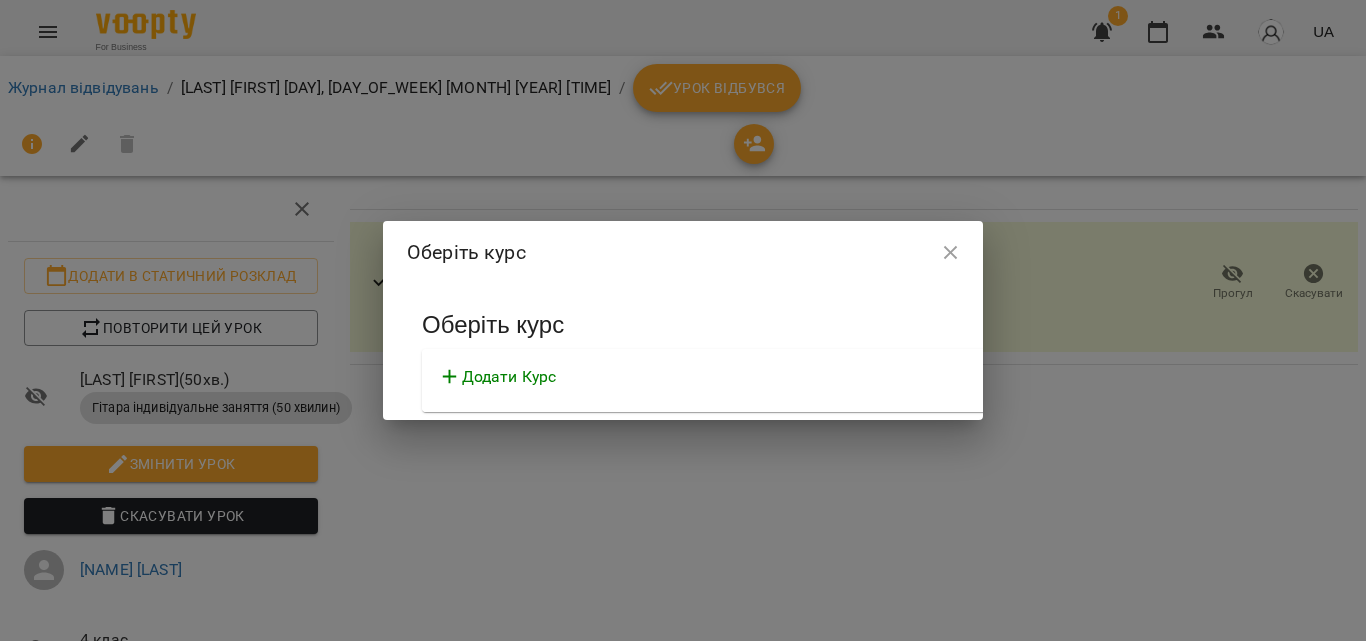 click 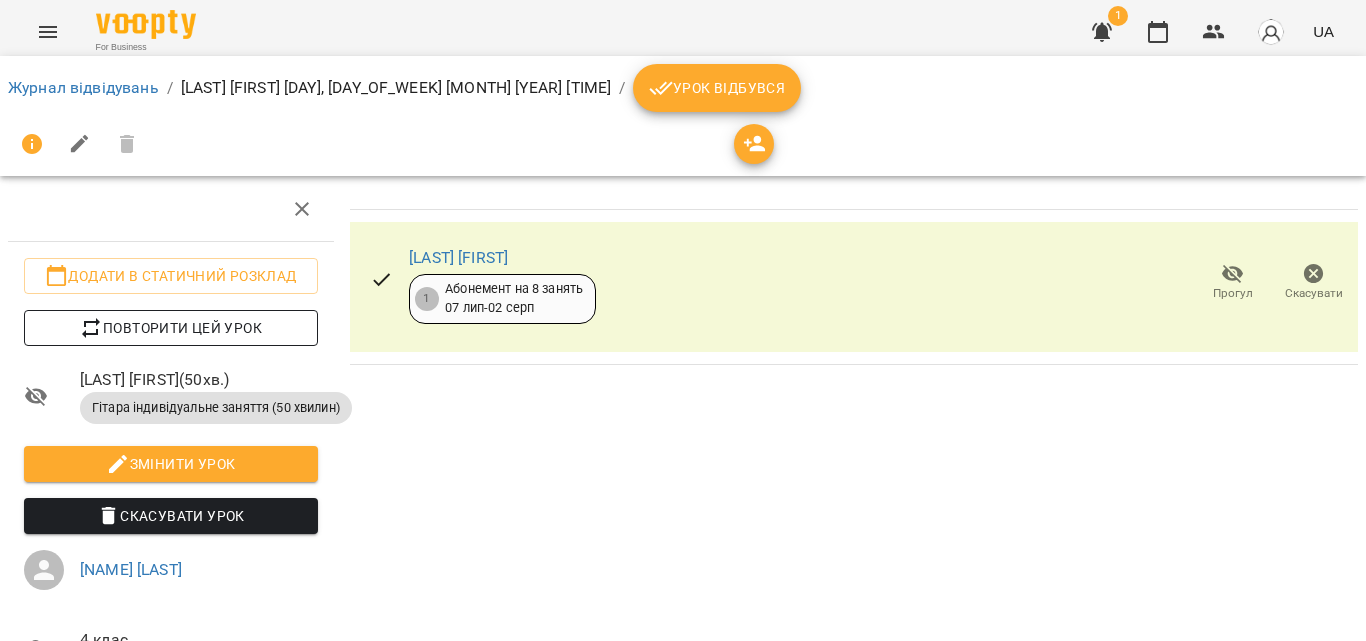 click on "Повторити цей урок" at bounding box center [171, 328] 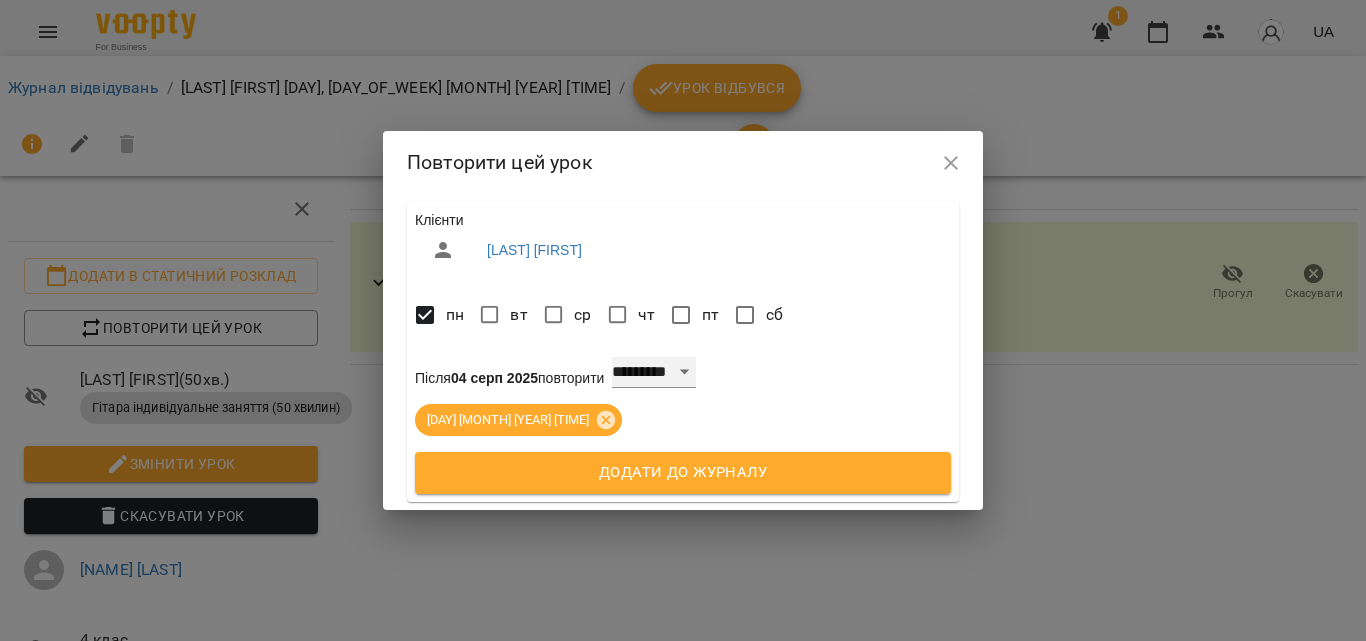 click on "**********" at bounding box center [654, 373] 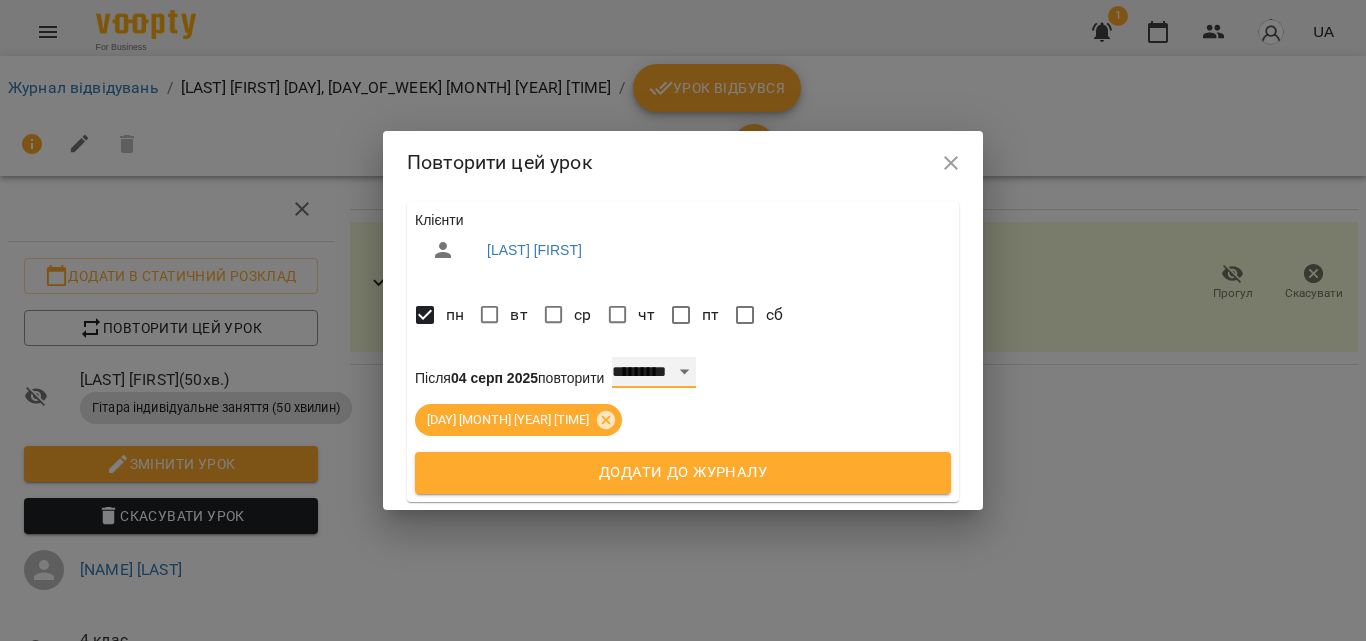 select on "*" 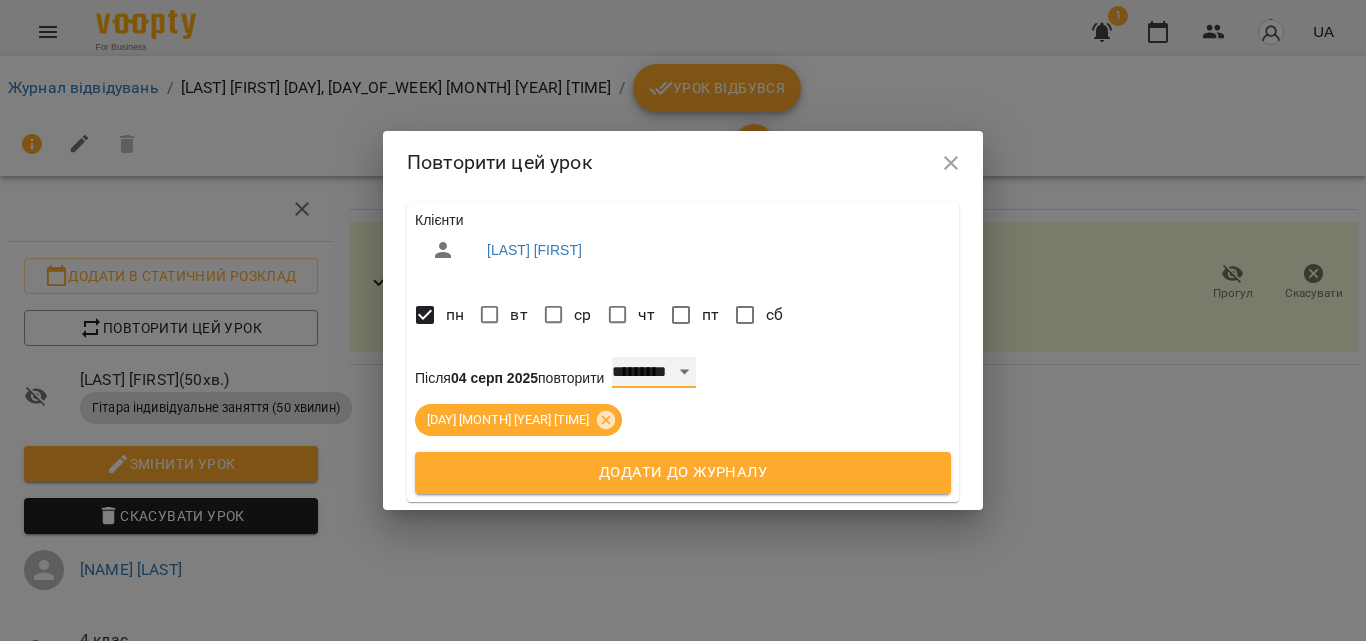 click on "**********" at bounding box center (654, 373) 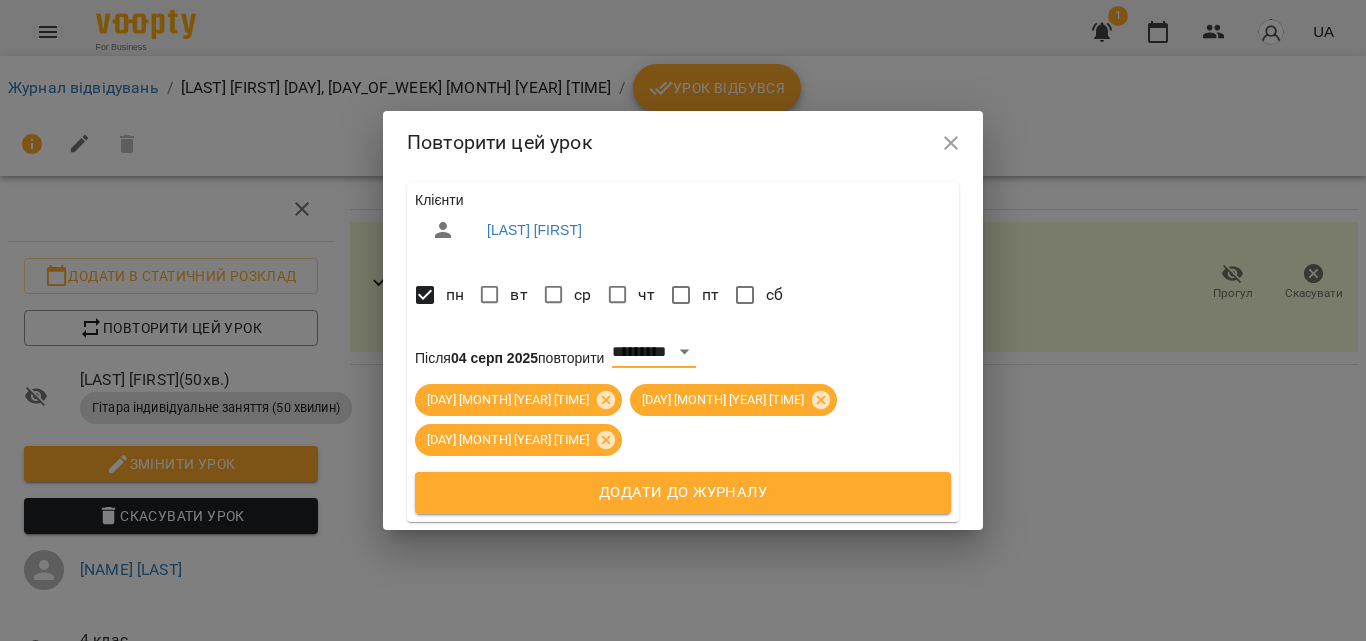 click on "Додати до журналу" at bounding box center [683, 493] 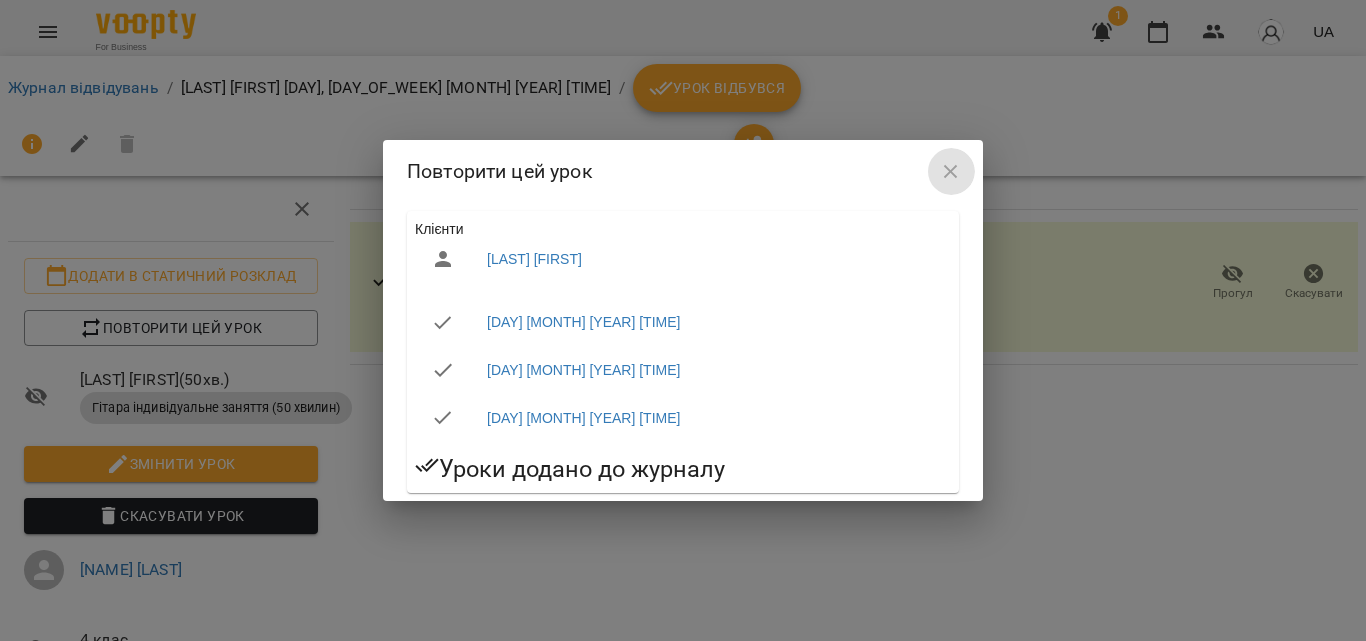 click 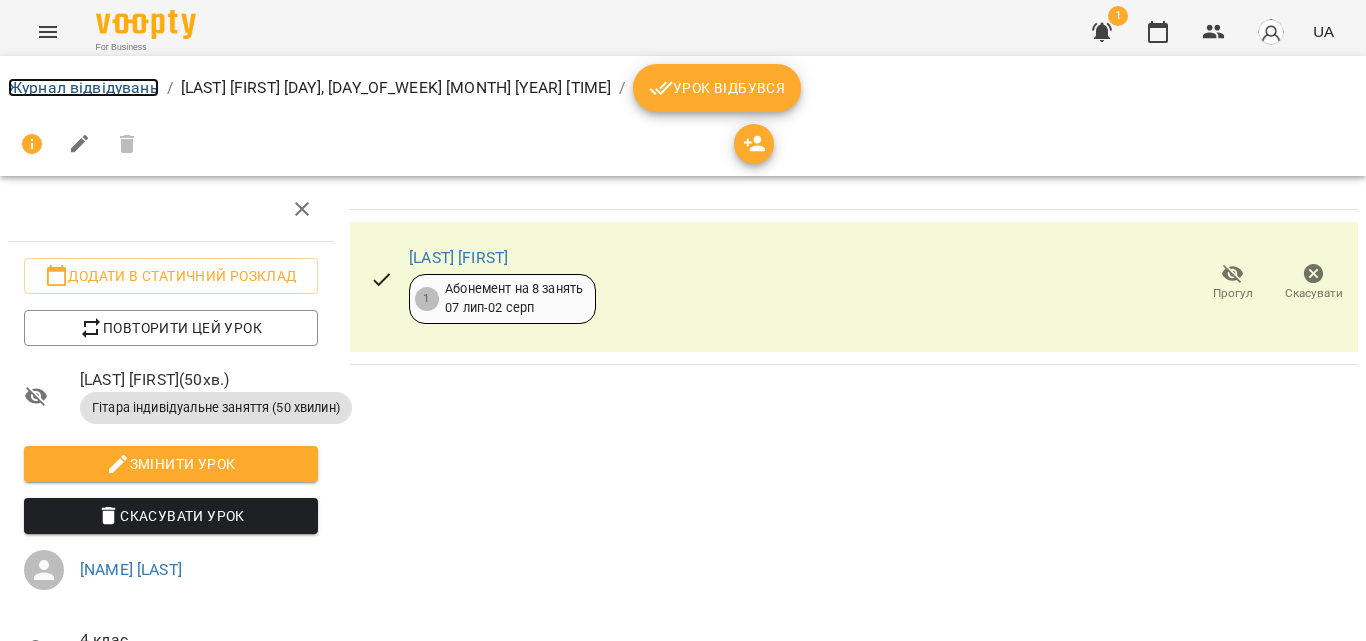 click on "Журнал відвідувань" at bounding box center [83, 87] 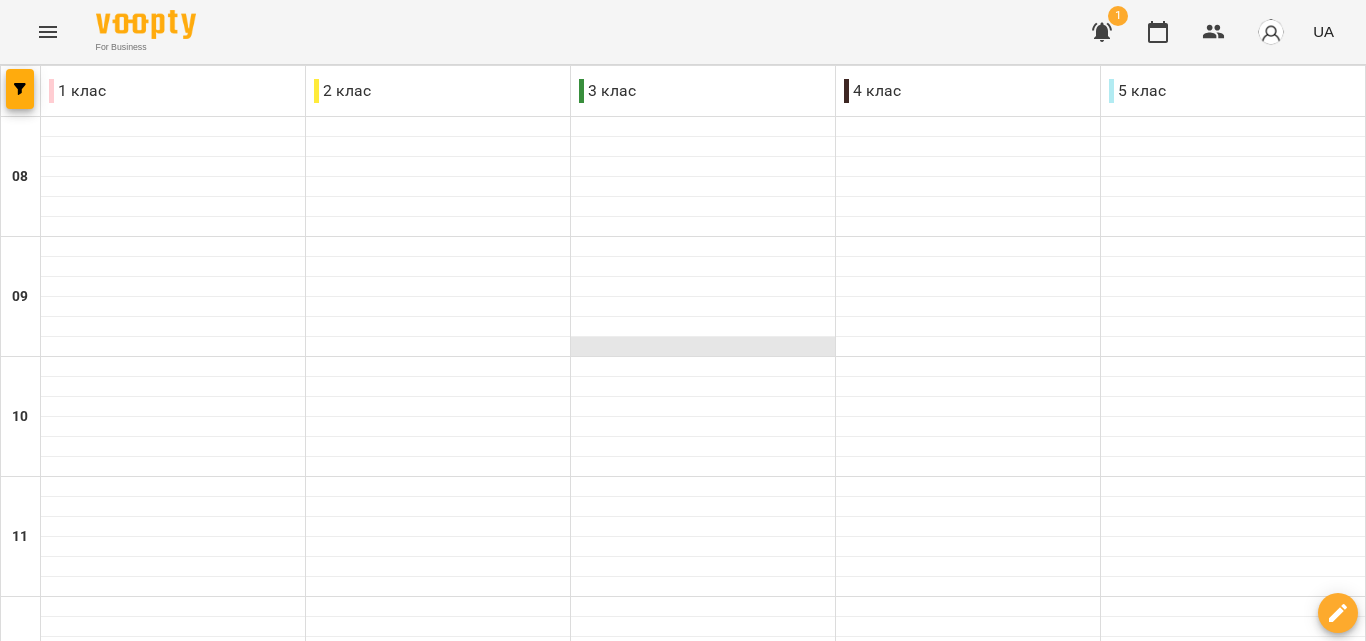 scroll, scrollTop: 700, scrollLeft: 0, axis: vertical 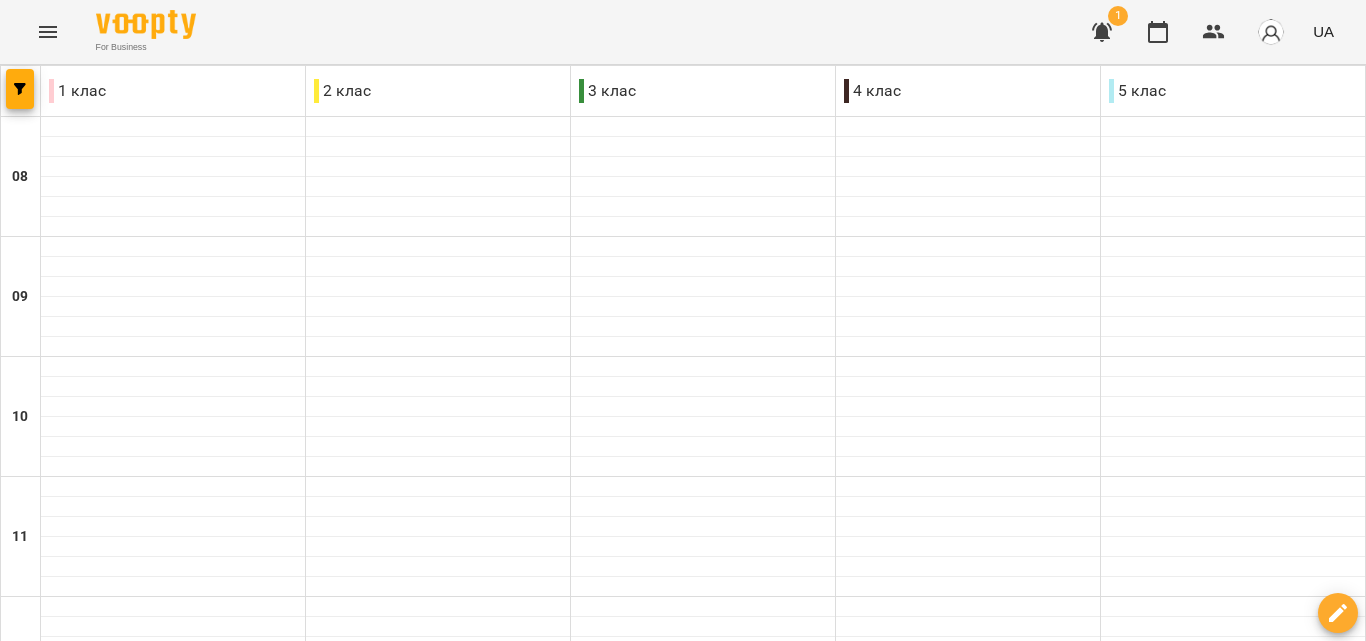 click on "[LAST] [FIRST]" at bounding box center [894, 1019] 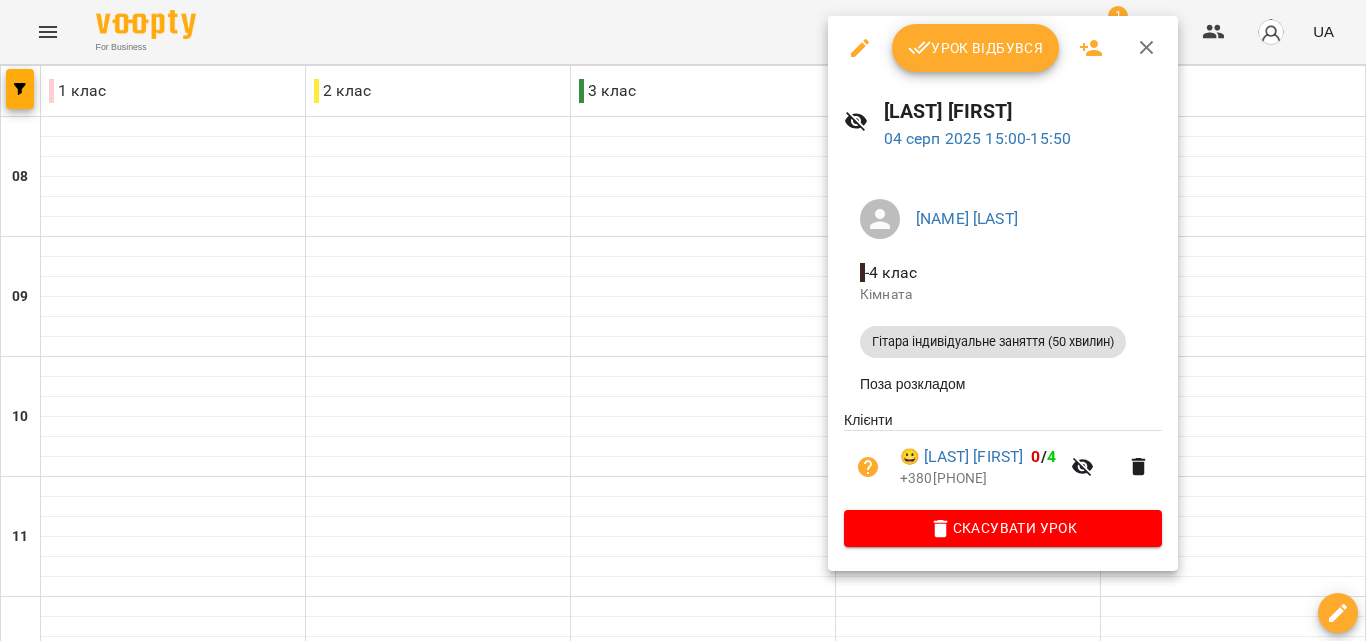 click 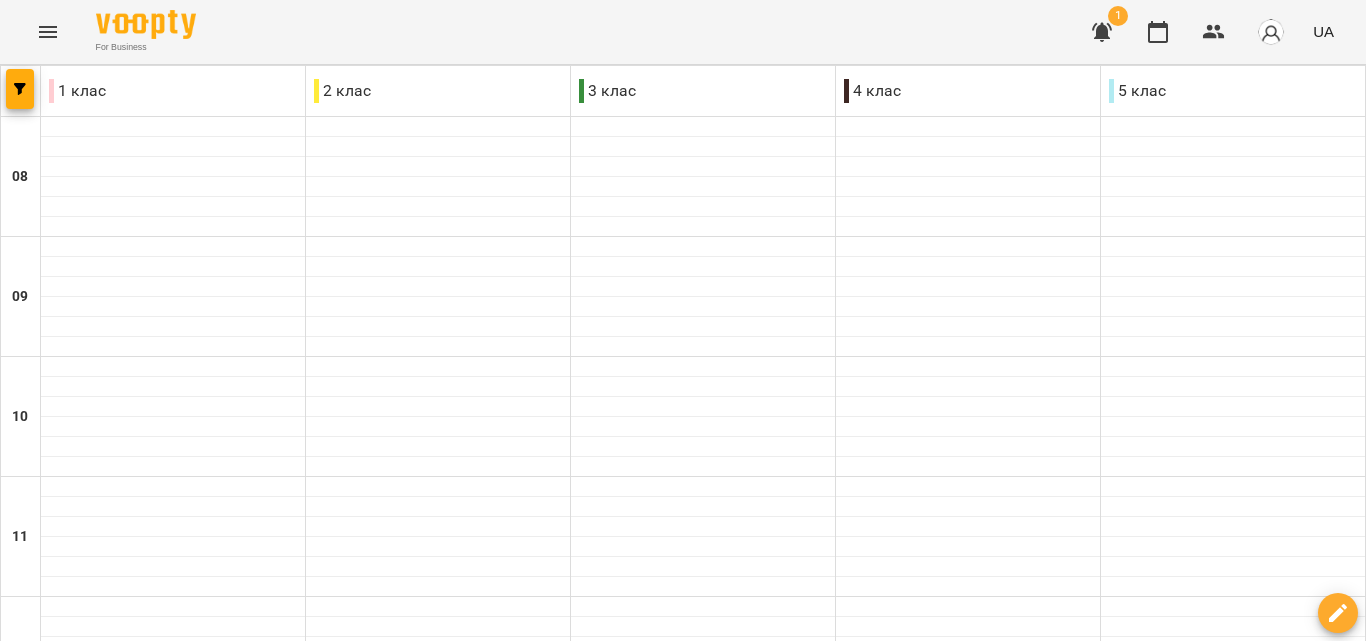 scroll, scrollTop: 800, scrollLeft: 0, axis: vertical 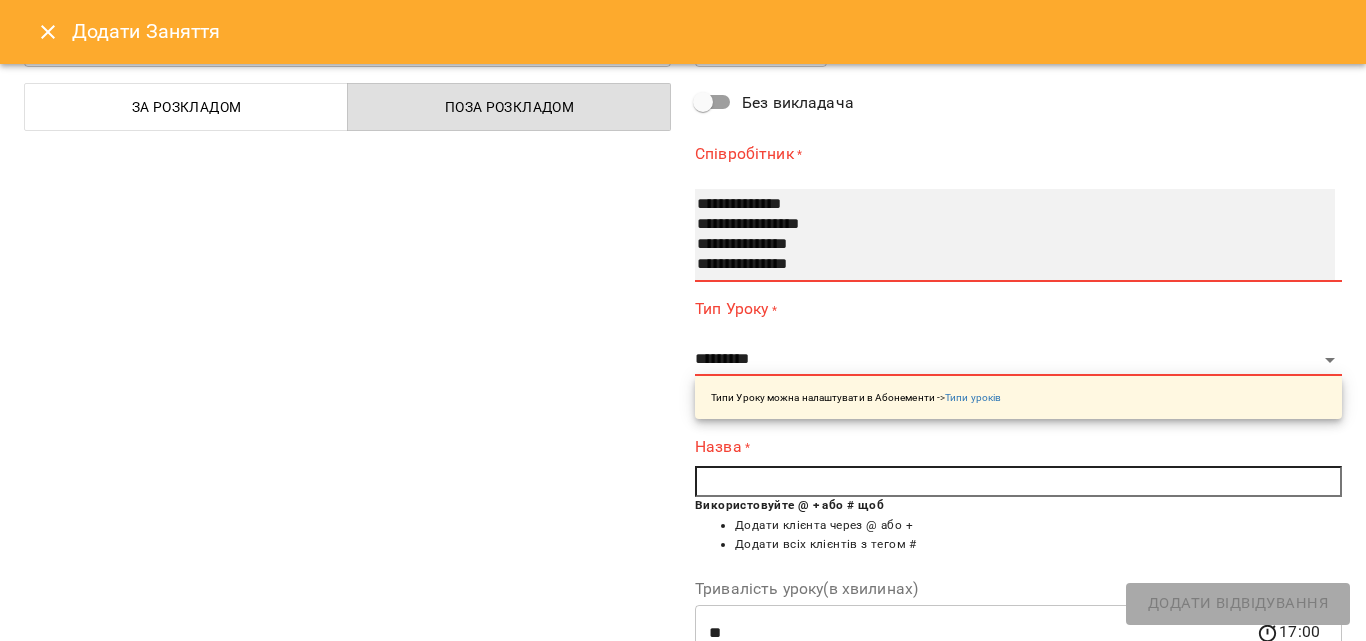 select on "**********" 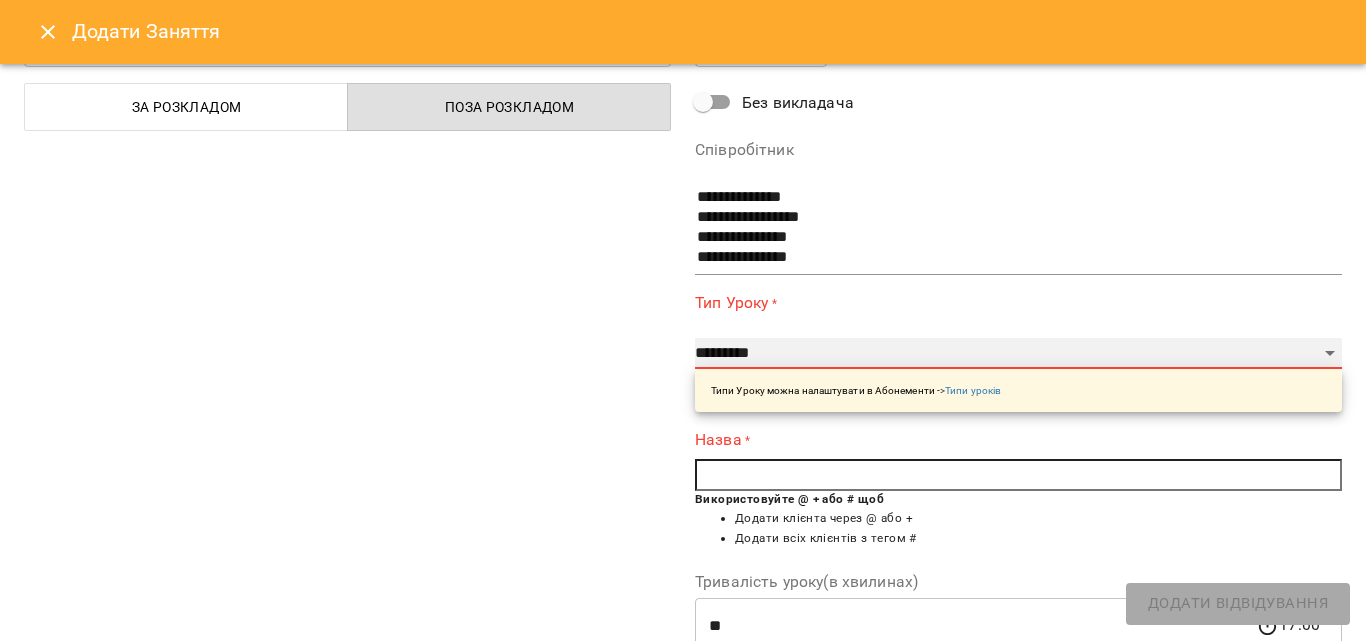 click on "**********" at bounding box center (1018, 354) 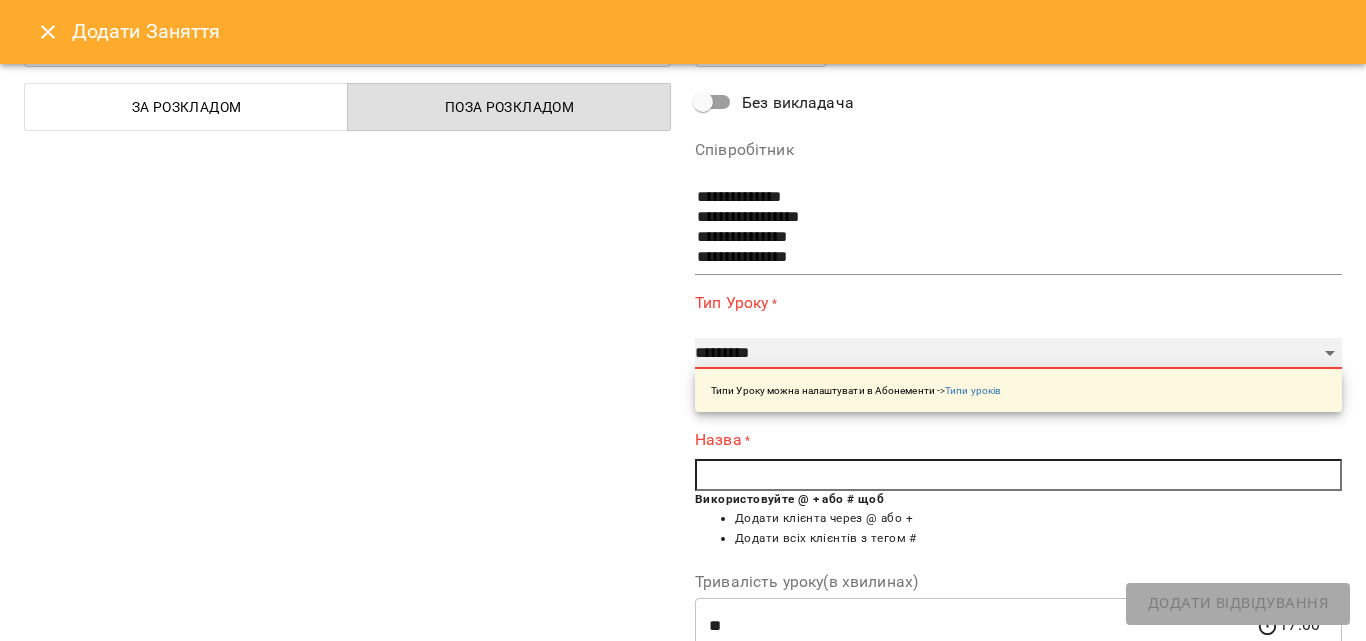 select on "**********" 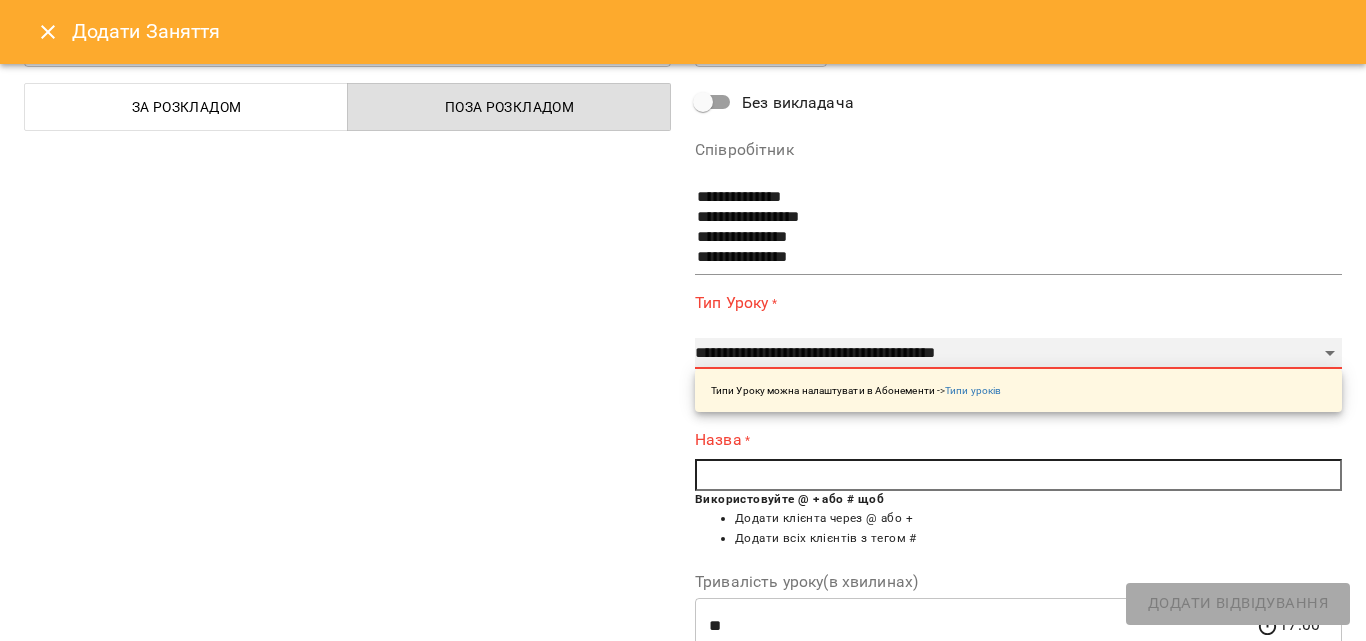 click on "**********" at bounding box center (1018, 354) 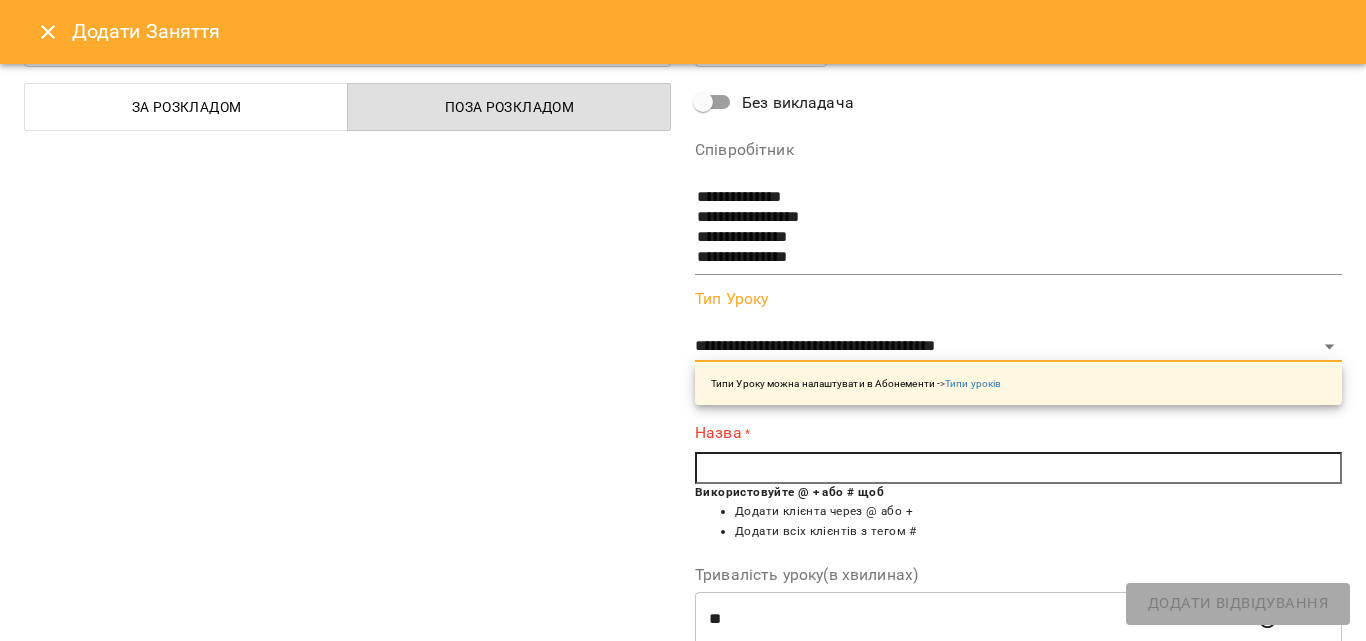 click at bounding box center (1018, 468) 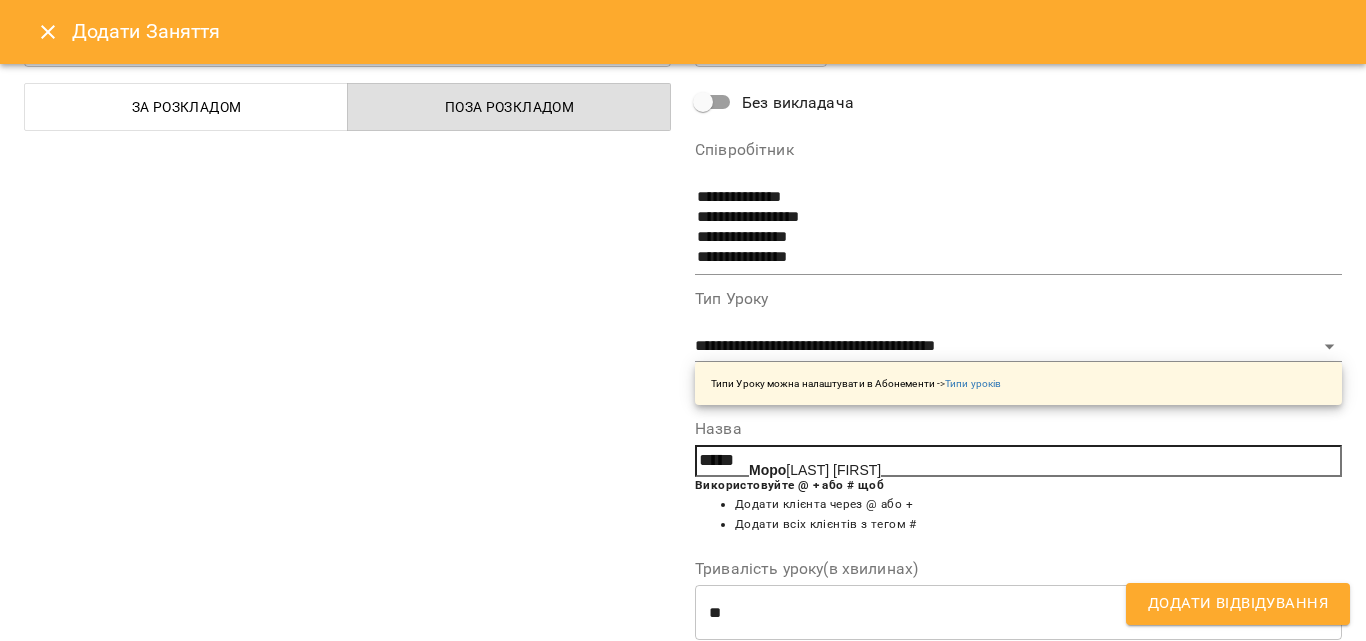 click on "Моро" 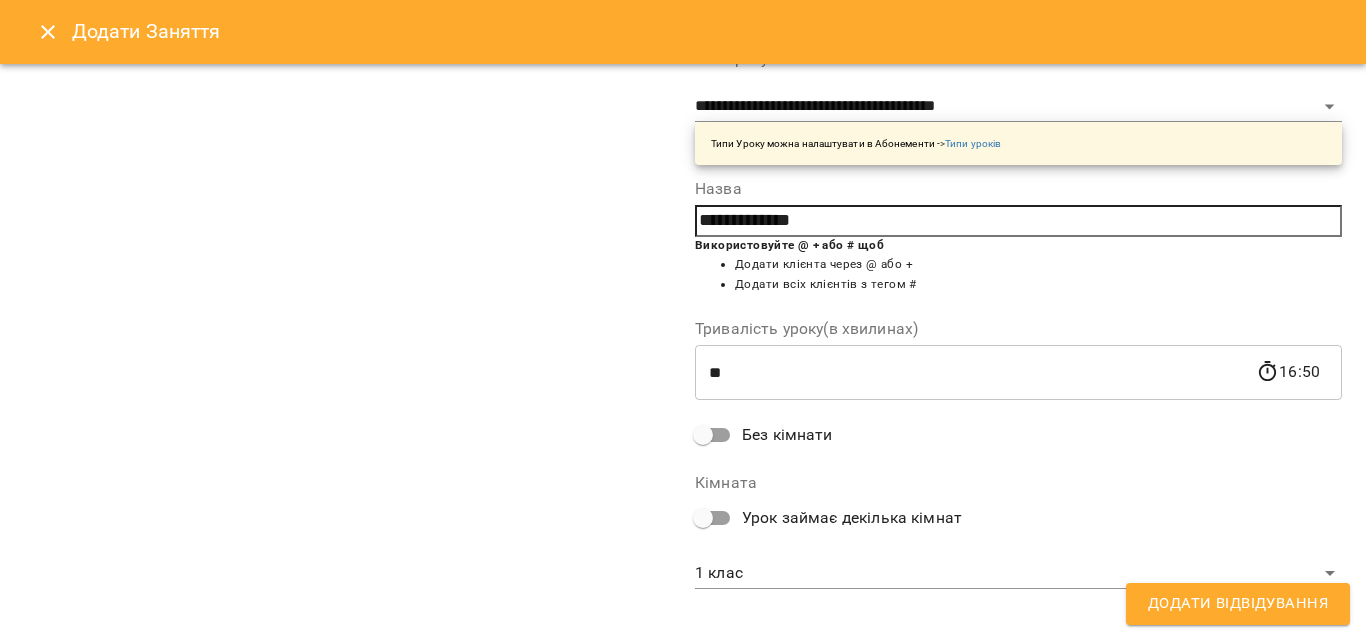 scroll, scrollTop: 356, scrollLeft: 0, axis: vertical 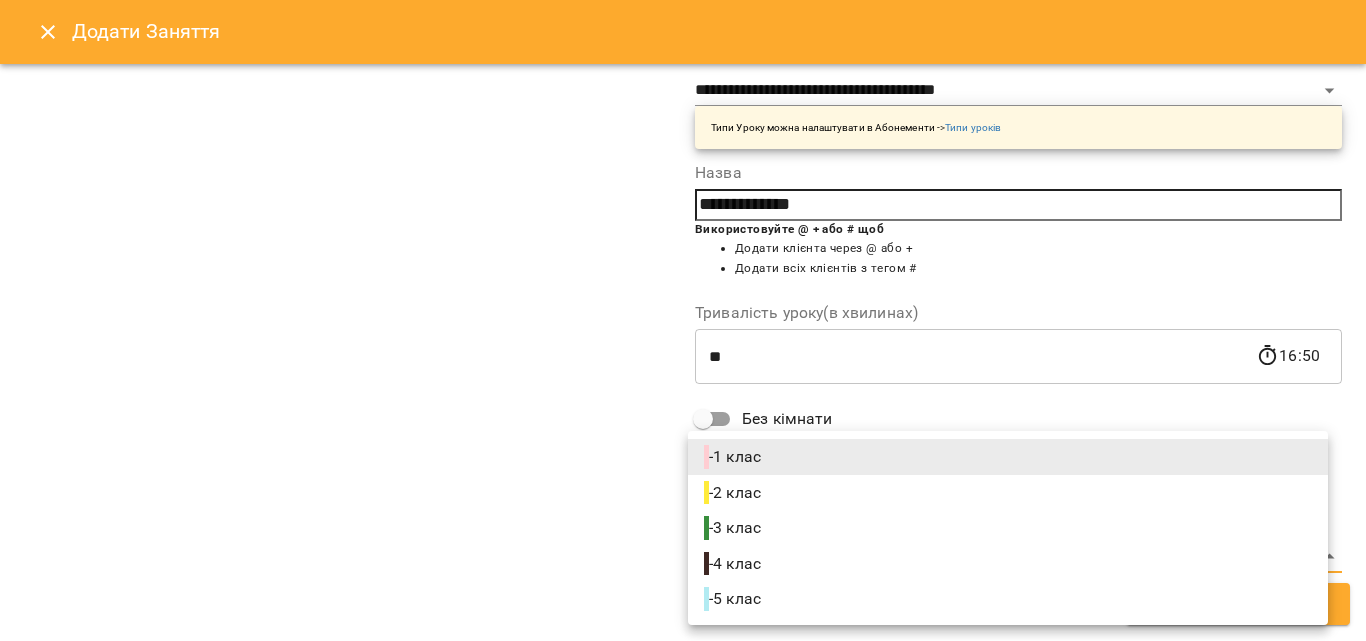 click on "**********" at bounding box center (683, 845) 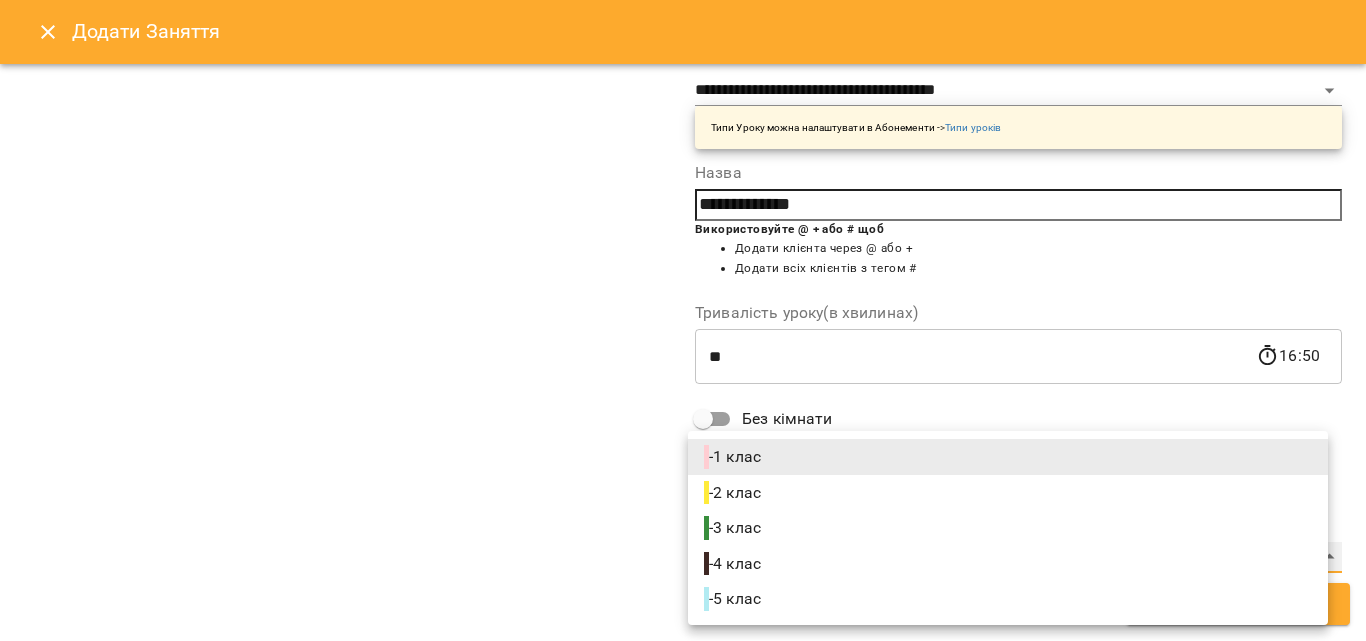 type on "**********" 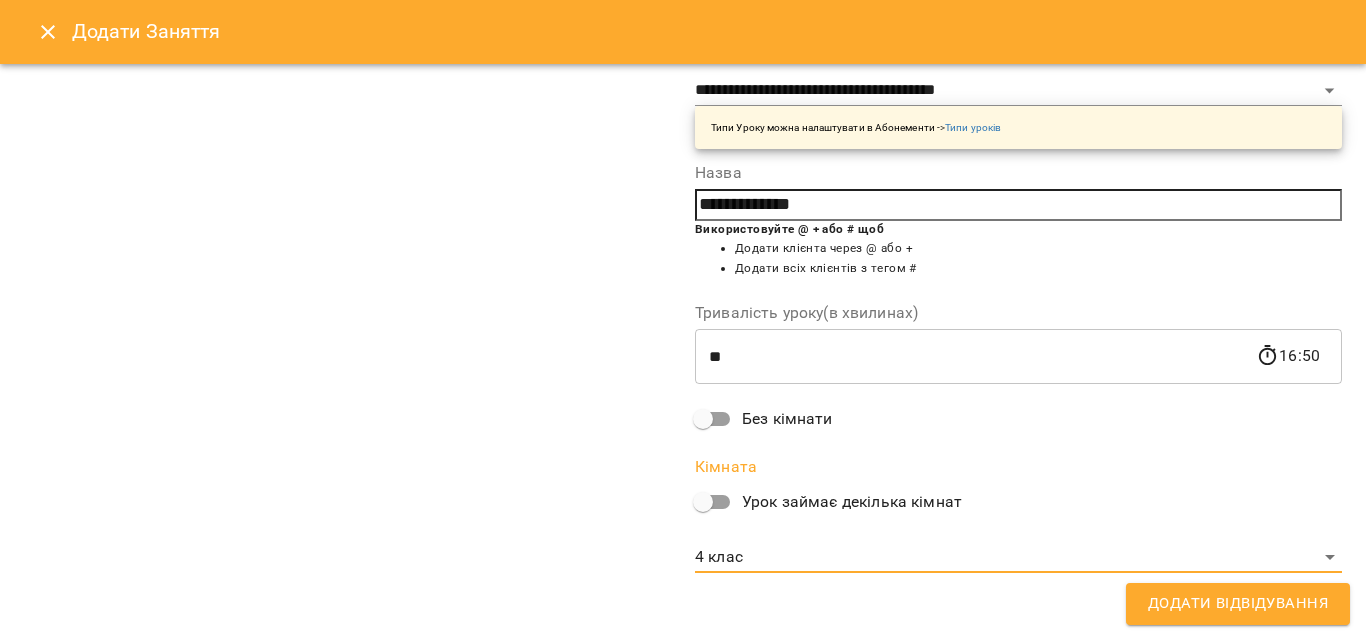 click on "Додати Відвідування" at bounding box center (1238, 604) 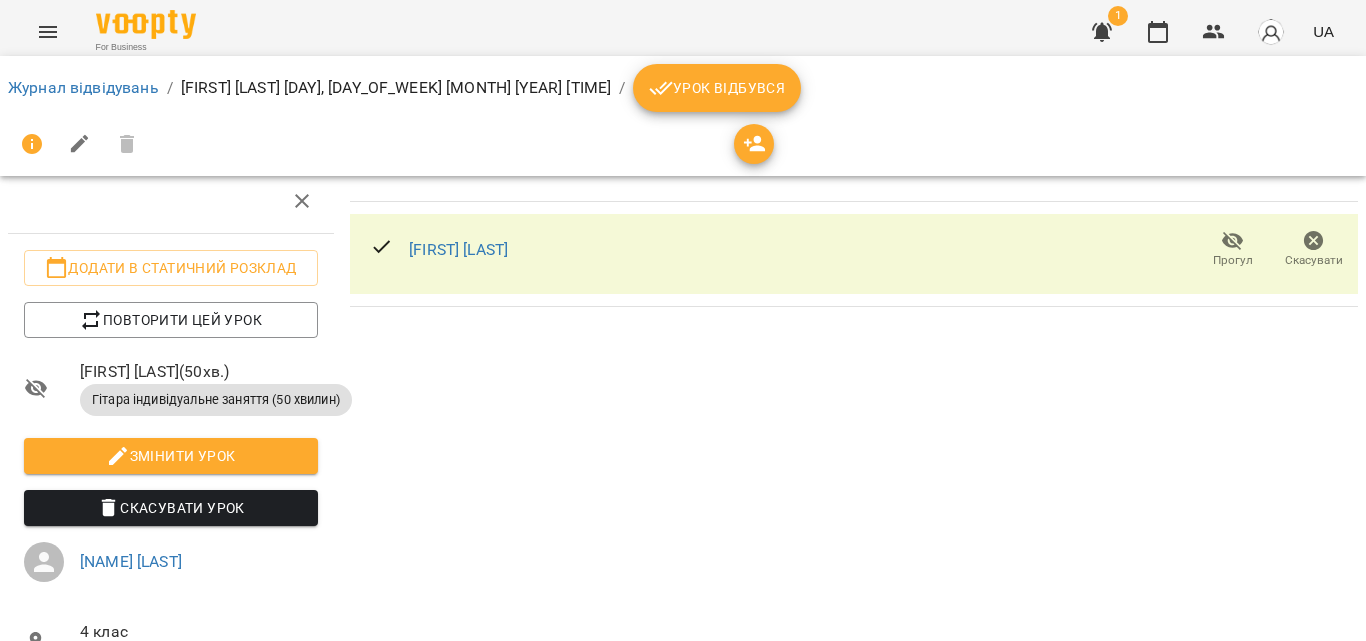 scroll, scrollTop: 0, scrollLeft: 0, axis: both 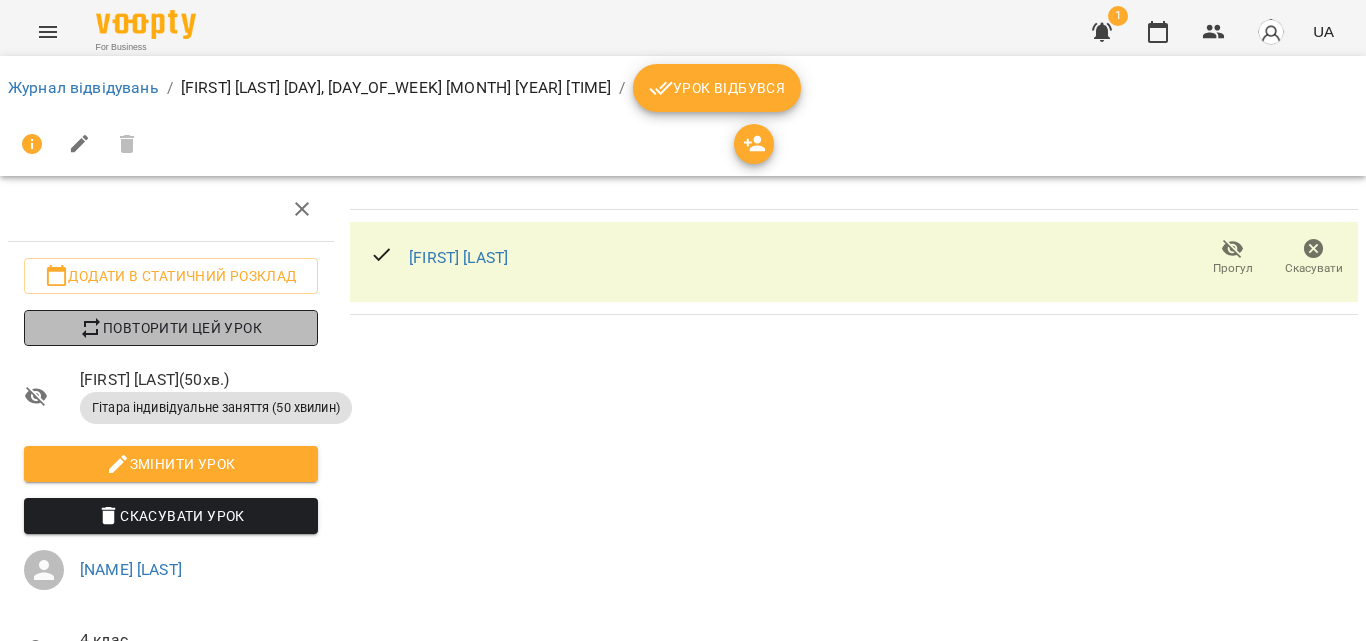 click on "Повторити цей урок" at bounding box center [171, 328] 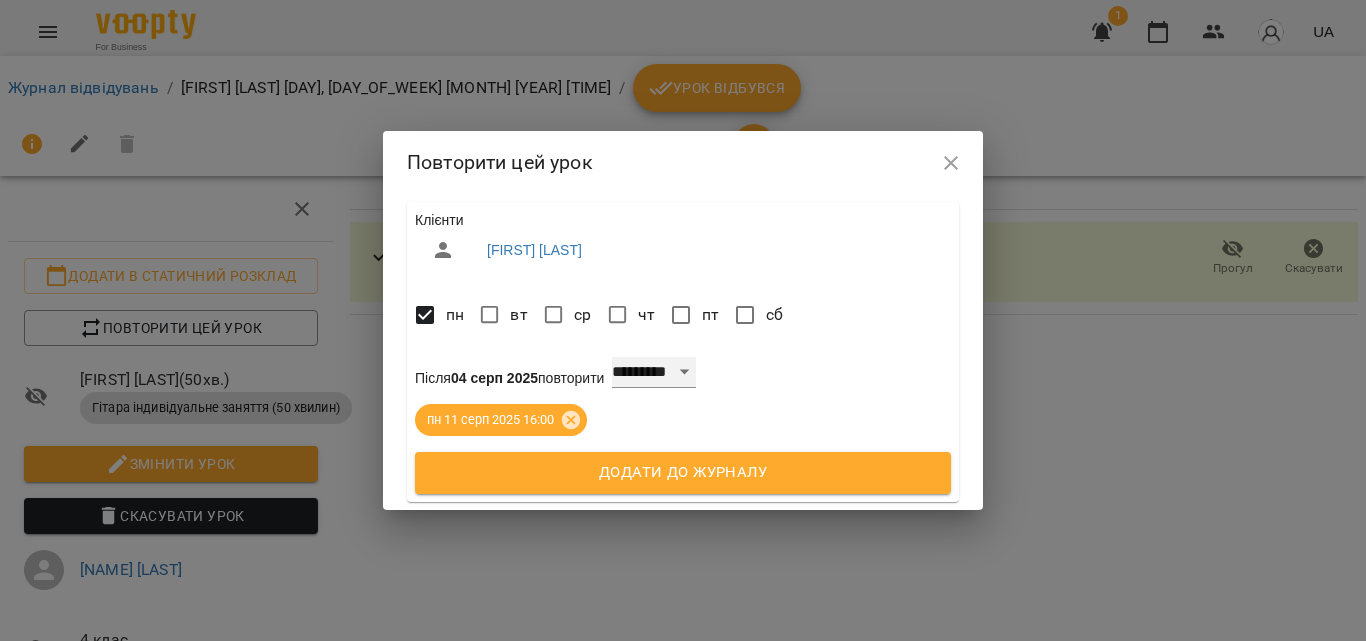 click on "**********" at bounding box center [654, 373] 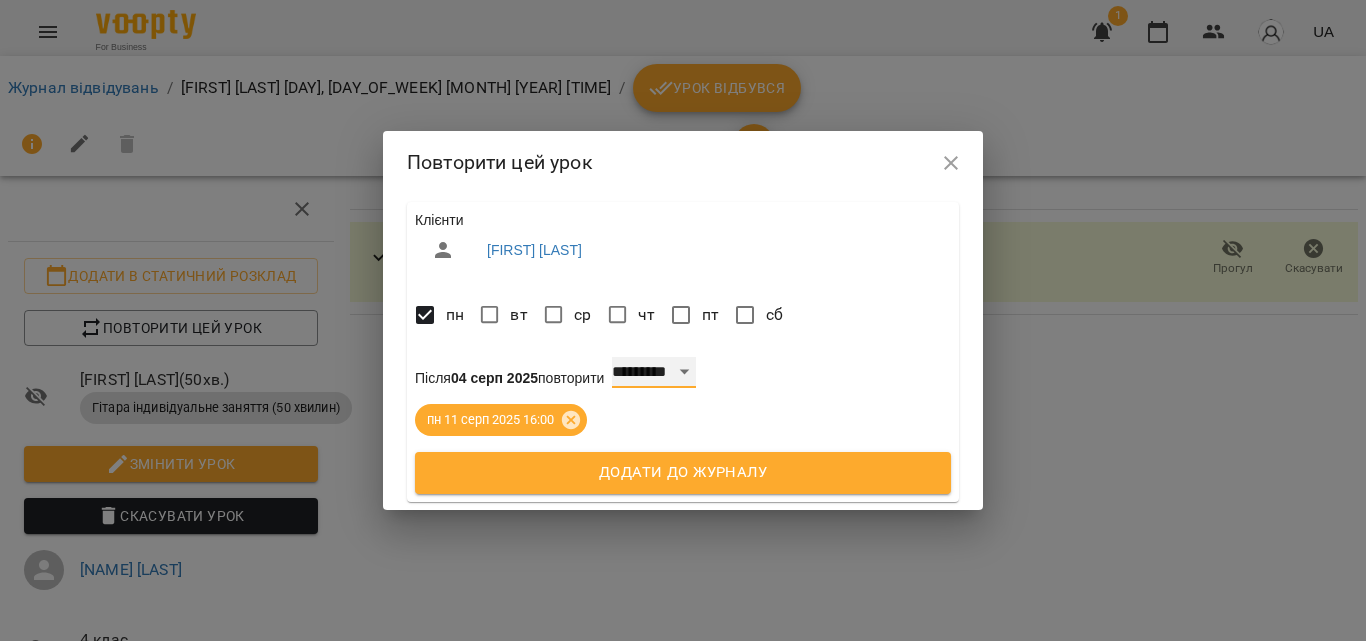 select on "*" 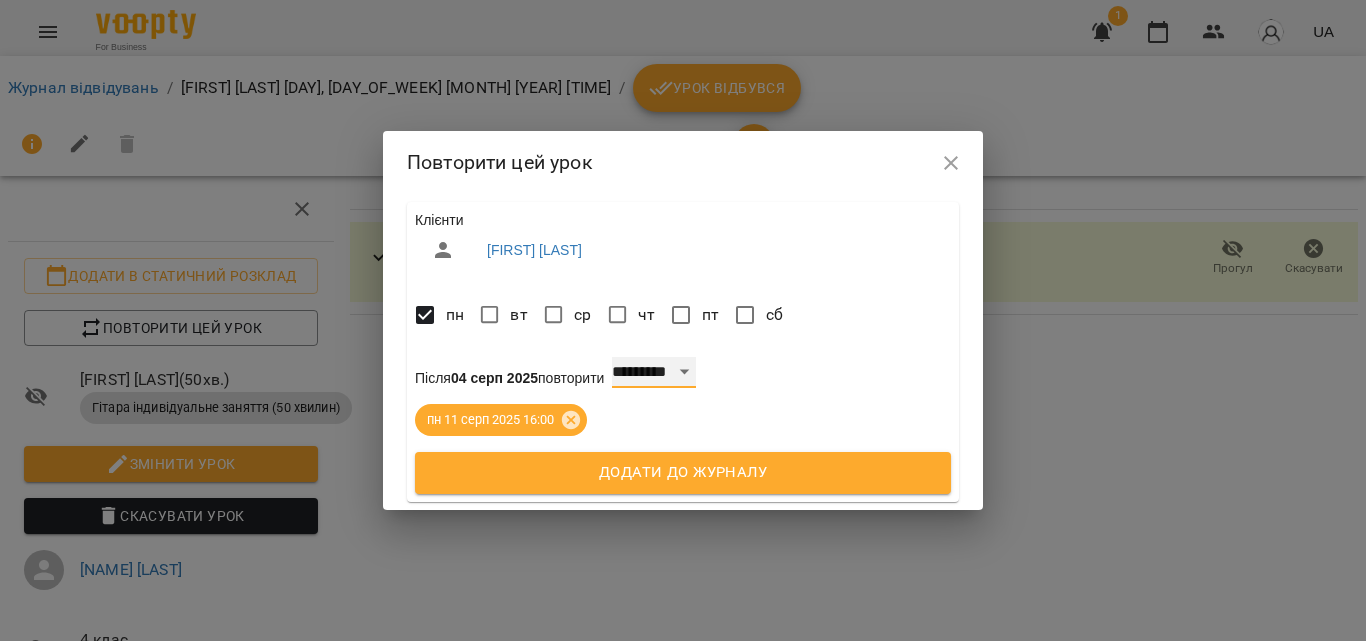click on "**********" at bounding box center [654, 373] 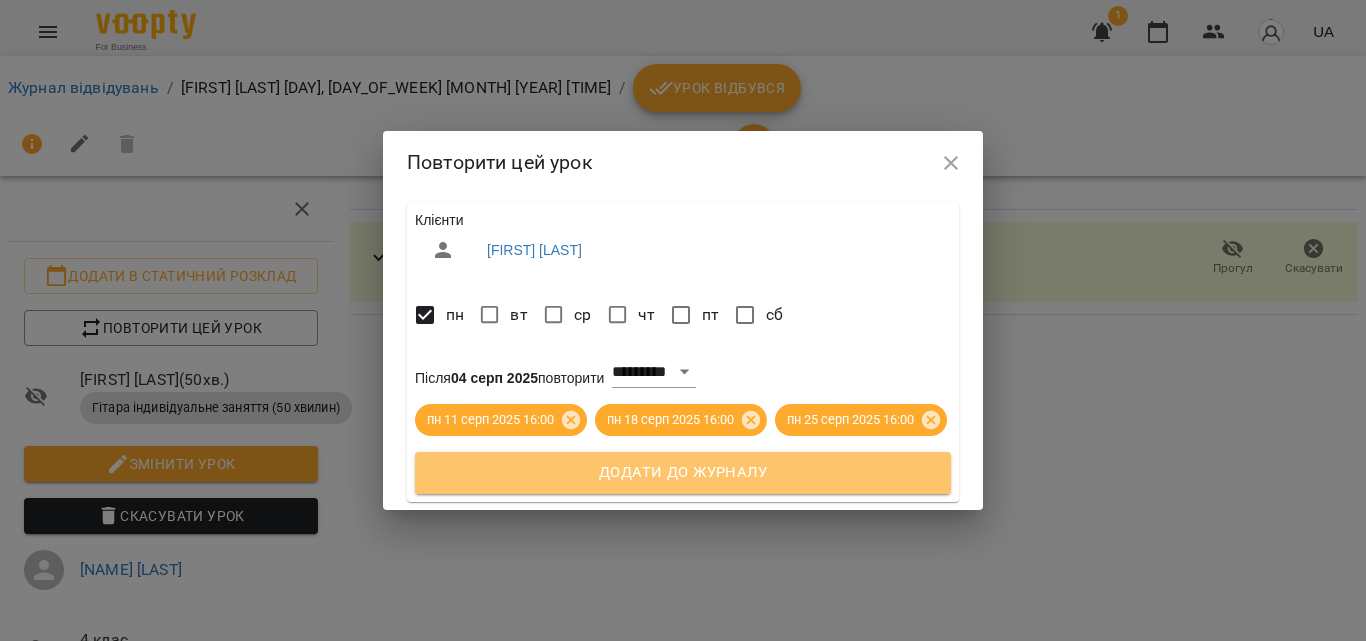 click on "Додати до журналу" at bounding box center [683, 473] 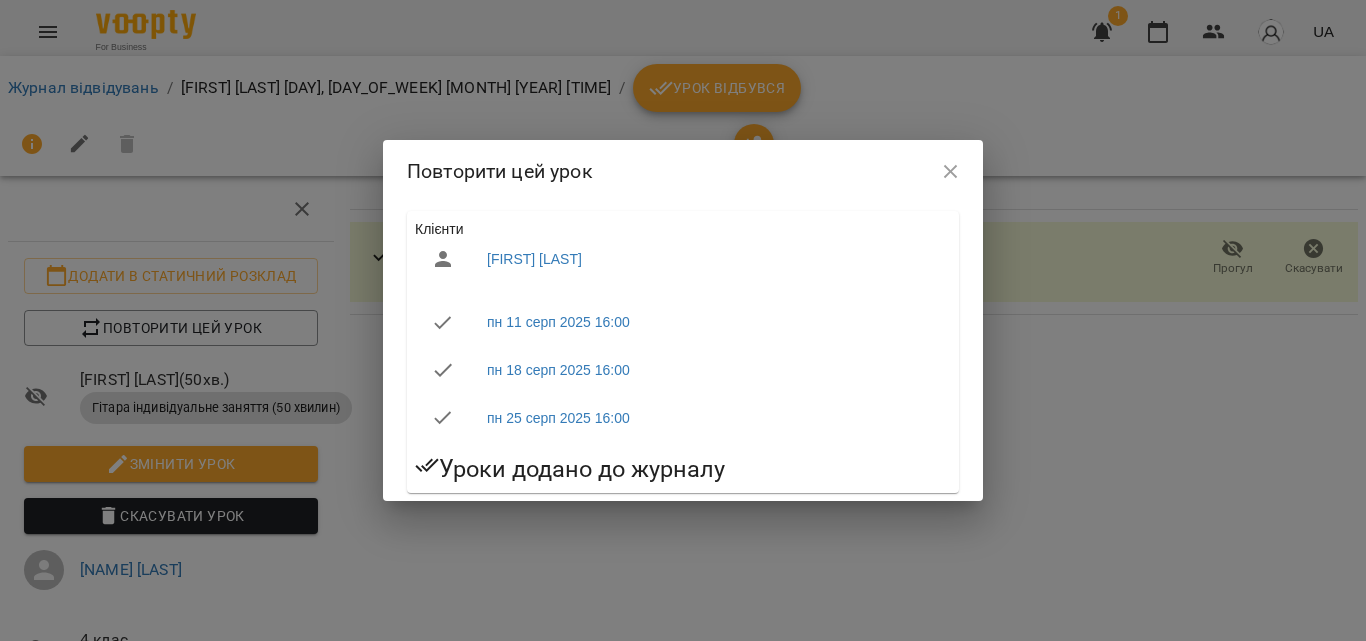 click 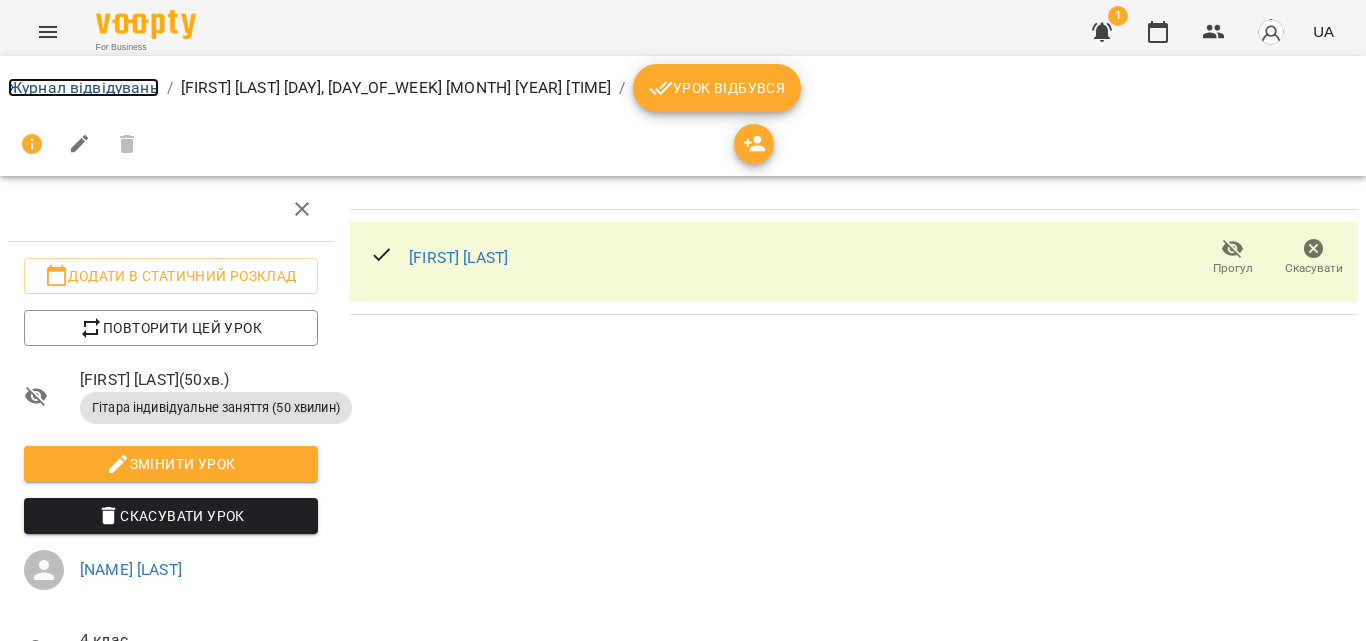 click on "Журнал відвідувань" at bounding box center [83, 87] 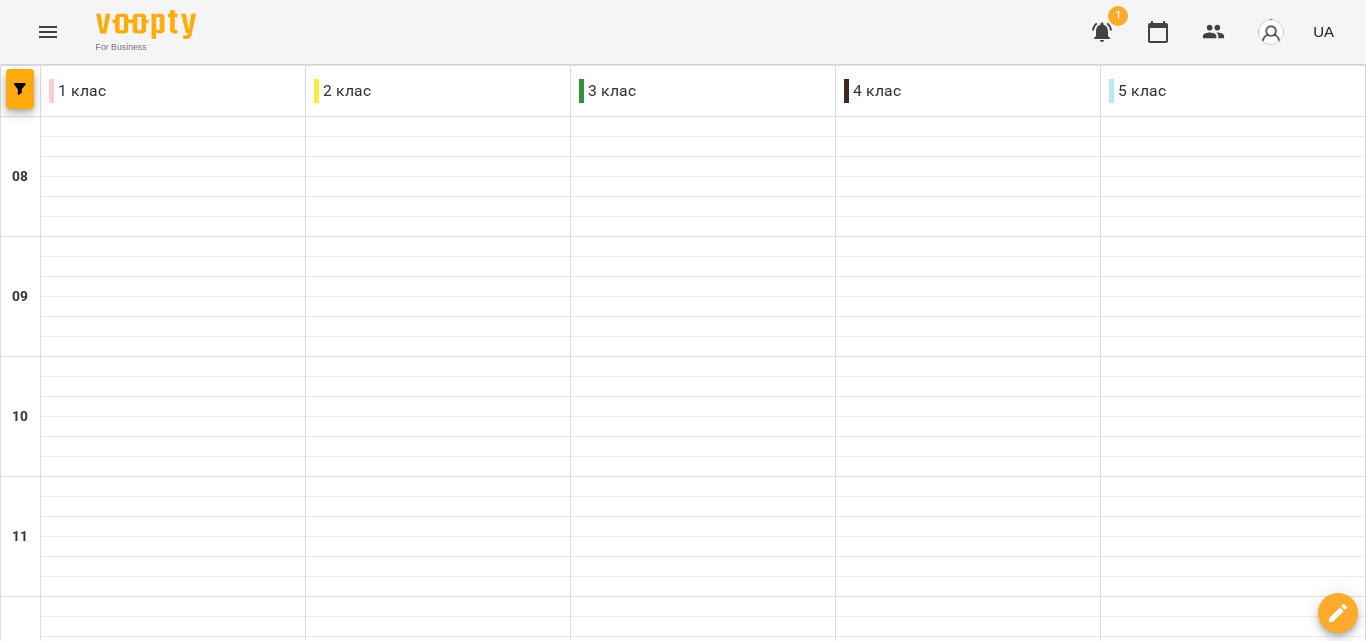 scroll, scrollTop: 900, scrollLeft: 0, axis: vertical 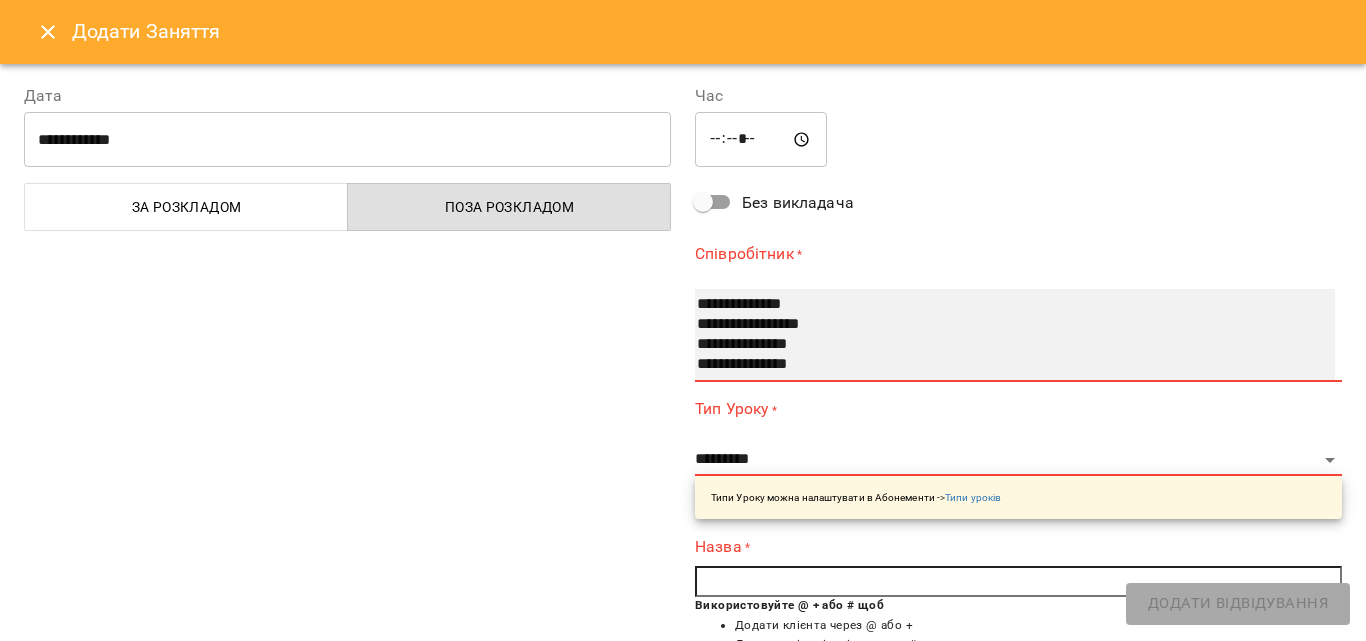 select on "**********" 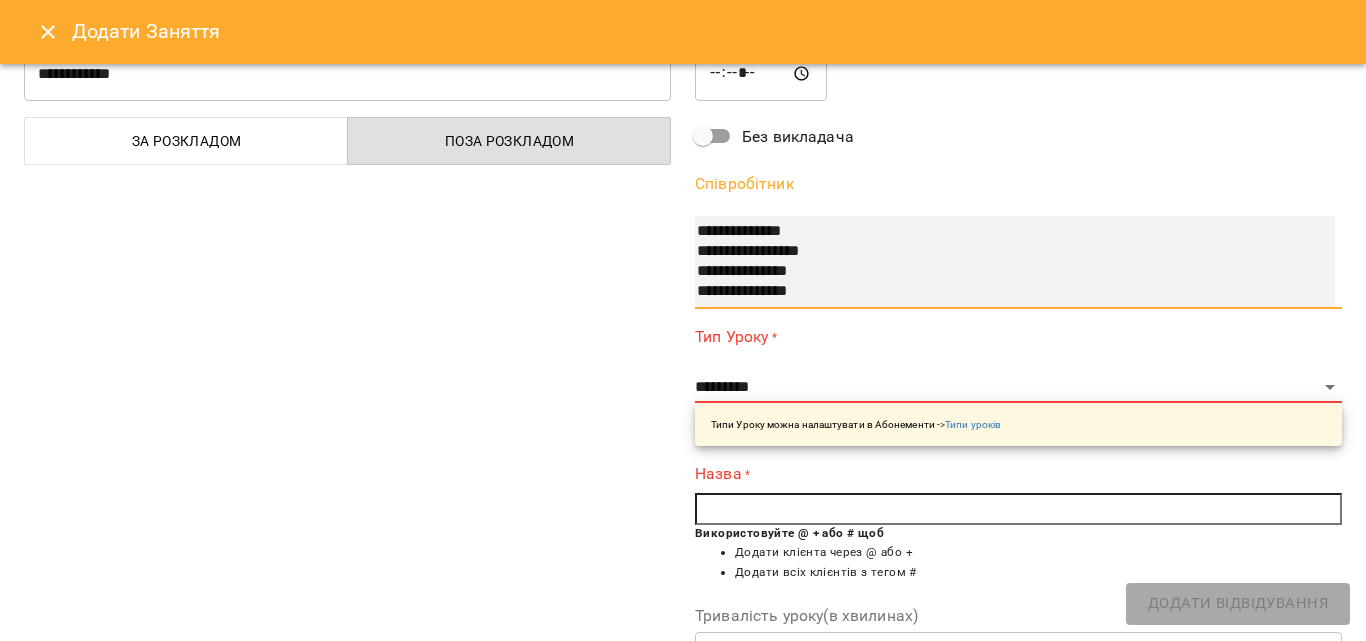 scroll, scrollTop: 100, scrollLeft: 0, axis: vertical 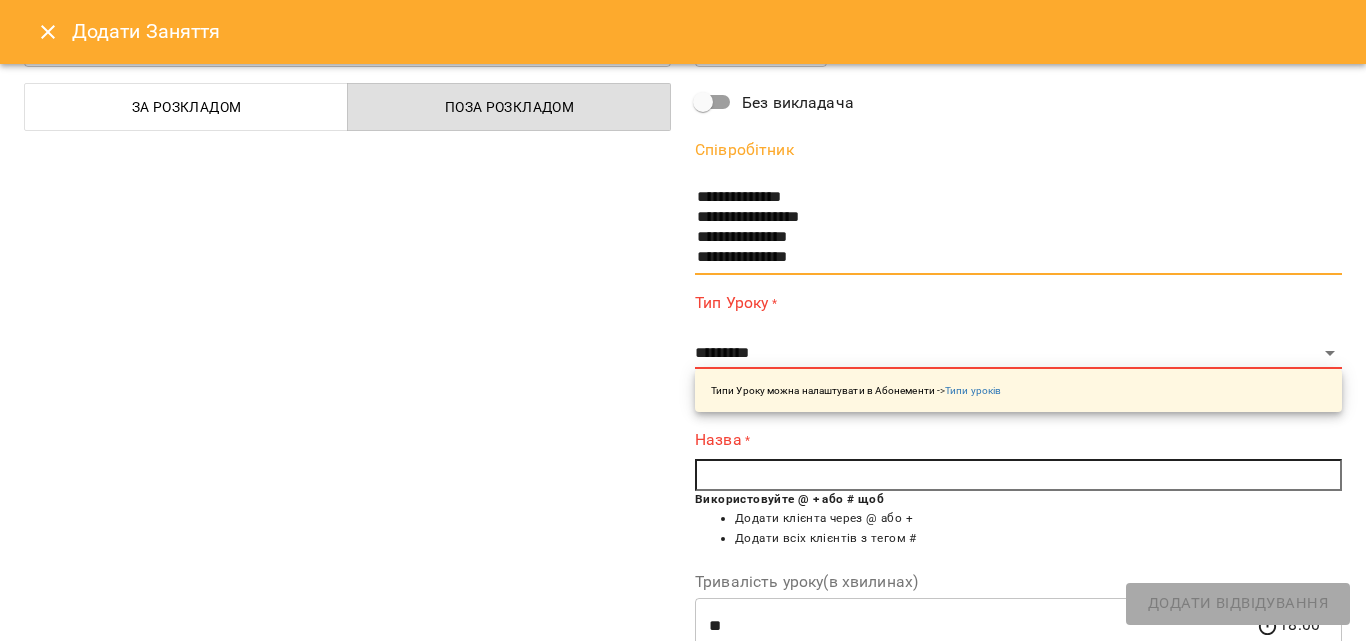 click on "**********" at bounding box center (1018, 351) 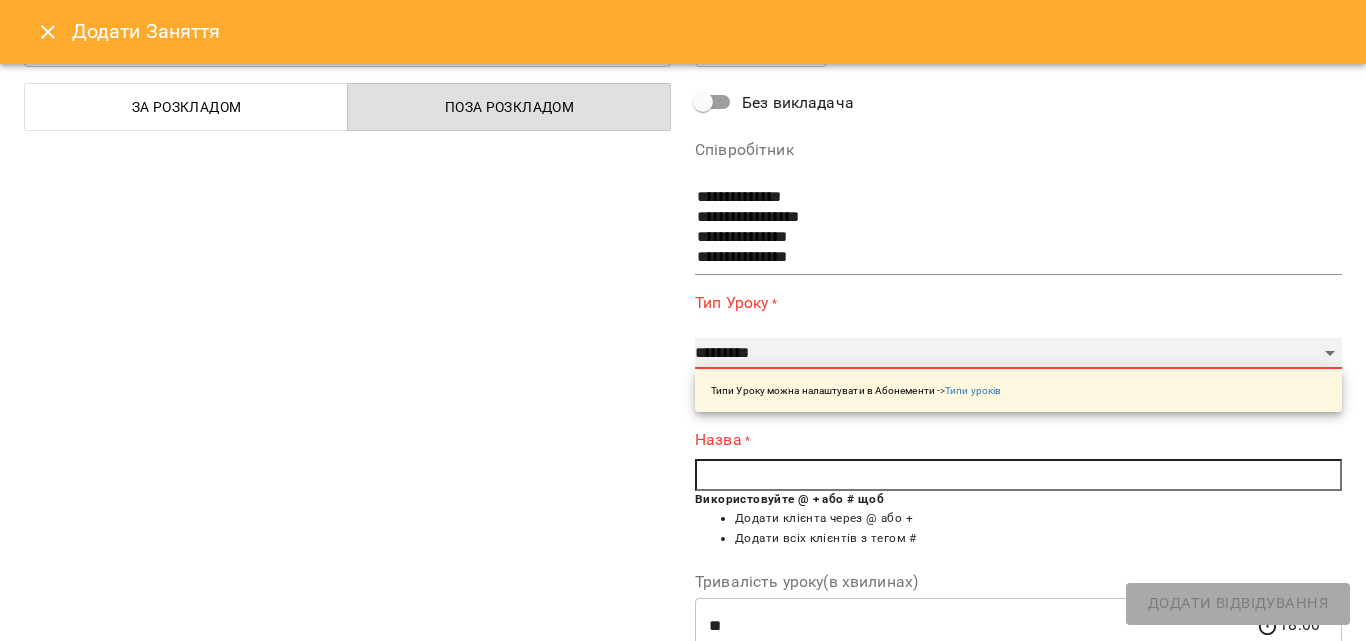 click on "**********" at bounding box center (1018, 354) 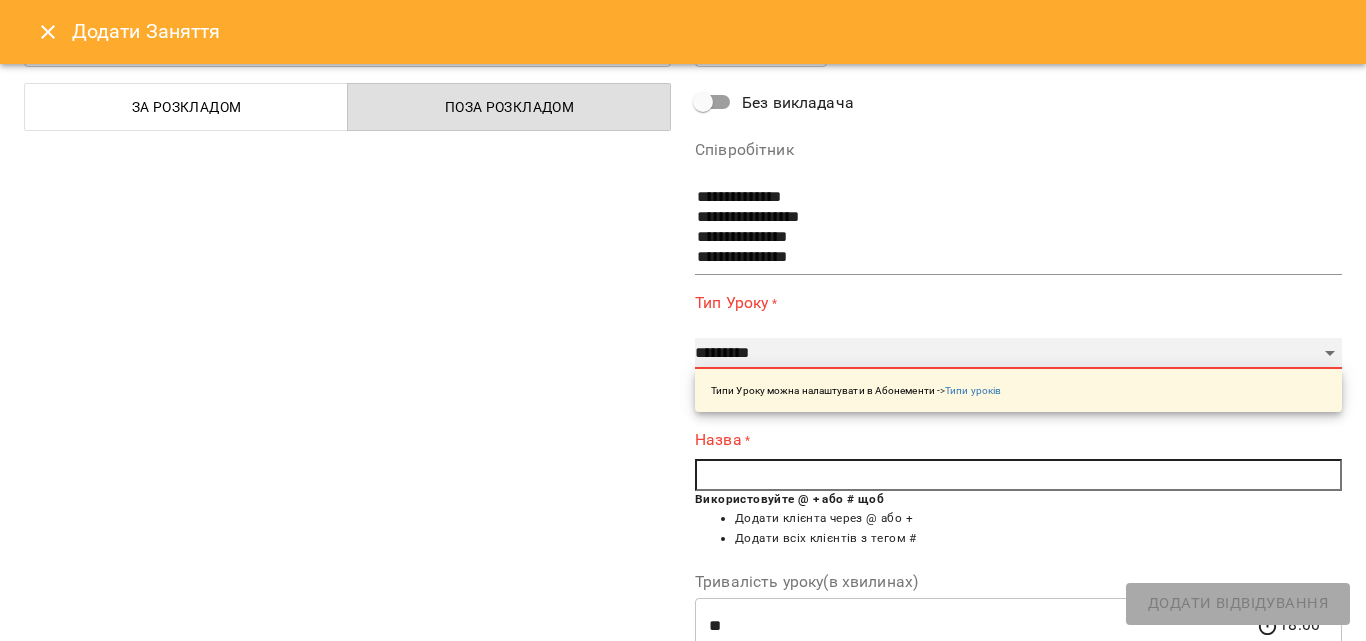 select on "**********" 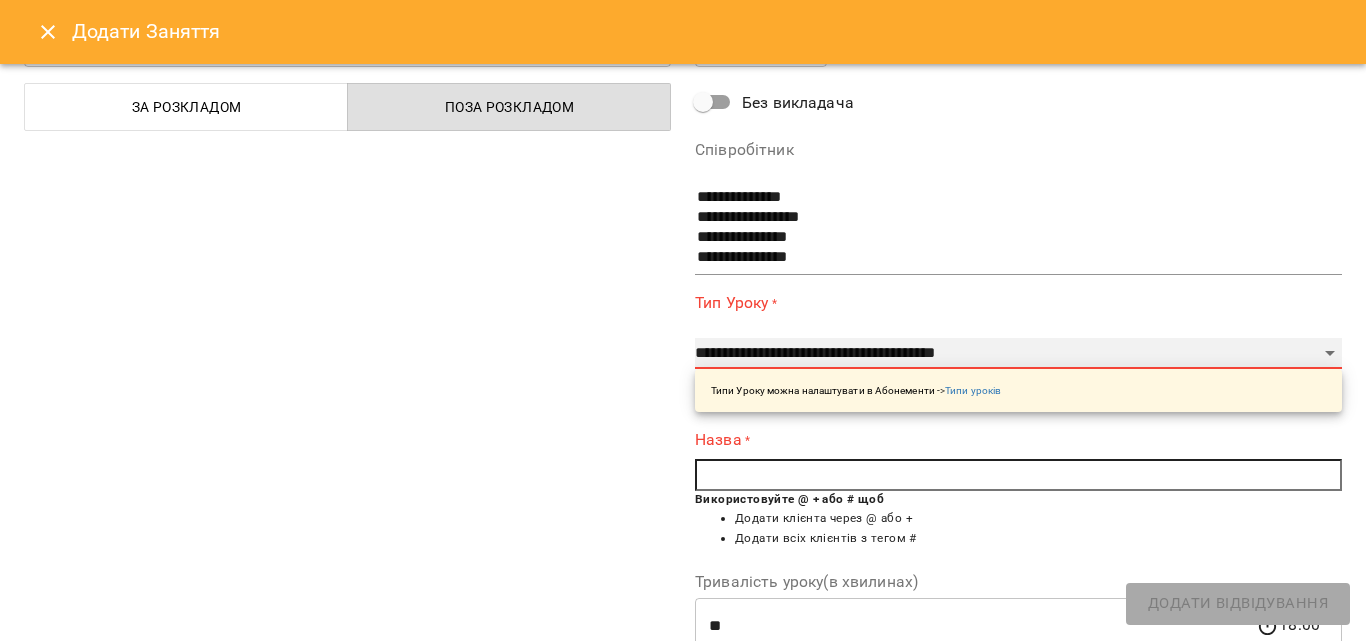 click on "**********" at bounding box center [1018, 354] 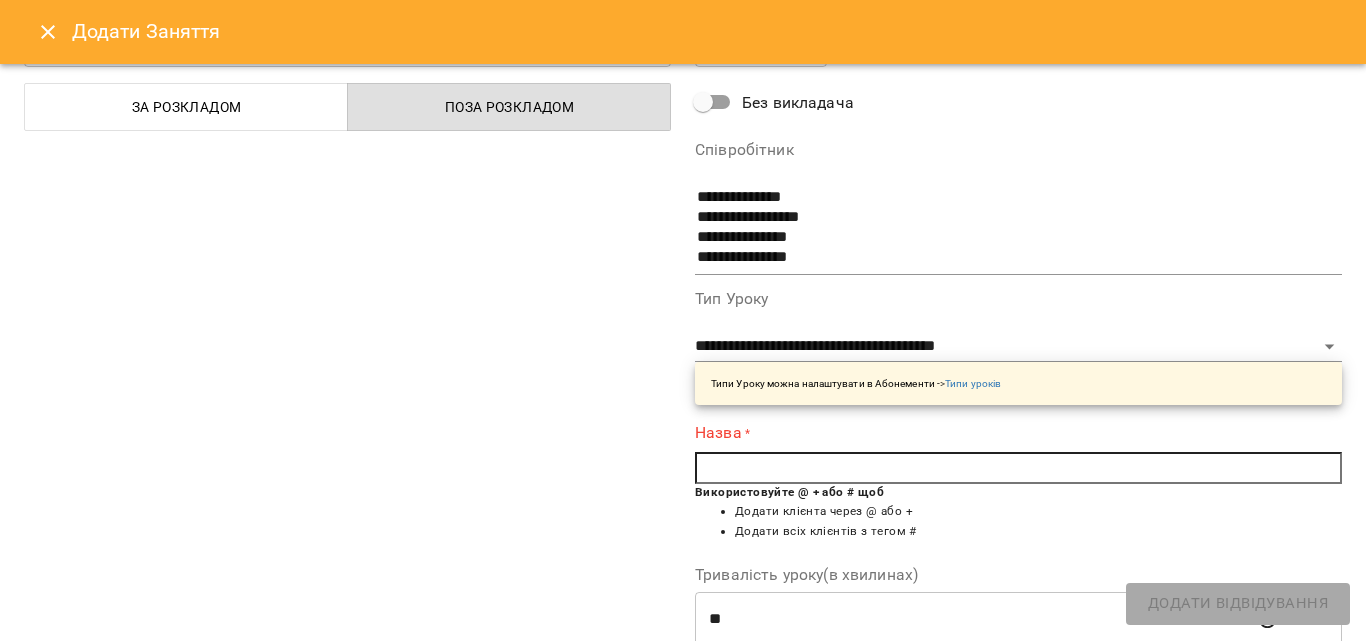 click at bounding box center (1018, 468) 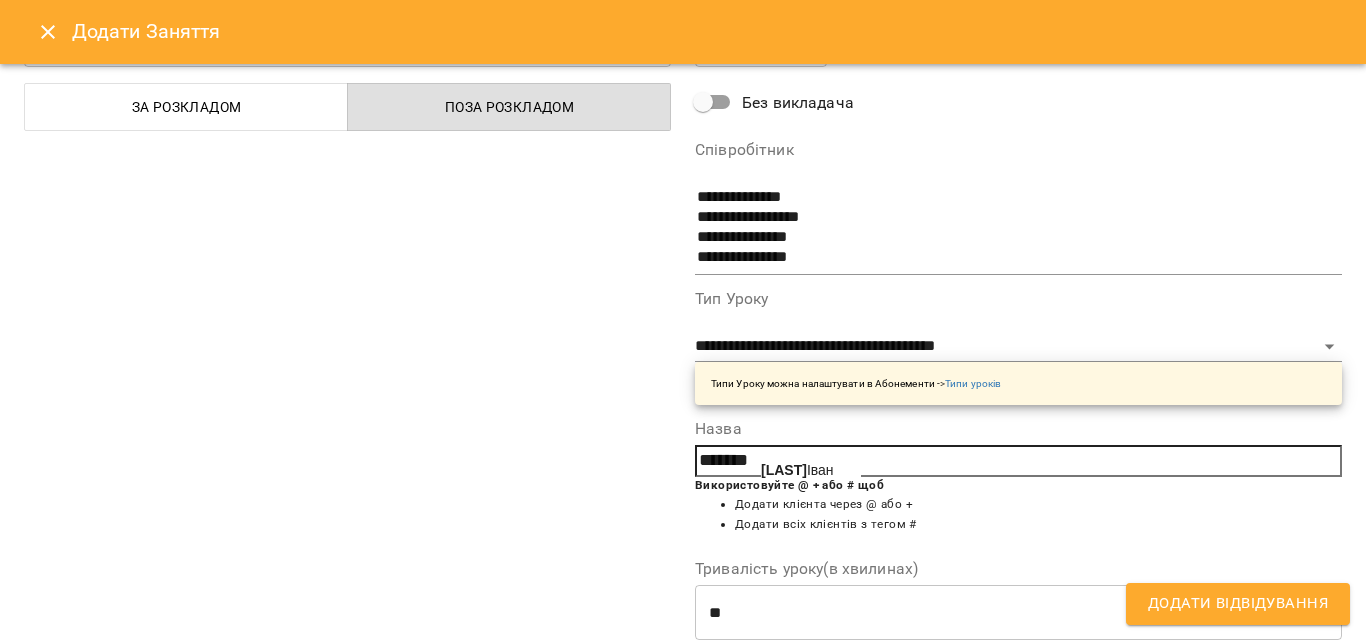 click on "[LAST]" 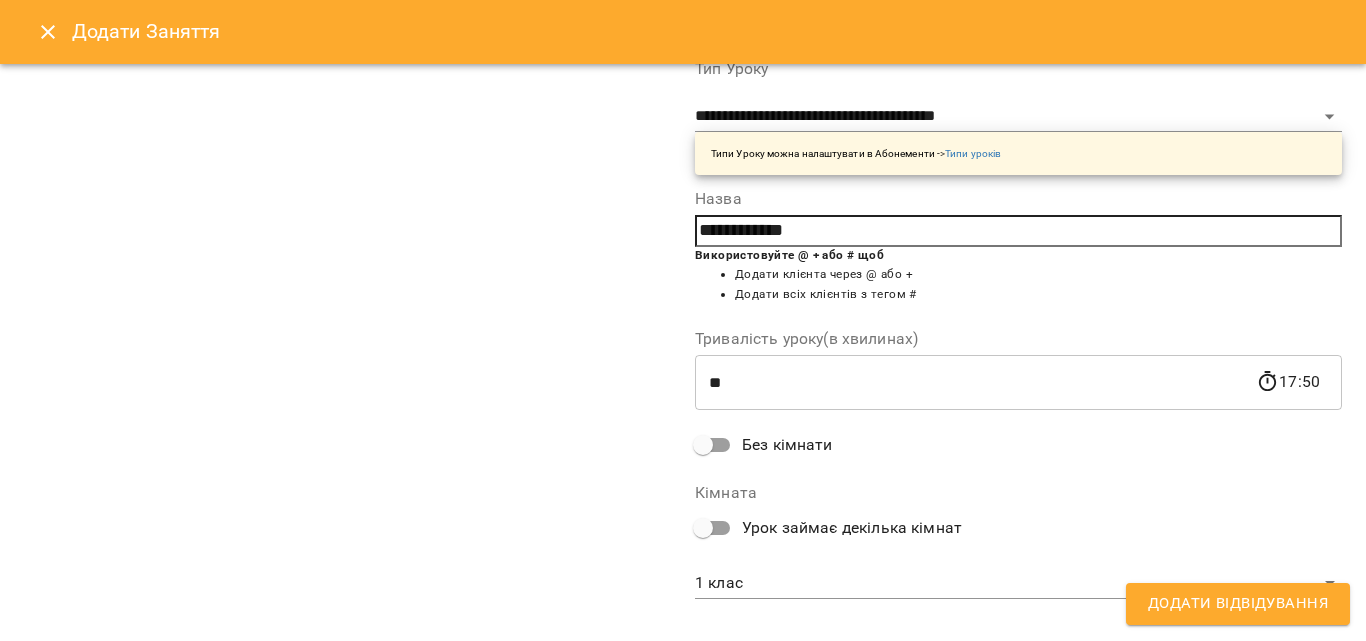 scroll, scrollTop: 356, scrollLeft: 0, axis: vertical 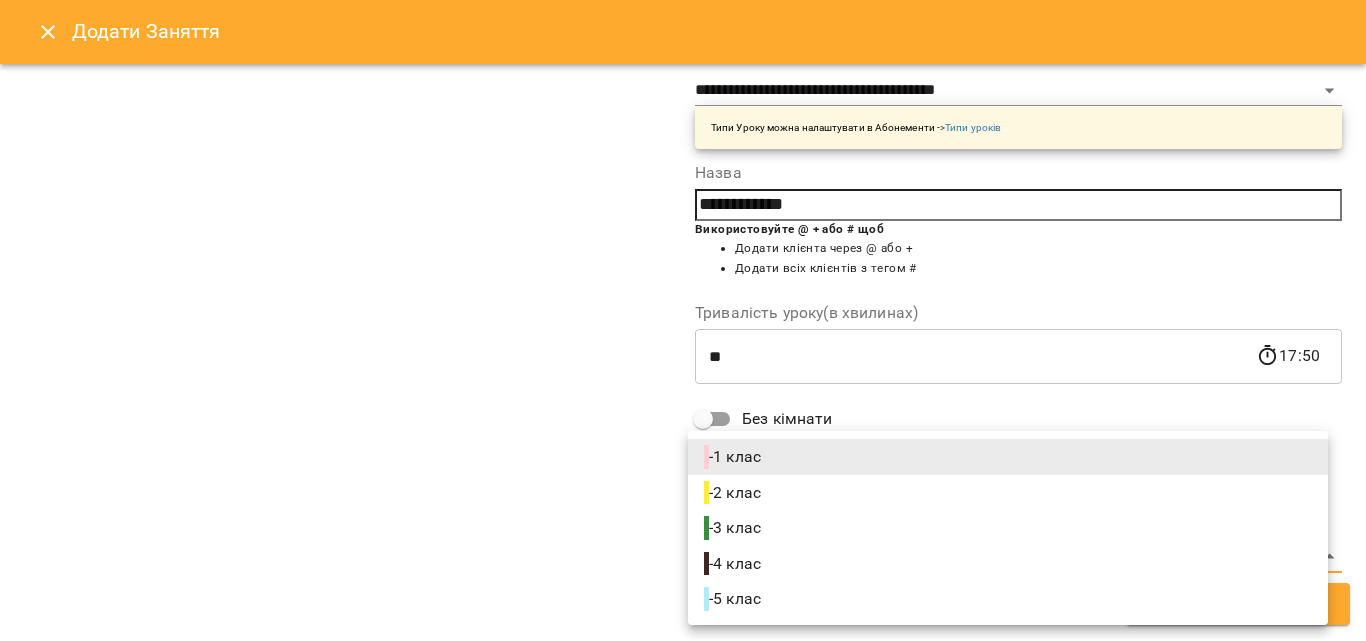 click on "**********" at bounding box center (683, 845) 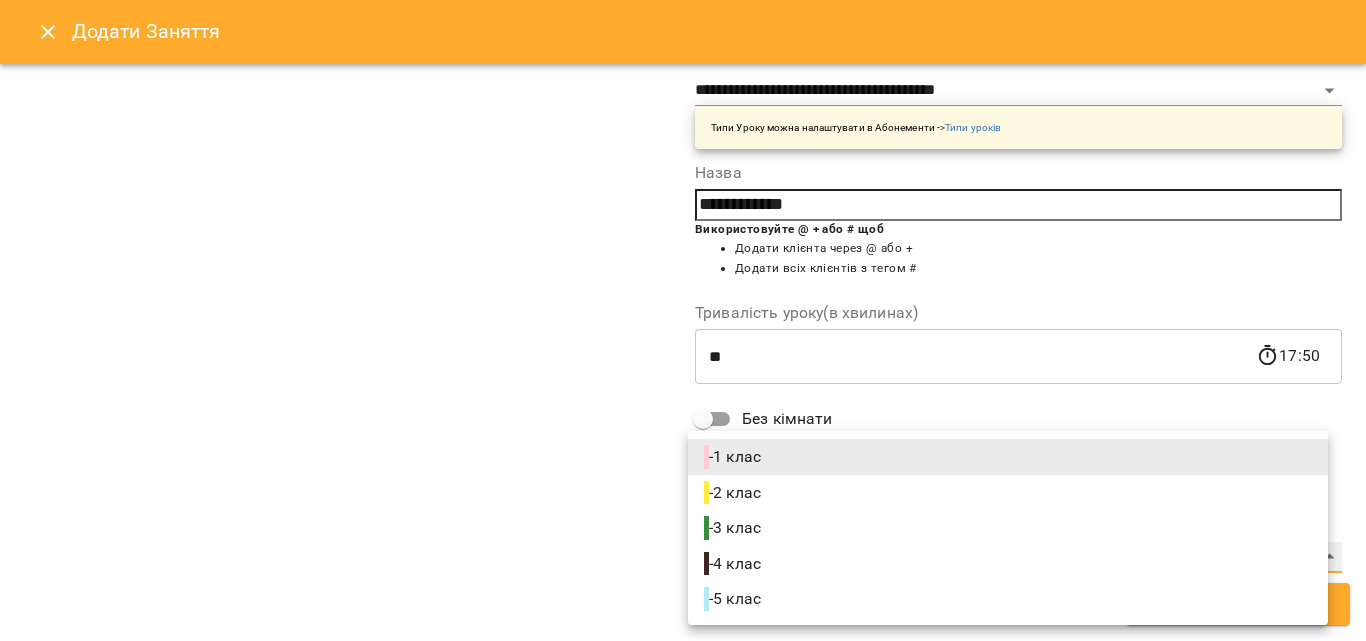 type on "**********" 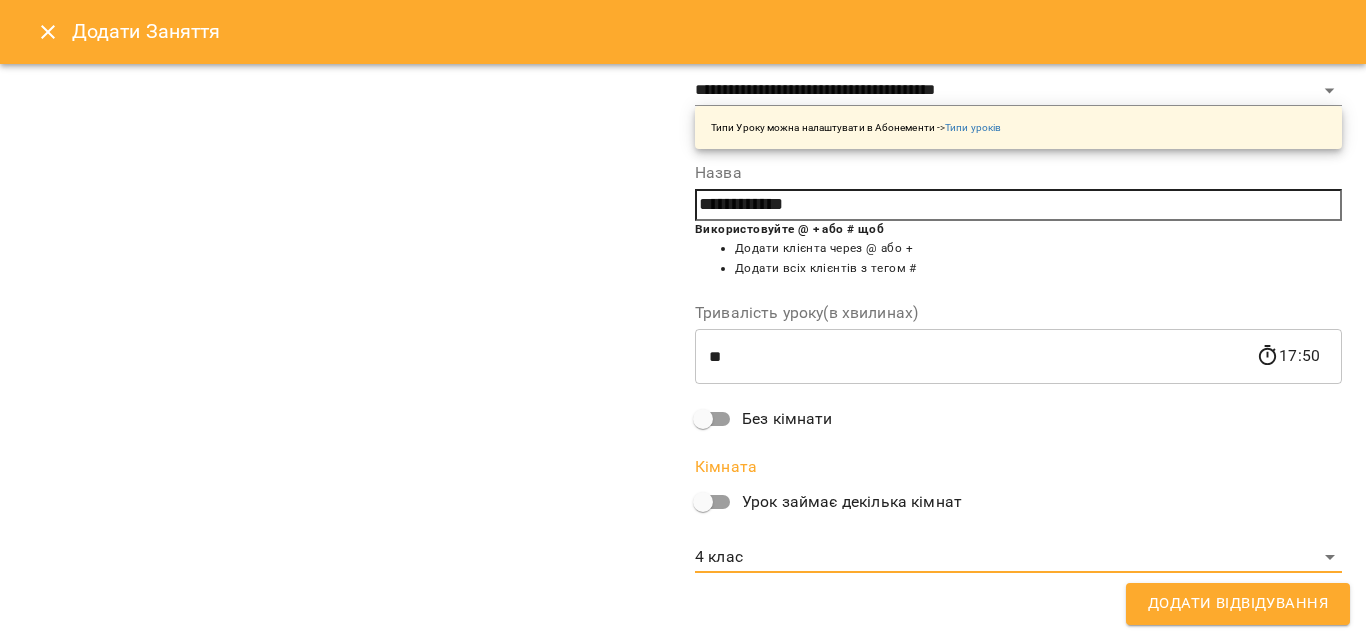 click on "Додати Відвідування" at bounding box center [1238, 604] 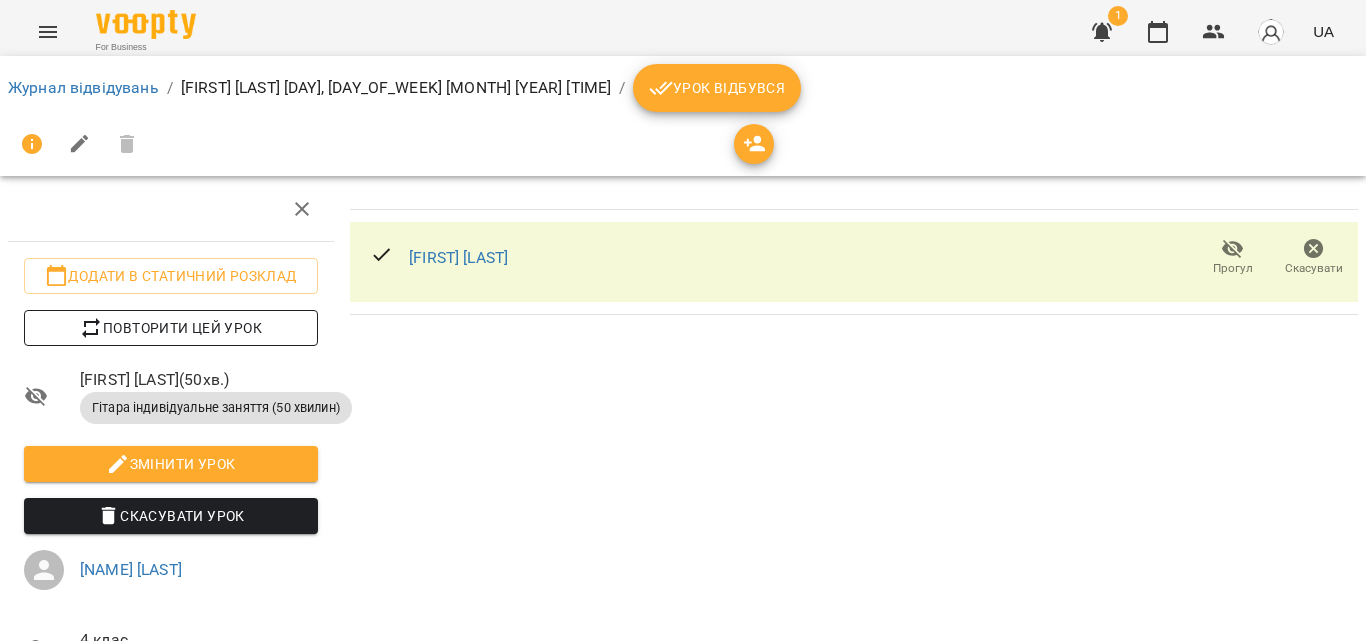 click on "Повторити цей урок" at bounding box center (171, 328) 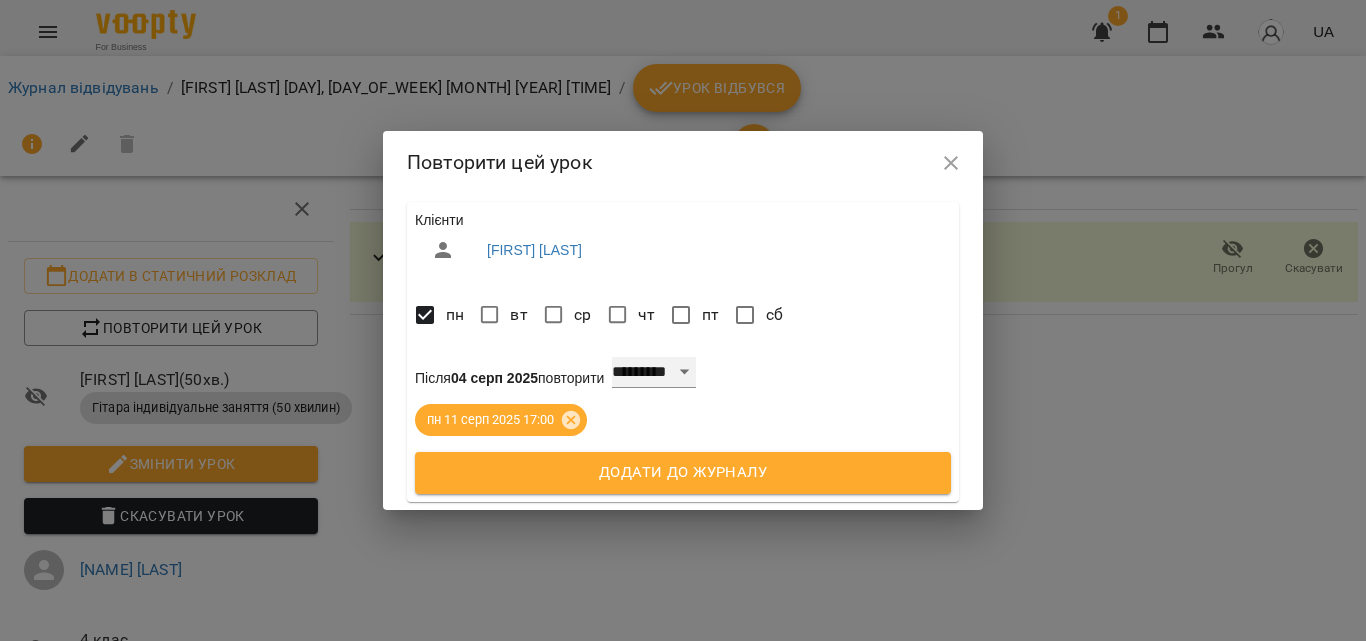 click on "**********" at bounding box center [654, 373] 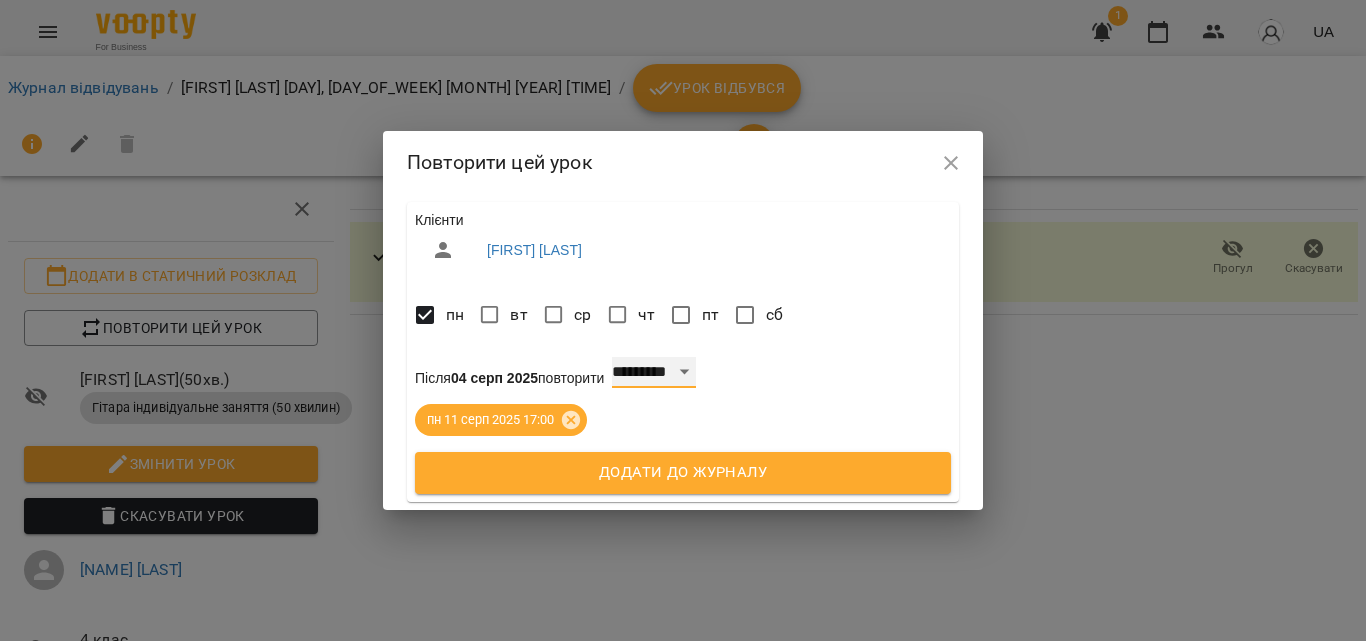 select on "*" 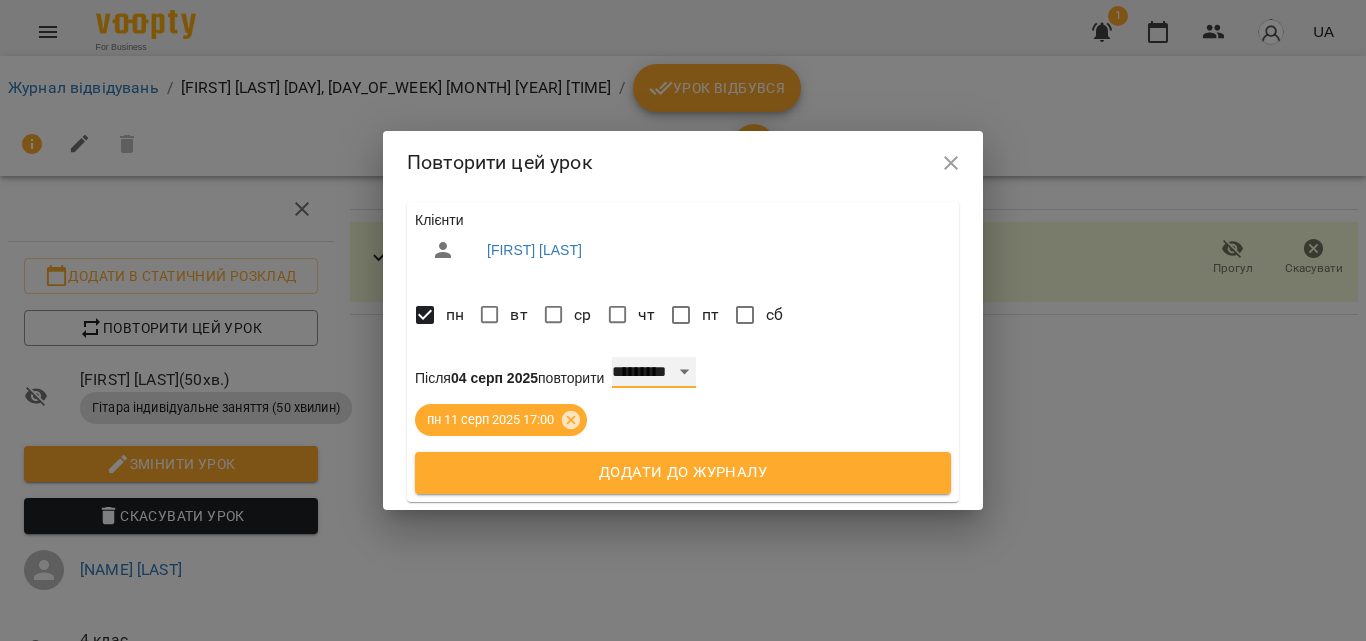 click on "**********" at bounding box center (654, 373) 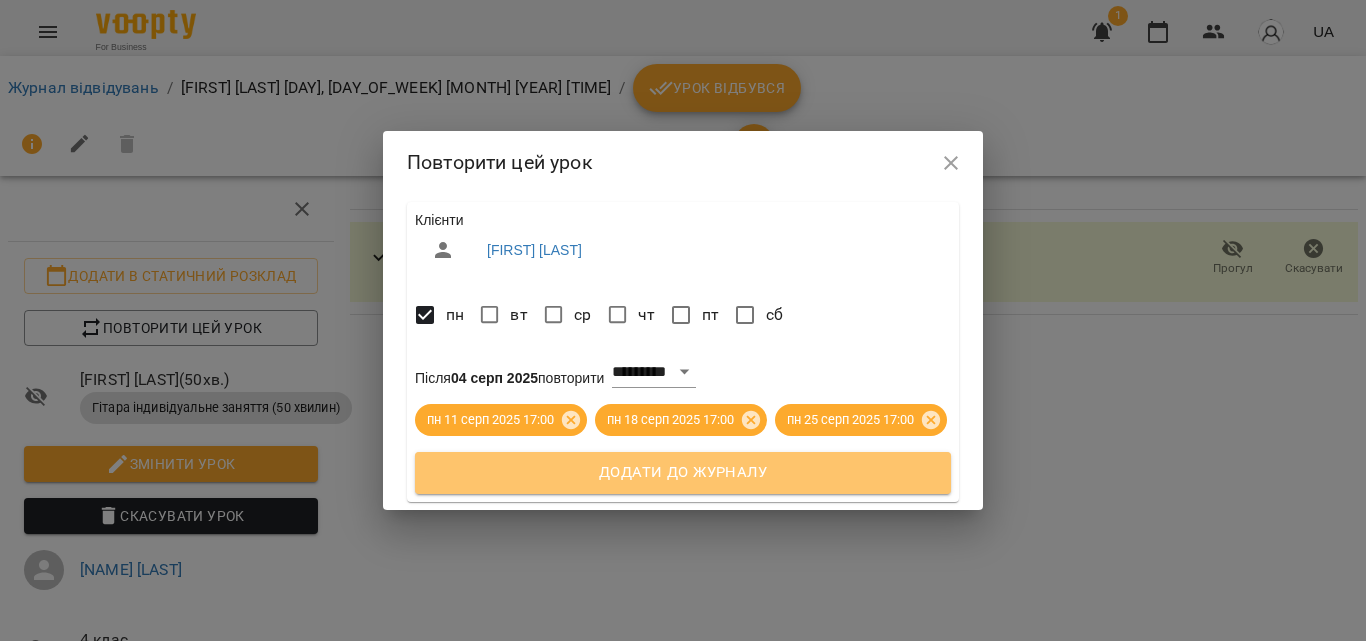 click on "Додати до журналу" at bounding box center (683, 473) 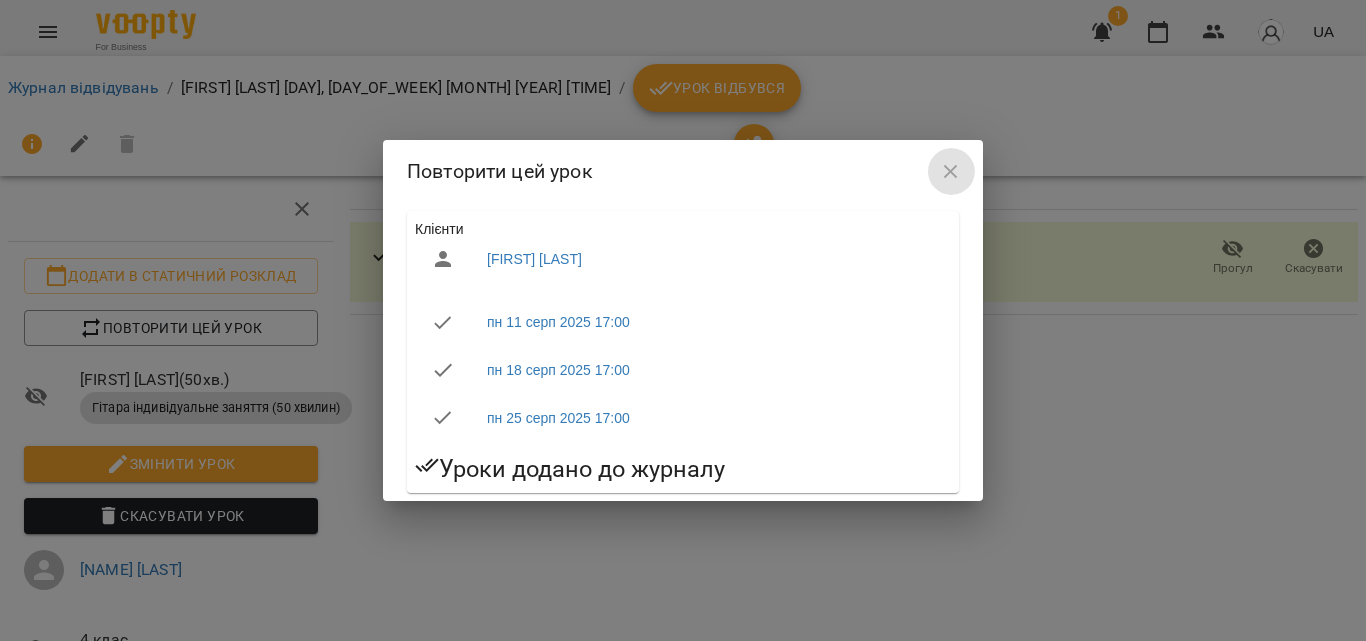 click 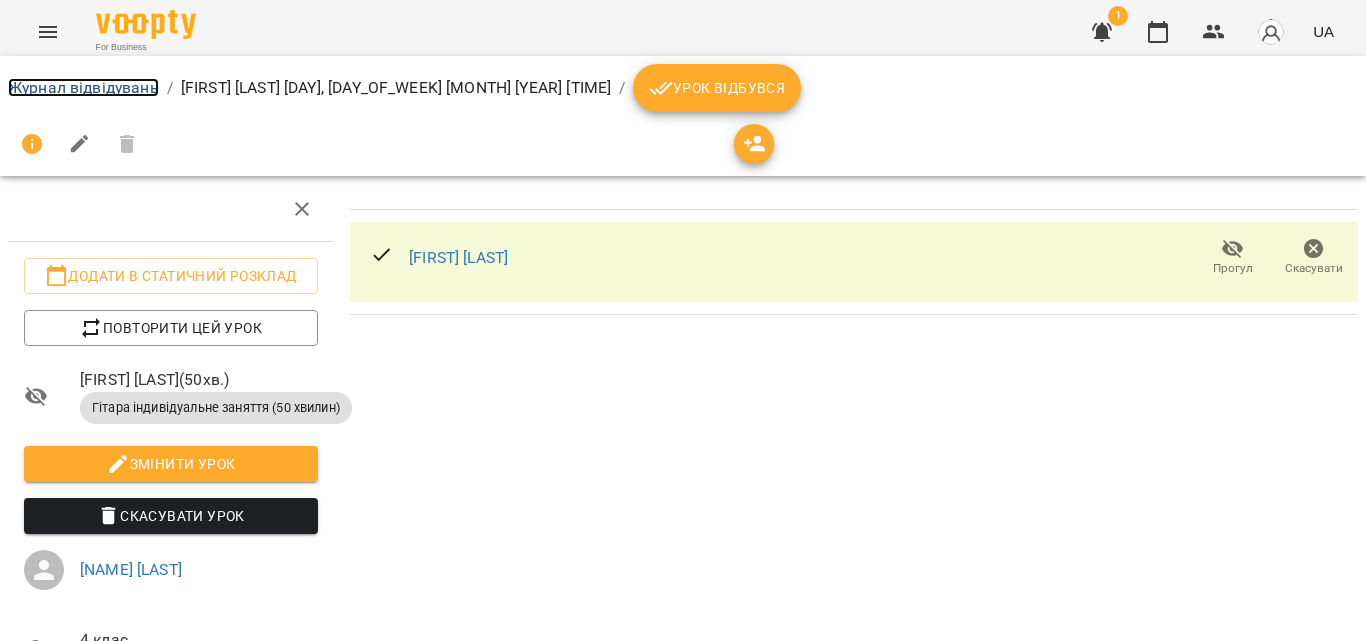 click on "Журнал відвідувань" at bounding box center (83, 87) 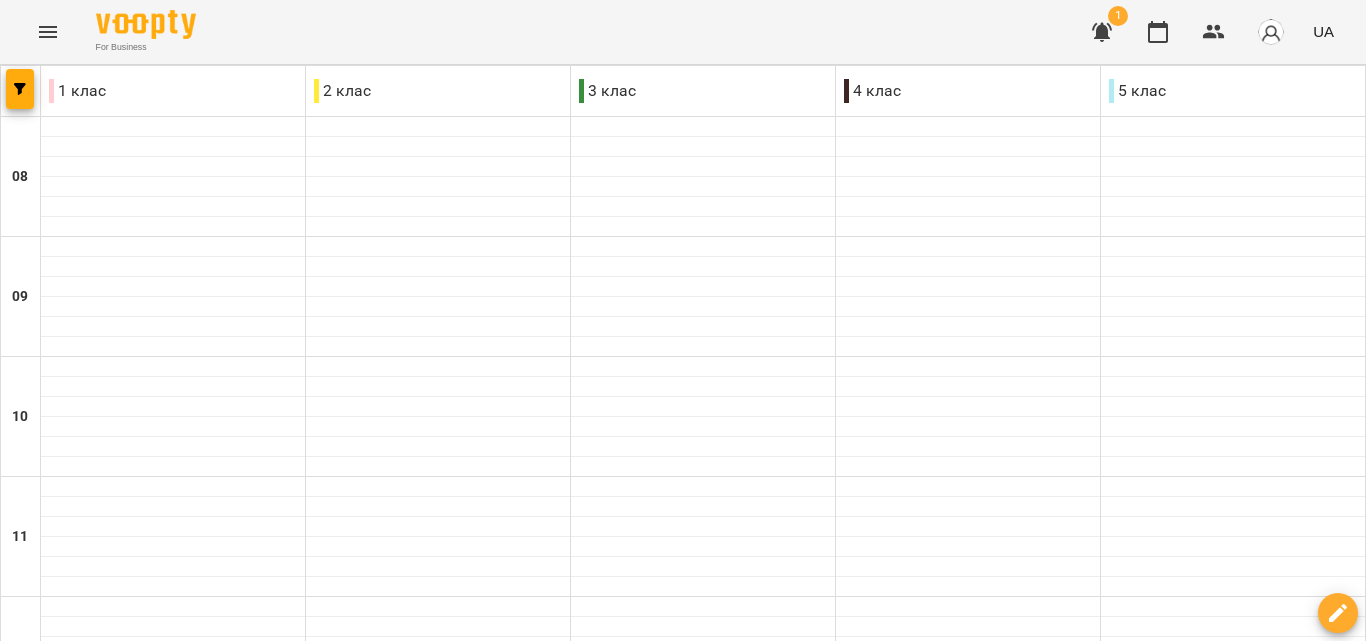 scroll, scrollTop: 1000, scrollLeft: 0, axis: vertical 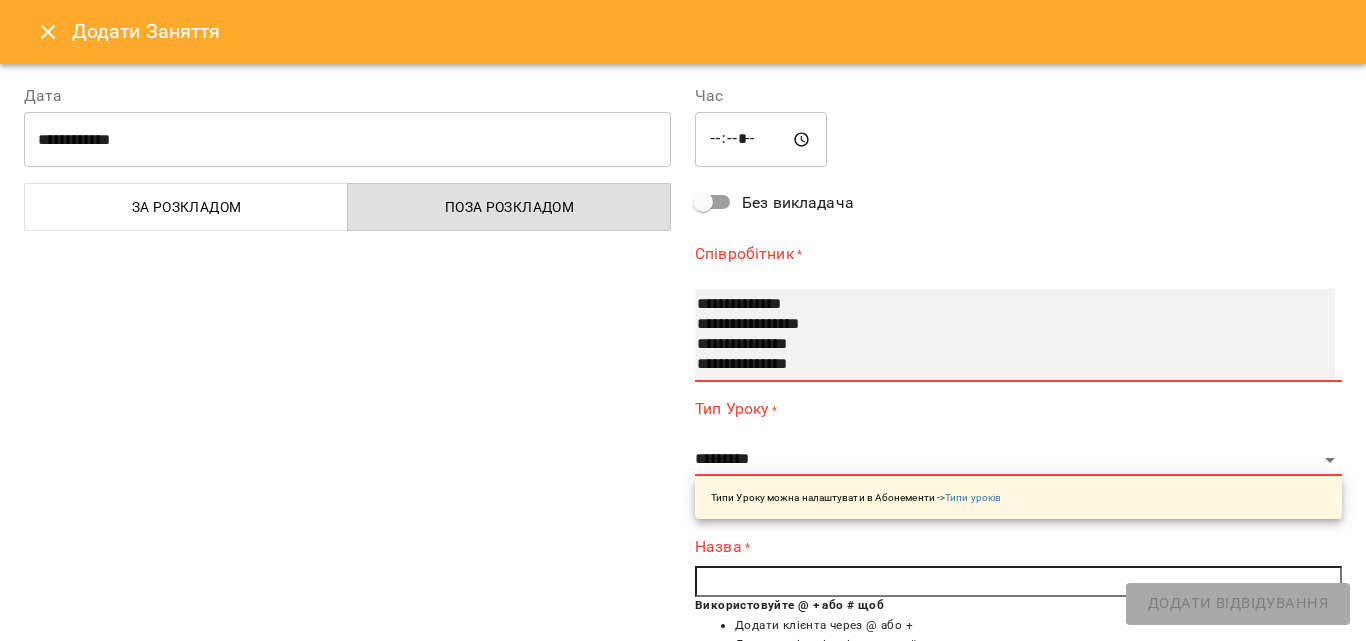 select on "**********" 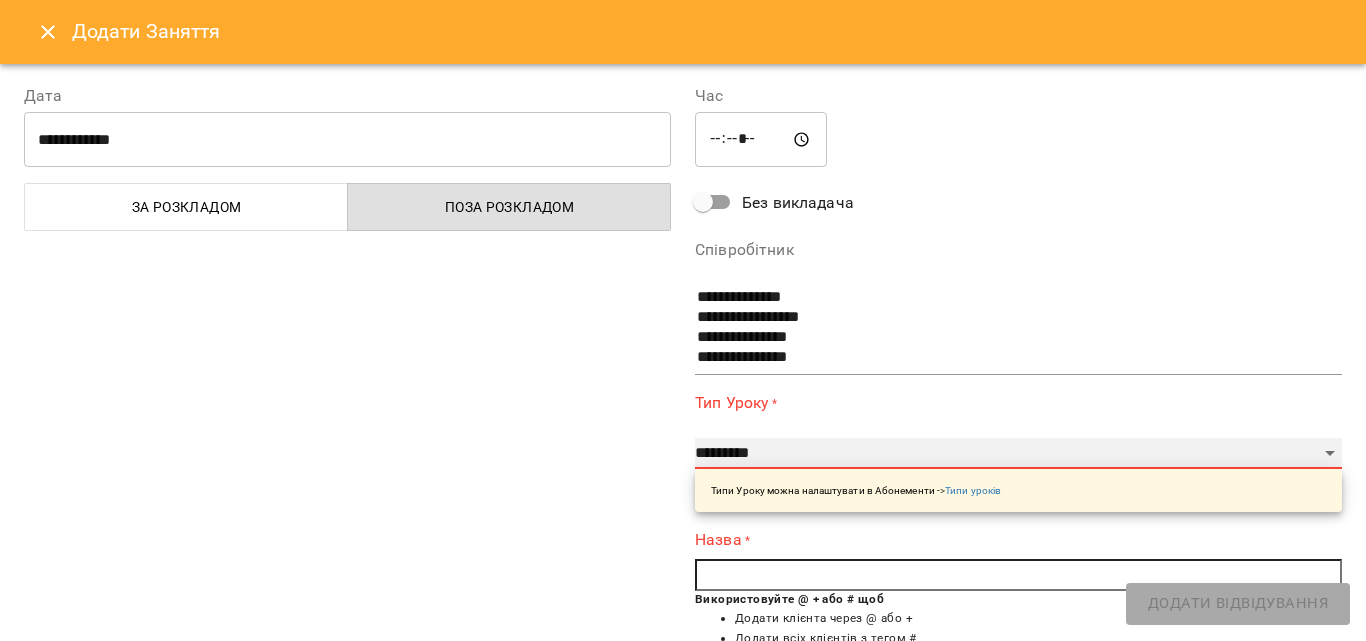click on "**********" at bounding box center [1018, 454] 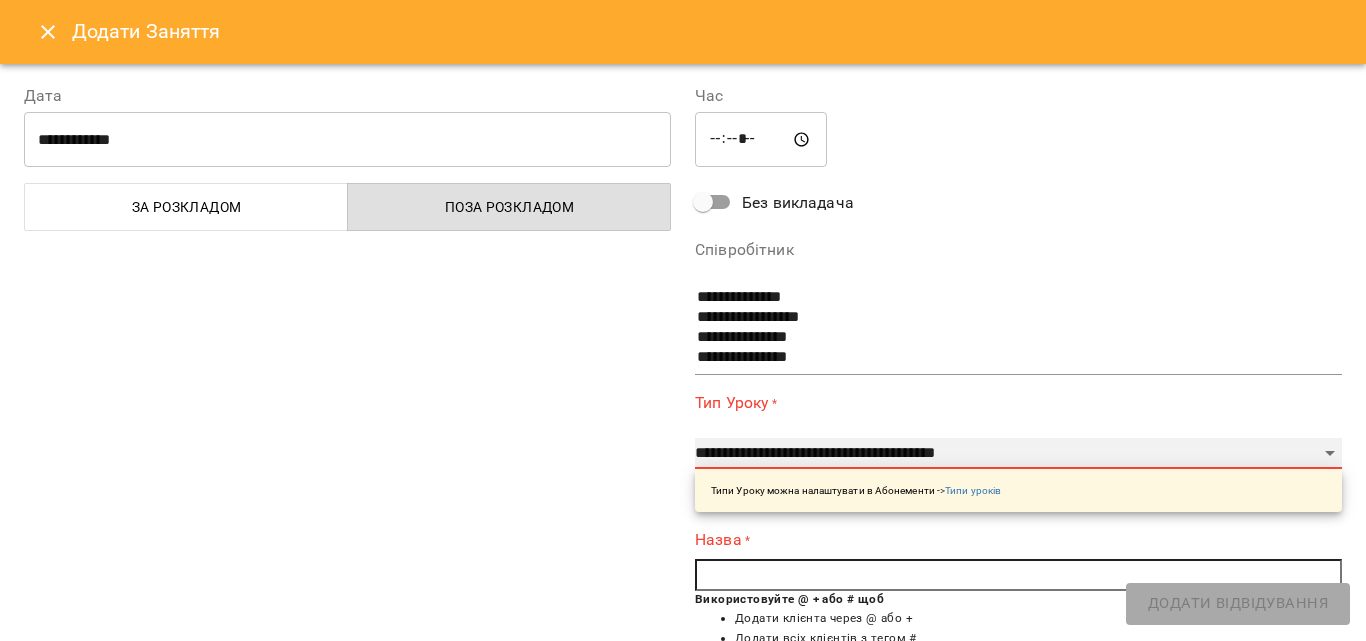 click on "**********" at bounding box center (1018, 454) 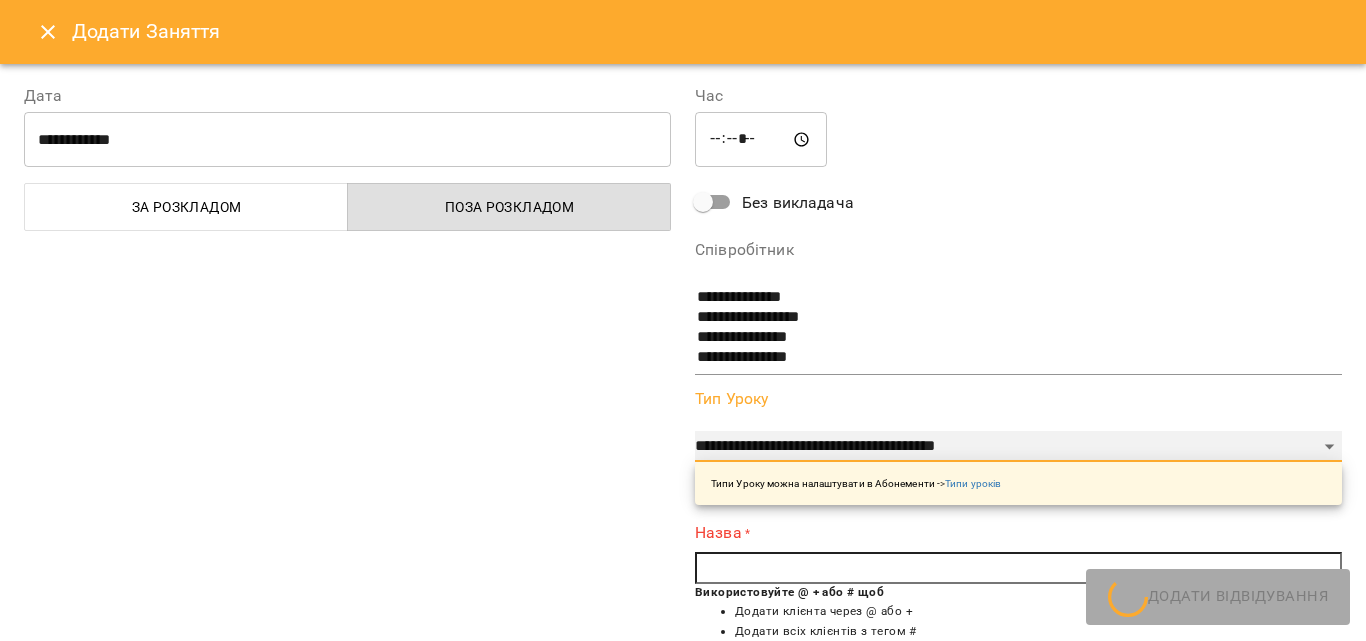 type on "**" 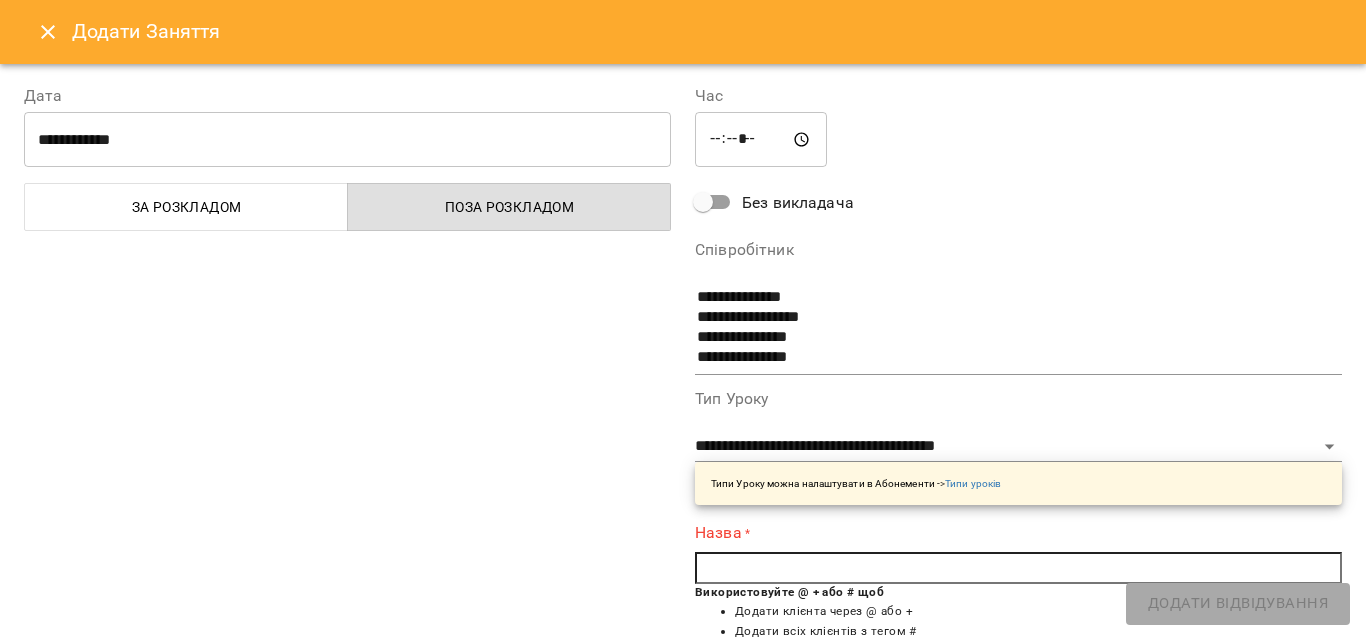 click on "Використовуйте @ + або # щоб" at bounding box center (789, 592) 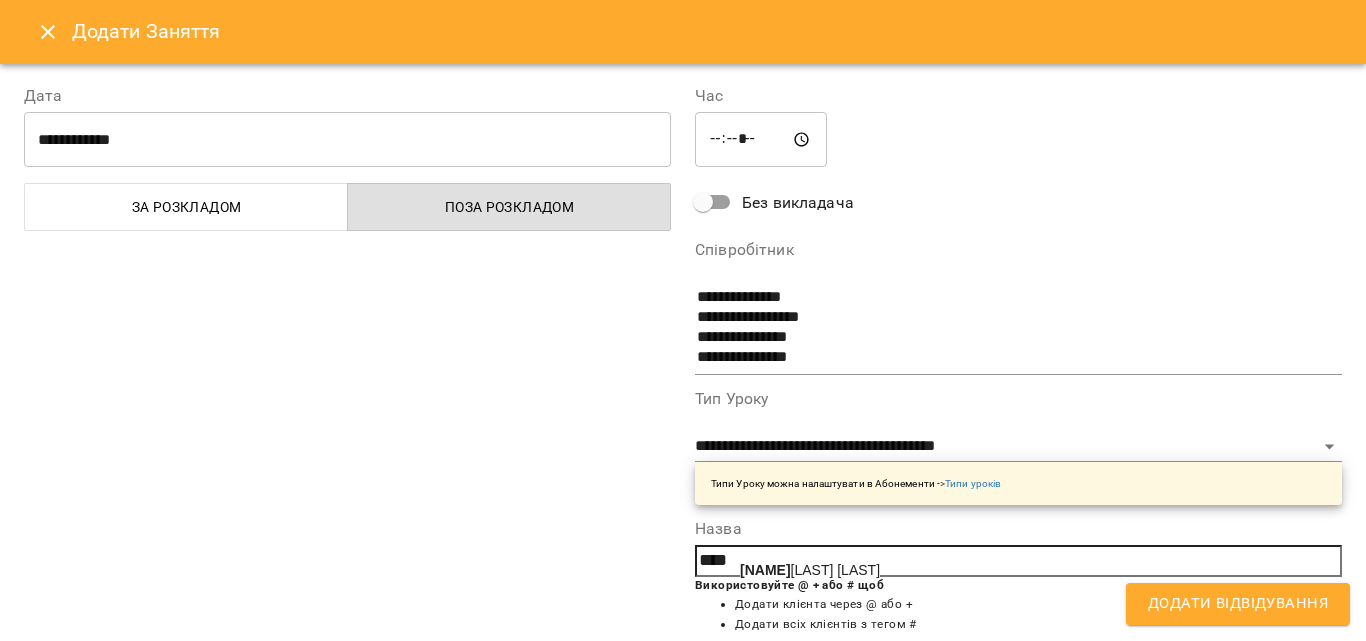 click on "[NAME] Олександра" at bounding box center [810, 570] 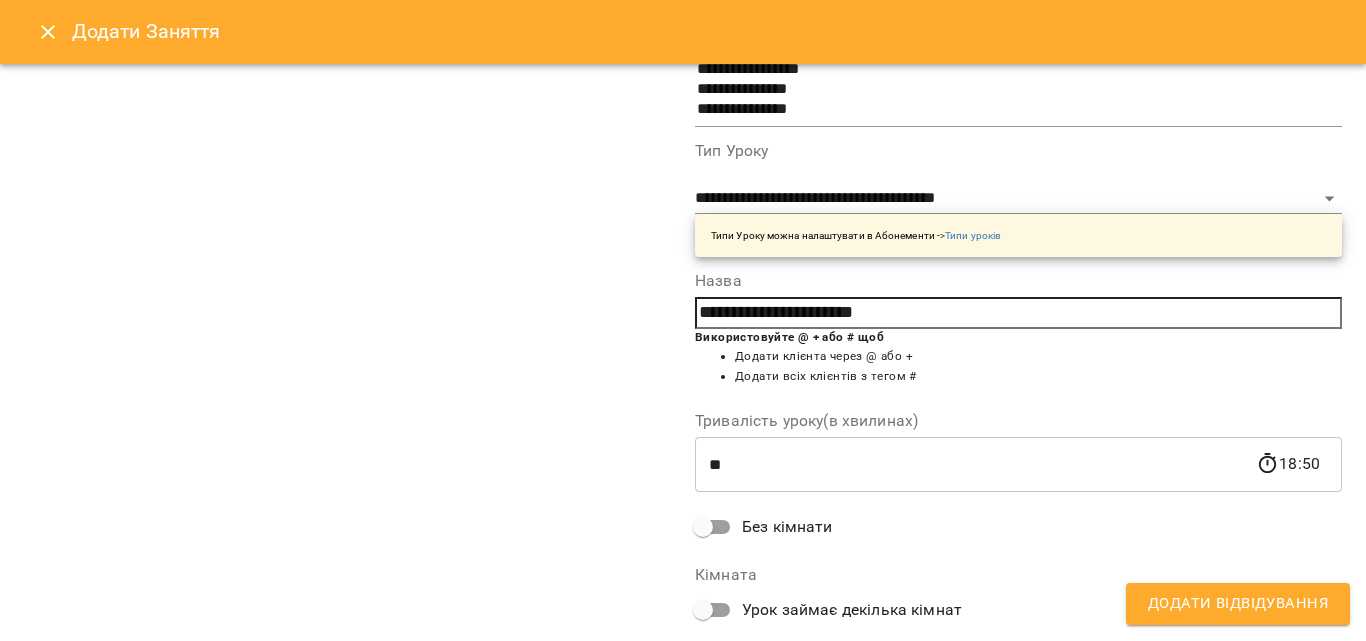 scroll, scrollTop: 56, scrollLeft: 0, axis: vertical 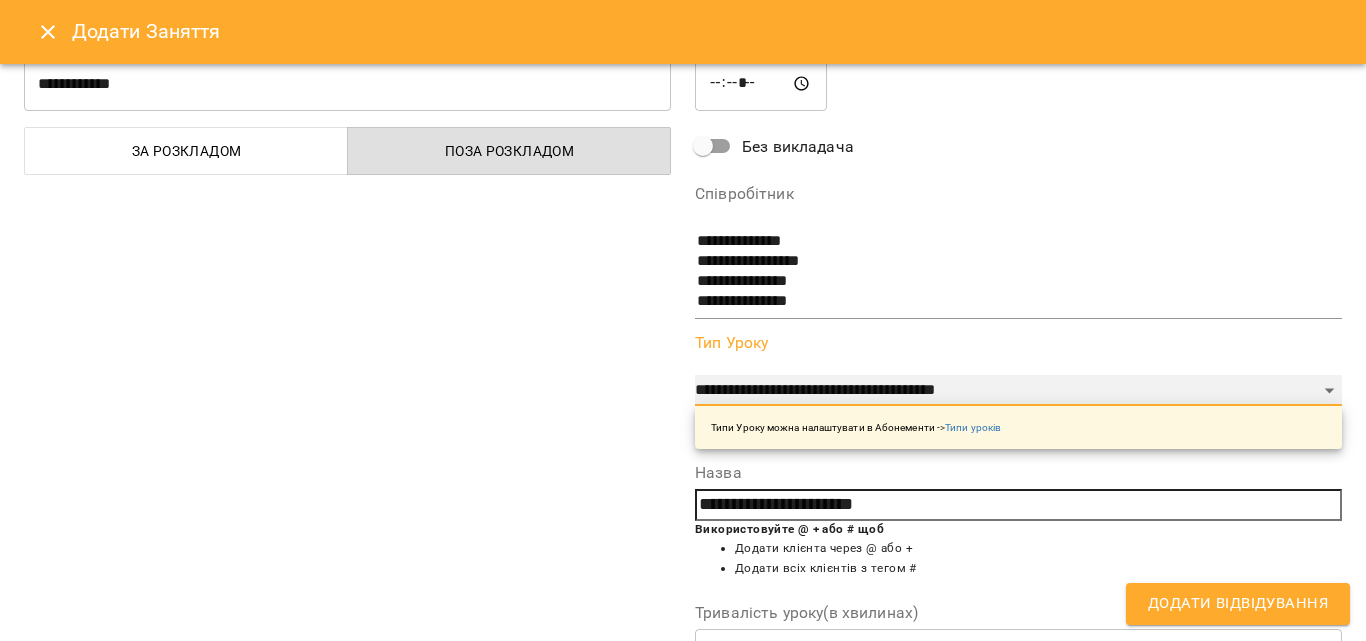 click on "**********" at bounding box center [1018, 391] 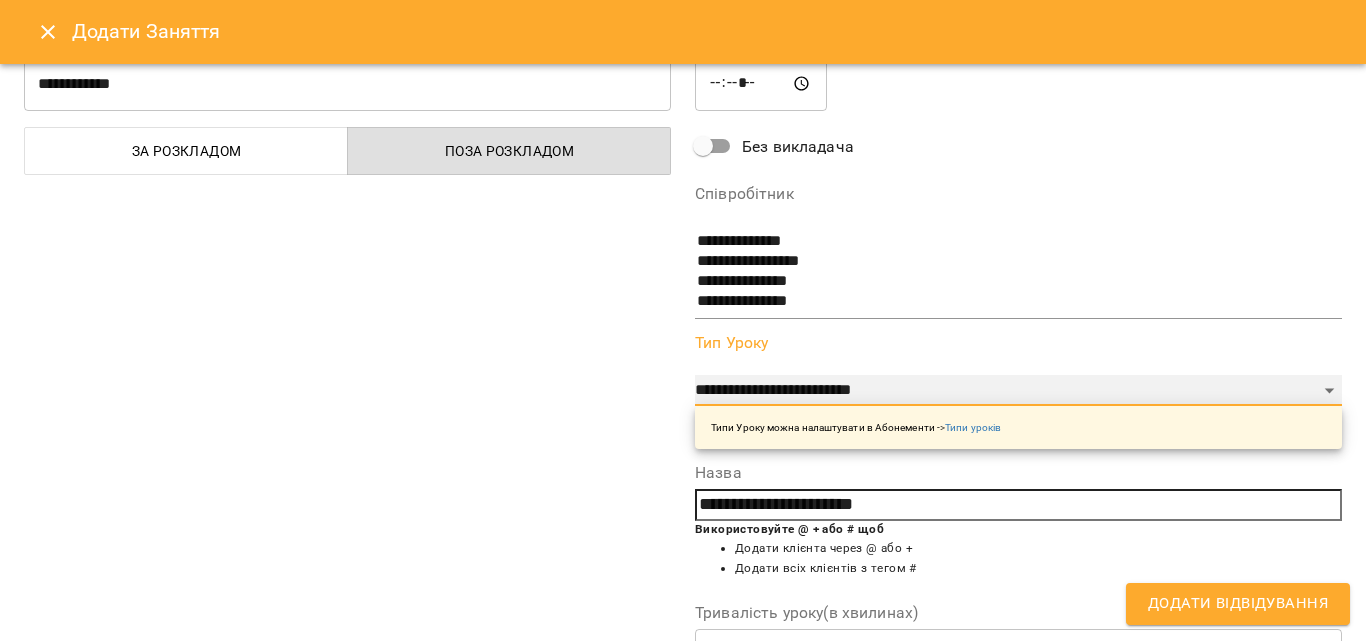 click on "**********" at bounding box center (1018, 391) 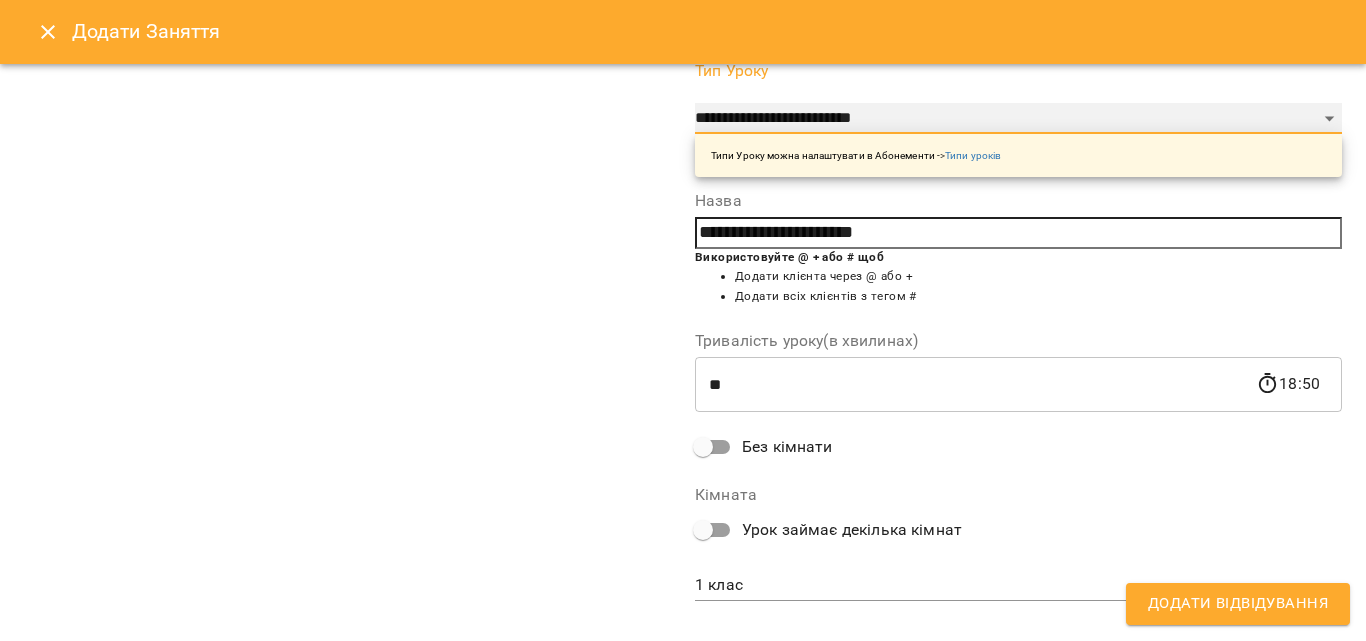 scroll, scrollTop: 356, scrollLeft: 0, axis: vertical 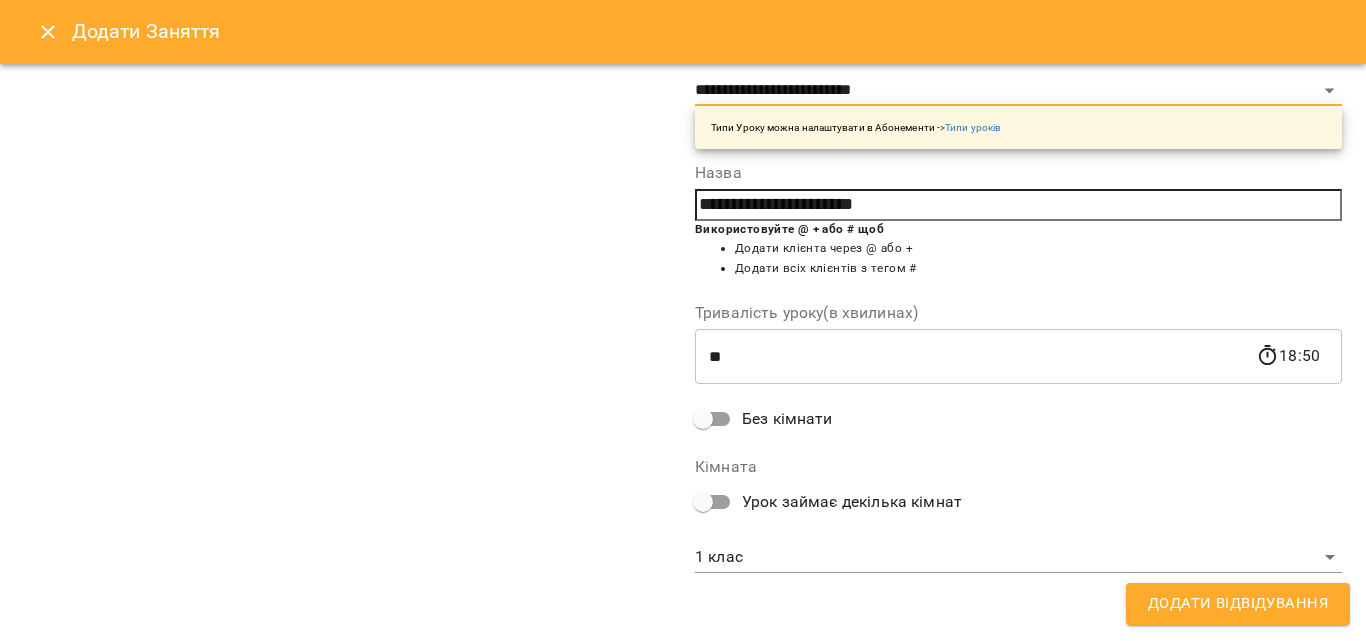click on "**********" at bounding box center (683, 845) 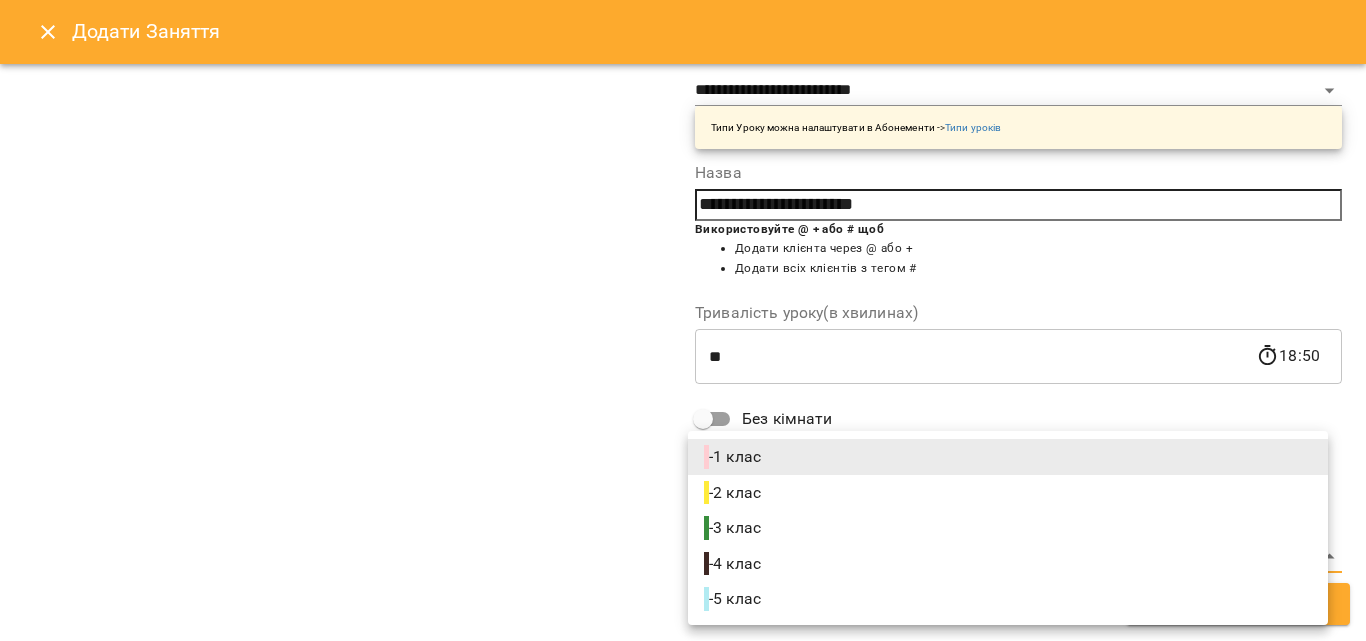 click on "-  4 клас" at bounding box center (734, 564) 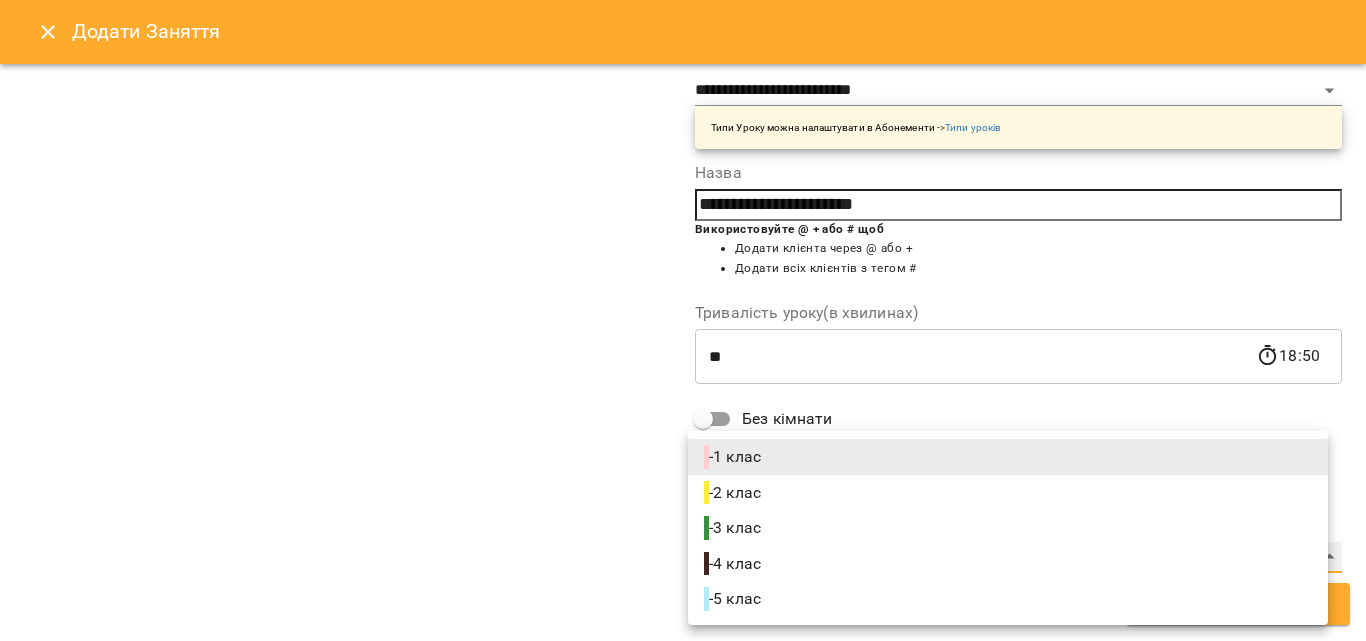 type on "**********" 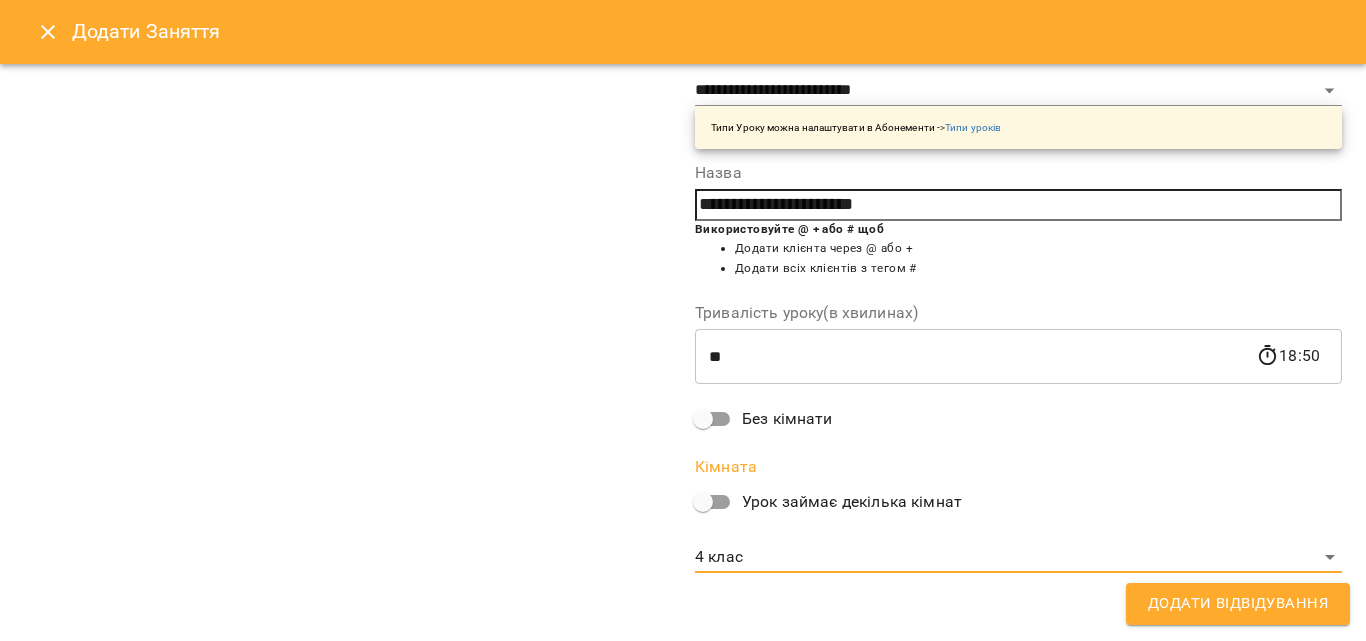 click on "Додати Відвідування" at bounding box center (1238, 604) 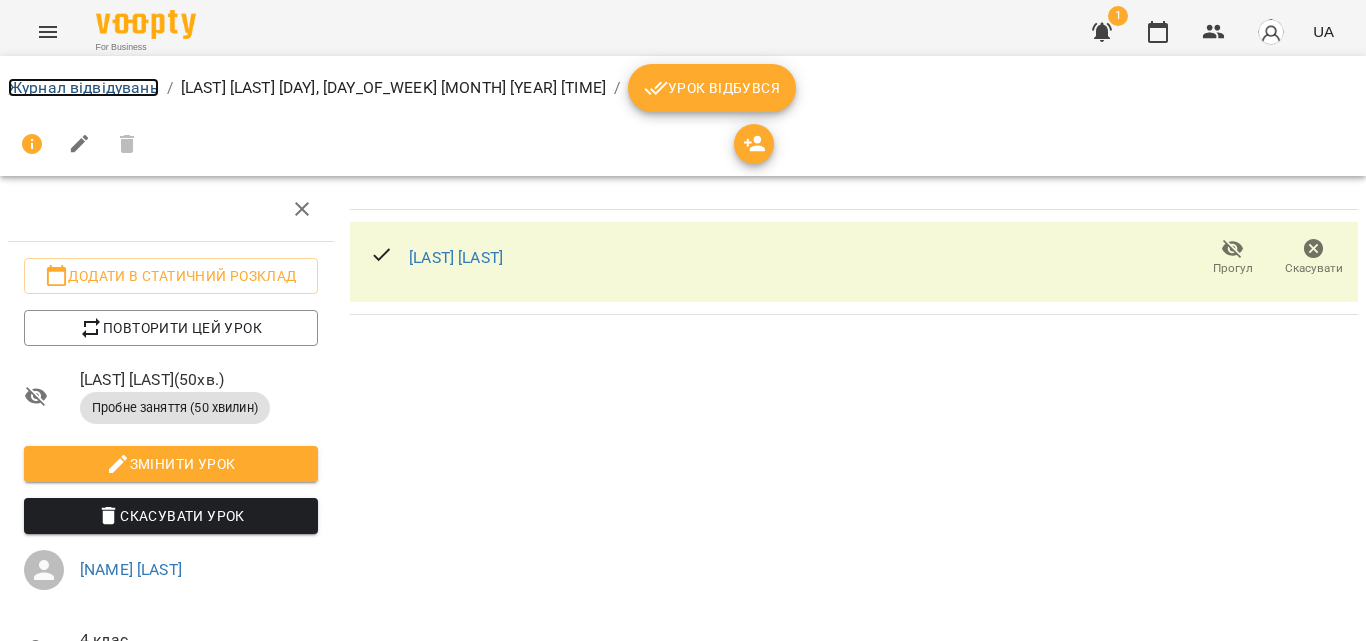 click on "Журнал відвідувань" at bounding box center (83, 87) 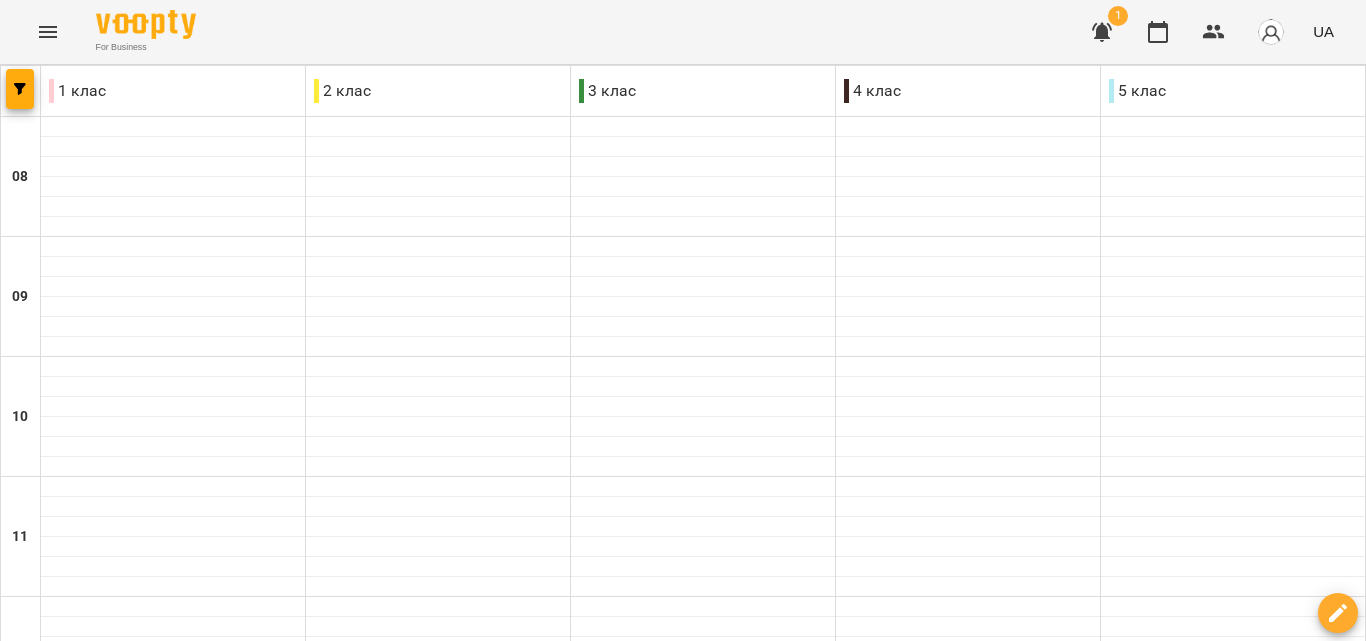 scroll, scrollTop: 749, scrollLeft: 0, axis: vertical 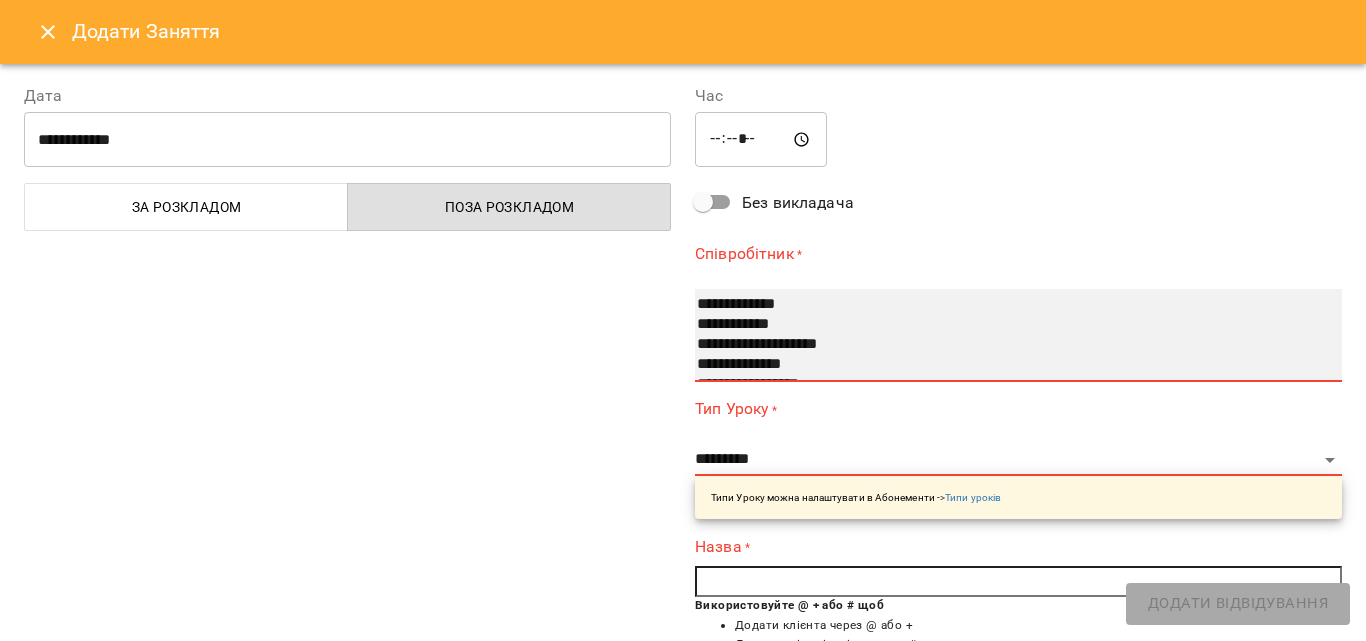 select on "**********" 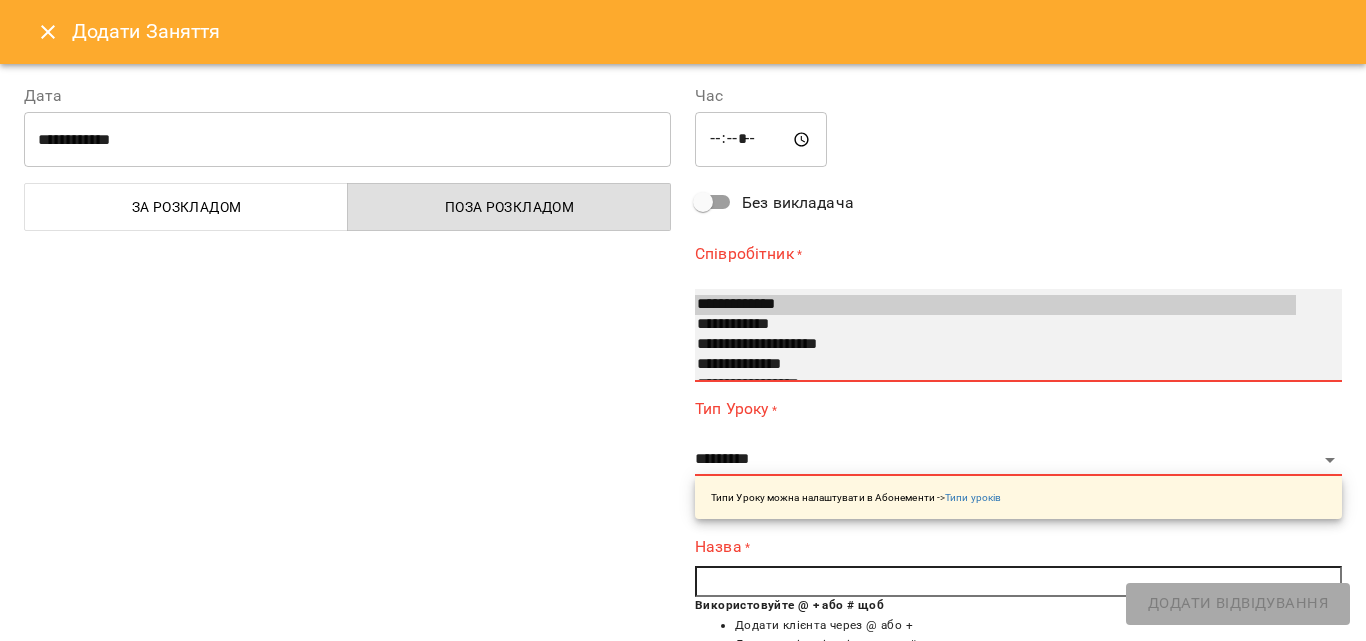 click on "**********" at bounding box center [995, 325] 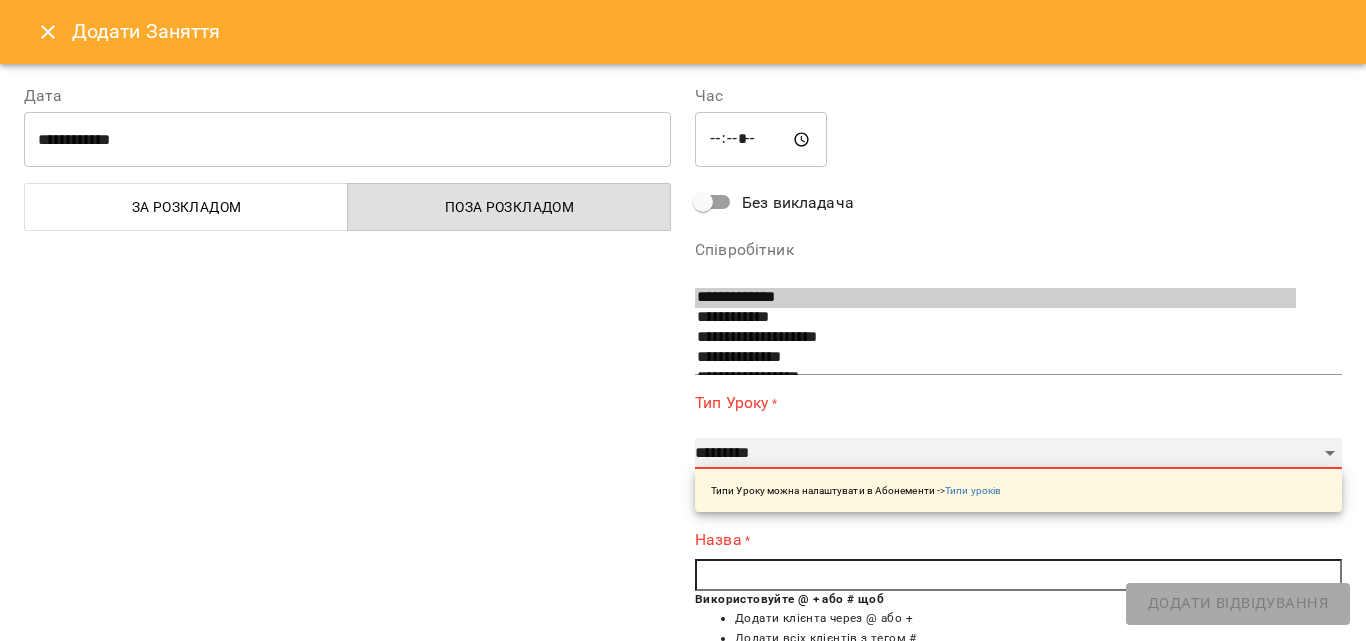click on "**********" at bounding box center [1018, 454] 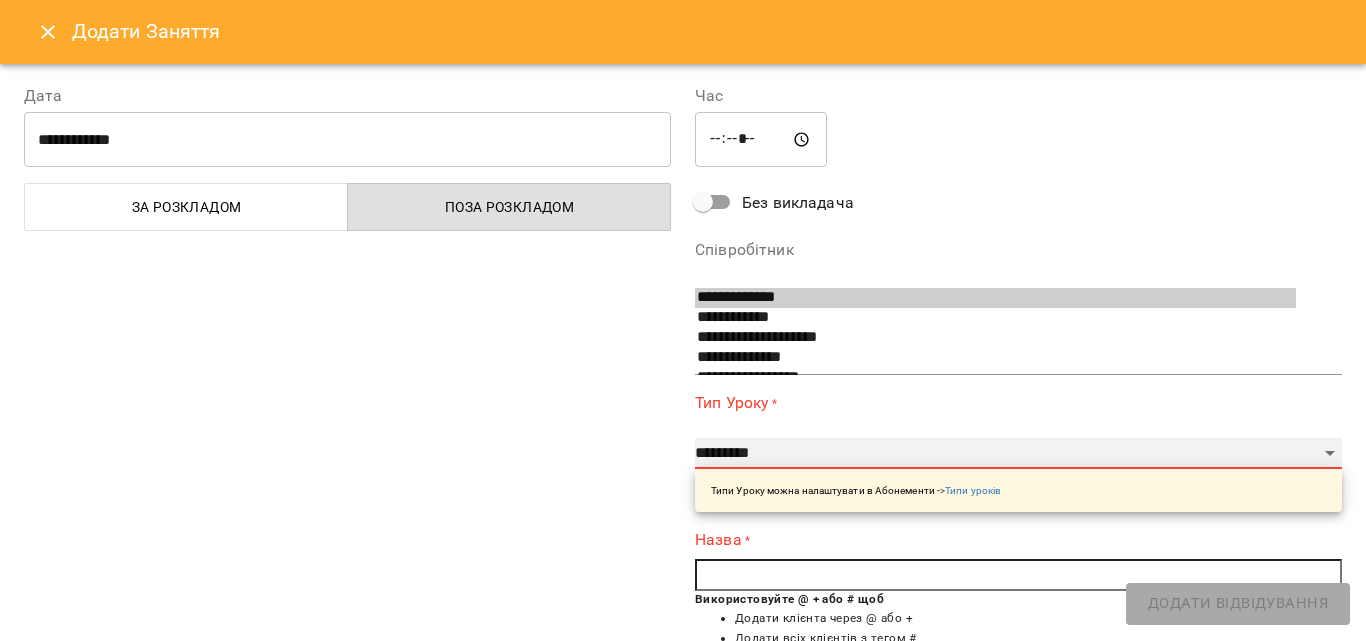 select on "**********" 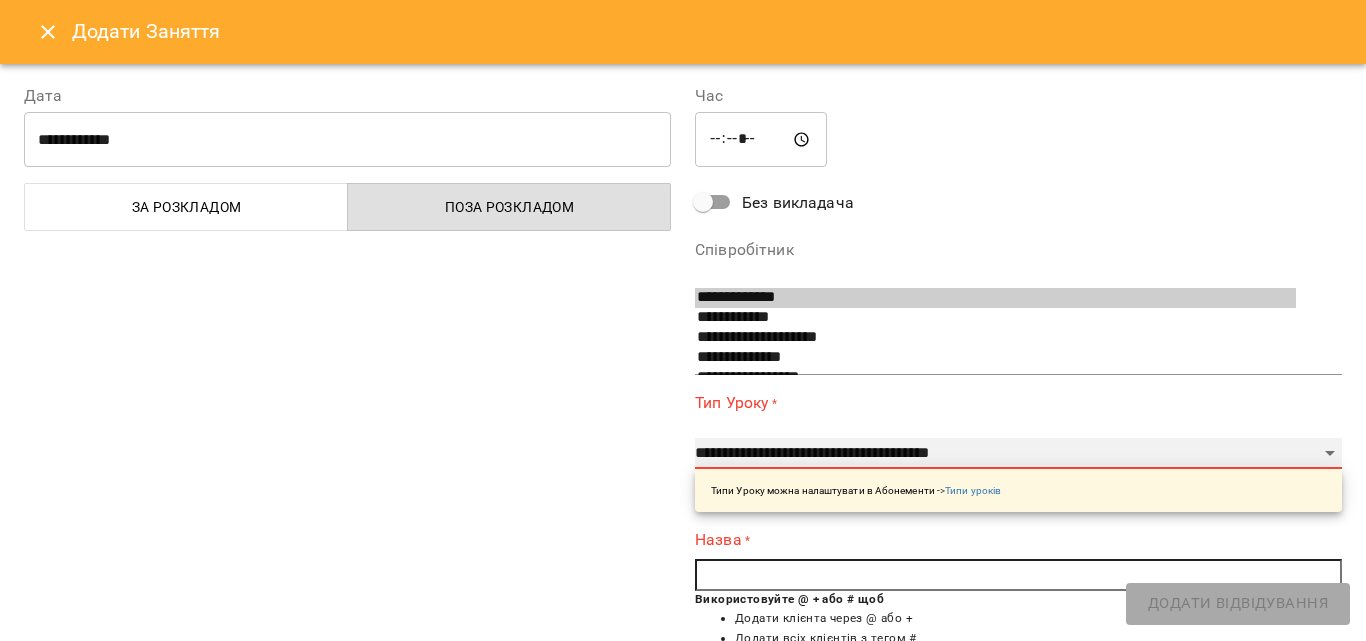 click on "**********" at bounding box center (1018, 454) 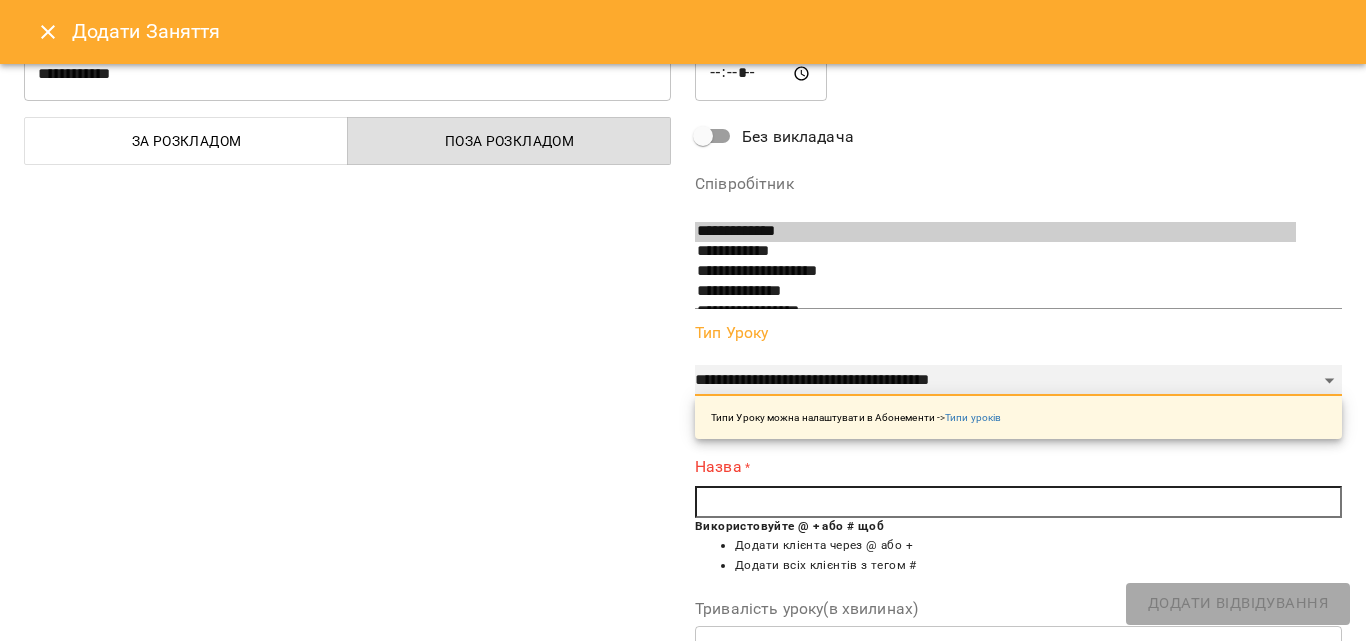 scroll, scrollTop: 100, scrollLeft: 0, axis: vertical 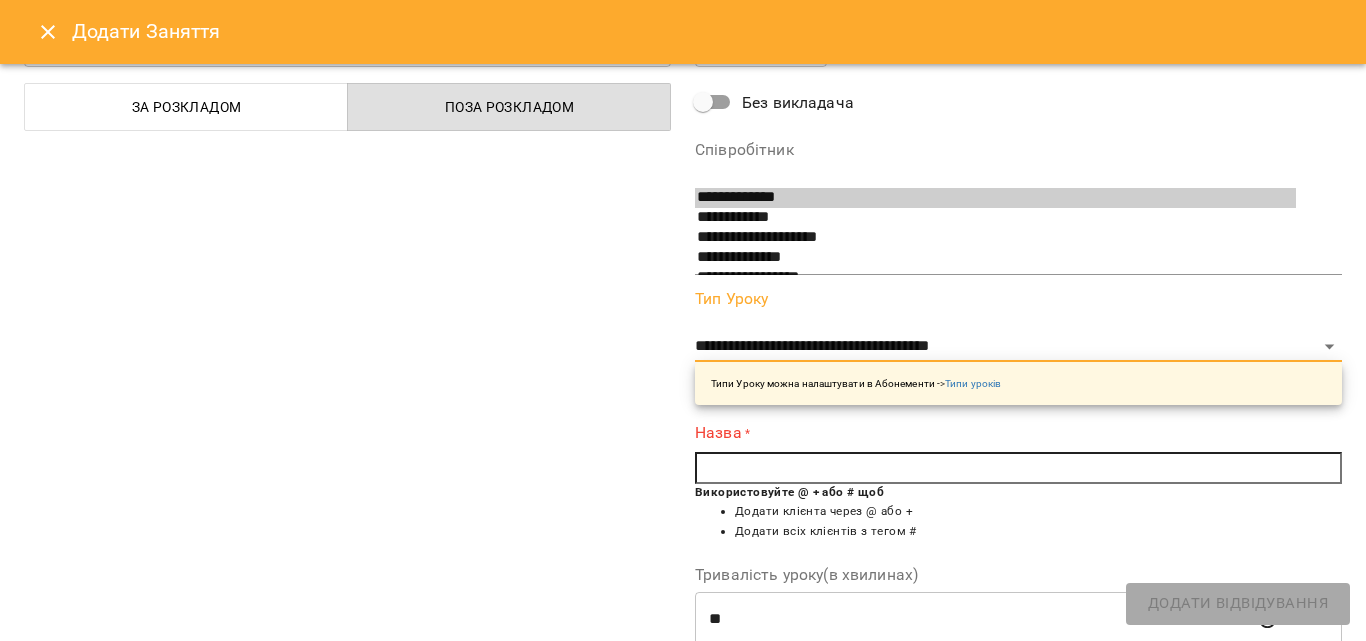 click at bounding box center [1018, 468] 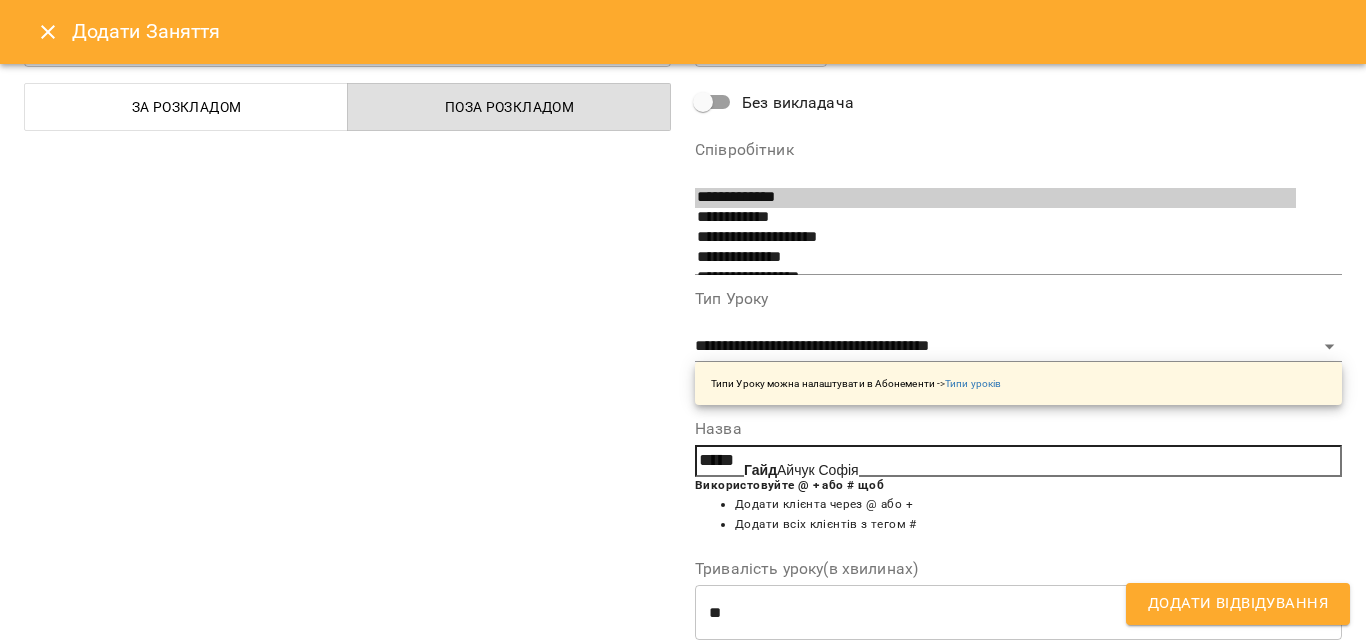 click on "Гайд" 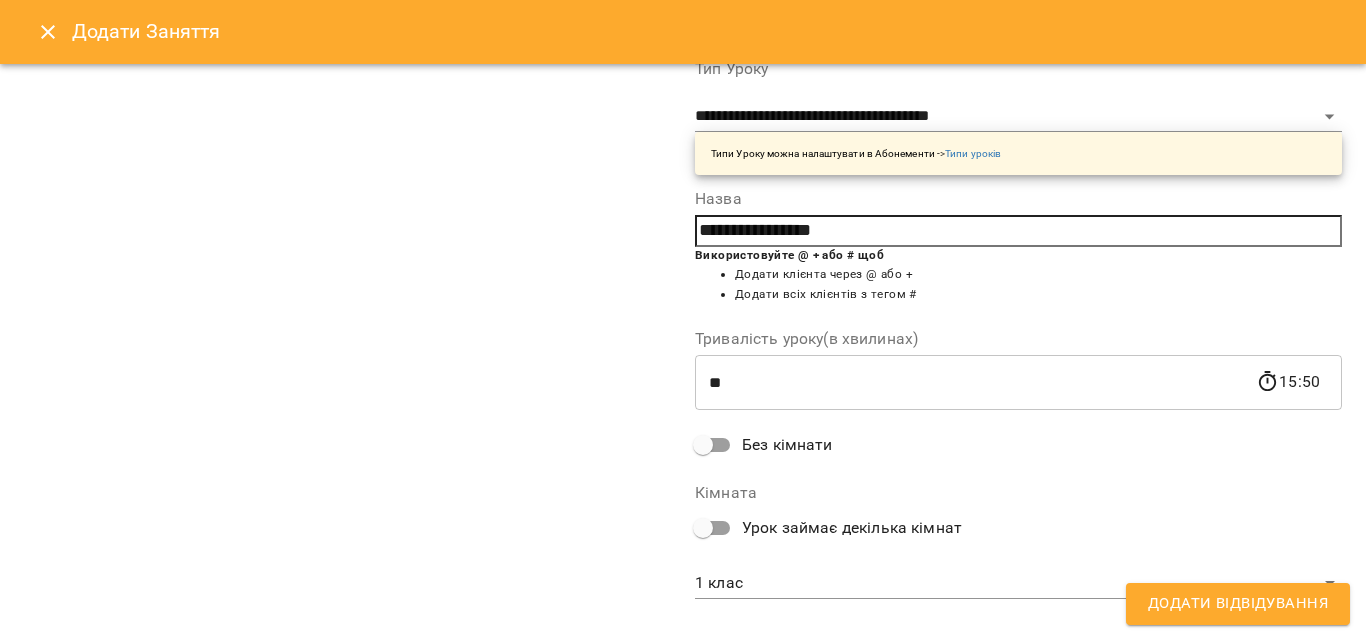 scroll, scrollTop: 356, scrollLeft: 0, axis: vertical 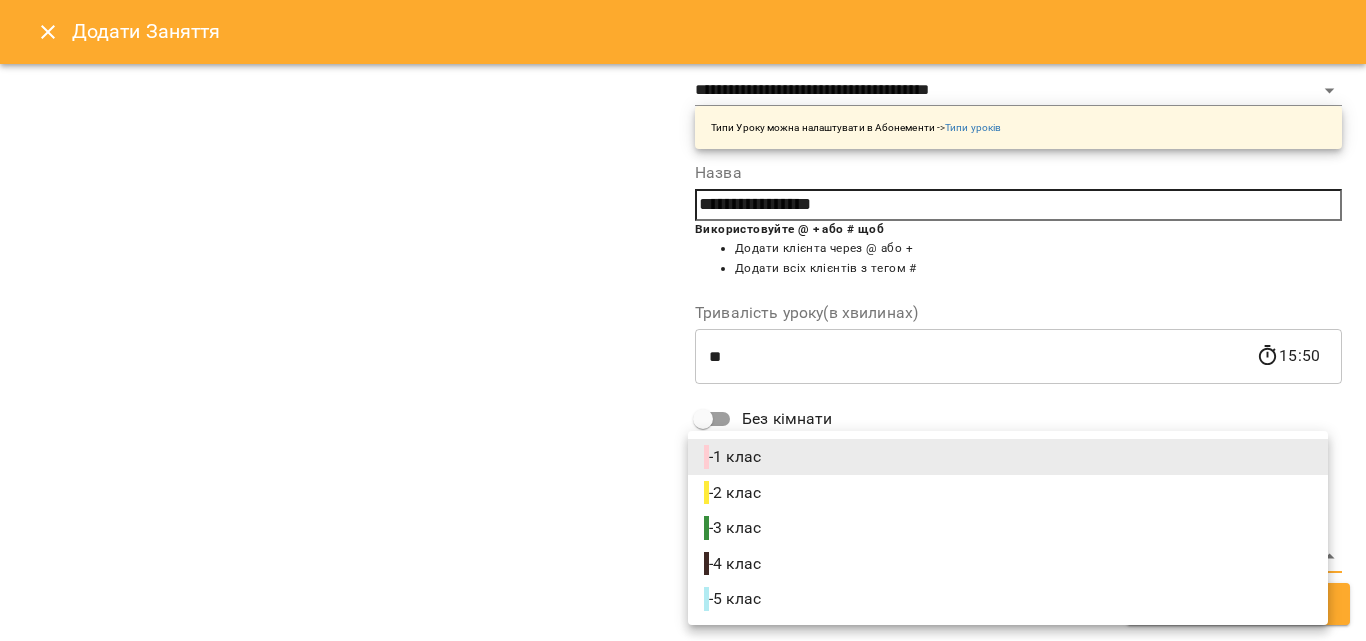 click on "**********" at bounding box center (683, 845) 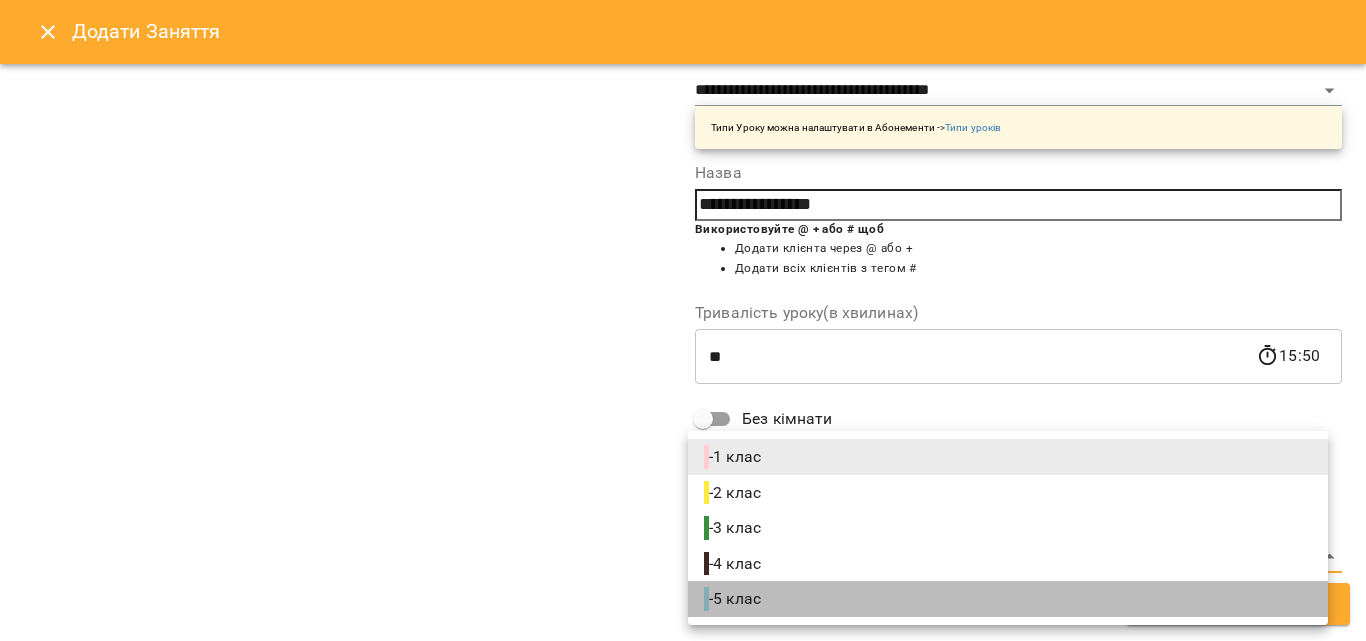 click on "-  5 клас" at bounding box center (734, 599) 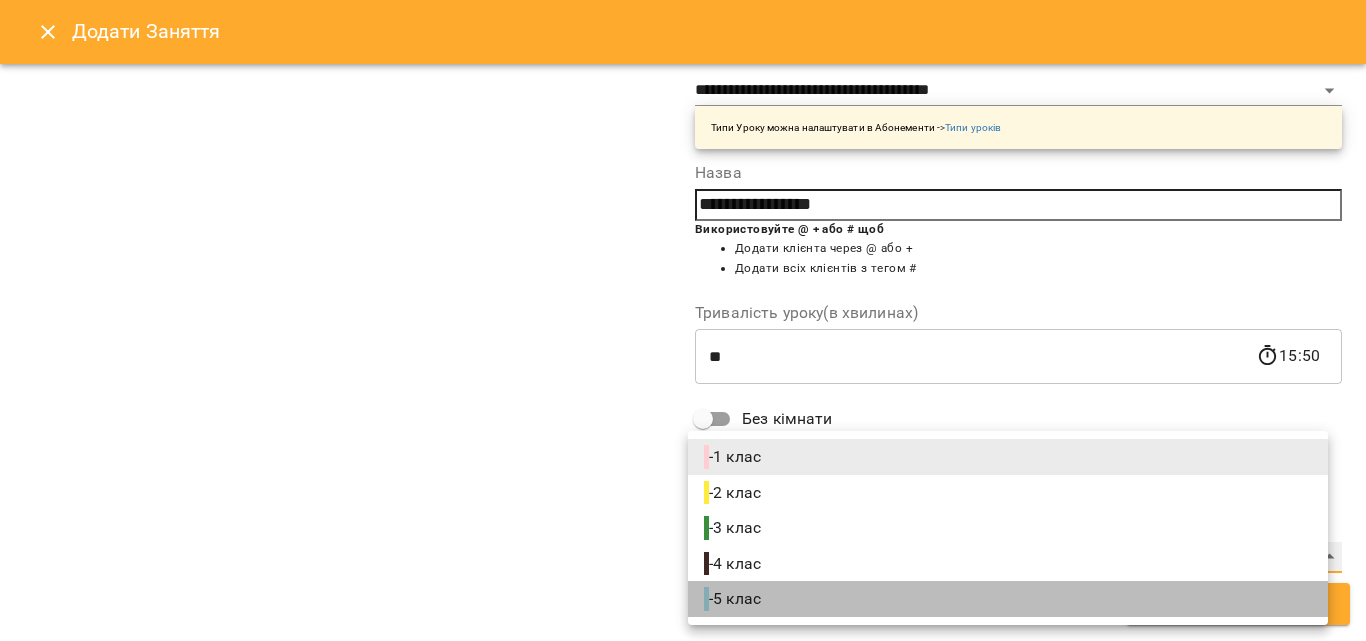 type on "**********" 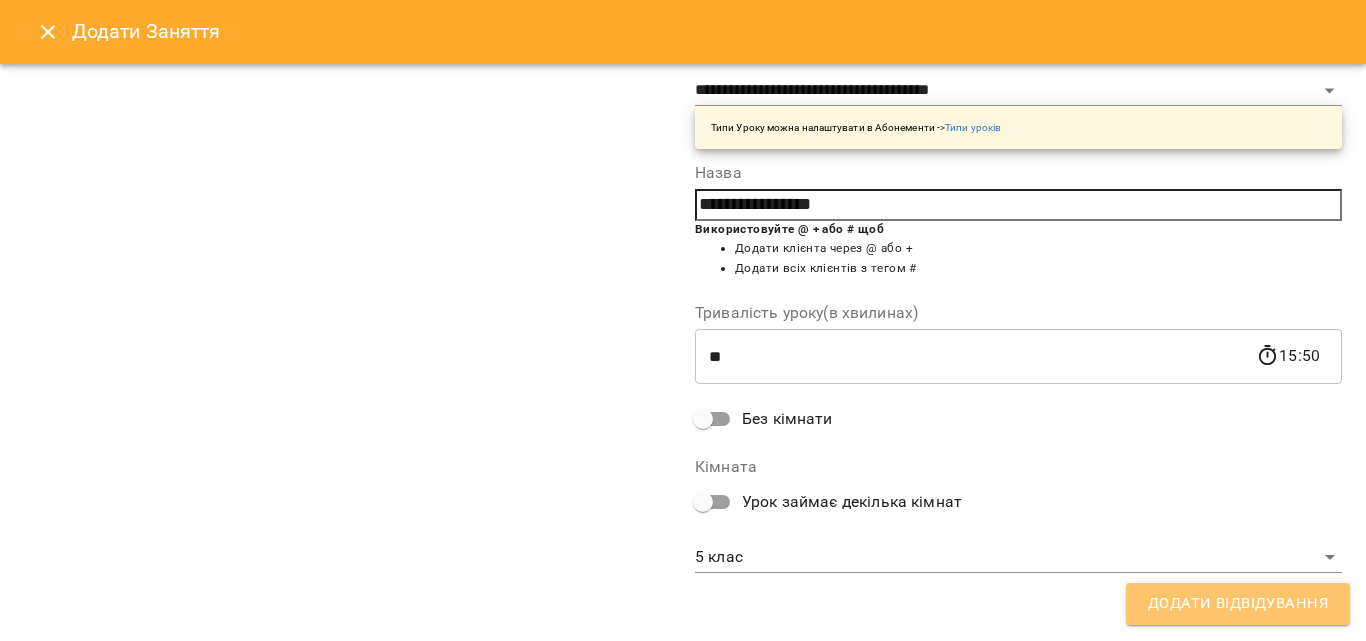 click on "Додати Відвідування" at bounding box center (1238, 604) 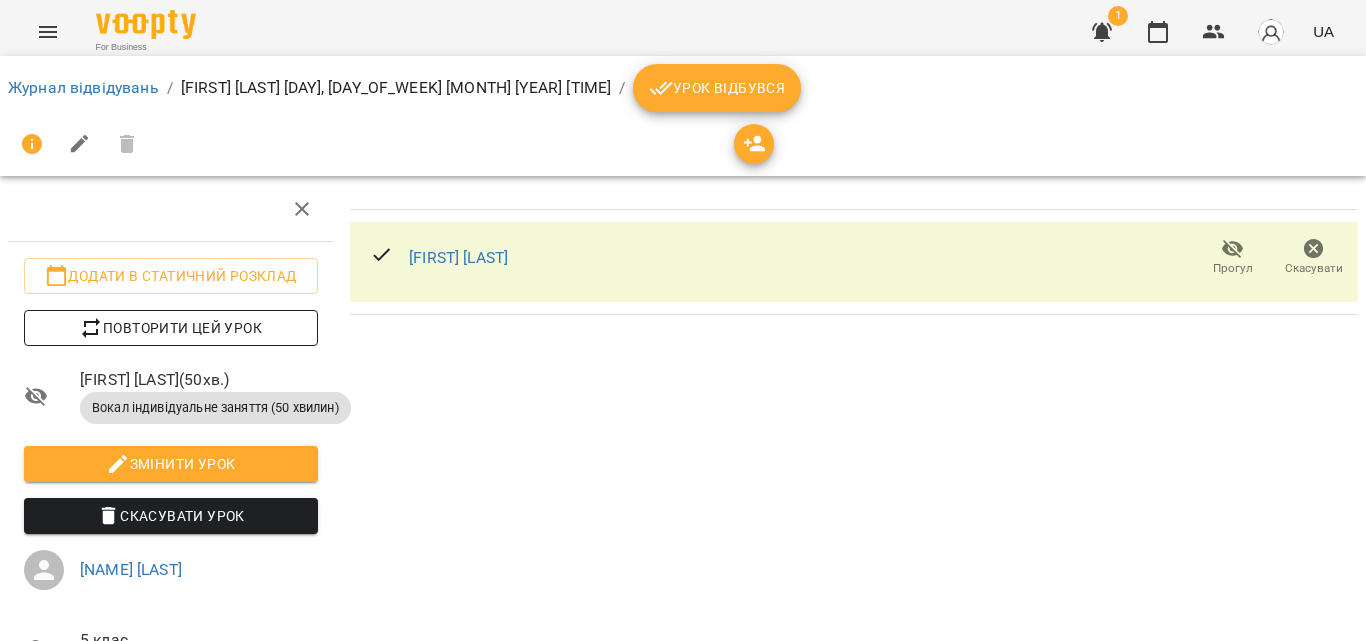 click on "Повторити цей урок" at bounding box center [171, 328] 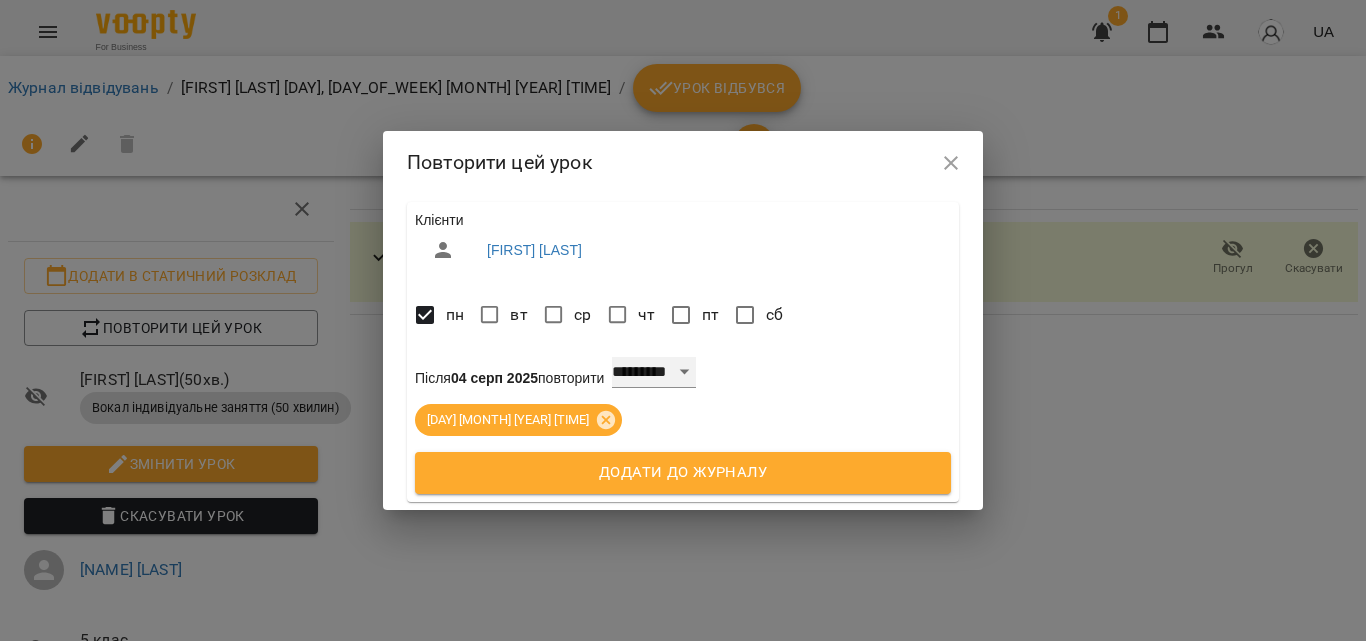 click on "**********" at bounding box center (654, 373) 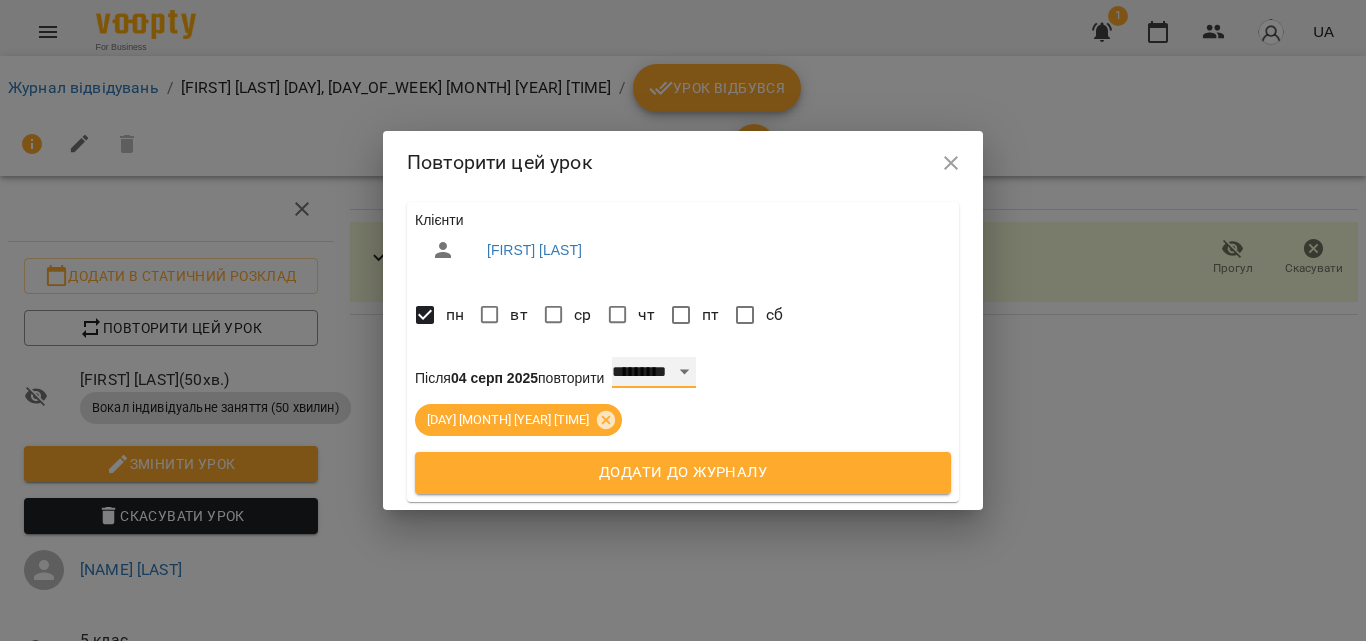 select on "*" 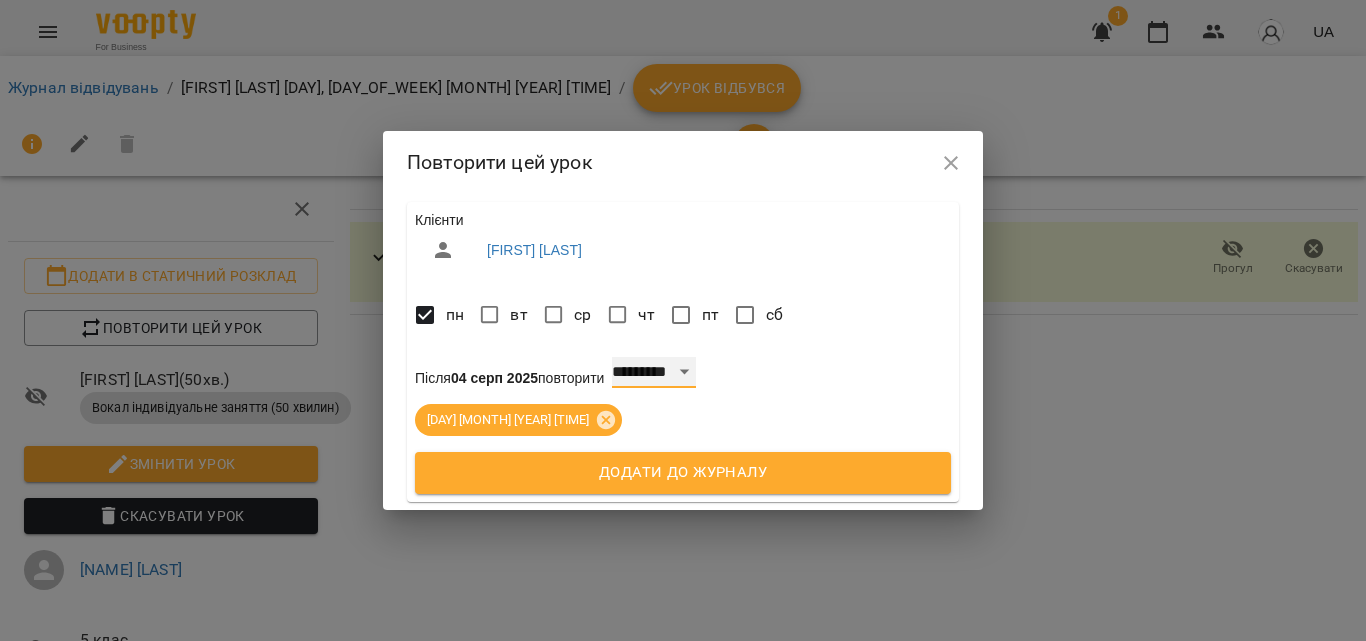 click on "**********" at bounding box center (654, 373) 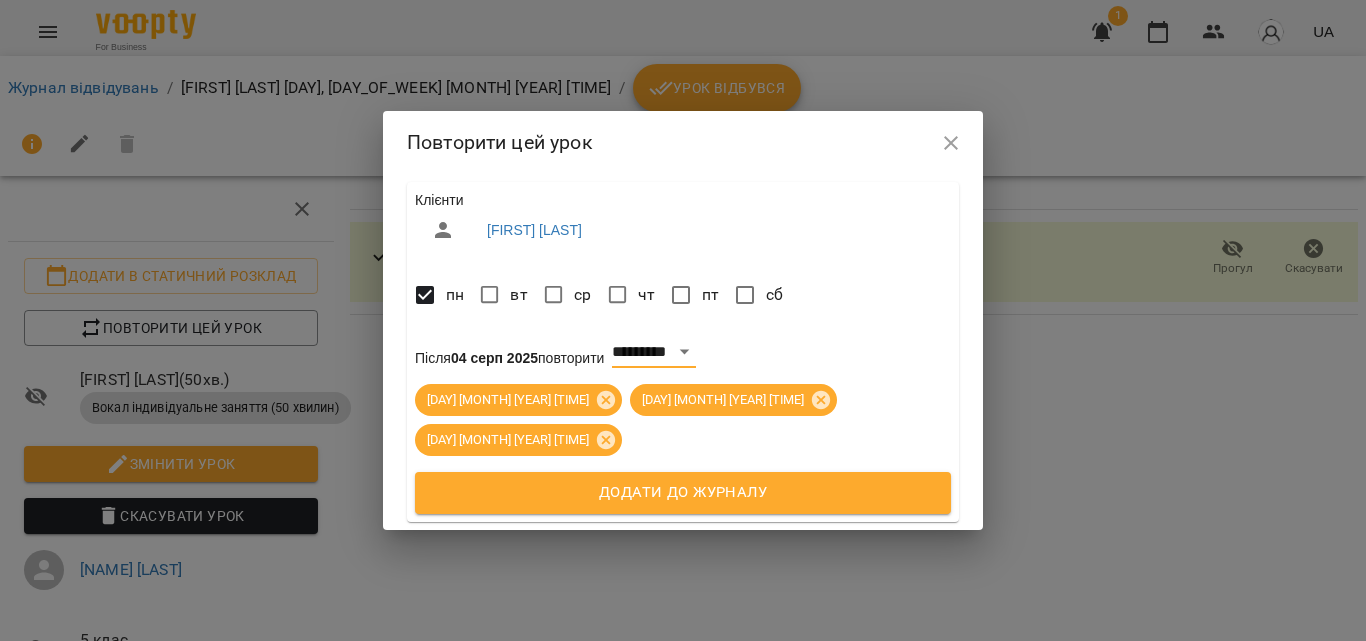 click on "Додати до журналу" at bounding box center [683, 493] 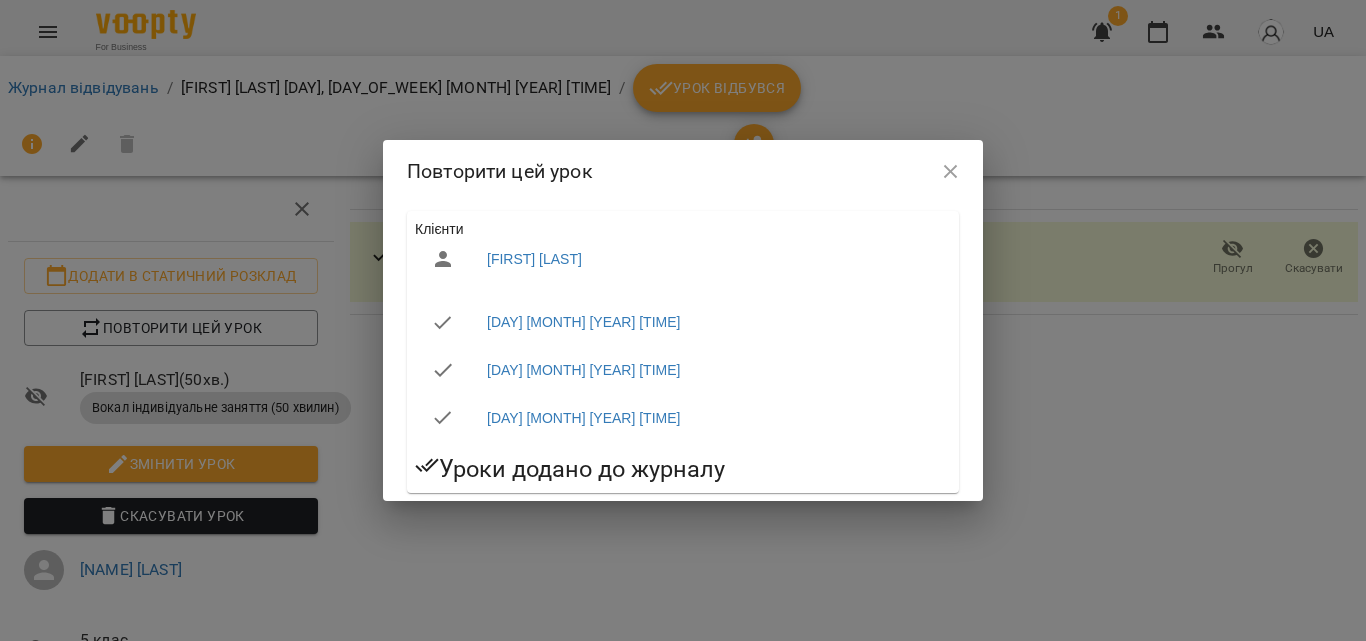click 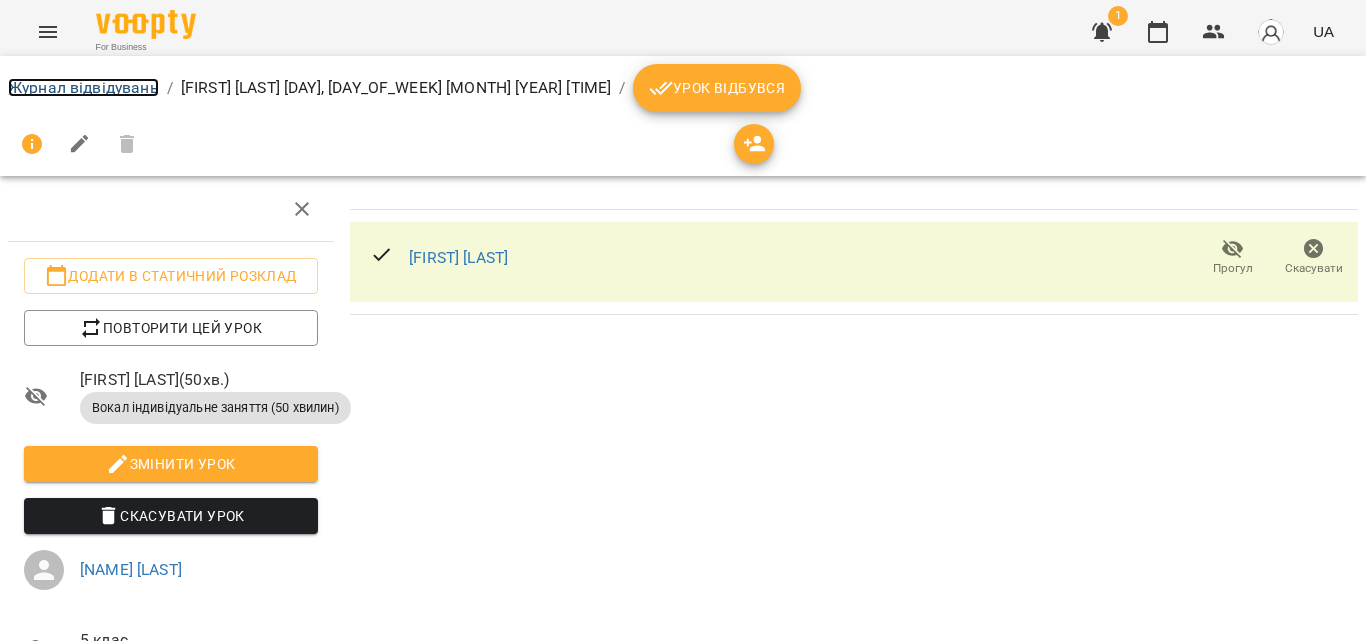 click on "Журнал відвідувань" at bounding box center [83, 87] 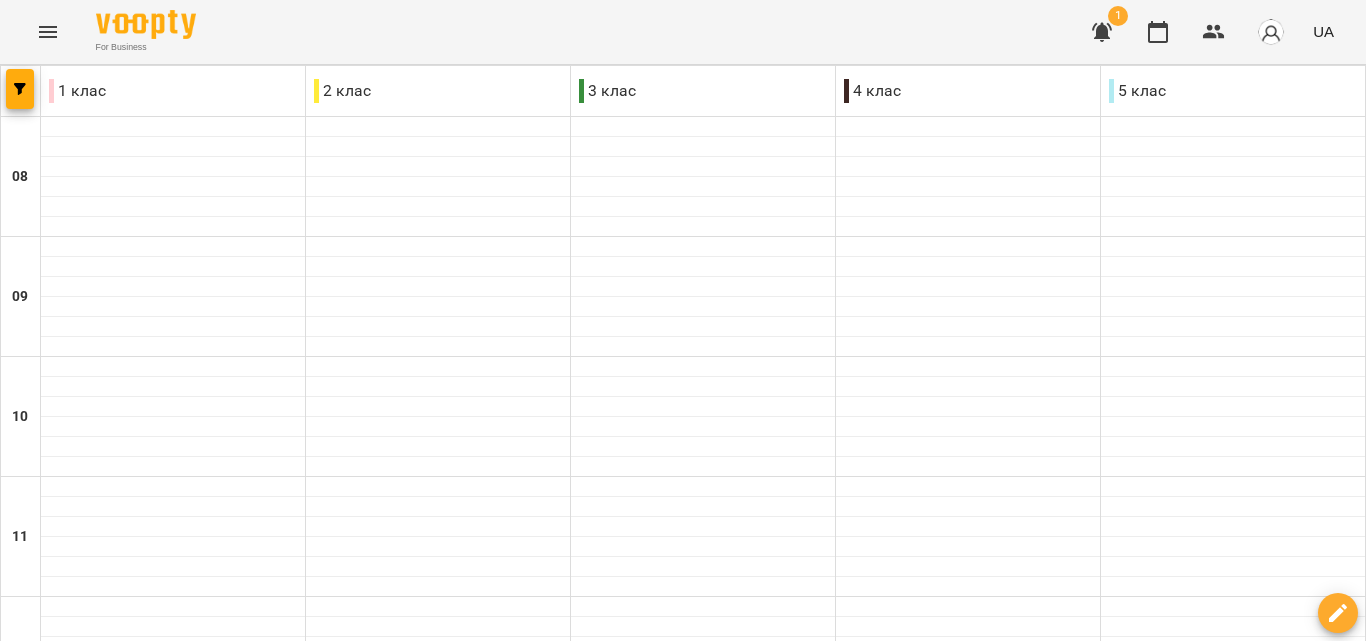 scroll, scrollTop: 900, scrollLeft: 0, axis: vertical 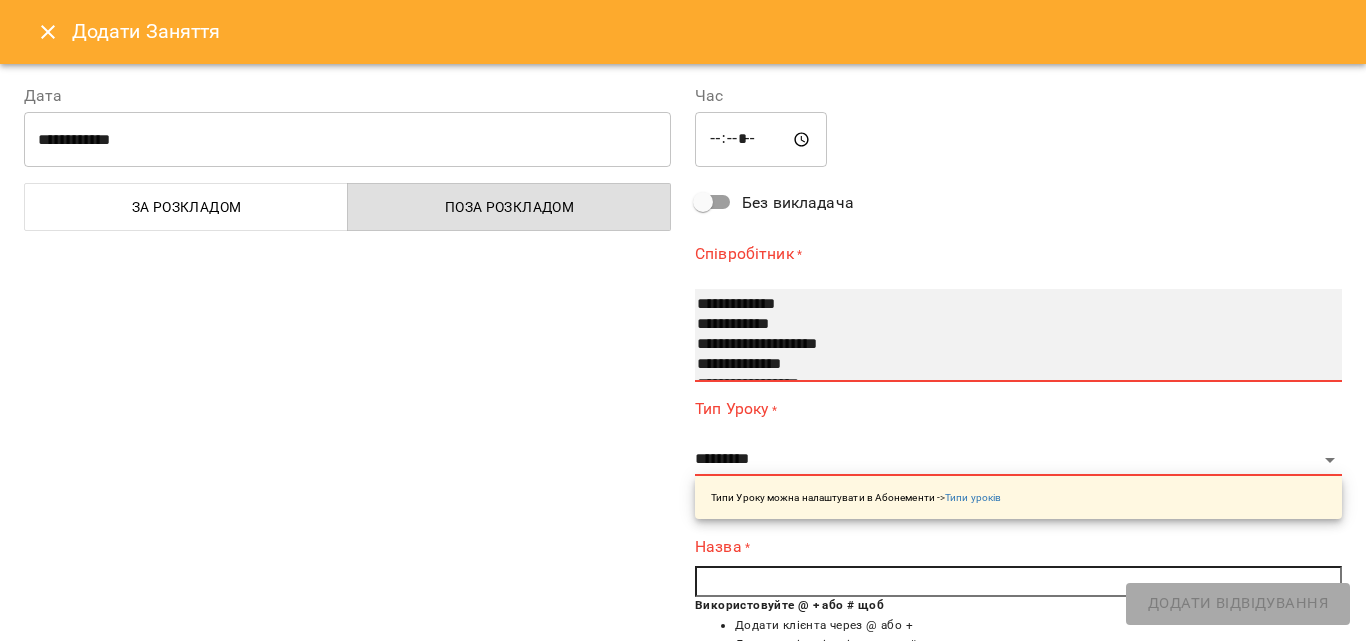 select on "**********" 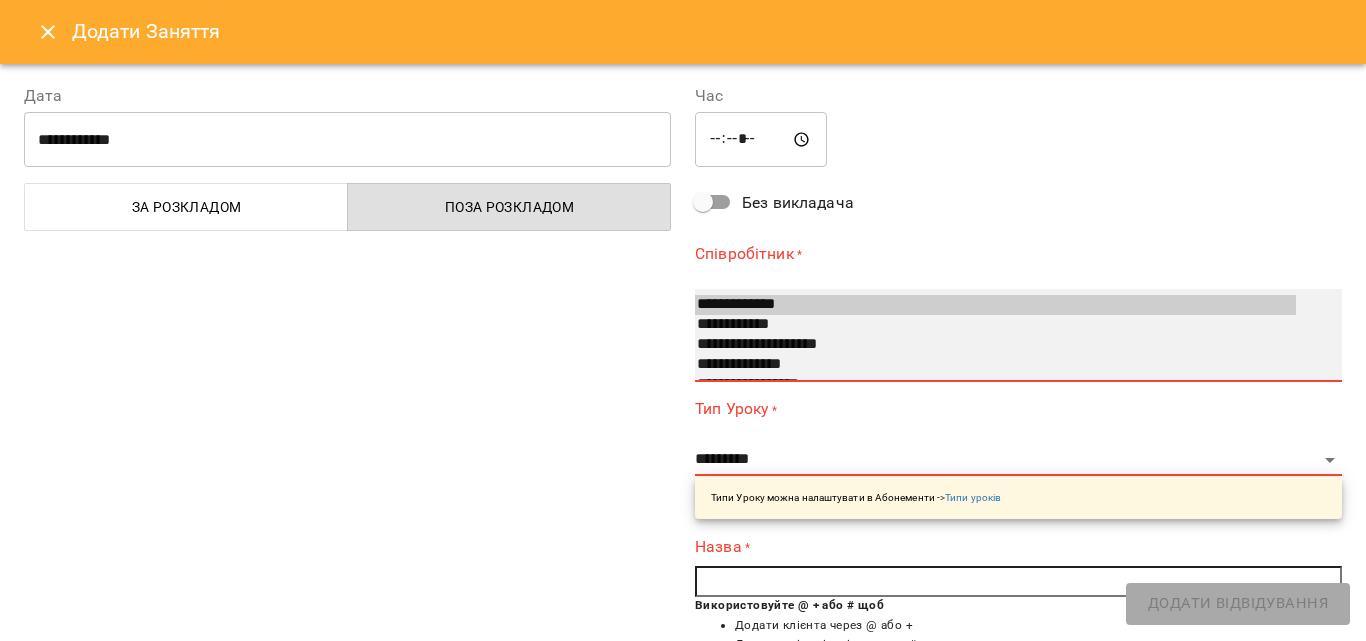 click on "**********" at bounding box center [995, 325] 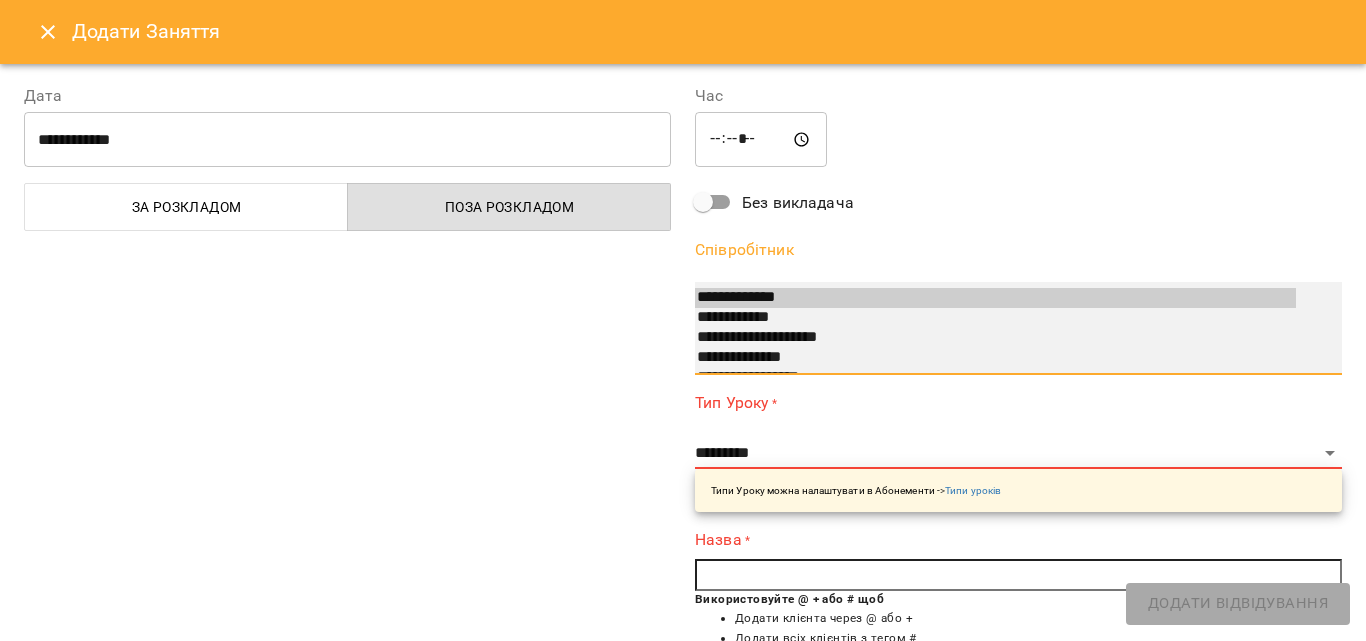scroll, scrollTop: 60, scrollLeft: 0, axis: vertical 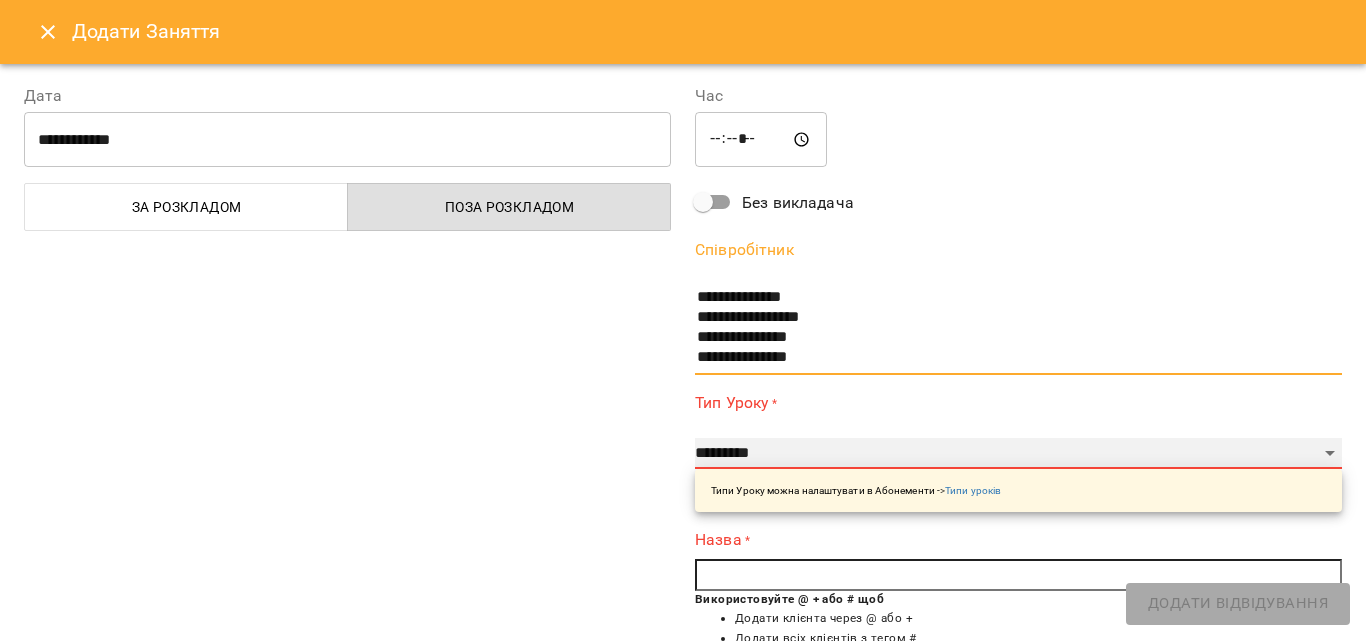 click on "**********" at bounding box center (1018, 454) 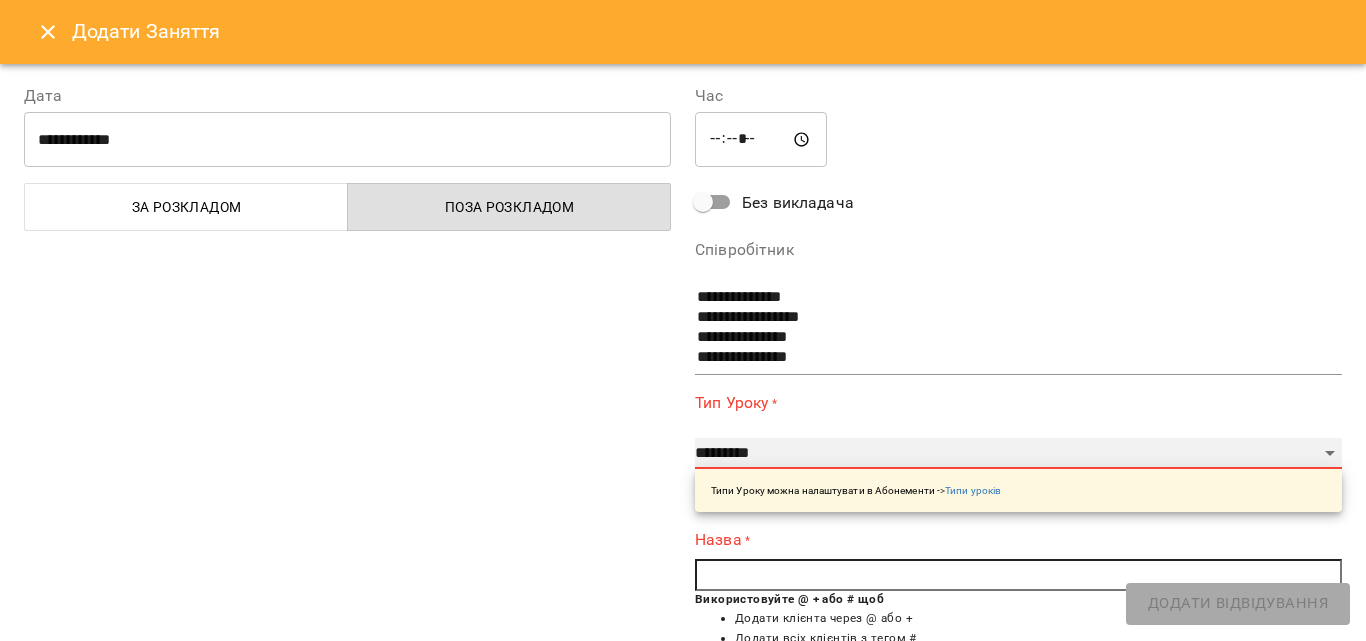 select on "**********" 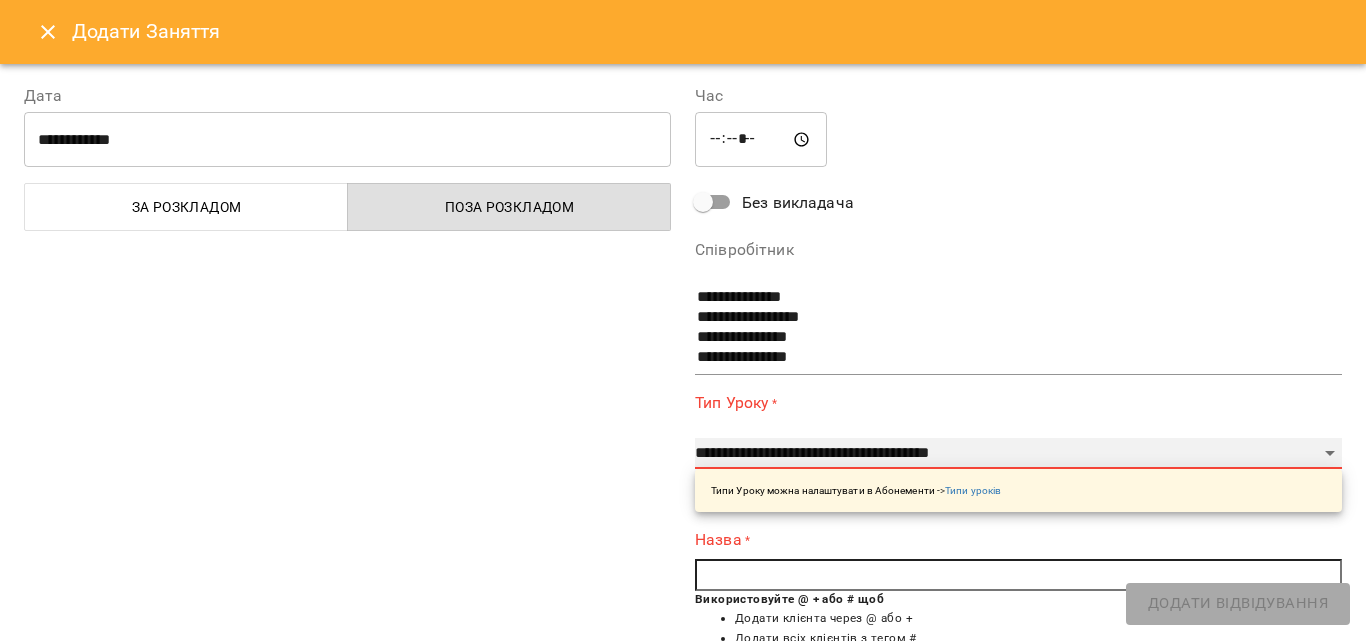 click on "**********" at bounding box center (1018, 454) 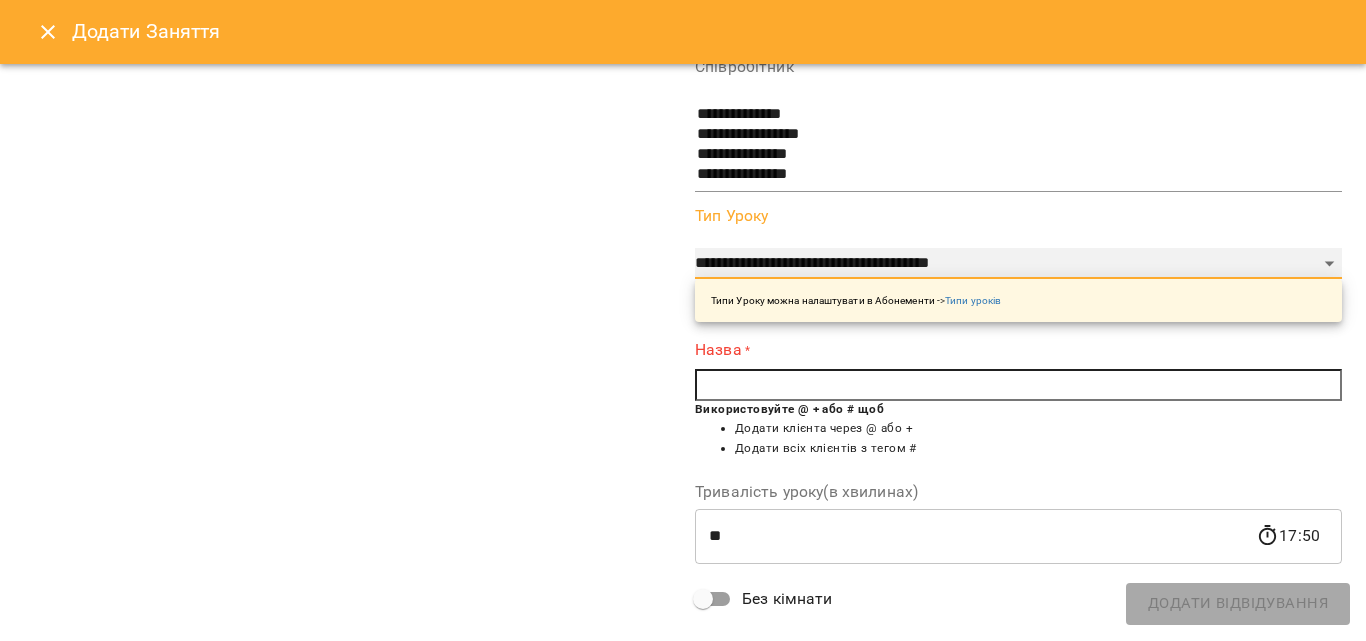scroll, scrollTop: 200, scrollLeft: 0, axis: vertical 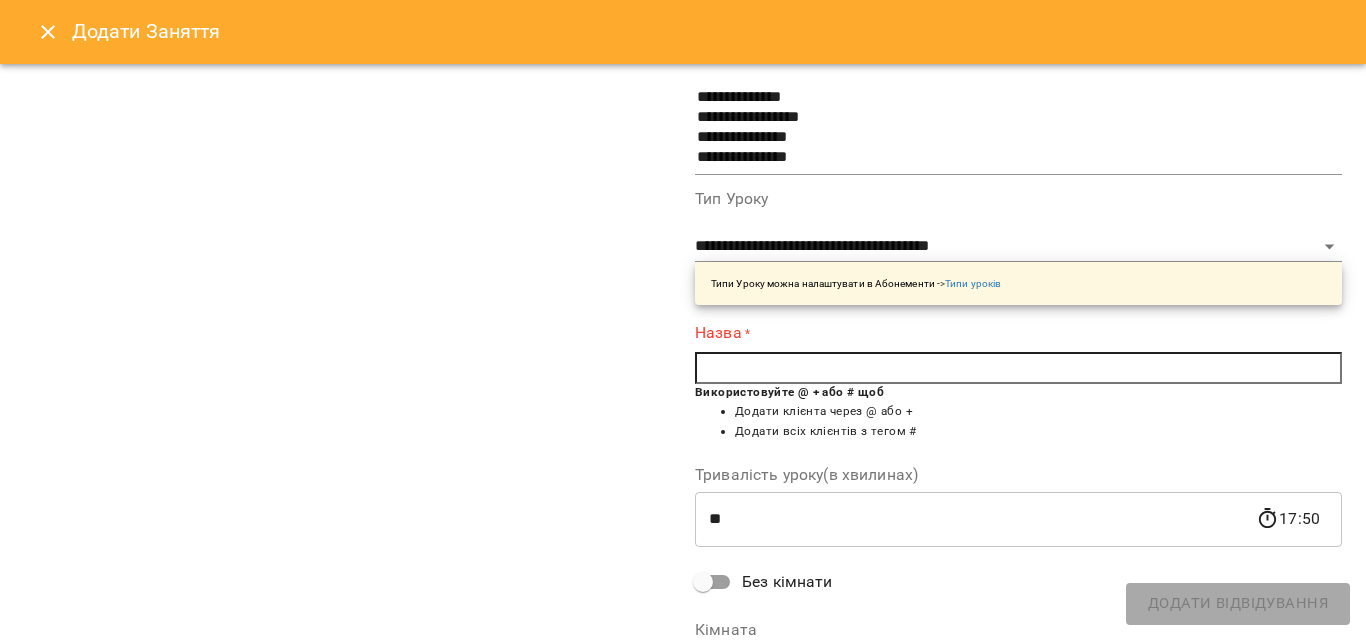click at bounding box center [1018, 368] 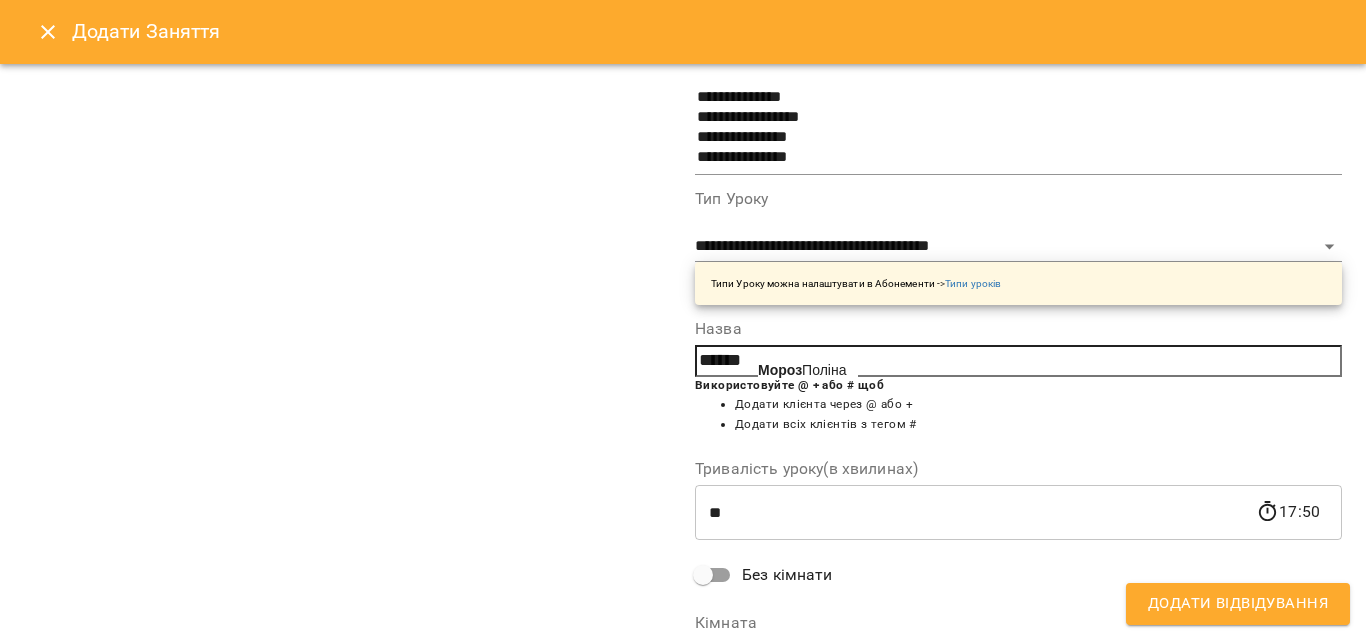 click on "Мороз  Поліна" at bounding box center (802, 370) 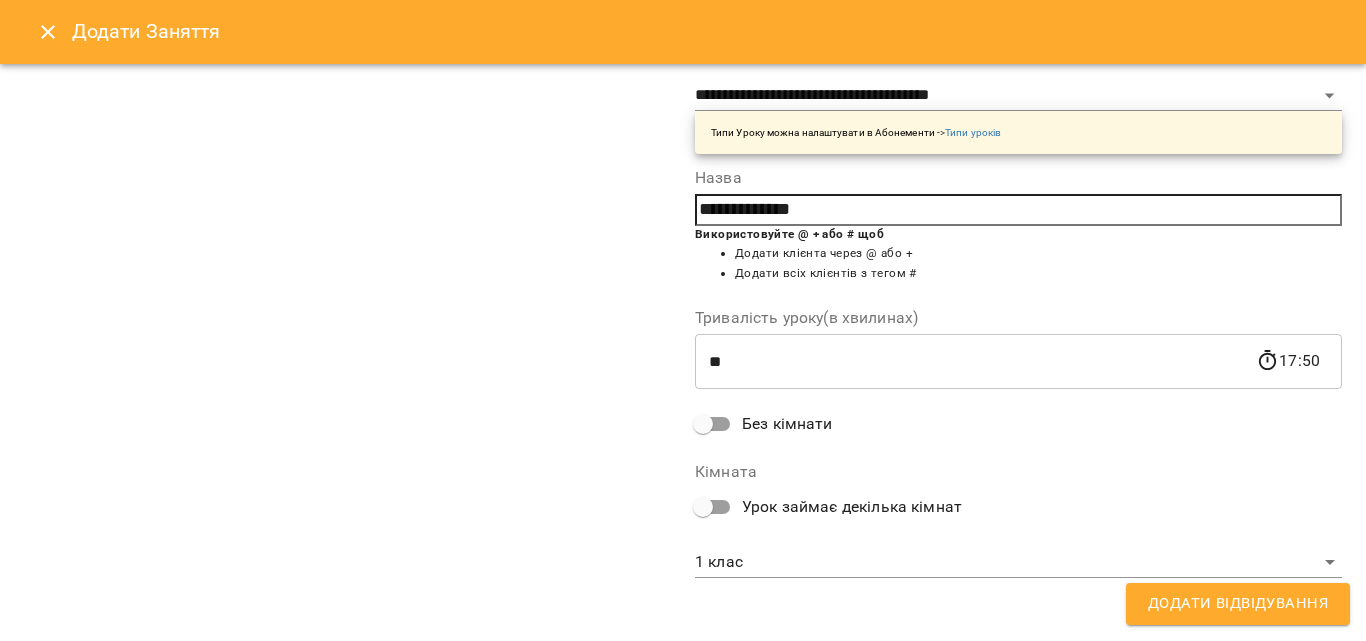 scroll, scrollTop: 356, scrollLeft: 0, axis: vertical 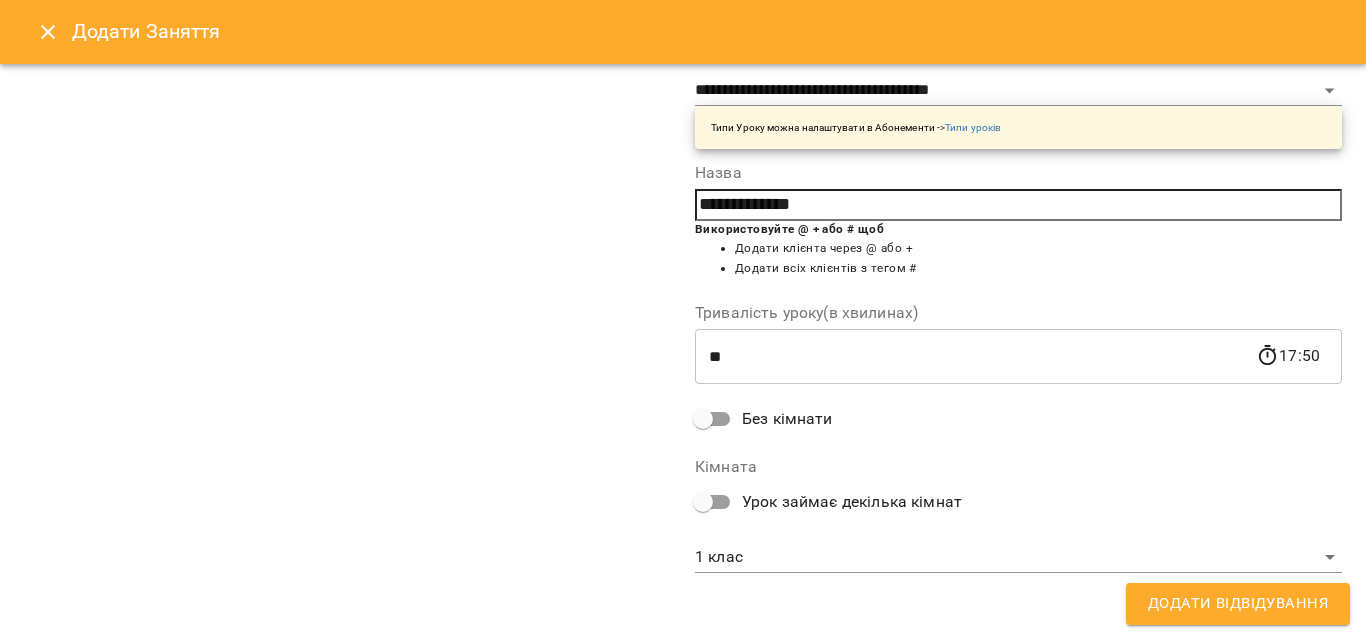 click on "**********" at bounding box center [683, 845] 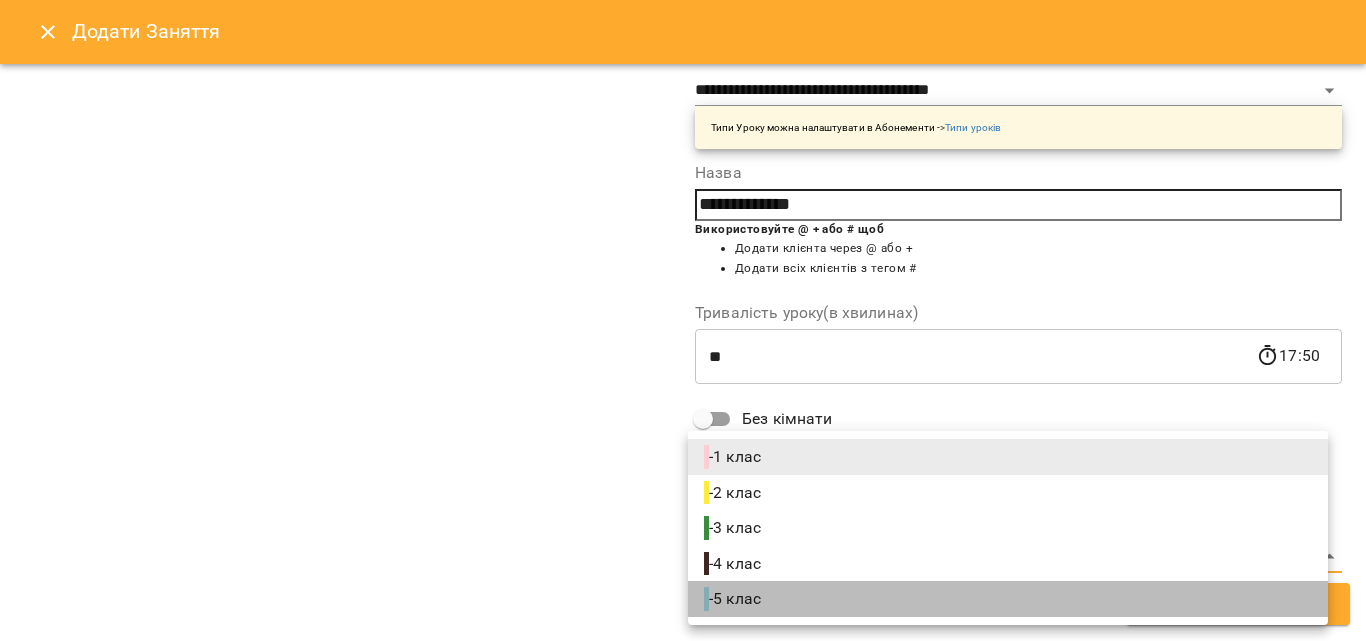 click on "-  5 клас" at bounding box center (734, 599) 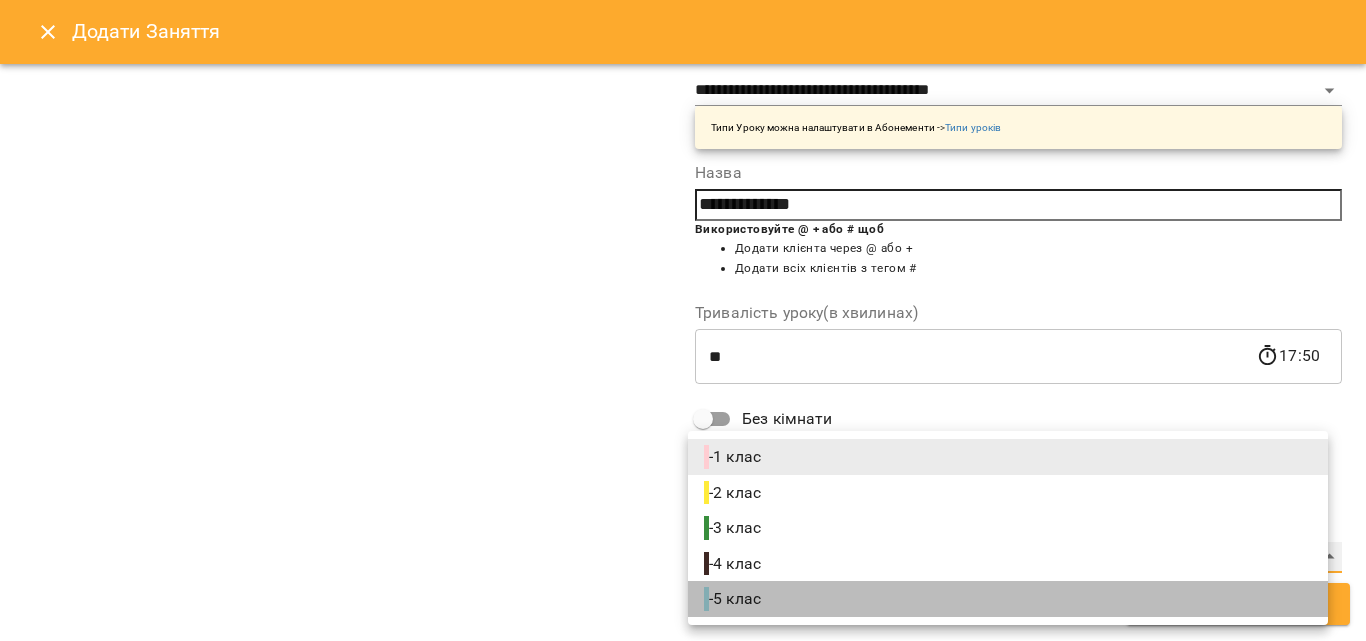 type on "**********" 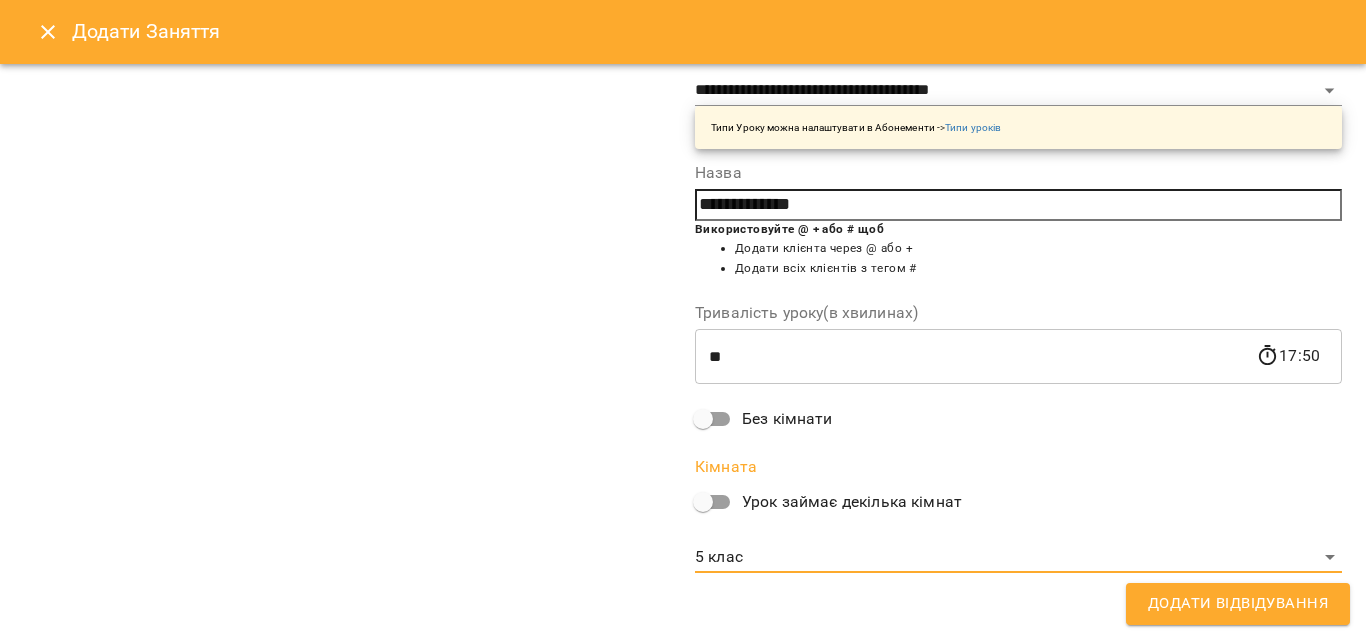 click on "Додати Відвідування" at bounding box center (1238, 604) 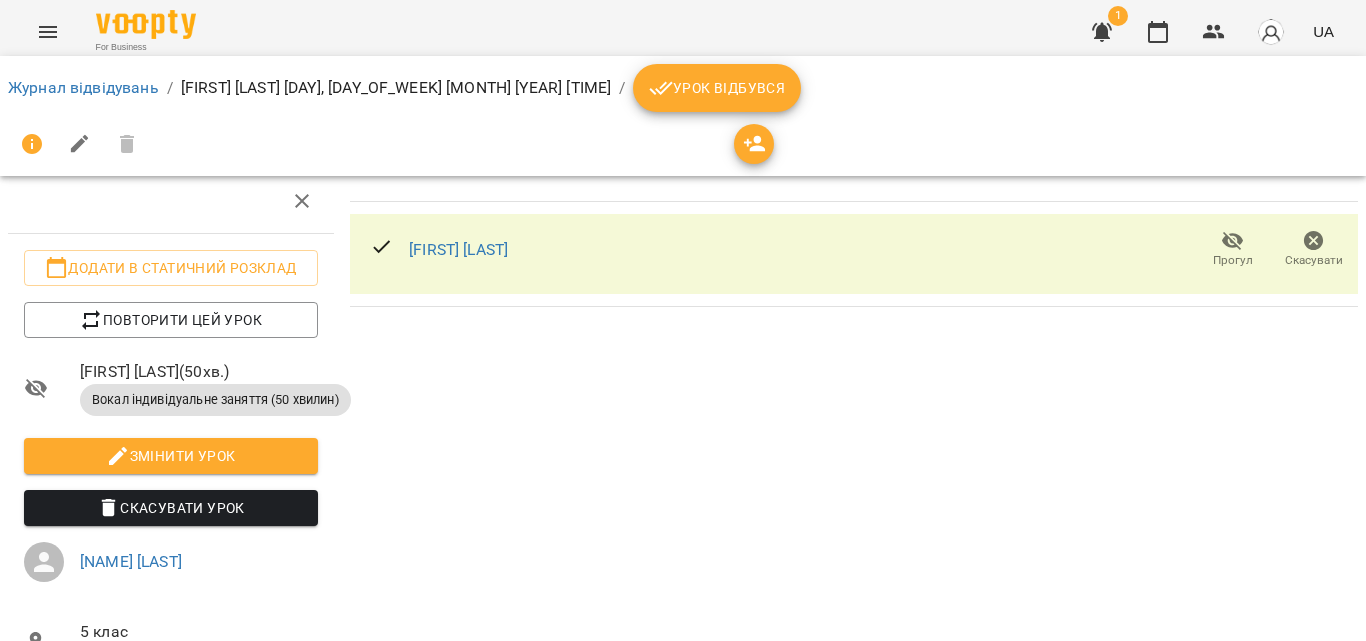 scroll, scrollTop: 179, scrollLeft: 0, axis: vertical 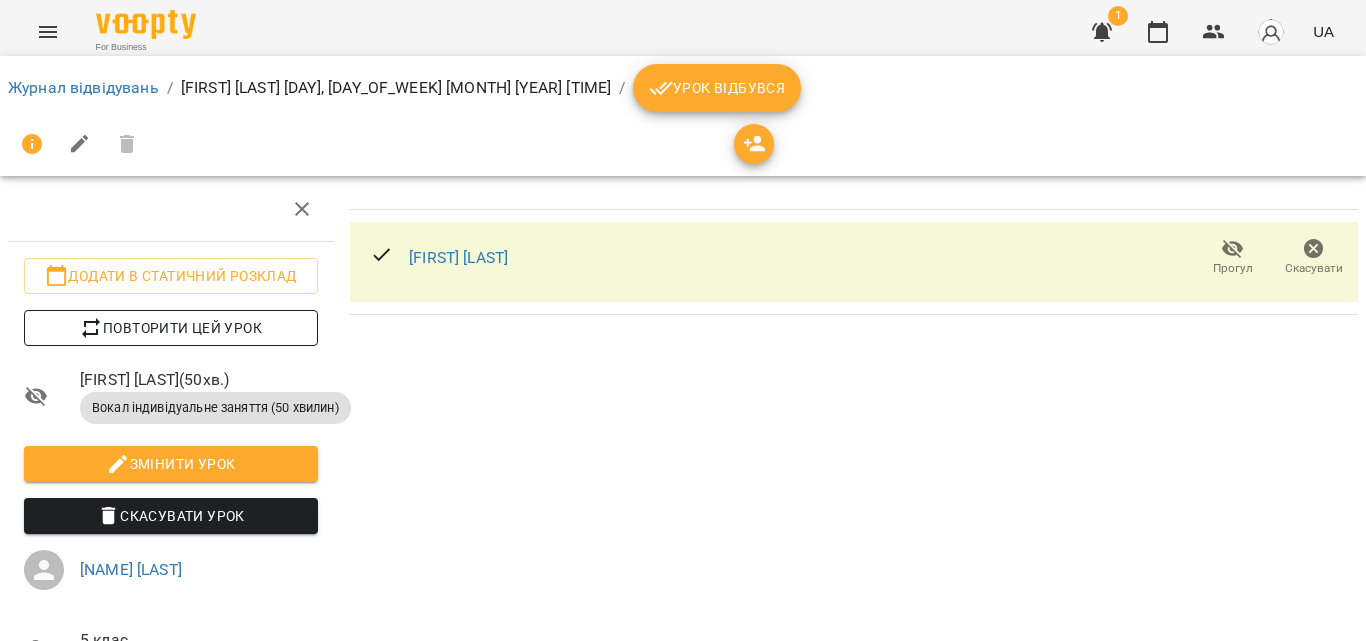click on "Повторити цей урок" at bounding box center (171, 328) 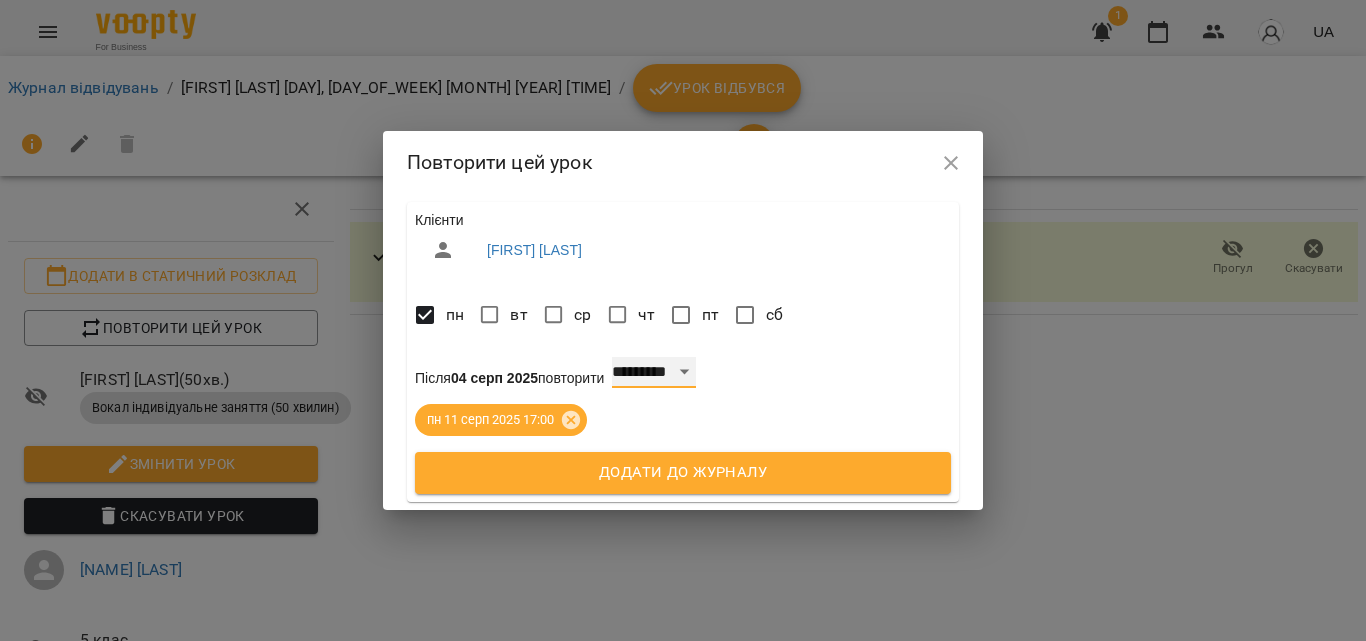 drag, startPoint x: 684, startPoint y: 372, endPoint x: 687, endPoint y: 360, distance: 12.369317 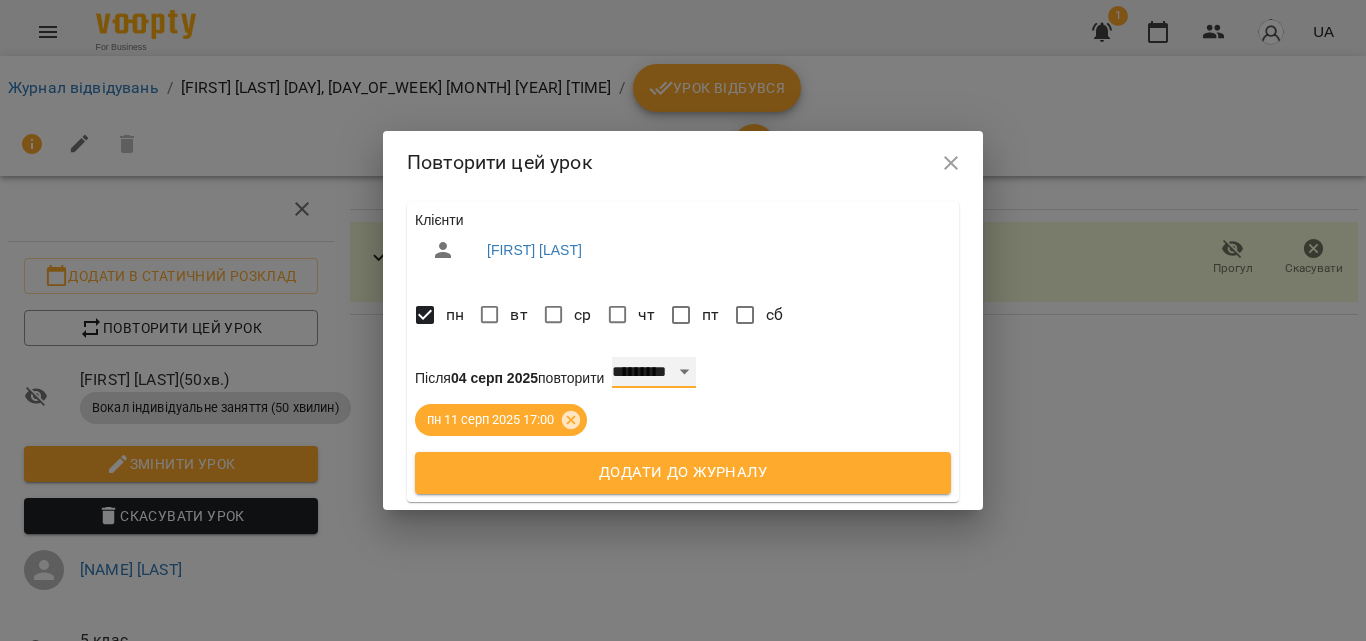 select on "*" 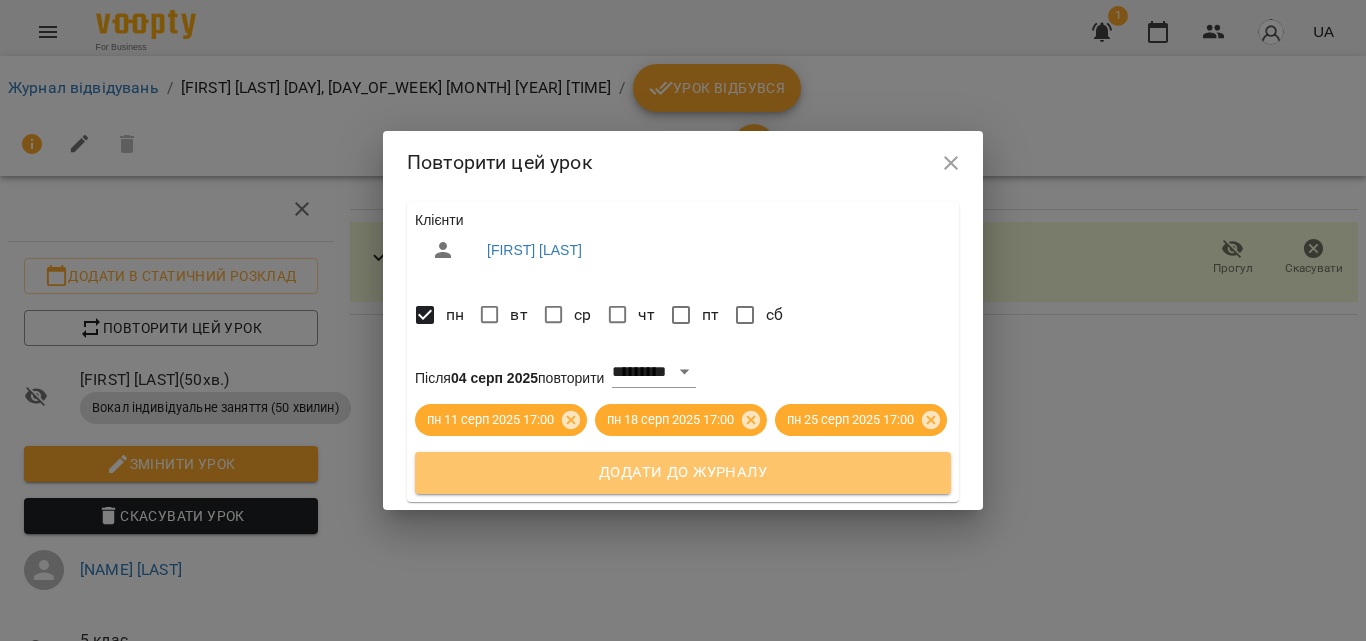 click on "Додати до журналу" at bounding box center [683, 473] 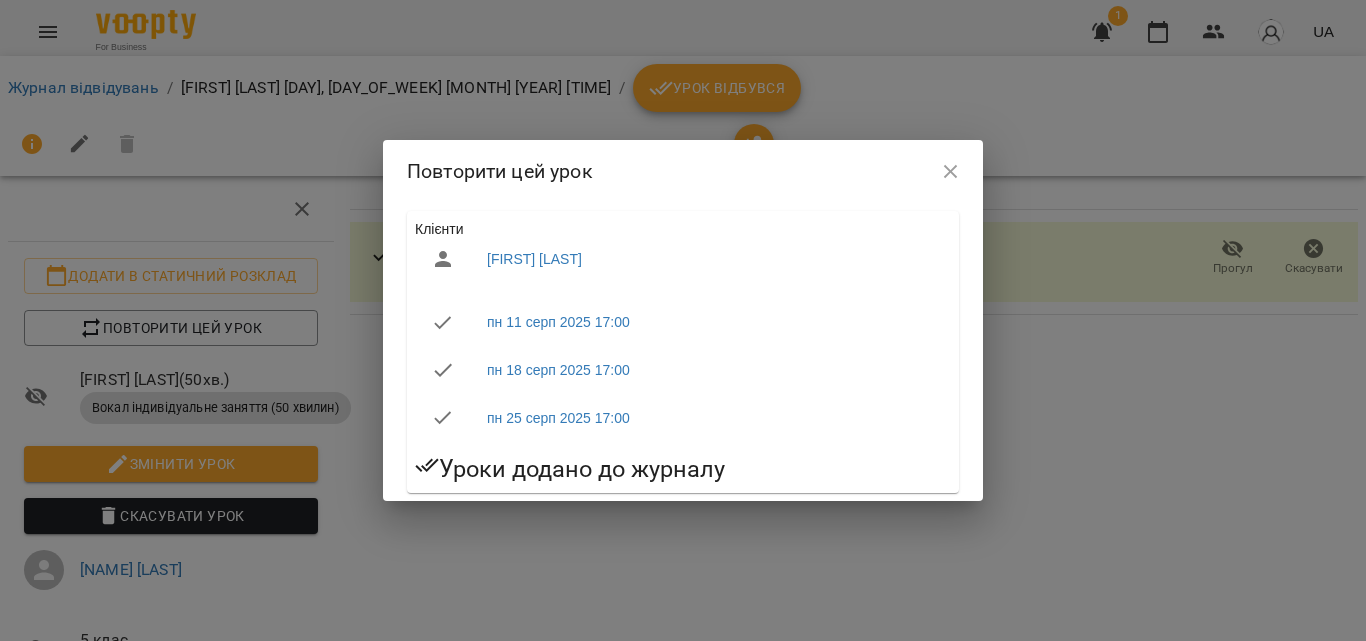 click 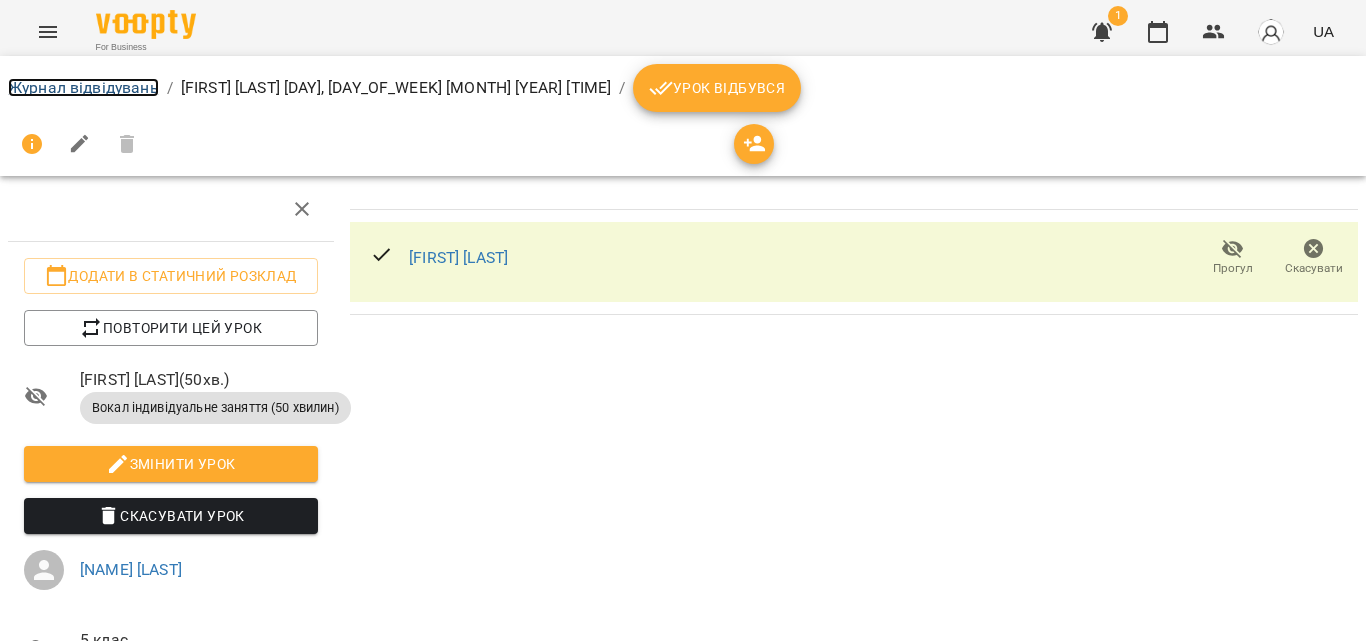 click on "Журнал відвідувань" at bounding box center [83, 87] 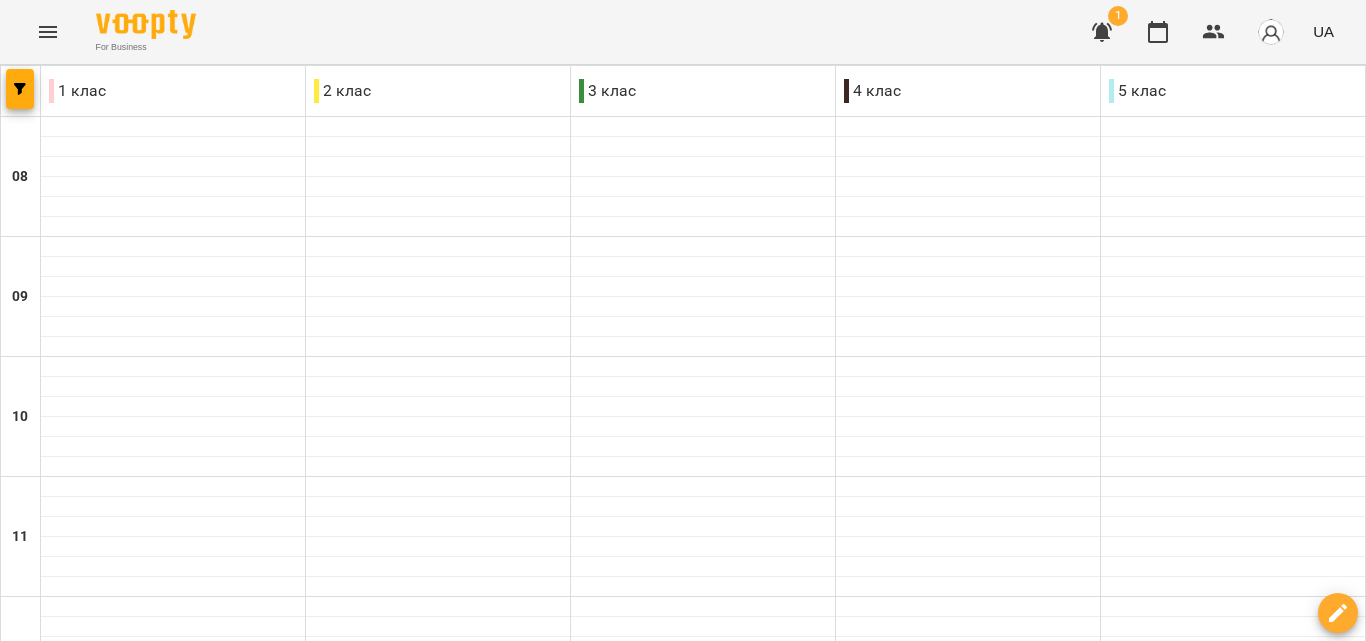 scroll, scrollTop: 849, scrollLeft: 0, axis: vertical 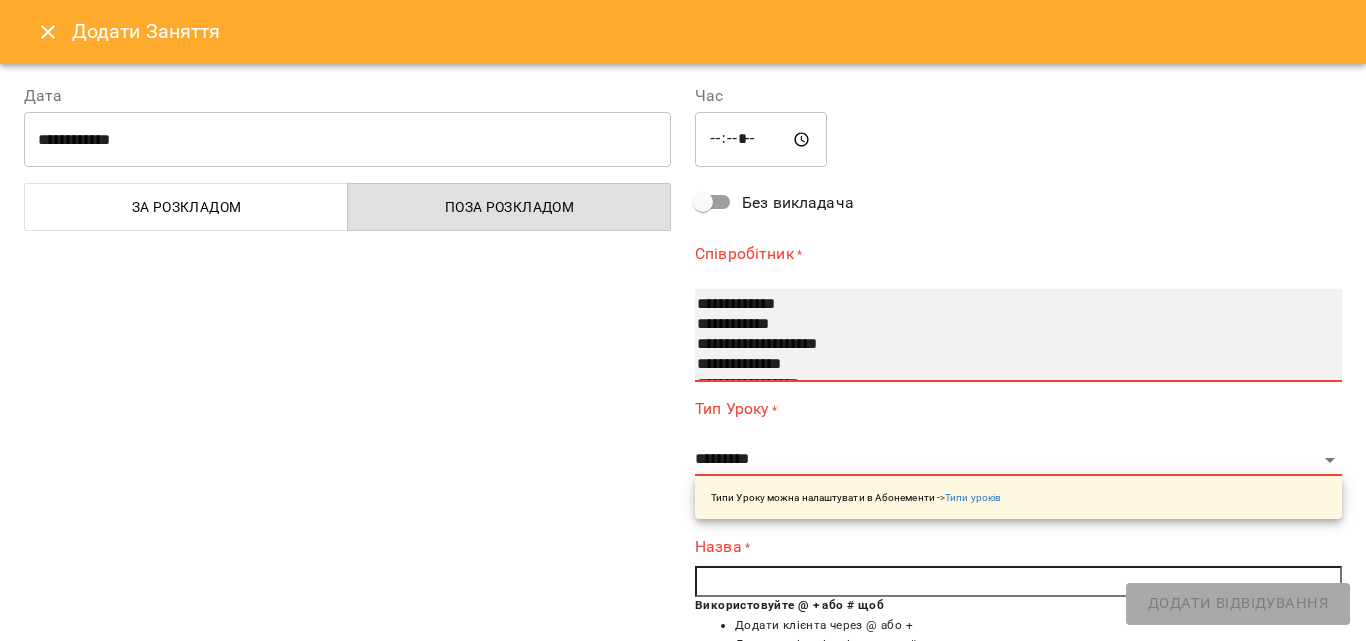 select on "**********" 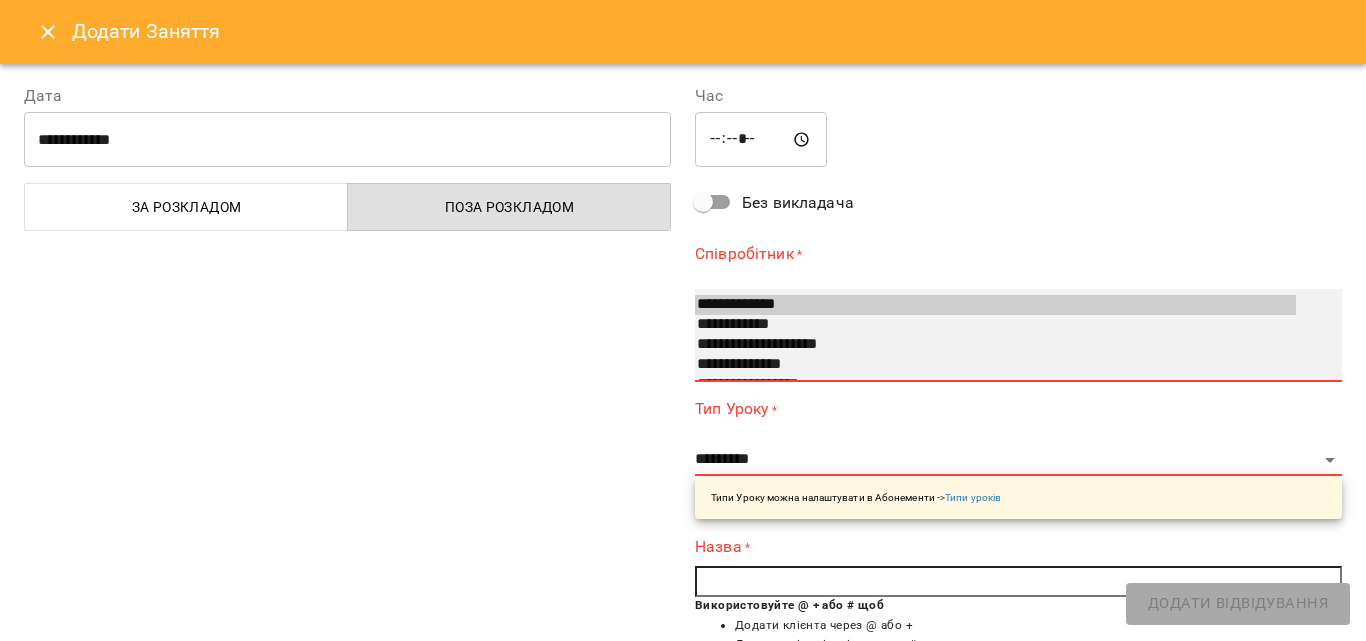 click on "**********" at bounding box center [995, 305] 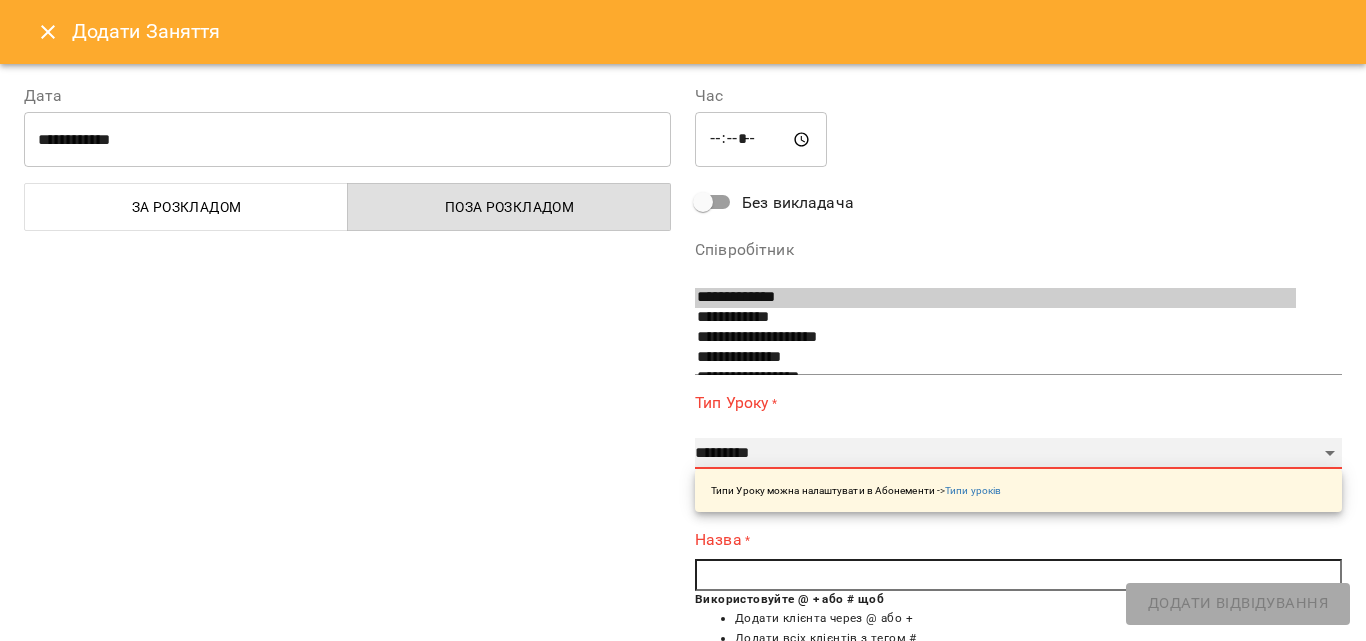 click on "**********" at bounding box center (1018, 454) 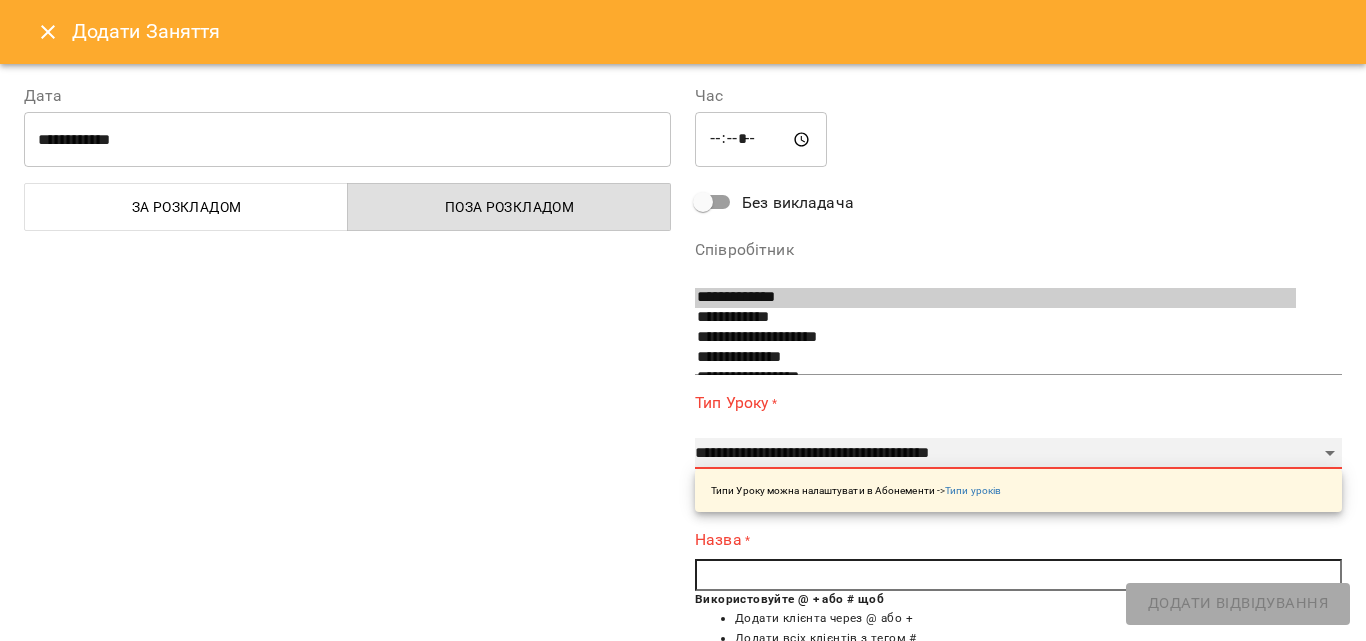 click on "**********" at bounding box center [1018, 454] 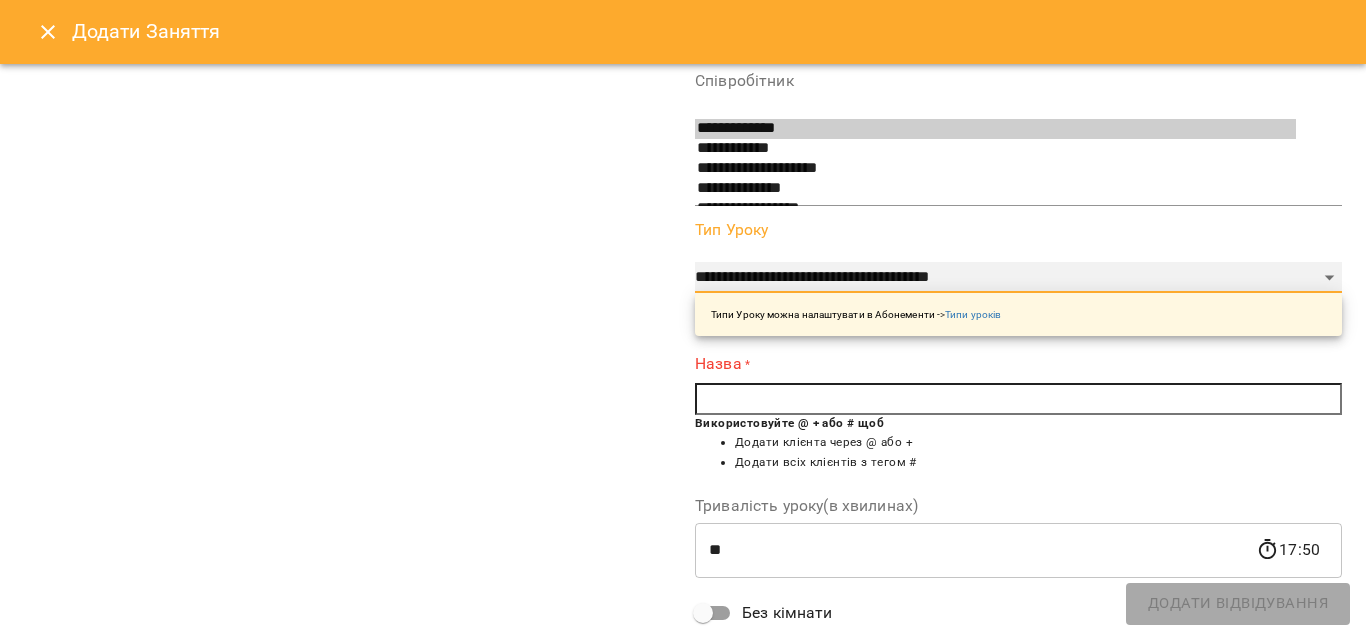 scroll, scrollTop: 200, scrollLeft: 0, axis: vertical 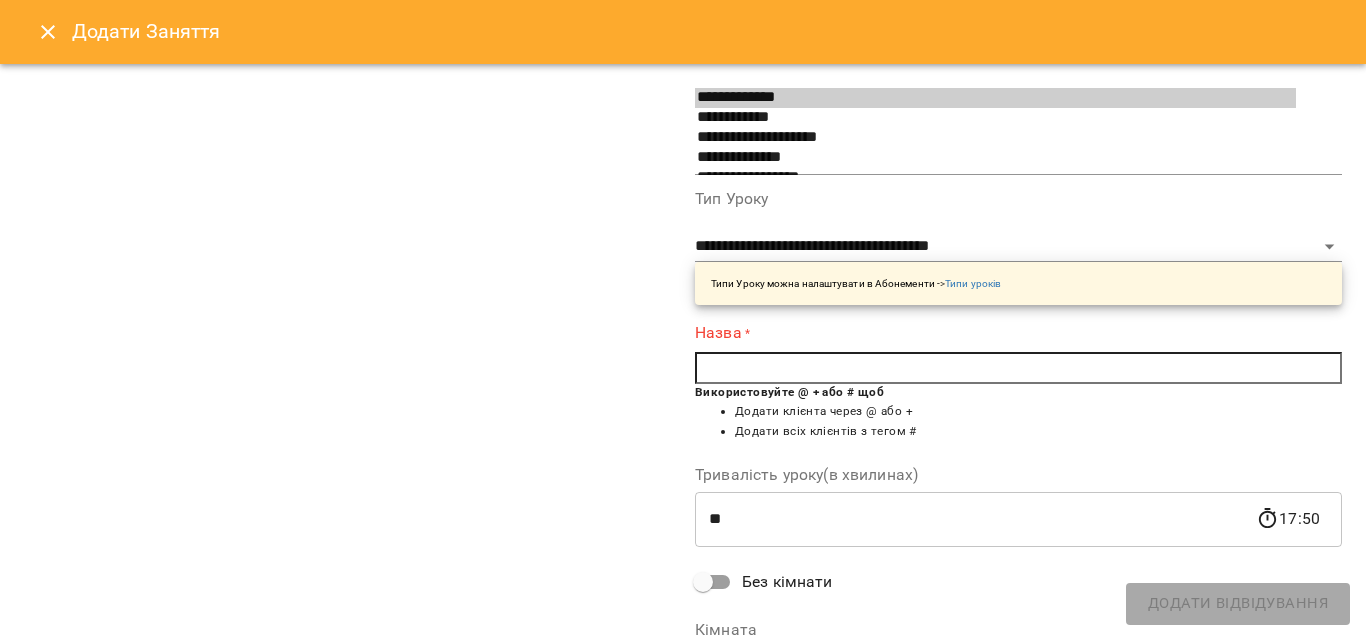 click at bounding box center (1018, 368) 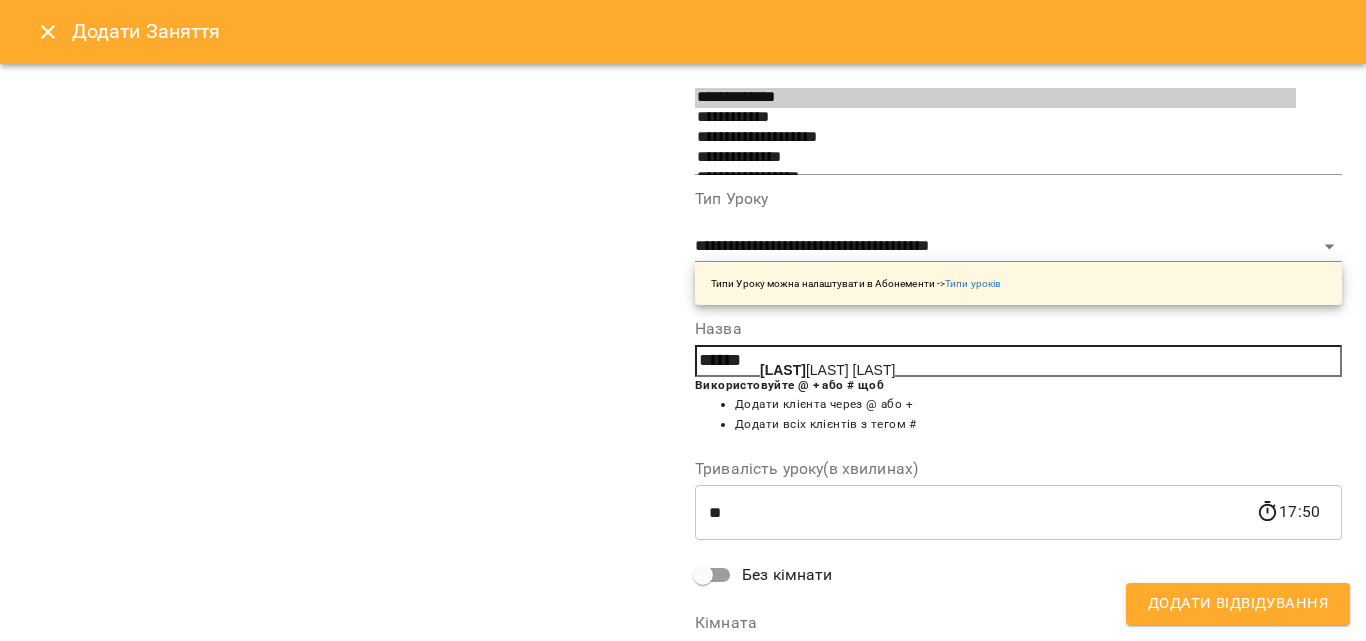 click on "[LAST]" 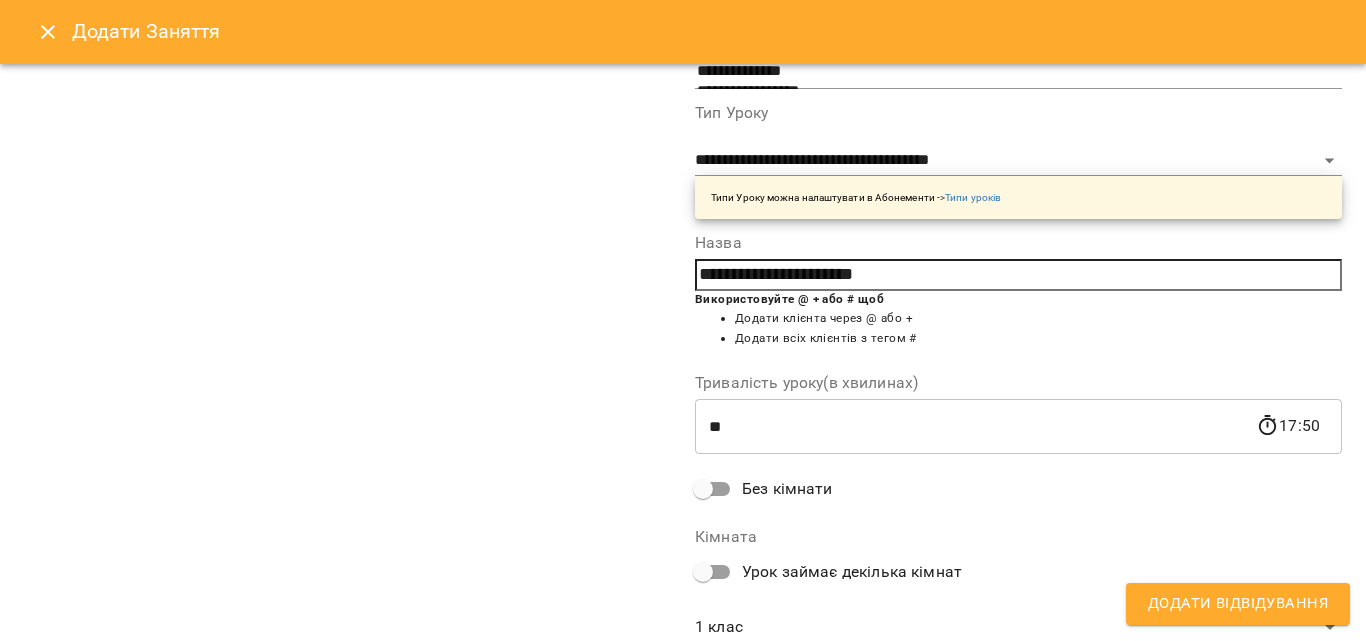 scroll, scrollTop: 356, scrollLeft: 0, axis: vertical 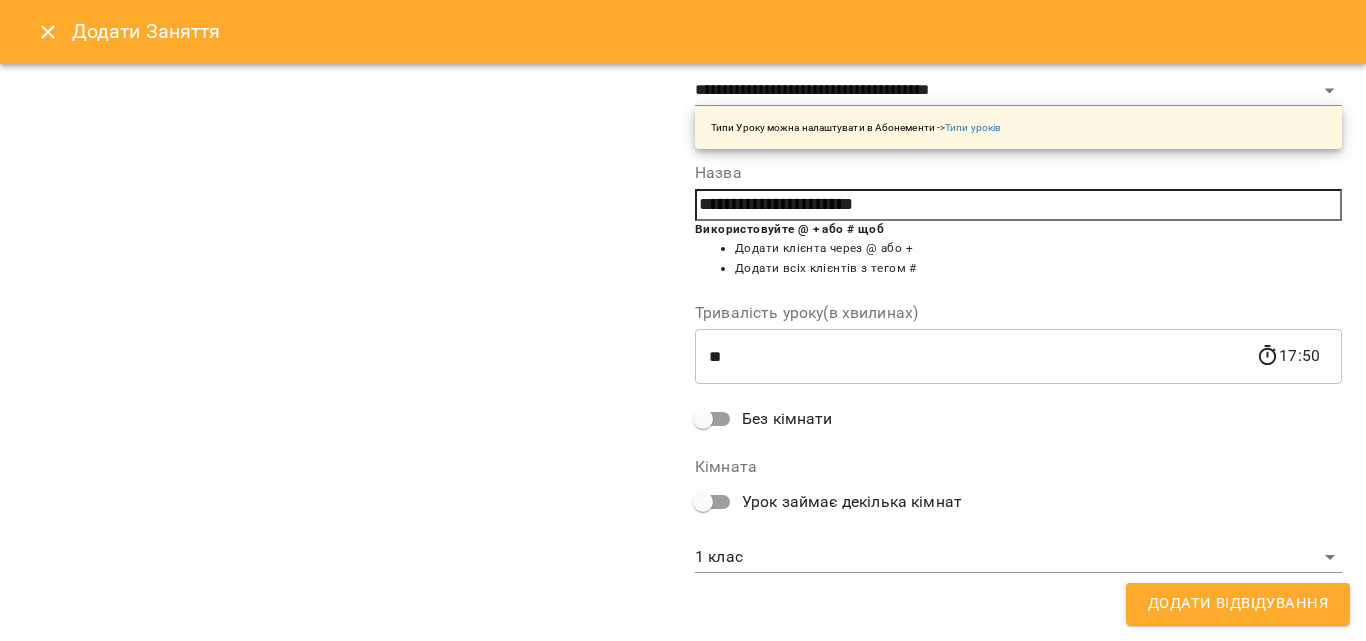 click on "For Business 1 UA   1 клас   2 клас   3 клас   4 клас   5 клас 08 09 10 11 12 13 14 15 16 17 18 19 15:00 [LAST] [LAST] [LAST] індивідуальне заняття (50 хвилин) 16:00 [LAST] [LAST] [LAST] індивідуальне заняття (50 хвилин) 17:00 [LAST] [LAST] [LAST] індивідуальне заняття (50 хвилин) 18:00 [LAST] [LAST] Пробне заняття (50 хвилин) 15:00 [LAST] [LAST] [LAST] індивідуальне заняття (50 хвилин) 17:00 пн 04 серп вт" at bounding box center [683, 845] 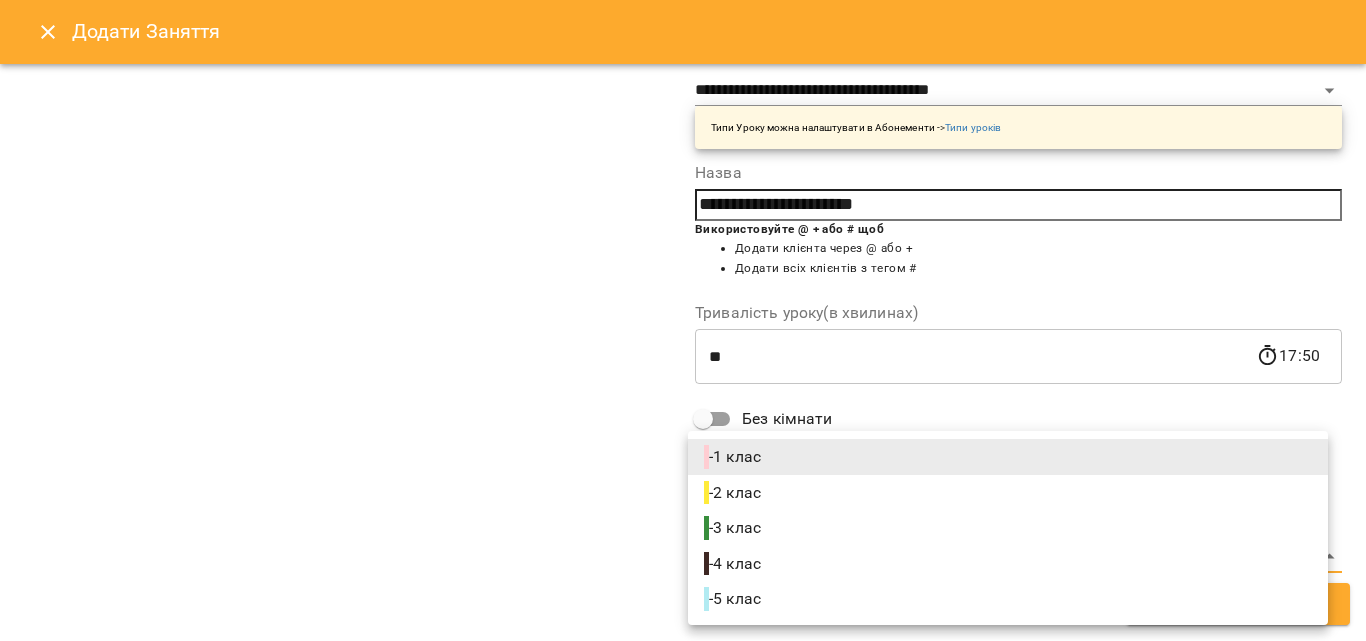click on "-  3 клас" at bounding box center (734, 528) 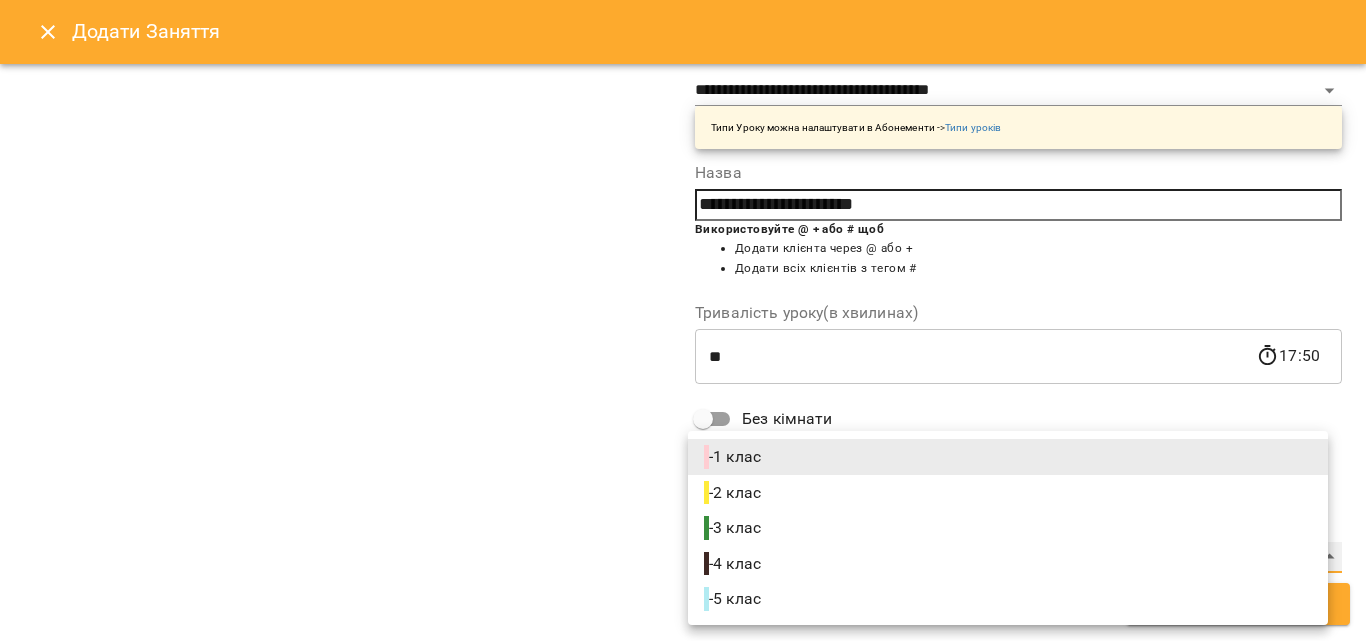 type on "**********" 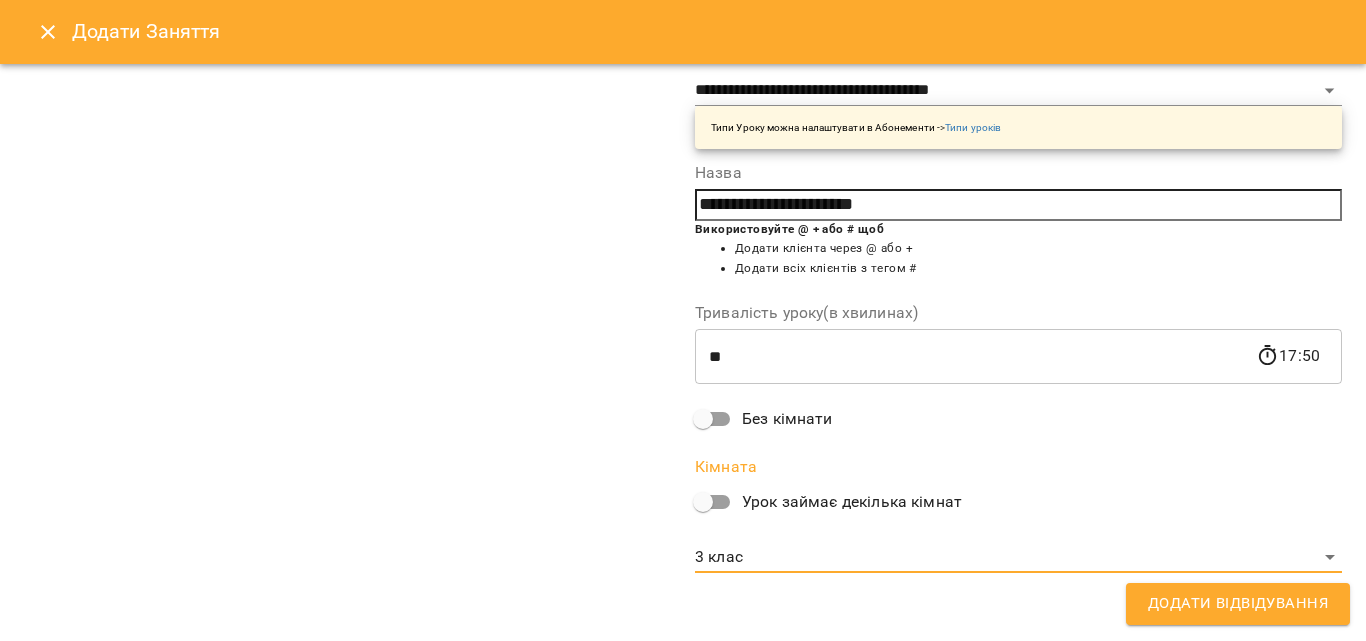 click on "Додати Відвідування" at bounding box center [1238, 604] 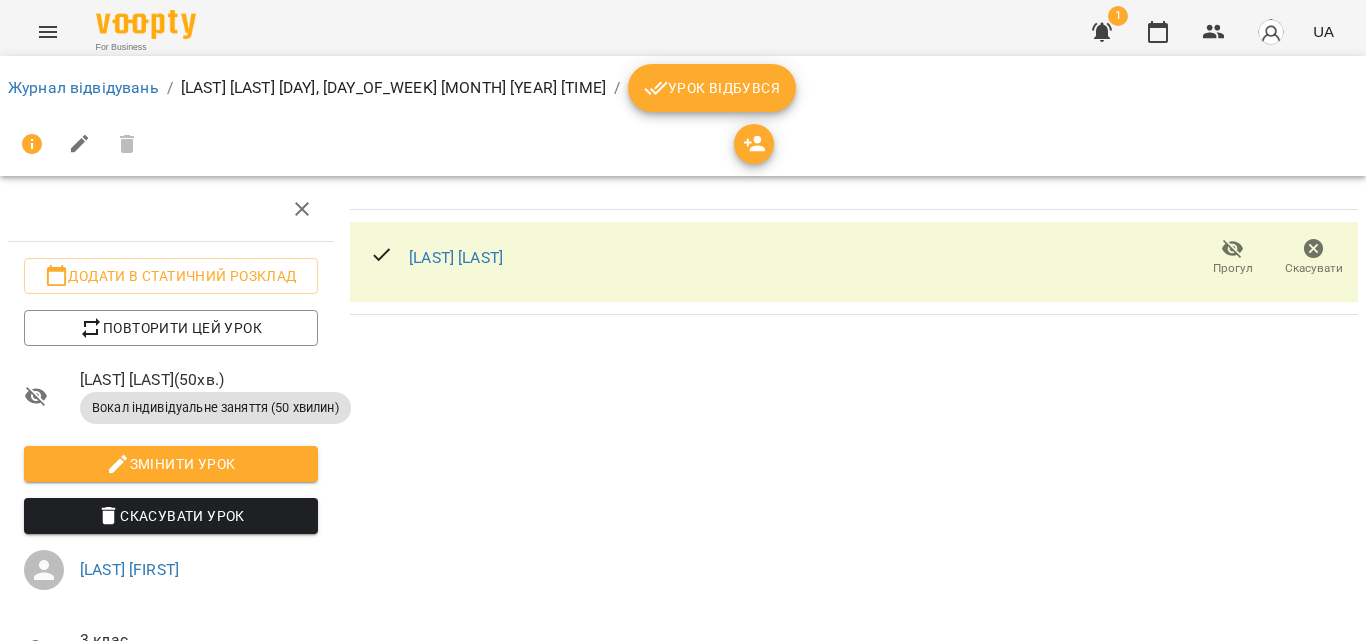 drag, startPoint x: 194, startPoint y: 337, endPoint x: 641, endPoint y: 397, distance: 451.00888 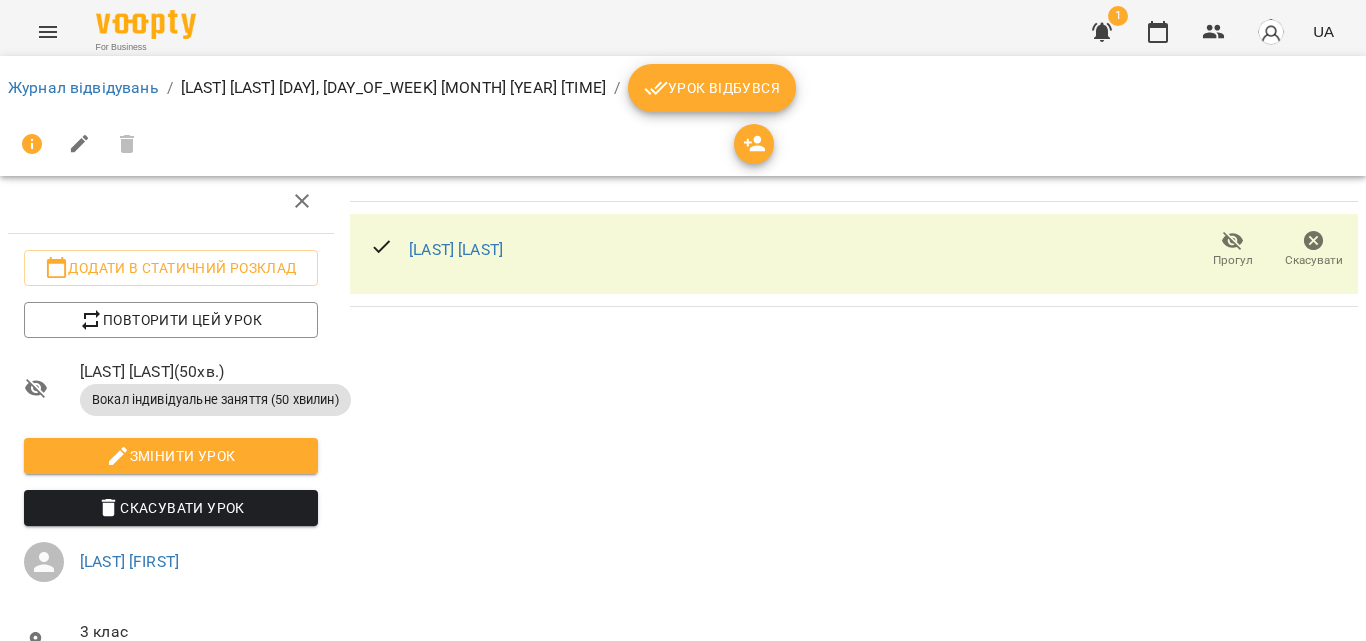 scroll, scrollTop: 0, scrollLeft: 0, axis: both 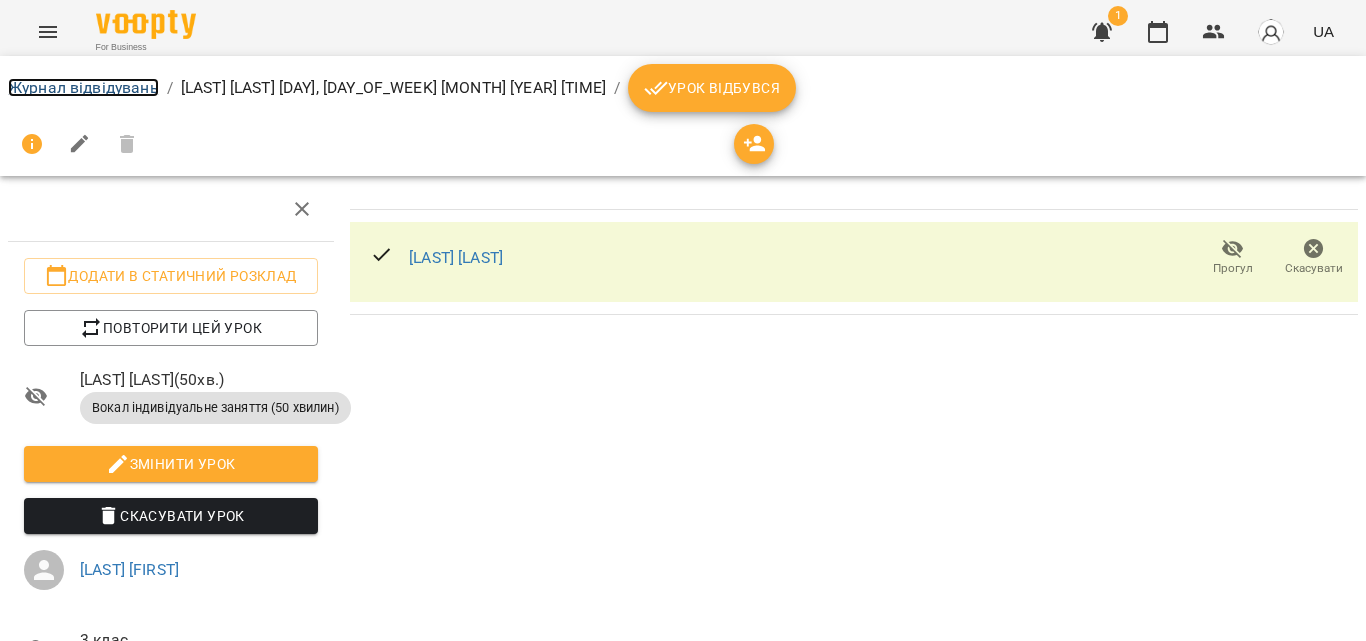 click on "Журнал відвідувань" at bounding box center [83, 87] 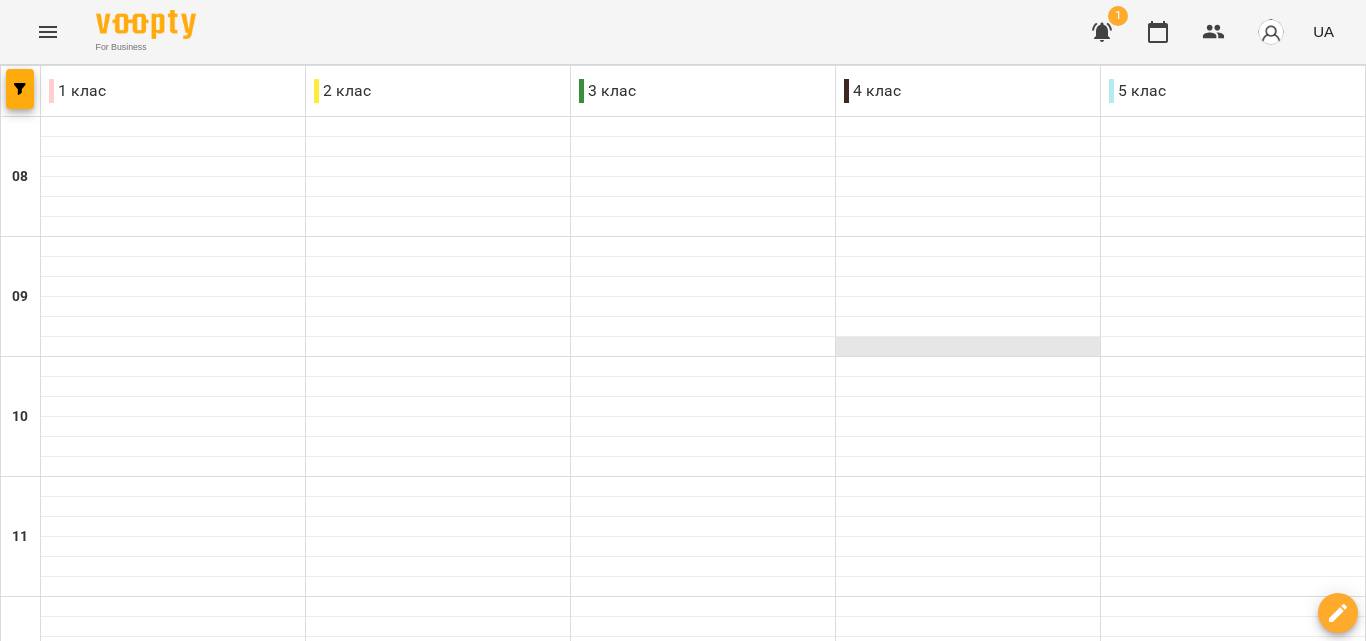 scroll, scrollTop: 1000, scrollLeft: 0, axis: vertical 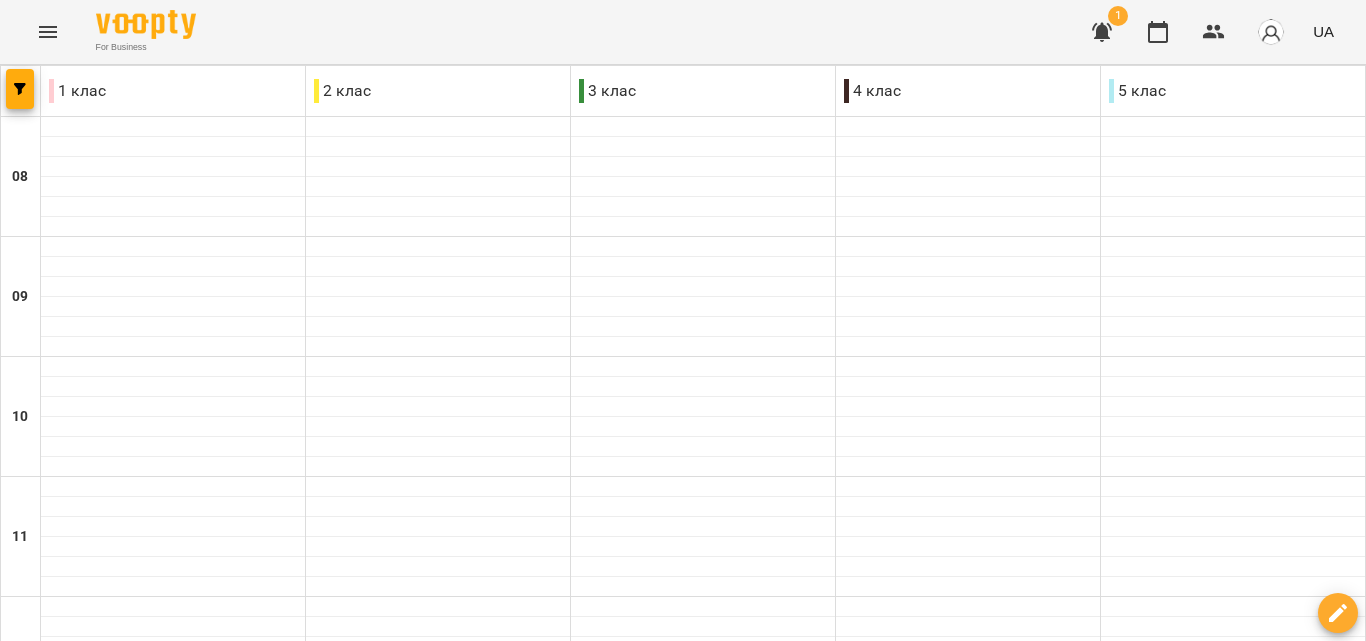 click at bounding box center (703, 1327) 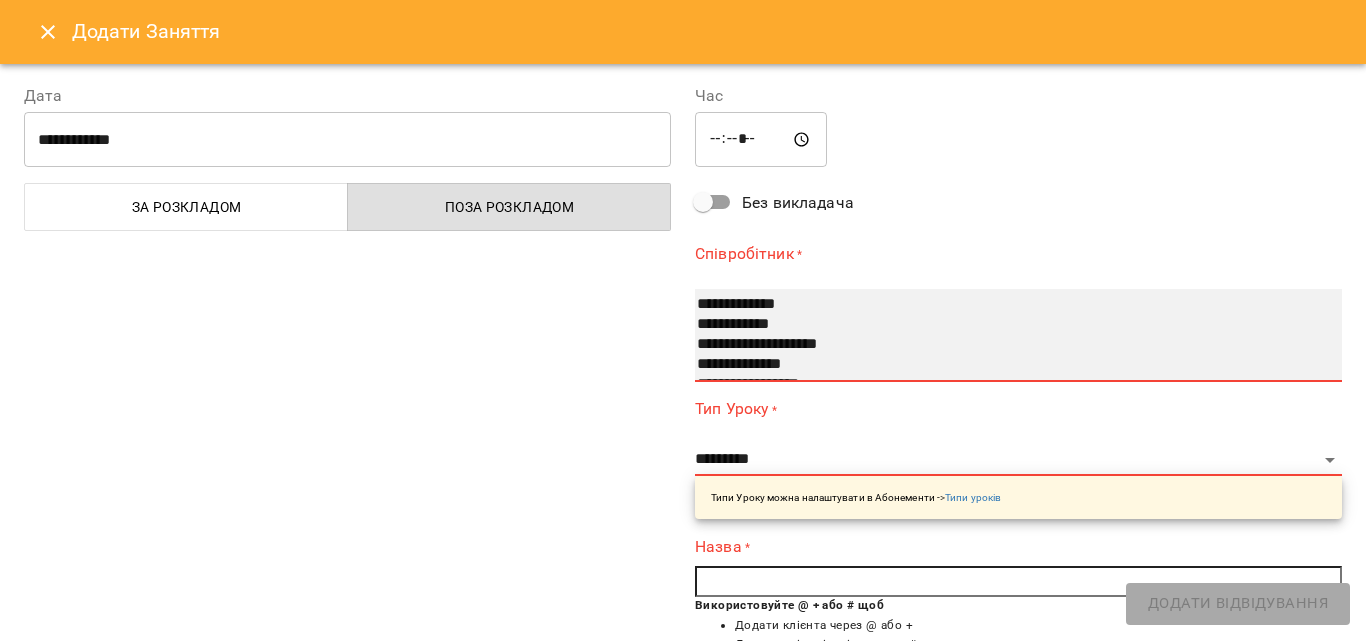 select on "**********" 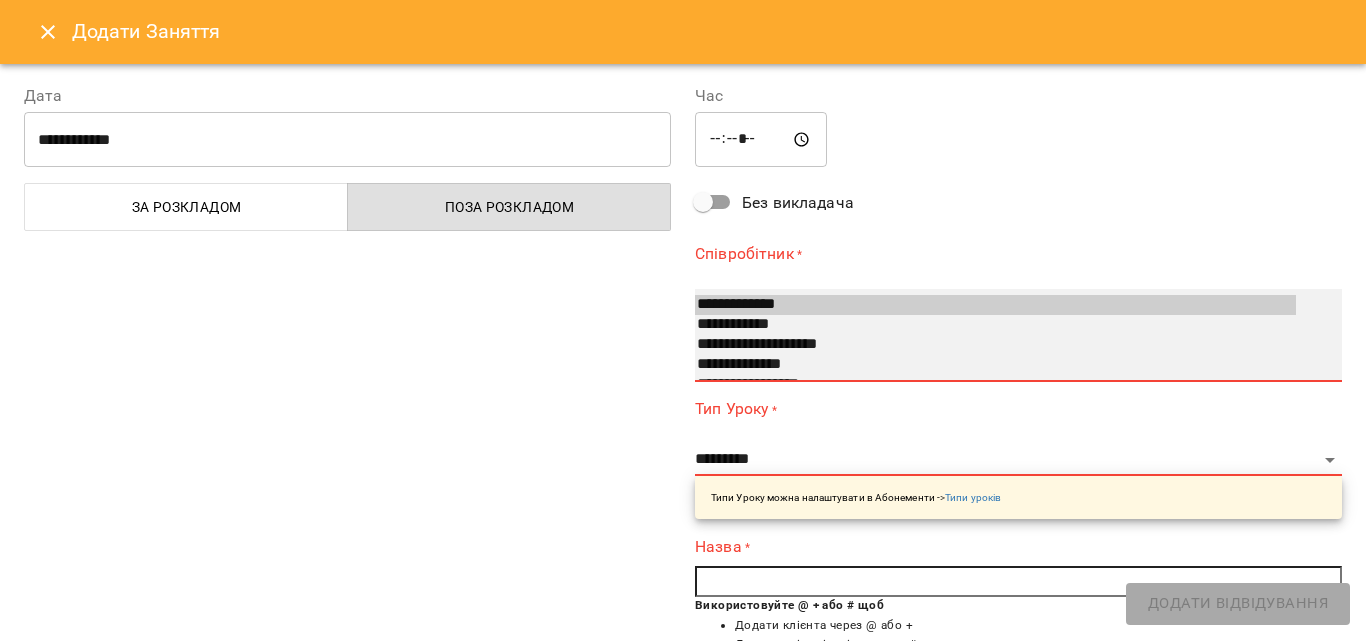 click on "**********" at bounding box center (995, 305) 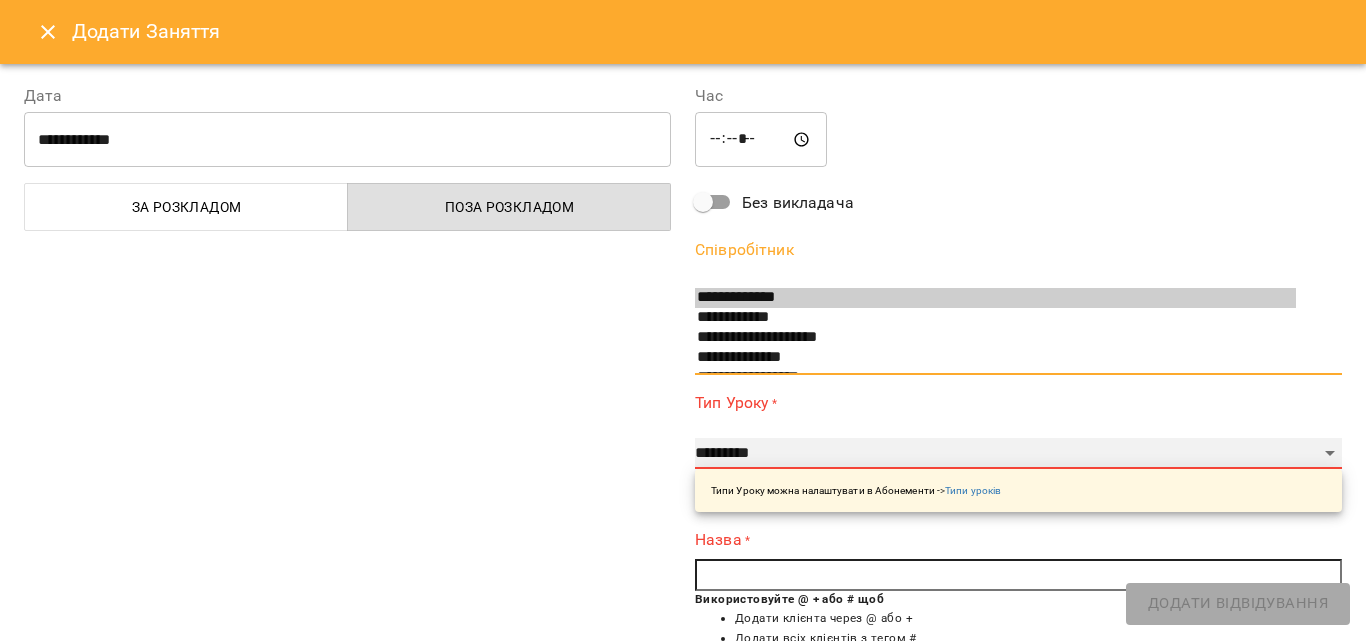 click on "**********" at bounding box center (1018, 454) 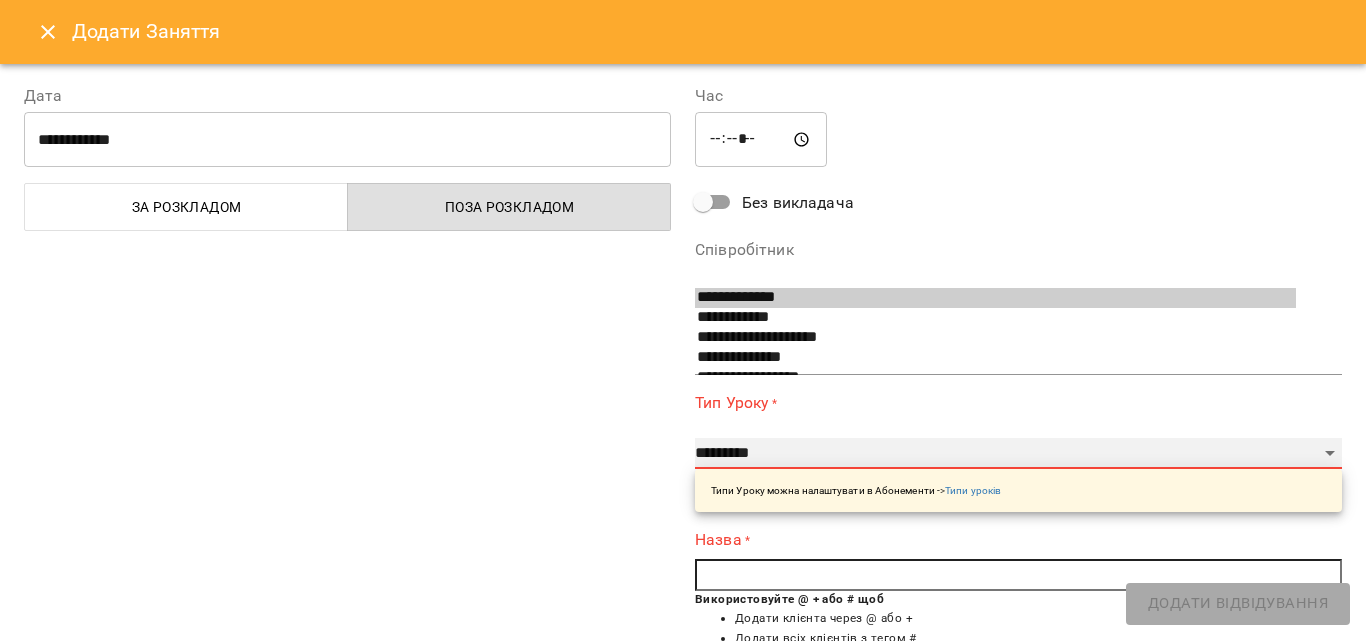 select on "**********" 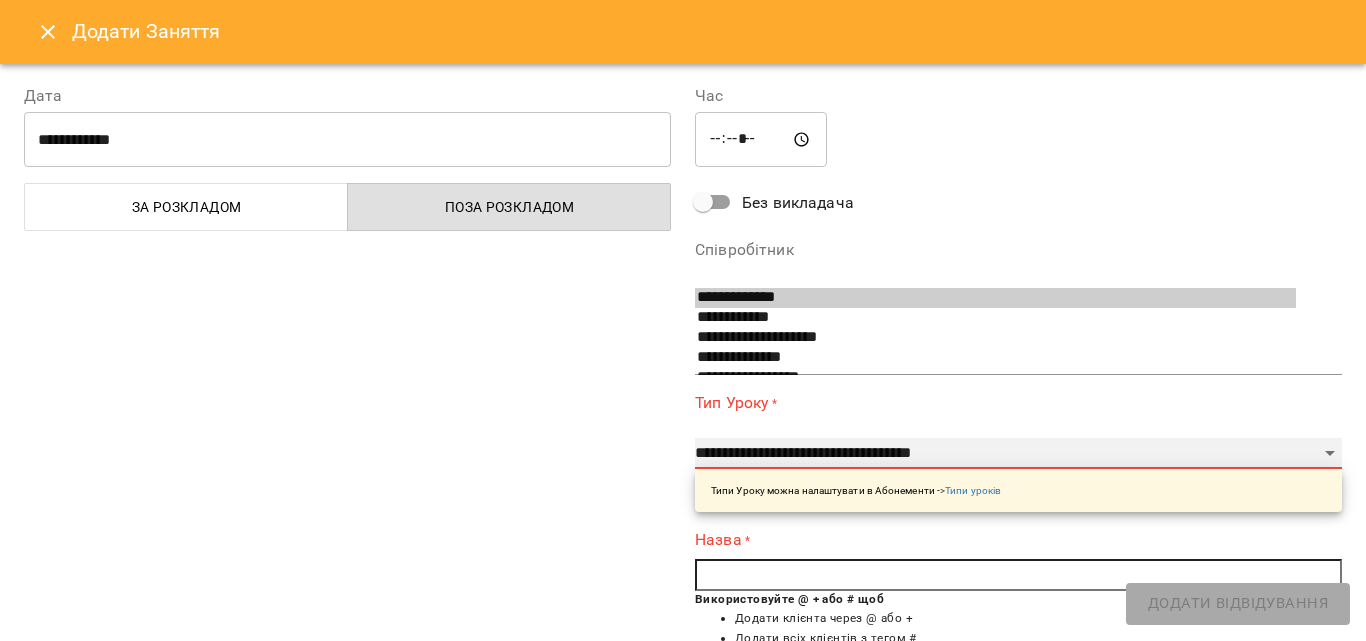 click on "**********" at bounding box center (1018, 454) 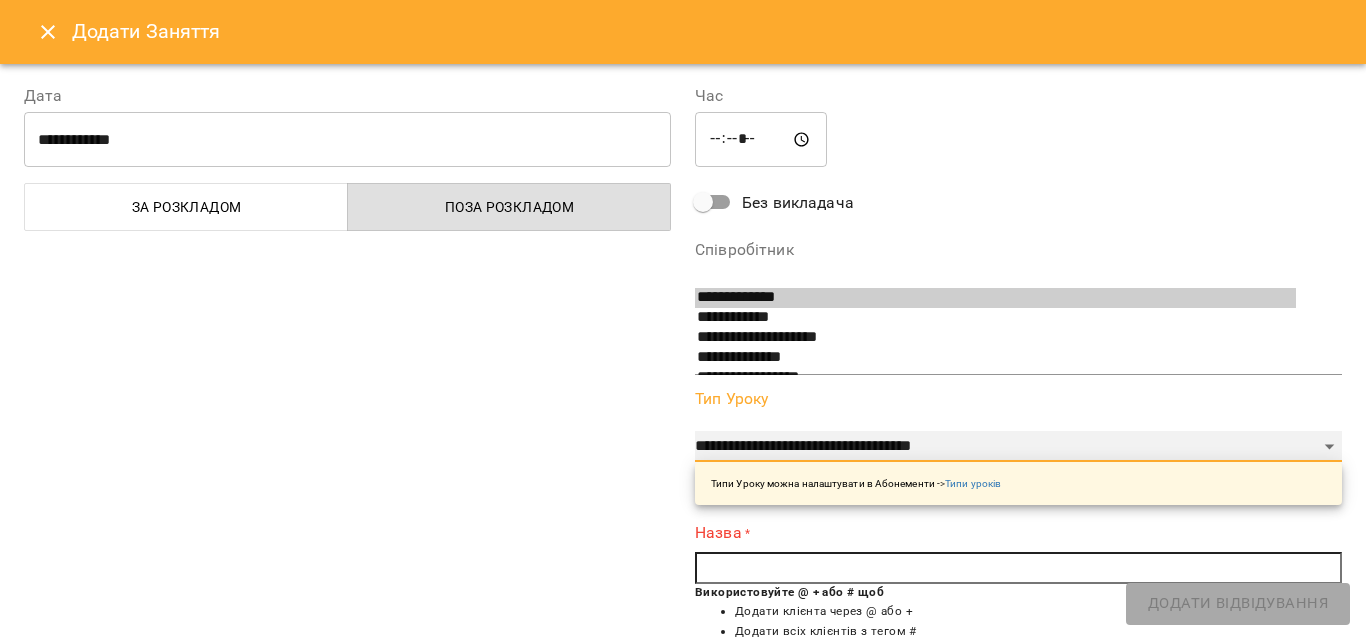 scroll, scrollTop: 100, scrollLeft: 0, axis: vertical 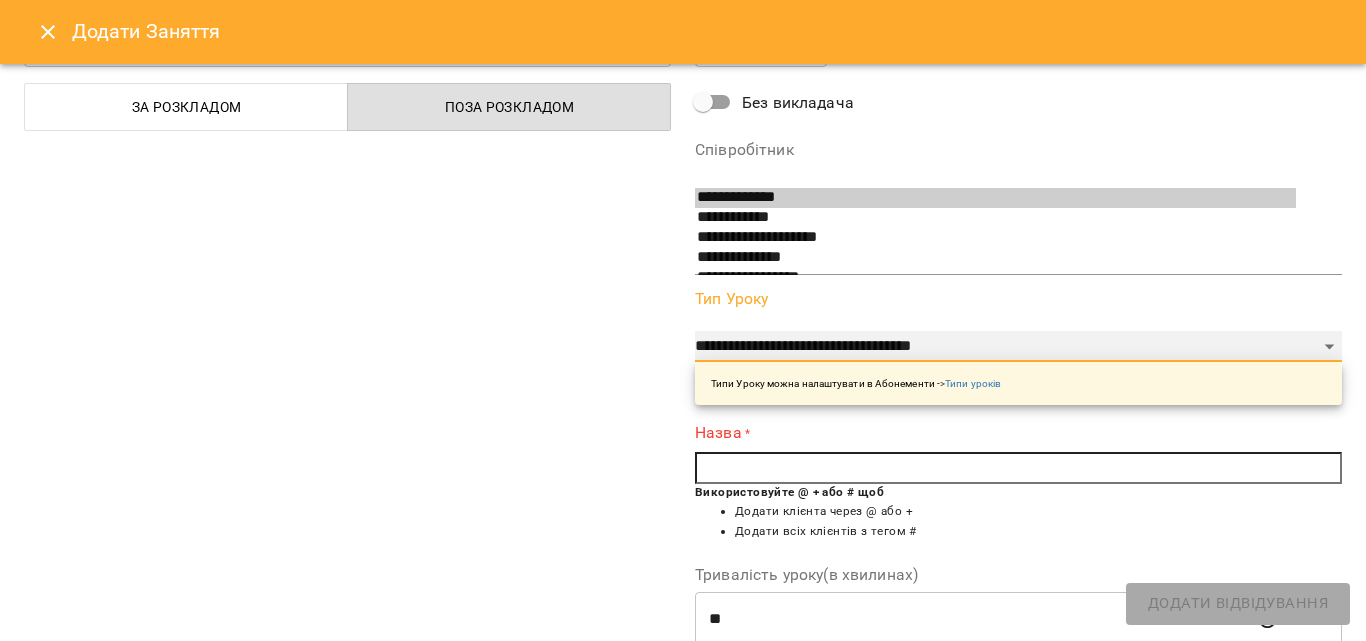 click on "**********" at bounding box center [1018, 347] 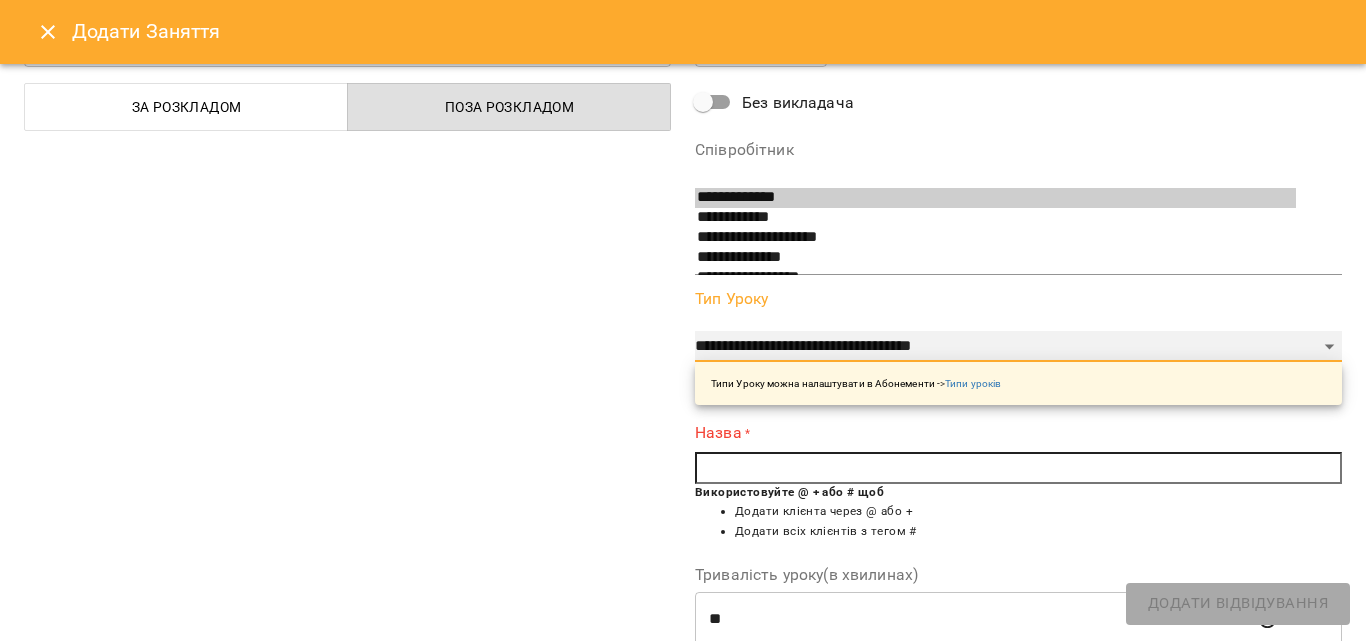 select on "**********" 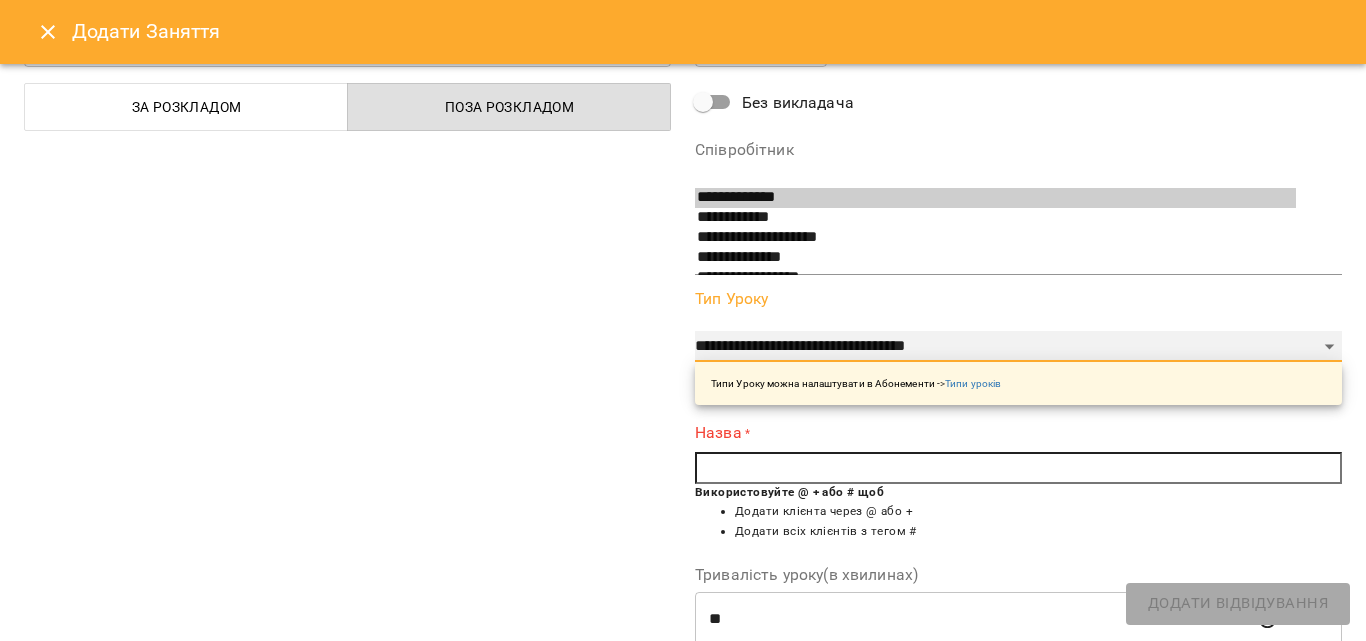 click on "**********" at bounding box center (1018, 347) 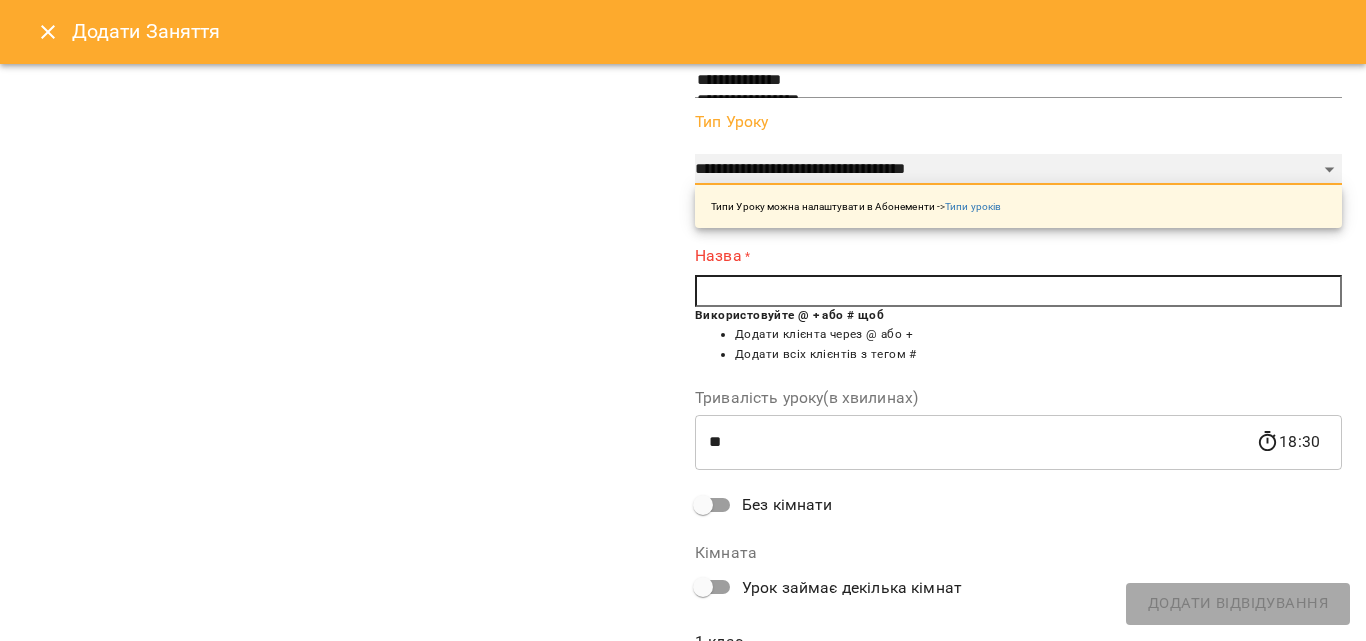 scroll, scrollTop: 300, scrollLeft: 0, axis: vertical 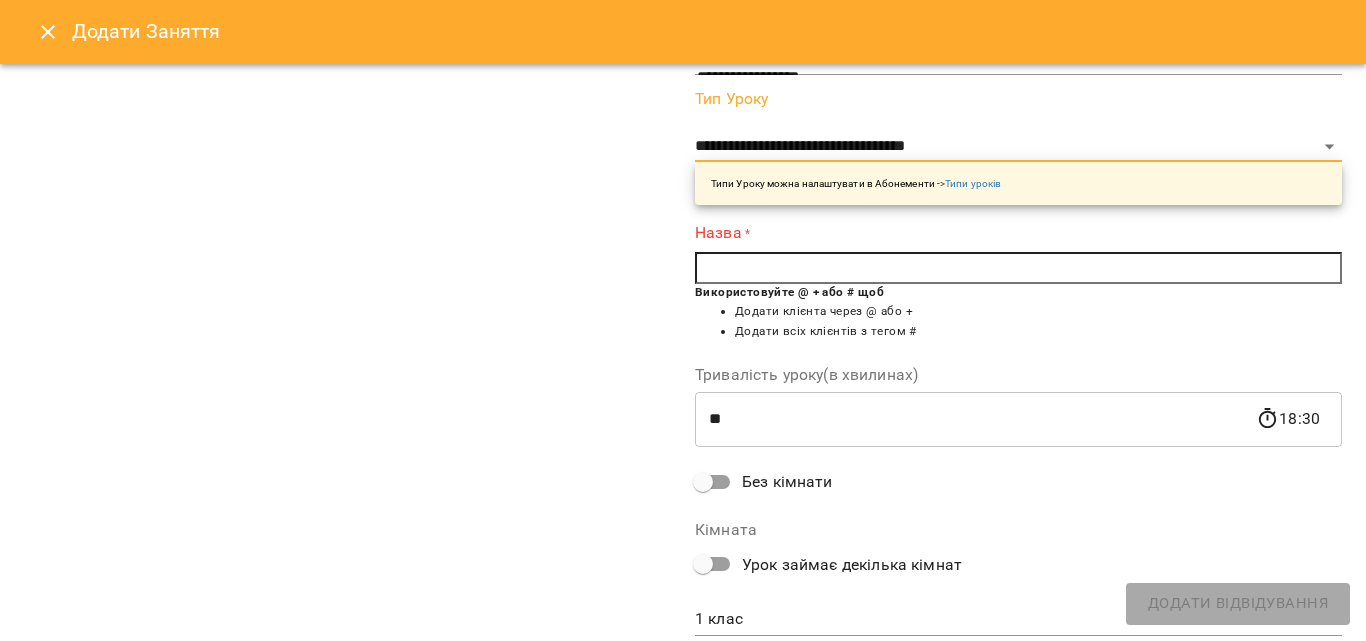 click at bounding box center (1018, 268) 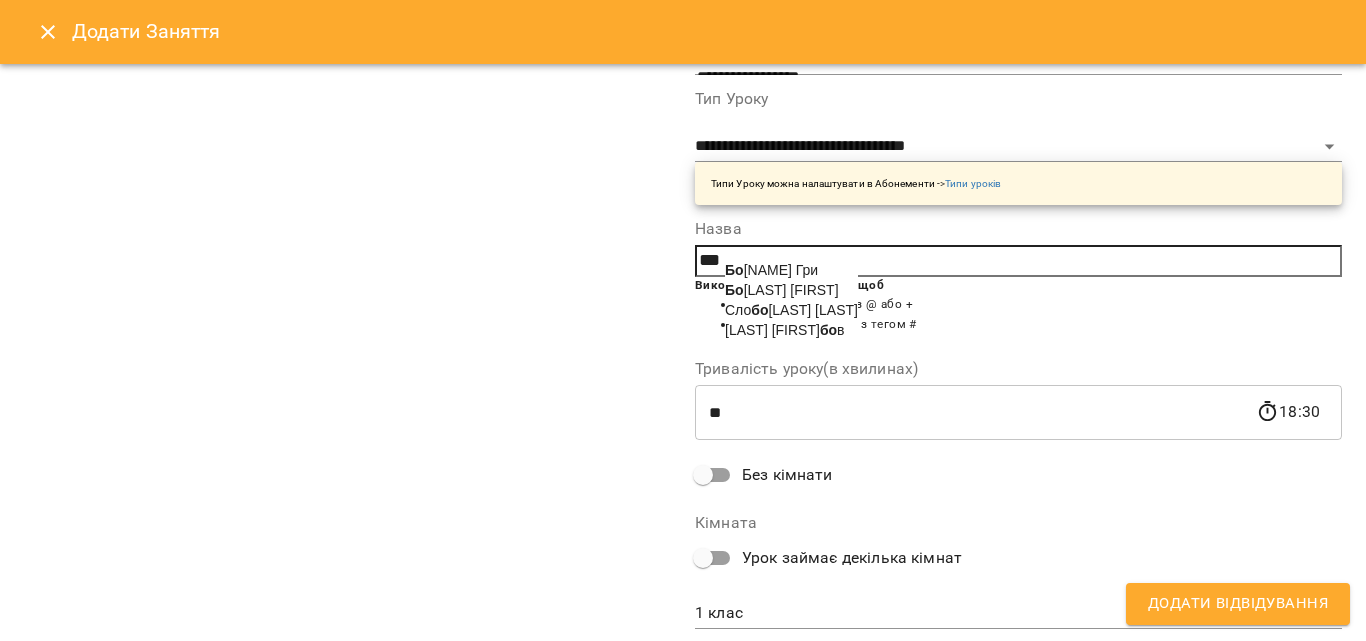 click on "[LAST] [FIRST]" at bounding box center (782, 290) 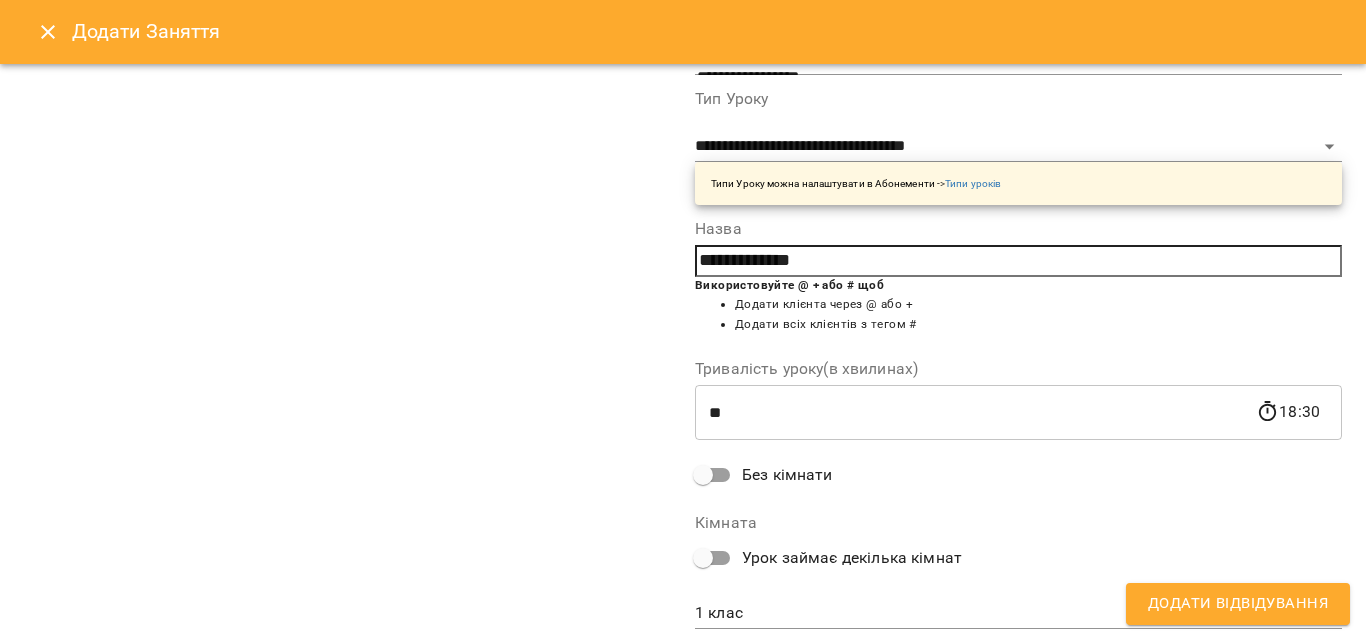 scroll, scrollTop: 356, scrollLeft: 0, axis: vertical 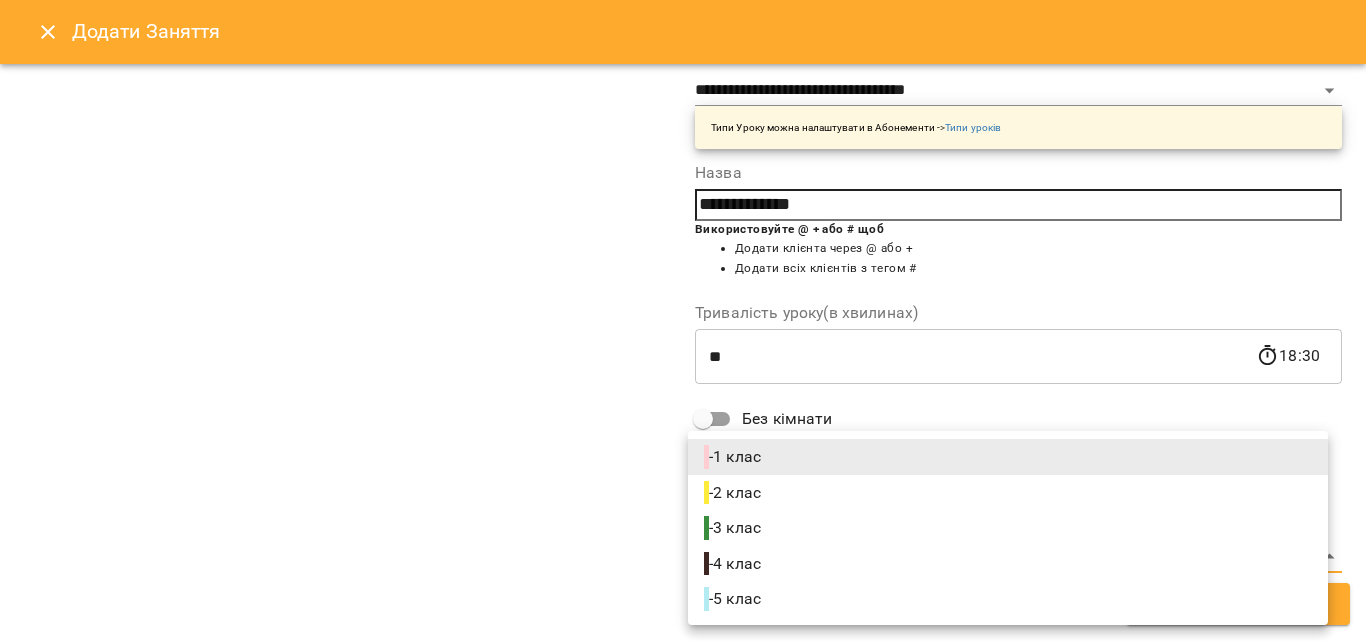 click on "For Business 1 UA   1 клас   2 клас   3 клас   4 клас   5 клас 08 09 10 11 12 13 14 15 16 17 18 19 17:00 [LAST] [LAST] [LAST] індивідуальне заняття (50 хвилин) 15:00 [LAST] [LAST] [LAST] індивідуальне заняття (50 хвилин) 16:00 [LAST] [LAST] [LAST] індивідуальне заняття (50 хвилин) 17:00 [LAST] [LAST] Пробне заняття (50 хвилин) 15:00 [LAST] [LAST] [LAST] індивідуальне заняття (50 хвилин) 17:00 пн 04 серп вт" at bounding box center (683, 845) 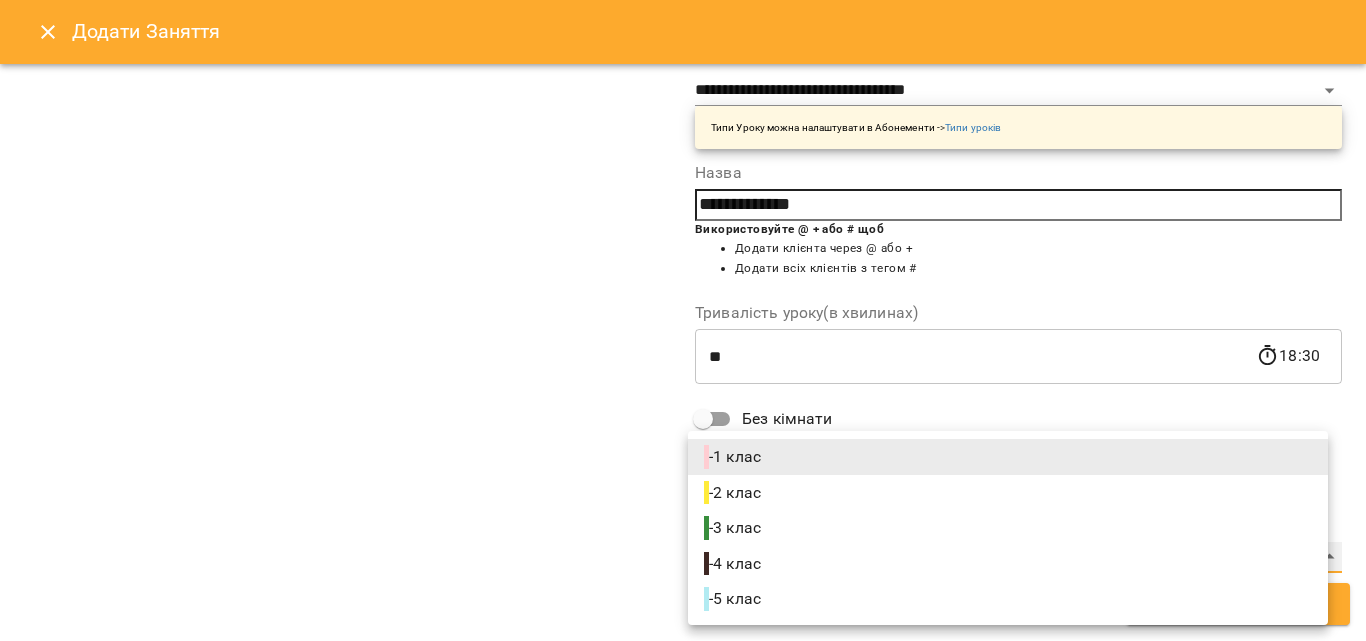 type on "**********" 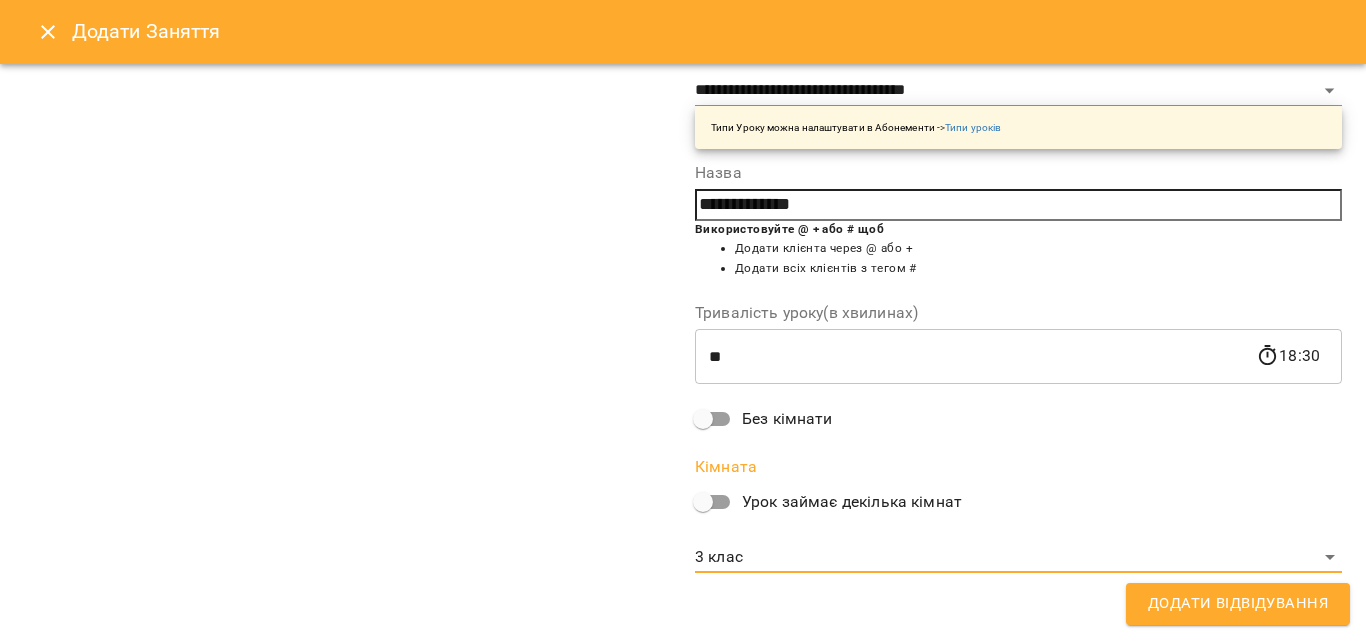 click on "Додати Відвідування" at bounding box center (1238, 604) 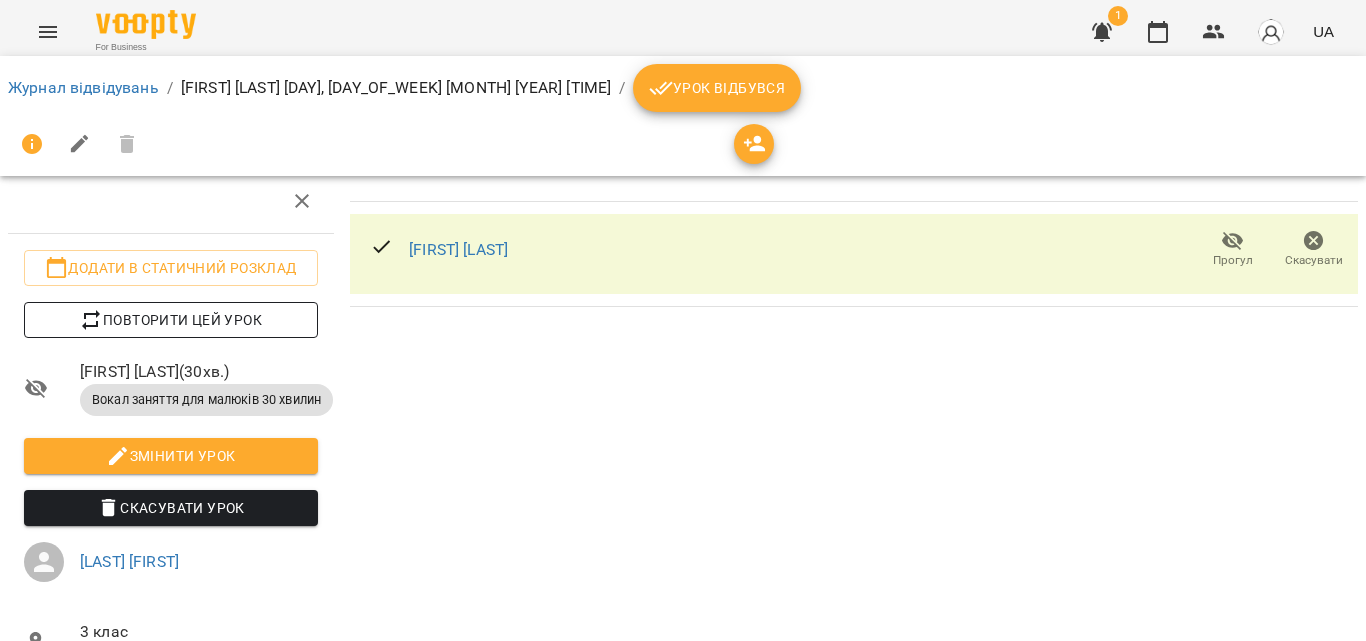 scroll, scrollTop: 0, scrollLeft: 0, axis: both 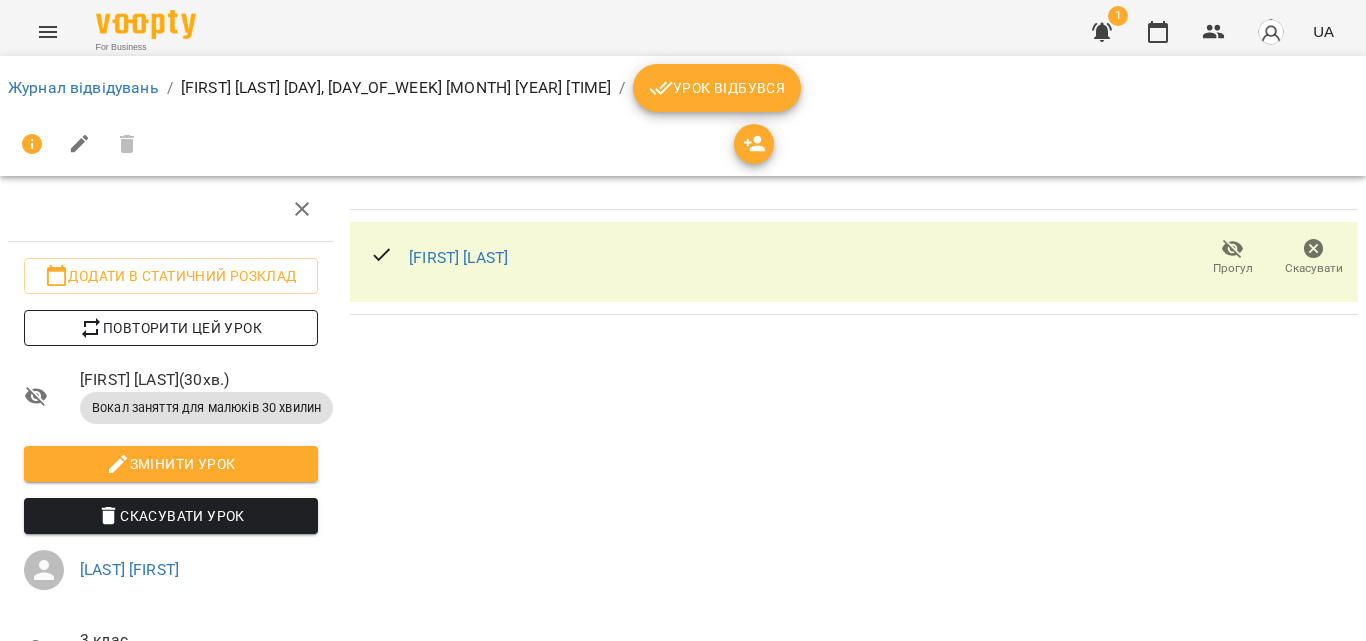 click on "Повторити цей урок" at bounding box center (171, 328) 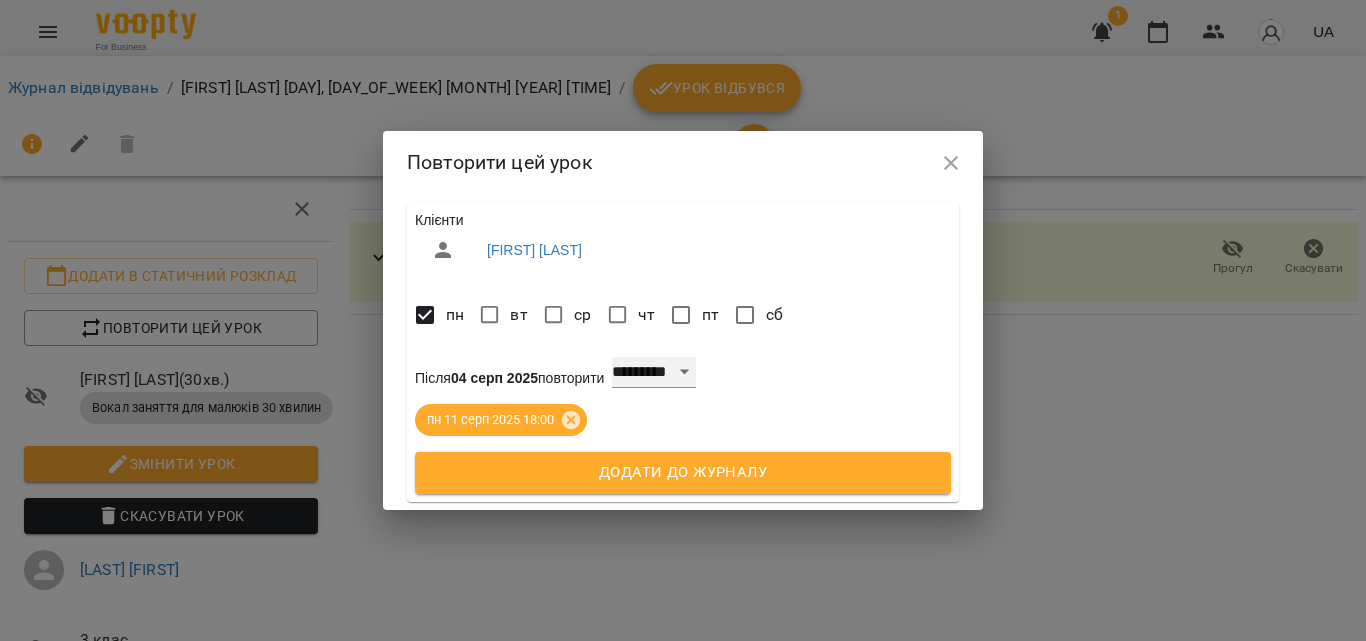 click on "**********" at bounding box center [654, 373] 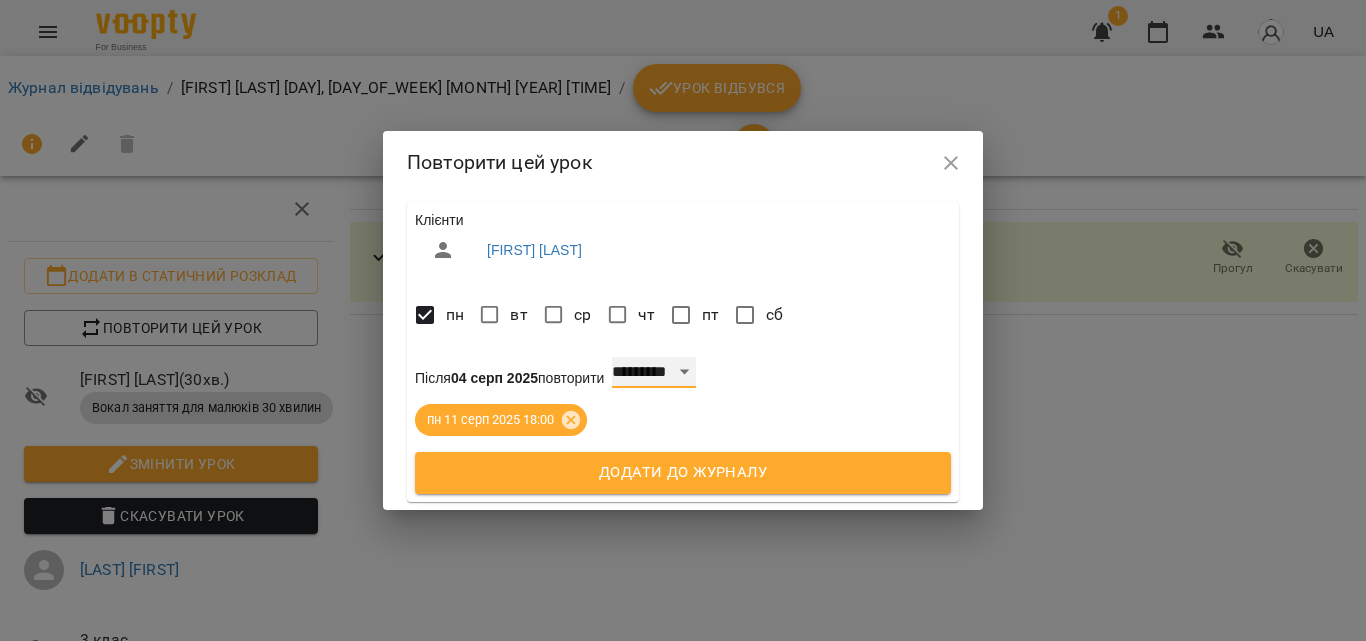 select on "*" 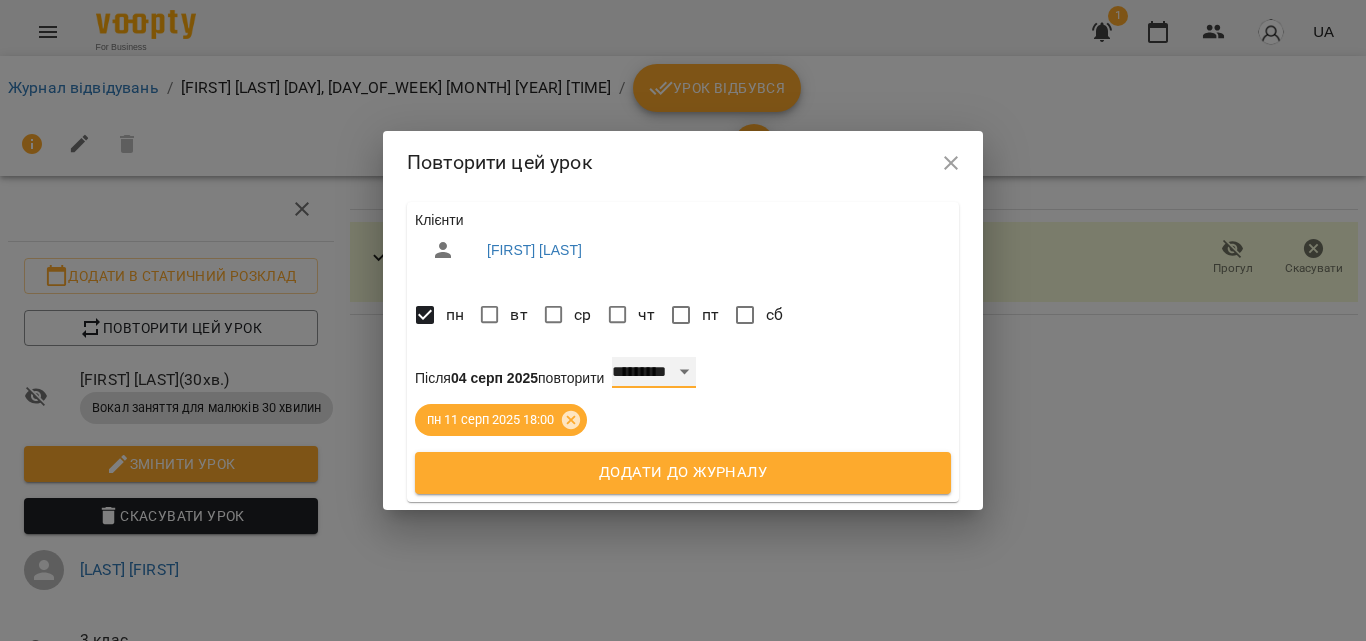 click on "**********" at bounding box center (654, 373) 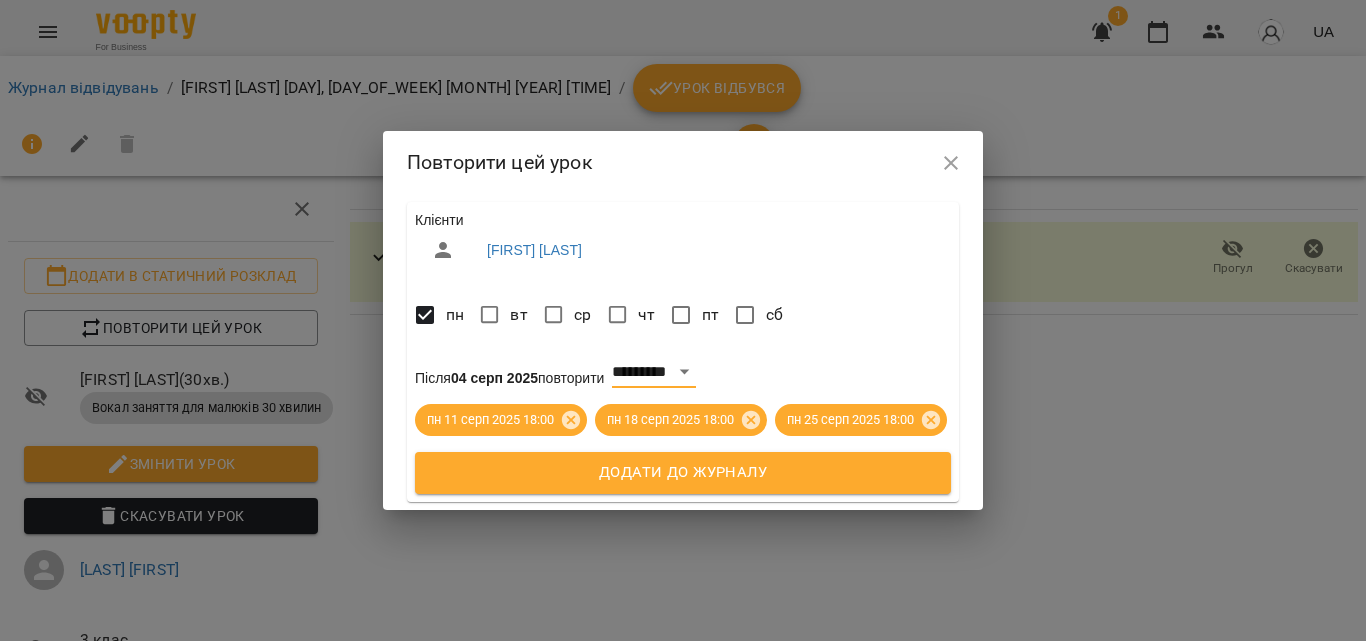 click on "Додати до журналу" at bounding box center (683, 473) 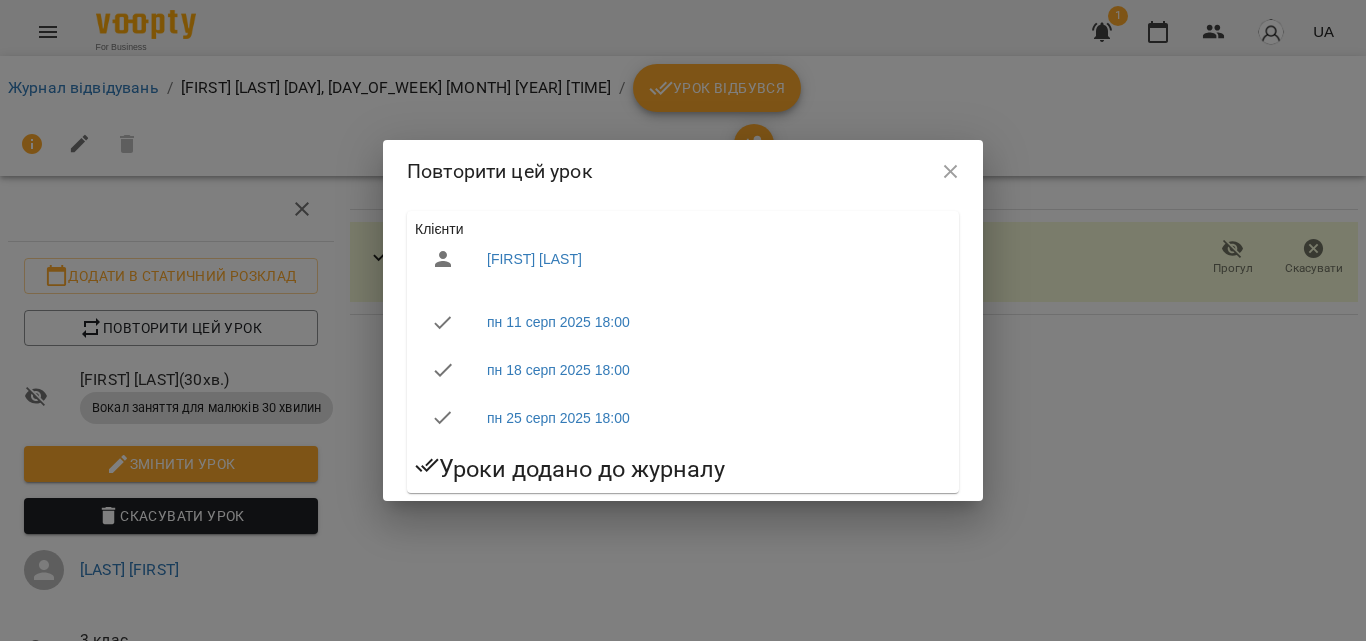 click 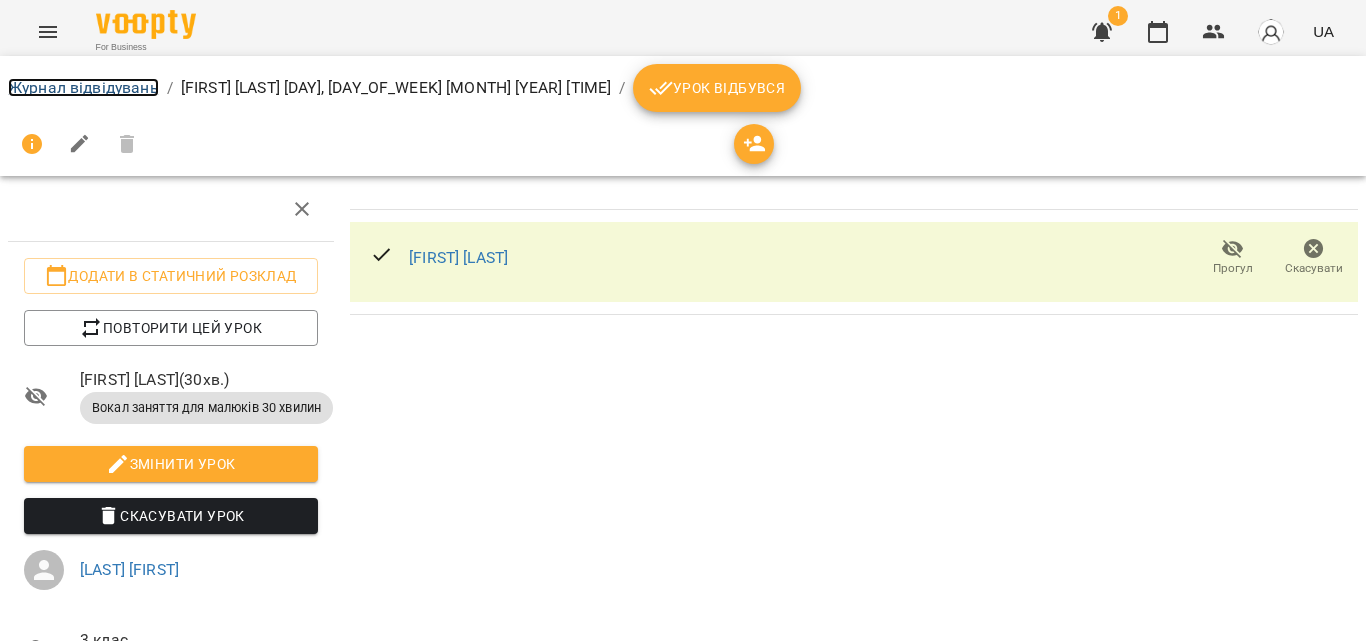 click on "Журнал відвідувань" at bounding box center (83, 87) 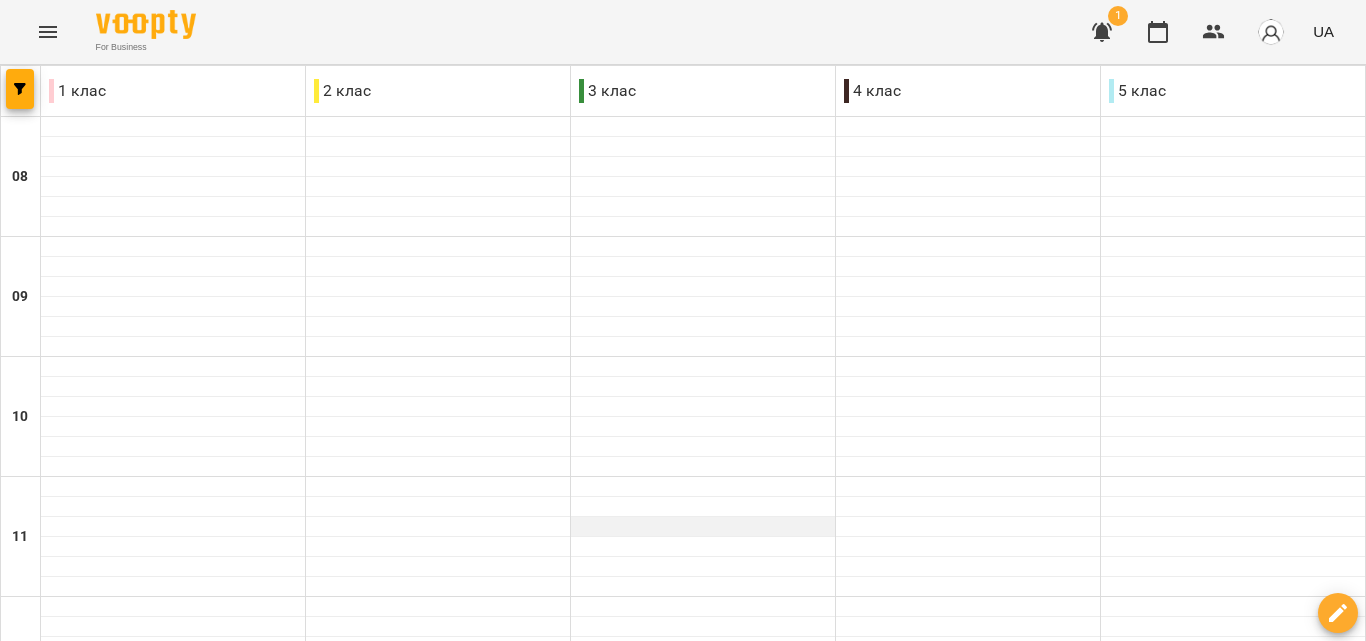 scroll, scrollTop: 1000, scrollLeft: 0, axis: vertical 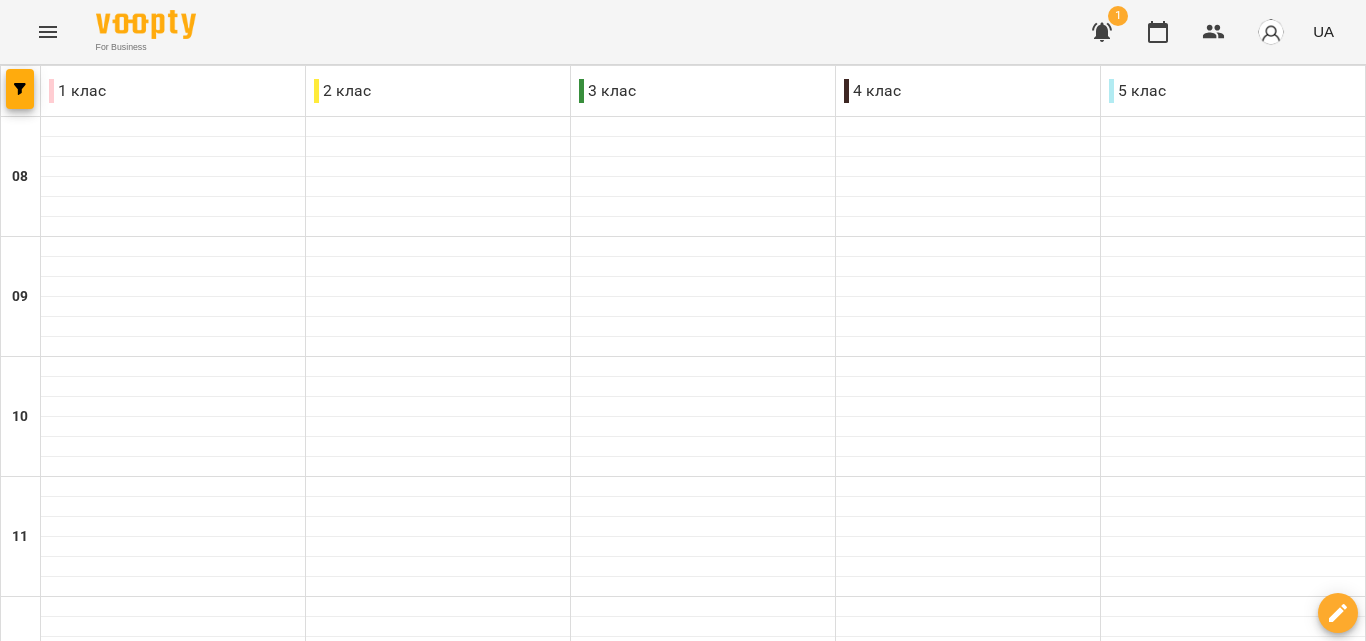 click on "18:00 [FIRST] [LAST]" at bounding box center [703, 1345] 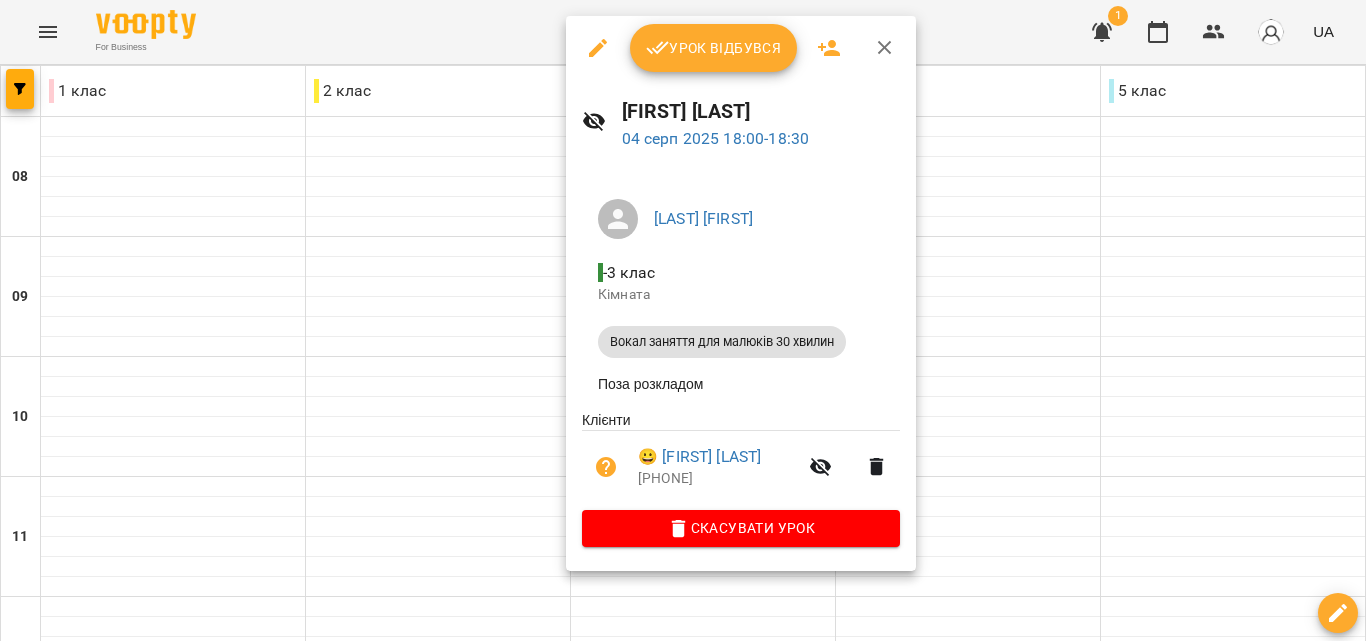 click at bounding box center [885, 48] 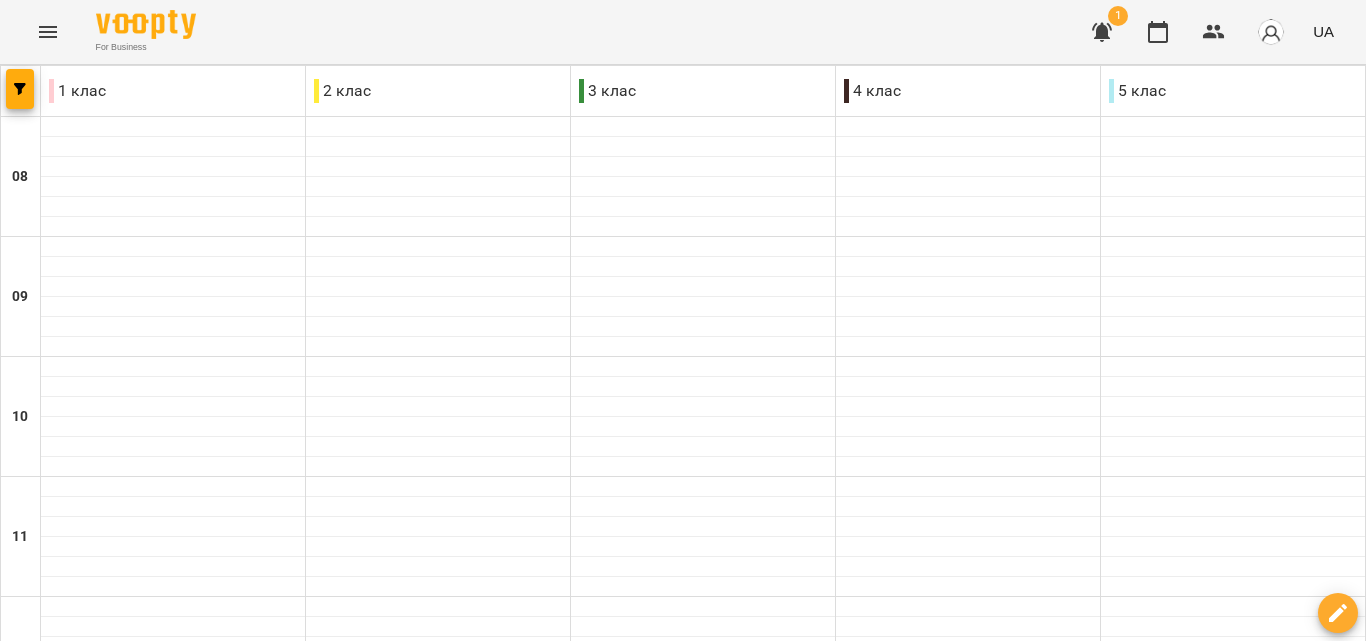 scroll, scrollTop: 800, scrollLeft: 0, axis: vertical 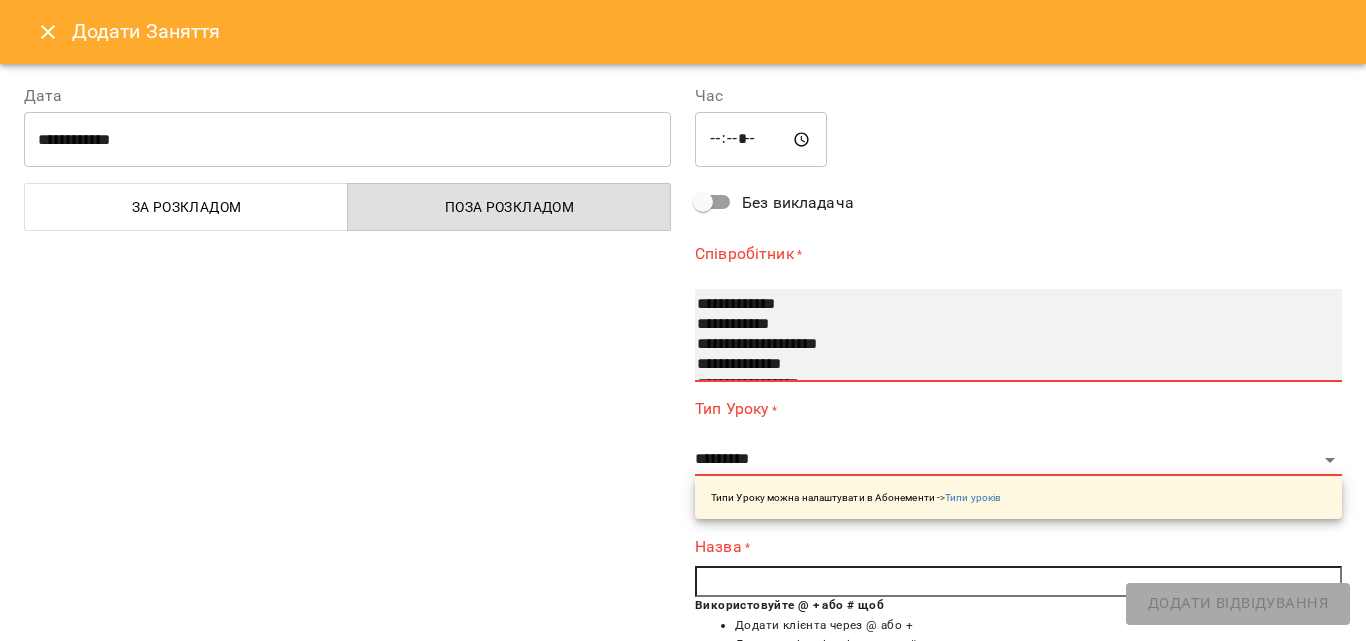 select on "**********" 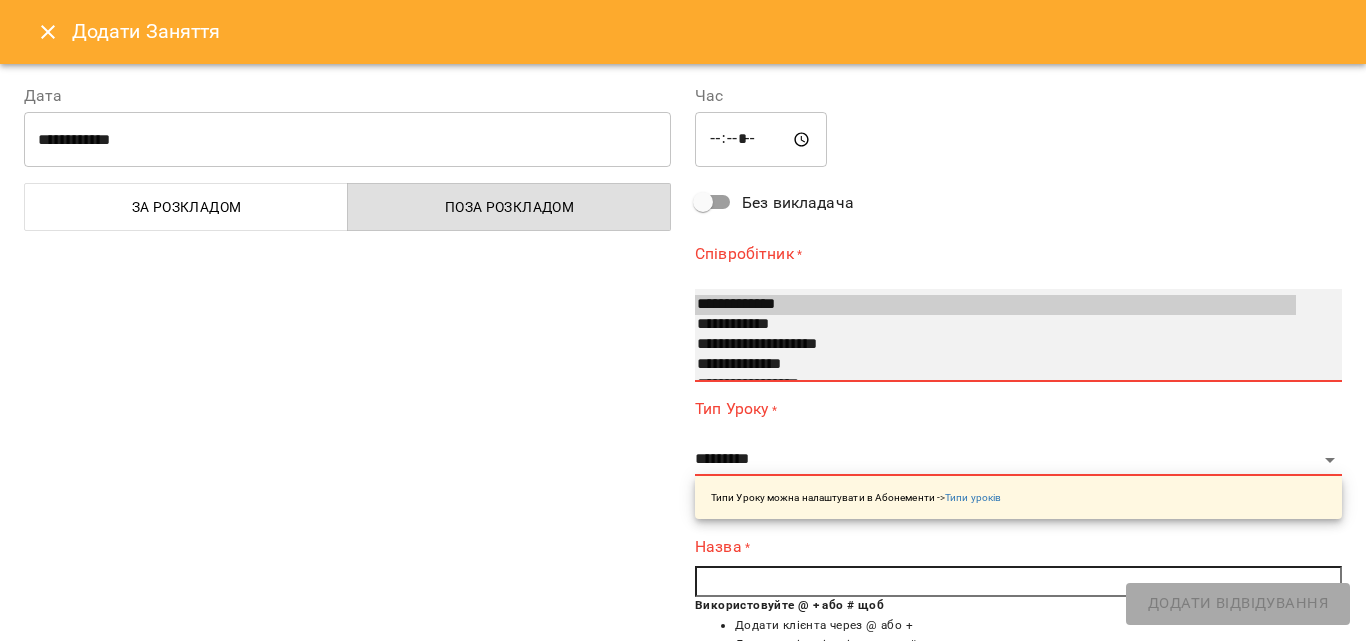 click on "**********" at bounding box center [995, 365] 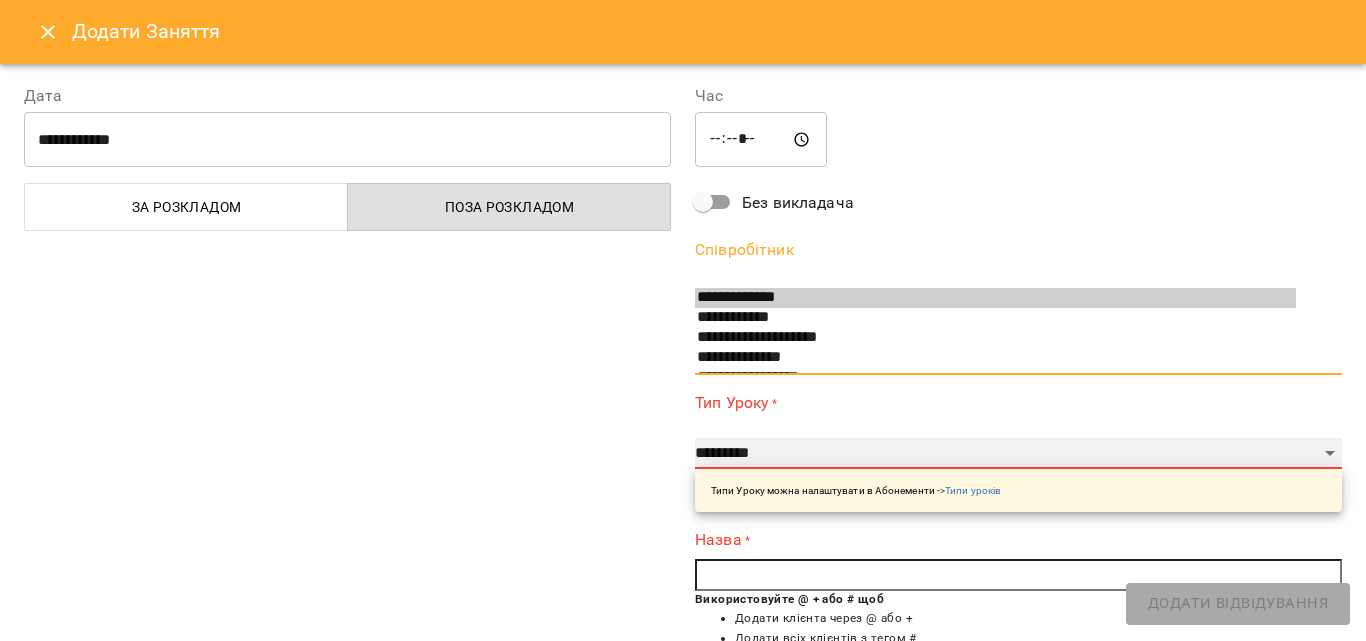 click on "**********" at bounding box center (1018, 454) 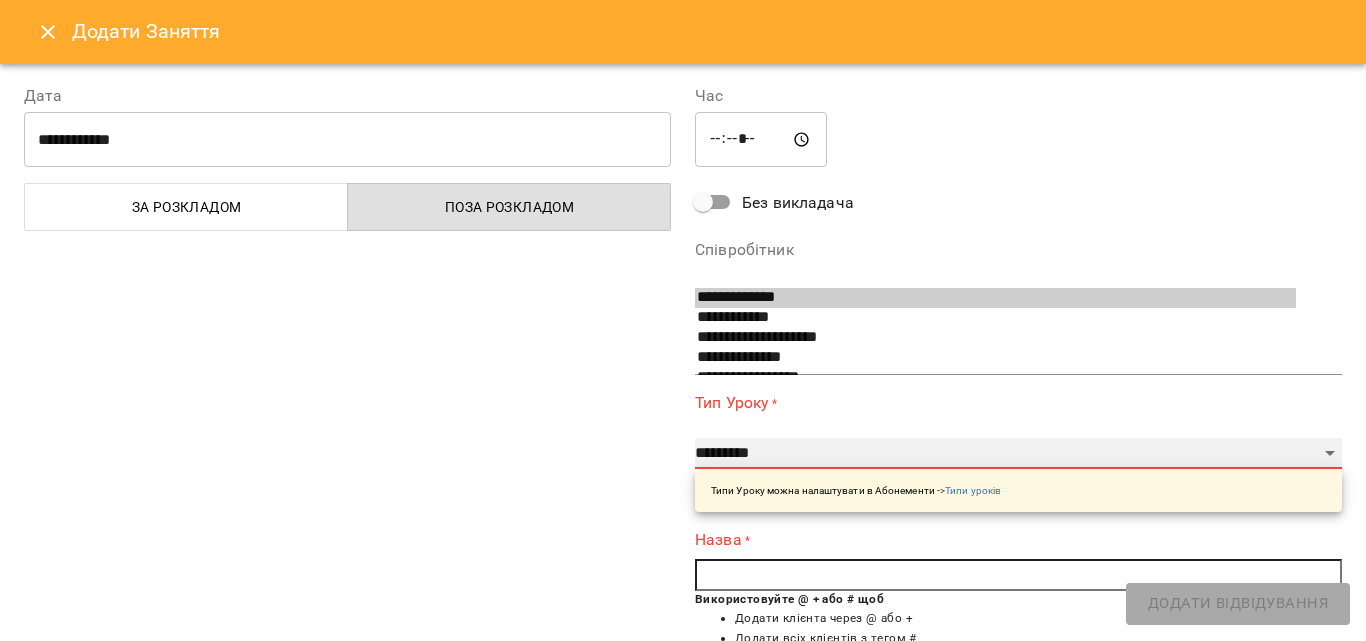 select on "**********" 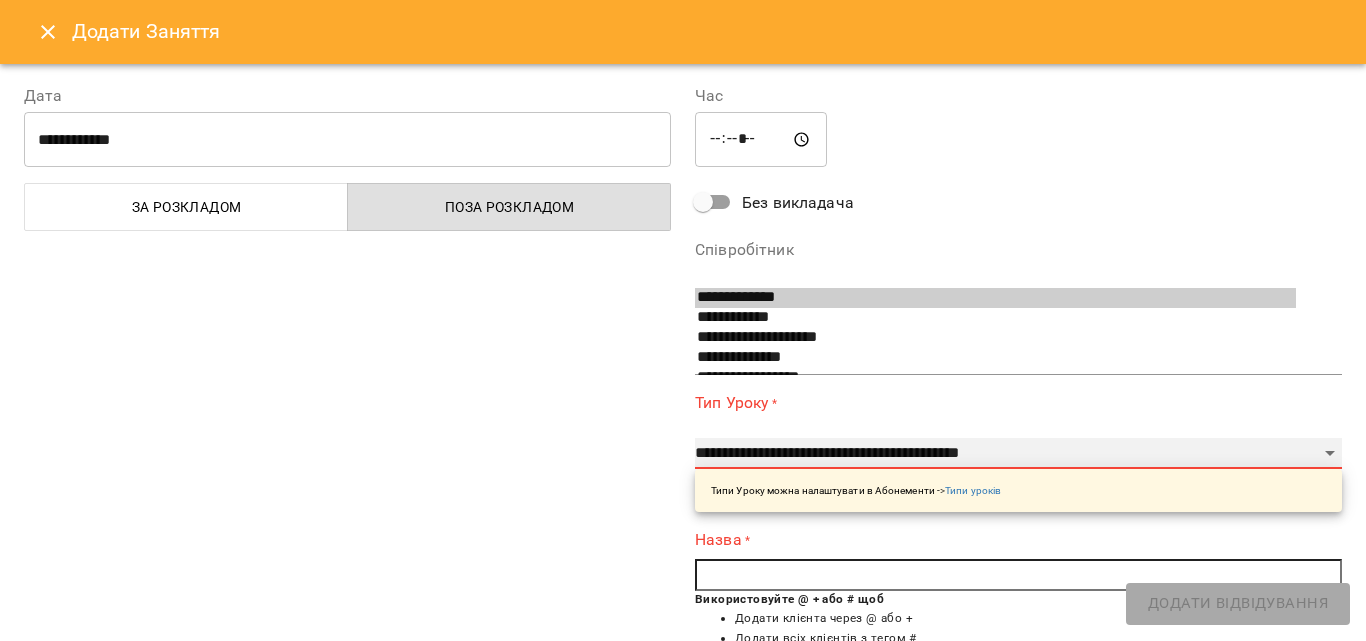click on "**********" at bounding box center [1018, 454] 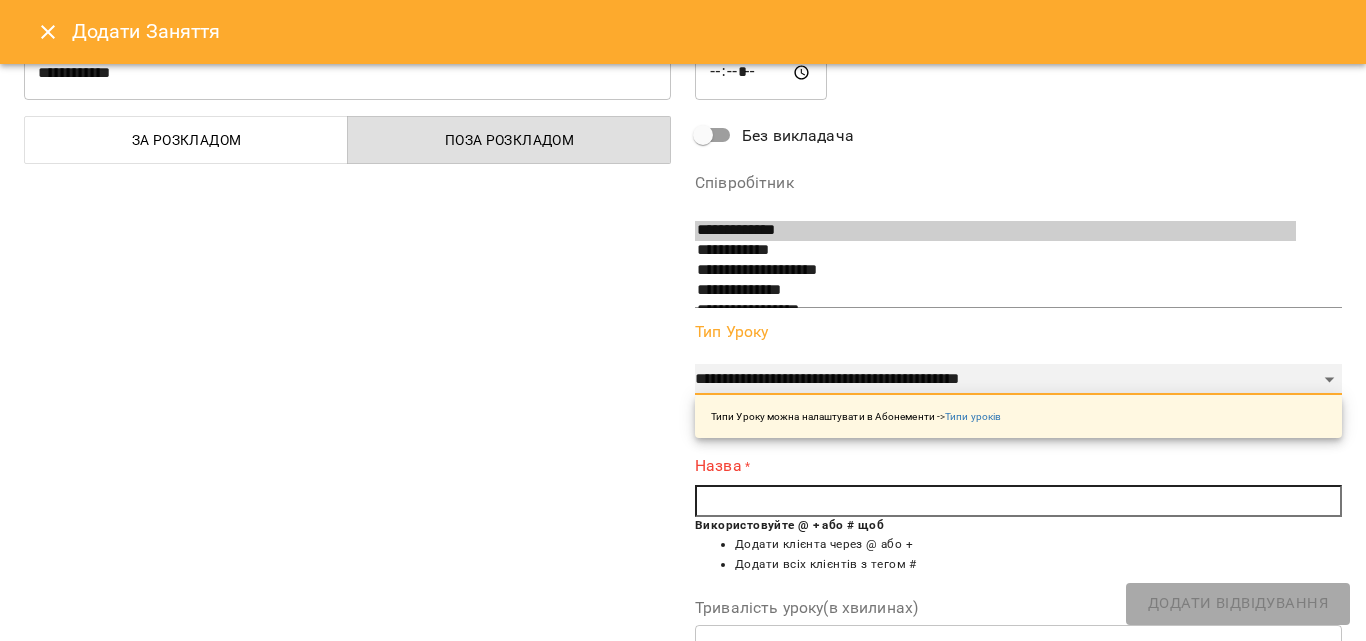 scroll, scrollTop: 100, scrollLeft: 0, axis: vertical 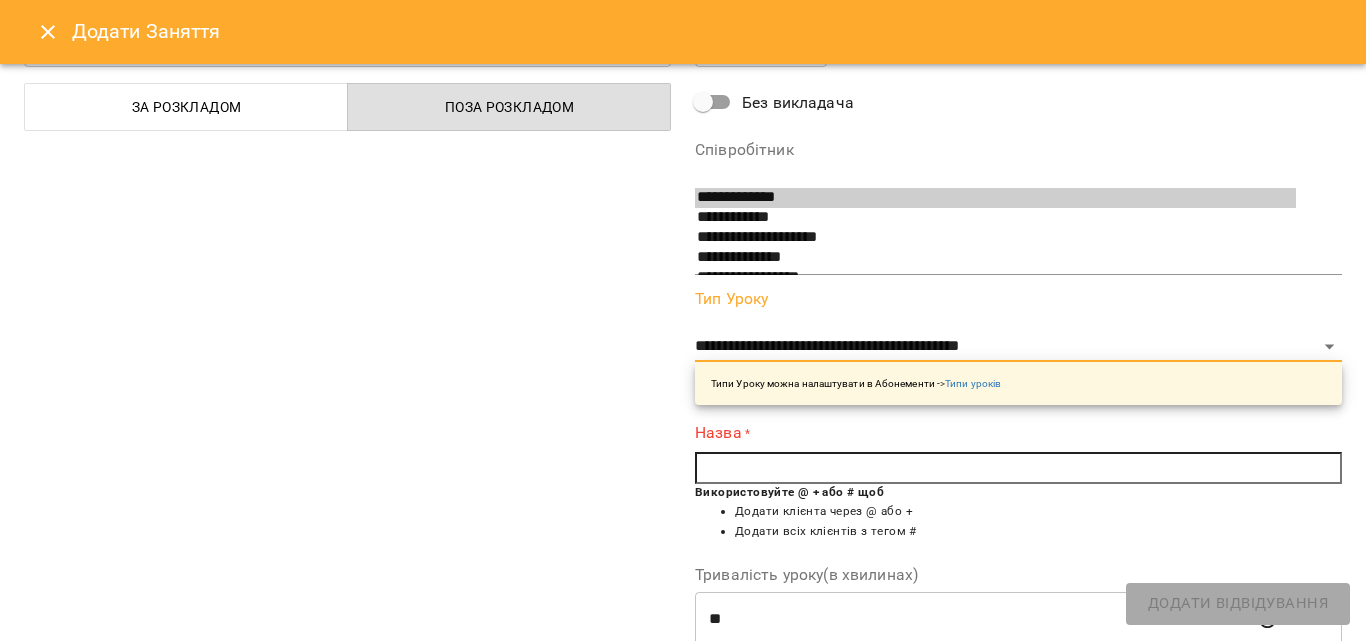 click at bounding box center [1018, 468] 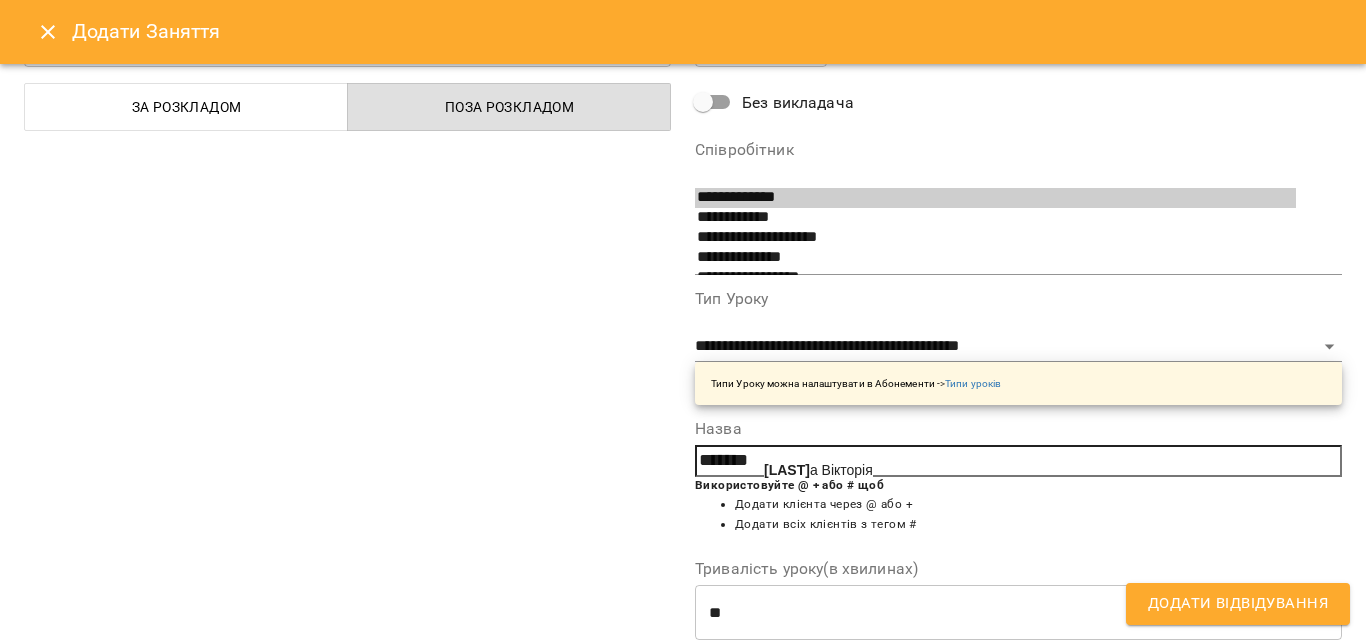 click on "[LAST] [LAST]" at bounding box center (818, 470) 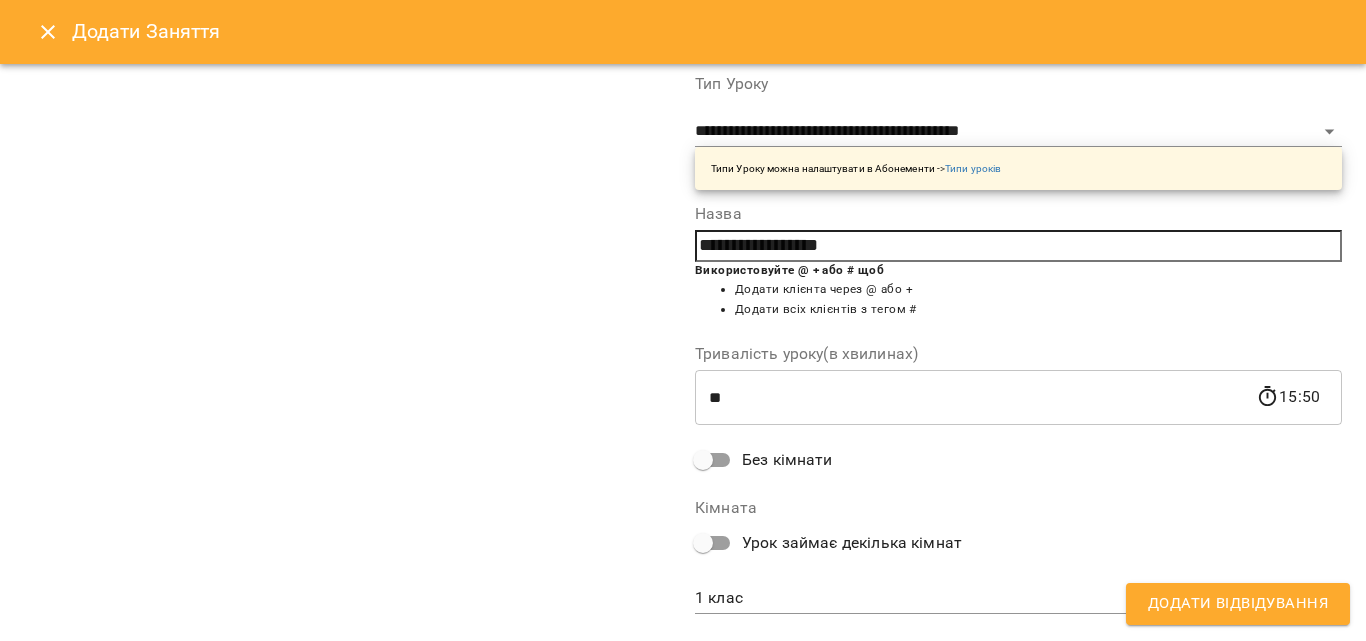 scroll, scrollTop: 356, scrollLeft: 0, axis: vertical 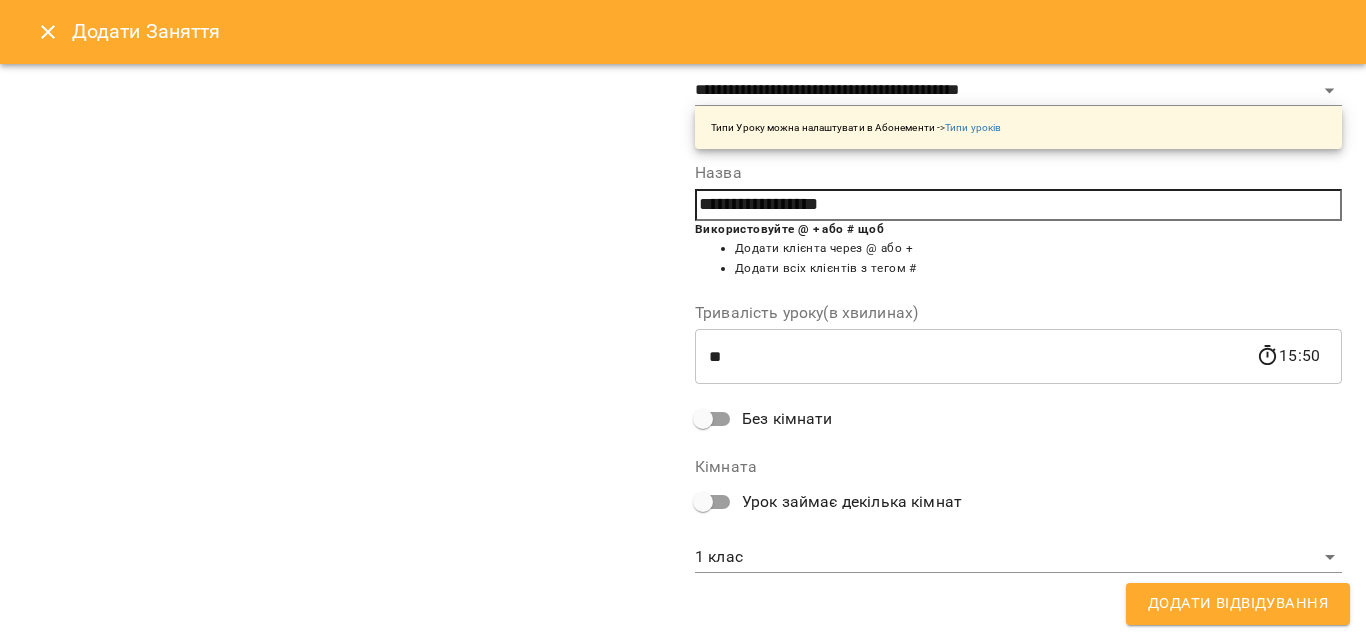 click on "For Business 1 UA   1 клас   2 клас   3 клас   4 клас   5 клас 08 09 10 11 12 13 14 15 16 17 18 19 17:00 [LAST] [LAST] [LAST] індивідуальне заняття (50 хвилин) 18:00 [LAST] [LAST] [LAST] заняття для малюків 30 хвилин 15:00 [LAST] [LAST] [LAST] індивідуальне заняття (50 хвилин) 16:00 [LAST] [LAST] [LAST] індивідуальне заняття (50 хвилин) 17:00 [LAST] [LAST] [LAST] індивідуальне заняття (50 хвилин) 18:00 [LAST] [LAST] Пробне заняття (50 хвилин) 15:00 [LAST] [LAST] 17:00 ​" at bounding box center [683, 845] 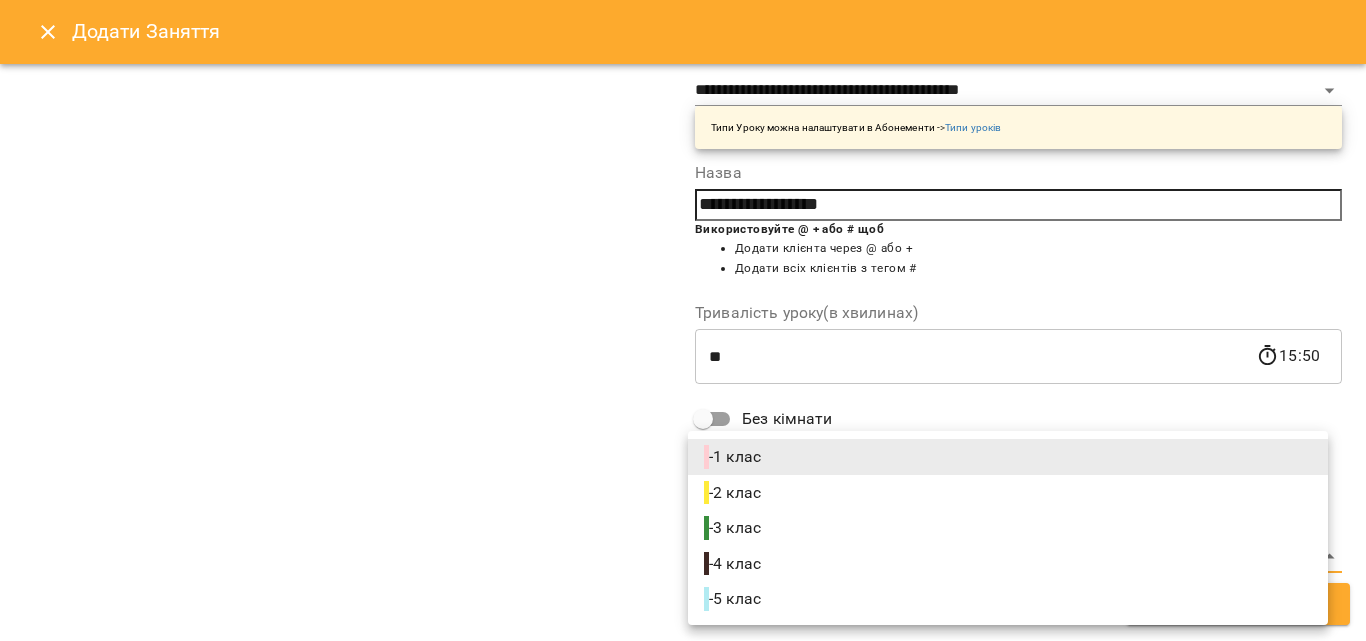 click on "-  1 клас" at bounding box center [1008, 457] 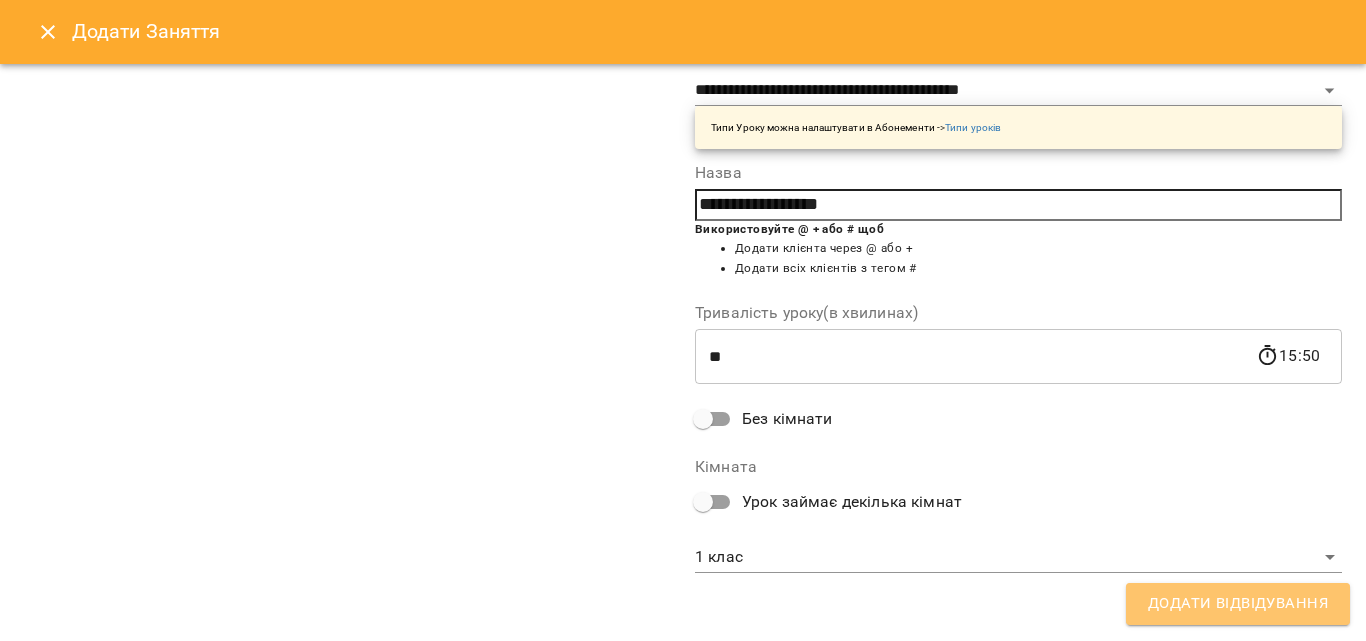 click on "Додати Відвідування" at bounding box center (1238, 604) 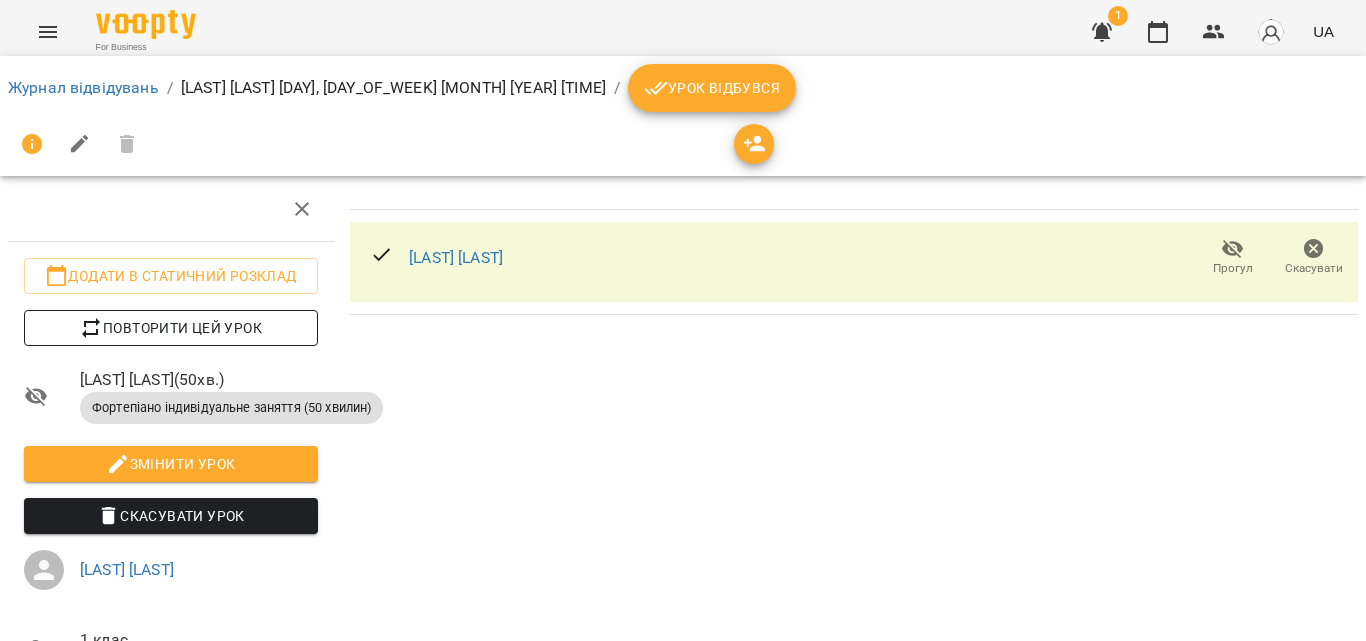 click on "Повторити цей урок" at bounding box center [171, 328] 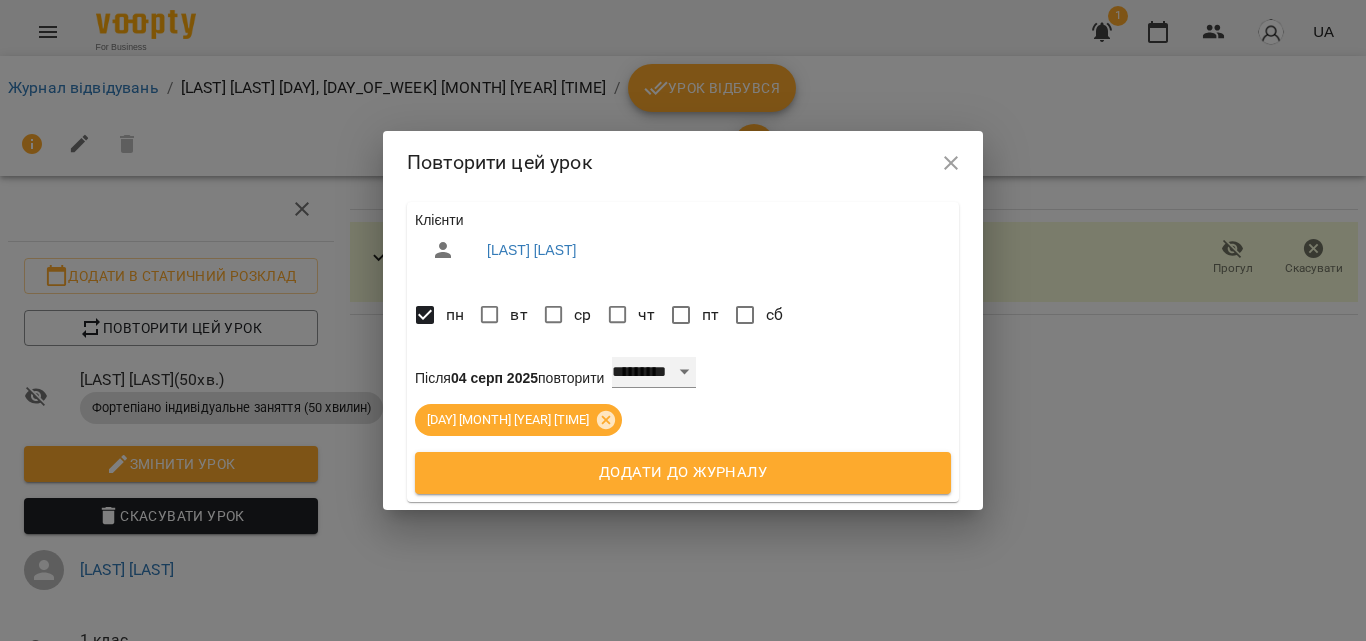 drag, startPoint x: 683, startPoint y: 378, endPoint x: 685, endPoint y: 359, distance: 19.104973 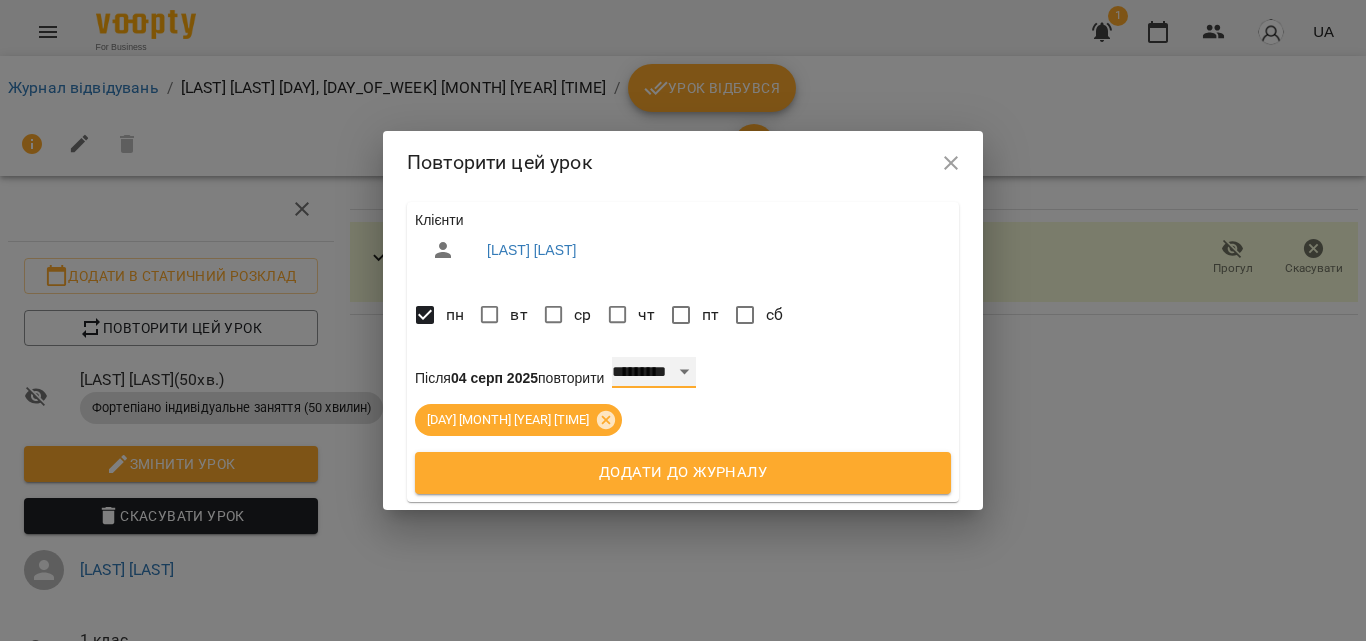 select on "*" 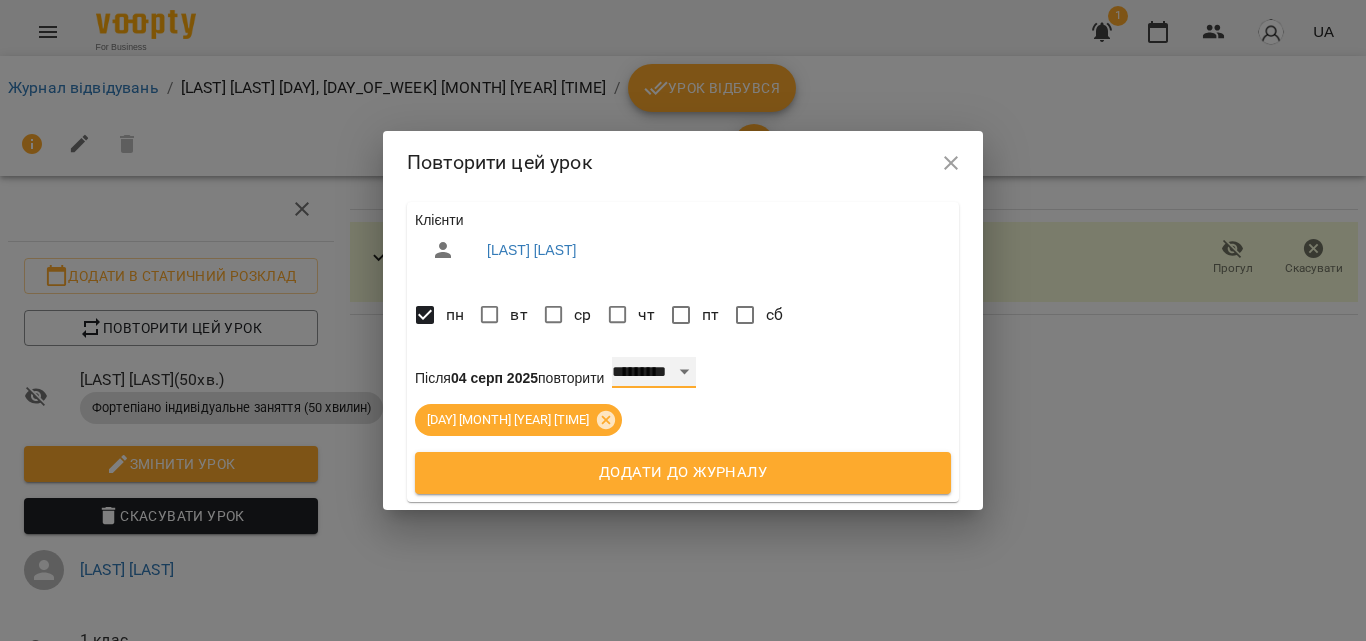 click on "**********" at bounding box center [654, 373] 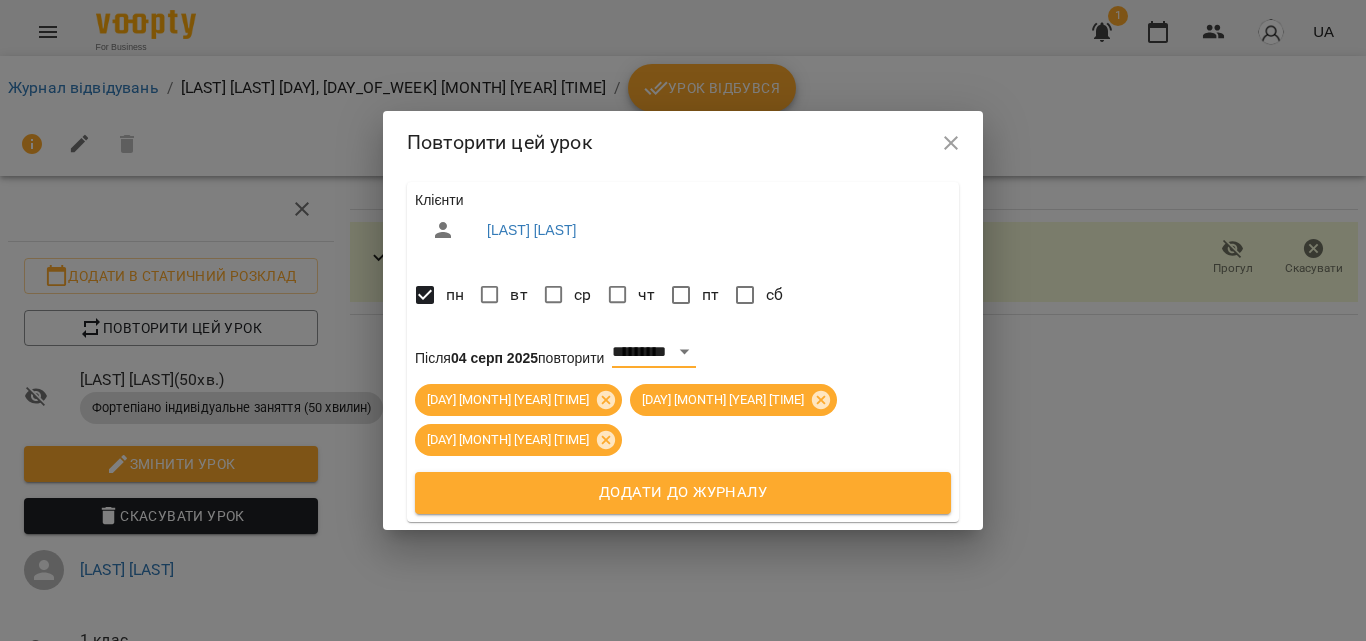click on "Додати до журналу" at bounding box center [683, 493] 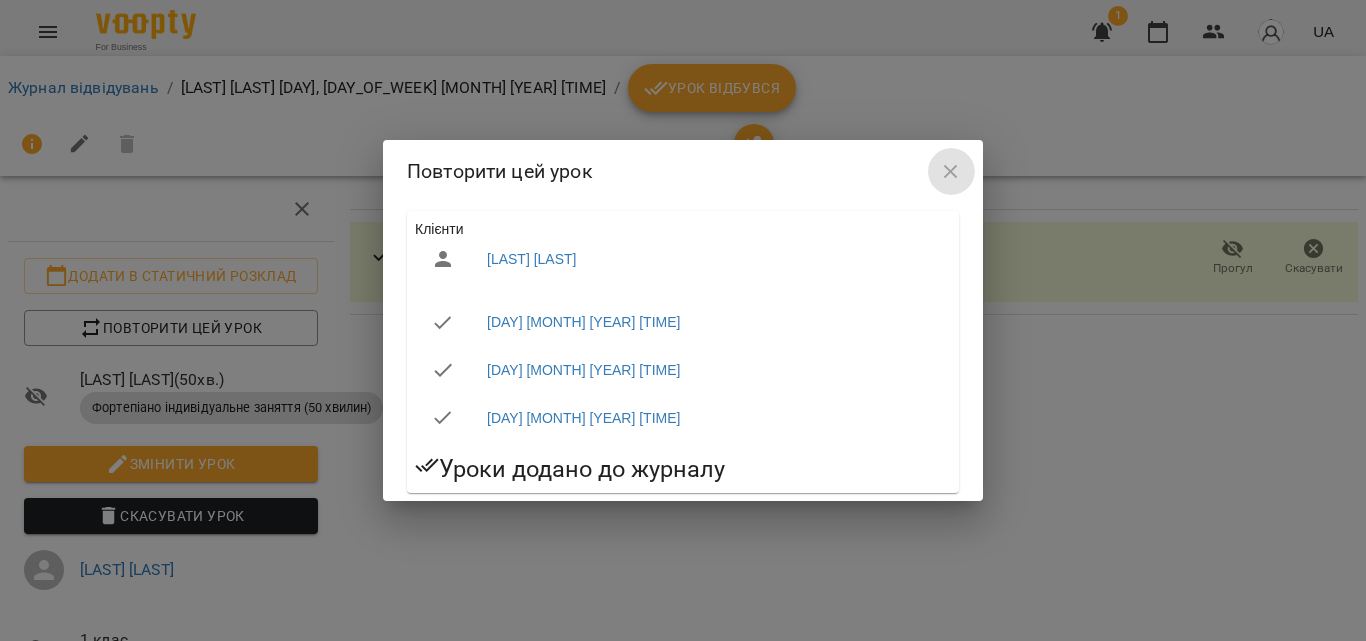 click 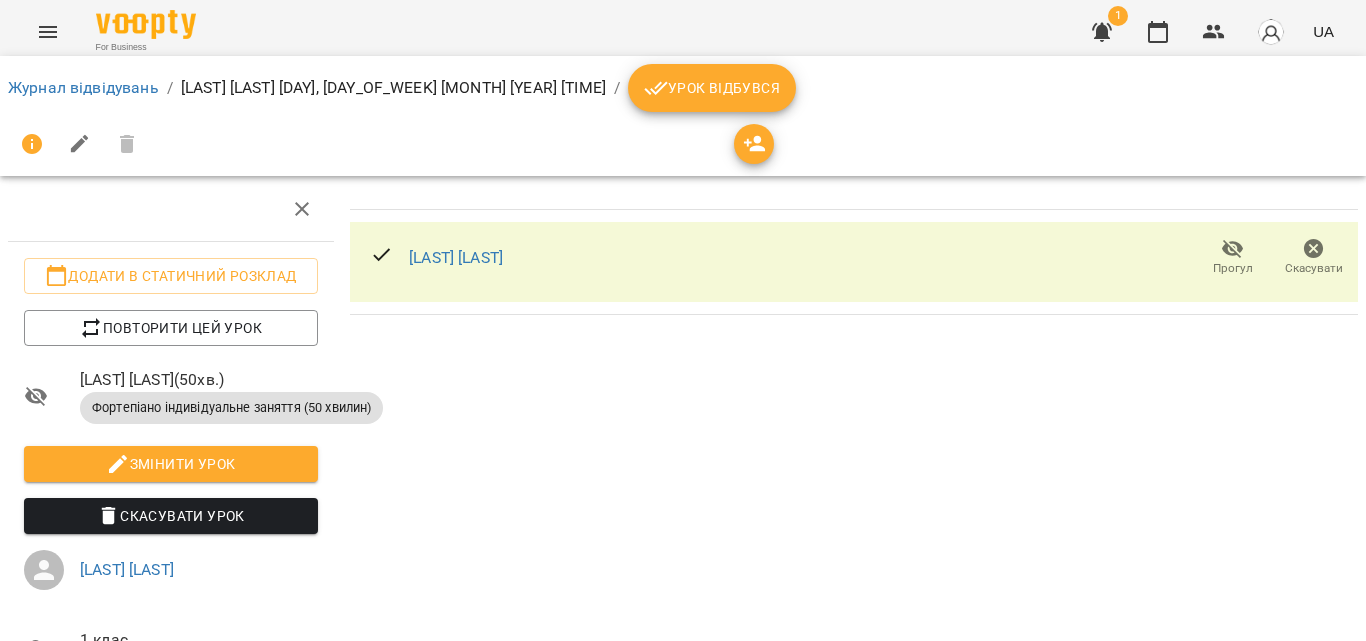 click on "Журнал відвідувань" at bounding box center (83, 88) 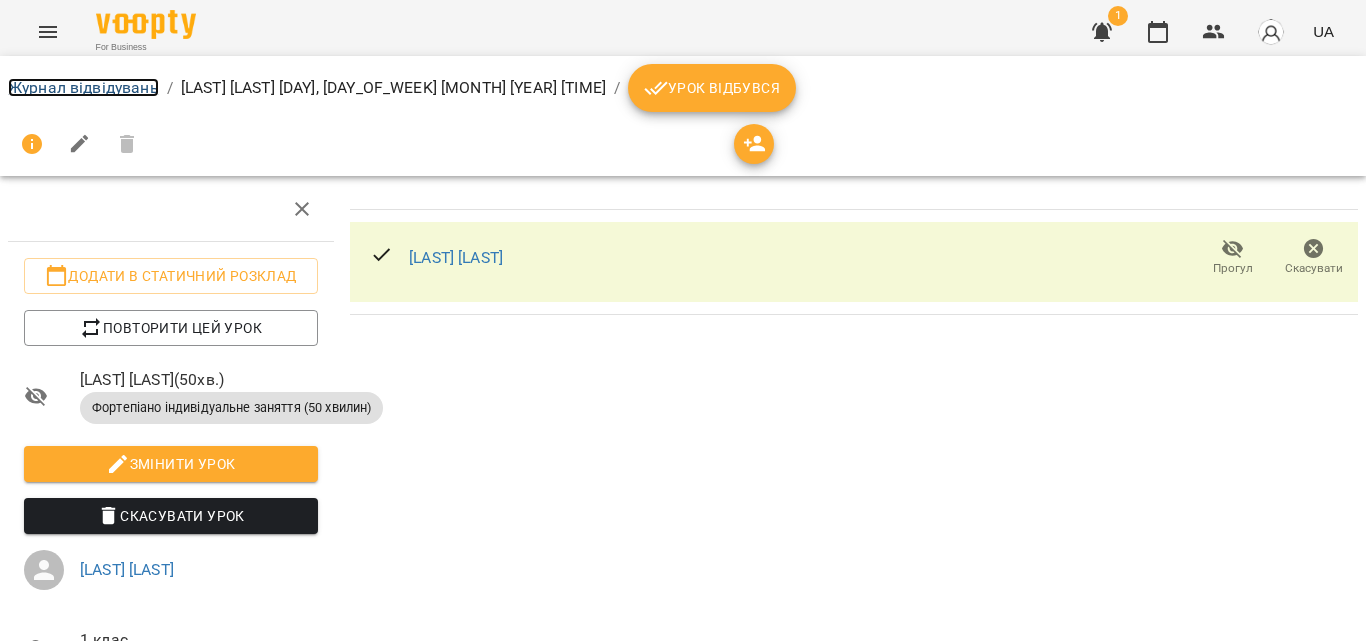 click on "Журнал відвідувань" at bounding box center [83, 87] 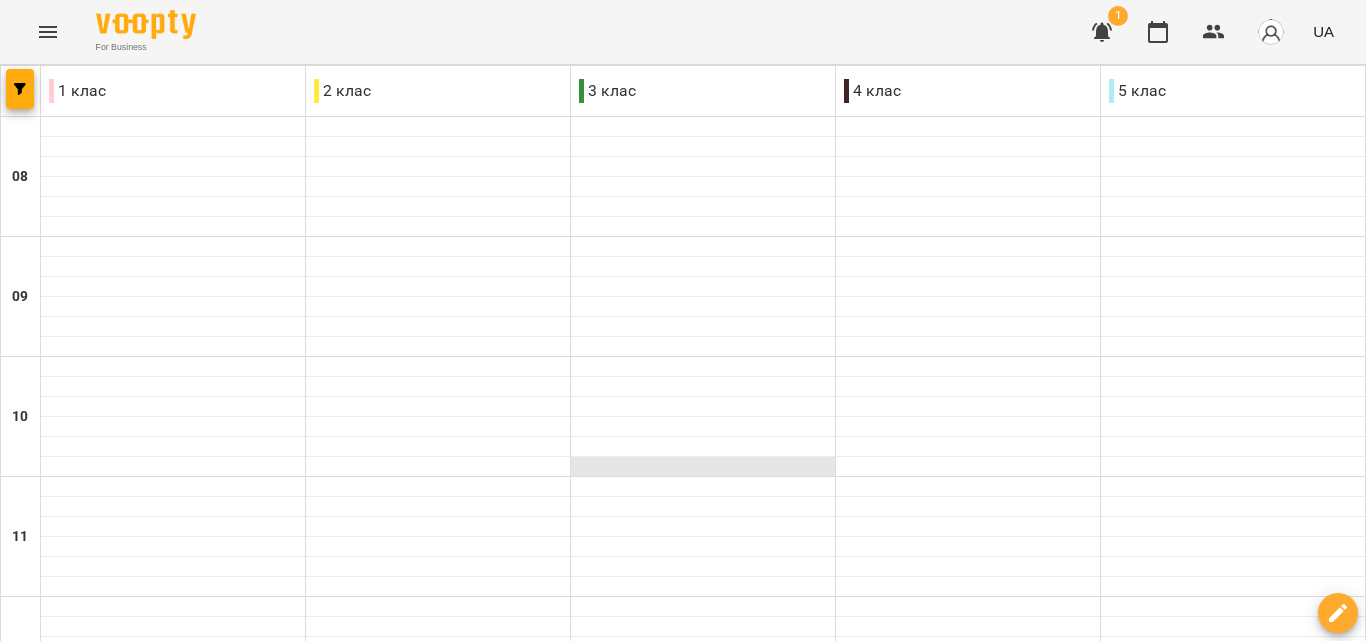 scroll, scrollTop: 800, scrollLeft: 0, axis: vertical 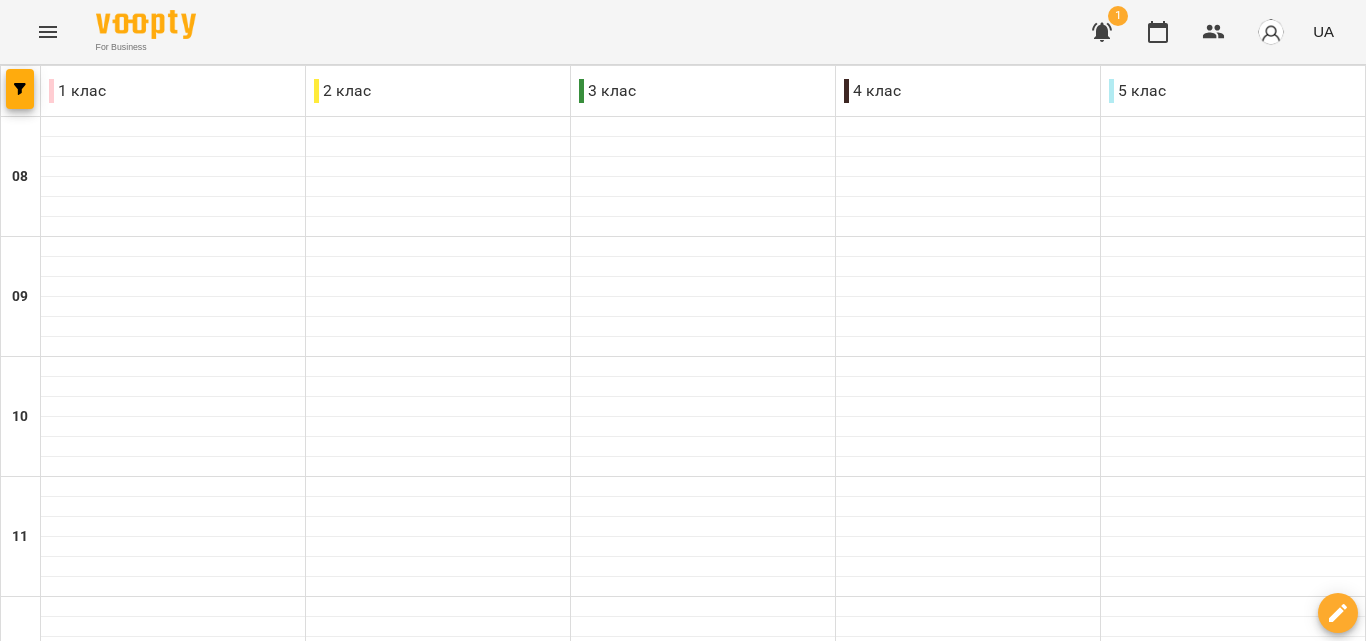 click at bounding box center [173, 1087] 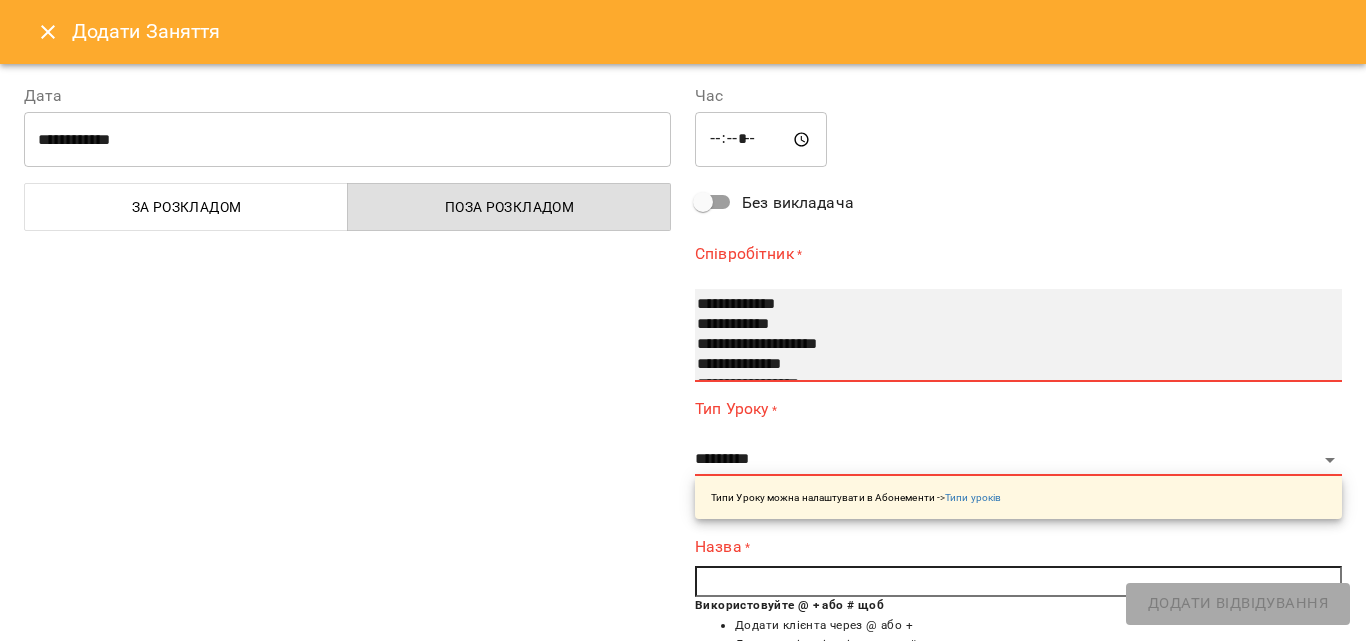 select on "**********" 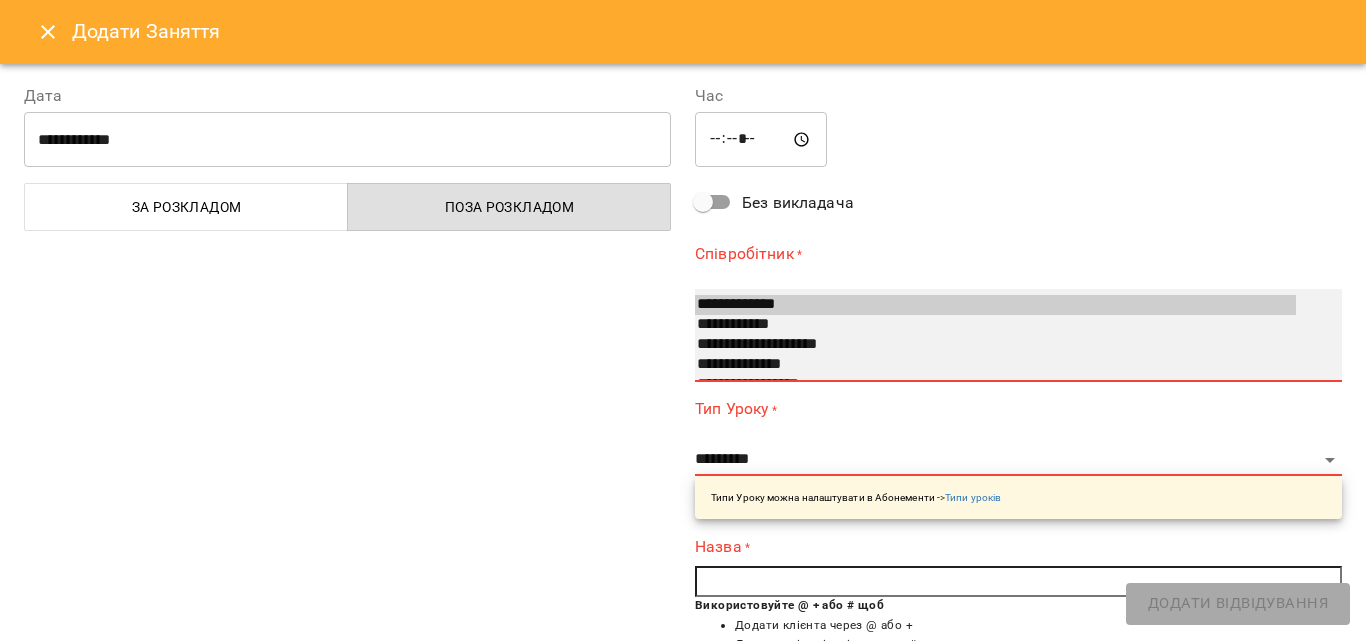 click on "**********" at bounding box center [995, 365] 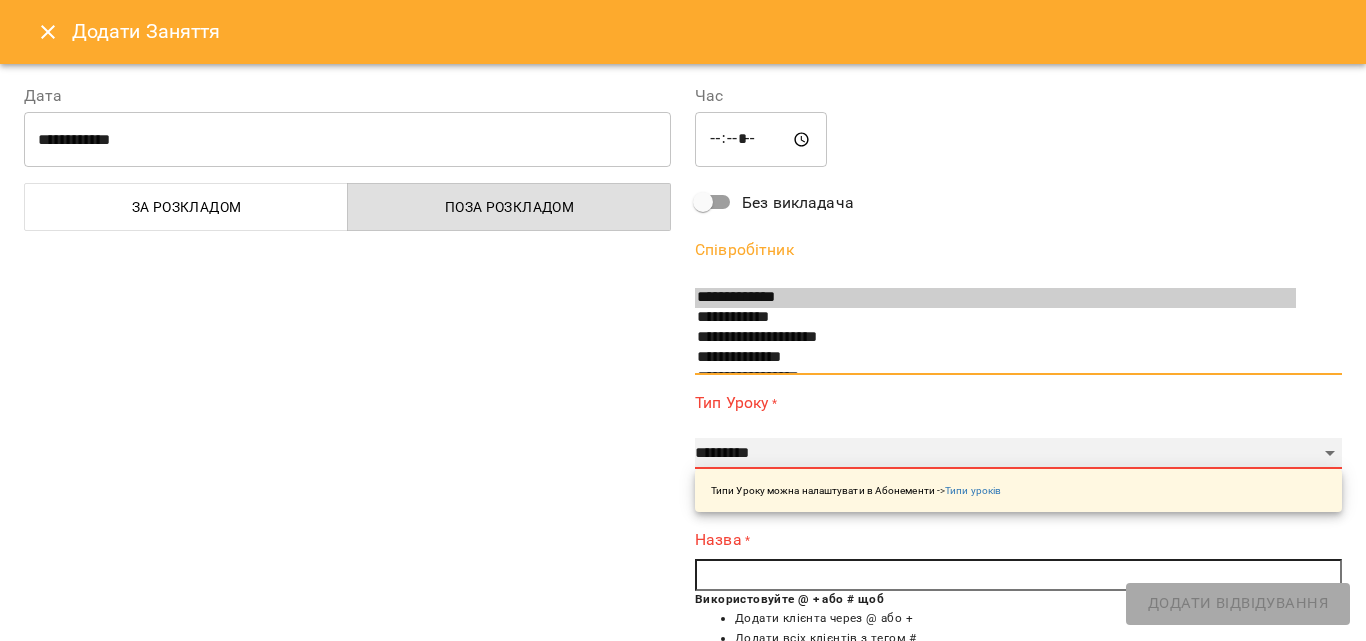 click on "**********" at bounding box center [1018, 454] 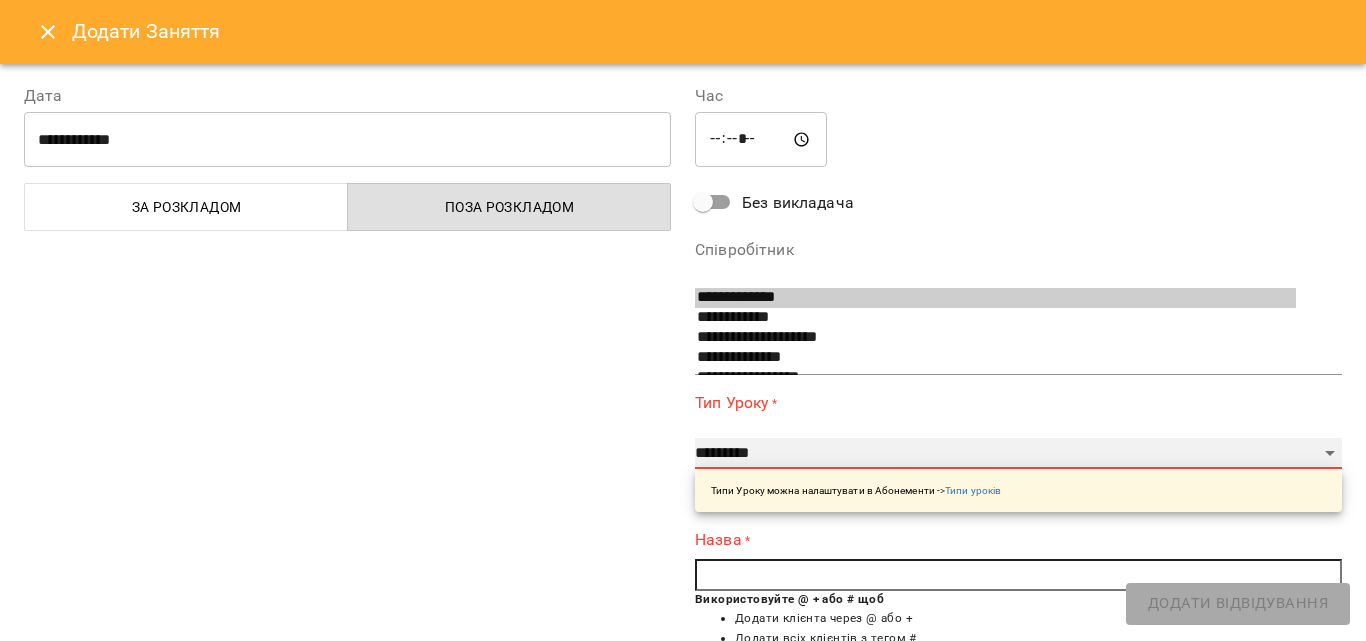 select on "**********" 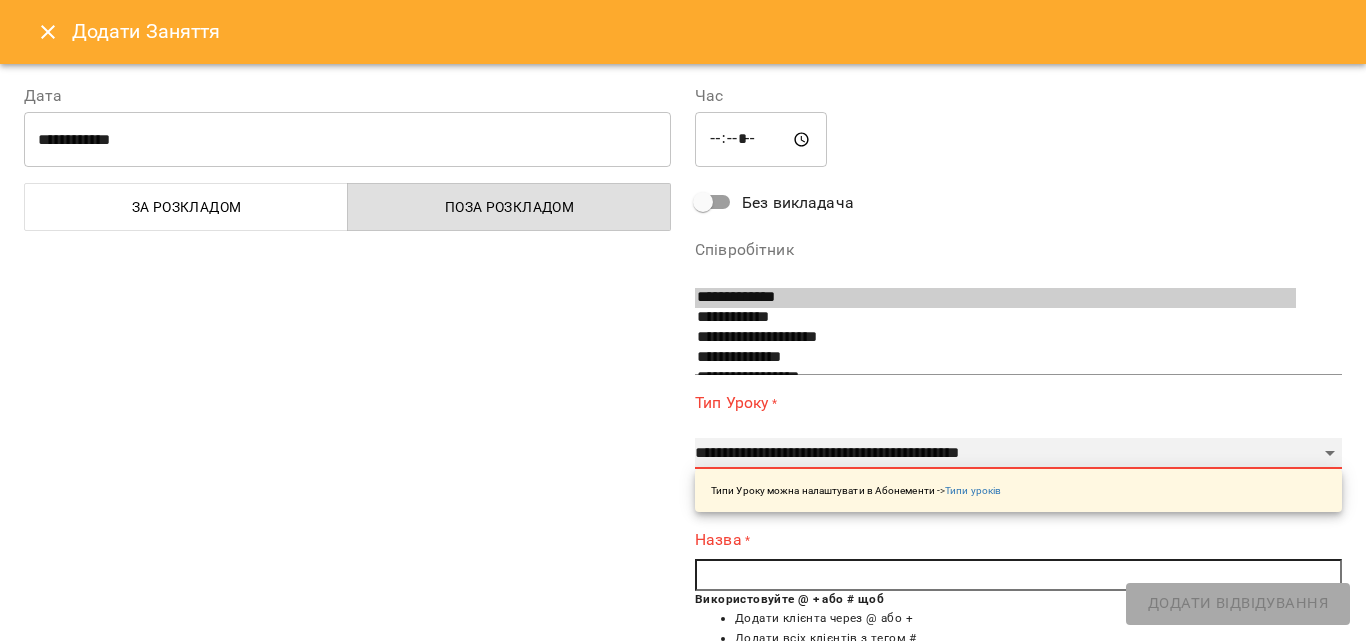 click on "**********" at bounding box center (1018, 454) 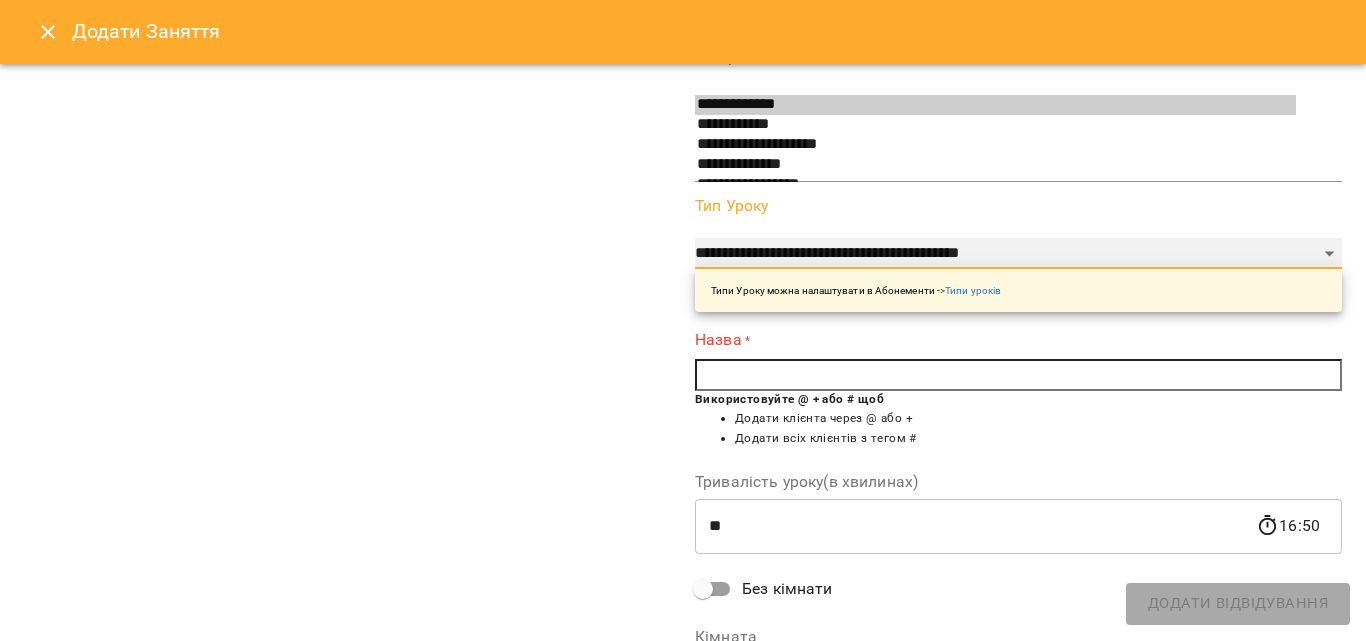 scroll, scrollTop: 200, scrollLeft: 0, axis: vertical 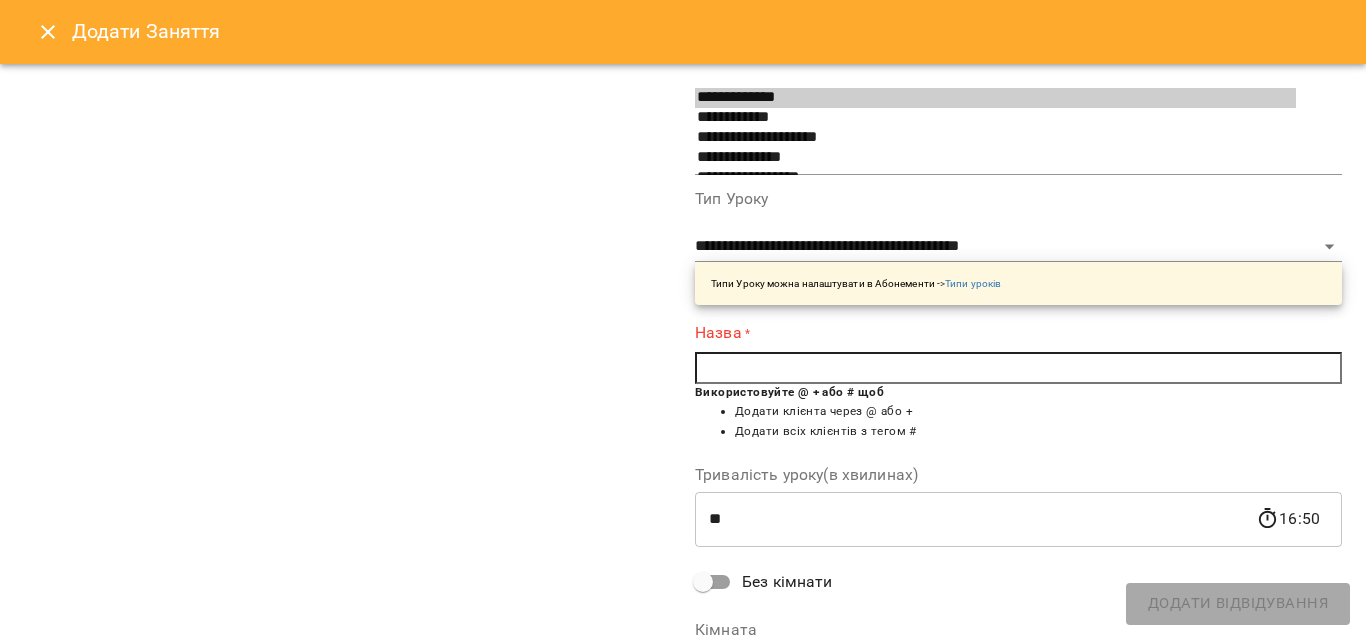 click at bounding box center [1018, 368] 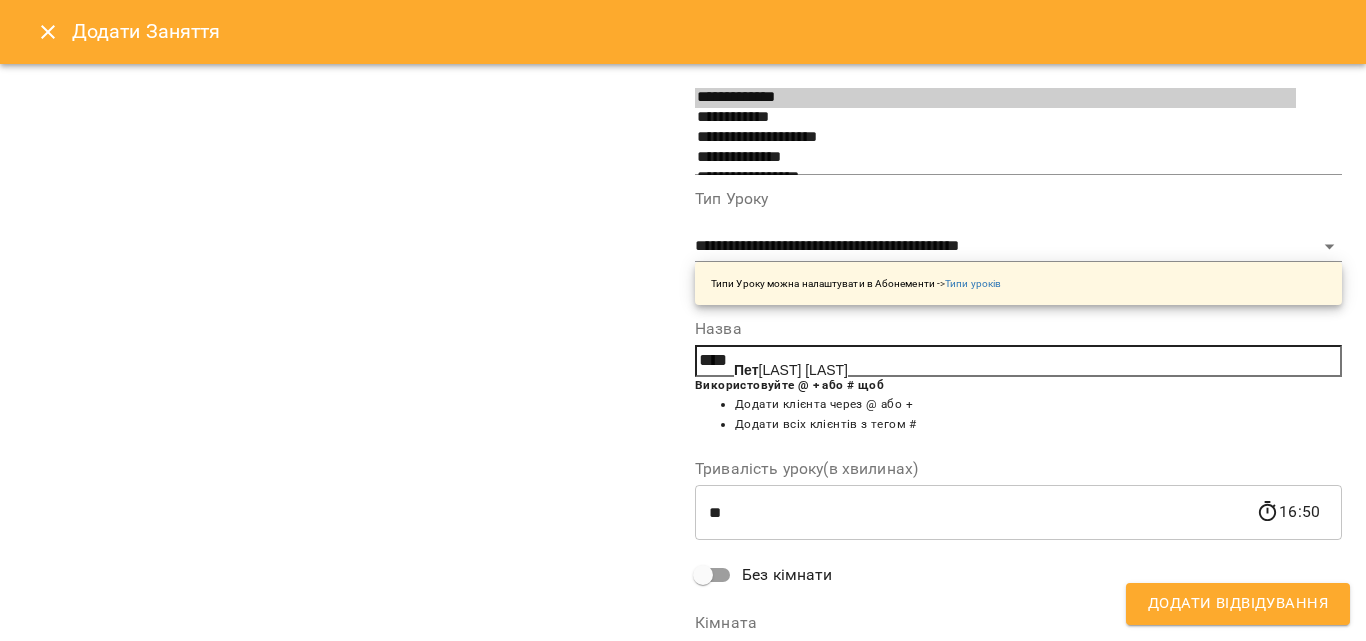 click on "[LAST] [LAST]" at bounding box center [791, 370] 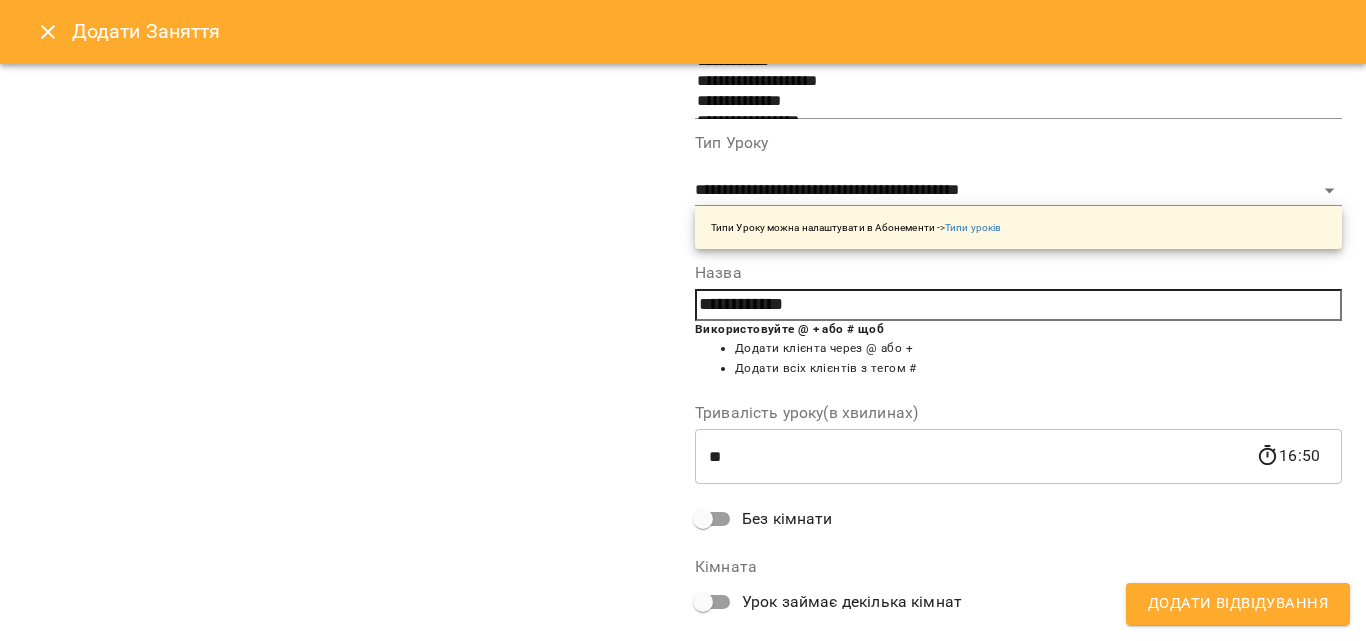 scroll, scrollTop: 356, scrollLeft: 0, axis: vertical 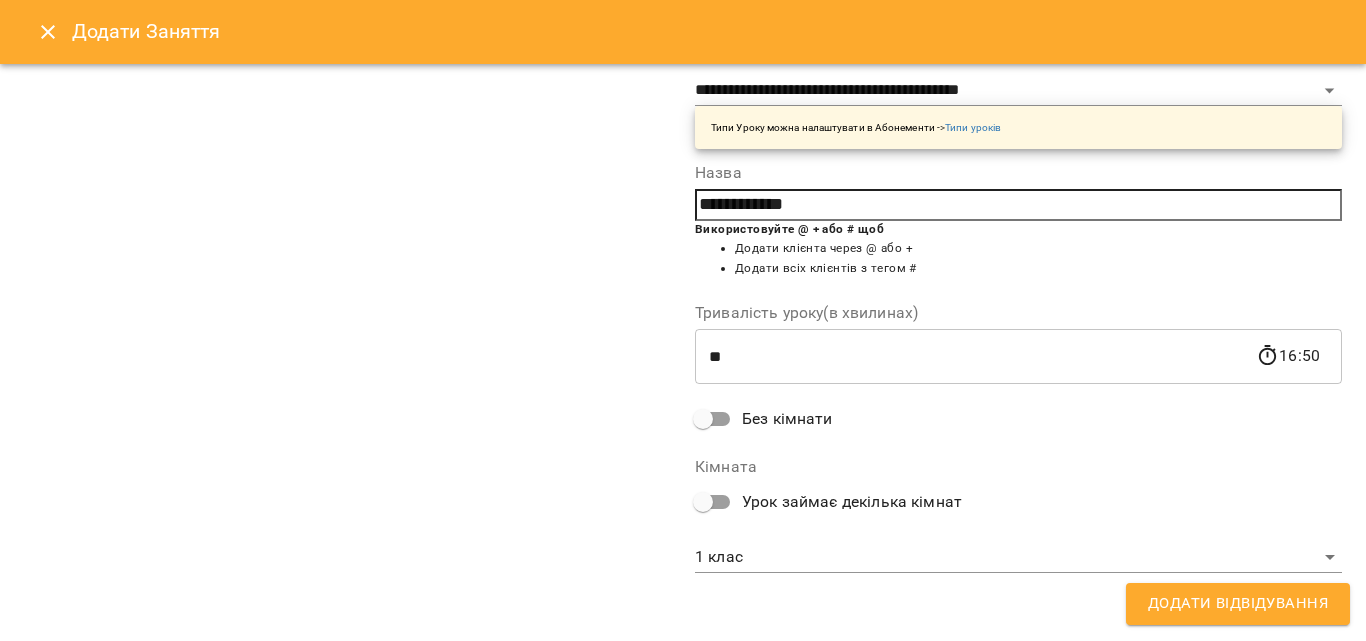 click on "For Business 1 UA   1 клас   2 клас   3 клас   4 клас   5 клас 08 09 10 11 12 13 14 15 16 17 18 19 15:00 [LAST] [LAST] [LAST] індивідуальне заняття (50 хвилин) 17:00 [LAST] [LAST] [LAST] індивідуальне заняття (50 хвилин) 18:00 [LAST] [LAST] [LAST] заняття для малюків 30 хвилин 15:00 [LAST] [LAST] [LAST] індивідуальне заняття (50 хвилин) 16:00 [LAST] [LAST] [LAST] індивідуальне заняття (50 хвилин) 17:00 [LAST] [LAST] [LAST] індивідуальне заняття (50 хвилин) 18:00 15:00 пн" at bounding box center (683, 845) 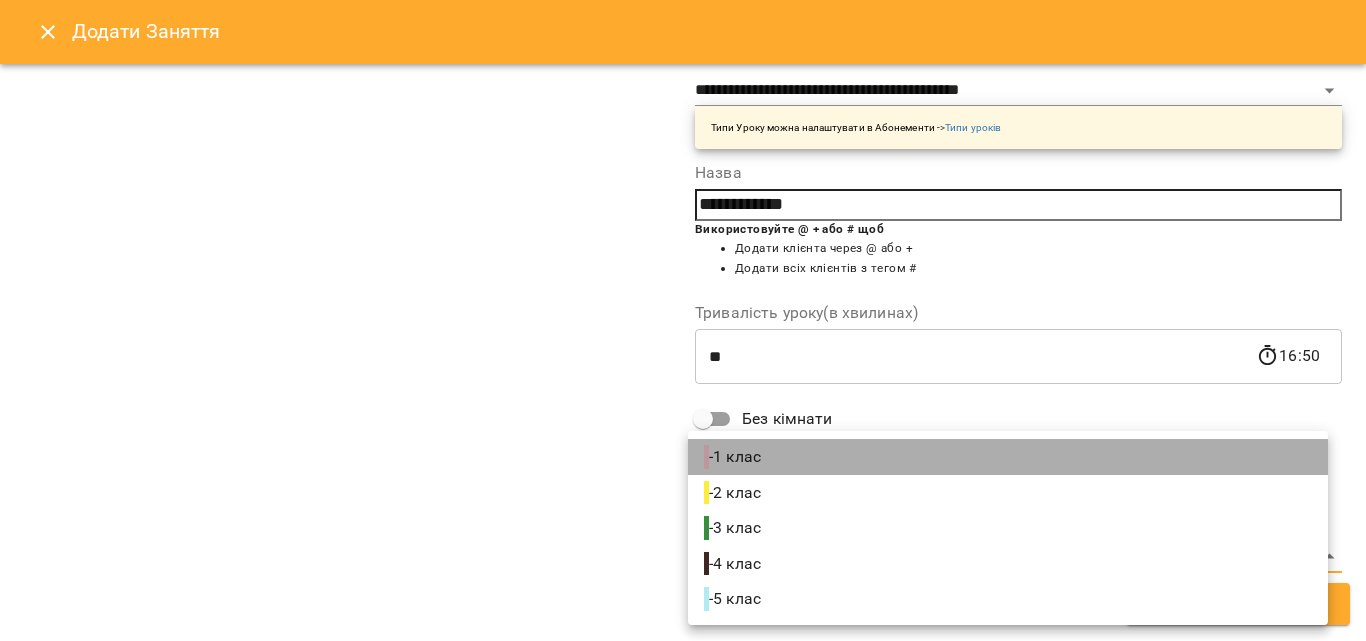 click on "-  1 клас" at bounding box center [1008, 457] 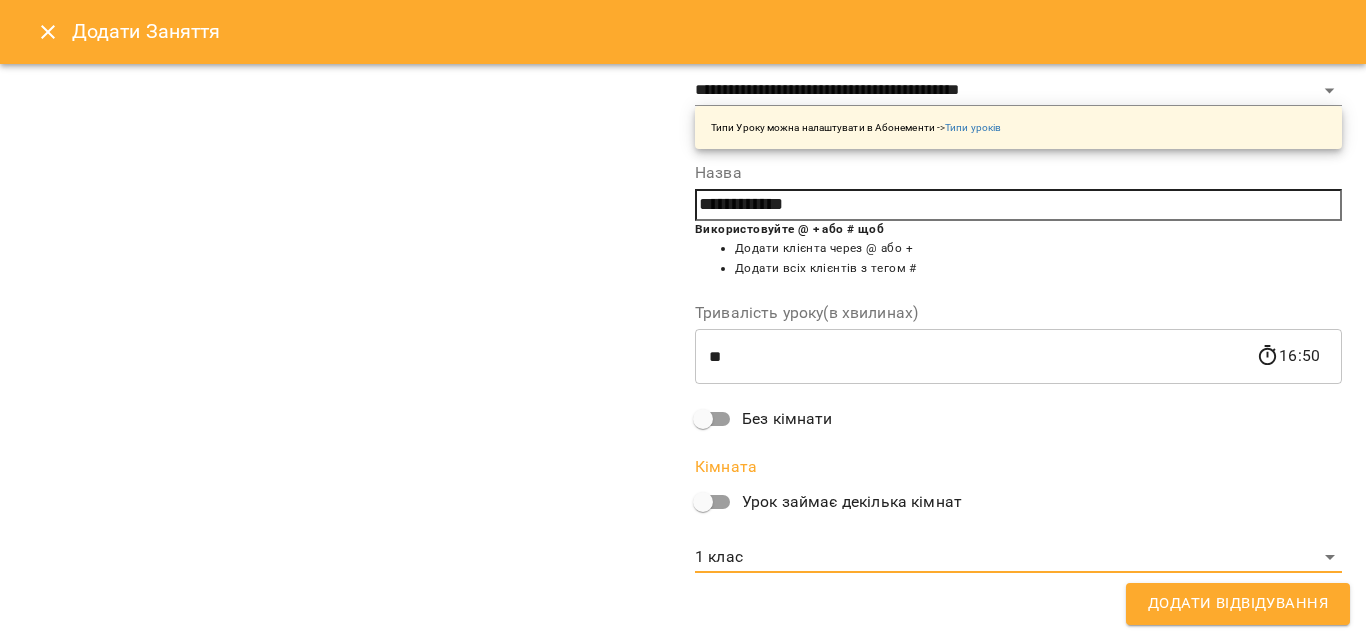 click on "Додати Відвідування" at bounding box center [1238, 604] 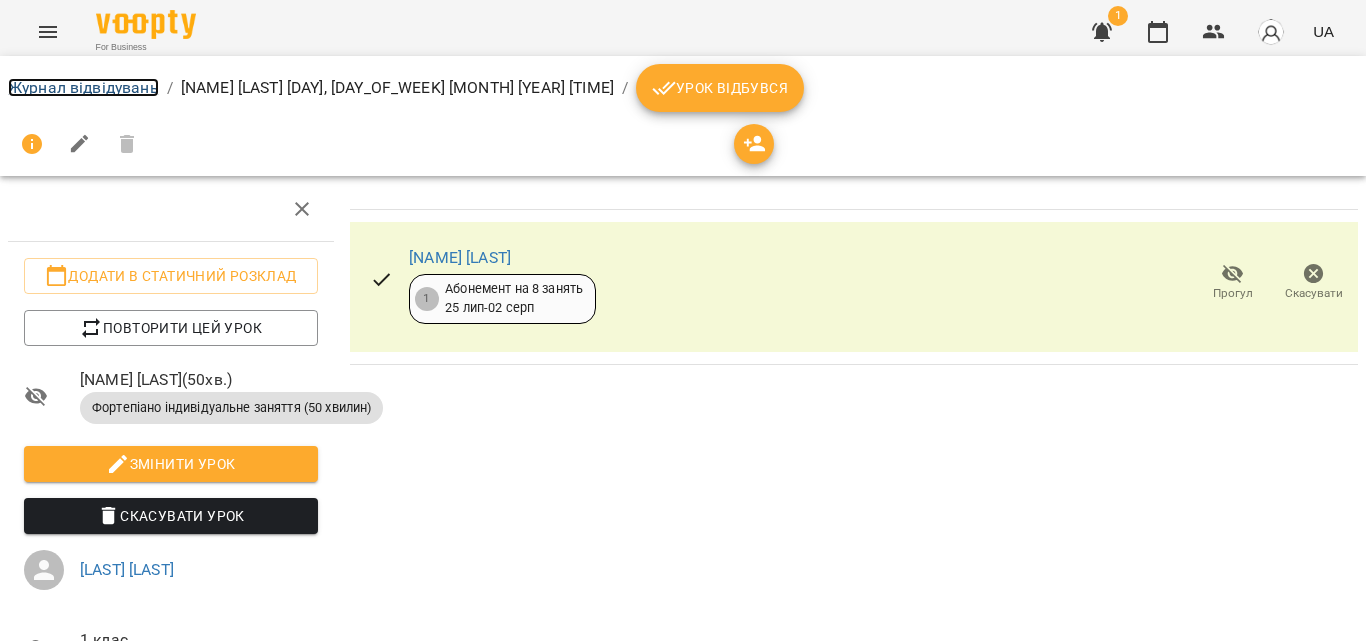 click on "Журнал відвідувань" at bounding box center (83, 87) 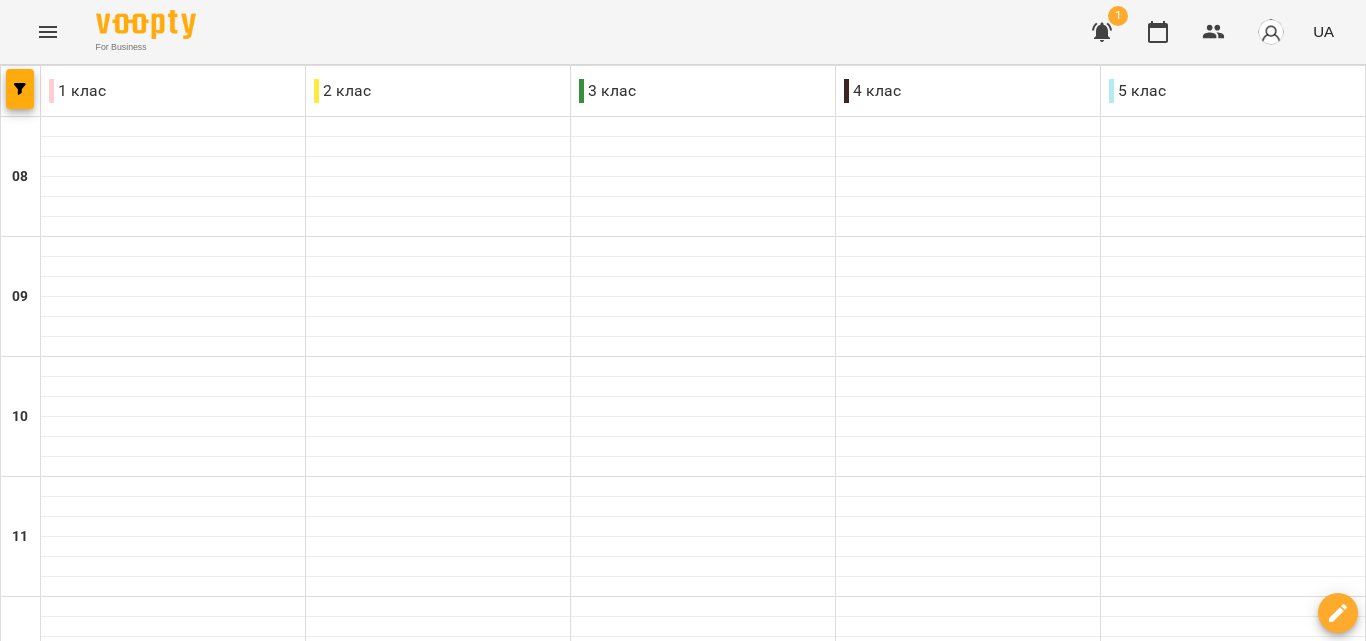 scroll, scrollTop: 949, scrollLeft: 0, axis: vertical 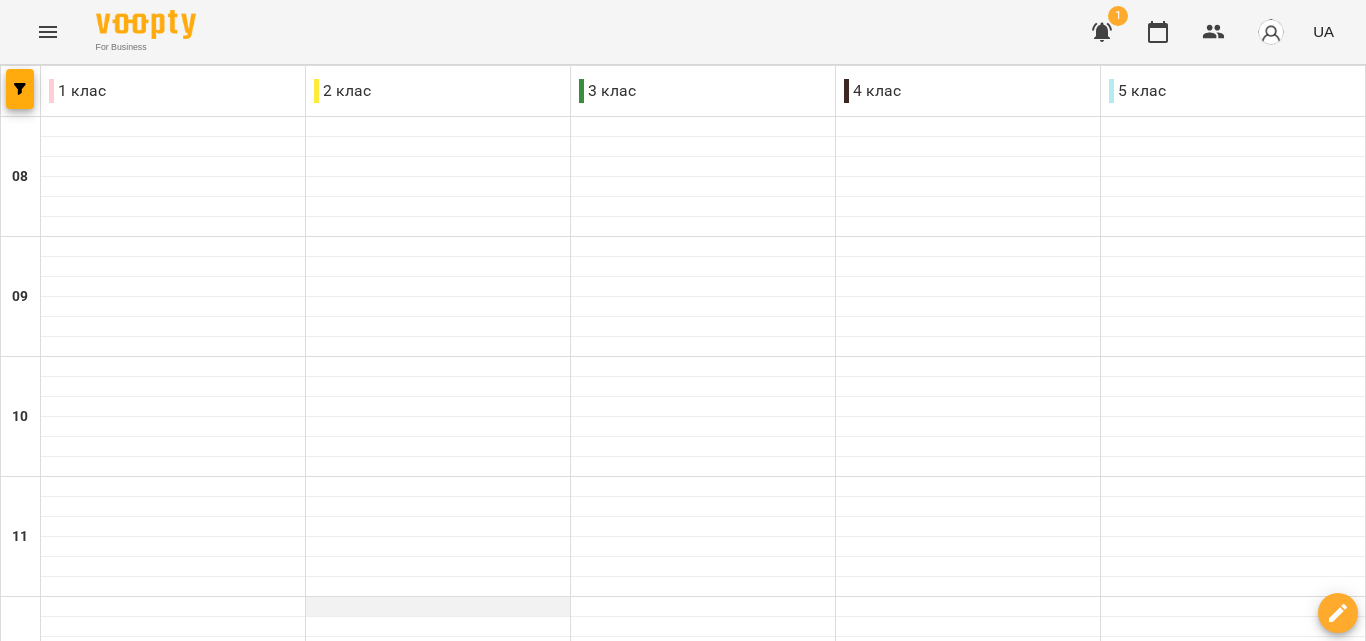 click at bounding box center [438, 607] 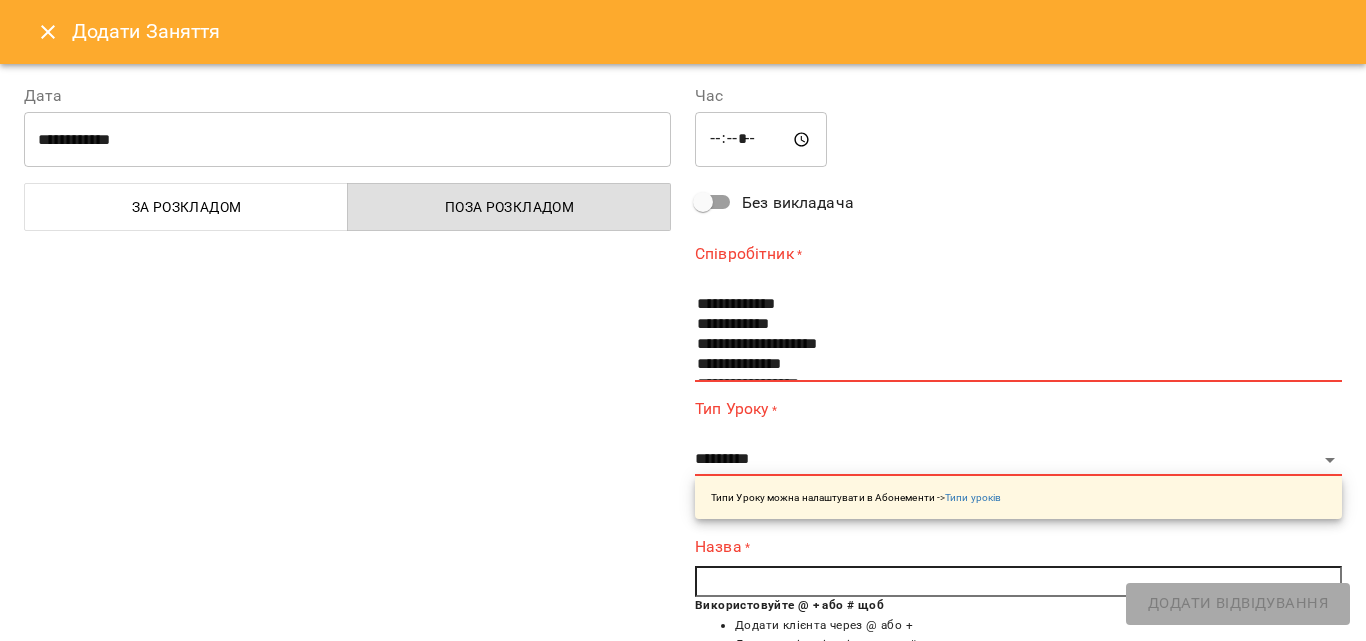 click on "Додати Заняття" at bounding box center [683, 32] 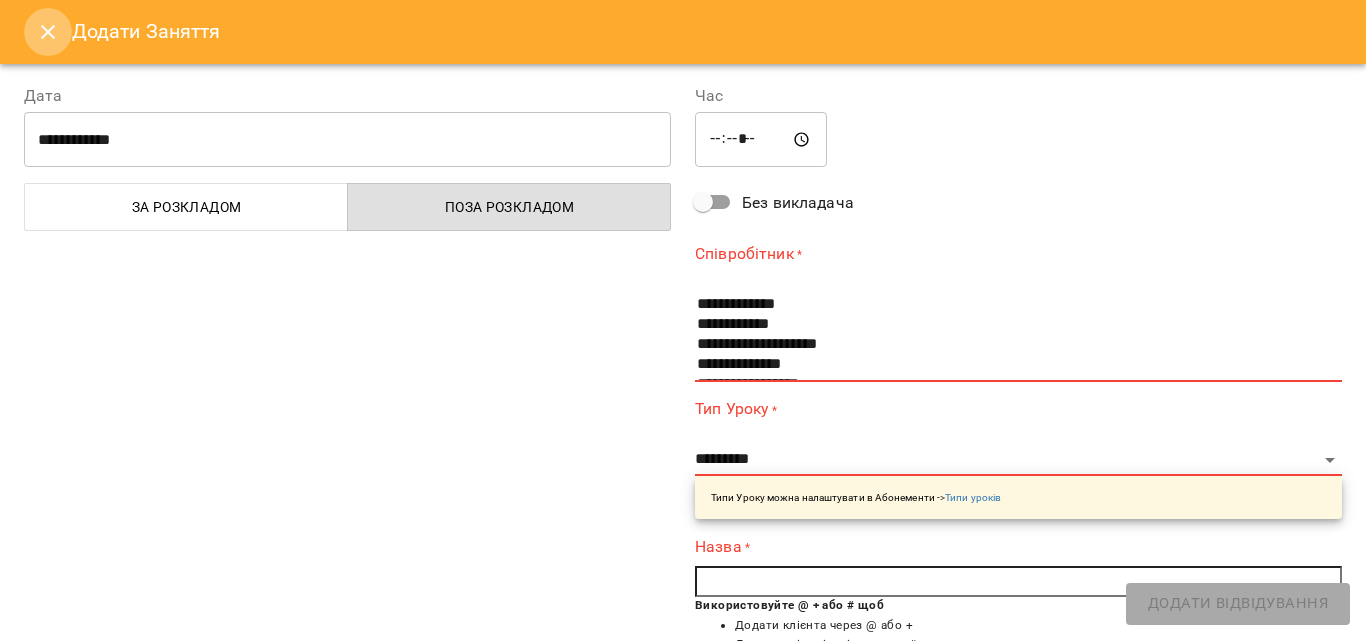 click 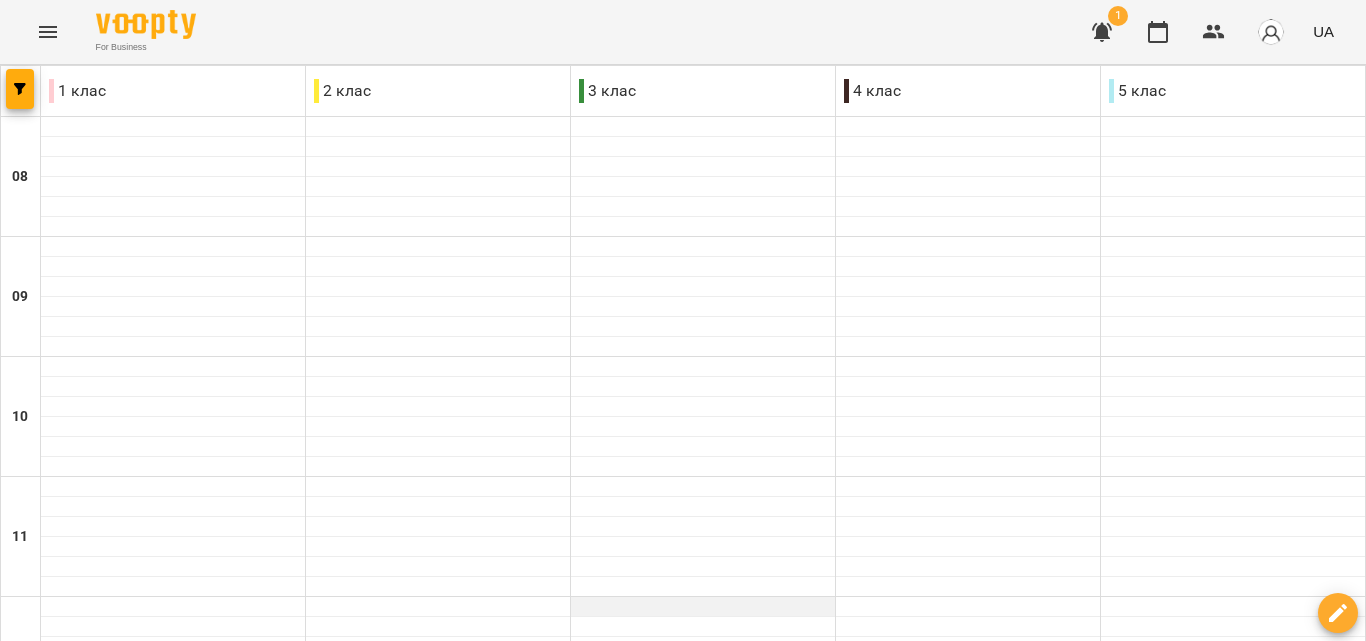 click at bounding box center [703, 607] 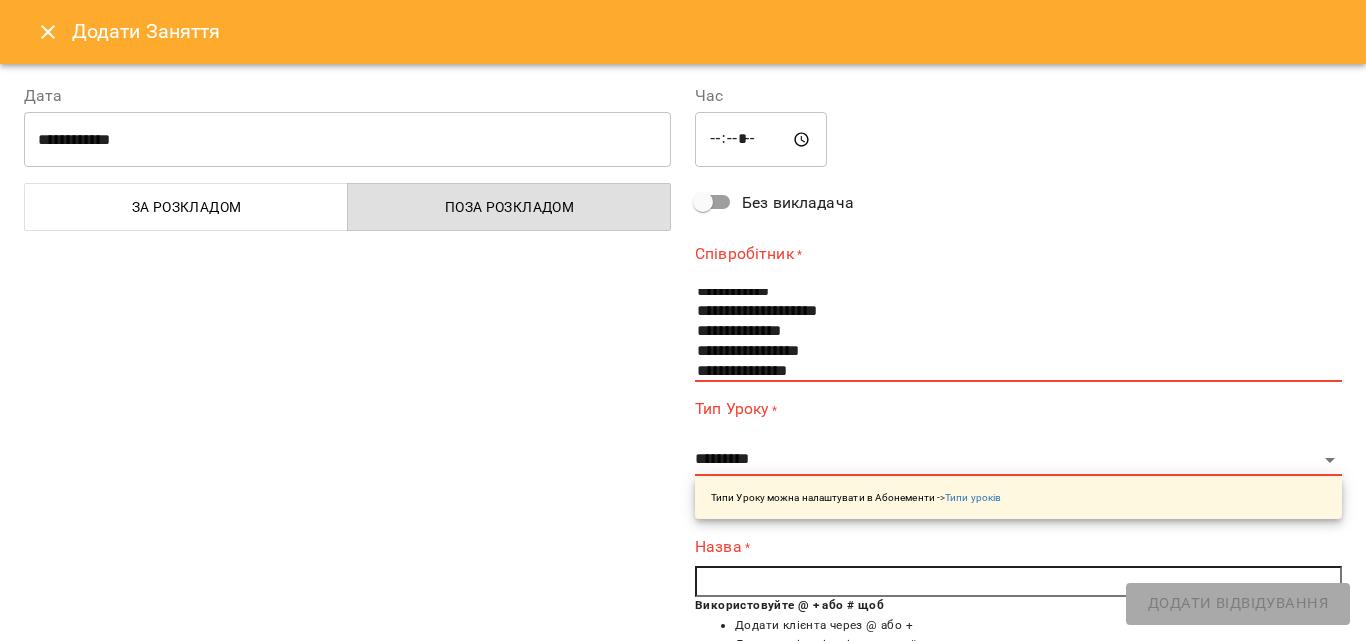 scroll, scrollTop: 60, scrollLeft: 0, axis: vertical 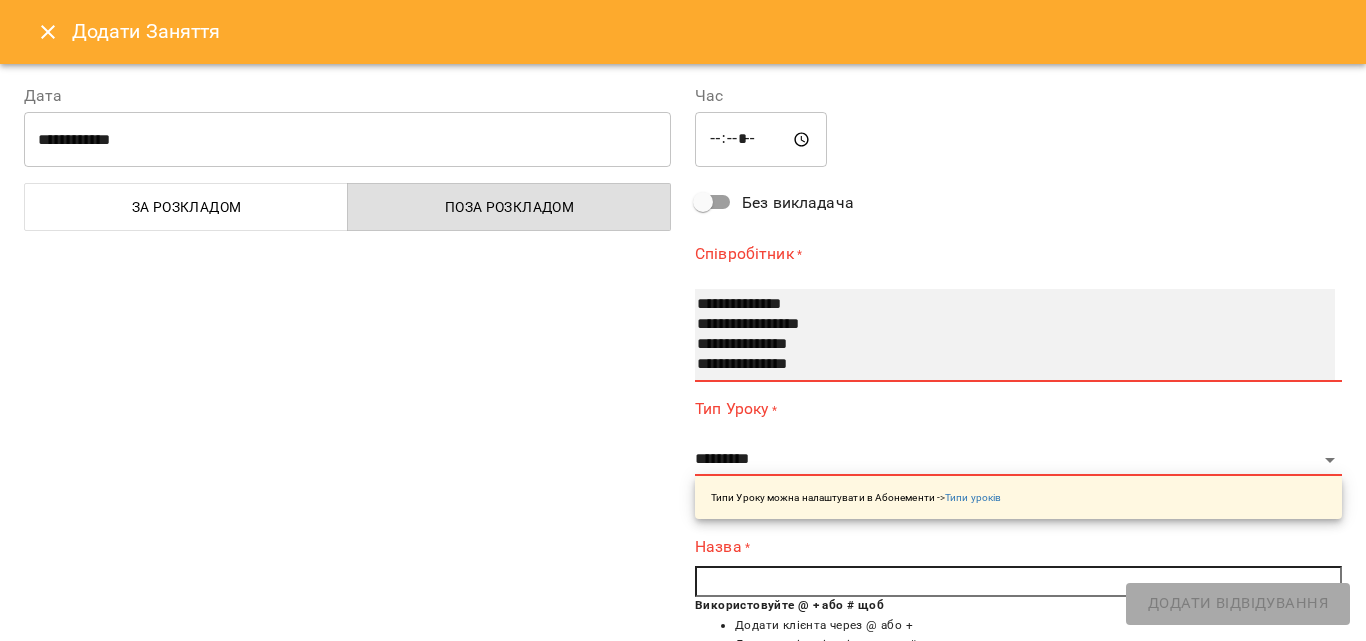 select on "**********" 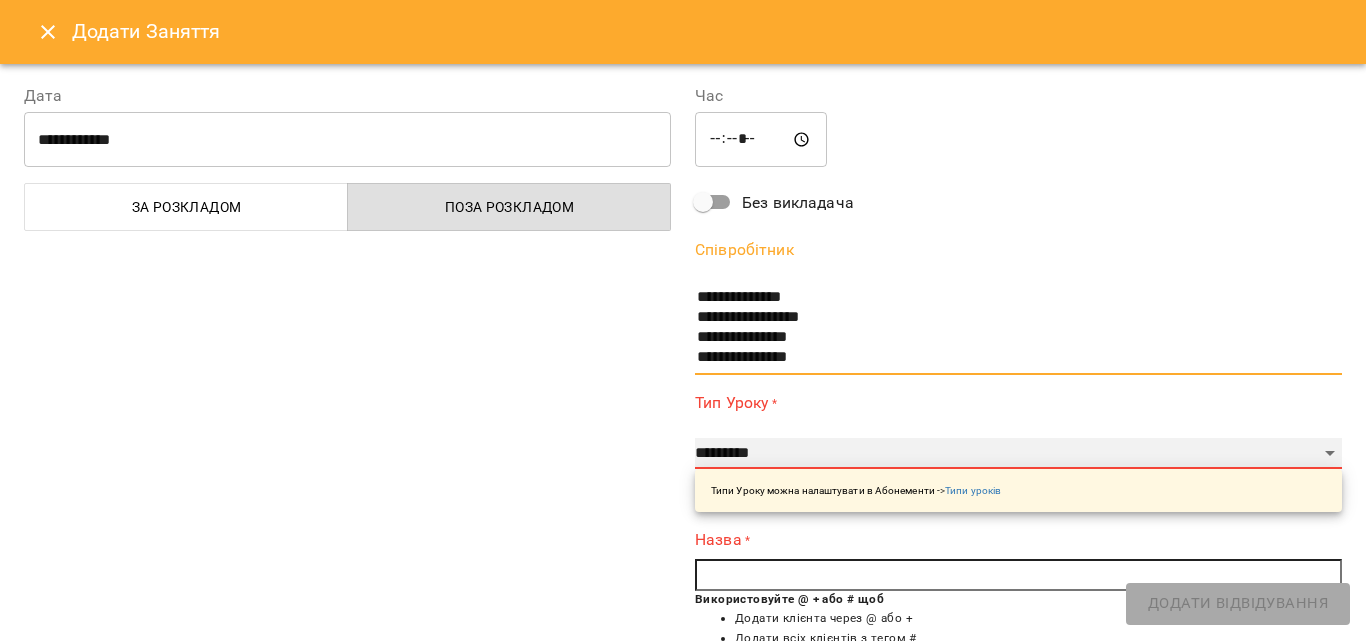 drag, startPoint x: 792, startPoint y: 446, endPoint x: 765, endPoint y: 450, distance: 27.294687 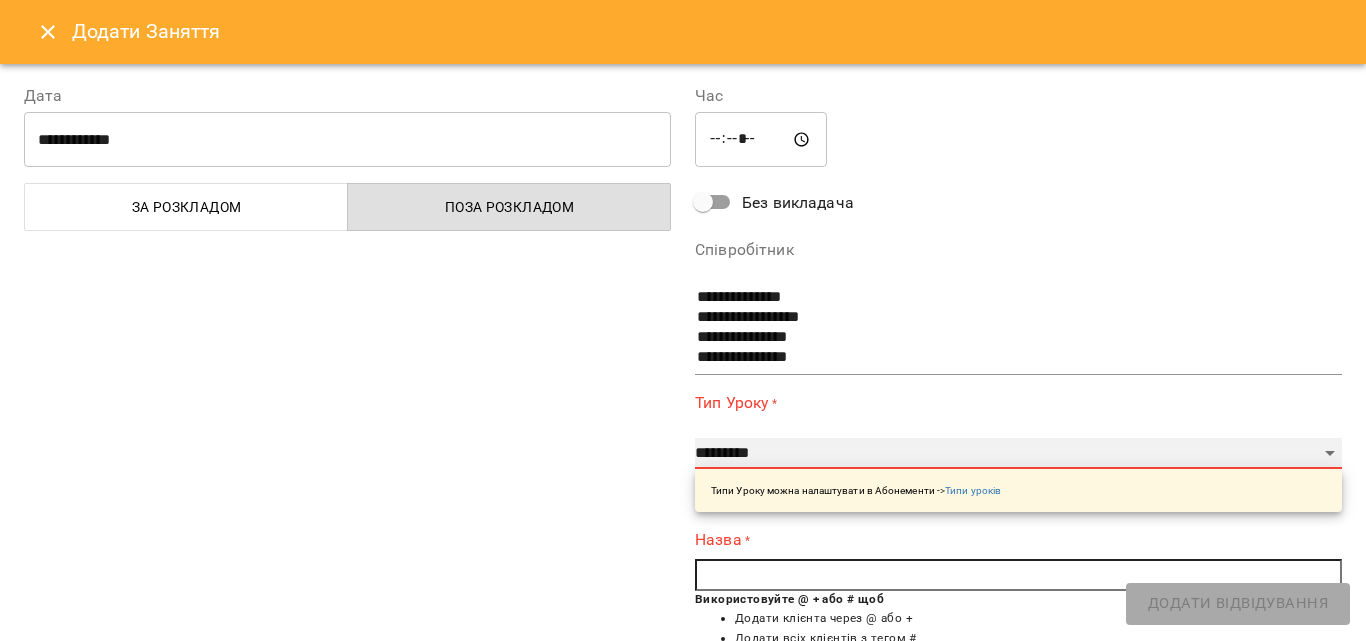 select on "**********" 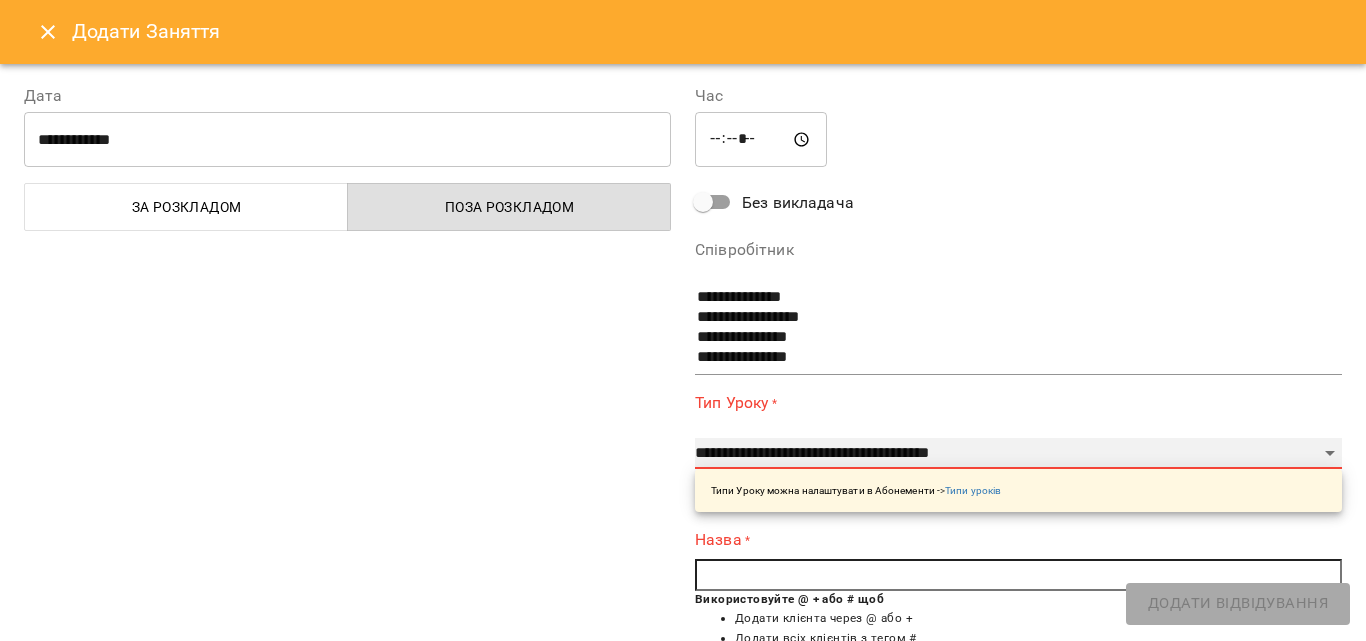 click on "**********" at bounding box center [1018, 454] 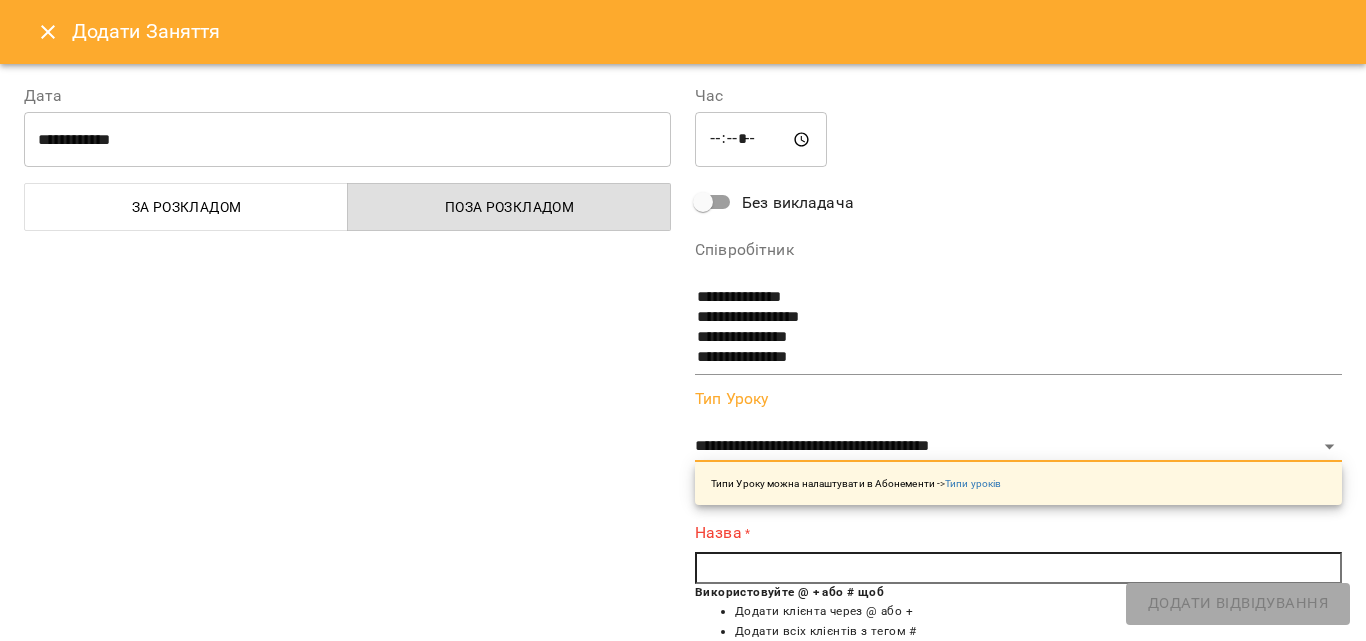 click at bounding box center (1018, 568) 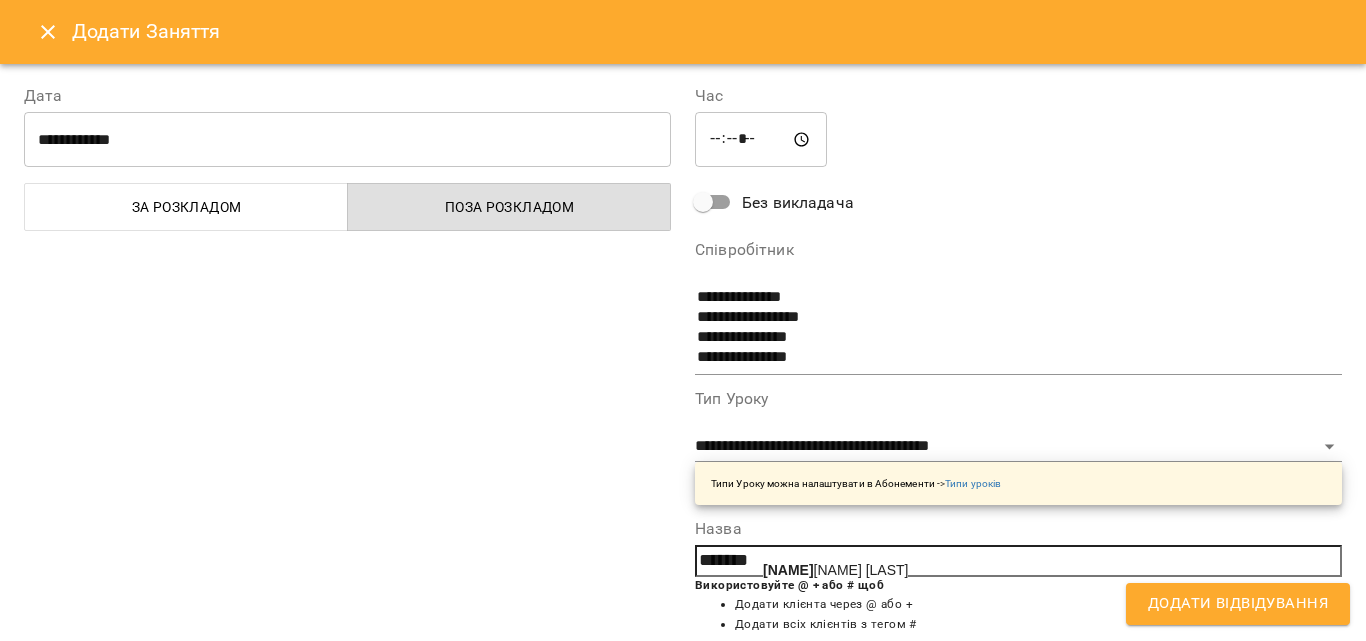click on "[NAME]" 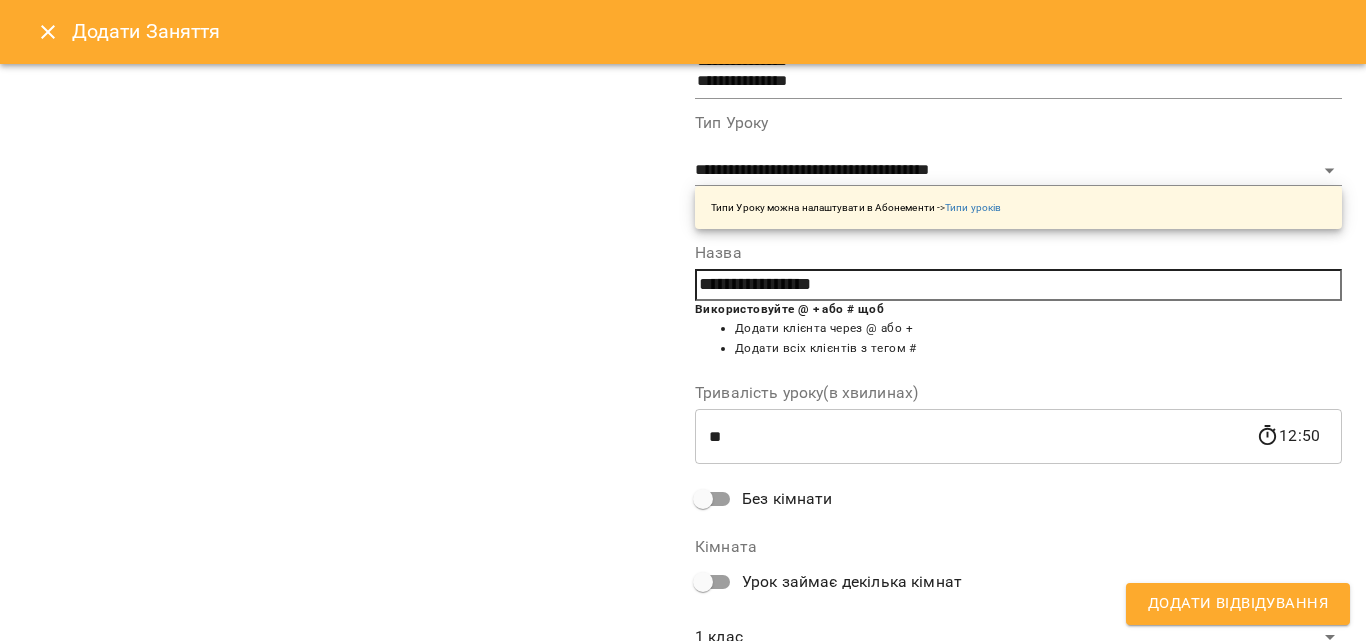 scroll, scrollTop: 356, scrollLeft: 0, axis: vertical 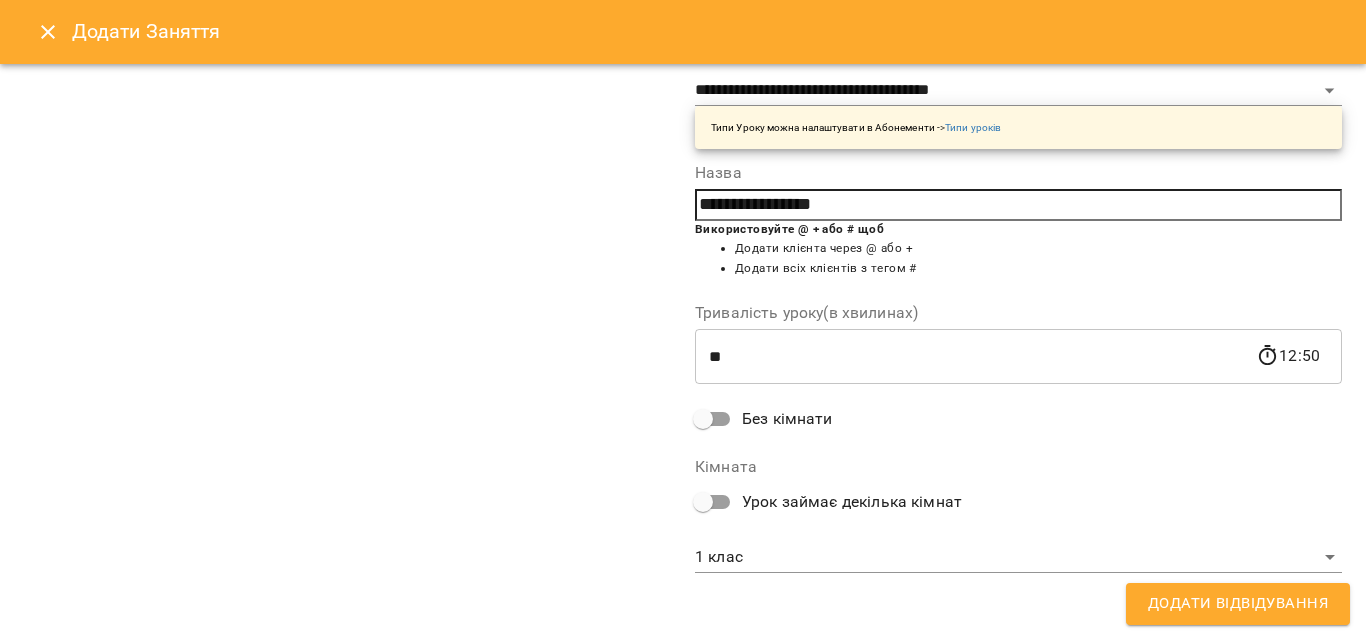 click on "**********" at bounding box center (683, 845) 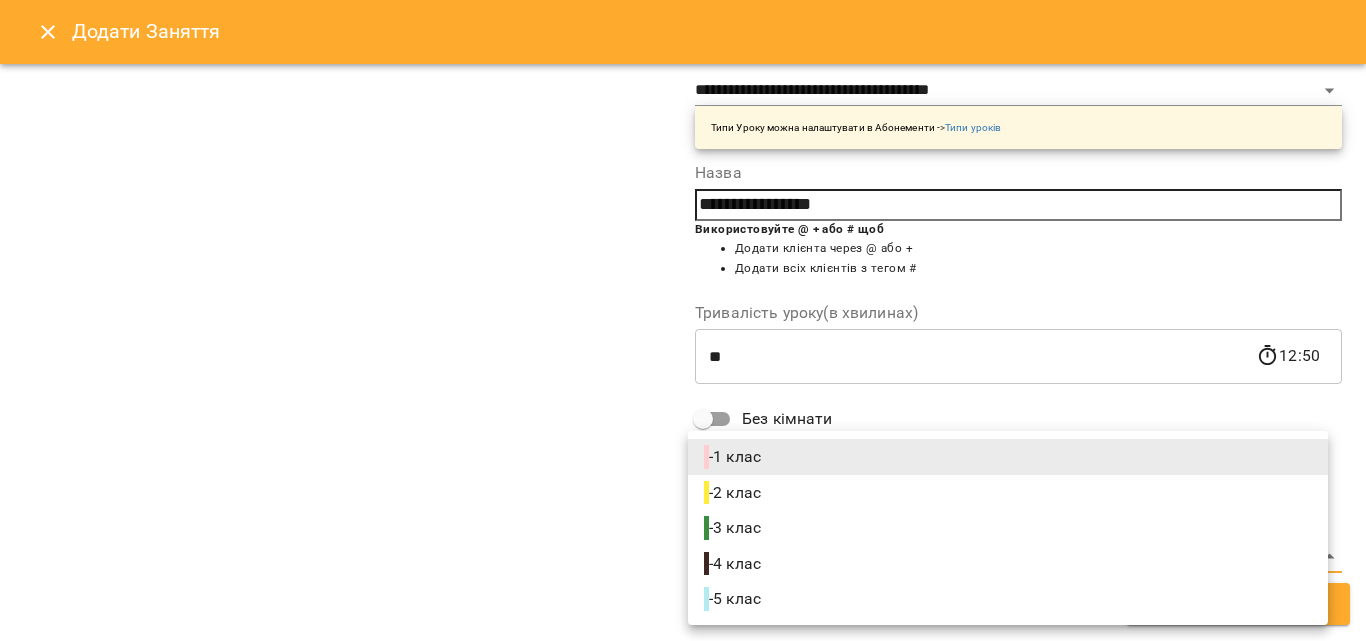 click on "-  5 клас" at bounding box center (1008, 599) 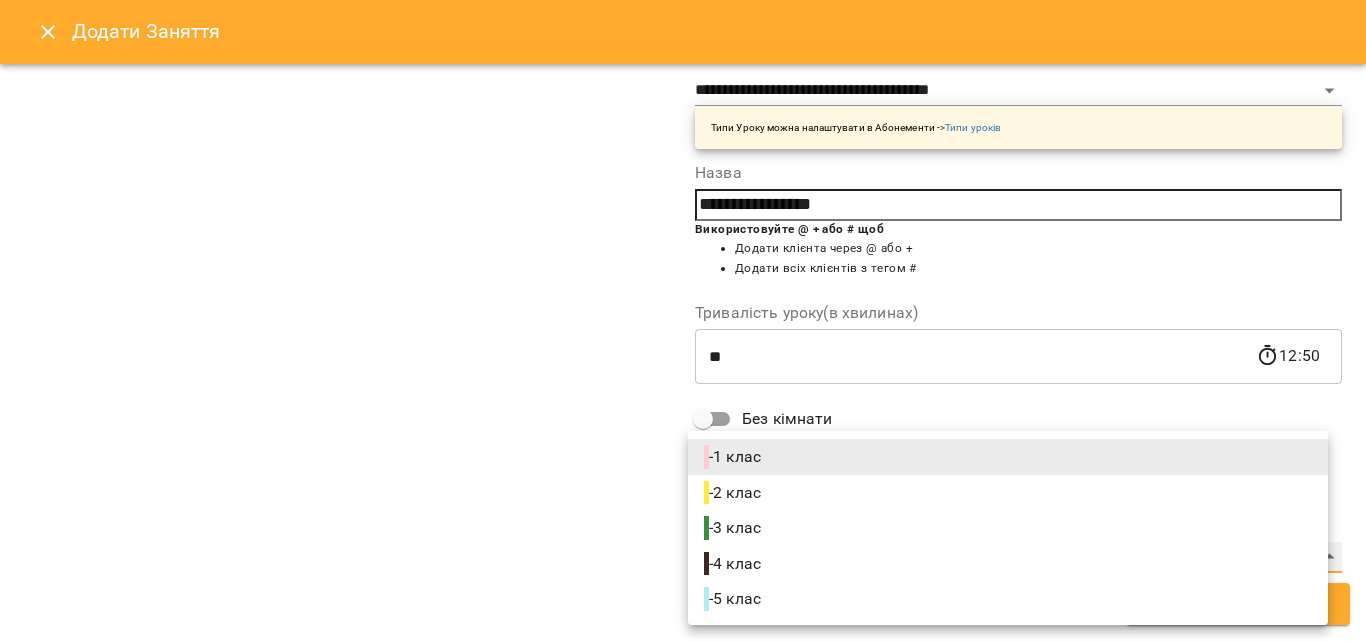 type on "**********" 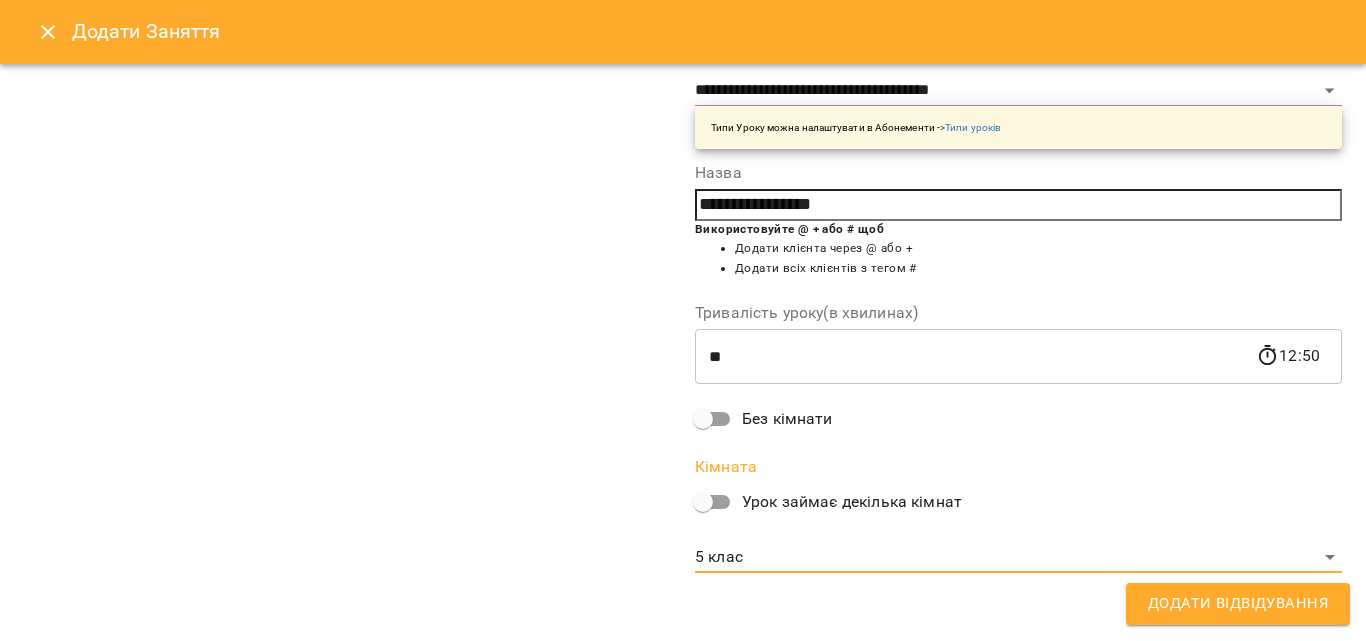 click on "Додати Відвідування" at bounding box center [1238, 604] 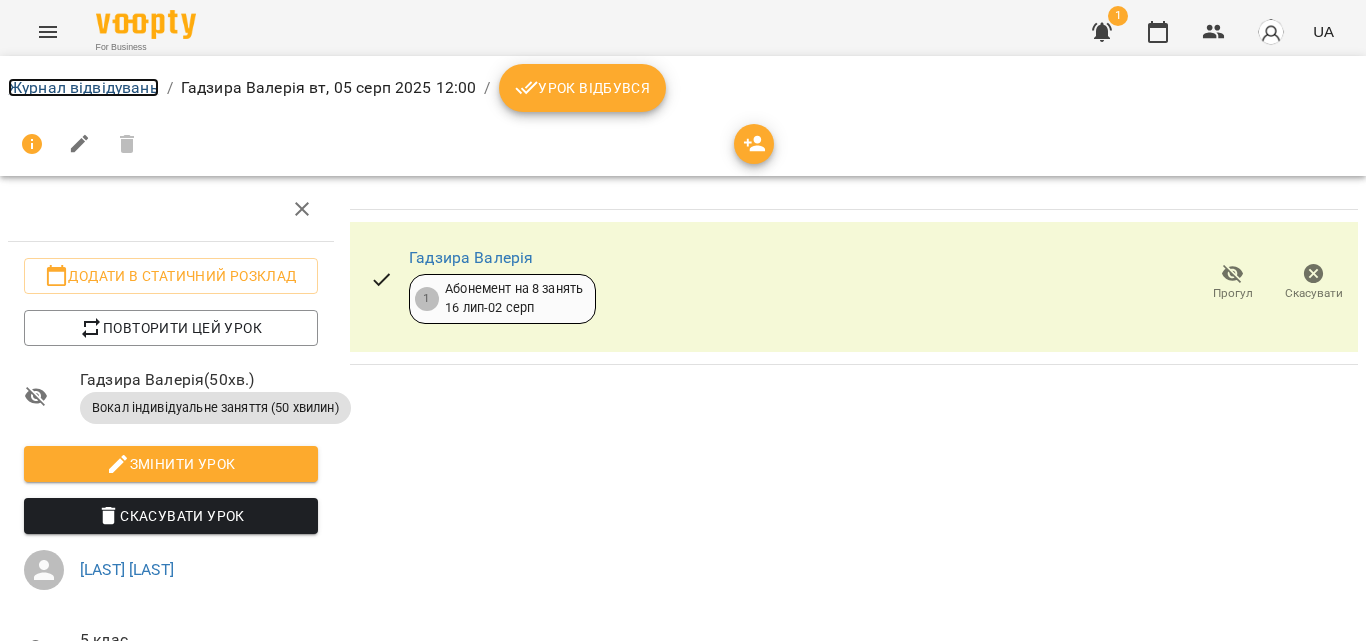 click on "Журнал відвідувань" at bounding box center [83, 87] 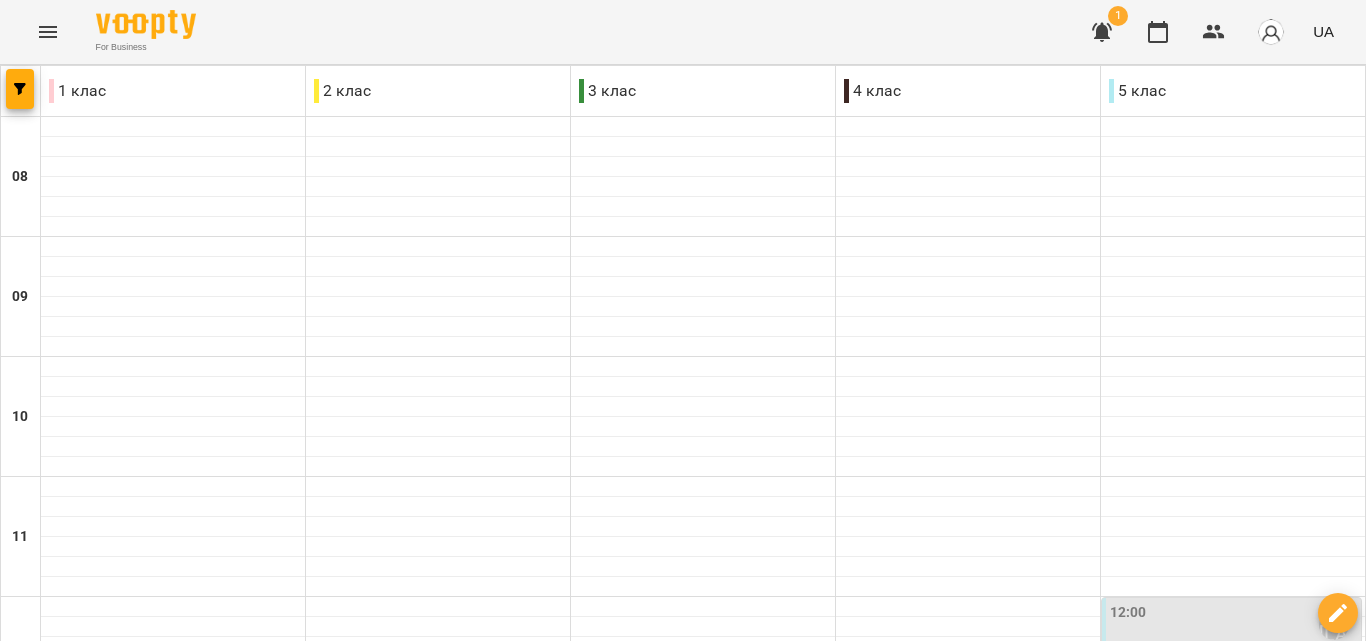 scroll, scrollTop: 500, scrollLeft: 0, axis: vertical 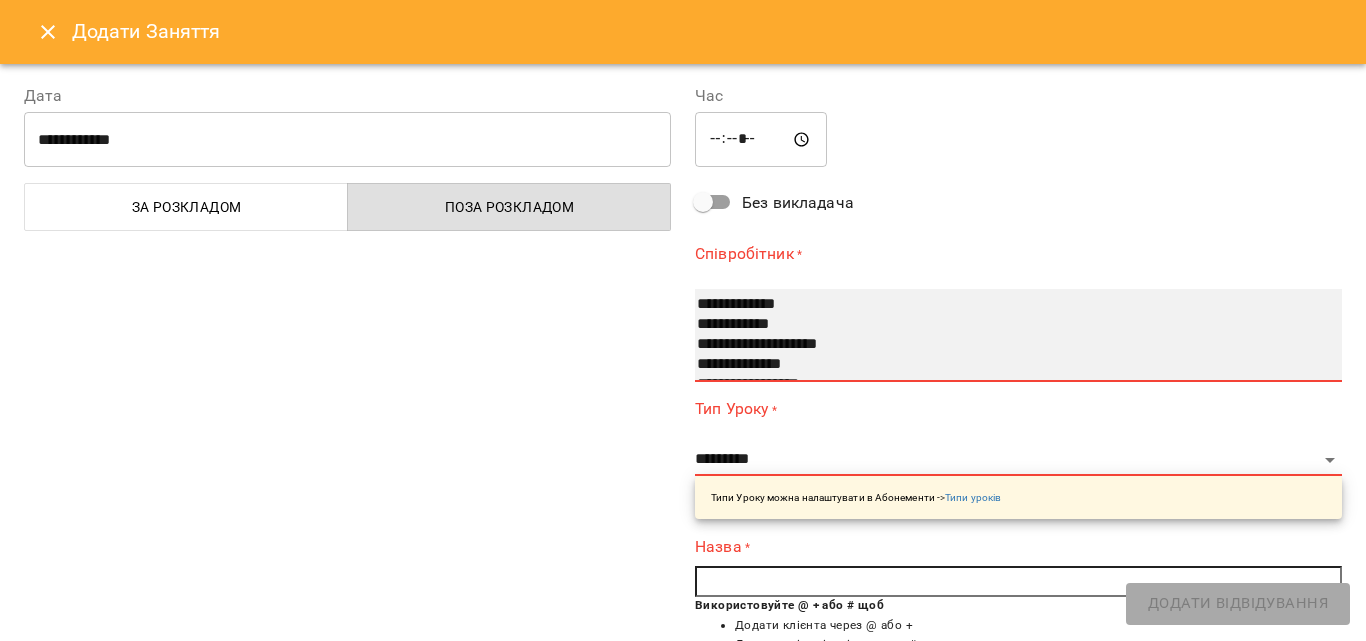 select on "**********" 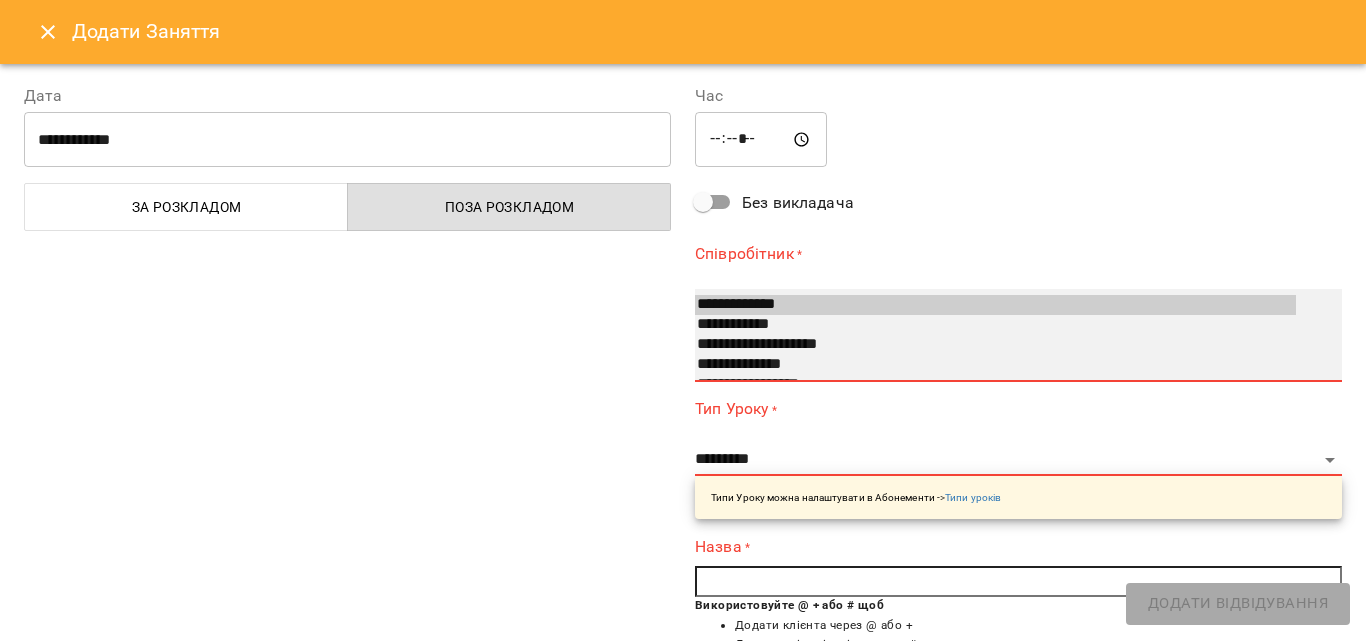 click on "**********" at bounding box center (995, 345) 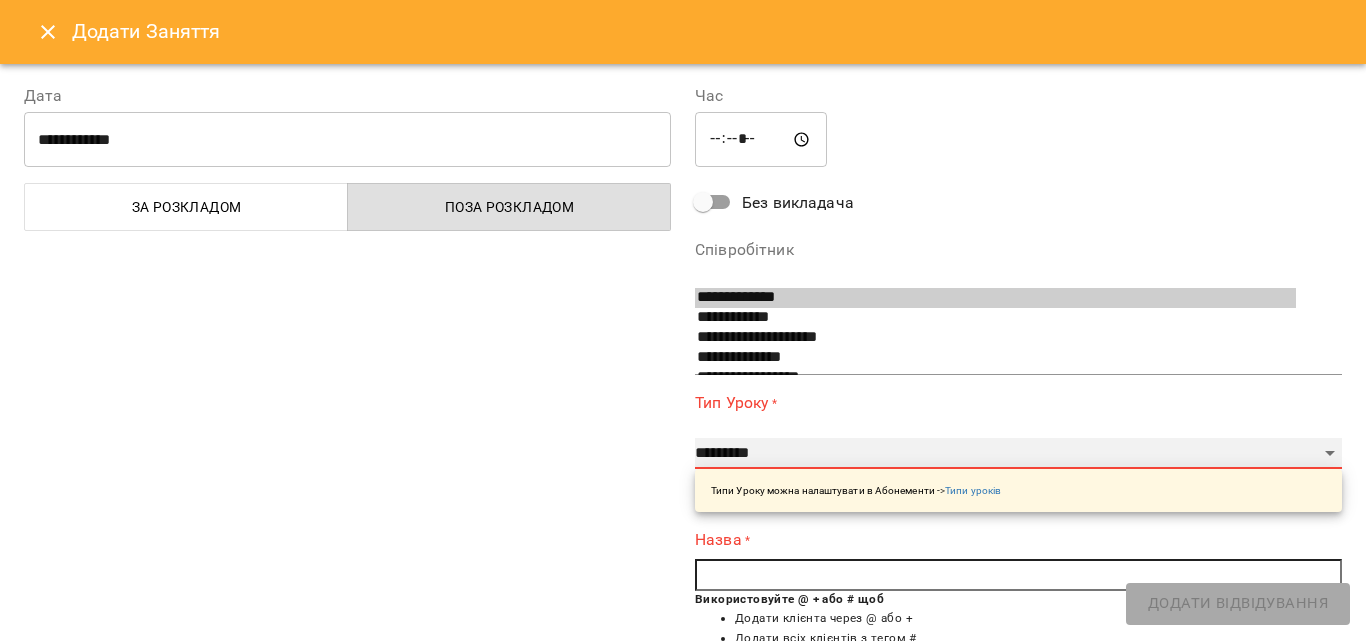 click on "**********" at bounding box center [1018, 454] 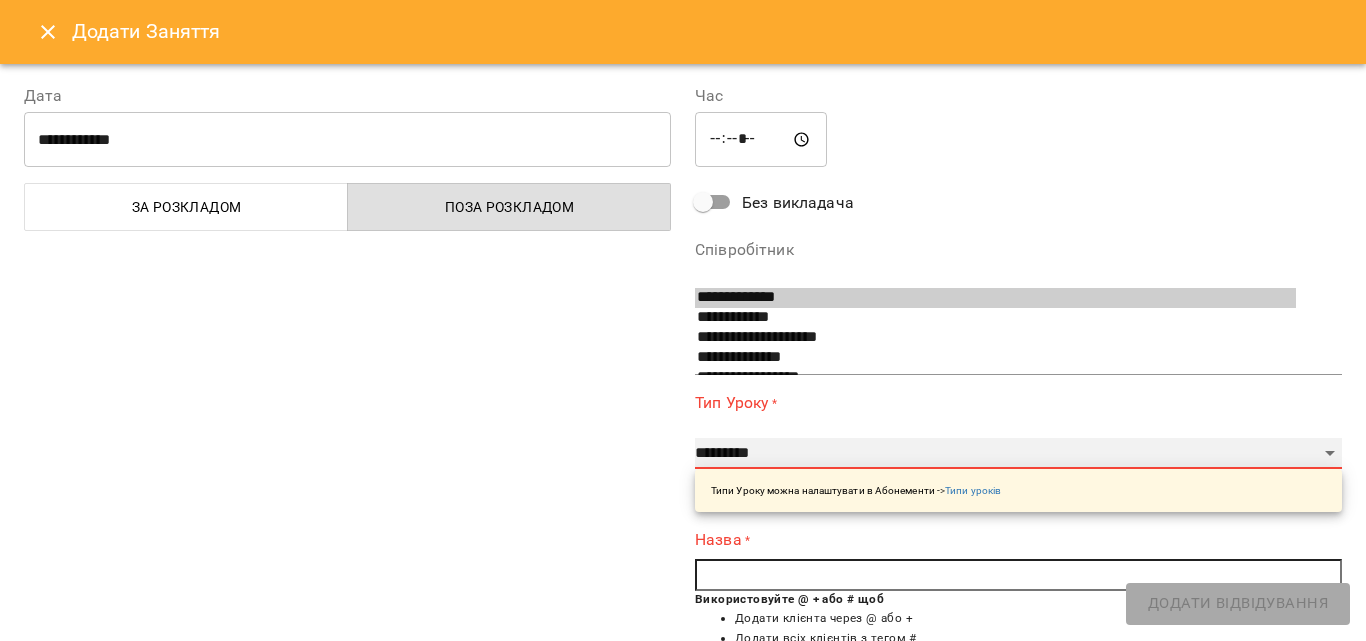 select on "**********" 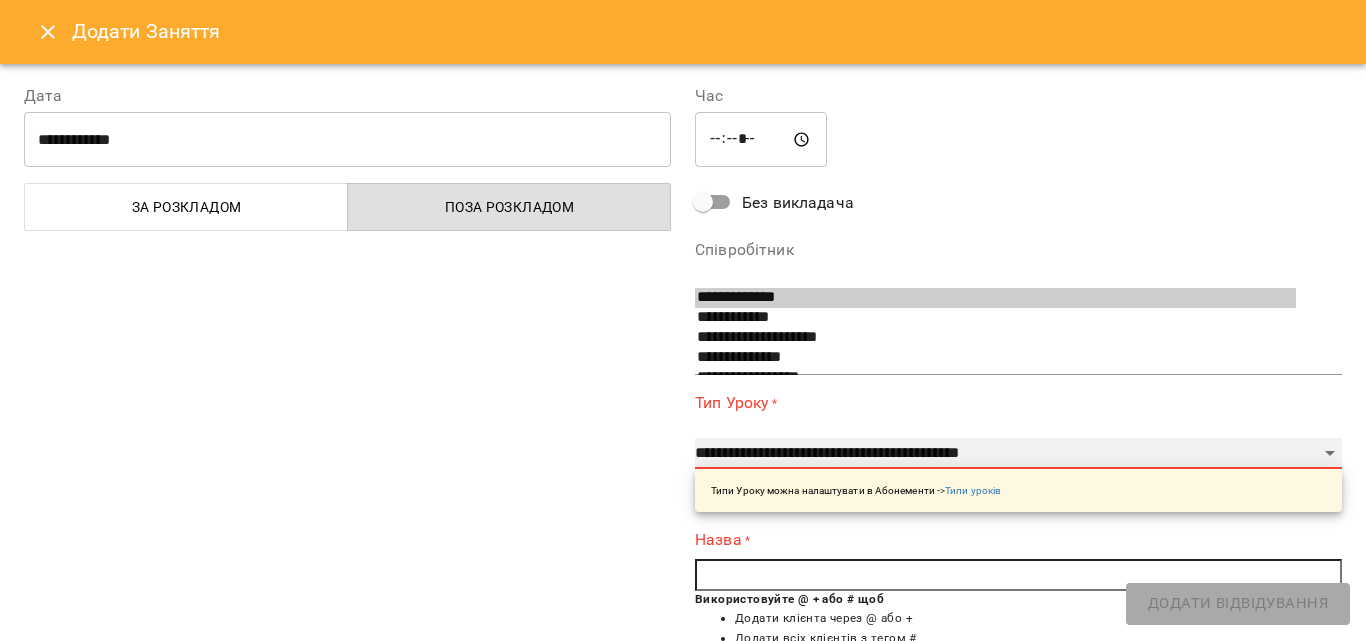 click on "**********" at bounding box center (1018, 454) 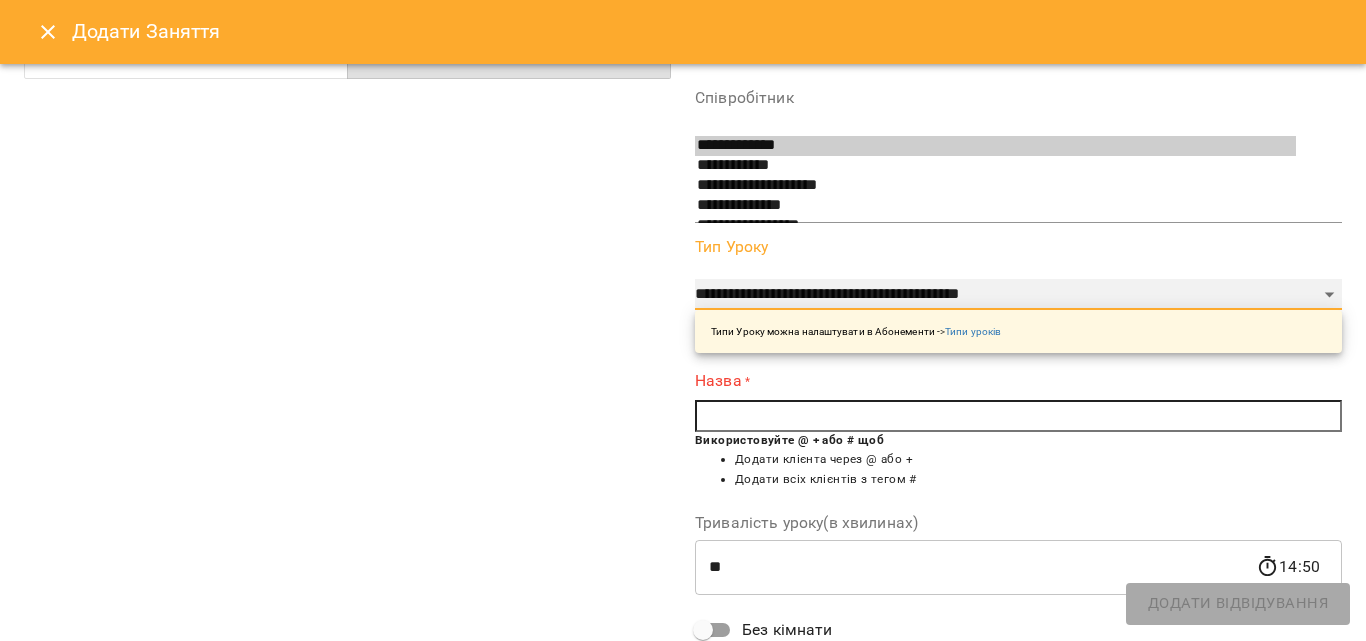 scroll, scrollTop: 200, scrollLeft: 0, axis: vertical 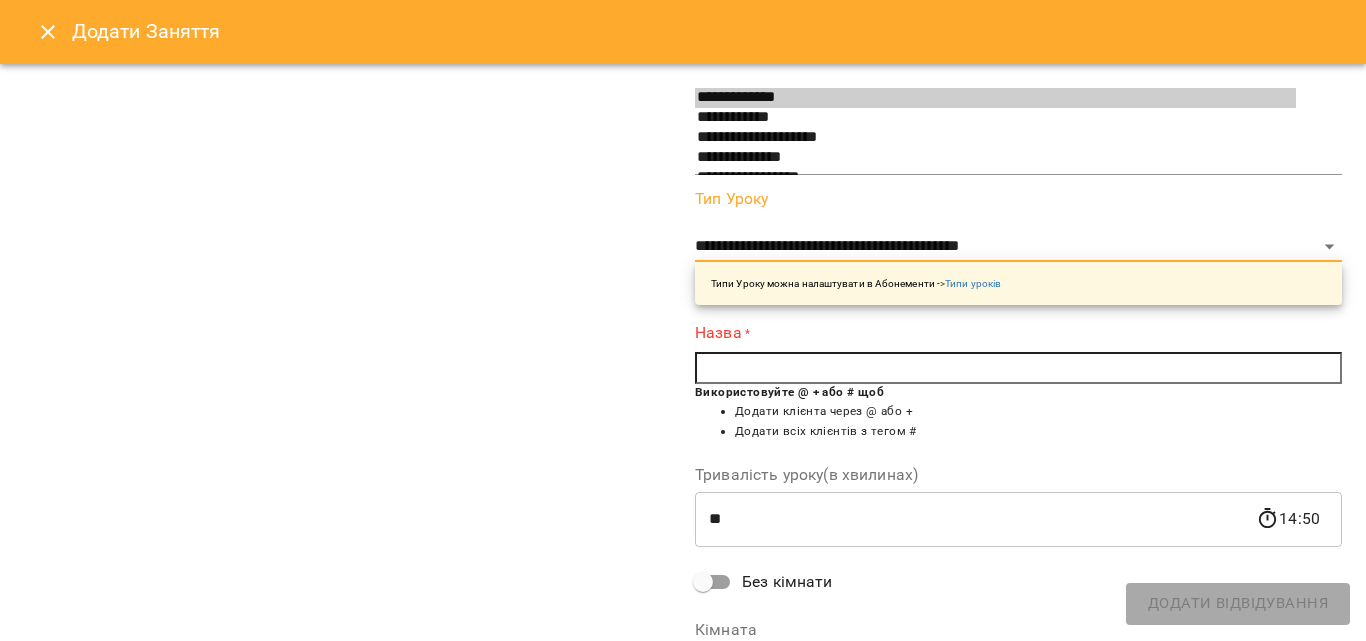 click at bounding box center (1018, 368) 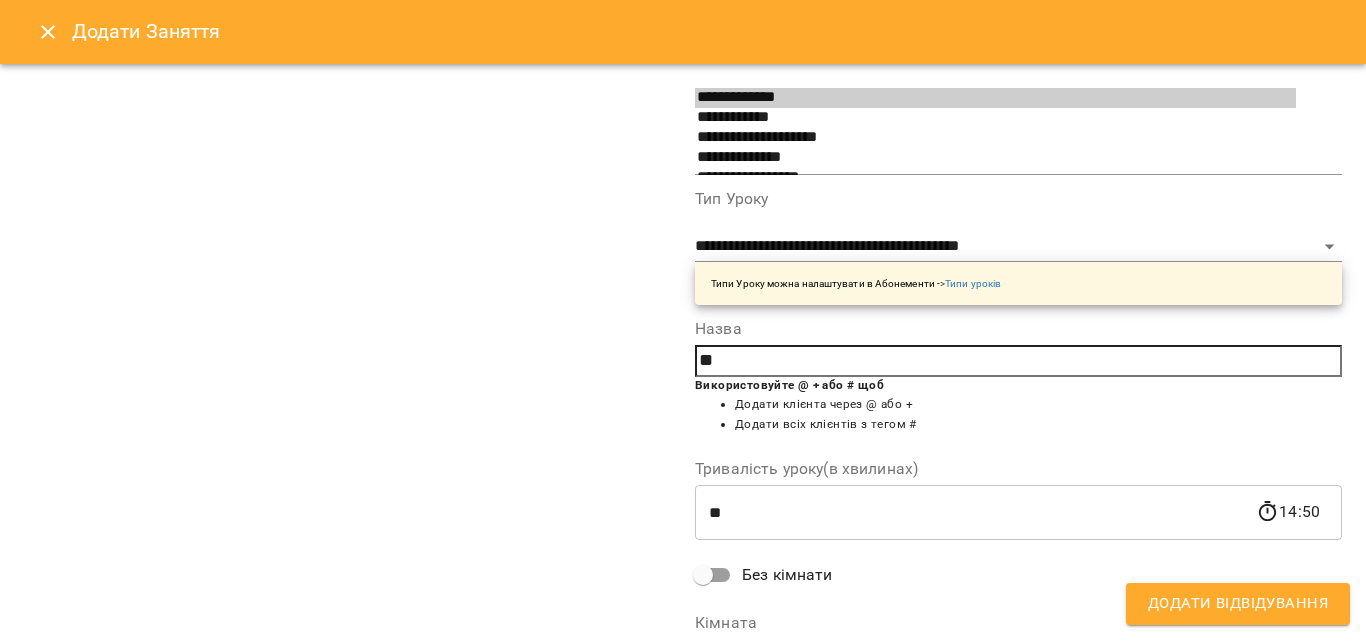 type on "*" 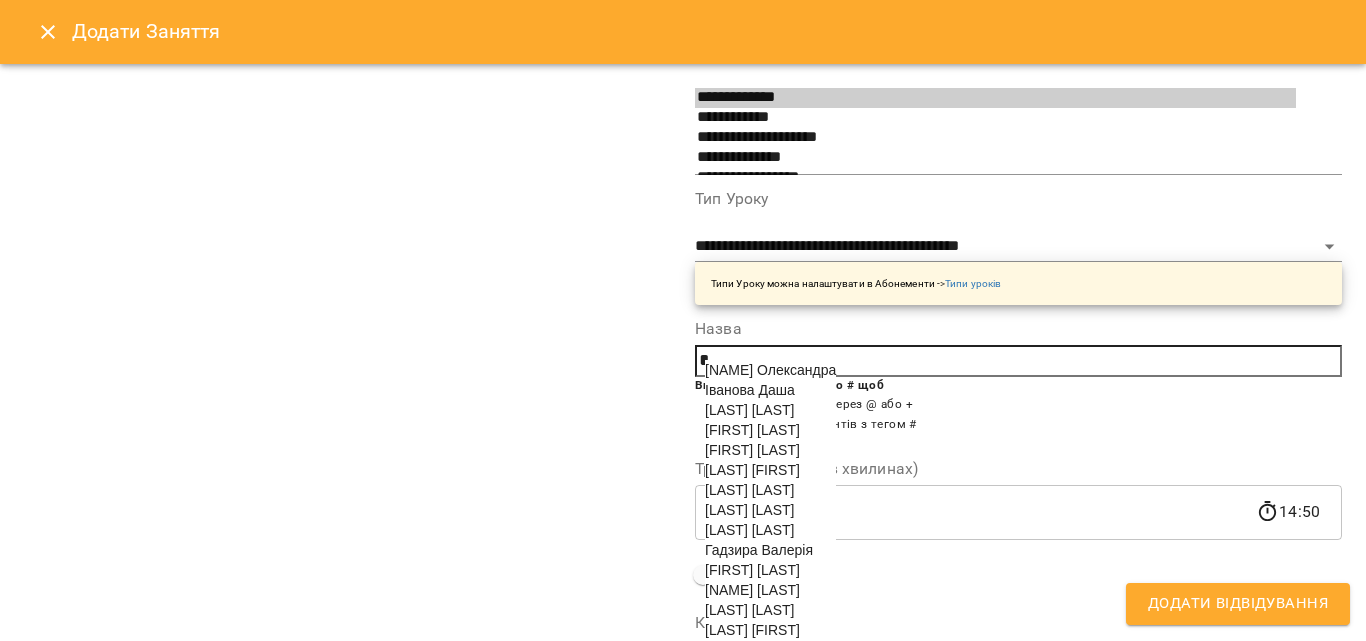 click on "Іванова Даша" at bounding box center [750, 390] 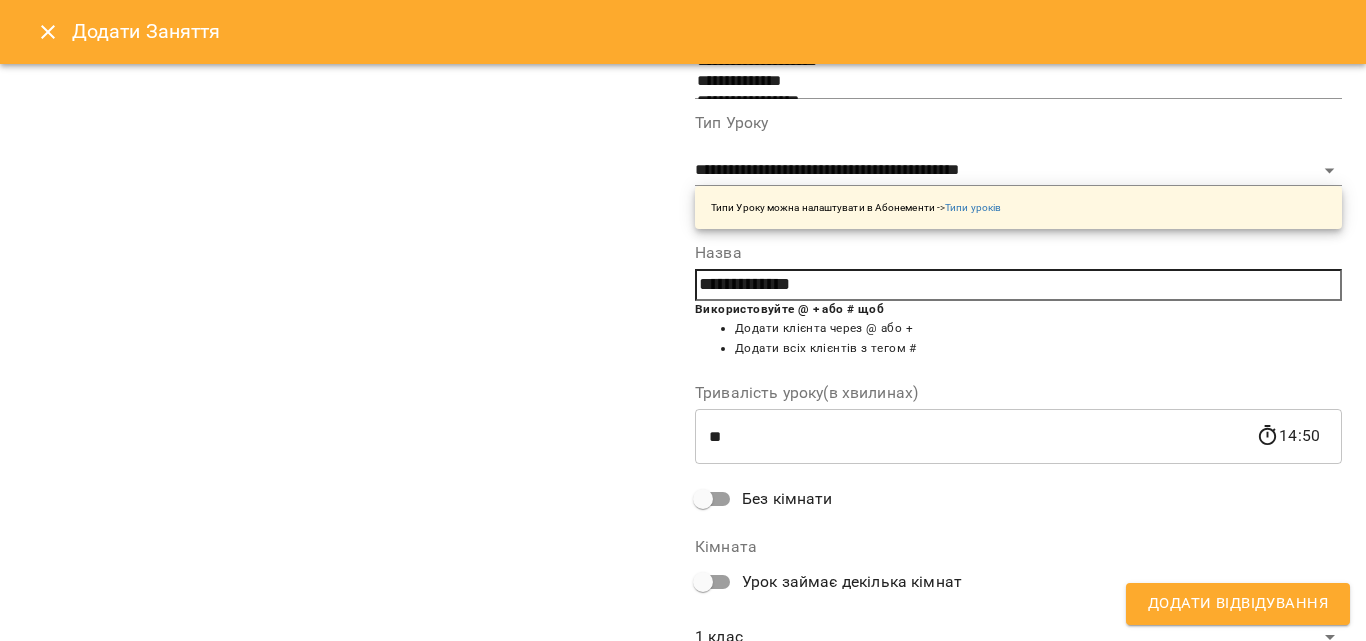 scroll, scrollTop: 356, scrollLeft: 0, axis: vertical 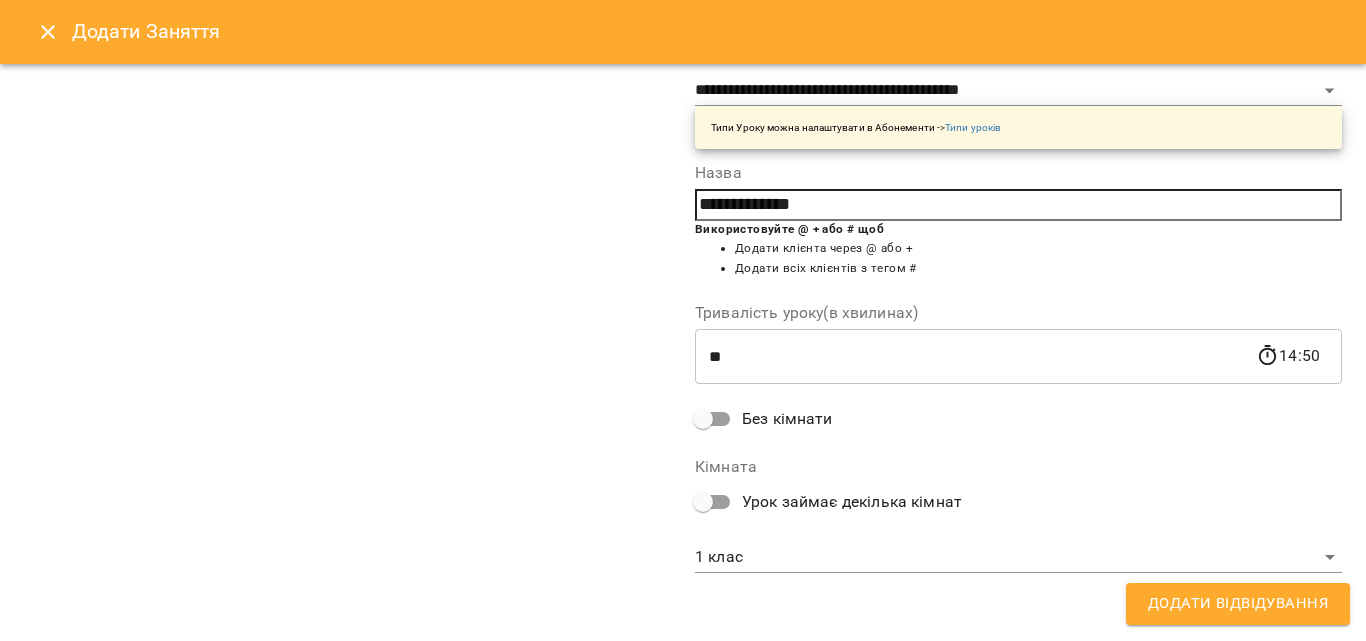click on "**********" at bounding box center [683, 845] 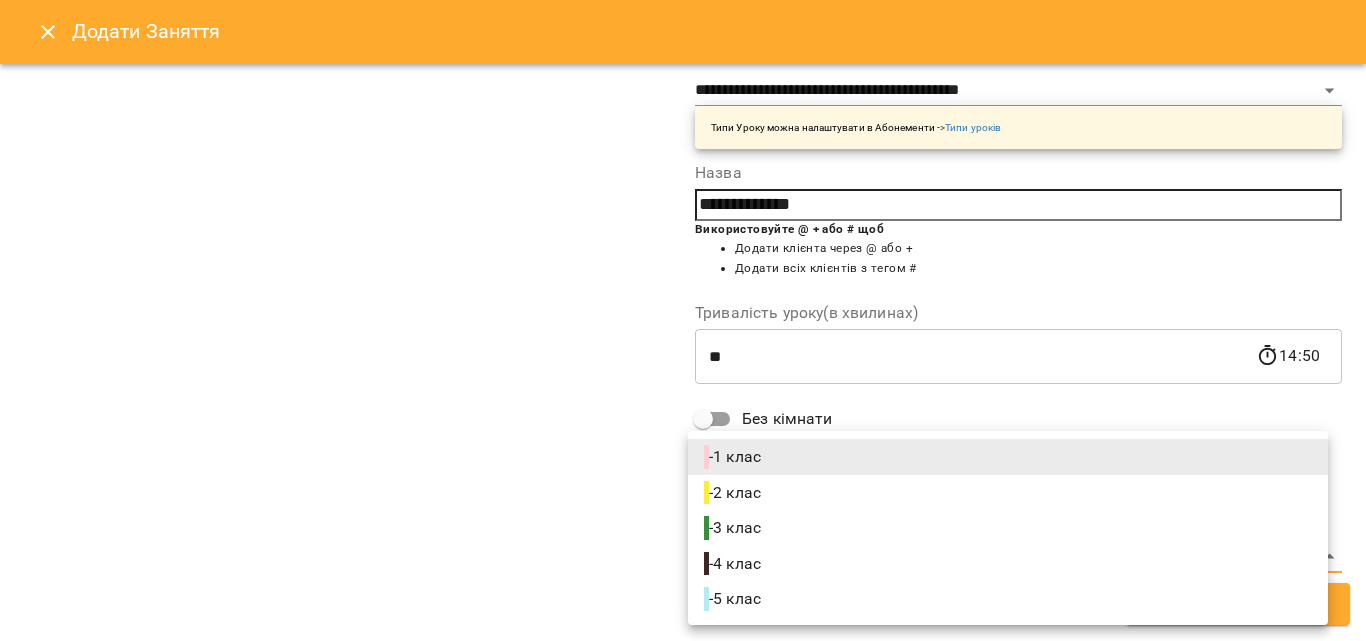 click on "-  2 клас" at bounding box center [734, 493] 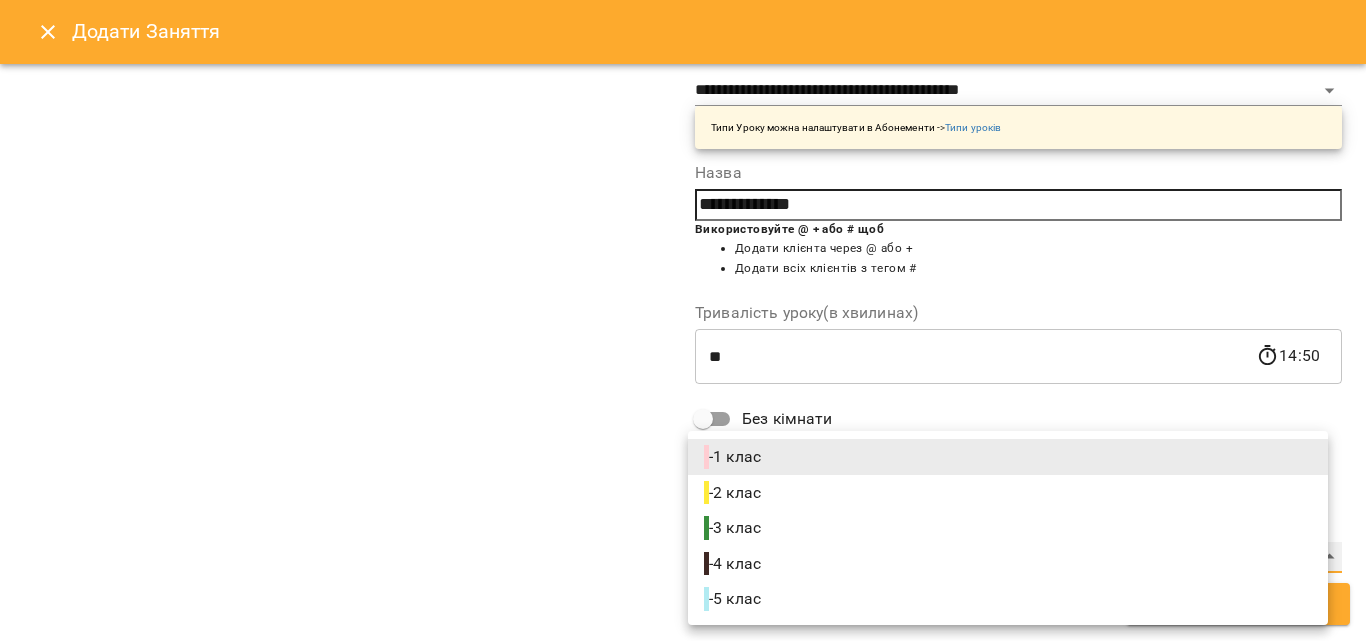type on "**********" 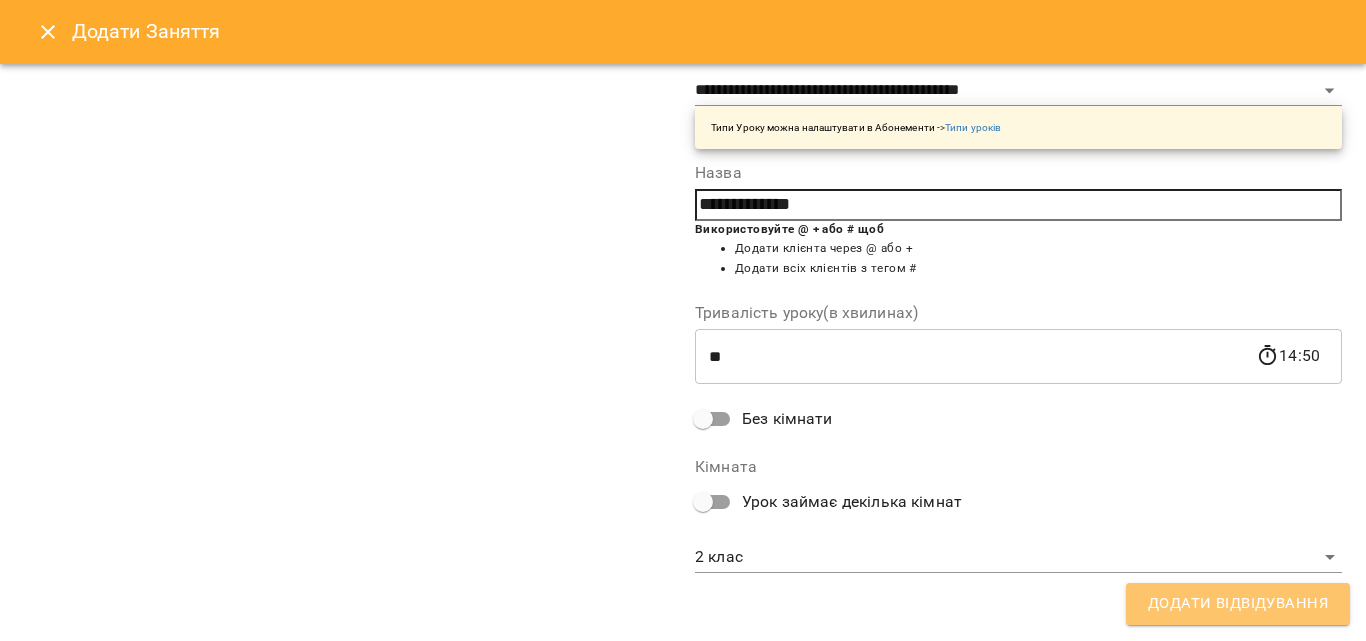 click on "Додати Відвідування" at bounding box center (1238, 604) 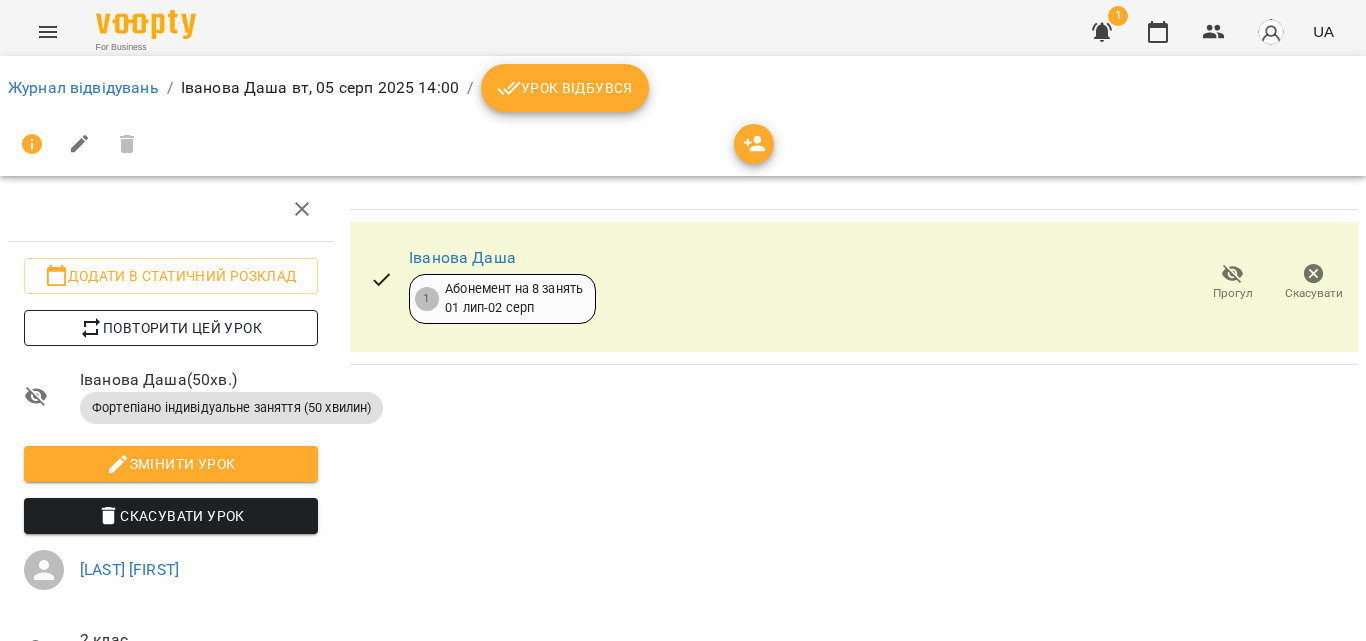 click on "Повторити цей урок" at bounding box center [171, 328] 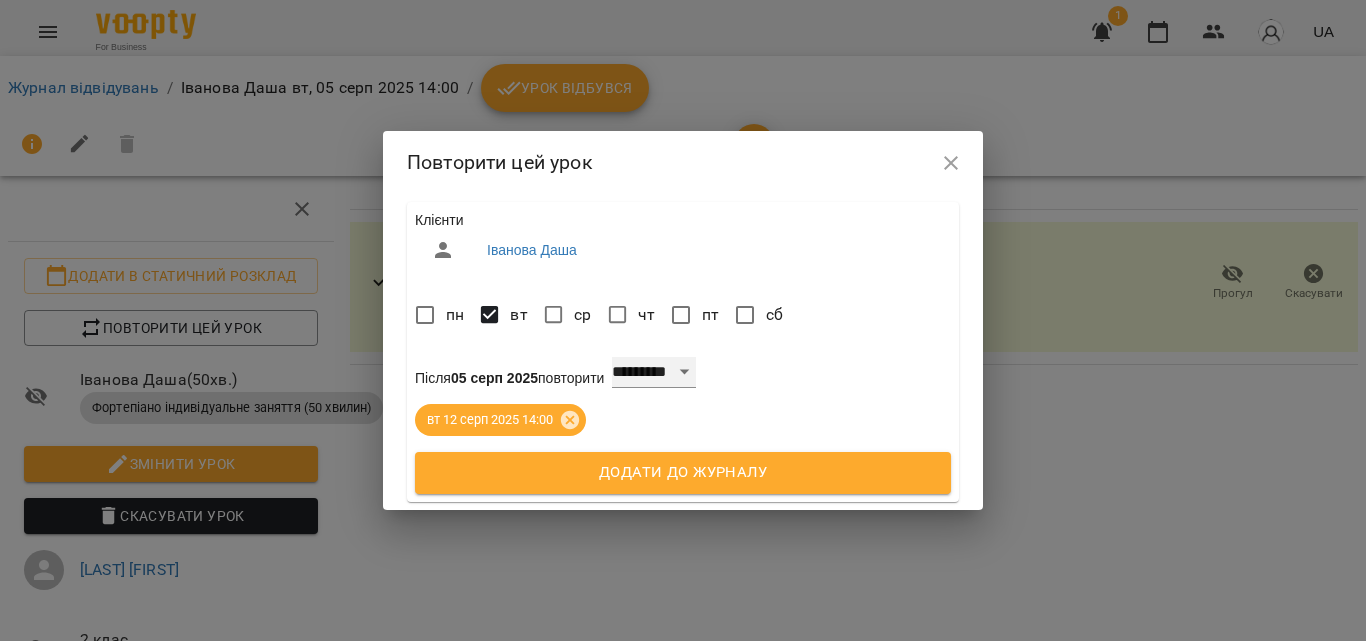 click on "**********" at bounding box center [654, 373] 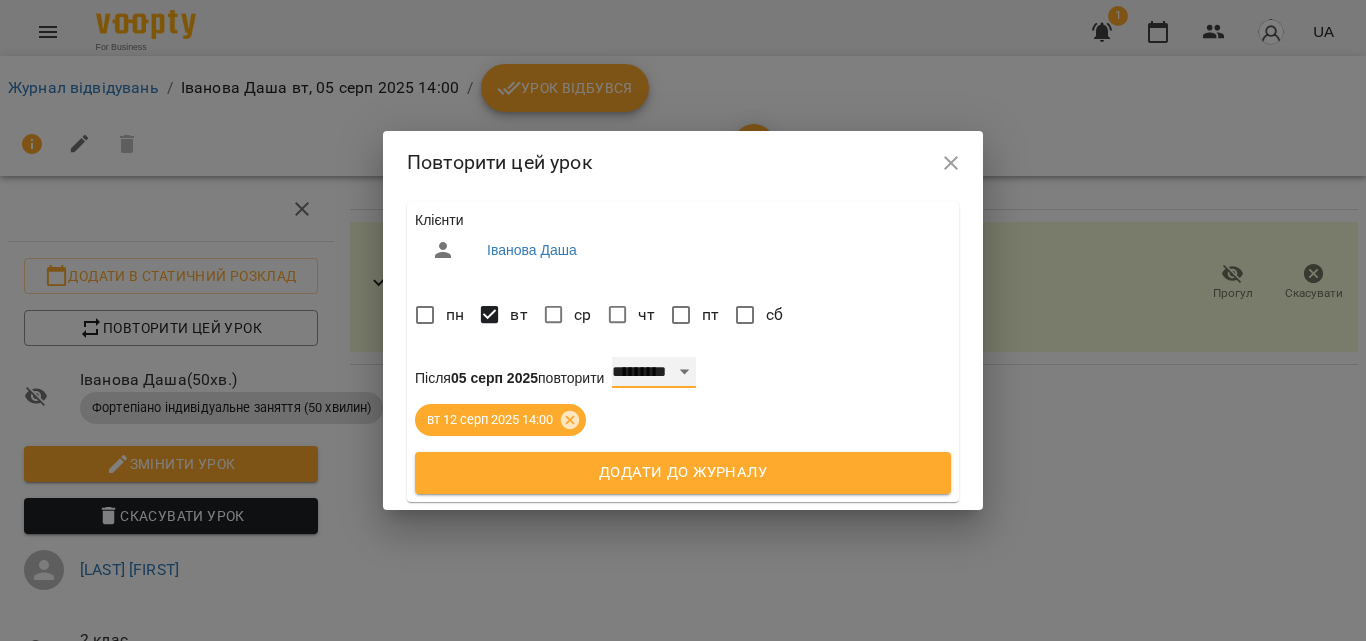 select on "*" 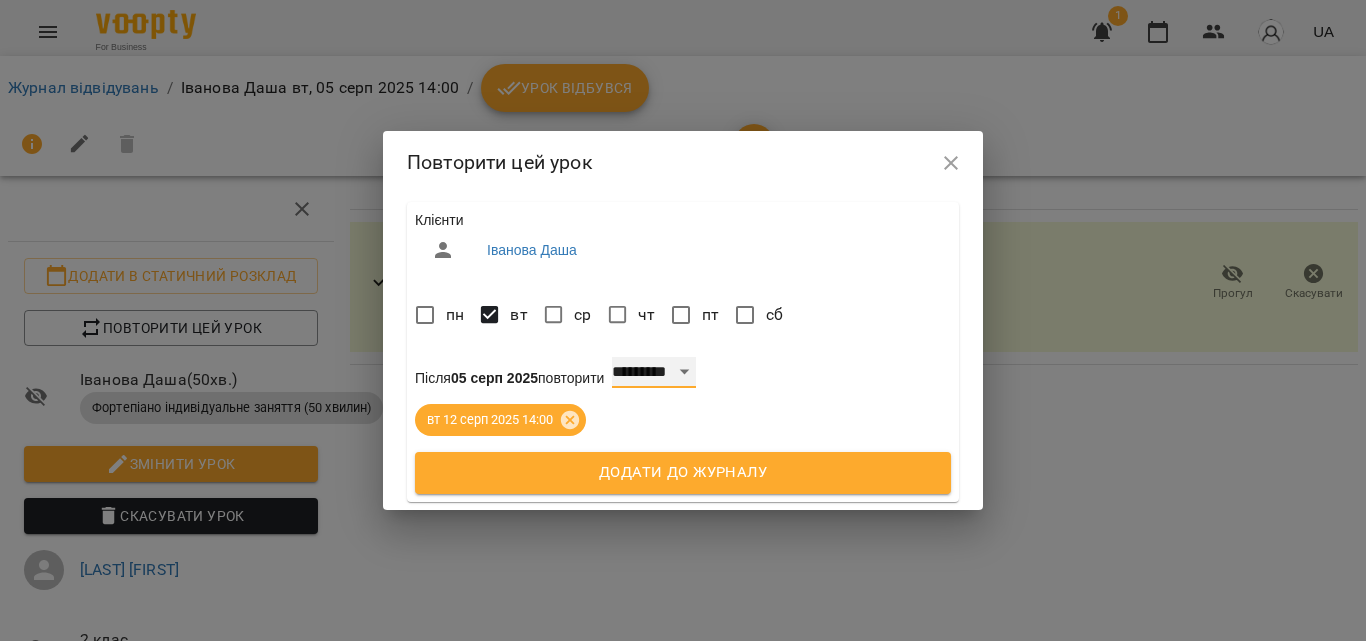 click on "**********" at bounding box center (654, 373) 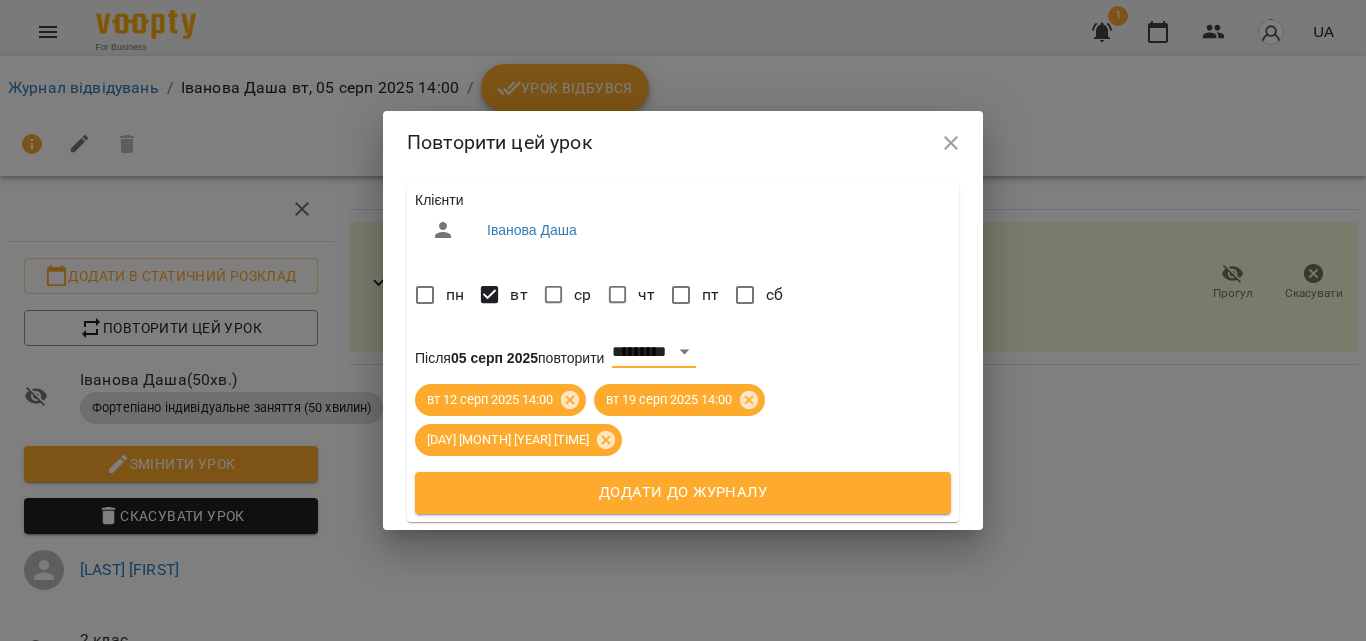 click on "Додати до журналу" at bounding box center [683, 493] 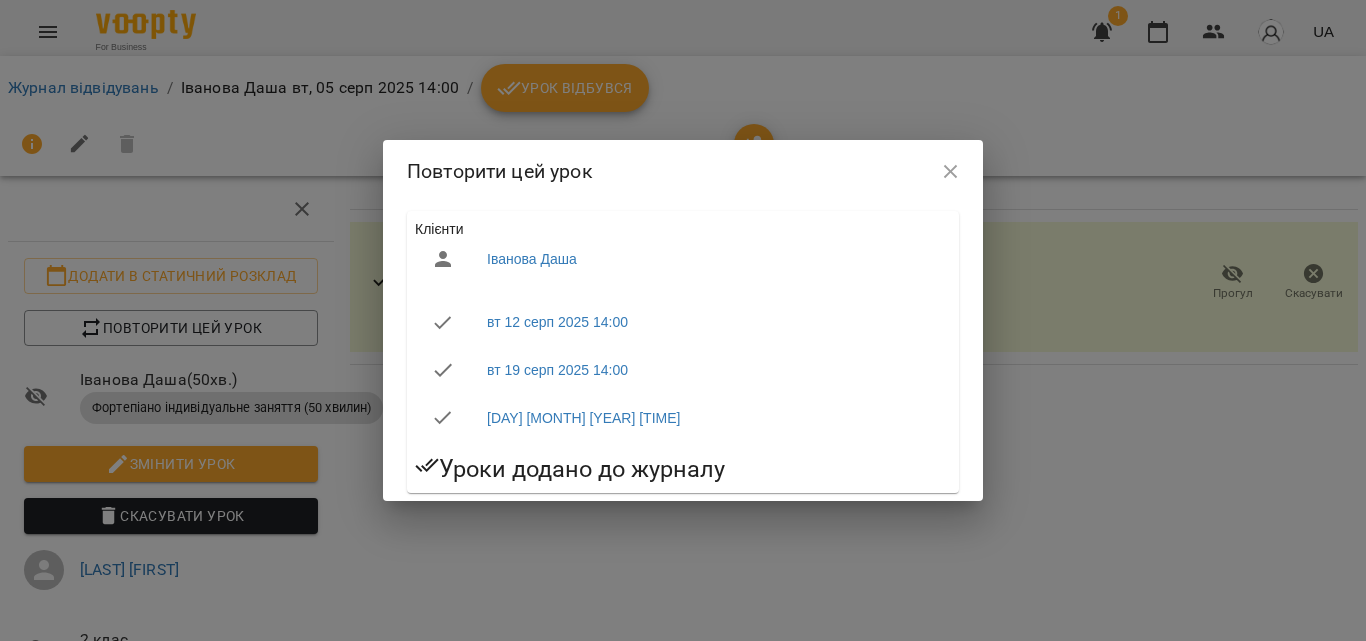click at bounding box center [951, 172] 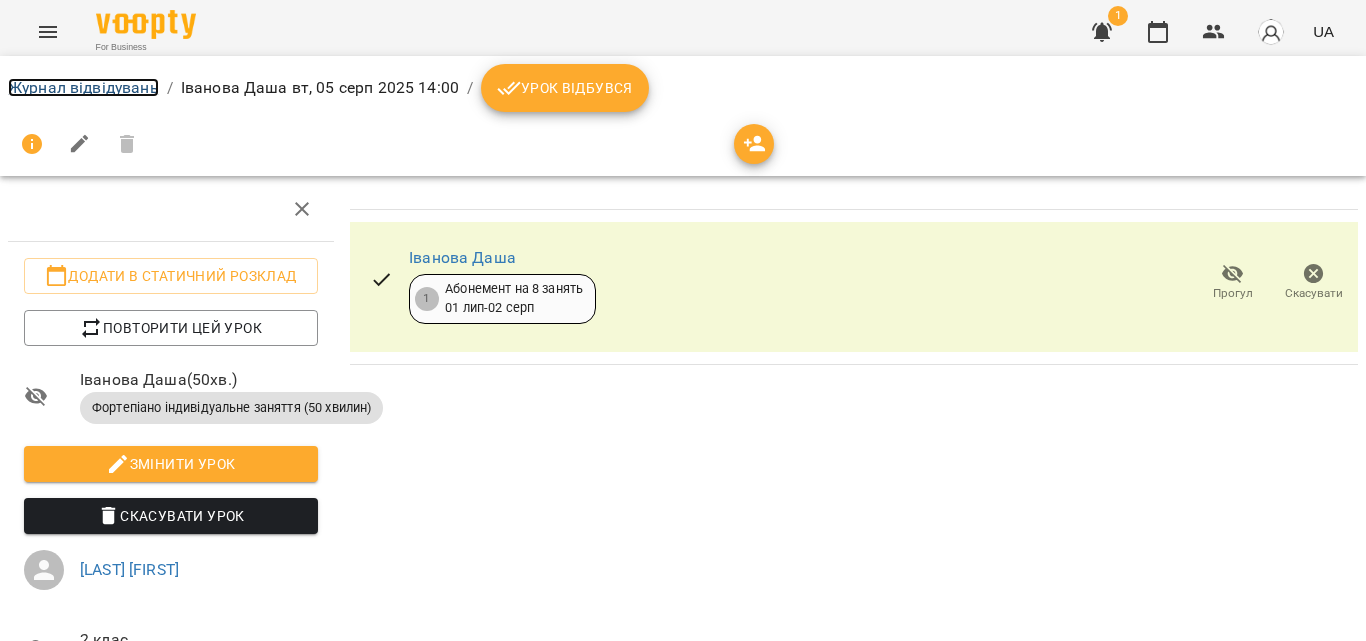 click on "Журнал відвідувань" at bounding box center [83, 87] 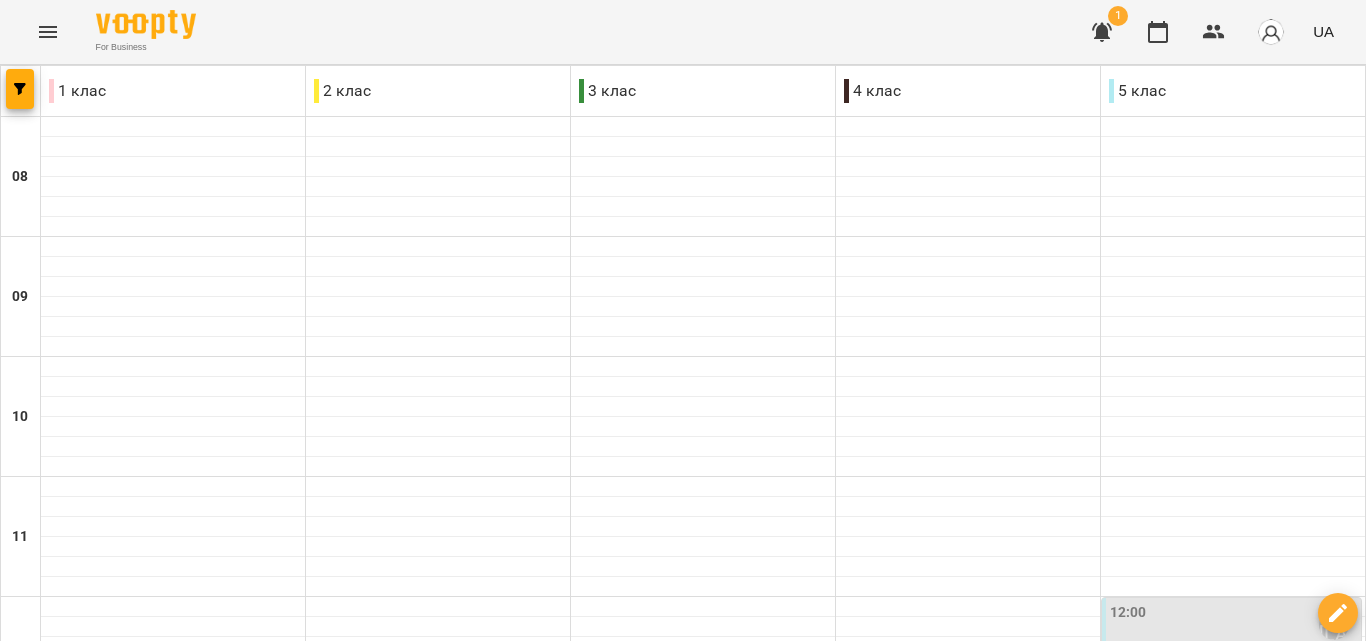 scroll, scrollTop: 600, scrollLeft: 0, axis: vertical 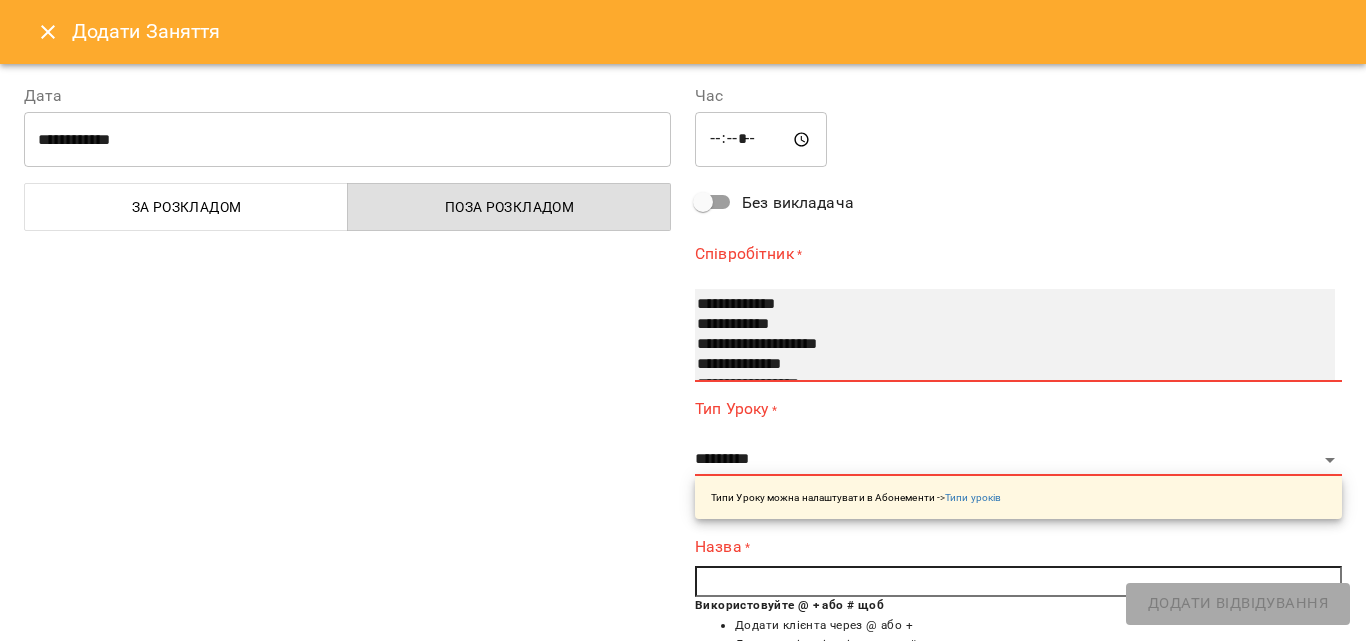 select on "**********" 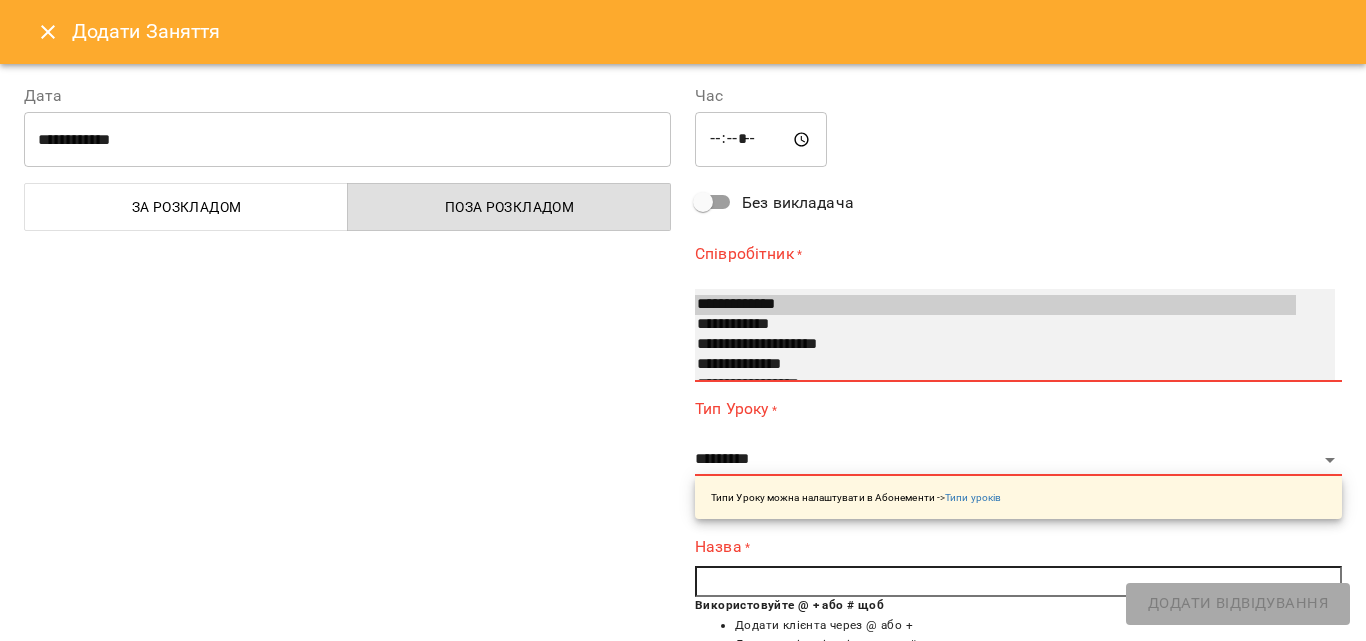 click on "**********" at bounding box center [995, 345] 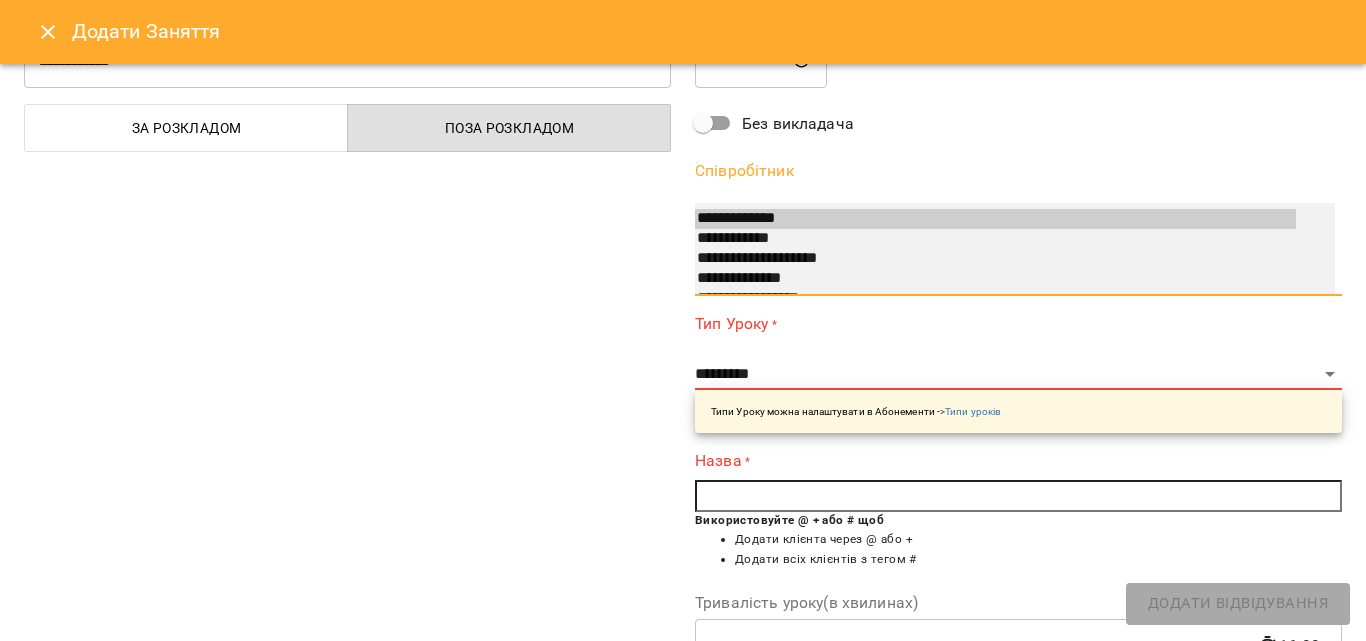 scroll, scrollTop: 100, scrollLeft: 0, axis: vertical 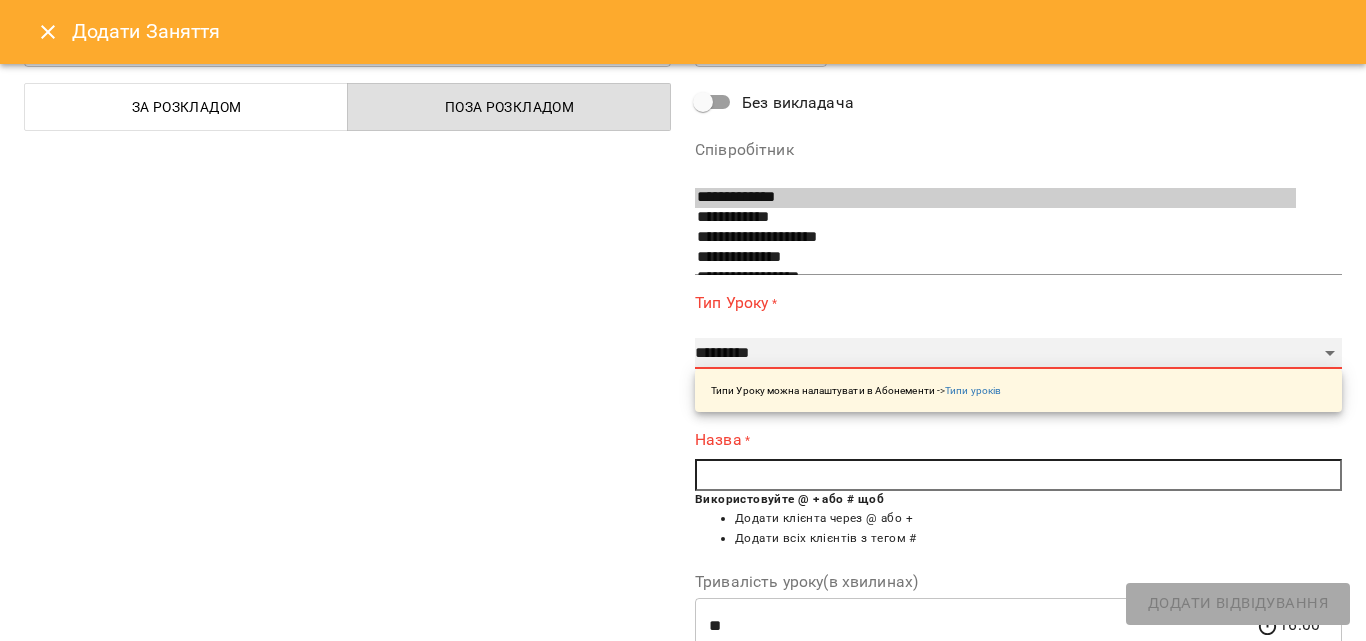 click on "**********" at bounding box center (1018, 354) 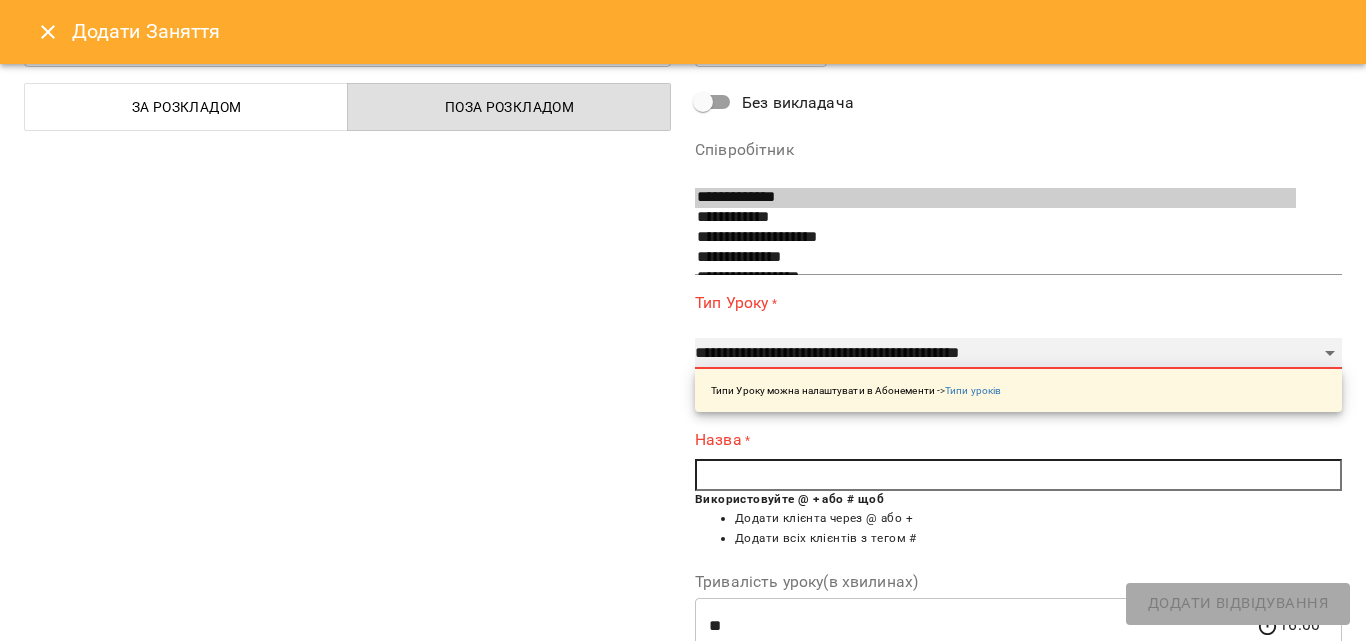 click on "**********" at bounding box center (1018, 354) 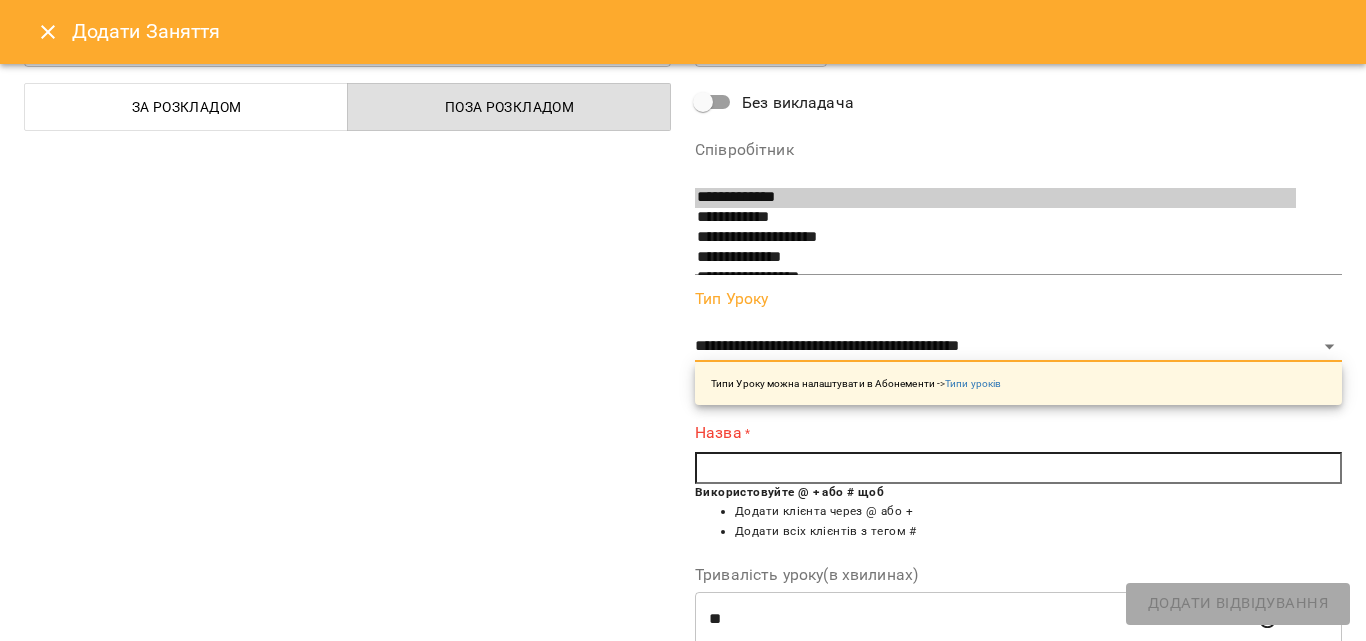 click at bounding box center [1018, 468] 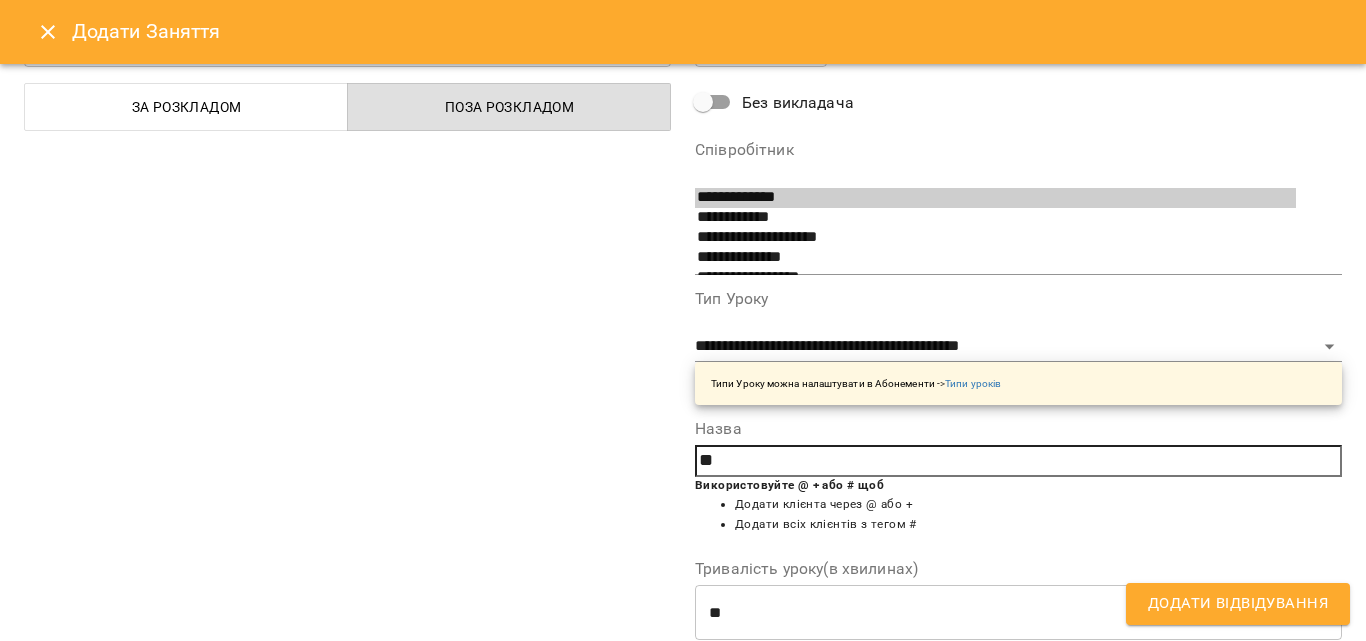 type on "*" 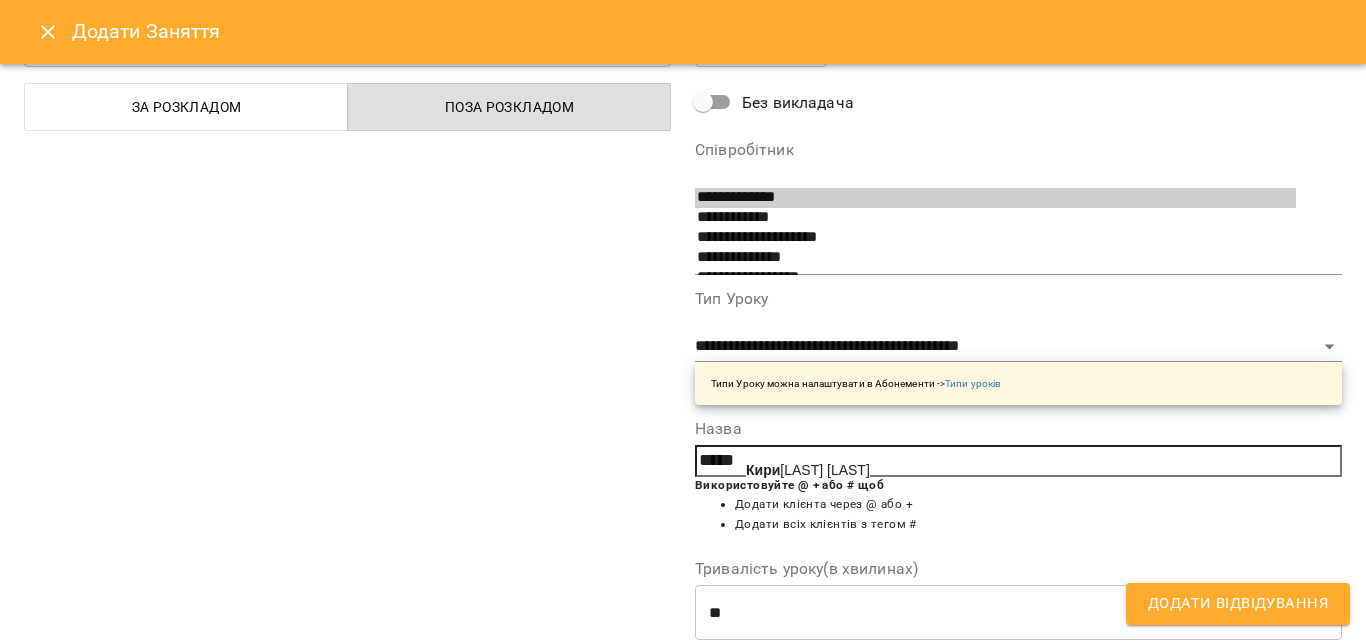 click on "Кирилюк Анна" at bounding box center [808, 470] 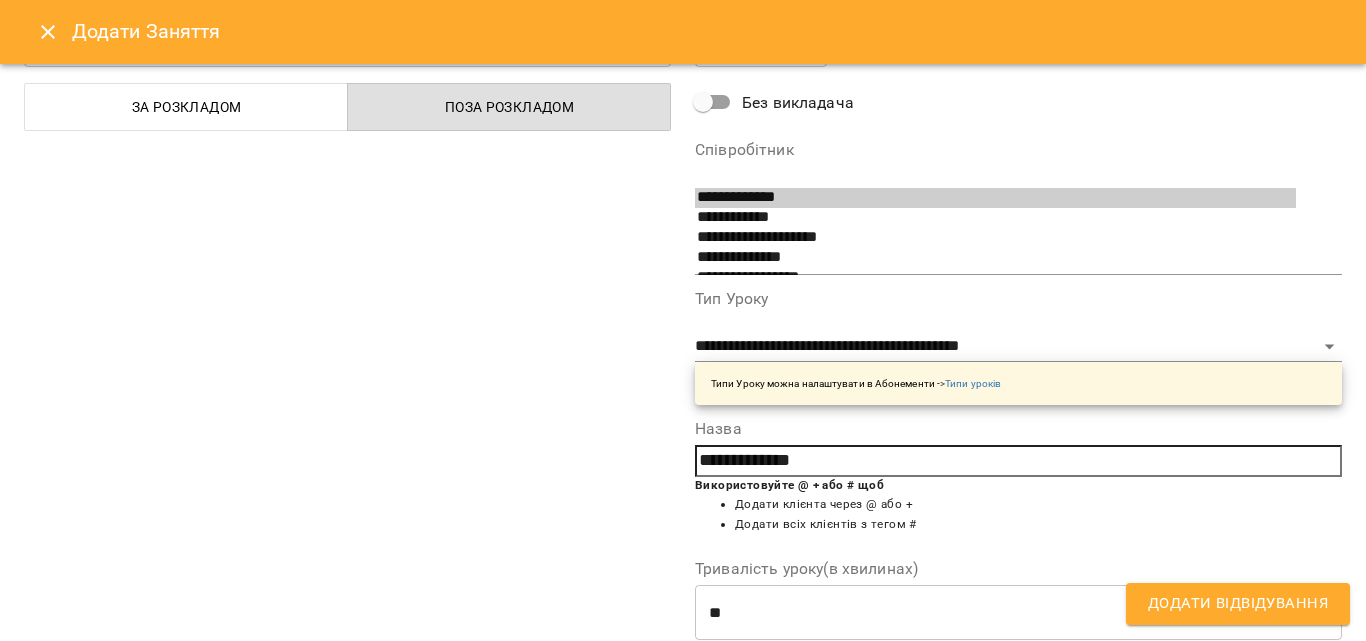 scroll, scrollTop: 356, scrollLeft: 0, axis: vertical 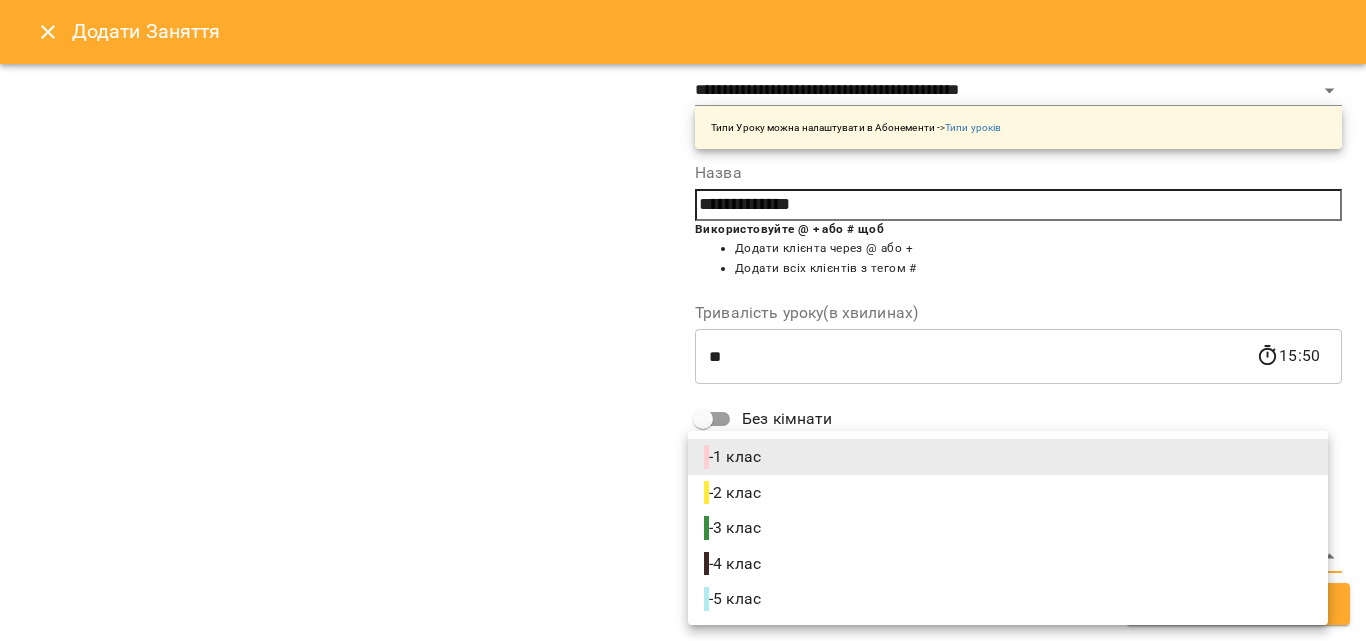 click on "**********" at bounding box center [683, 845] 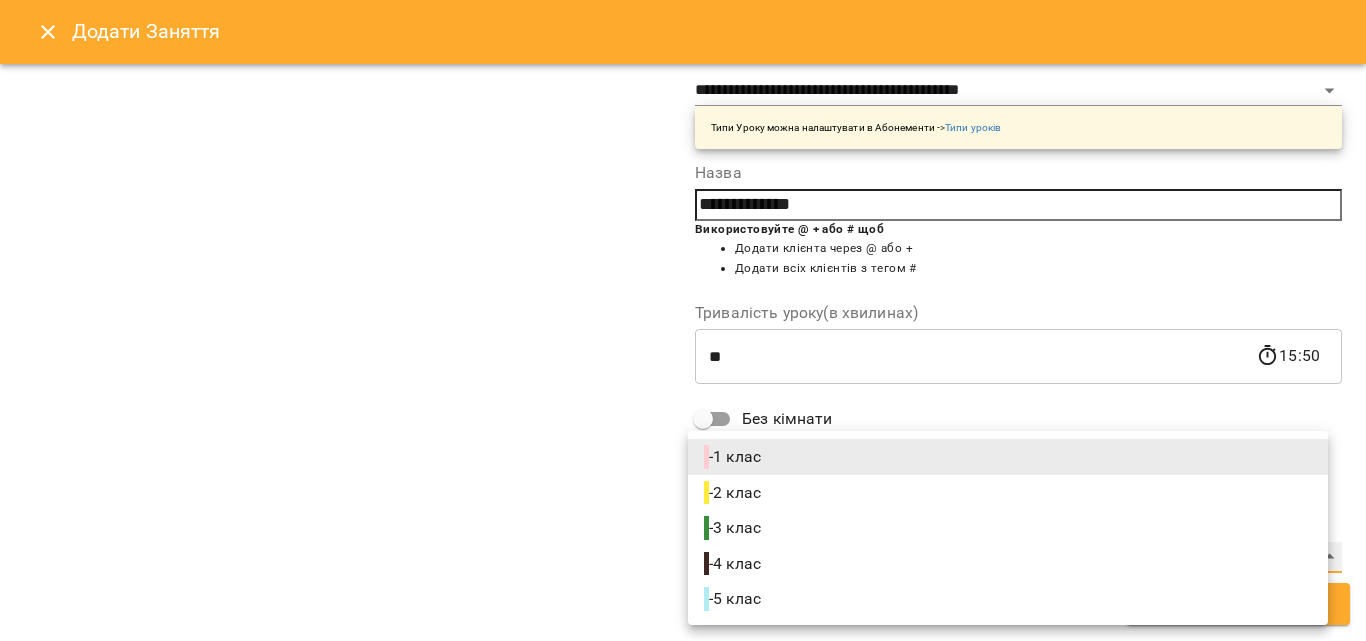 type on "**********" 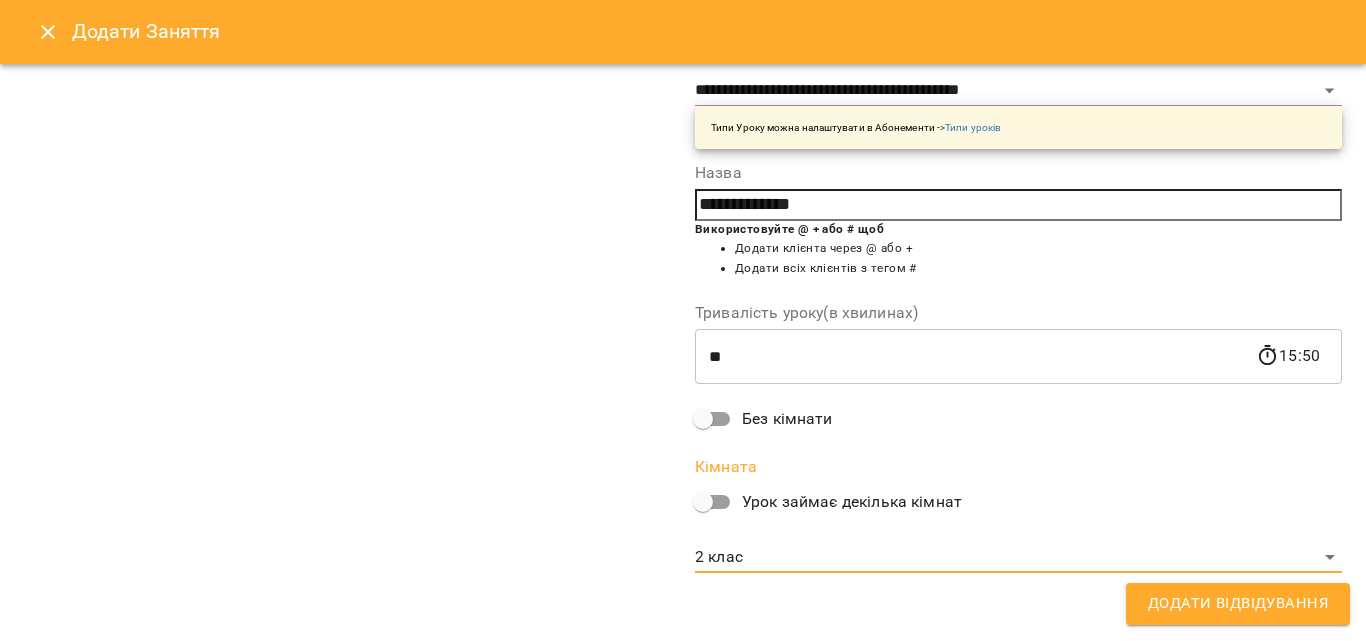 click on "Додати Відвідування" at bounding box center [1238, 604] 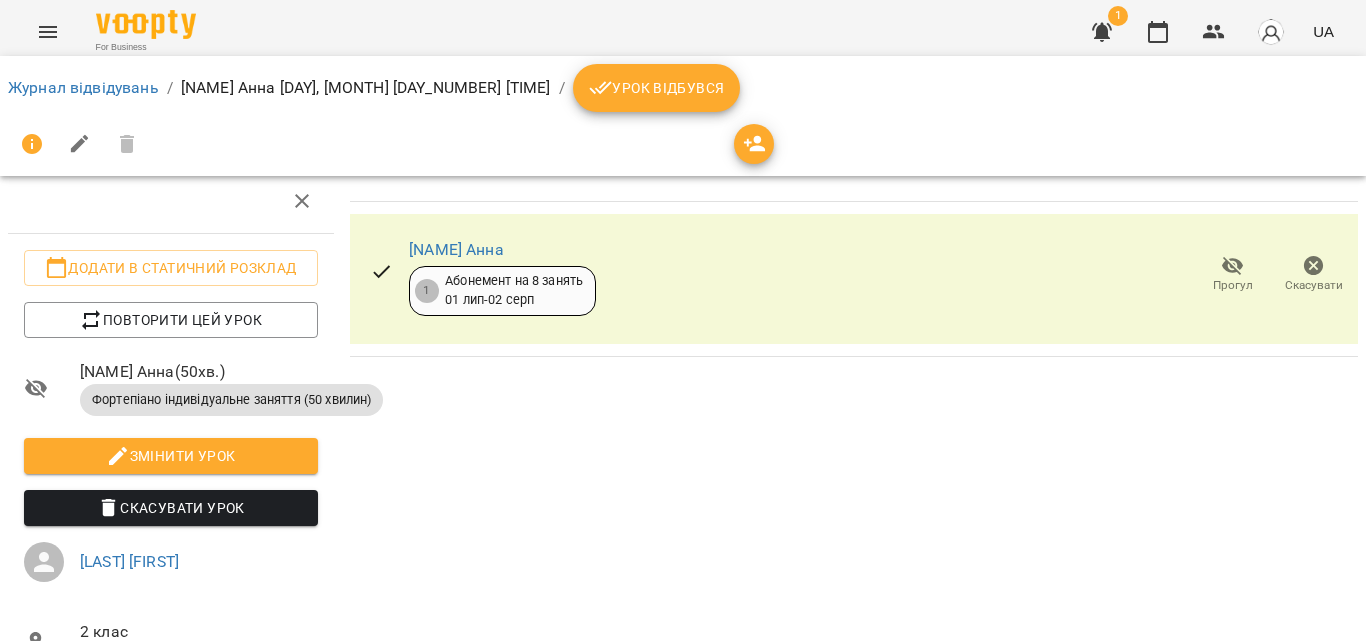 scroll, scrollTop: 0, scrollLeft: 0, axis: both 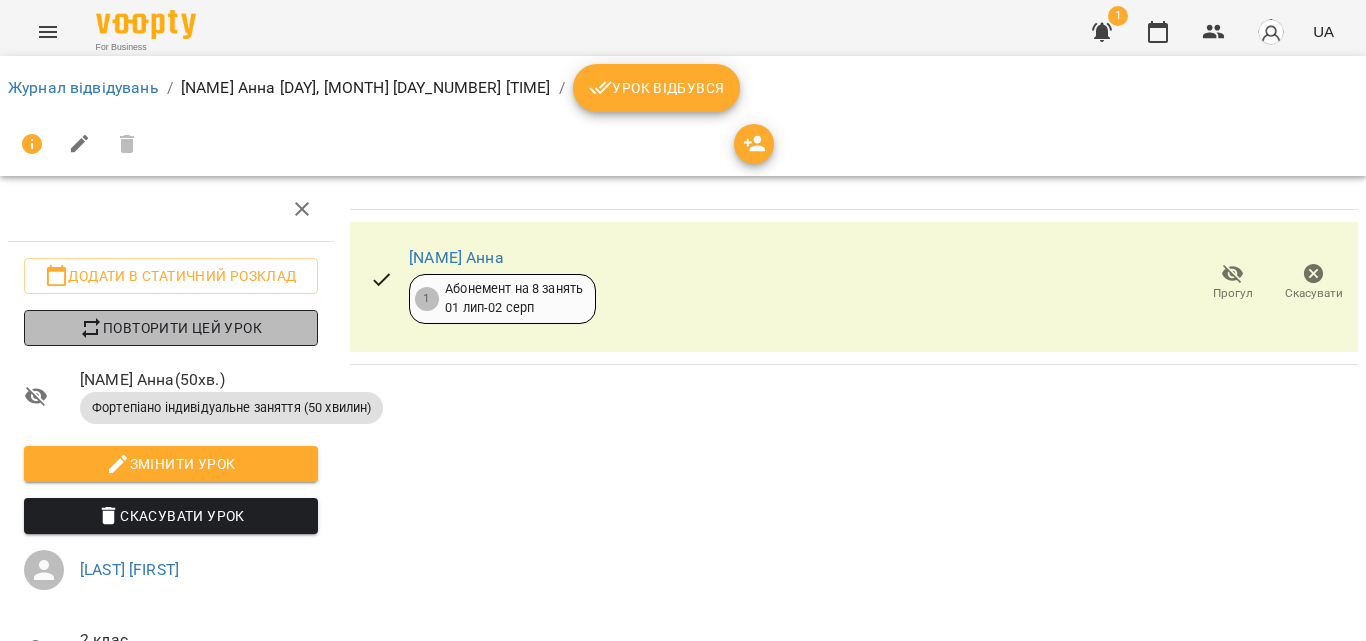 click on "Повторити цей урок" at bounding box center [171, 328] 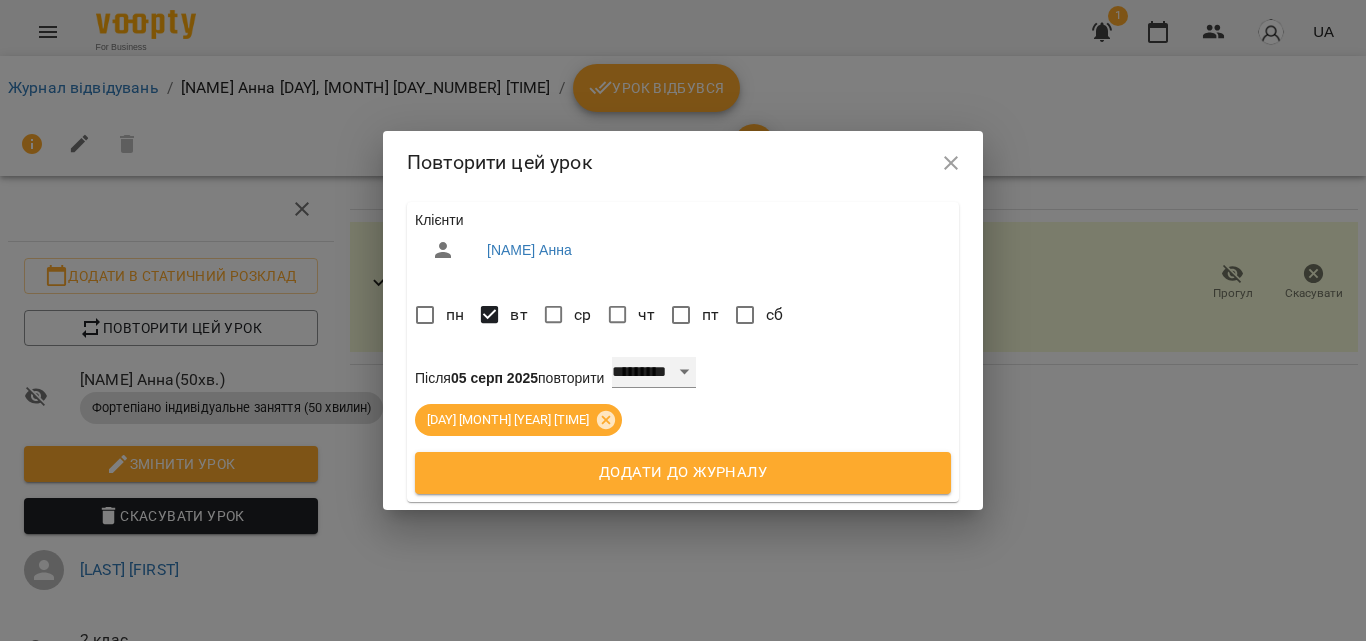 click on "**********" at bounding box center (654, 373) 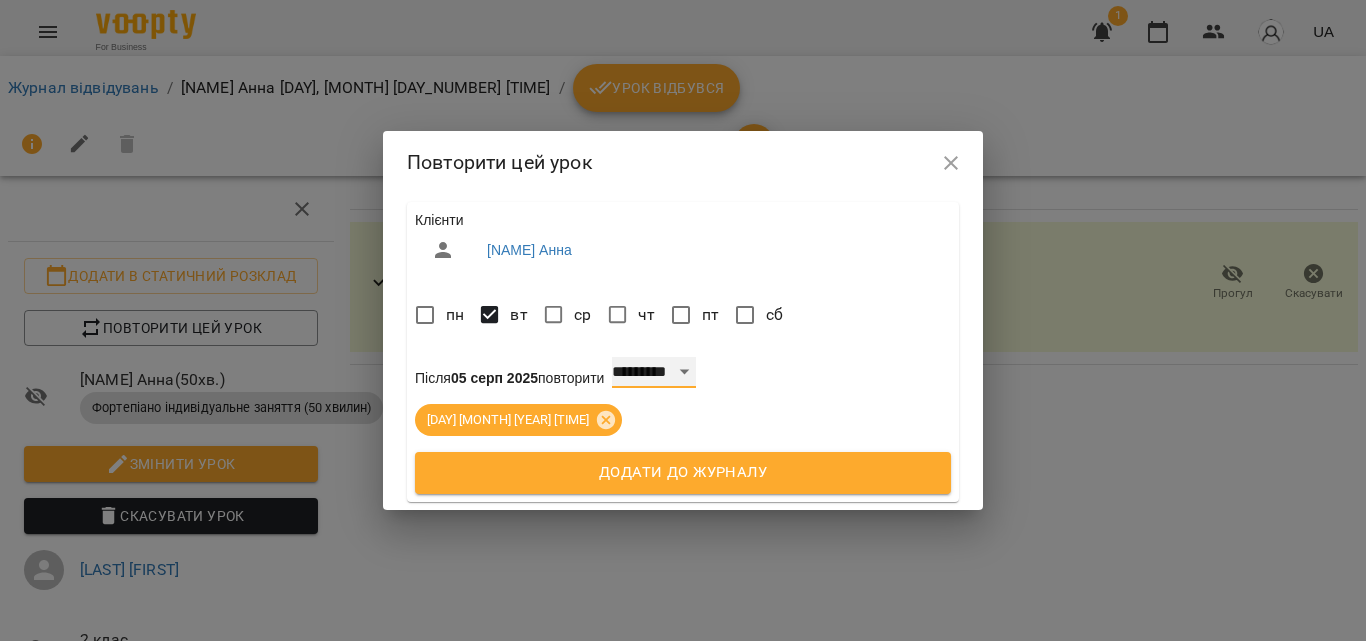 select on "*" 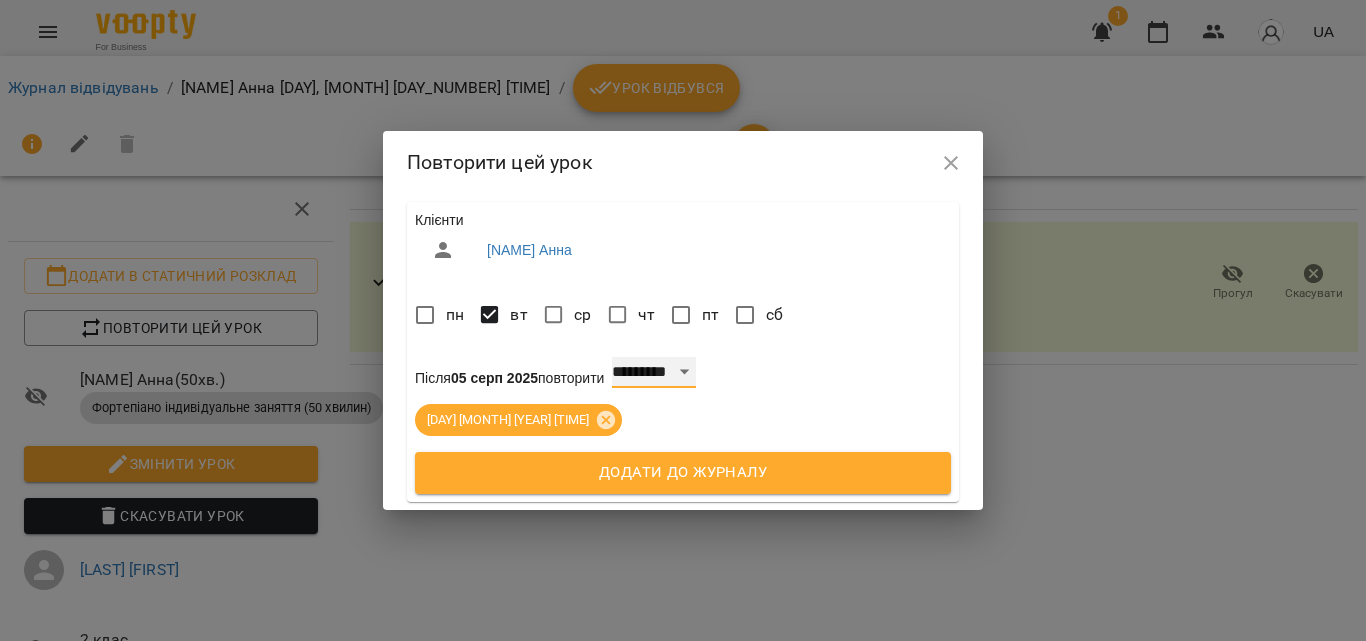 click on "**********" at bounding box center [654, 373] 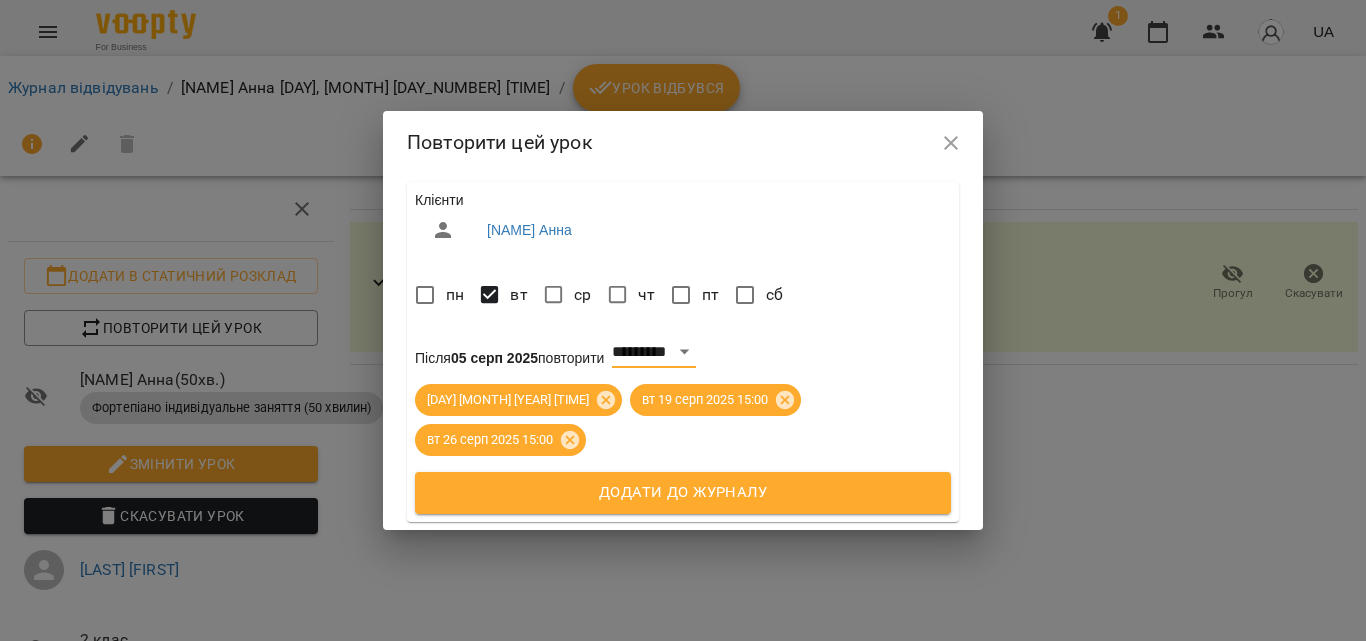 click on "Додати до журналу" at bounding box center (683, 493) 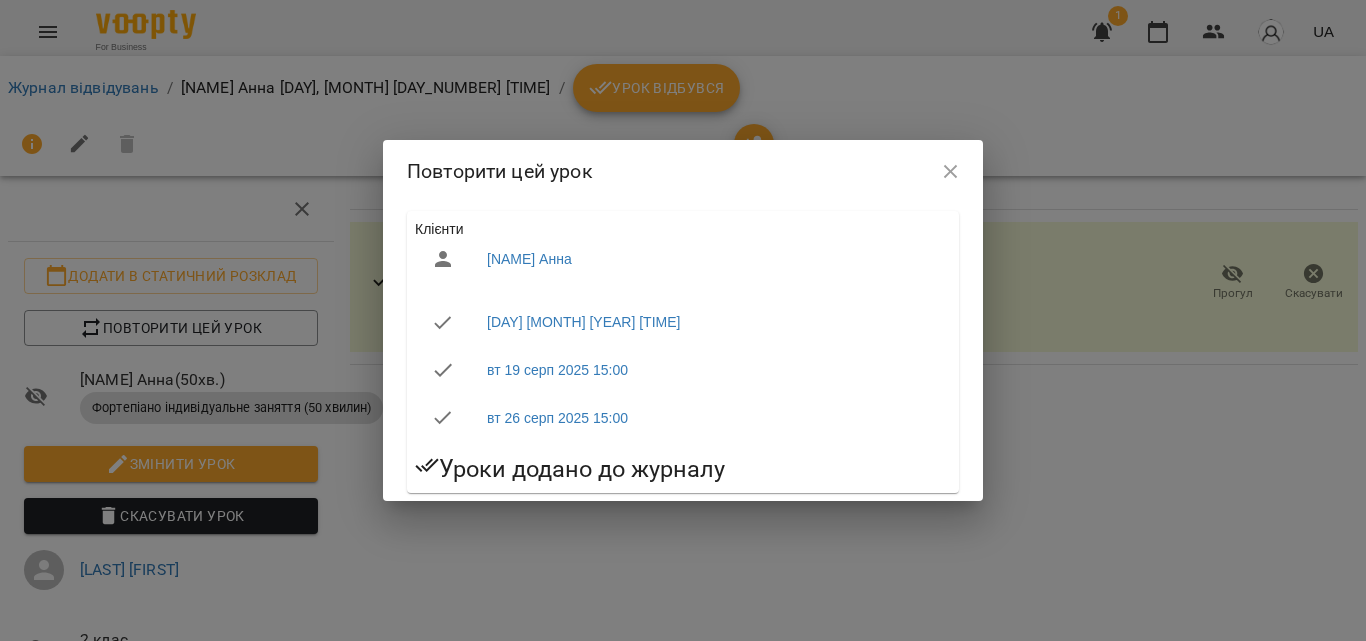 click at bounding box center [951, 172] 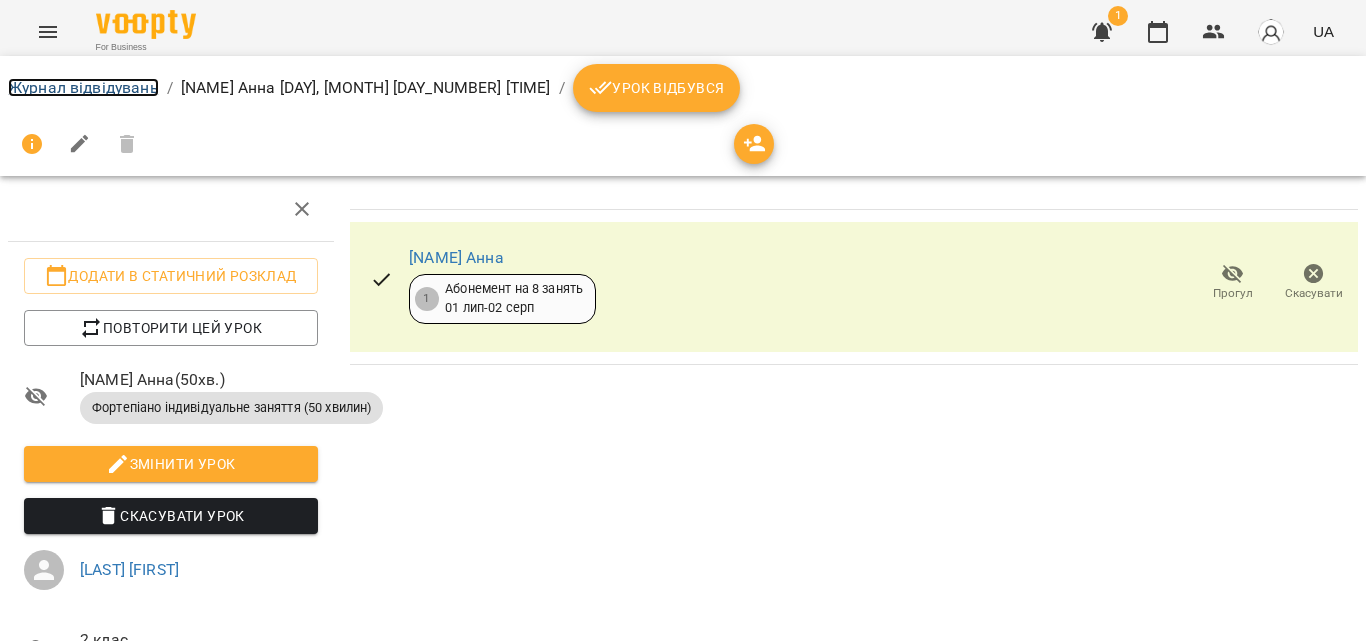 click on "Журнал відвідувань" at bounding box center [83, 87] 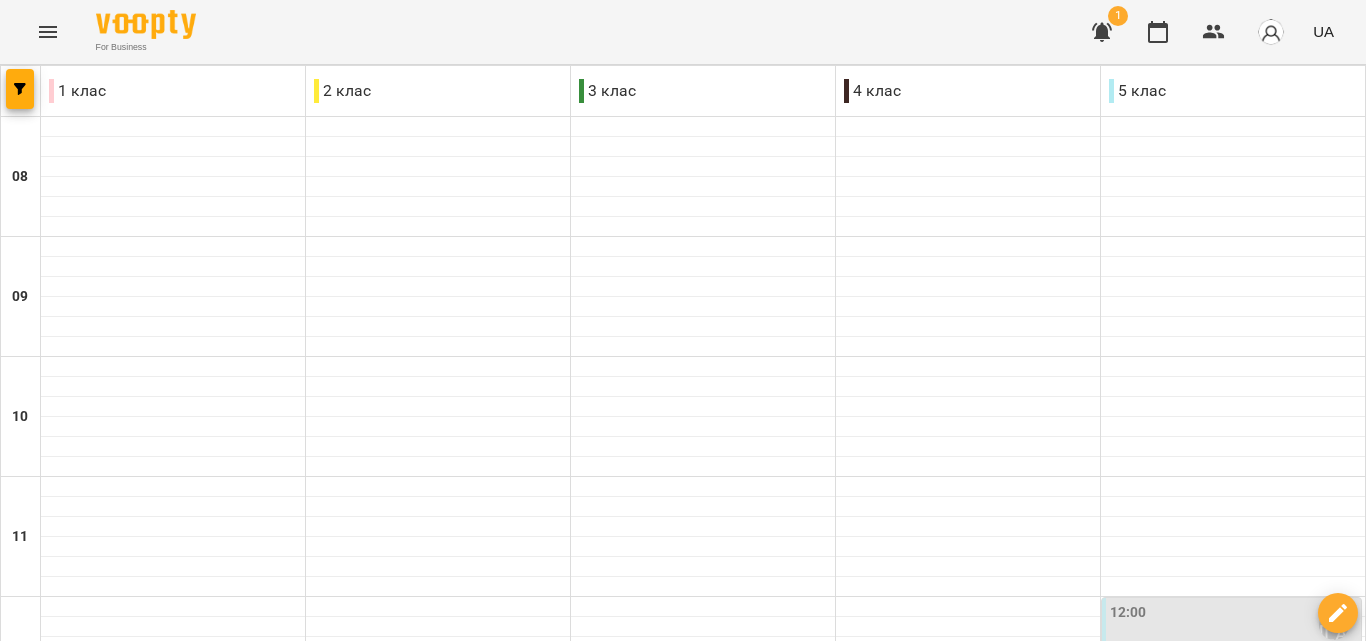 scroll, scrollTop: 700, scrollLeft: 0, axis: vertical 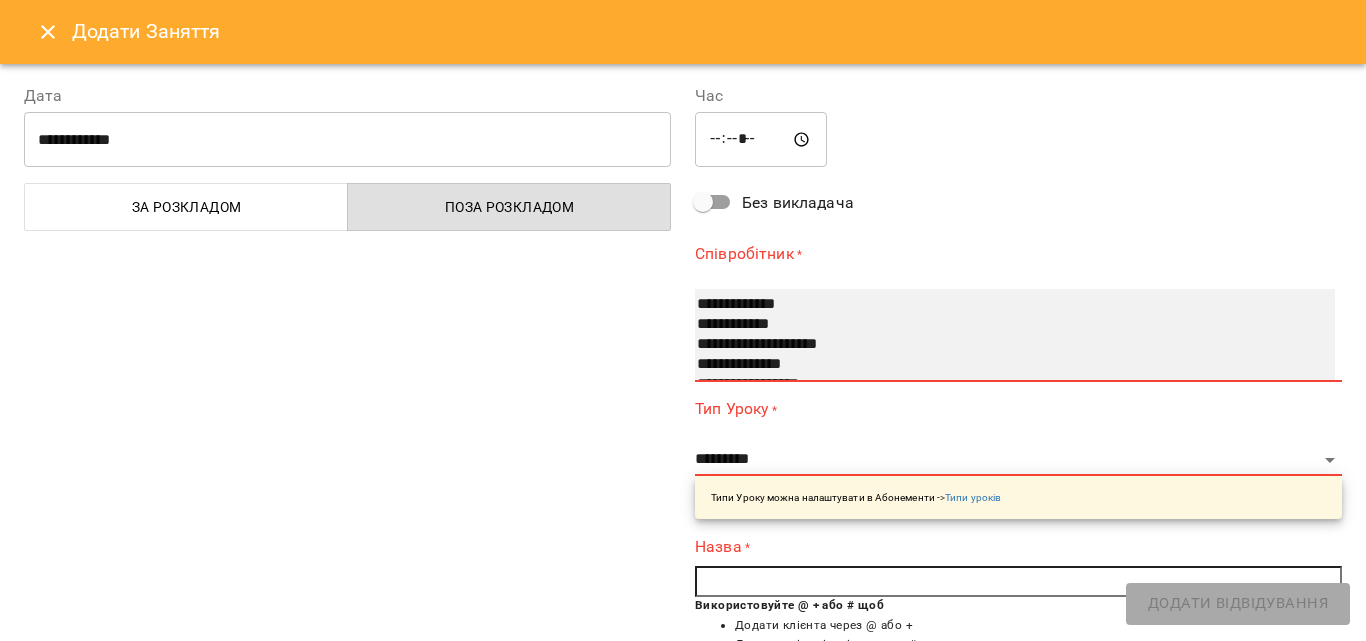 select on "**********" 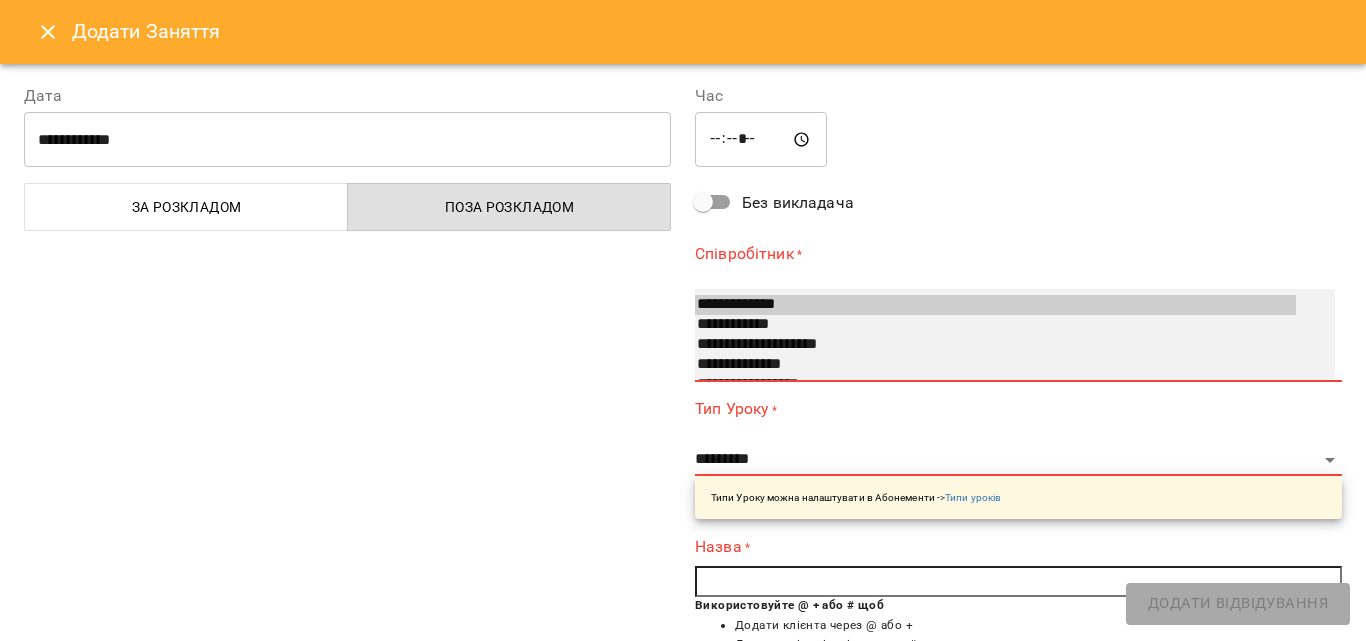 click on "**********" at bounding box center [995, 345] 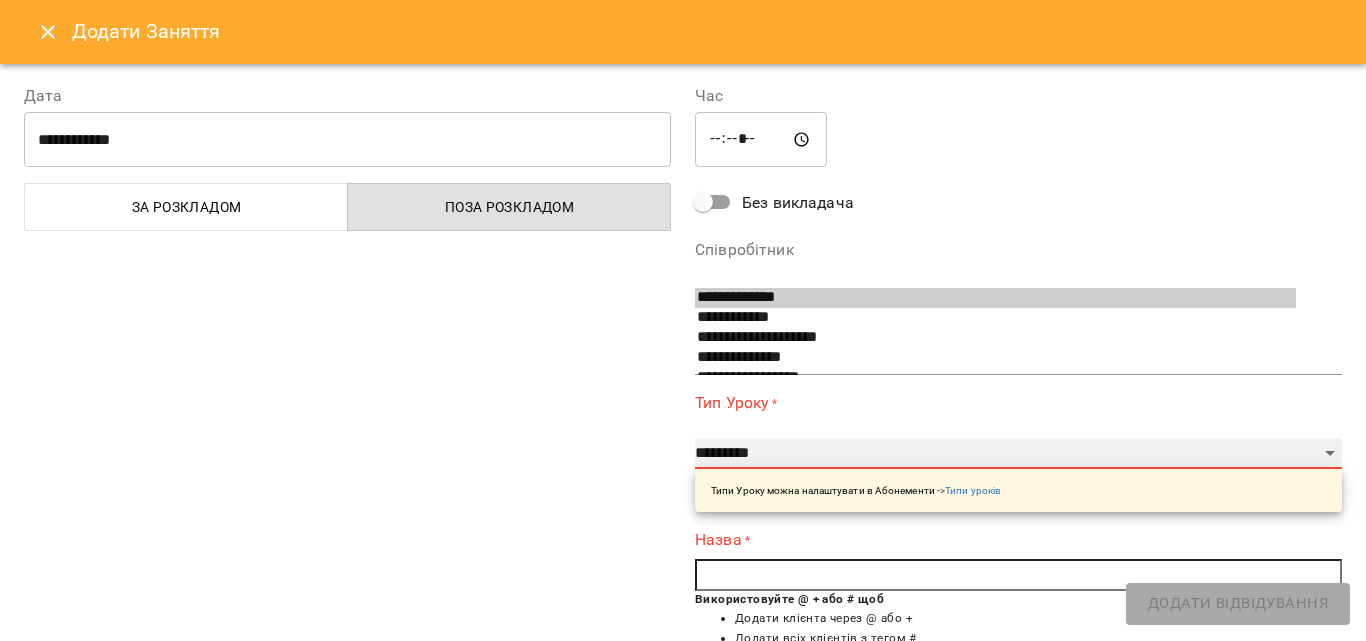 click on "**********" at bounding box center [1018, 454] 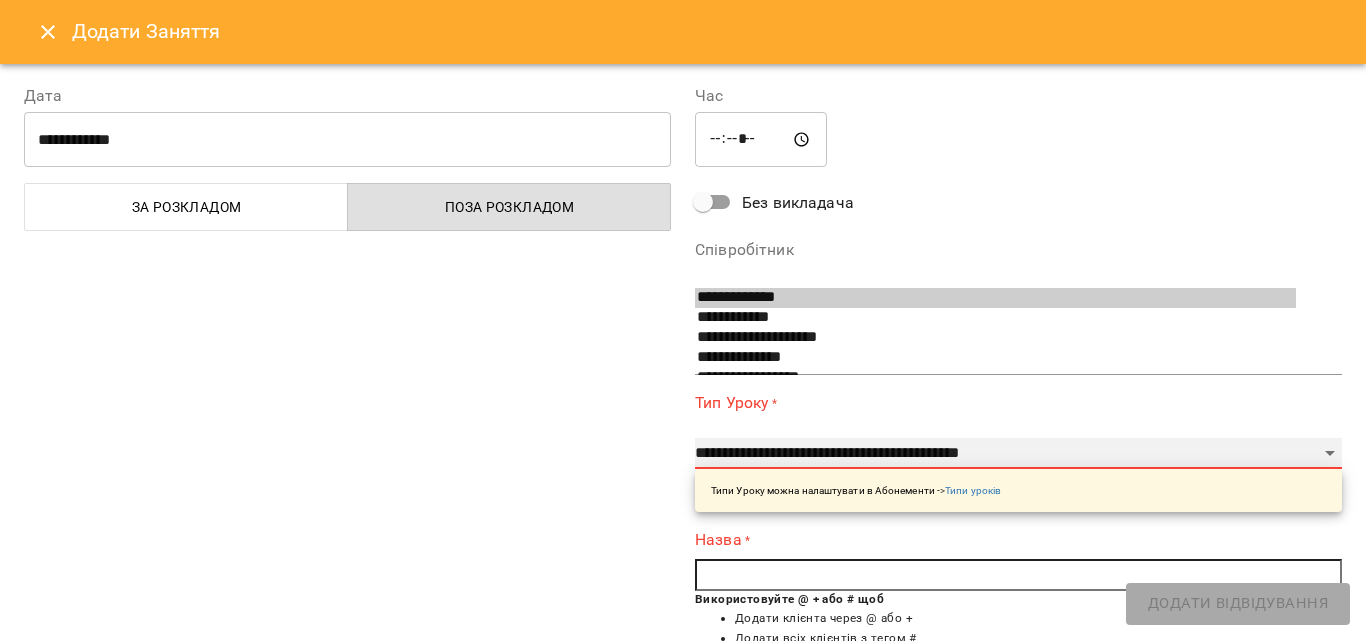 click on "**********" at bounding box center [1018, 454] 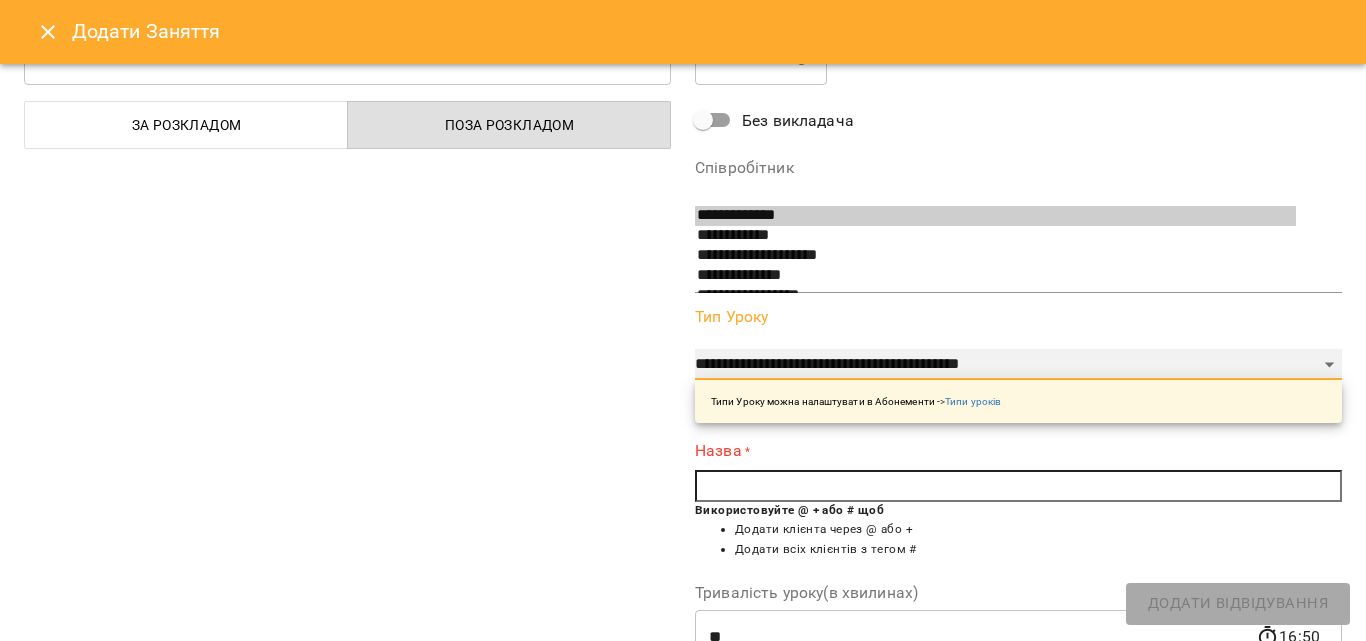 scroll, scrollTop: 200, scrollLeft: 0, axis: vertical 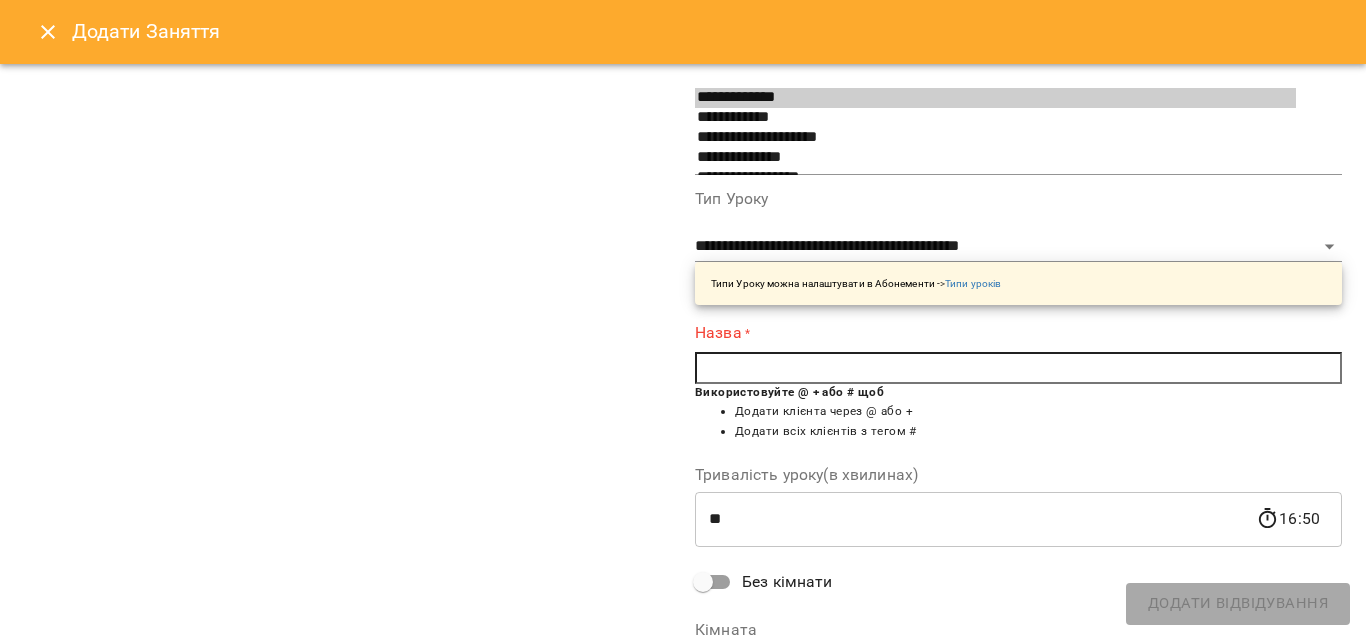 click at bounding box center [1018, 368] 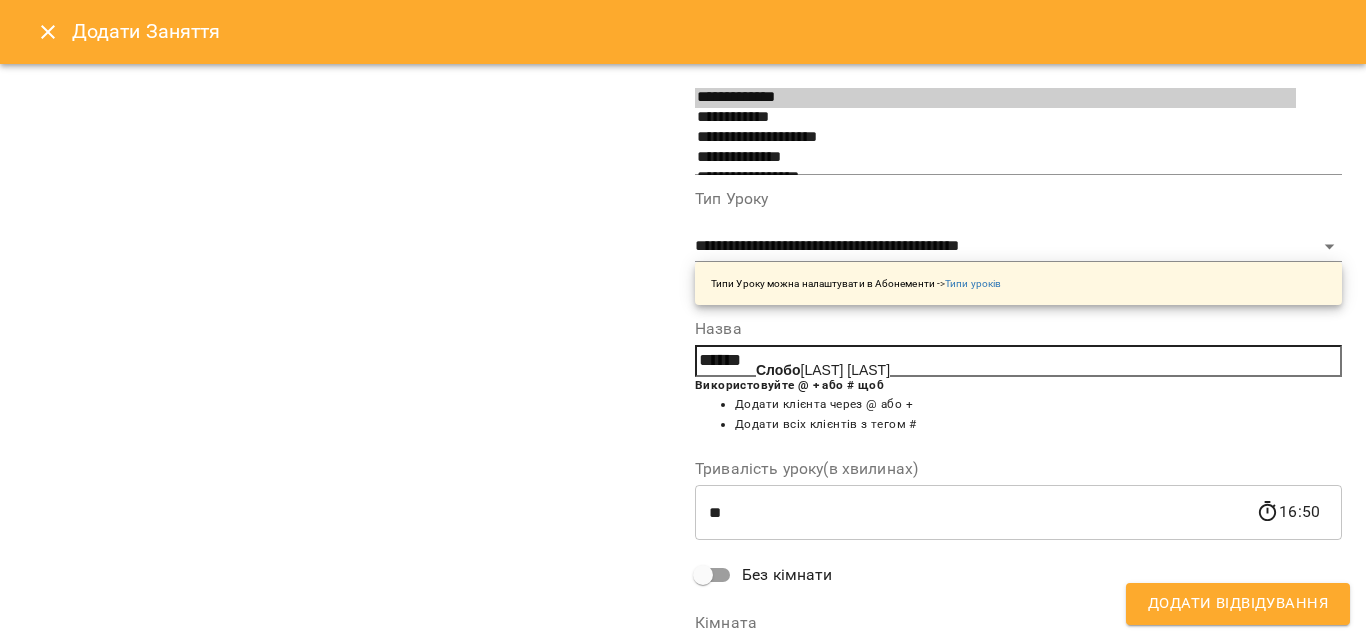 click on "Слобо" 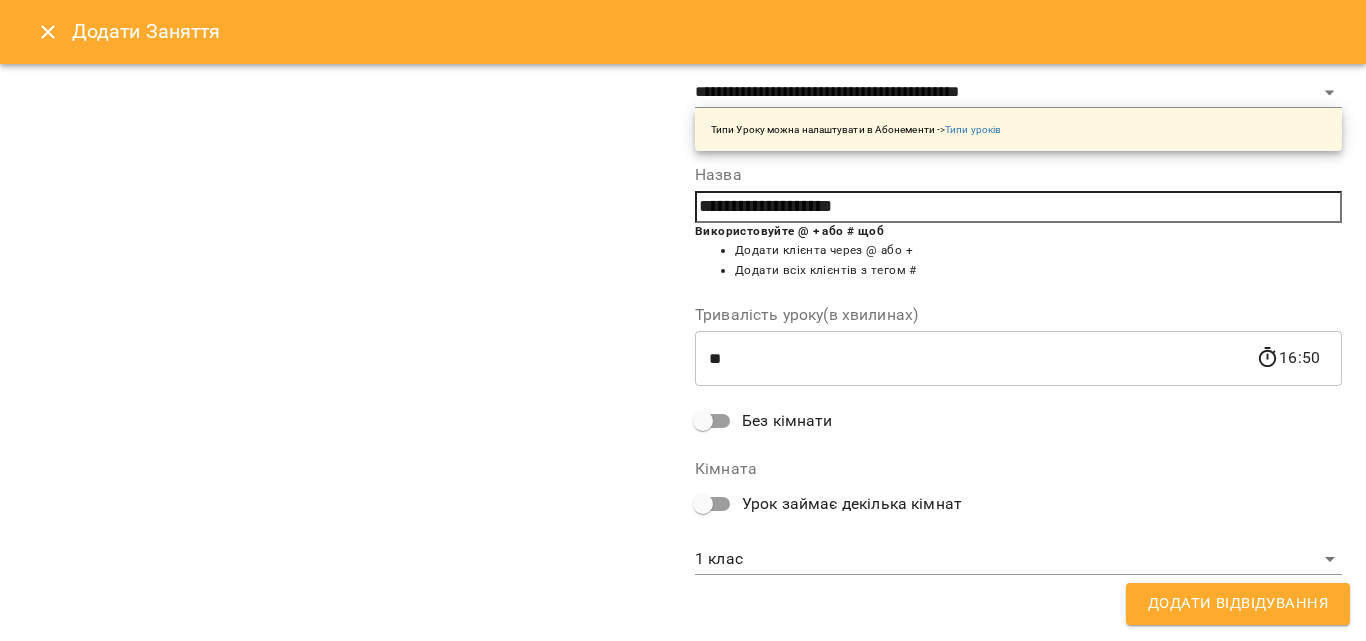 scroll, scrollTop: 356, scrollLeft: 0, axis: vertical 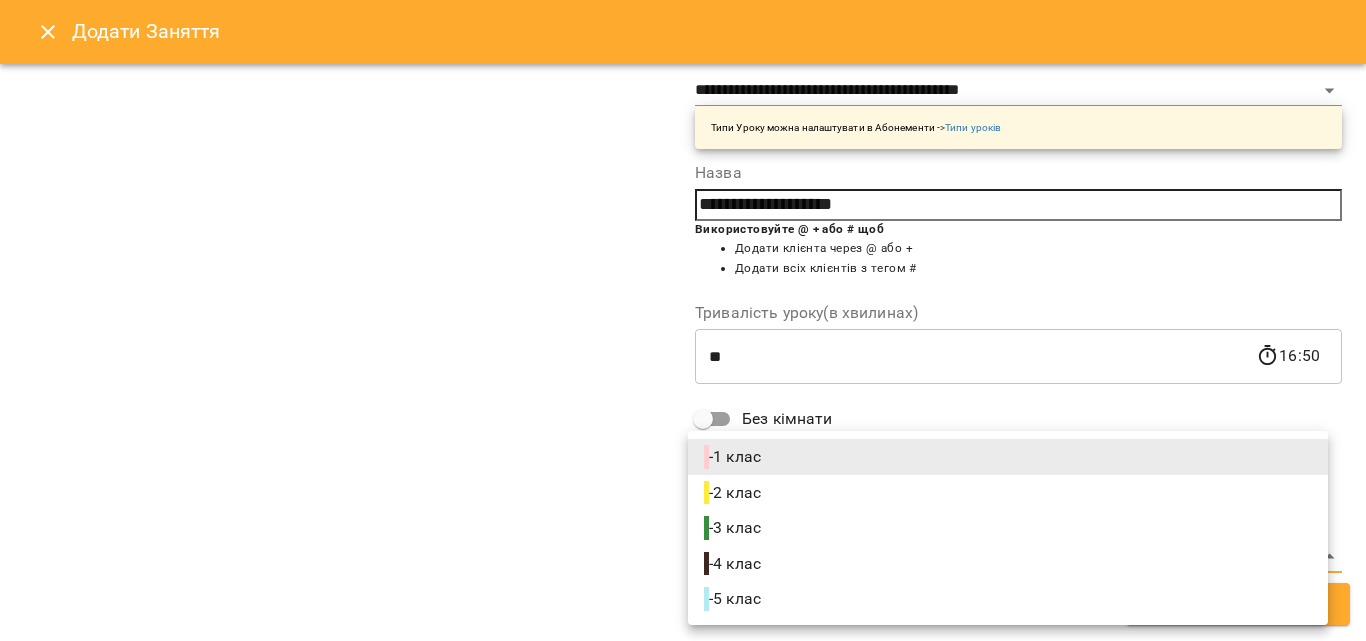 click on "**********" at bounding box center [683, 845] 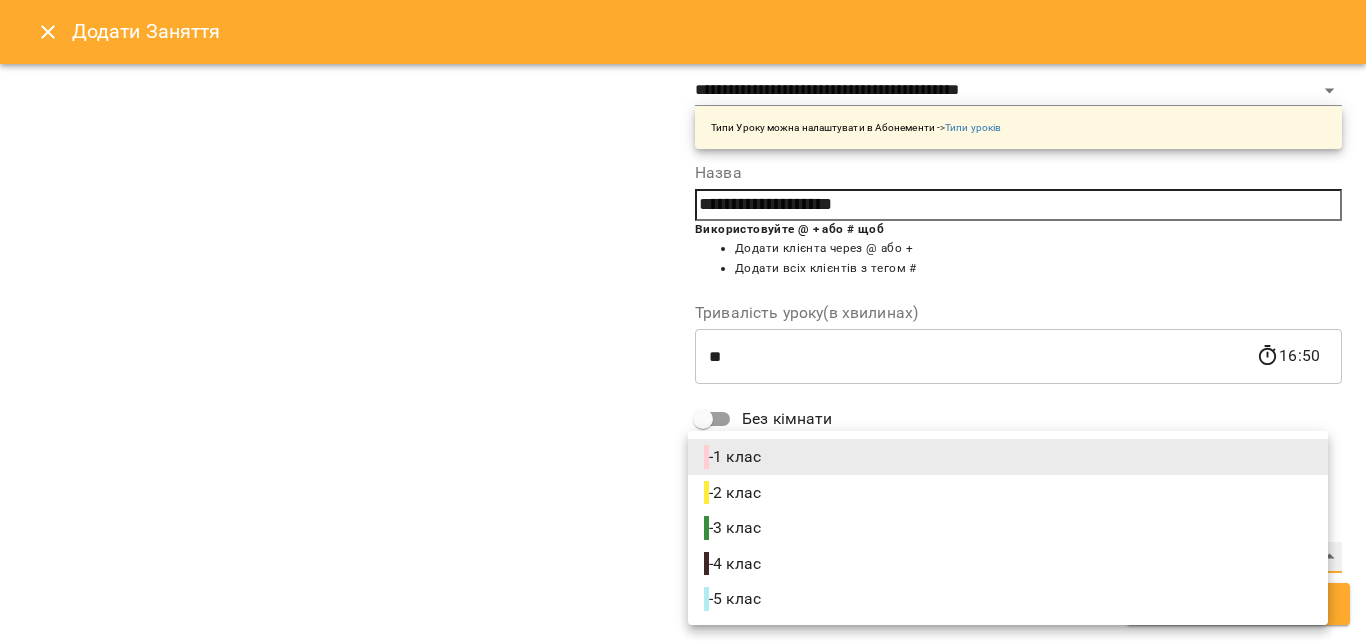 type on "**********" 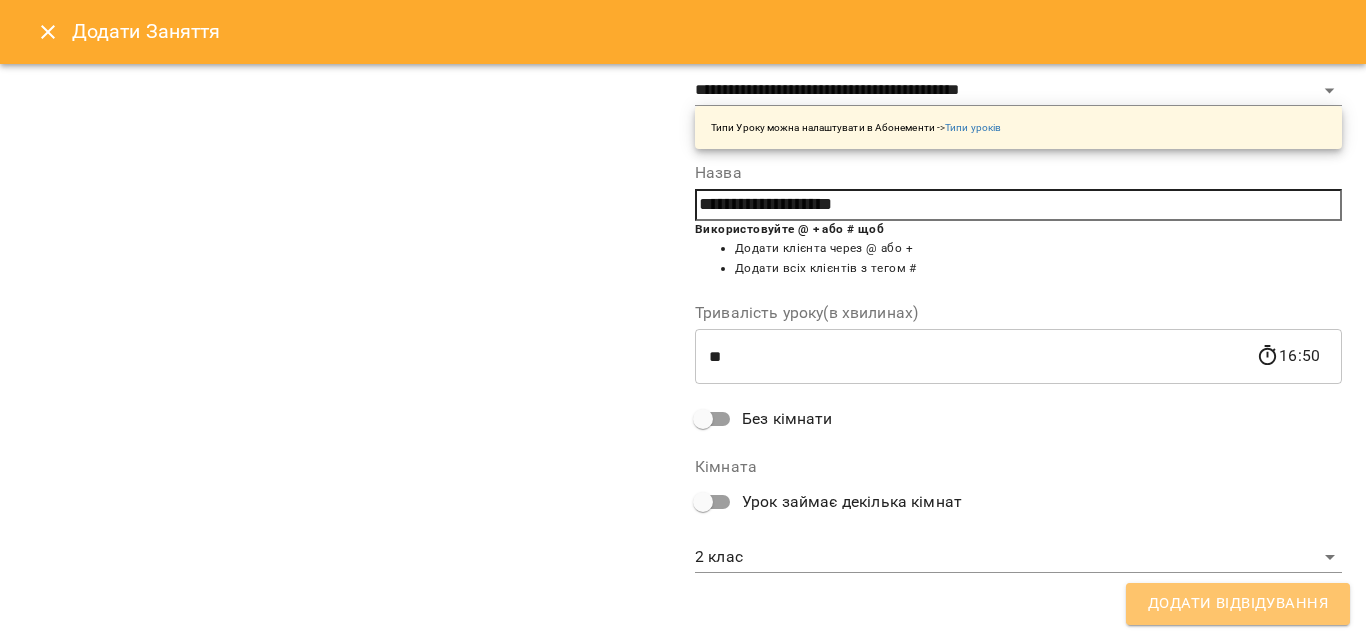 click on "Додати Відвідування" at bounding box center [1238, 604] 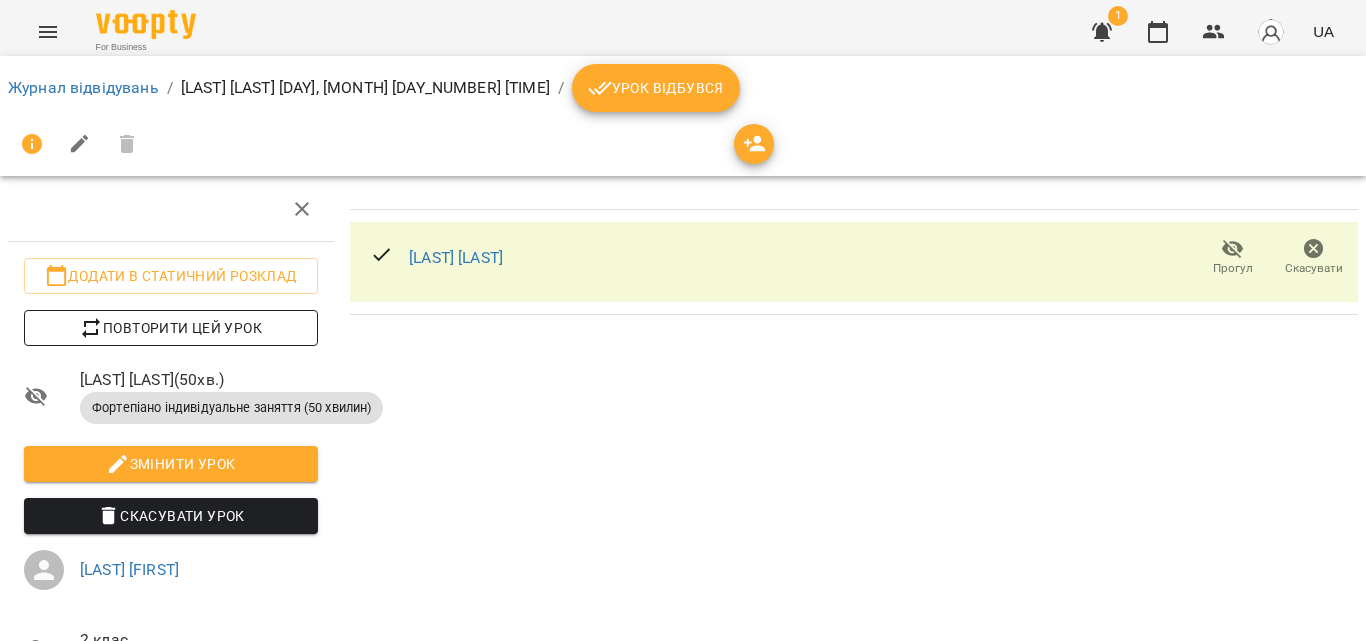 click on "Повторити цей урок" at bounding box center [171, 328] 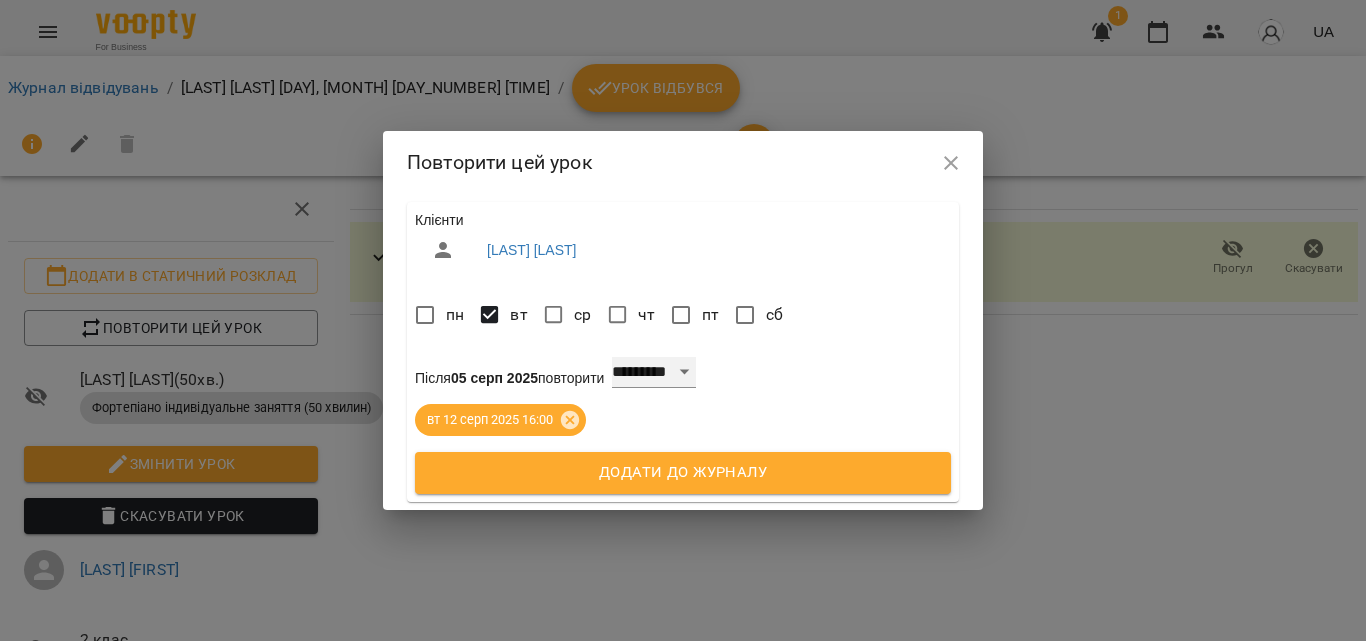 click on "**********" at bounding box center [654, 373] 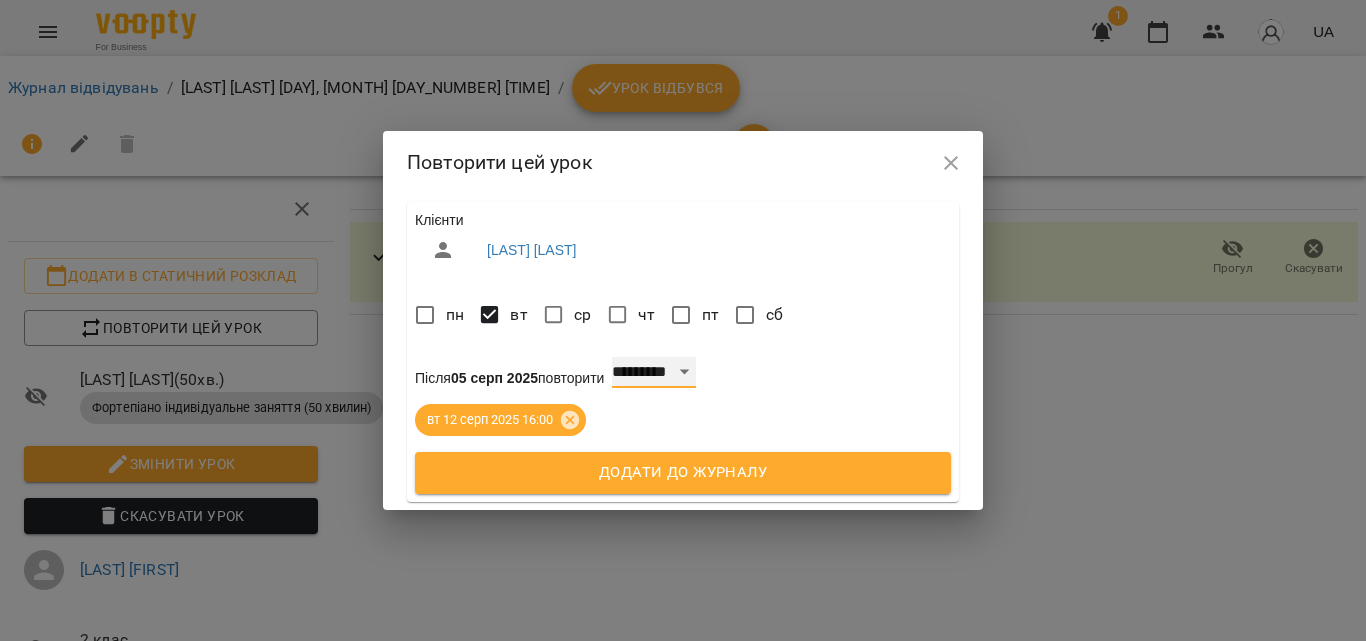 select on "*" 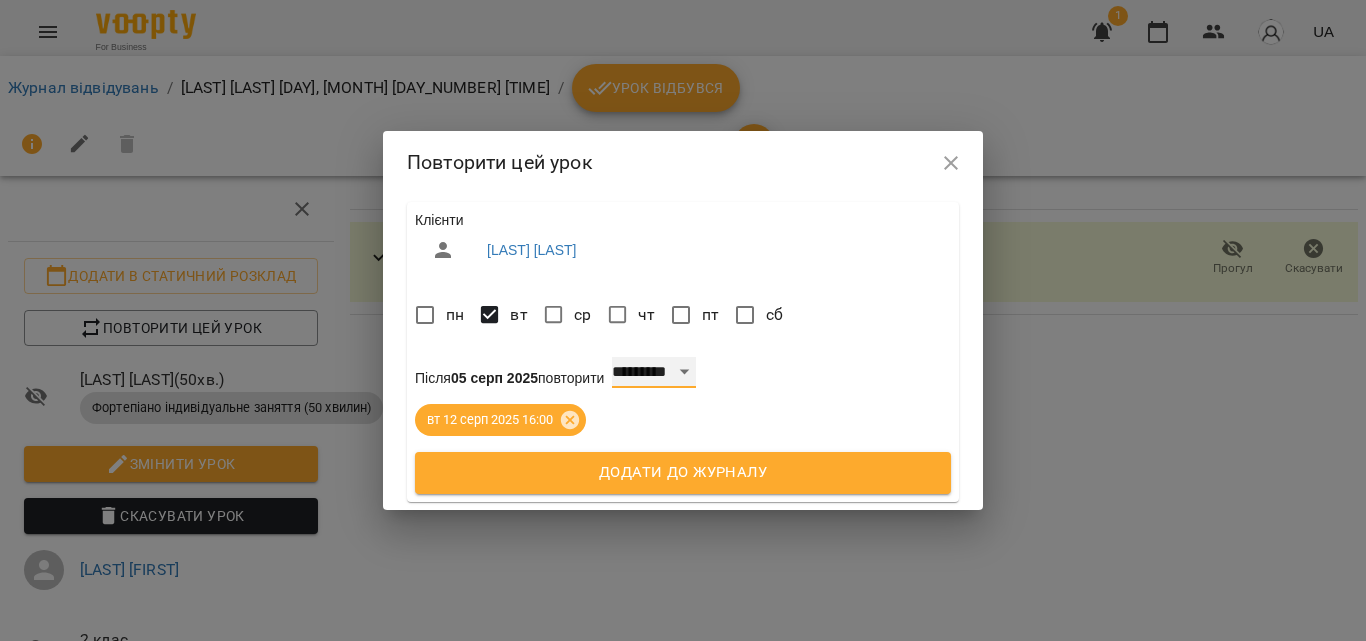 click on "**********" at bounding box center (654, 373) 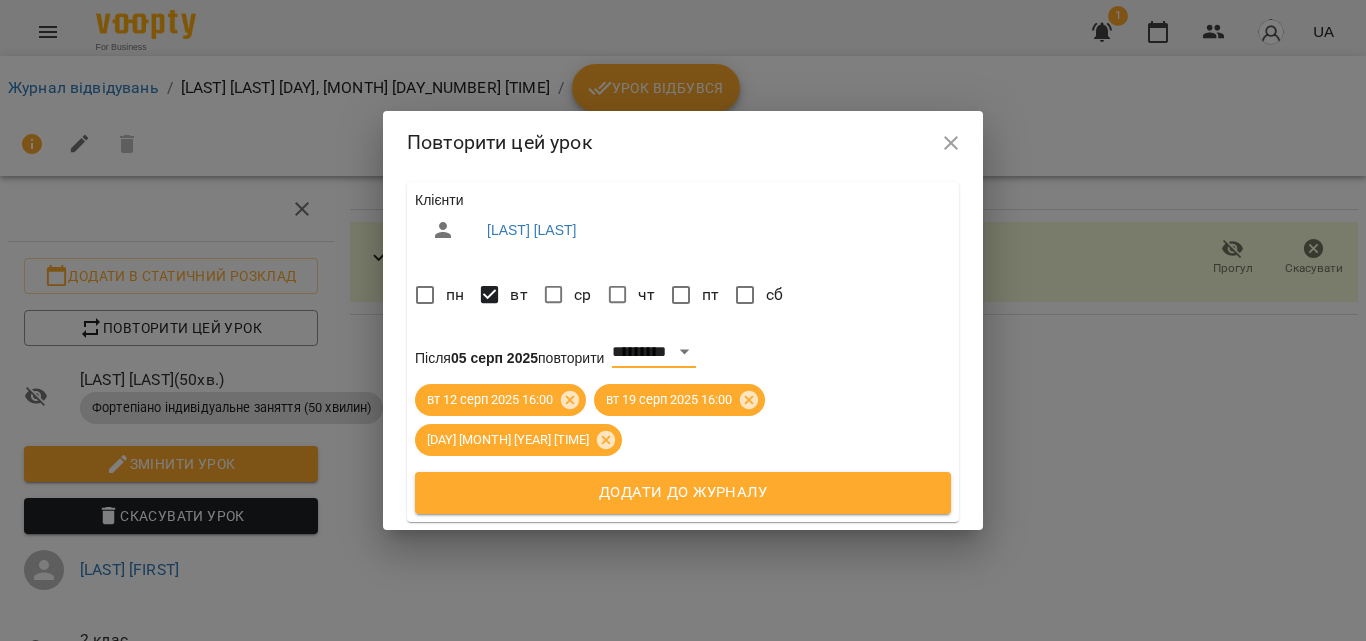 click on "Додати до журналу" at bounding box center (683, 493) 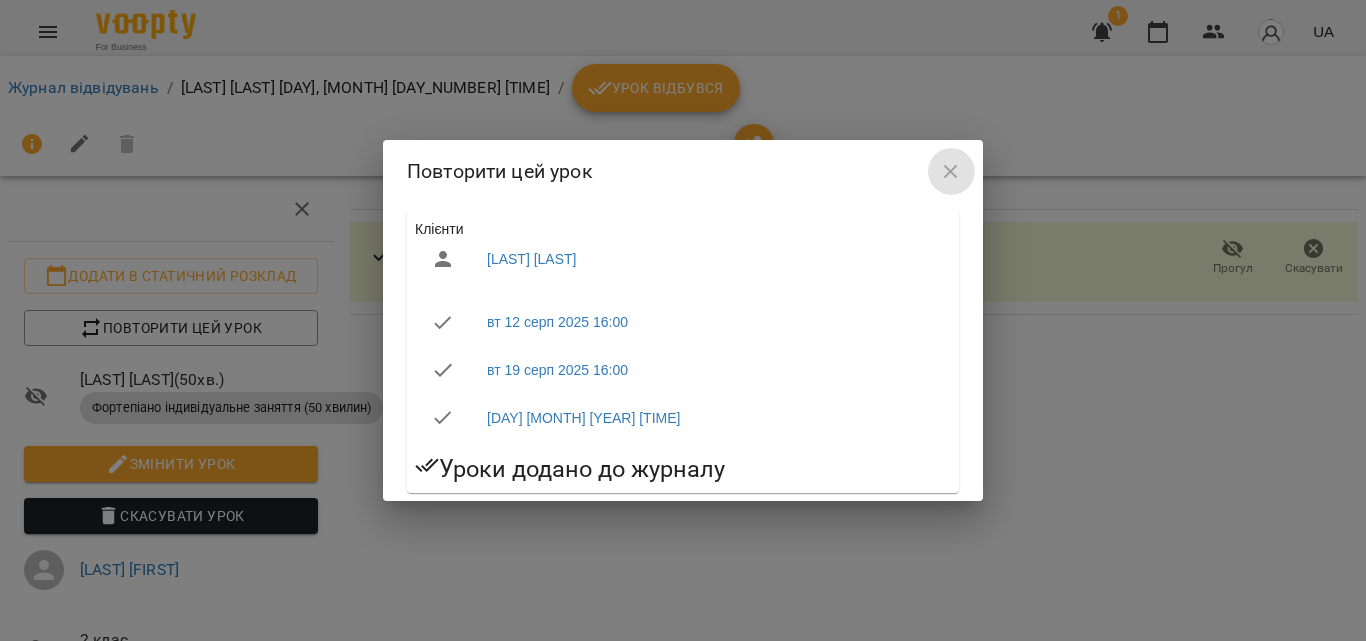 click 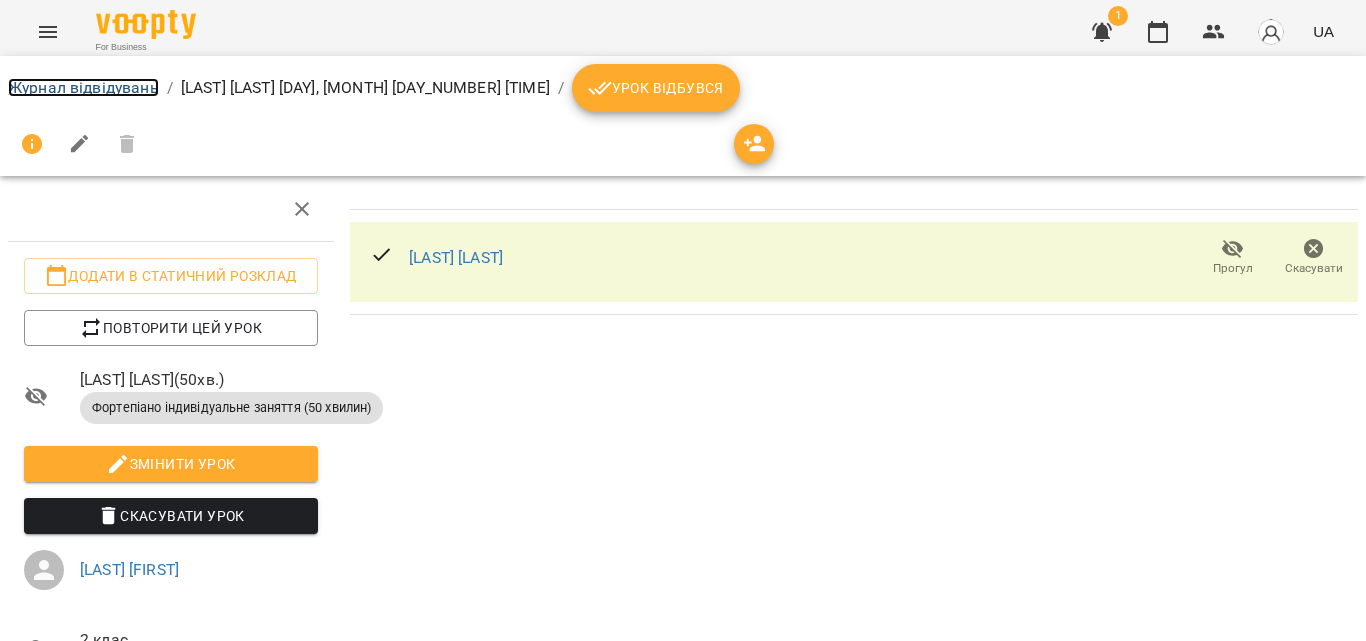 click on "Журнал відвідувань" at bounding box center [83, 87] 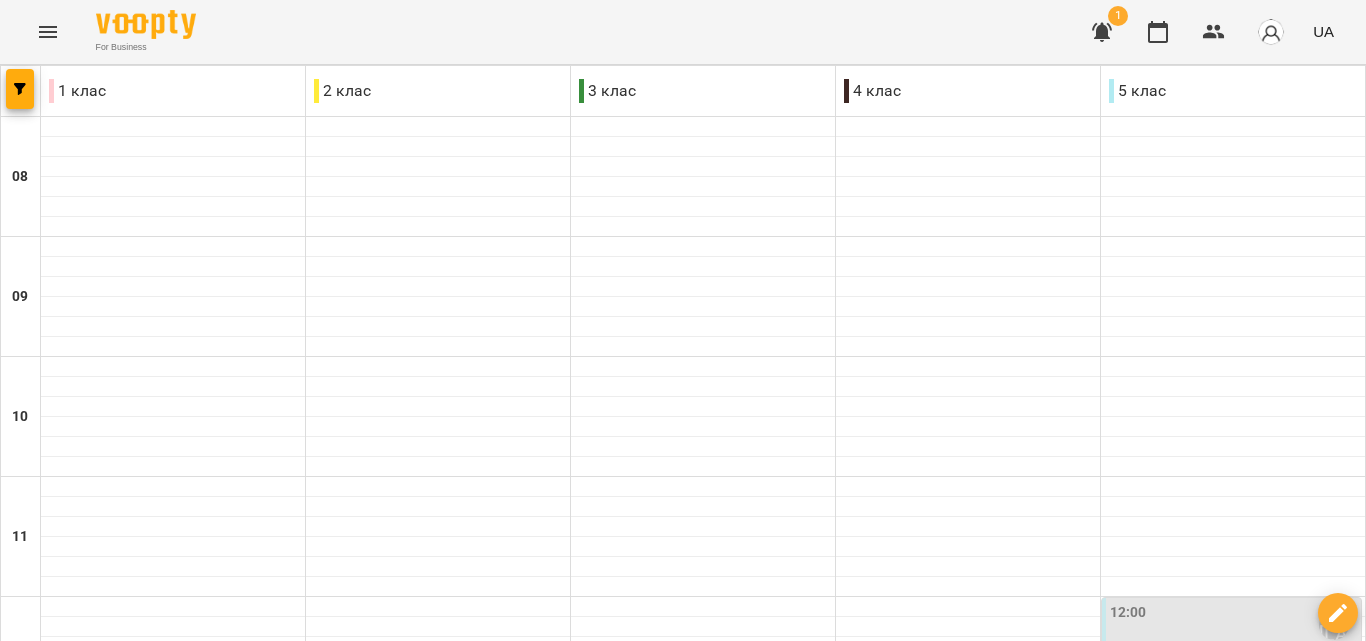 scroll, scrollTop: 800, scrollLeft: 0, axis: vertical 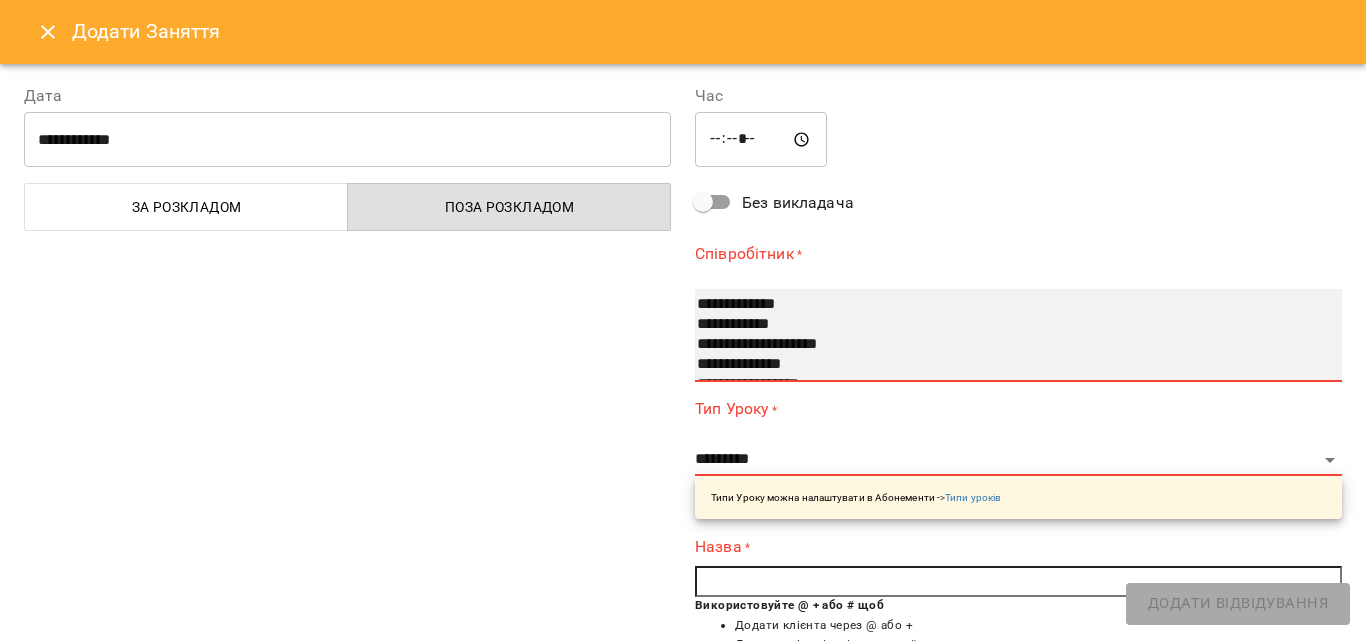 select on "**********" 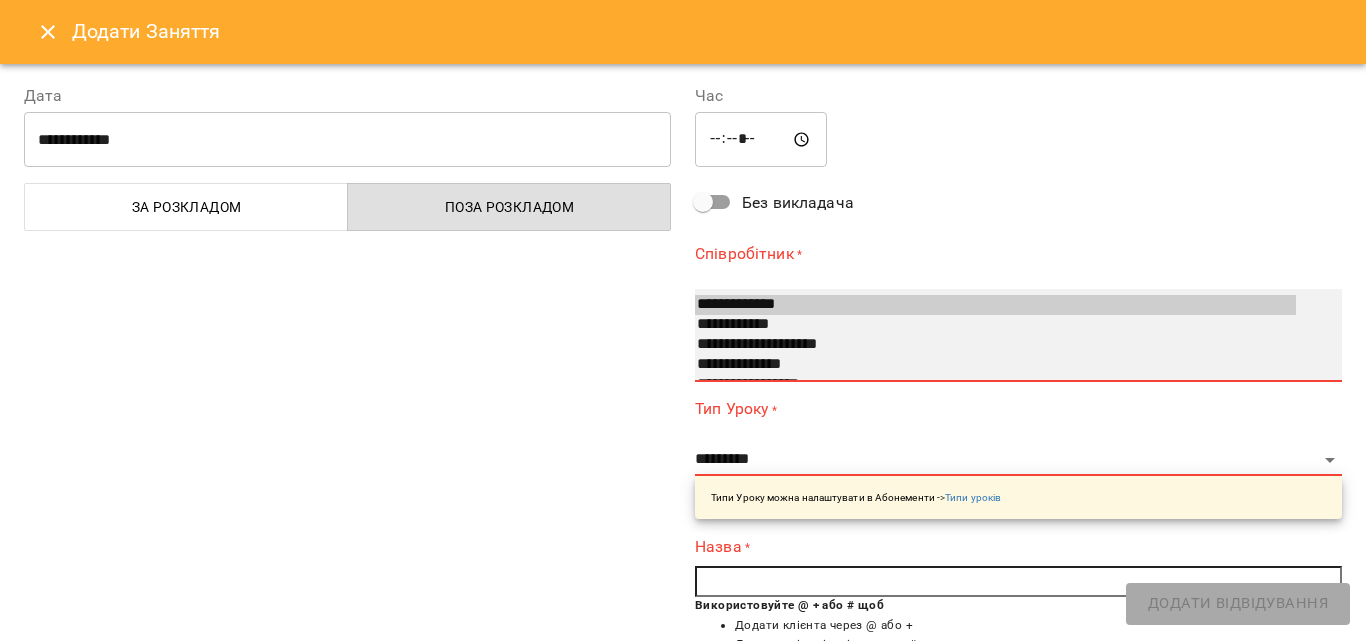 click on "**********" at bounding box center [995, 345] 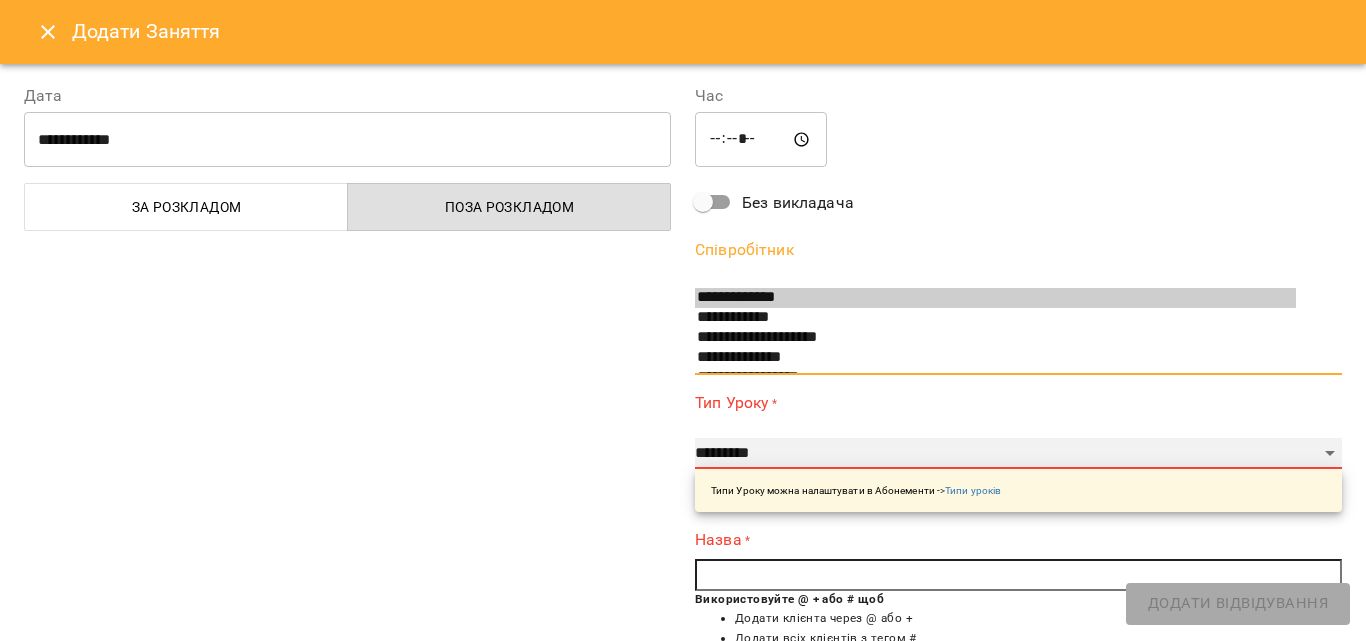 click on "**********" at bounding box center (1018, 454) 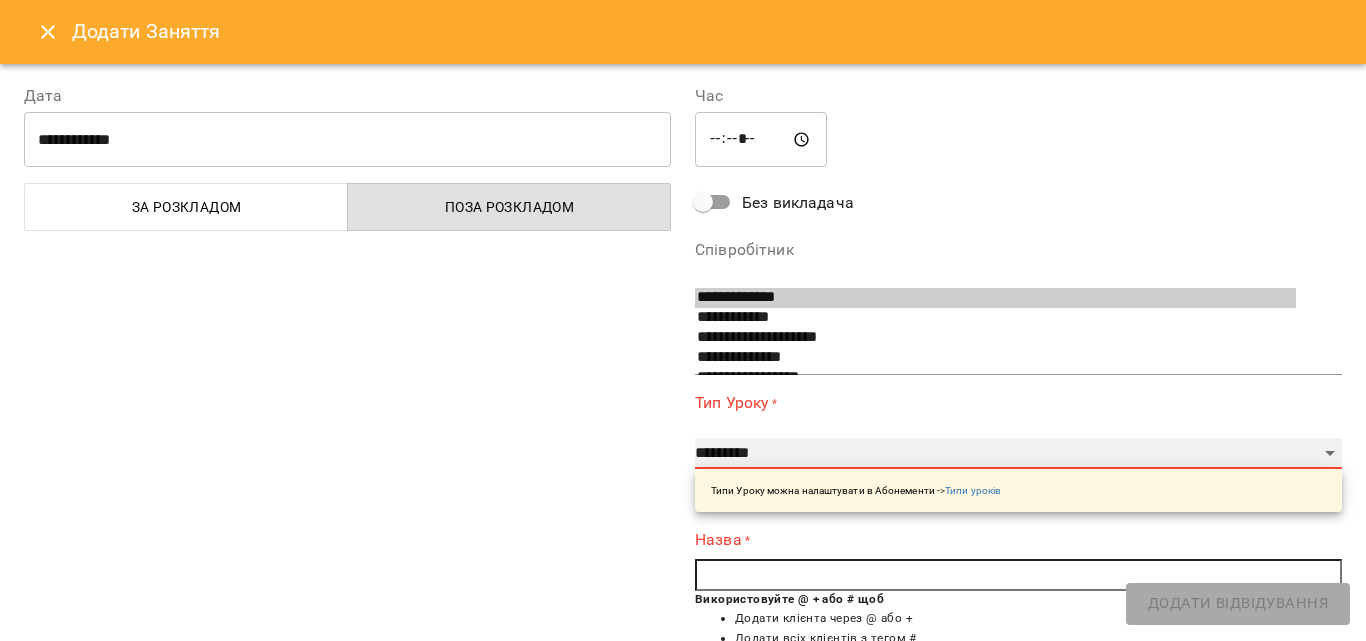 select on "**********" 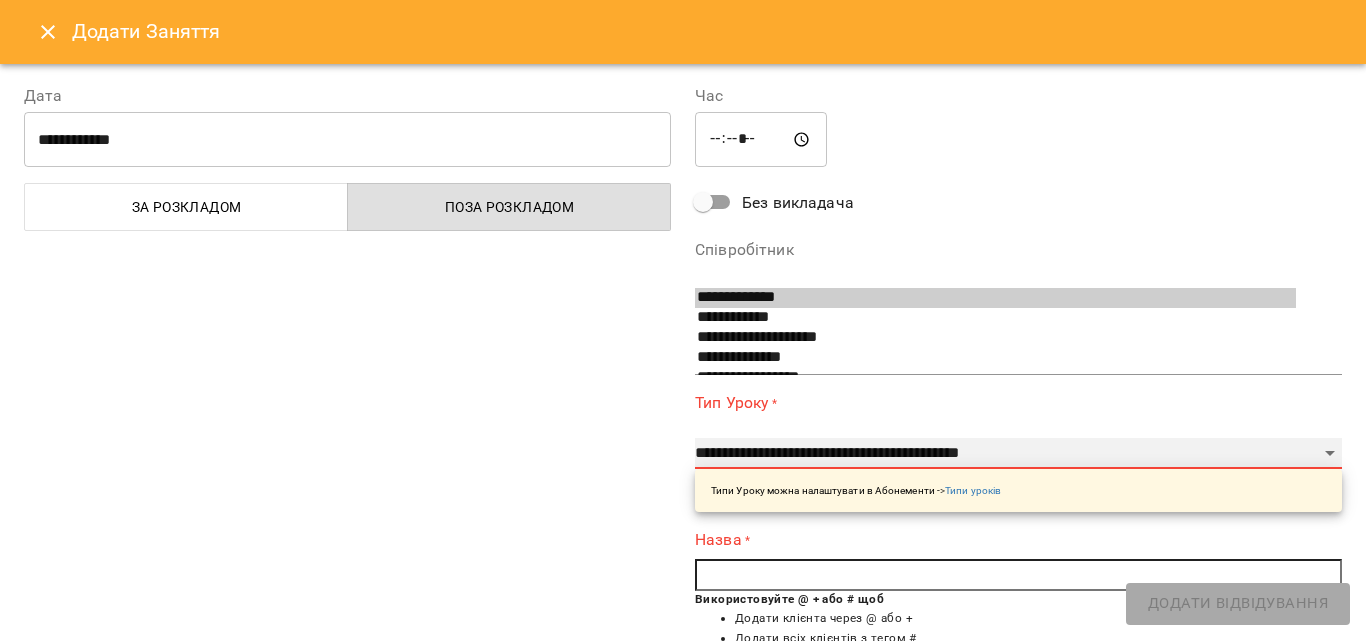 click on "**********" at bounding box center [1018, 454] 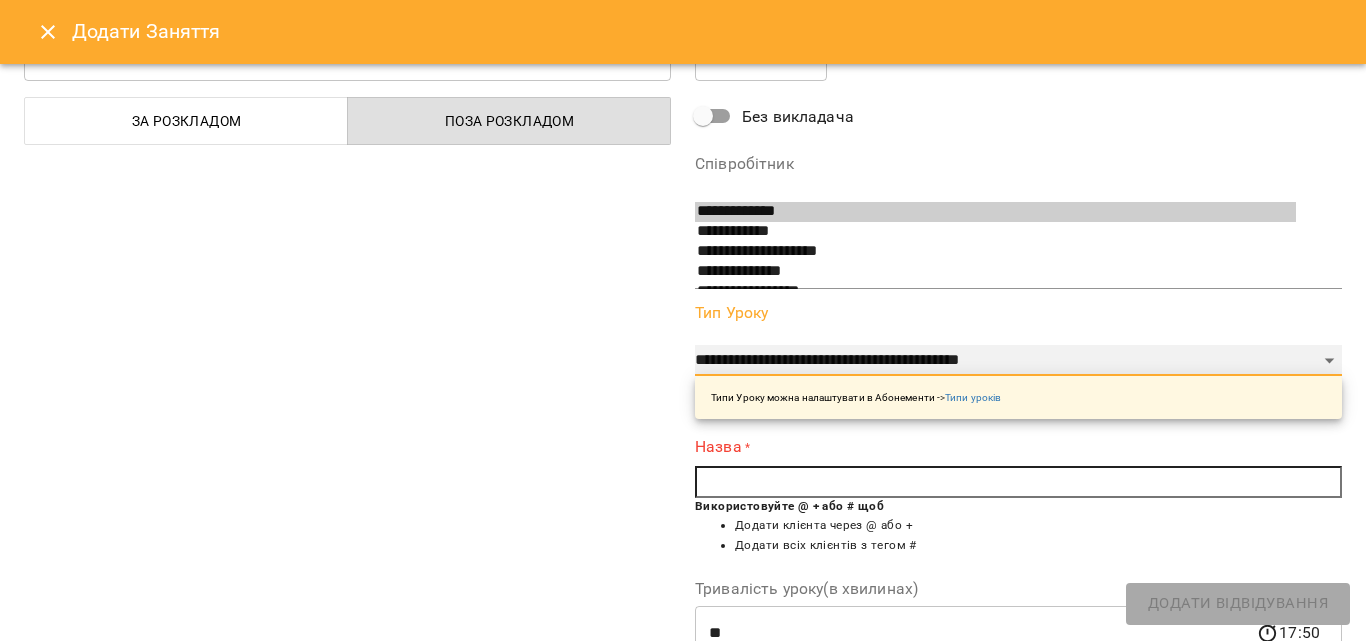 scroll, scrollTop: 200, scrollLeft: 0, axis: vertical 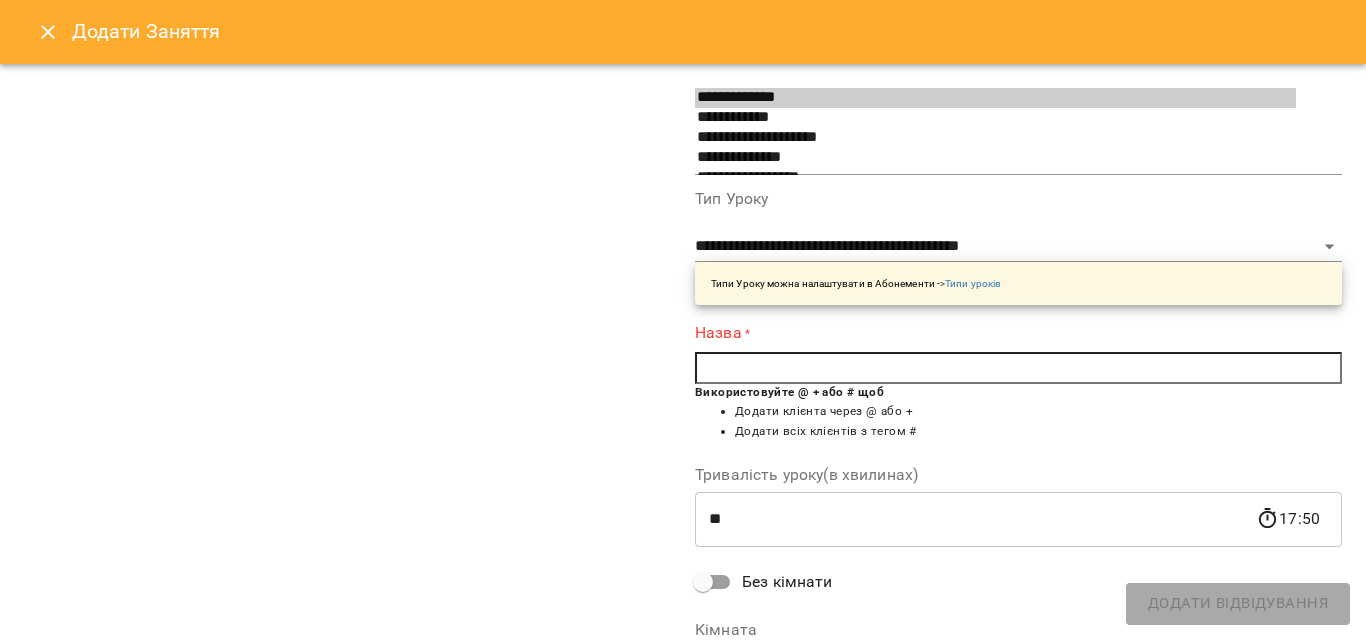 click at bounding box center (1018, 368) 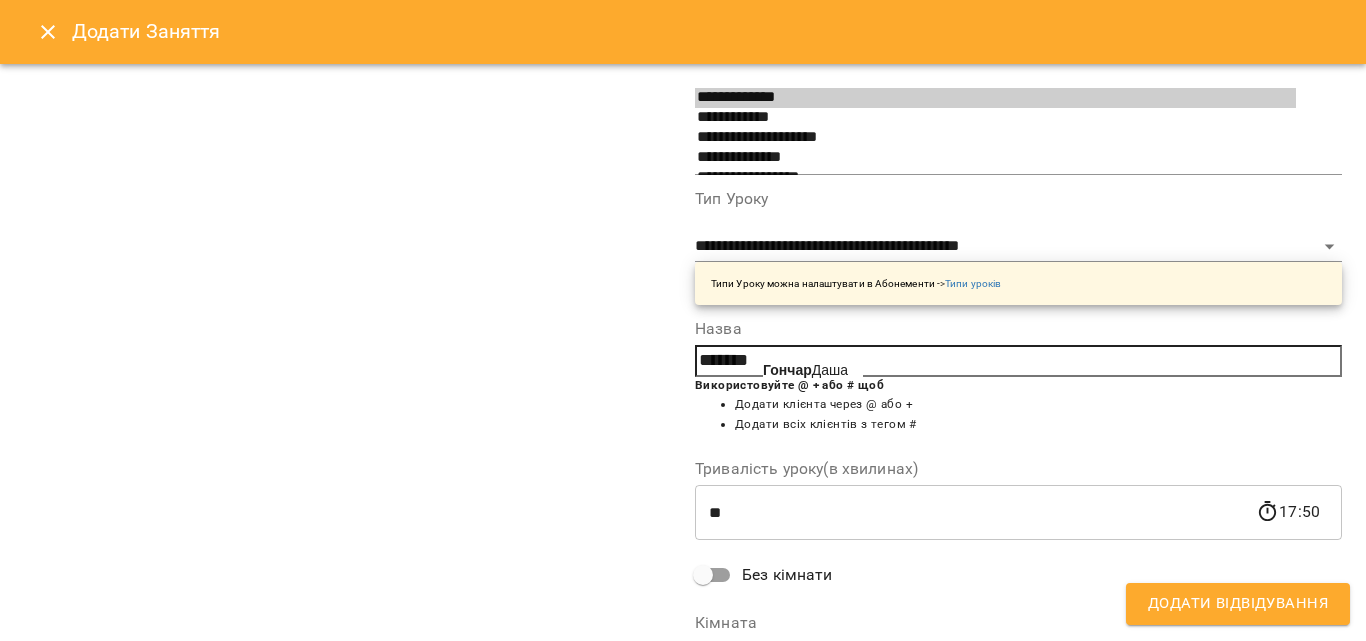 click on "Гончар" 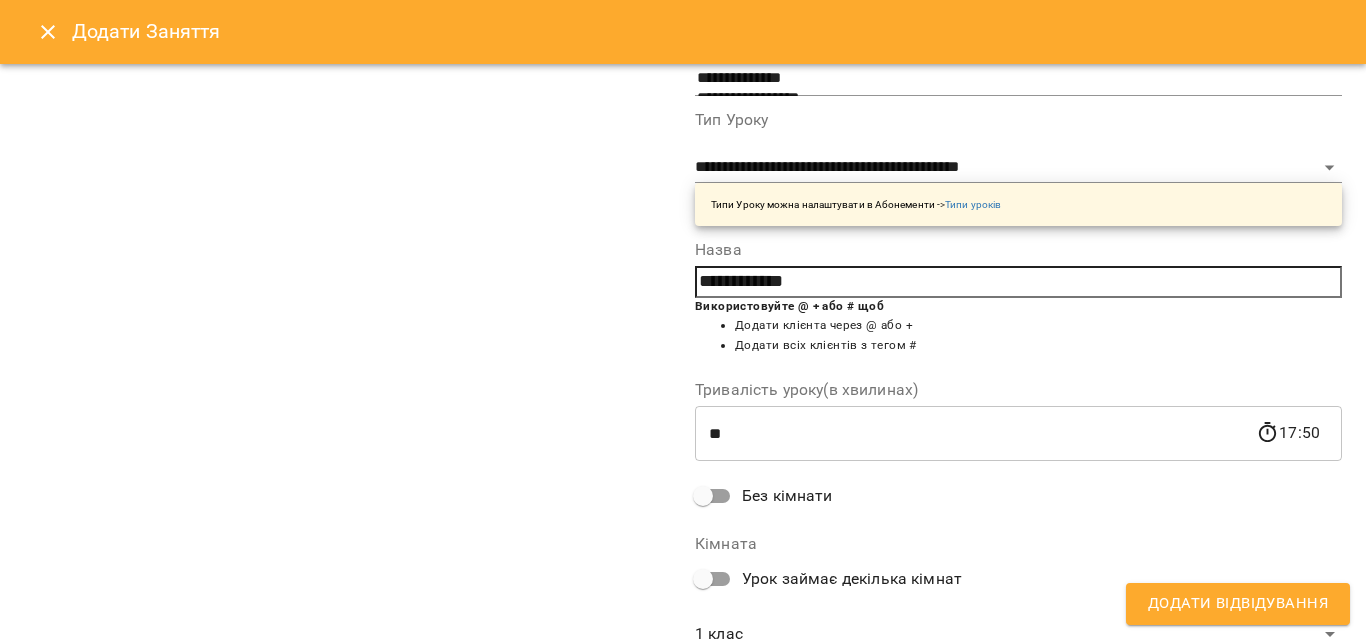 scroll, scrollTop: 356, scrollLeft: 0, axis: vertical 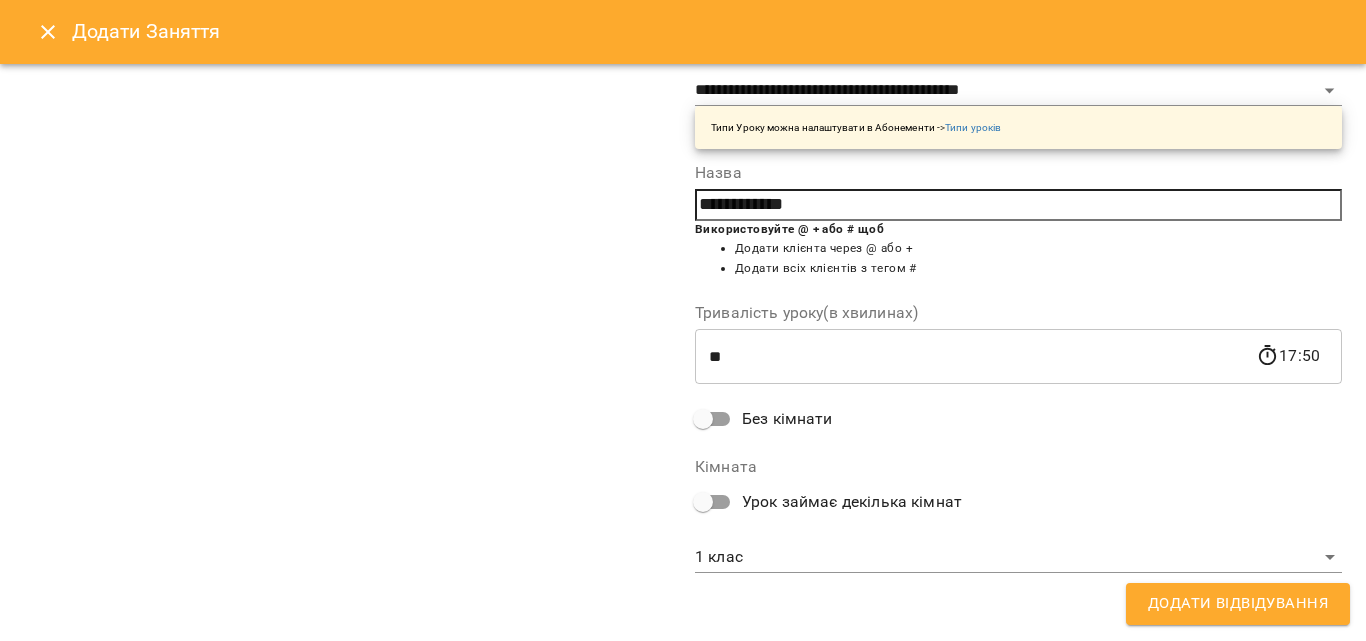 click on "**********" at bounding box center (683, 845) 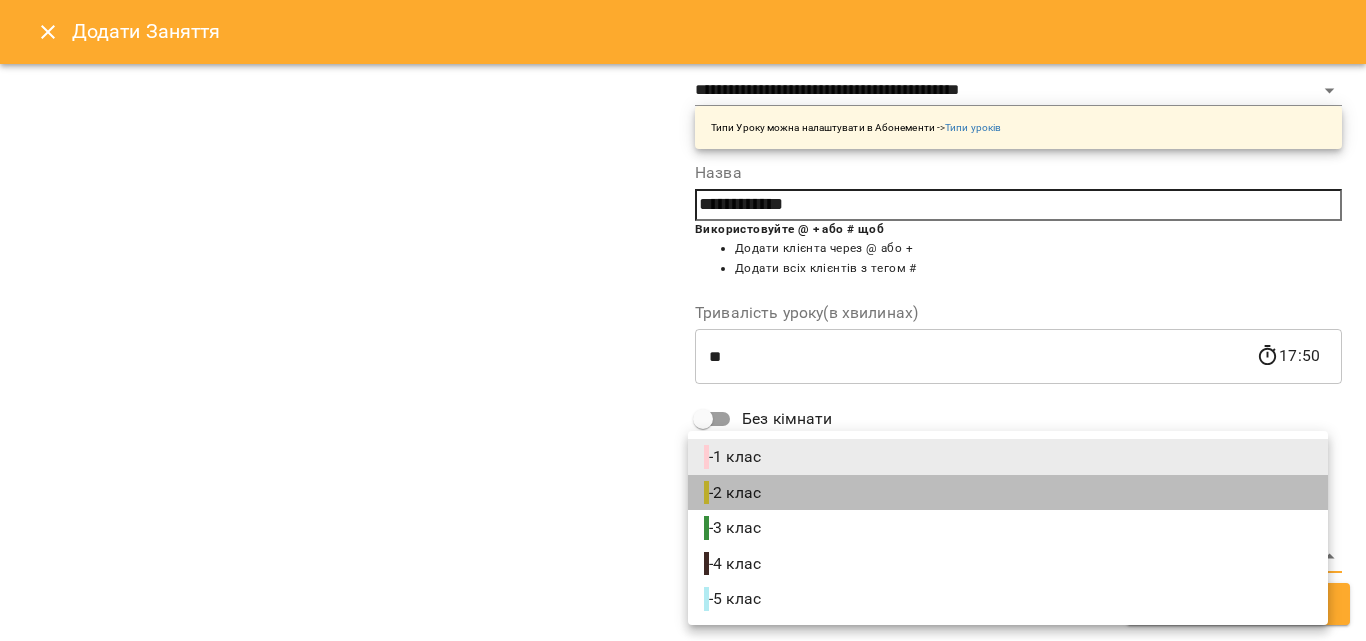 click on "-  2 клас" at bounding box center (1008, 493) 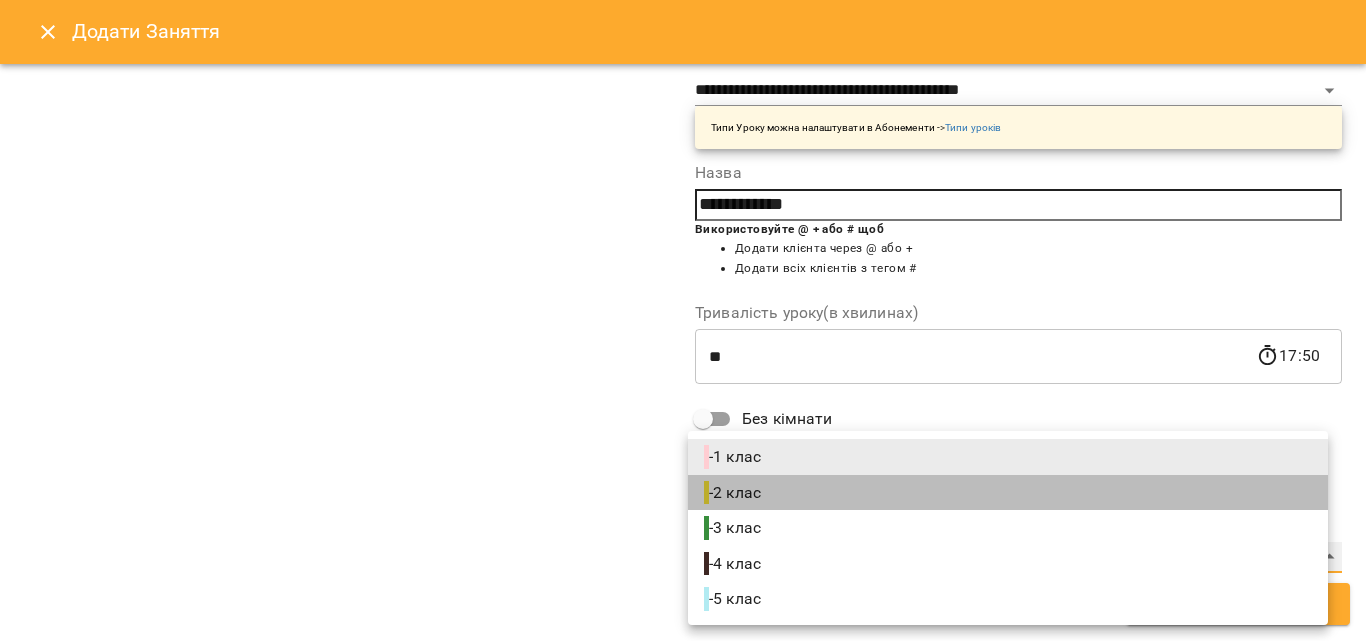 type on "**********" 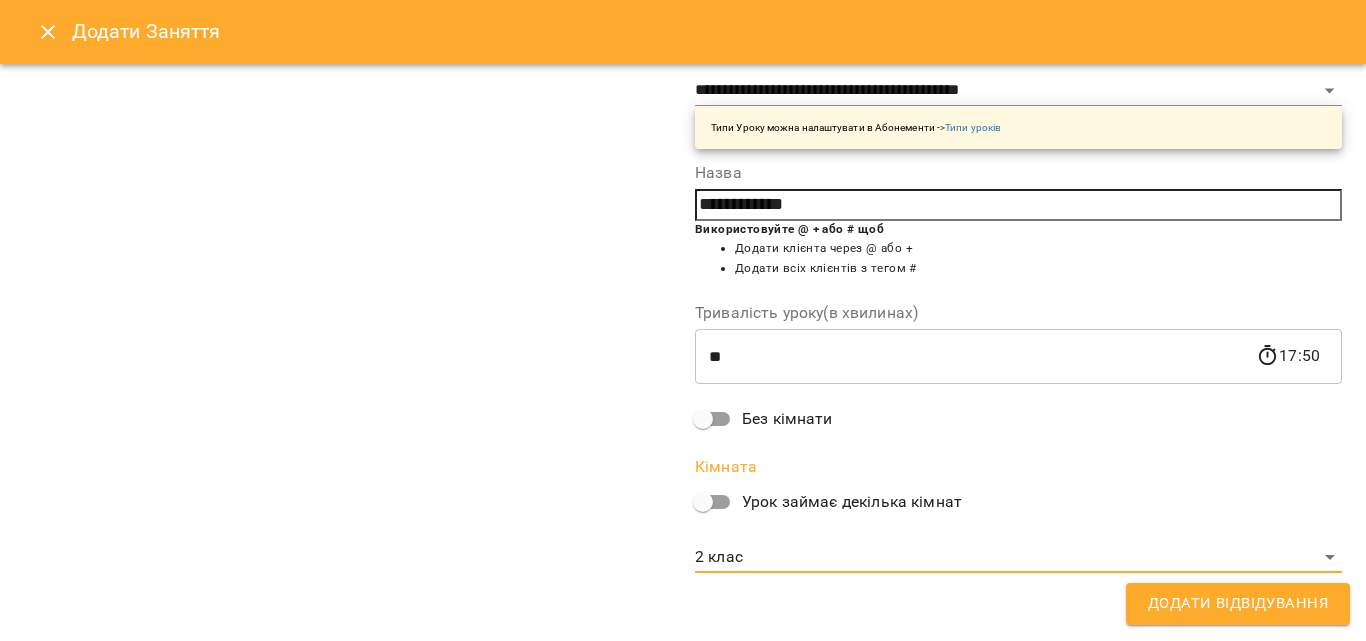 click on "Додати Відвідування" at bounding box center [1238, 604] 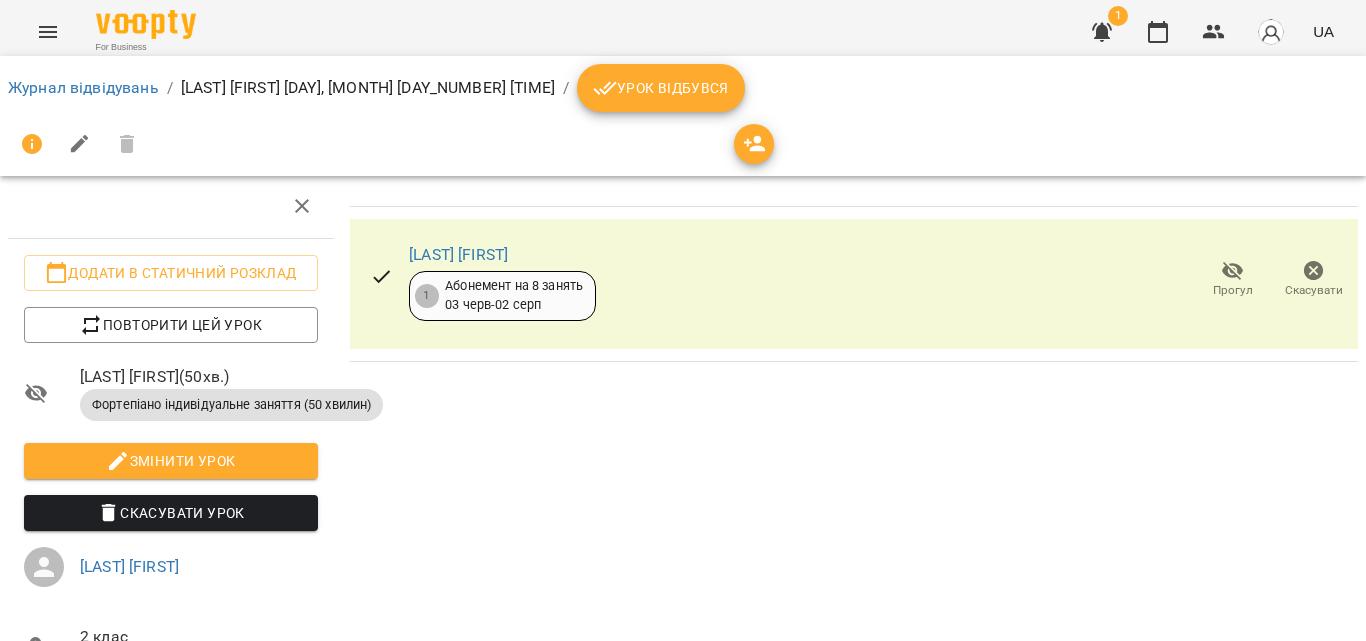 scroll, scrollTop: 0, scrollLeft: 0, axis: both 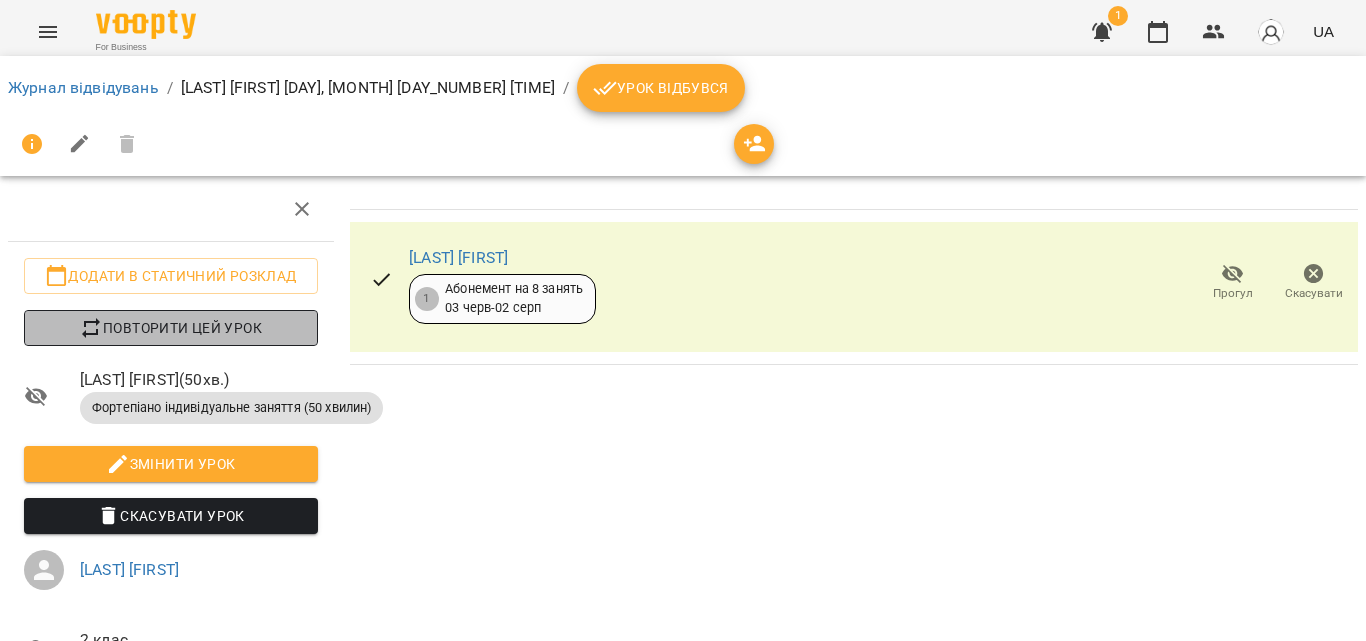 click on "Повторити цей урок" at bounding box center [171, 328] 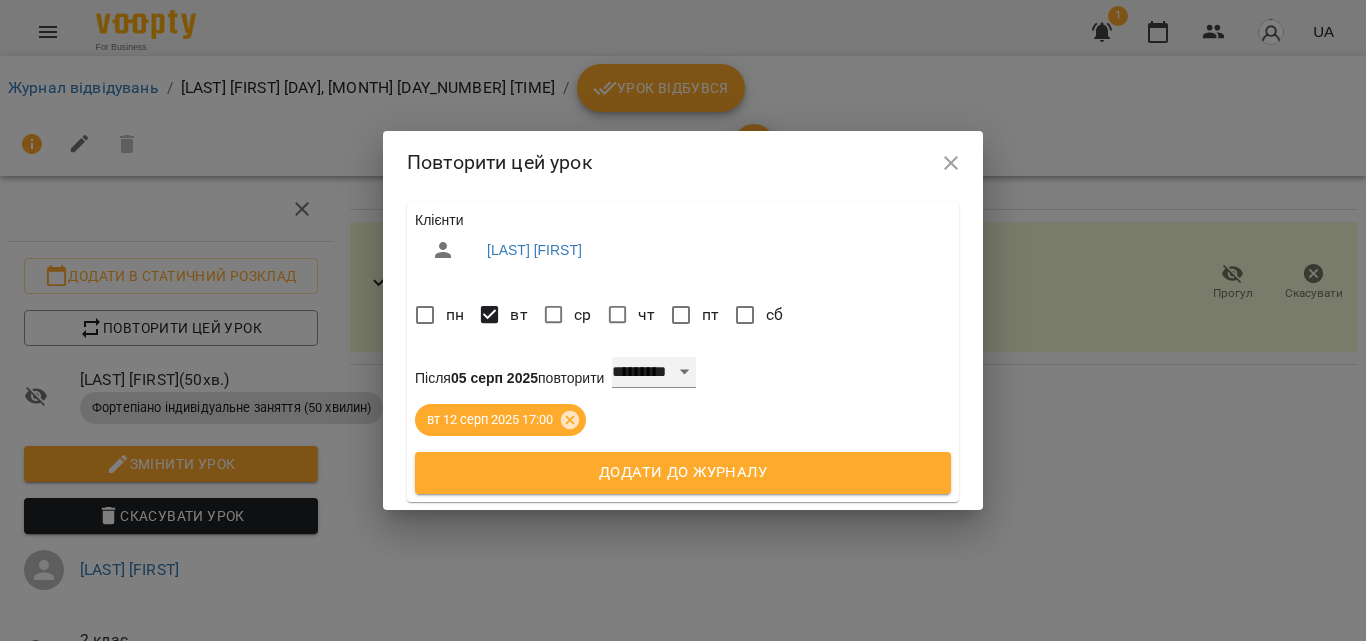 click on "**********" at bounding box center [654, 373] 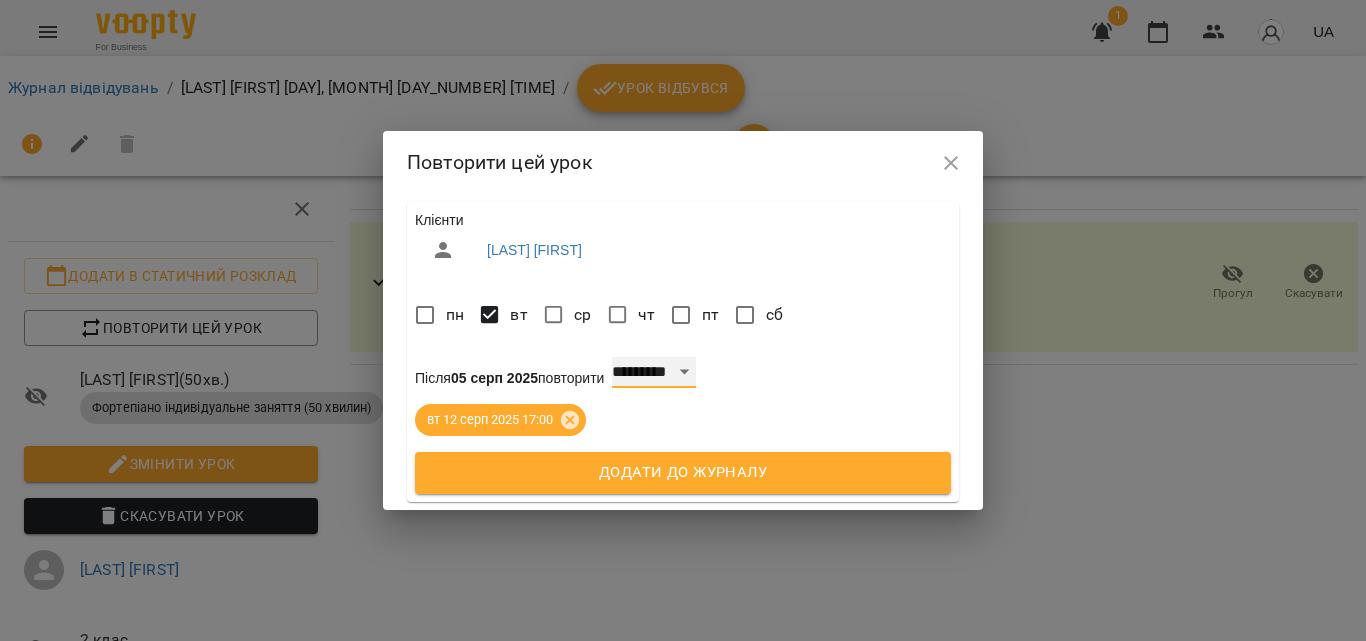 select on "*" 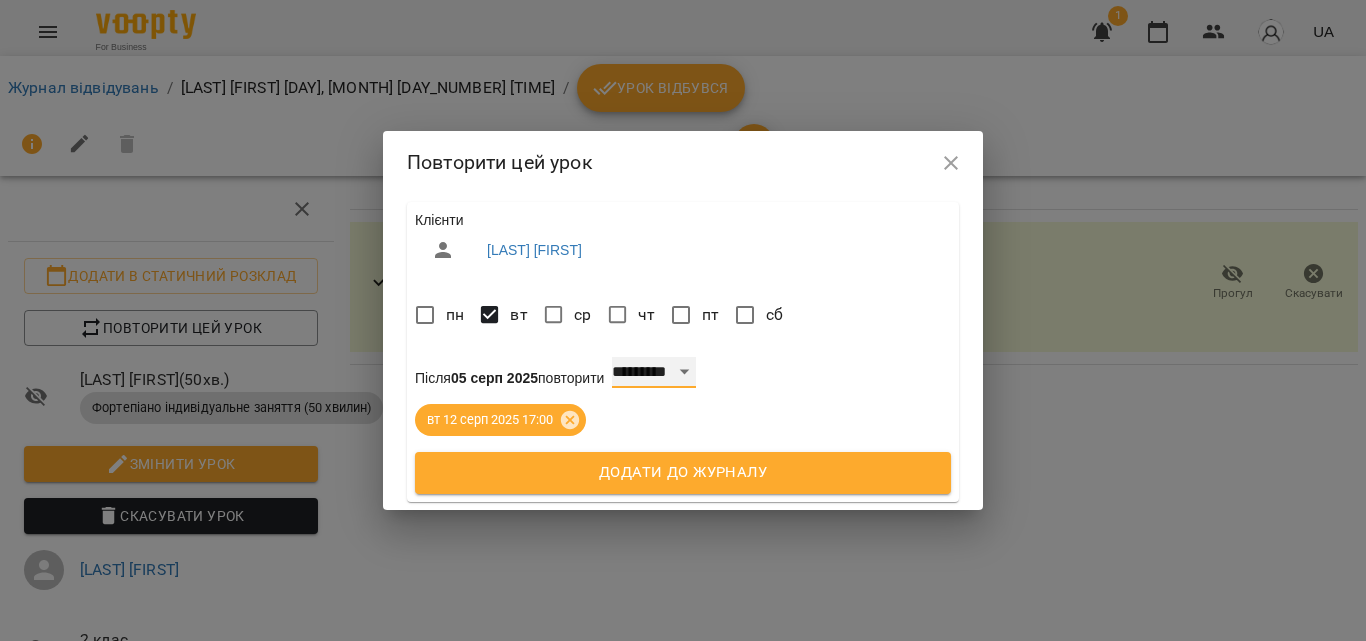 click on "**********" at bounding box center (654, 373) 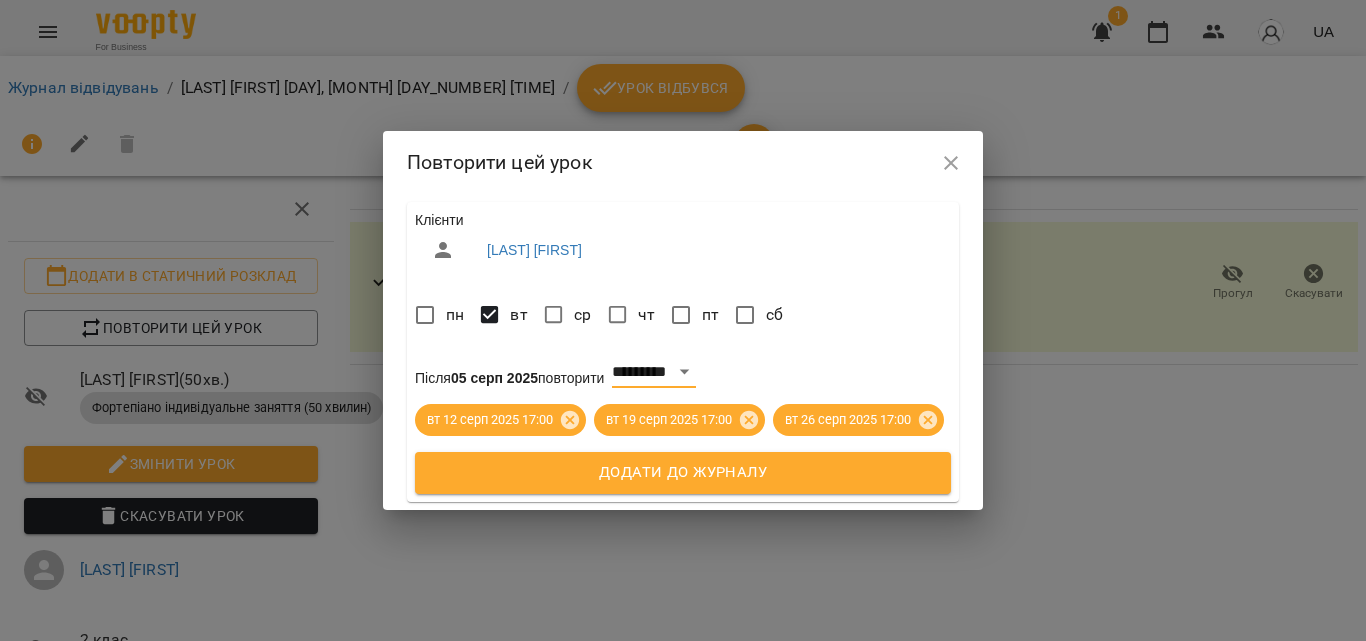 click on "Додати до журналу" at bounding box center [683, 473] 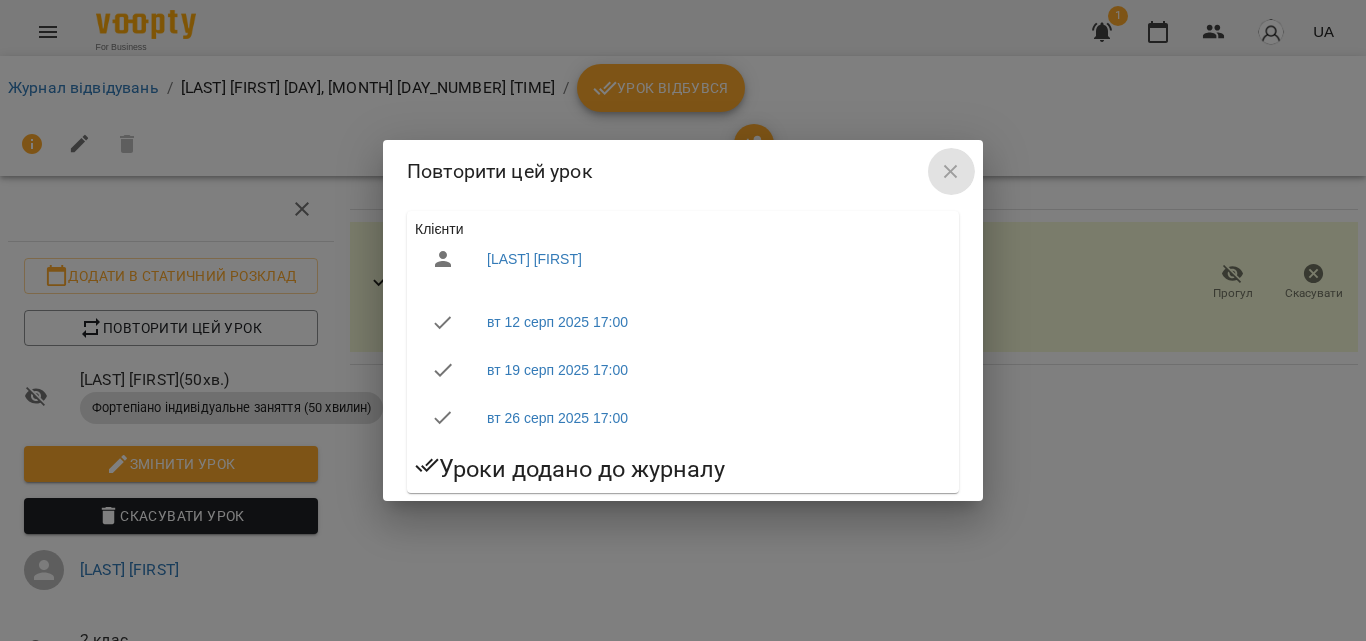click 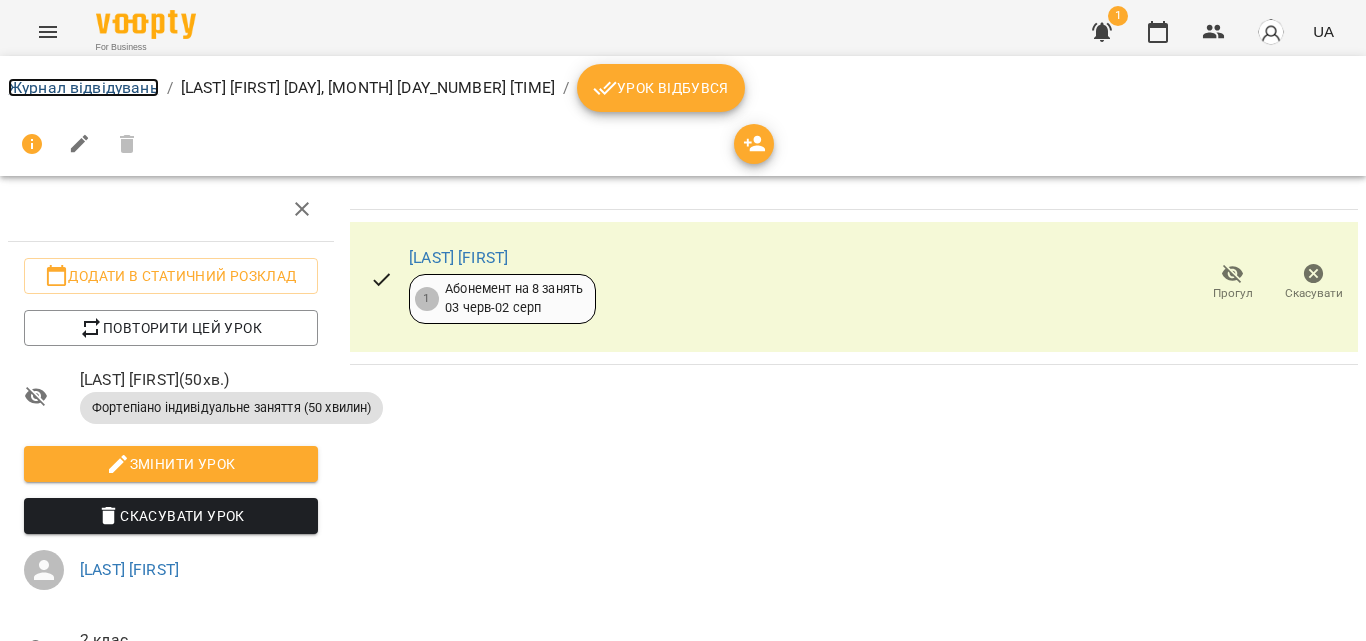 click on "Журнал відвідувань" at bounding box center (83, 87) 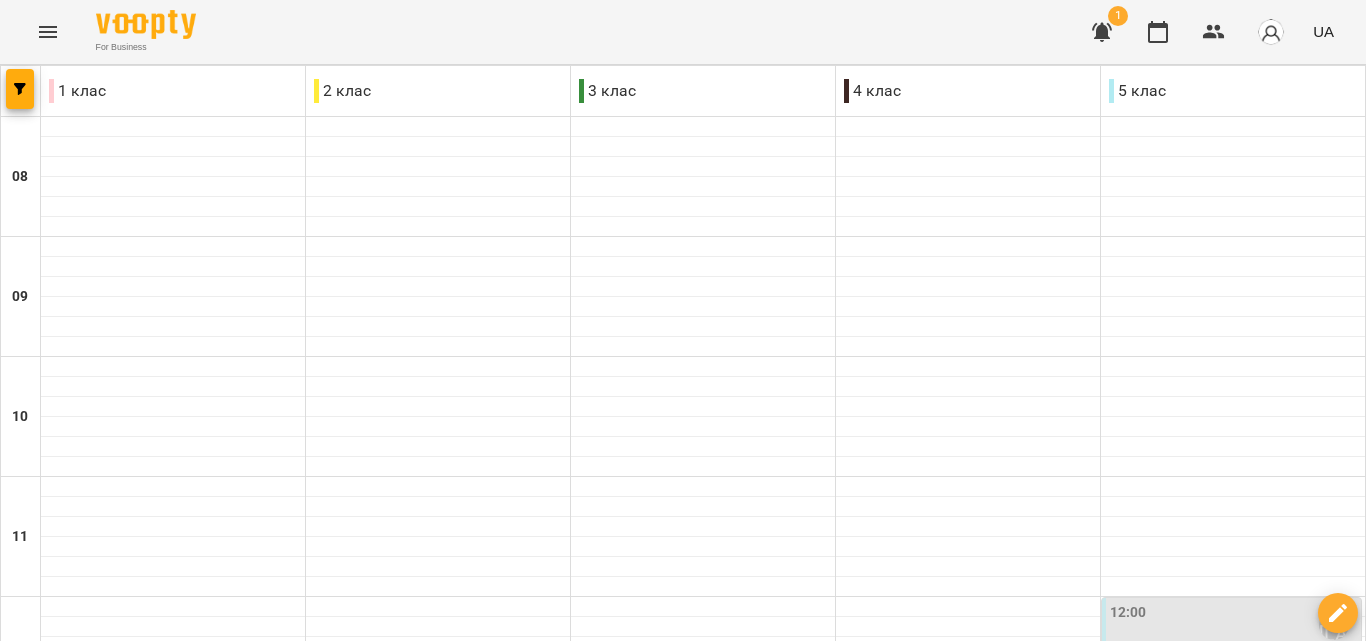 scroll, scrollTop: 1049, scrollLeft: 0, axis: vertical 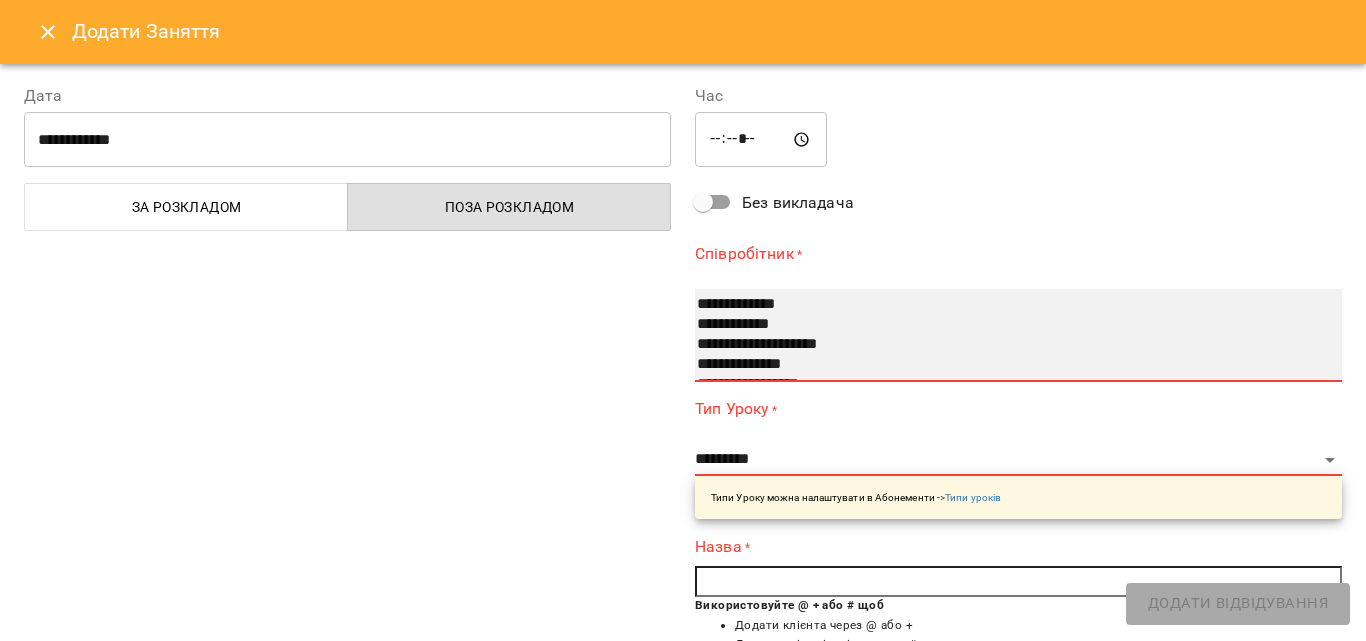 select on "**********" 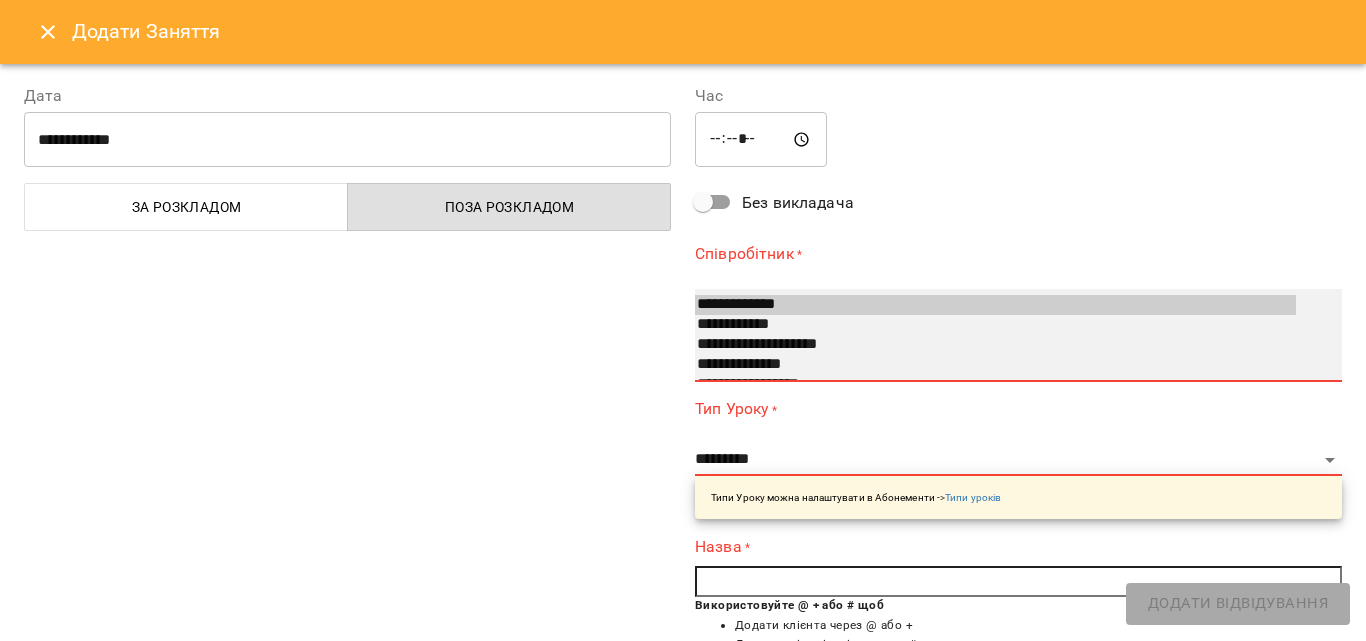 click on "**********" at bounding box center (995, 345) 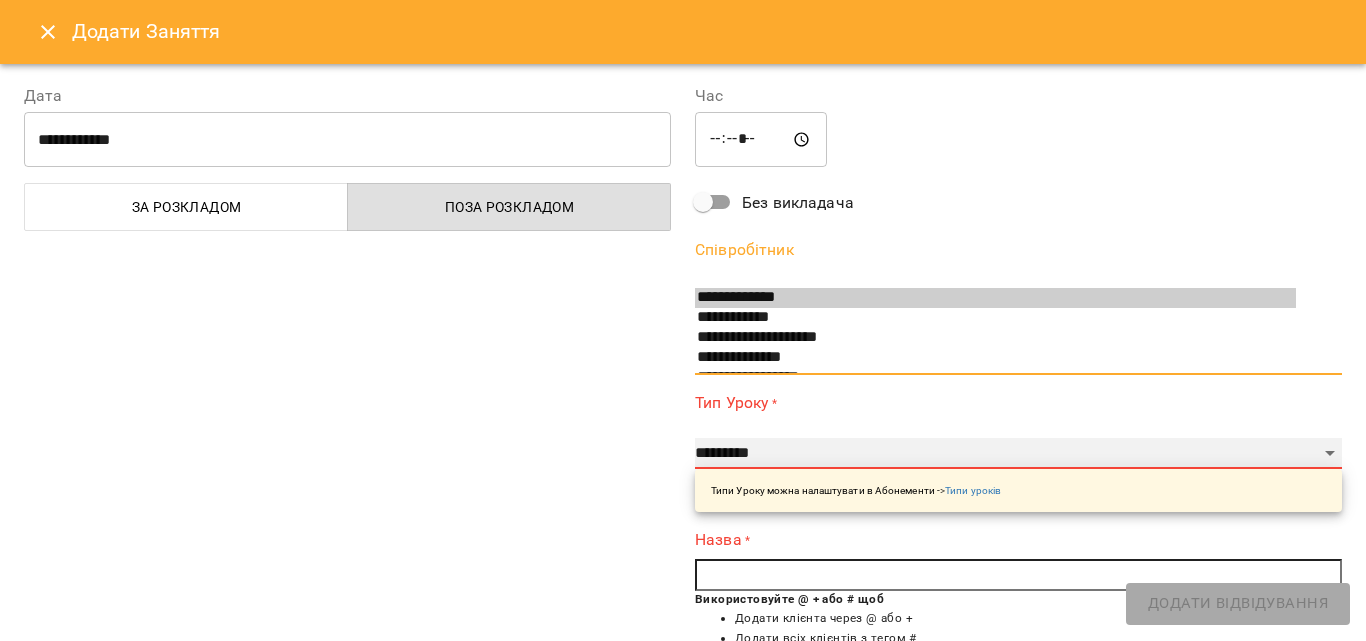 click on "**********" at bounding box center (1018, 454) 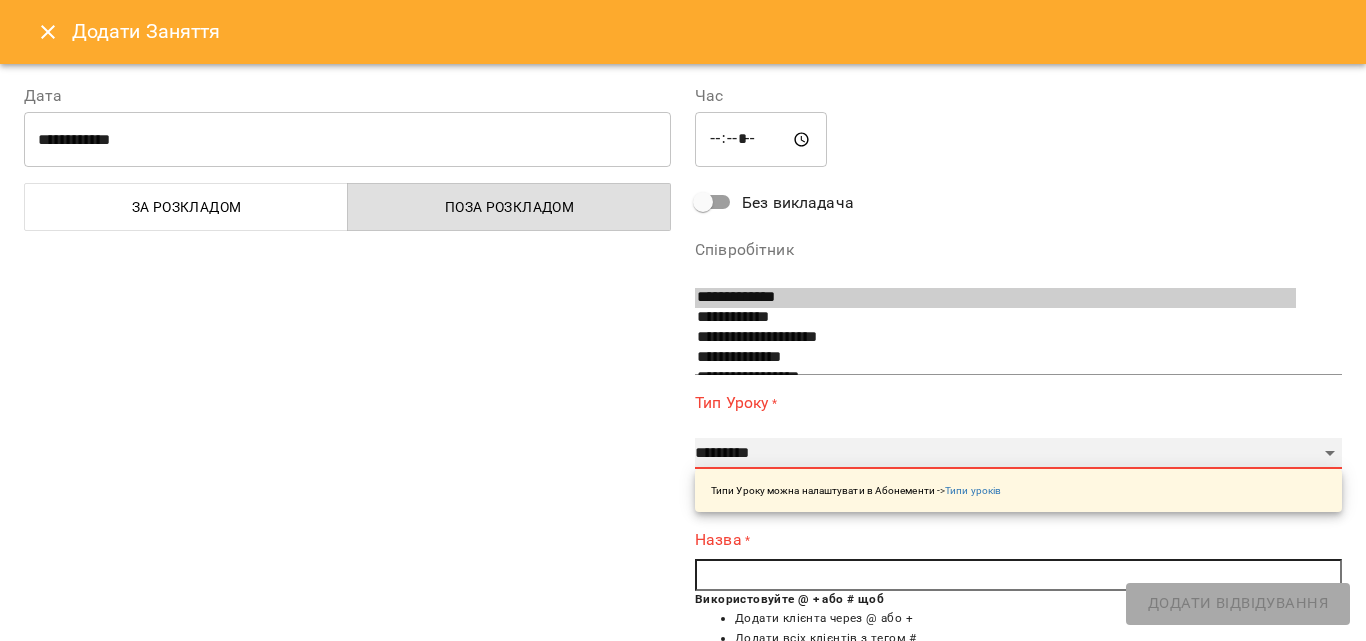 select on "**********" 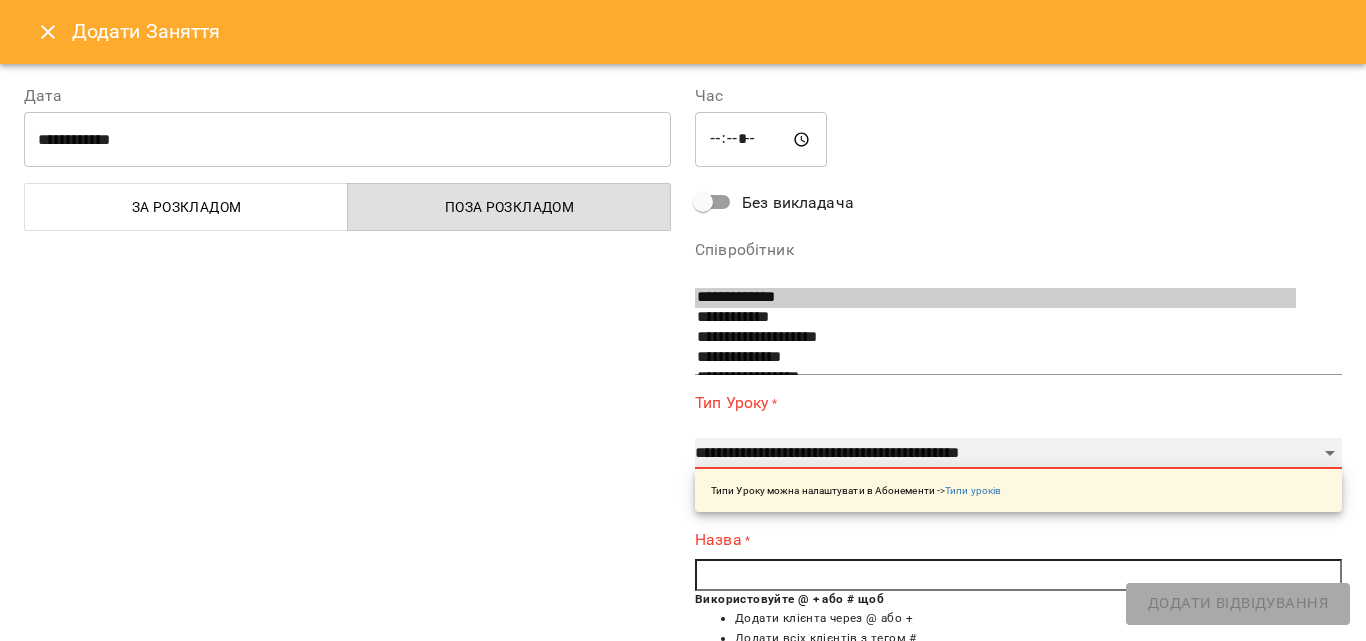 click on "**********" at bounding box center (1018, 454) 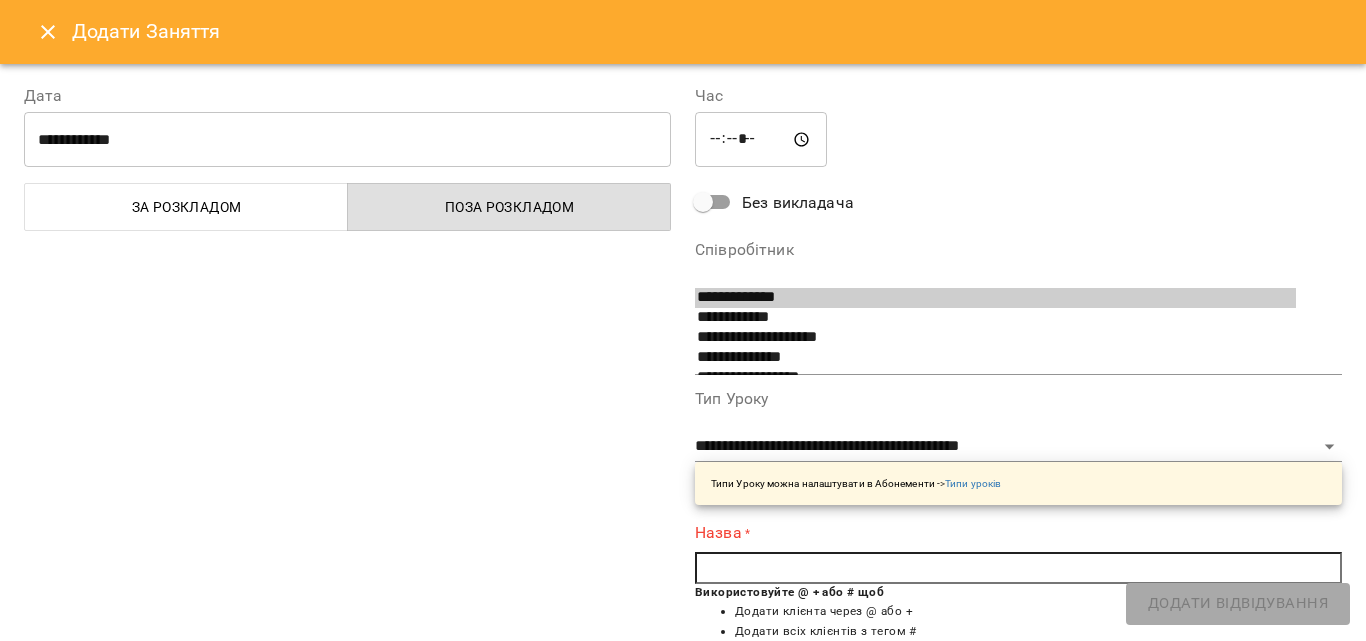 click at bounding box center [1018, 568] 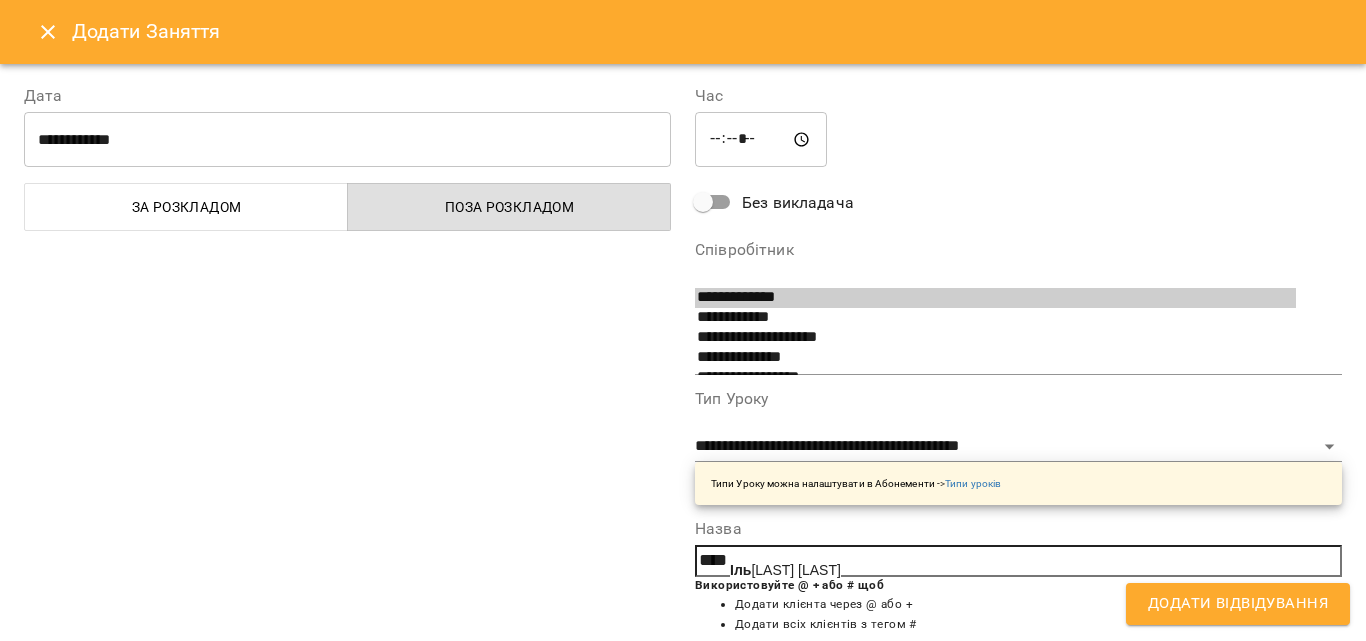 click on "[LAST] [FIRST]" at bounding box center [785, 570] 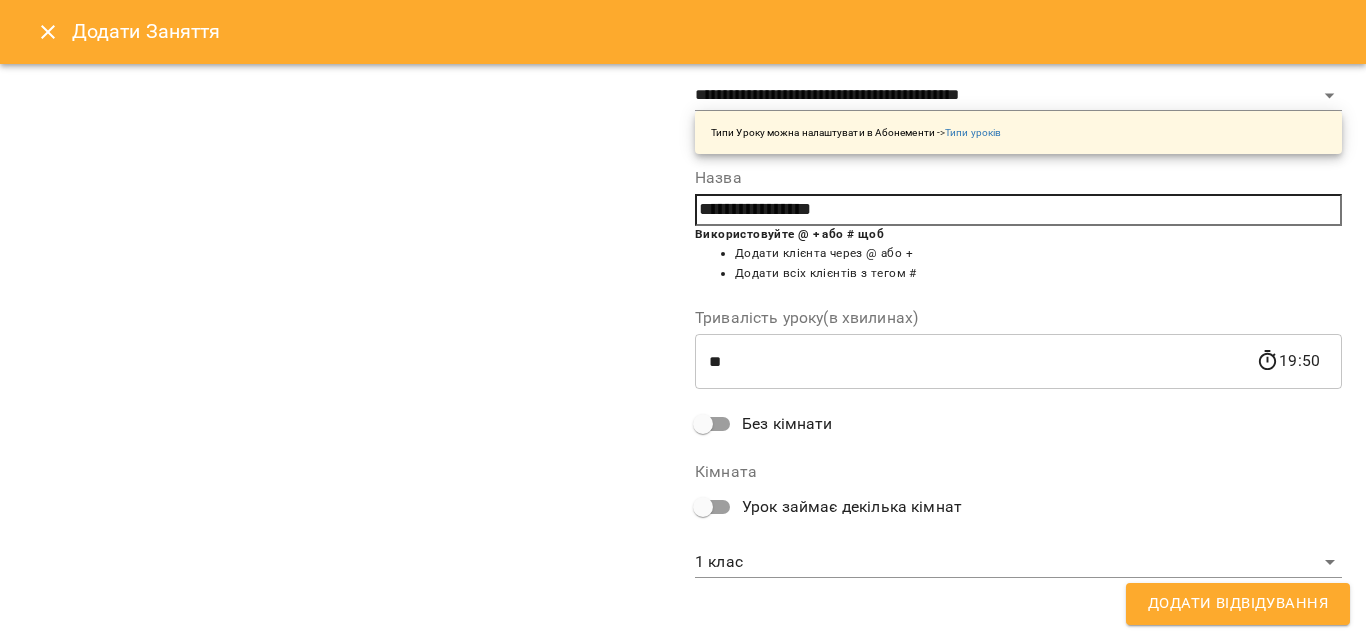 scroll, scrollTop: 356, scrollLeft: 0, axis: vertical 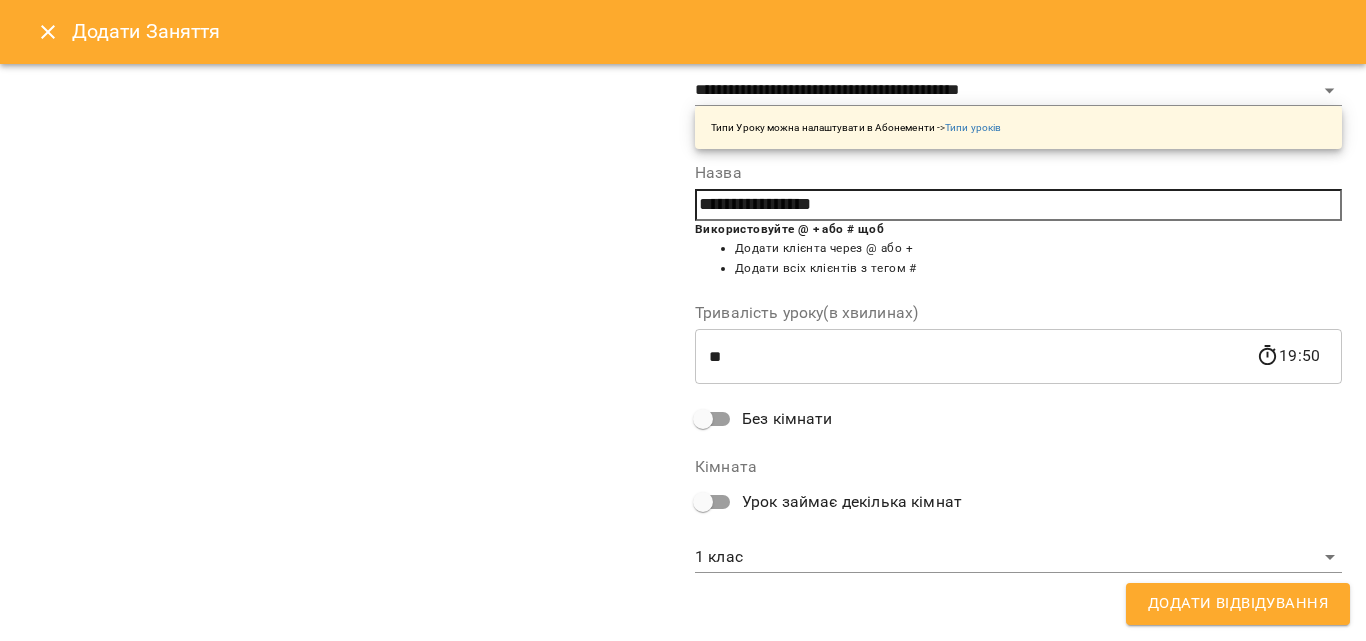 click on "For Business 1 UA   1 клас   2 клас   3 клас   4 клас   5 клас 08 09 10 11 12 13 14 15 16 17 18 19 14:00 [FIRST] [LAST] [FIRST] [LAST] Фортепіано індивідуальне заняття (50 хвилин) 15:00 [FIRST] [LAST] [FIRST] [LAST] Фортепіано індивідуальне заняття (50 хвилин) 16:00 [FIRST] [LAST] [FIRST] [LAST] Фортепіано індивідуальне заняття (50 хвилин) 17:00 [FIRST] [LAST] [FIRST] [LAST] Фортепіано індивідуальне заняття (50 хвилин) 12:00 [FIRST] [LAST] [FIRST] Вокал індивідуальне заняття (50 хвилин) пн 04 серп вт 05 серп ср 06 серп чт 07 серп пт сб ​" at bounding box center (683, 845) 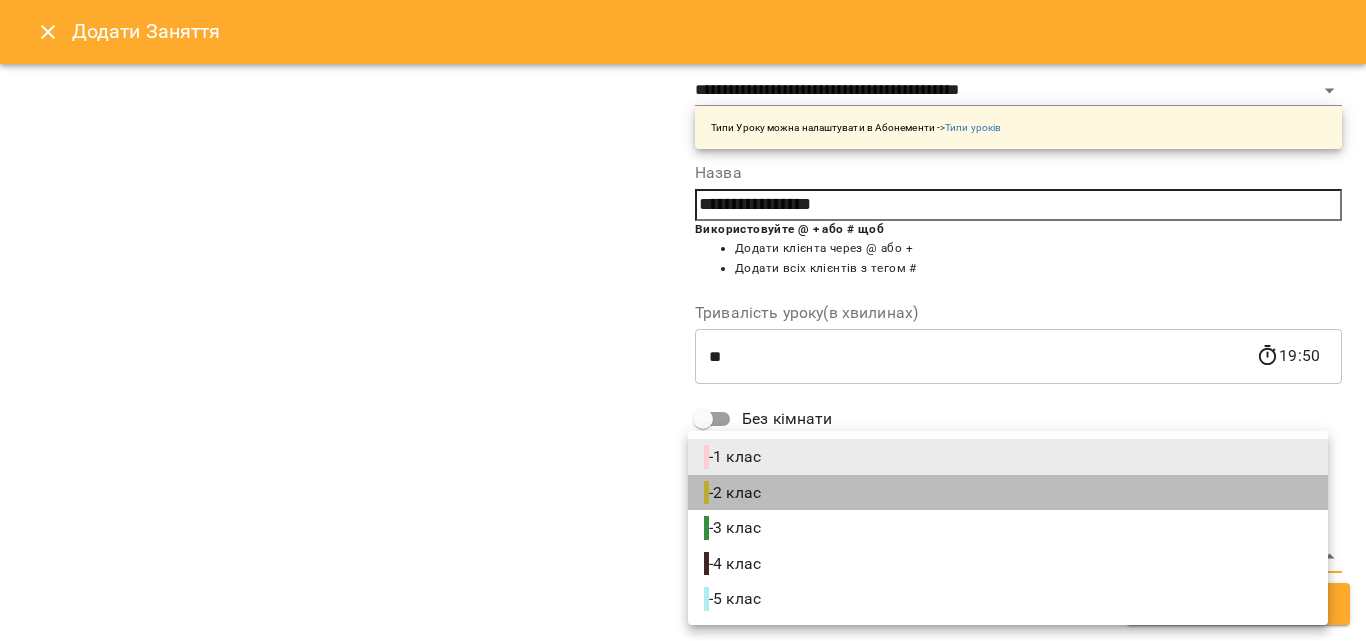 click on "-  2 клас" at bounding box center [1008, 493] 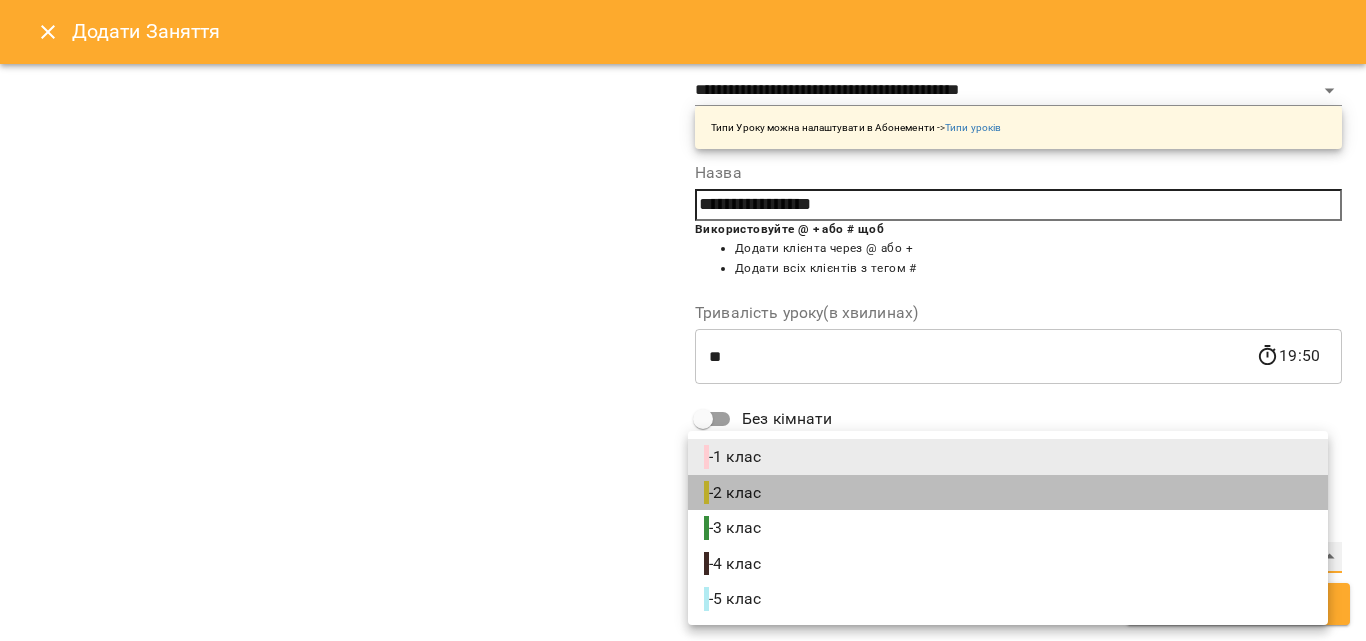type on "**********" 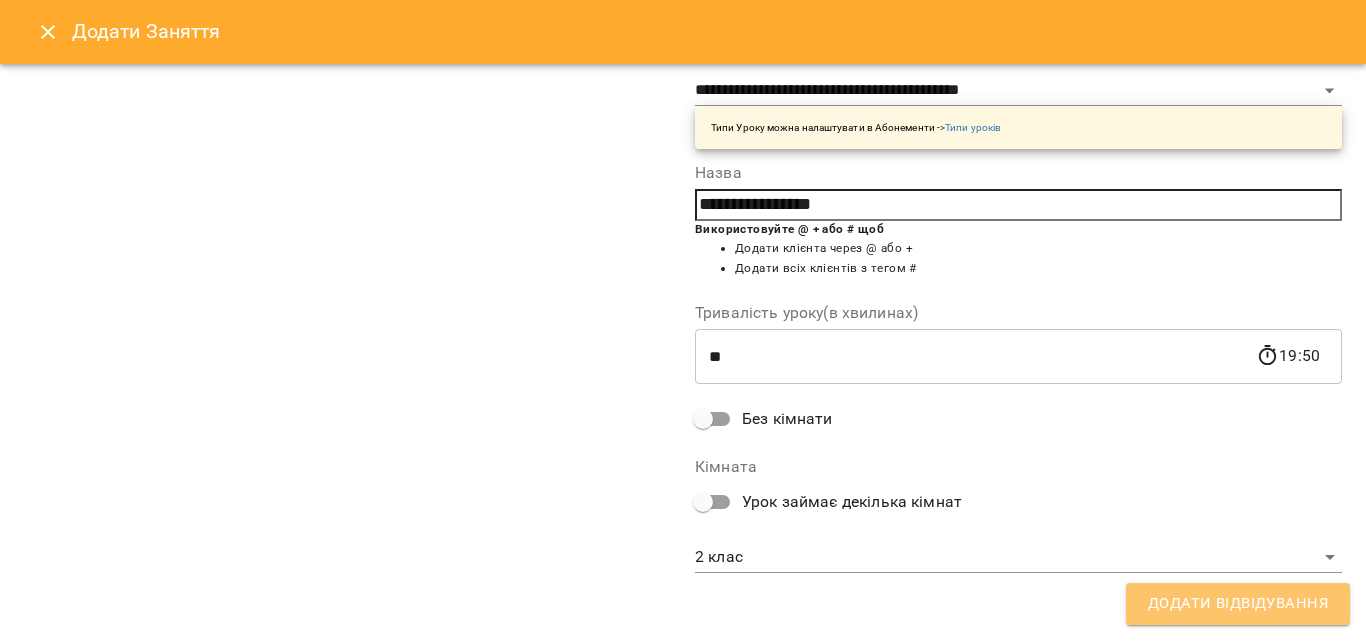 click on "Додати Відвідування" at bounding box center [1238, 604] 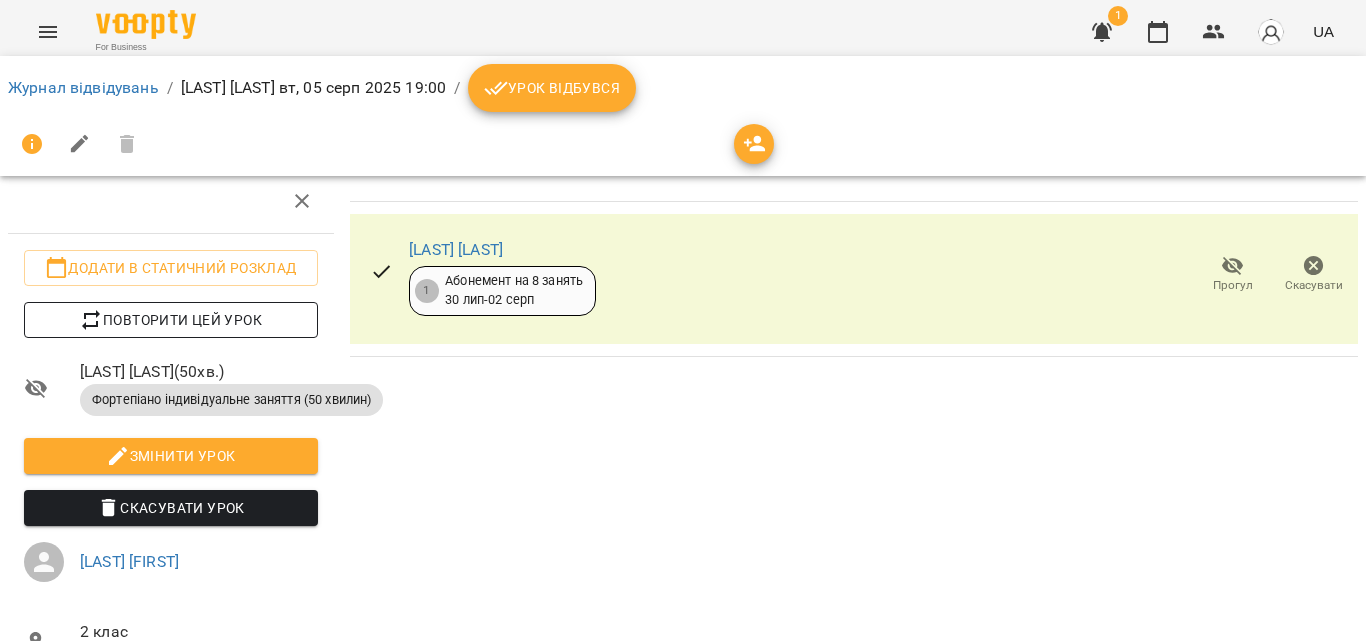 scroll, scrollTop: 0, scrollLeft: 0, axis: both 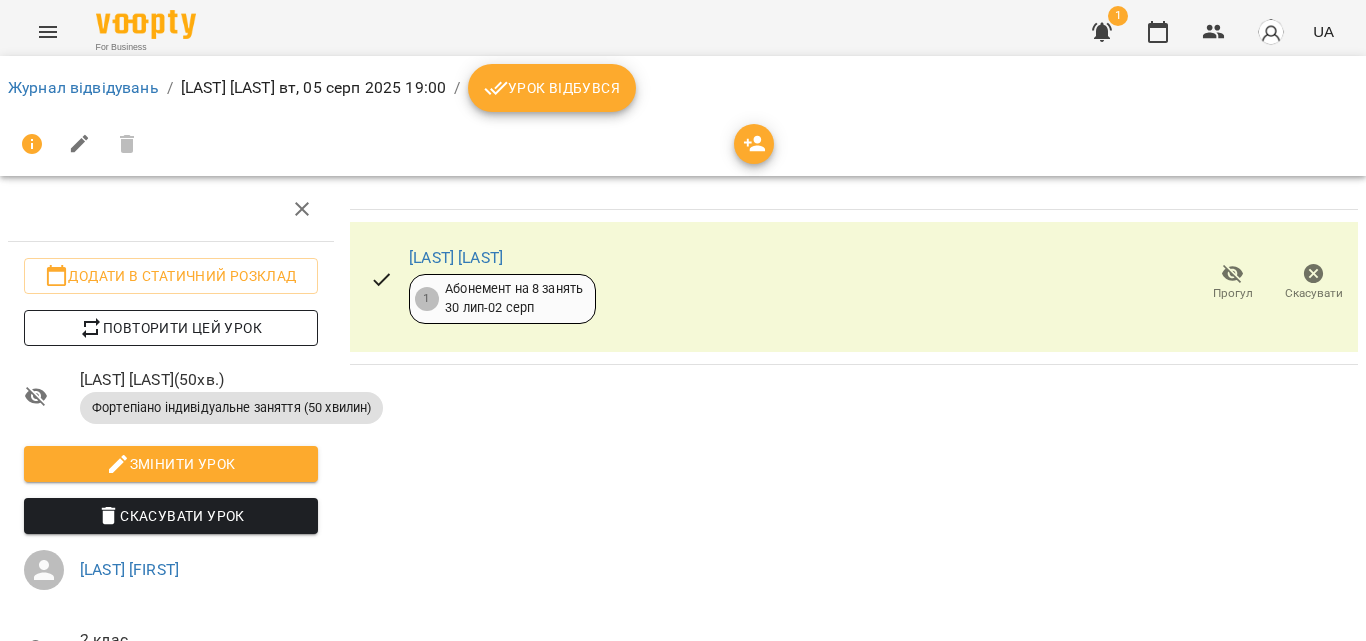 click on "Повторити цей урок" at bounding box center (171, 328) 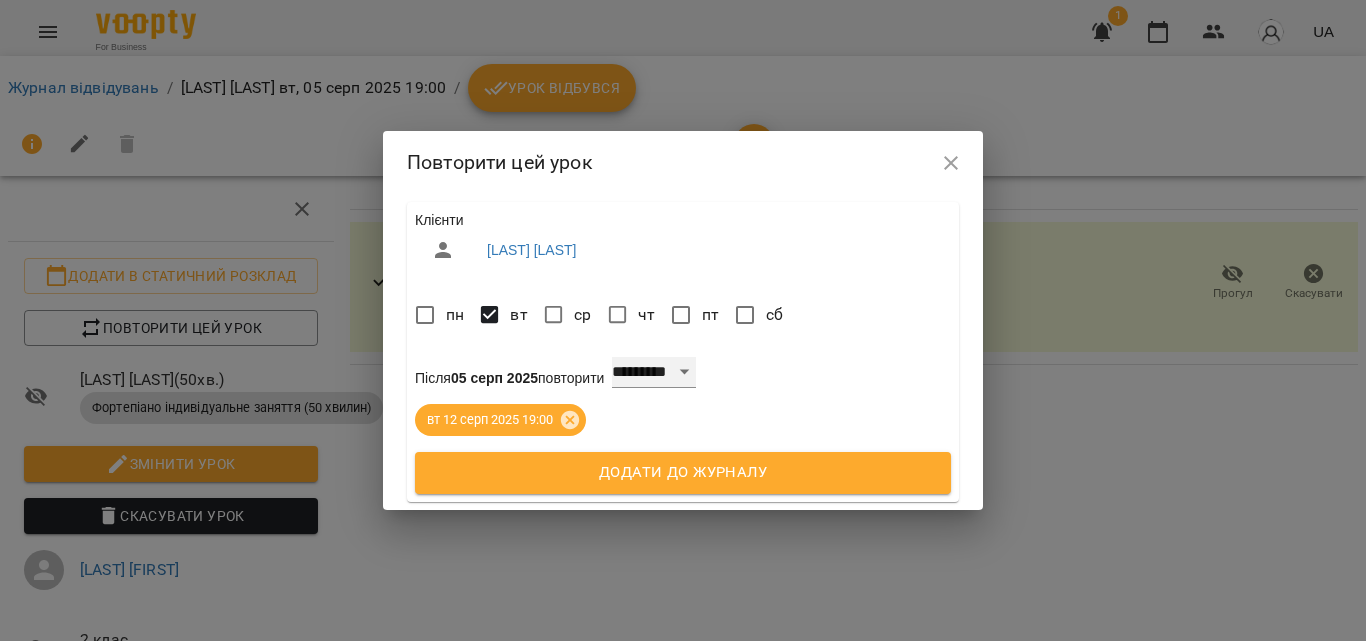 click on "**********" at bounding box center (654, 373) 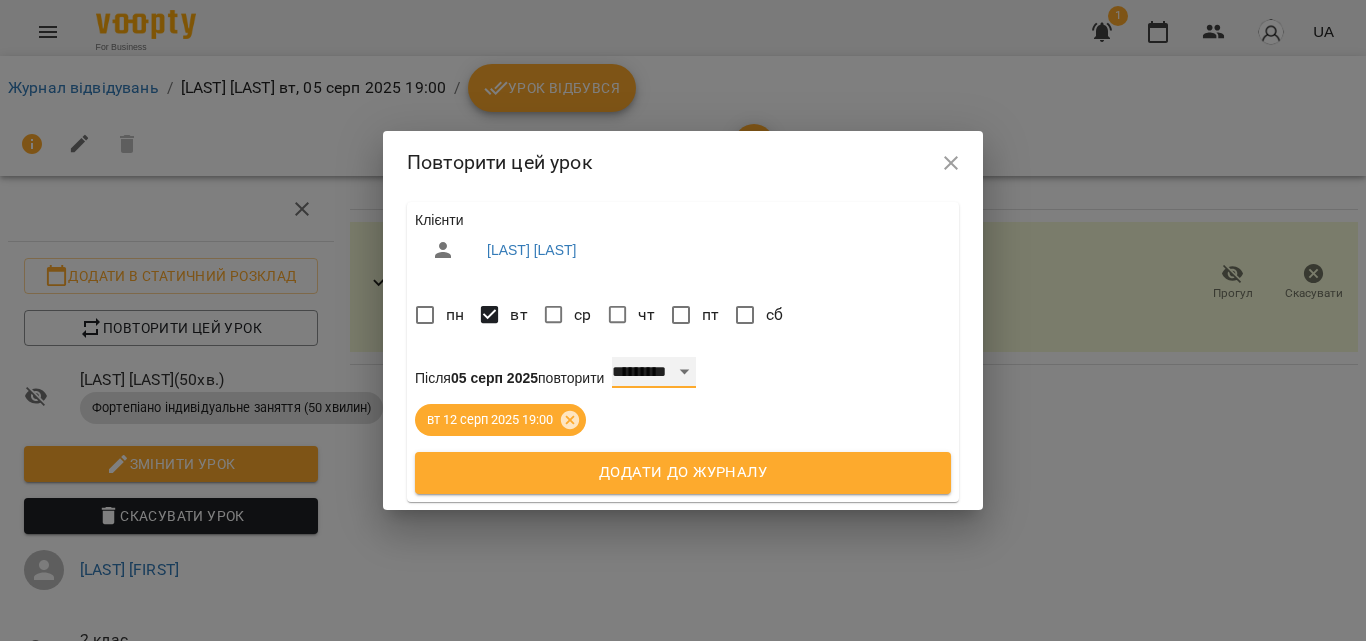 select on "*" 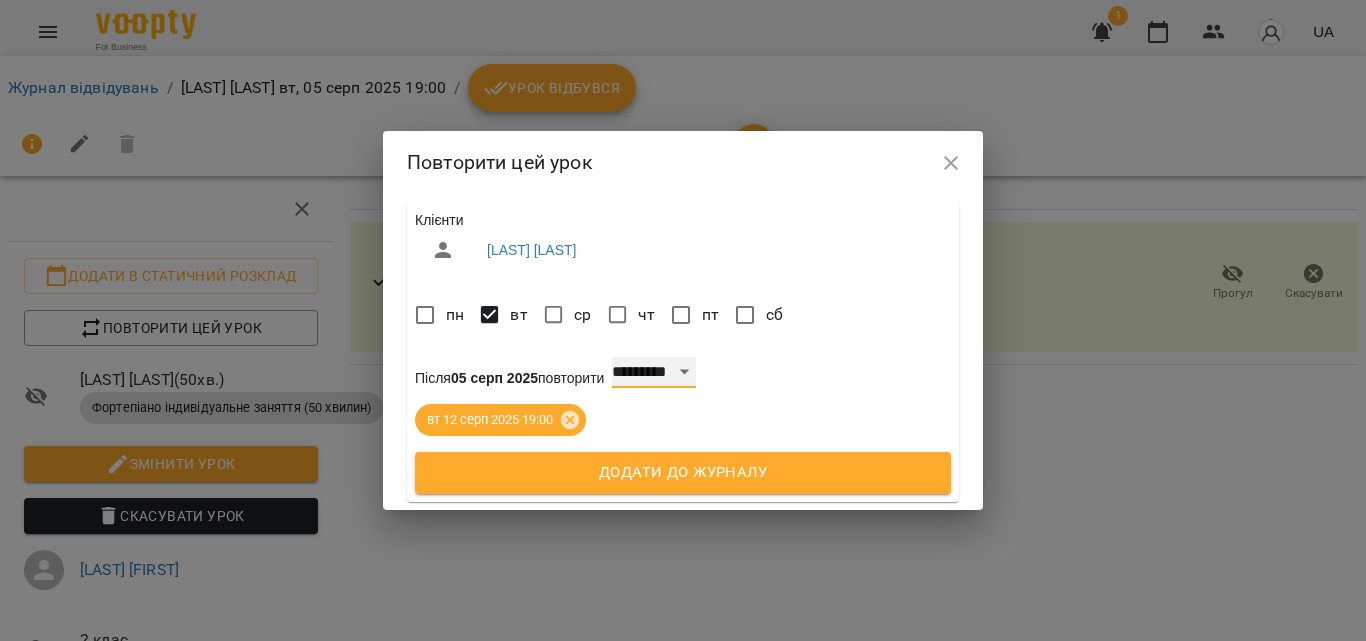 click on "**********" at bounding box center (654, 373) 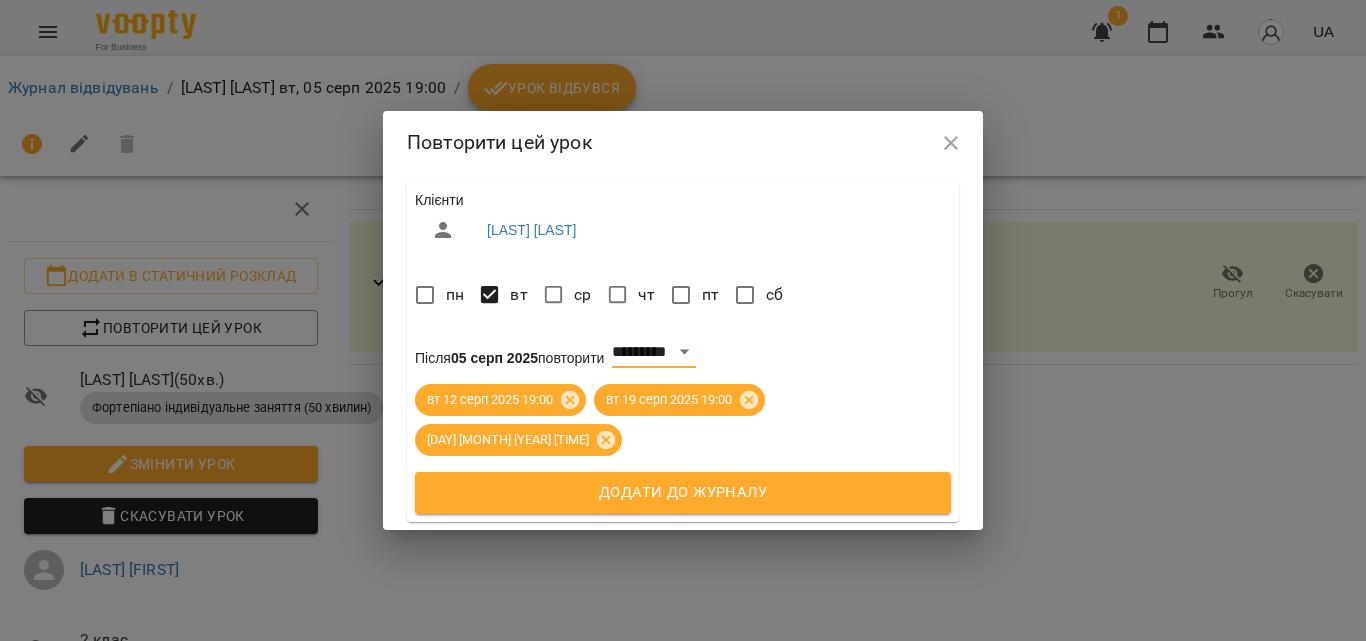 click on "Додати до журналу" at bounding box center (683, 493) 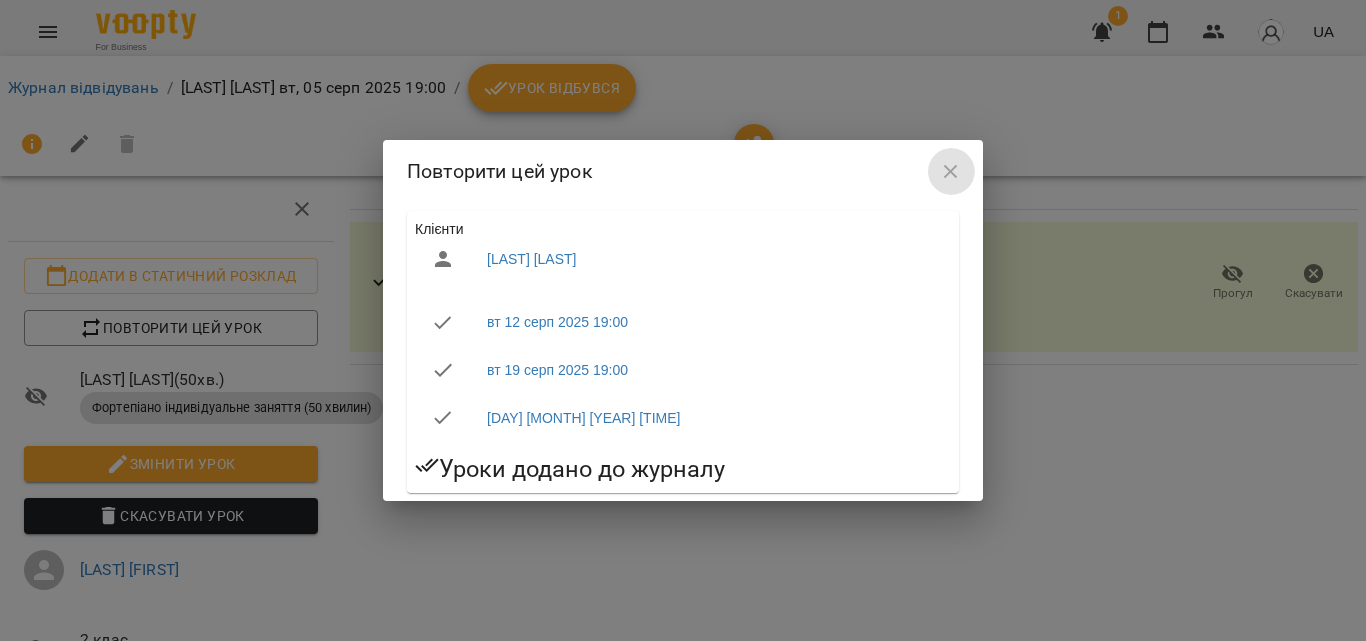 click 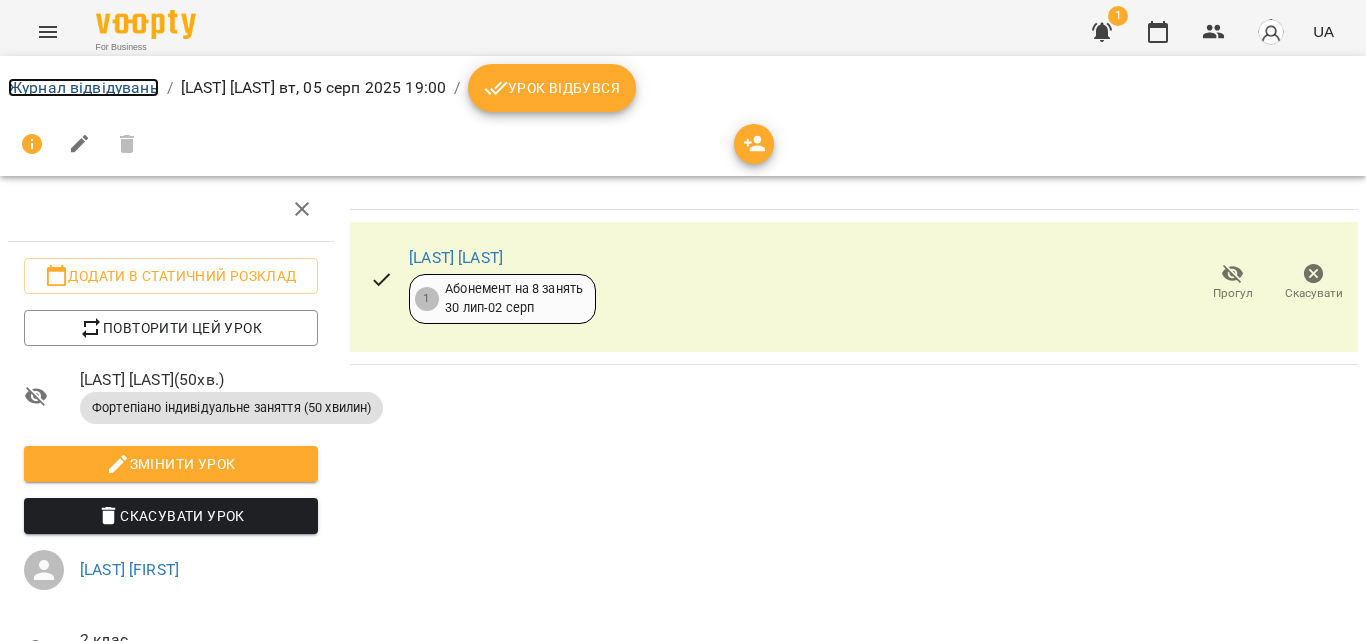 click on "Журнал відвідувань" at bounding box center [83, 87] 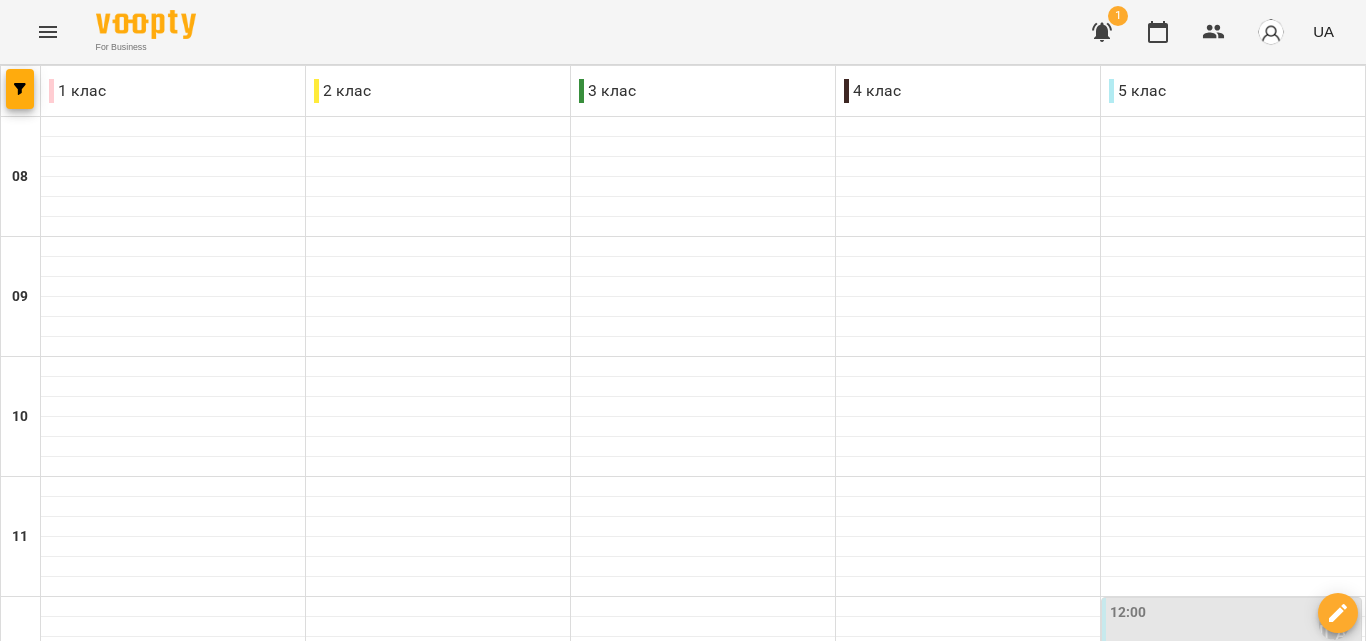 scroll, scrollTop: 1049, scrollLeft: 0, axis: vertical 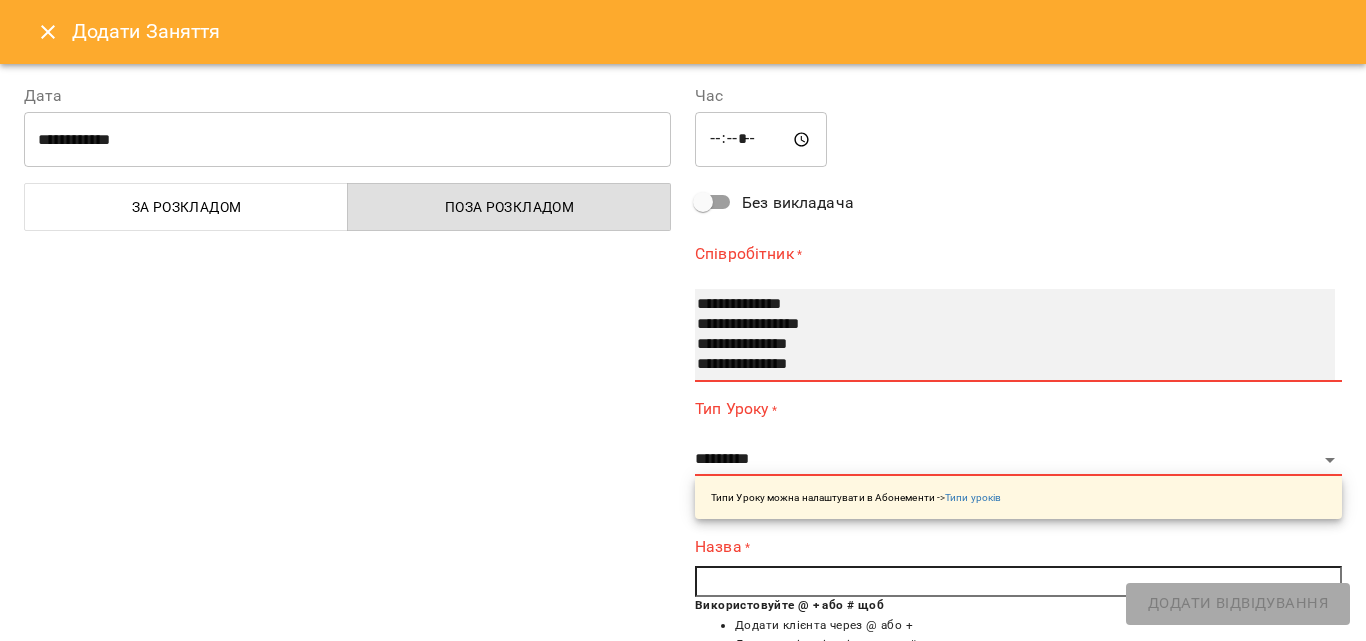 select on "**********" 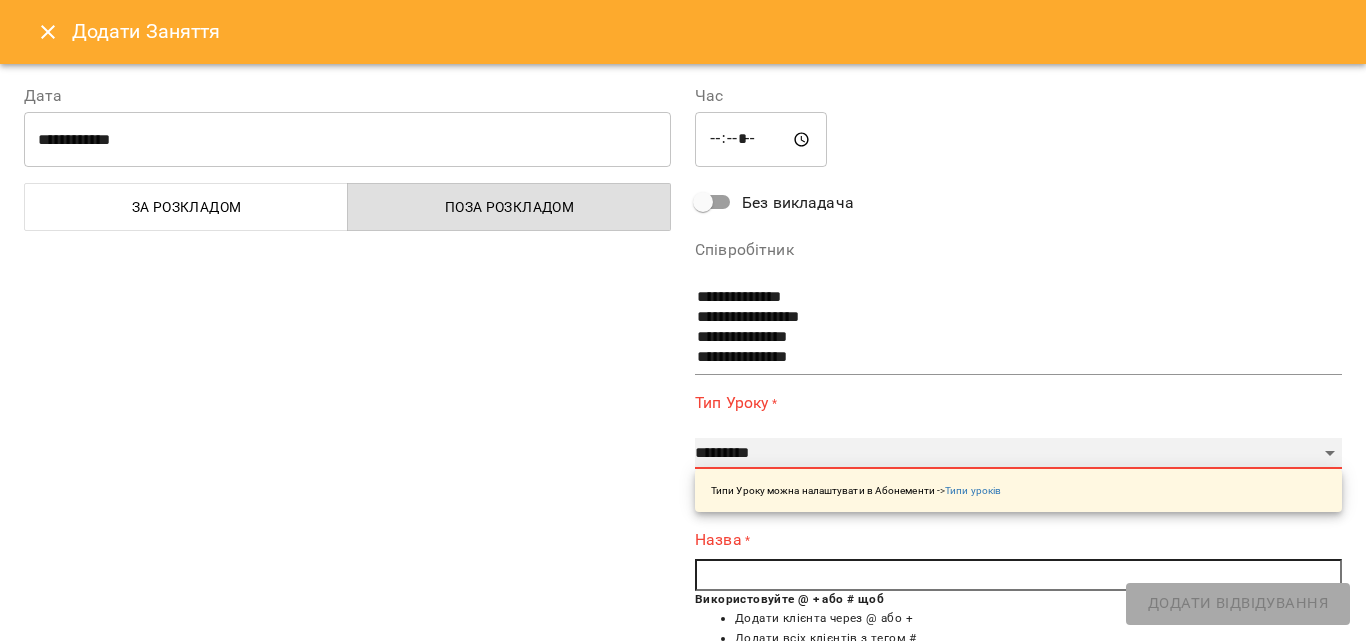 click on "**********" at bounding box center [1018, 454] 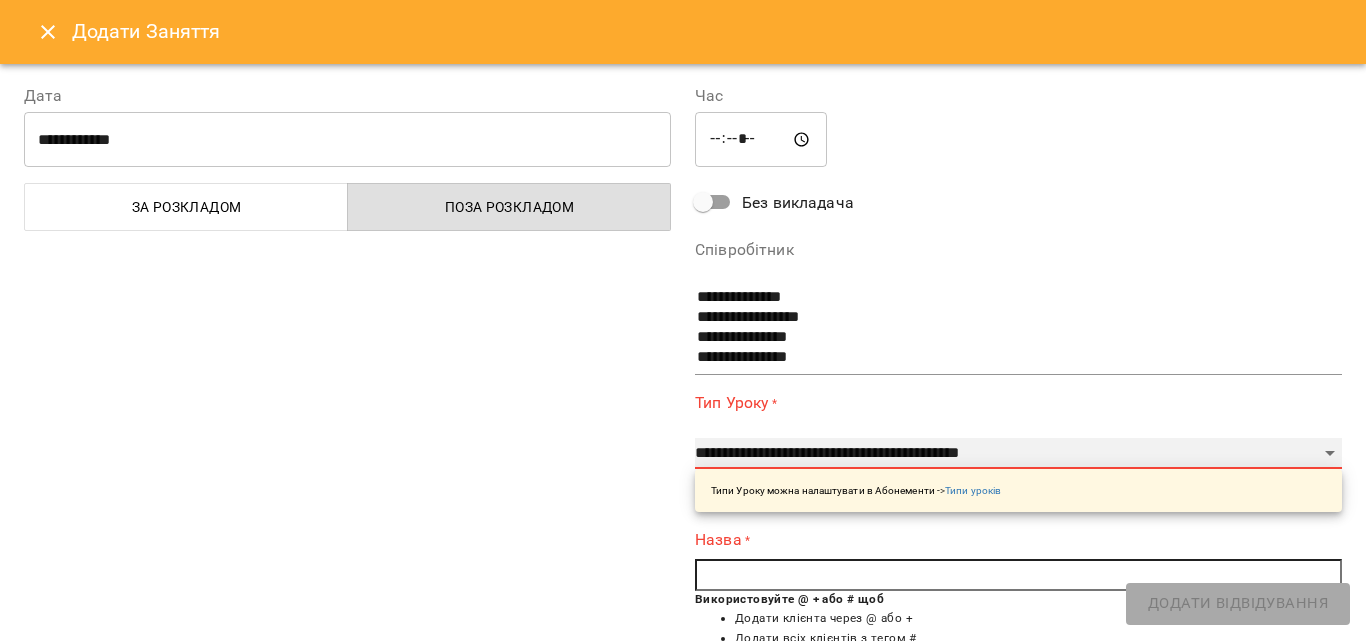 click on "**********" at bounding box center (1018, 454) 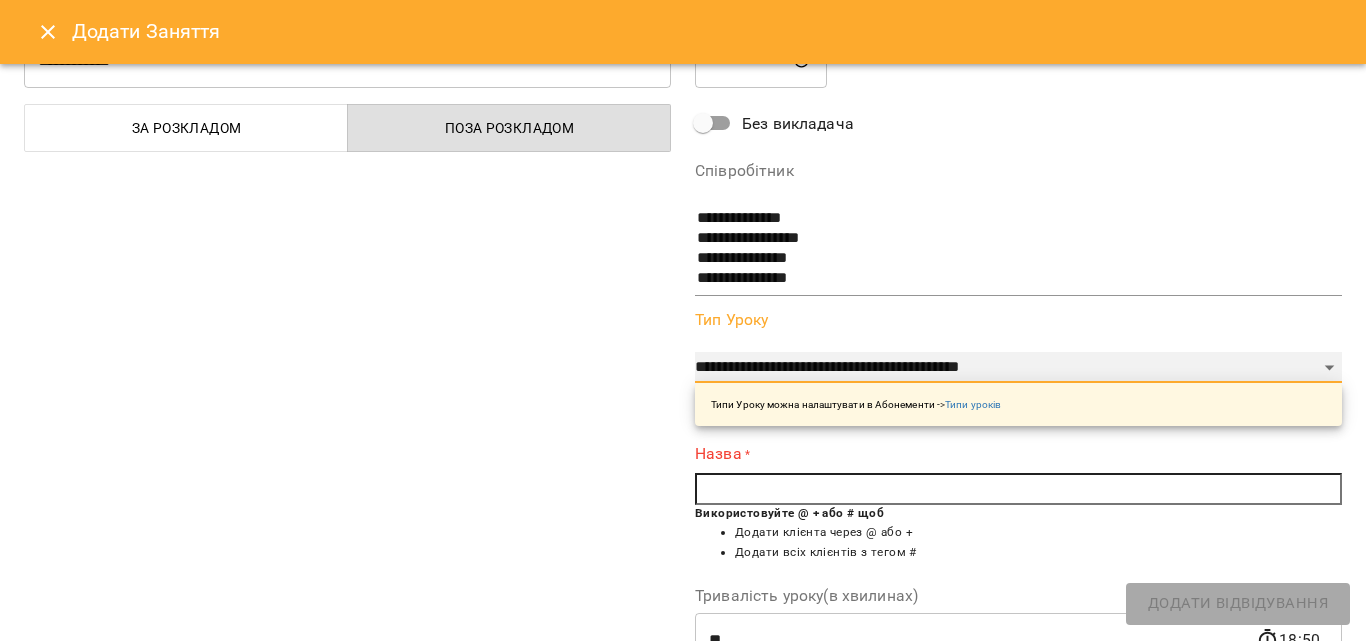 scroll, scrollTop: 200, scrollLeft: 0, axis: vertical 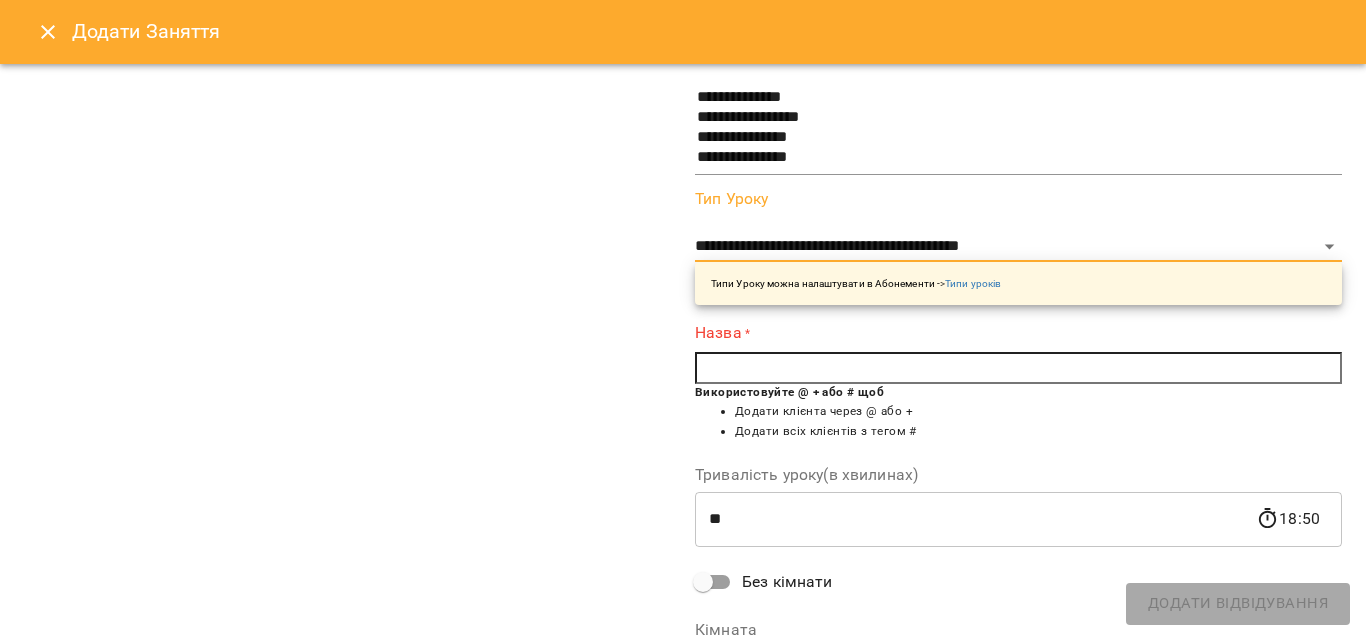 click at bounding box center (1018, 368) 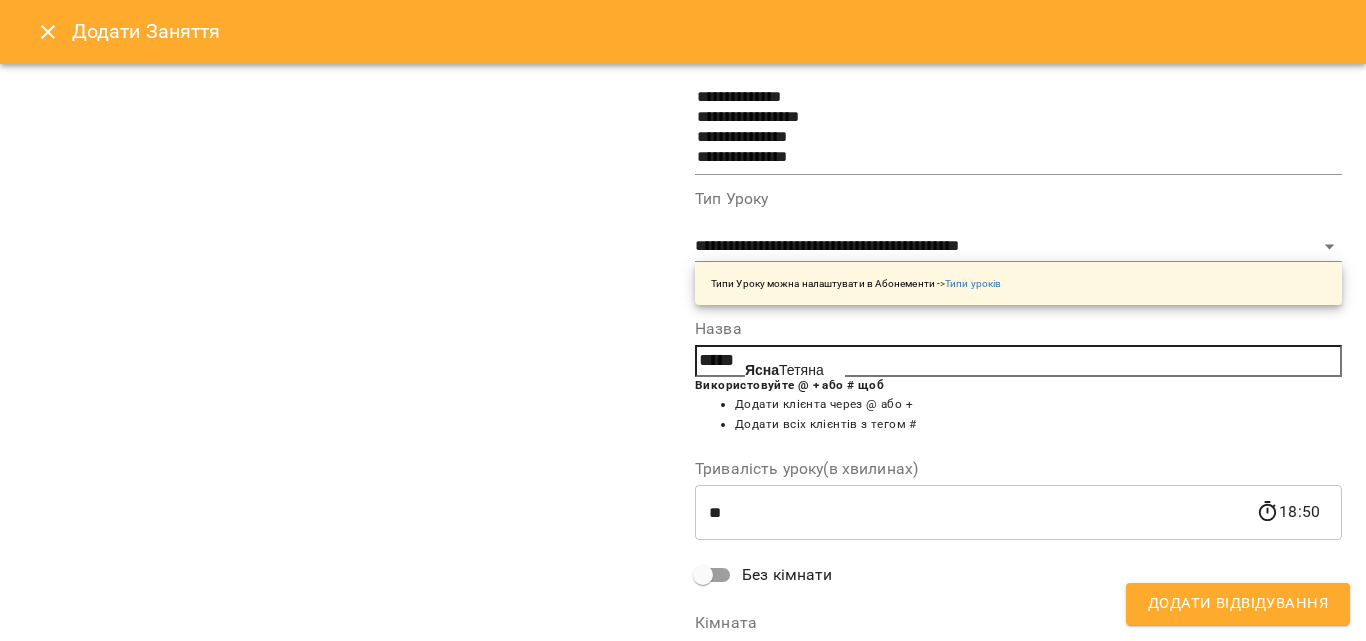 click on "[LAST] [LAST]" at bounding box center [784, 370] 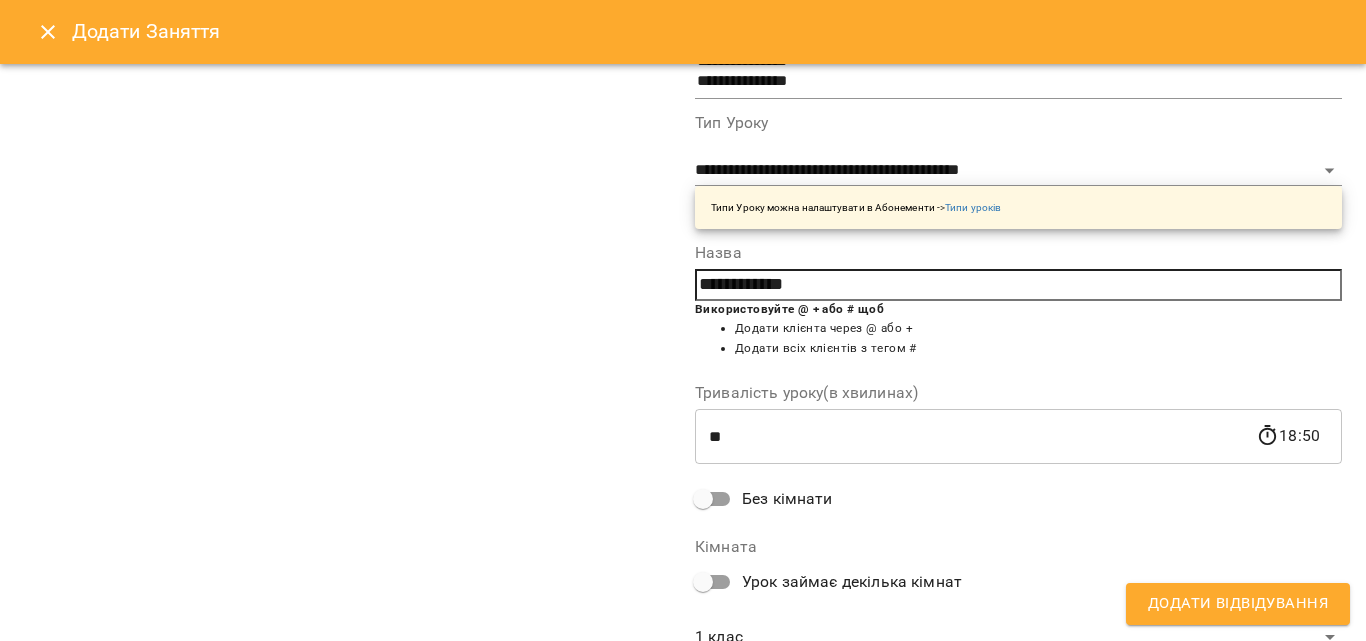 scroll, scrollTop: 356, scrollLeft: 0, axis: vertical 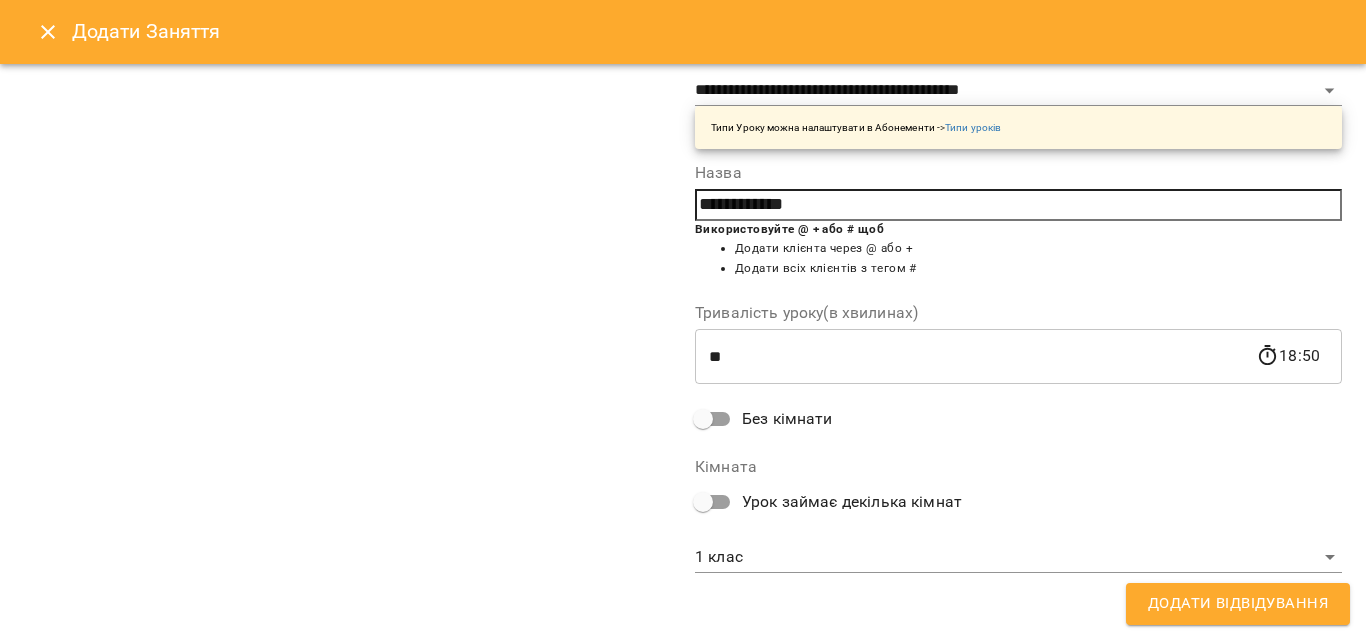 click on "For Business 1 UA   1 клас   2 клас   3 клас   4 клас   5 клас 08 09 10 11 12 13 14 15 16 17 18 19 14:00 [FIRST] [LAST] [FIRST] [LAST] Фортепіано індивідуальне заняття (50 хвилин) 15:00 [FIRST] [LAST] [FIRST] [LAST] Фортепіано індивідуальне заняття (50 хвилин) 16:00 [FIRST] [LAST] [FIRST] [LAST] Фортепіано індивідуальне заняття (50 хвилин) 17:00 [FIRST] [LAST] [FIRST] [LAST] Фортепіано індивідуальне заняття (50 хвилин) 19:00 [FIRST] [LAST] [FIRST] [LAST] Фортепіано індивідуальне заняття (50 хвилин) 12:00 [FIRST] [LAST] пн 04 серп вт ср" at bounding box center (683, 845) 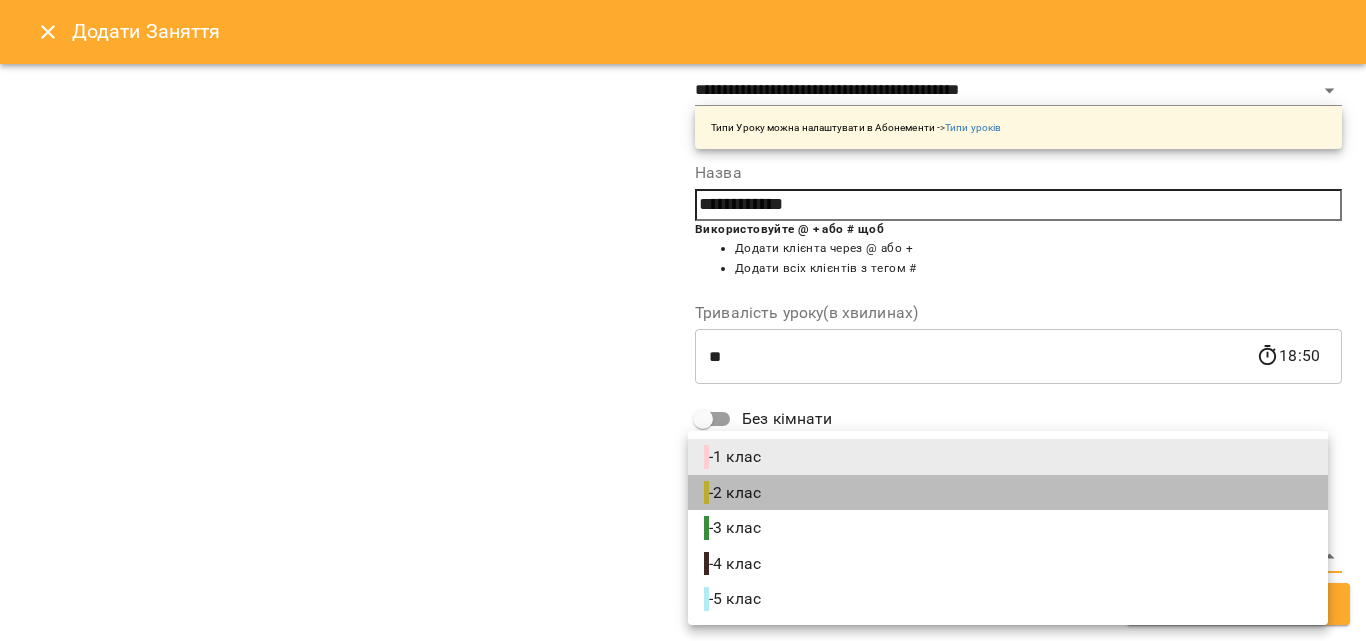 click on "-  2 клас" at bounding box center [734, 493] 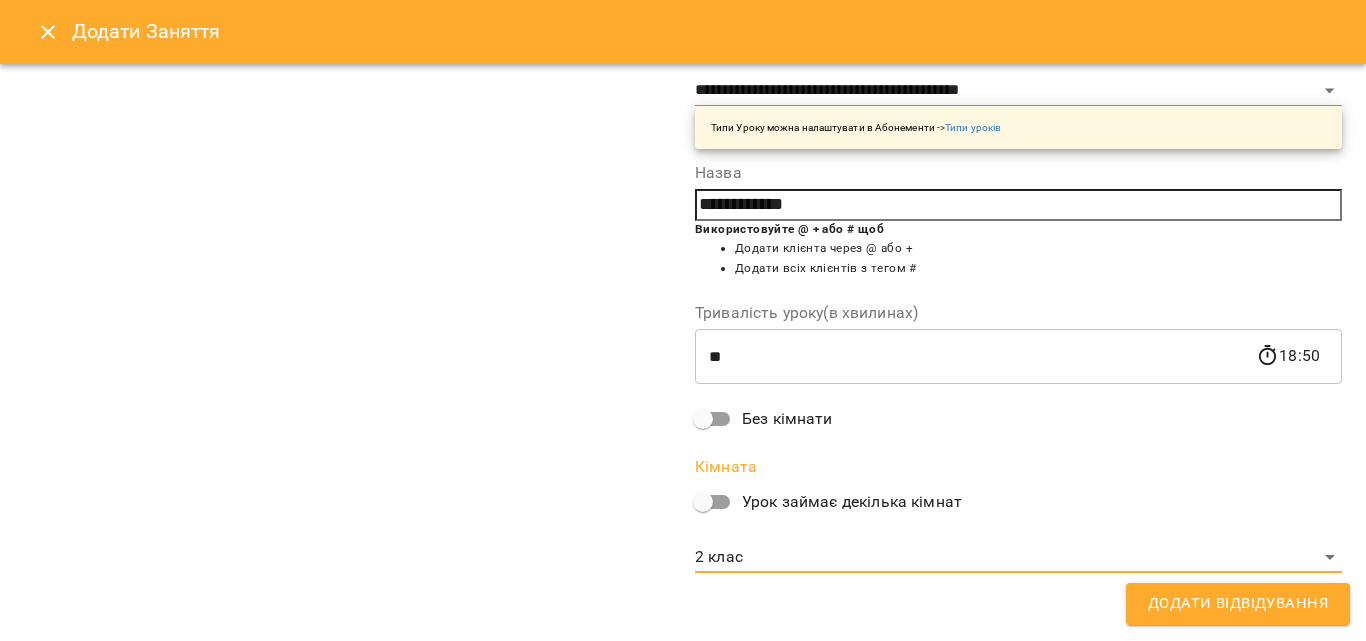 click on "For Business 1 UA   1 клас   2 клас   3 клас   4 клас   5 клас 08 09 10 11 12 13 14 15 16 17 18 19 14:00 [FIRST] [LAST] [FIRST] [LAST] Фортепіано індивідуальне заняття (50 хвилин) 15:00 [FIRST] [LAST] [FIRST] [LAST] Фортепіано індивідуальне заняття (50 хвилин) 16:00 [FIRST] [LAST] [FIRST] [LAST] Фортепіано індивідуальне заняття (50 хвилин) 17:00 [FIRST] [LAST] [FIRST] [LAST] Фортепіано індивідуальне заняття (50 хвилин) 19:00 [FIRST] [LAST] [FIRST] [LAST] Фортепіано індивідуальне заняття (50 хвилин) 12:00 [FIRST] [LAST] пн 04 серп вт ср" at bounding box center [683, 845] 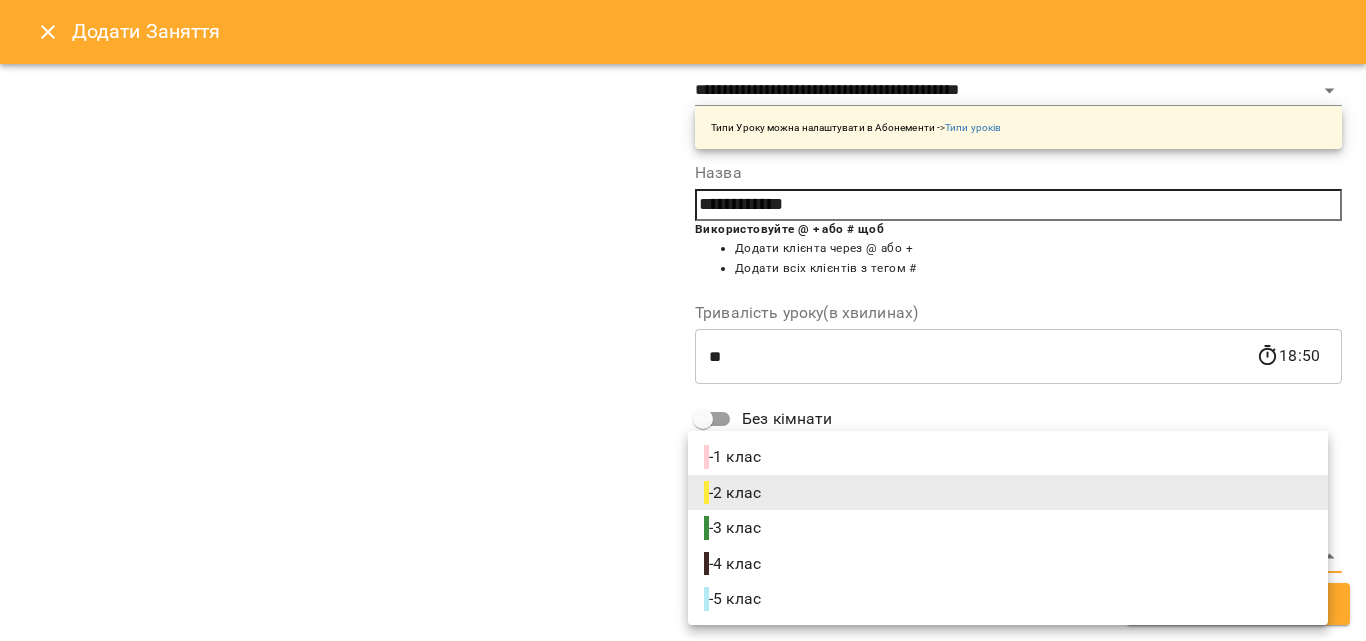 click on "-  1 клас" at bounding box center [1008, 457] 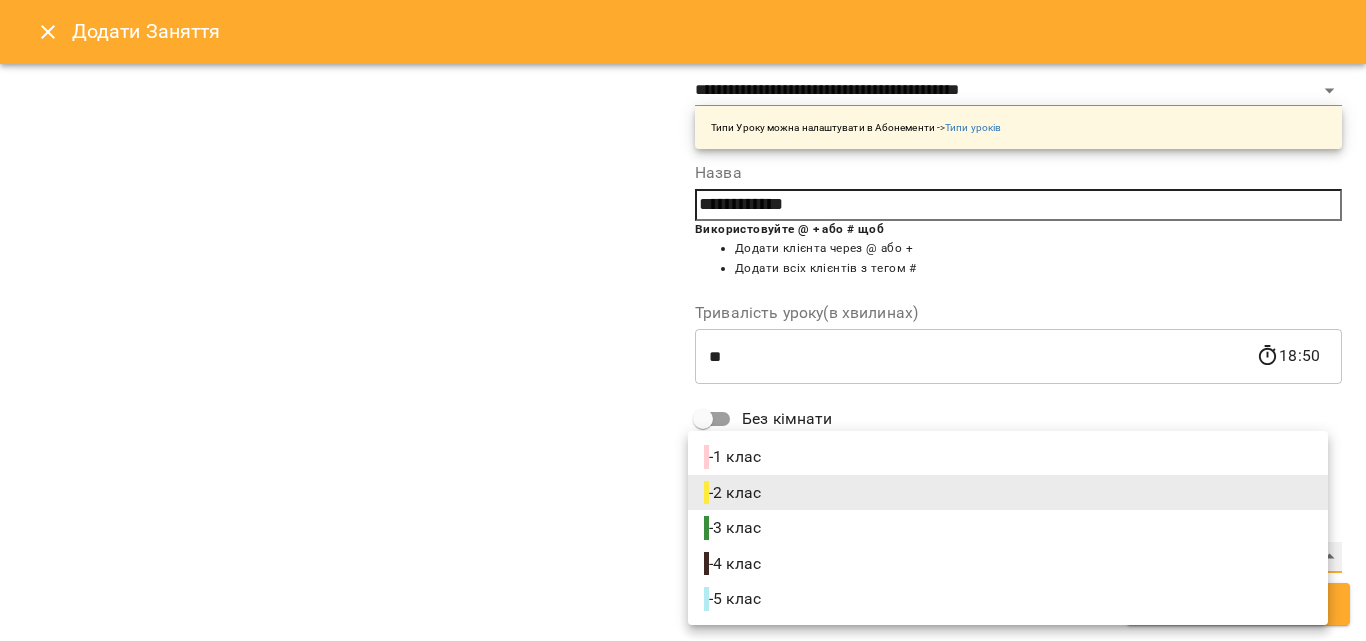 type on "**********" 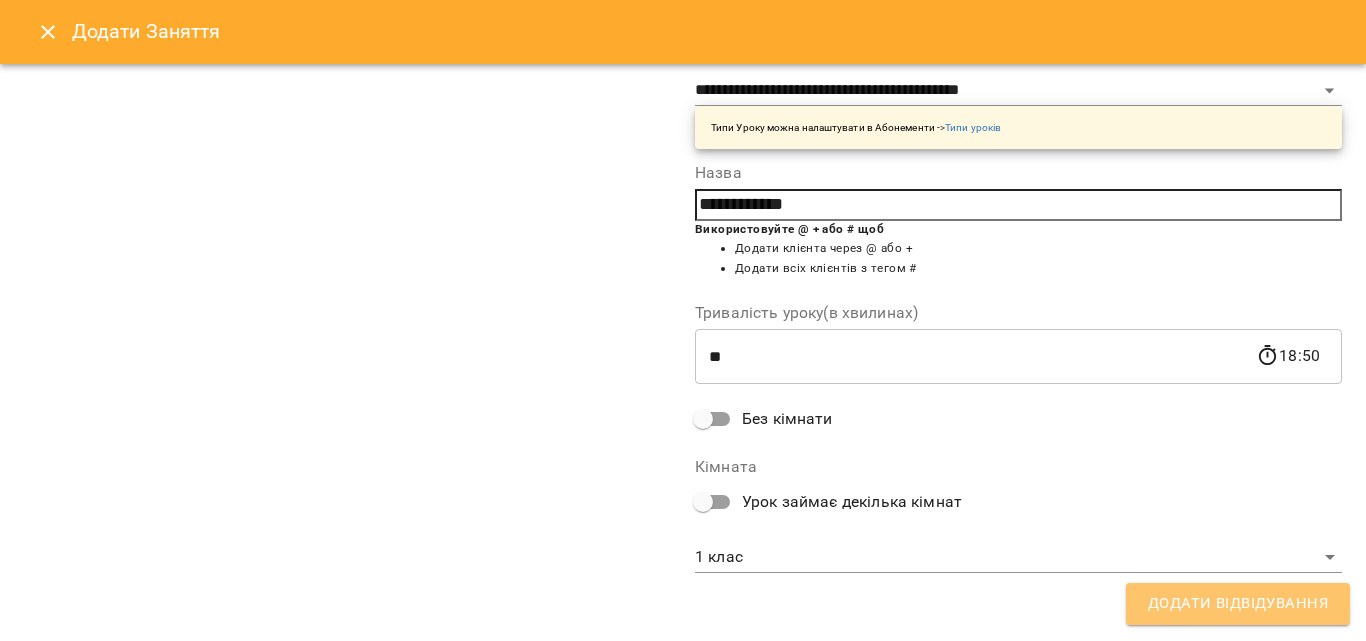 click on "Додати Відвідування" at bounding box center (1238, 604) 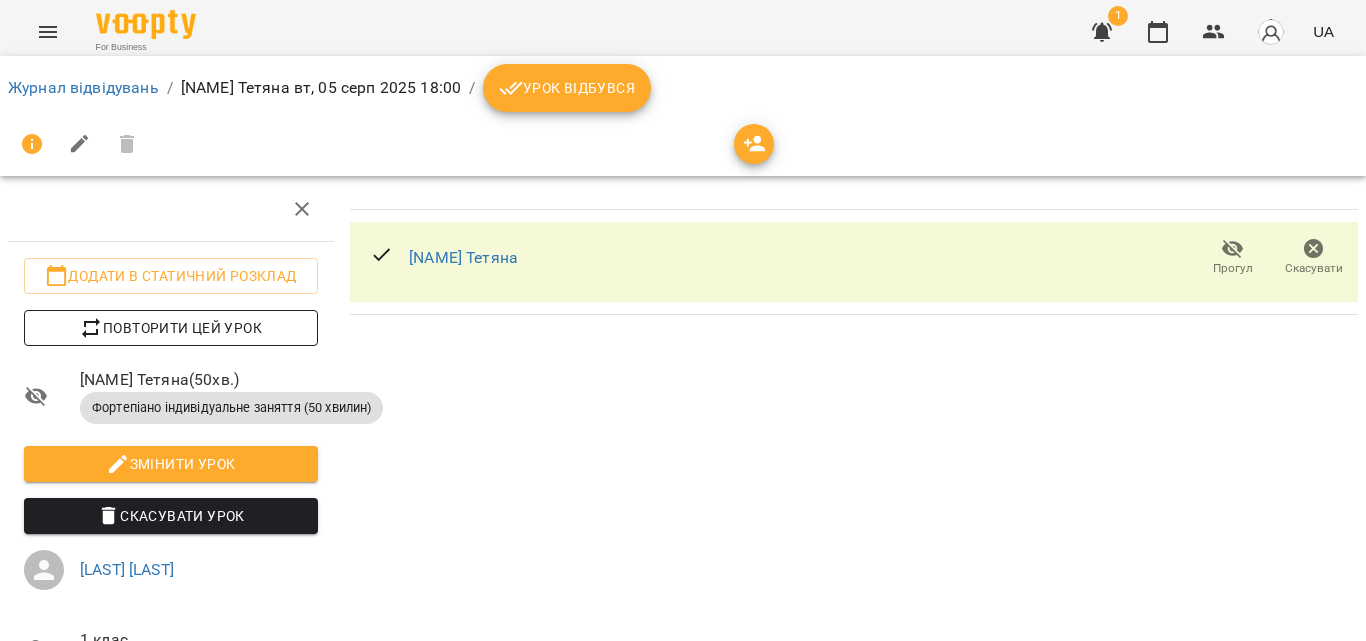click on "Повторити цей урок" at bounding box center [171, 328] 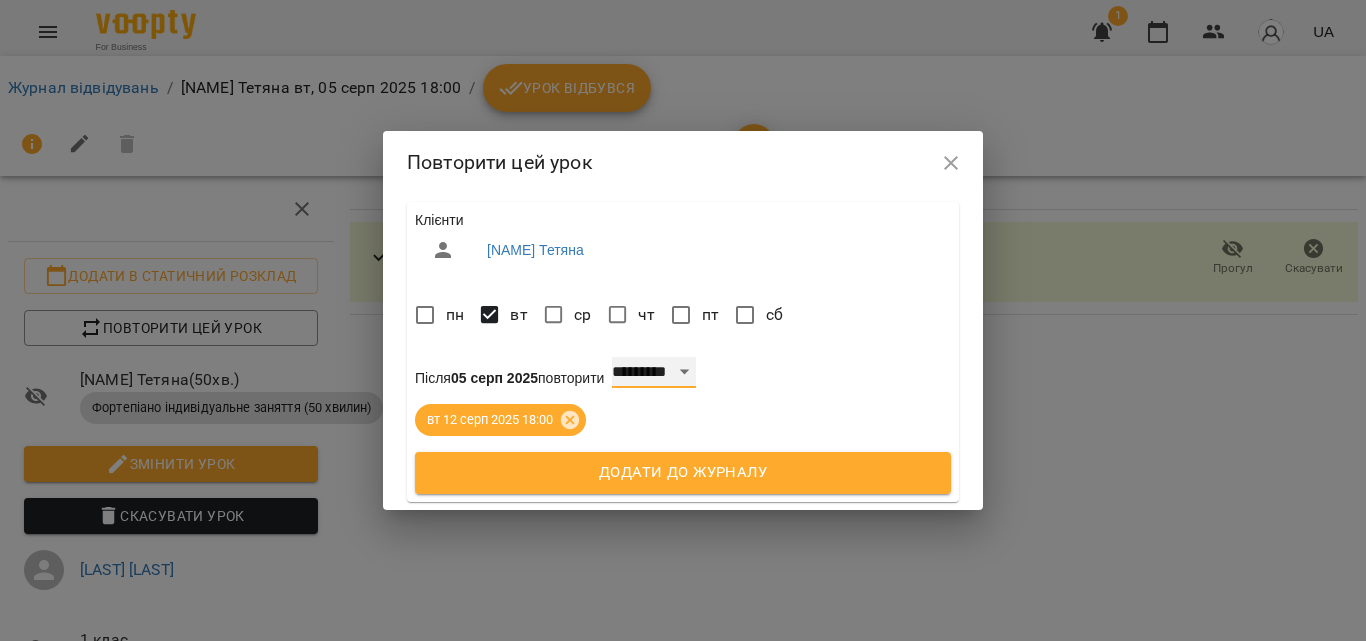 click on "**********" at bounding box center [654, 373] 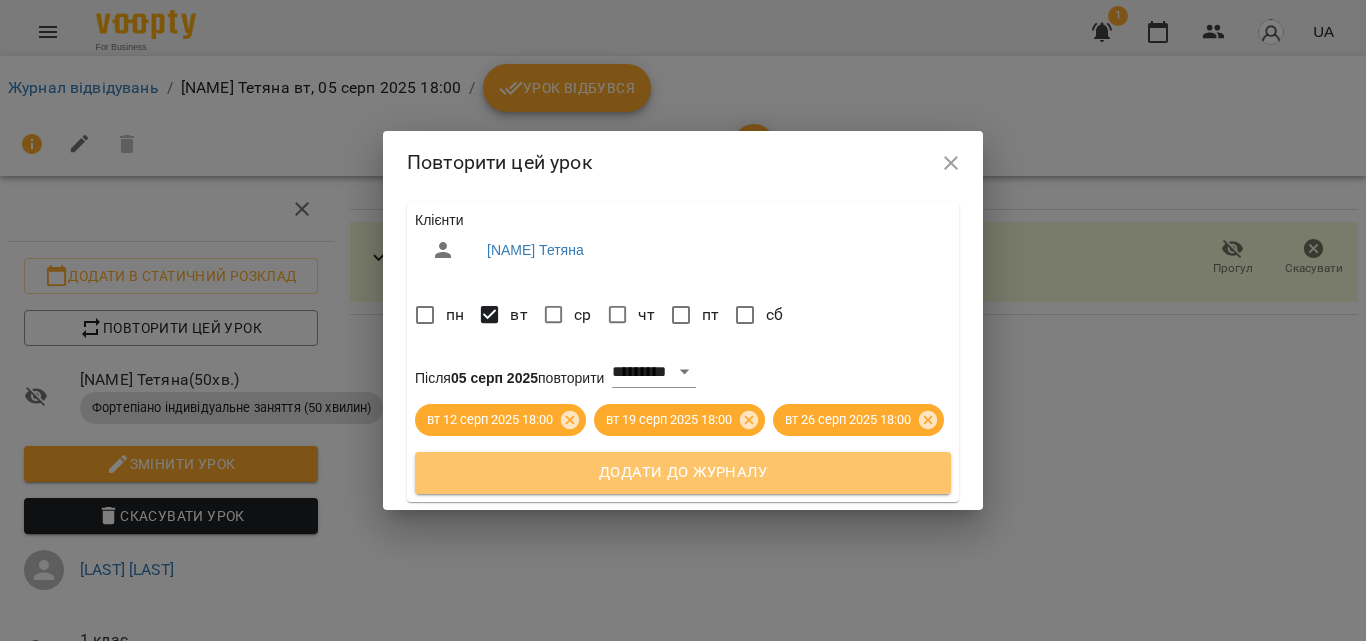 click on "Додати до журналу" at bounding box center [683, 473] 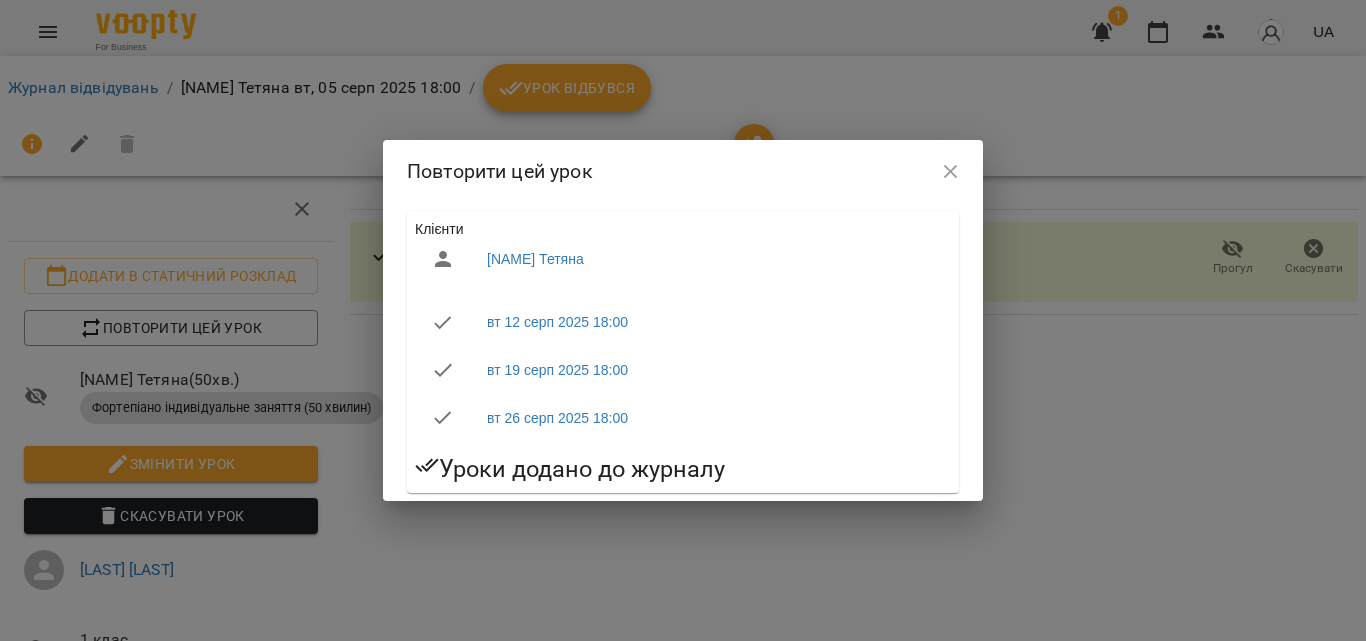 click 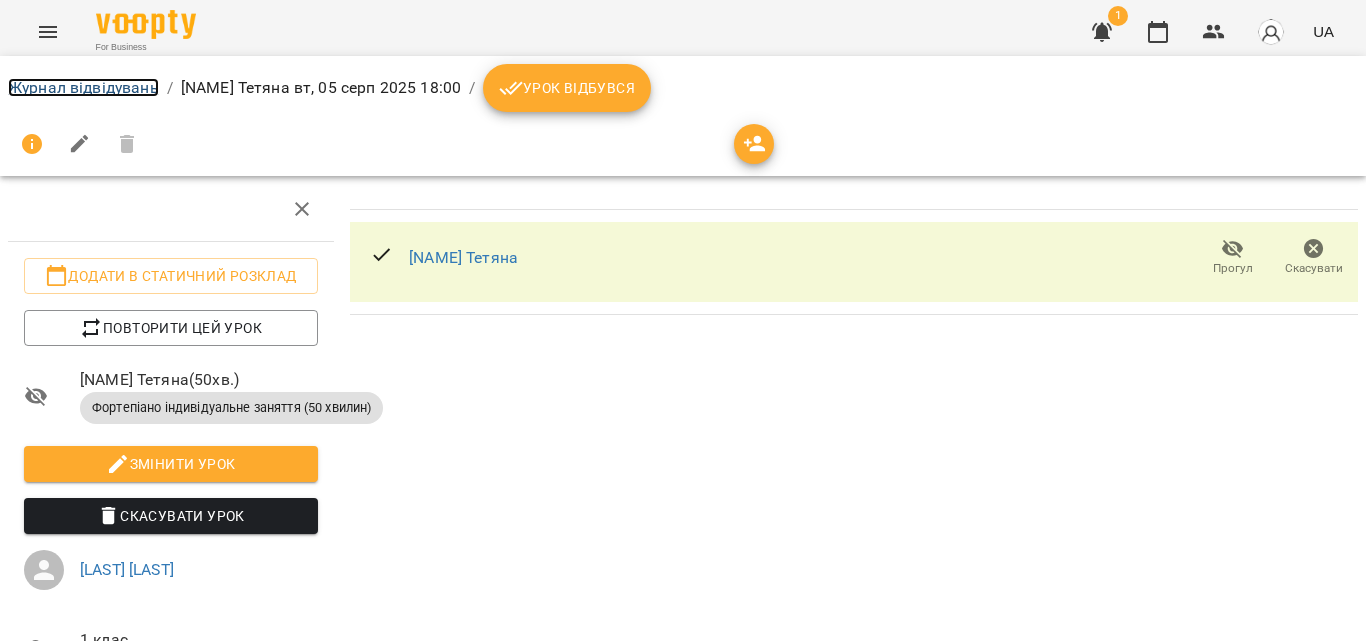click on "Журнал відвідувань" at bounding box center [83, 87] 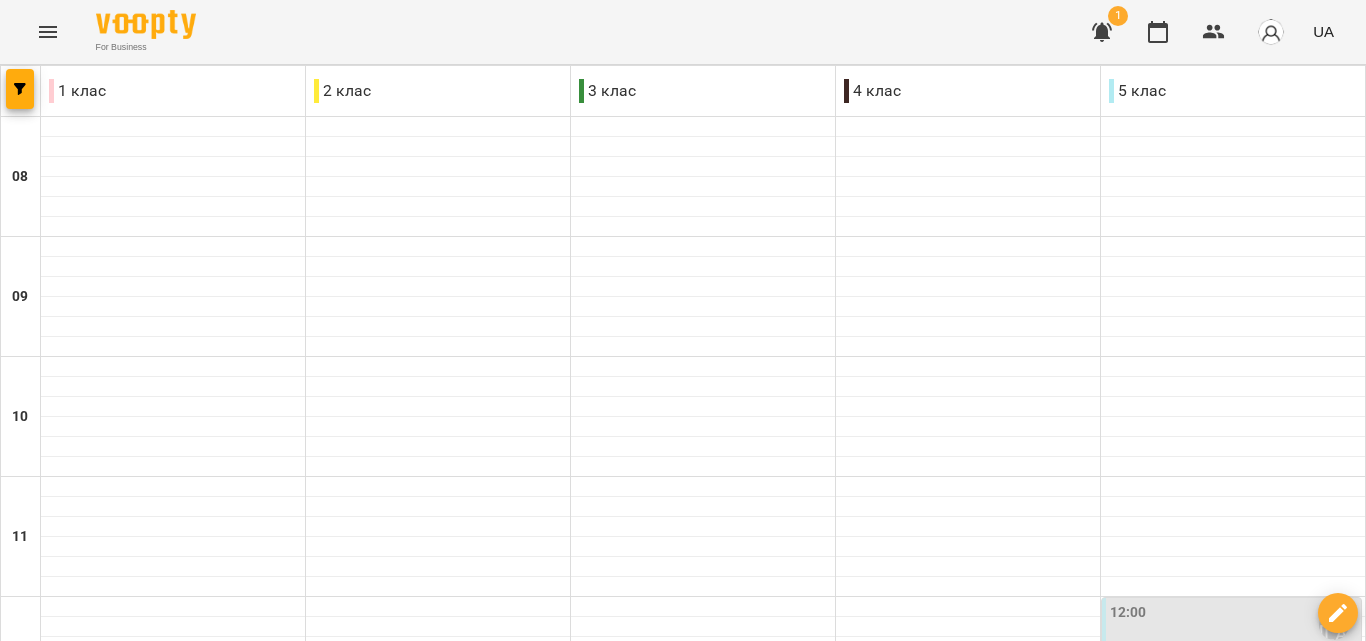 scroll, scrollTop: 749, scrollLeft: 0, axis: vertical 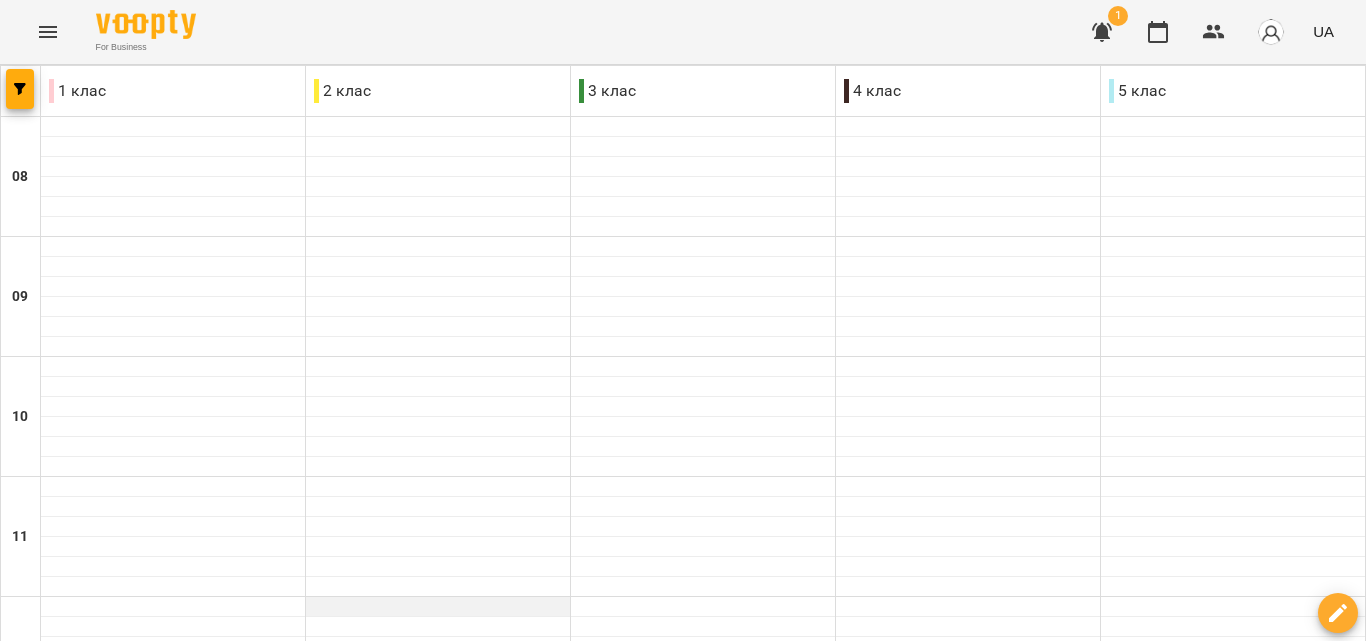 click at bounding box center [438, 607] 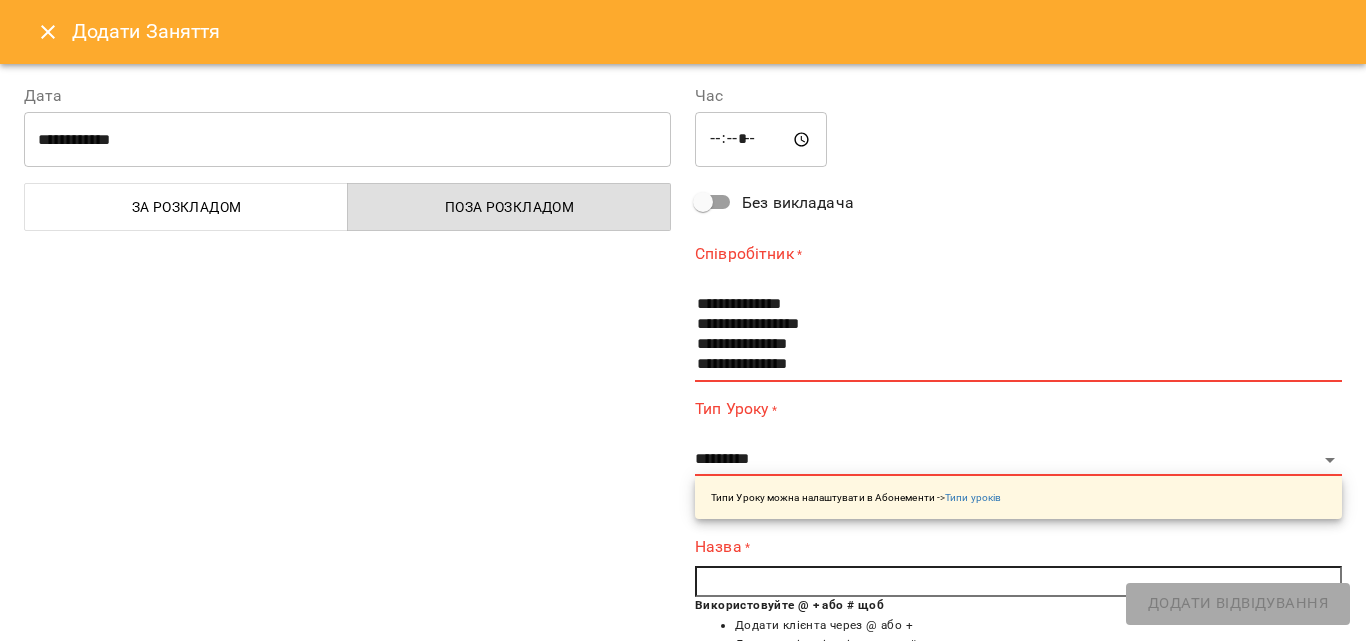 scroll, scrollTop: 0, scrollLeft: 0, axis: both 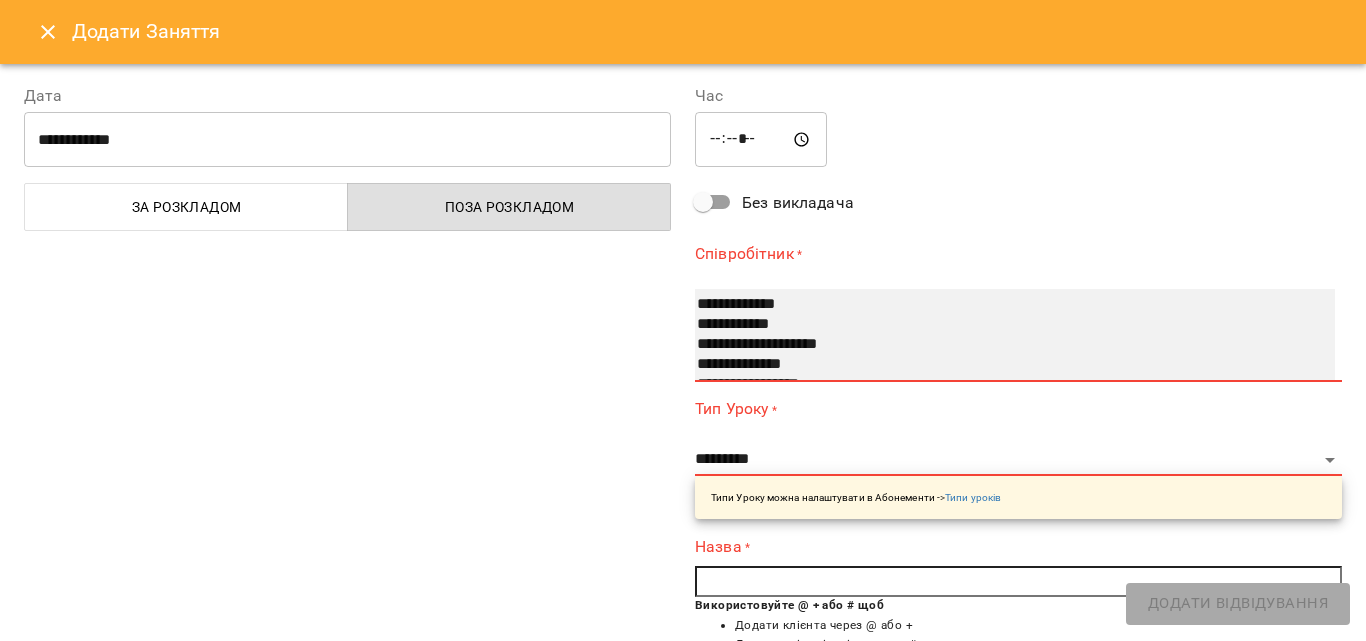 select on "**********" 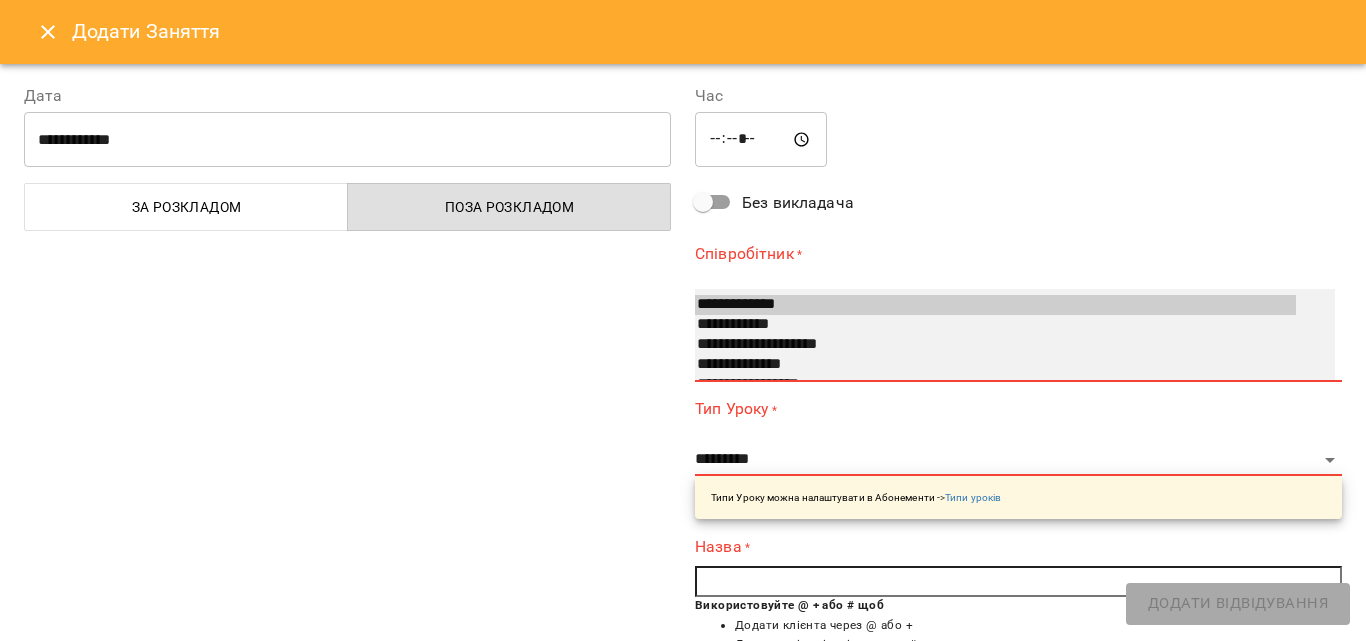 click on "**********" at bounding box center [995, 345] 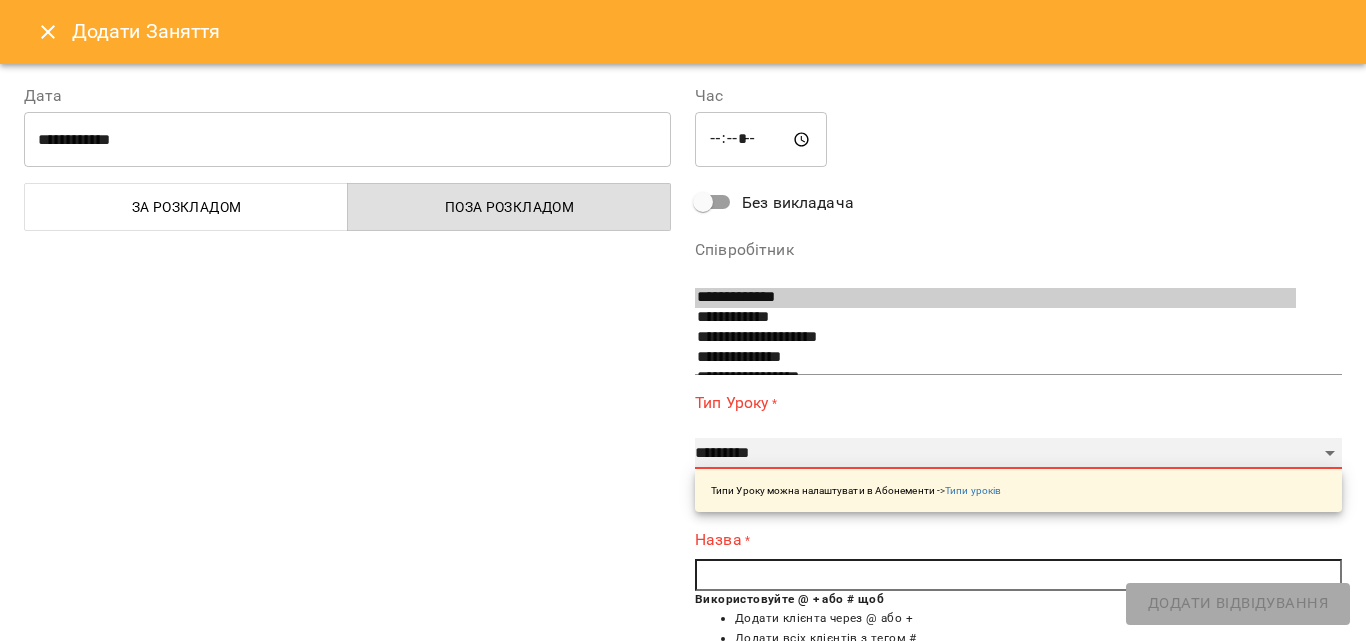 click on "**********" at bounding box center (1018, 454) 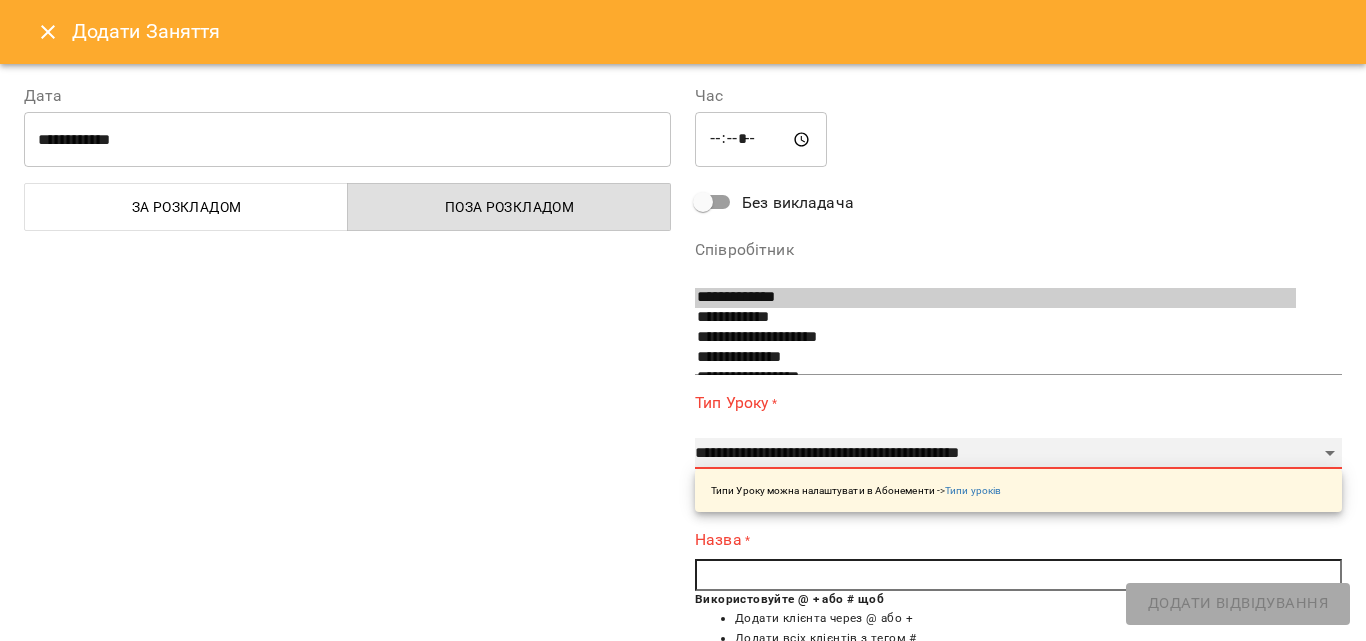 click on "**********" at bounding box center (1018, 454) 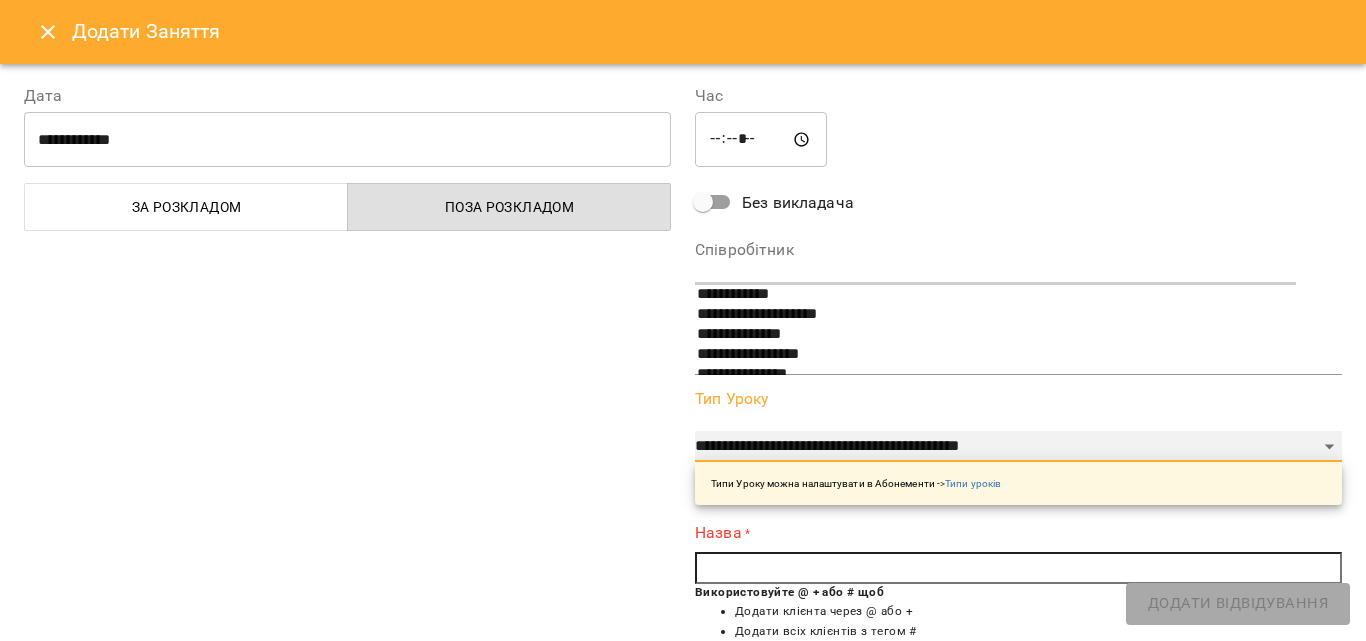 scroll, scrollTop: 60, scrollLeft: 0, axis: vertical 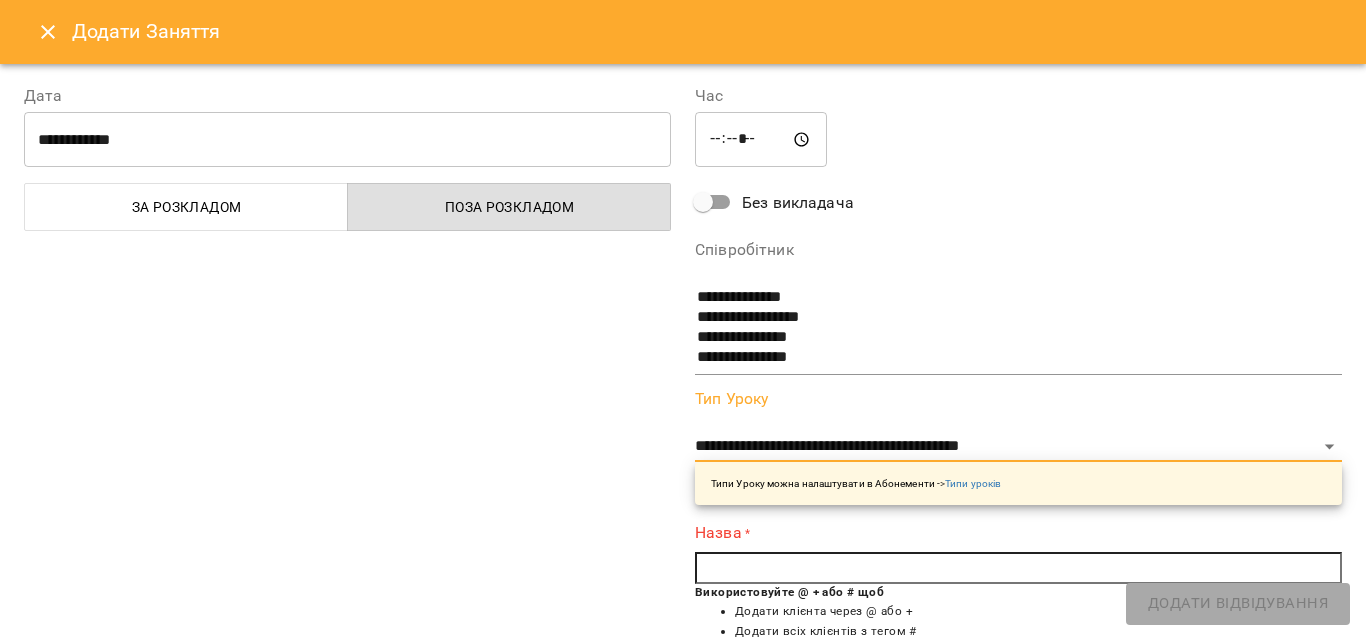 click at bounding box center (1018, 568) 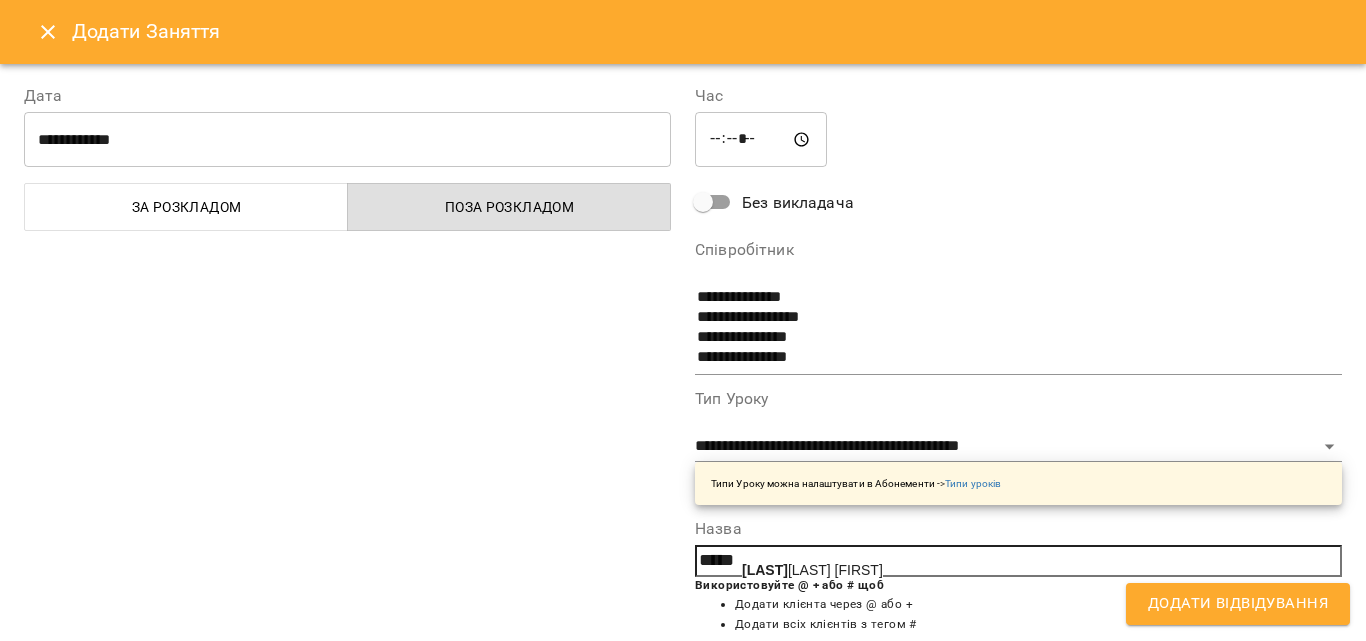 click on "[LAST] [LAST]" at bounding box center [812, 570] 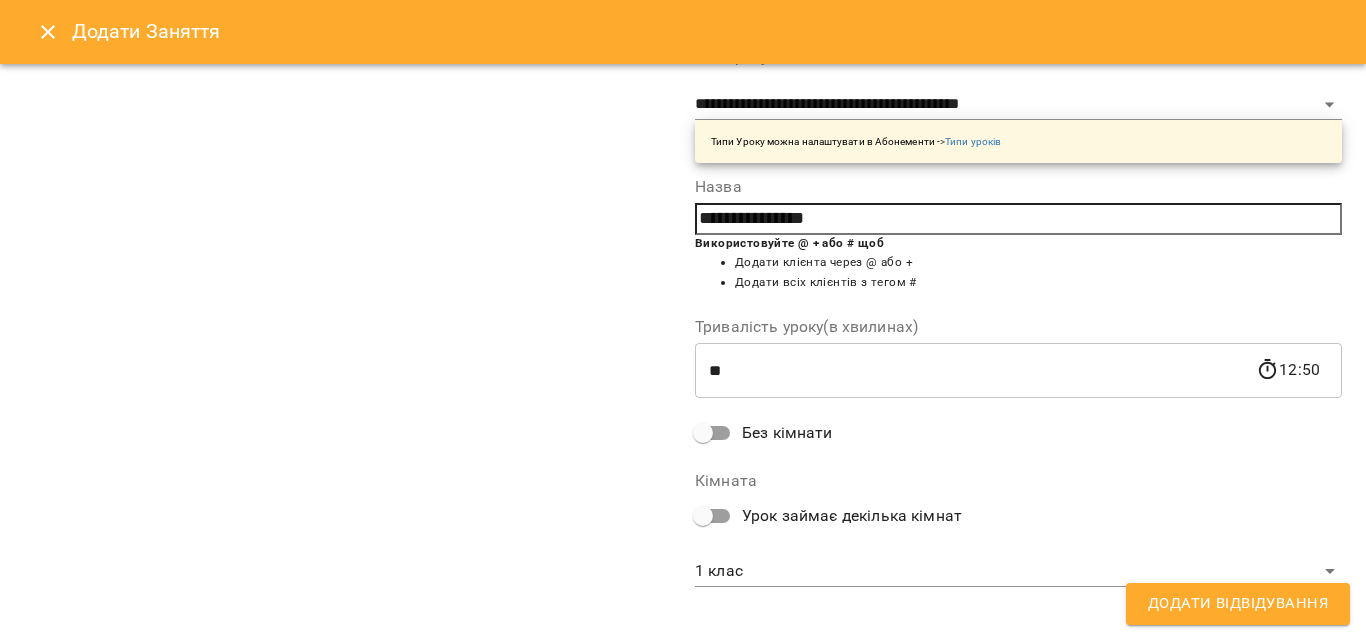 scroll, scrollTop: 356, scrollLeft: 0, axis: vertical 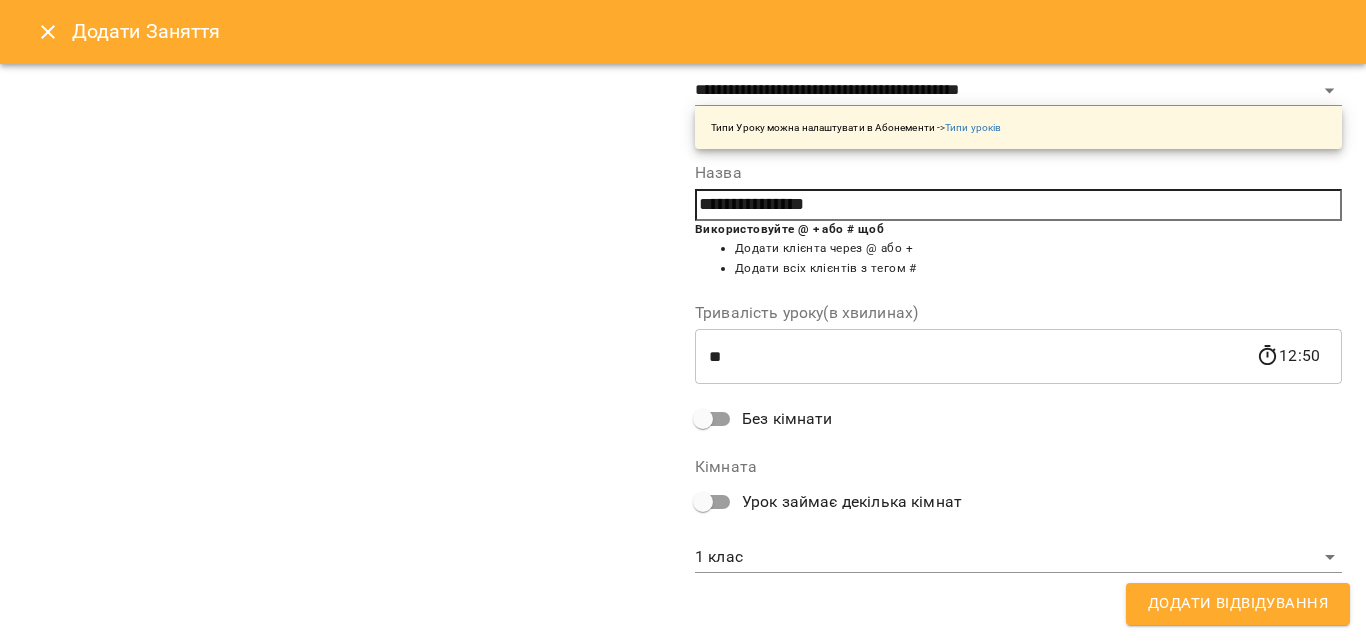 click on "**********" at bounding box center (683, 845) 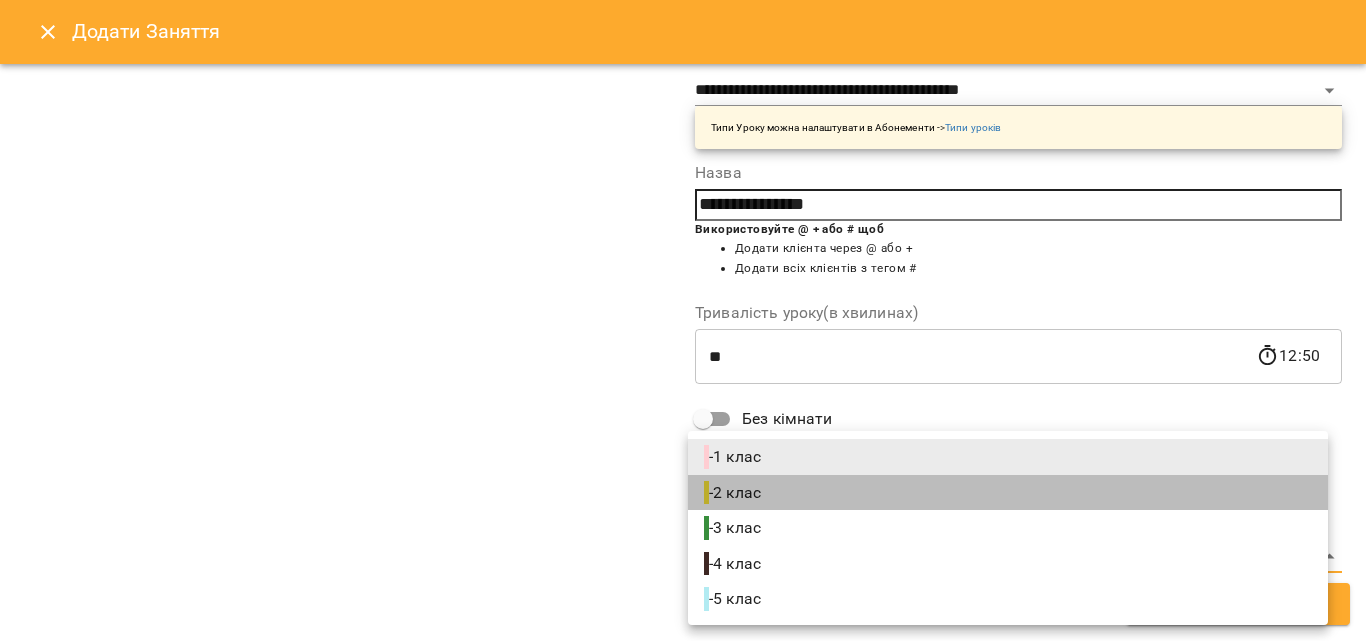 click on "-  2 клас" at bounding box center (1008, 493) 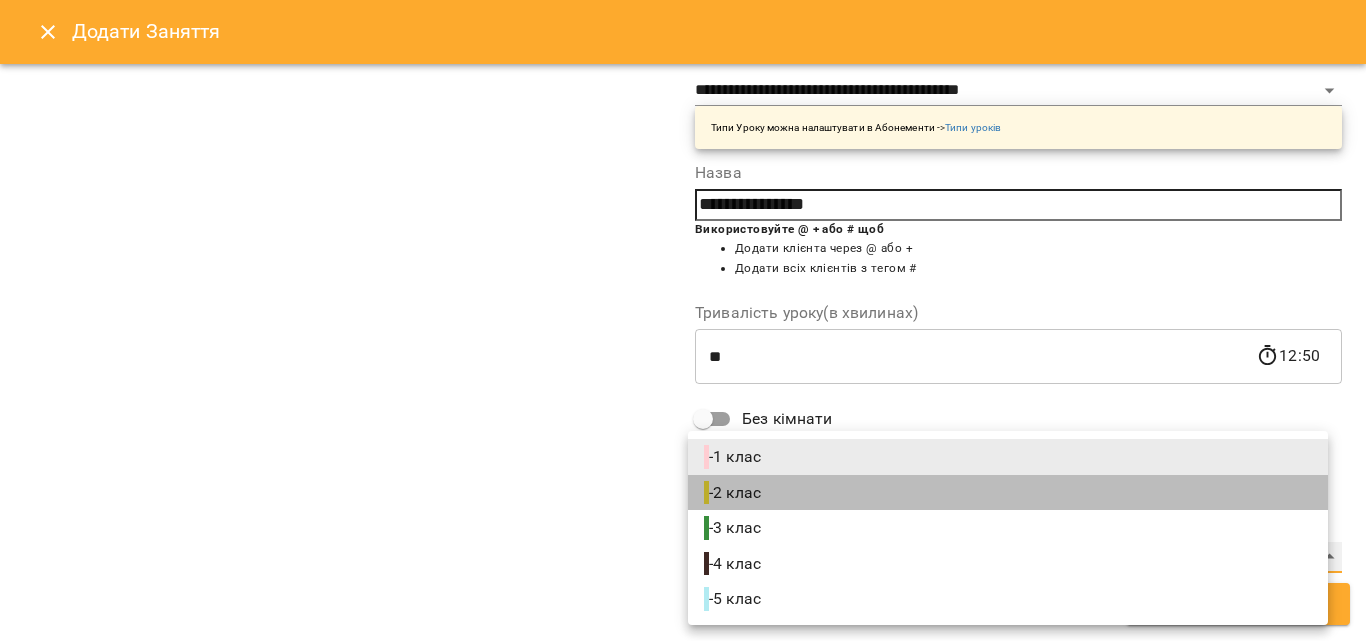 type on "**********" 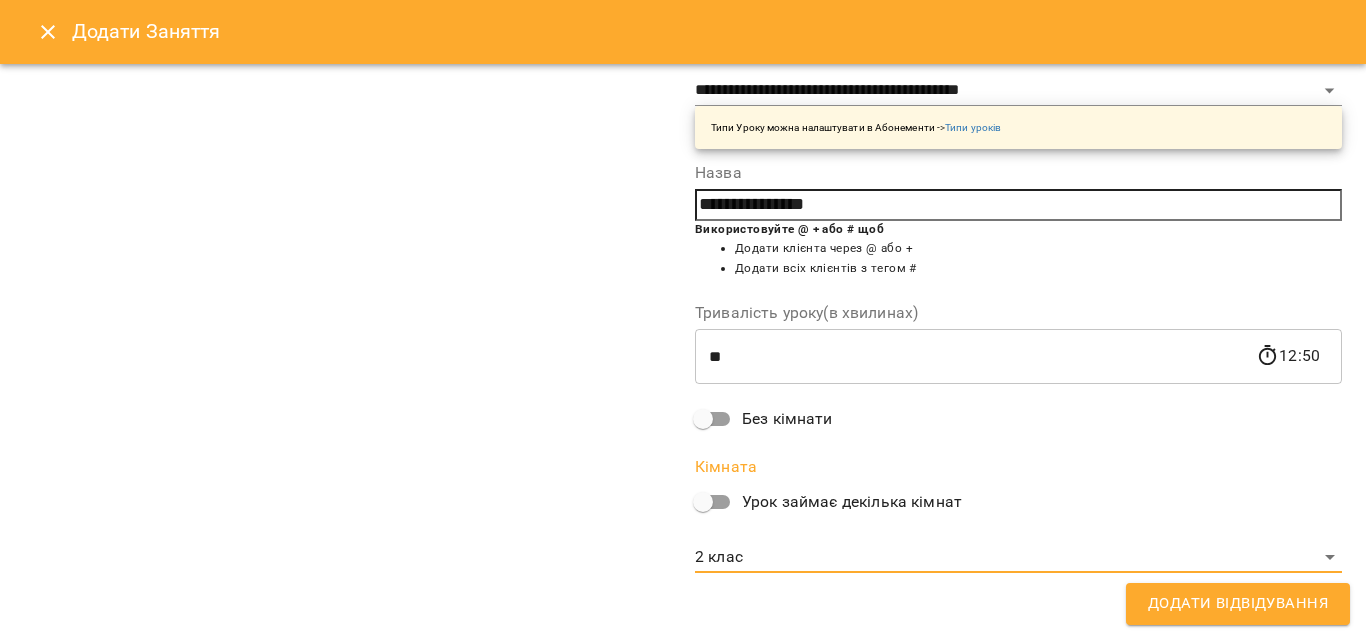 click on "Додати Відвідування" at bounding box center [1238, 604] 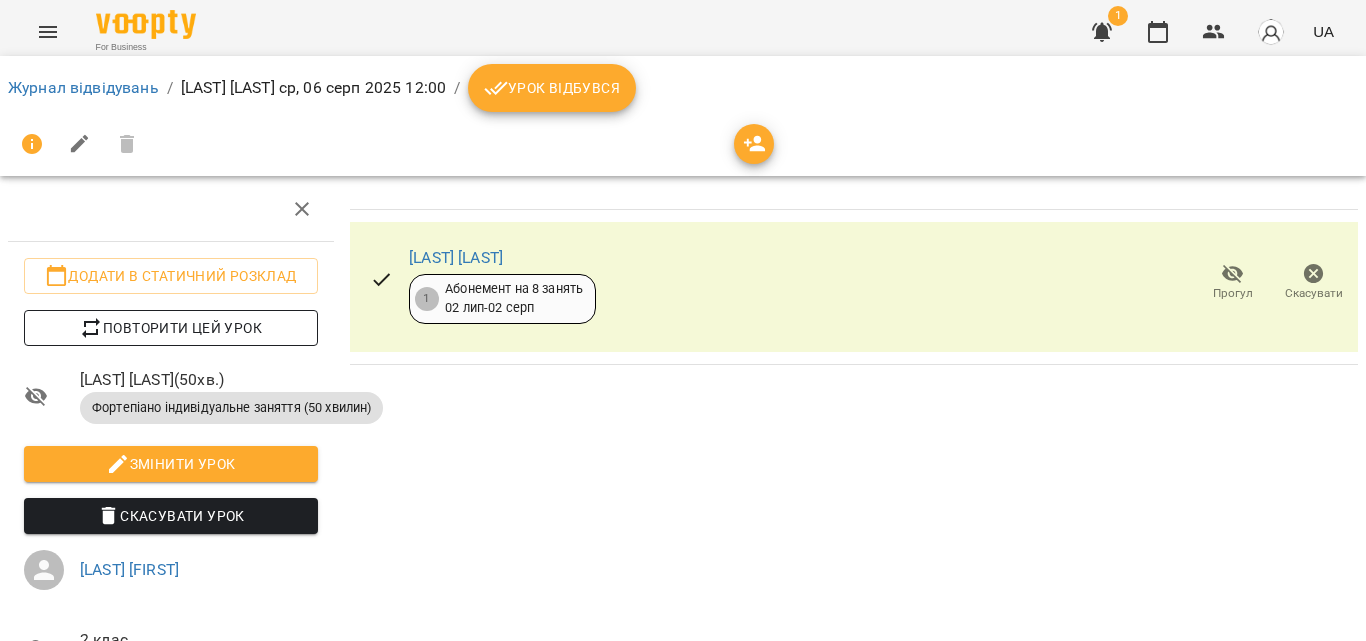 click on "Повторити цей урок" at bounding box center (171, 328) 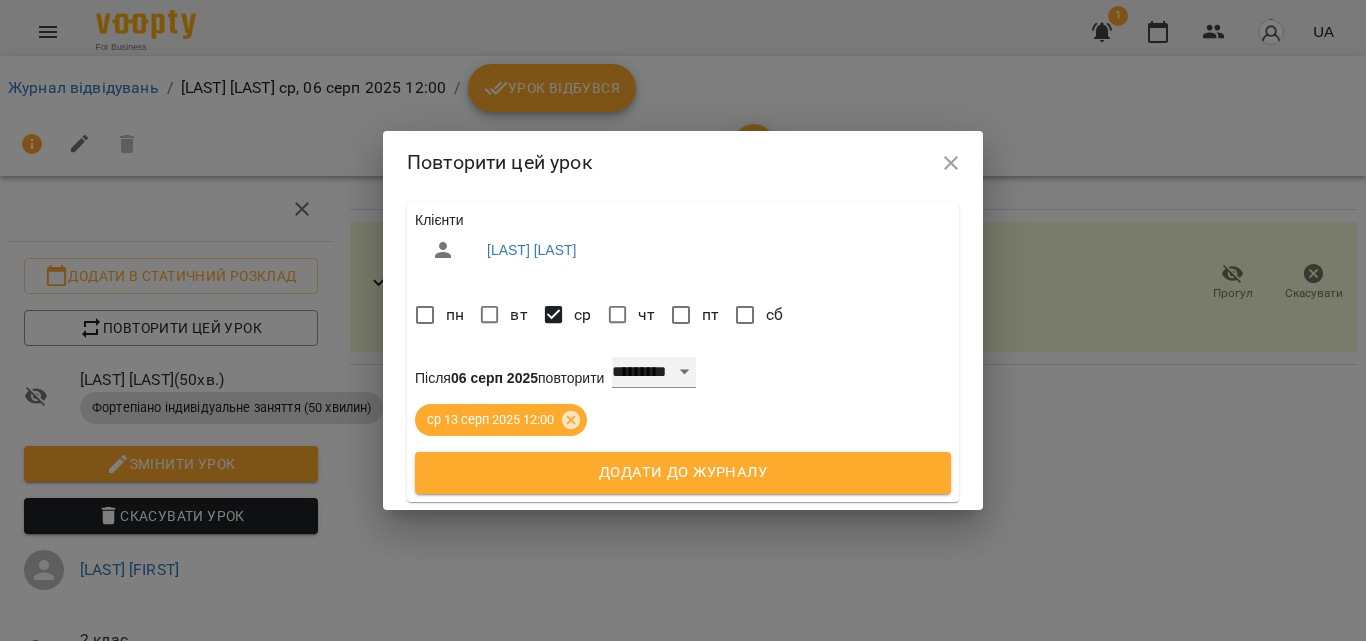 click on "**********" at bounding box center [654, 373] 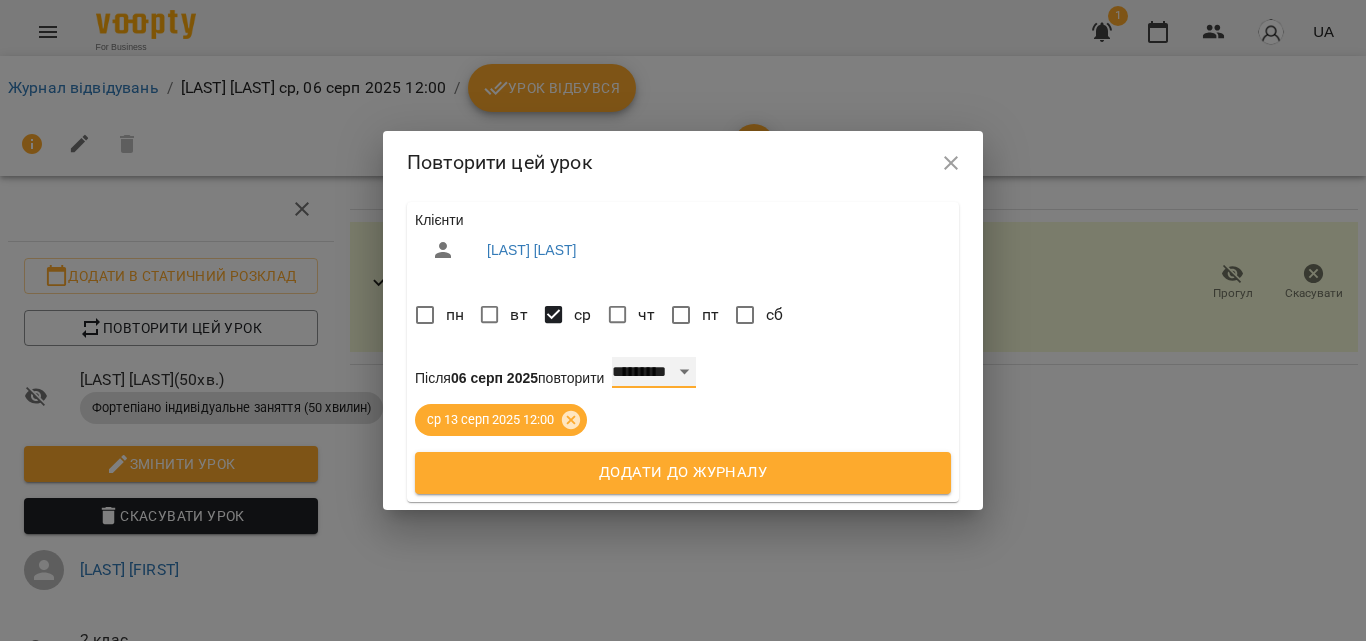 select on "*" 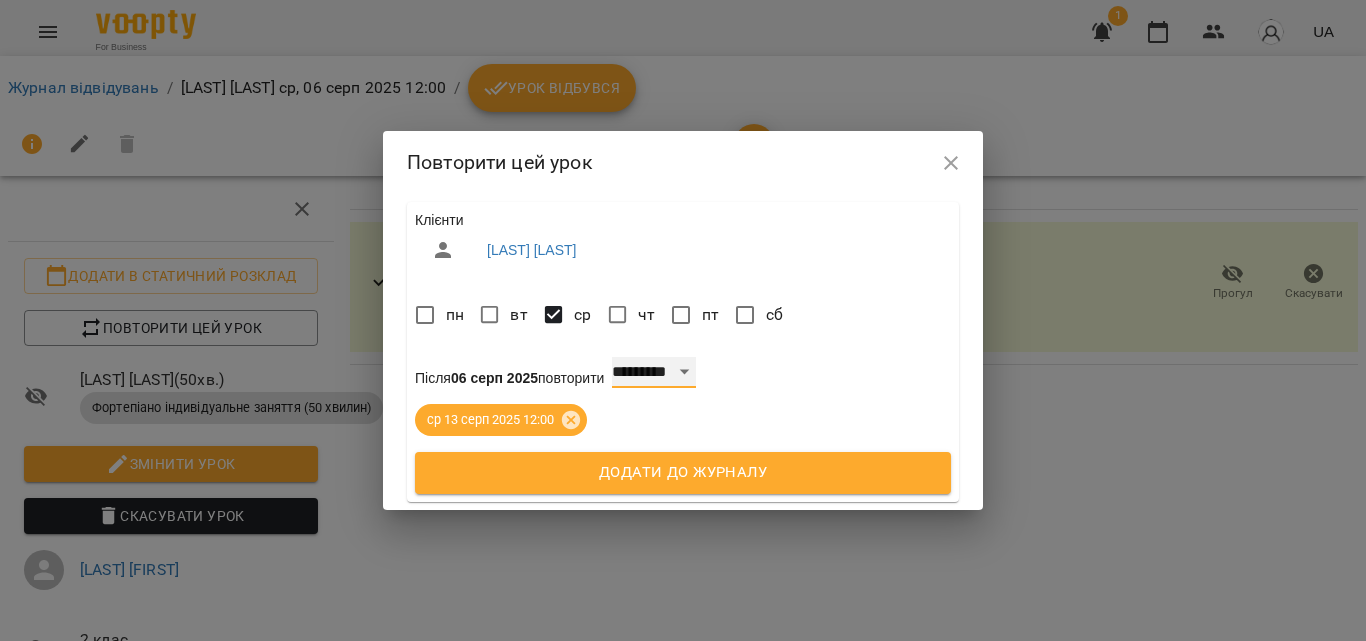 click on "**********" at bounding box center (654, 373) 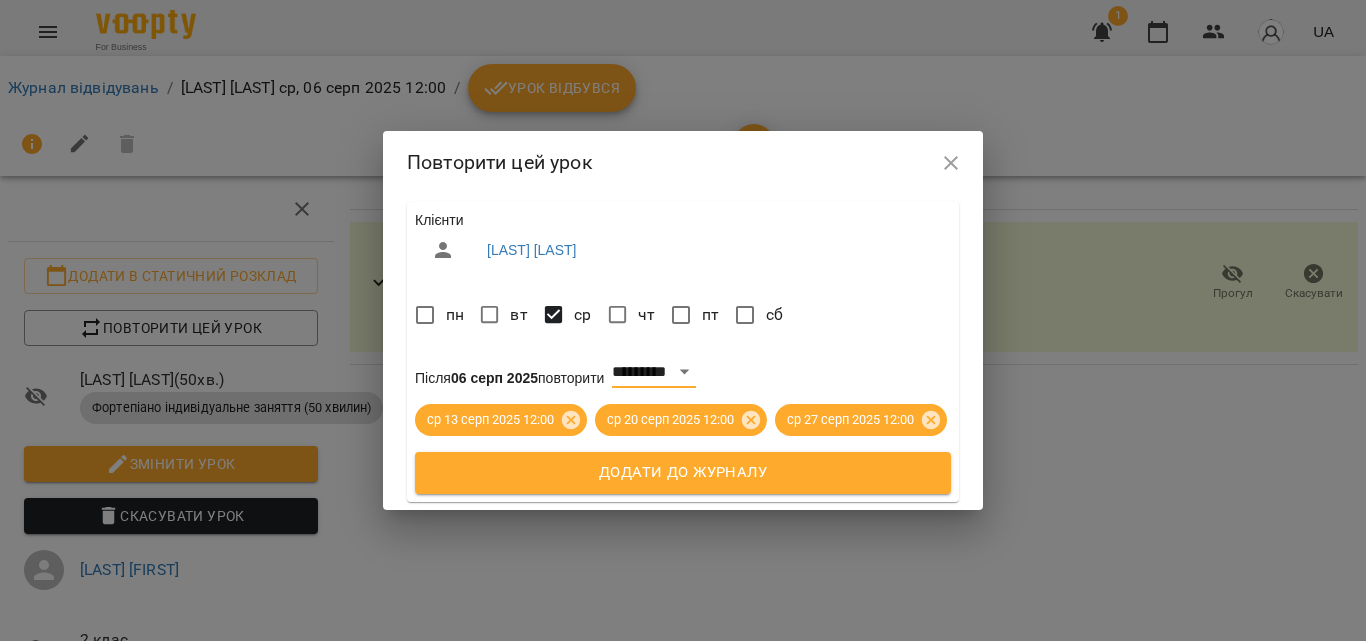 click on "Додати до журналу" at bounding box center [683, 473] 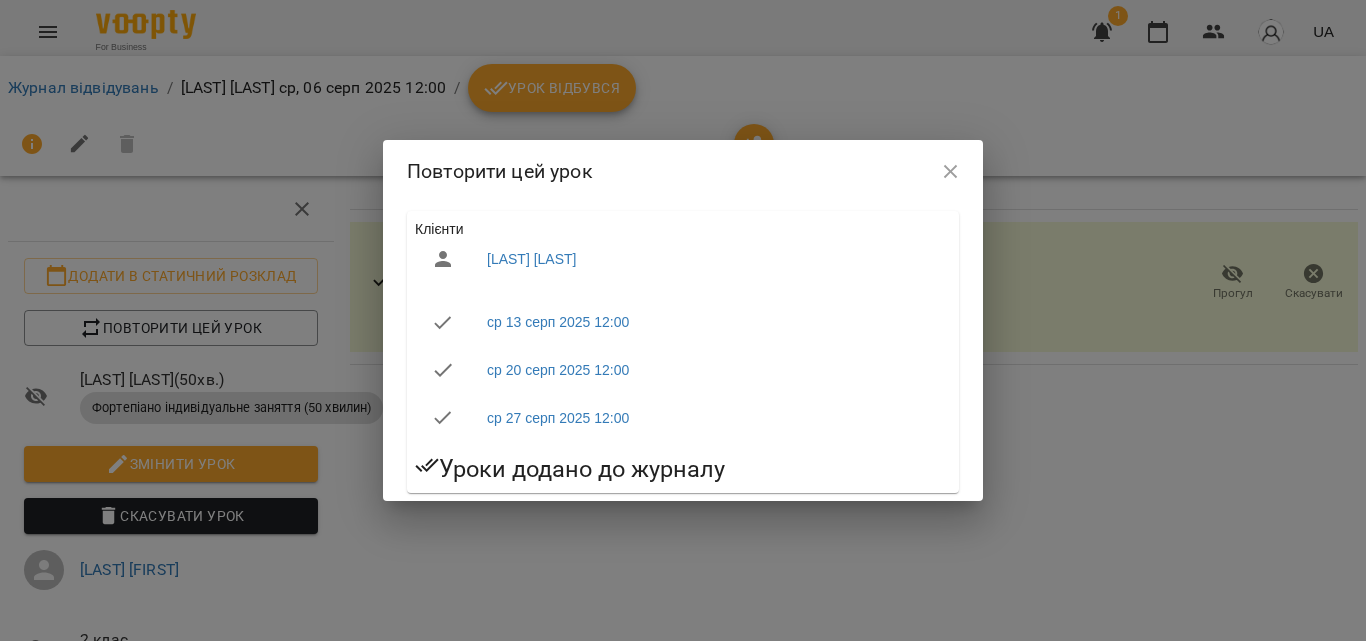 drag, startPoint x: 969, startPoint y: 165, endPoint x: 959, endPoint y: 168, distance: 10.440307 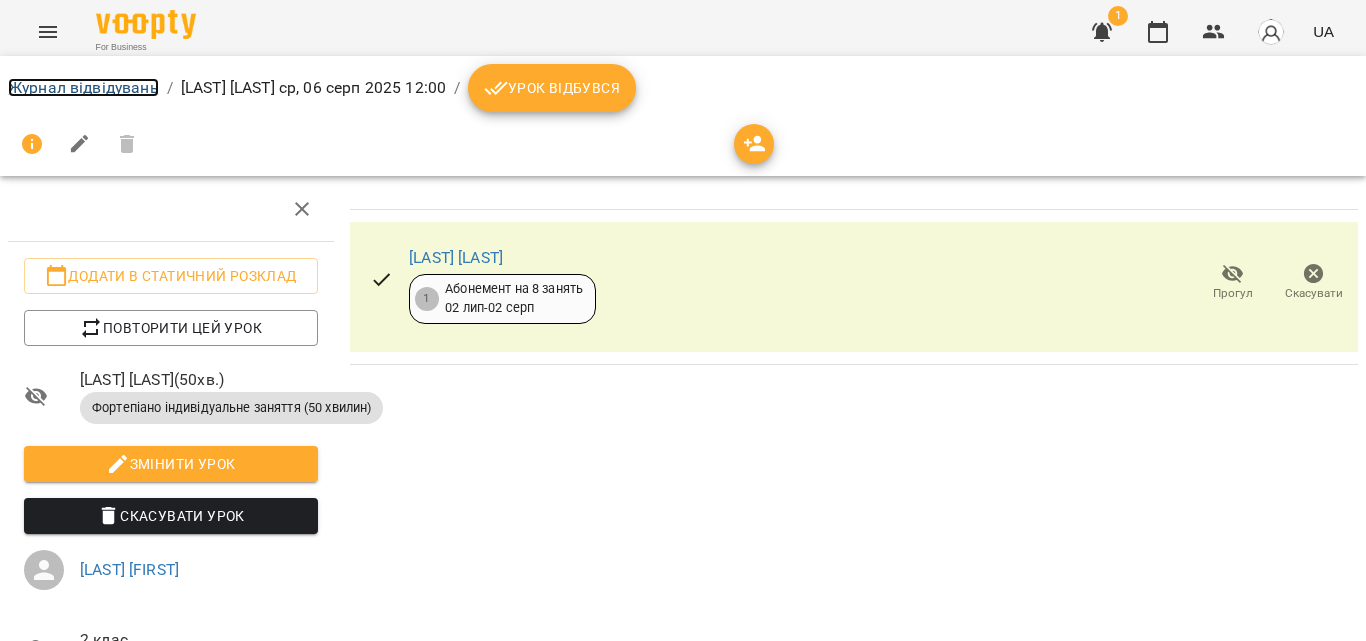 click on "Журнал відвідувань" at bounding box center [83, 87] 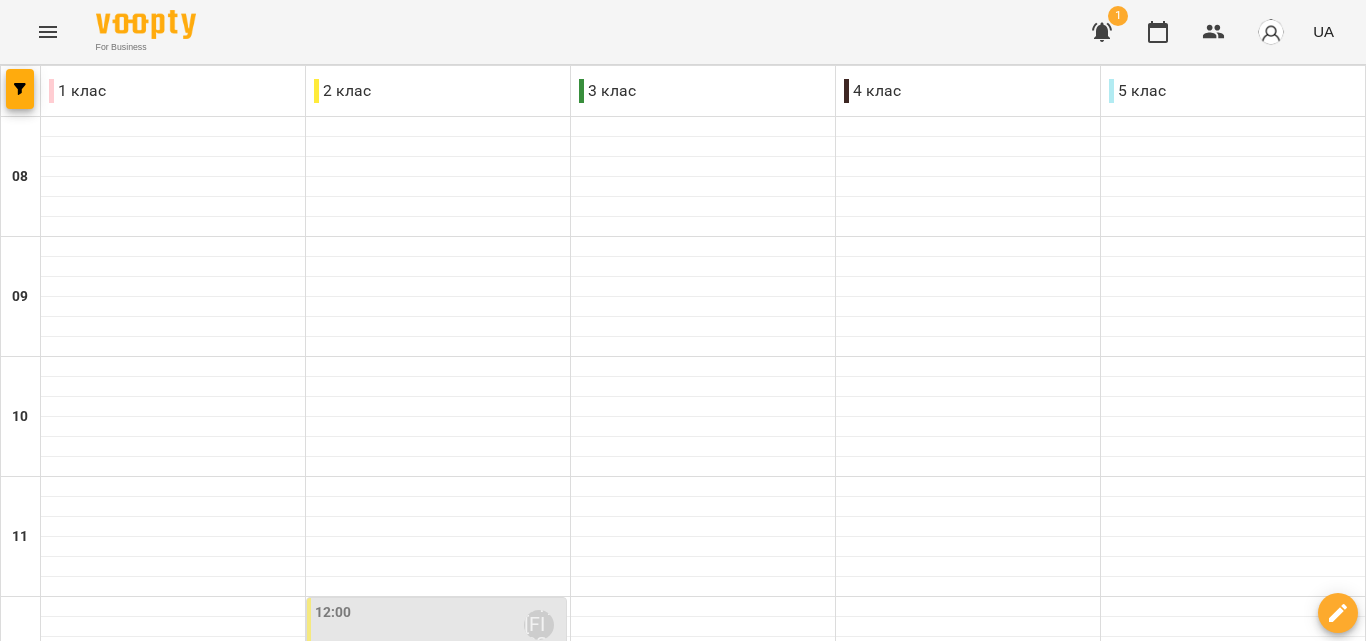scroll, scrollTop: 400, scrollLeft: 0, axis: vertical 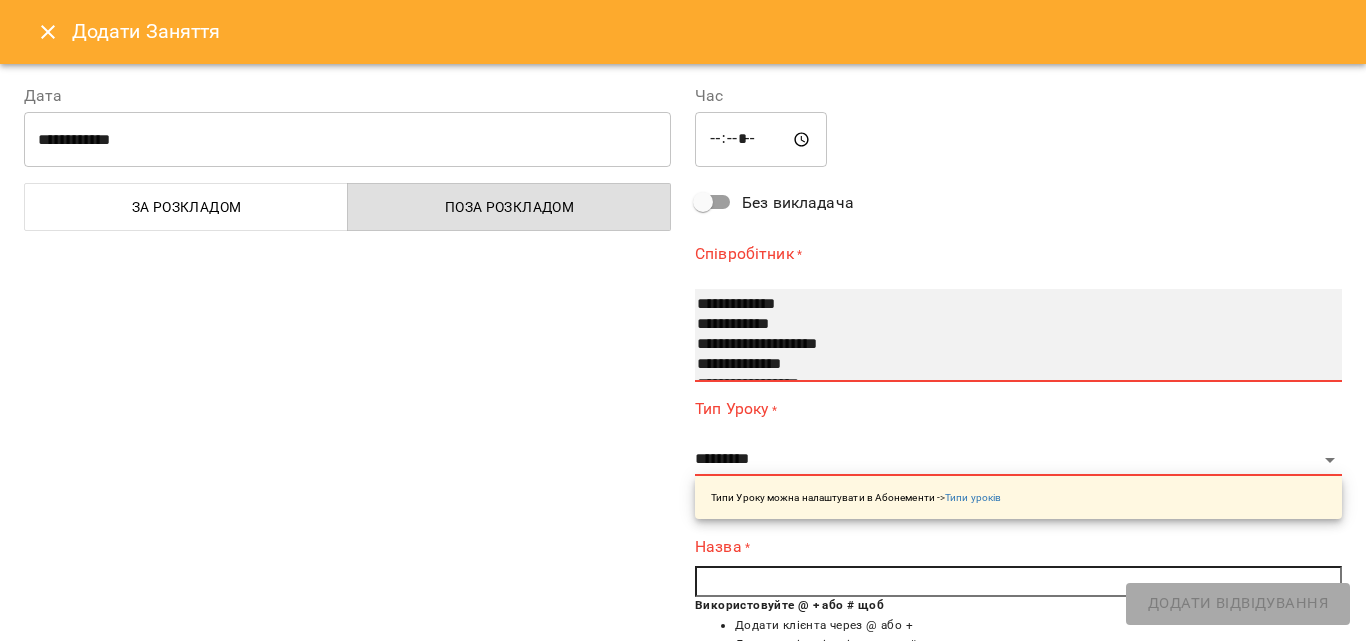 select on "**********" 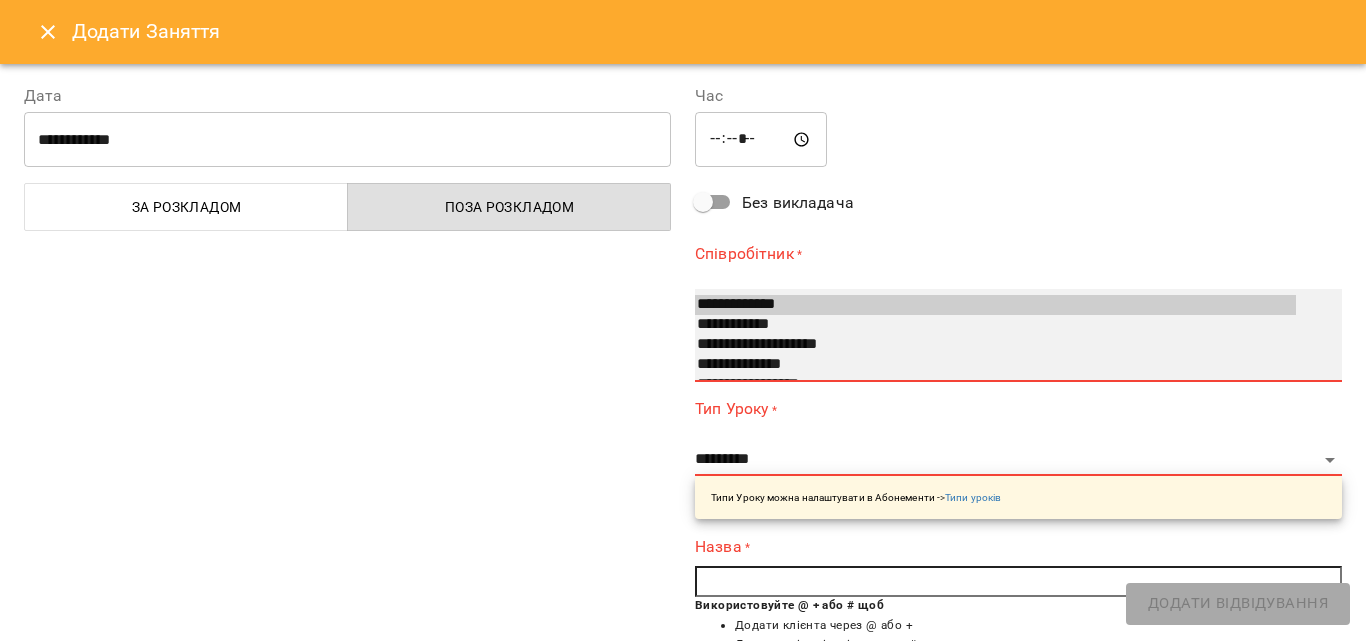 click on "**********" at bounding box center [995, 345] 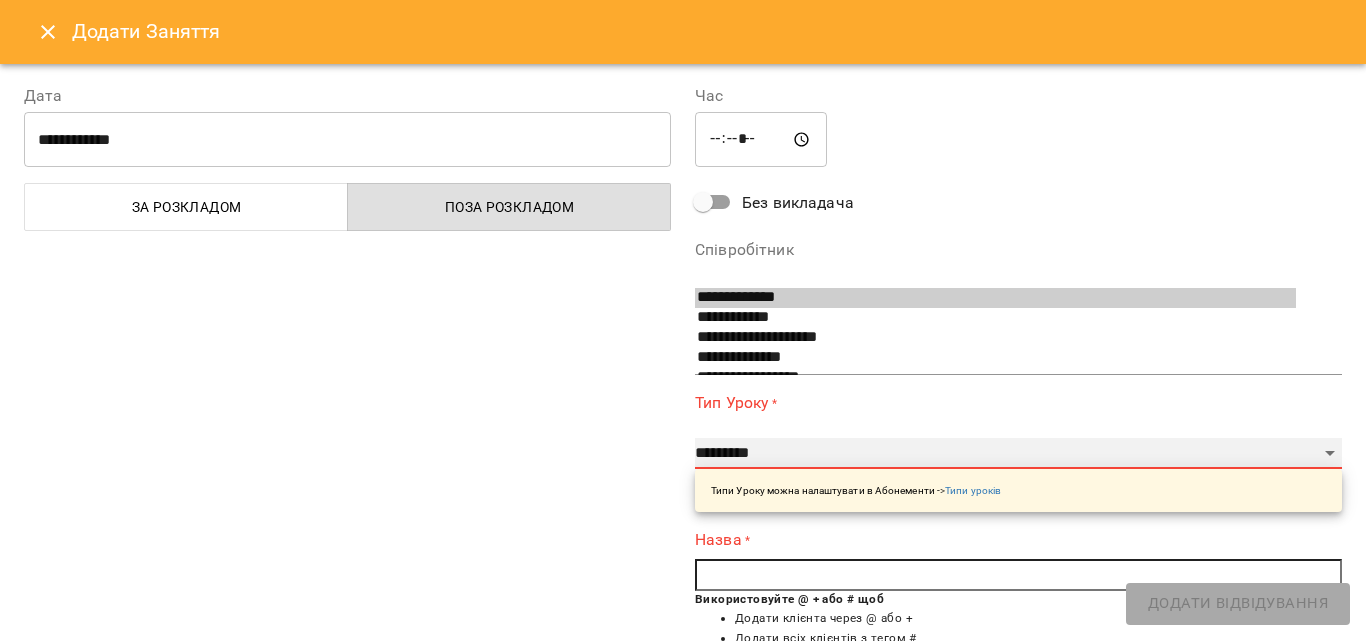 click on "**********" at bounding box center (1018, 454) 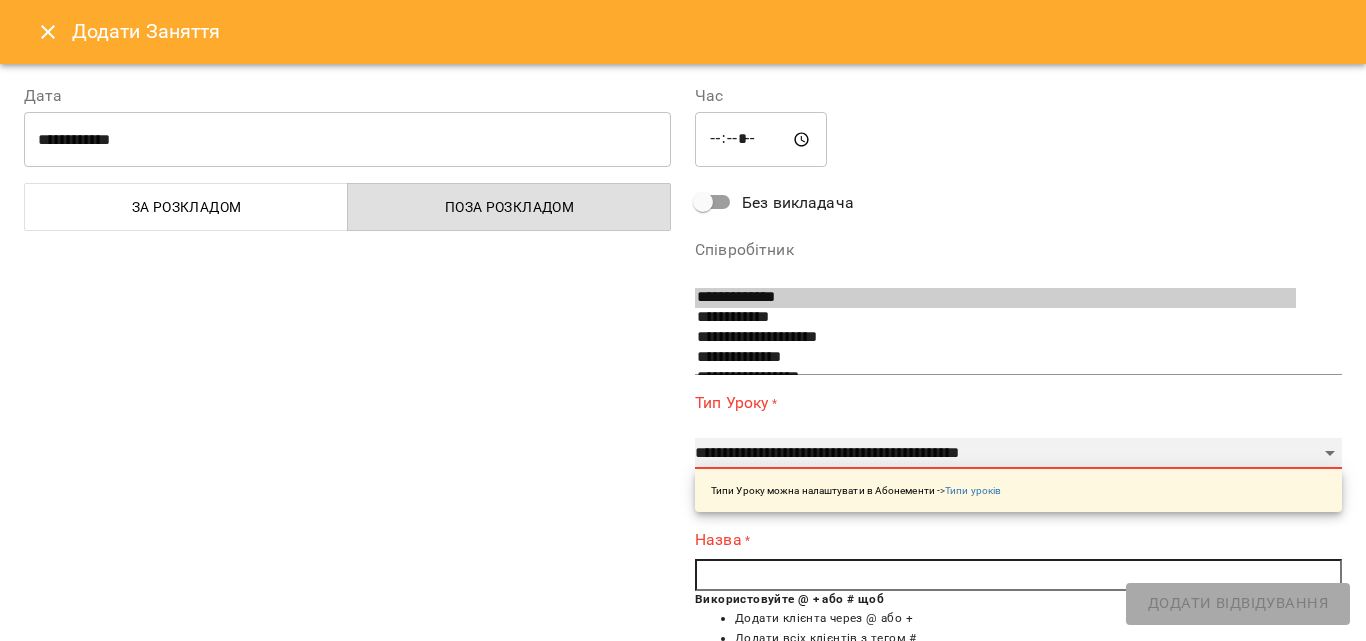 click on "**********" at bounding box center (1018, 454) 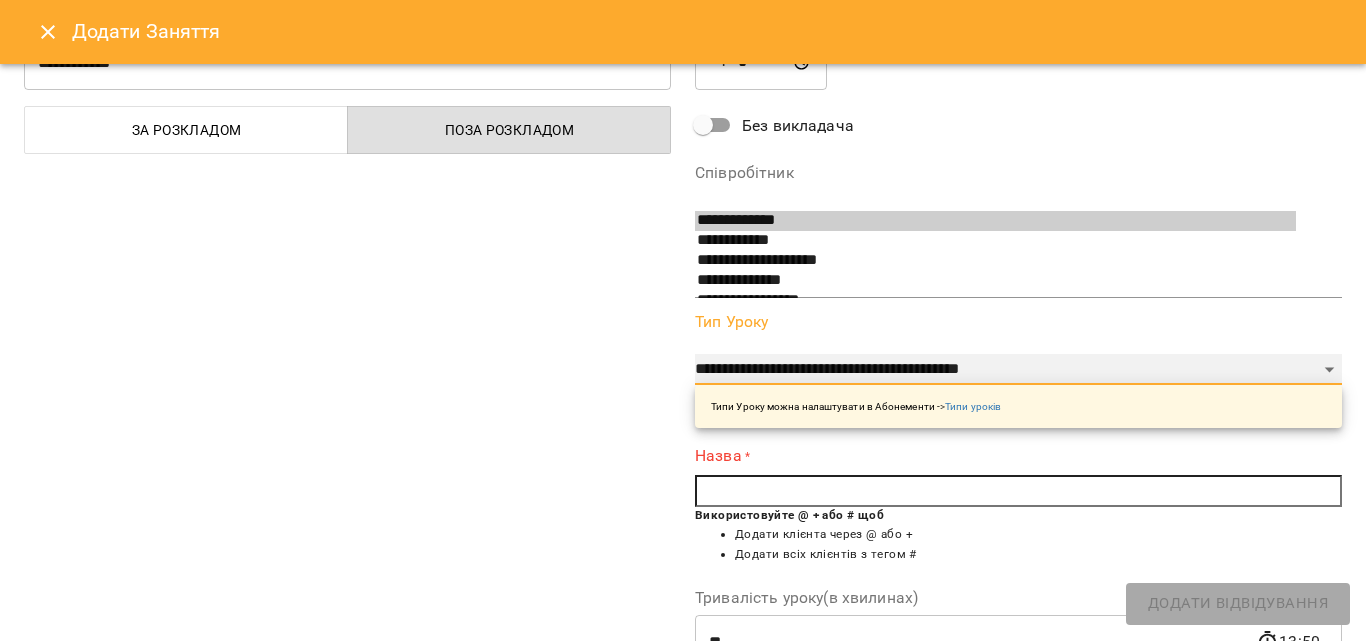 scroll, scrollTop: 200, scrollLeft: 0, axis: vertical 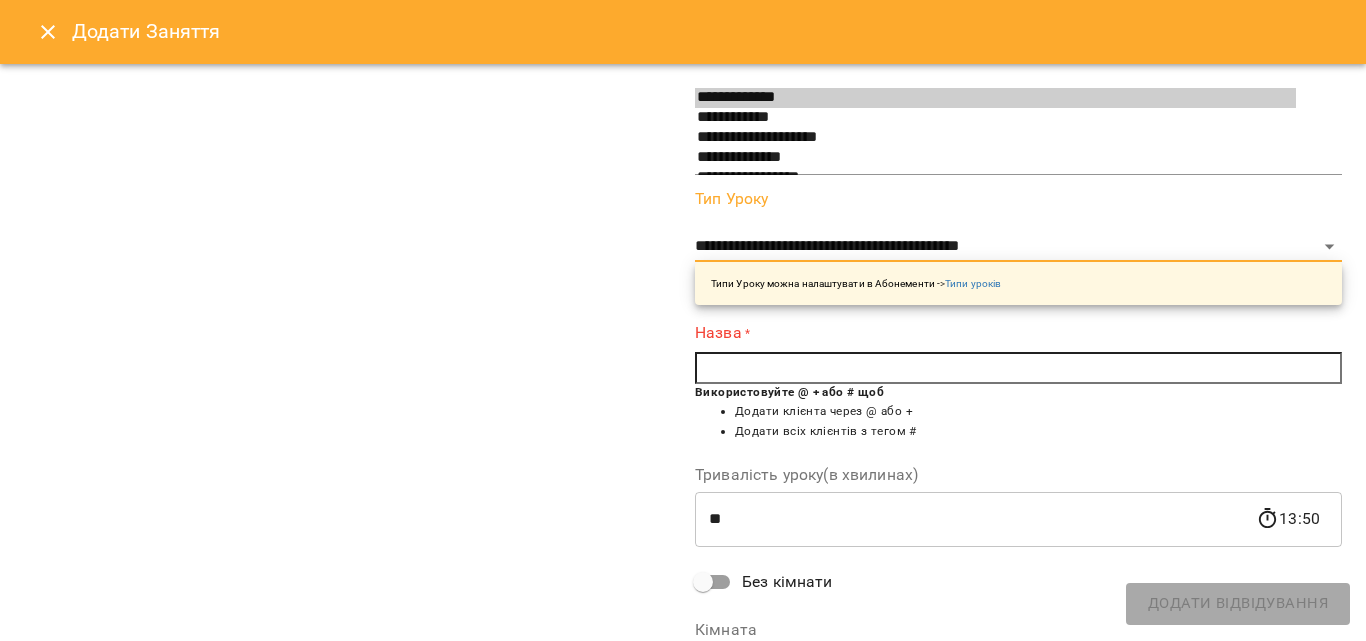 click at bounding box center (1018, 368) 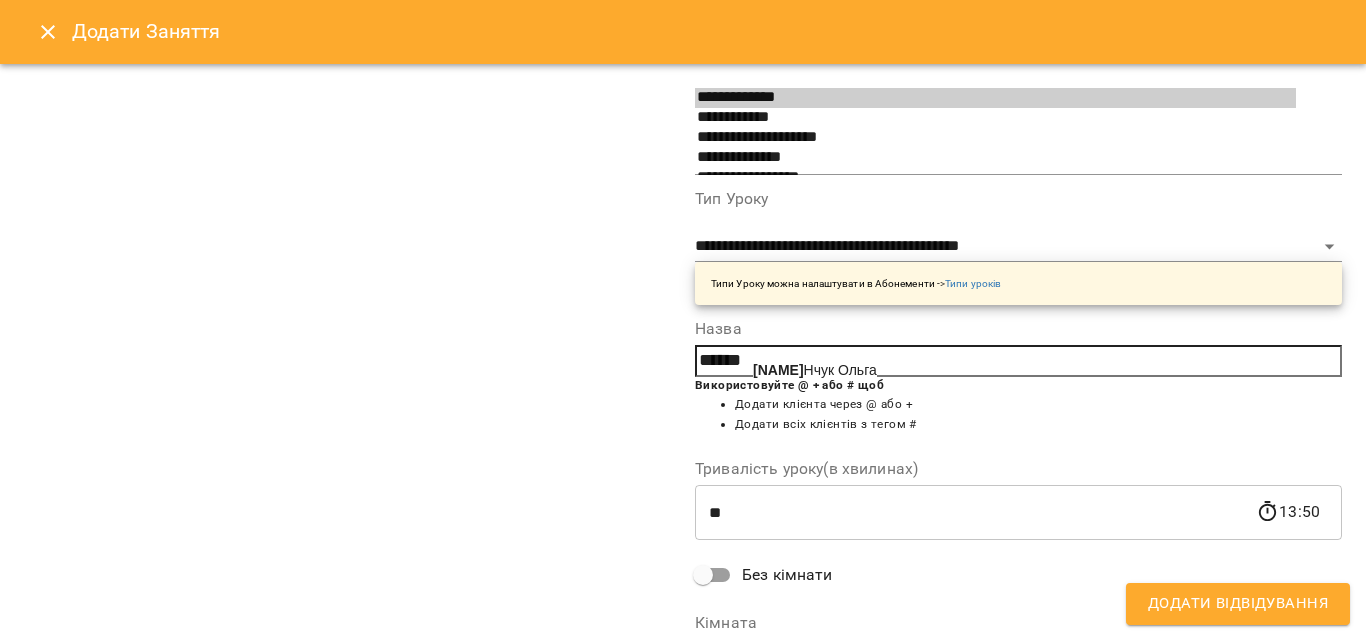 click on "Брата нчук Ольга" at bounding box center [815, 370] 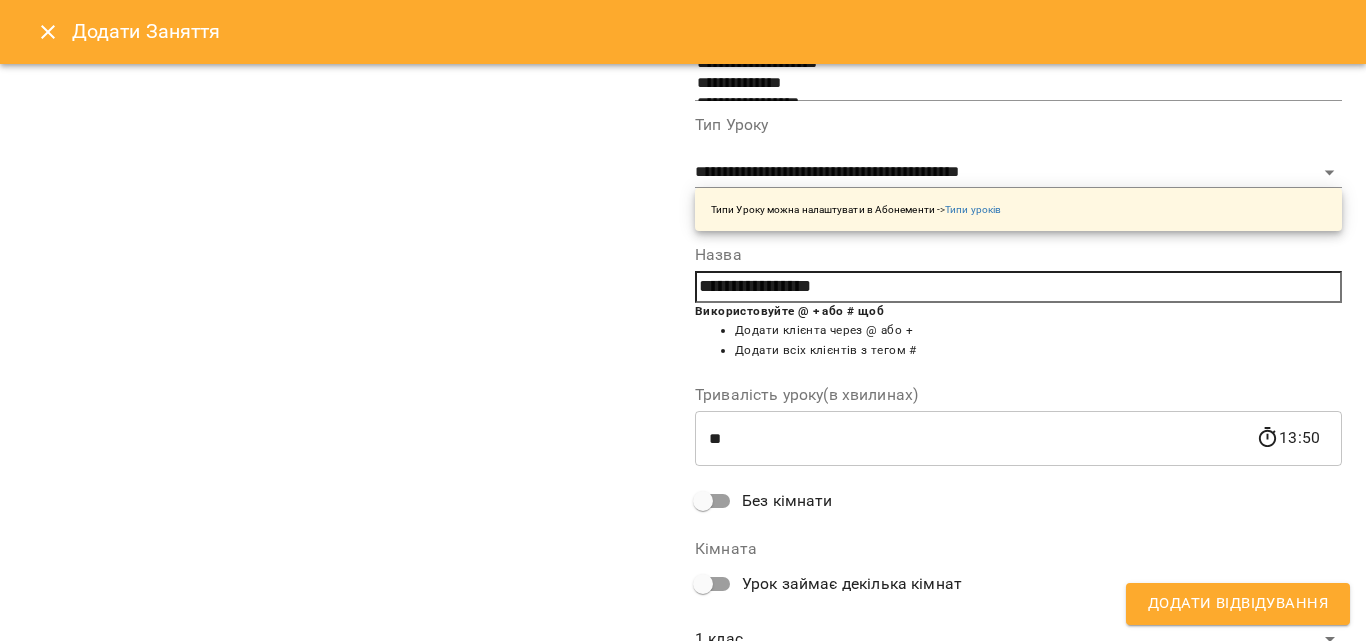 scroll, scrollTop: 356, scrollLeft: 0, axis: vertical 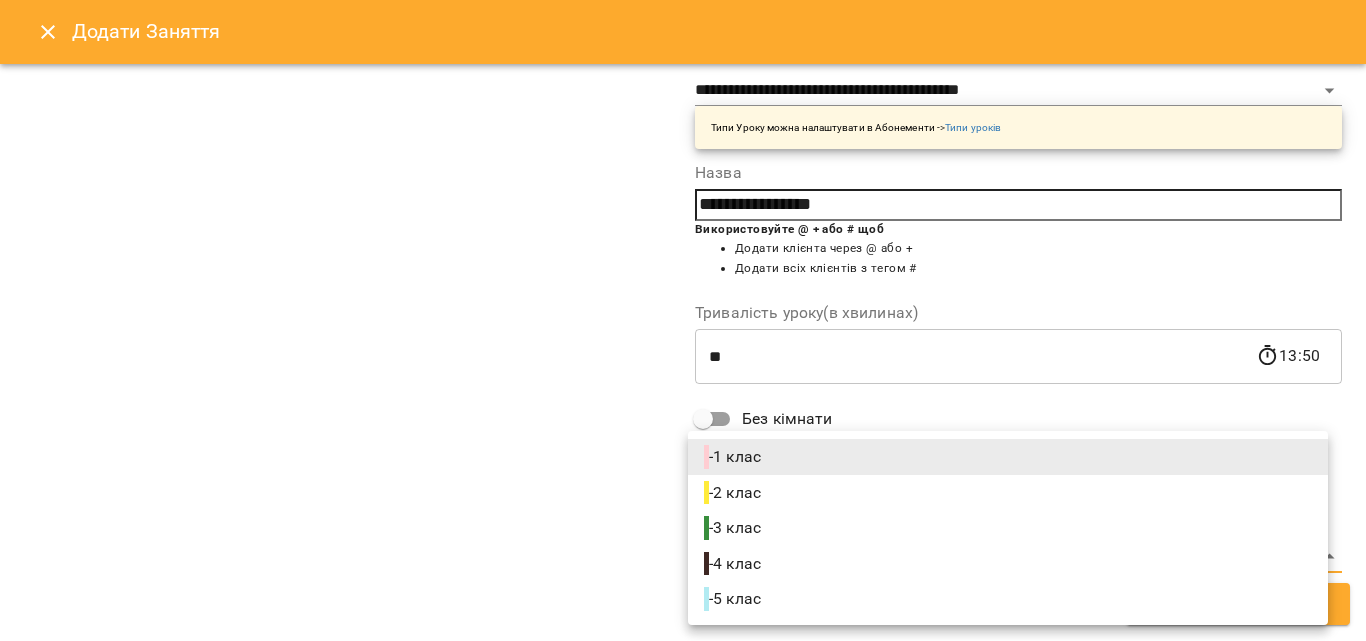 click on "**********" at bounding box center (683, 845) 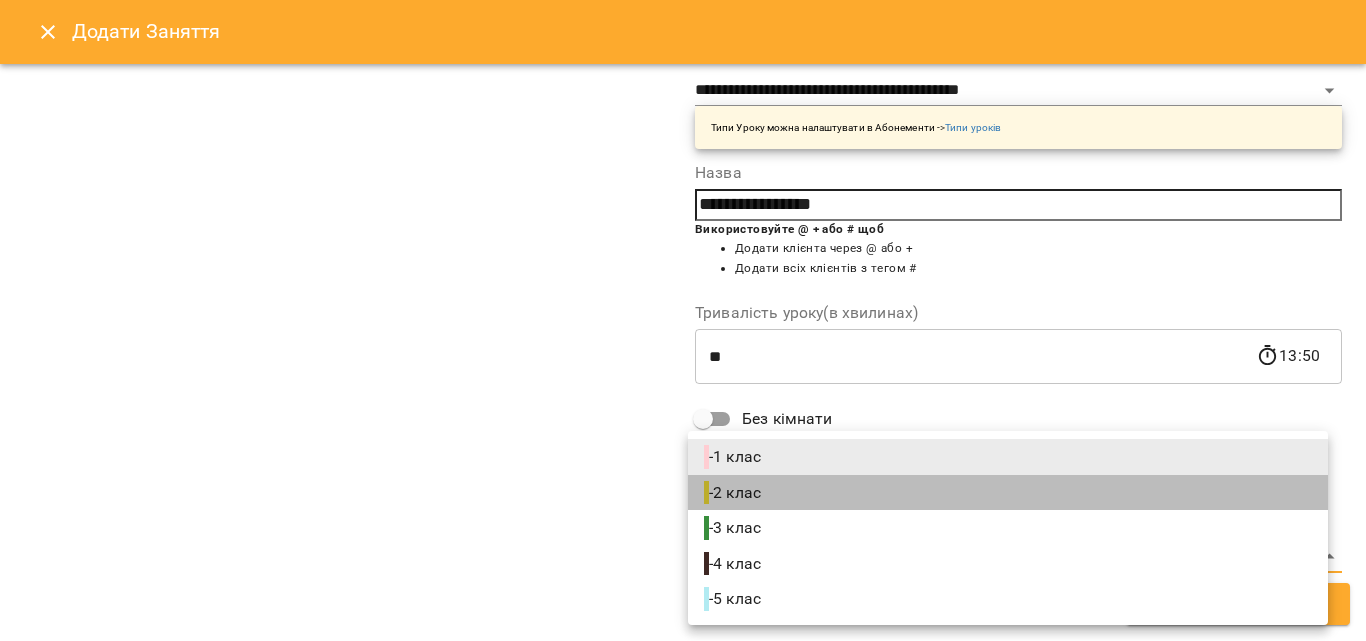 click on "-  2 клас" at bounding box center (734, 493) 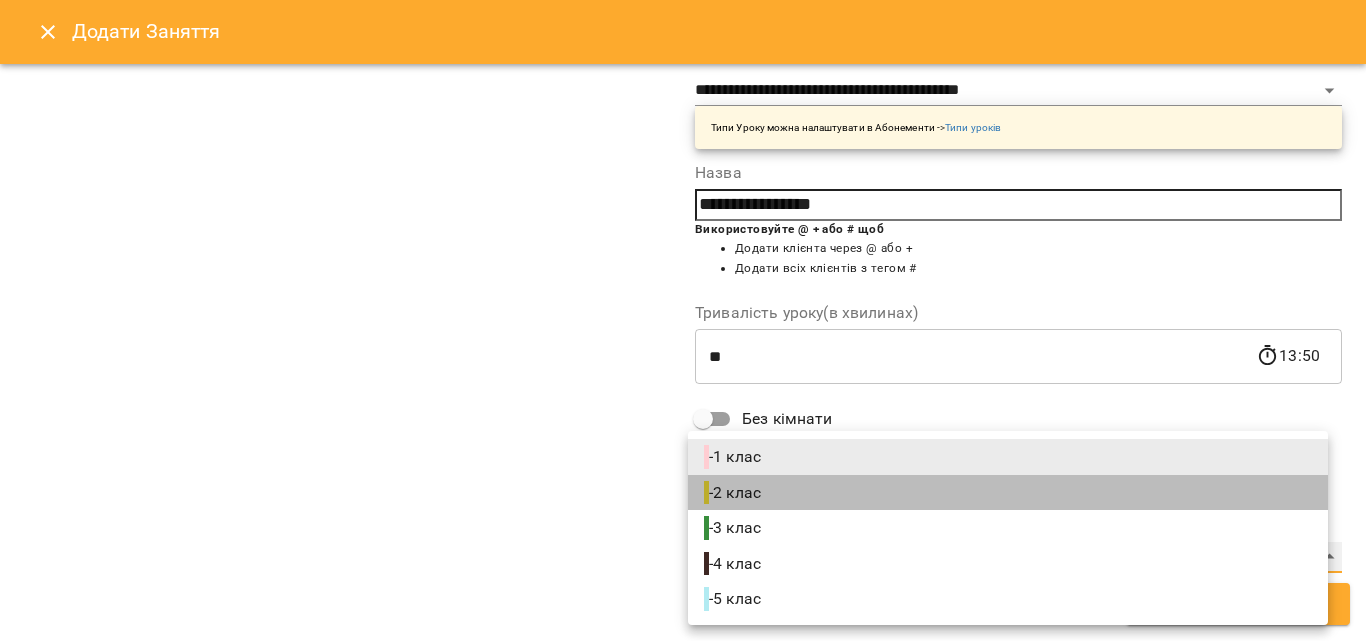 type on "**********" 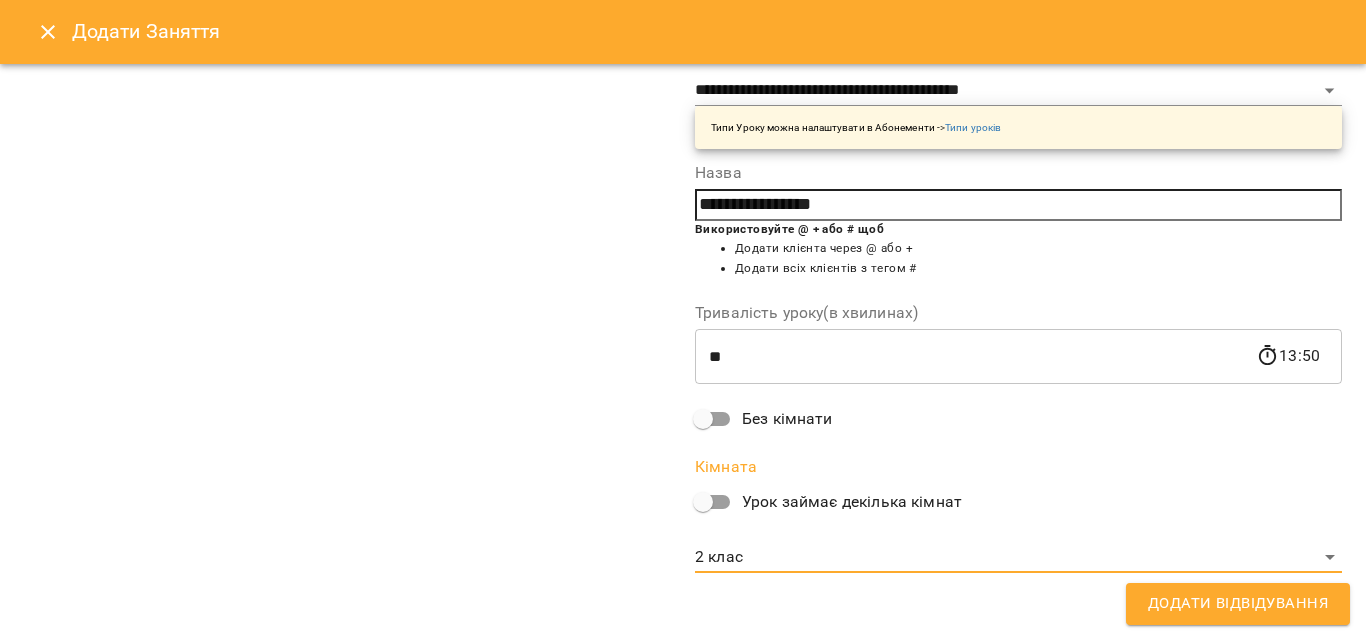 click on "Додати Відвідування" at bounding box center (1238, 604) 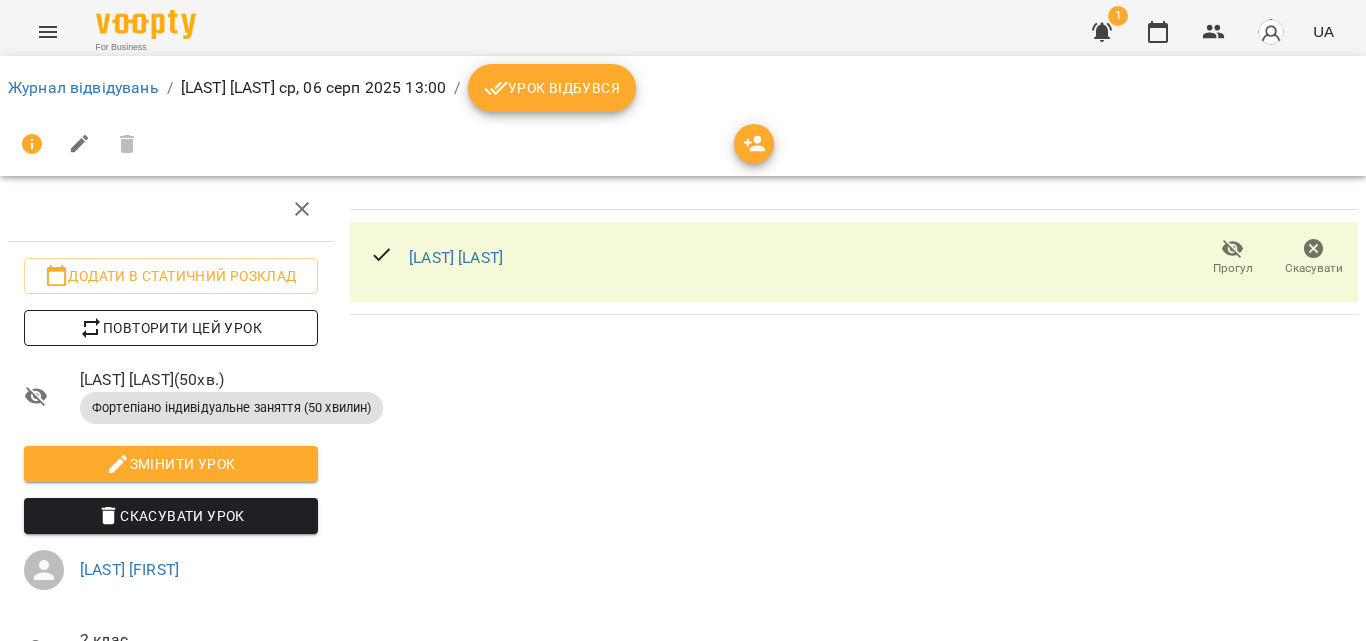 click on "Повторити цей урок" at bounding box center [171, 328] 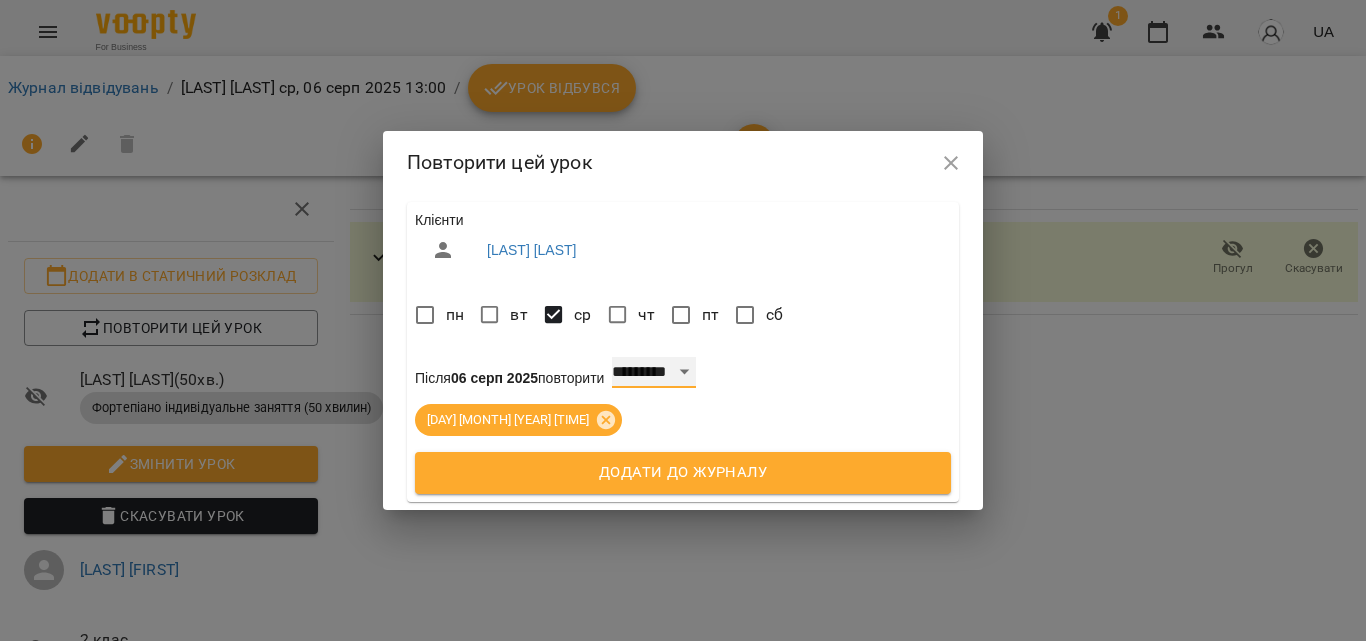click on "**********" at bounding box center (654, 373) 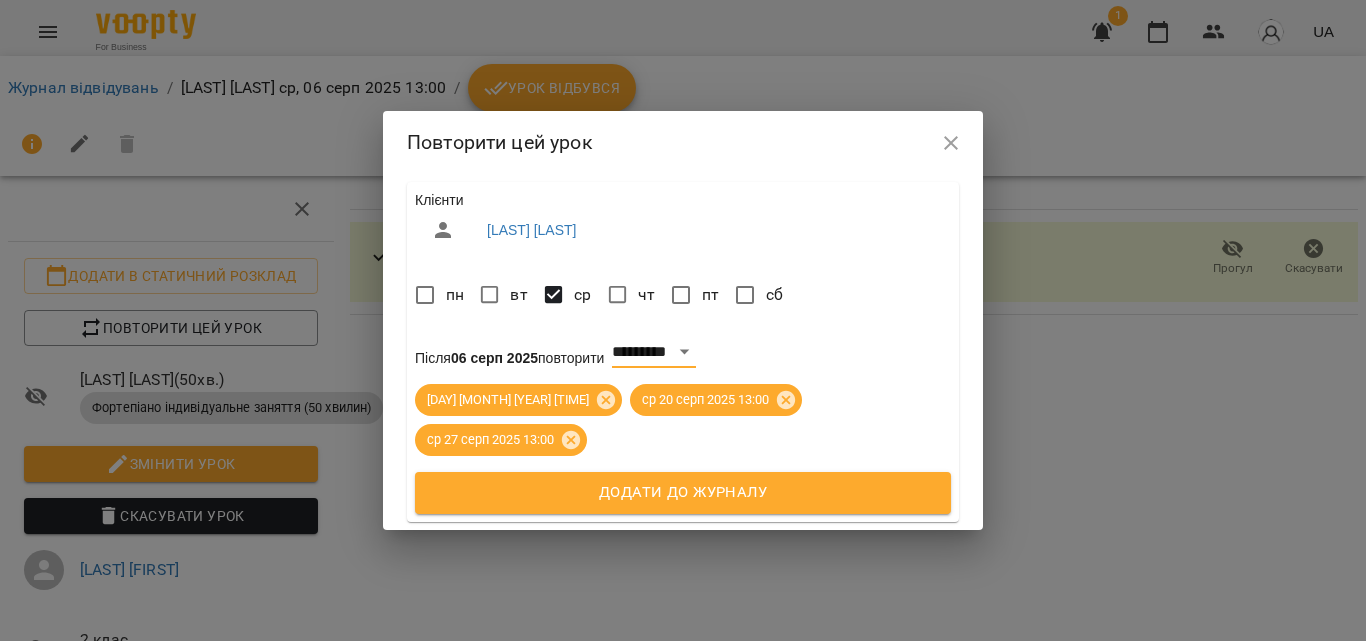 click on "Додати до журналу" at bounding box center (683, 493) 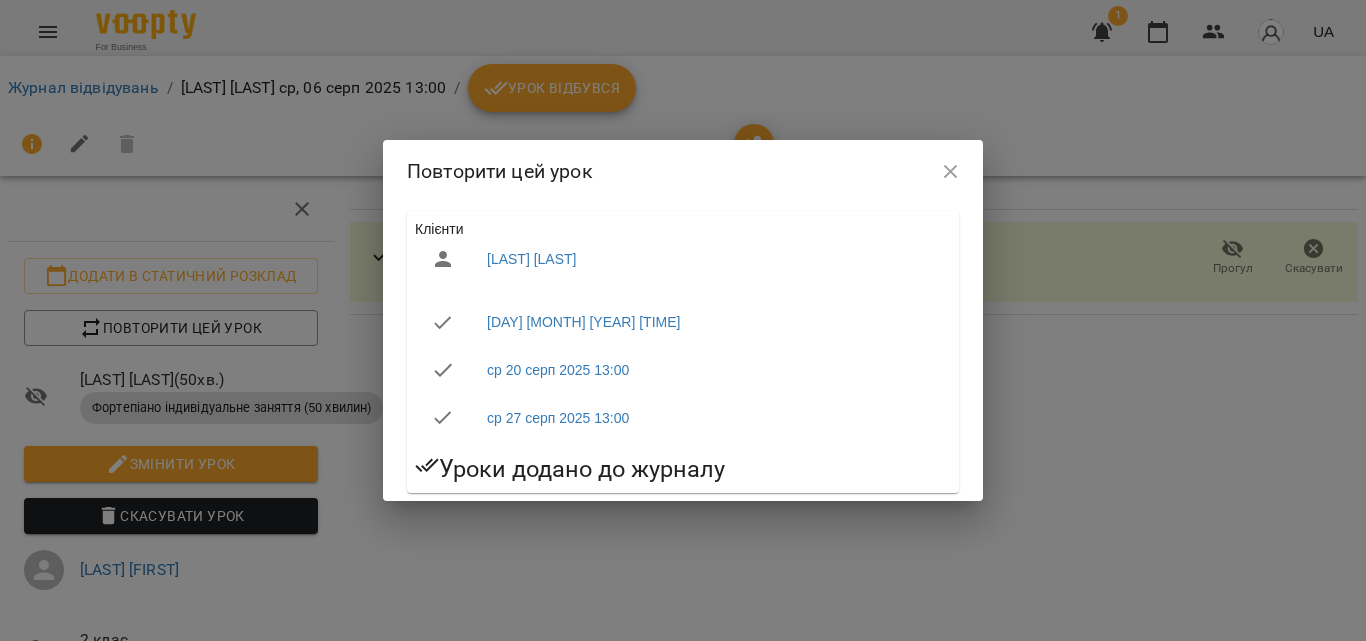 click 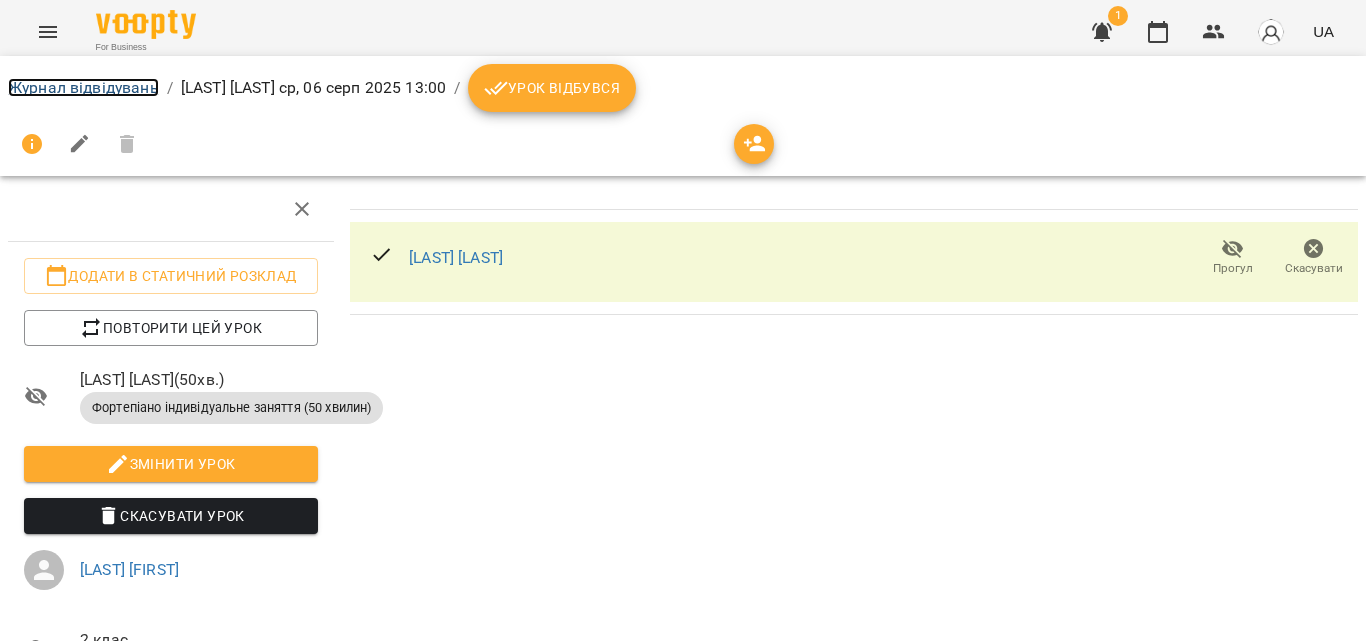 click on "Журнал відвідувань" at bounding box center (83, 87) 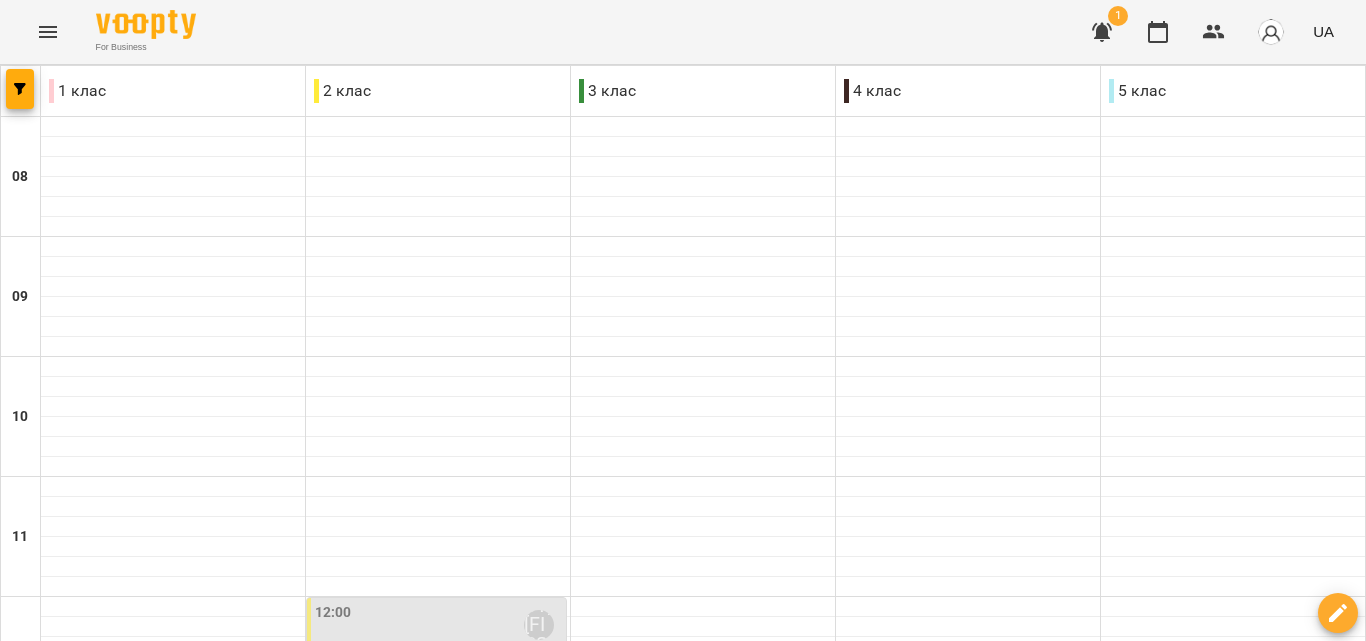 scroll, scrollTop: 800, scrollLeft: 0, axis: vertical 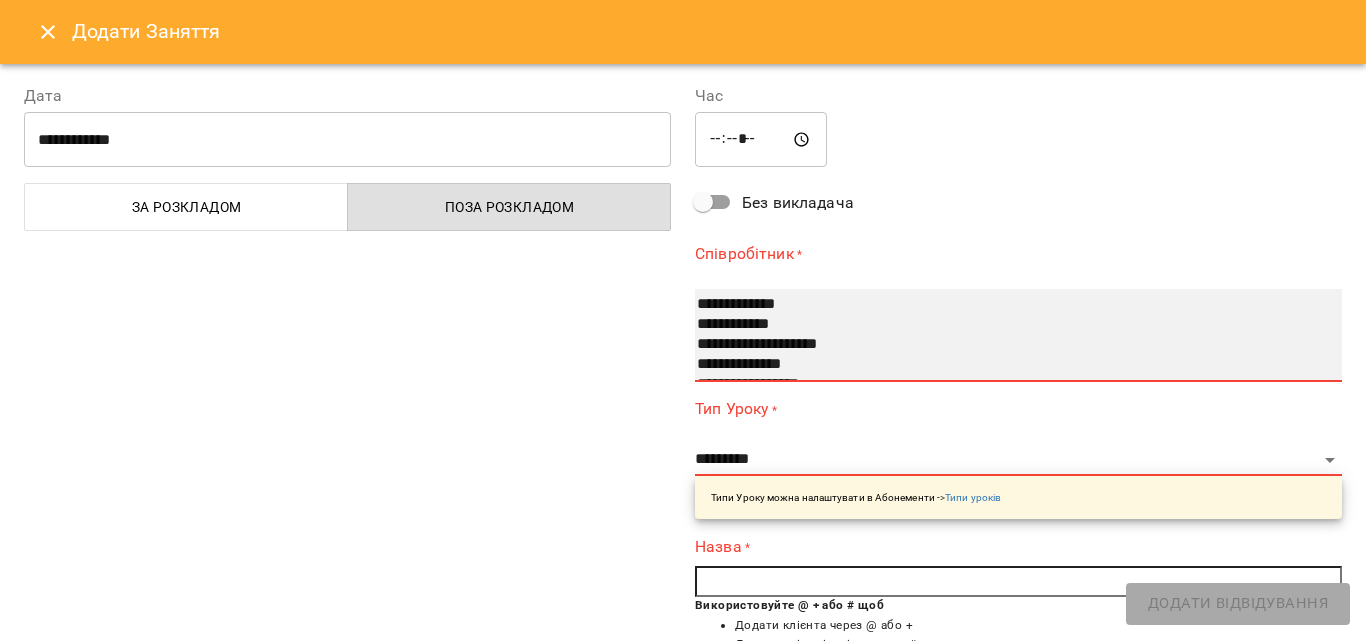 select on "**********" 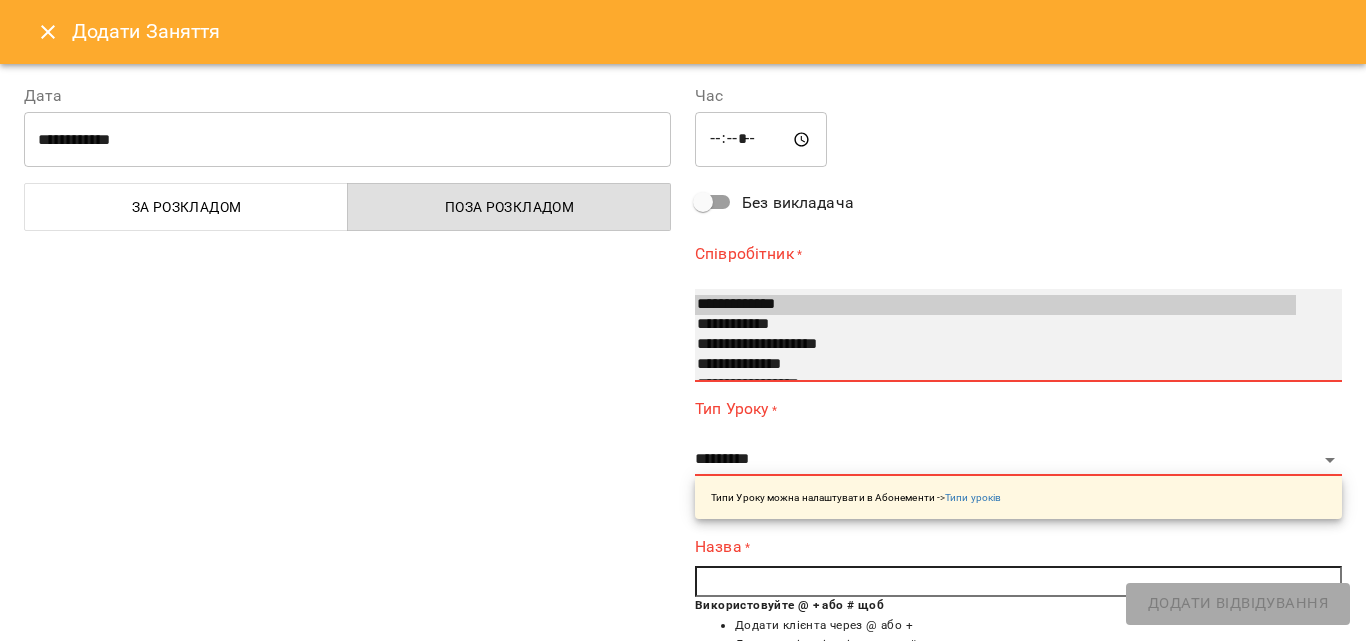click on "**********" at bounding box center [995, 345] 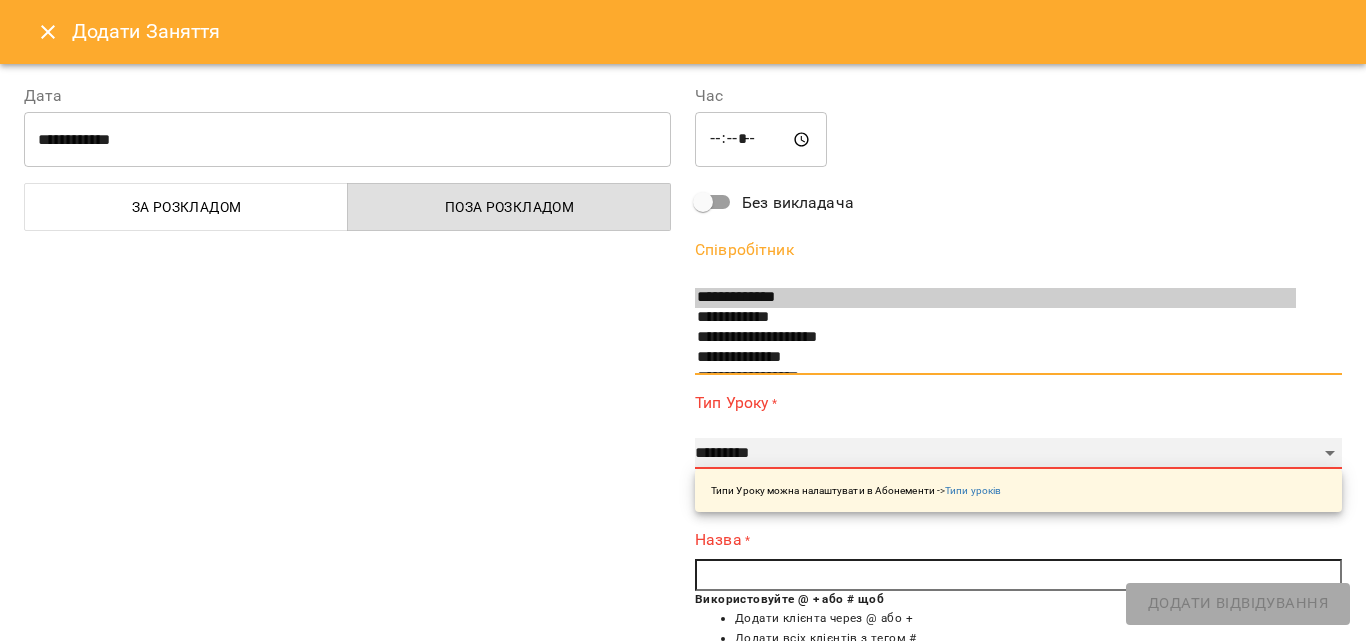 click on "**********" at bounding box center (1018, 454) 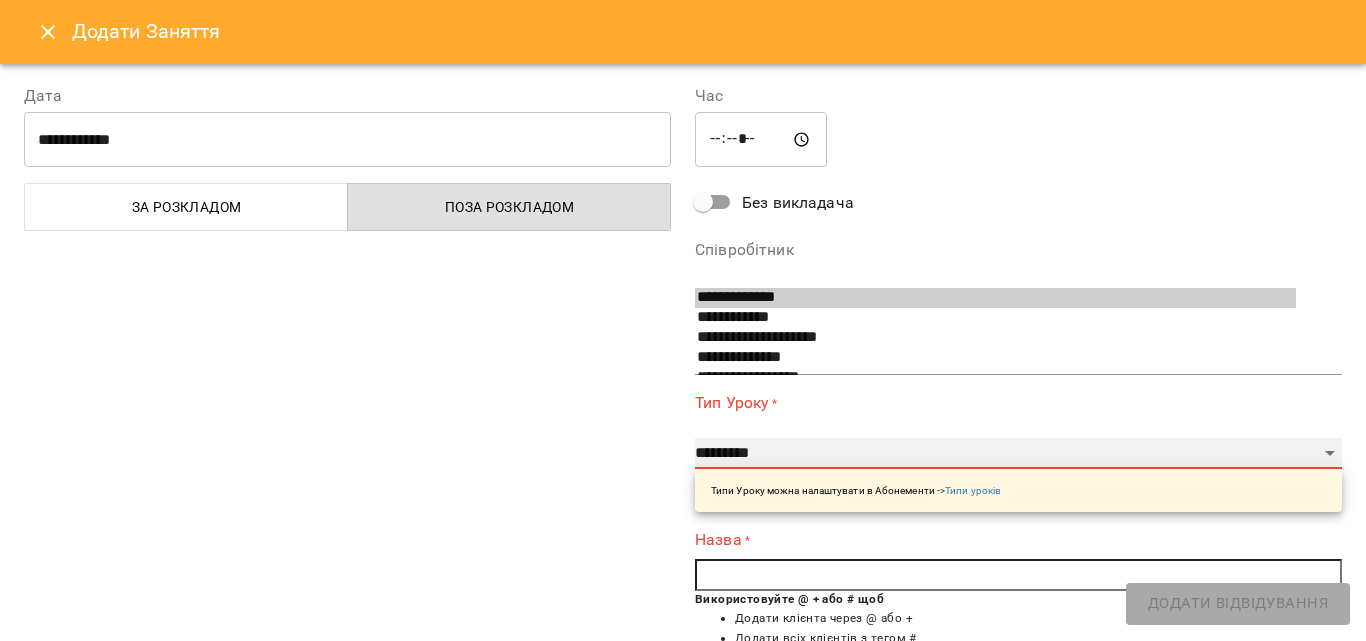select on "**********" 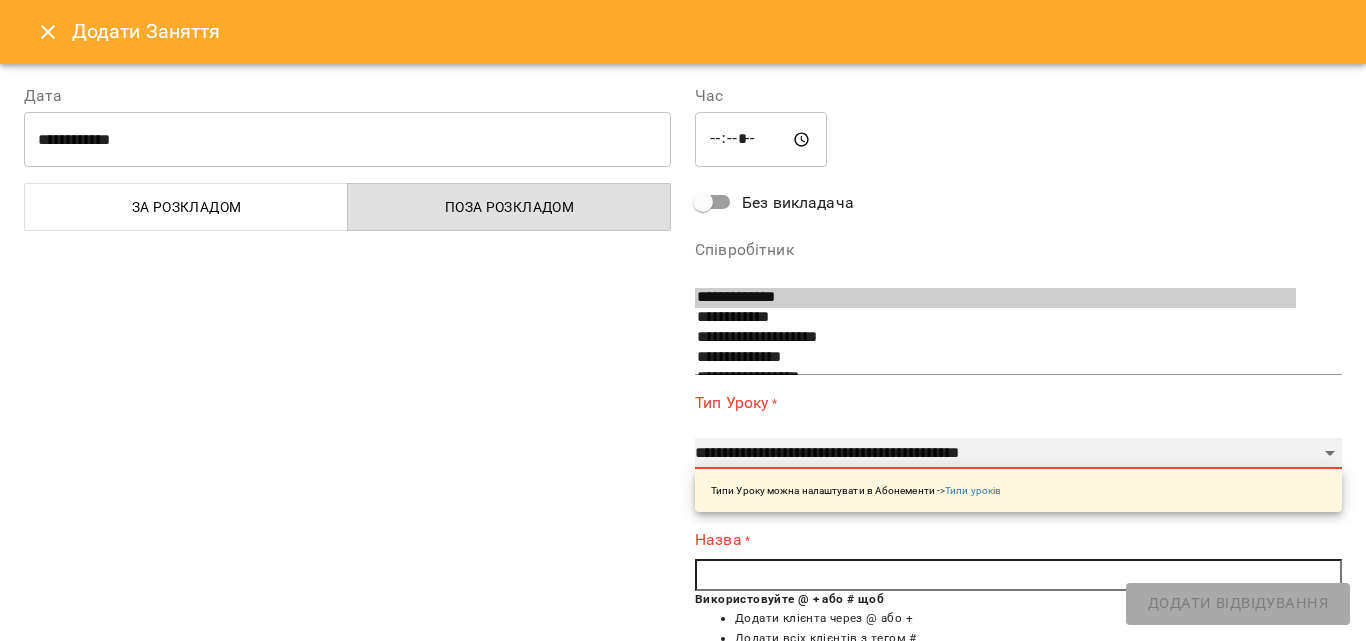 click on "**********" at bounding box center (1018, 454) 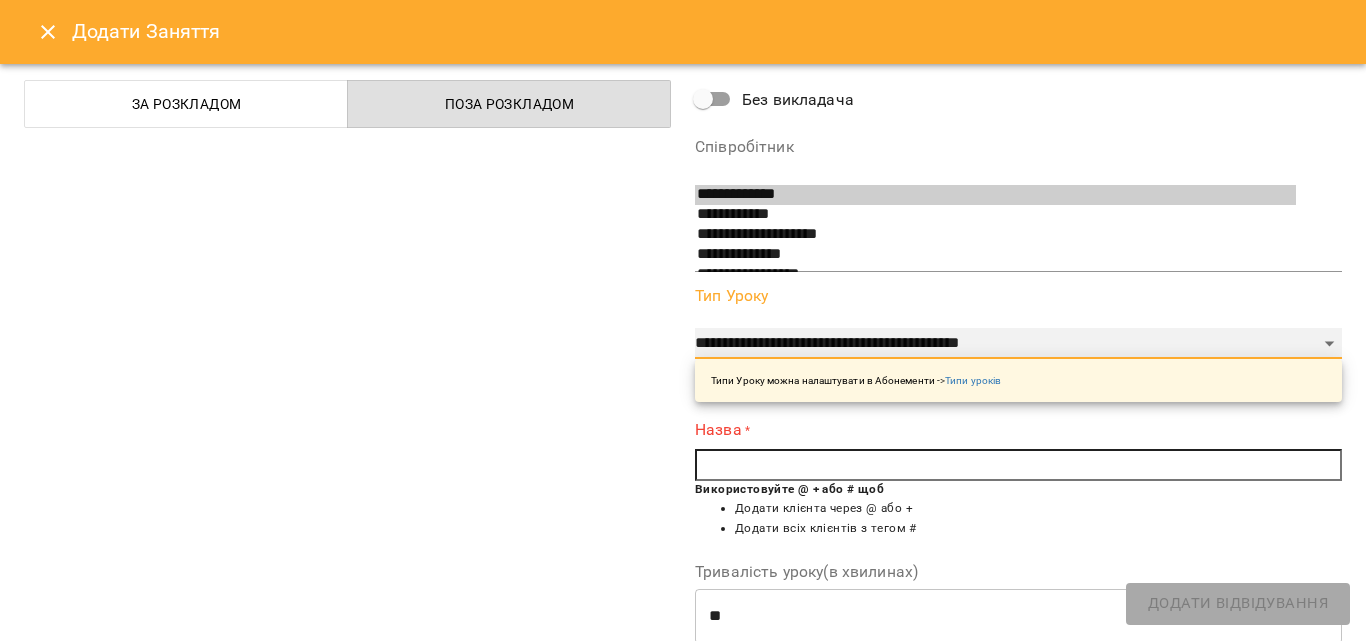 scroll, scrollTop: 300, scrollLeft: 0, axis: vertical 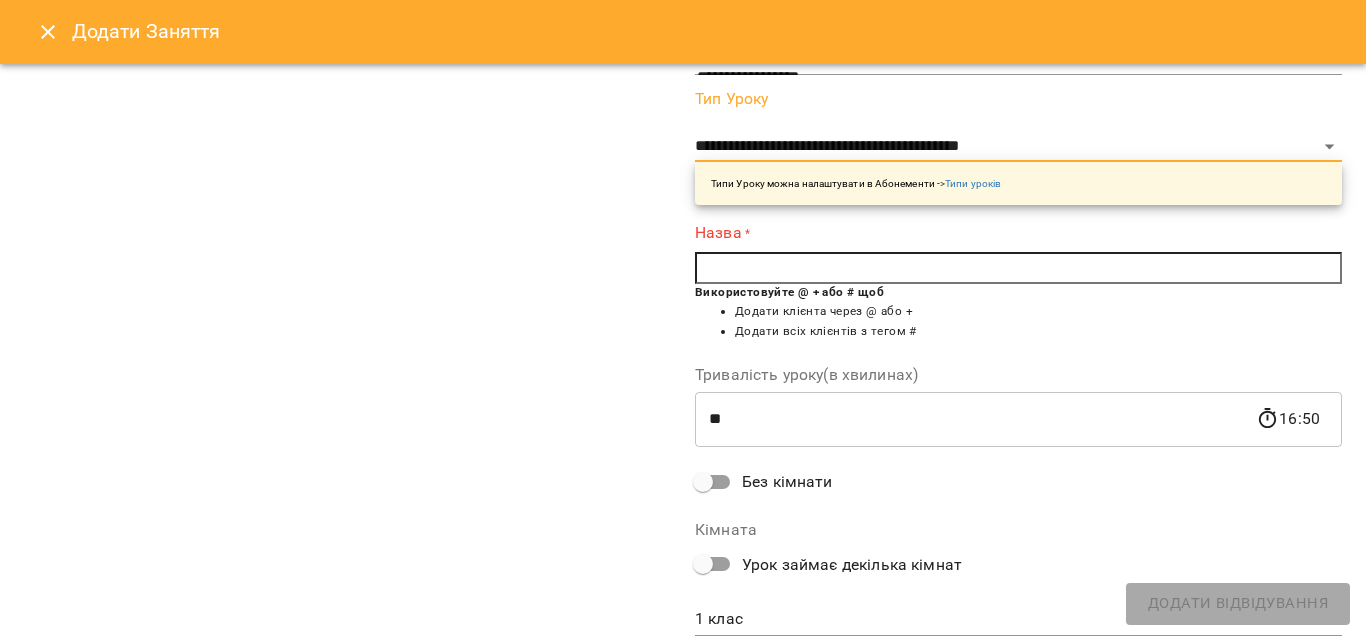 click at bounding box center [1018, 268] 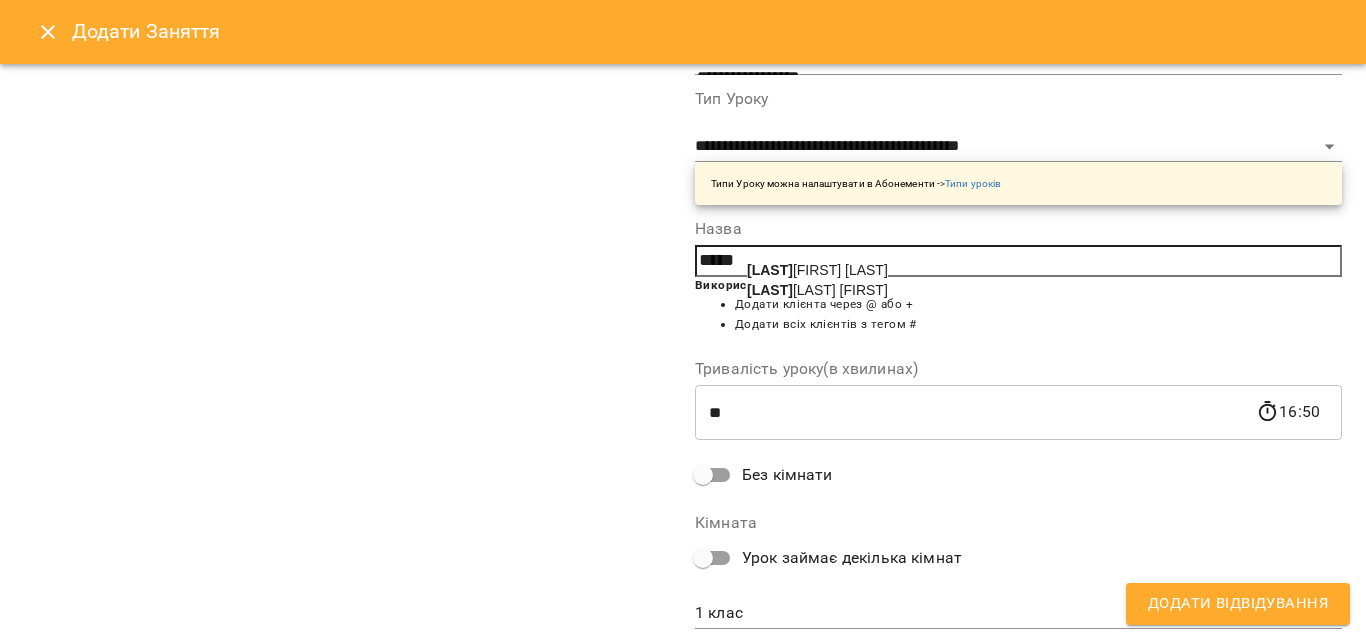 click on "[LAST] [LAST]" at bounding box center (817, 290) 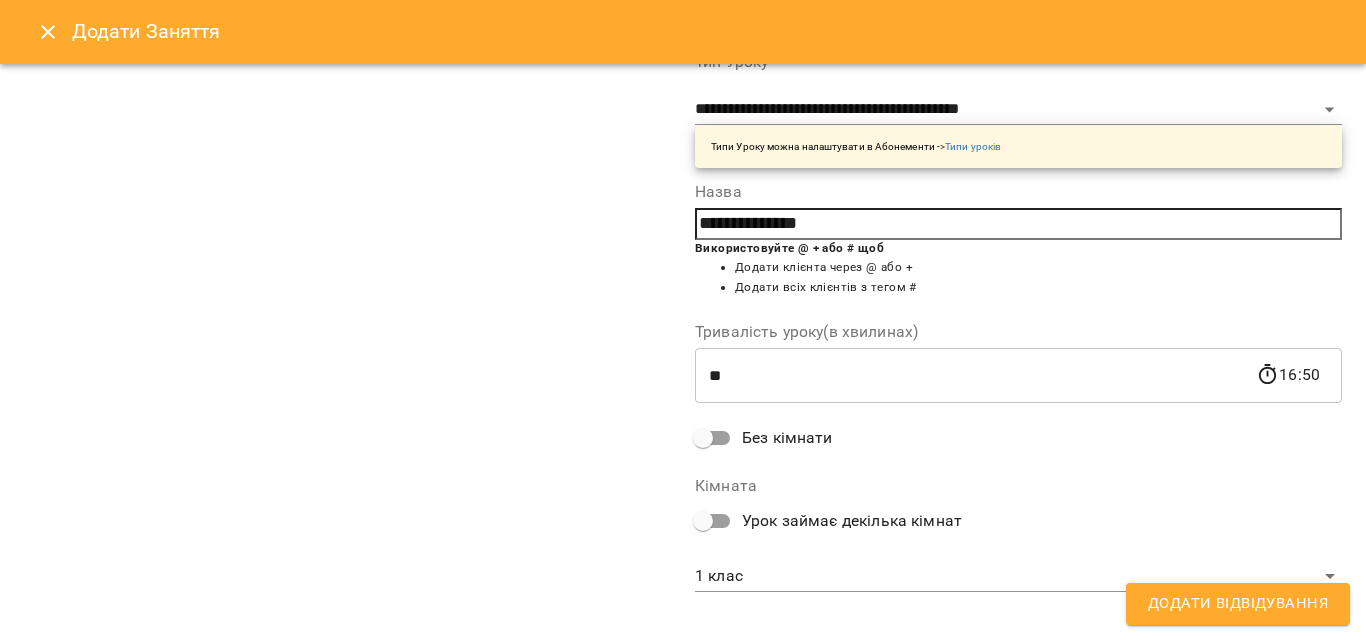 scroll, scrollTop: 356, scrollLeft: 0, axis: vertical 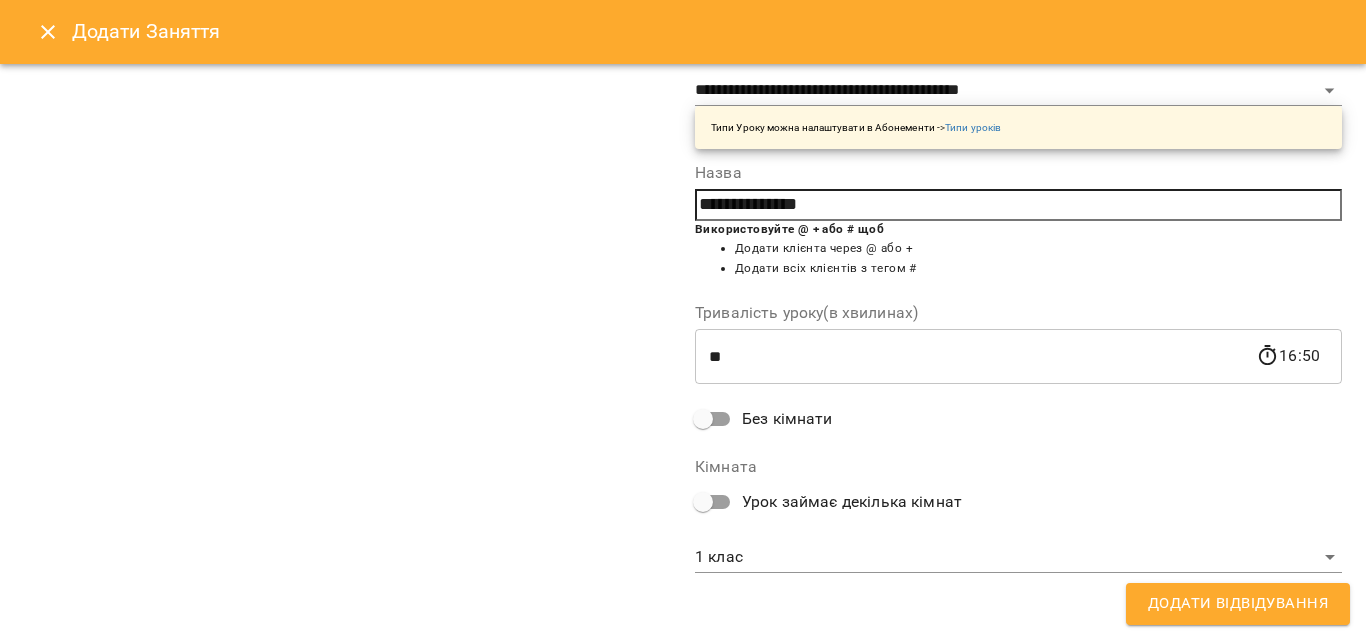 click on "**********" at bounding box center [683, 845] 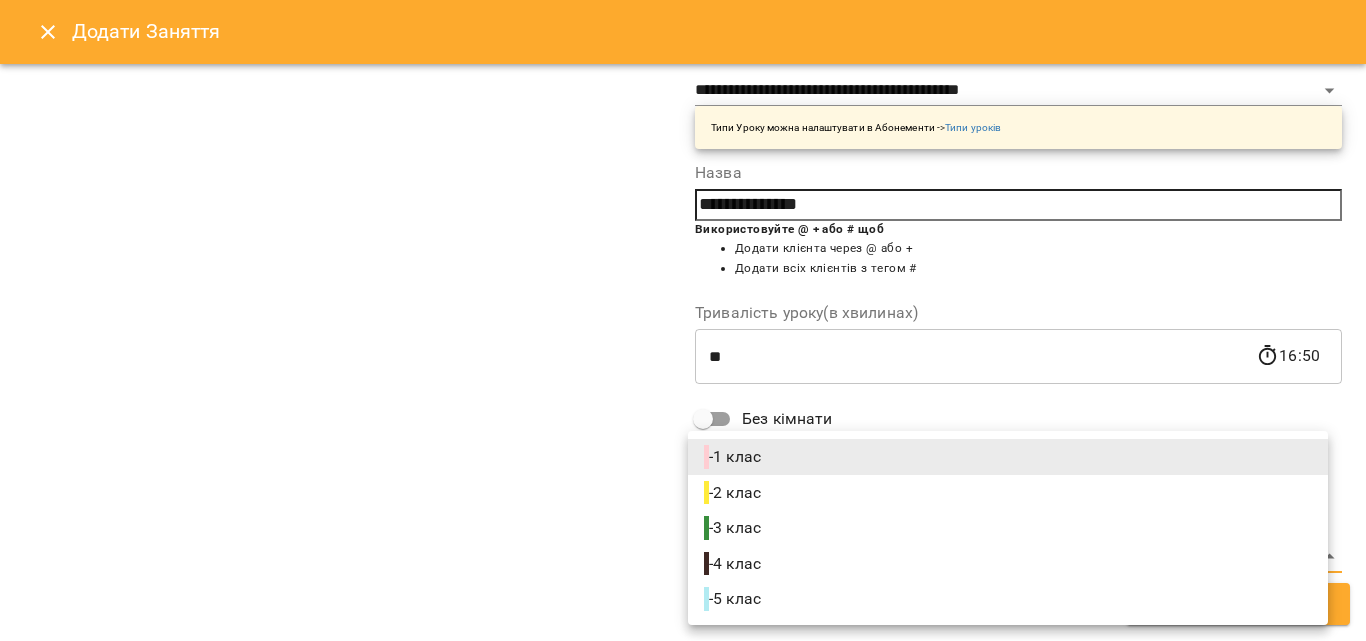 click on "-  2 клас" at bounding box center (734, 493) 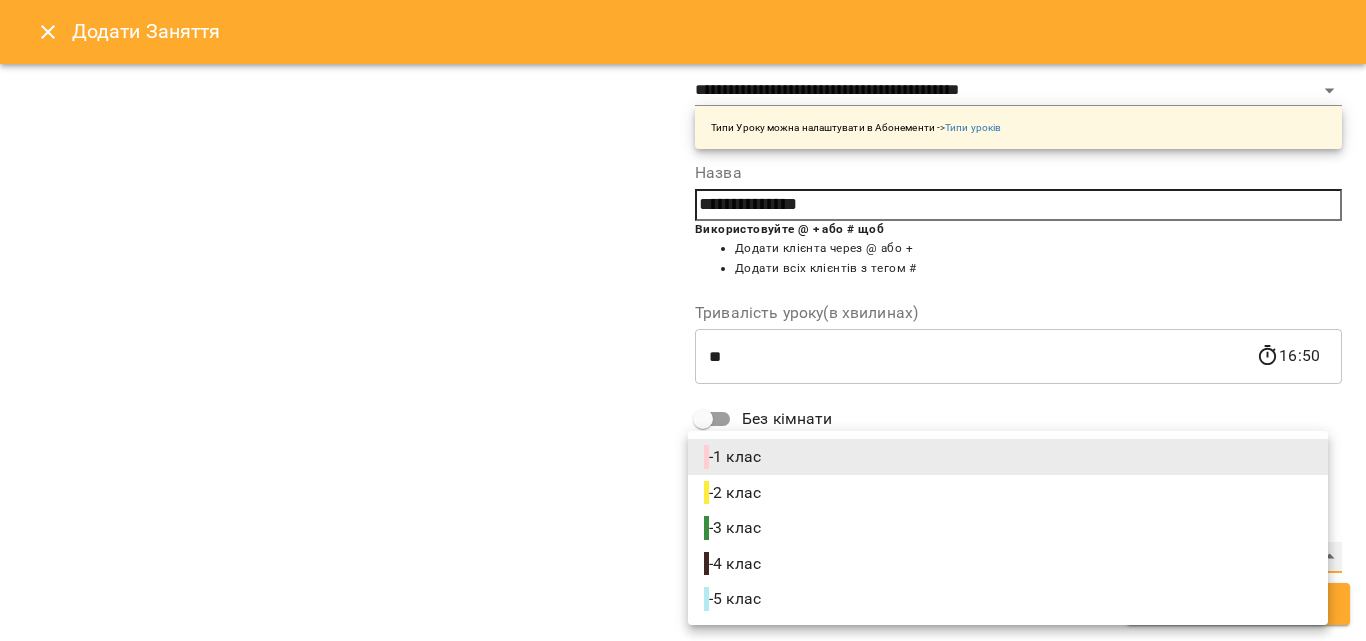type on "**********" 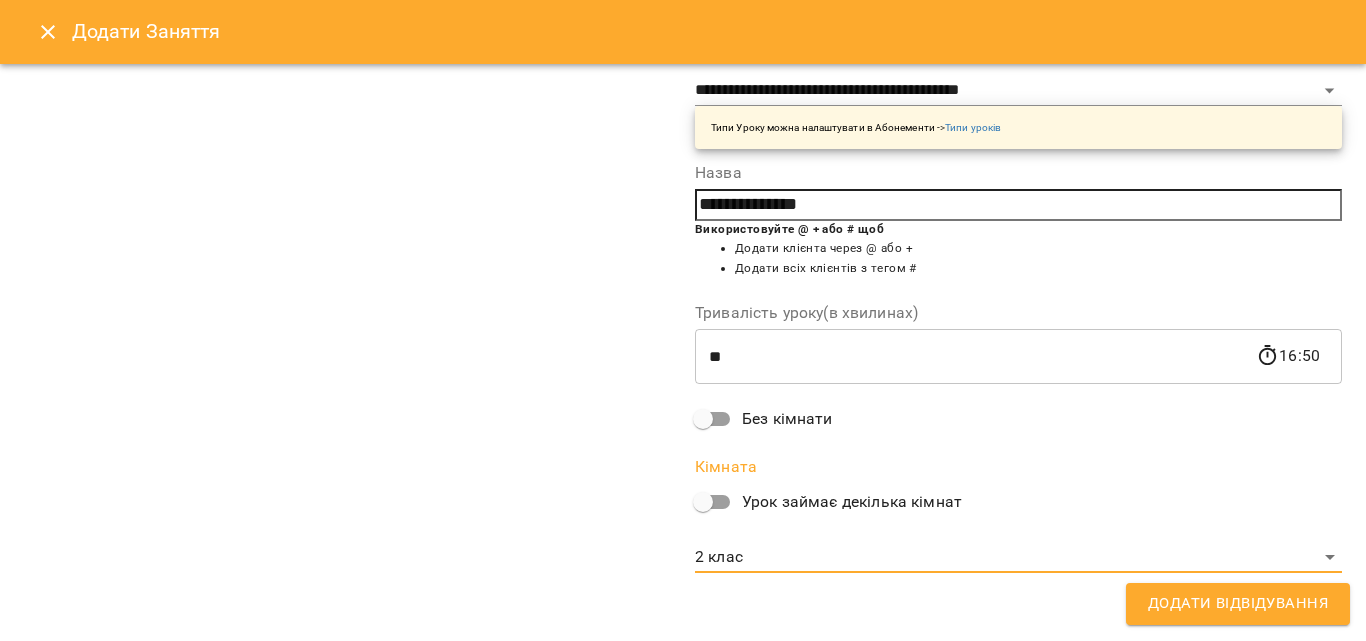 click on "Додати Відвідування" at bounding box center [1238, 604] 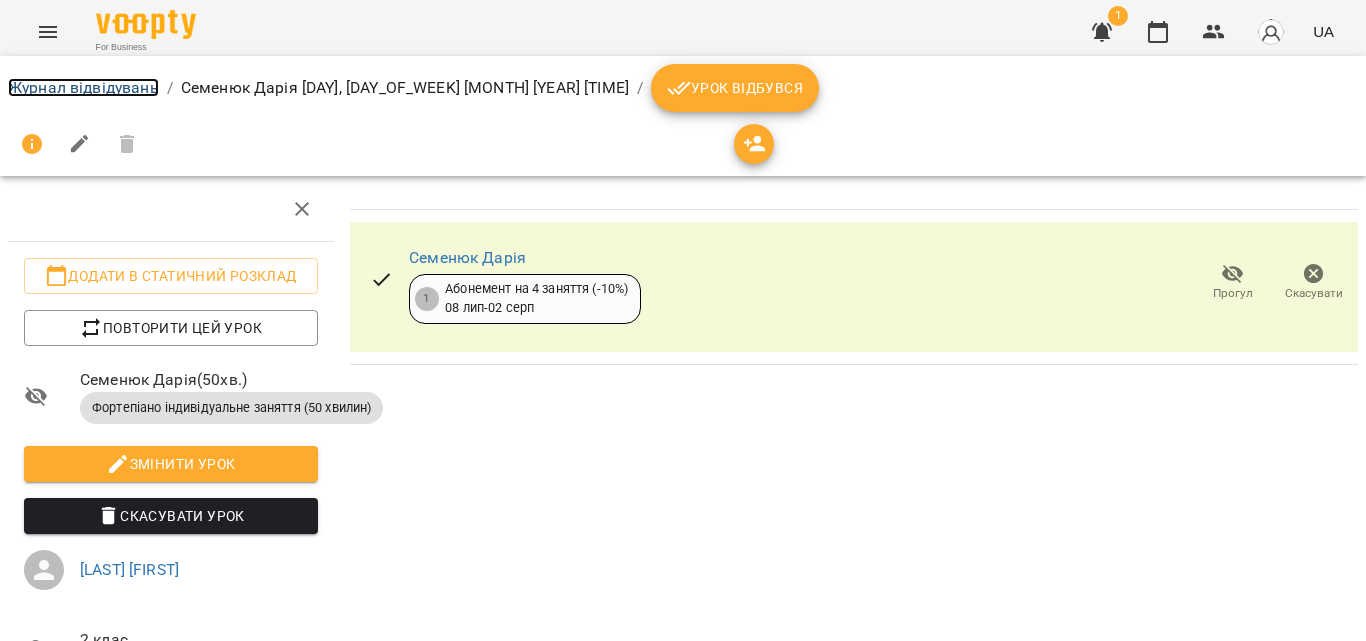click on "Журнал відвідувань" at bounding box center (83, 87) 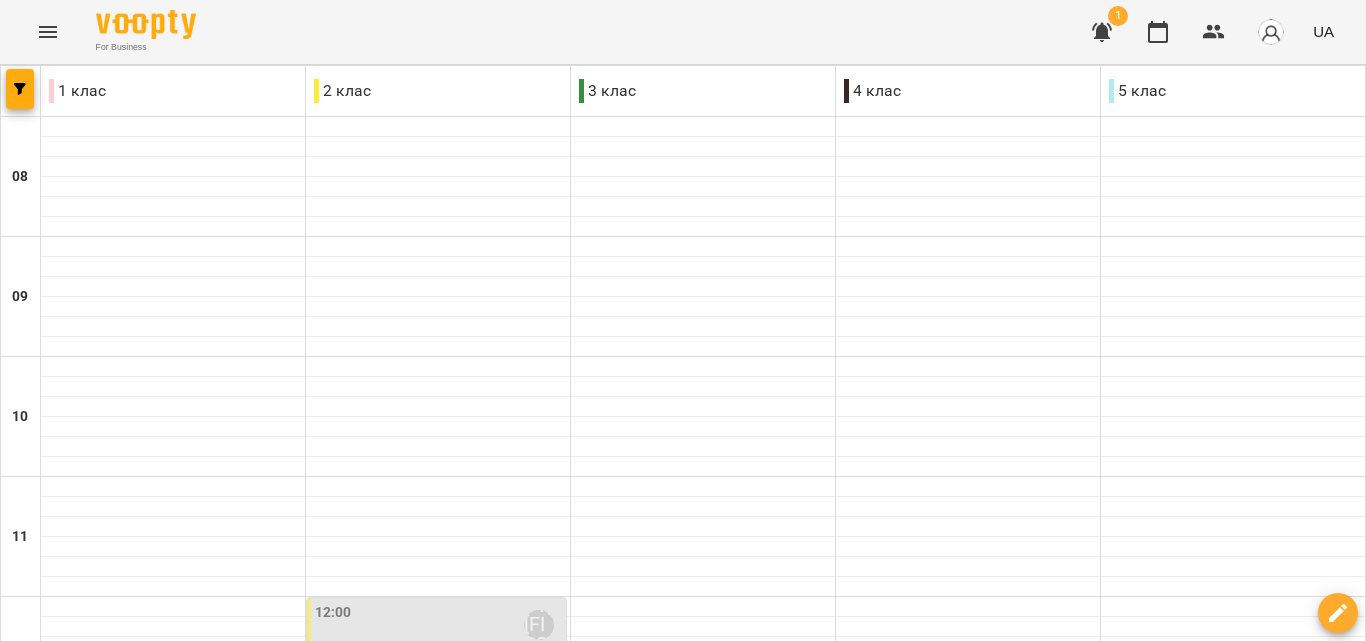 scroll, scrollTop: 700, scrollLeft: 0, axis: vertical 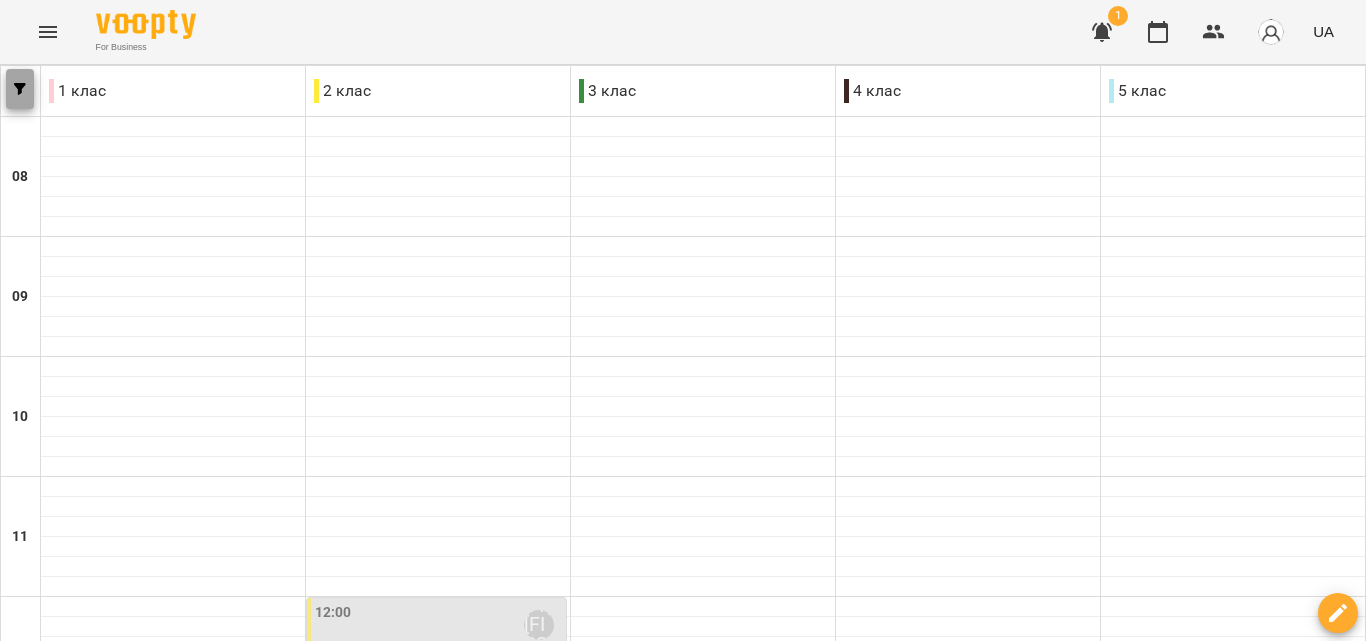 click at bounding box center (20, 89) 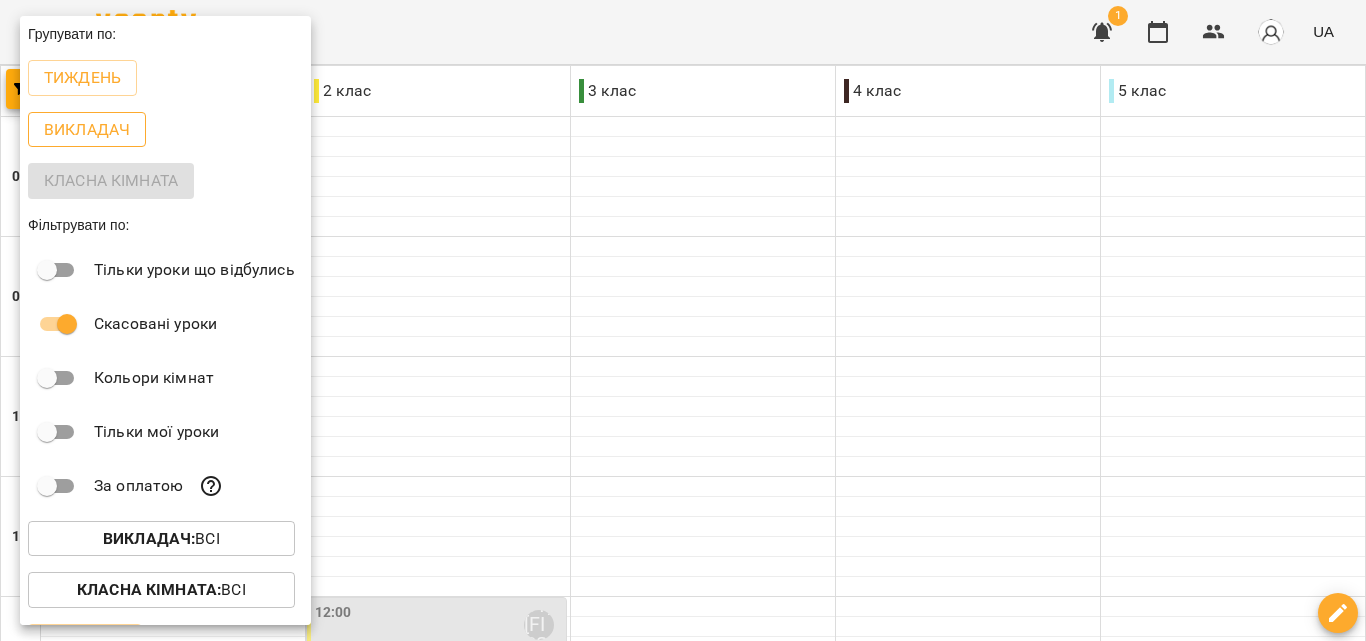 click on "Викладач" at bounding box center (87, 130) 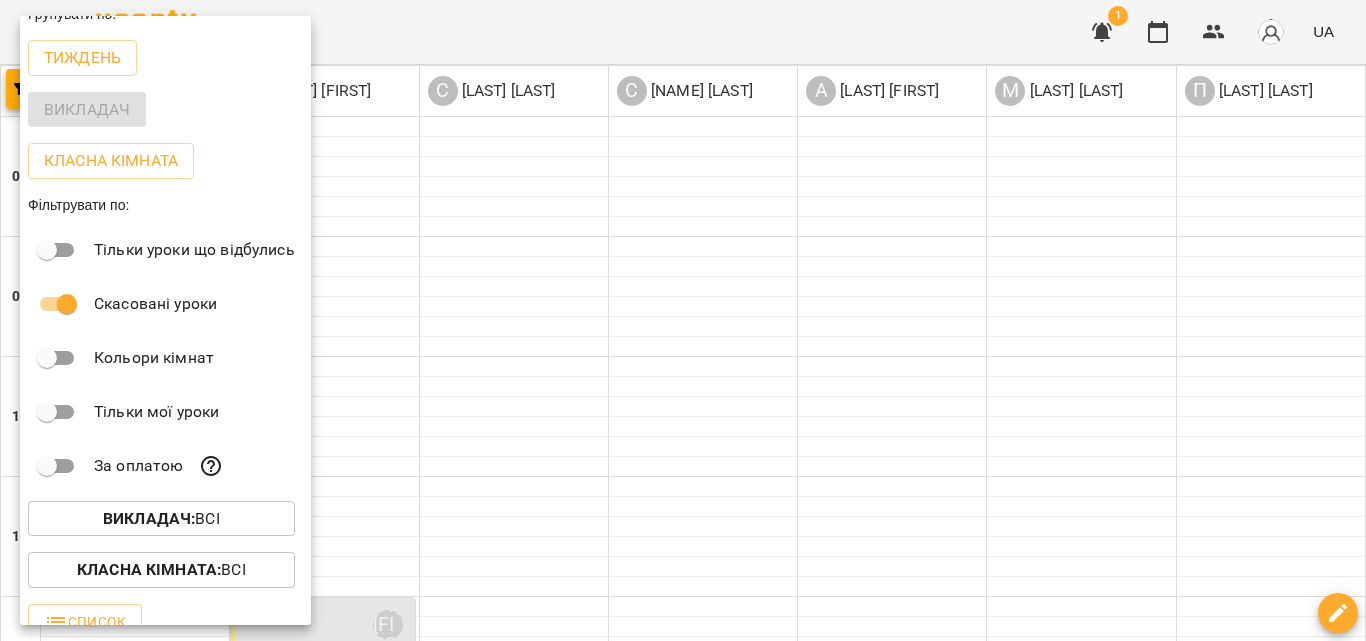 scroll, scrollTop: 49, scrollLeft: 0, axis: vertical 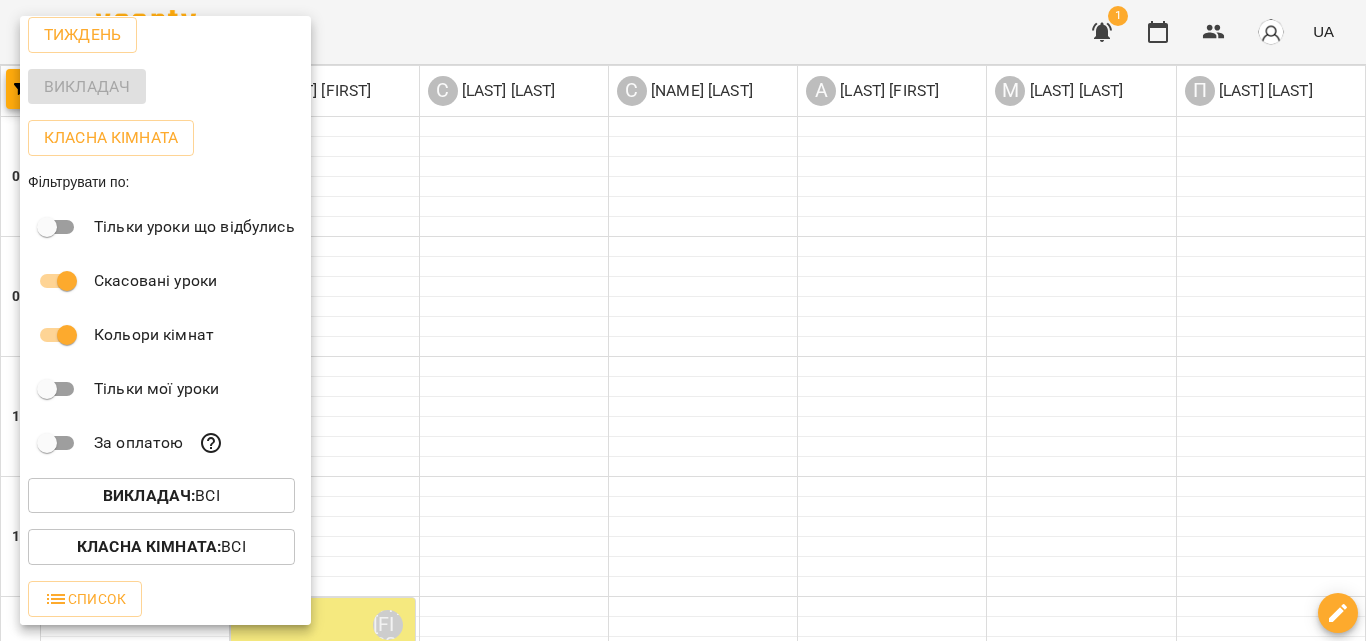 click at bounding box center (683, 320) 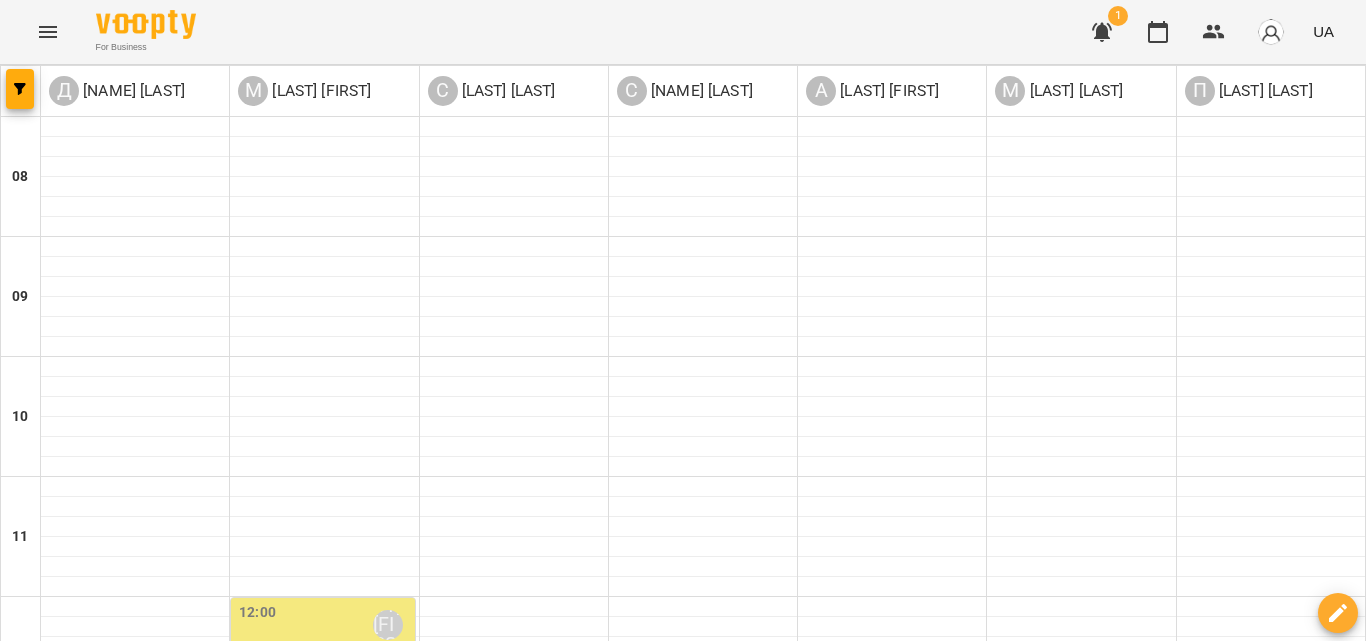 scroll, scrollTop: 500, scrollLeft: 0, axis: vertical 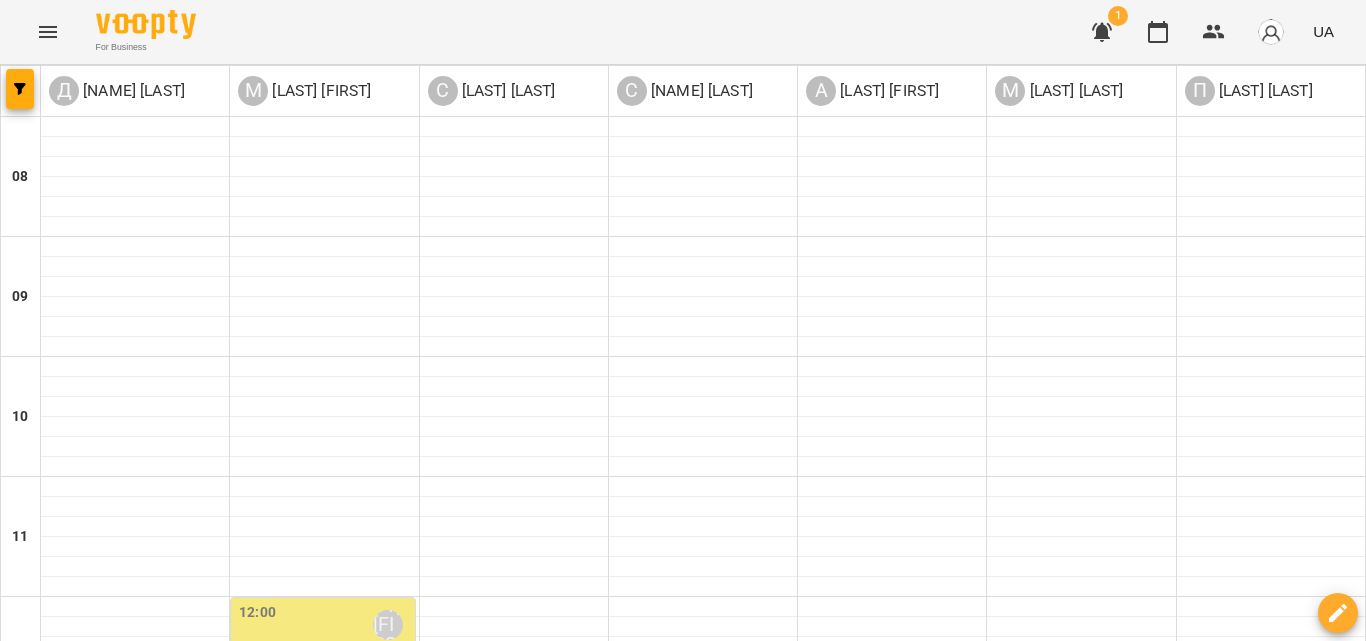 click on "вт" at bounding box center [262, 1583] 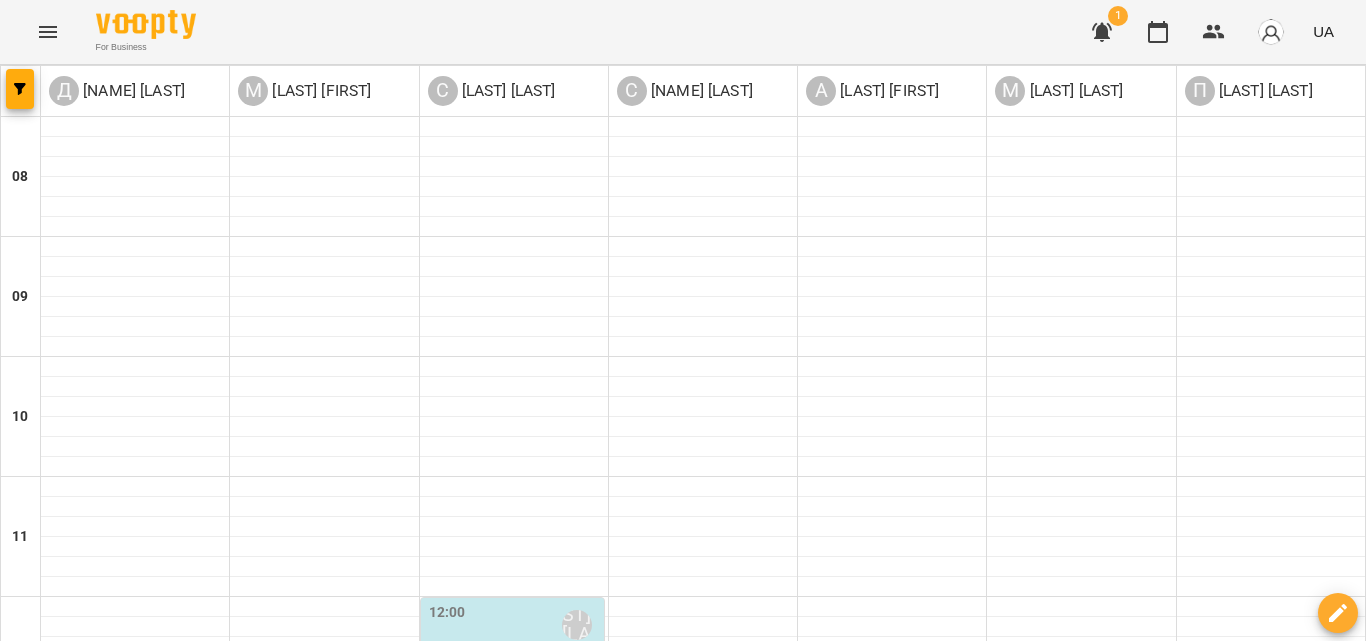 scroll, scrollTop: 400, scrollLeft: 0, axis: vertical 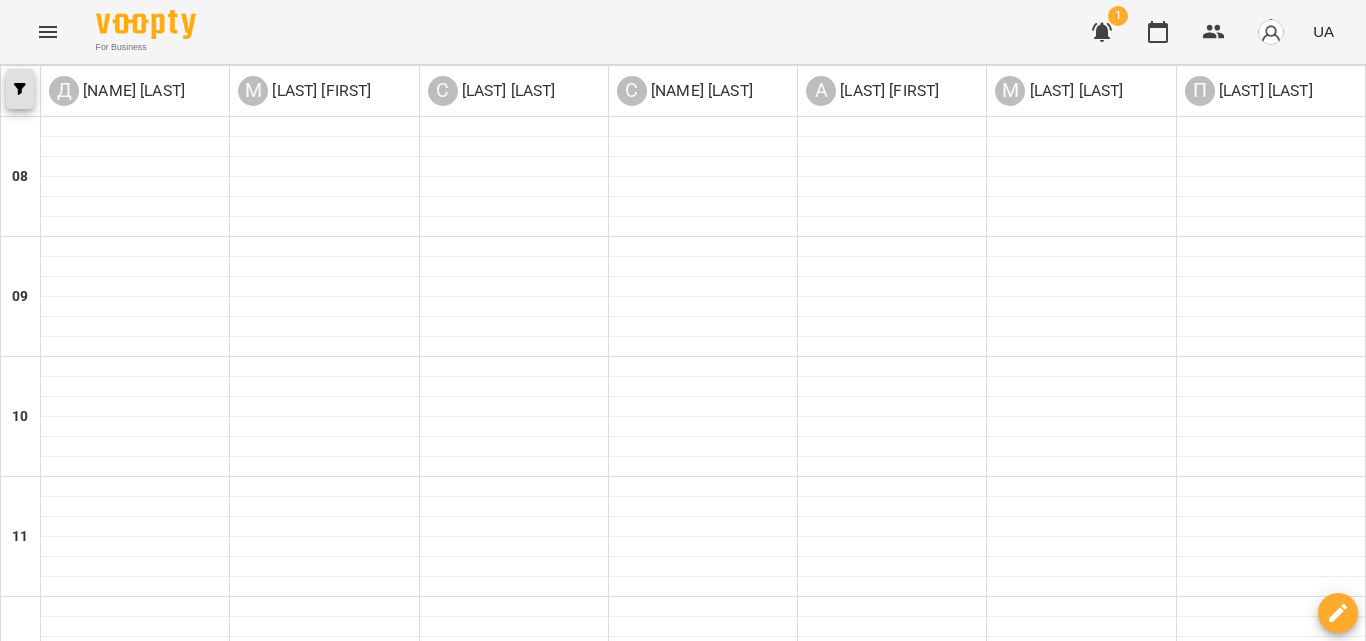click 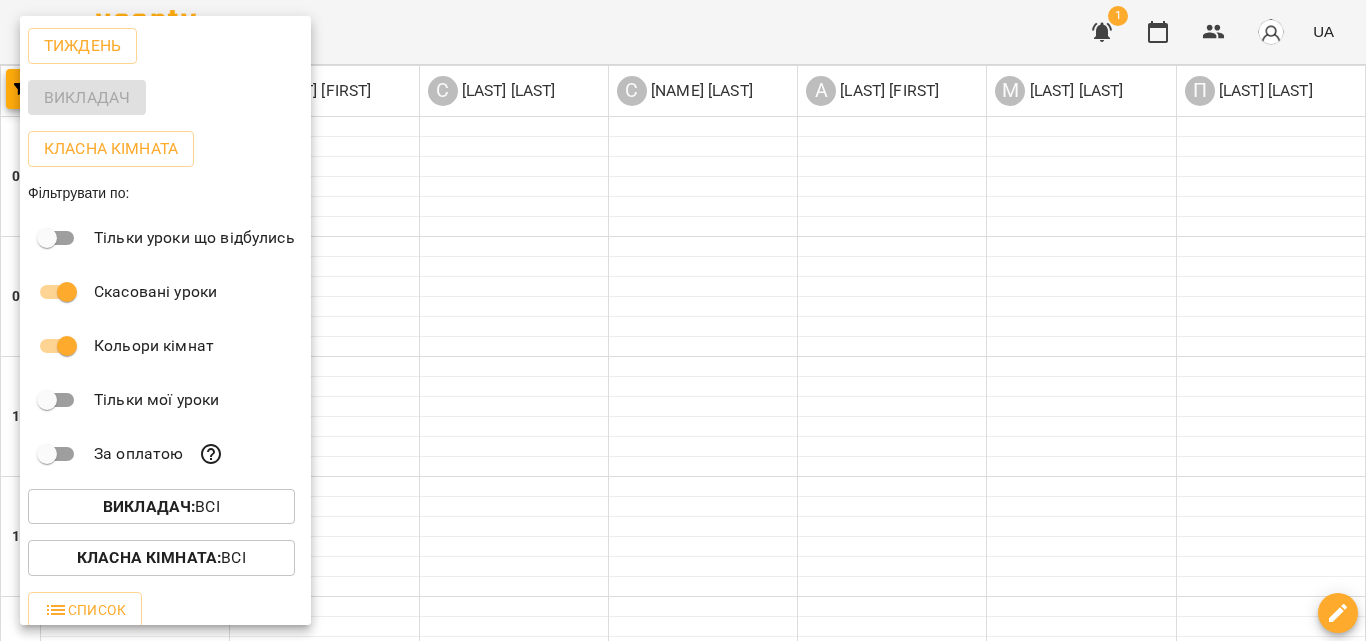 scroll, scrollTop: 49, scrollLeft: 0, axis: vertical 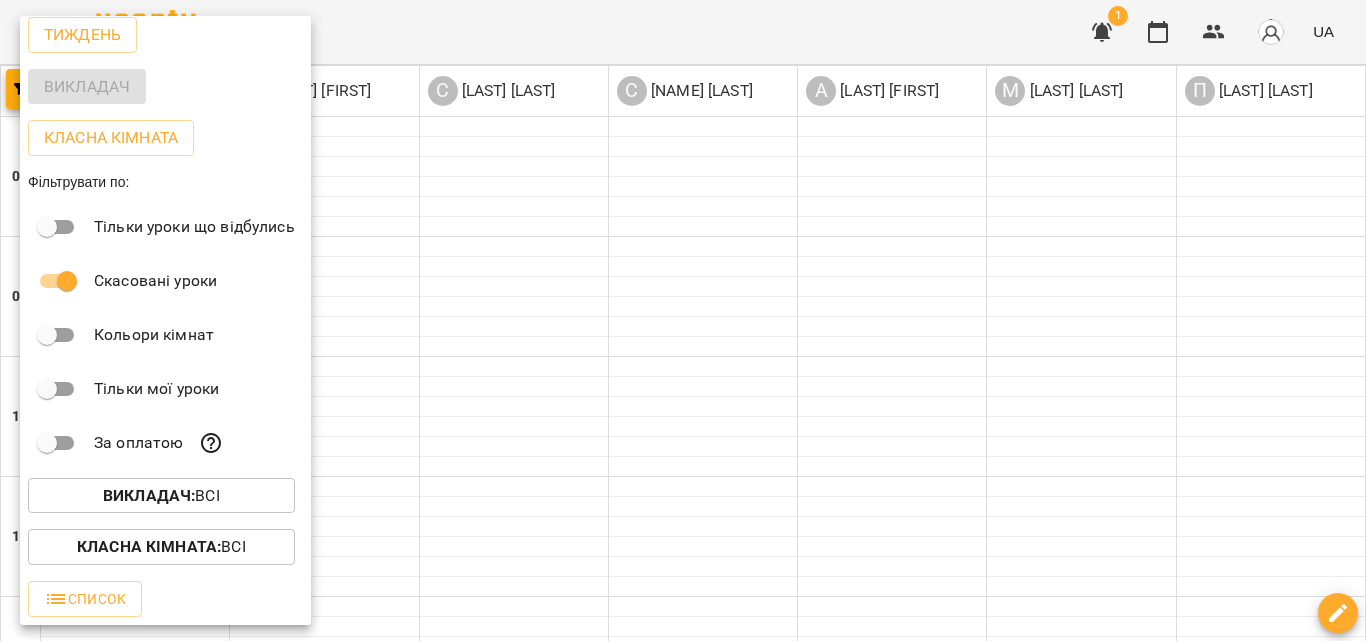 click at bounding box center [683, 320] 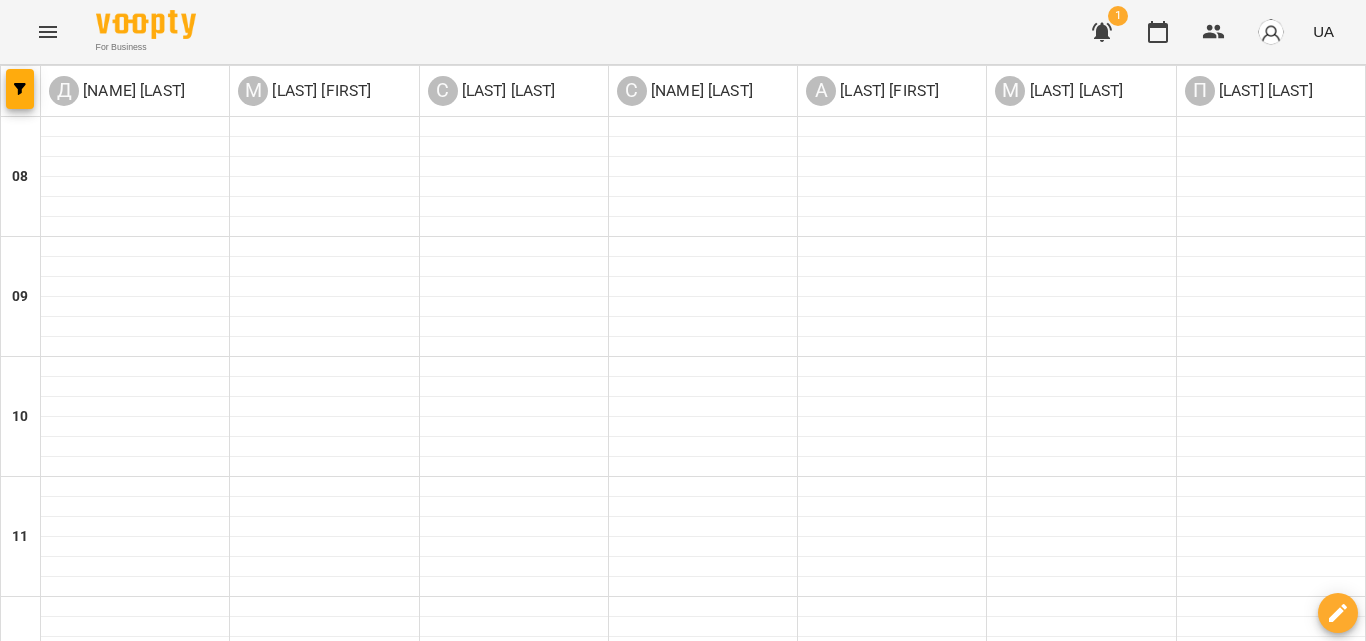 scroll, scrollTop: 700, scrollLeft: 0, axis: vertical 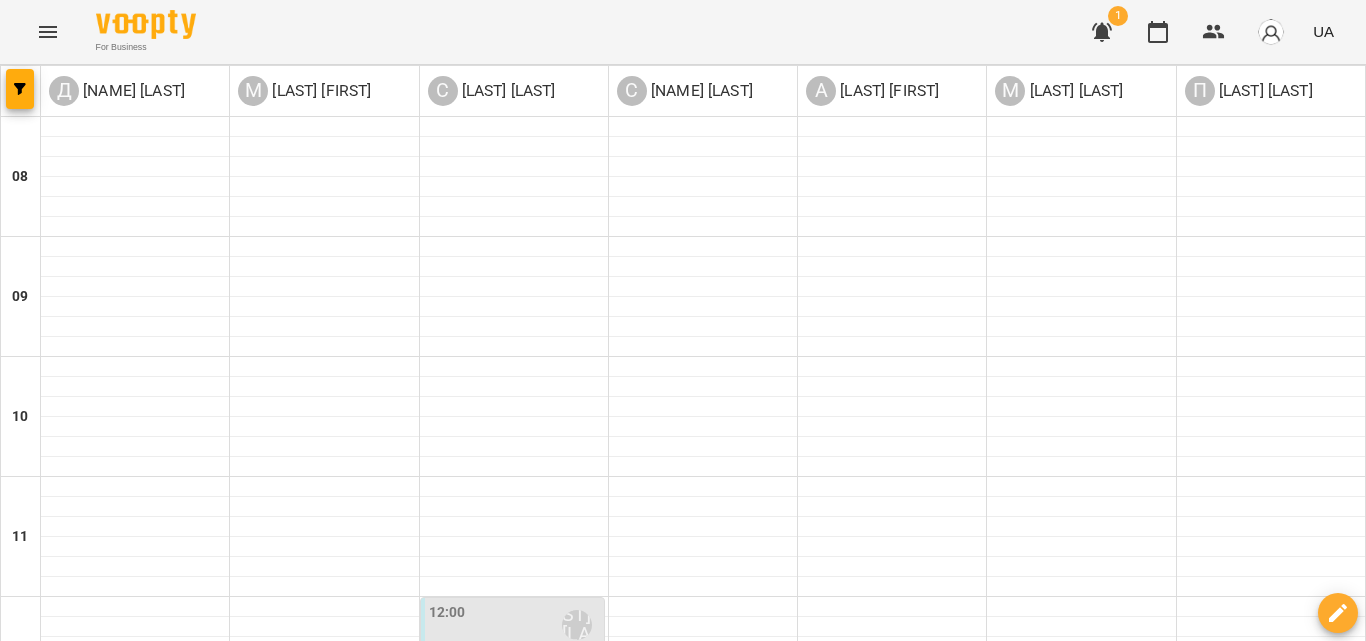 click on "**********" at bounding box center [683, 1648] 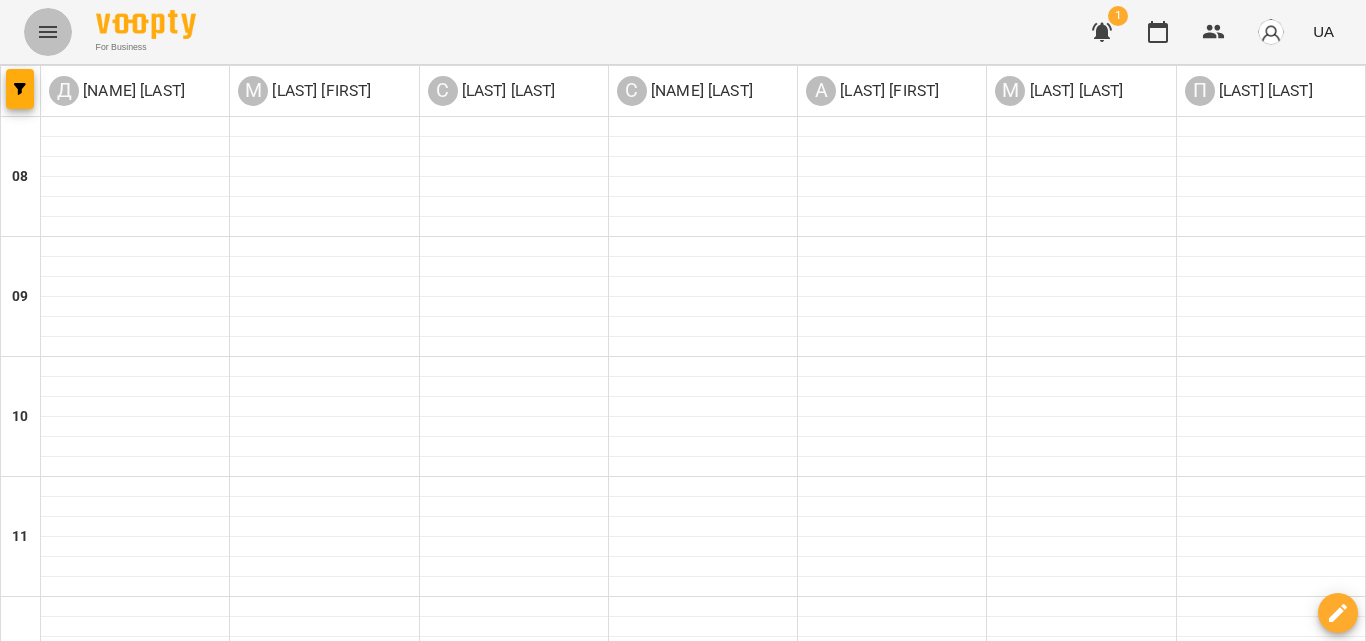 click 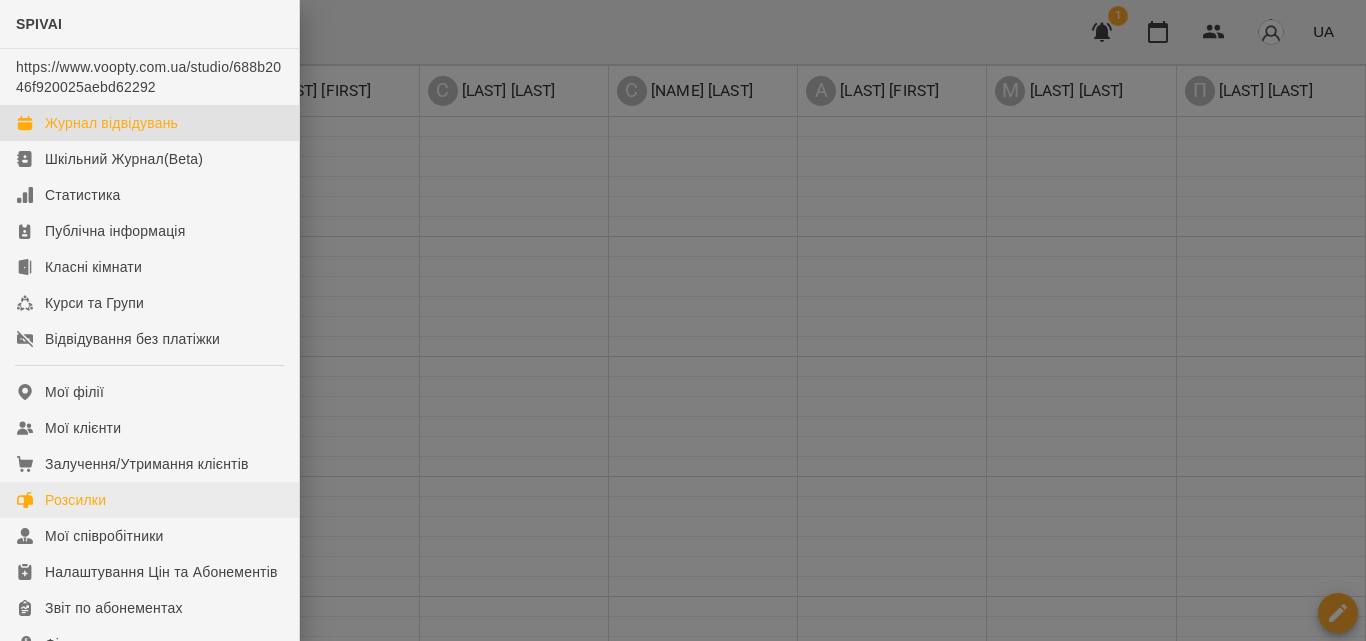scroll, scrollTop: 100, scrollLeft: 0, axis: vertical 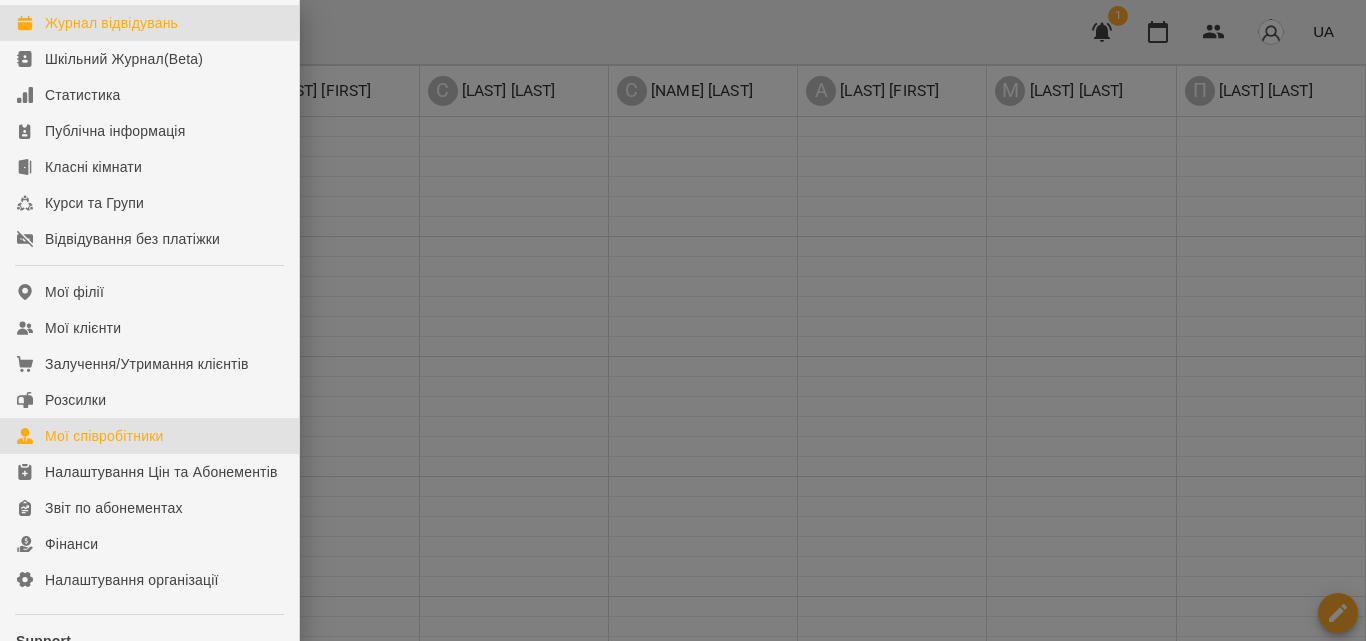 click on "Мої співробітники" at bounding box center (104, 436) 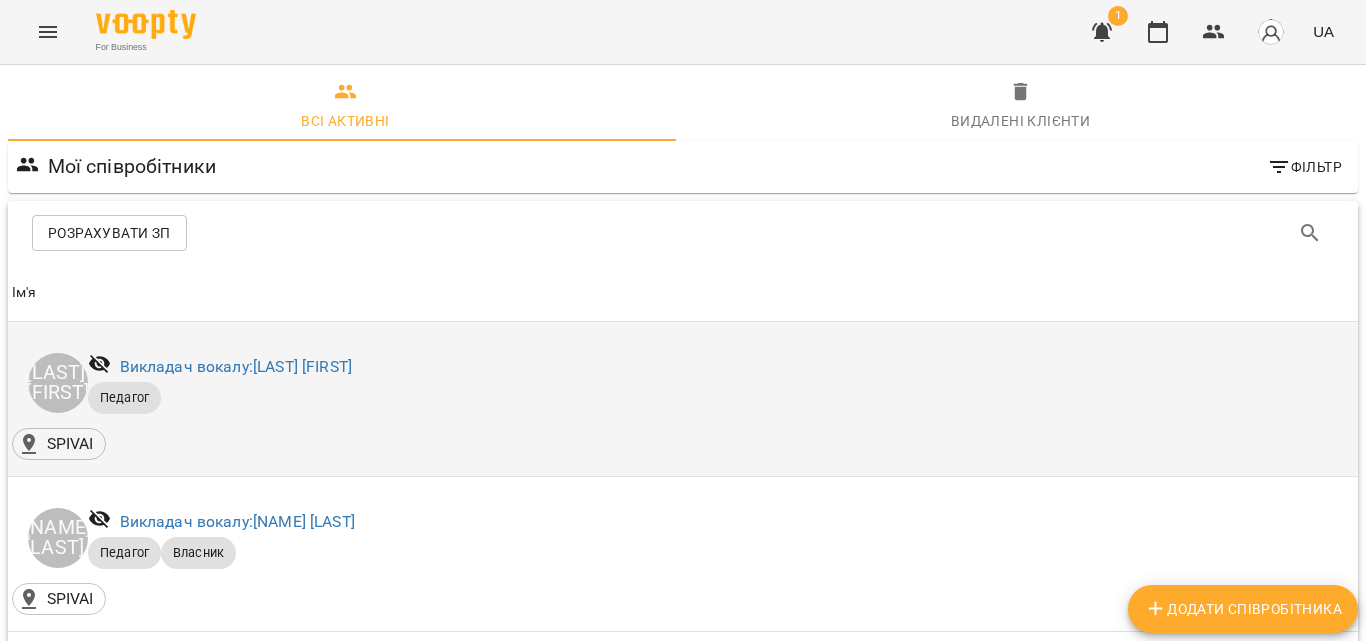 scroll, scrollTop: 100, scrollLeft: 0, axis: vertical 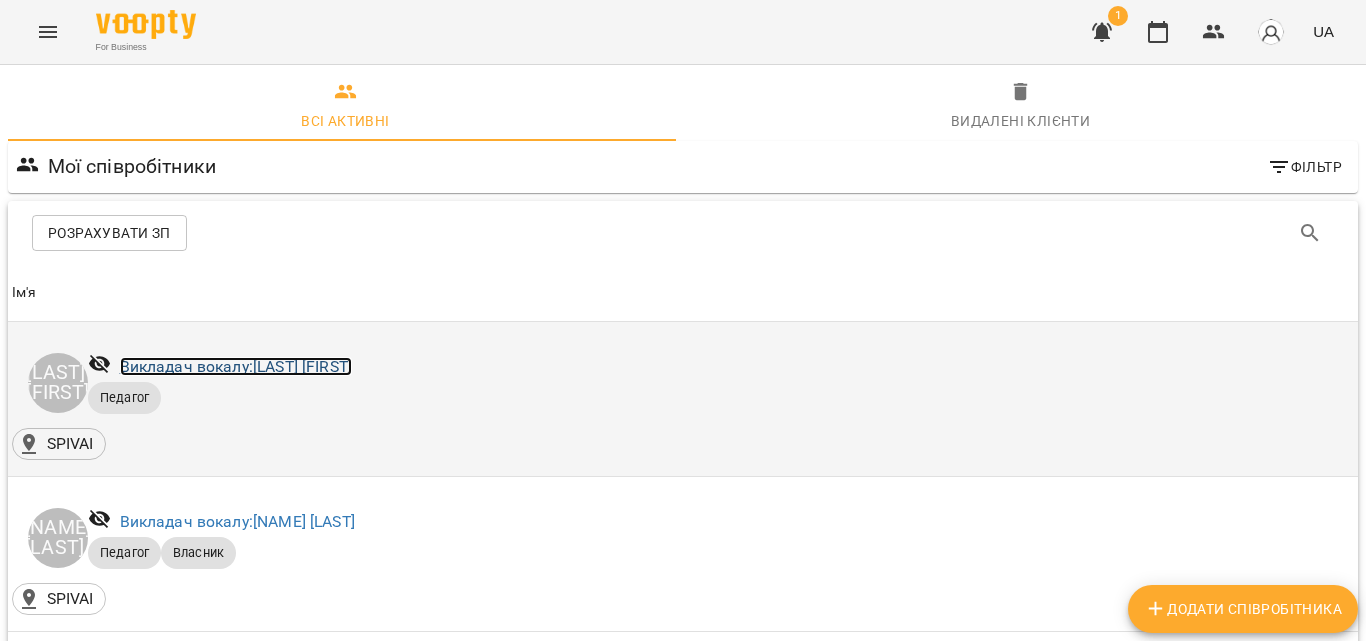 click on "Викладач вокалу:  [LAST] [LAST]" at bounding box center [236, 366] 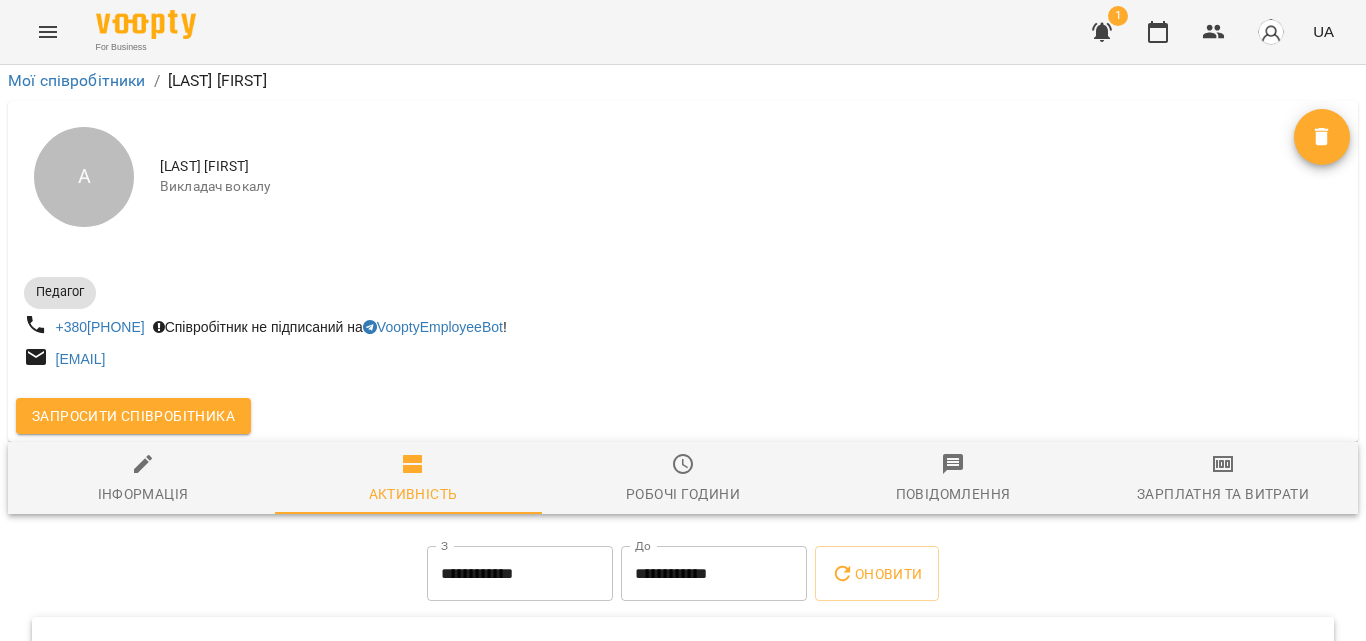 scroll, scrollTop: 261, scrollLeft: 0, axis: vertical 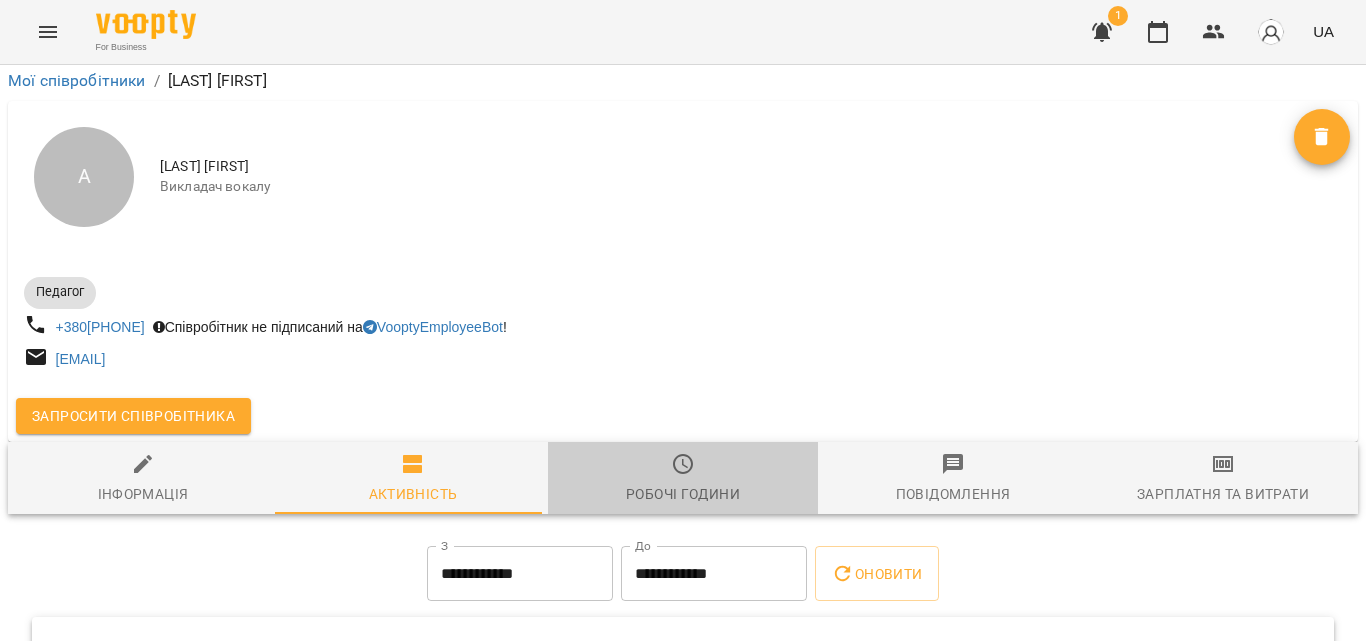 click on "Робочі години" at bounding box center [683, 479] 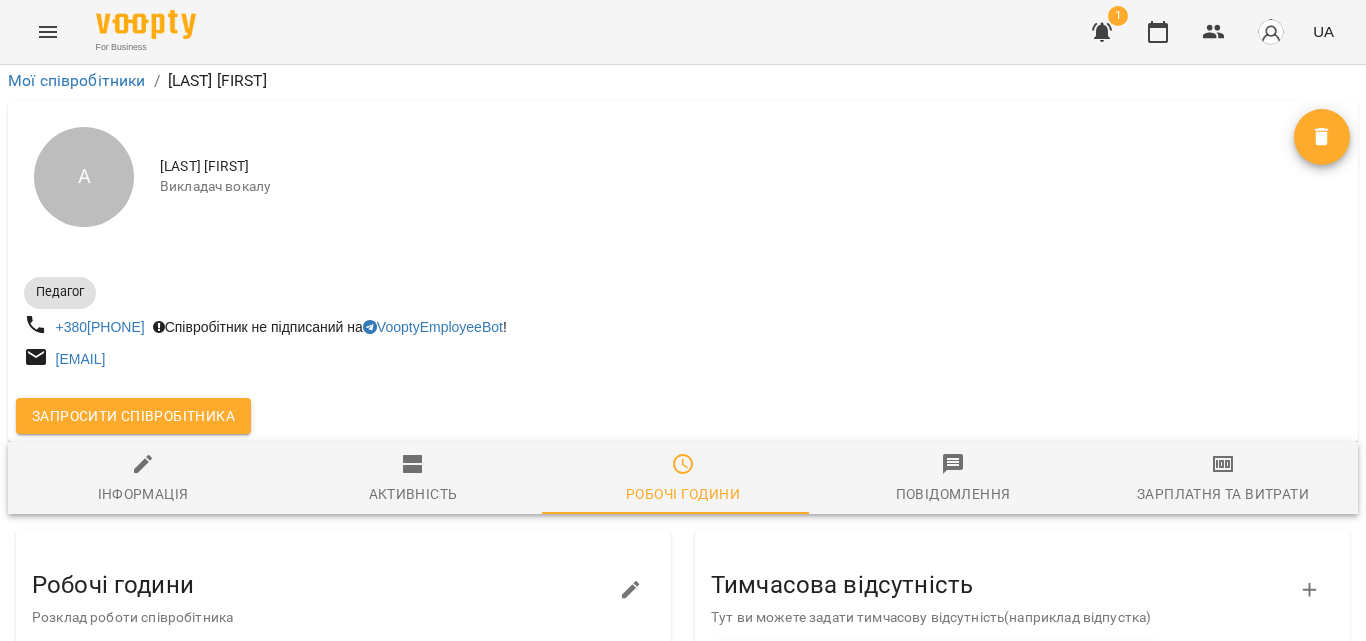 scroll, scrollTop: 189, scrollLeft: 0, axis: vertical 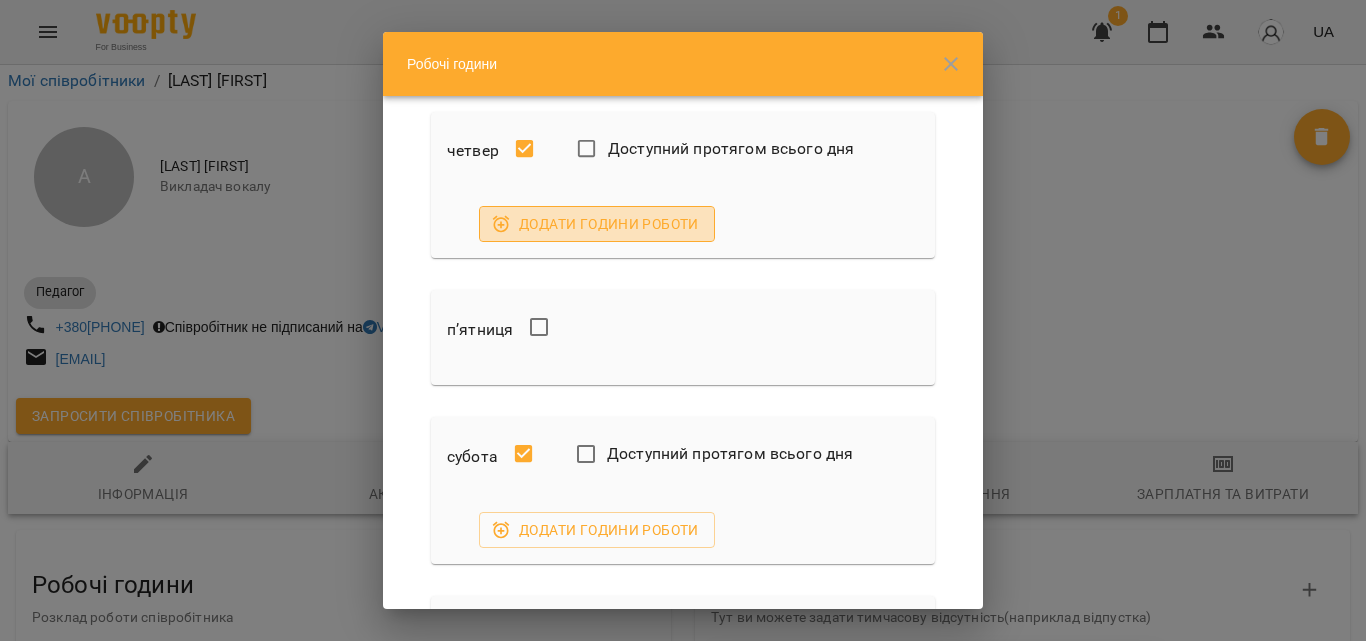 click on "Додати години роботи" at bounding box center [597, 224] 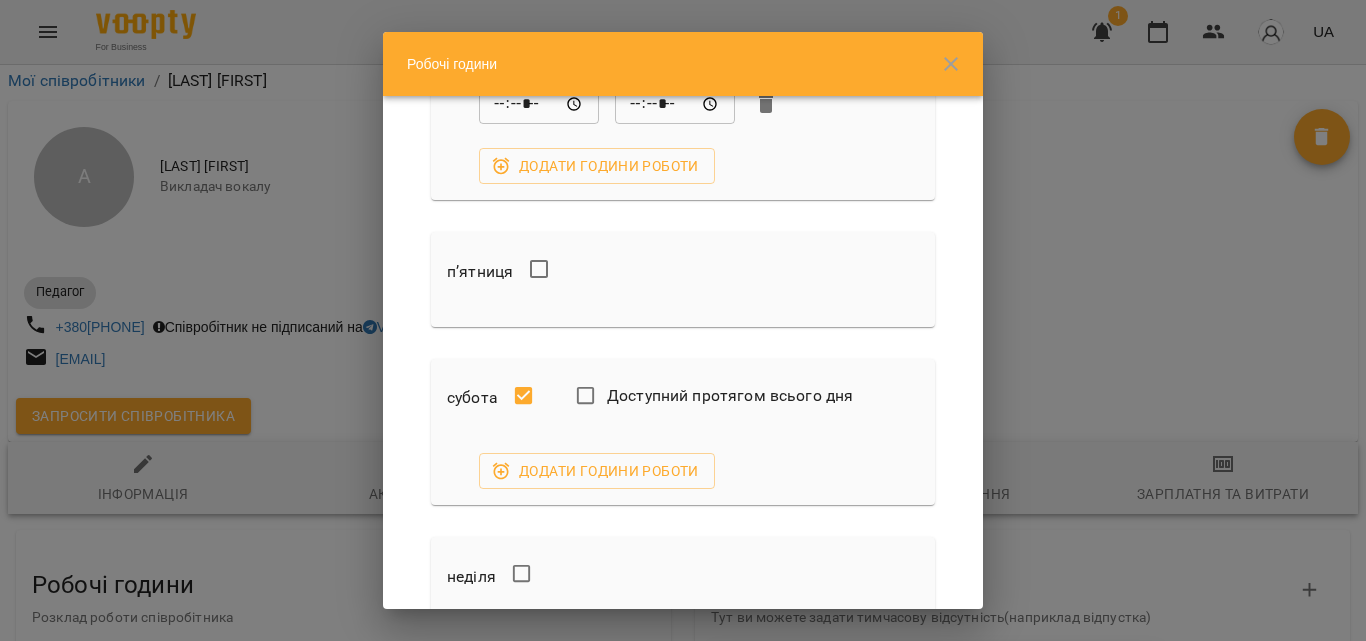scroll, scrollTop: 789, scrollLeft: 0, axis: vertical 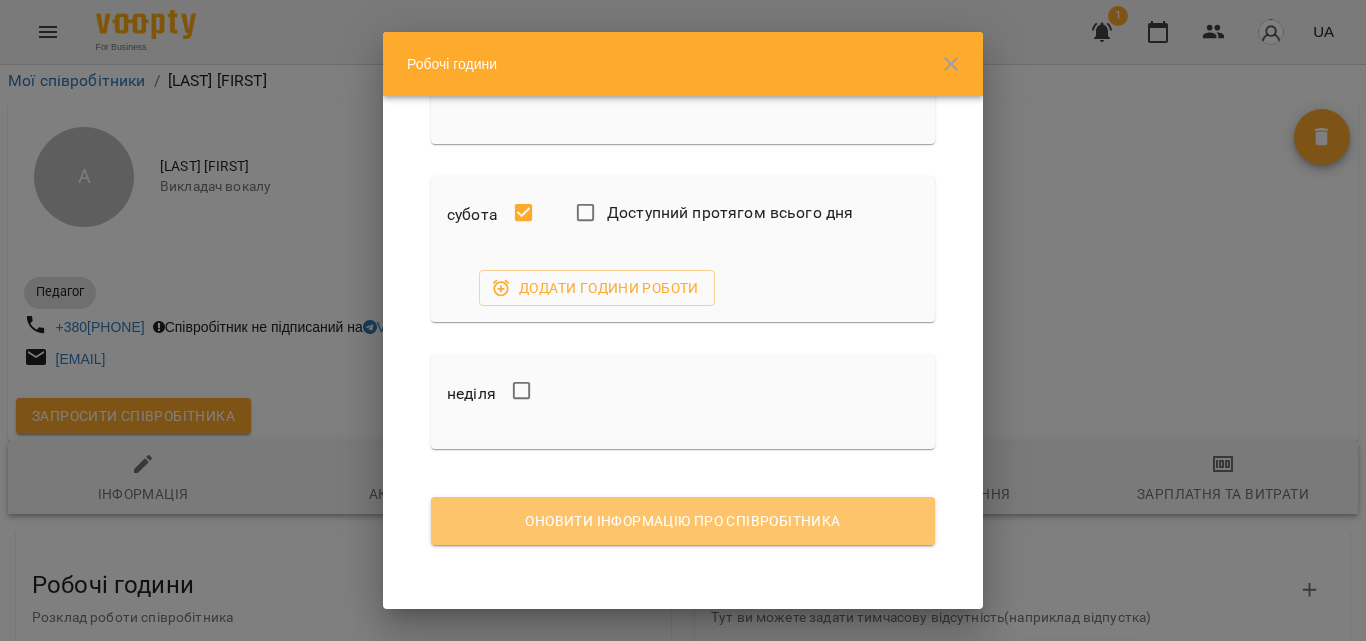 click on "Оновити інформацію про співробітника" at bounding box center [683, 521] 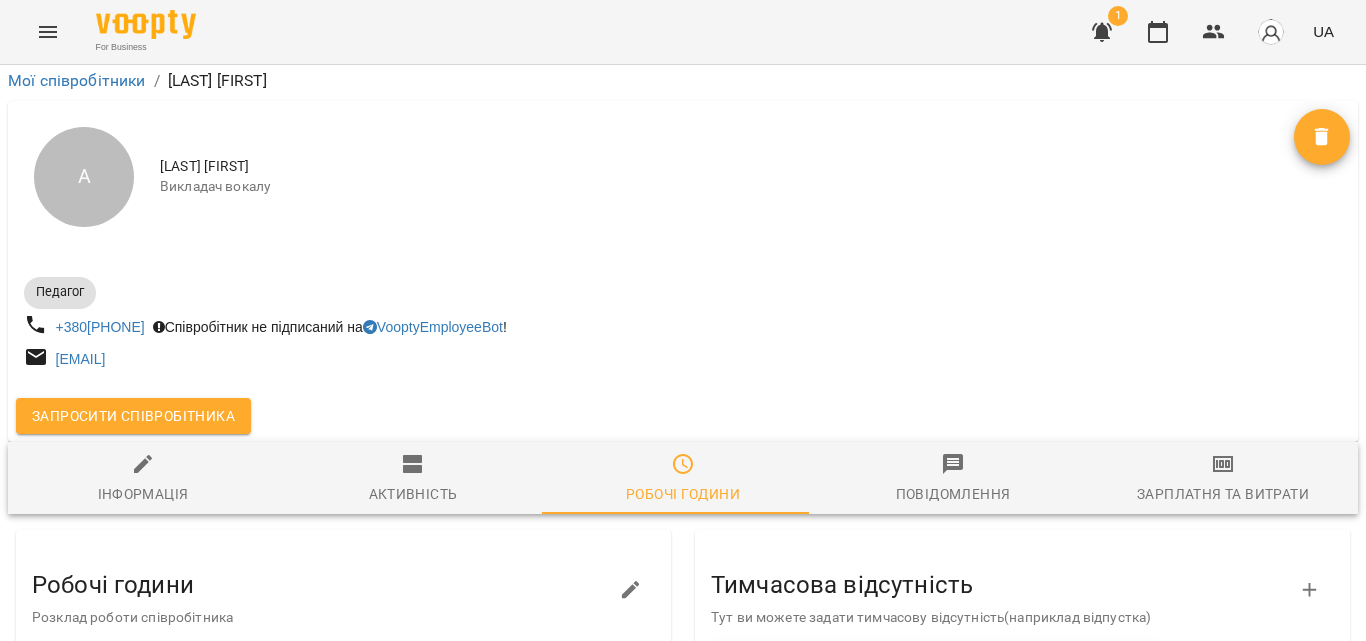 scroll, scrollTop: 516, scrollLeft: 0, axis: vertical 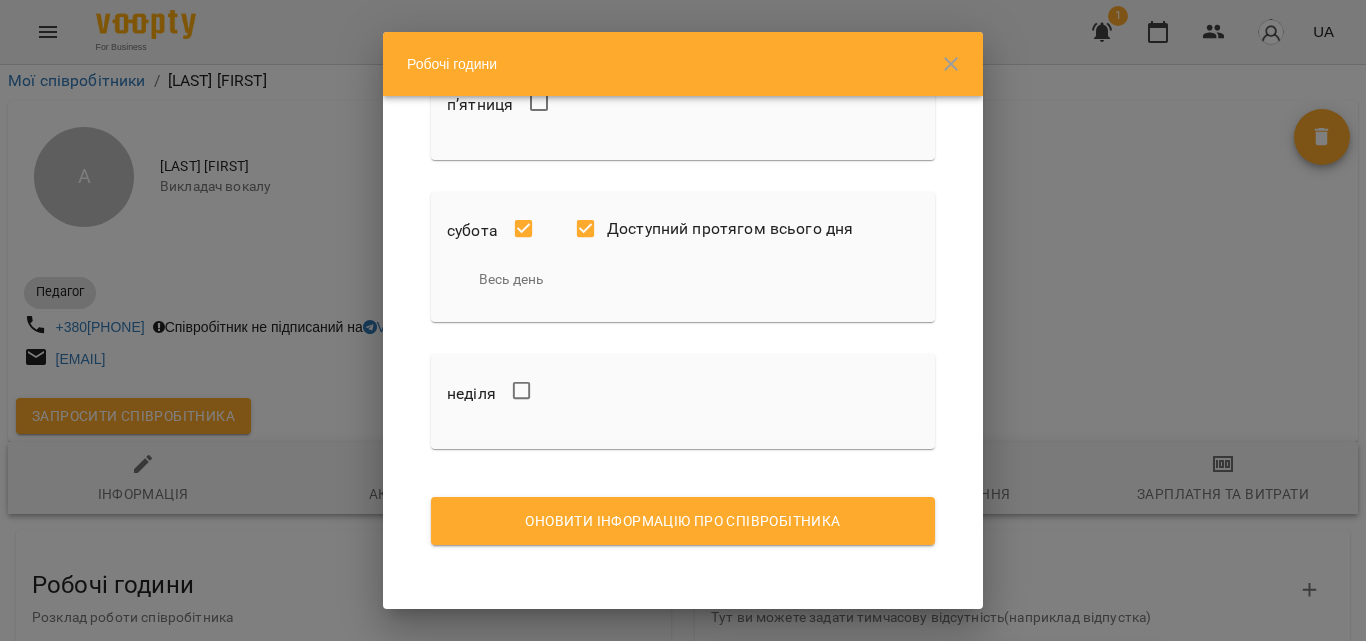 click on "Оновити інформацію про співробітника" at bounding box center (683, 521) 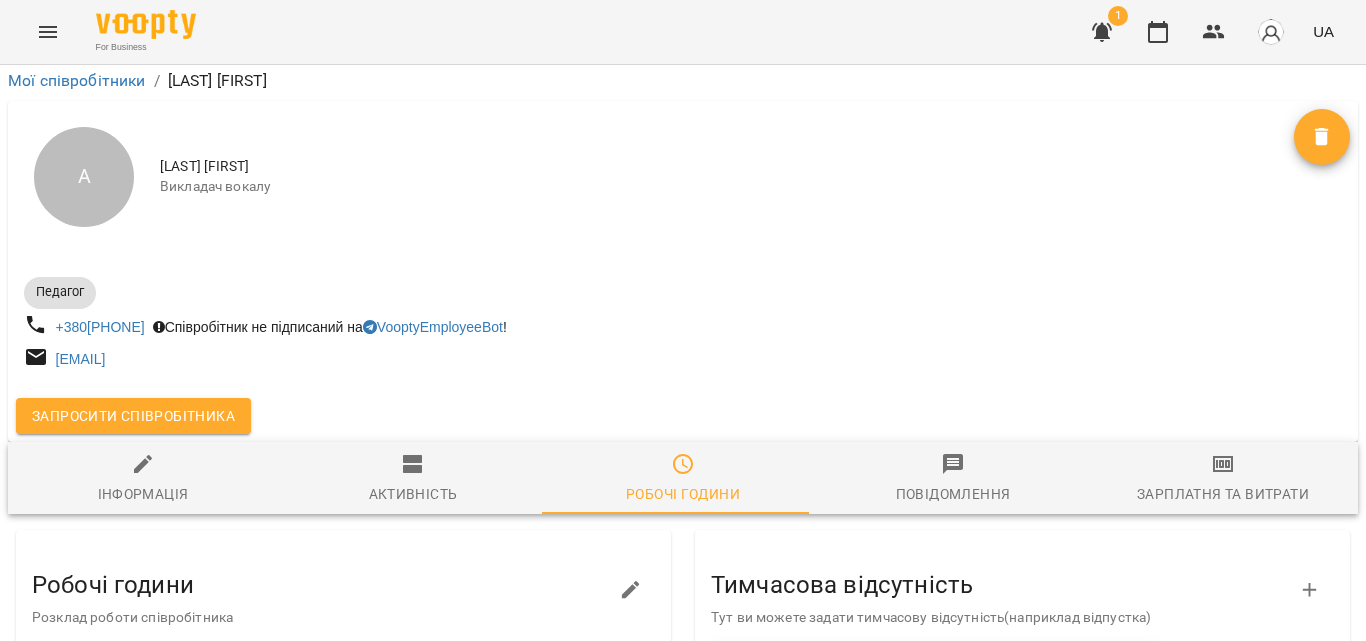 scroll, scrollTop: 289, scrollLeft: 0, axis: vertical 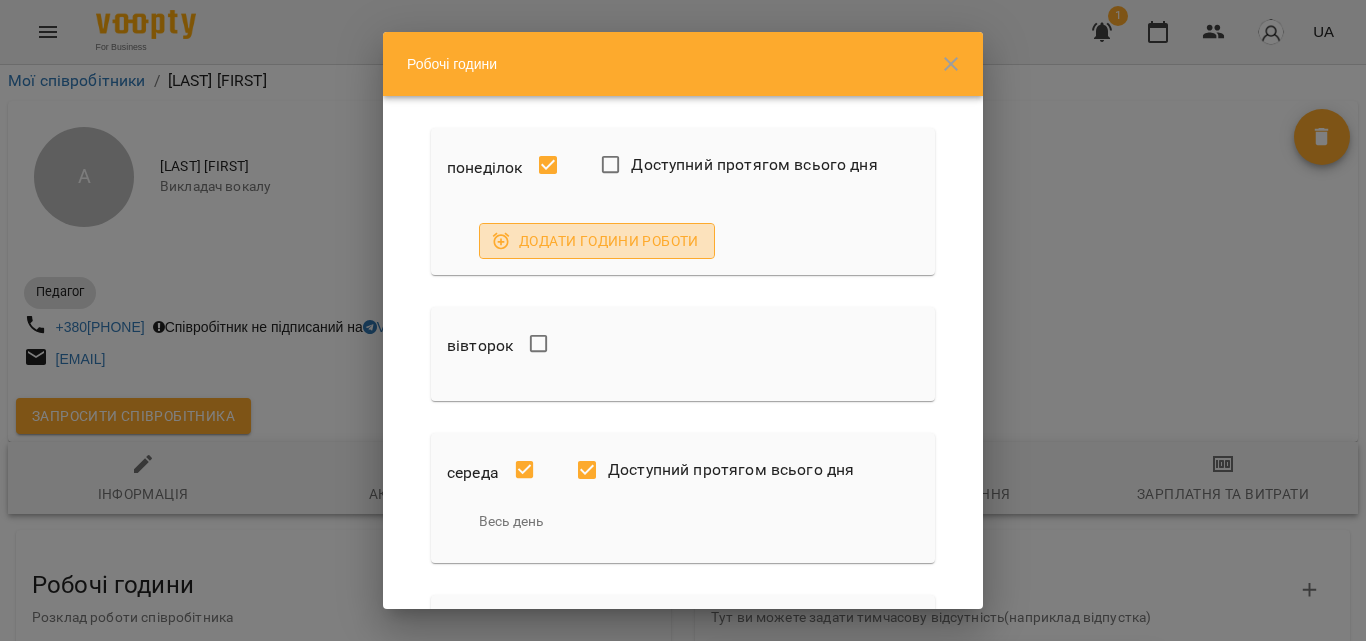 click on "Додати години роботи" at bounding box center (597, 241) 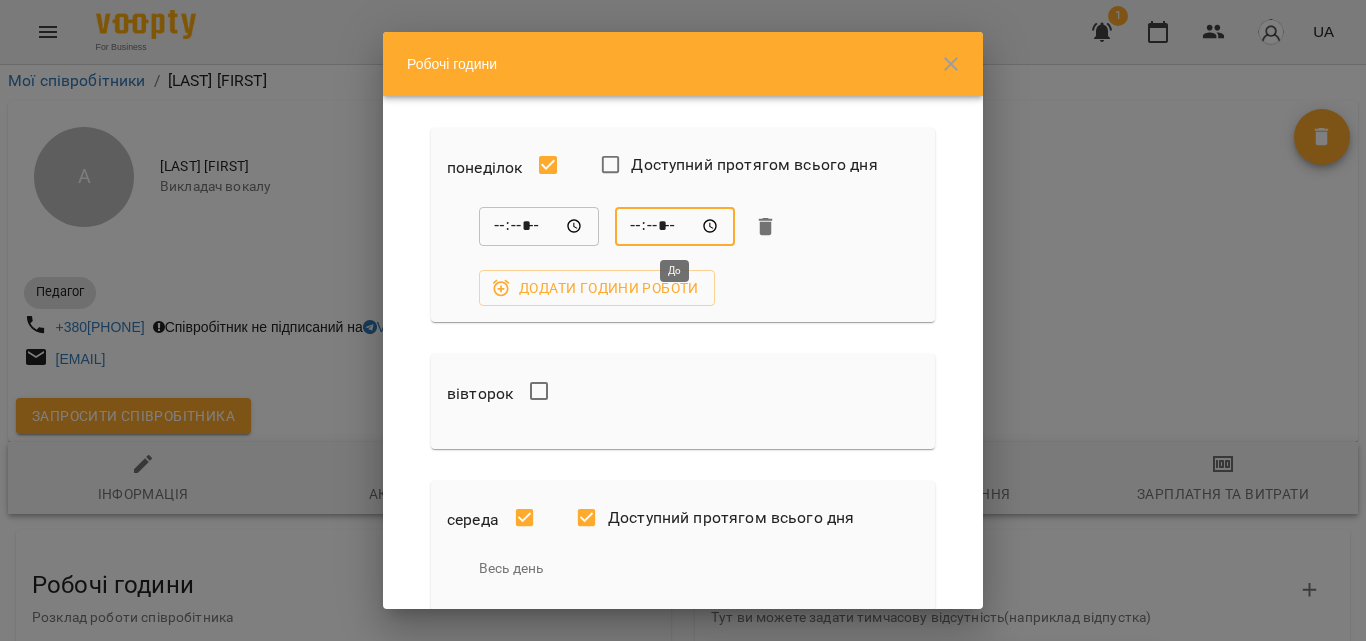click on "*****" at bounding box center [675, 227] 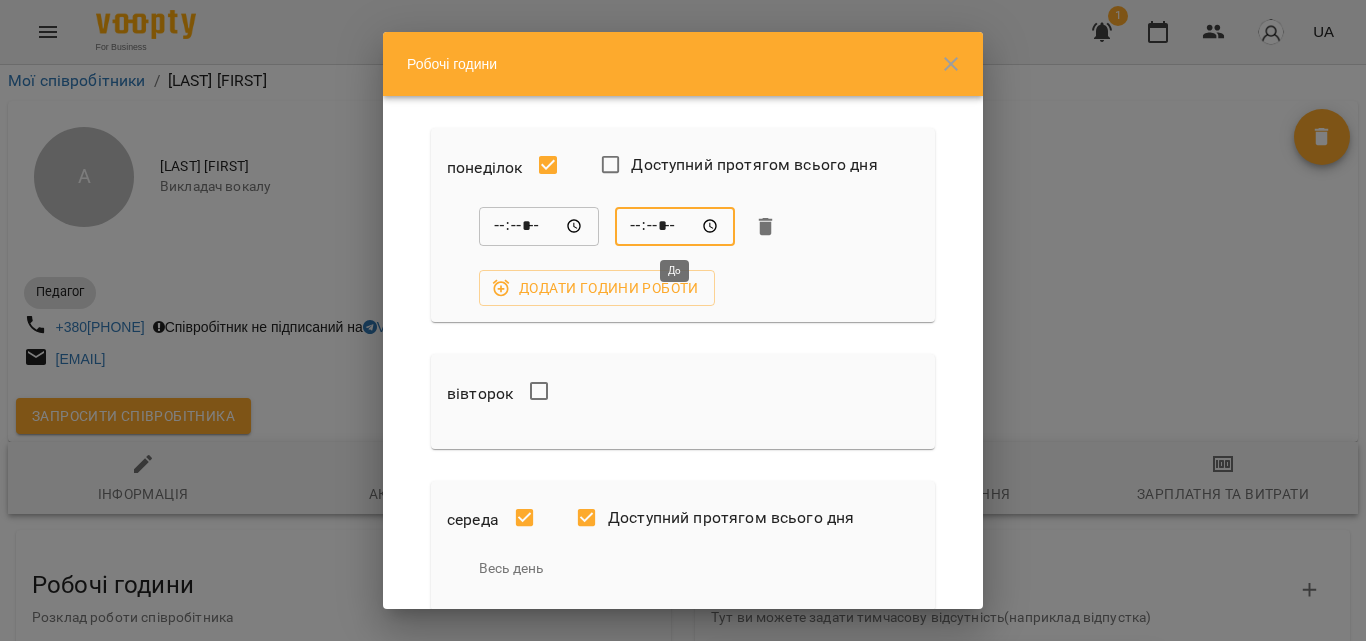 click on "*****" at bounding box center [675, 227] 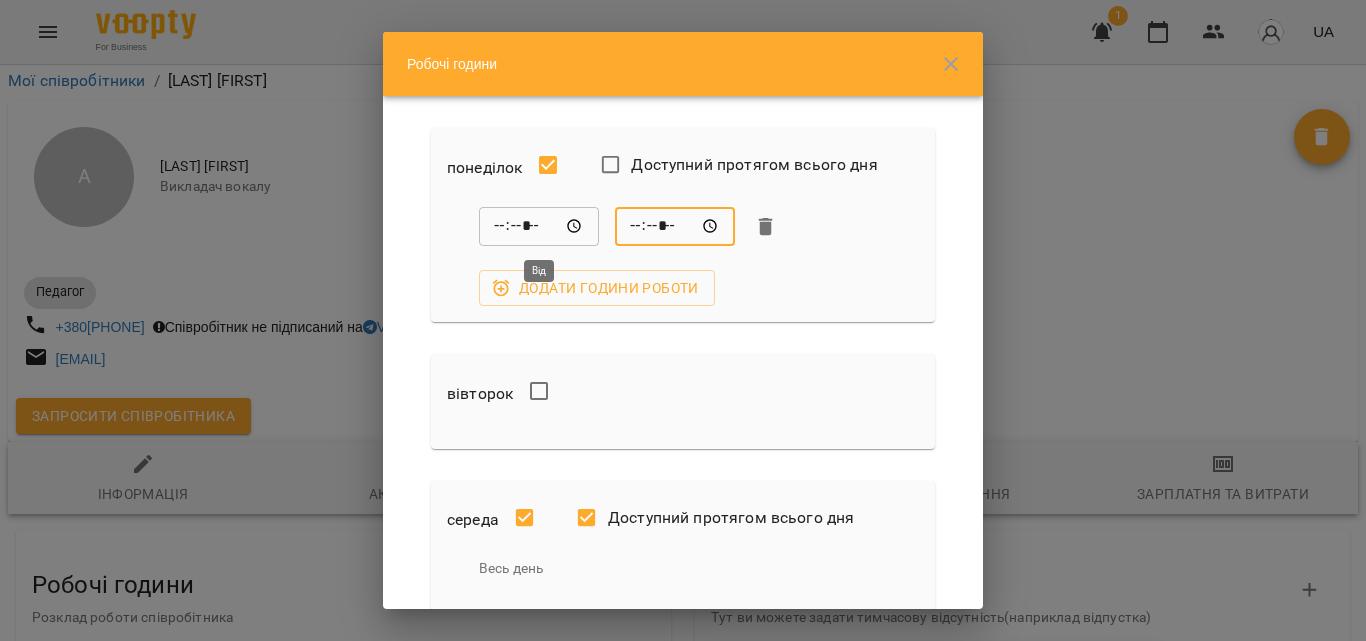 click on "*****" at bounding box center (539, 227) 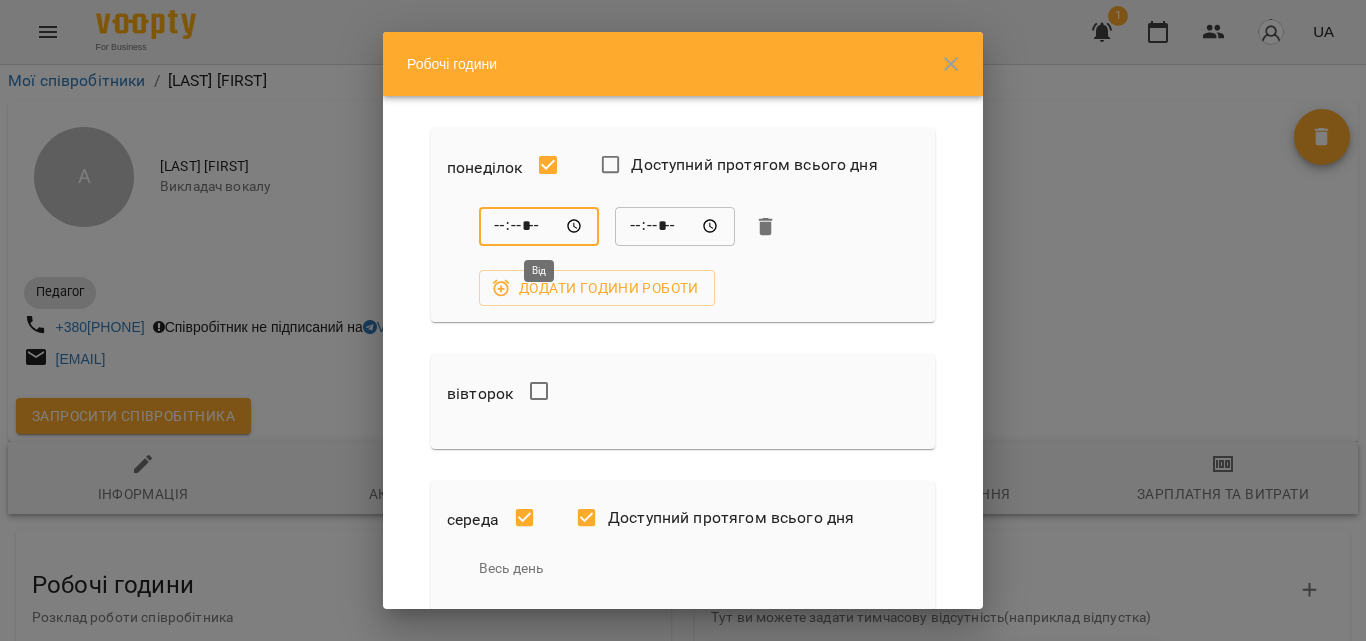 type on "*****" 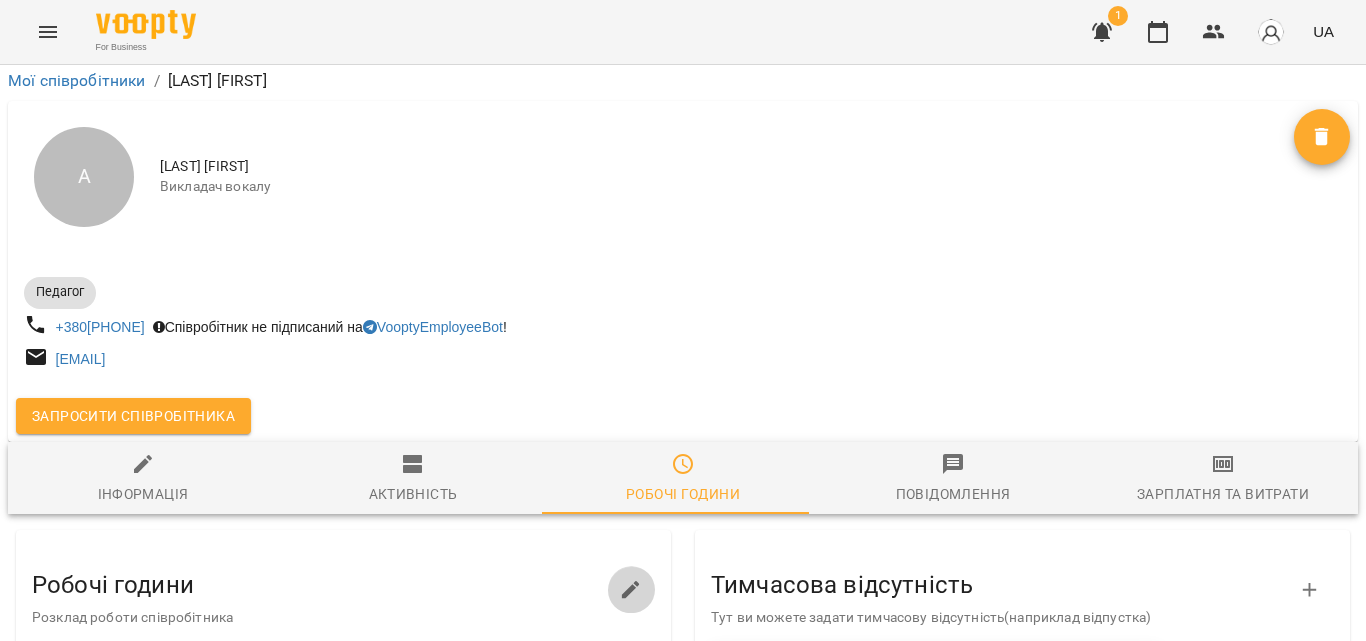 scroll, scrollTop: 389, scrollLeft: 0, axis: vertical 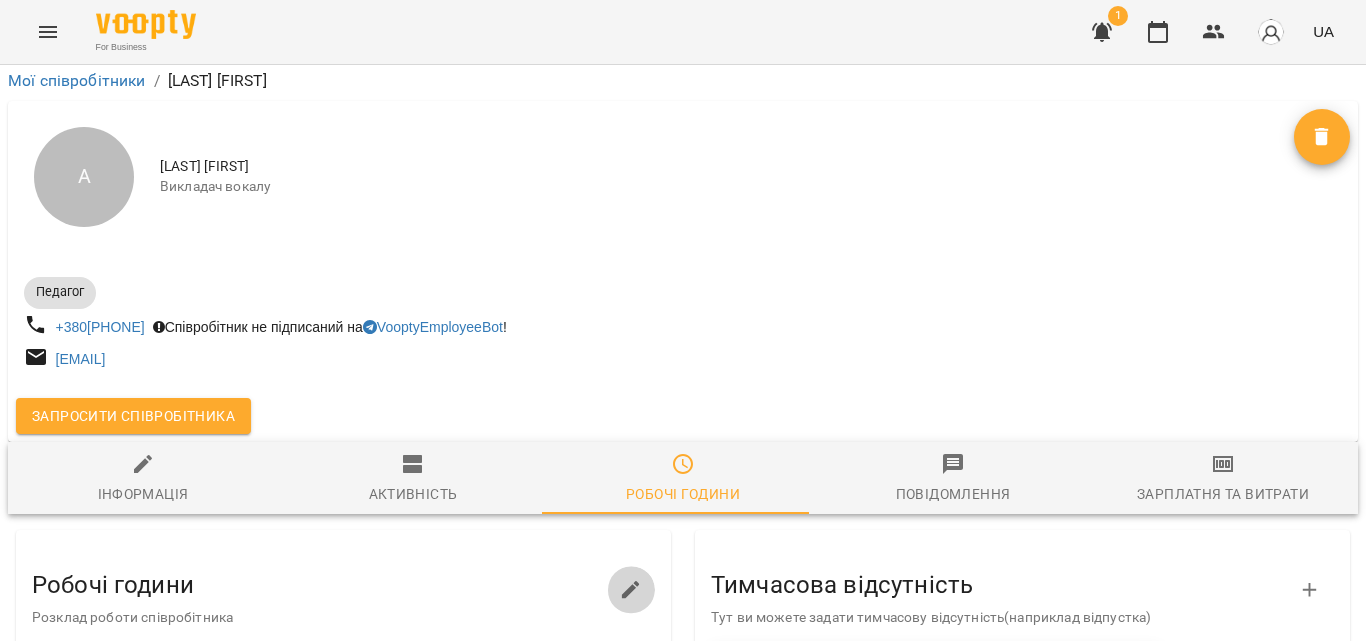 click on "00:00  -  23:59" at bounding box center (393, 857) 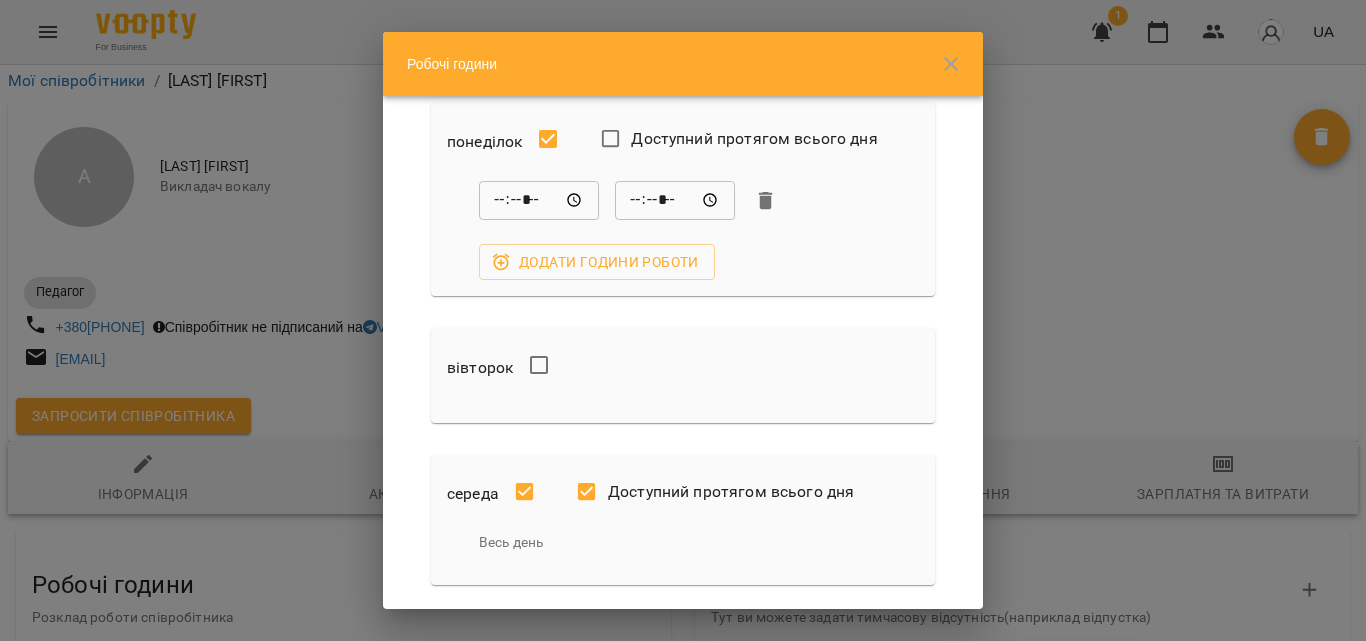 scroll, scrollTop: 100, scrollLeft: 0, axis: vertical 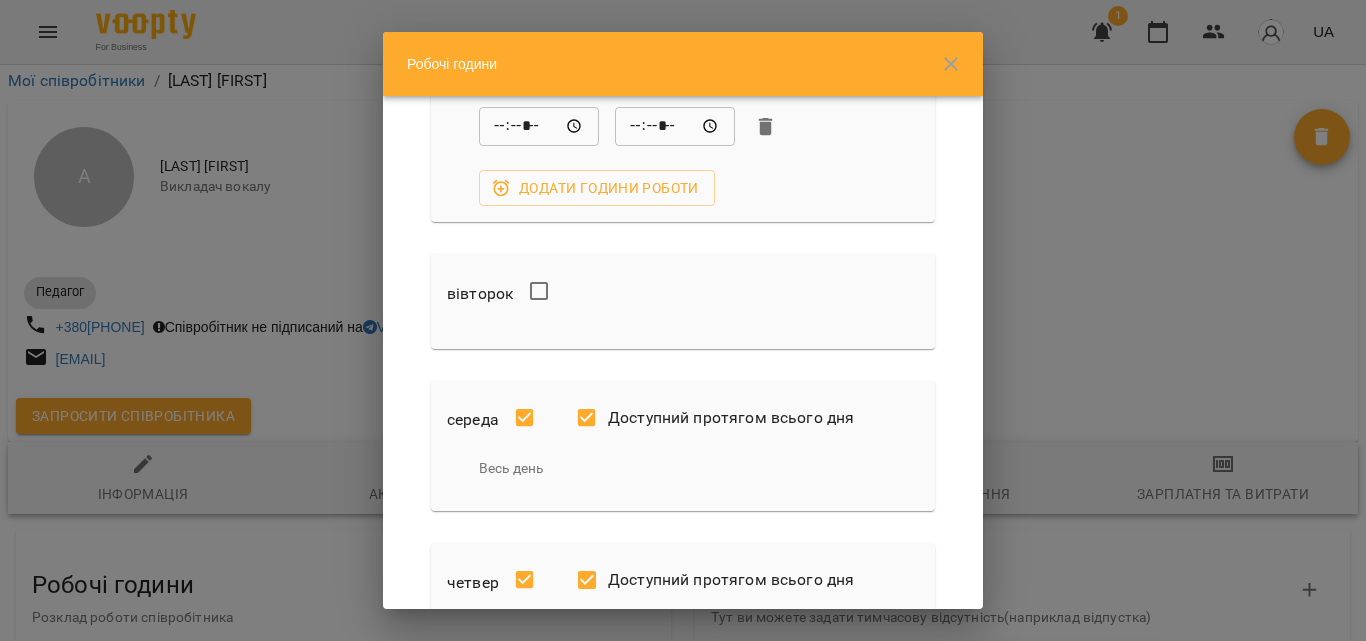 click on "Доступний протягом всього дня" at bounding box center (710, 418) 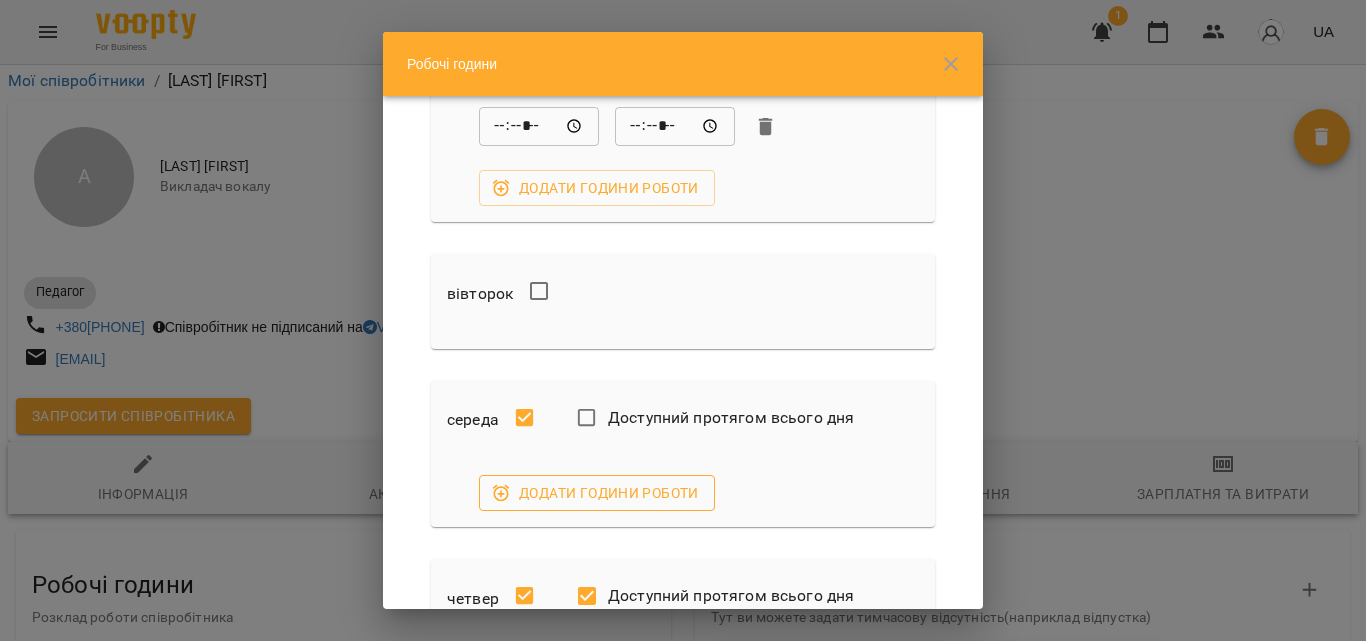 click on "Додати години роботи" at bounding box center [597, 493] 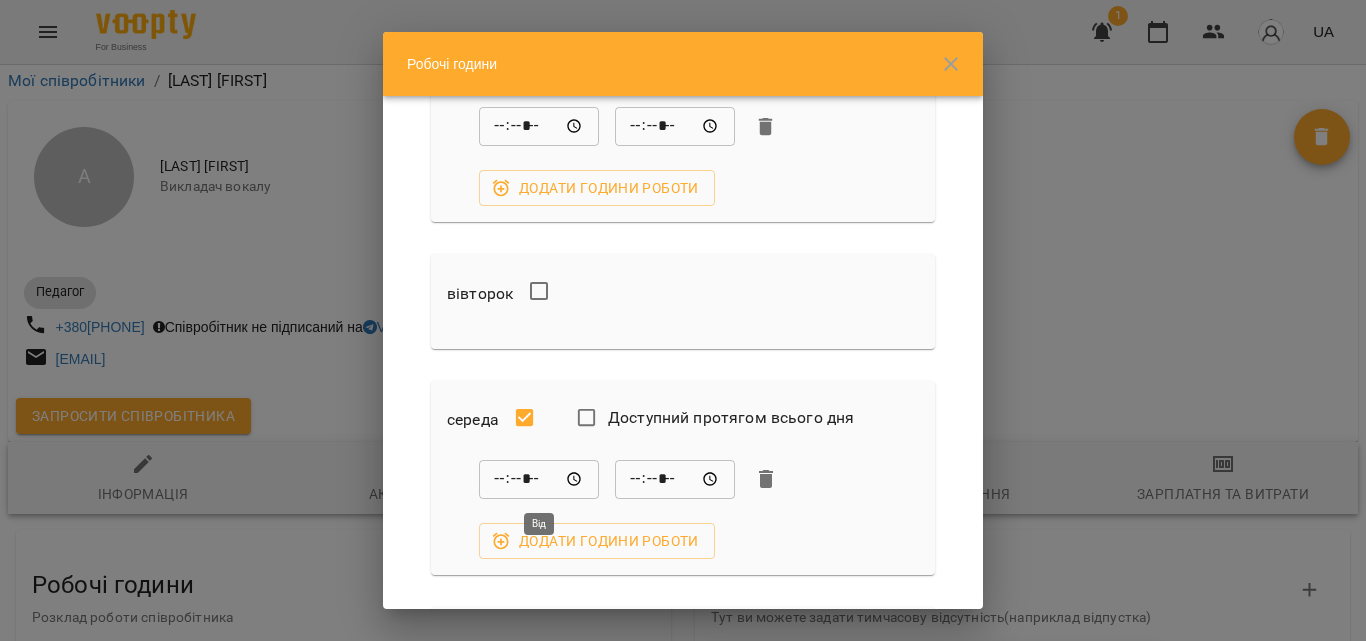 click on "*****" at bounding box center [539, 479] 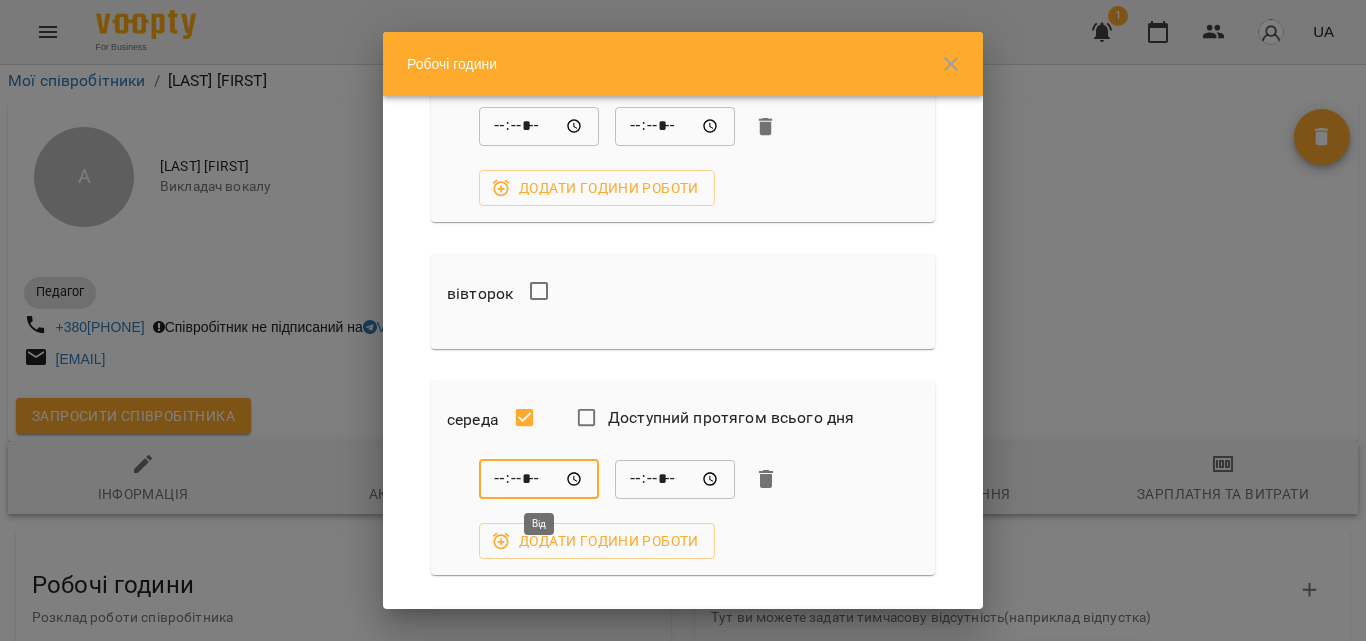 click on "*****" at bounding box center [539, 479] 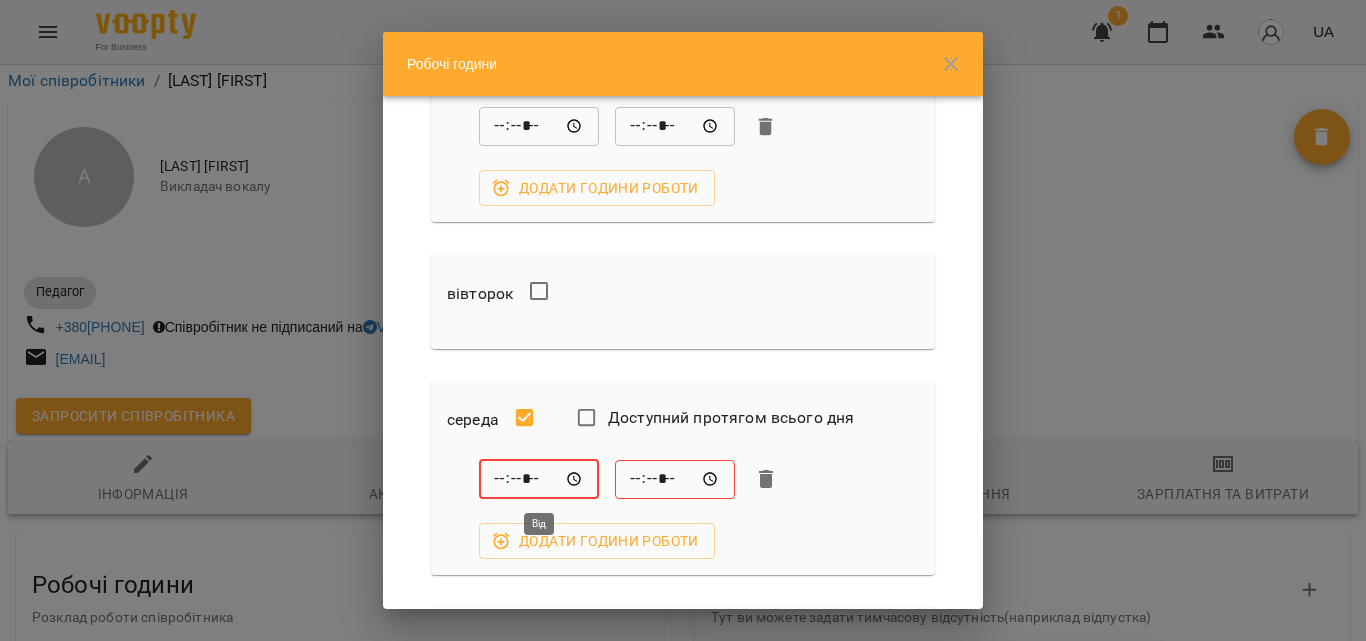 type on "*****" 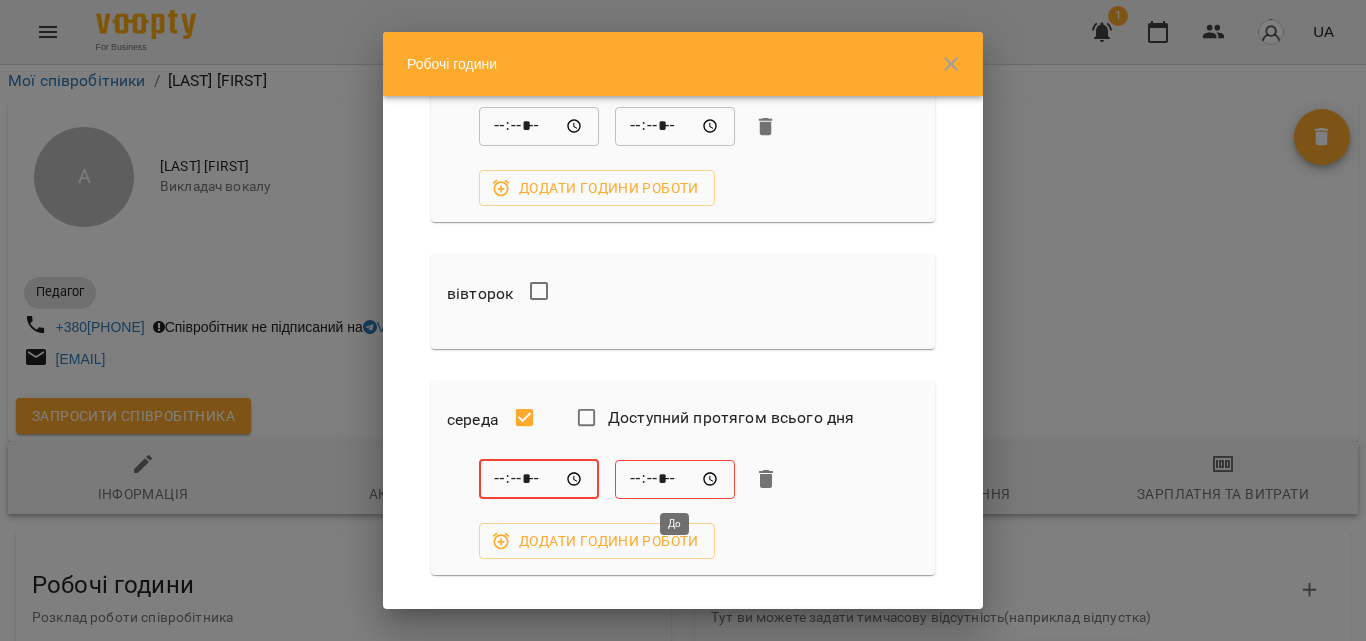 click on "*****" at bounding box center [675, 479] 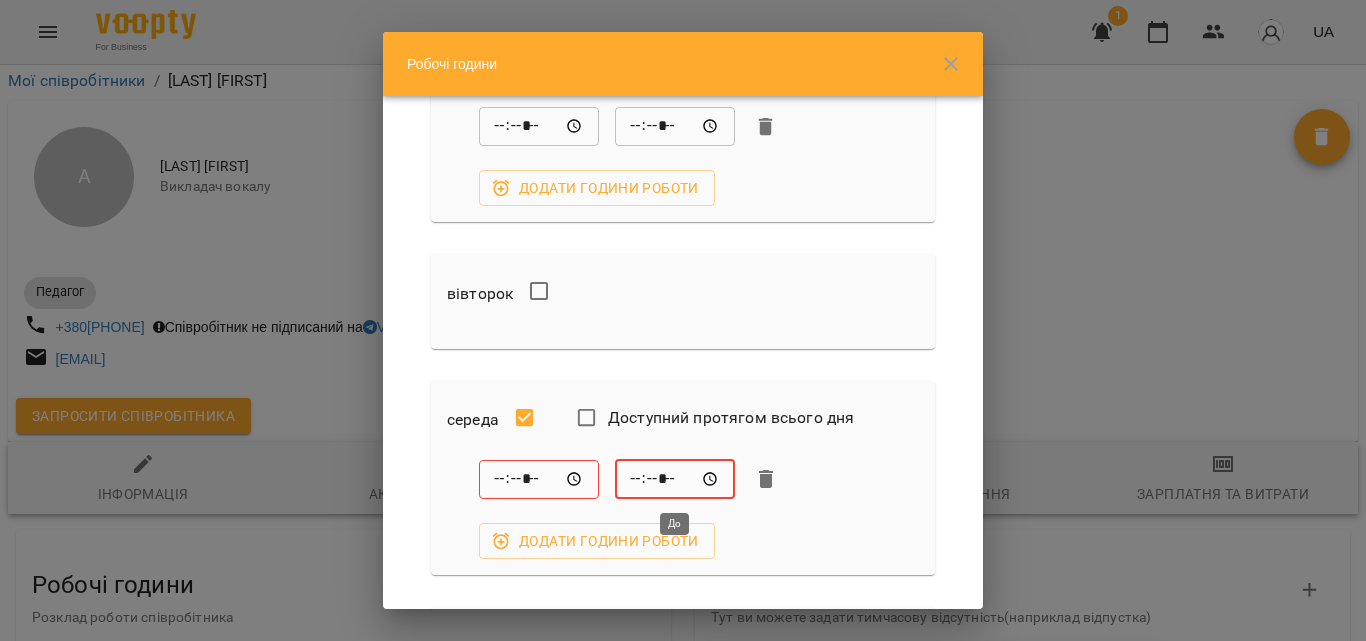 type on "*****" 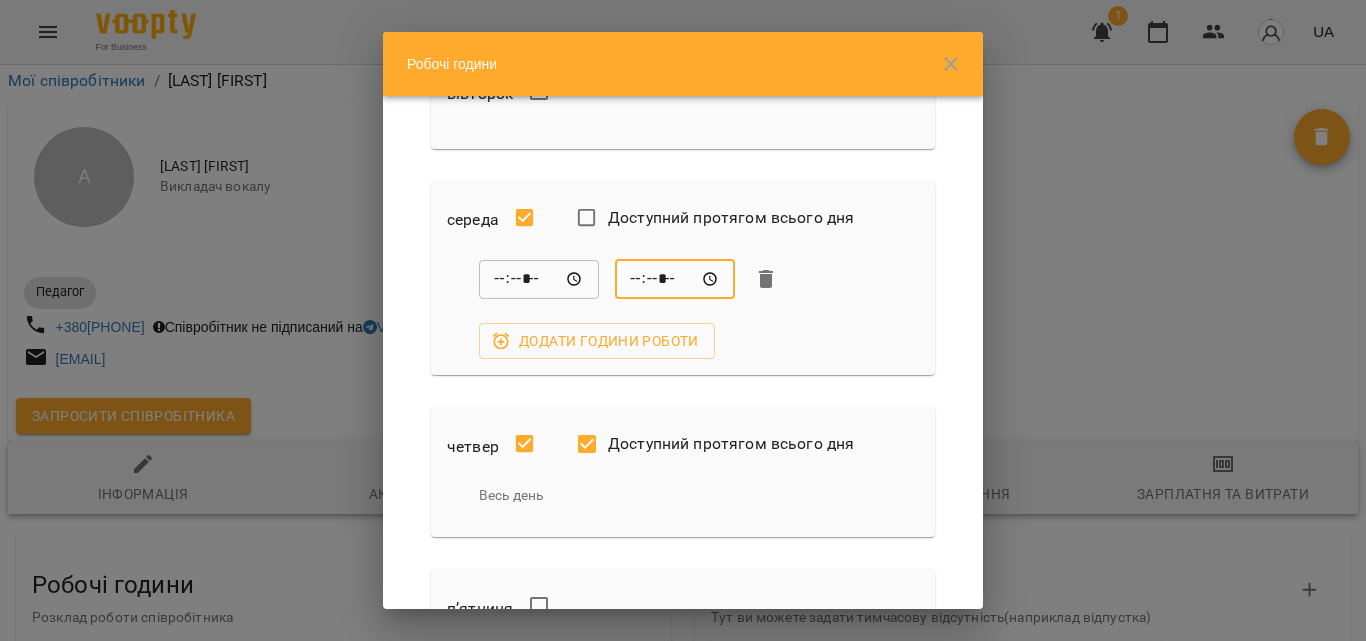 scroll, scrollTop: 500, scrollLeft: 0, axis: vertical 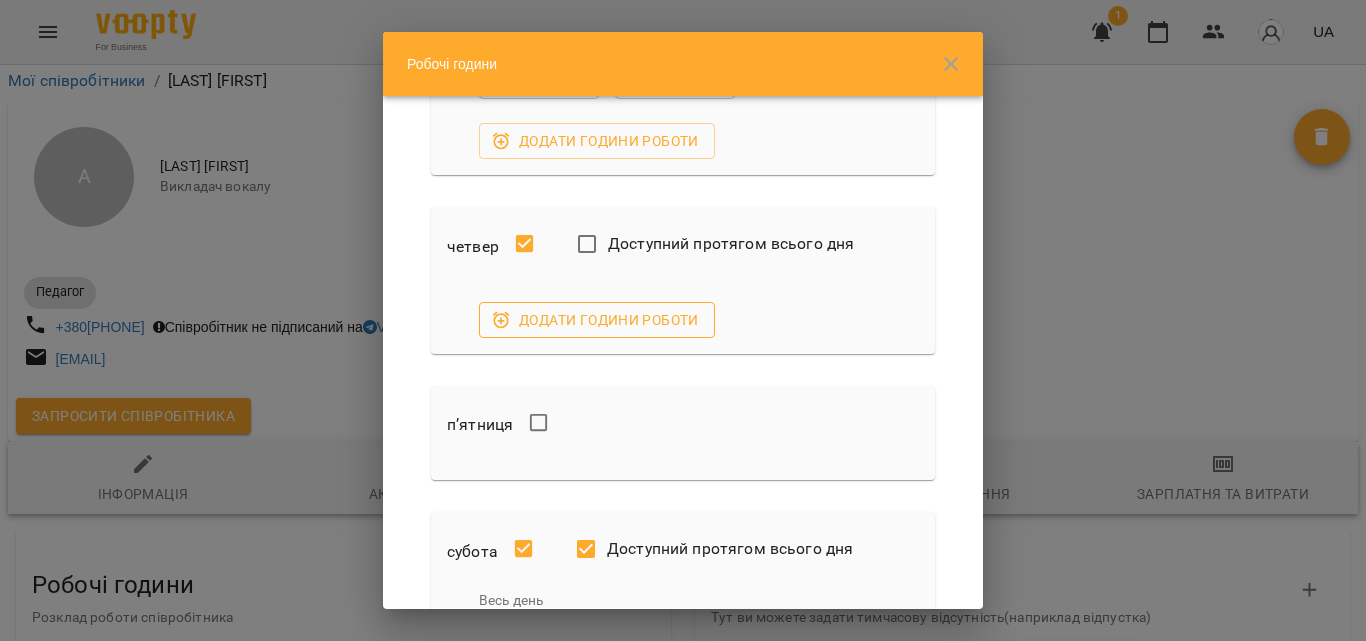 click on "Додати години роботи" at bounding box center [597, 320] 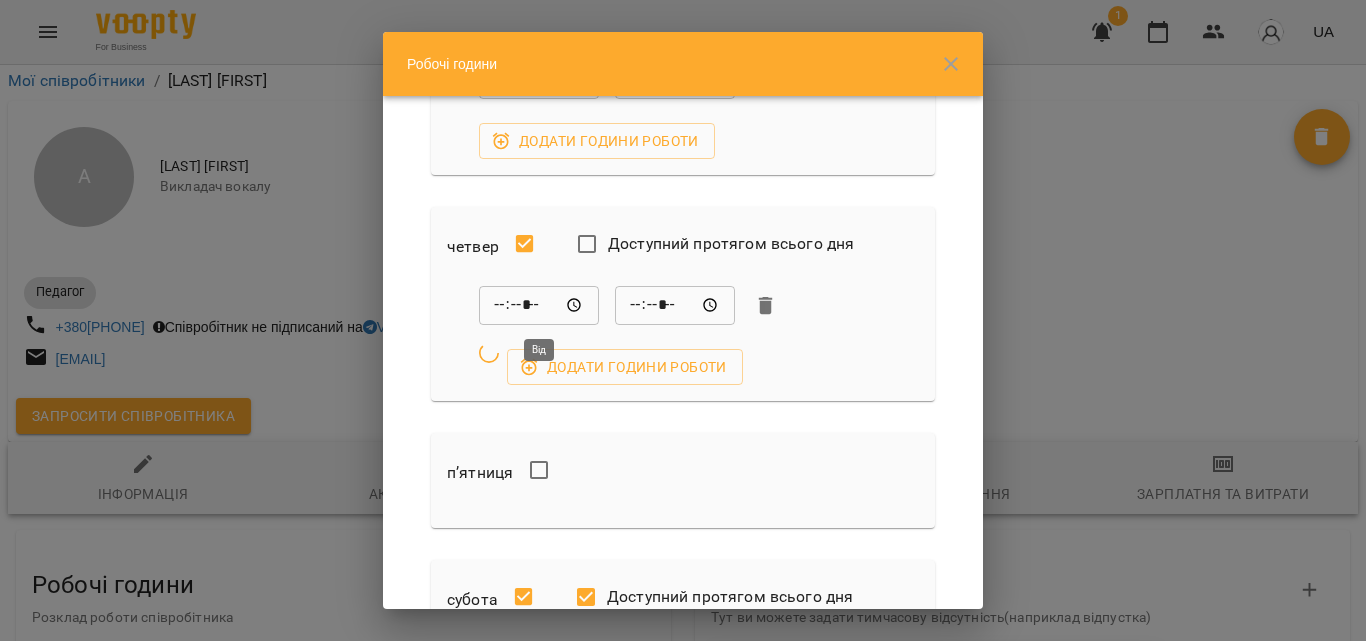 click on "*****" at bounding box center [539, 306] 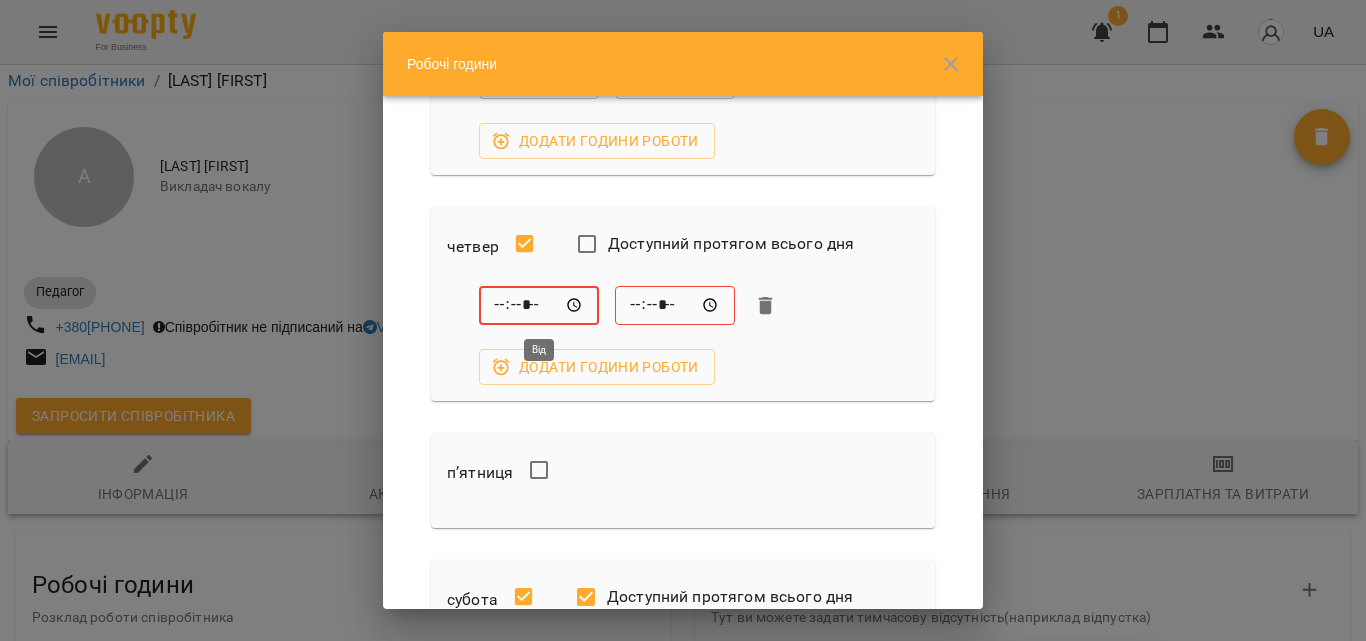 type on "*****" 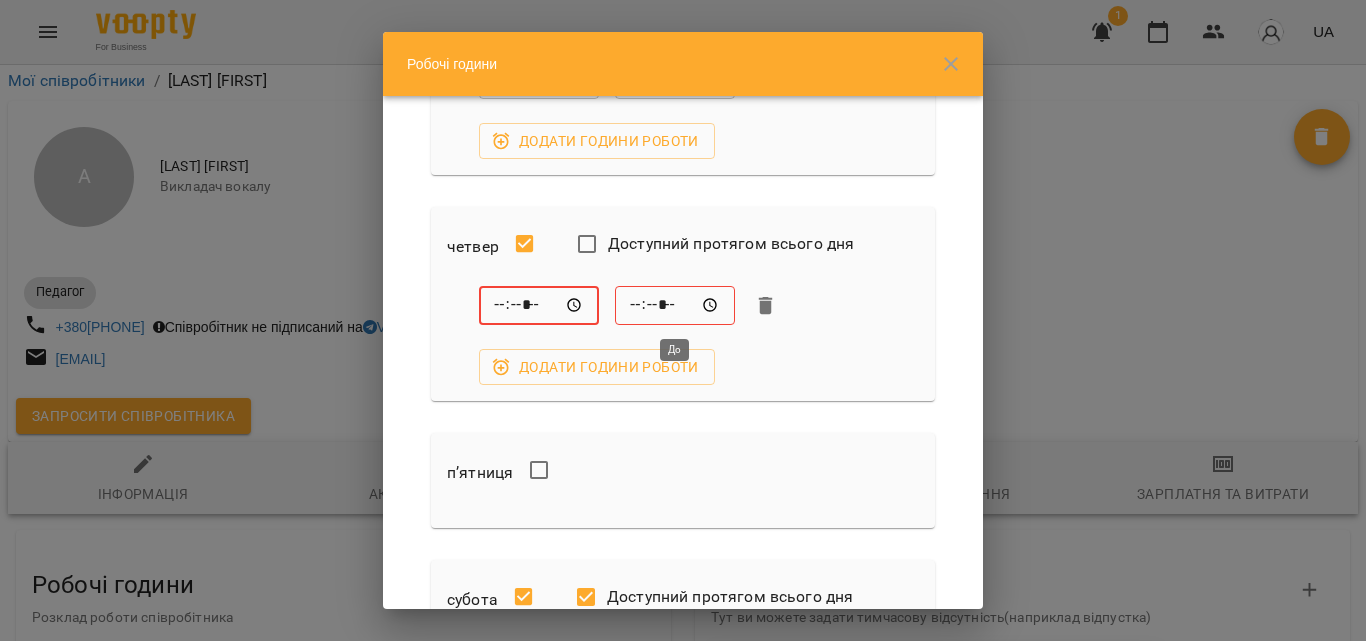 click on "*****" at bounding box center [675, 306] 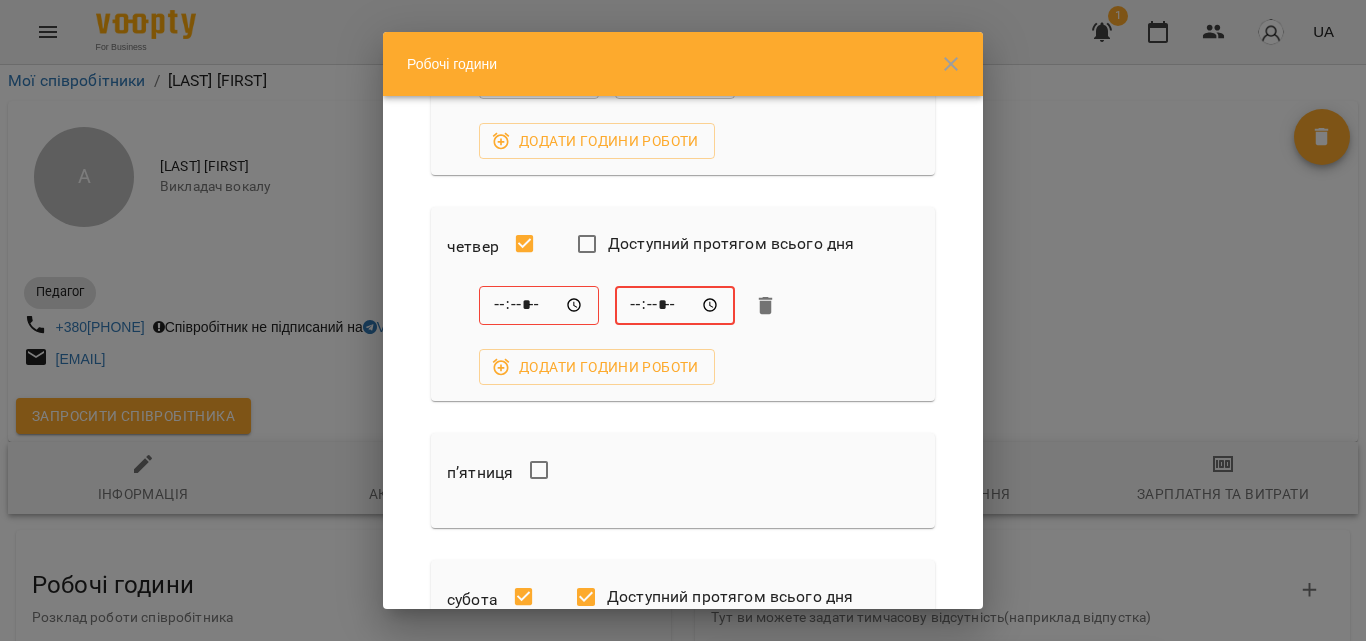 type on "*****" 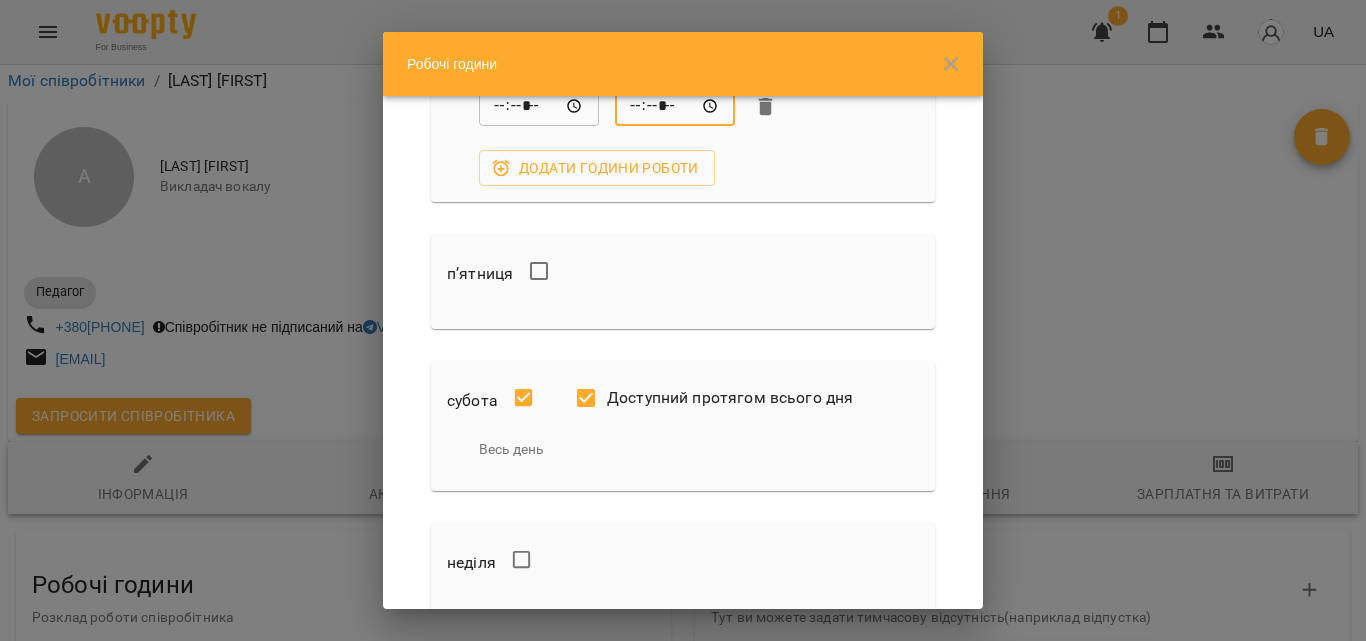 scroll, scrollTop: 700, scrollLeft: 0, axis: vertical 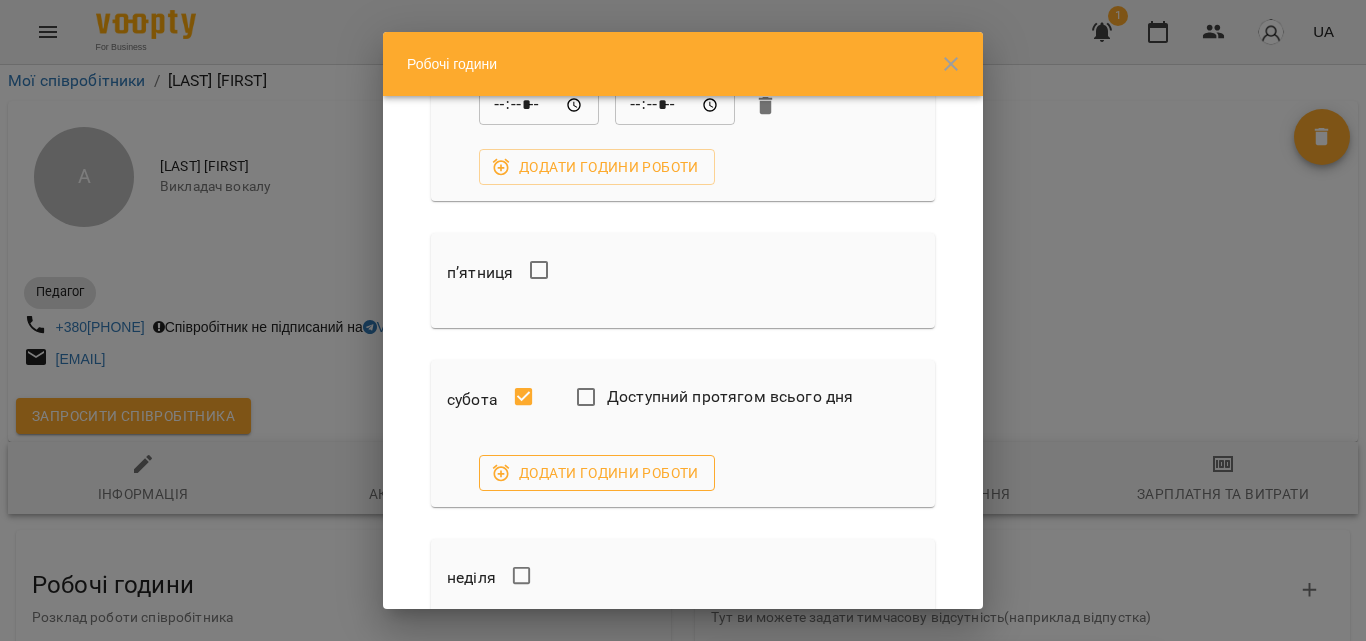 click on "Додати години роботи" at bounding box center (597, 473) 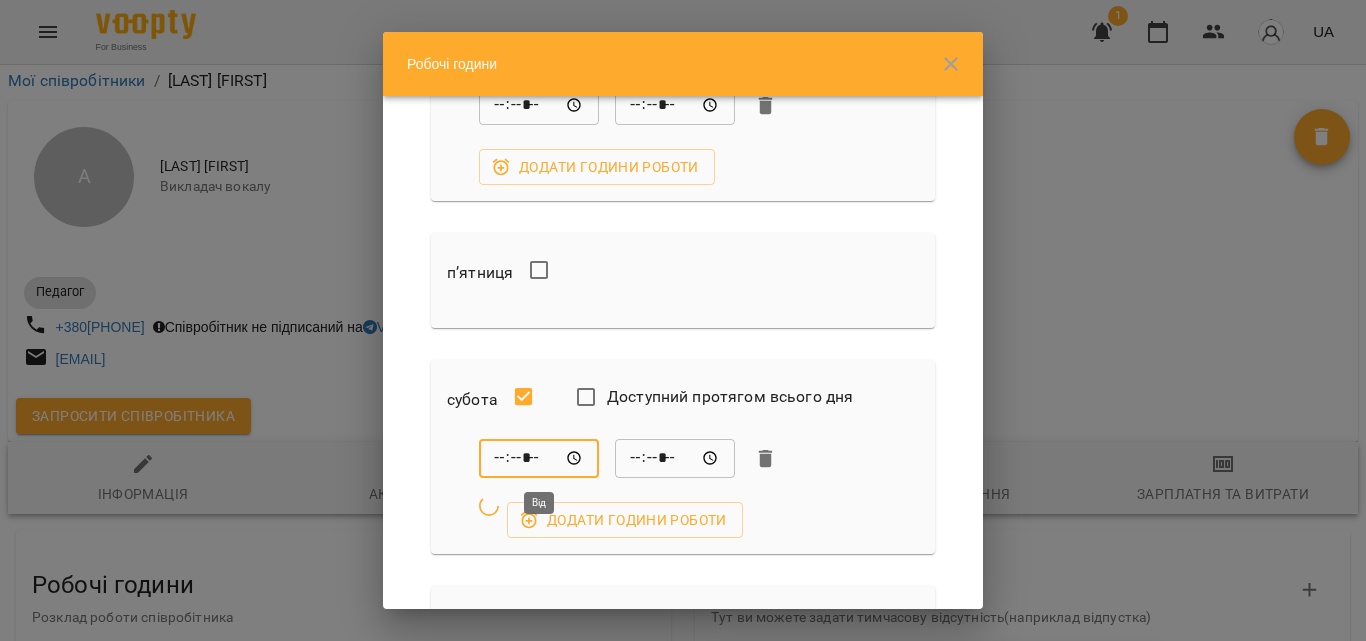 click on "*****" at bounding box center [539, 459] 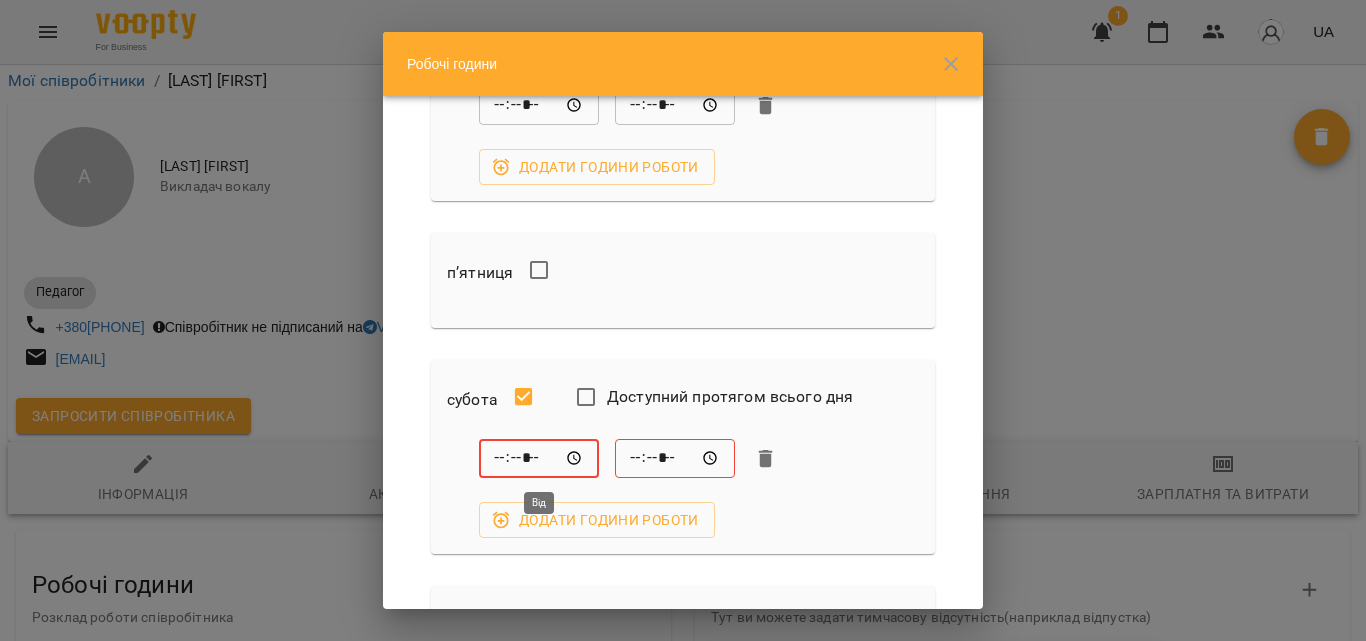 type on "*****" 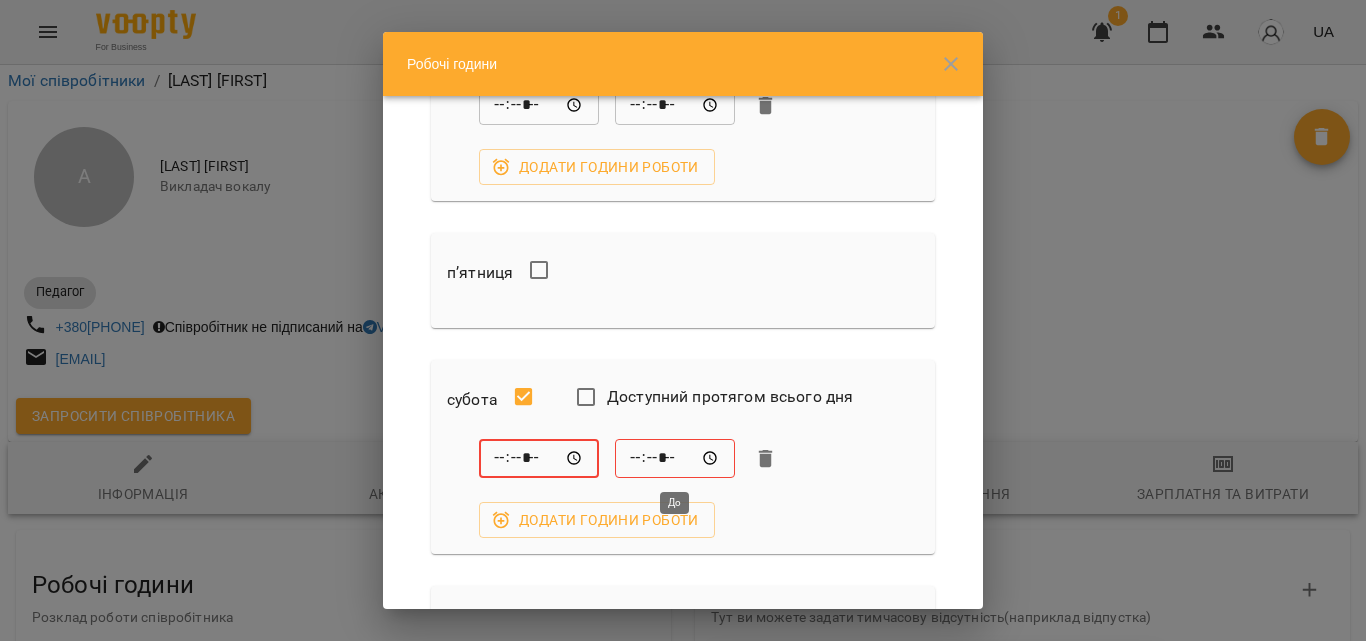 click on "*****" at bounding box center [675, 459] 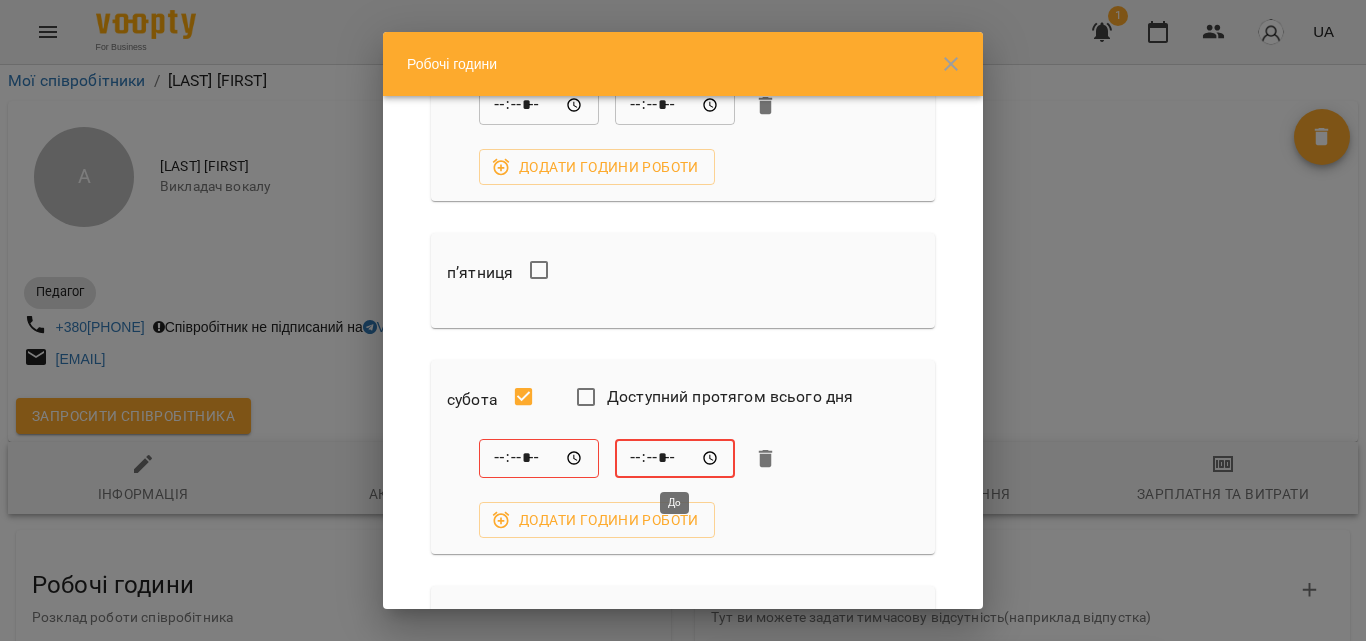 type on "*****" 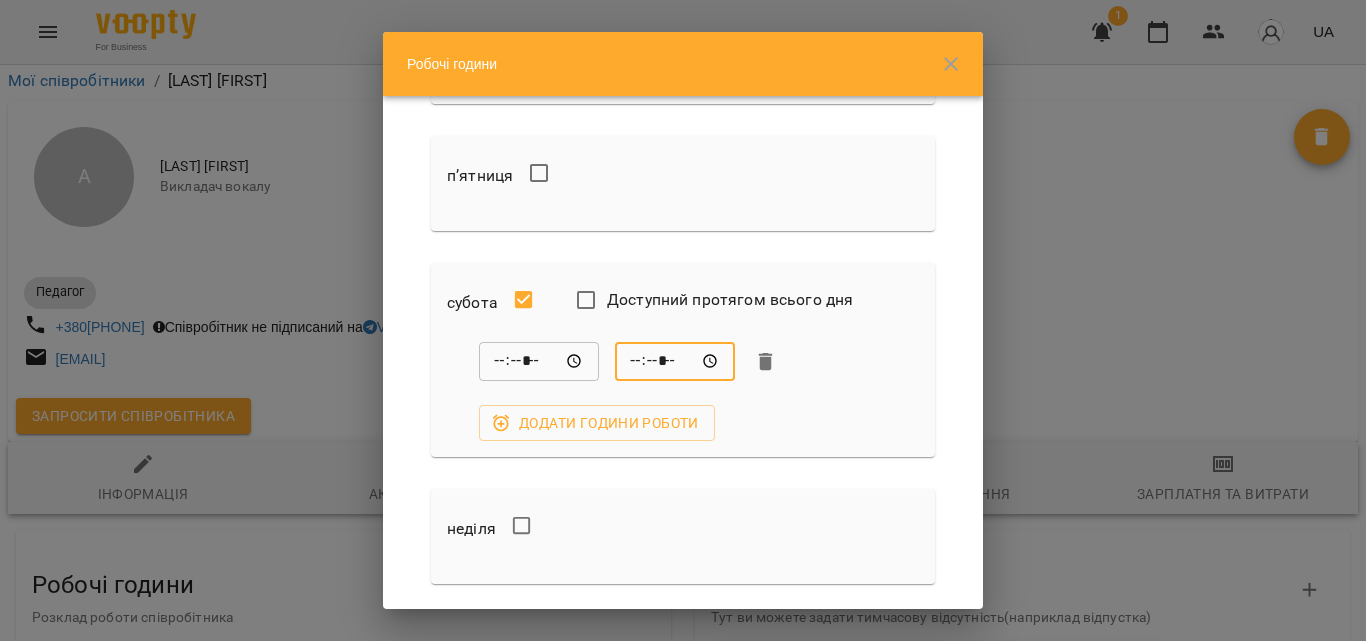 scroll, scrollTop: 900, scrollLeft: 0, axis: vertical 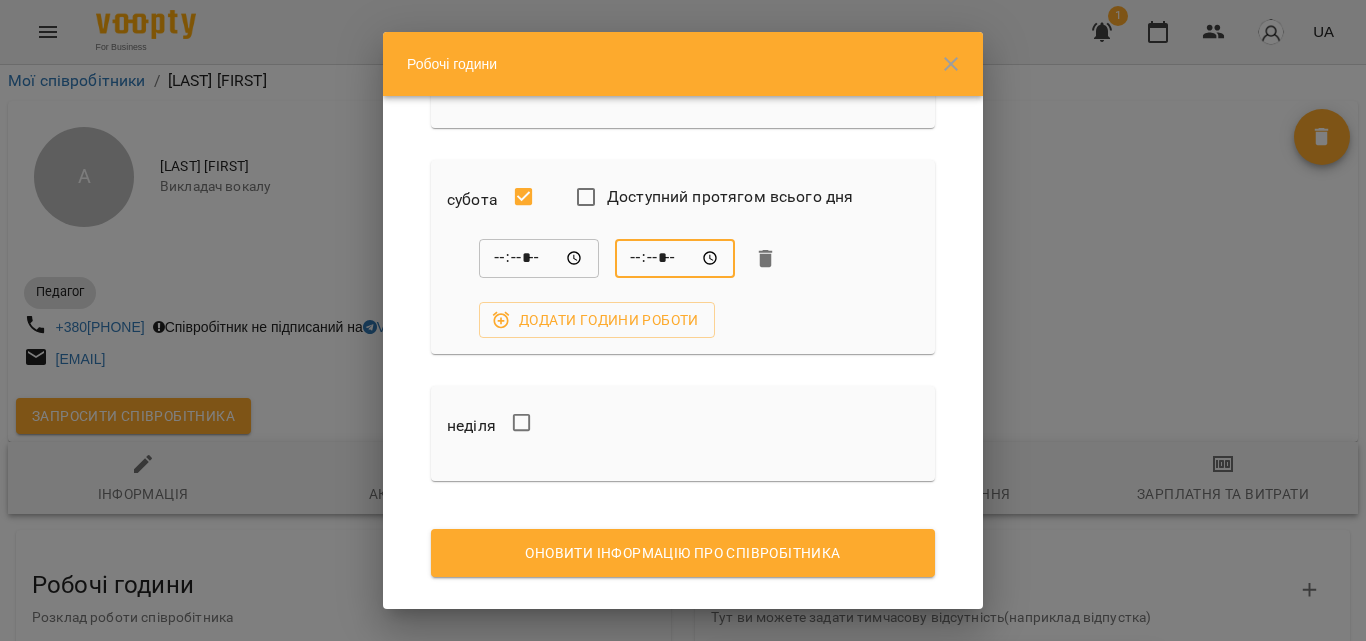 click on "Оновити інформацію про співробітника" at bounding box center (683, 553) 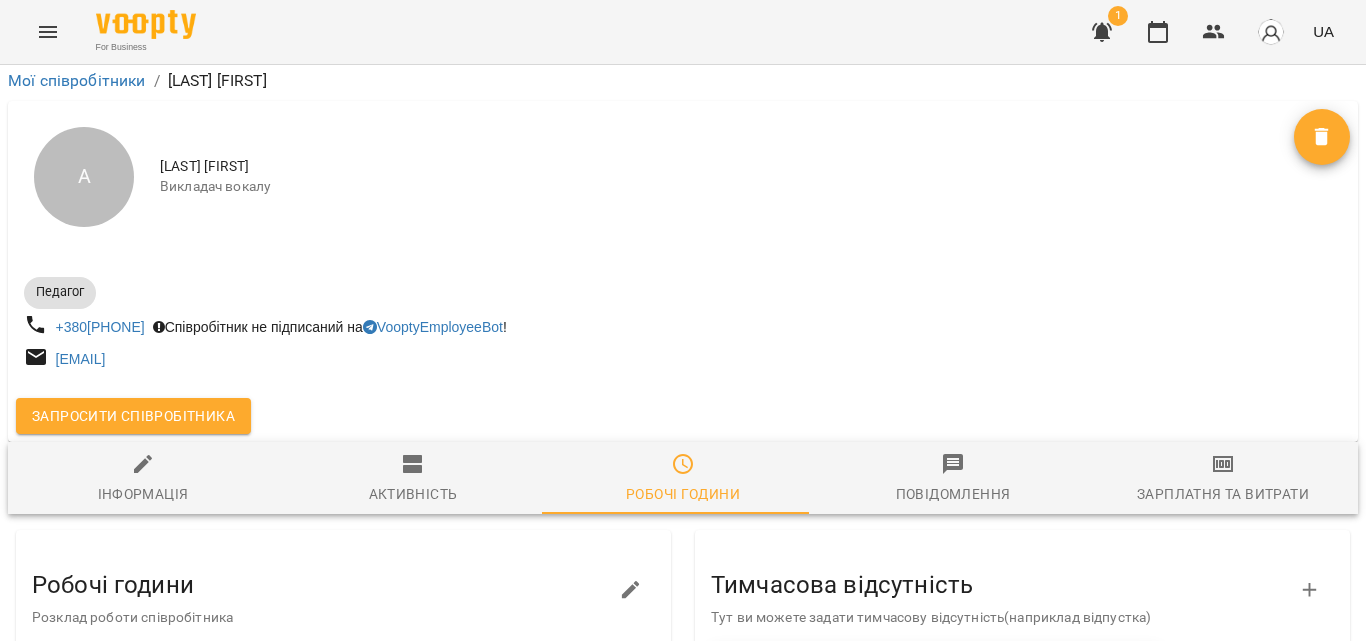 scroll, scrollTop: 200, scrollLeft: 0, axis: vertical 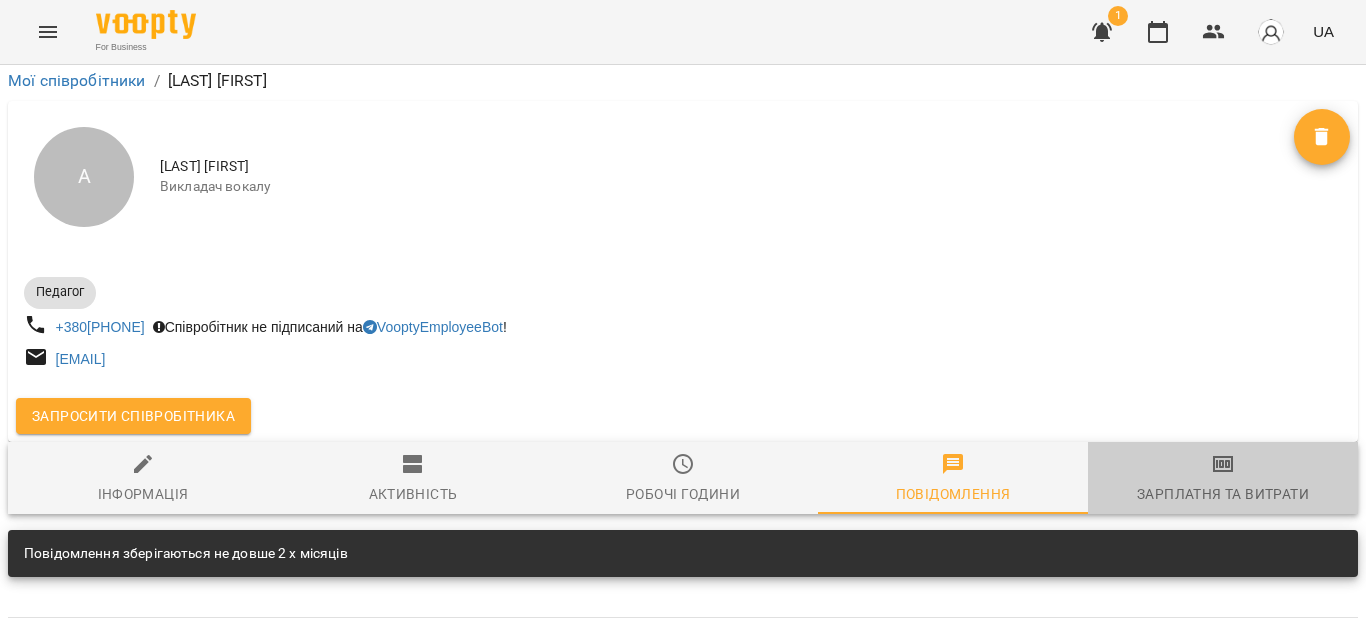 click on "Зарплатня та Витрати" at bounding box center (1223, 479) 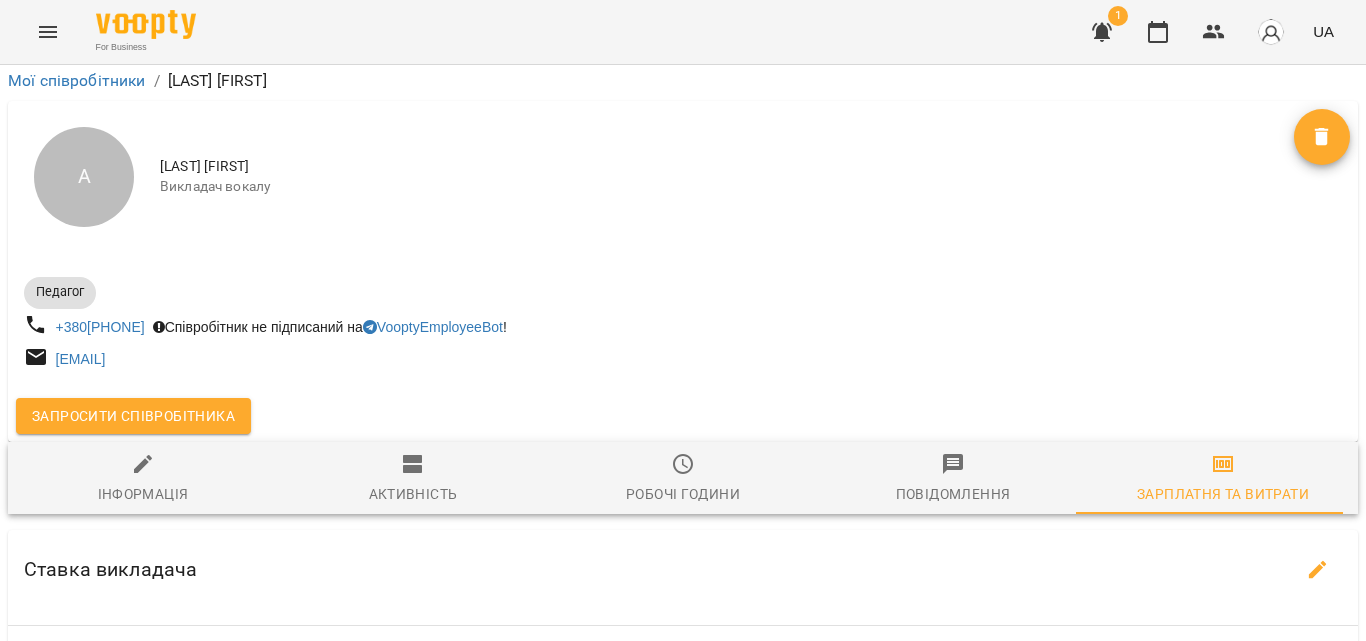 scroll, scrollTop: 193, scrollLeft: 0, axis: vertical 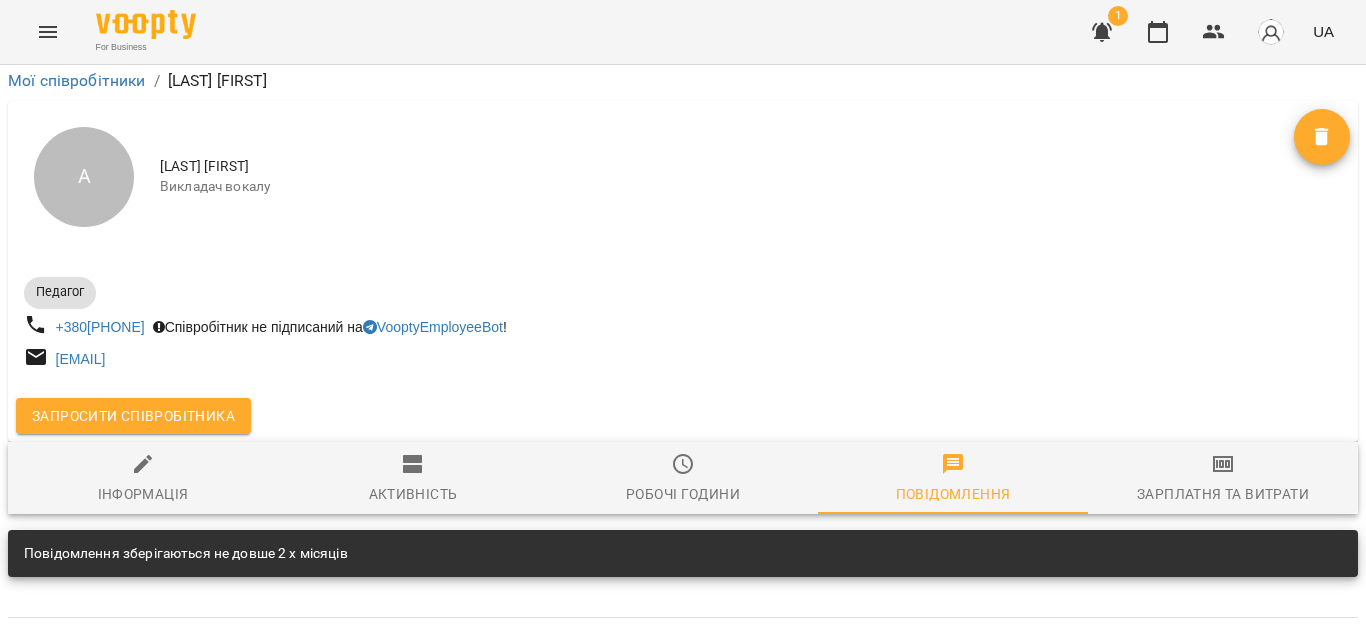 click on "Робочі години" at bounding box center (683, 479) 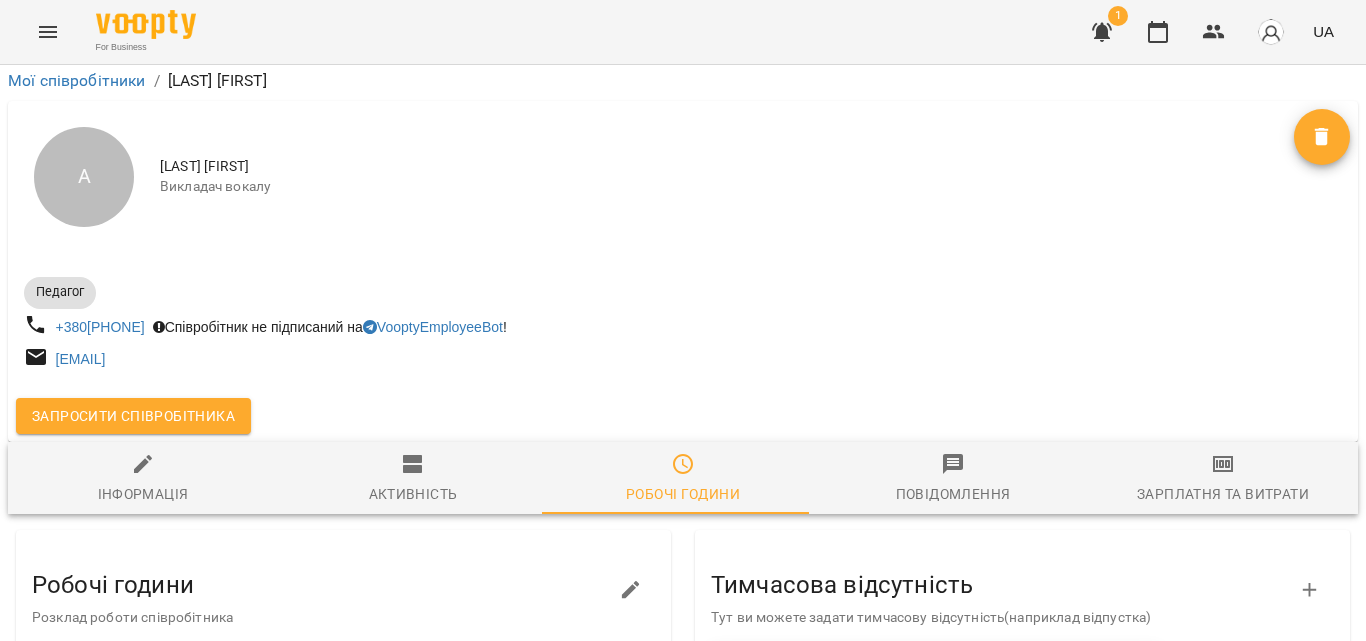 scroll, scrollTop: 400, scrollLeft: 0, axis: vertical 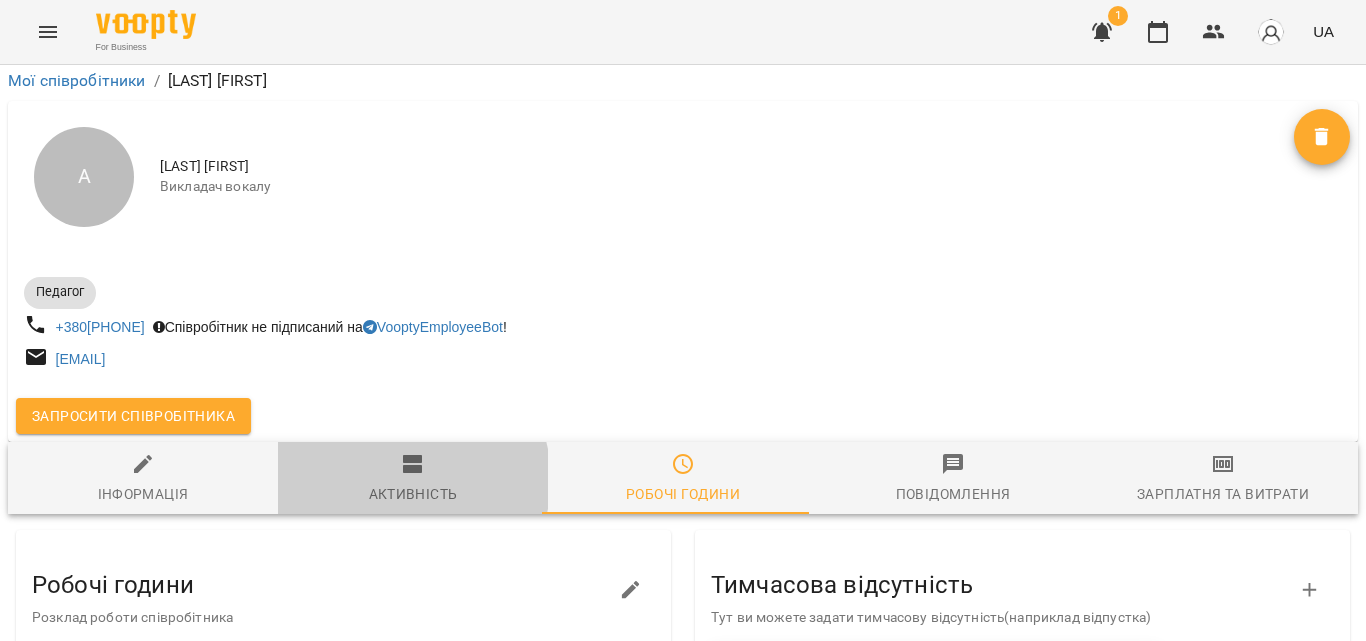 click on "Активність" at bounding box center [413, 479] 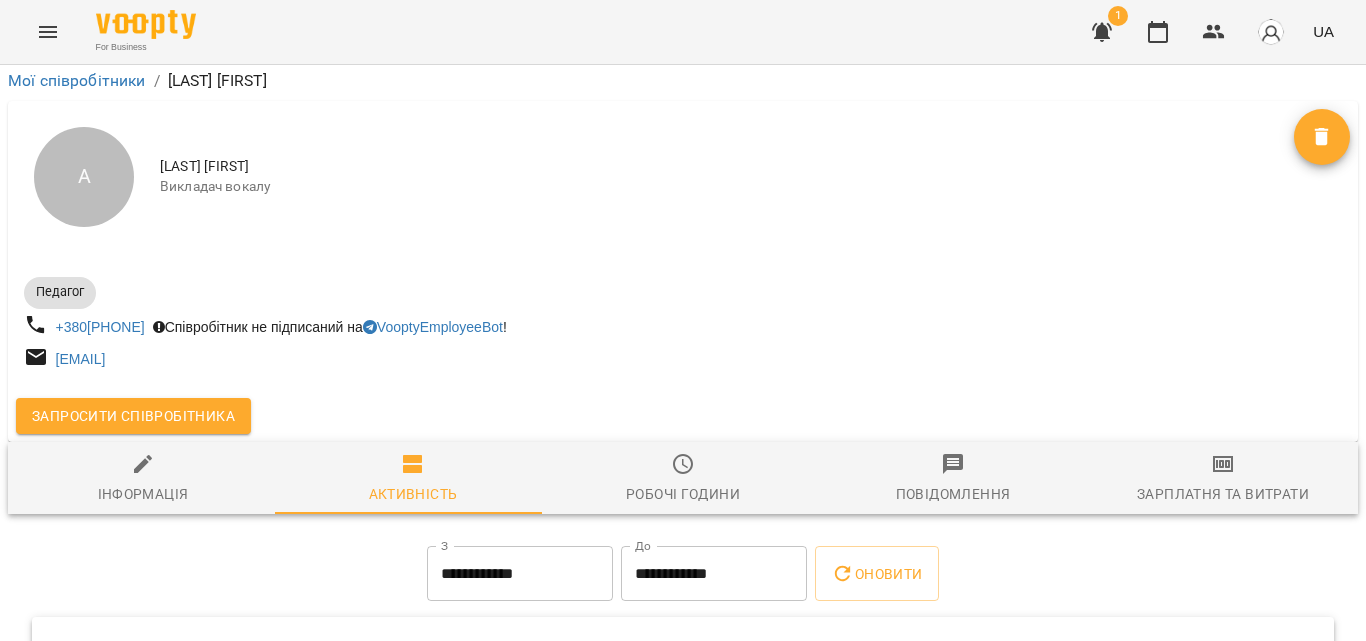 scroll, scrollTop: 261, scrollLeft: 0, axis: vertical 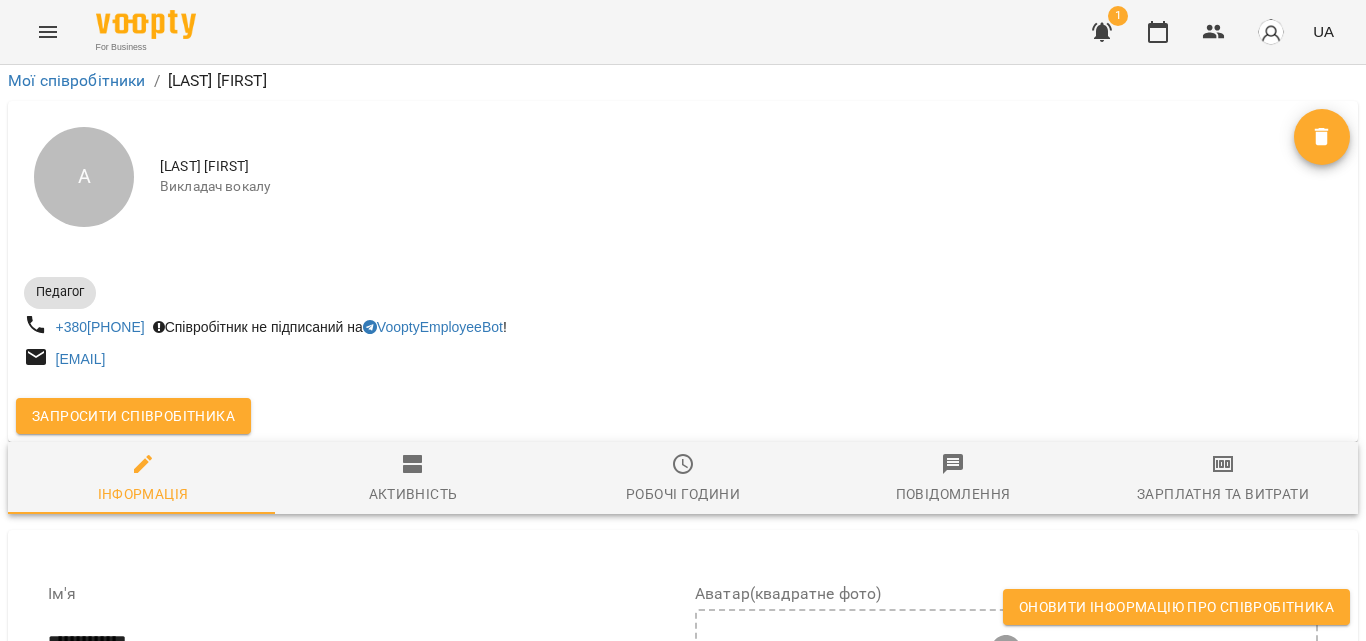 click on "Оновити інформацію про співробітника" at bounding box center (1176, 607) 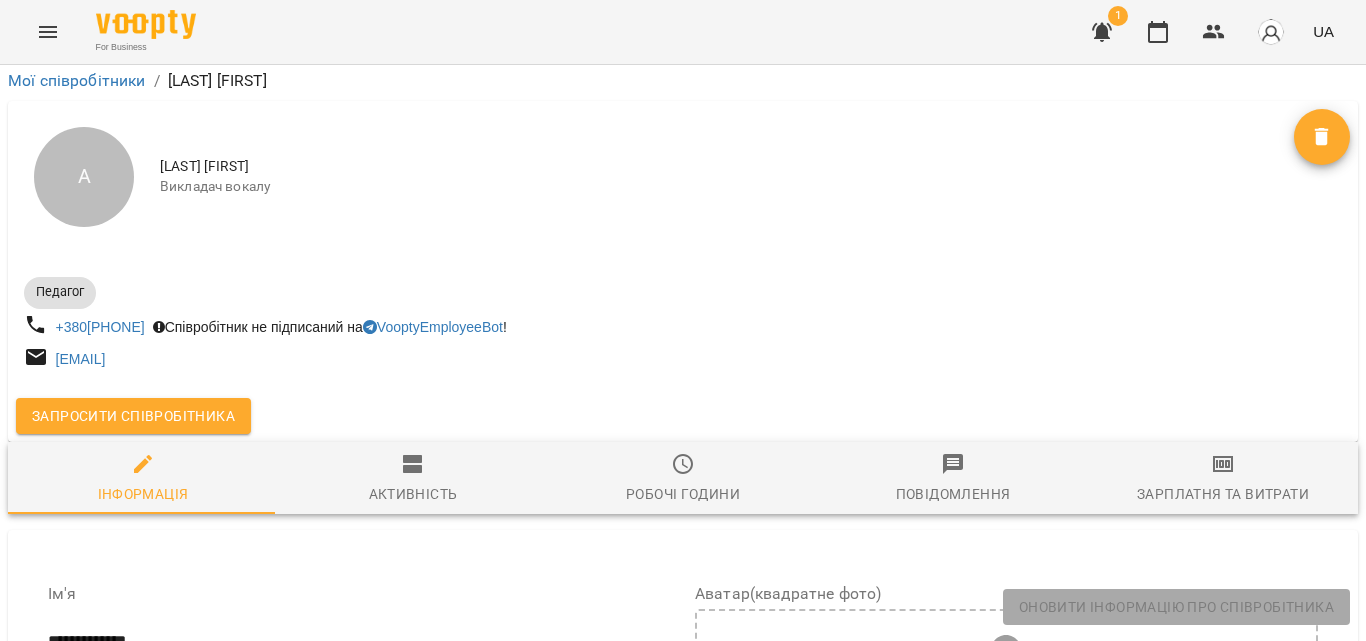 scroll, scrollTop: 0, scrollLeft: 0, axis: both 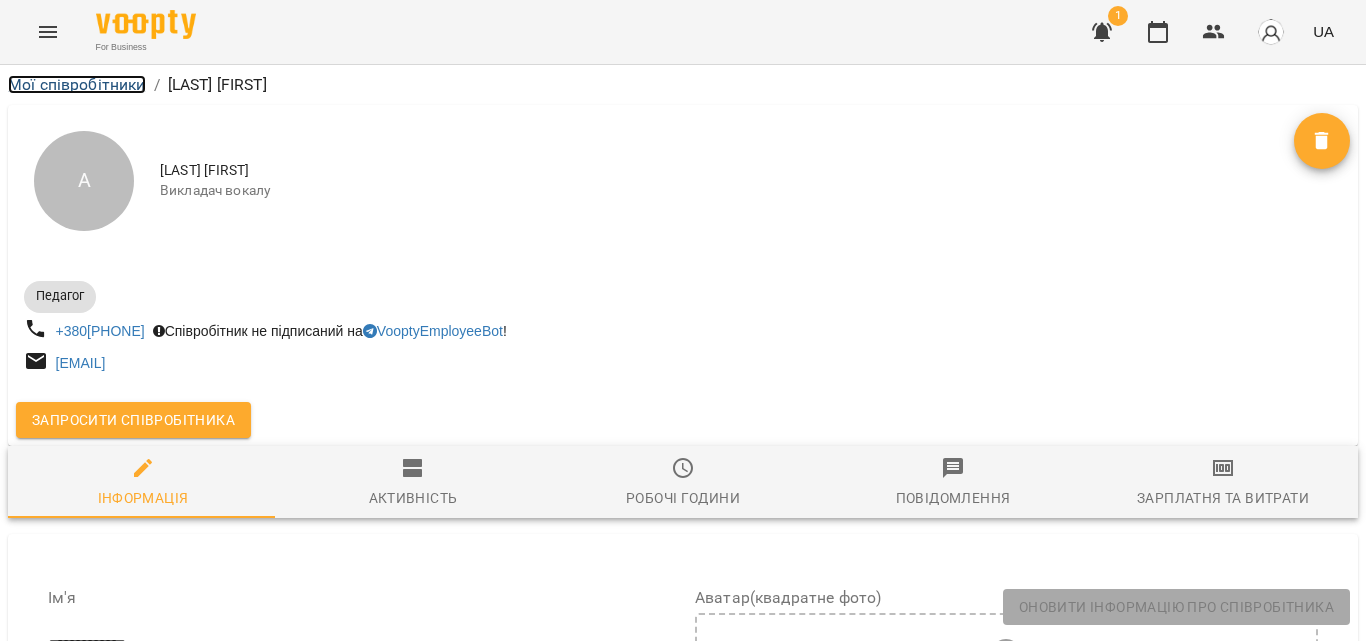 click on "Мої співробітники" at bounding box center [77, 84] 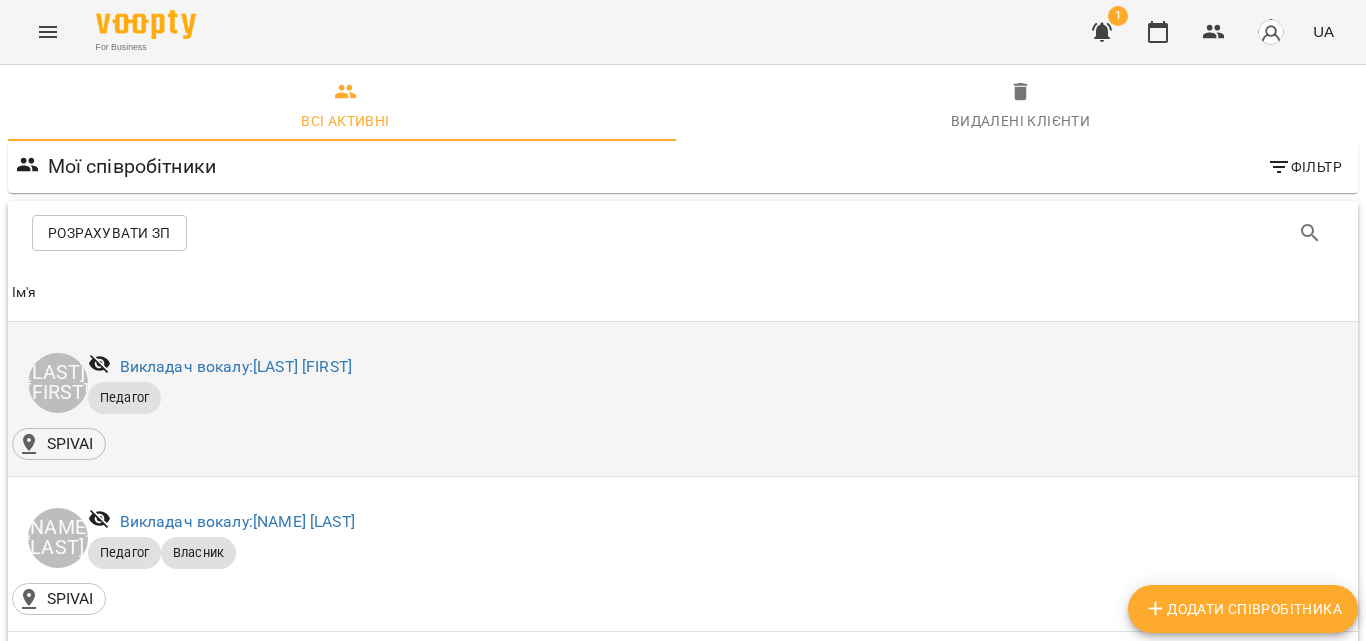 scroll, scrollTop: 300, scrollLeft: 0, axis: vertical 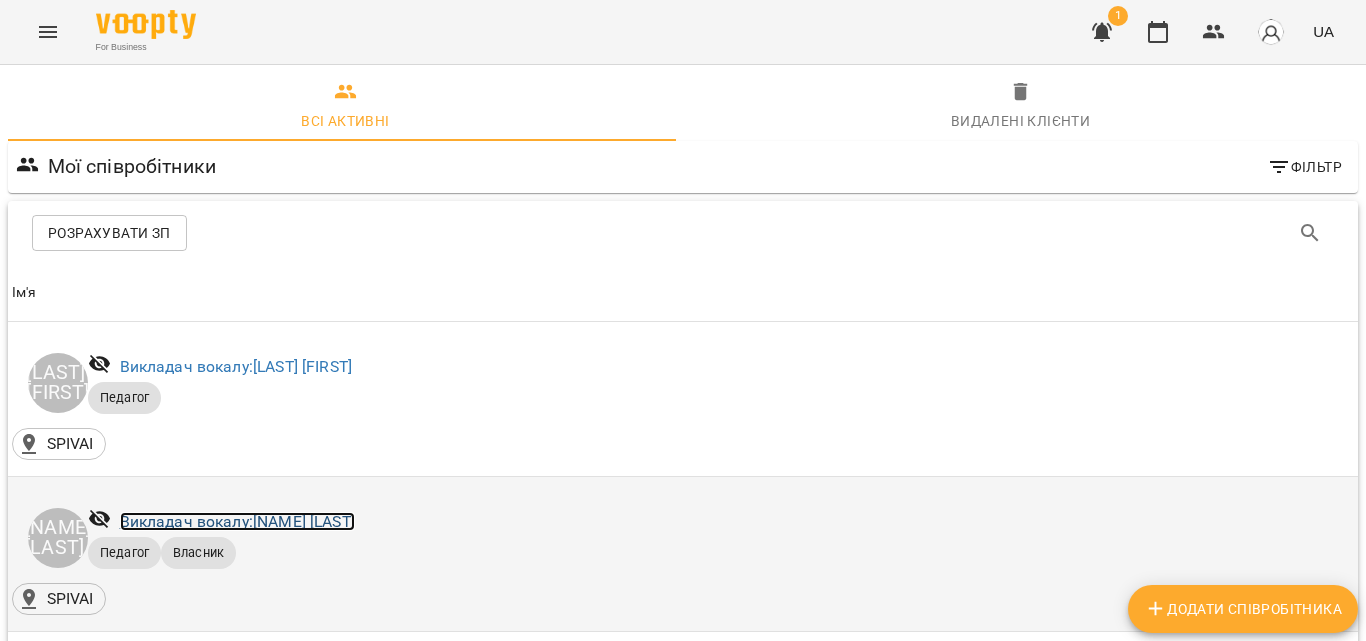 click on "Викладач вокалу:  [FIRST] [LAST]" at bounding box center (237, 521) 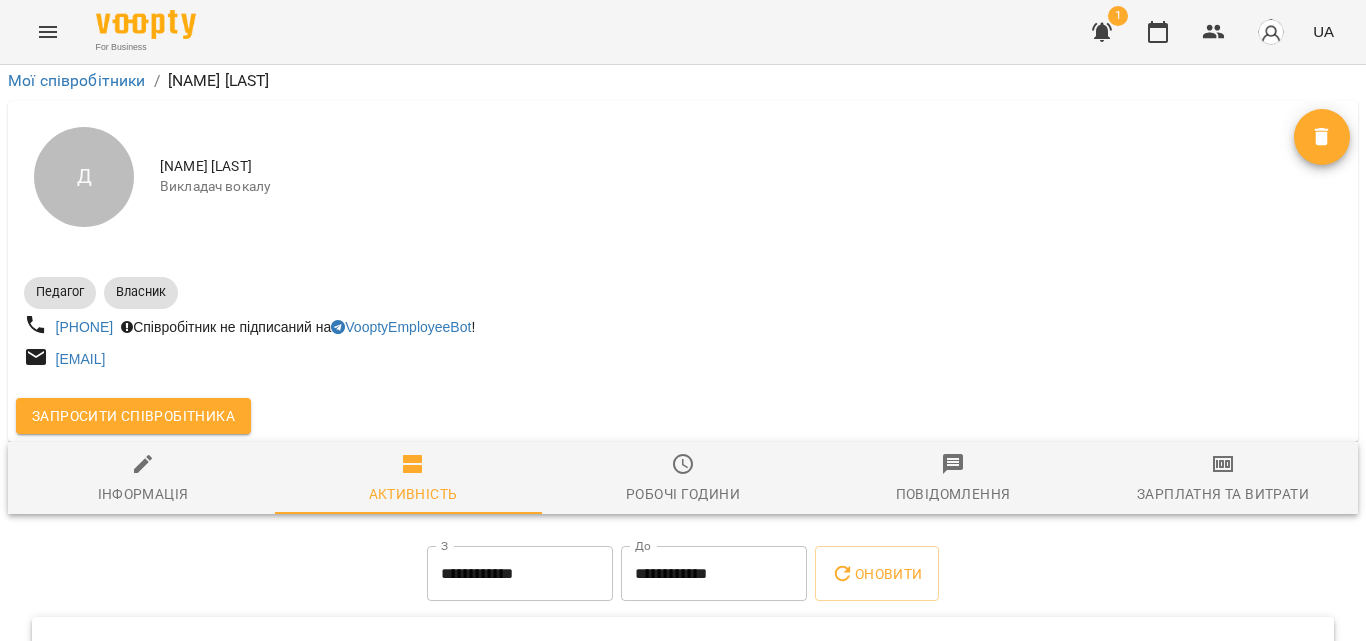 scroll, scrollTop: 261, scrollLeft: 0, axis: vertical 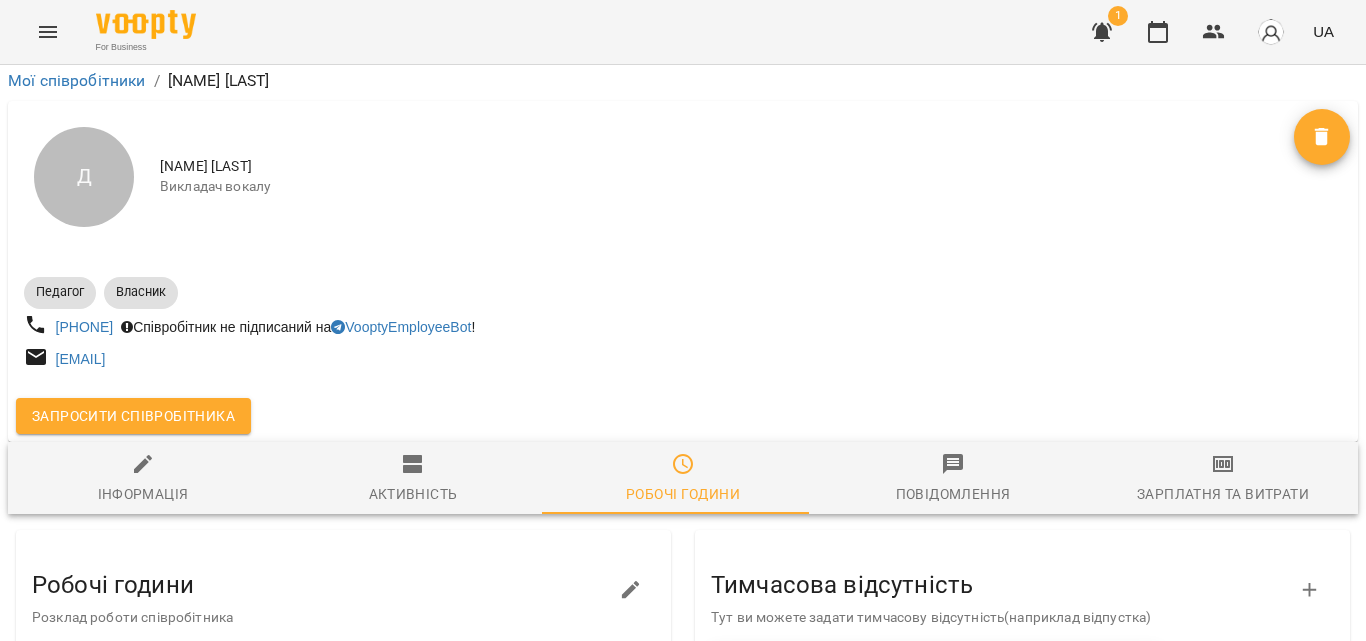 click on "Робочі години" at bounding box center (105, 668) 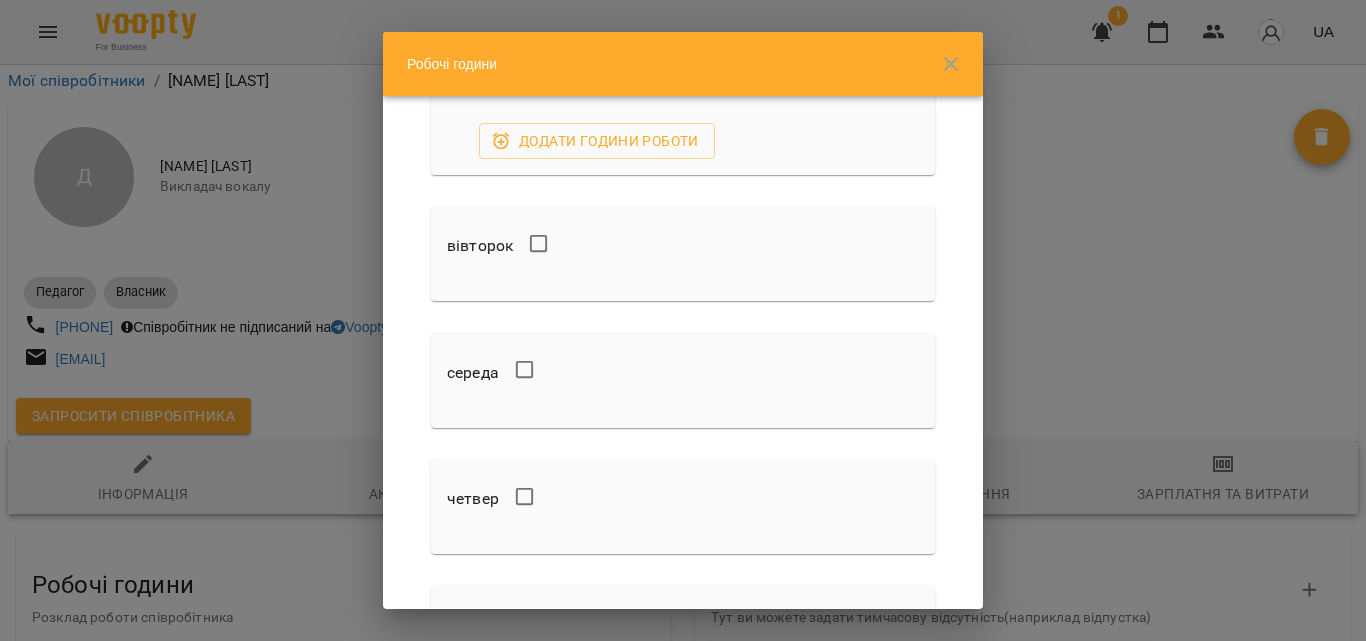 scroll, scrollTop: 0, scrollLeft: 0, axis: both 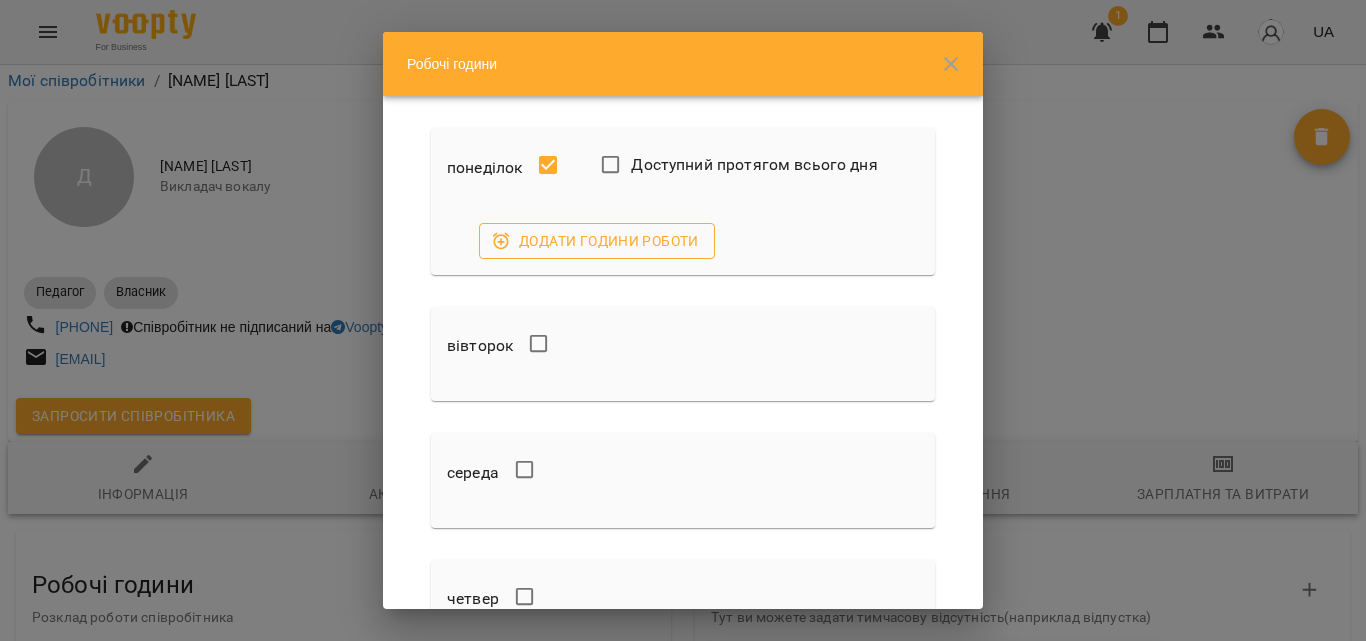 click on "Додати години роботи" at bounding box center [597, 241] 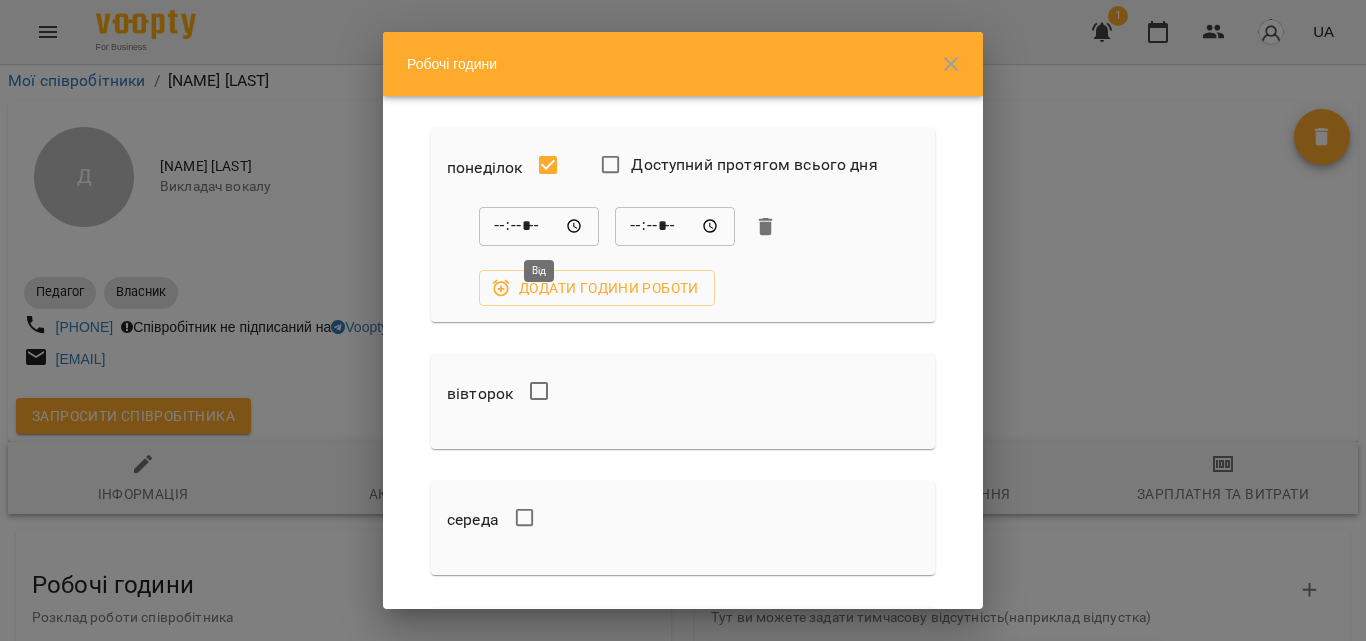 click on "*****" at bounding box center [539, 227] 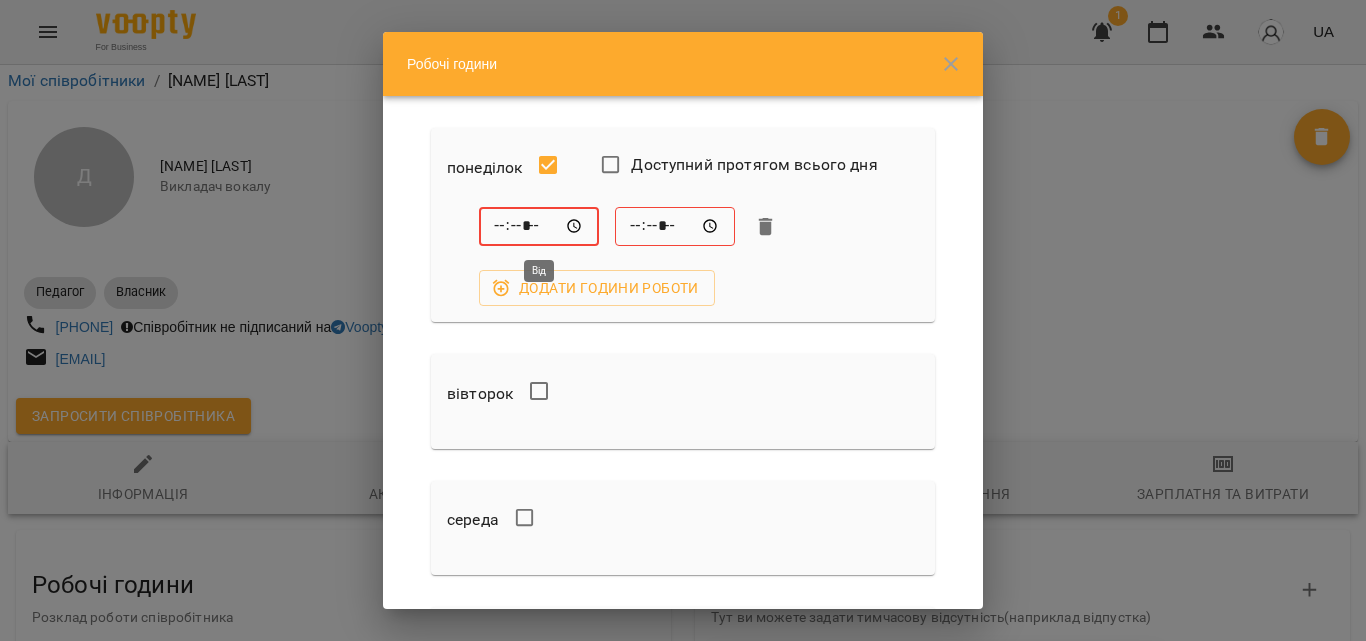 type on "*****" 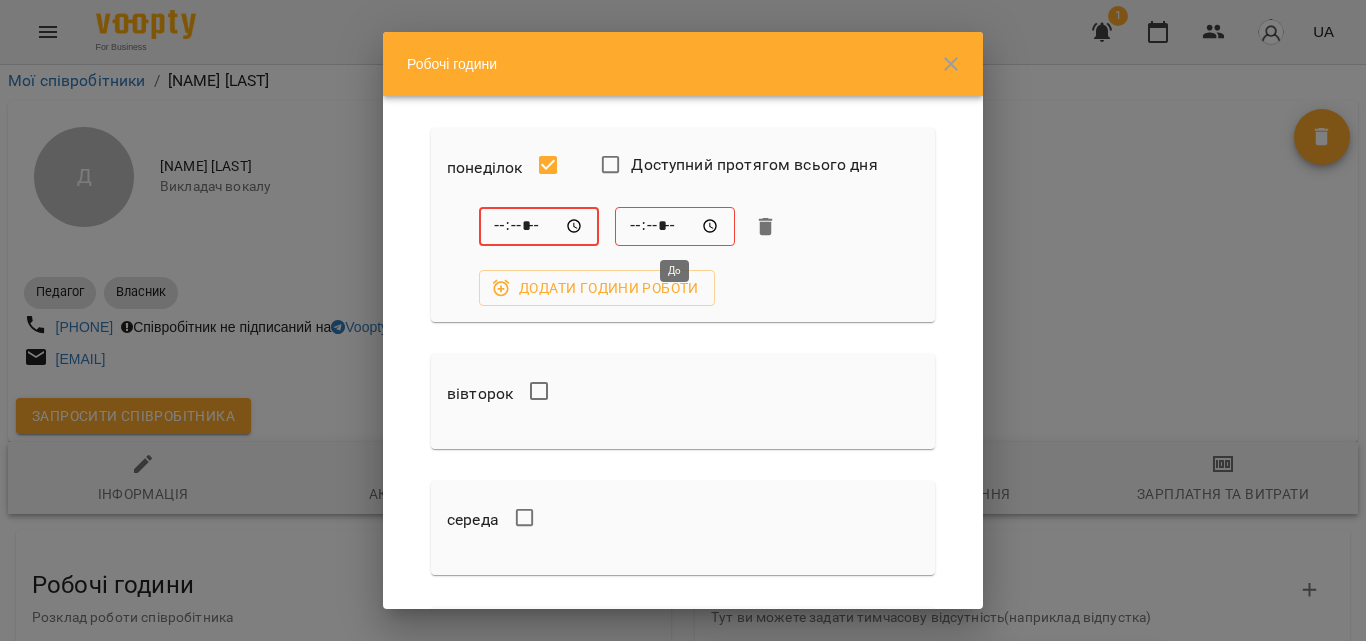 click on "*****" at bounding box center [675, 227] 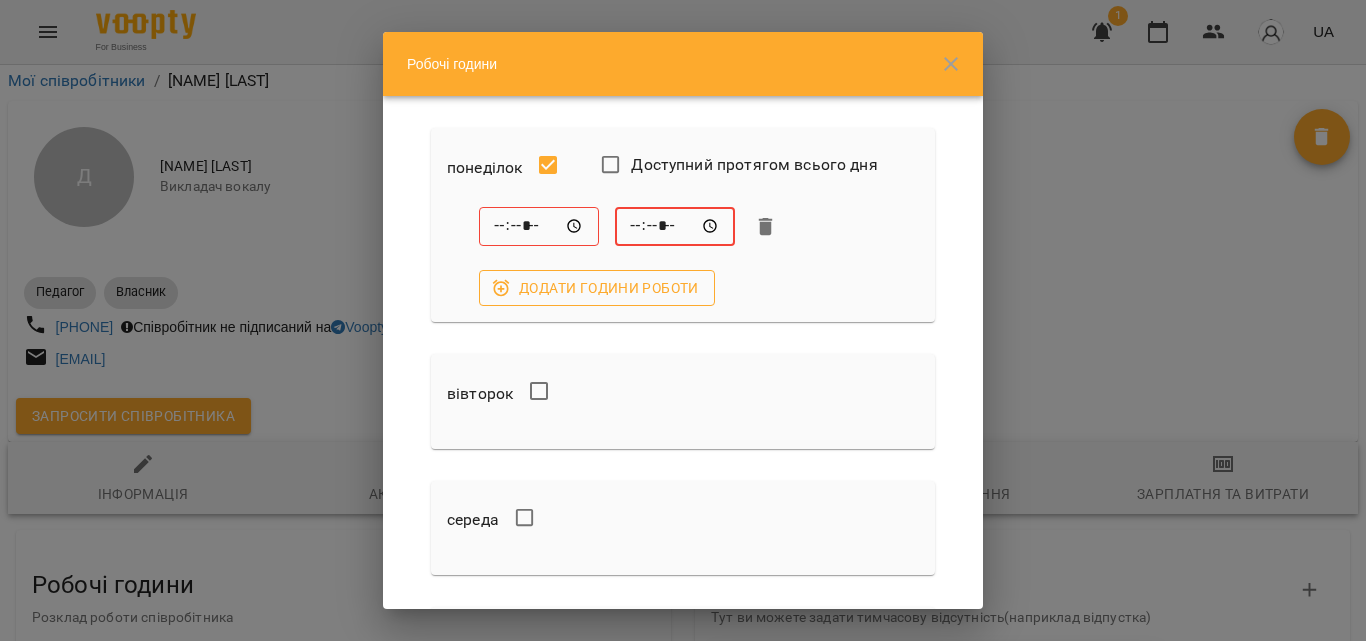 type on "*****" 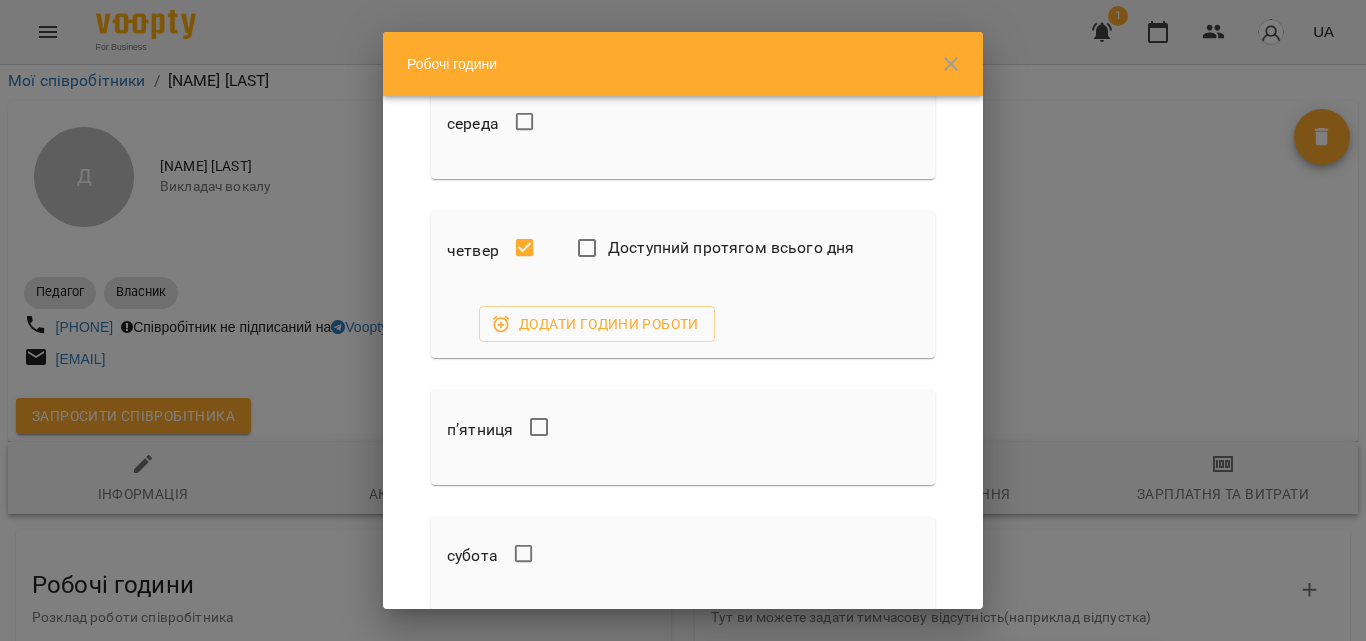 scroll, scrollTop: 400, scrollLeft: 0, axis: vertical 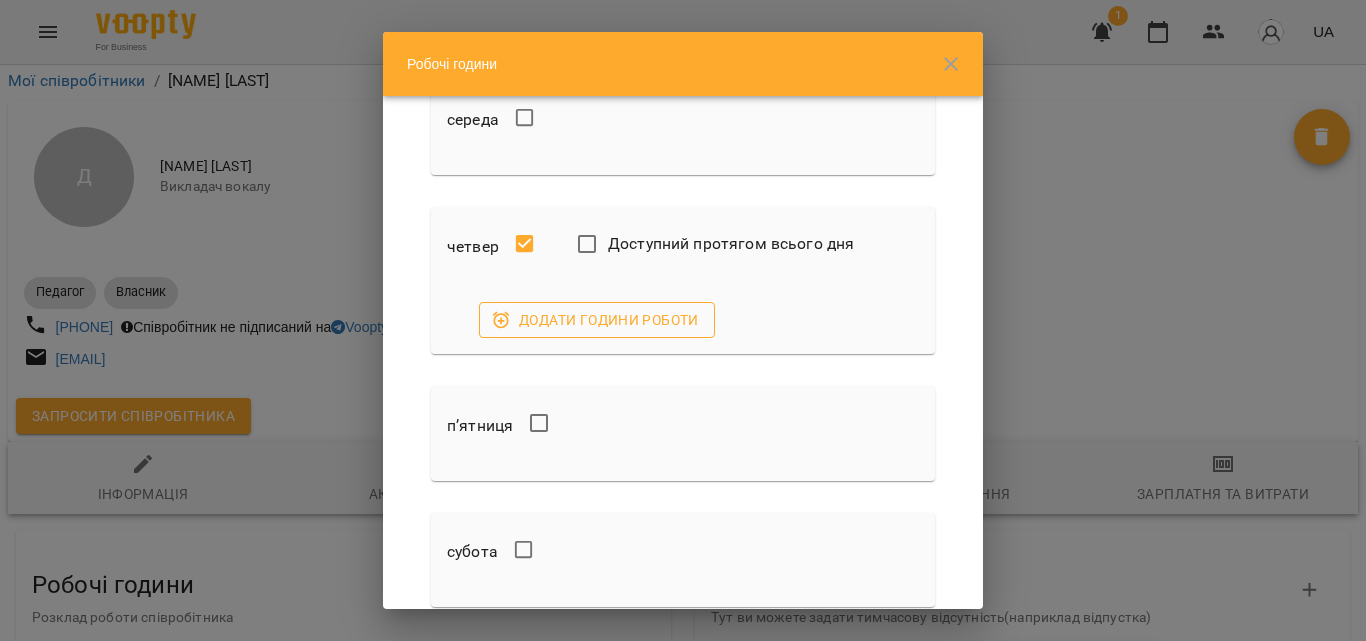 click on "Додати години роботи" at bounding box center [597, 320] 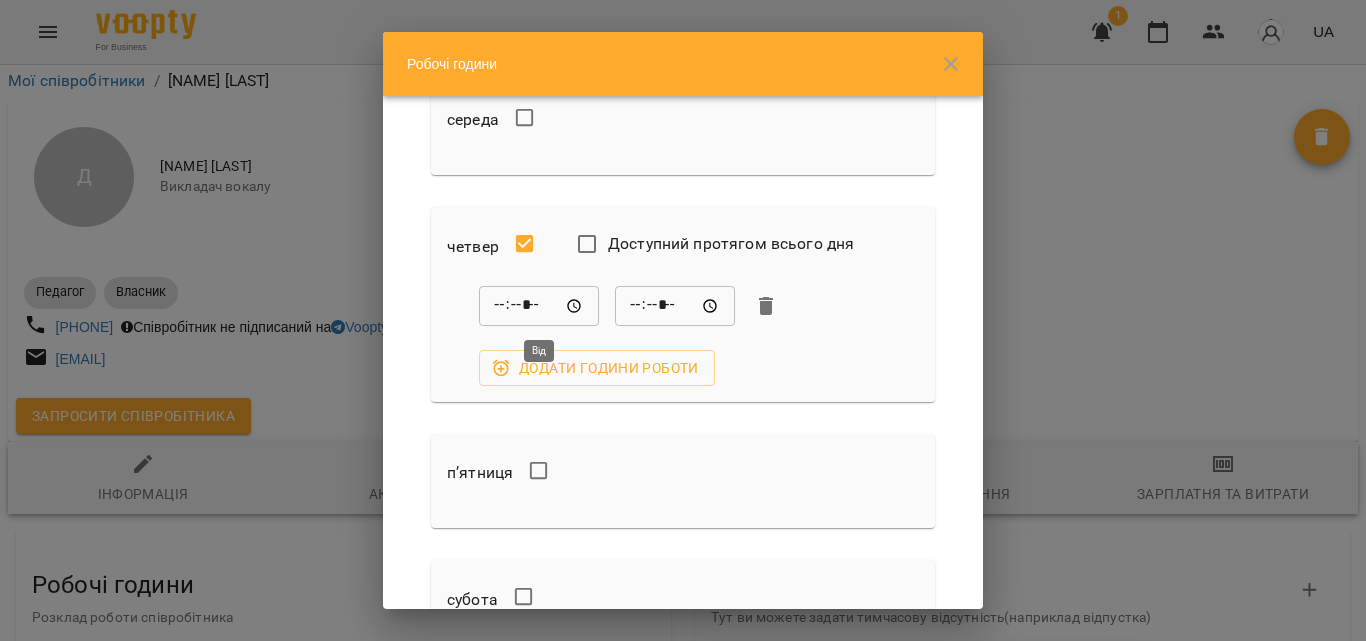 click on "*****" at bounding box center (539, 306) 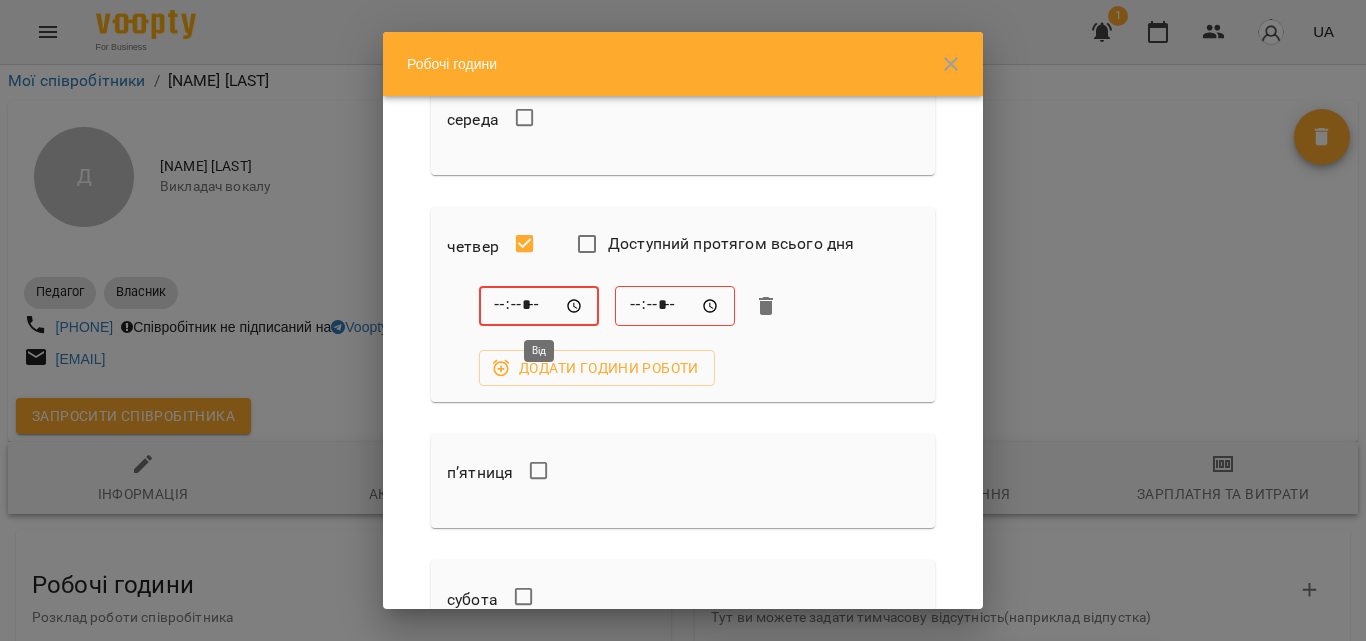 type on "*****" 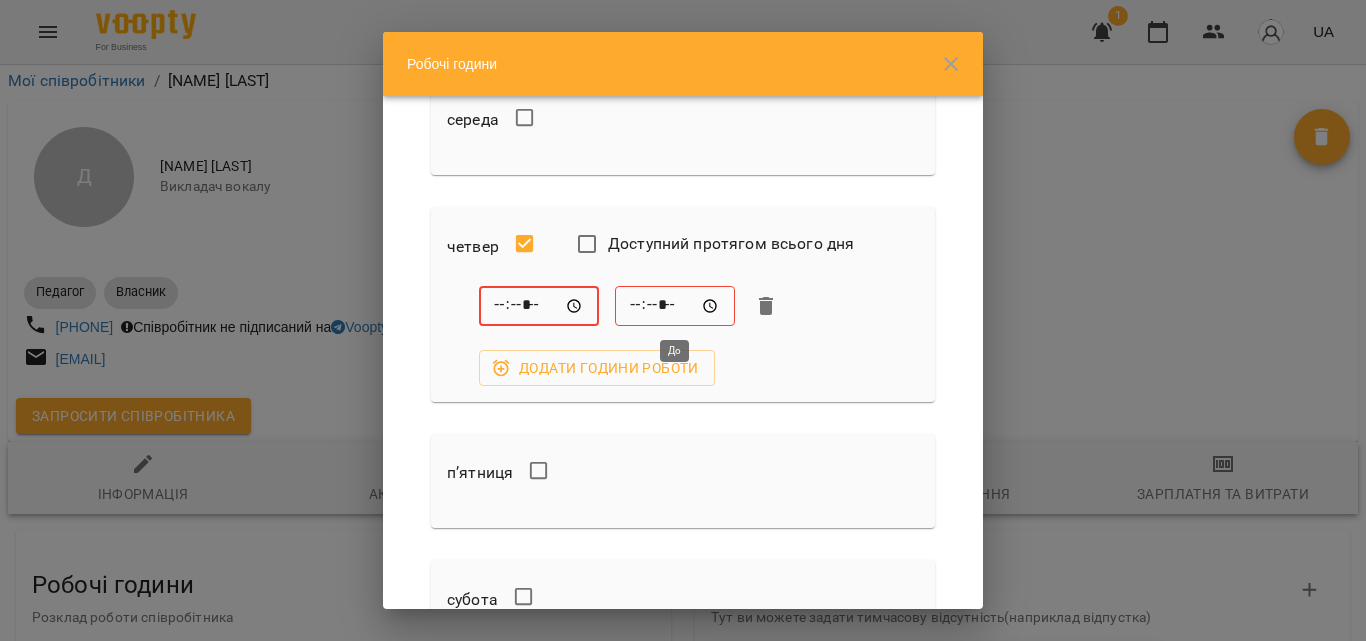 click on "*****" at bounding box center (675, 306) 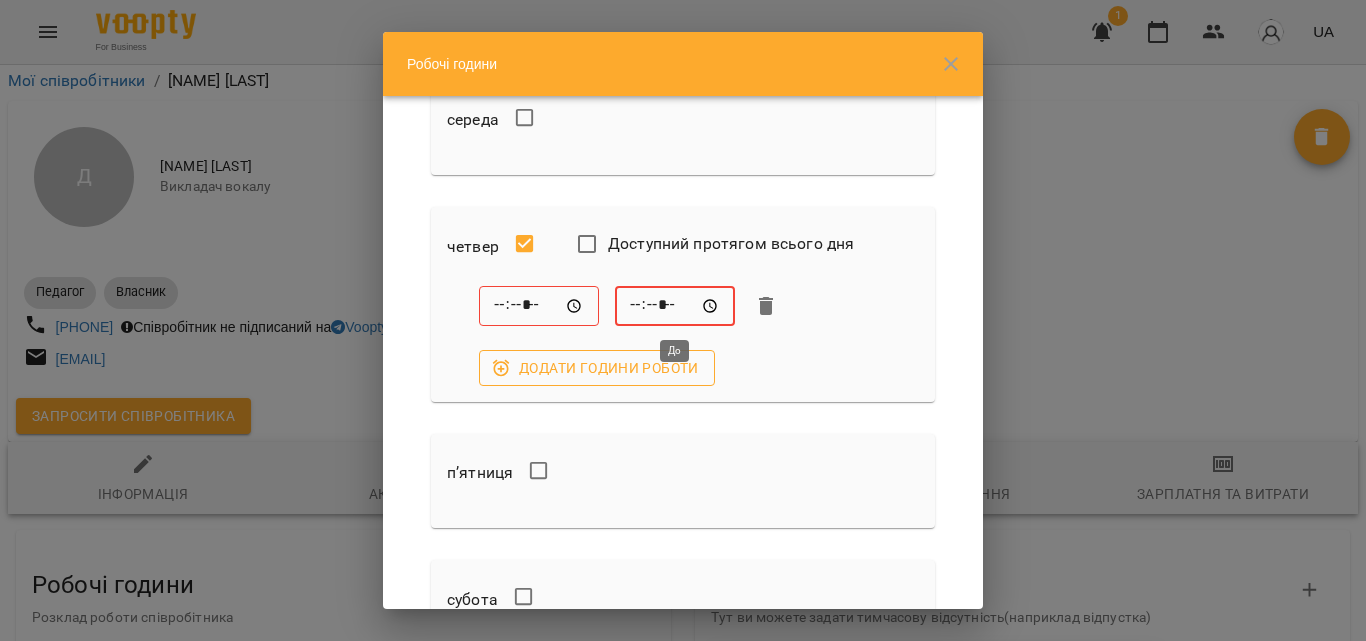 type on "*****" 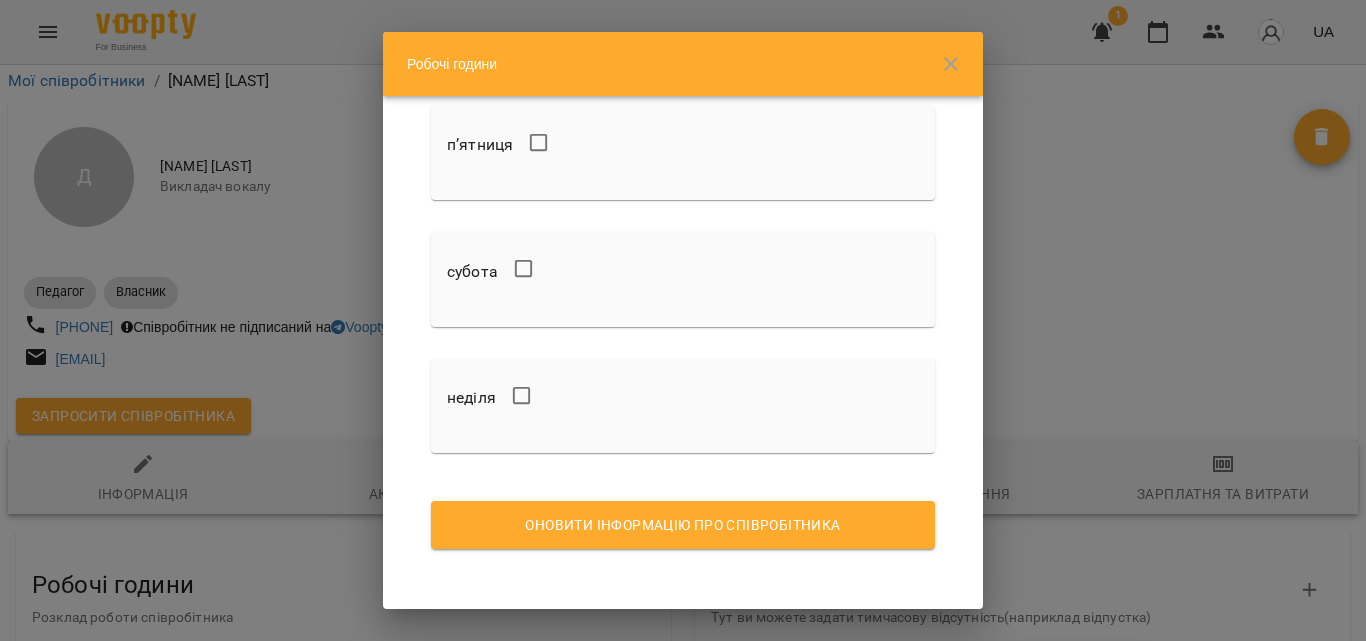 scroll, scrollTop: 732, scrollLeft: 0, axis: vertical 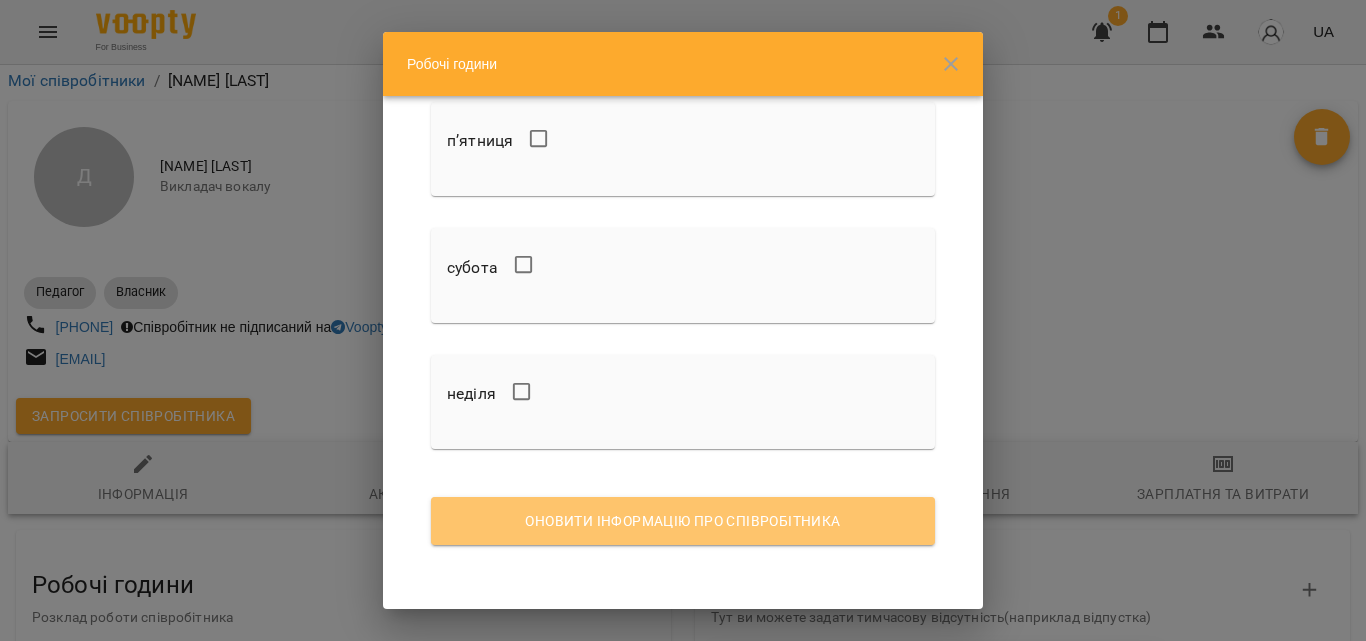 click on "Оновити інформацію про співробітника" at bounding box center [683, 521] 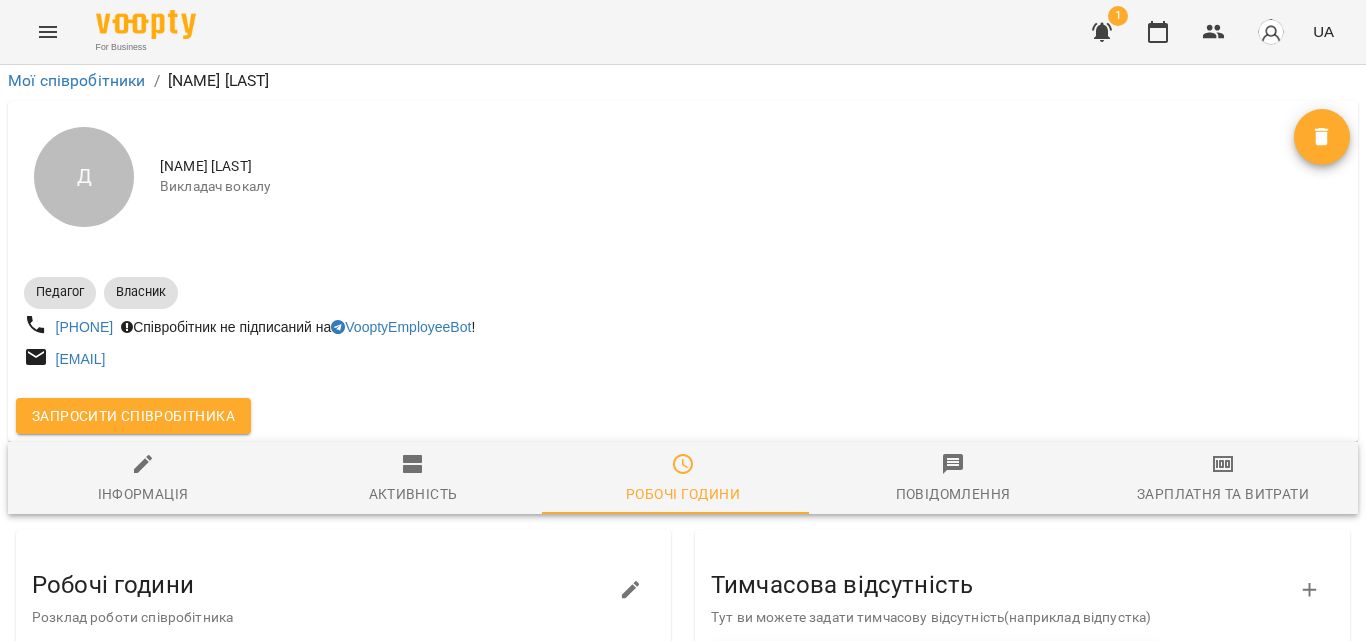 scroll, scrollTop: 100, scrollLeft: 0, axis: vertical 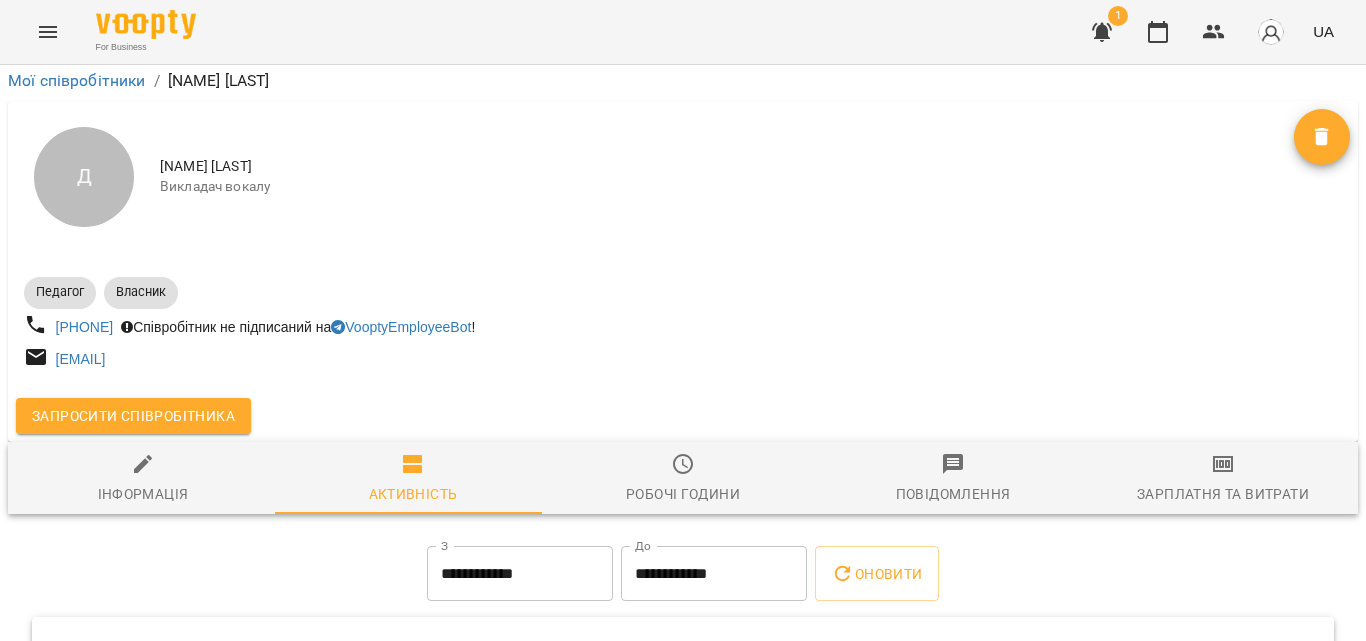 click on "Робочі години" at bounding box center (683, 479) 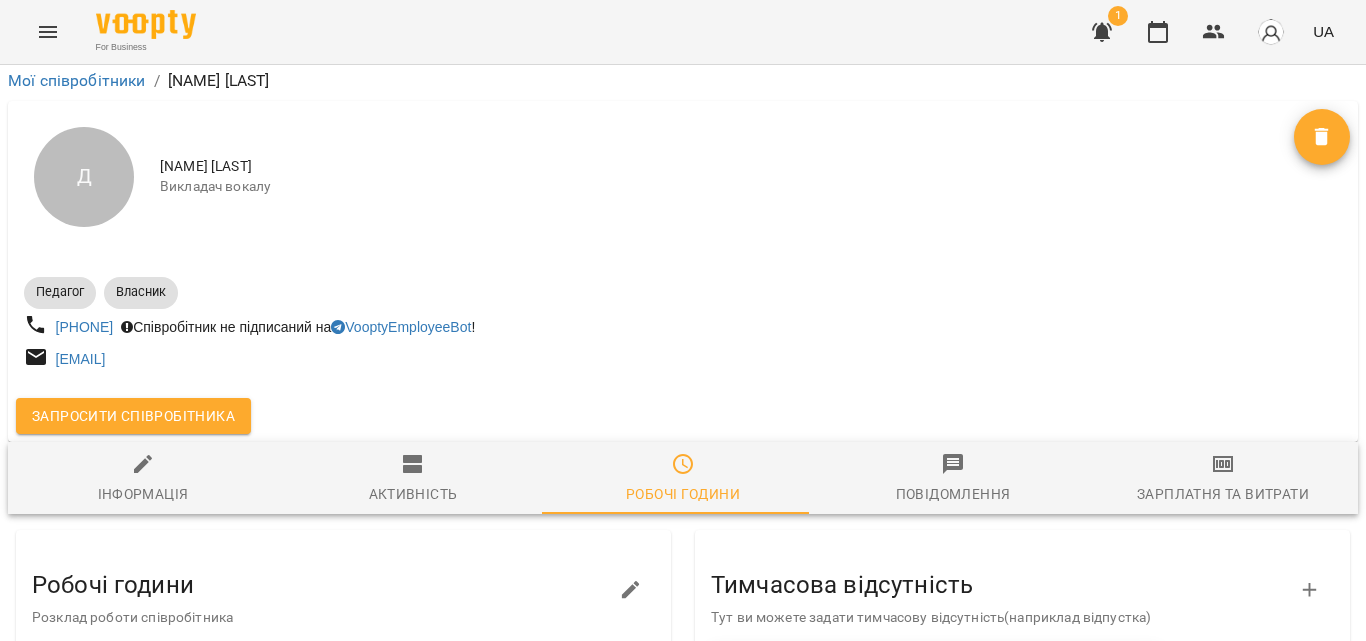 scroll, scrollTop: 0, scrollLeft: 0, axis: both 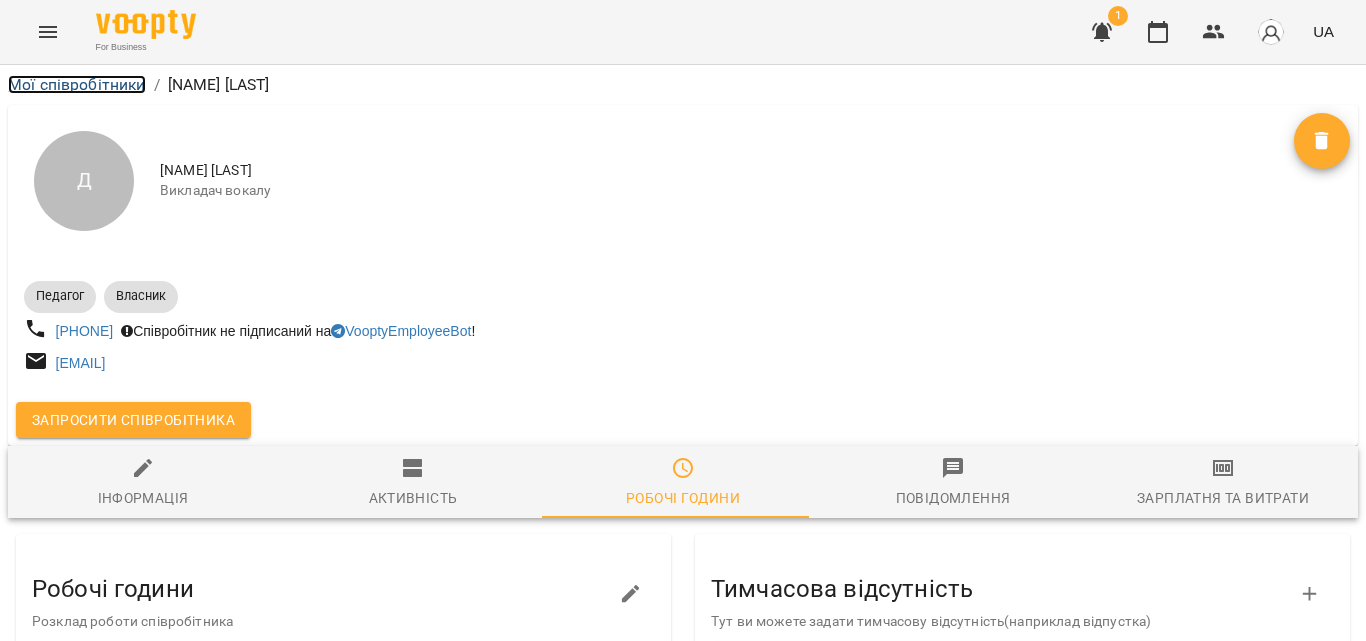 click on "Мої співробітники" at bounding box center [77, 84] 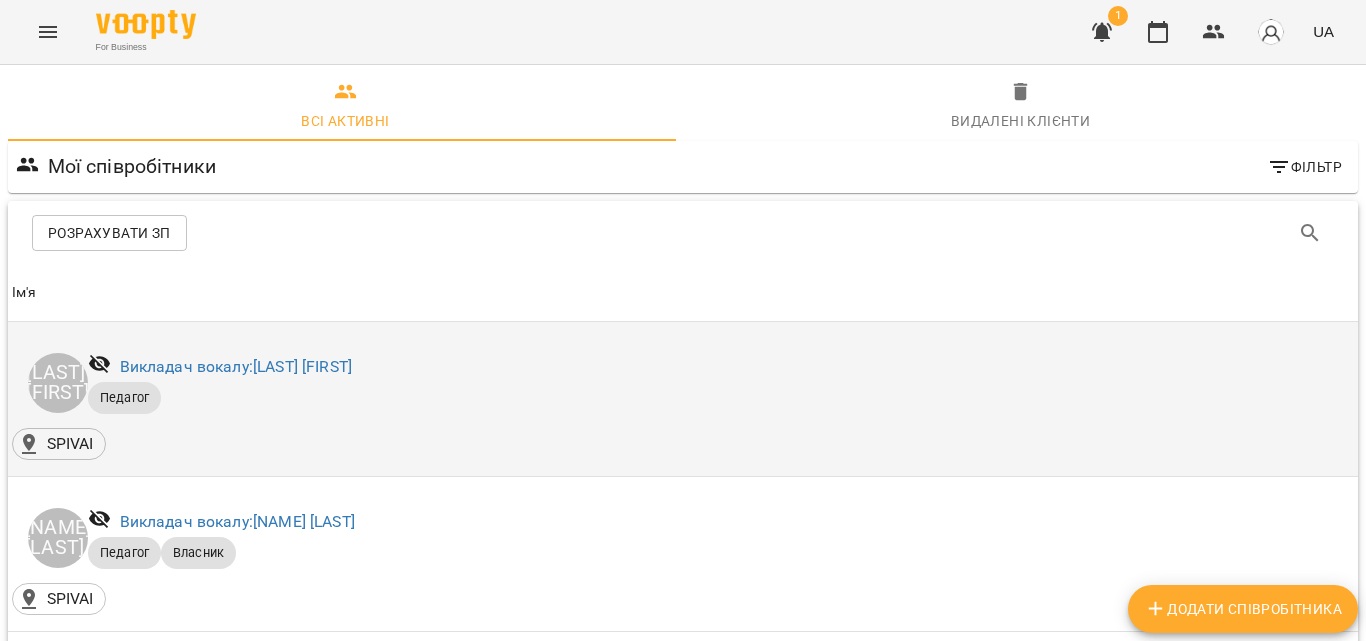 scroll, scrollTop: 300, scrollLeft: 0, axis: vertical 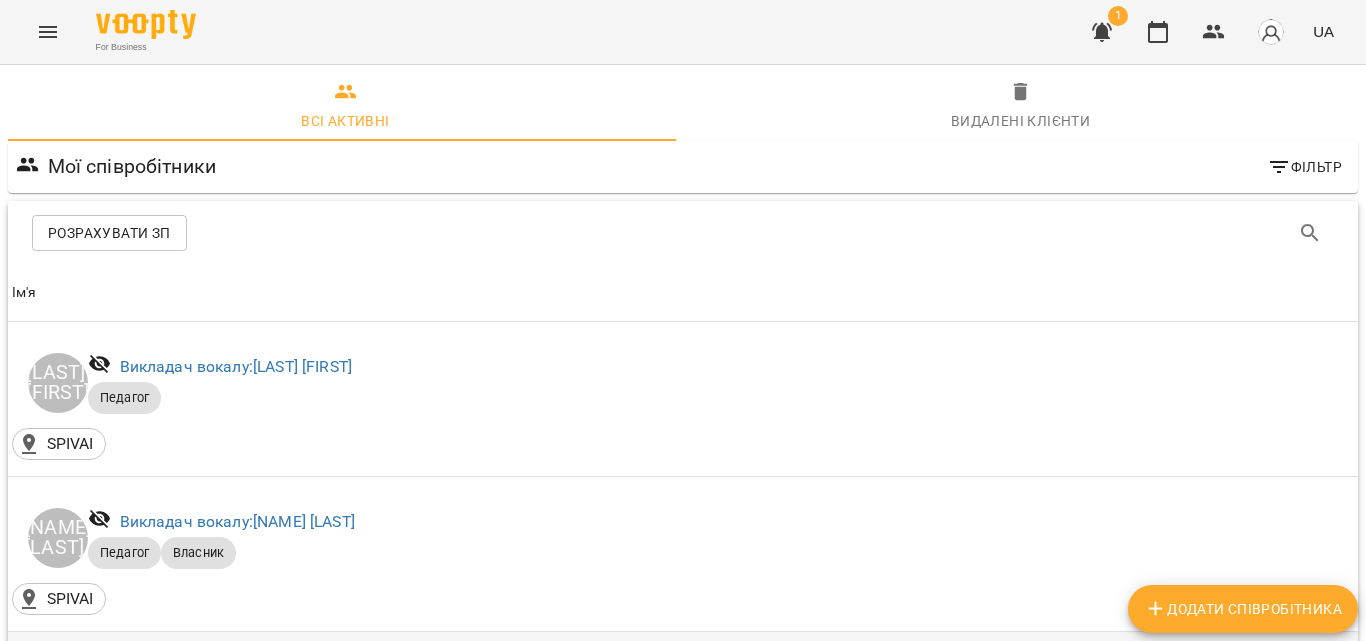 click on "Викладач фортепіано:  [NAME]" at bounding box center (252, 676) 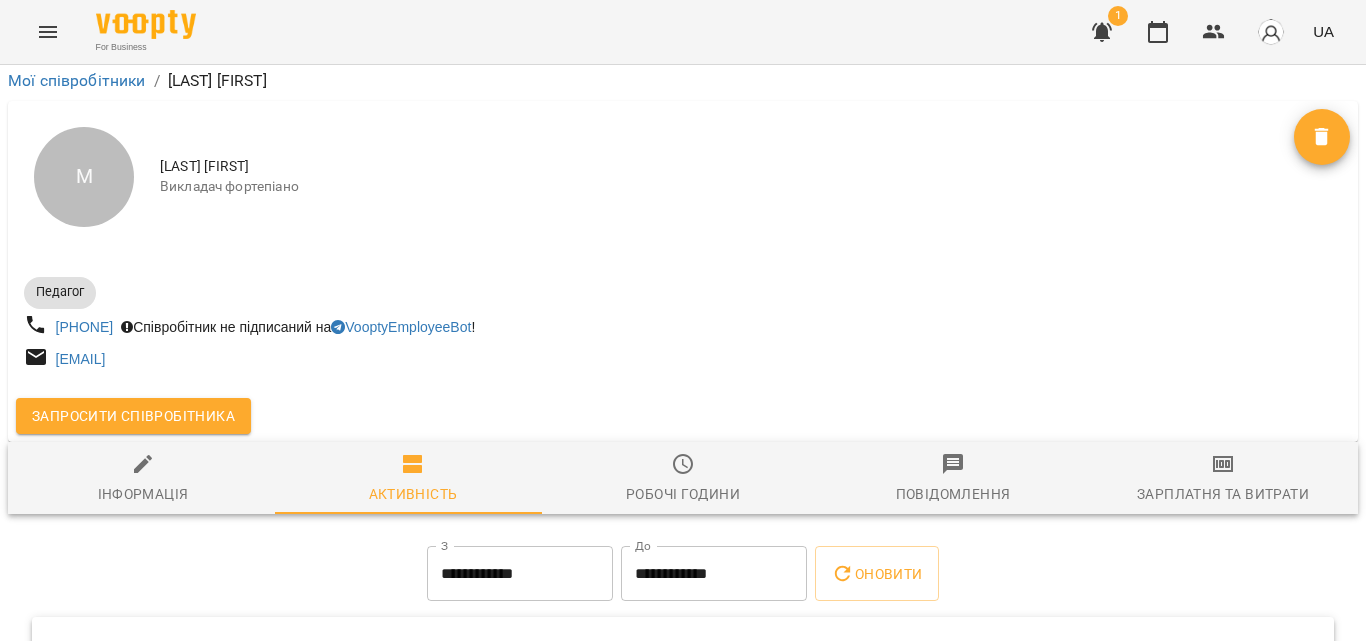 scroll, scrollTop: 261, scrollLeft: 0, axis: vertical 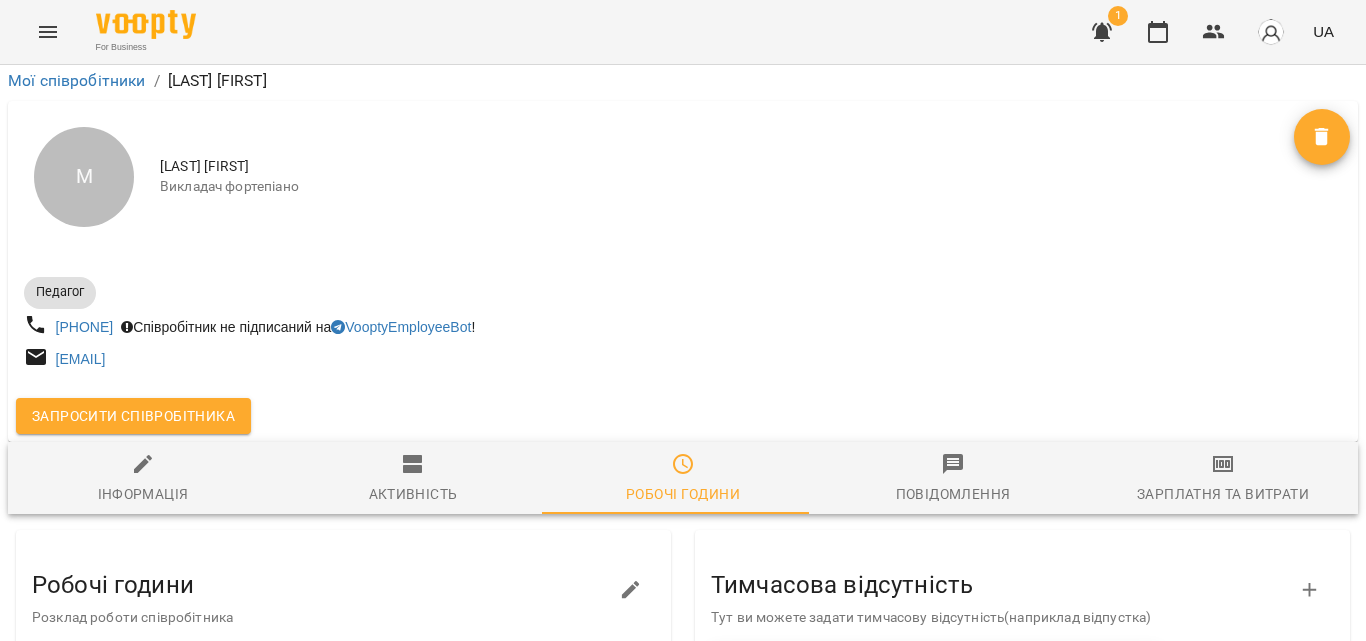 click on "Робочі години" at bounding box center [105, 668] 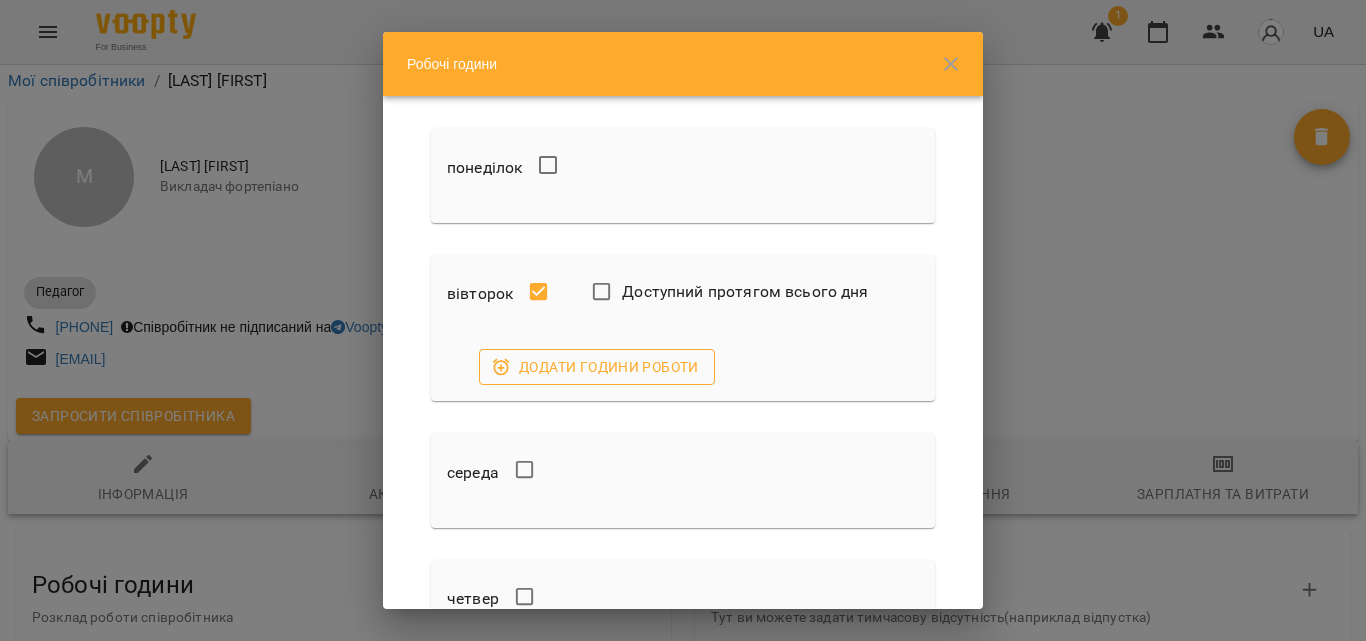 click on "Додати години роботи" at bounding box center (597, 367) 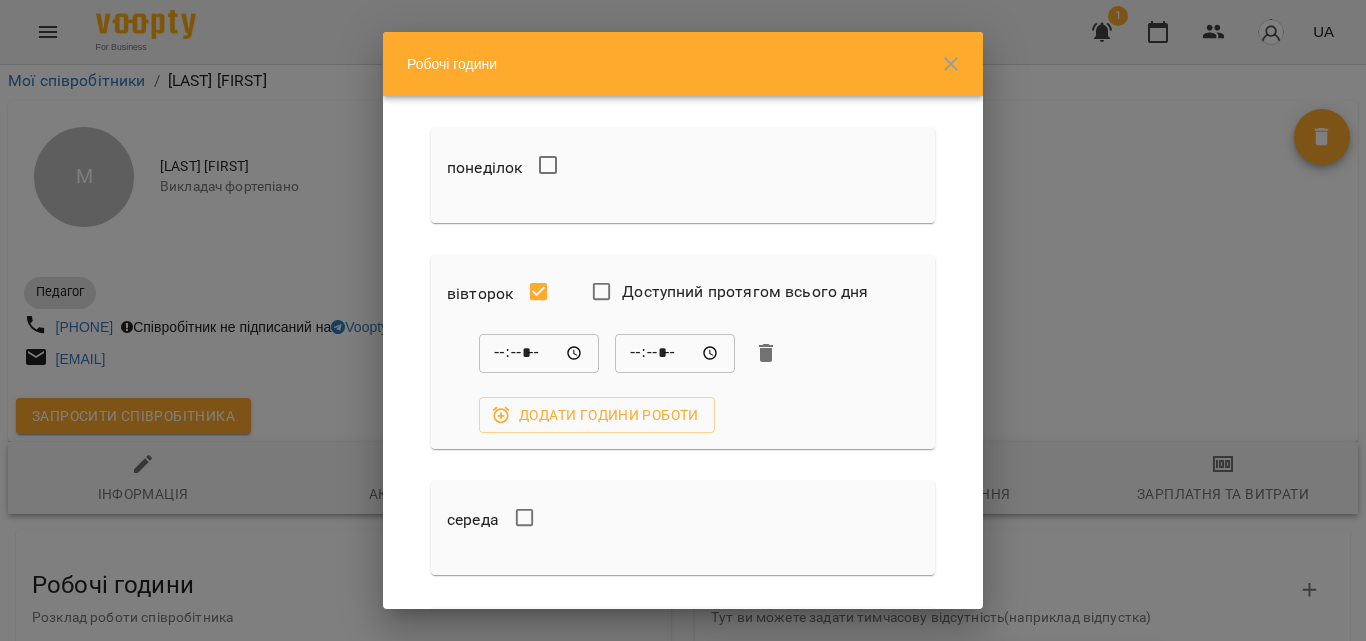 click on "***** ​ ***** ​ Додати години роботи" at bounding box center (683, 383) 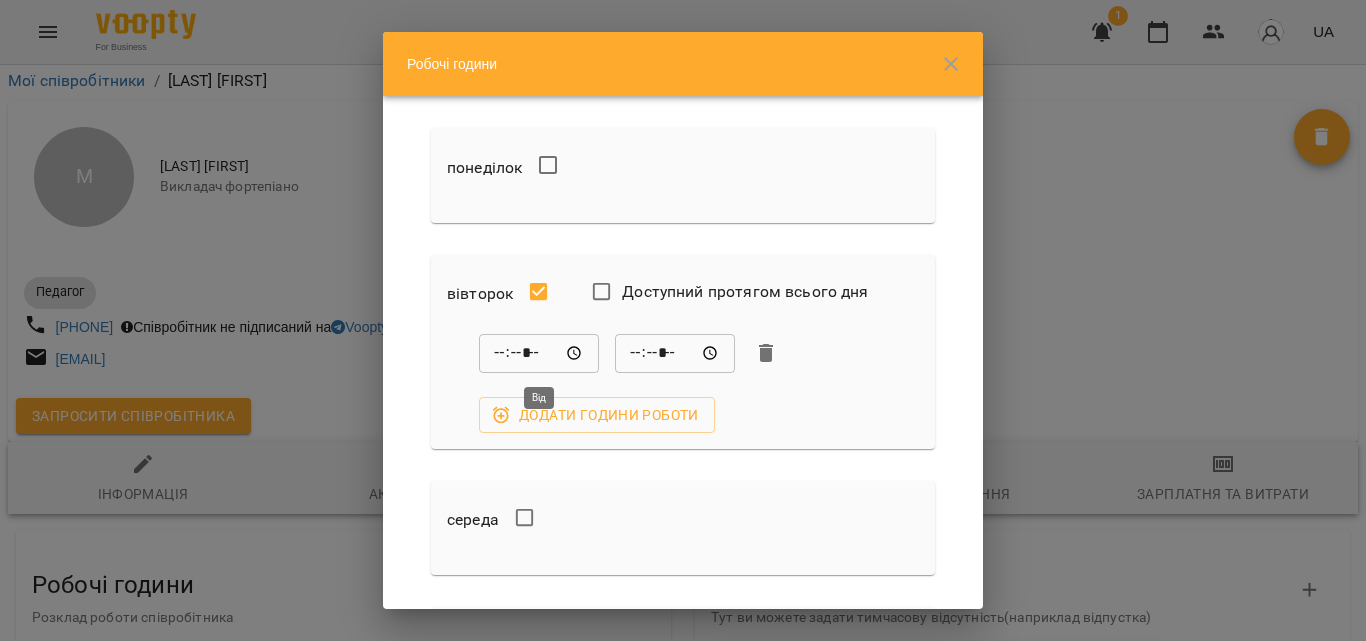 click on "*****" at bounding box center (539, 353) 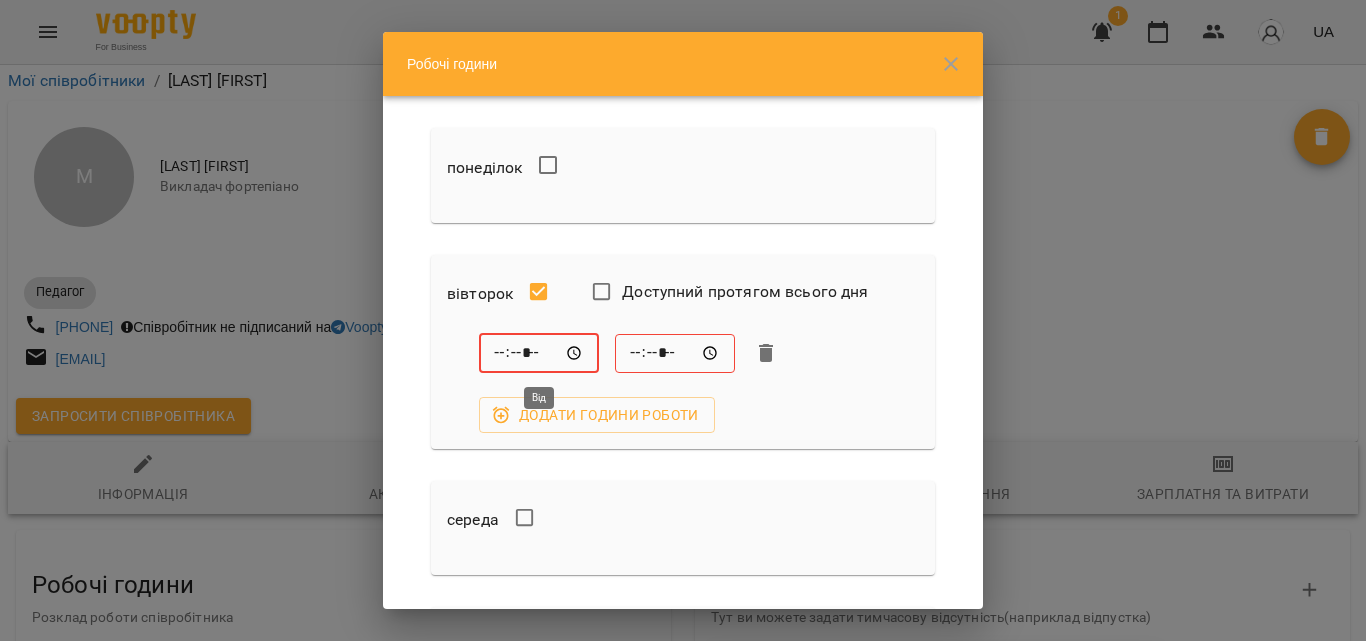 type on "*****" 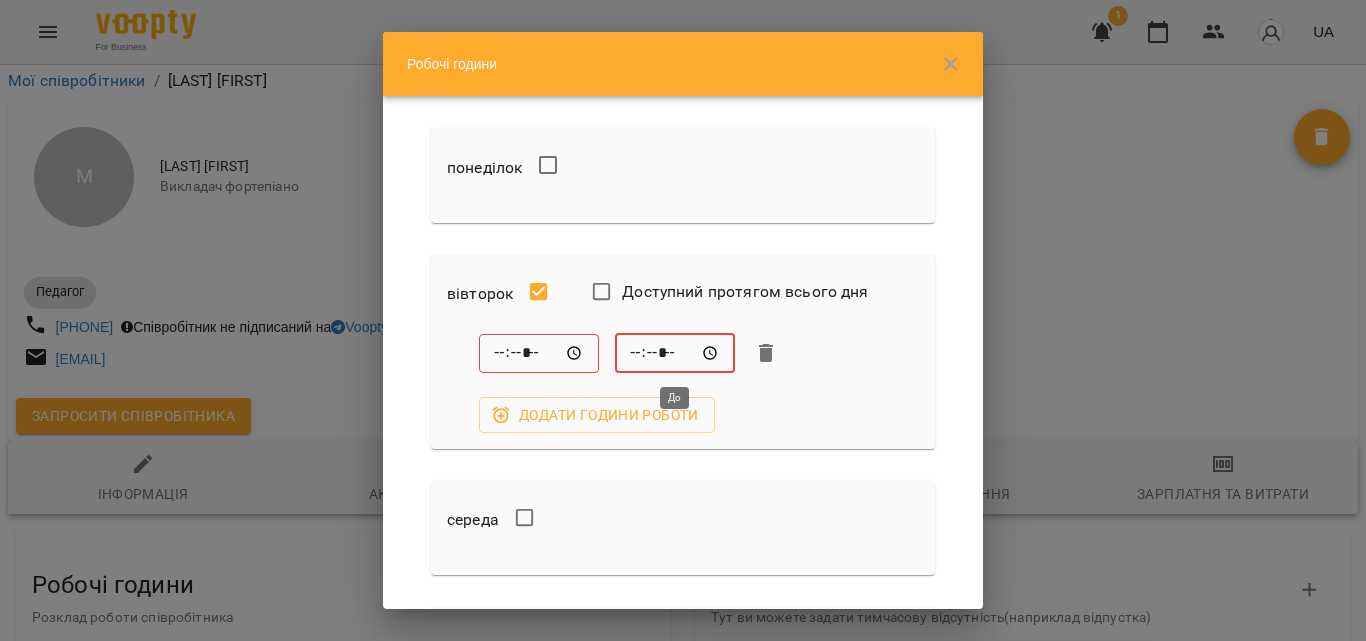 click on "*****" at bounding box center [675, 353] 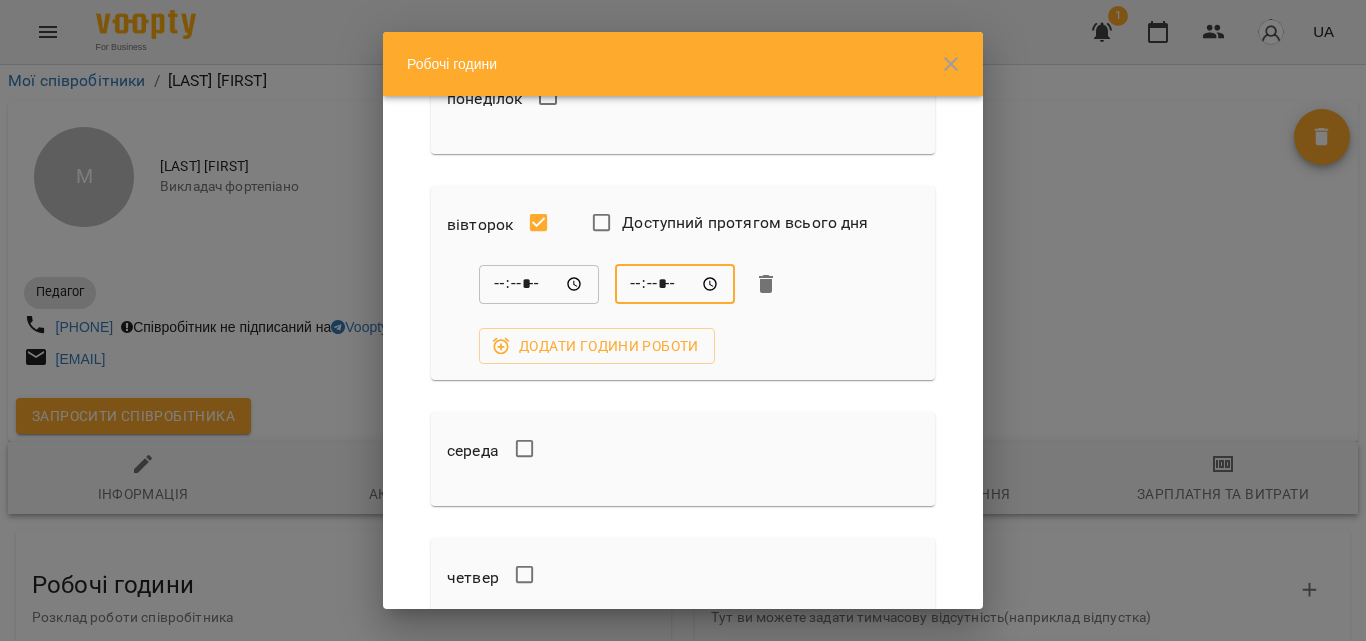 scroll, scrollTop: 100, scrollLeft: 0, axis: vertical 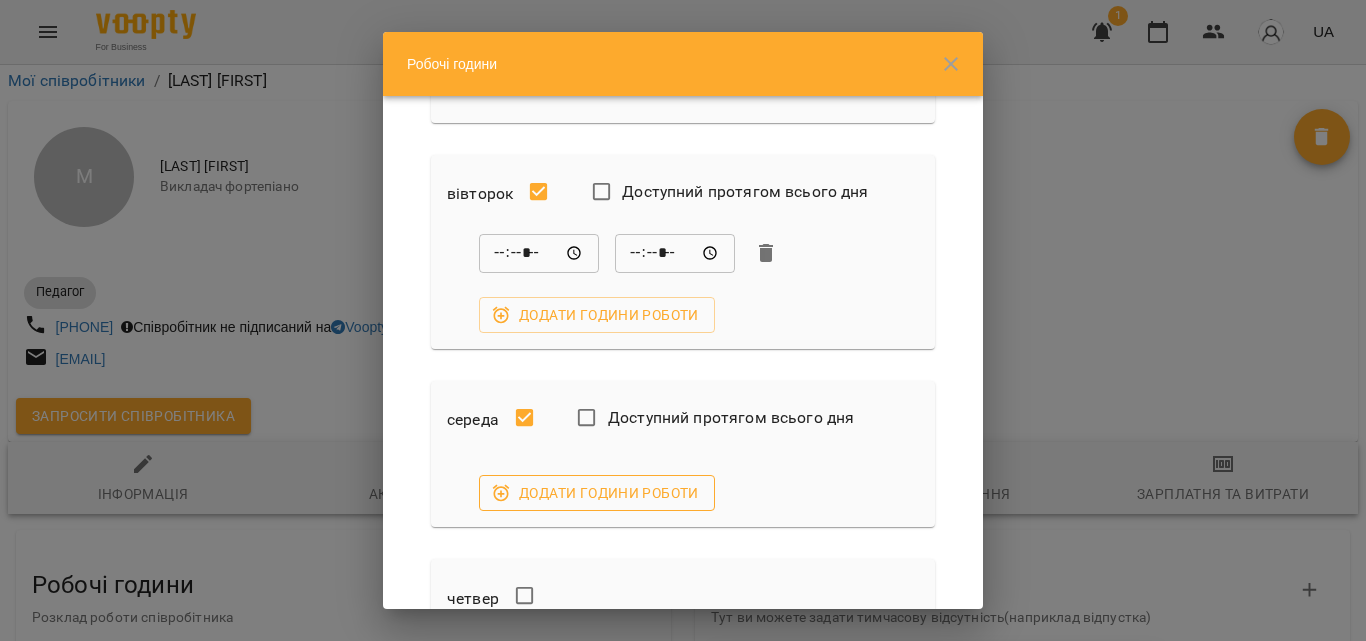 click on "Додати години роботи" at bounding box center (597, 493) 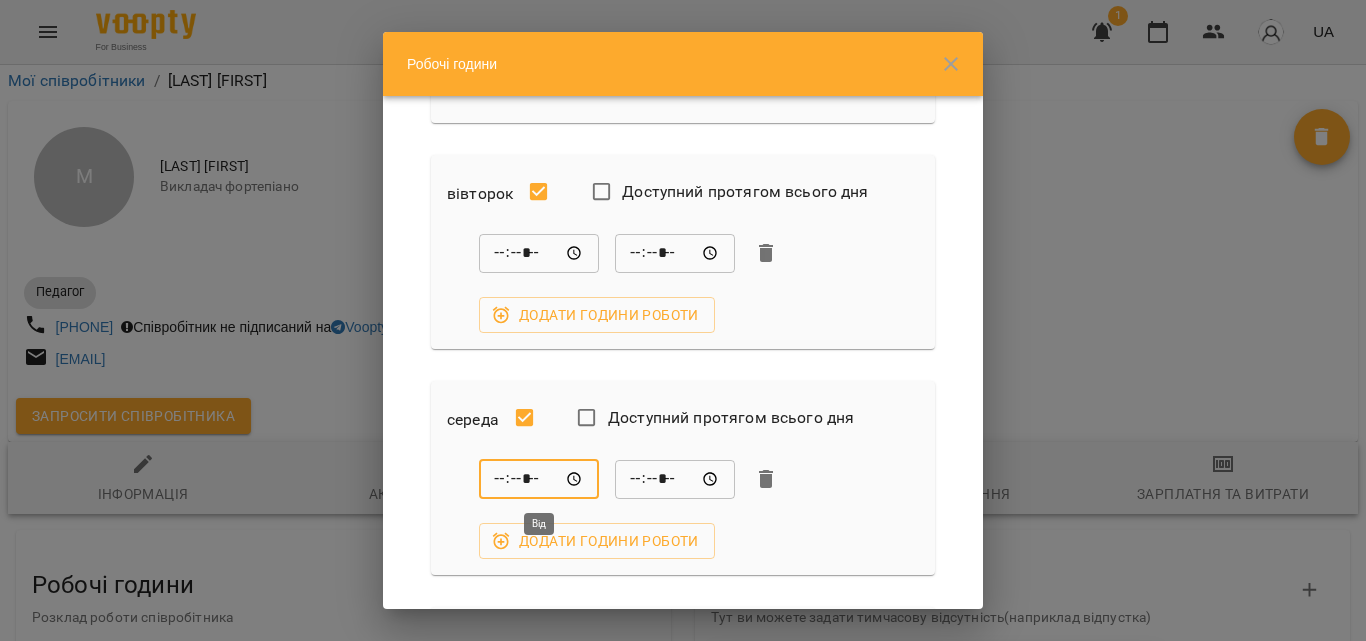 click on "*****" at bounding box center (539, 479) 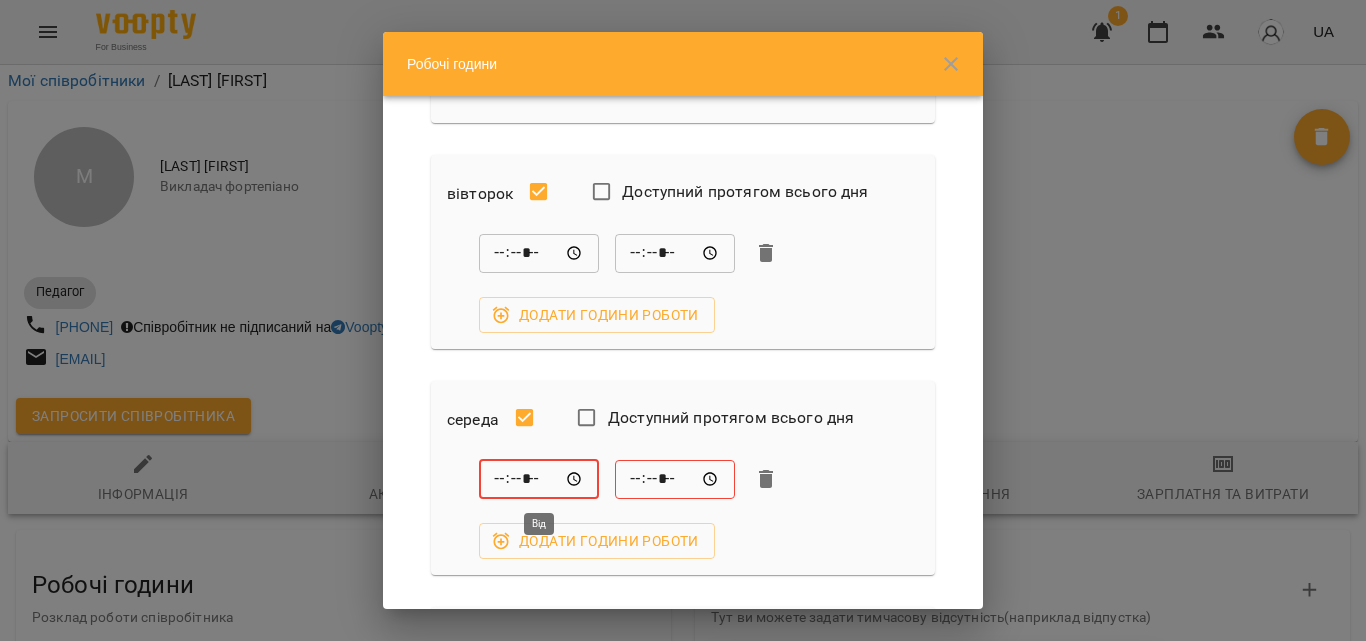 type on "*****" 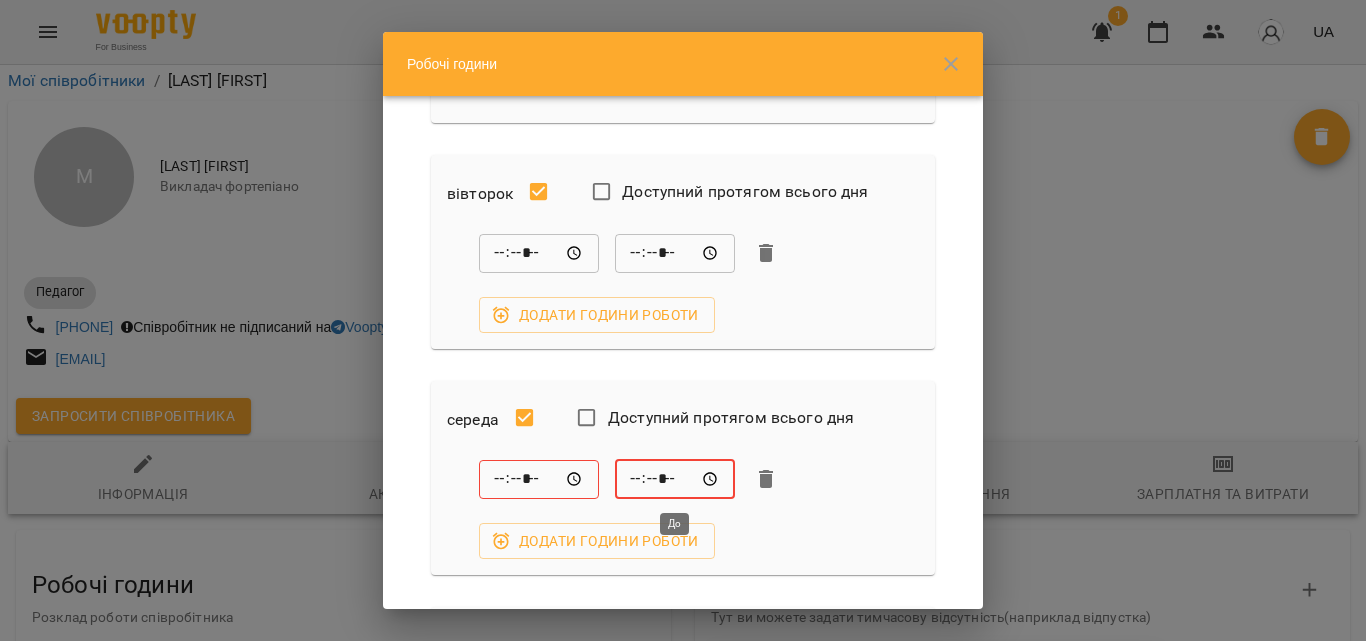 click on "*****" at bounding box center [675, 479] 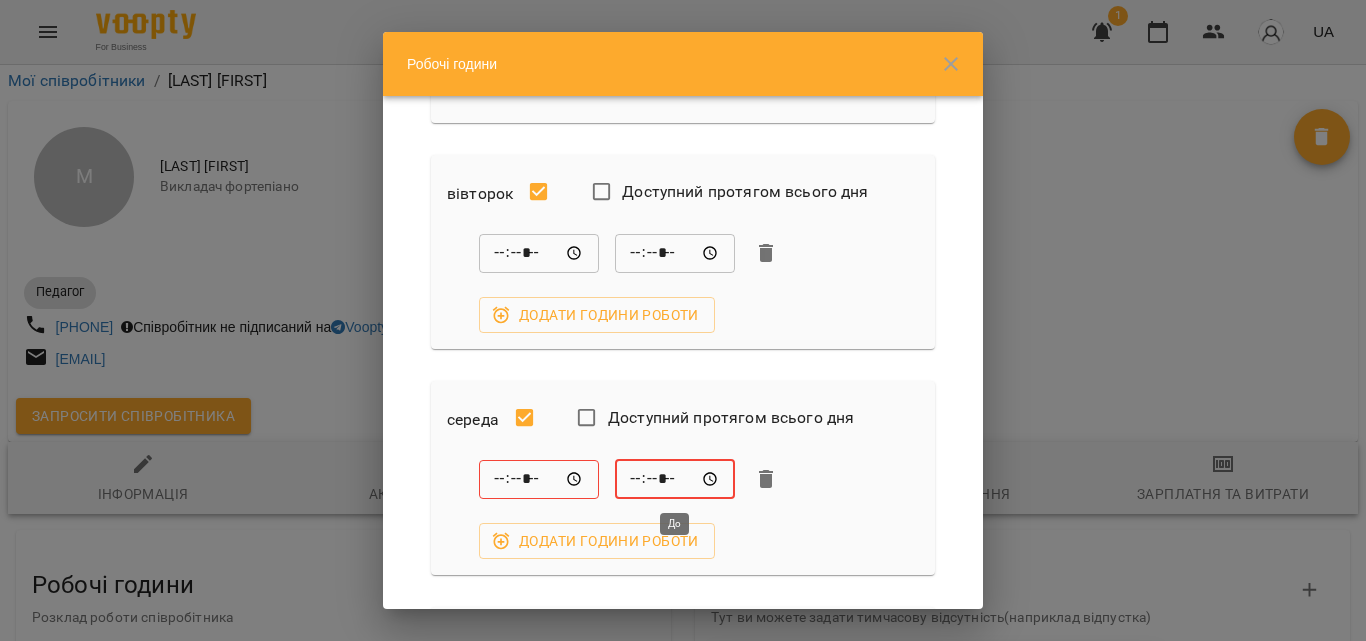 type on "*****" 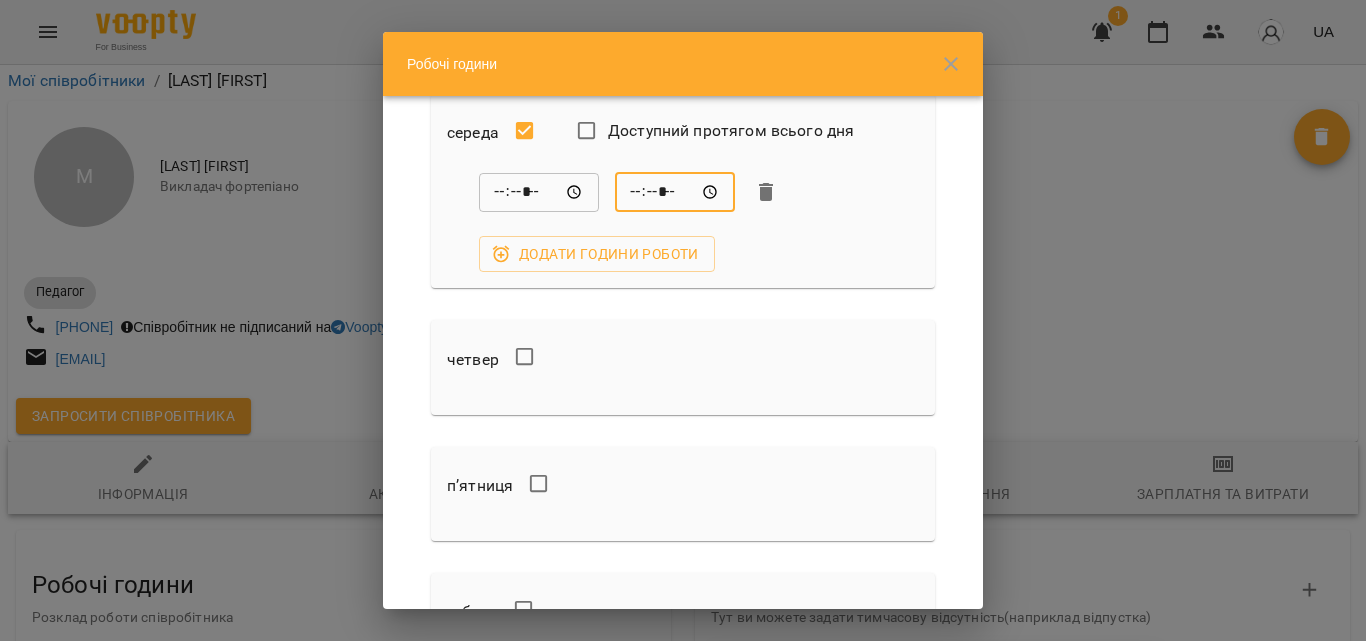 scroll, scrollTop: 500, scrollLeft: 0, axis: vertical 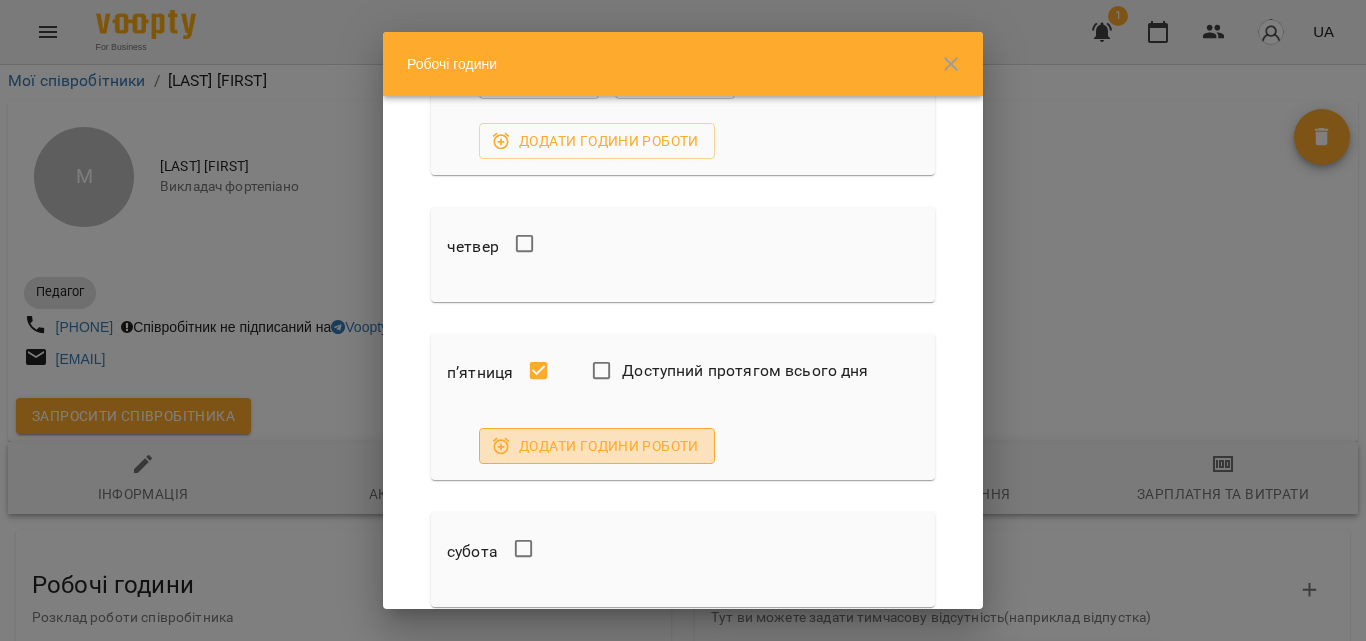 click on "Додати години роботи" at bounding box center (597, 446) 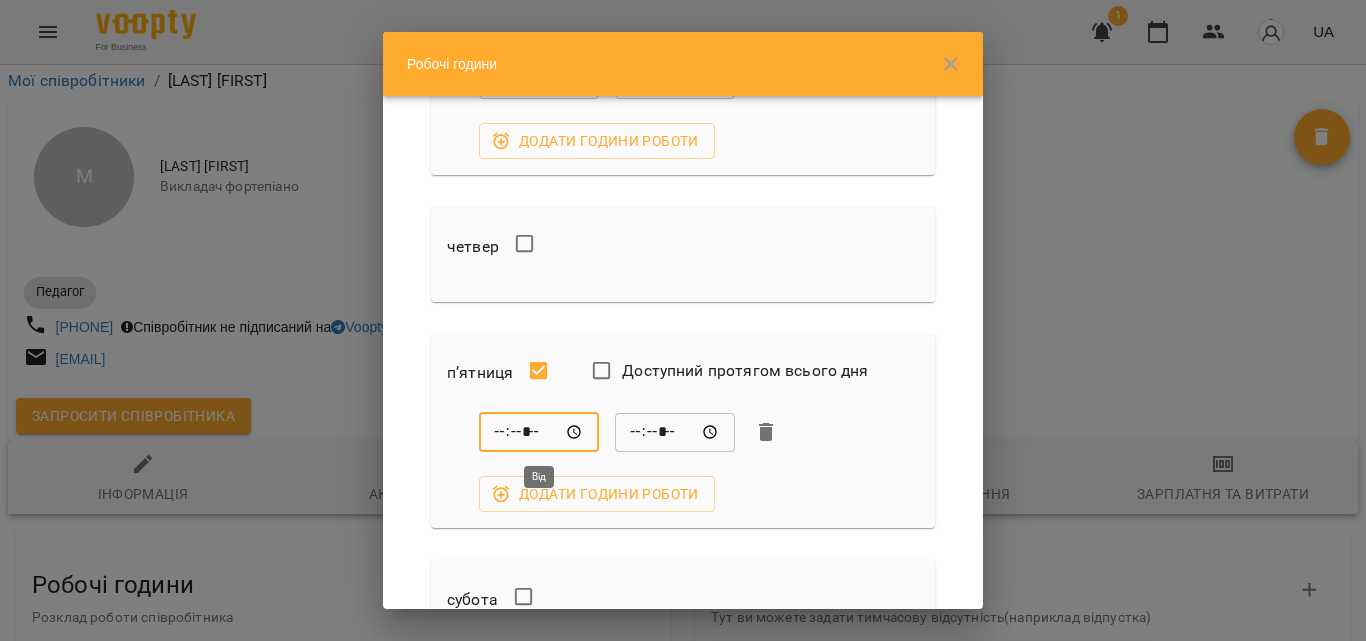 click on "*****" at bounding box center [539, 432] 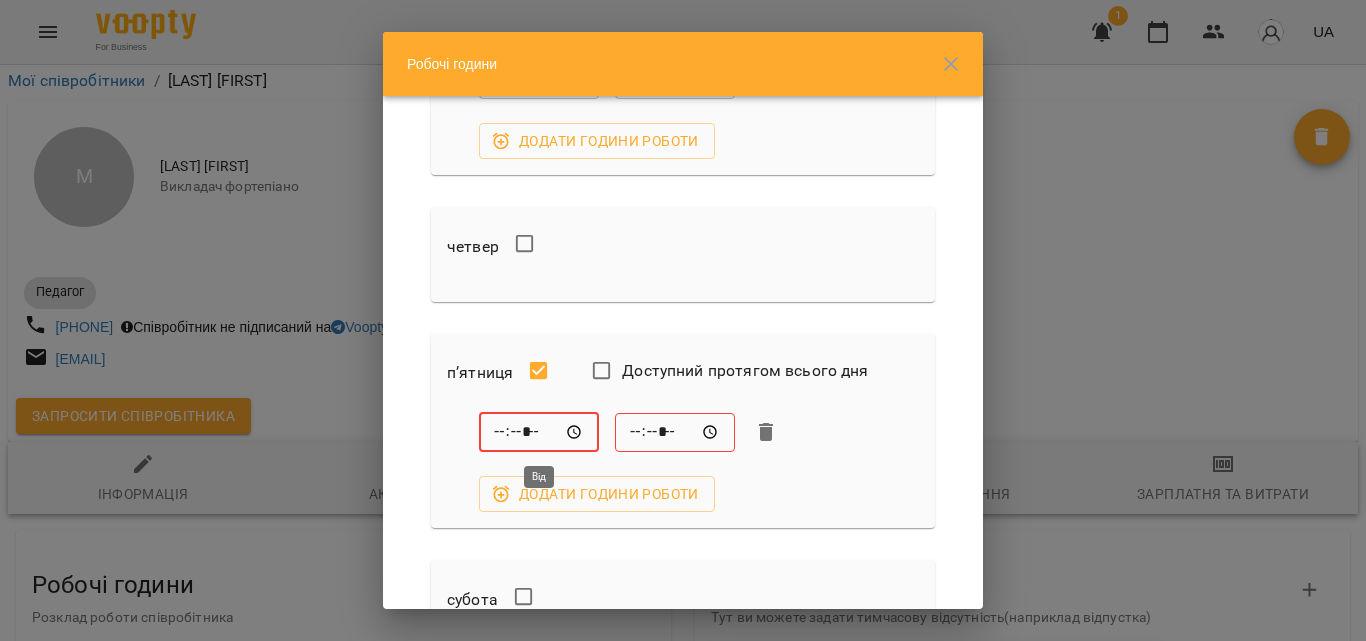 type on "*****" 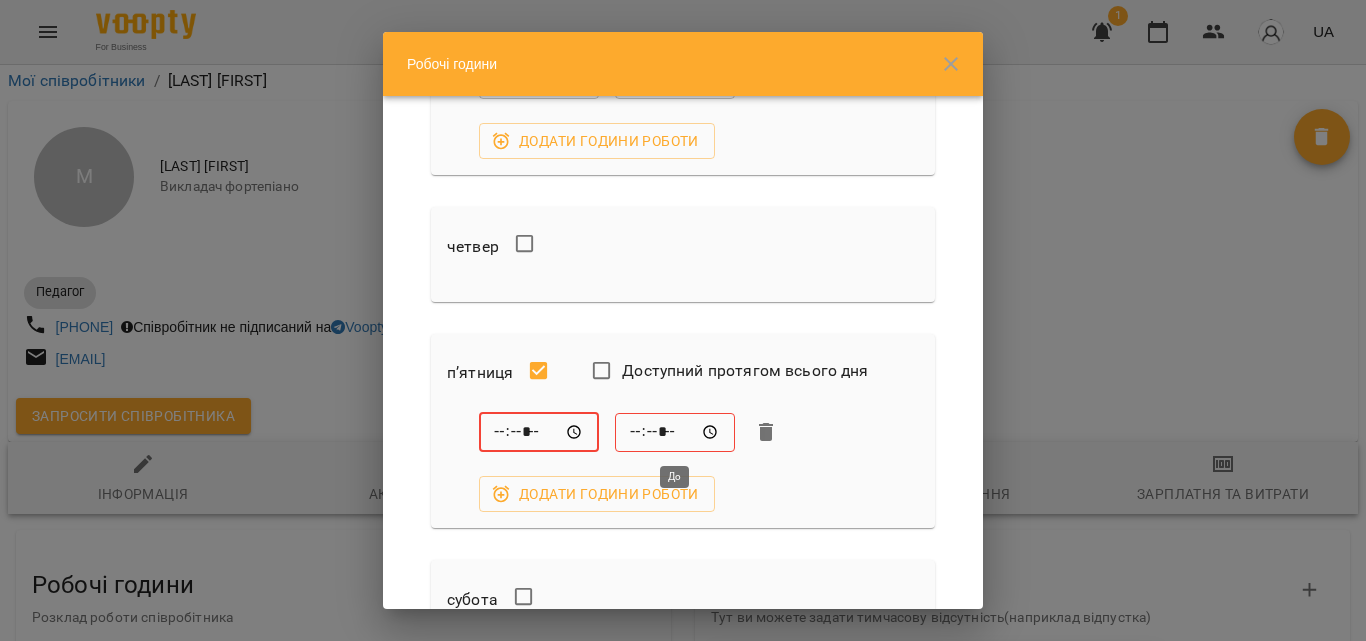 click on "*****" at bounding box center (675, 432) 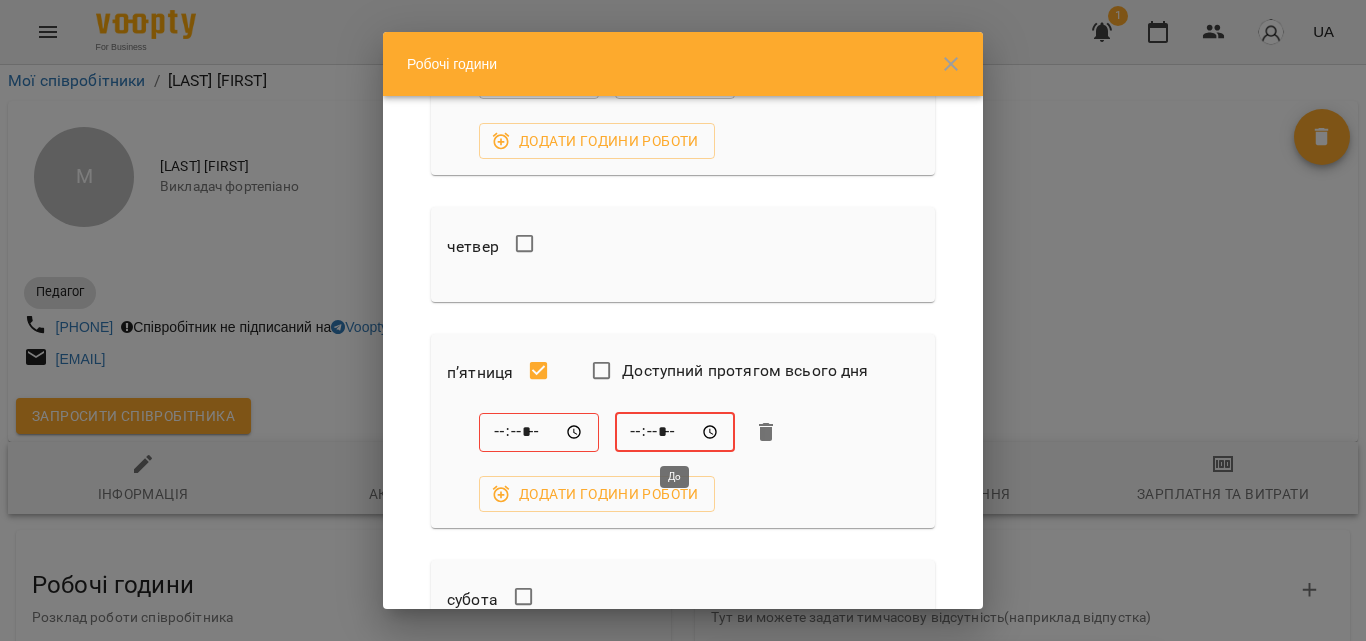 type on "*****" 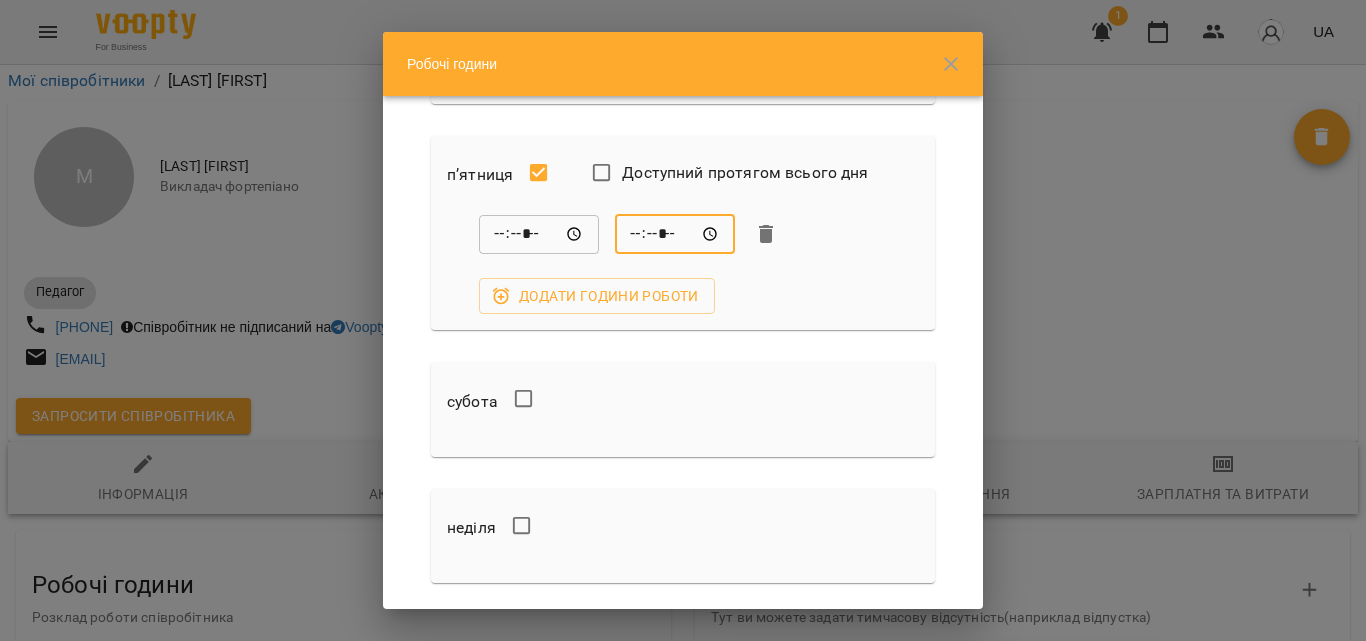 scroll, scrollTop: 700, scrollLeft: 0, axis: vertical 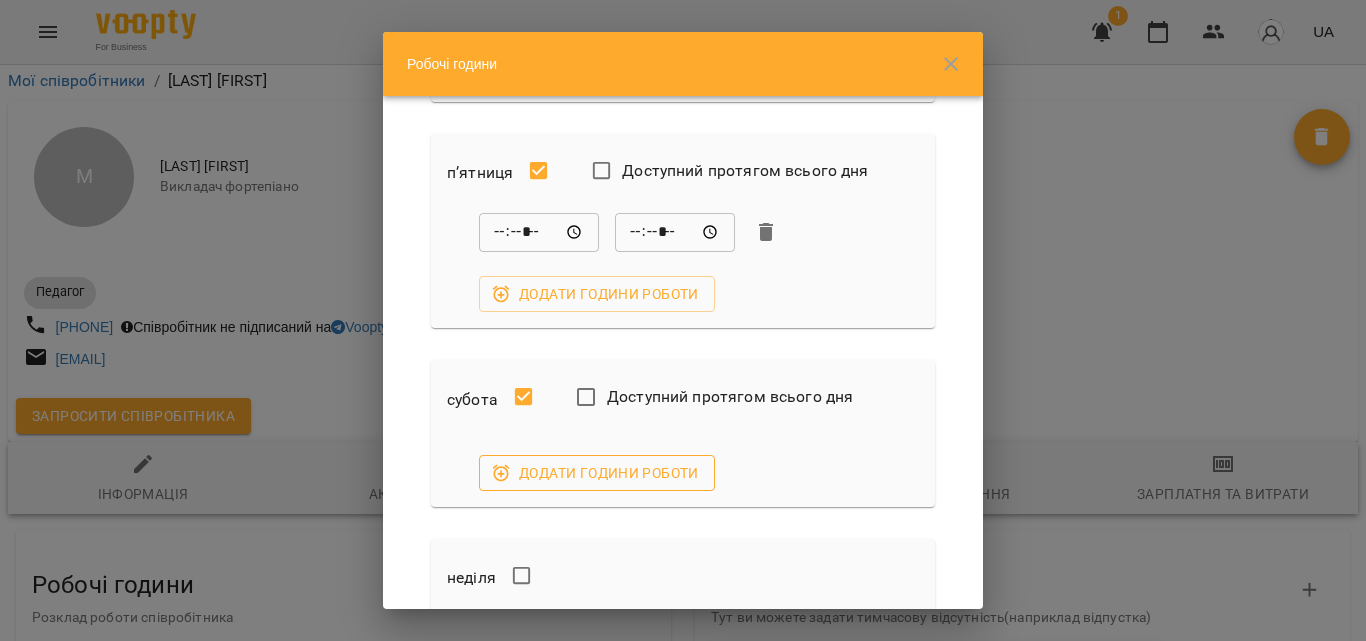 click on "Додати години роботи" at bounding box center [597, 473] 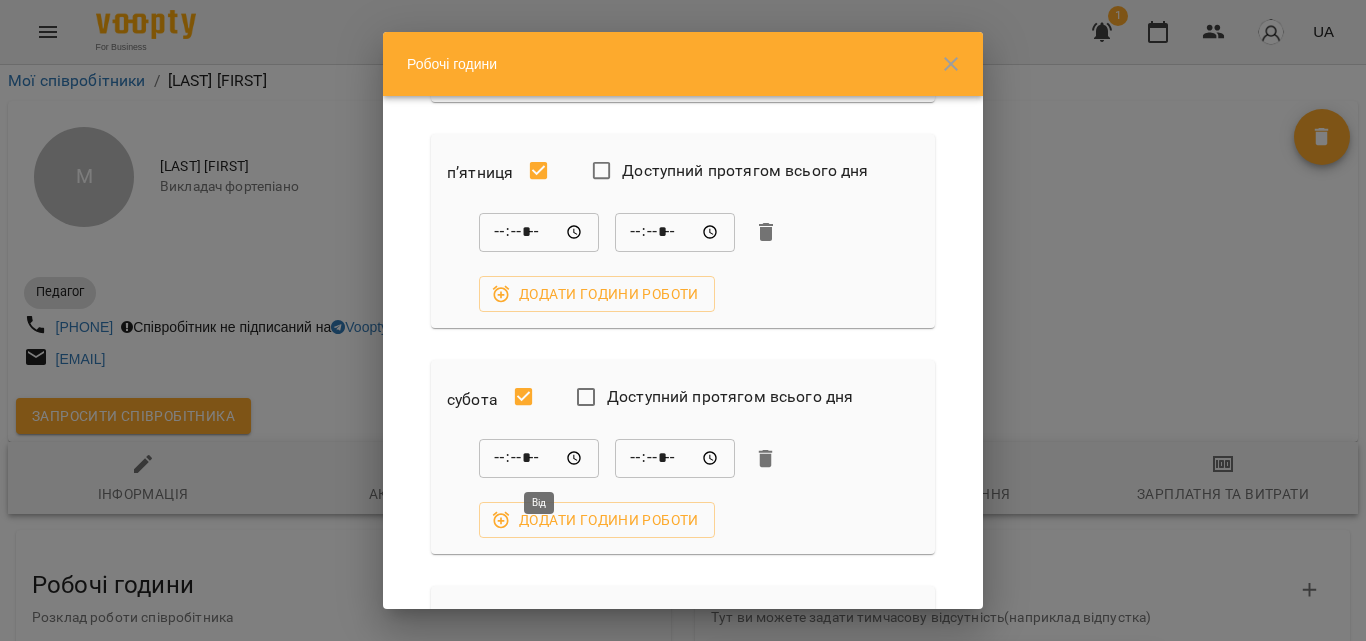 click on "*****" at bounding box center (539, 459) 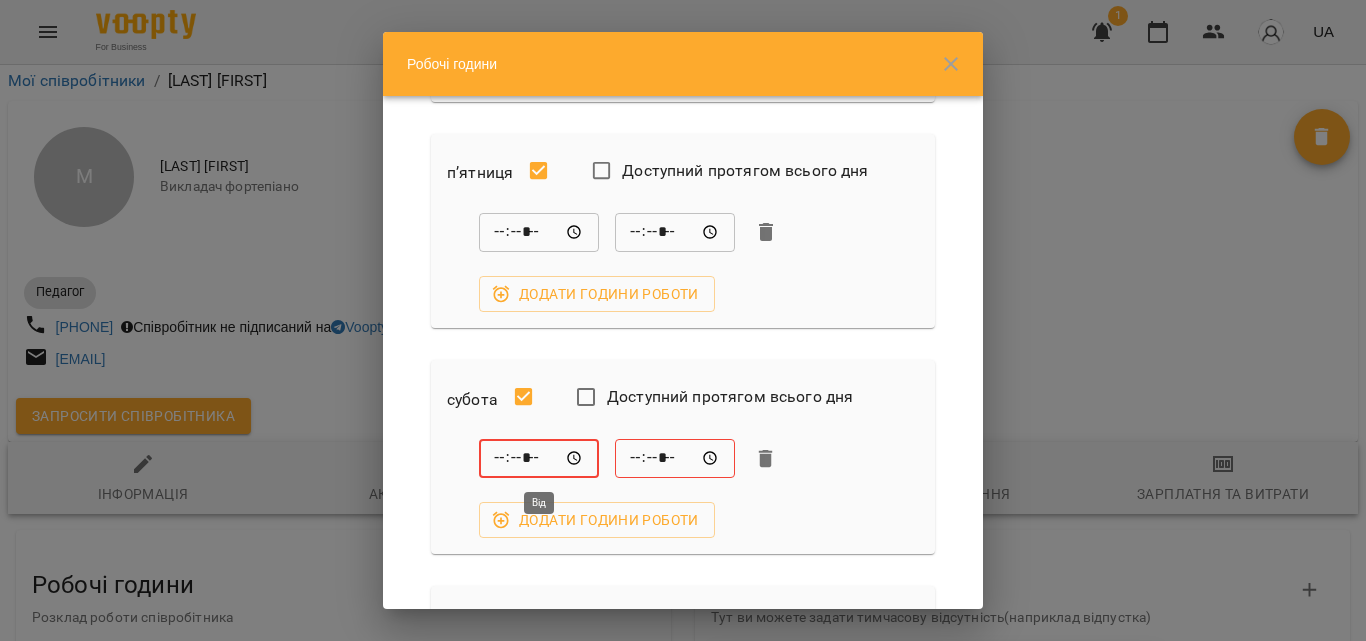 type on "*****" 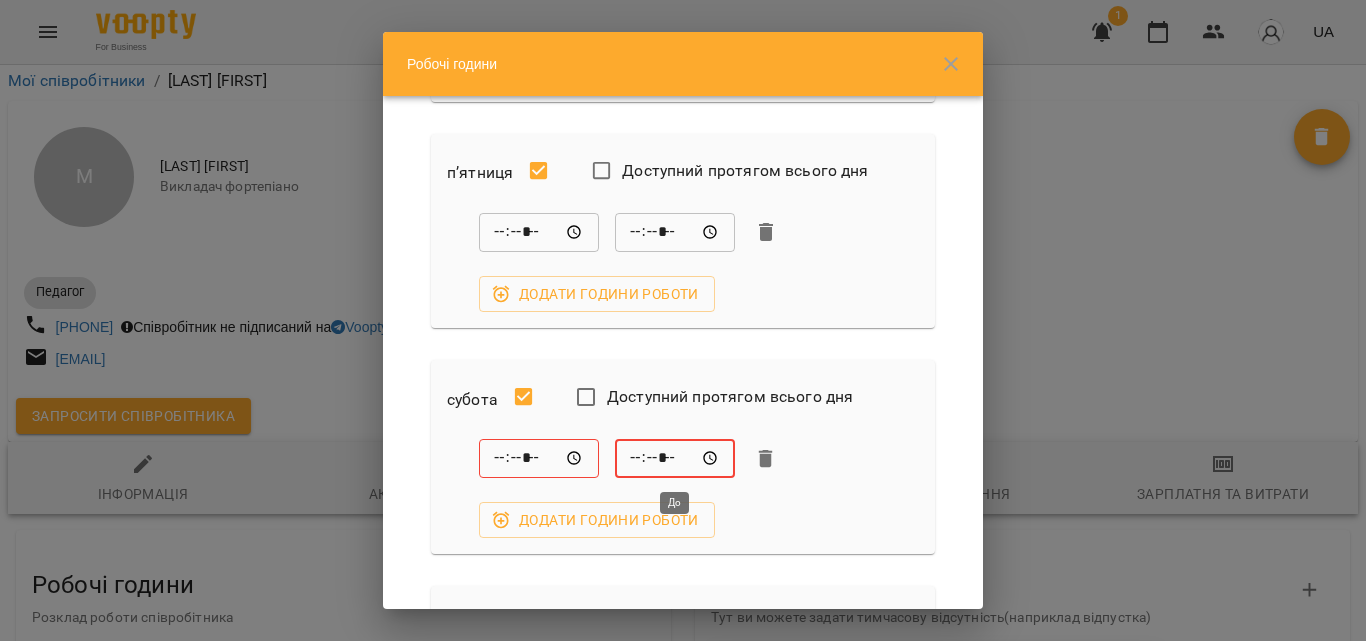 click on "*****" at bounding box center (675, 459) 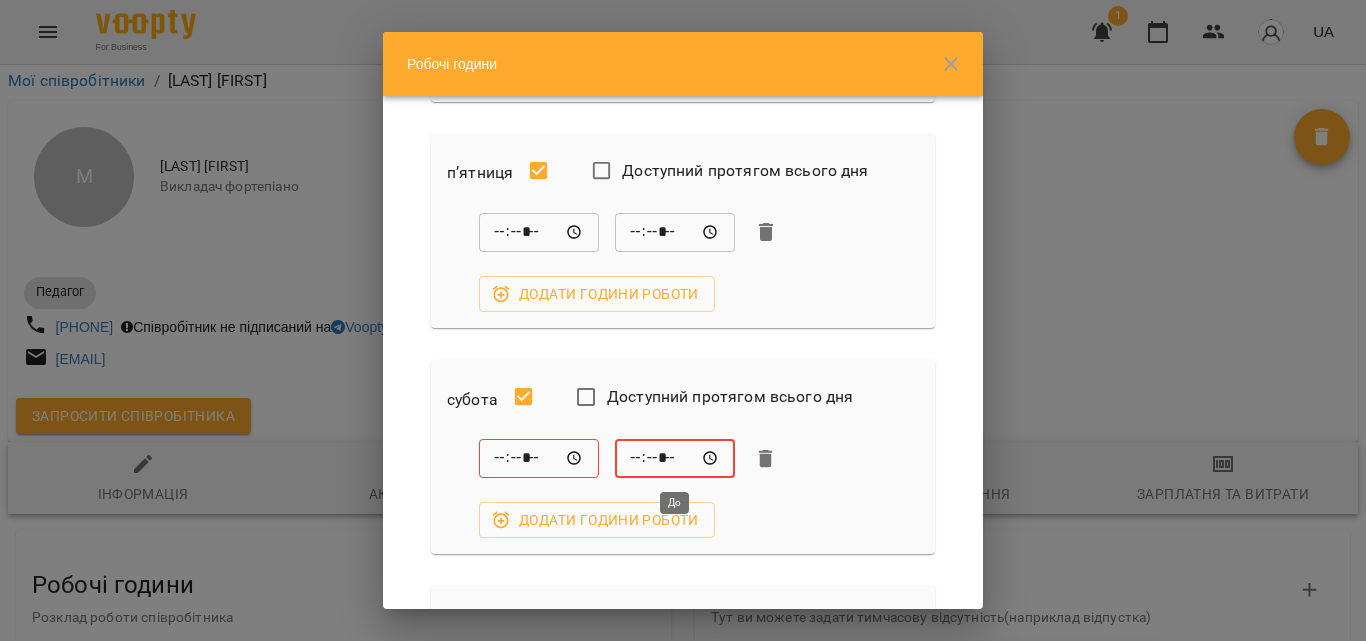 type on "*****" 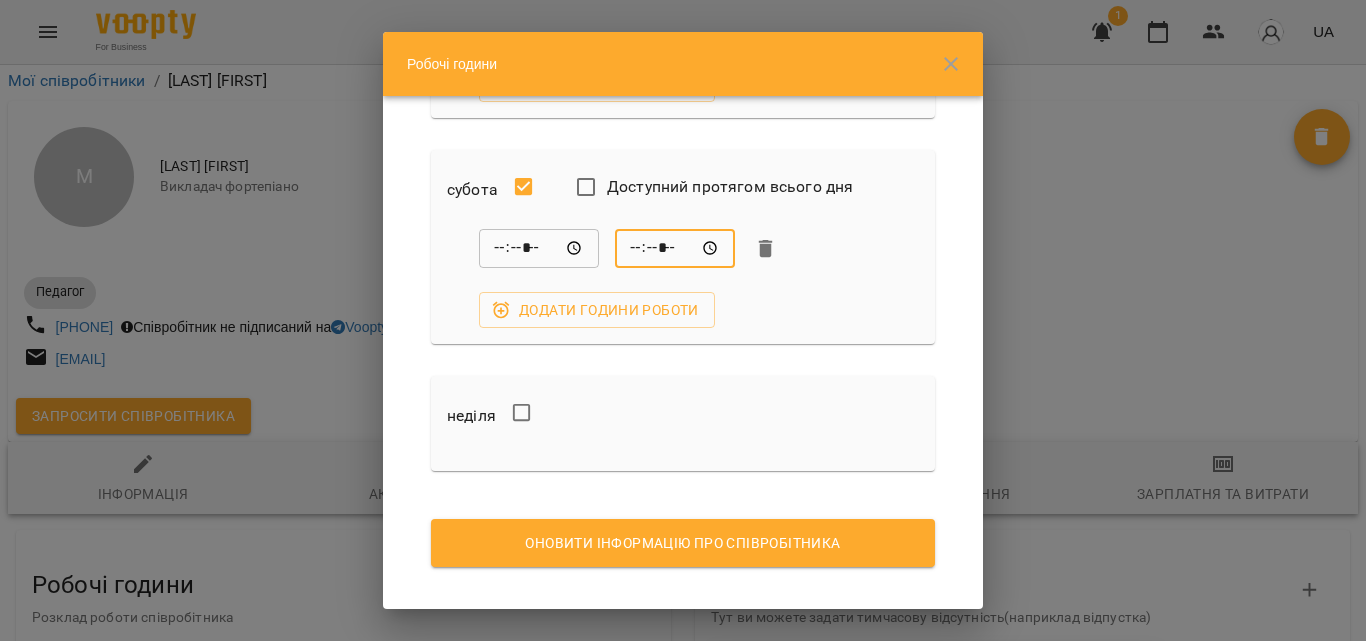 scroll, scrollTop: 932, scrollLeft: 0, axis: vertical 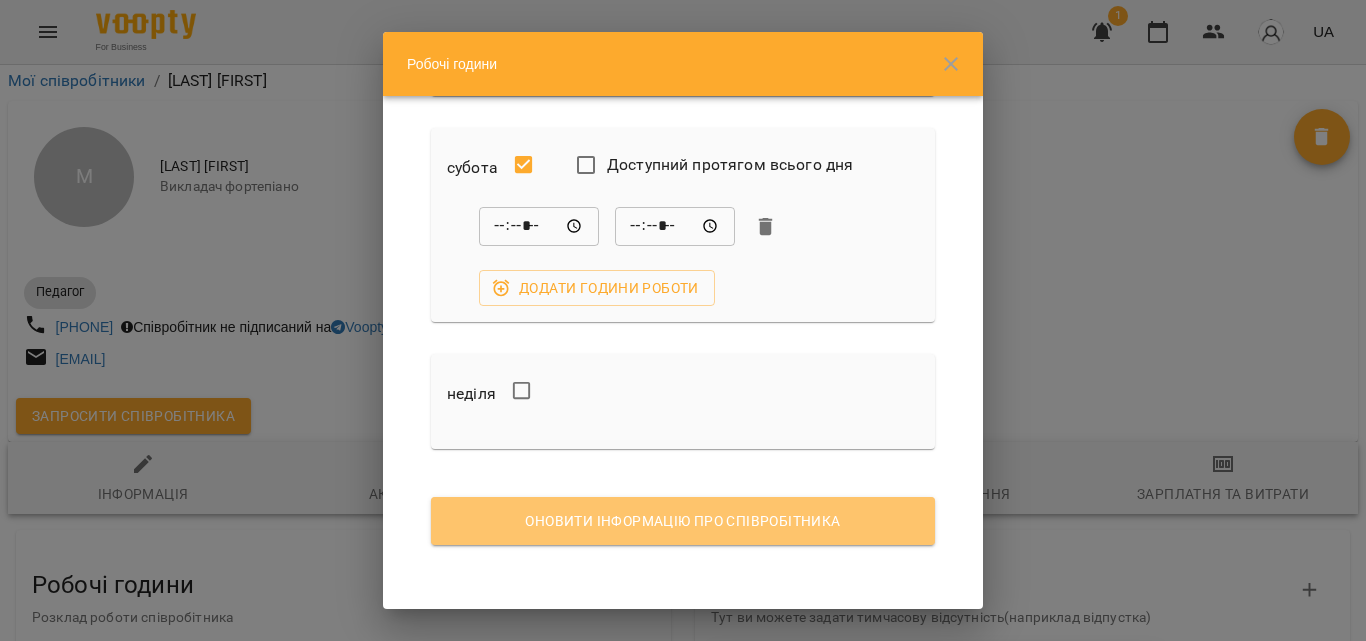click on "Оновити інформацію про співробітника" at bounding box center (683, 521) 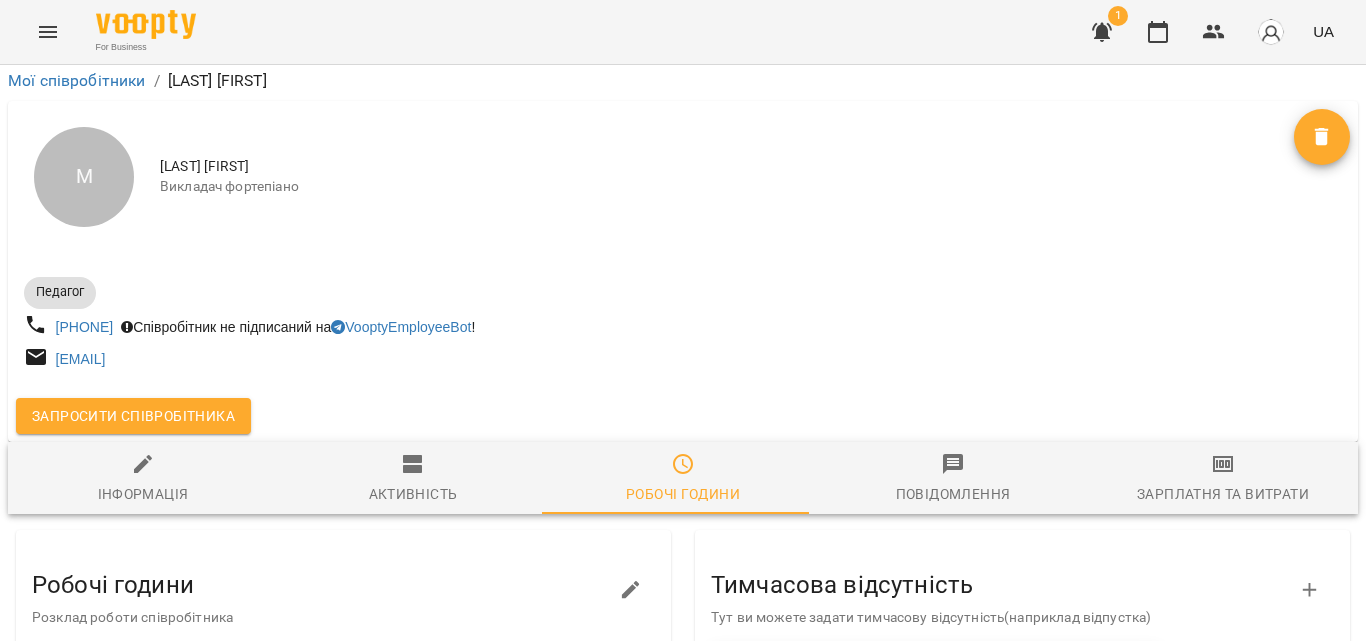scroll, scrollTop: 0, scrollLeft: 0, axis: both 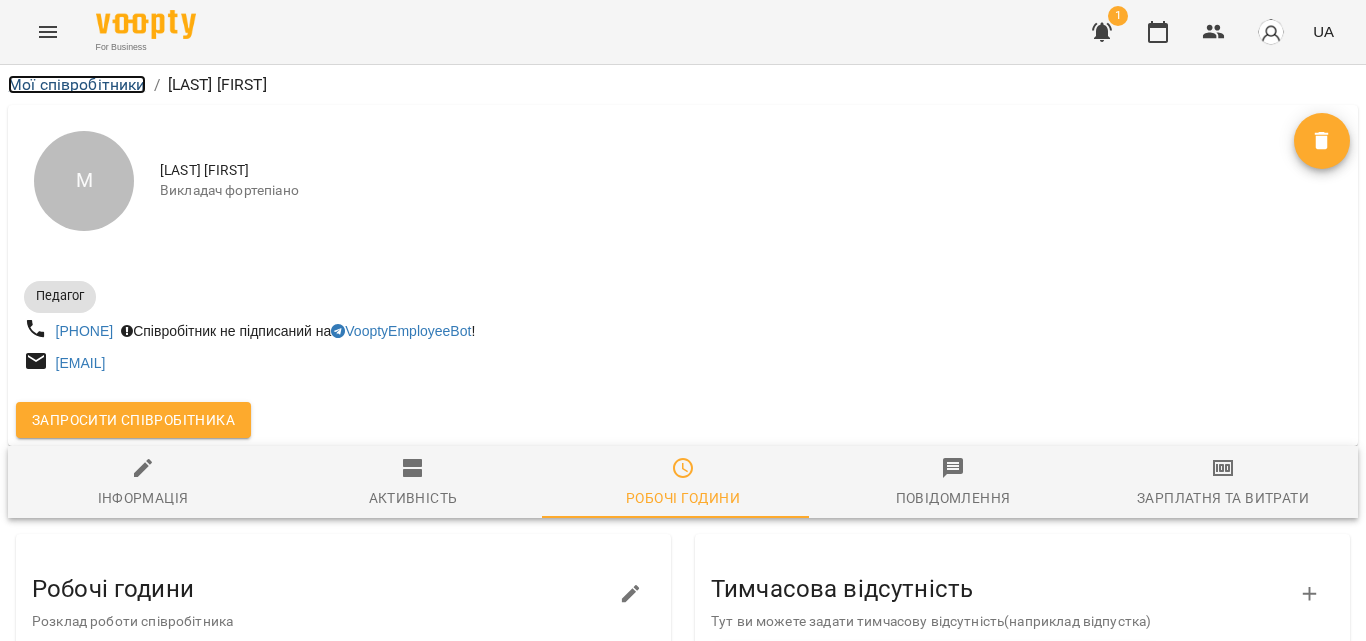 click on "Мої співробітники" at bounding box center (77, 84) 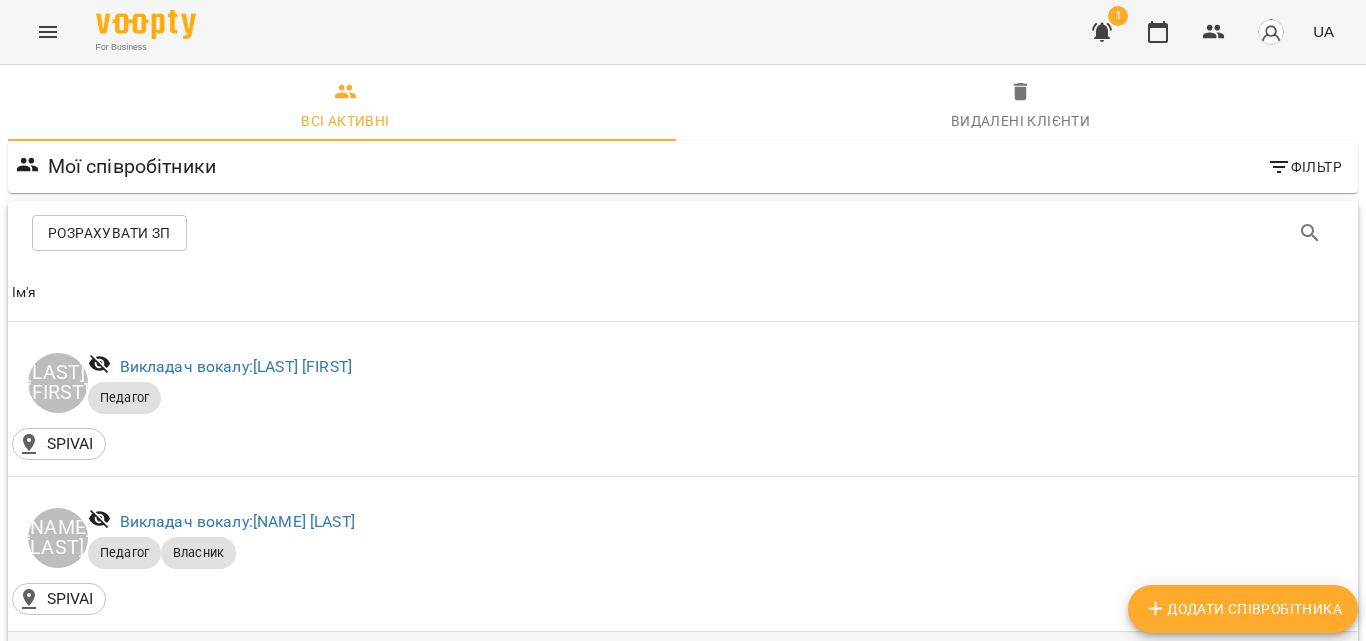 scroll, scrollTop: 500, scrollLeft: 0, axis: vertical 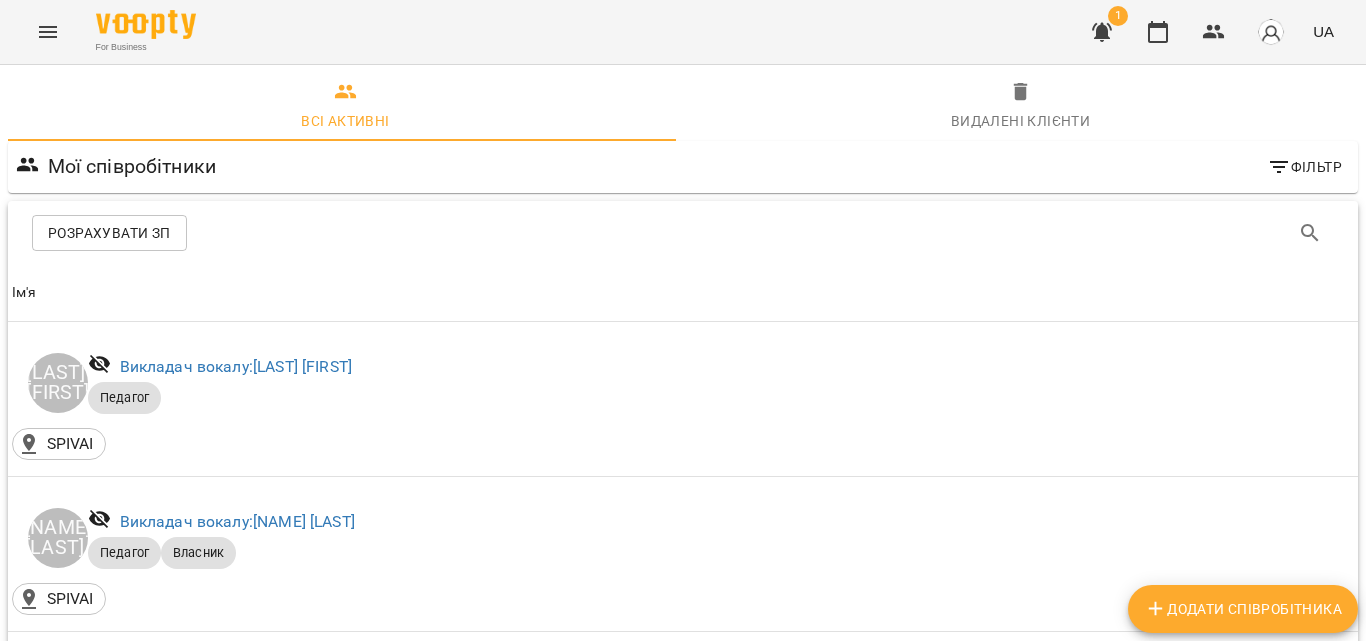 click on "Викладач фортепіано:  Мельник Божена" at bounding box center [250, 831] 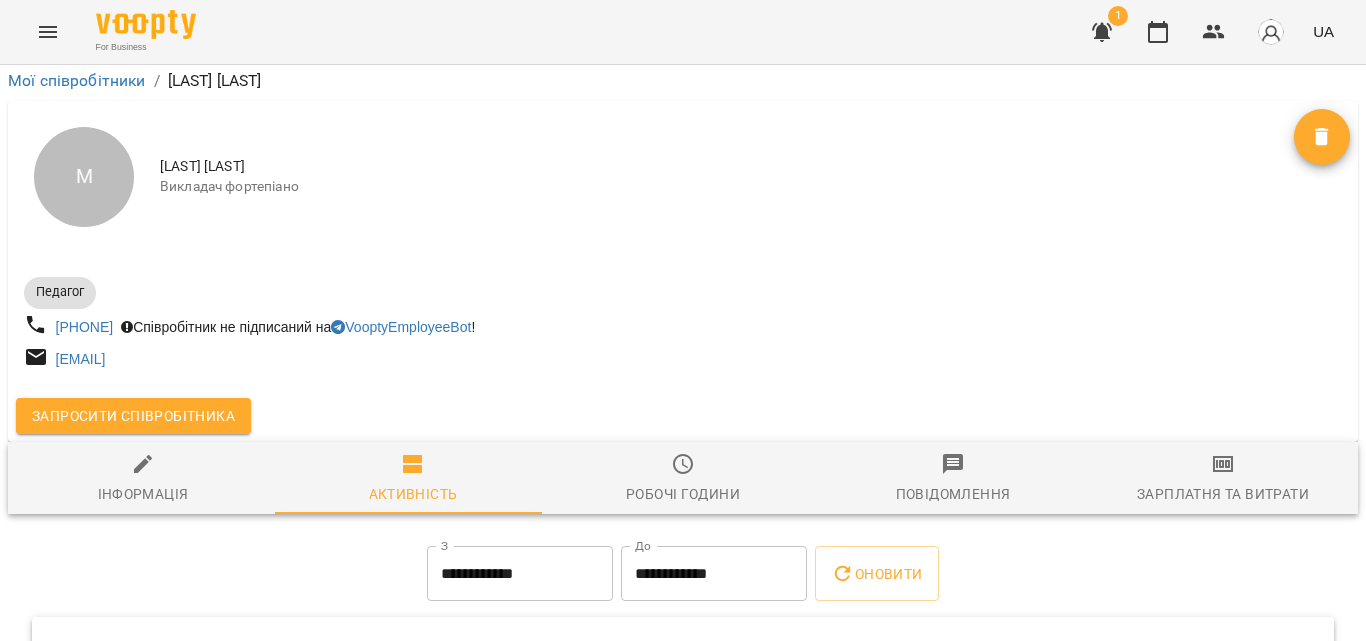 scroll, scrollTop: 261, scrollLeft: 0, axis: vertical 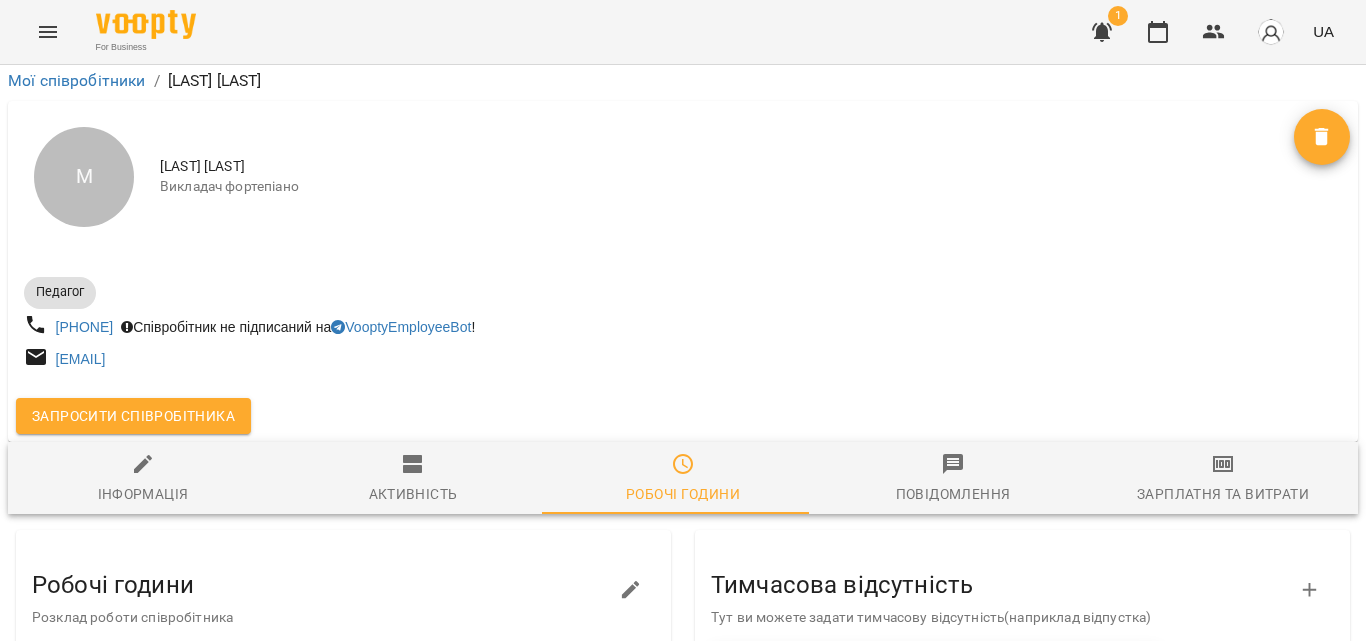 click on "Робочі години" at bounding box center (105, 668) 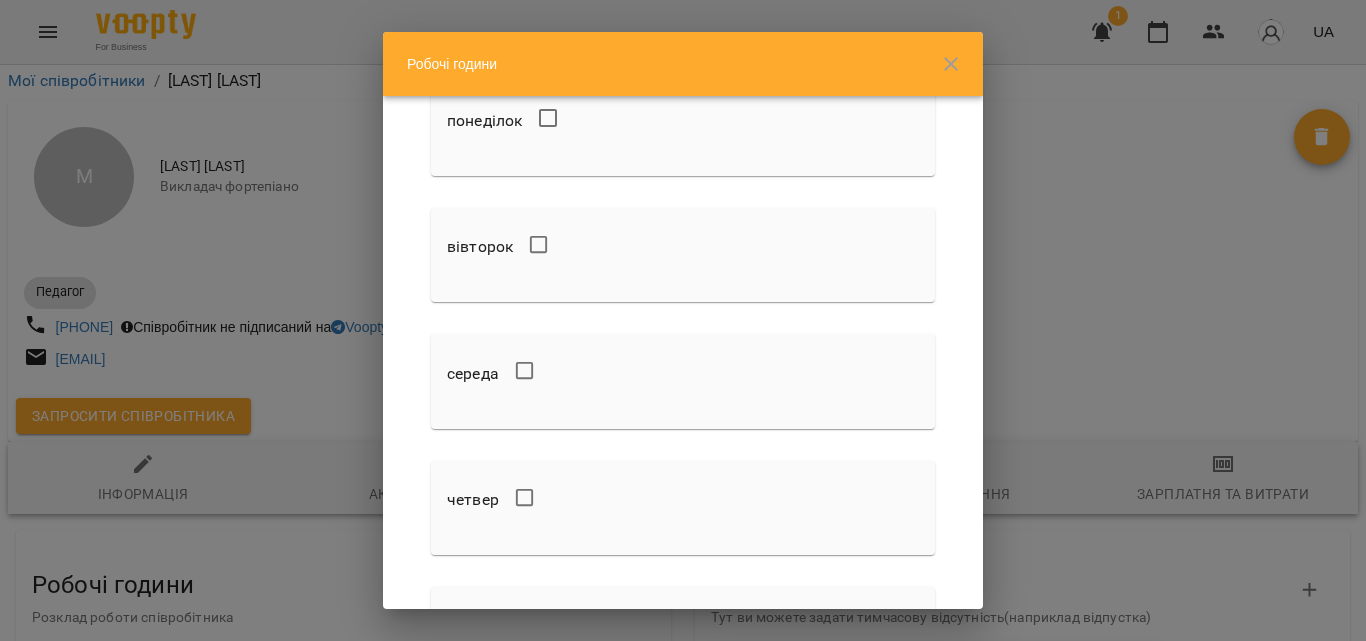 scroll, scrollTop: 0, scrollLeft: 0, axis: both 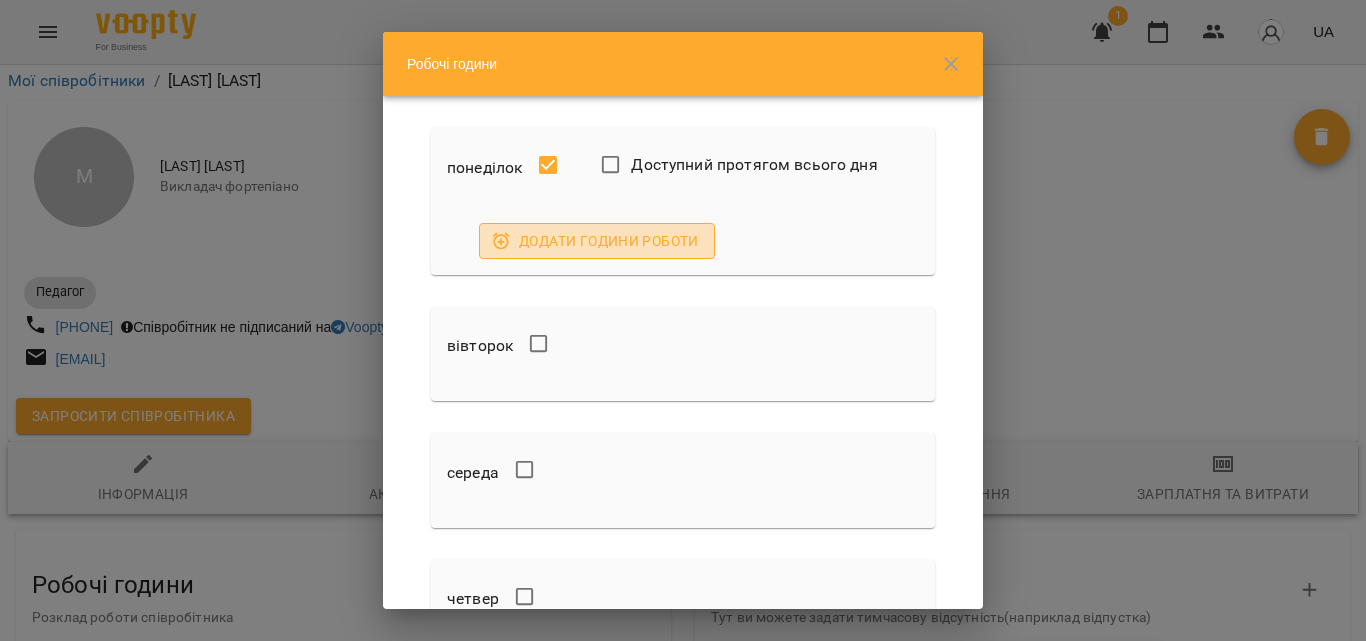 click on "Додати години роботи" at bounding box center (597, 241) 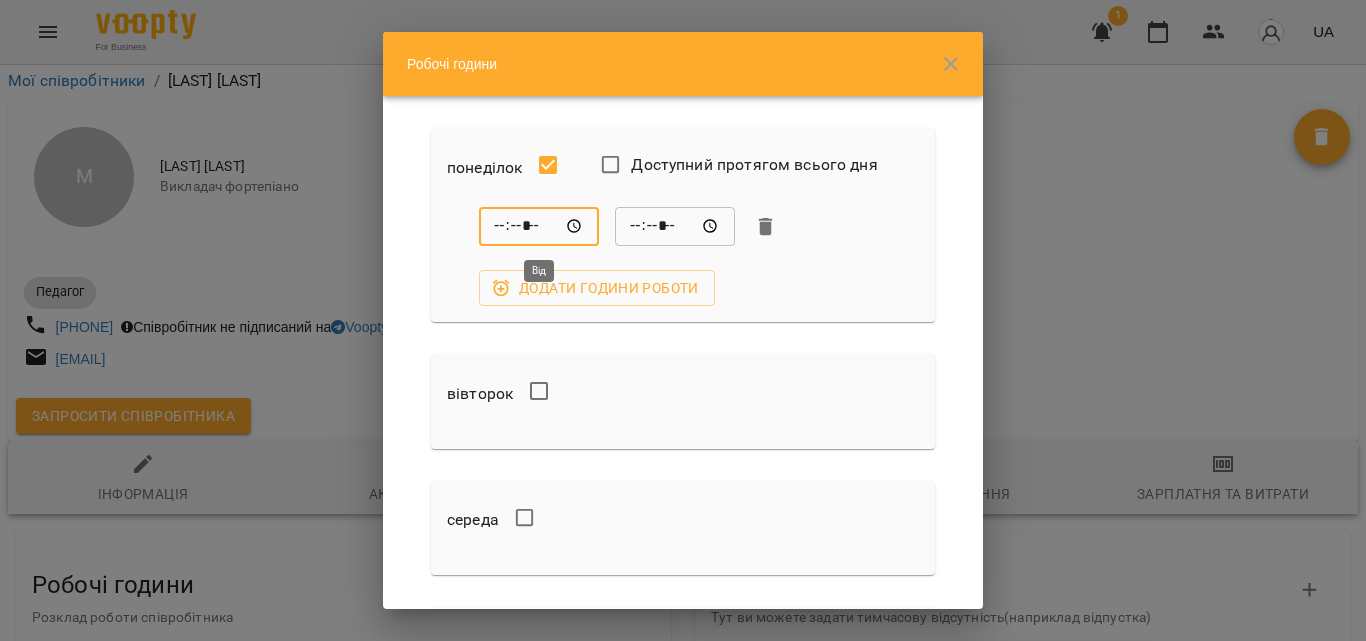 click on "*****" at bounding box center (539, 227) 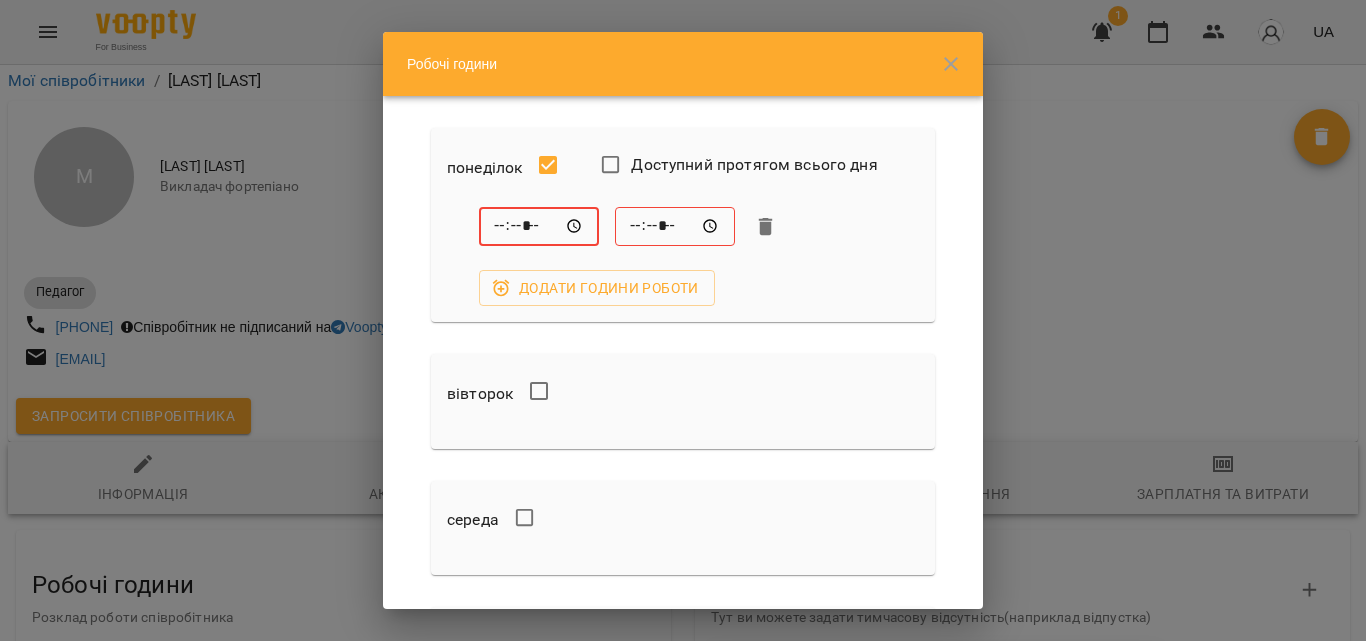 type on "*****" 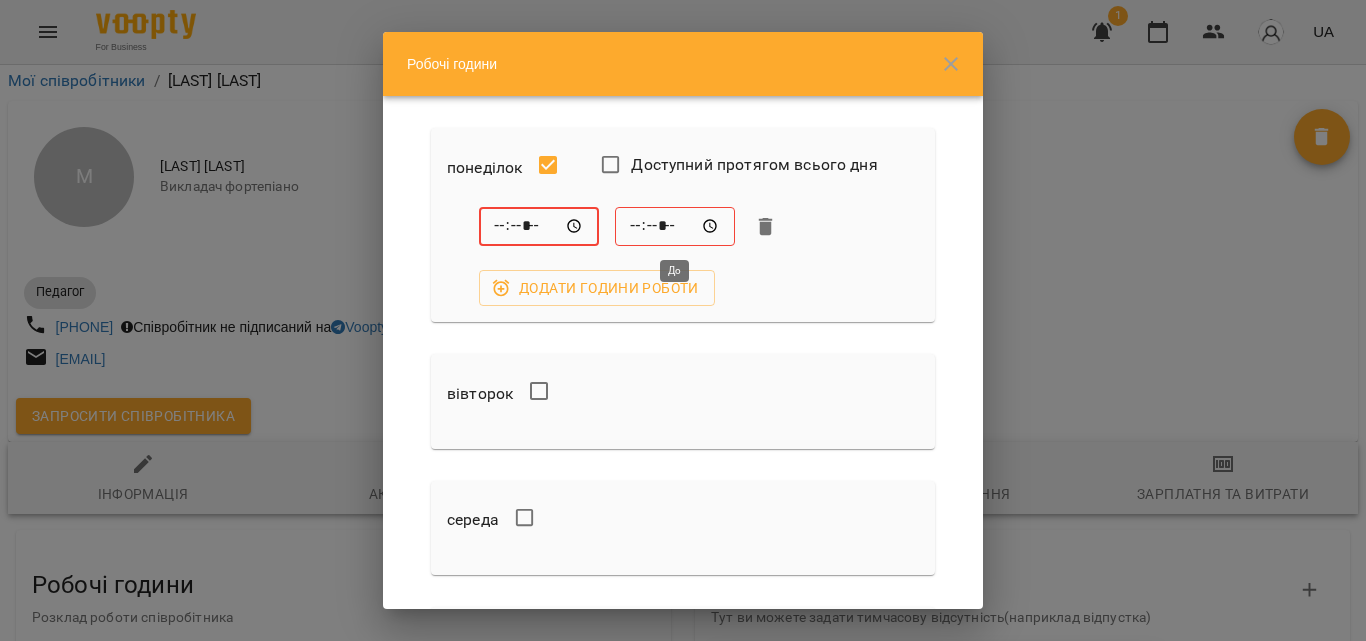 click on "*****" at bounding box center (675, 227) 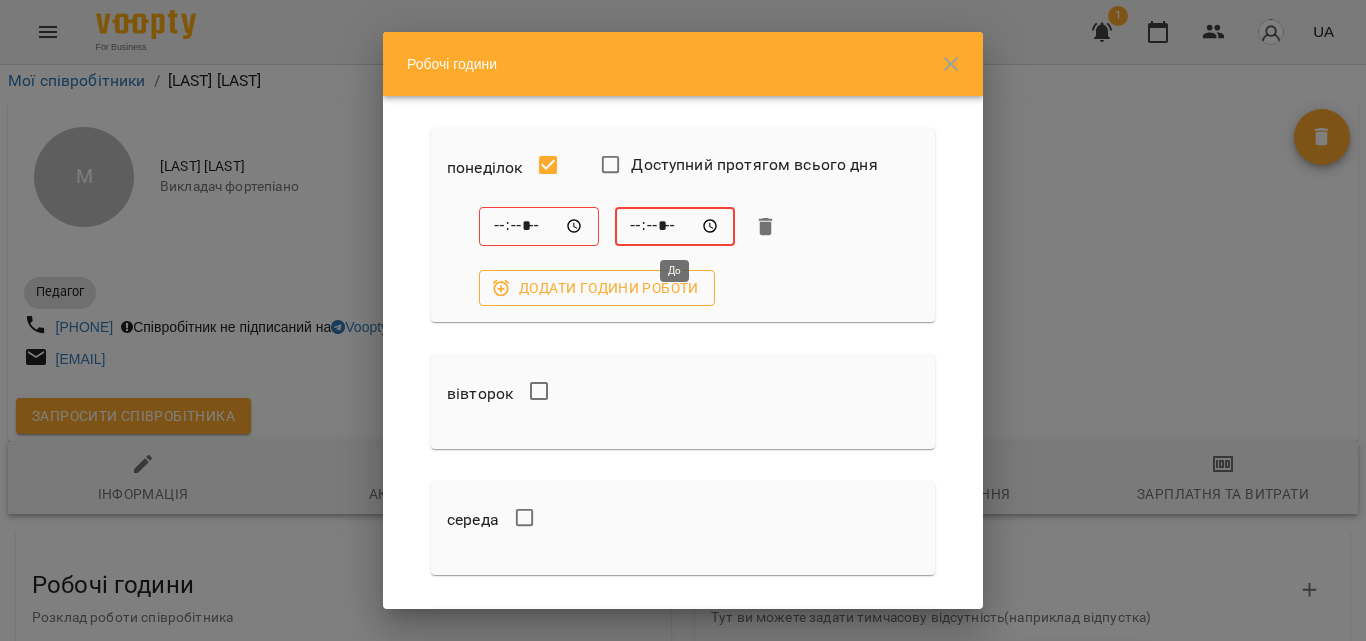 type on "*****" 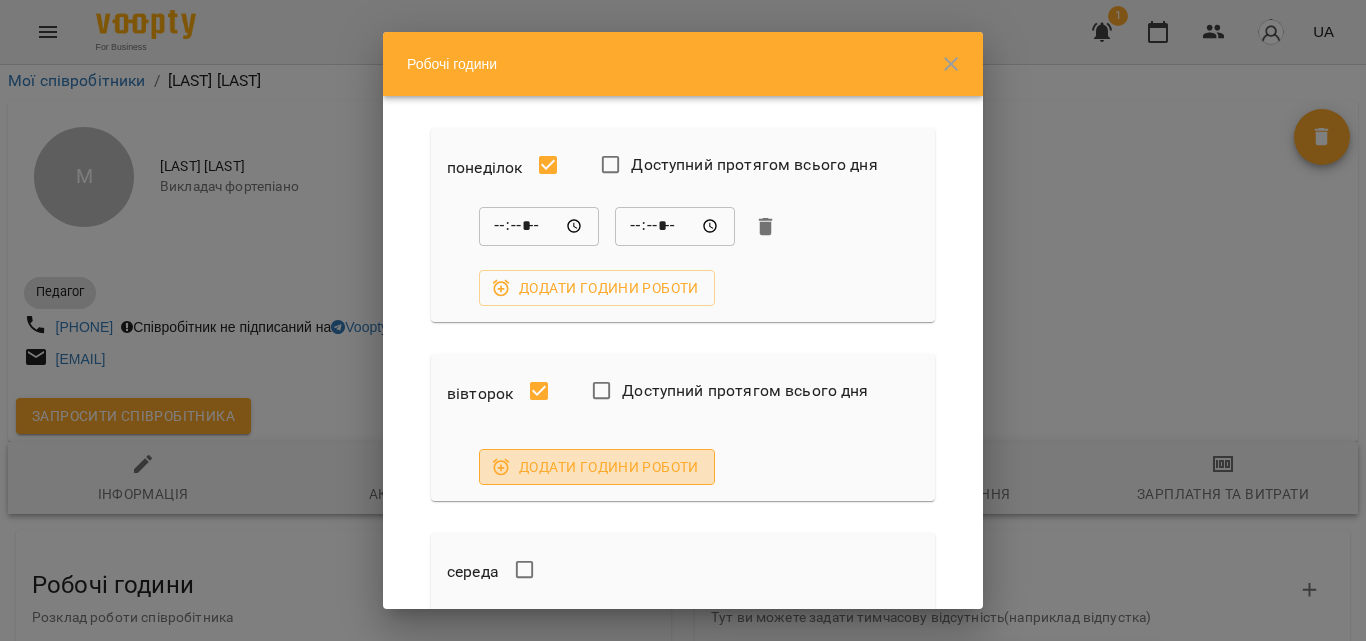 click on "Додати години роботи" at bounding box center [597, 467] 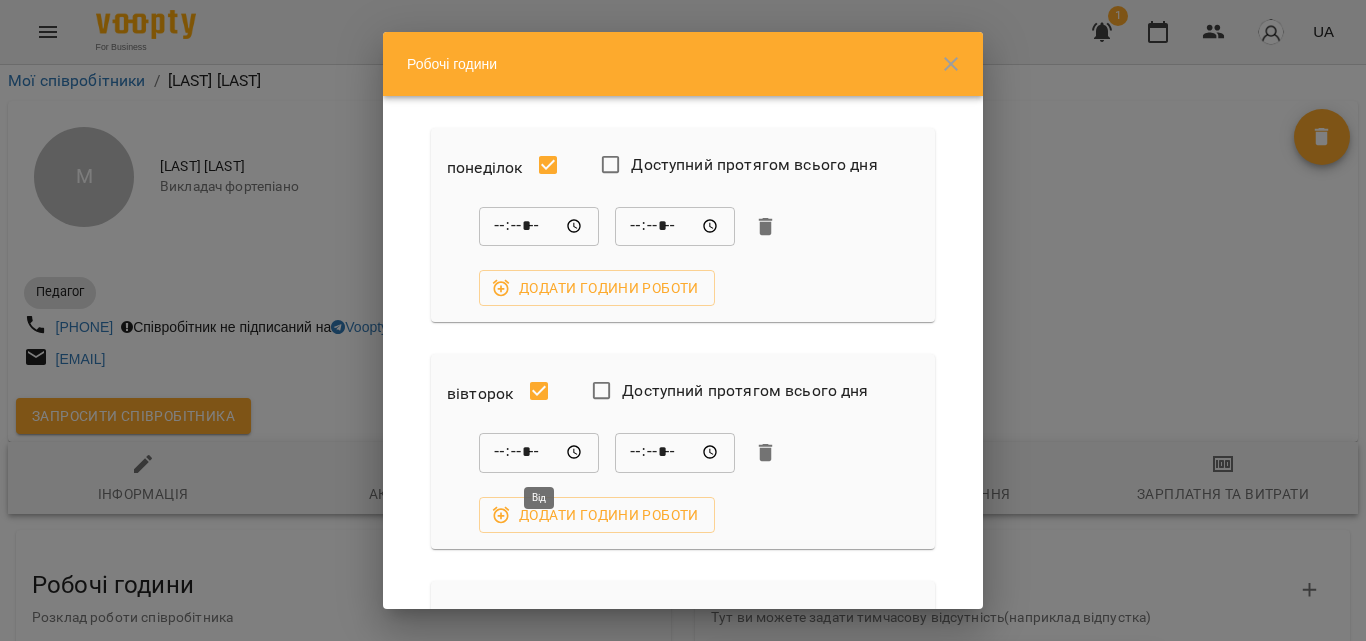 click on "*****" at bounding box center (539, 453) 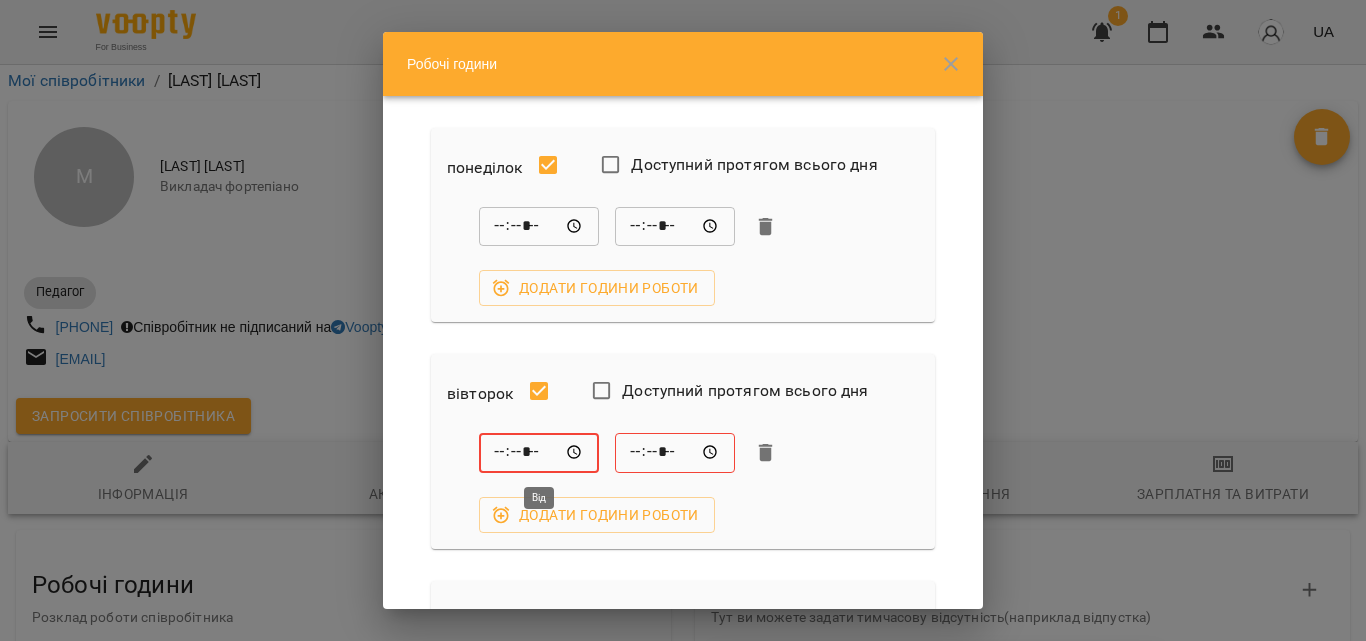 type on "*****" 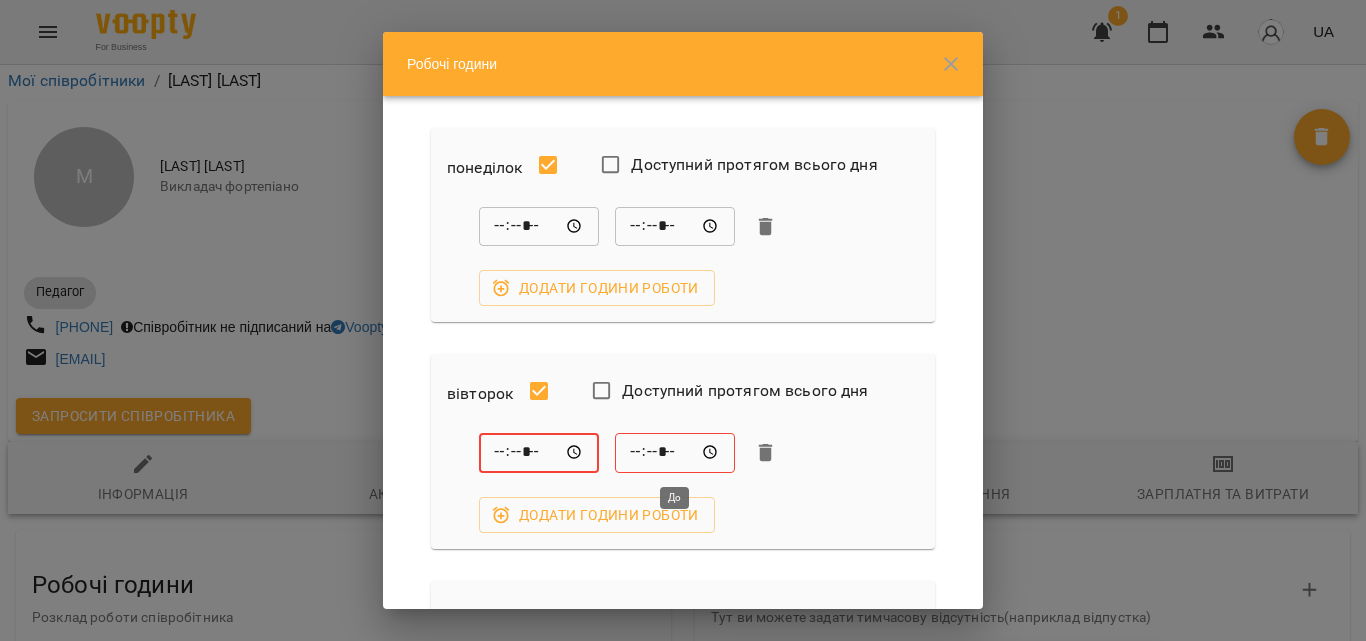 click on "*****" at bounding box center (675, 453) 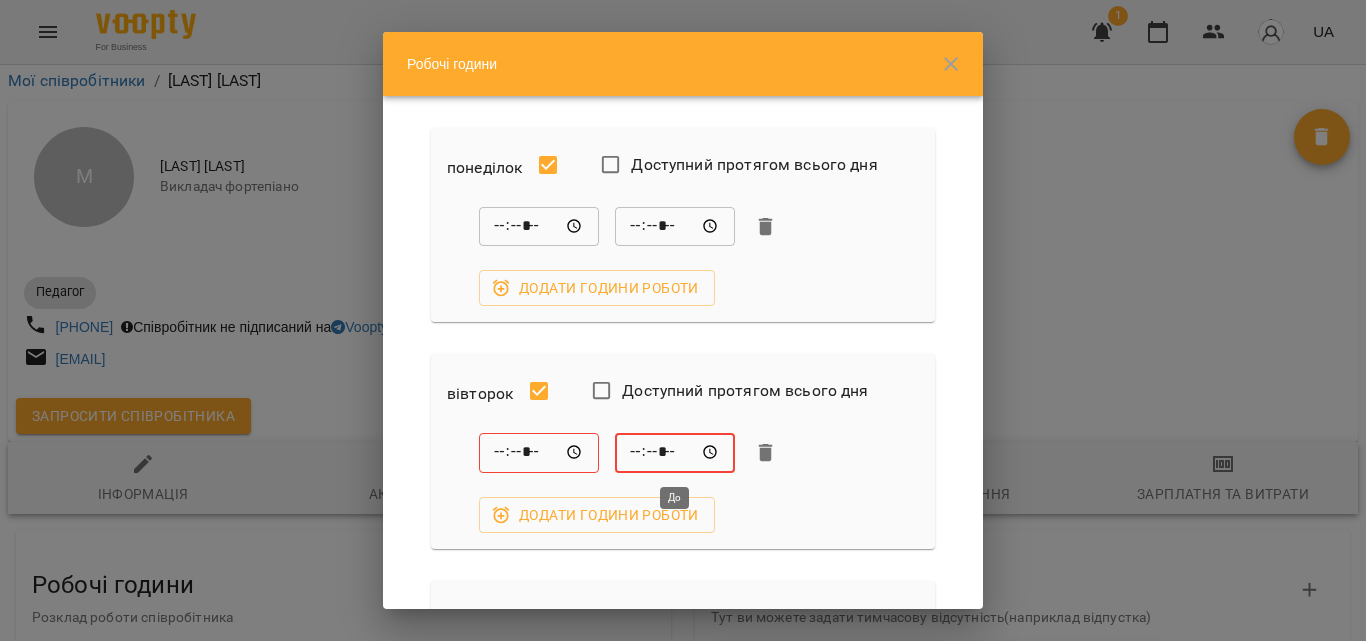 type on "*****" 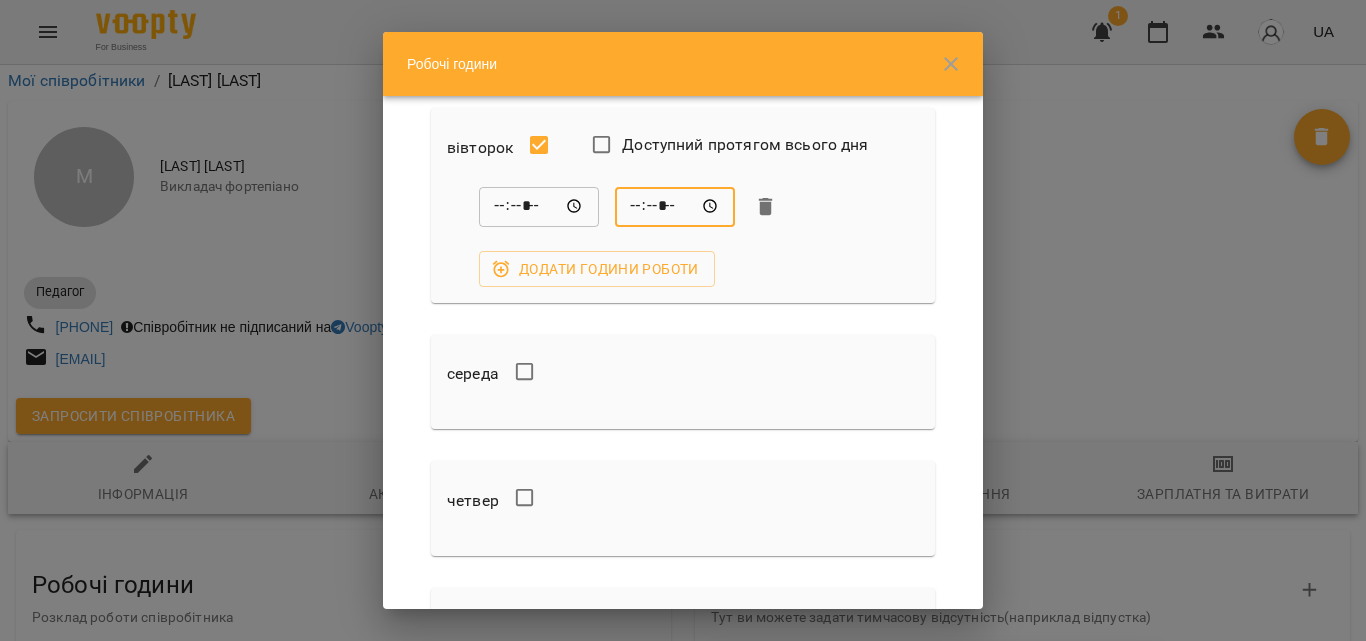 scroll, scrollTop: 300, scrollLeft: 0, axis: vertical 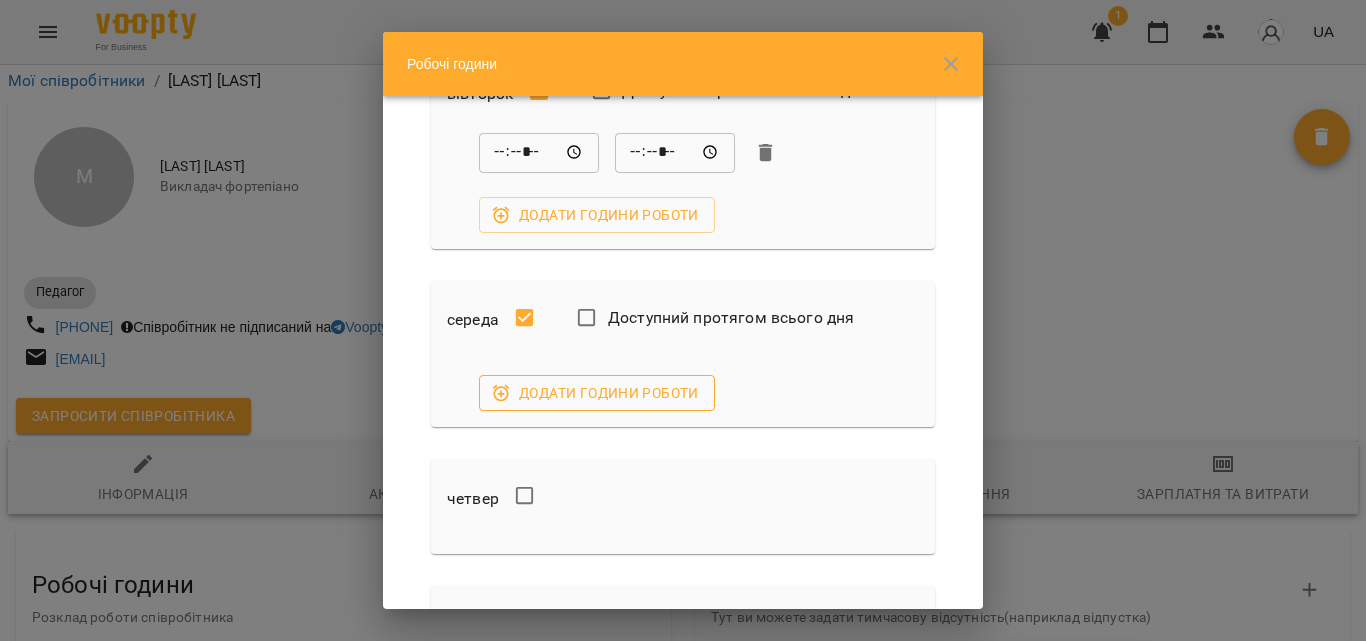 click on "Додати години роботи" at bounding box center (597, 393) 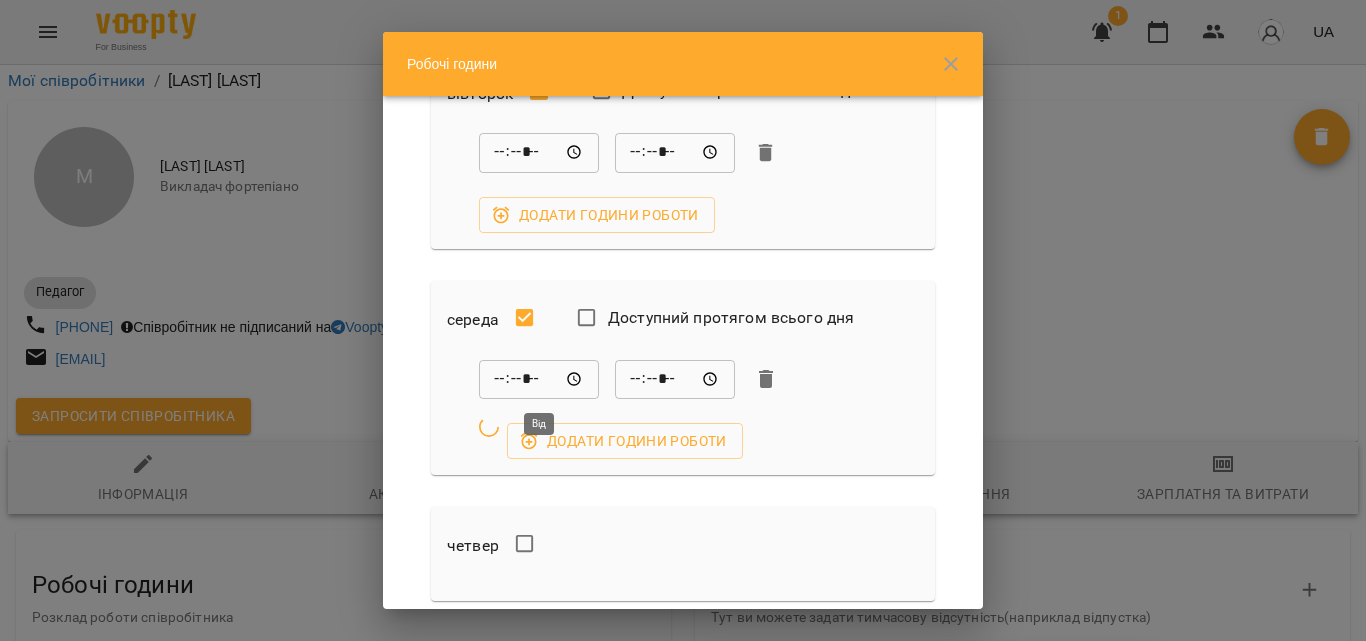 click on "*****" at bounding box center (539, 379) 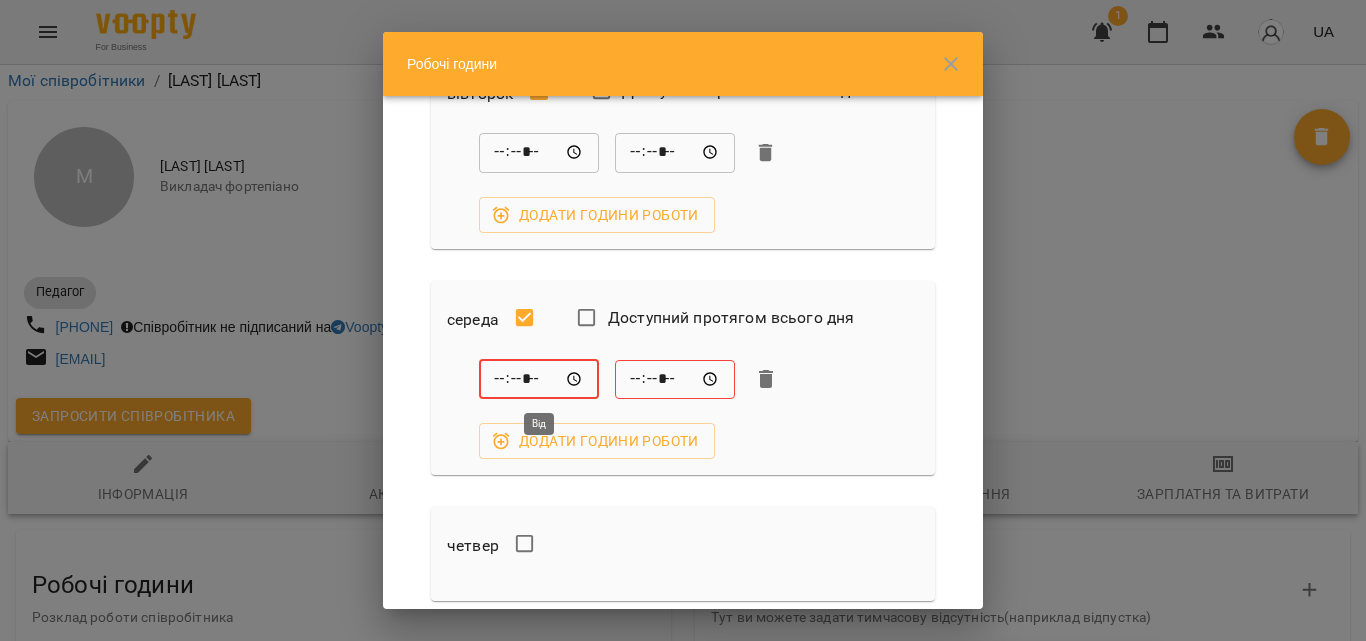 type on "*****" 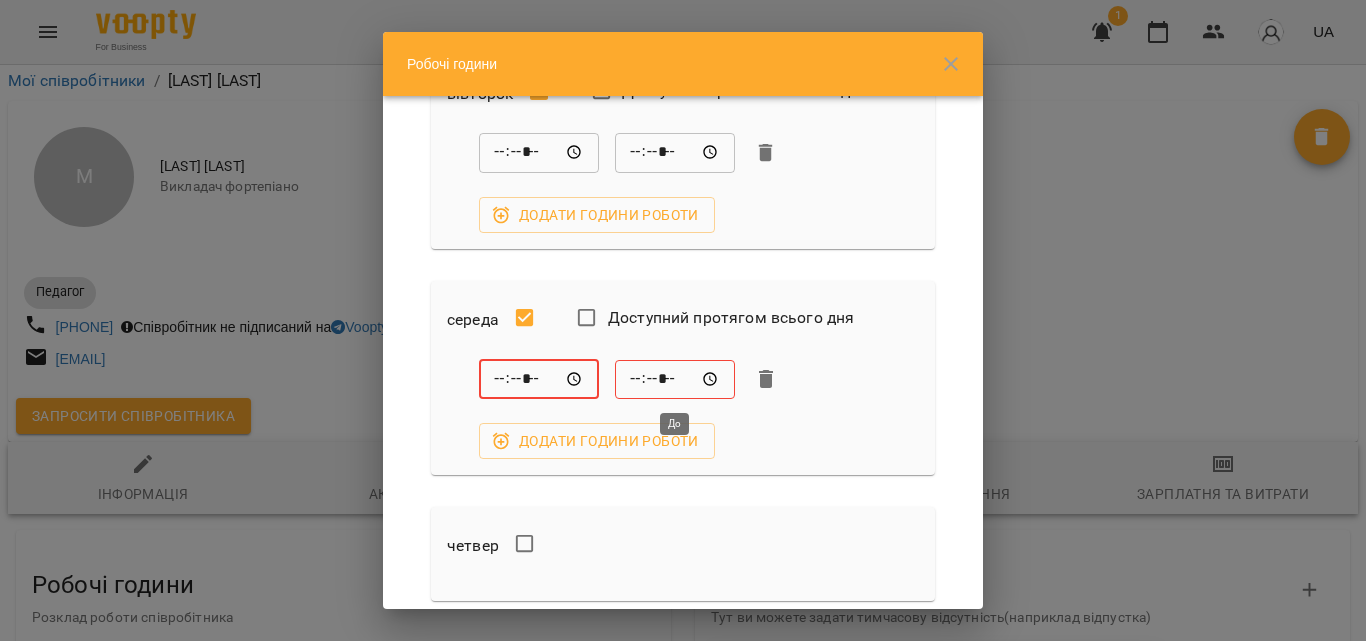 click on "*****" at bounding box center (675, 379) 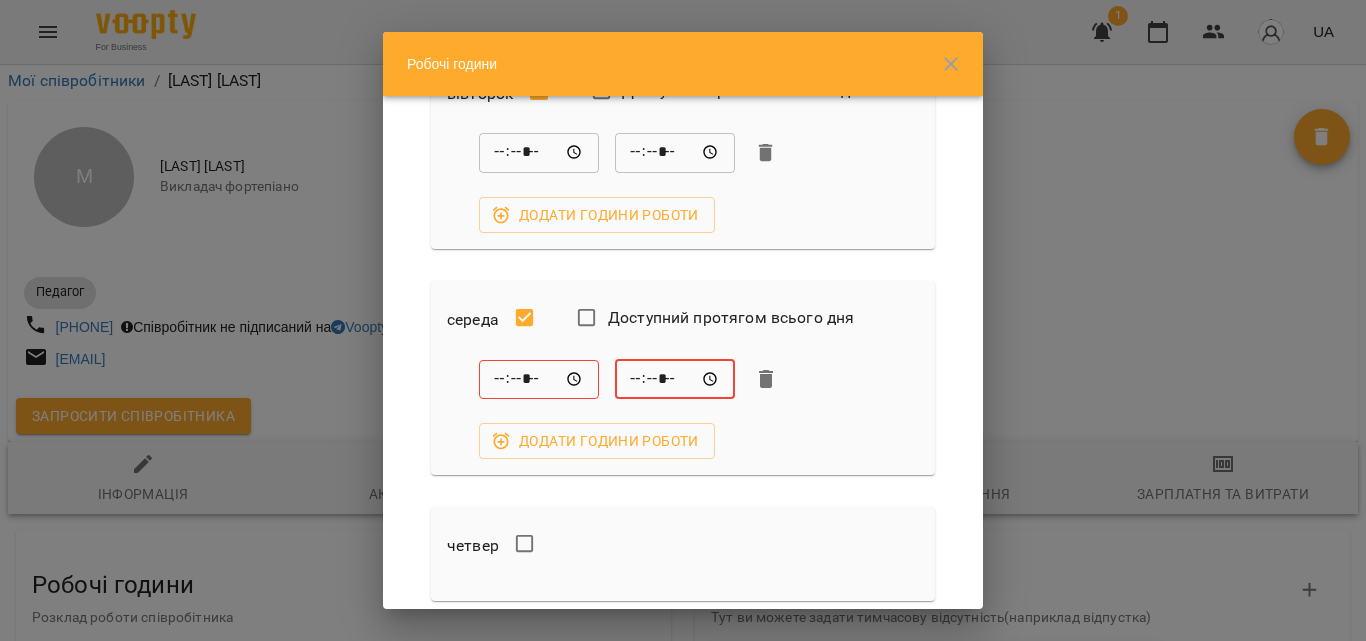 type on "*****" 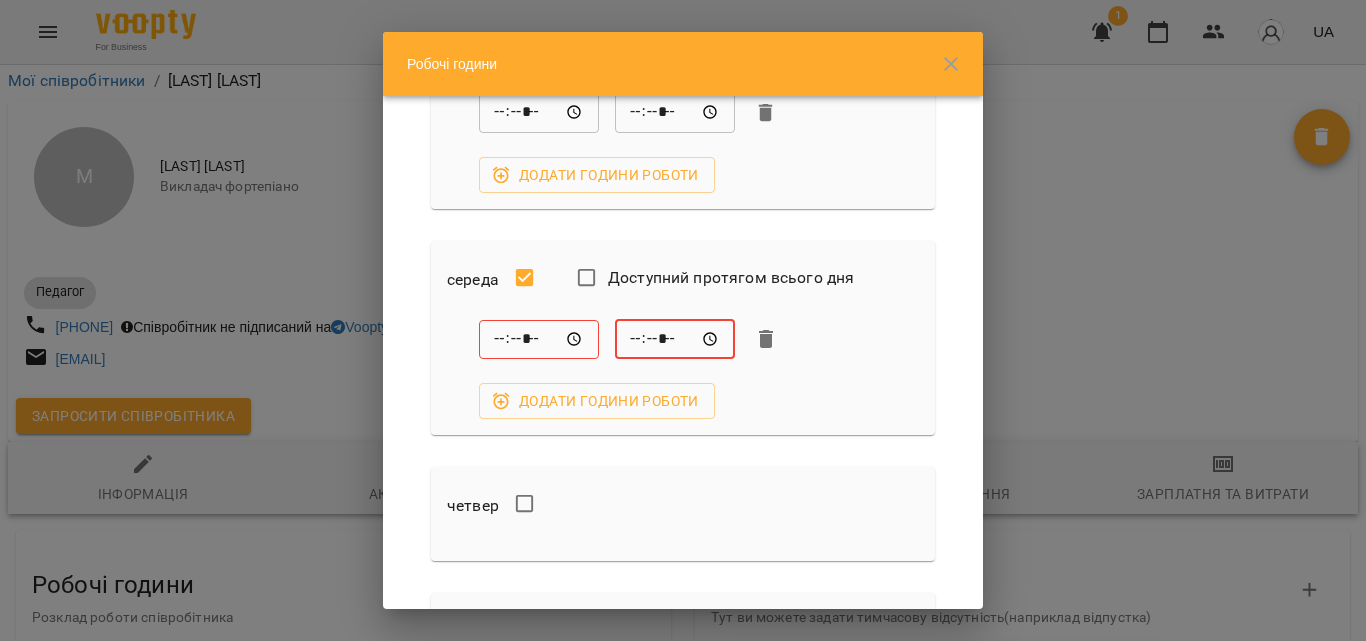 scroll, scrollTop: 400, scrollLeft: 0, axis: vertical 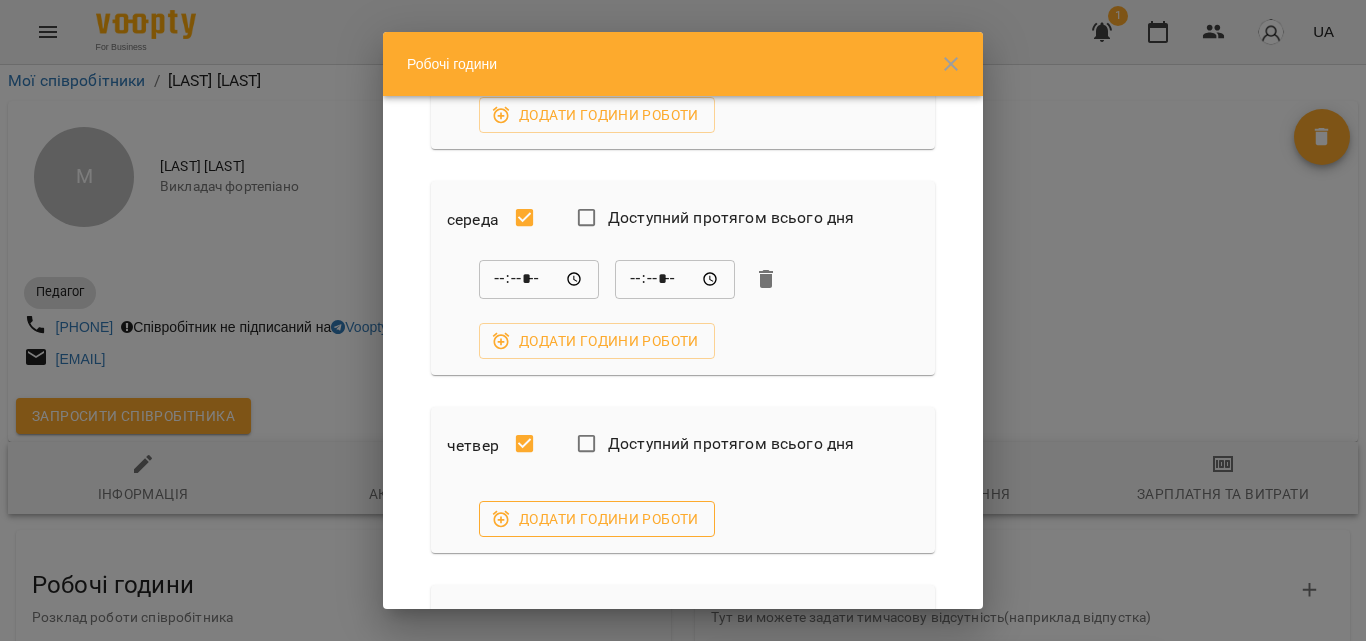 click on "Додати години роботи" at bounding box center [597, 519] 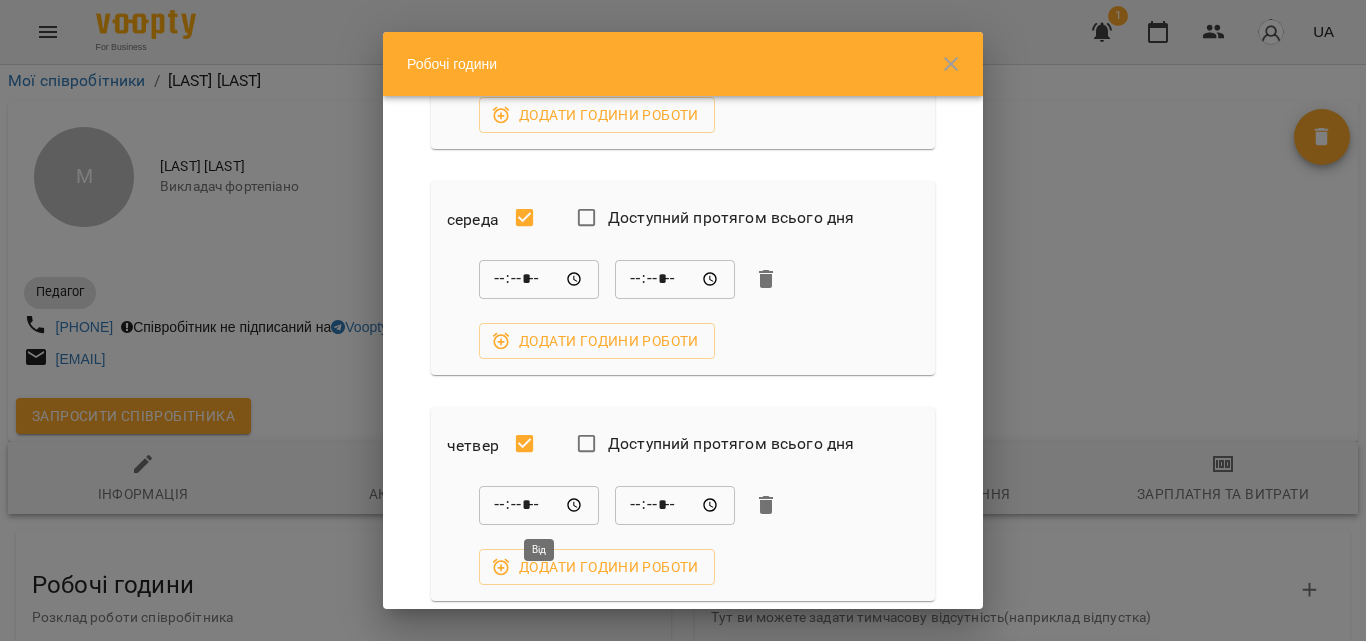 click on "*****" at bounding box center [539, 505] 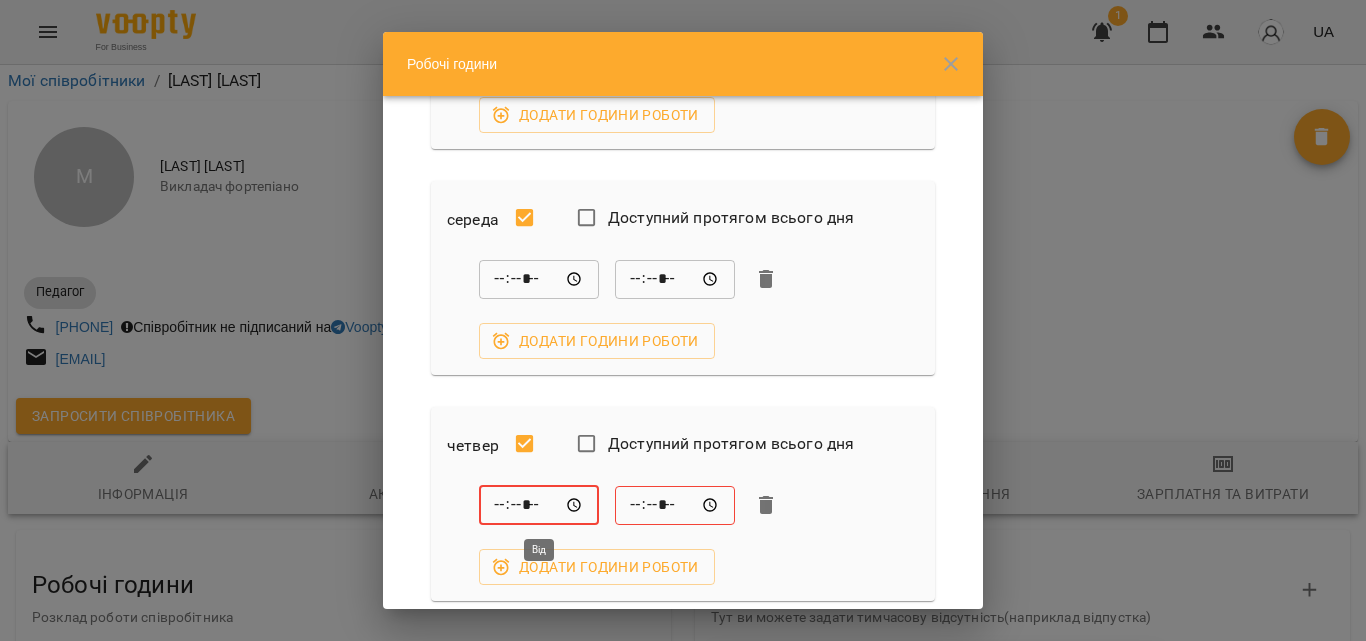 type on "*****" 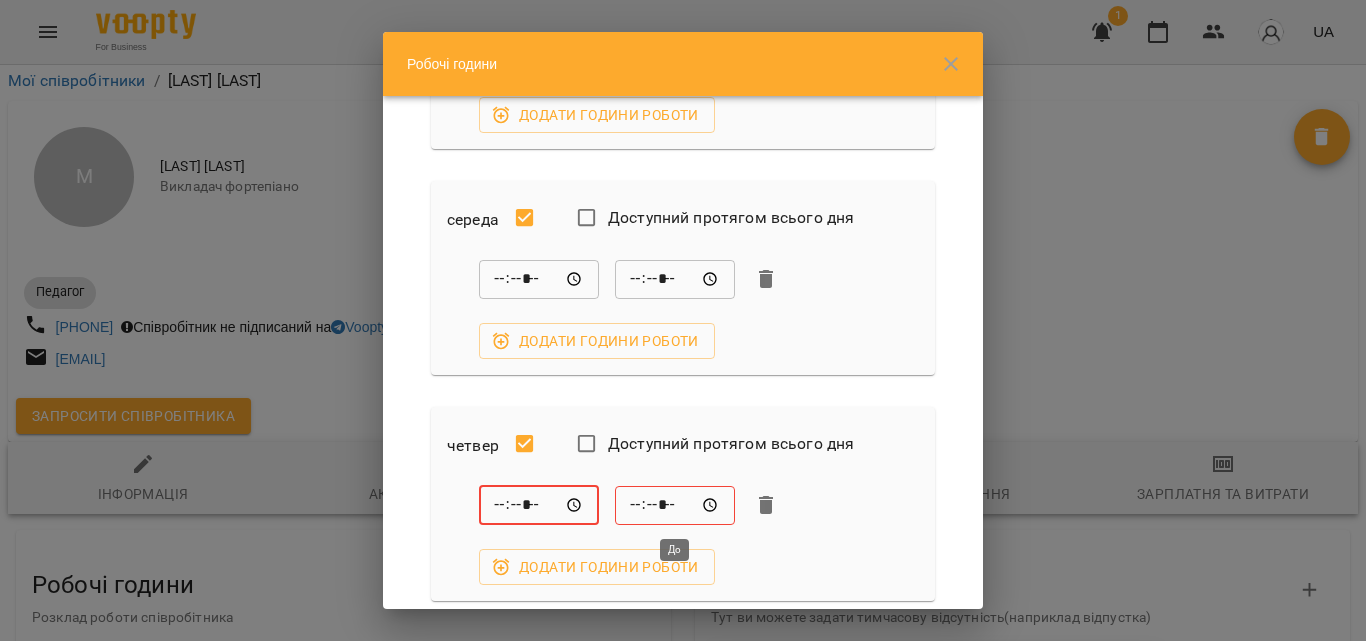 click on "*****" at bounding box center (675, 505) 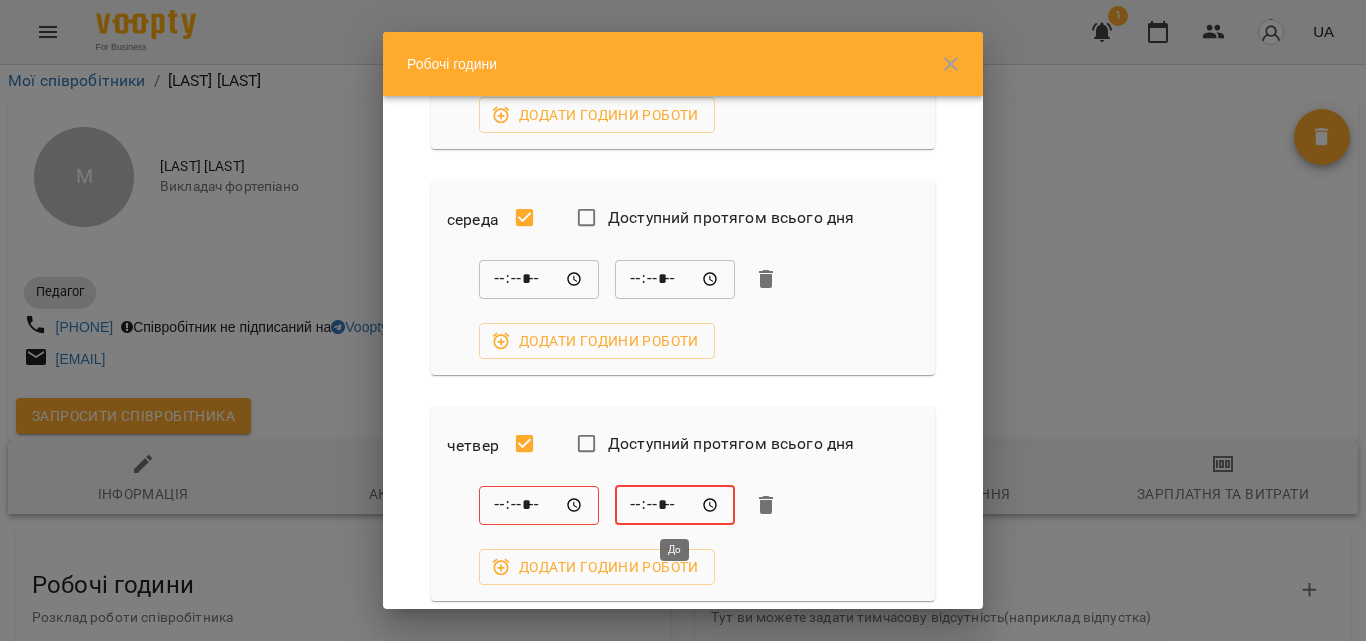 type on "*****" 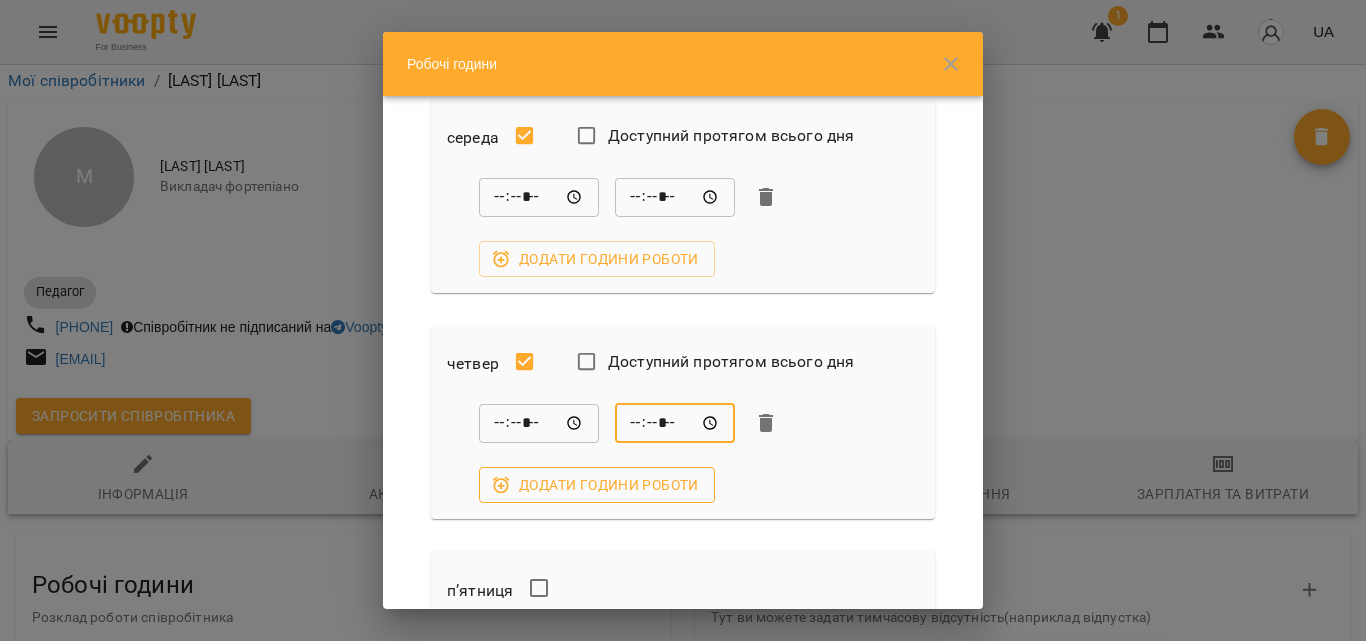 scroll, scrollTop: 700, scrollLeft: 0, axis: vertical 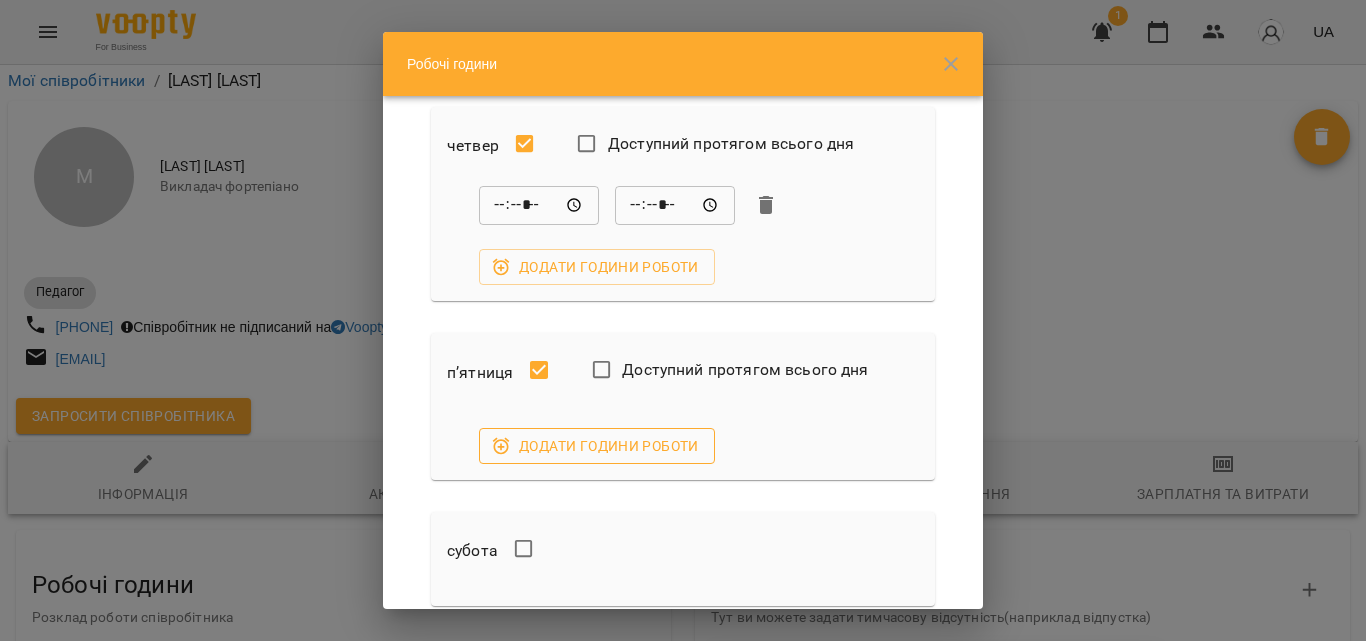 click on "Додати години роботи" at bounding box center (597, 446) 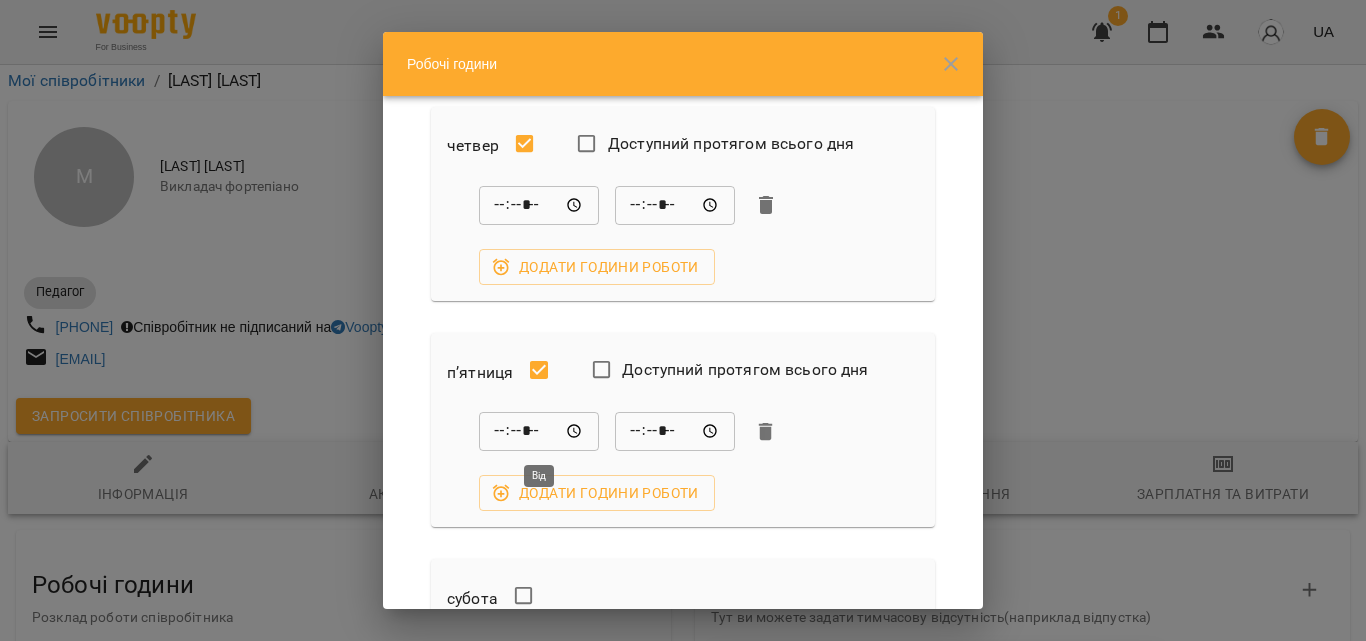 click on "*****" at bounding box center (539, 432) 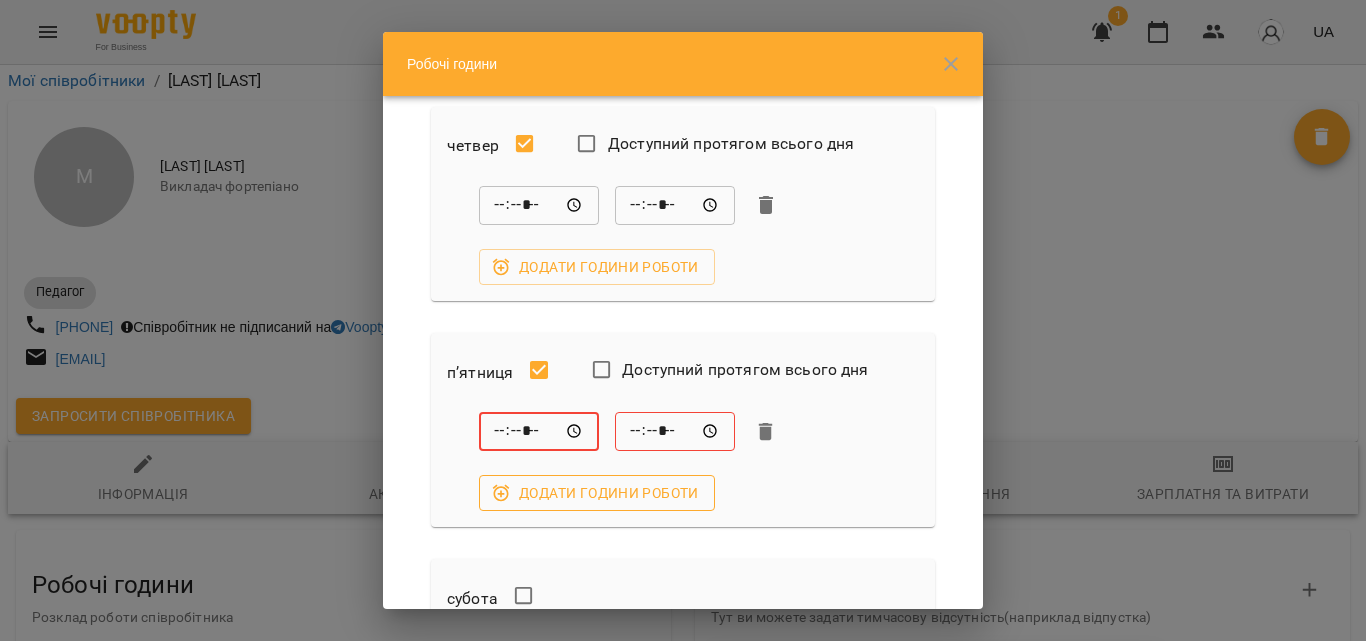 type on "*****" 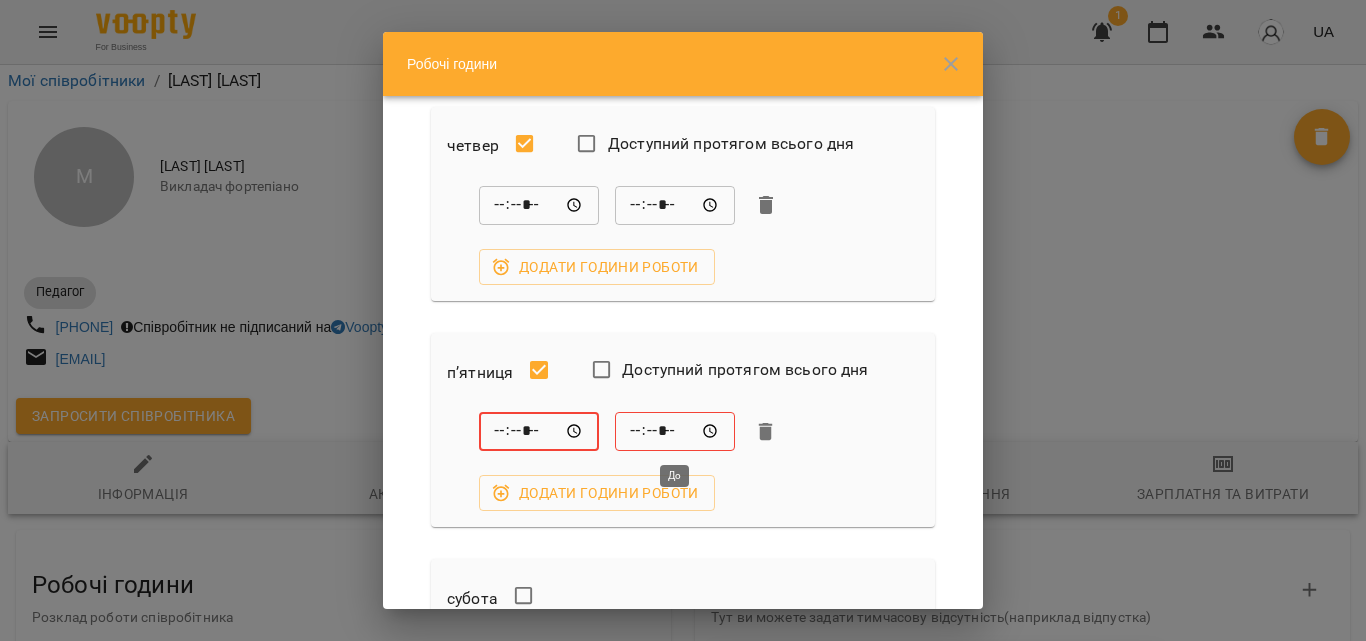 click on "*****" at bounding box center [675, 432] 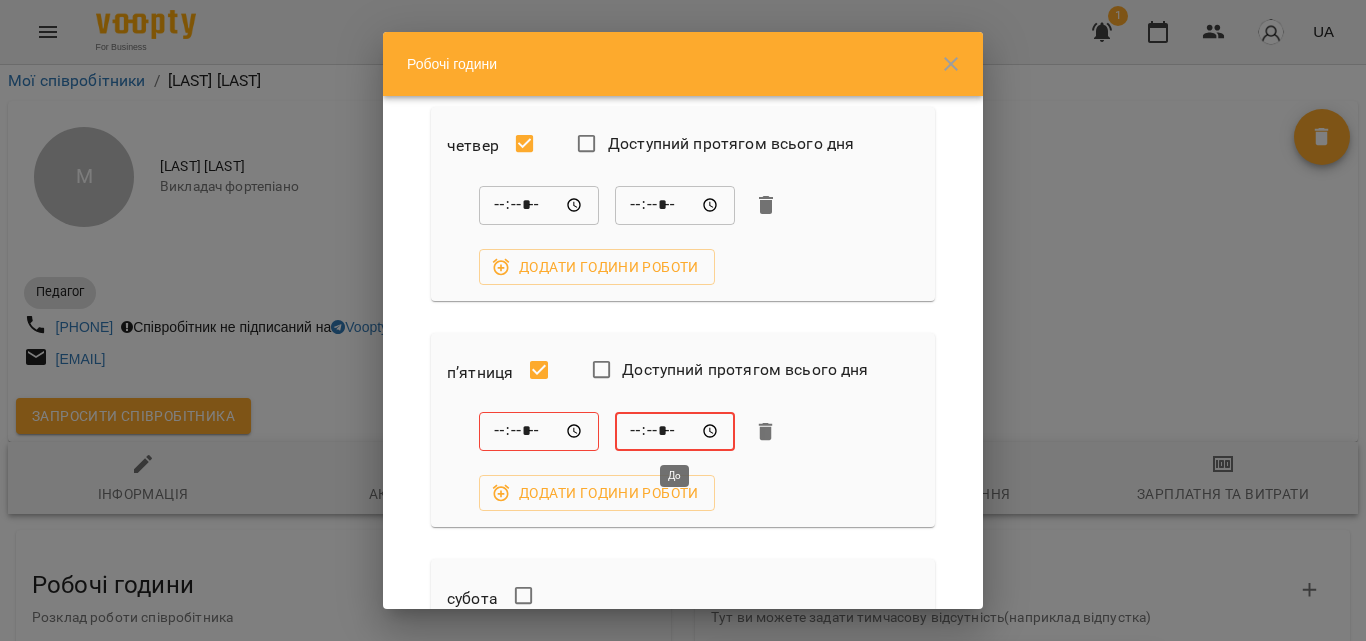 type on "*****" 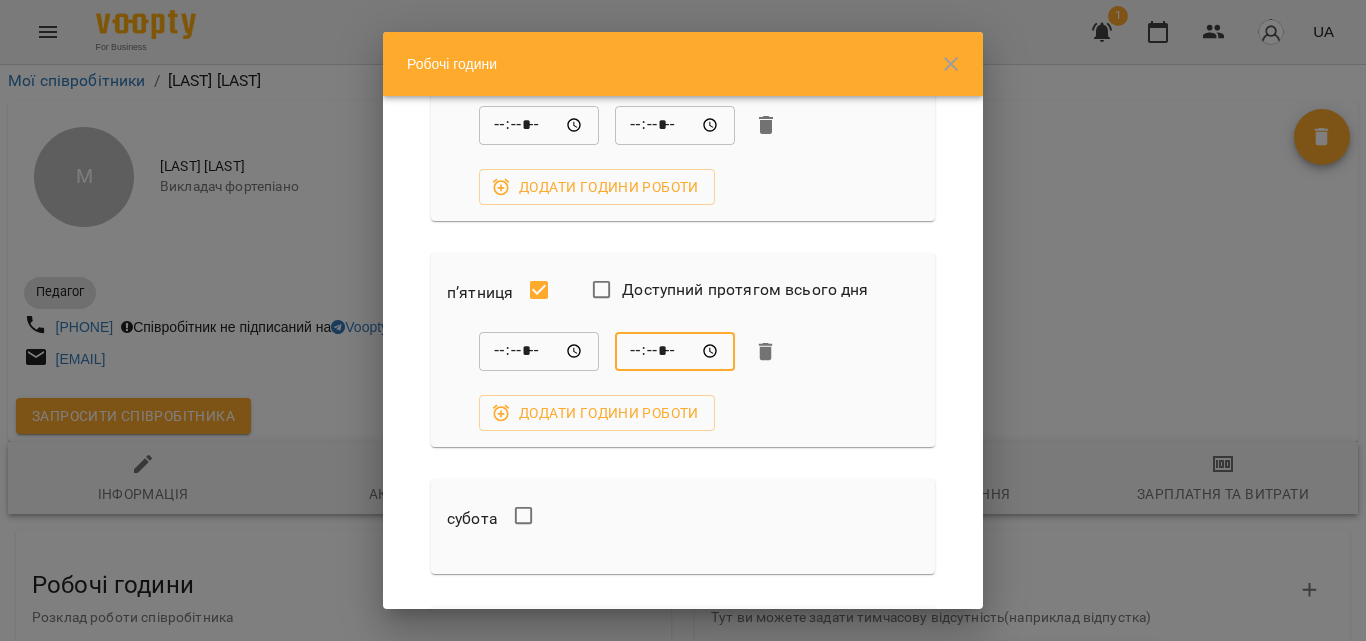 scroll, scrollTop: 1032, scrollLeft: 0, axis: vertical 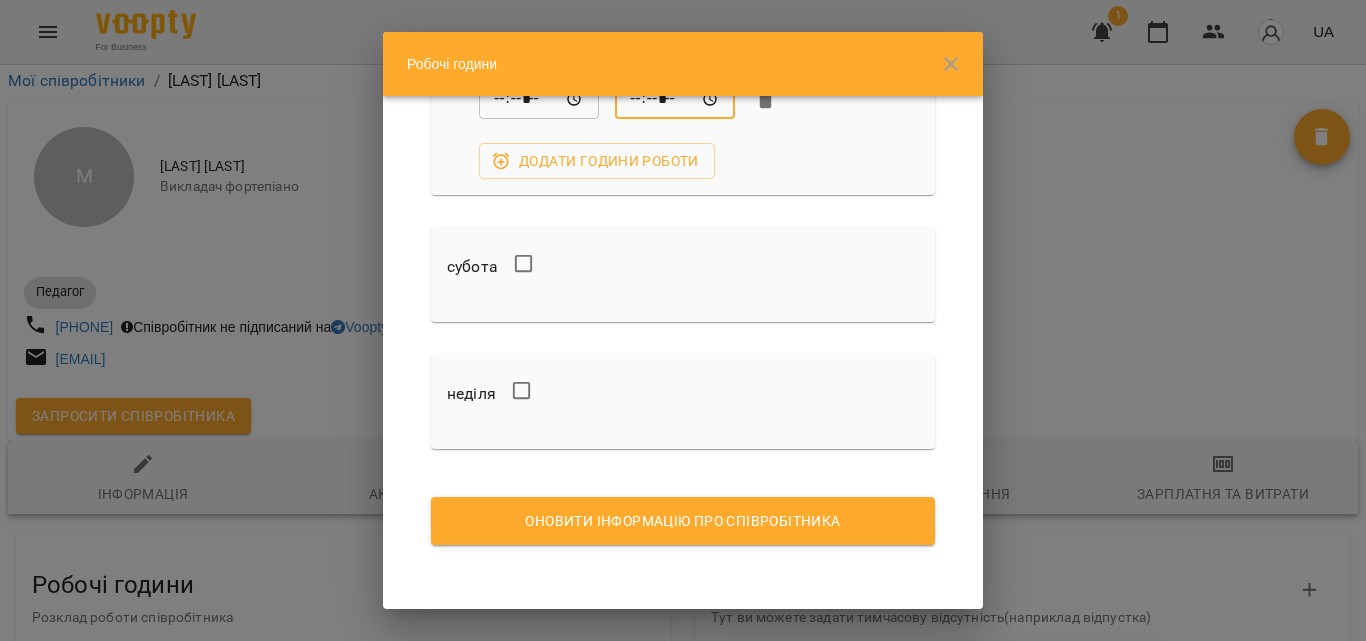 click on "Оновити інформацію про співробітника" at bounding box center (683, 521) 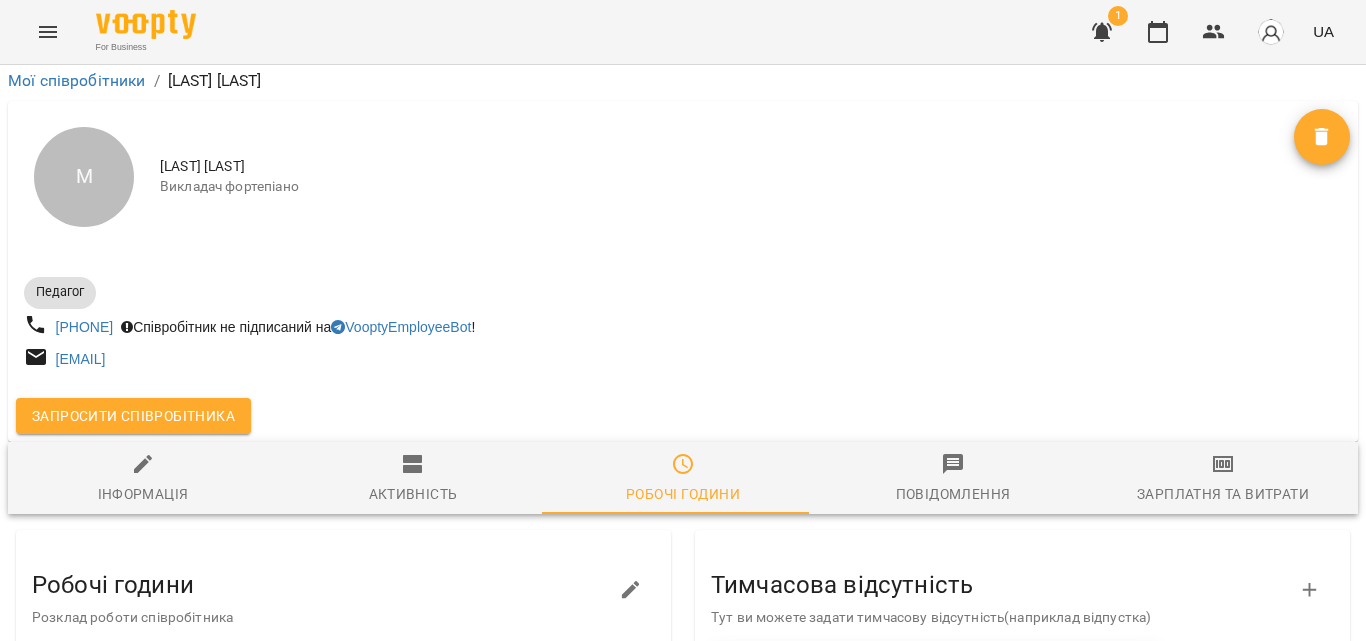 scroll, scrollTop: 0, scrollLeft: 0, axis: both 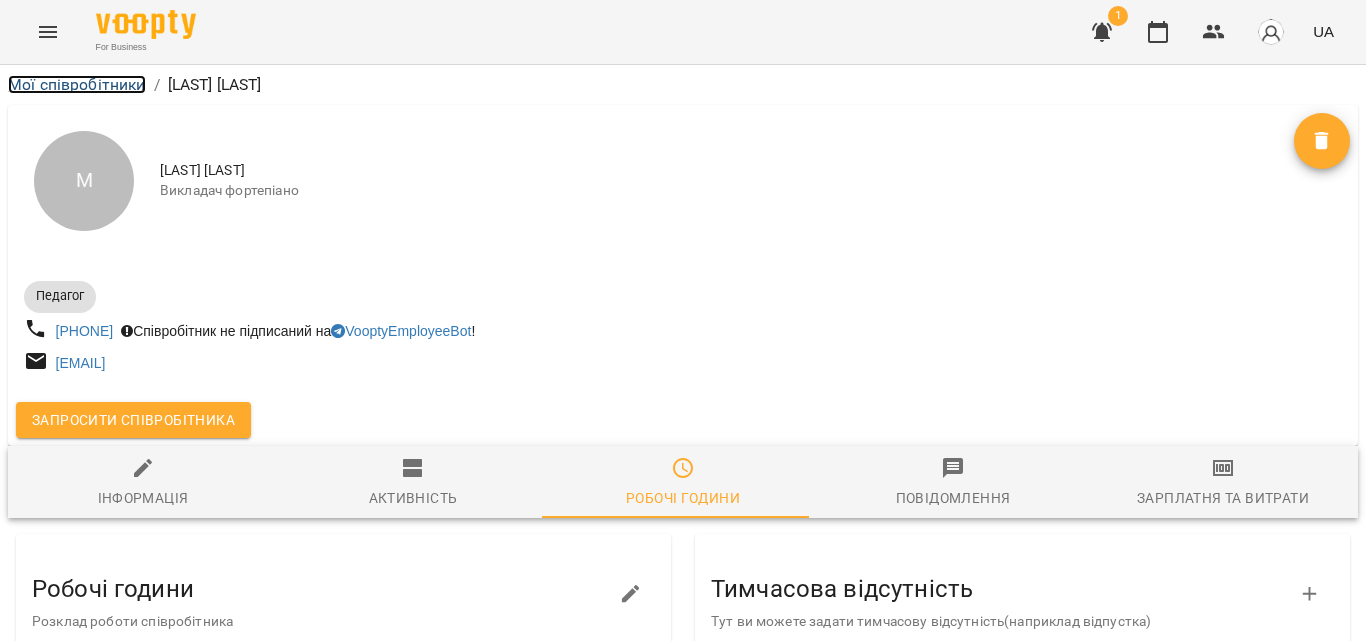 click on "Мої співробітники" at bounding box center [77, 84] 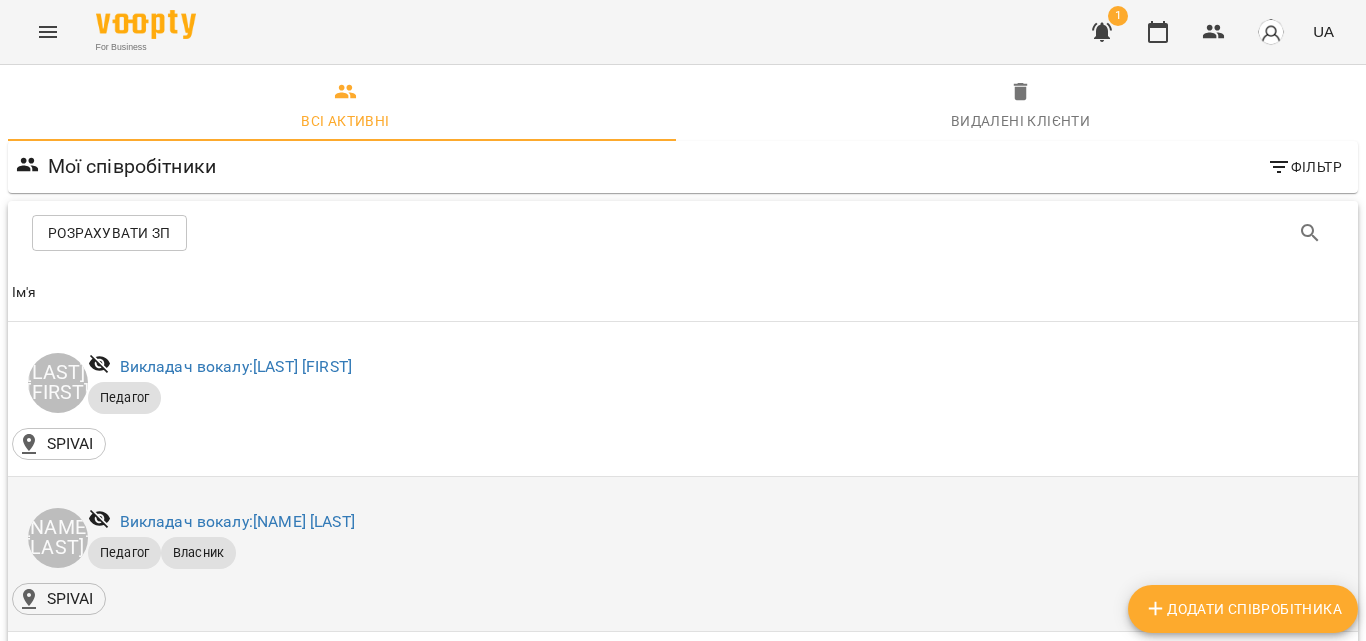 scroll, scrollTop: 200, scrollLeft: 0, axis: vertical 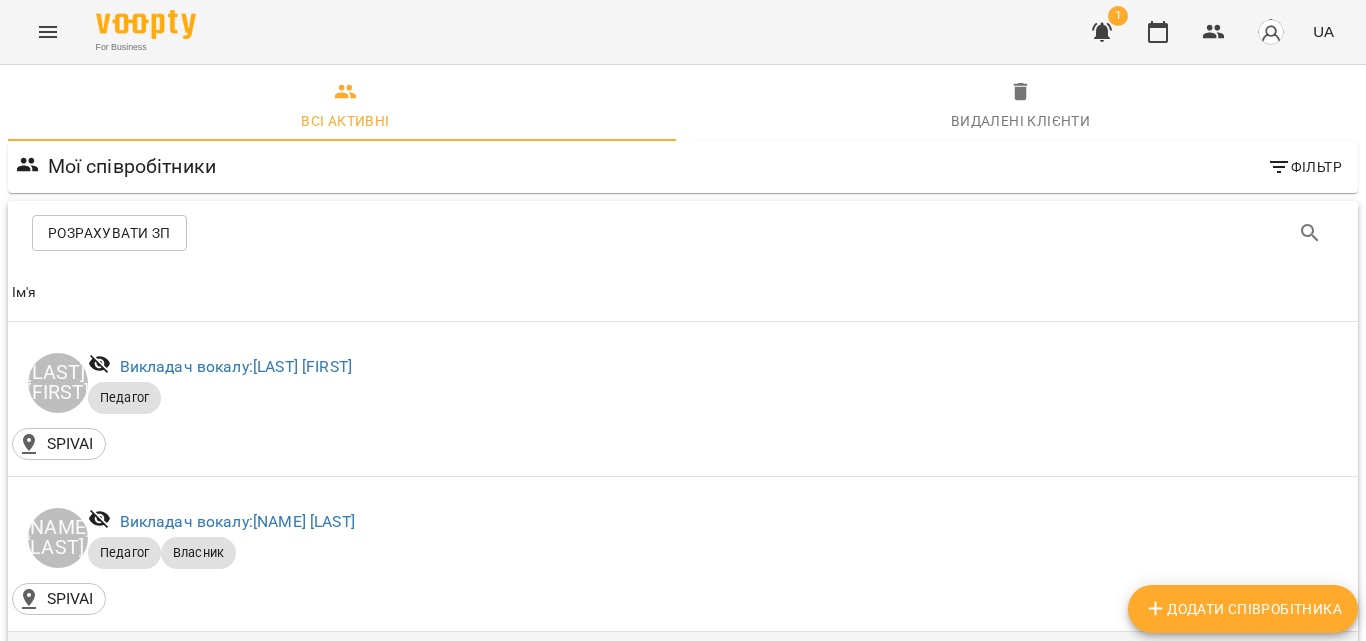 click on "Викладач фортепіано:  [NAME]" at bounding box center (252, 676) 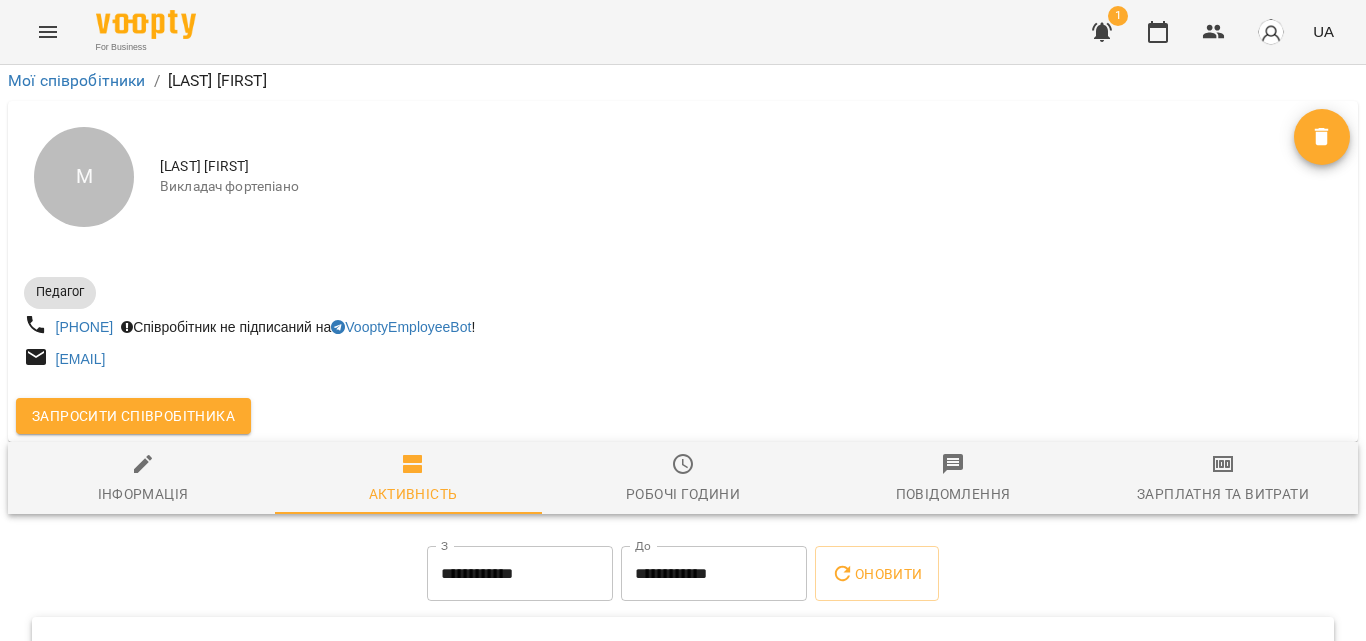 scroll, scrollTop: 261, scrollLeft: 0, axis: vertical 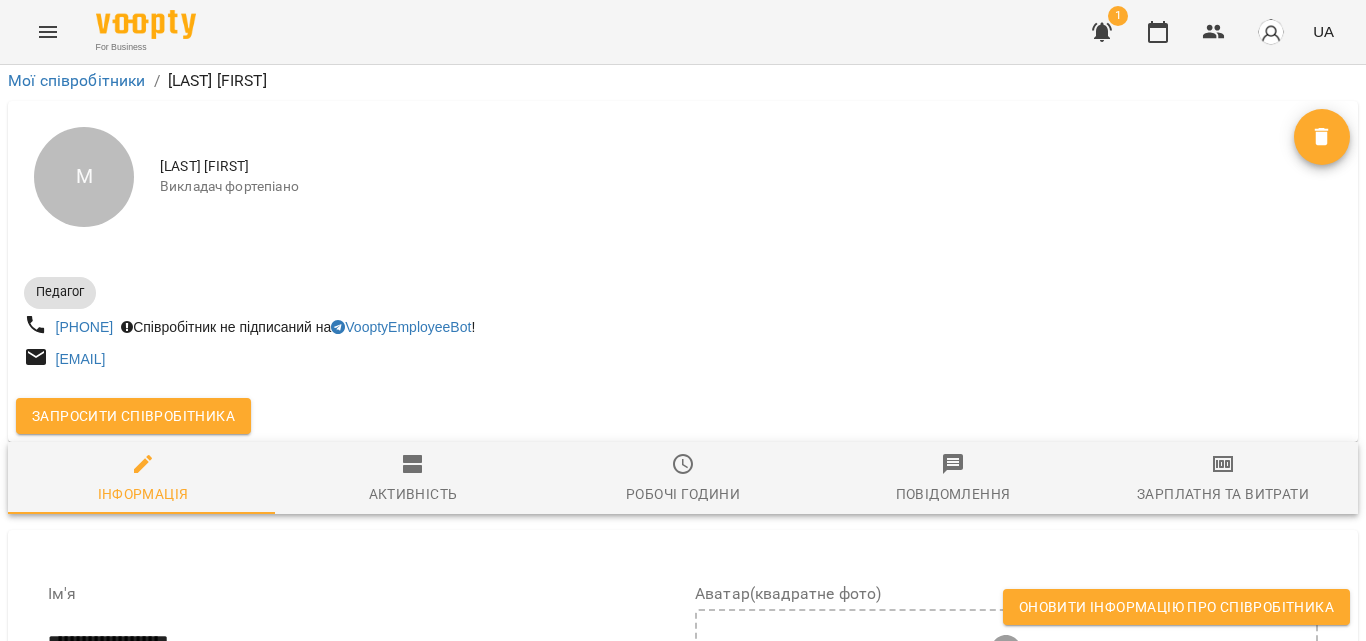 click on "Оновити інформацію про співробітника" at bounding box center (1176, 607) 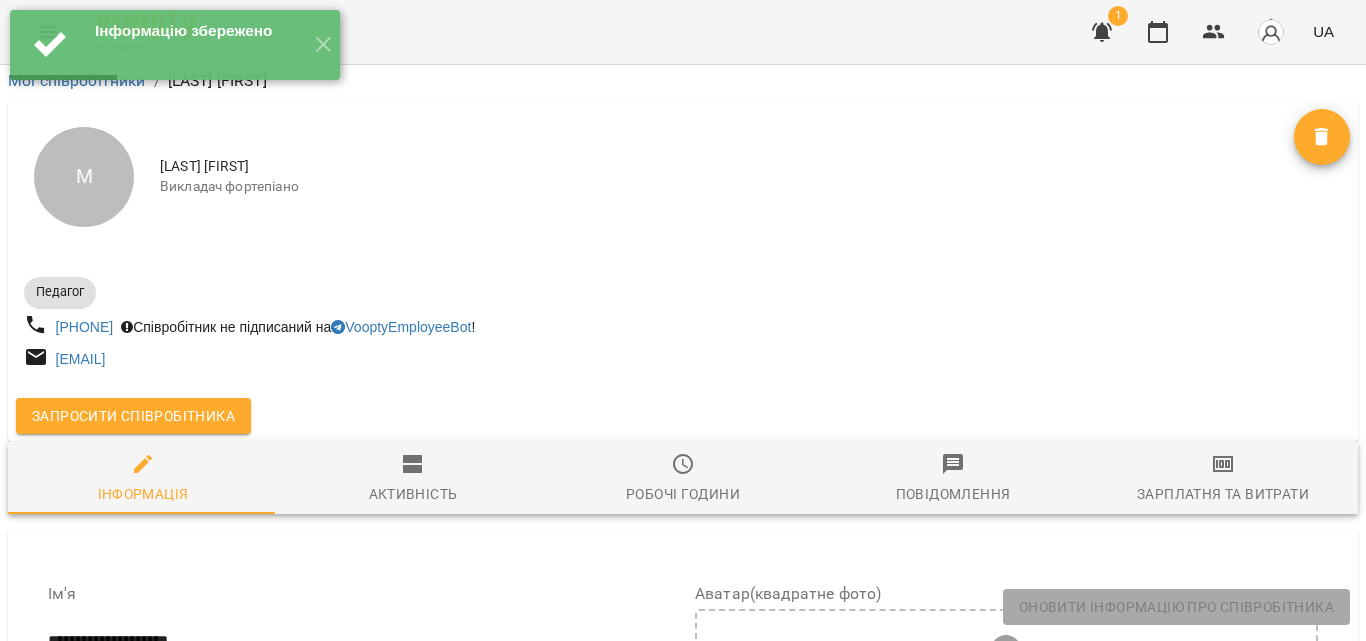 scroll, scrollTop: 0, scrollLeft: 0, axis: both 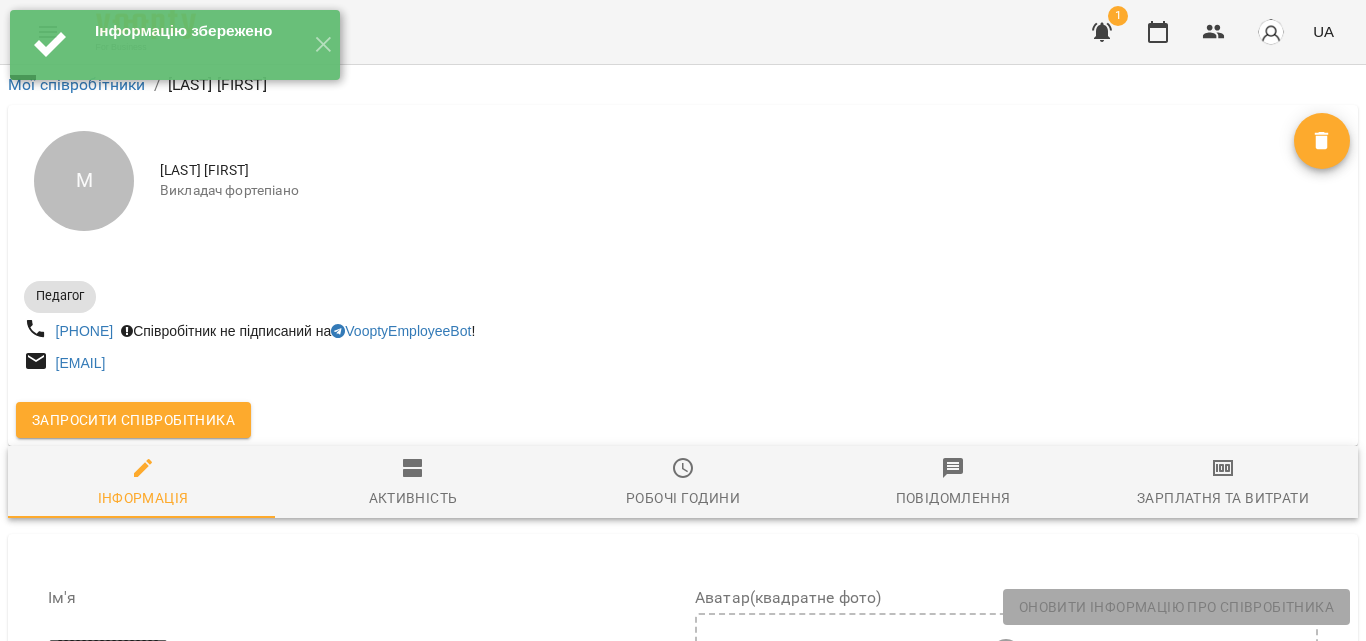 click on "Інформацію збережено ✕" at bounding box center (175, 45) 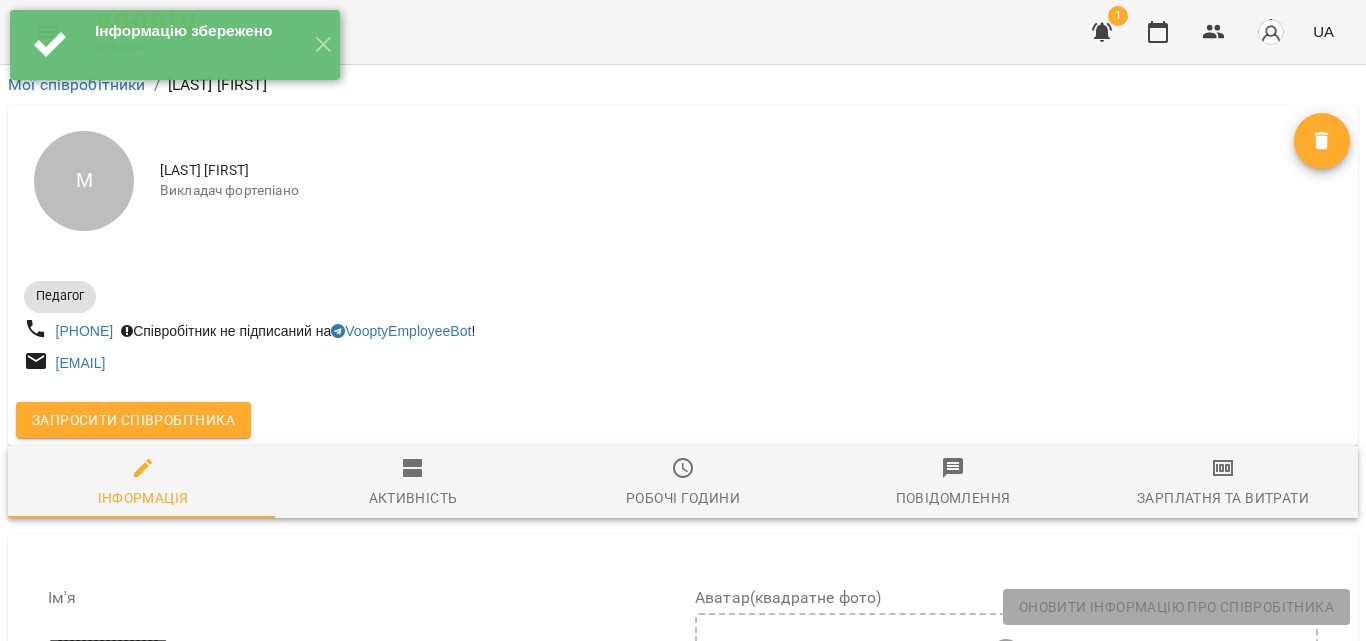 click on "Інформацію збережено ✕" at bounding box center (175, 45) 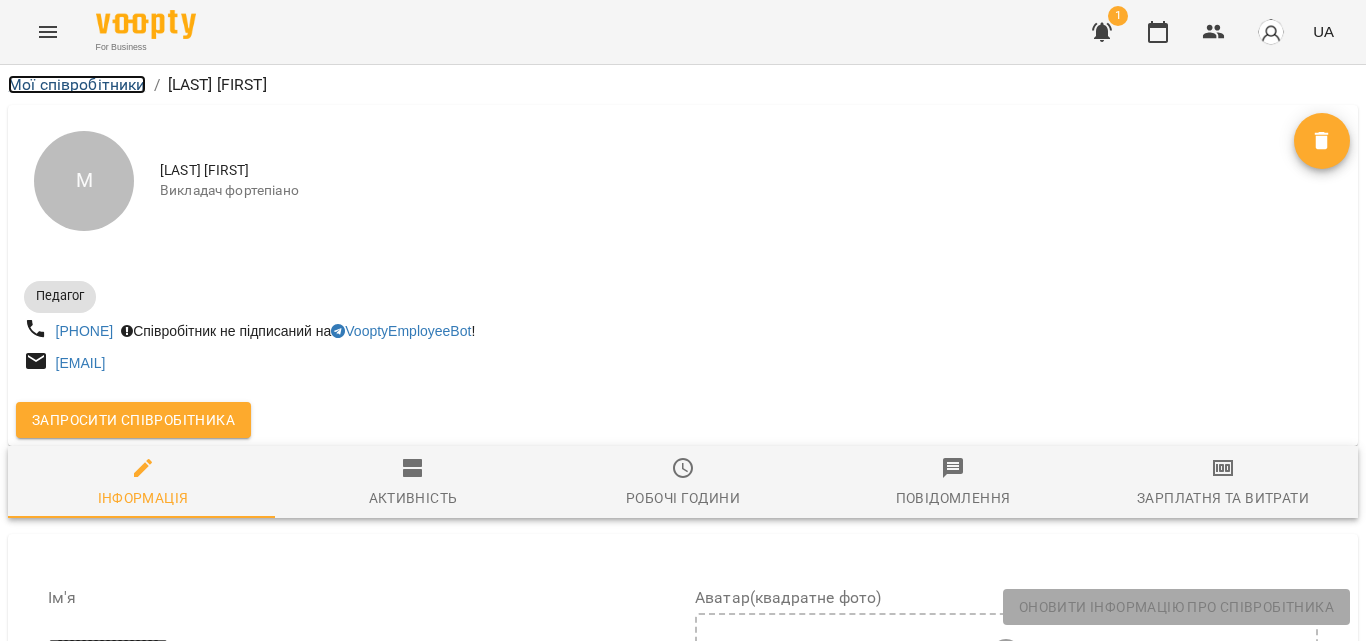 click on "Мої співробітники" at bounding box center (77, 84) 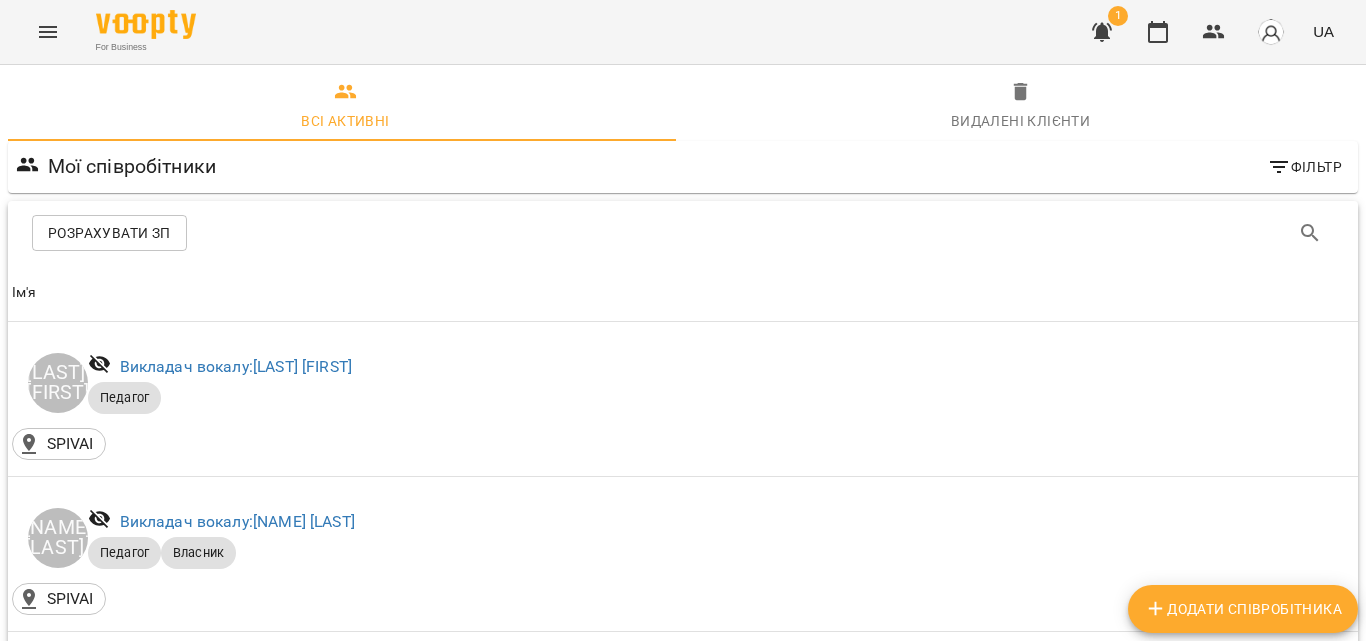scroll, scrollTop: 500, scrollLeft: 0, axis: vertical 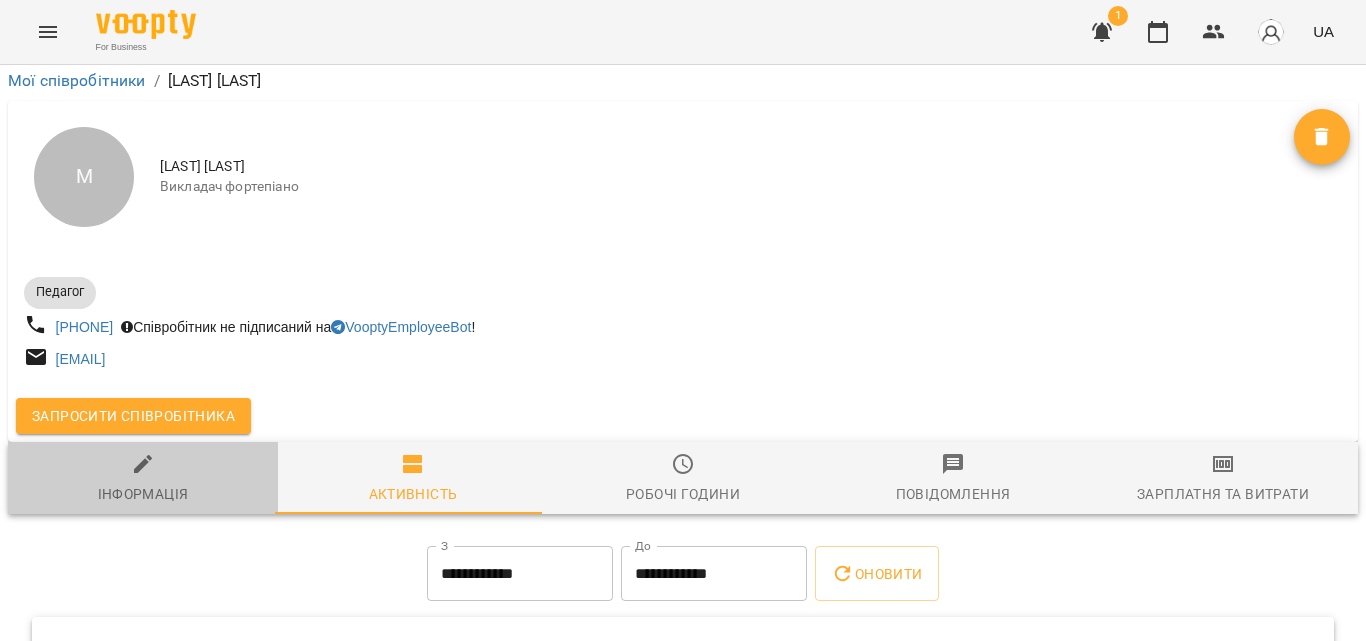 click on "Інформація" at bounding box center (143, 478) 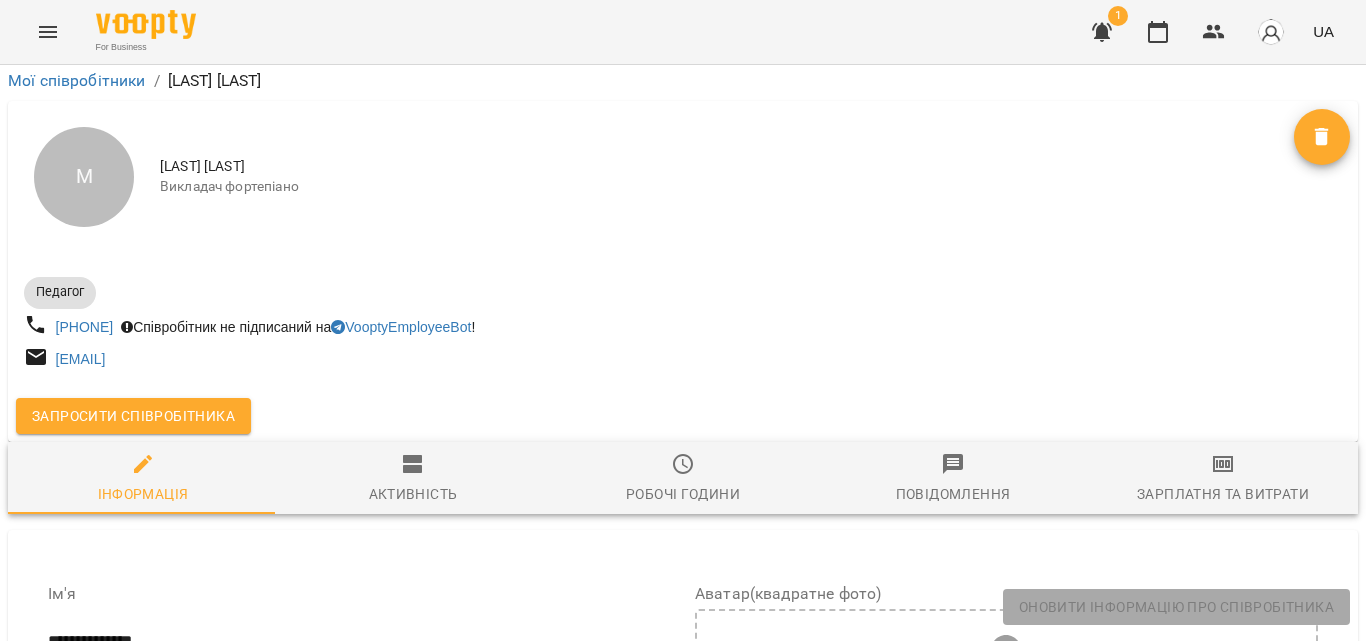 scroll, scrollTop: 1300, scrollLeft: 0, axis: vertical 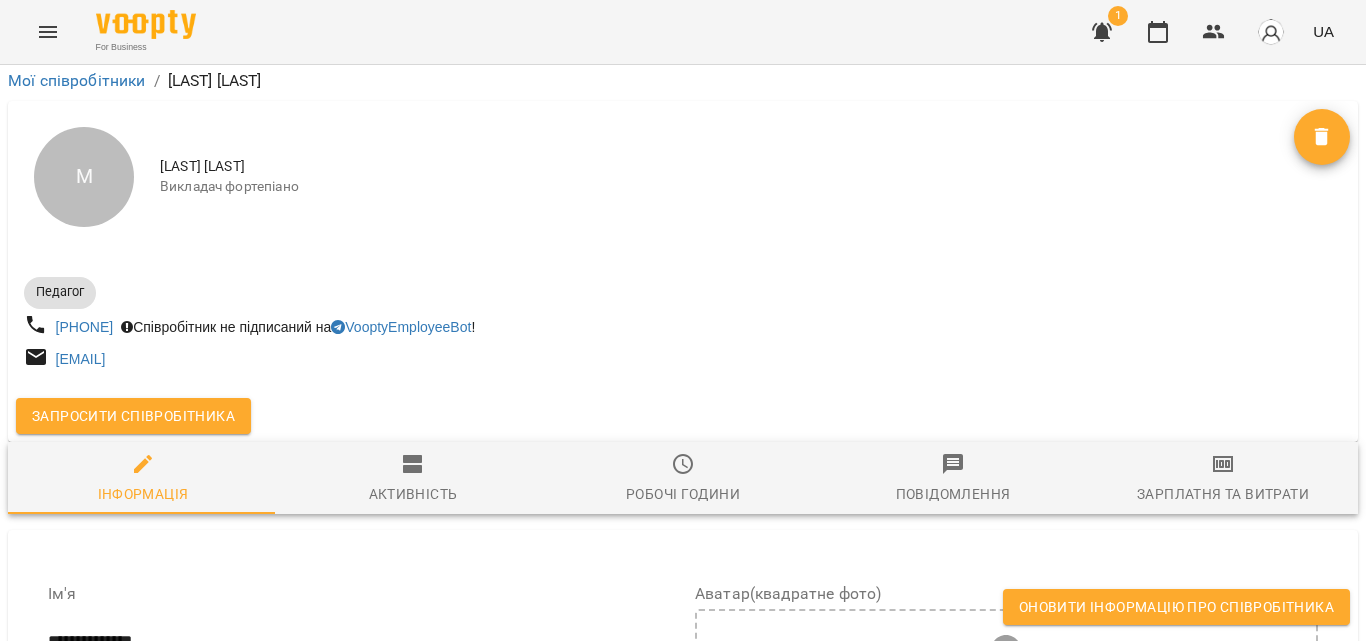 click on "Оновити інформацію про співробітника" at bounding box center [1176, 607] 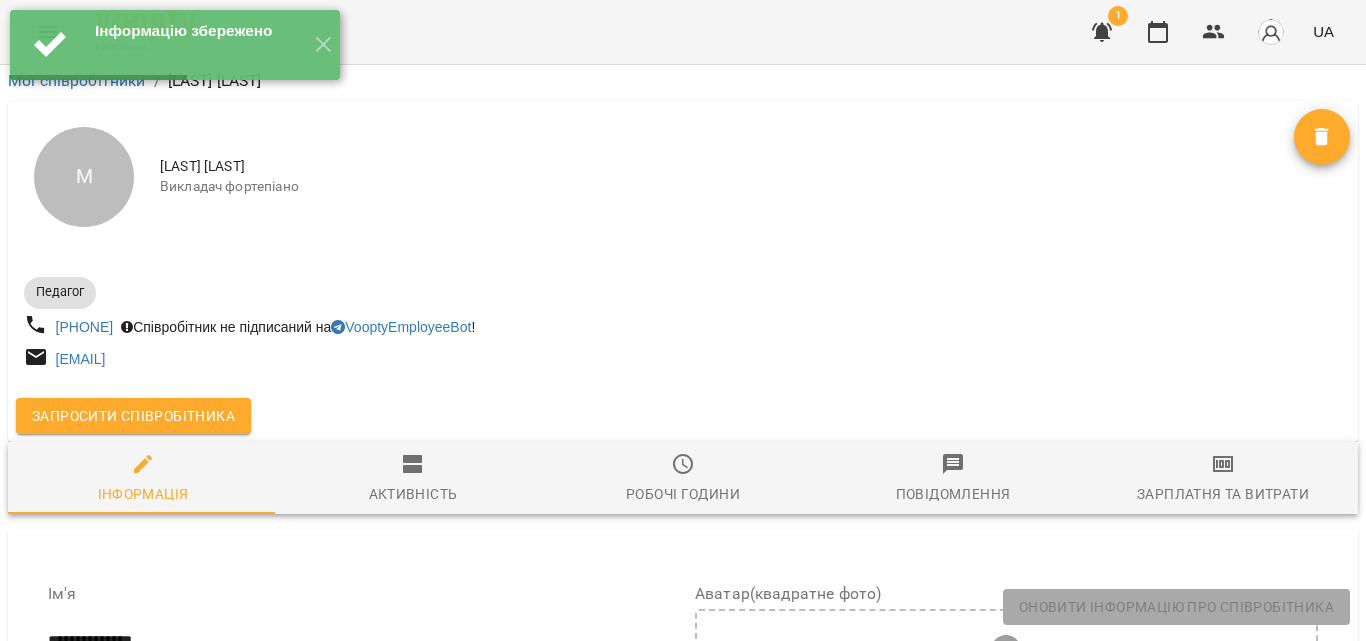 scroll, scrollTop: 0, scrollLeft: 0, axis: both 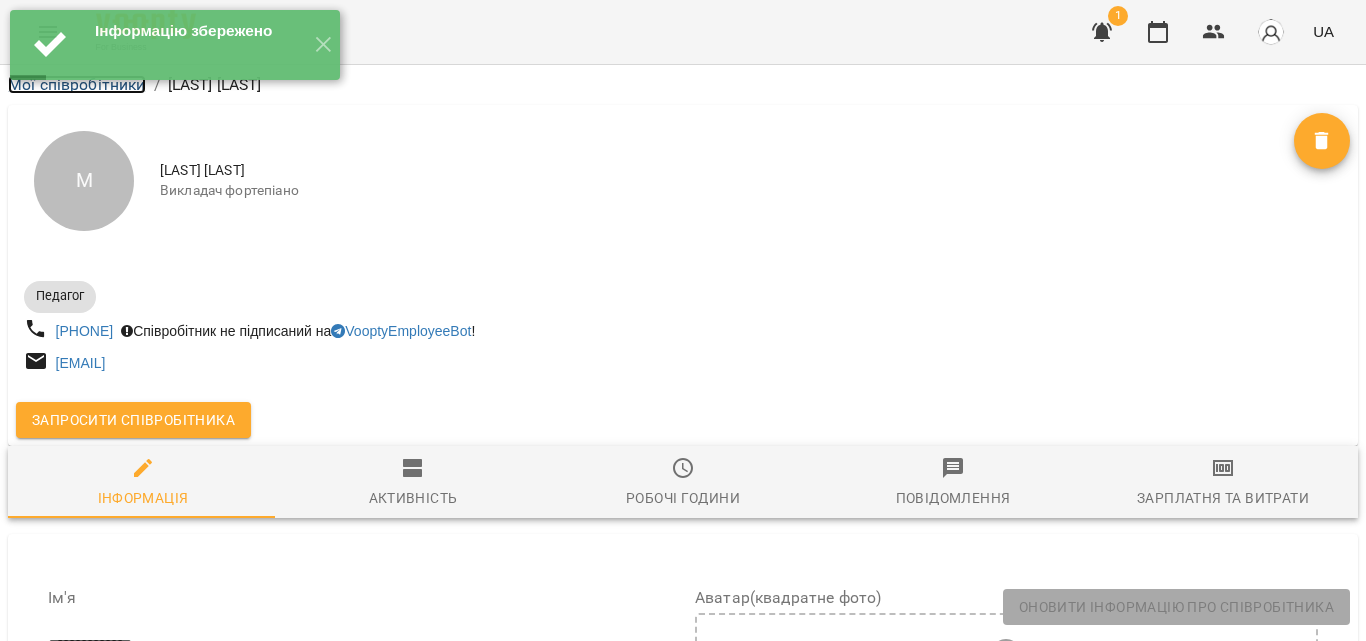 click on "Мої співробітники" at bounding box center (77, 84) 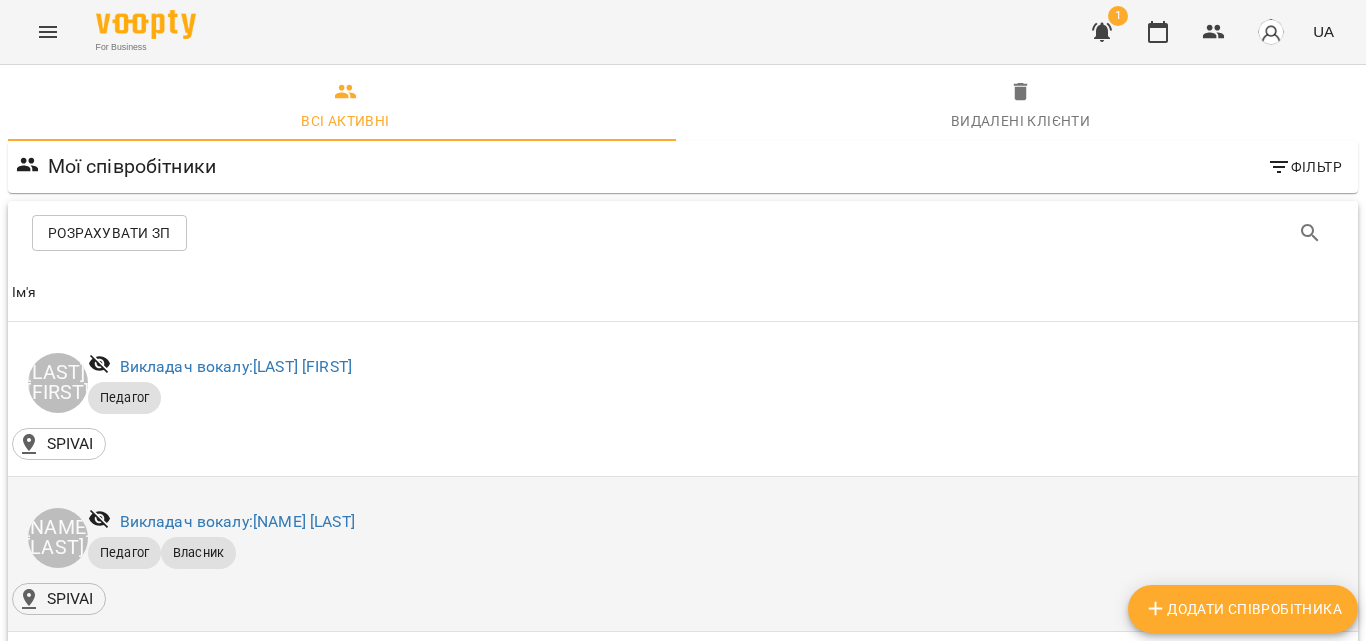 scroll, scrollTop: 600, scrollLeft: 0, axis: vertical 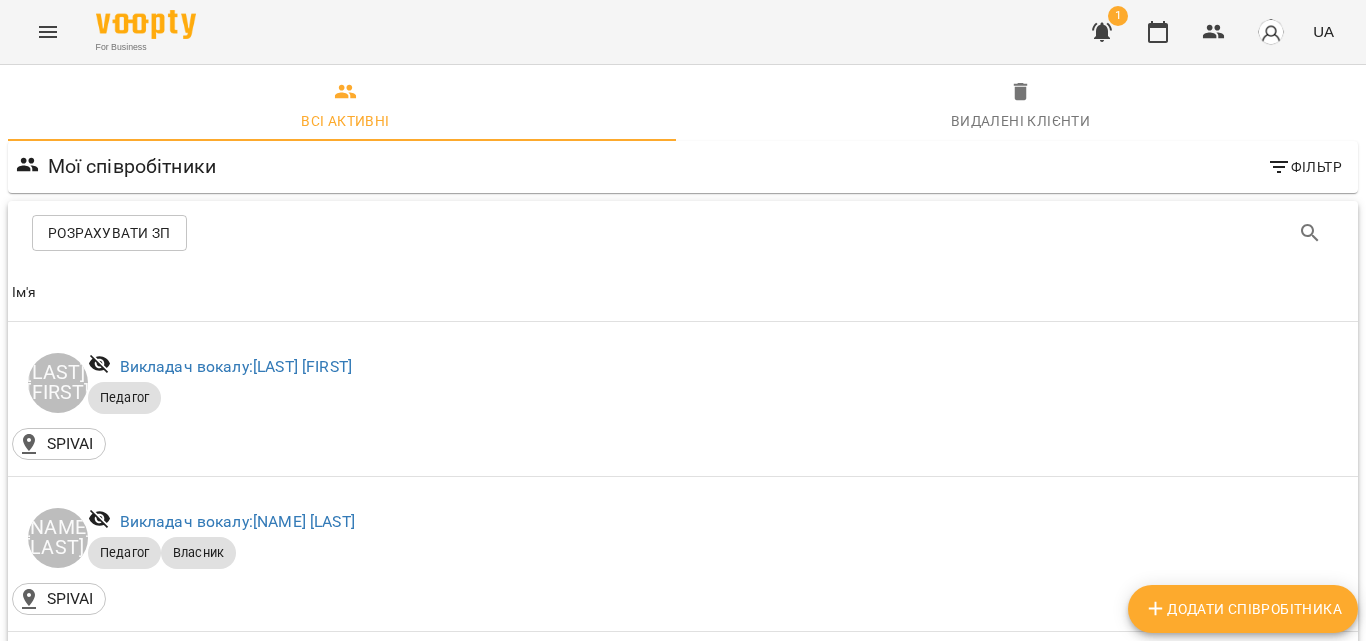 click on "Викладач фортепіано:  [FIRST] [LAST]" at bounding box center [250, 986] 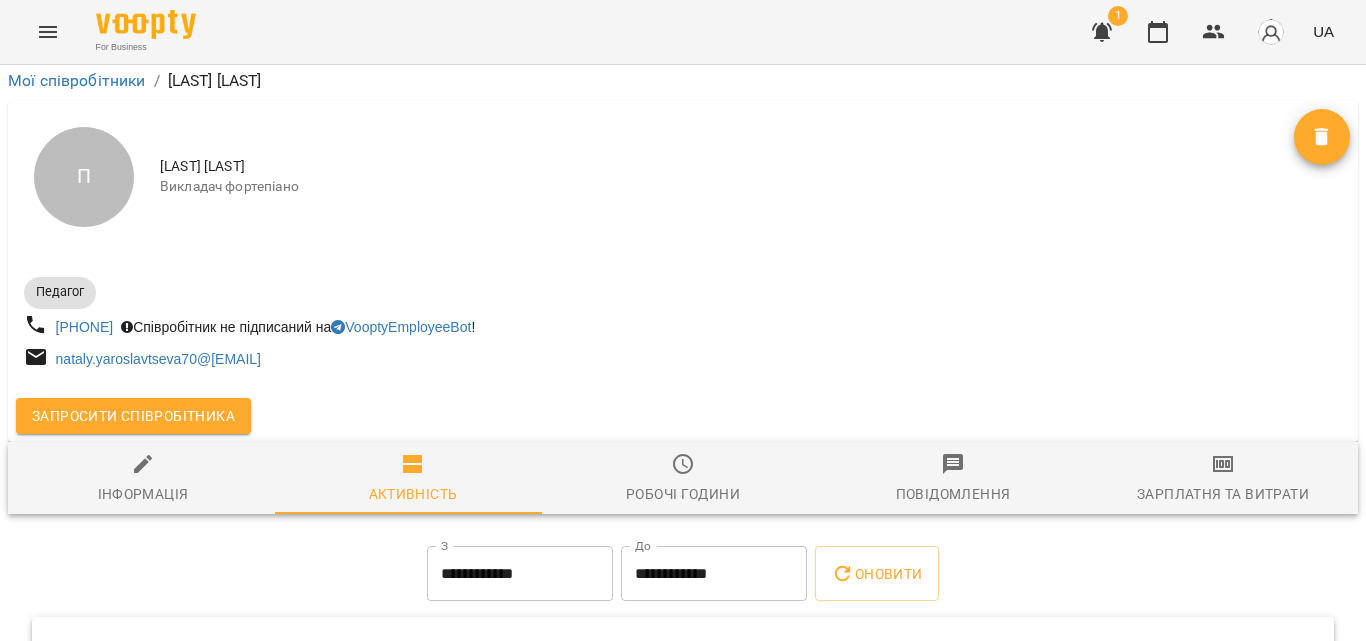 scroll, scrollTop: 0, scrollLeft: 0, axis: both 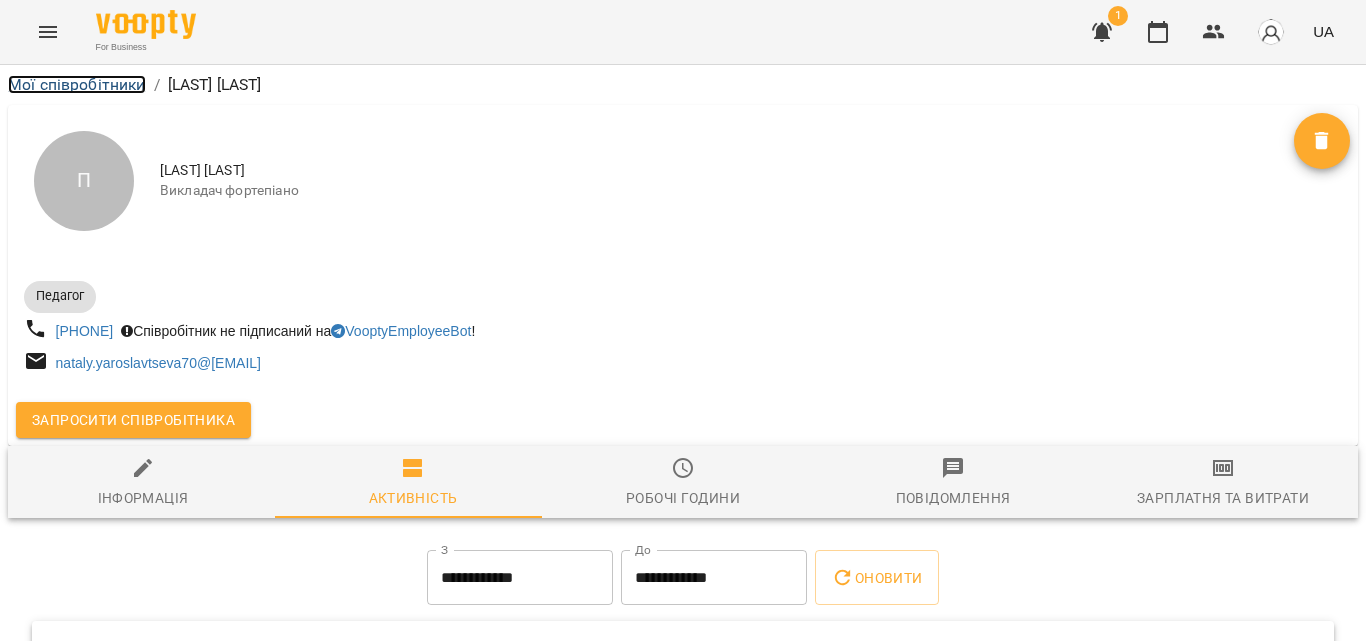 click on "Мої співробітники" at bounding box center [77, 84] 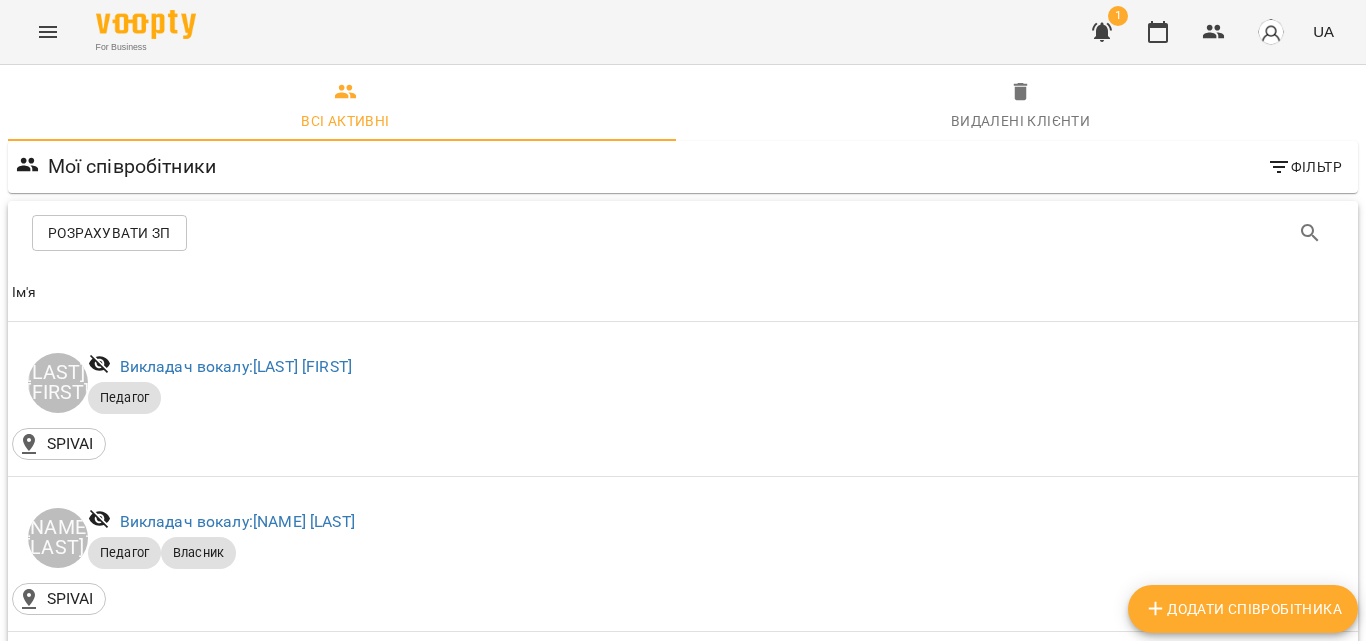 scroll, scrollTop: 500, scrollLeft: 0, axis: vertical 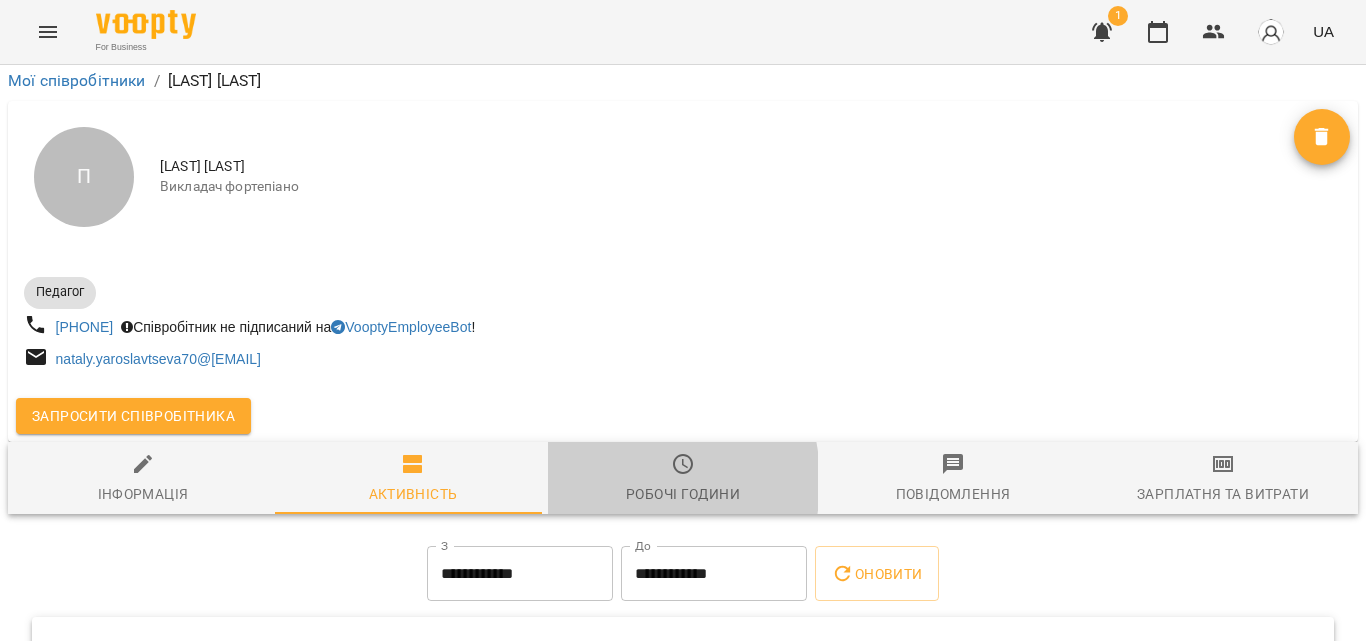 click on "Робочі години" at bounding box center (683, 479) 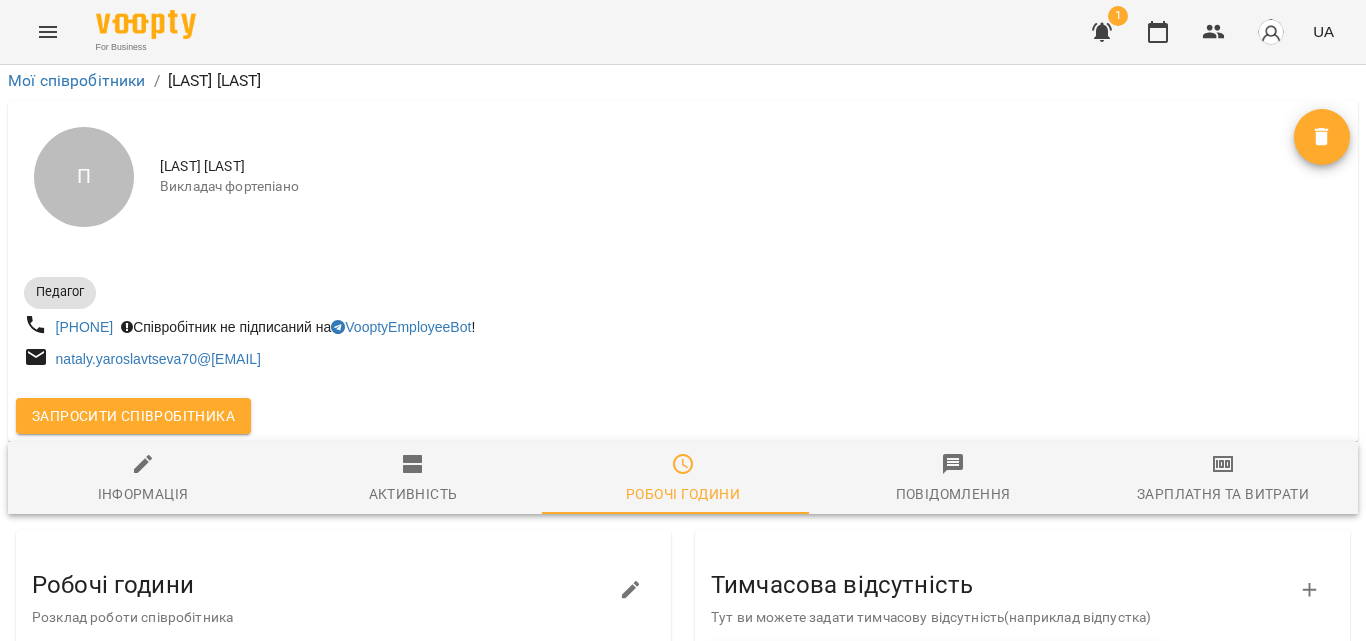 scroll, scrollTop: 389, scrollLeft: 0, axis: vertical 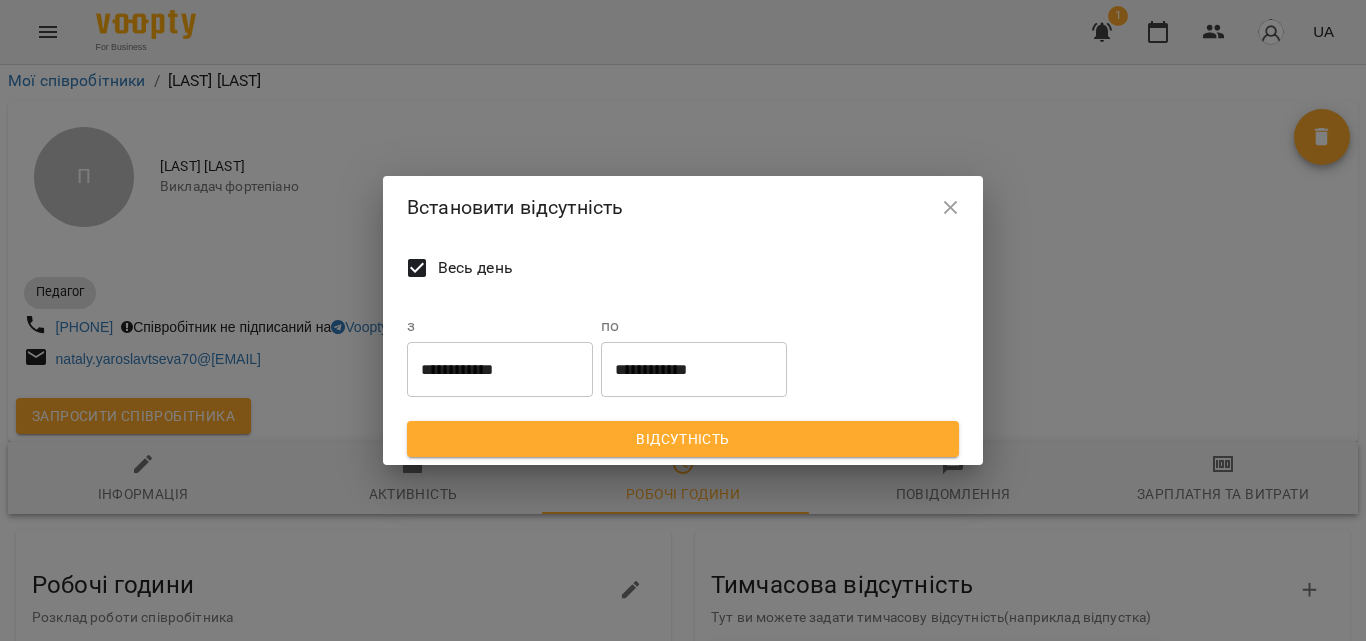 click on "**********" at bounding box center (694, 369) 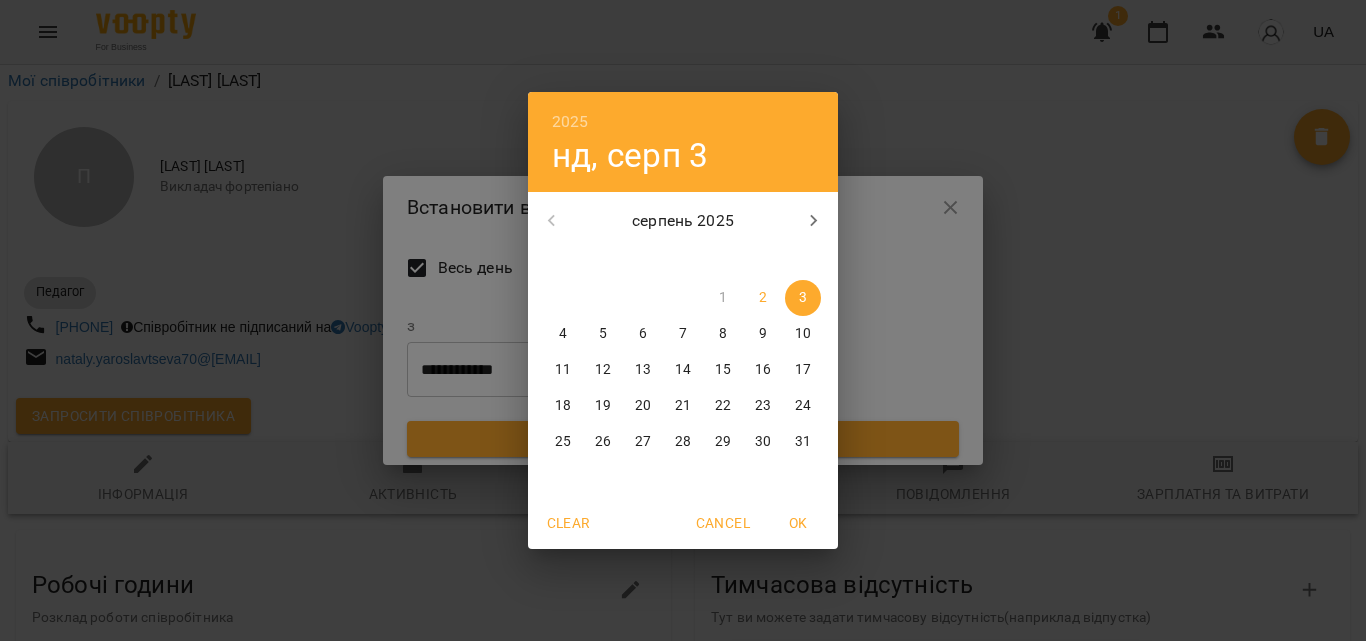 click 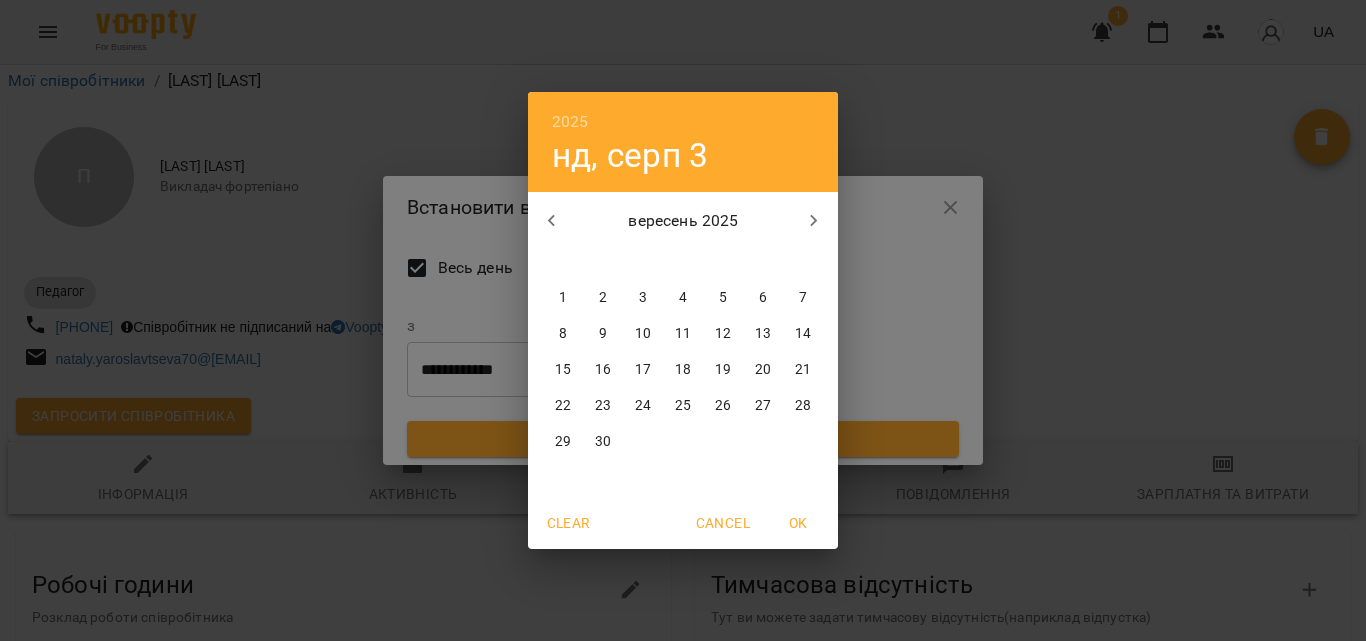 click 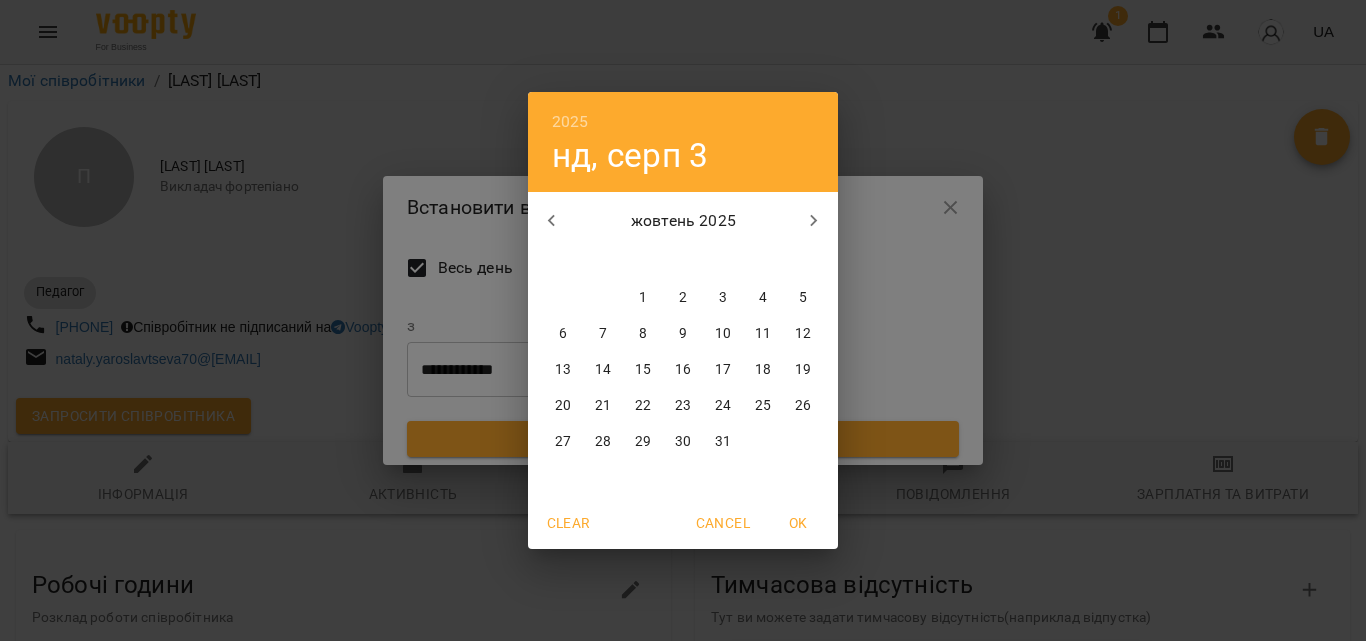 click 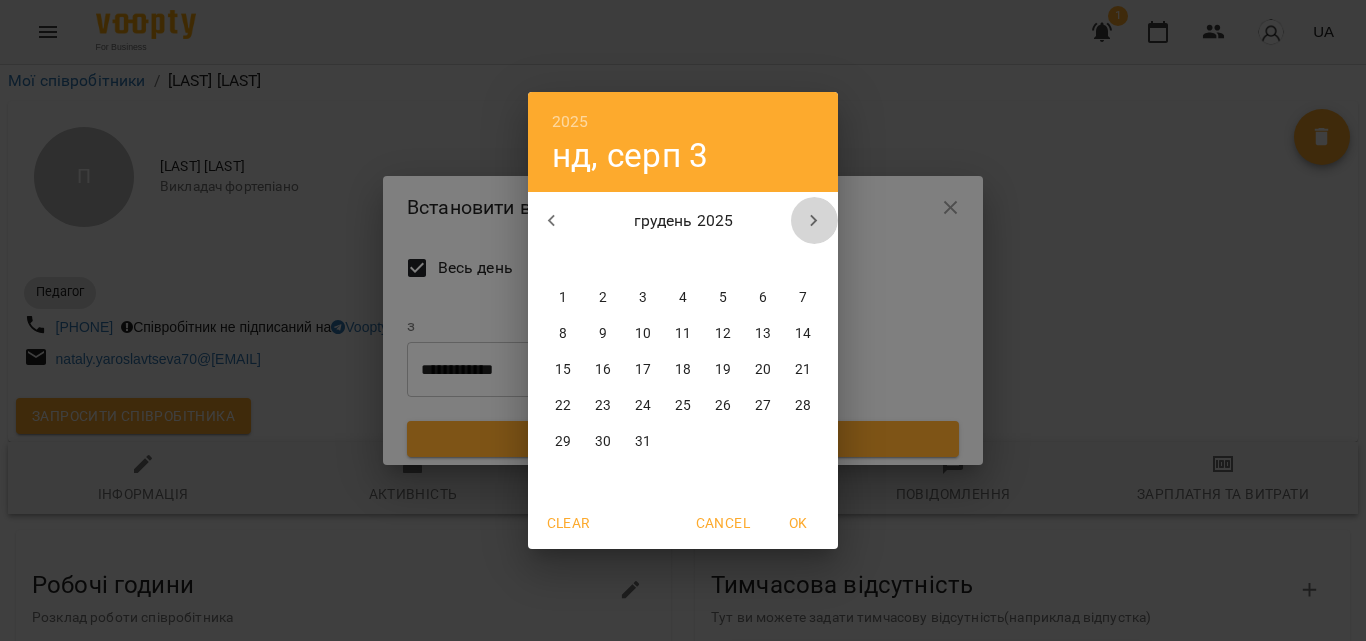 click 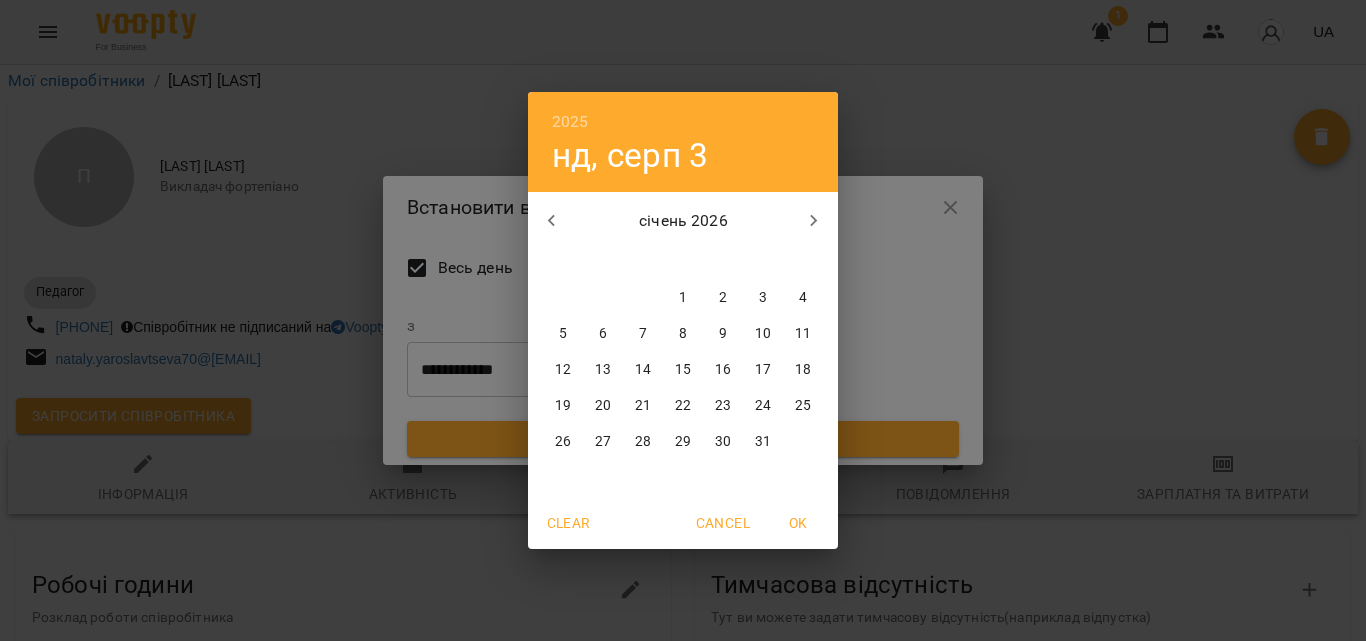 click 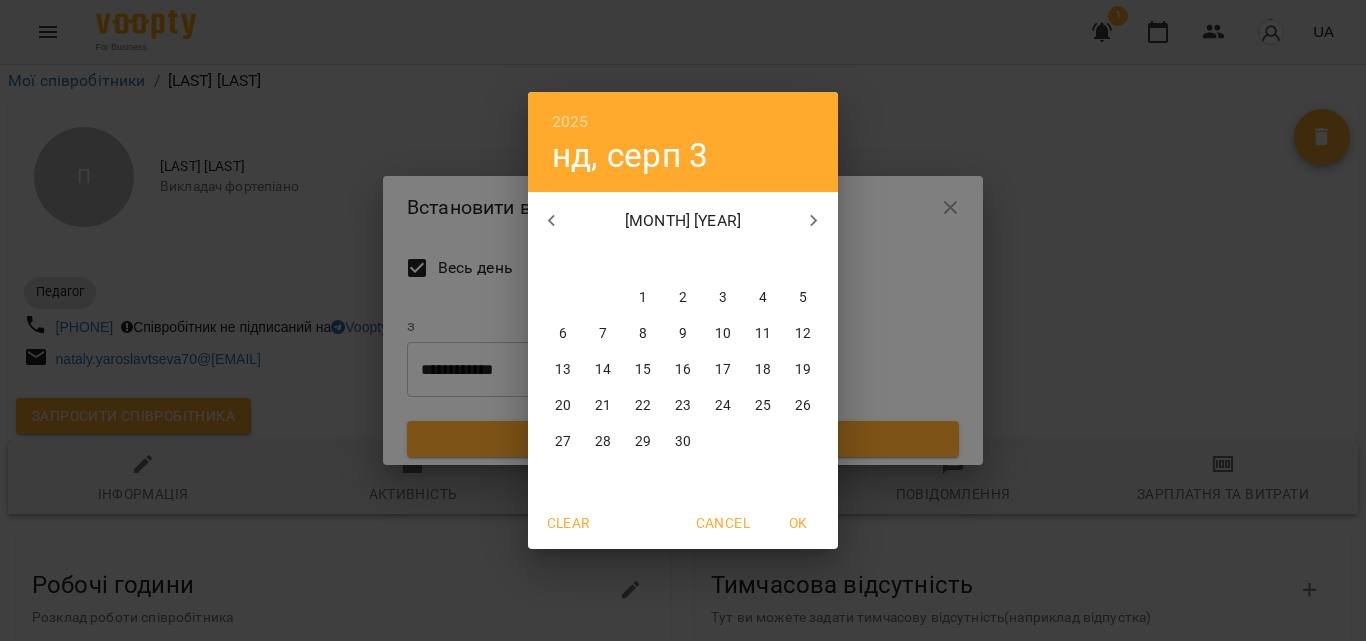 click on "30" at bounding box center [683, 442] 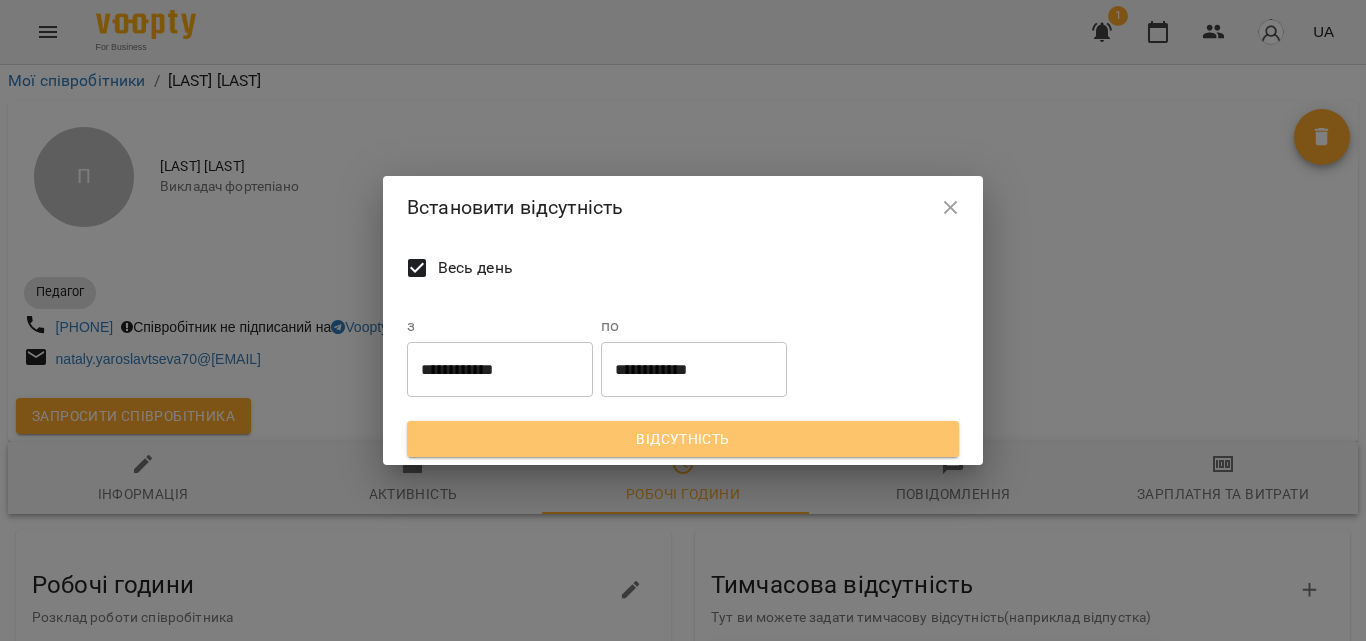 click on "Відсутність" at bounding box center (683, 439) 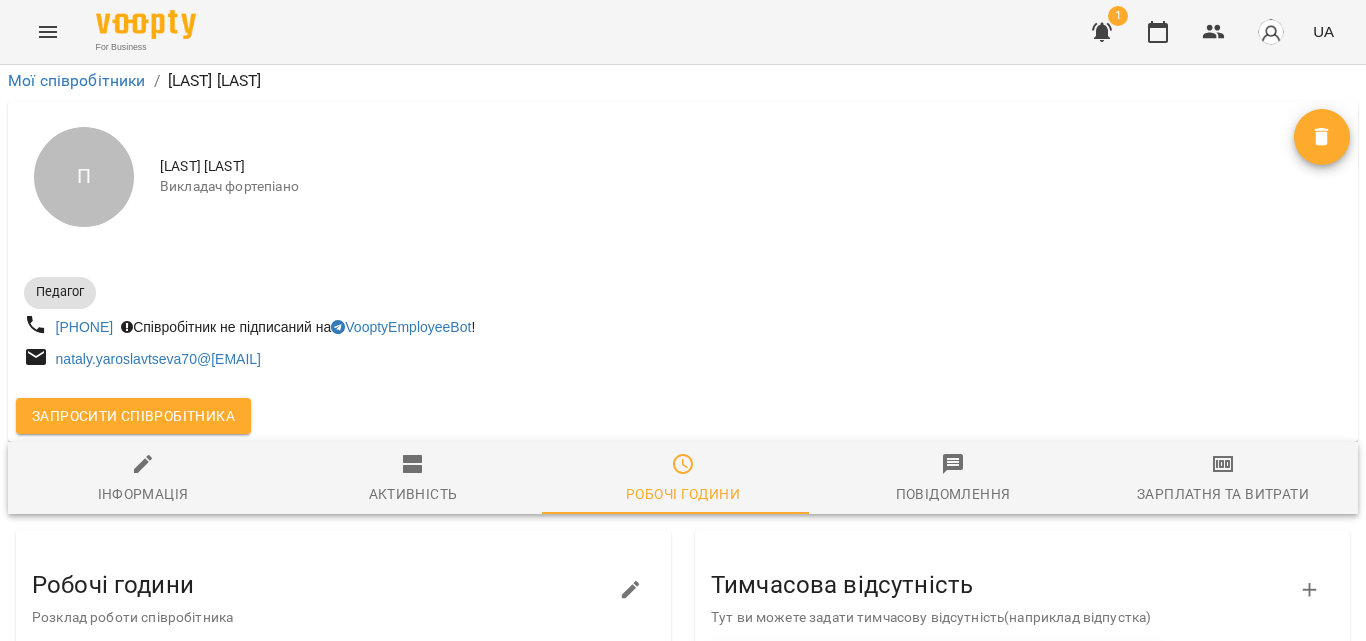 scroll, scrollTop: 0, scrollLeft: 0, axis: both 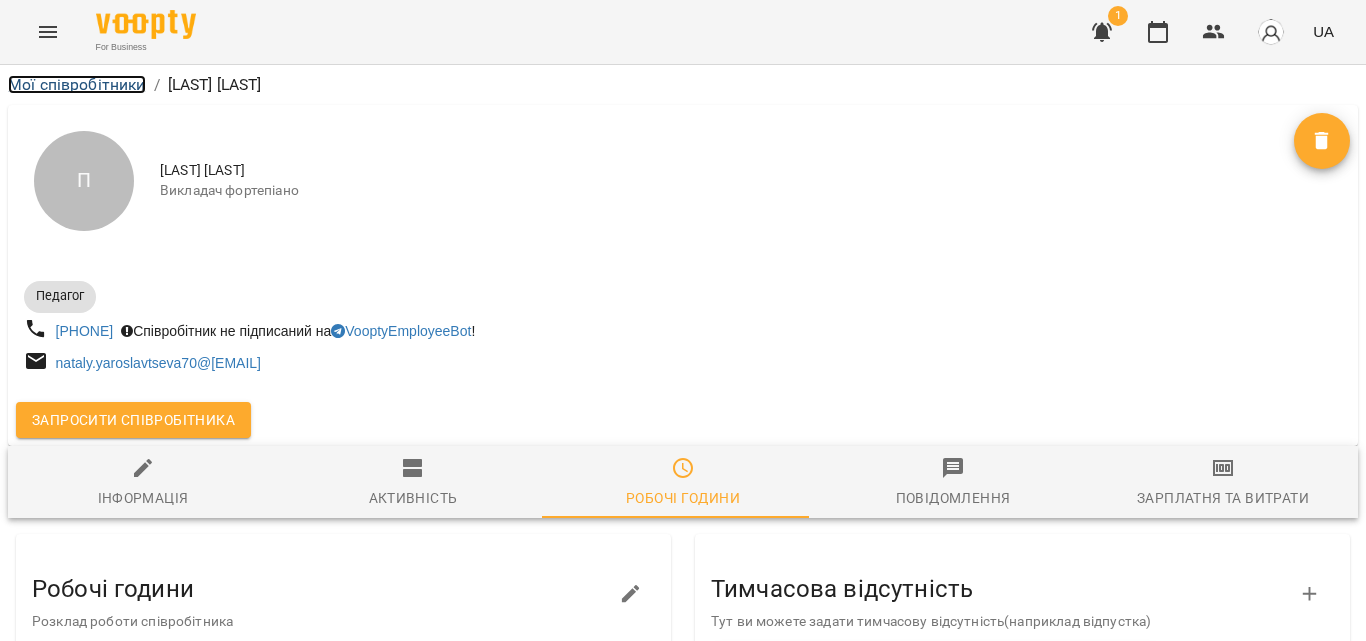 click on "Мої співробітники" at bounding box center [77, 84] 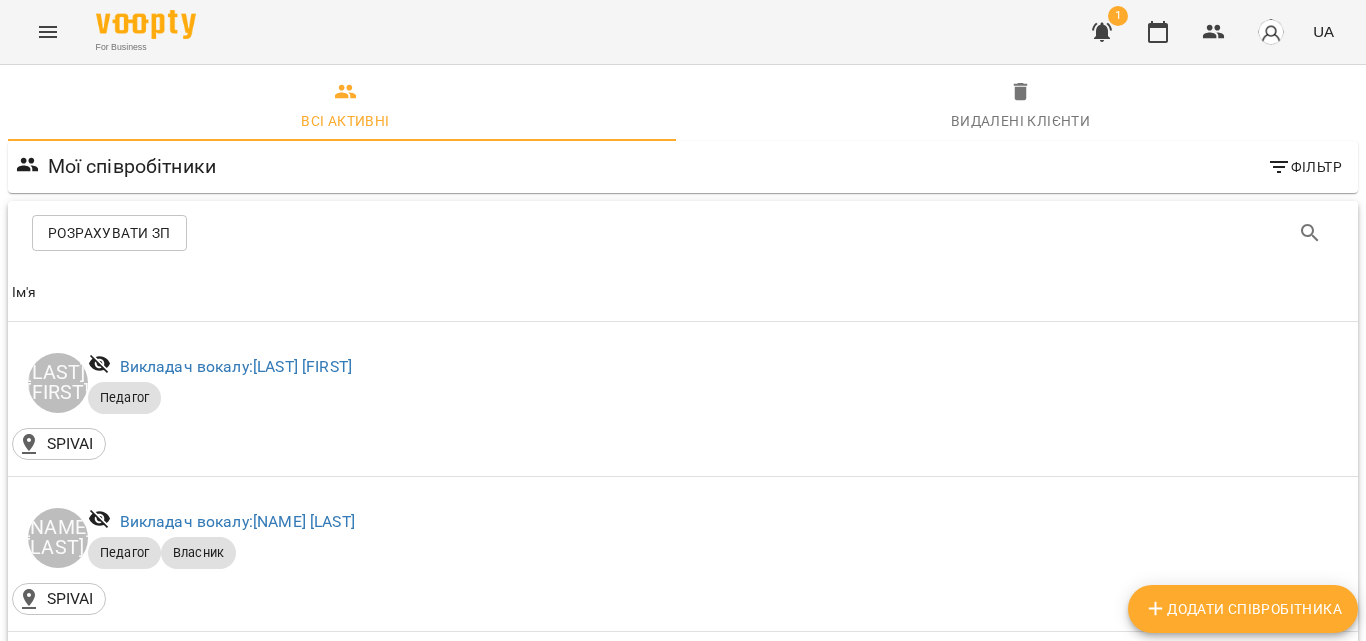 scroll, scrollTop: 923, scrollLeft: 0, axis: vertical 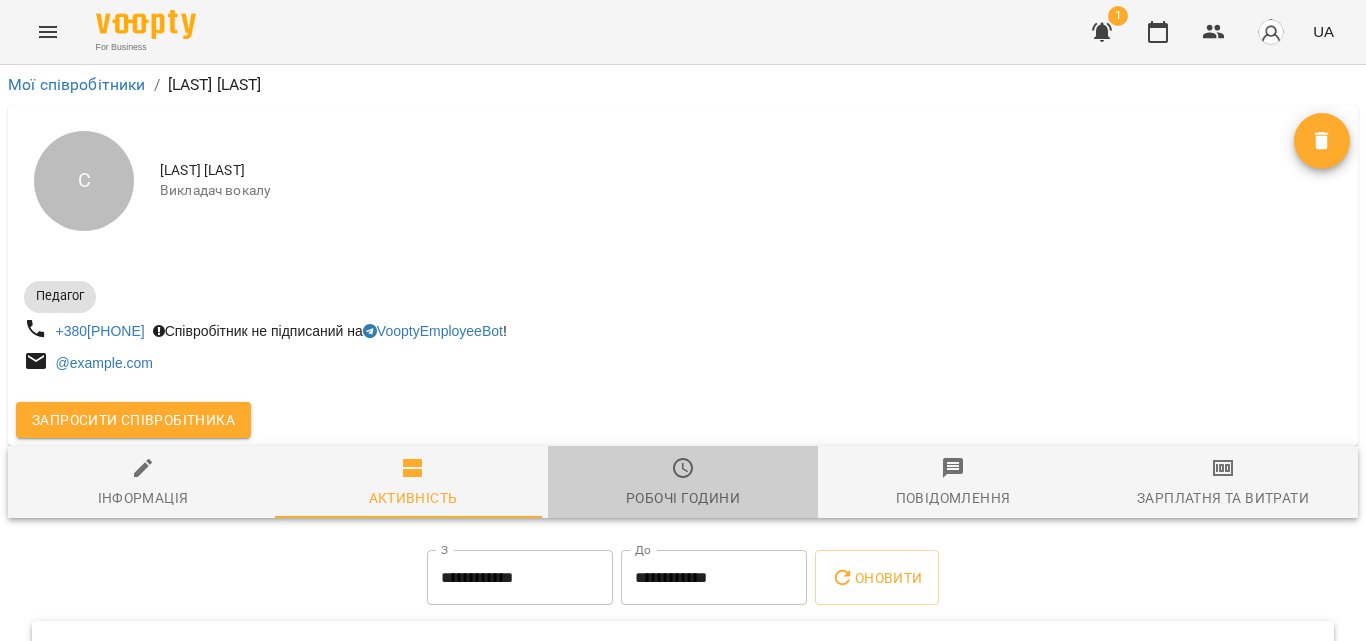 click on "Робочі години" at bounding box center [683, 498] 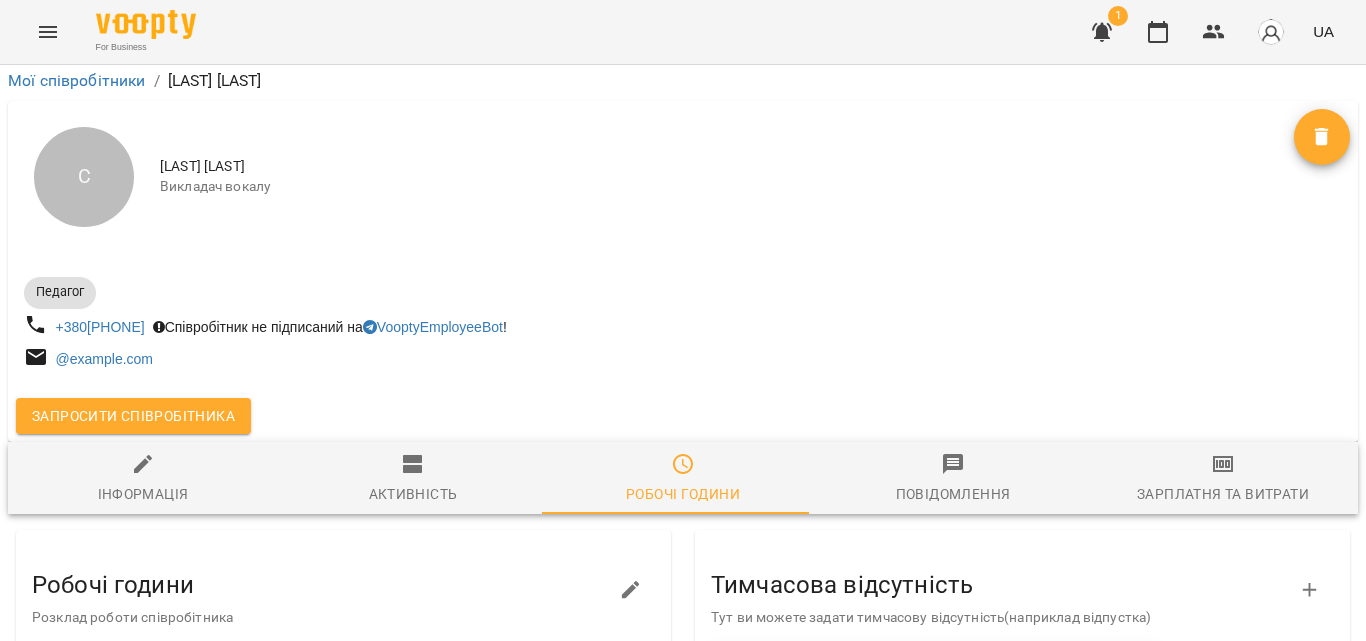 scroll, scrollTop: 389, scrollLeft: 0, axis: vertical 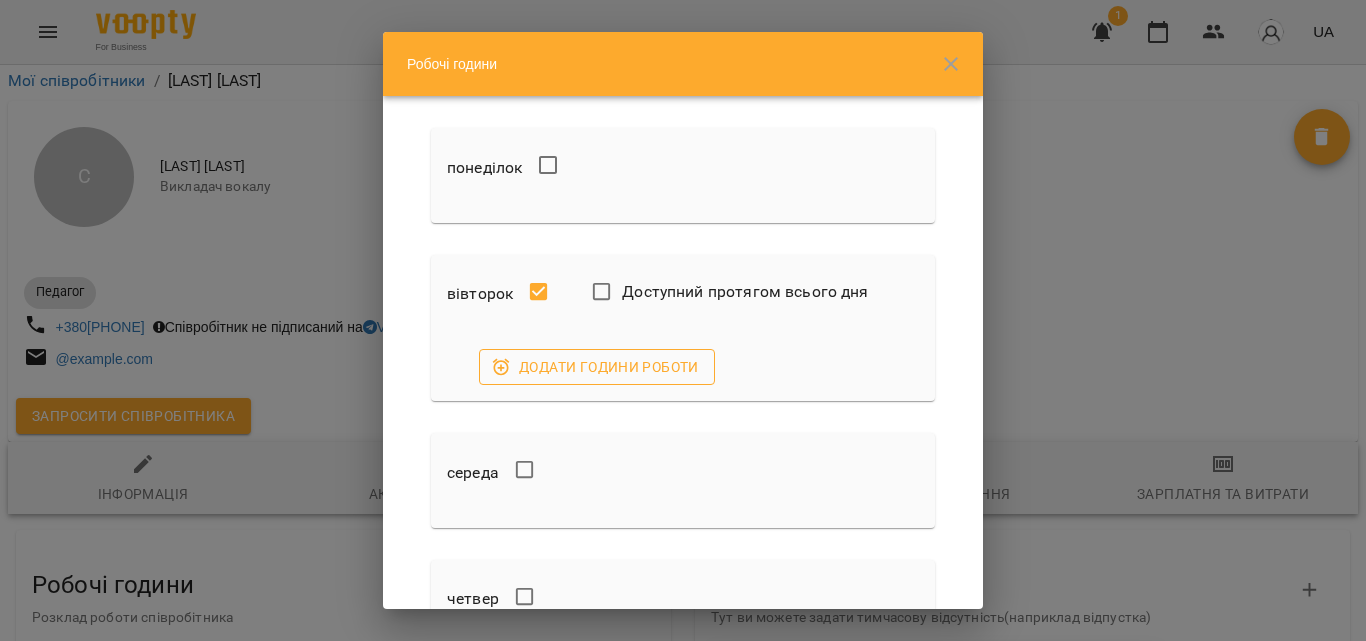 click on "Додати години роботи" at bounding box center (597, 367) 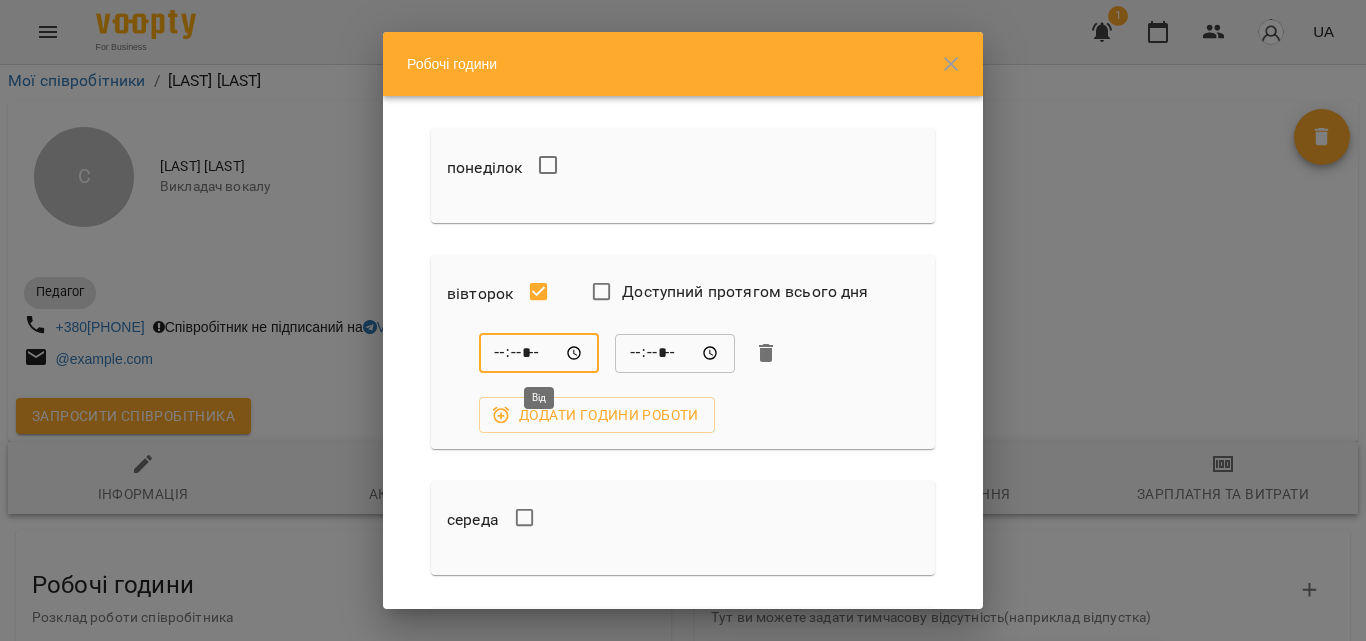 click on "*****" at bounding box center [539, 353] 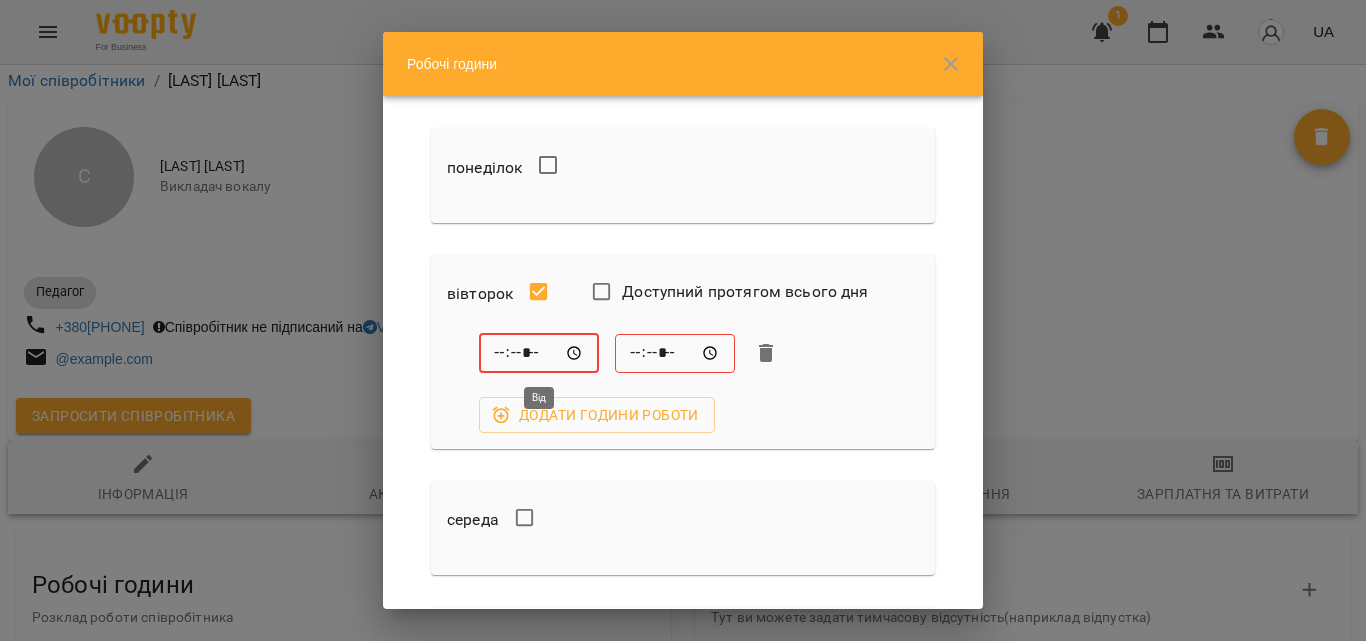 type on "*****" 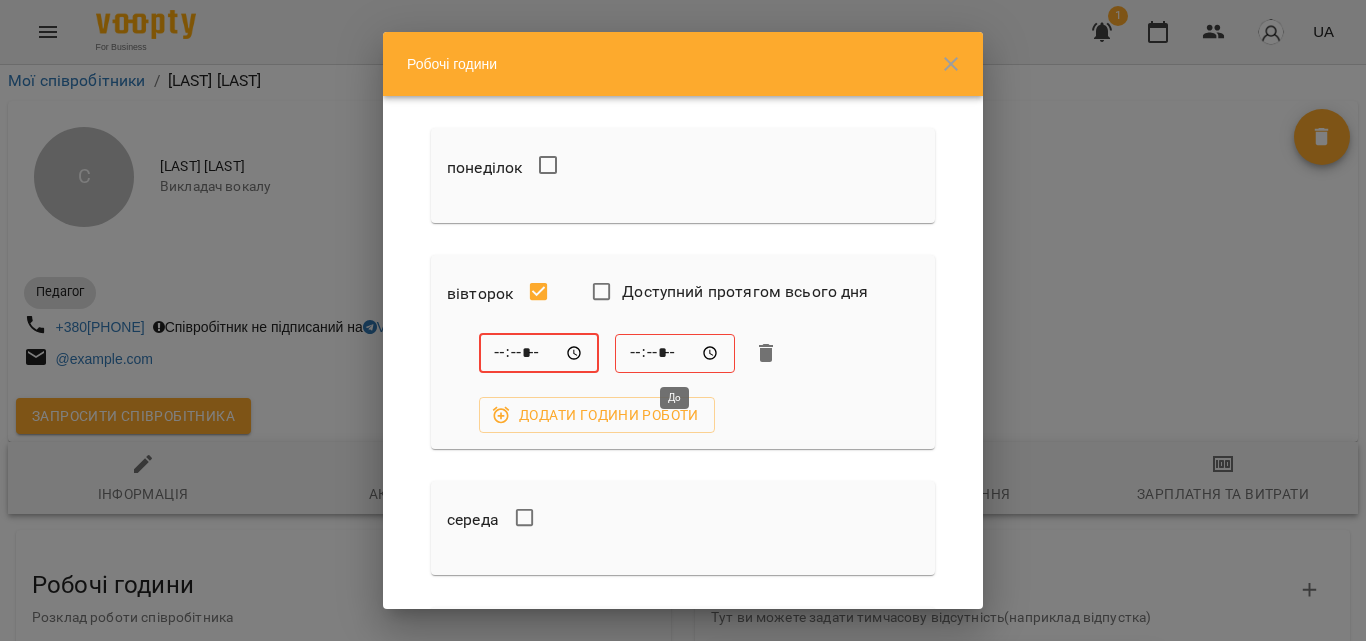 click on "*****" at bounding box center [675, 353] 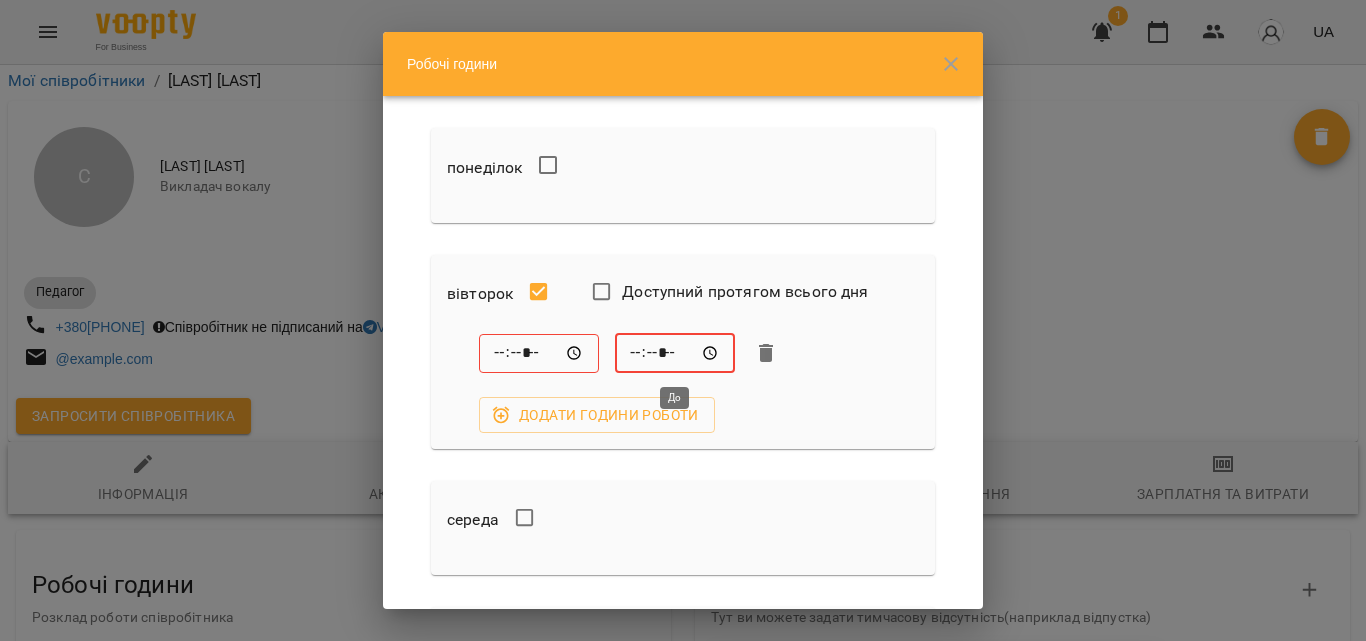 type on "*****" 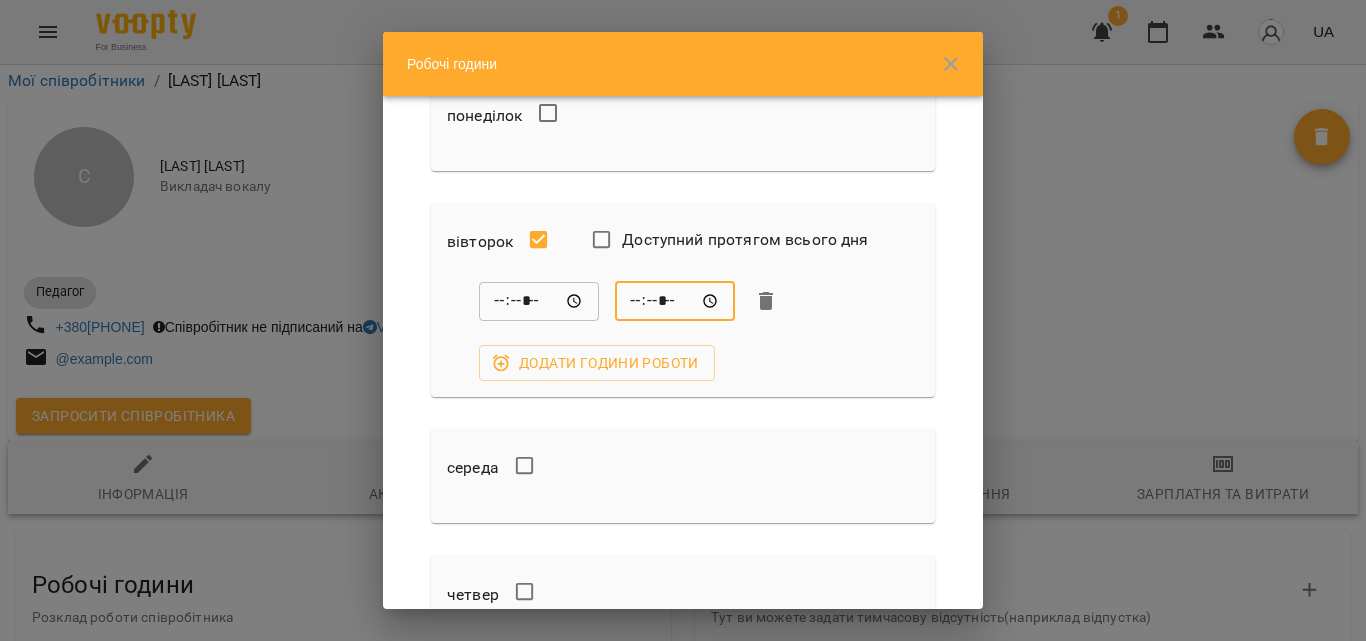 scroll, scrollTop: 200, scrollLeft: 0, axis: vertical 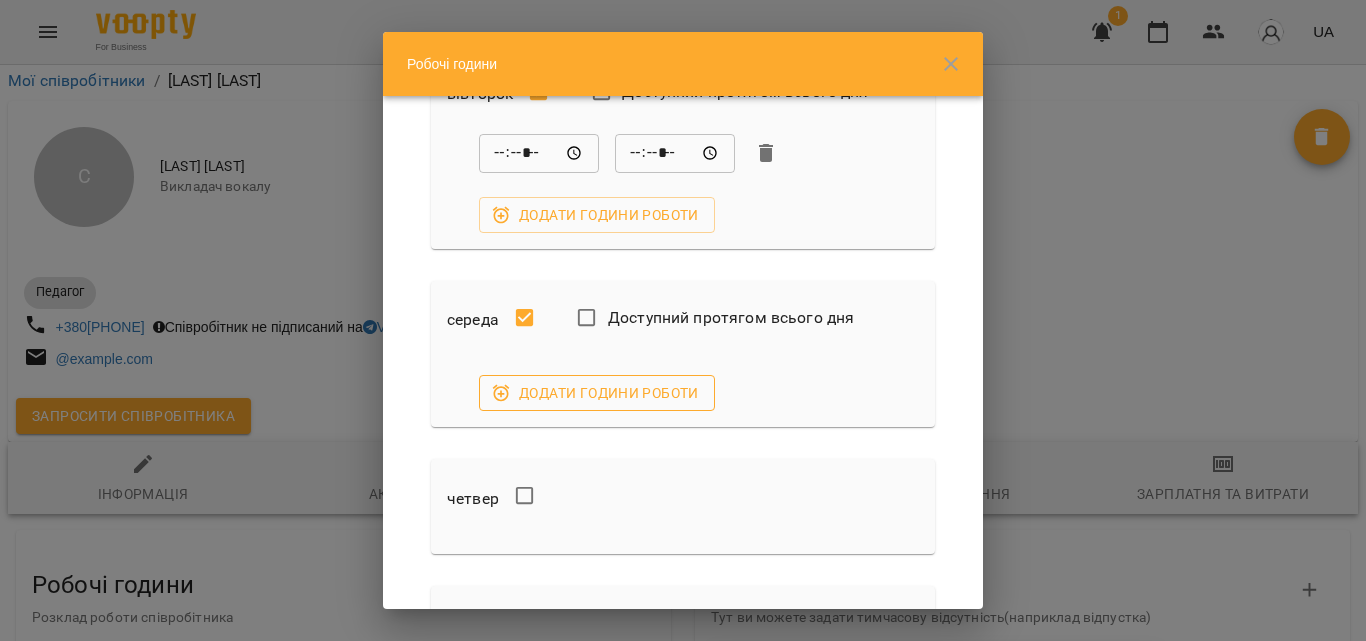 click on "Додати години роботи" at bounding box center (597, 393) 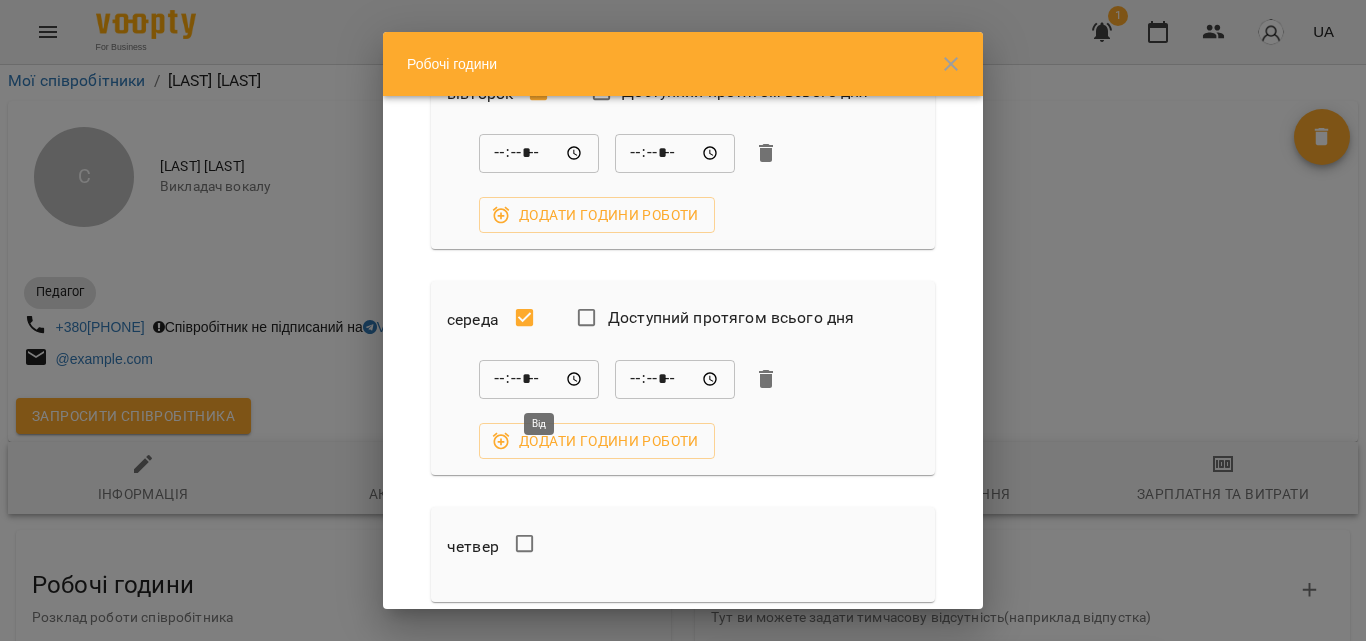 click on "*****" at bounding box center [539, 379] 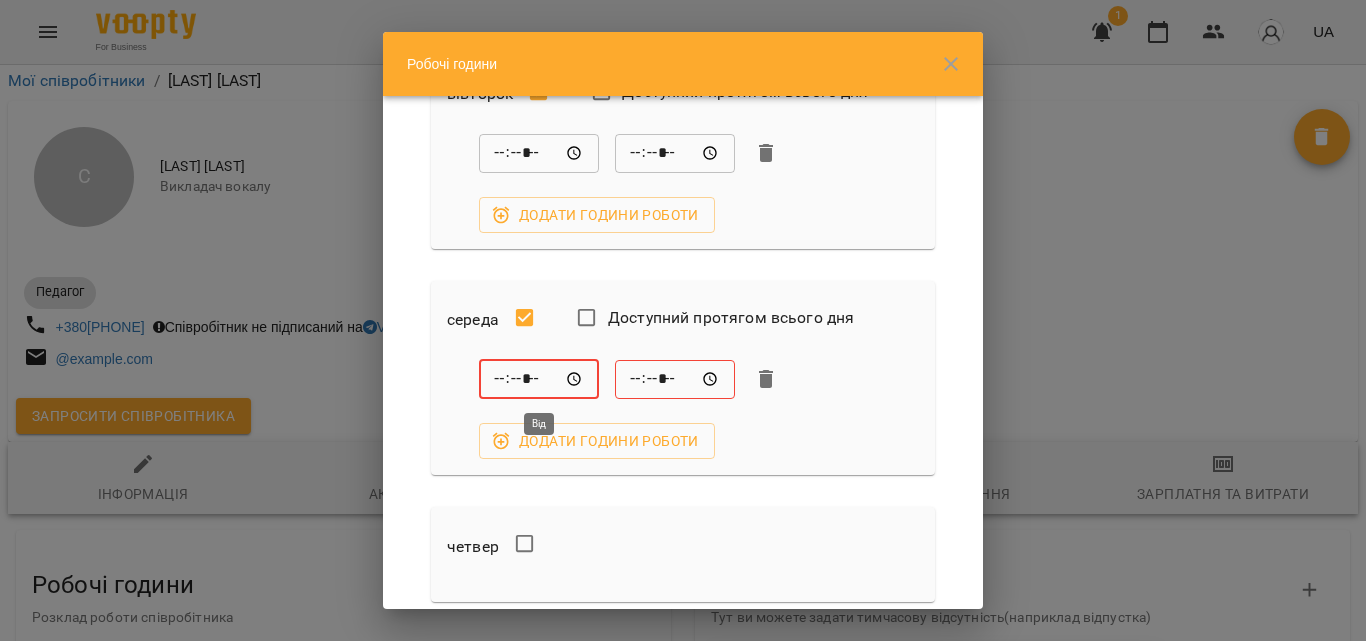 type on "*****" 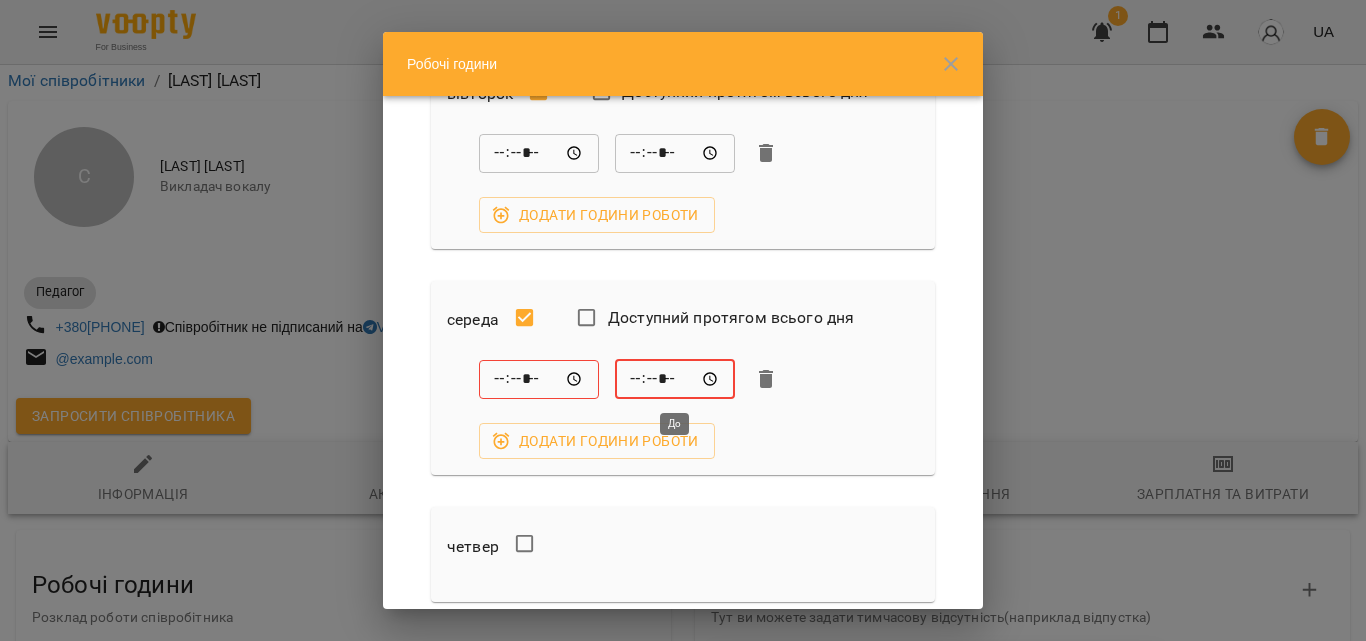 click on "*****" at bounding box center [675, 379] 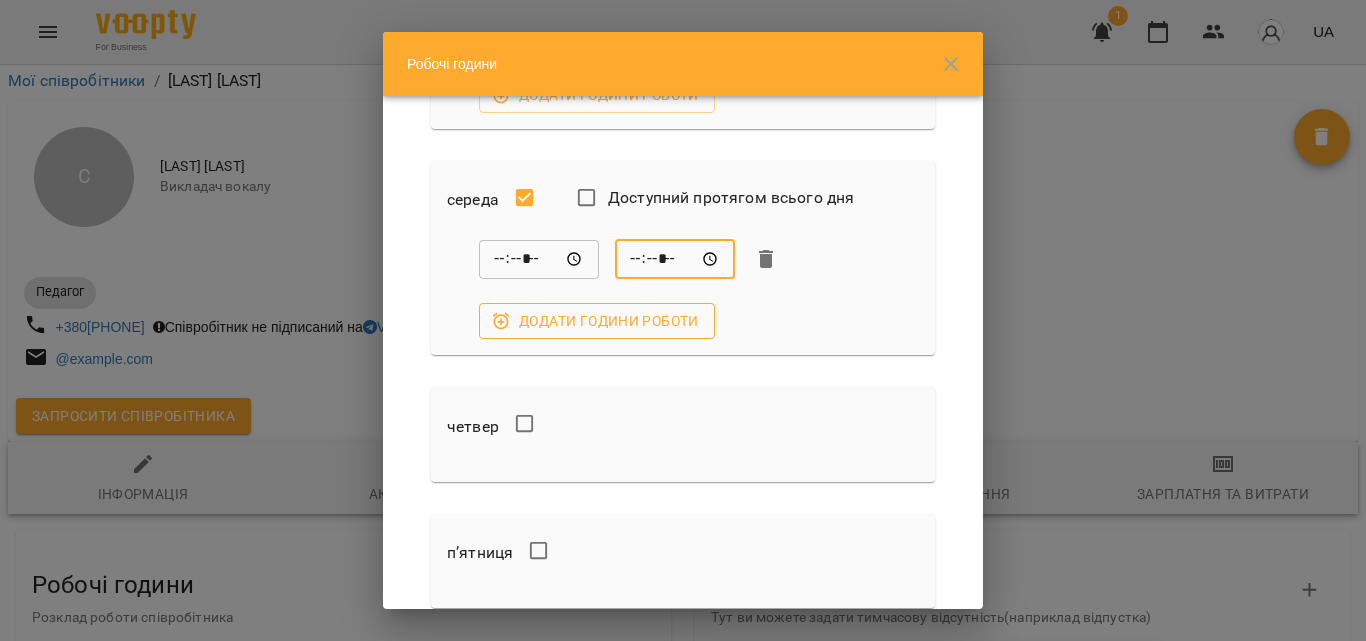 scroll, scrollTop: 500, scrollLeft: 0, axis: vertical 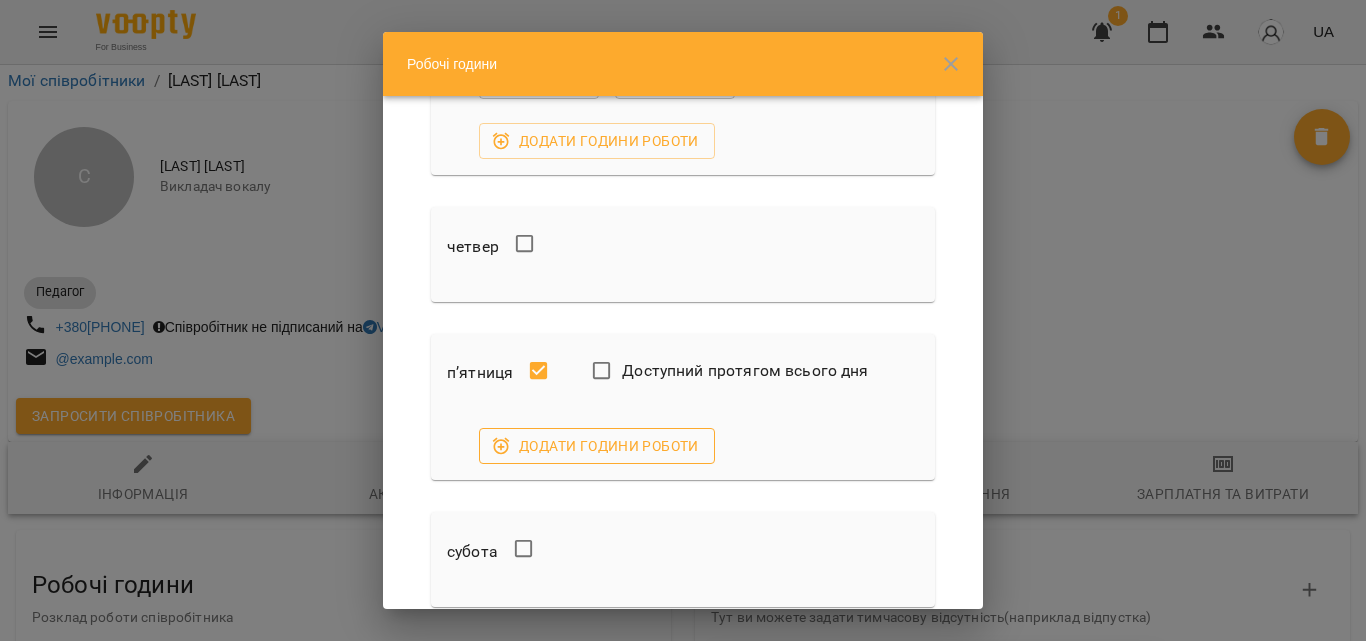 click on "Додати години роботи" at bounding box center (597, 446) 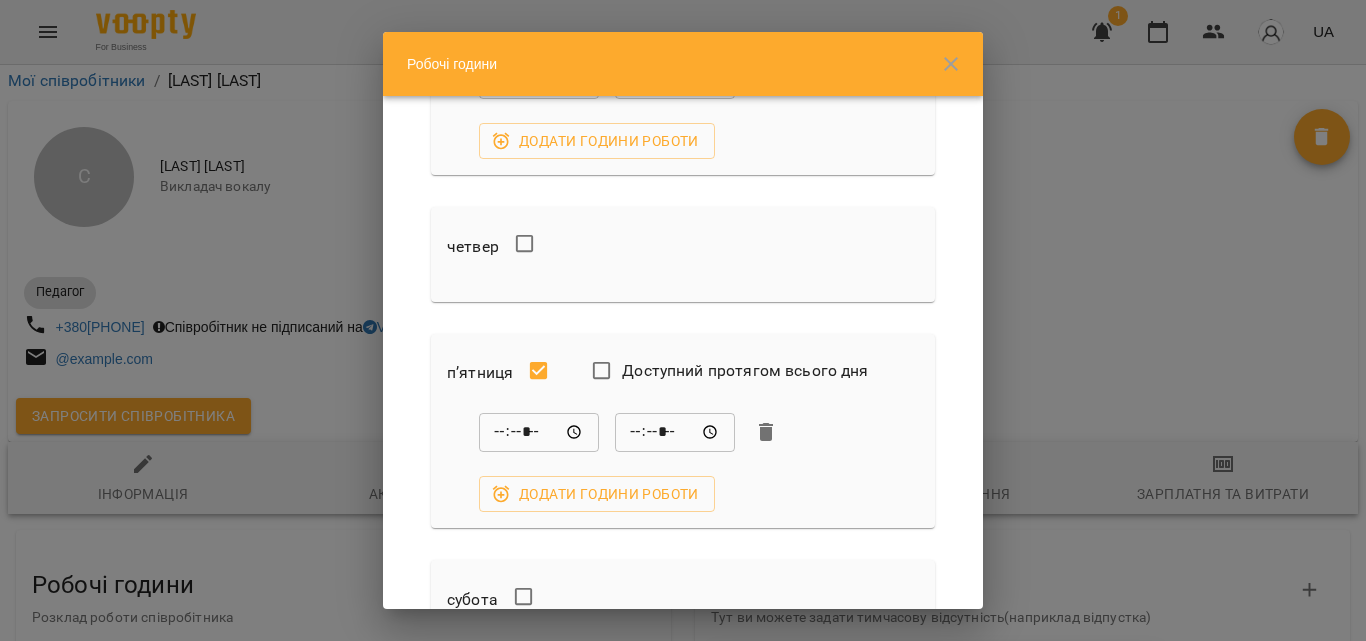 click on "*****" at bounding box center [539, 432] 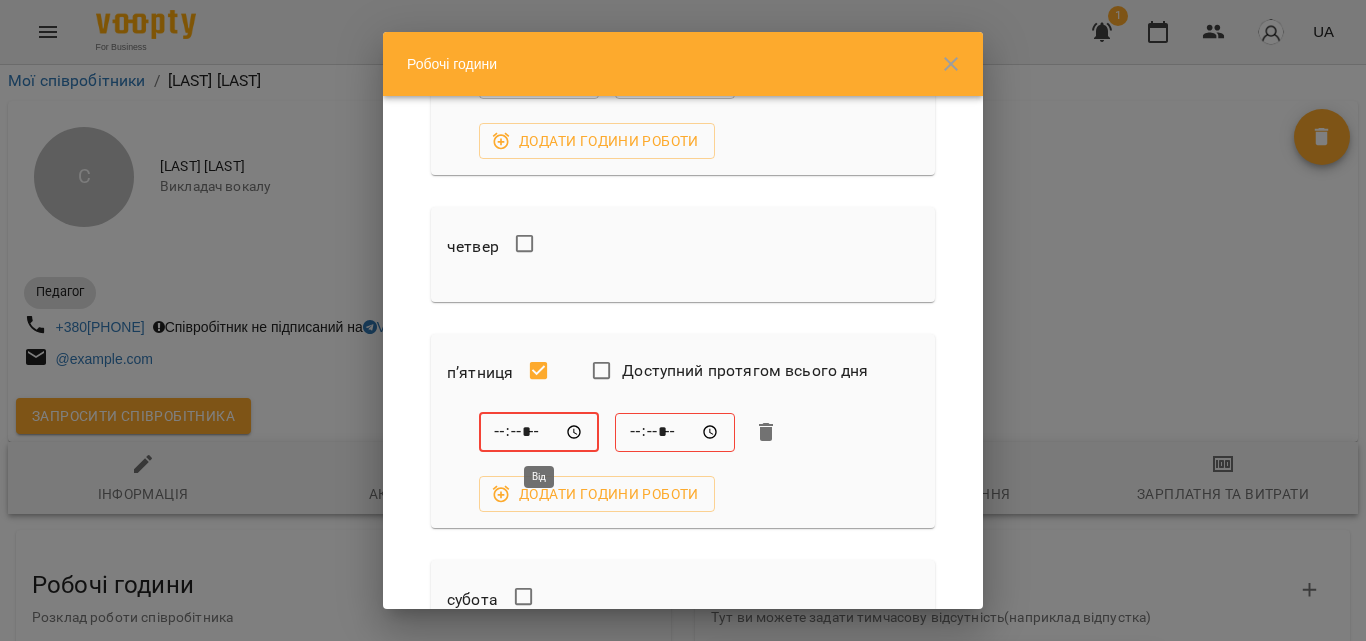 type on "*****" 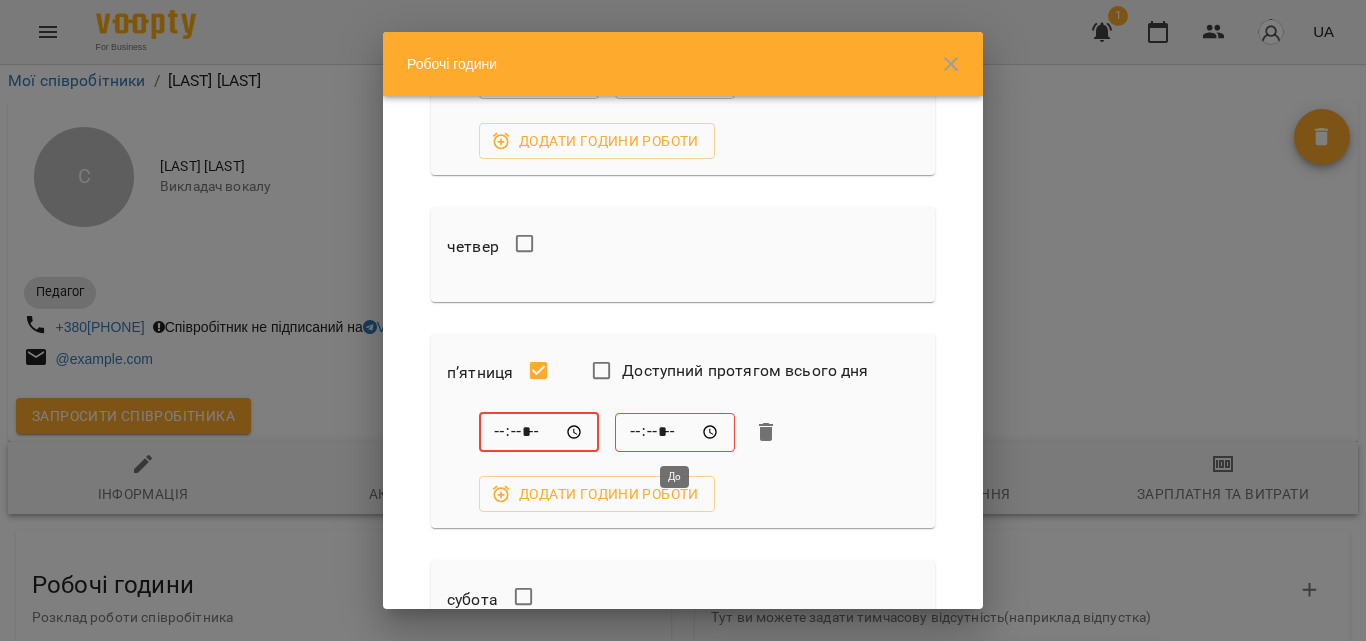 click on "*****" at bounding box center [675, 432] 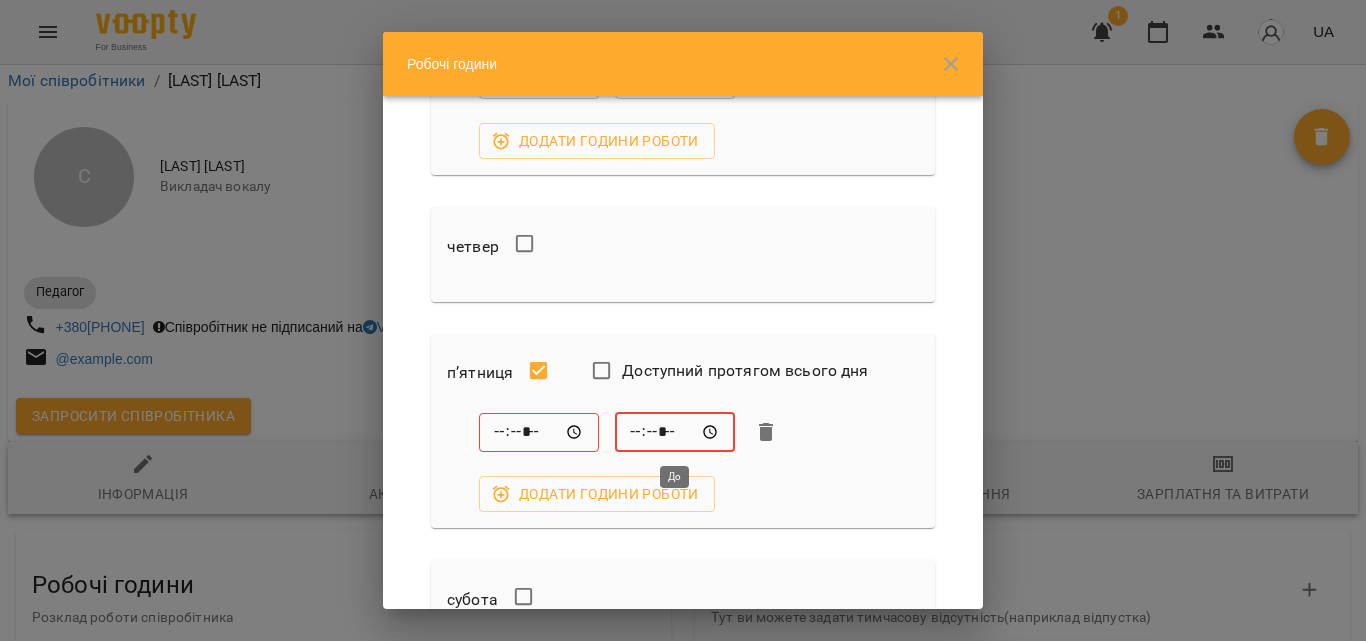 click on "*****" at bounding box center [675, 432] 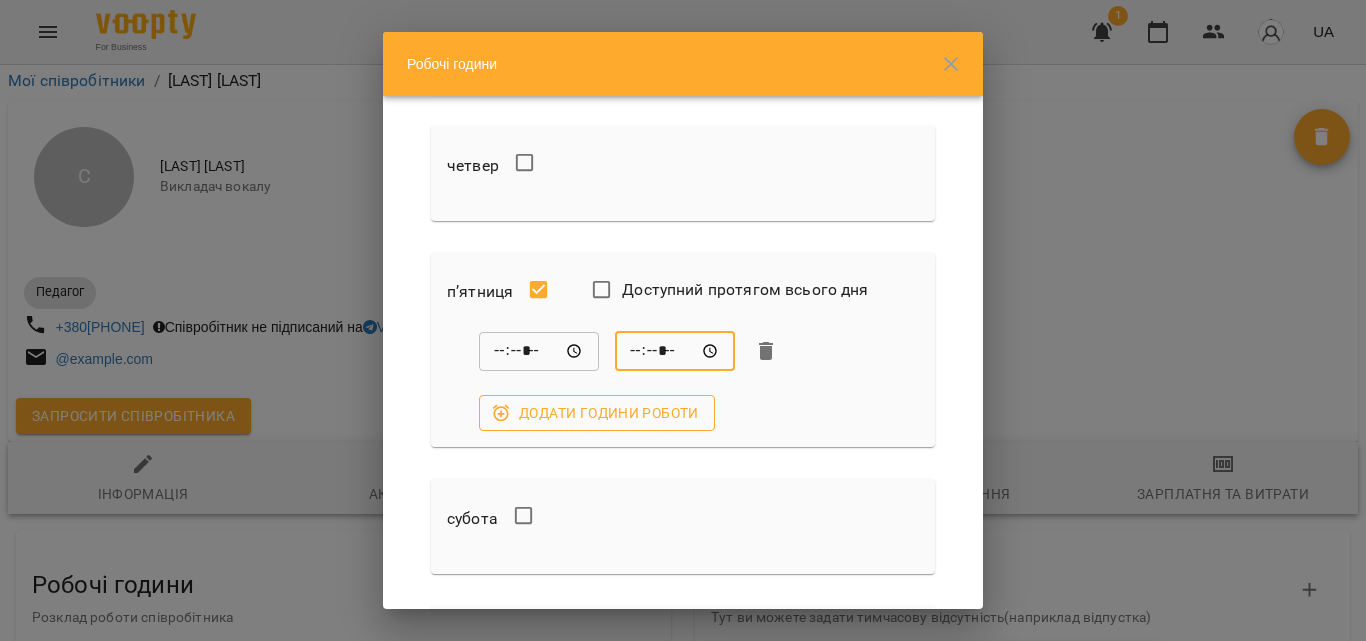 scroll, scrollTop: 700, scrollLeft: 0, axis: vertical 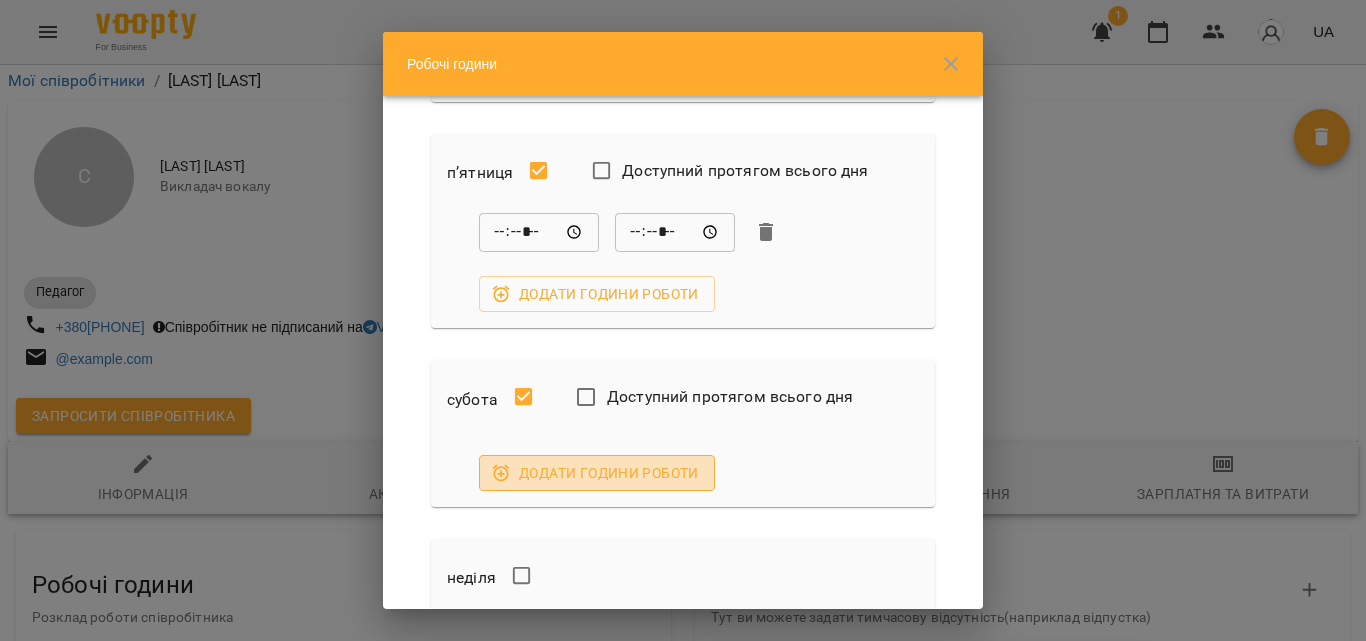 click on "Додати години роботи" at bounding box center [597, 473] 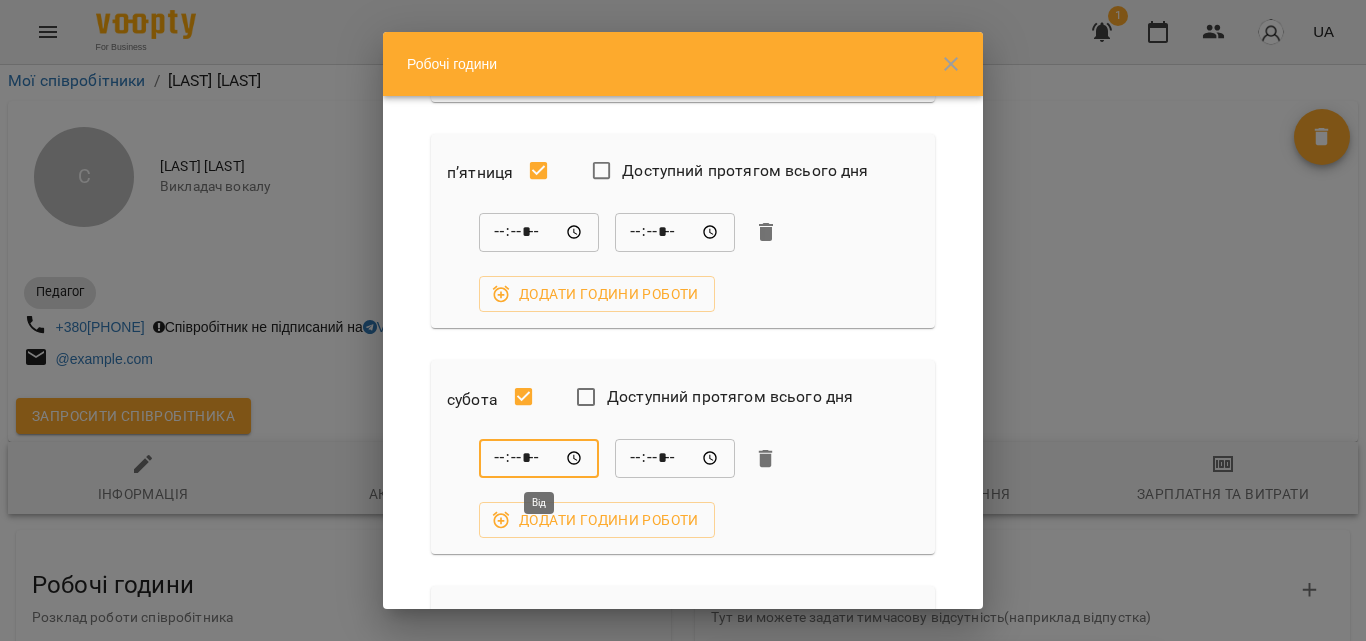 click on "*****" at bounding box center (539, 459) 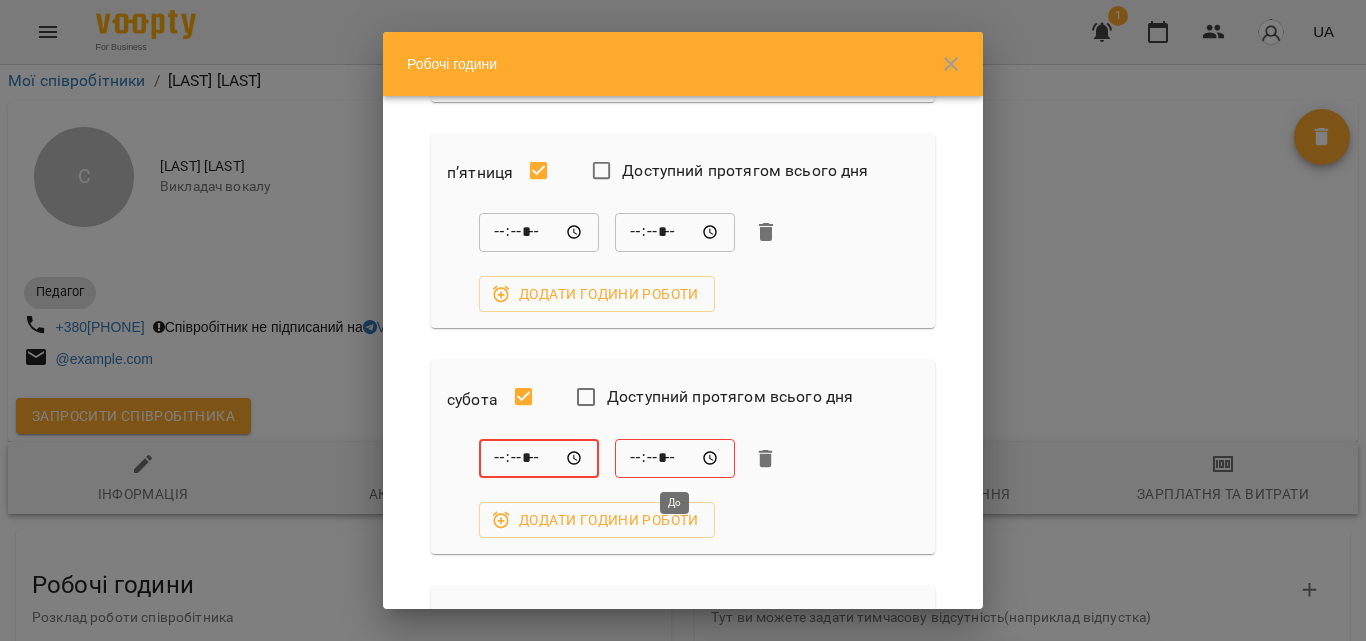 type on "*****" 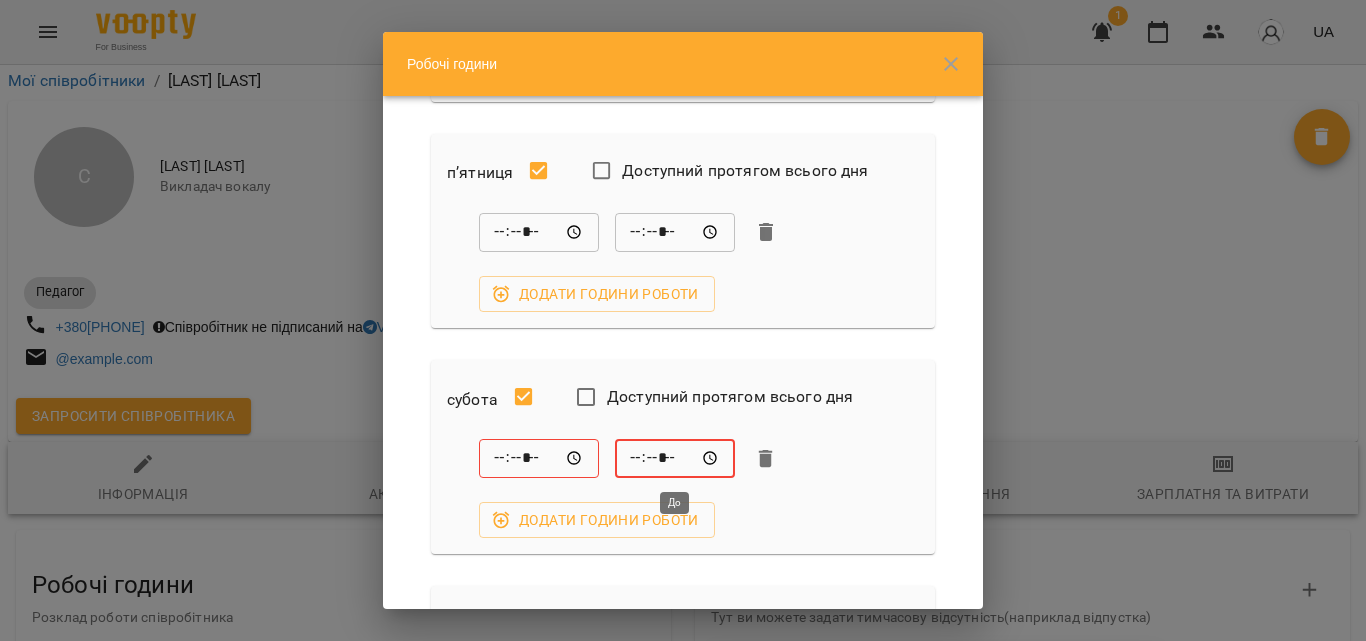 click on "*****" at bounding box center (675, 459) 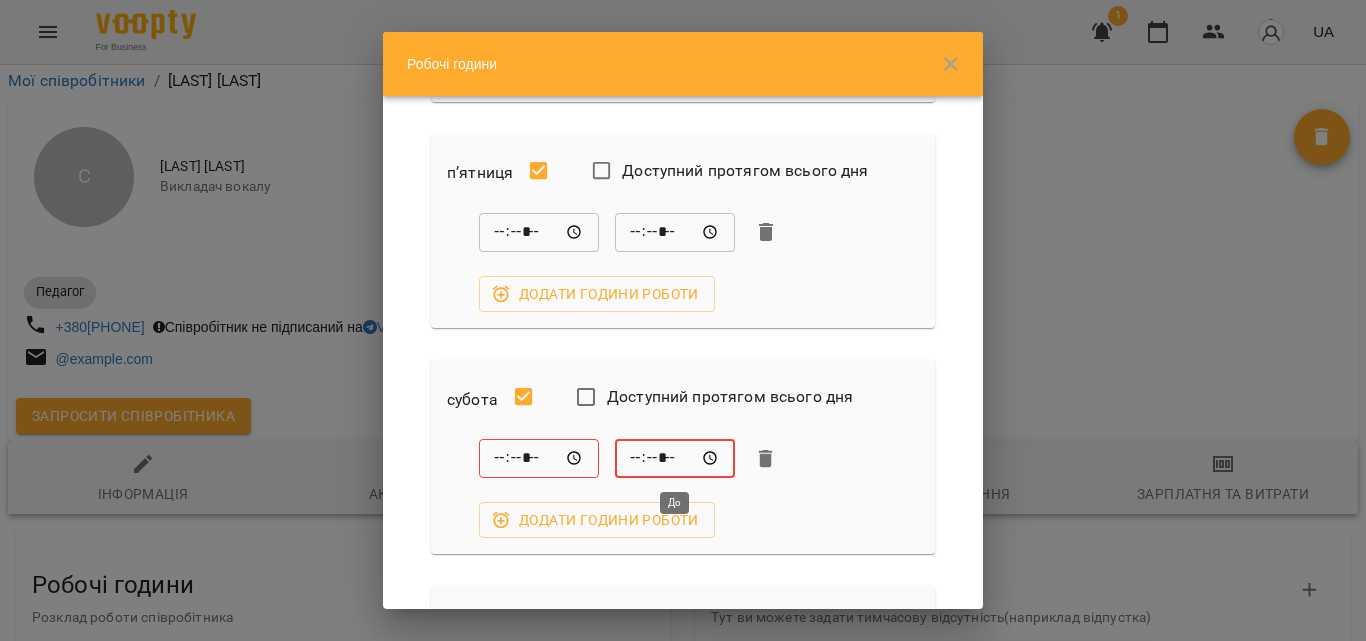 type on "*****" 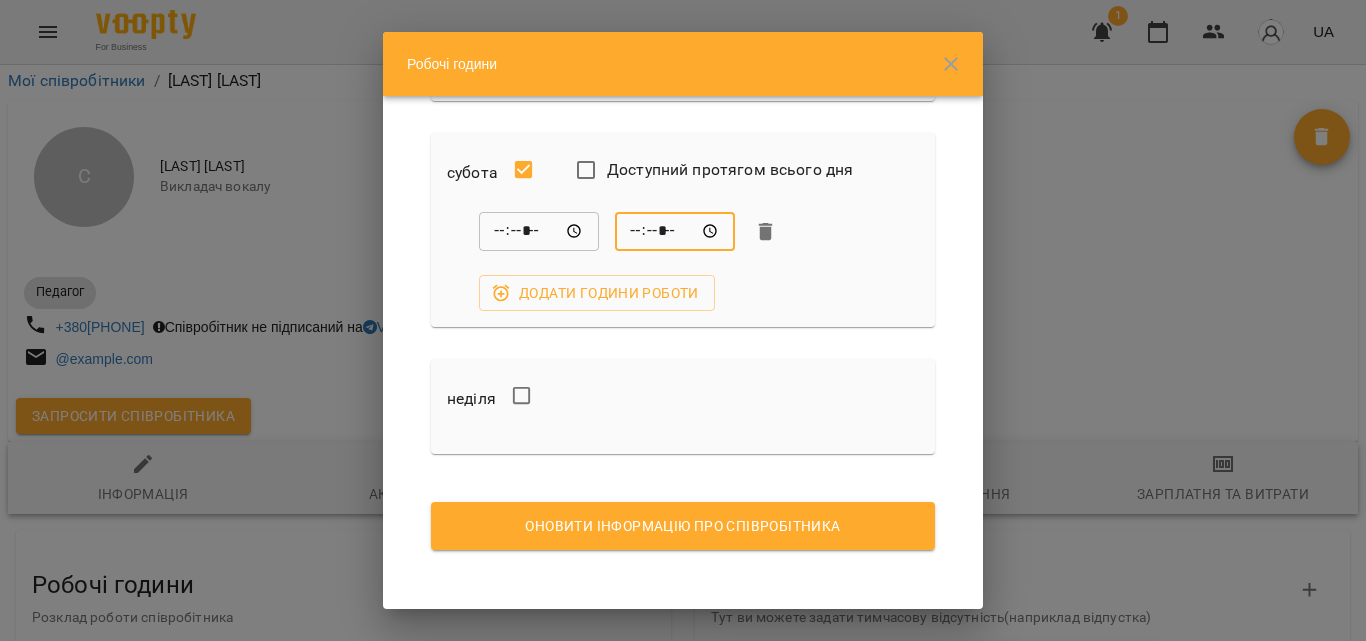 scroll, scrollTop: 932, scrollLeft: 0, axis: vertical 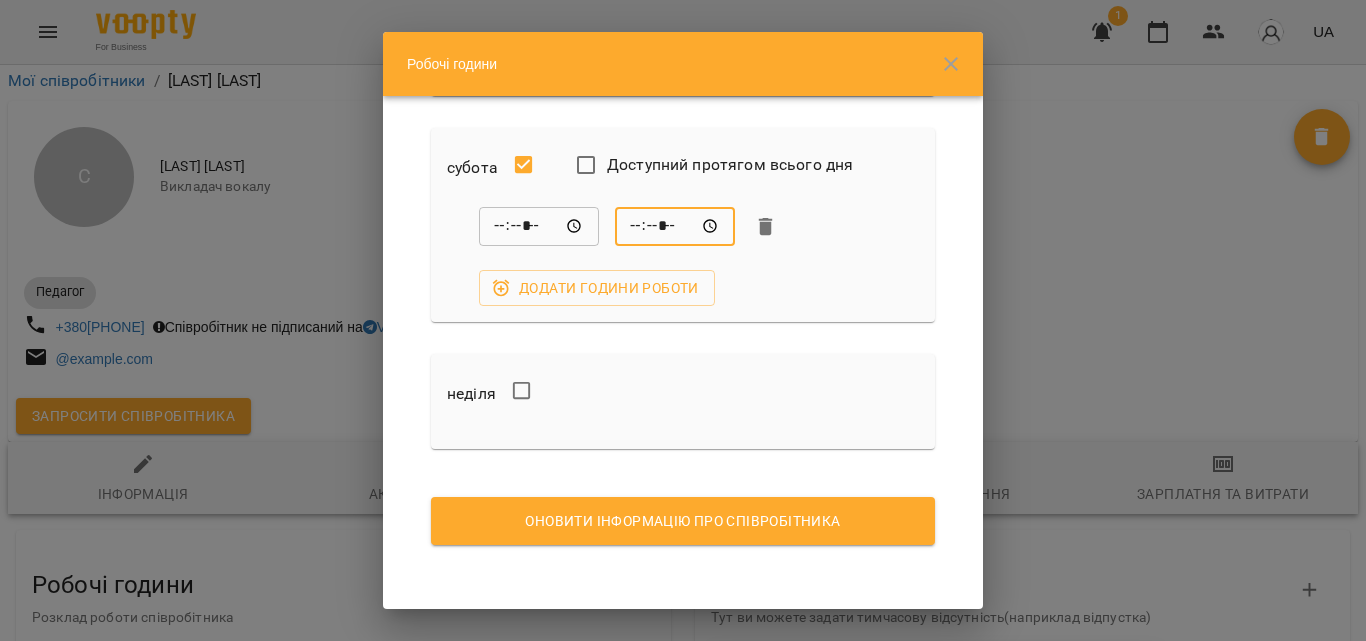 click on "Оновити інформацію про співробітника" at bounding box center (683, 521) 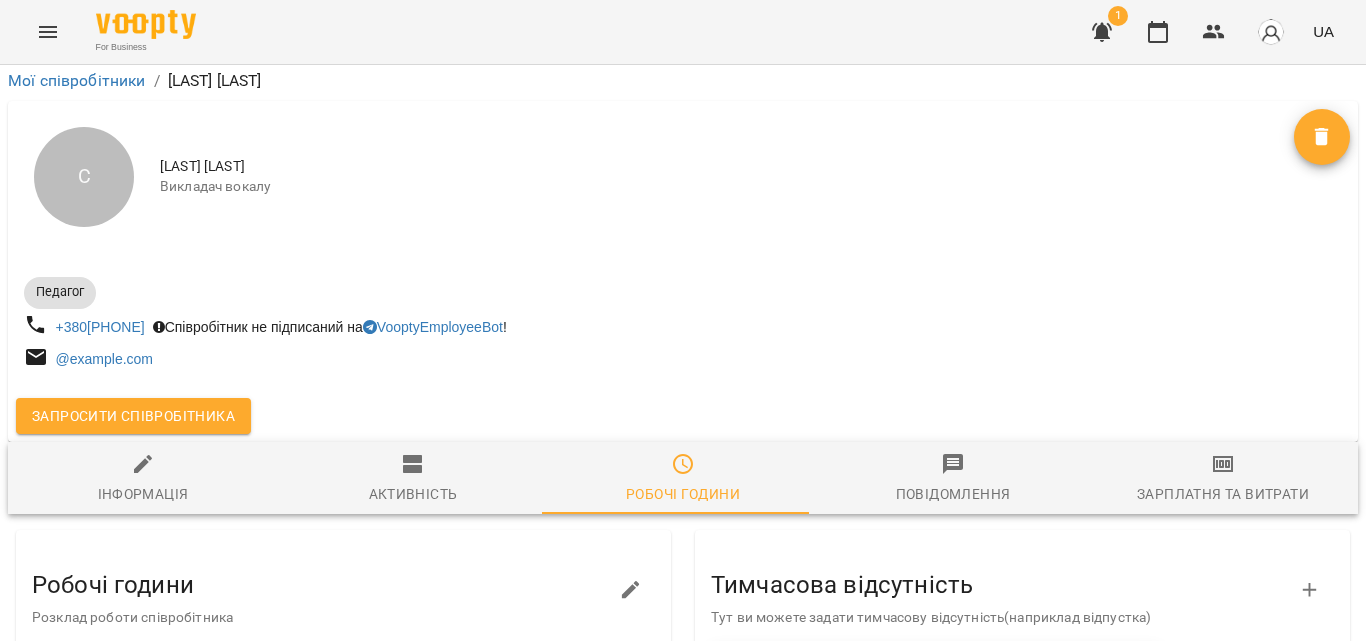 scroll, scrollTop: 0, scrollLeft: 0, axis: both 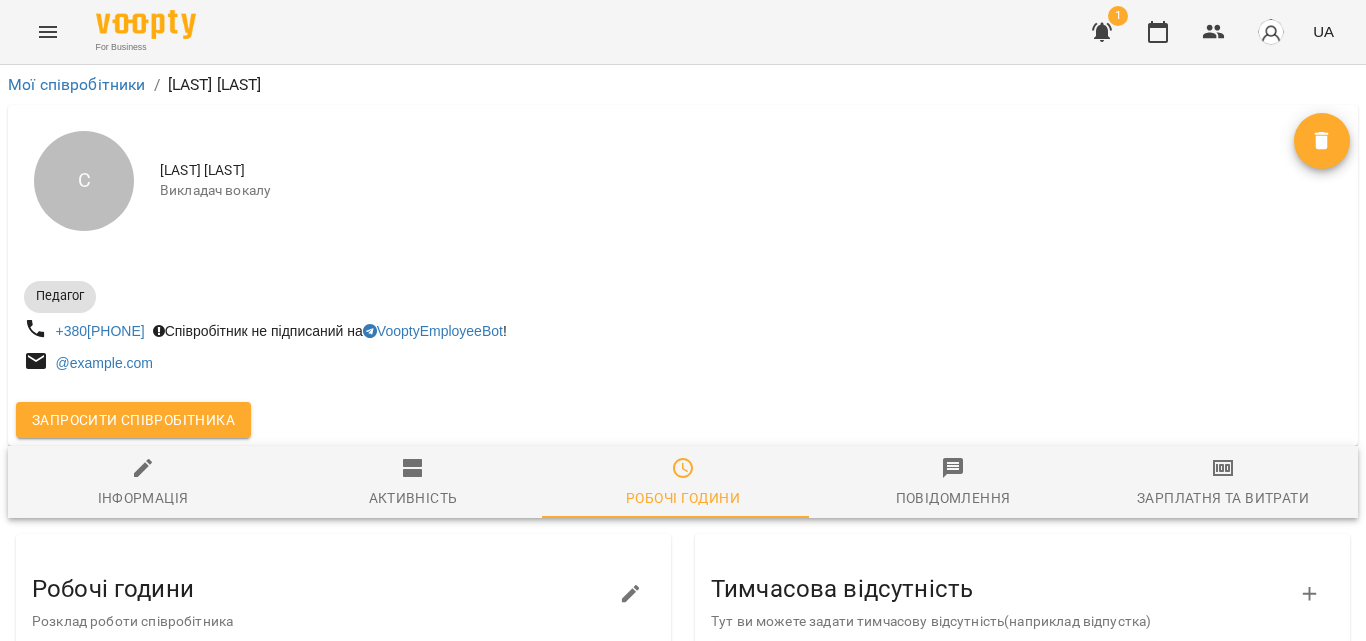 click on "Інформація" at bounding box center (143, 498) 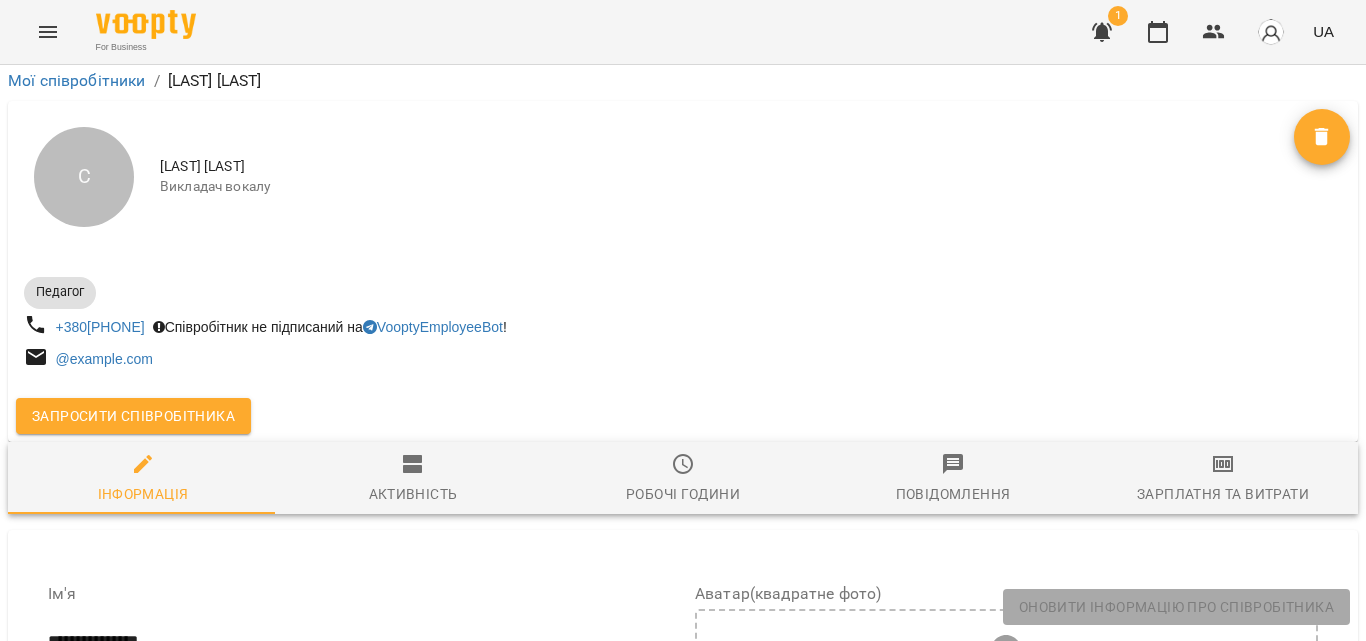 scroll, scrollTop: 1200, scrollLeft: 0, axis: vertical 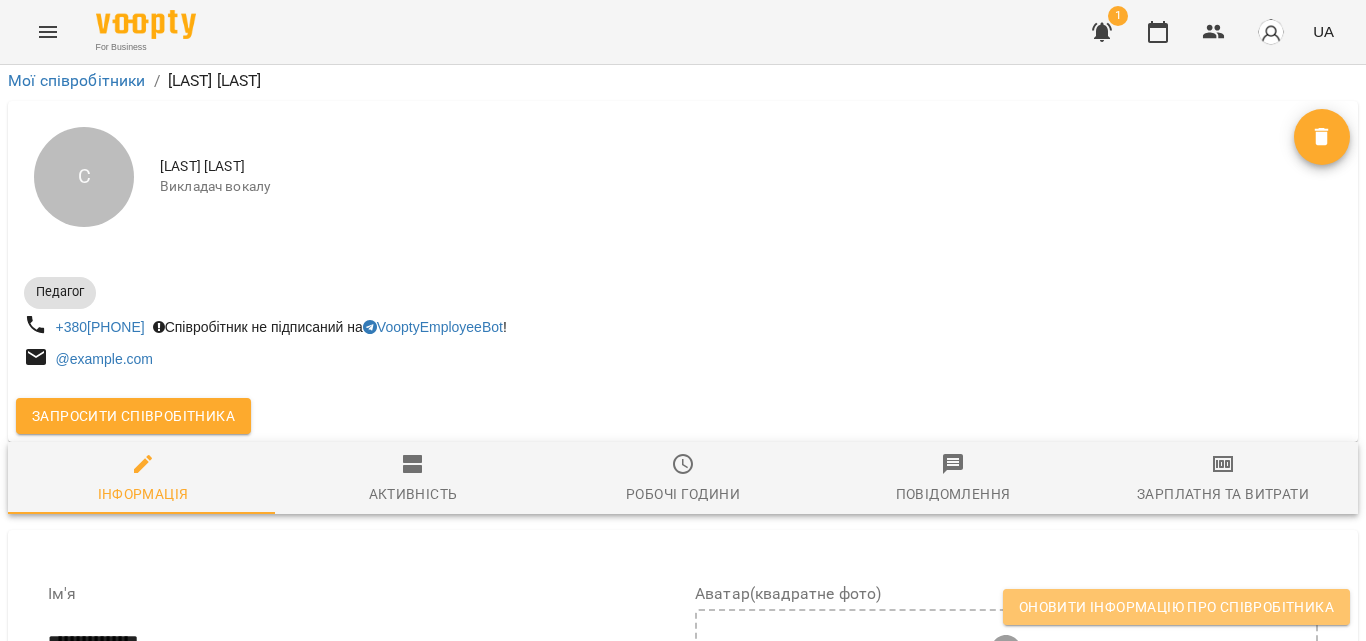 click on "Оновити інформацію про співробітника" at bounding box center (1176, 607) 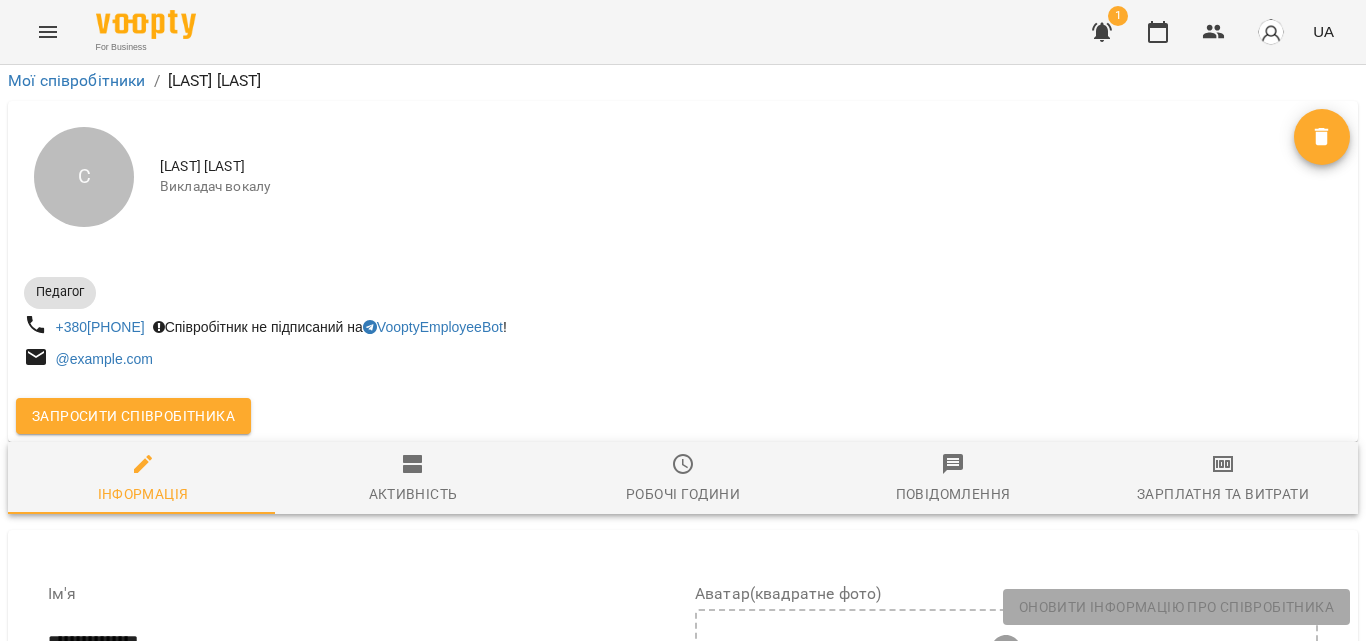 scroll, scrollTop: 400, scrollLeft: 0, axis: vertical 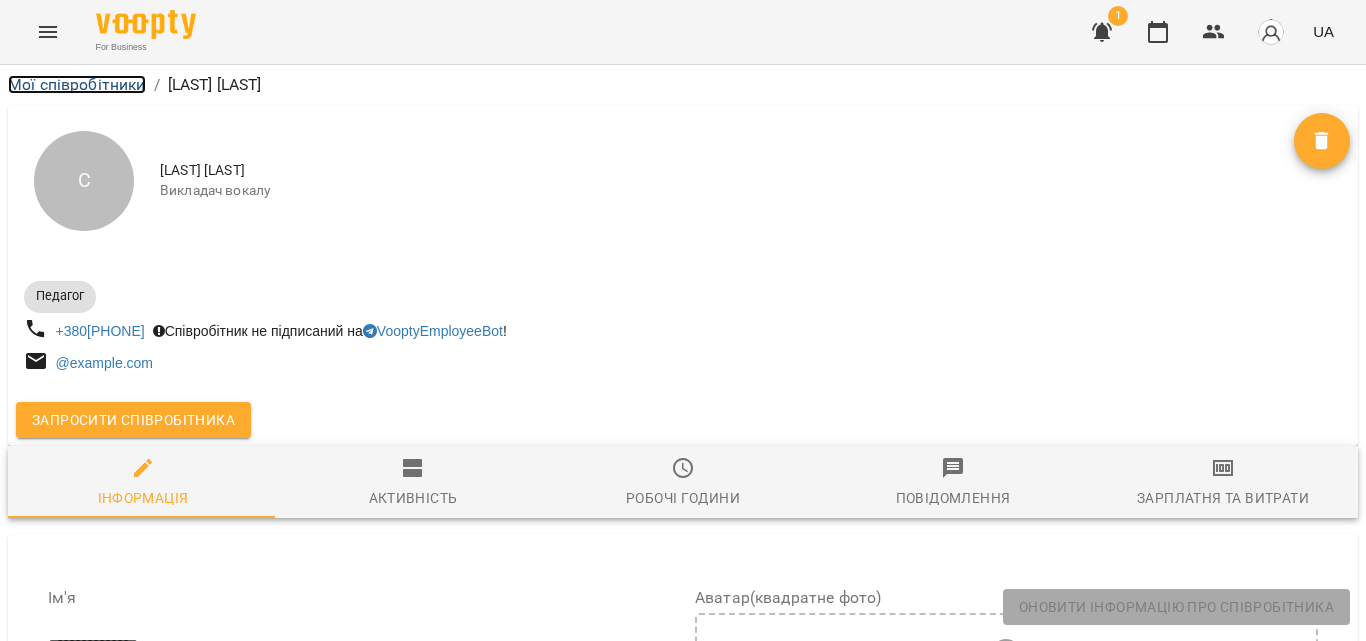 click on "Мої співробітники" at bounding box center (77, 84) 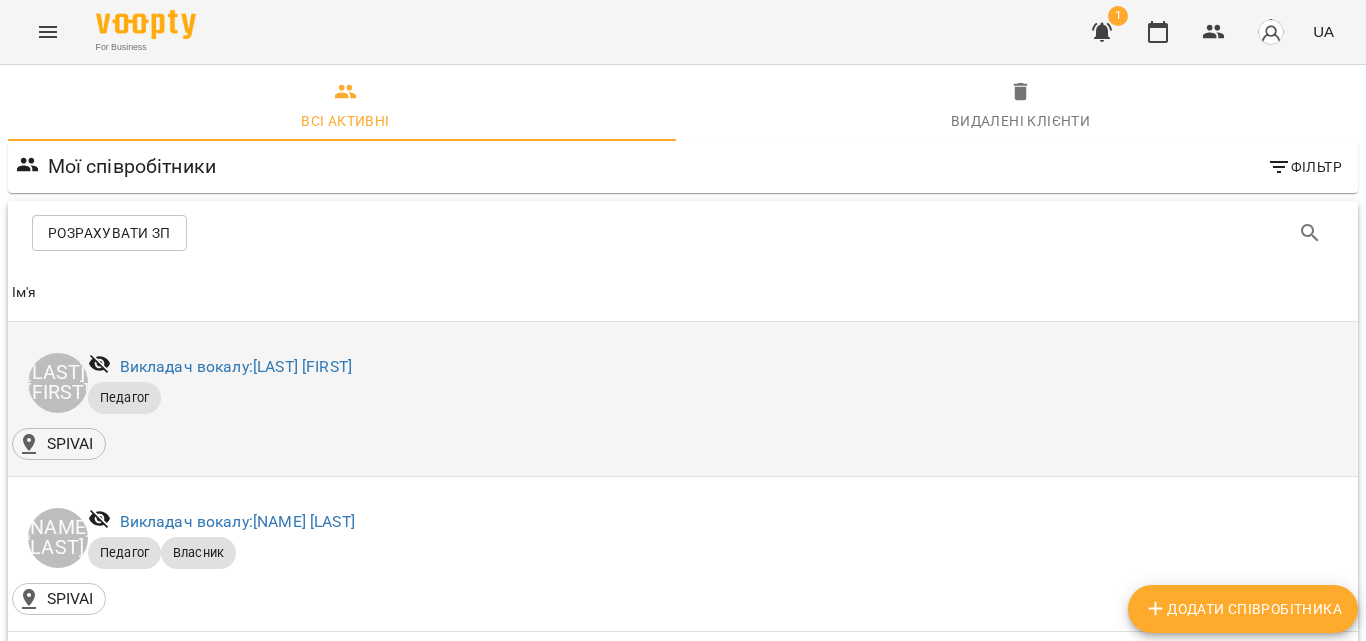 scroll, scrollTop: 200, scrollLeft: 0, axis: vertical 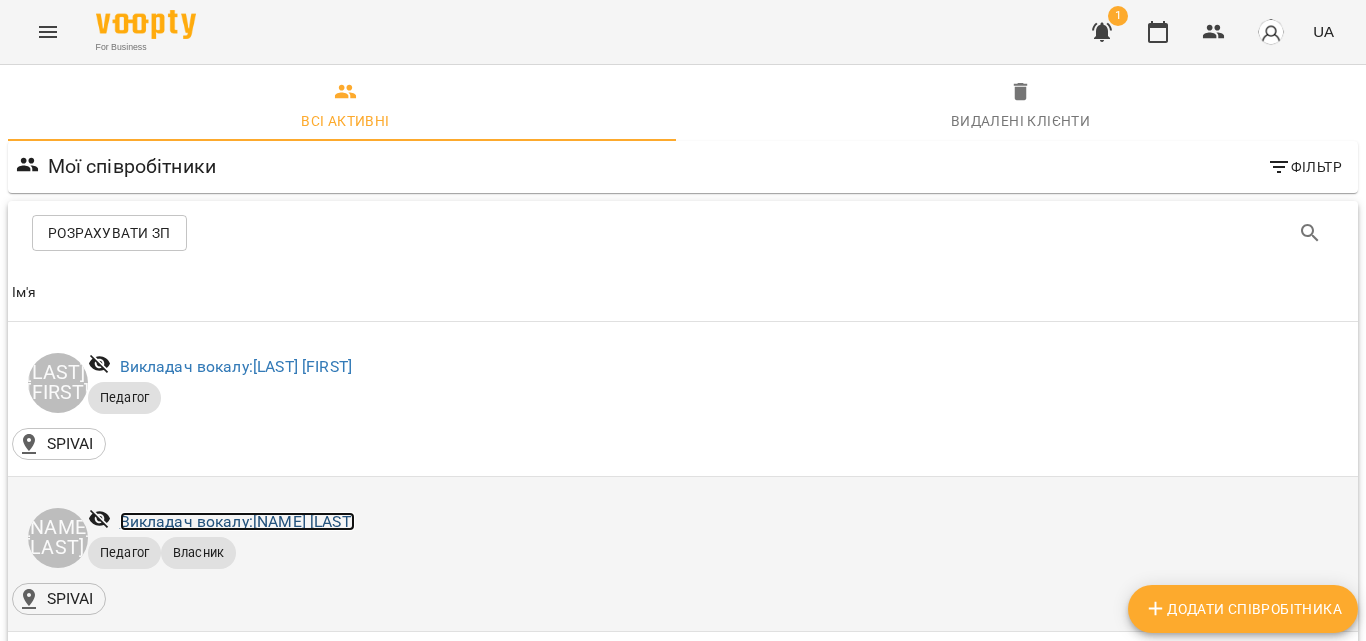 click on "Викладач вокалу:  [FIRST] [LAST]" at bounding box center [237, 521] 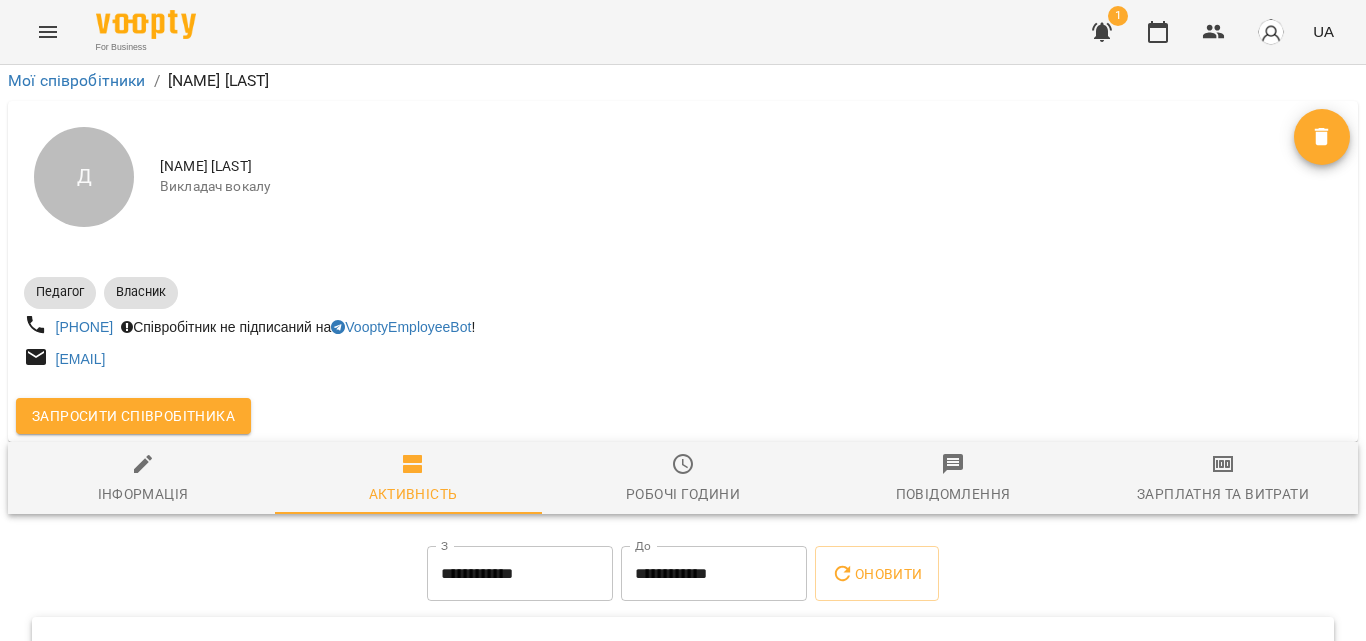 scroll, scrollTop: 261, scrollLeft: 0, axis: vertical 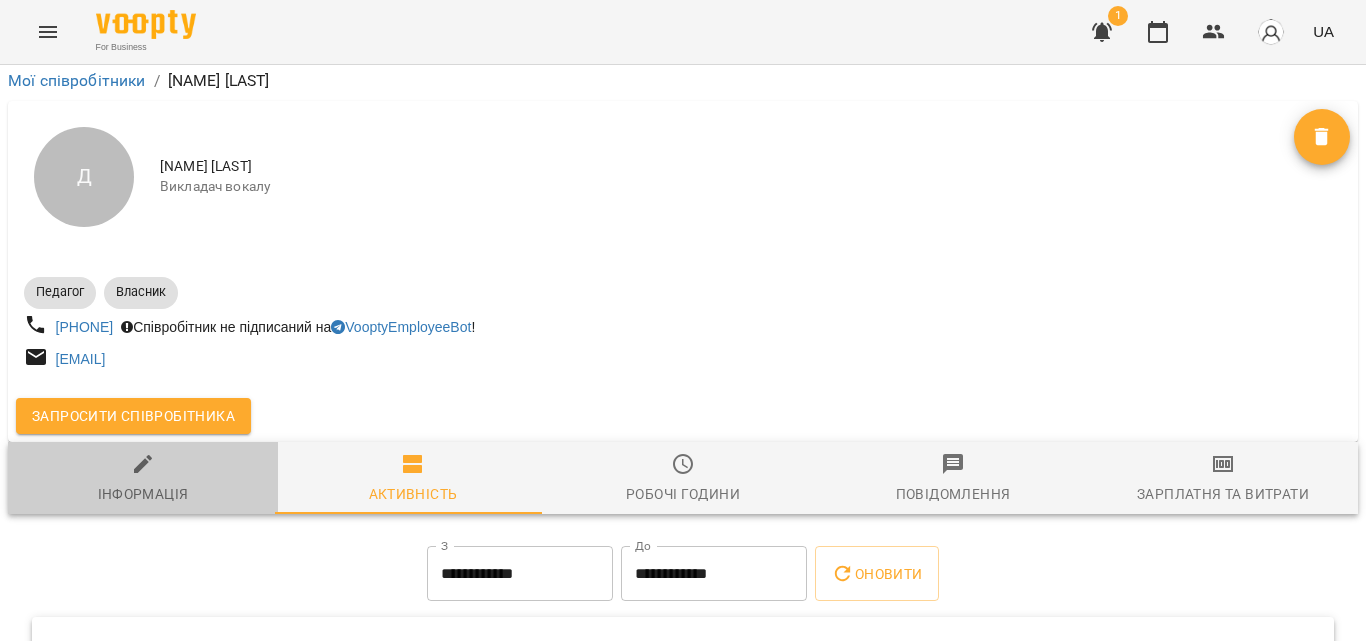 click on "Інформація" at bounding box center (143, 494) 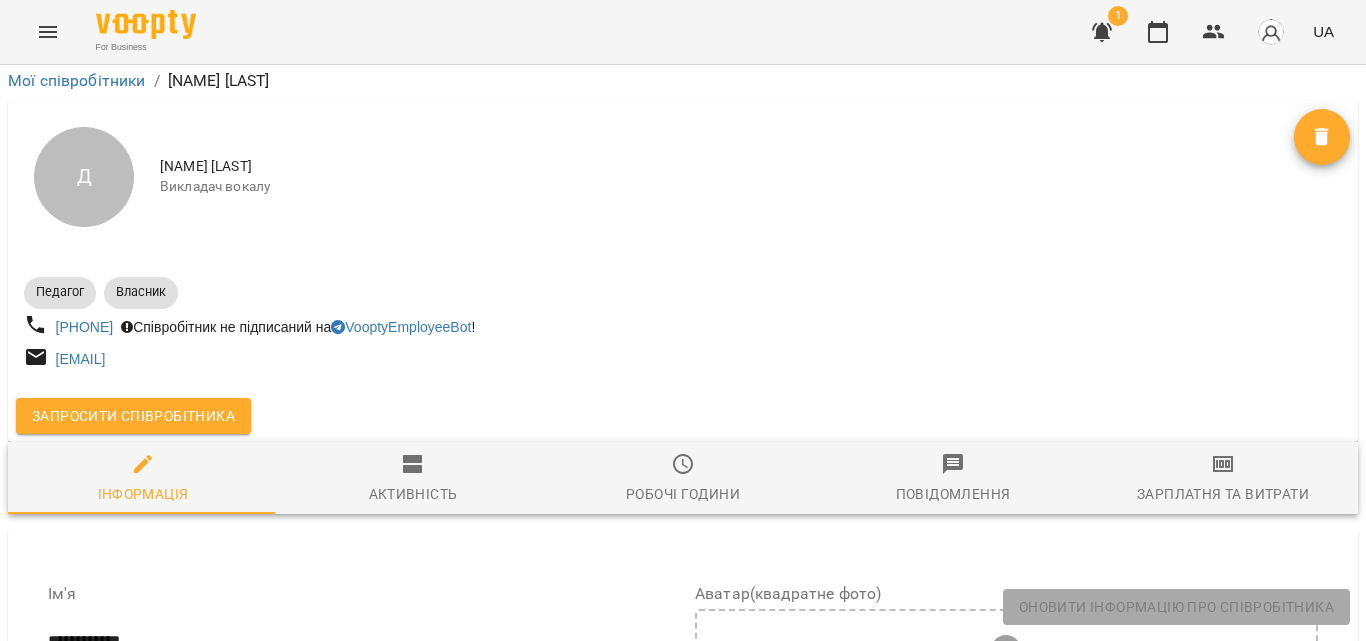 scroll, scrollTop: 0, scrollLeft: 0, axis: both 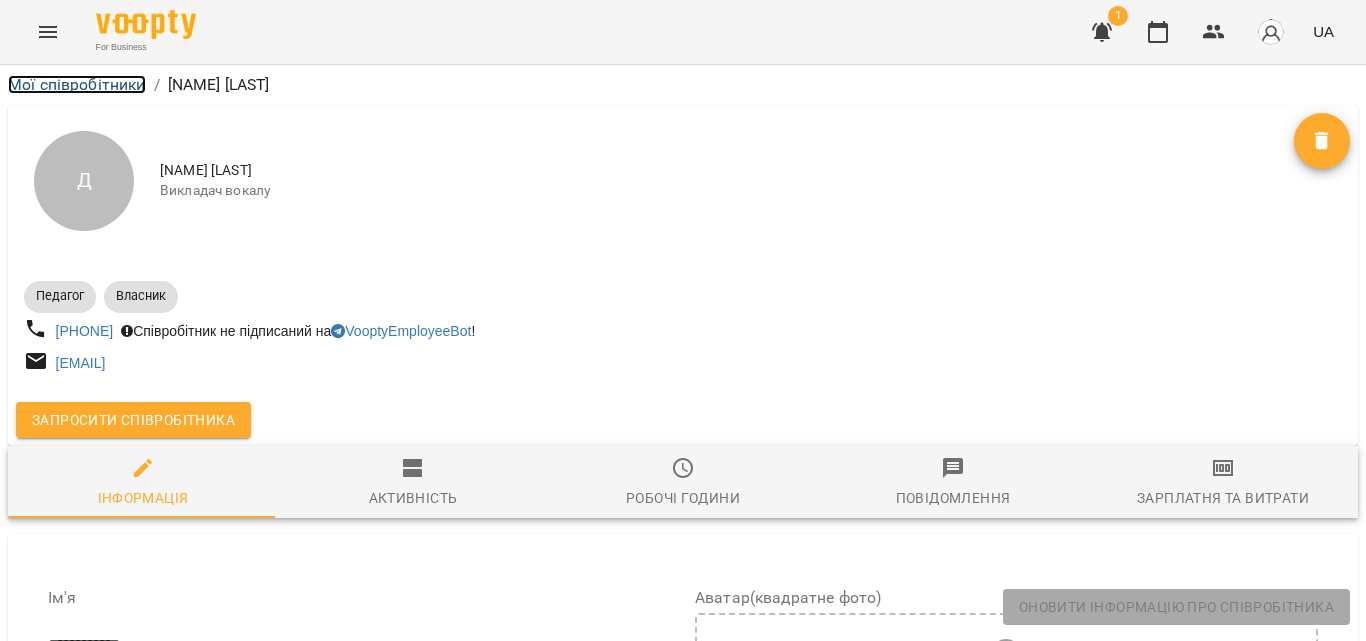 click on "Мої співробітники" at bounding box center [77, 84] 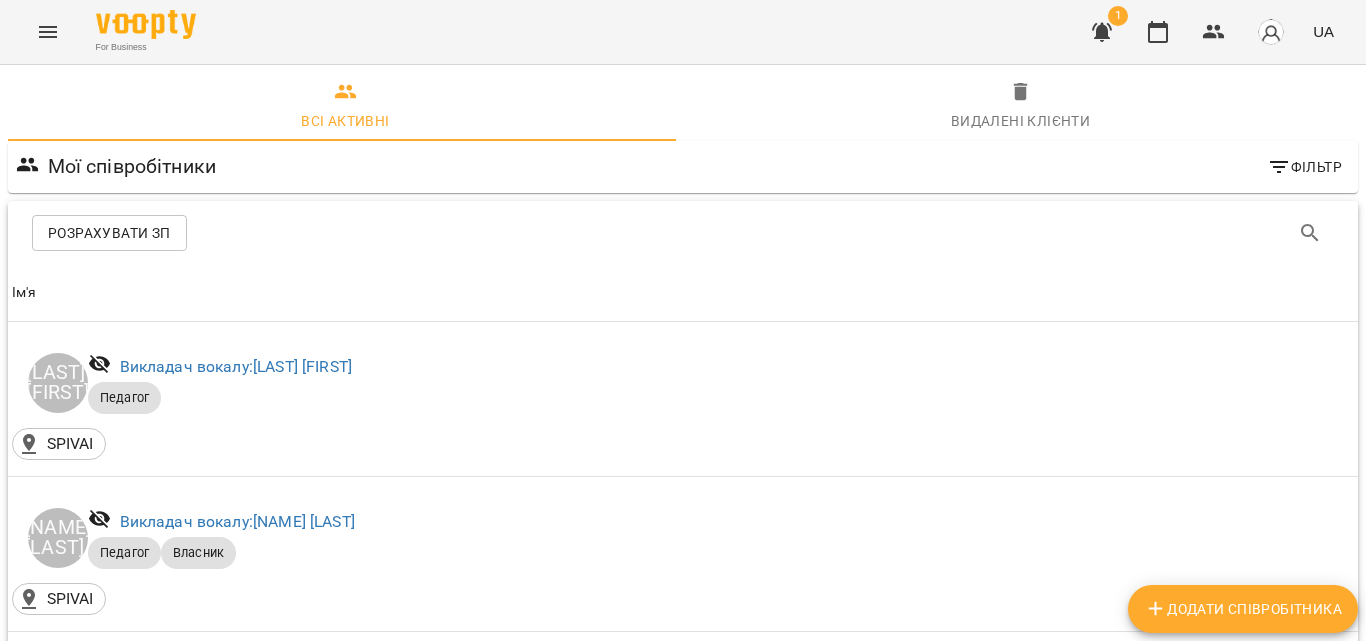 scroll, scrollTop: 900, scrollLeft: 0, axis: vertical 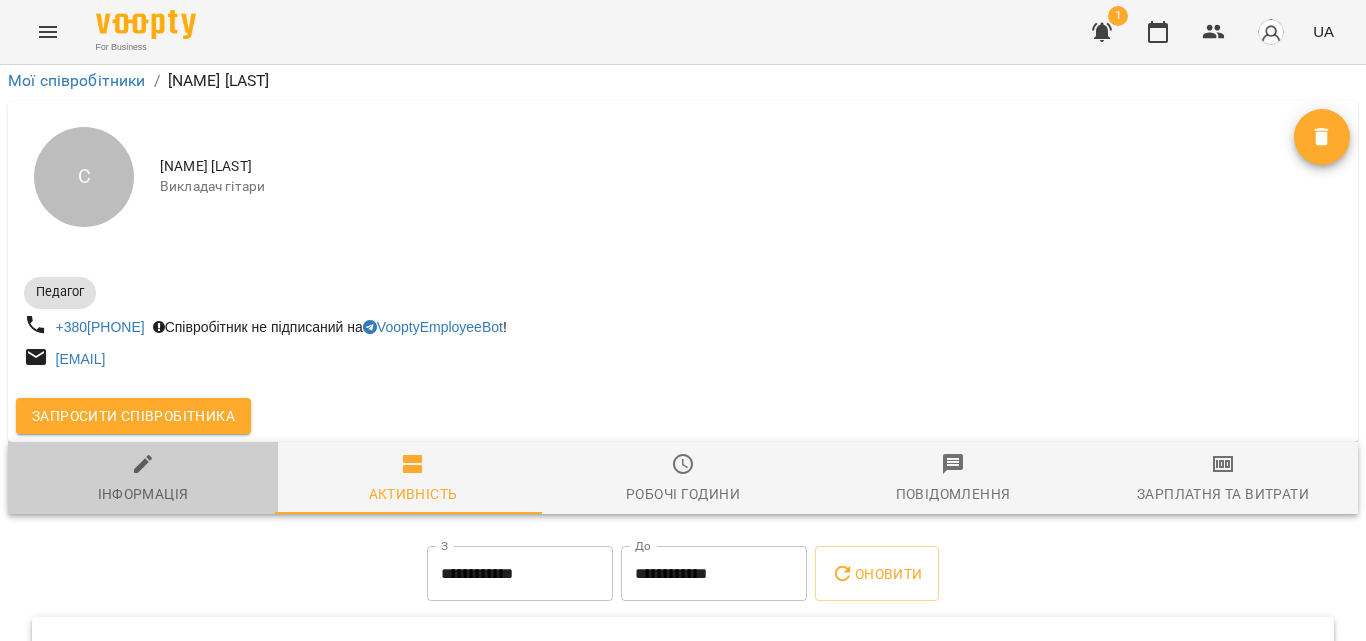 click on "Інформація" at bounding box center (143, 479) 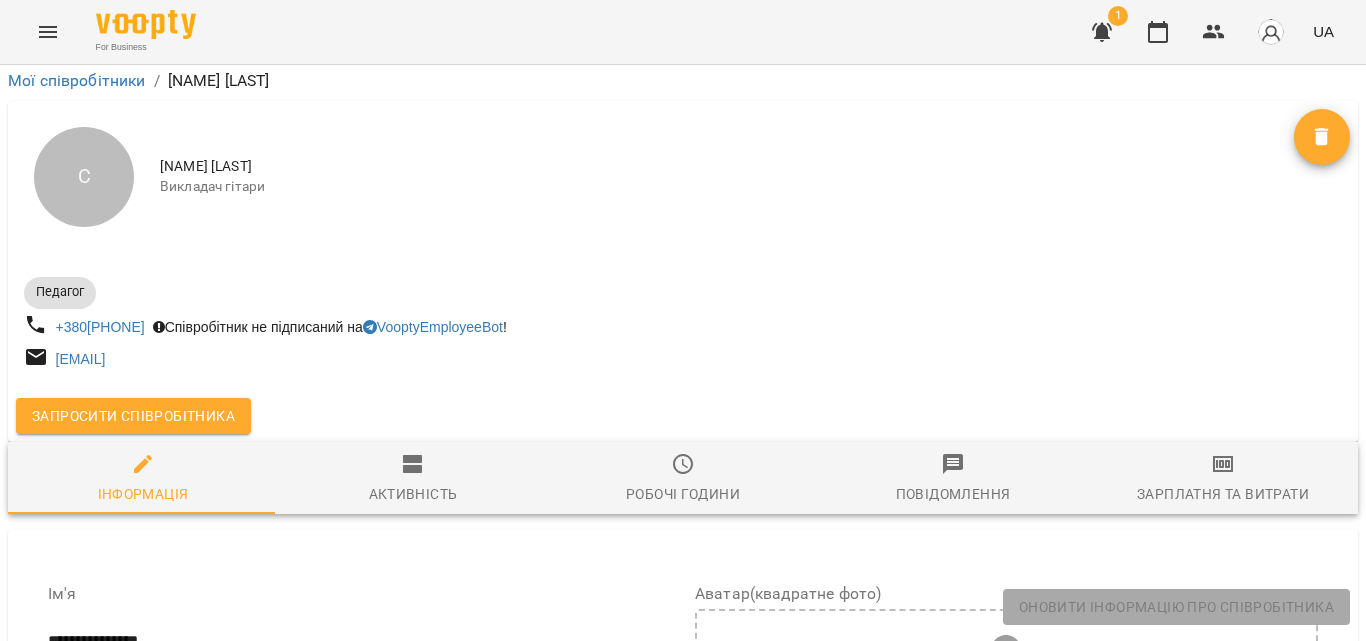 scroll, scrollTop: 1161, scrollLeft: 0, axis: vertical 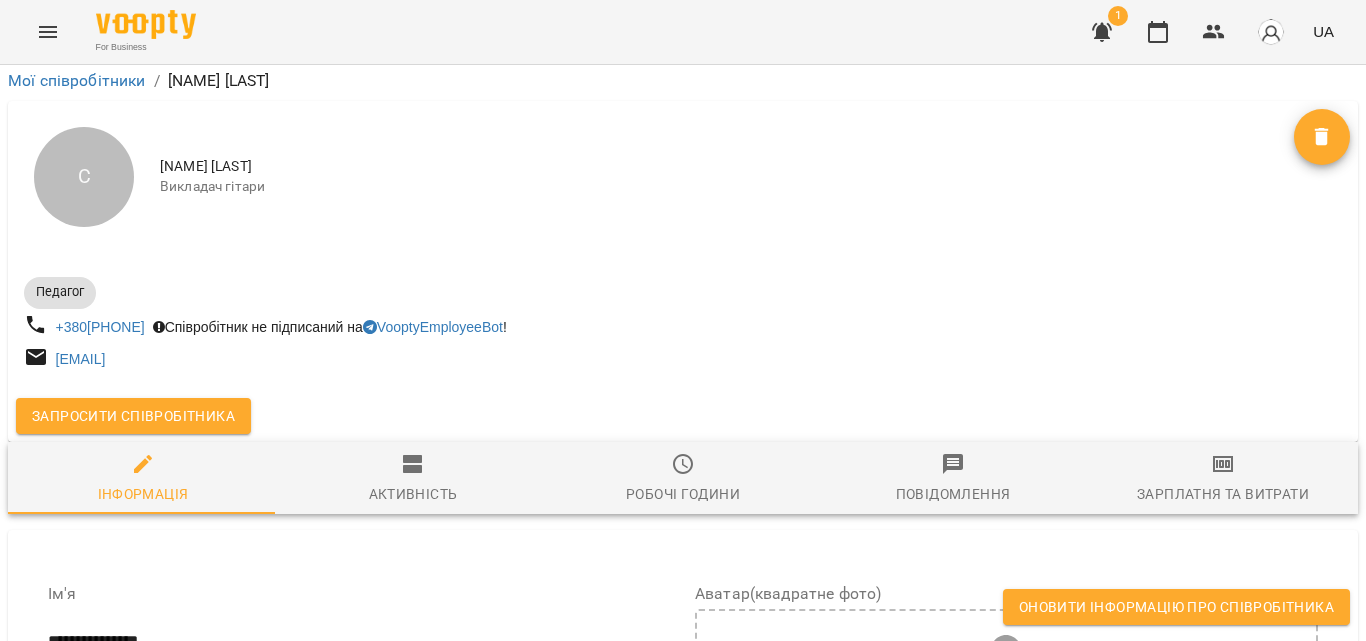 click on "Оновити інформацію про співробітника" at bounding box center (1176, 607) 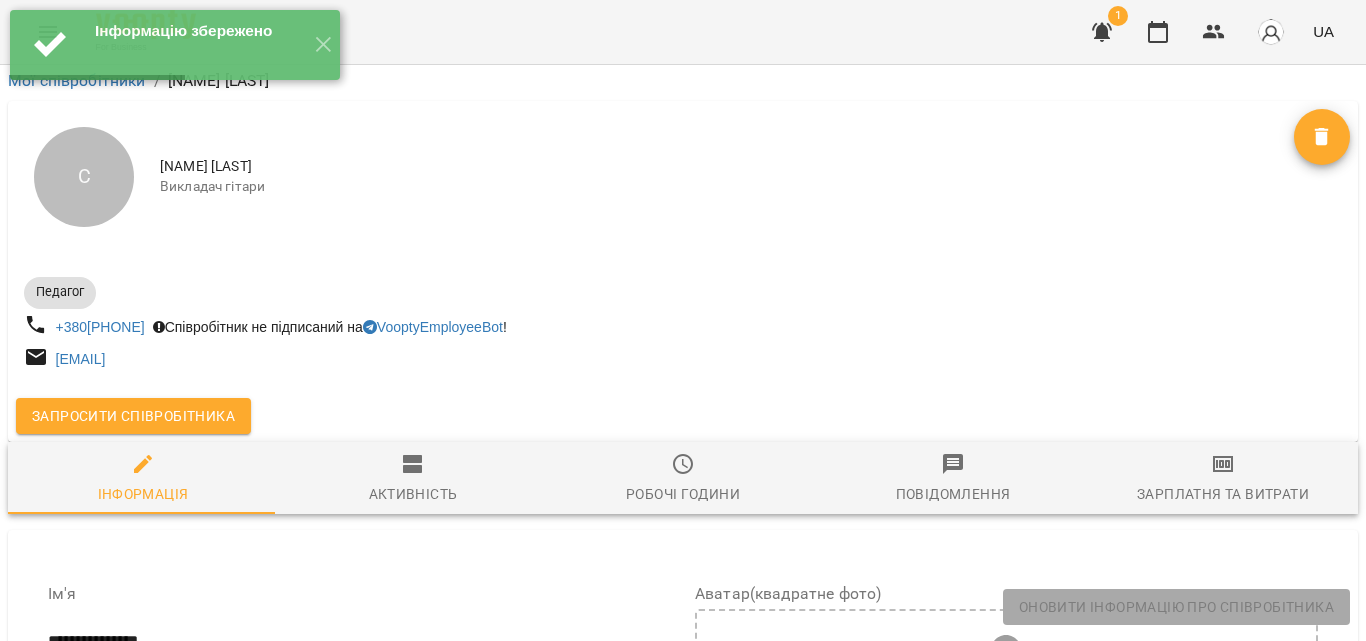 scroll, scrollTop: 0, scrollLeft: 0, axis: both 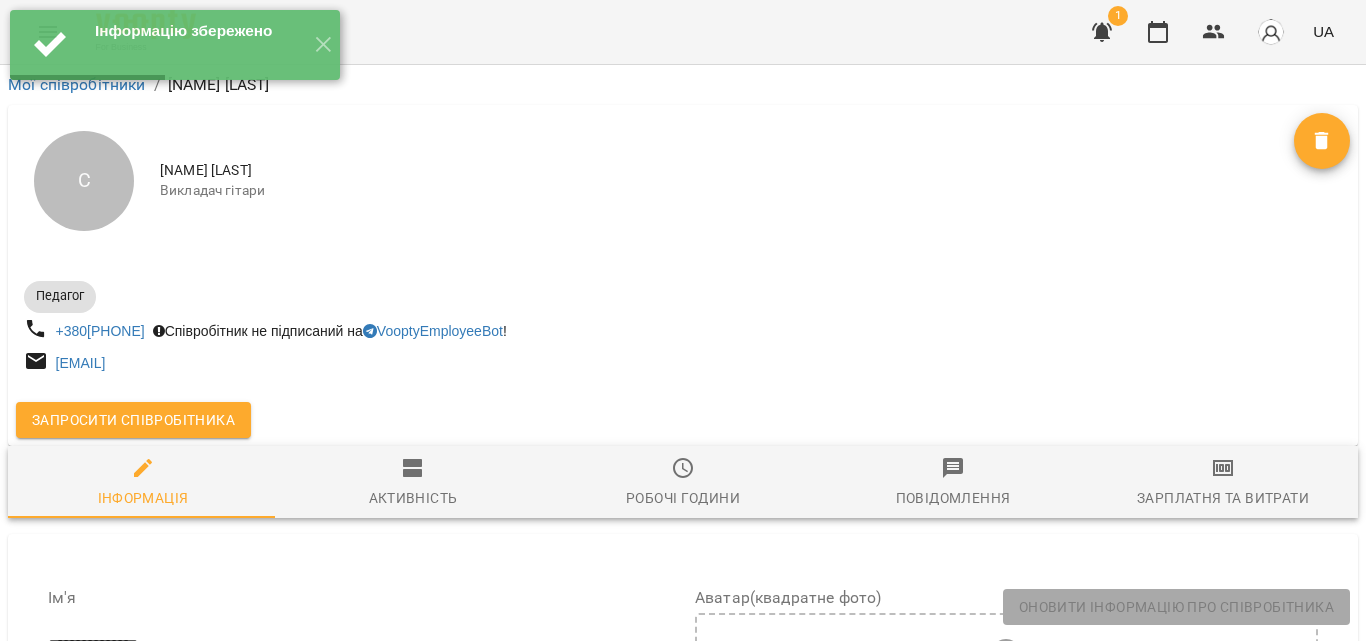 click on "Робочі години" at bounding box center [683, 498] 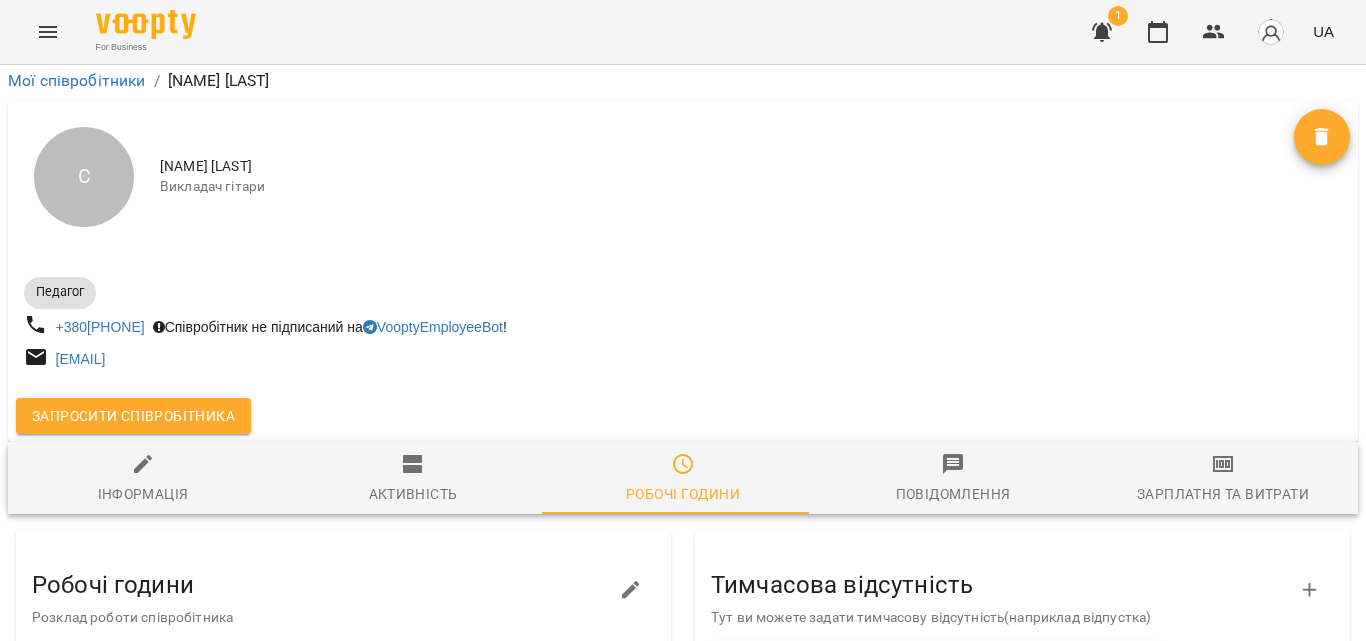 scroll, scrollTop: 300, scrollLeft: 0, axis: vertical 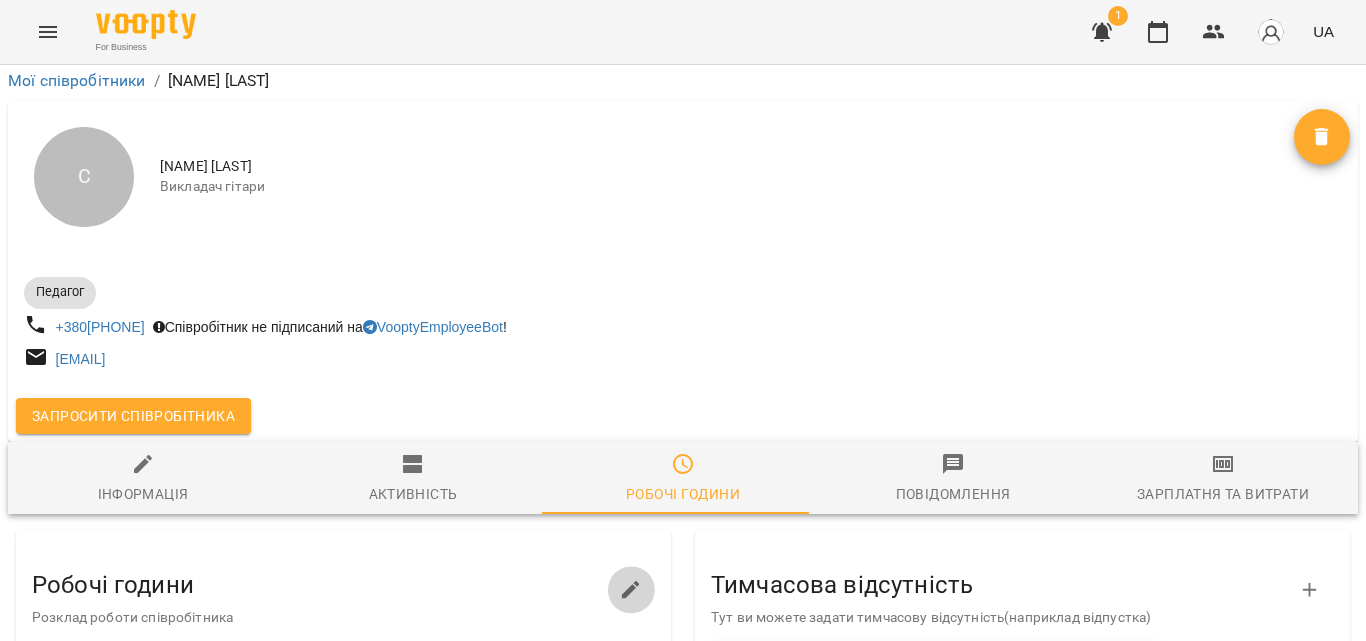 click 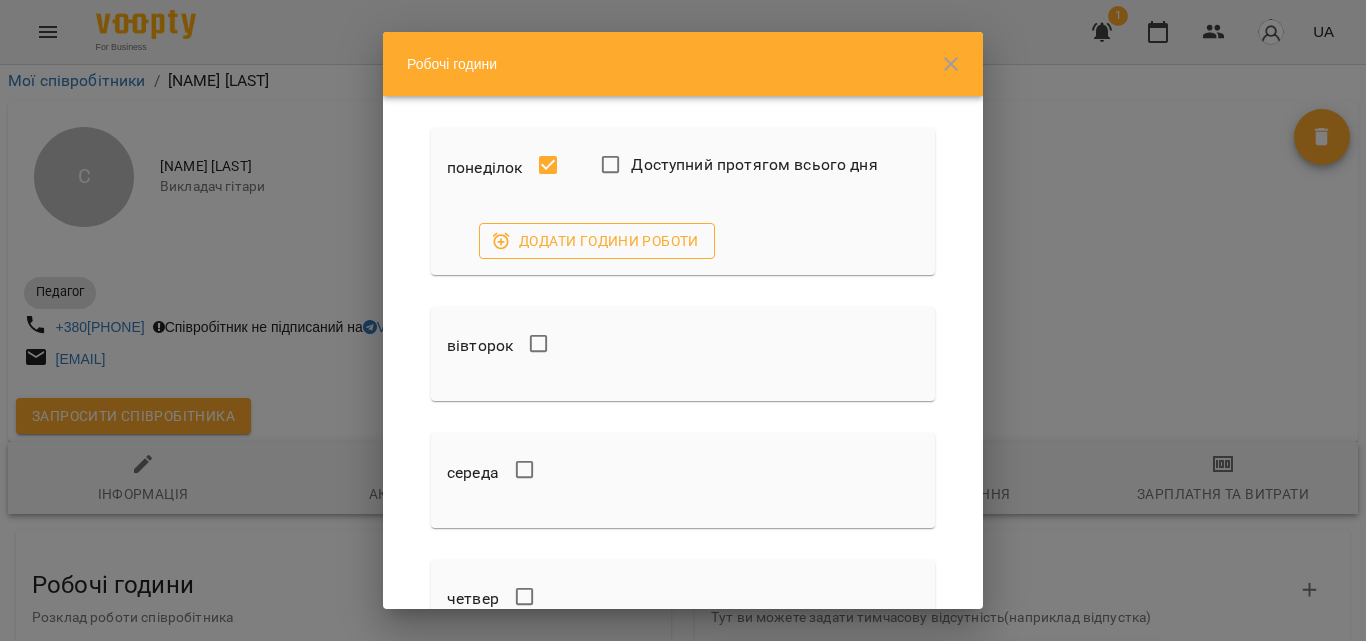click on "Додати години роботи" at bounding box center [597, 241] 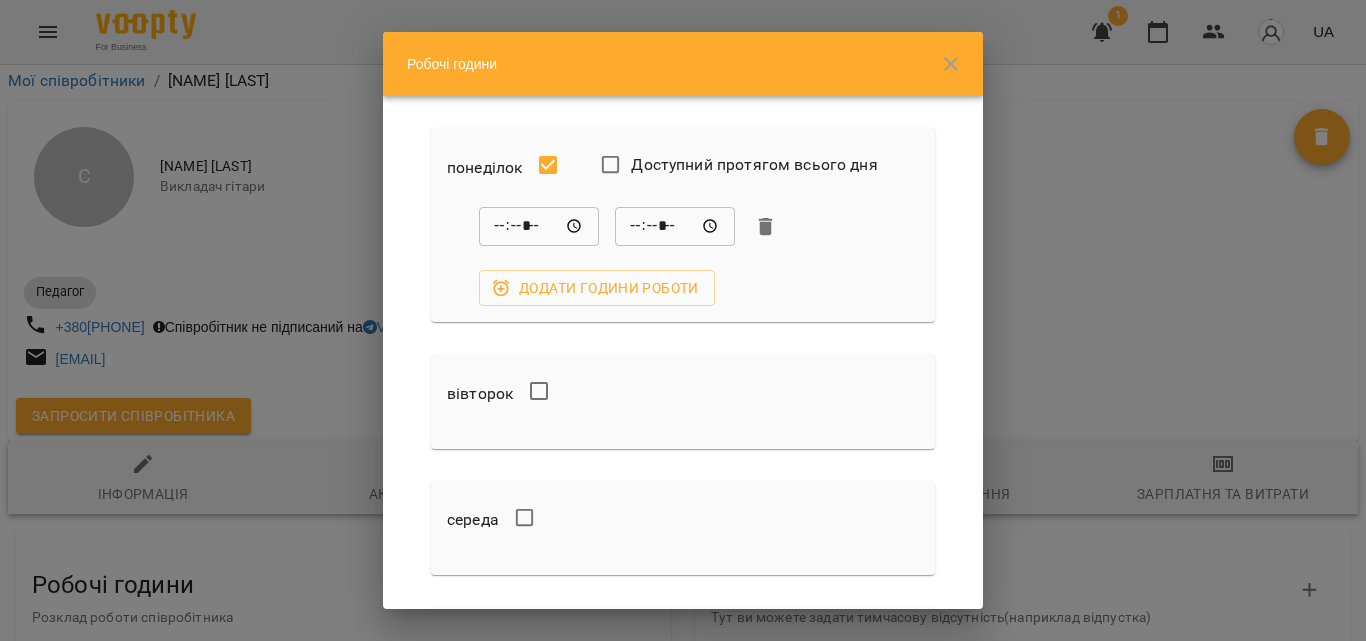 click on "*****" at bounding box center [539, 227] 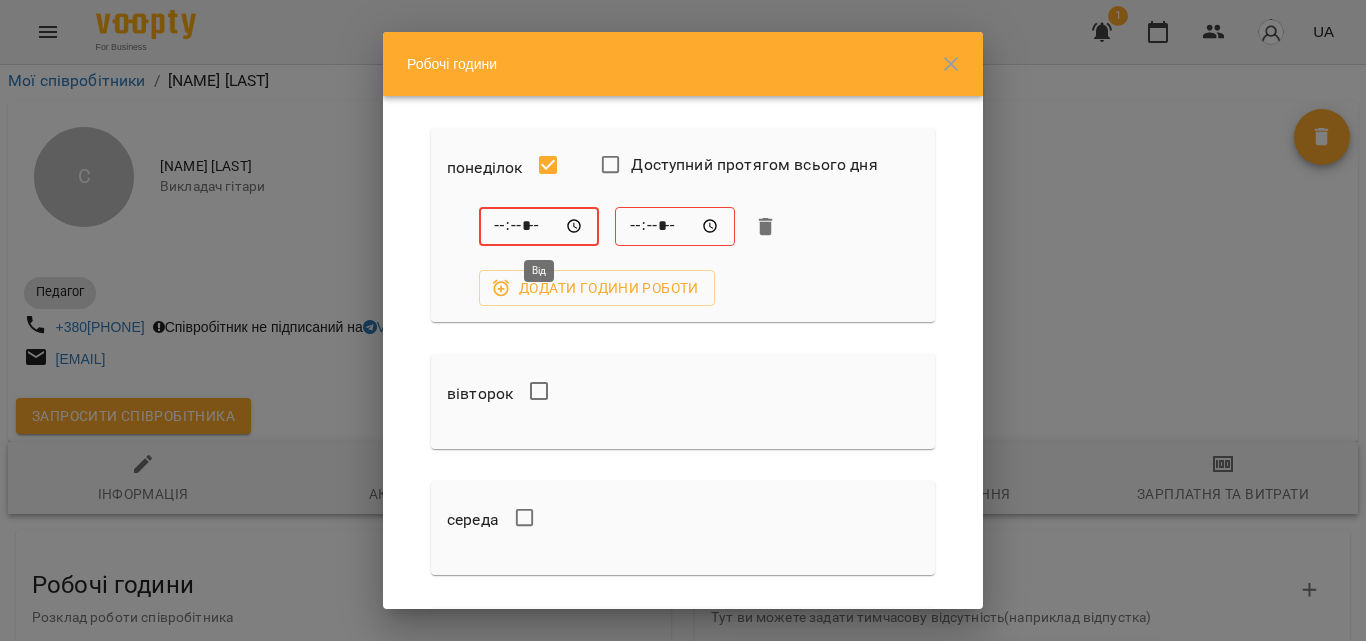 type on "*****" 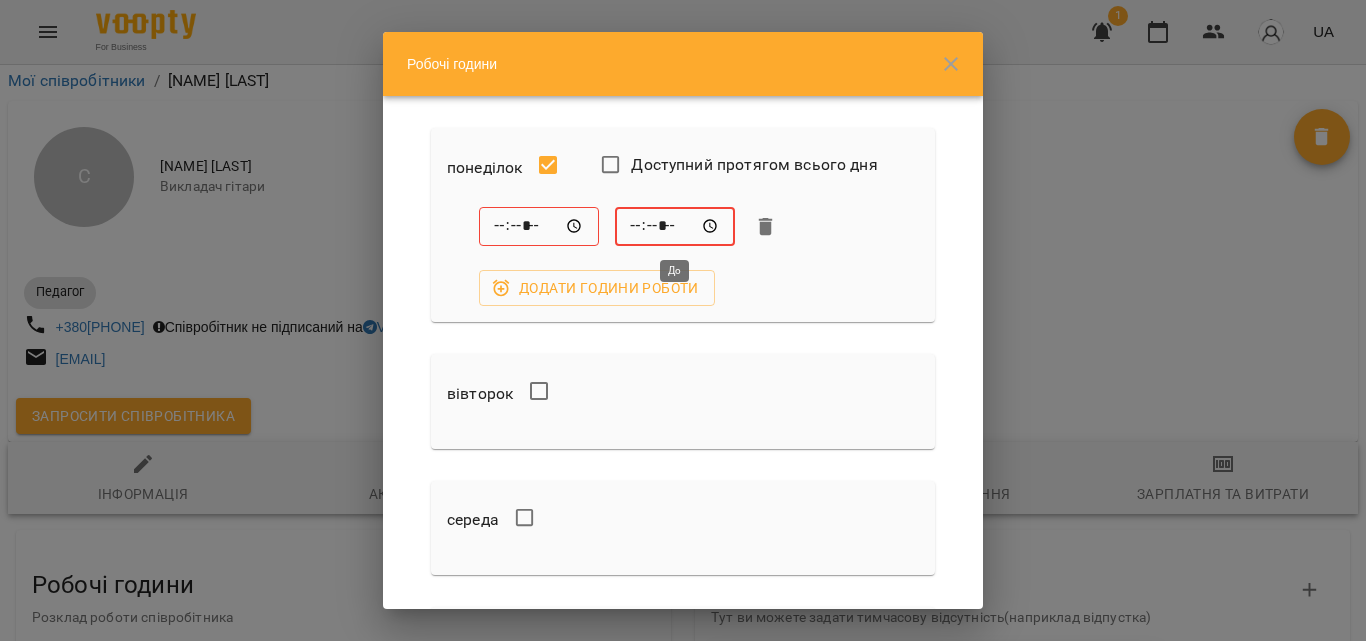 click on "*****" at bounding box center [675, 227] 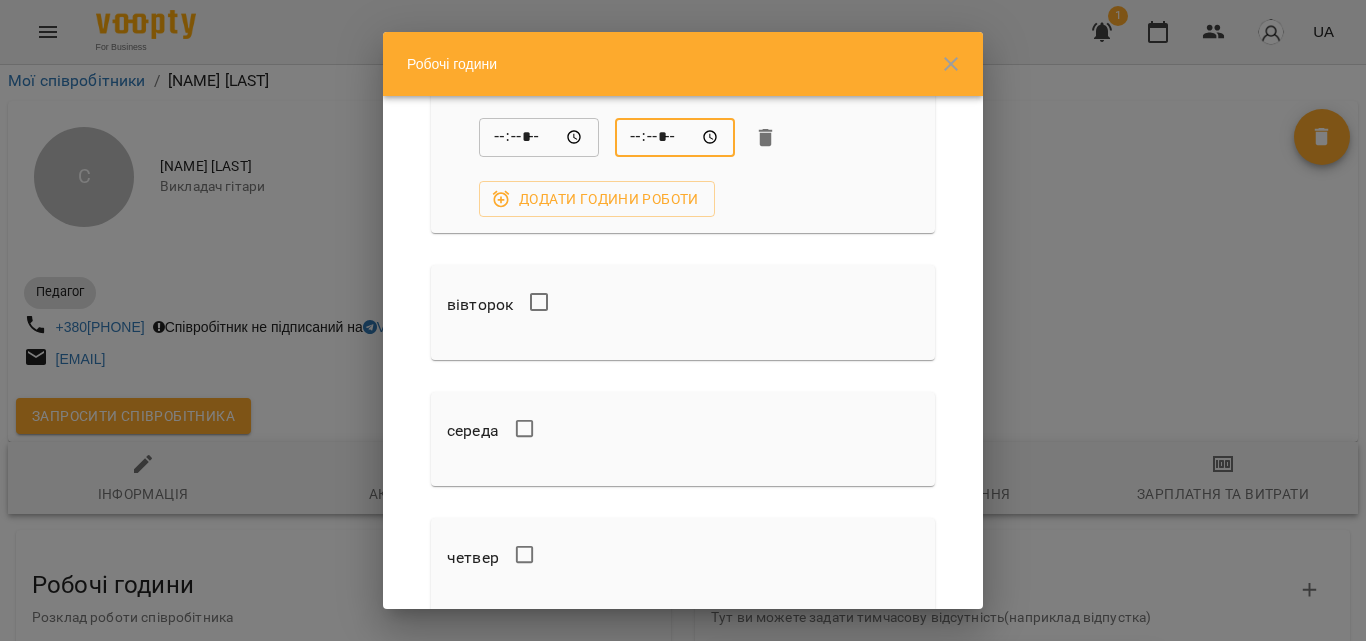 scroll, scrollTop: 200, scrollLeft: 0, axis: vertical 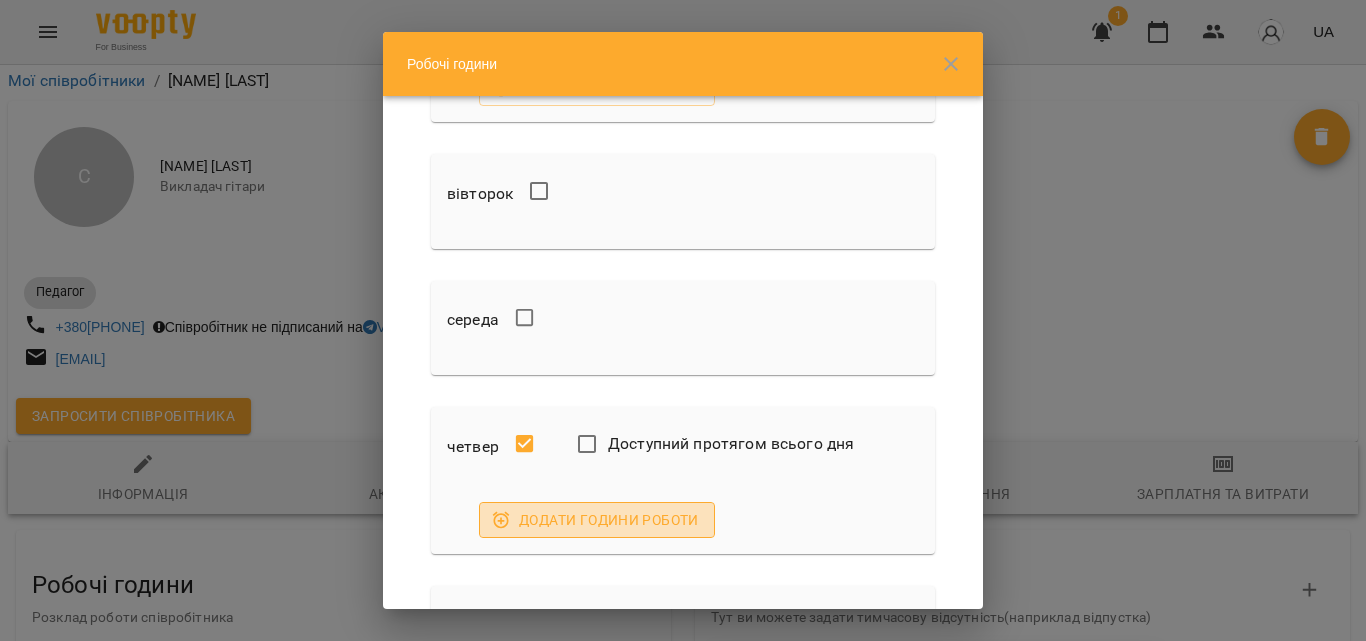 click 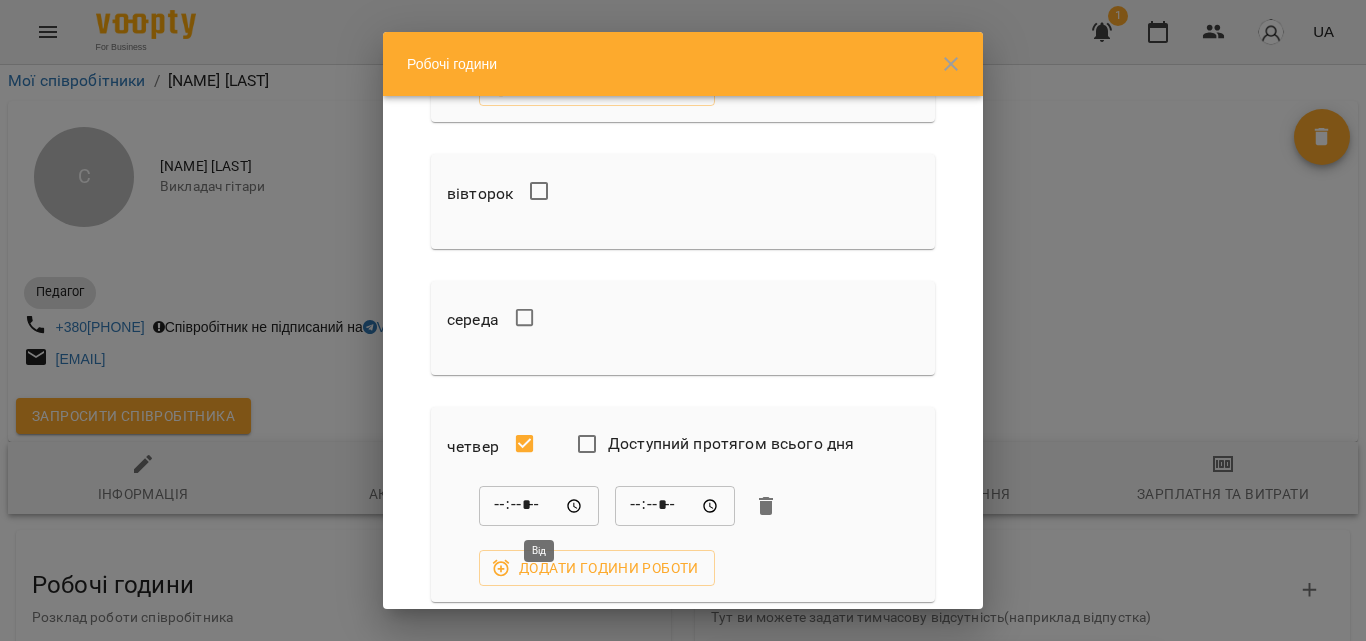 click on "*****" at bounding box center [539, 506] 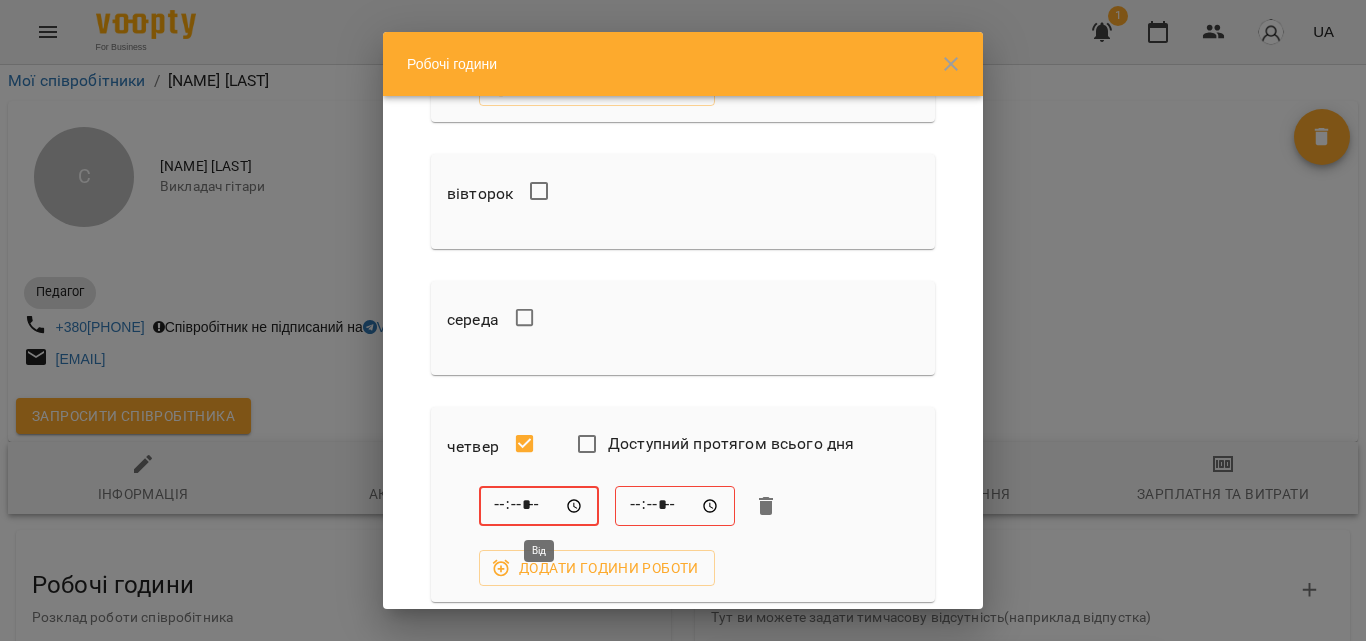 type on "*****" 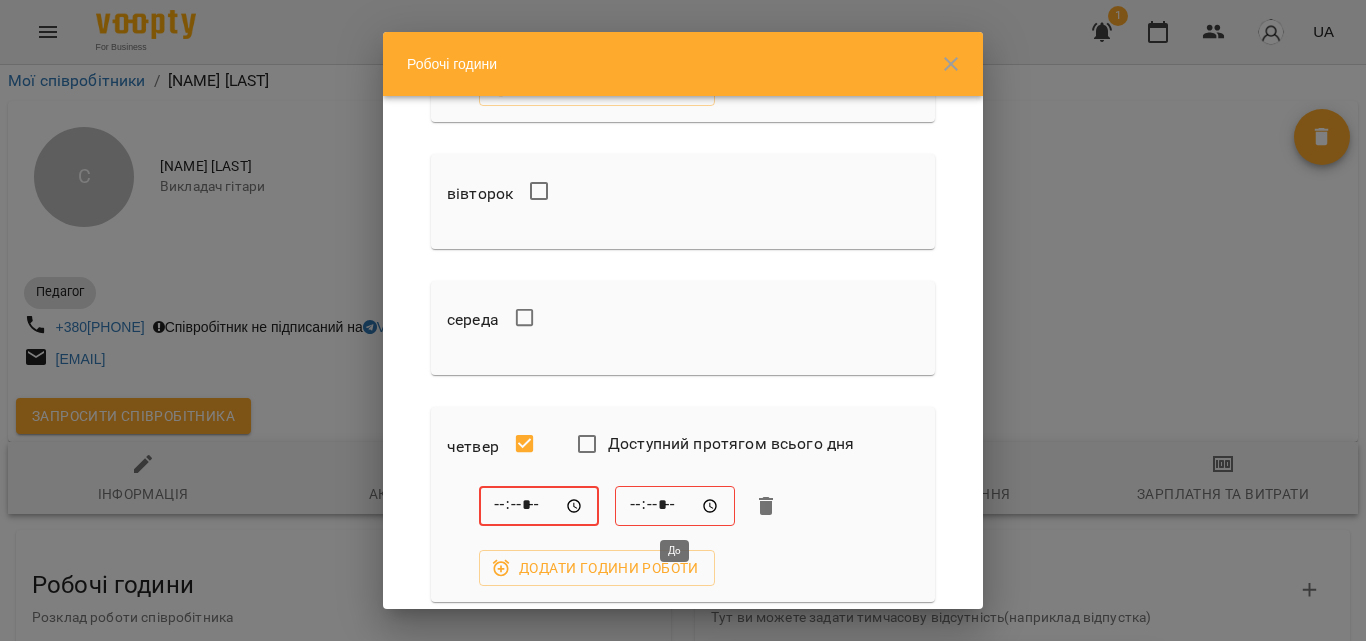 click on "*****" at bounding box center (675, 506) 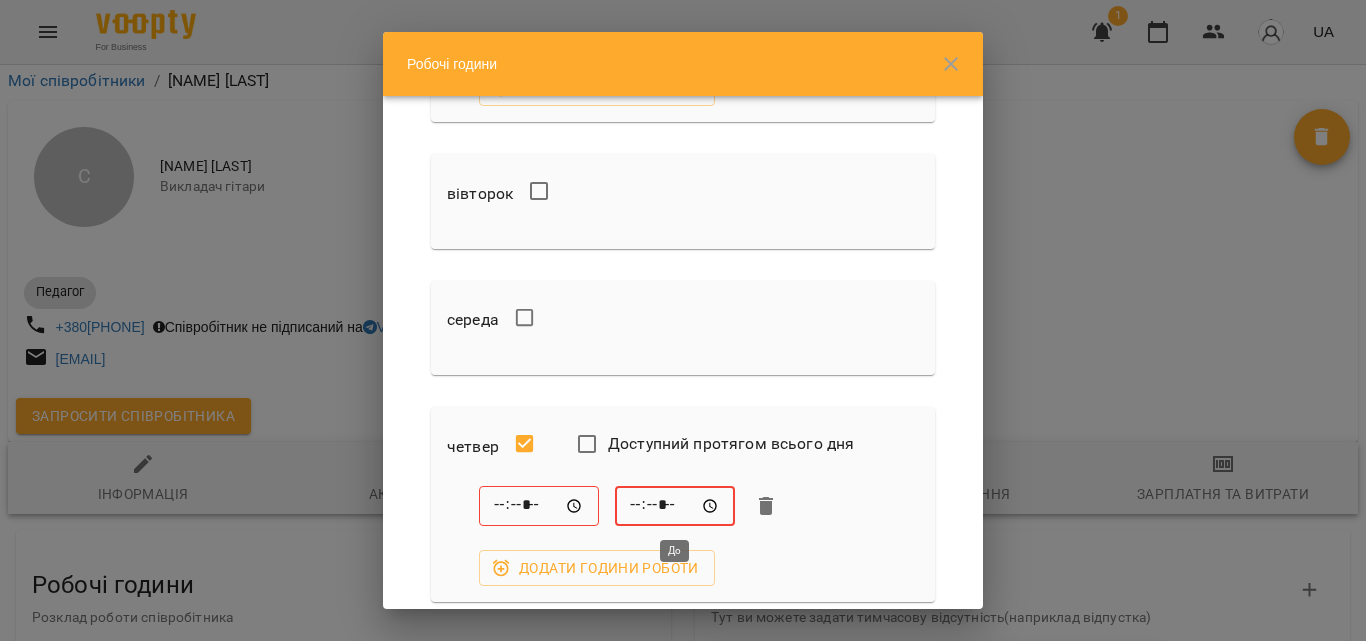 type on "*****" 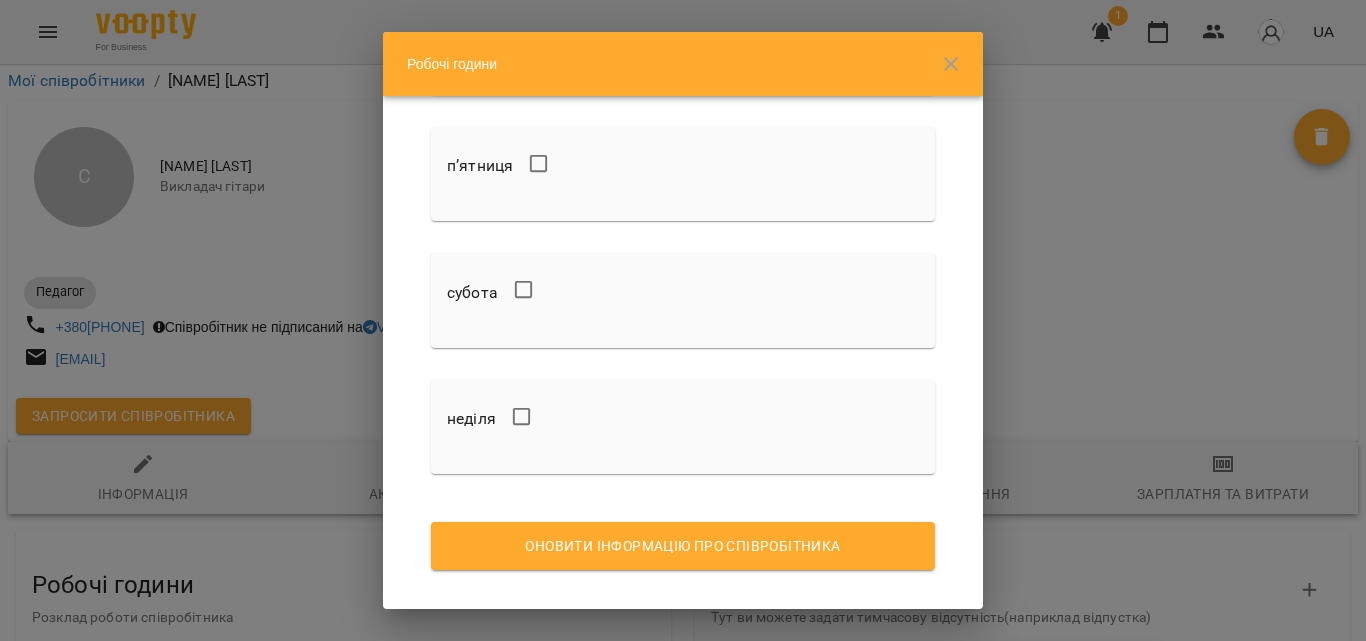 scroll, scrollTop: 732, scrollLeft: 0, axis: vertical 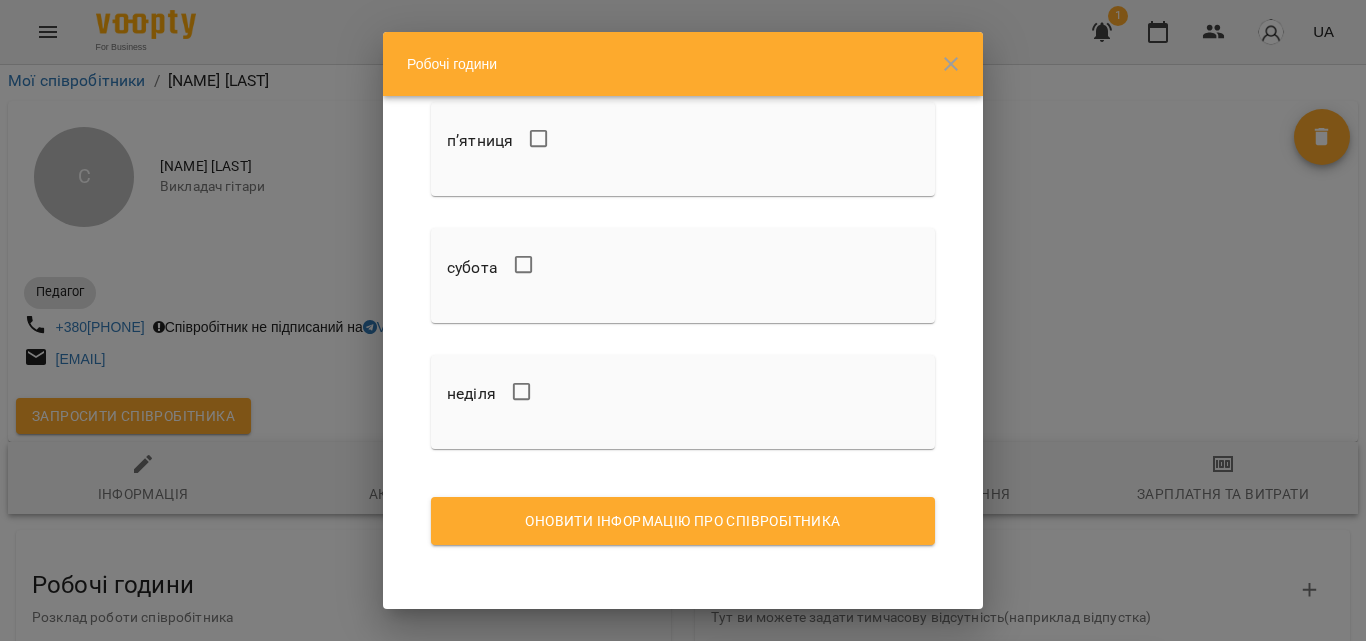 click on "Оновити інформацію про співробітника" at bounding box center (683, 521) 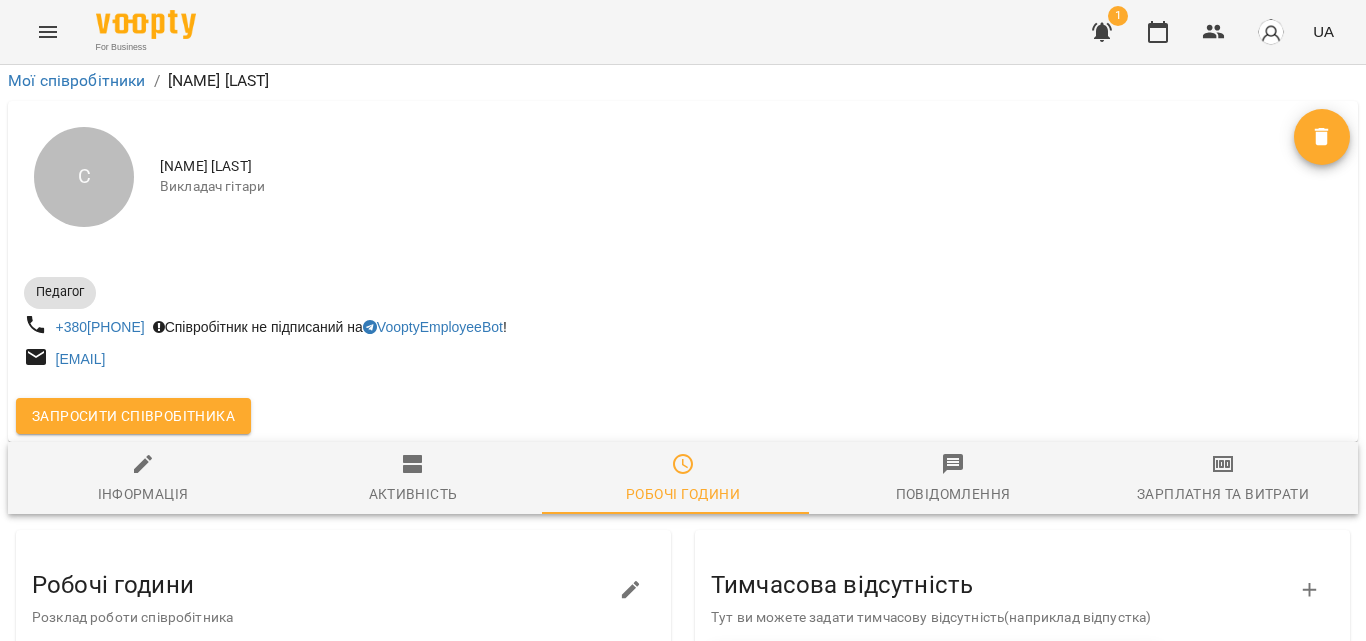scroll, scrollTop: 0, scrollLeft: 0, axis: both 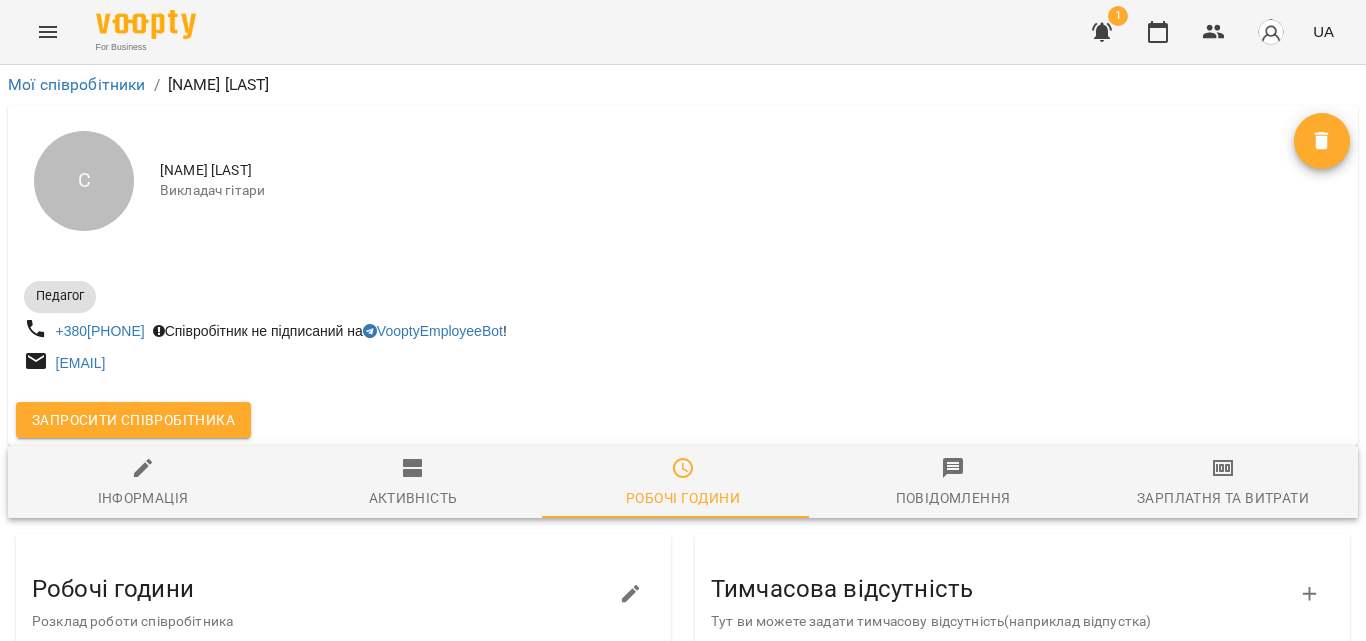 click 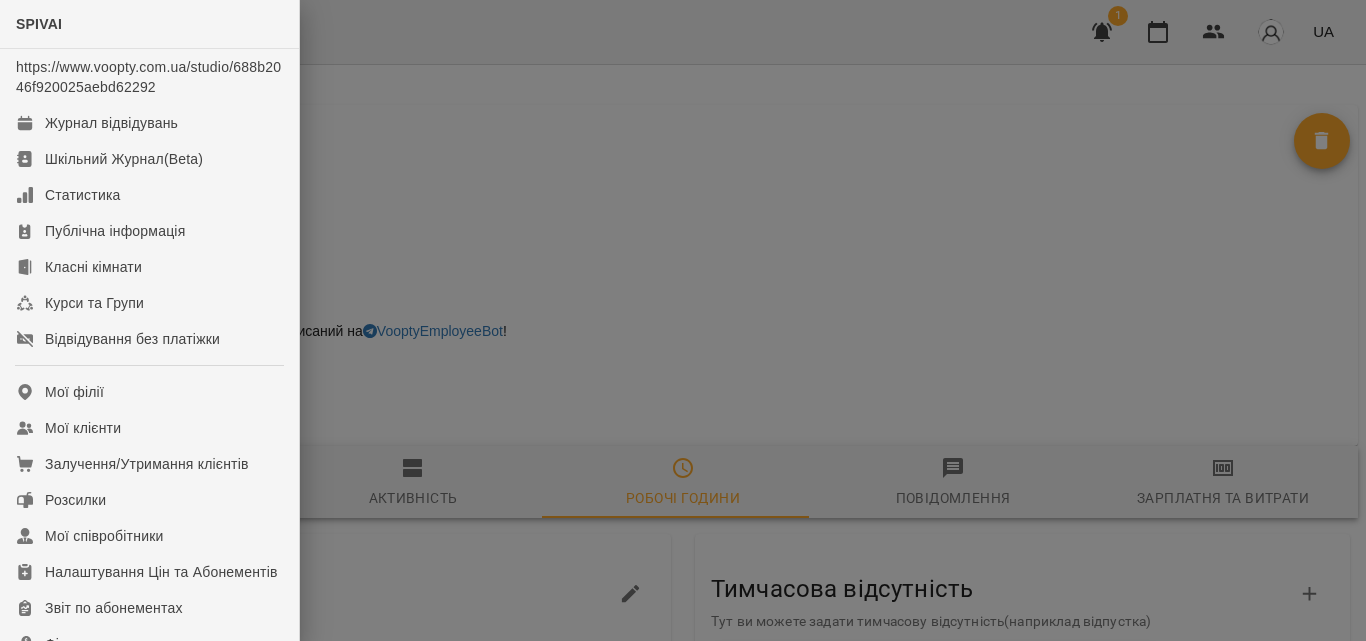 click at bounding box center [683, 320] 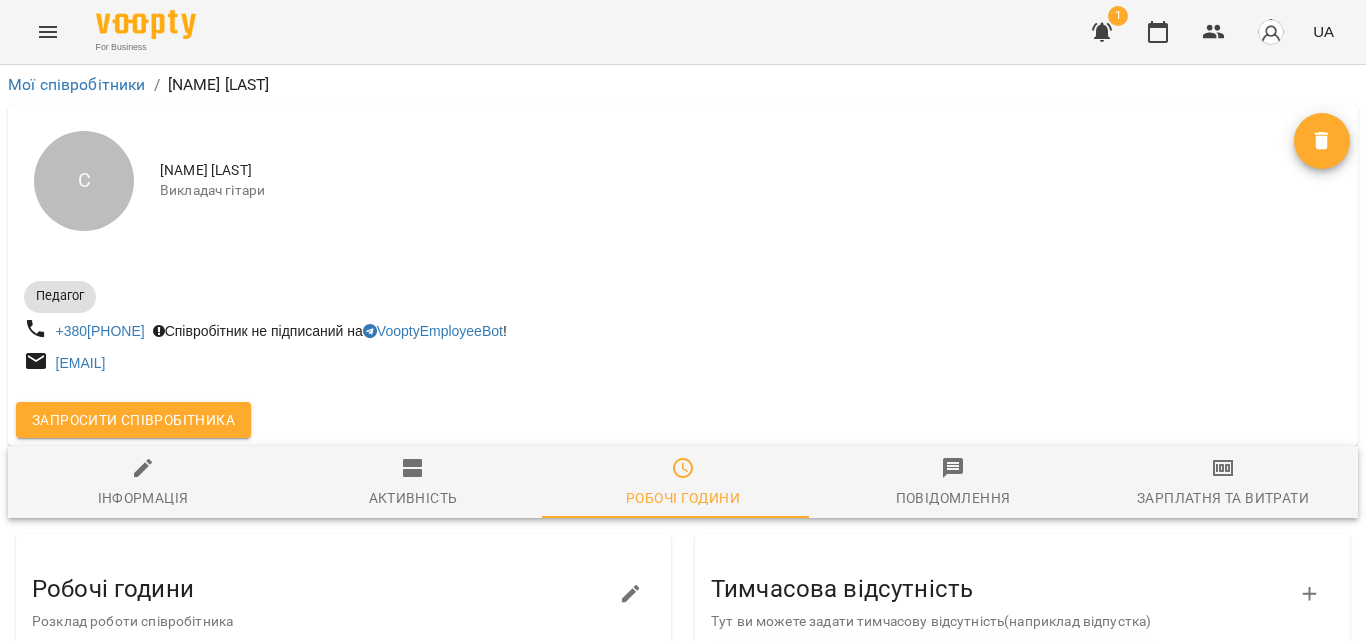 click on "Мої співробітники / [LAST] [FIRST]" at bounding box center [683, 85] 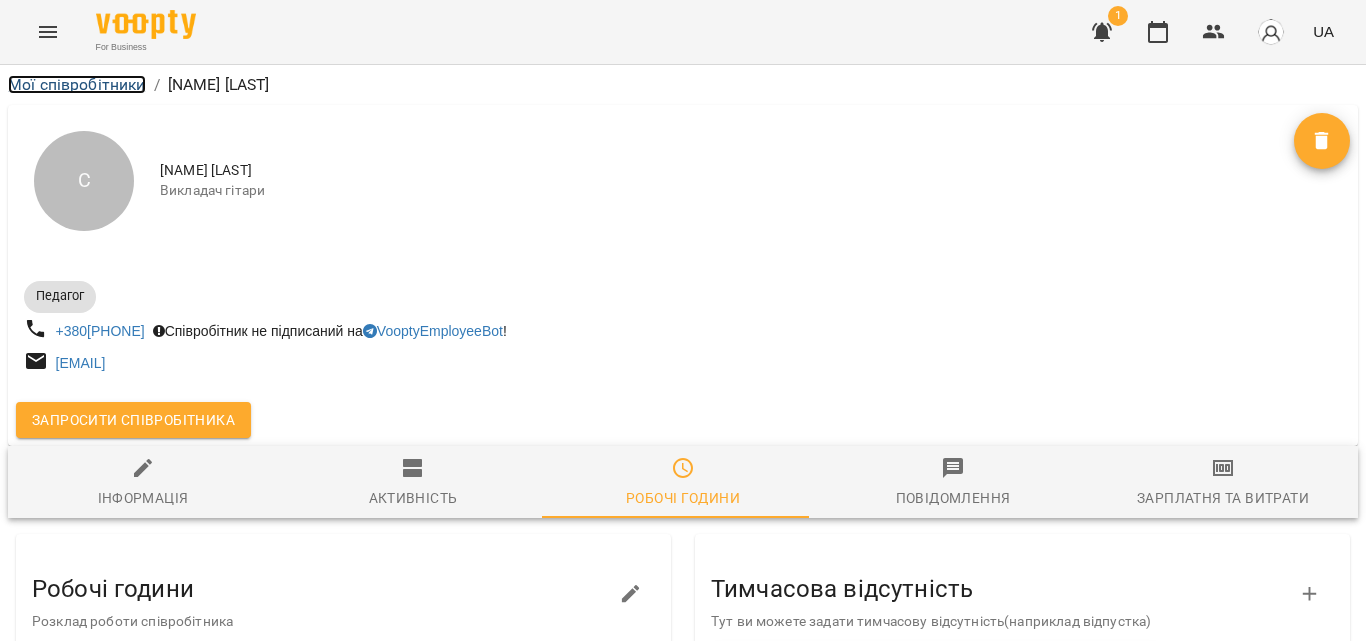 click on "Мої співробітники" at bounding box center [77, 84] 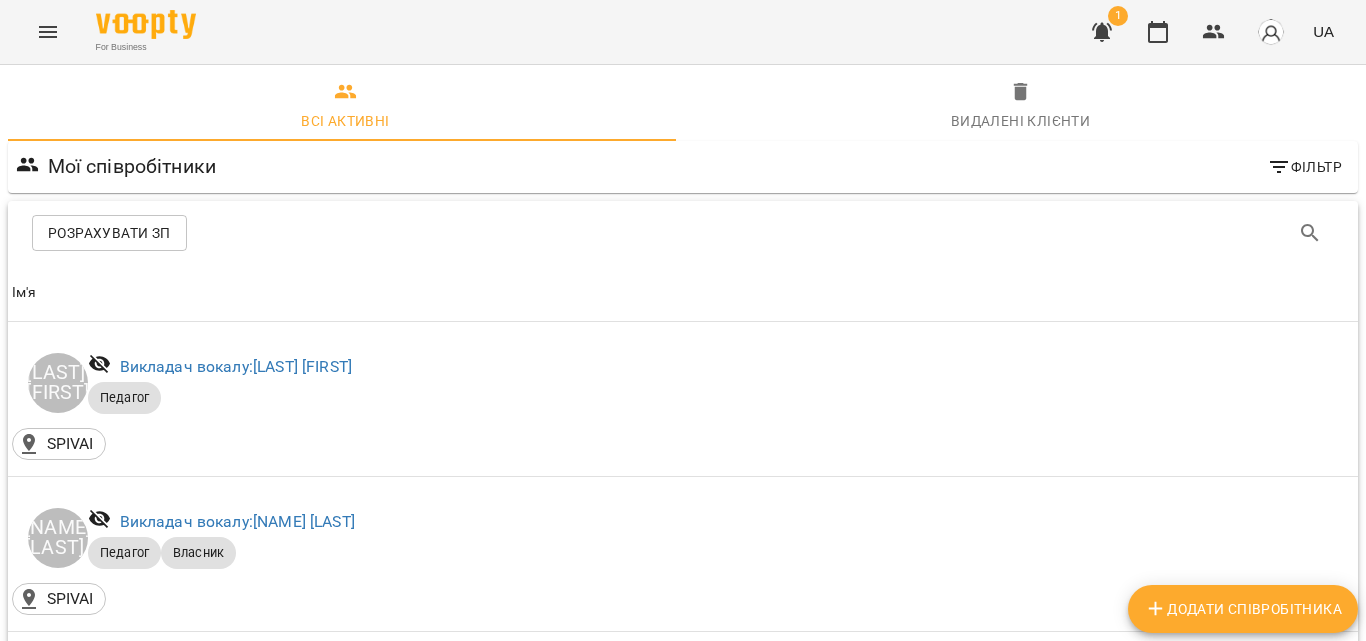 scroll, scrollTop: 0, scrollLeft: 0, axis: both 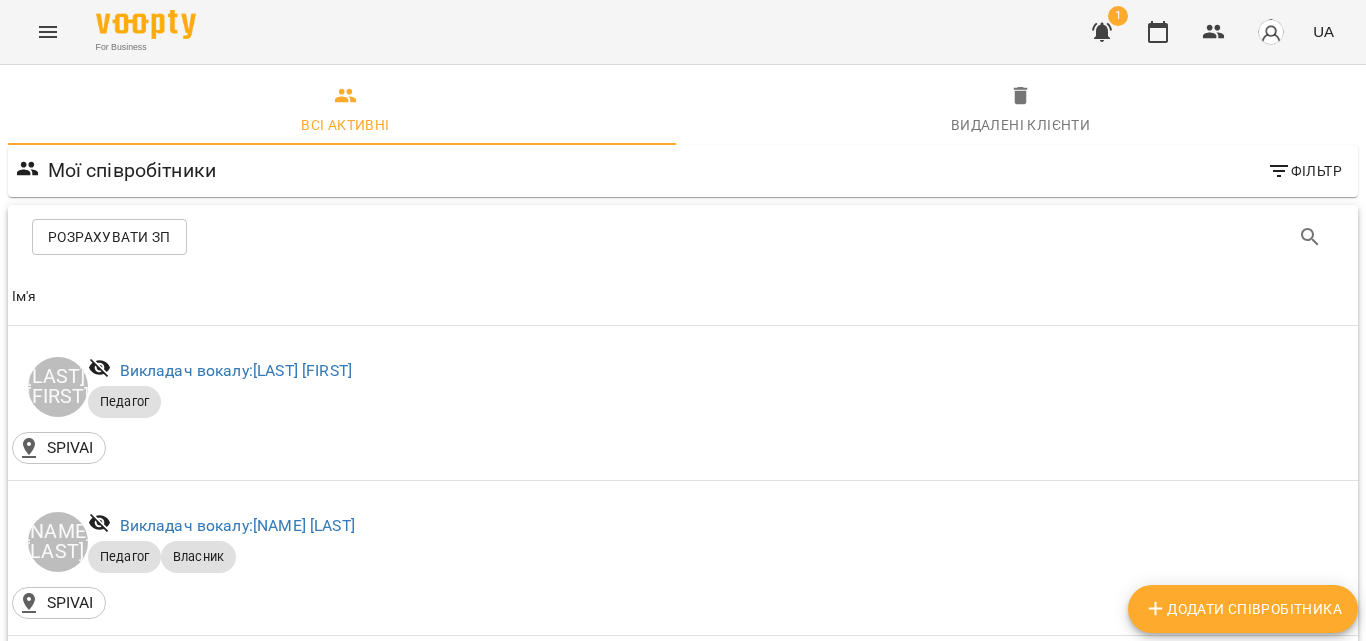 click 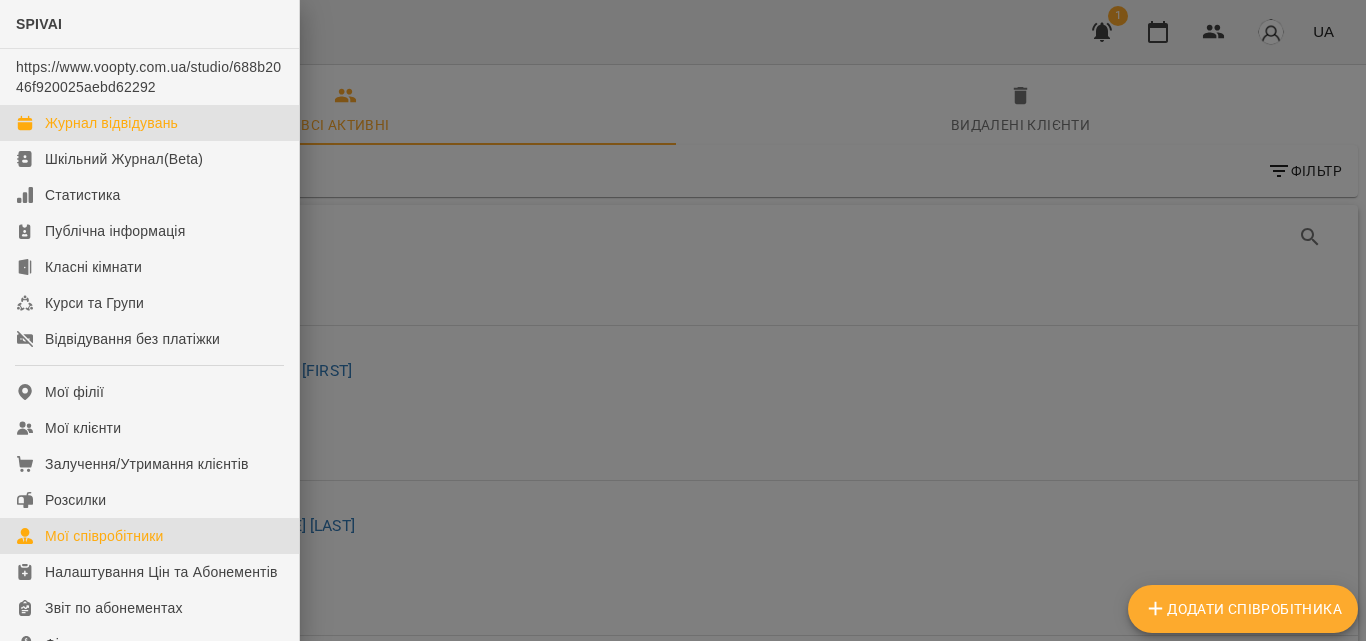 click on "Журнал відвідувань" at bounding box center (111, 123) 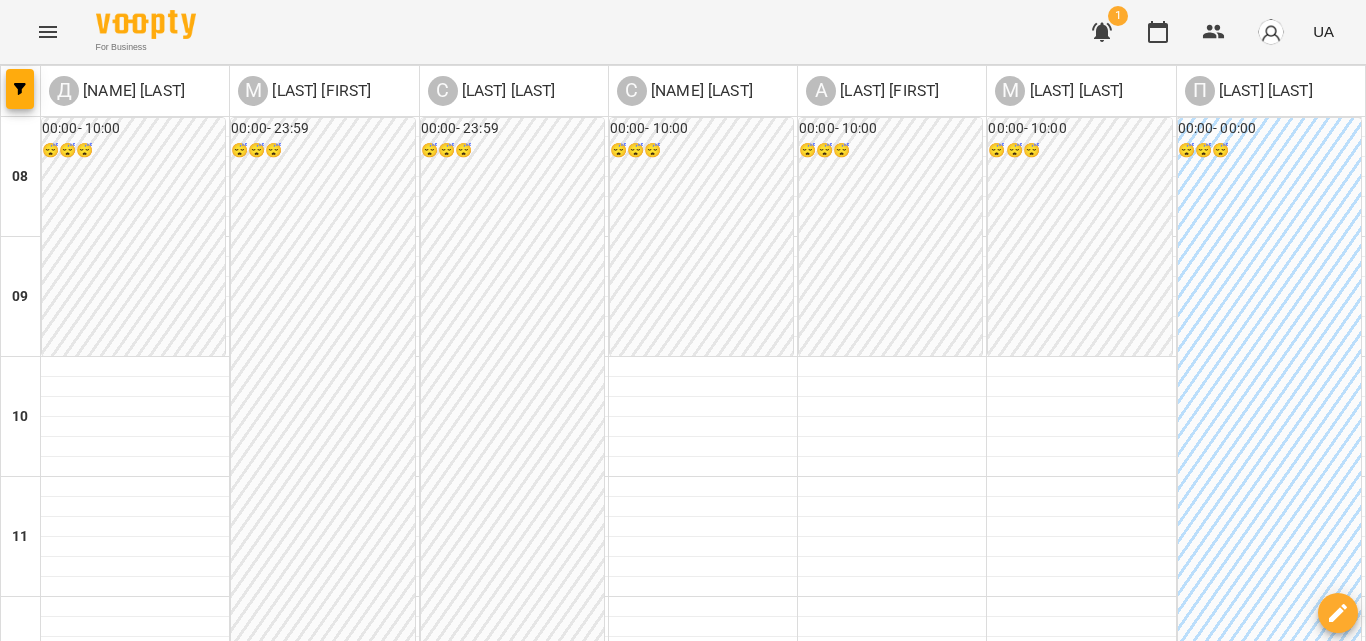 scroll, scrollTop: 0, scrollLeft: 0, axis: both 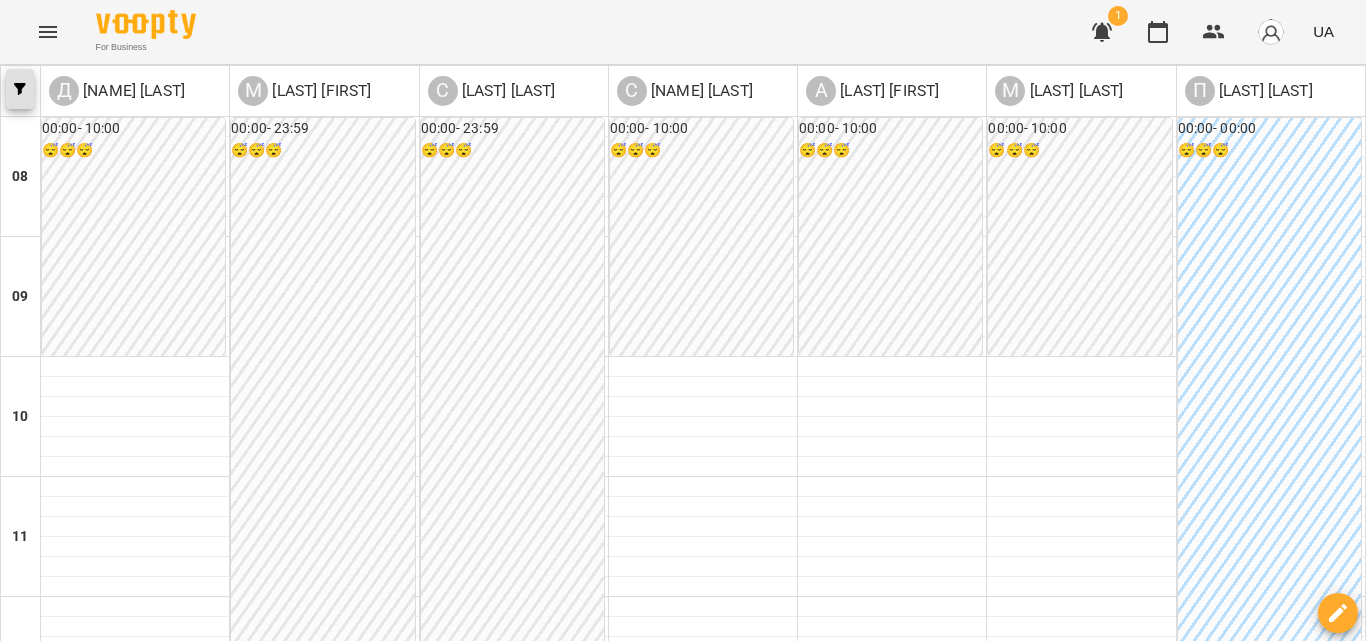click at bounding box center [20, 89] 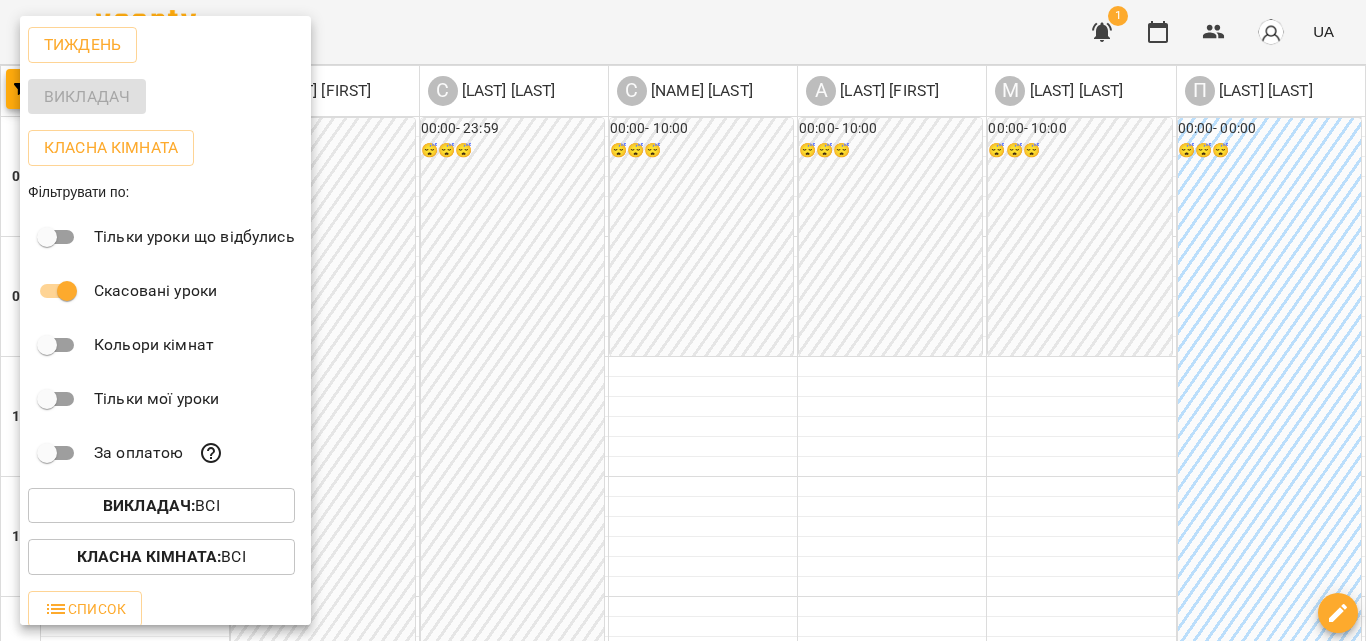 scroll, scrollTop: 49, scrollLeft: 0, axis: vertical 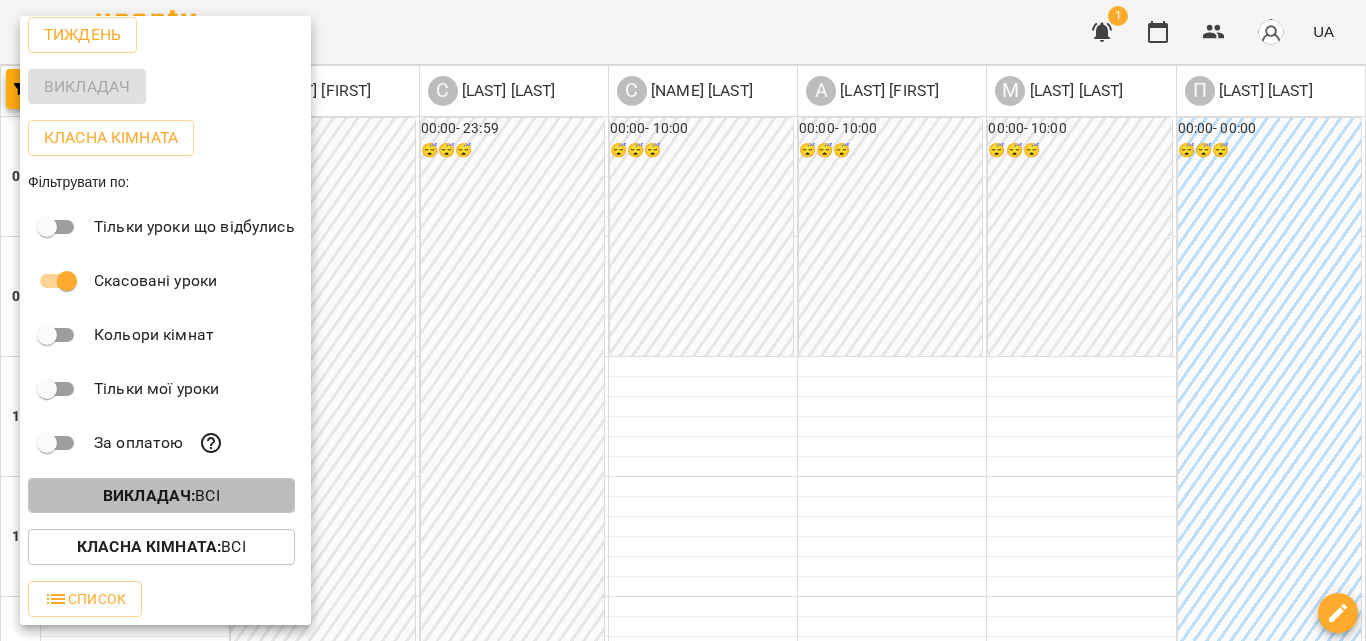 click on "Викладач :  Всі" at bounding box center (161, 496) 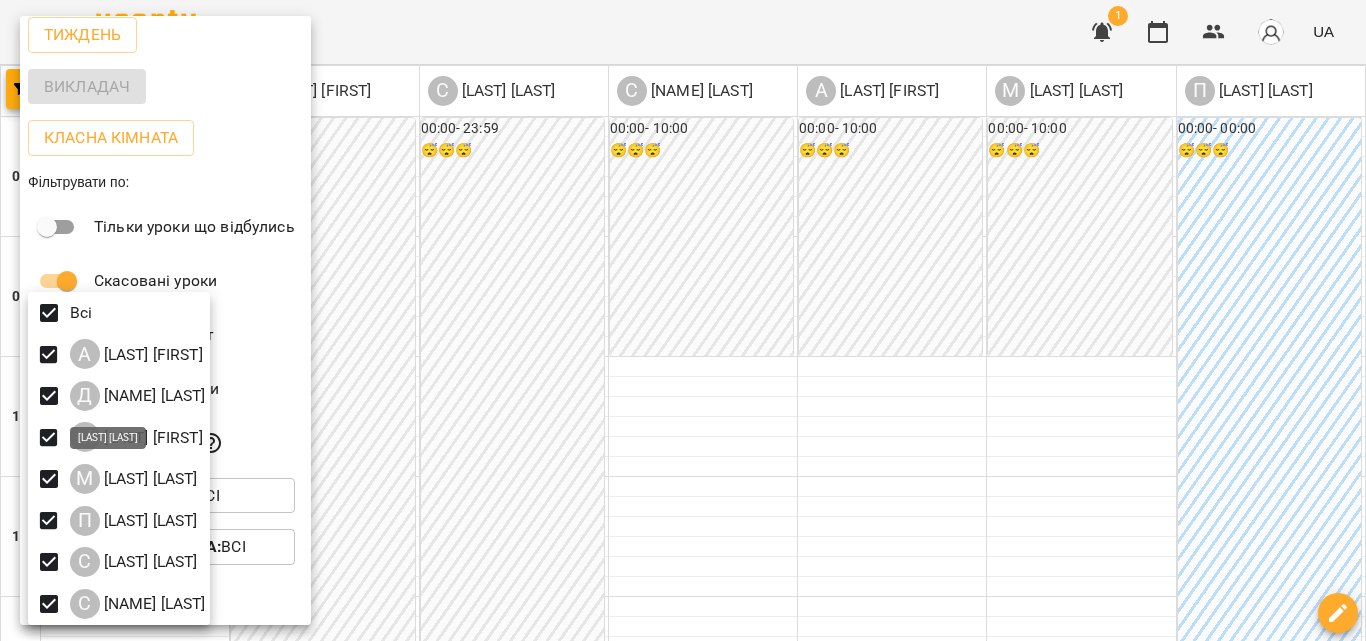 scroll, scrollTop: 4, scrollLeft: 0, axis: vertical 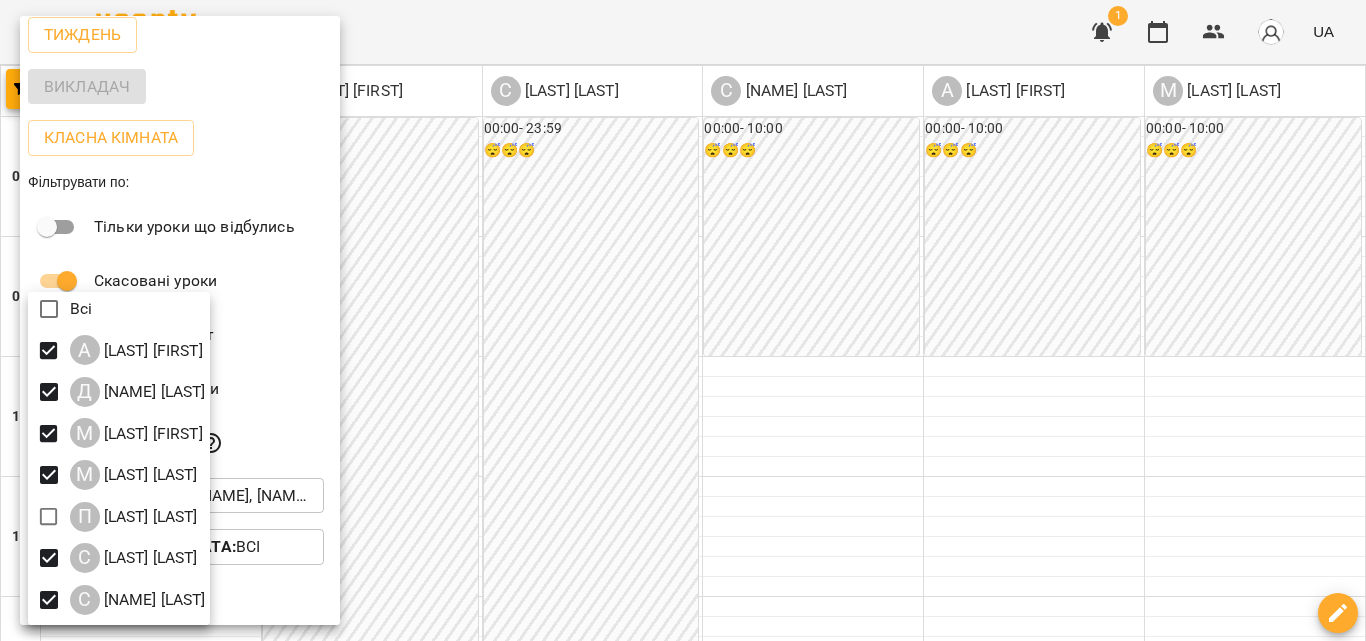 click at bounding box center (683, 320) 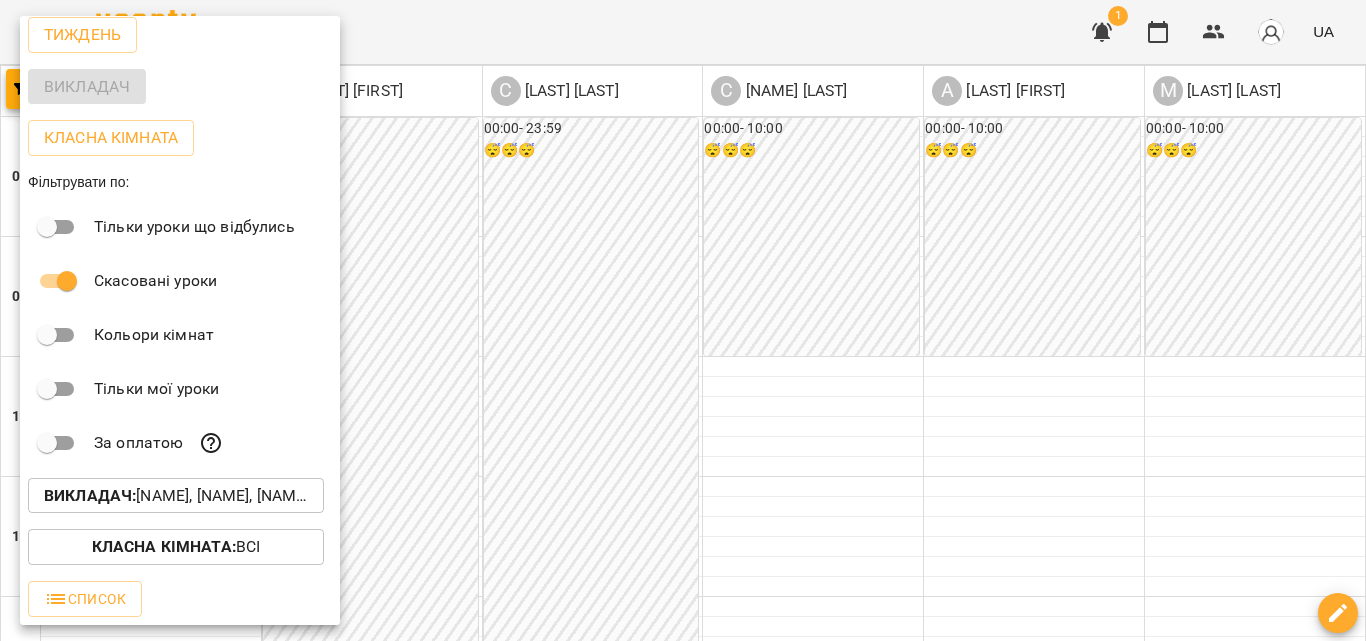 scroll, scrollTop: 0, scrollLeft: 0, axis: both 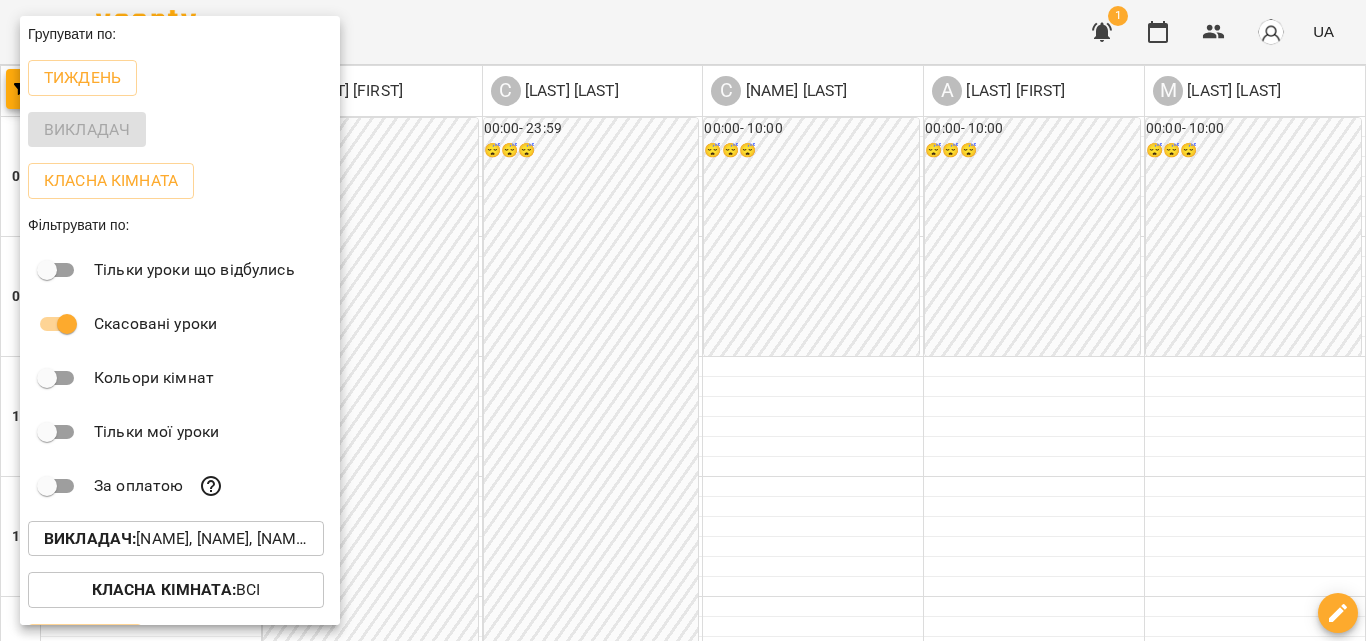 click on "Викладач" at bounding box center [180, 130] 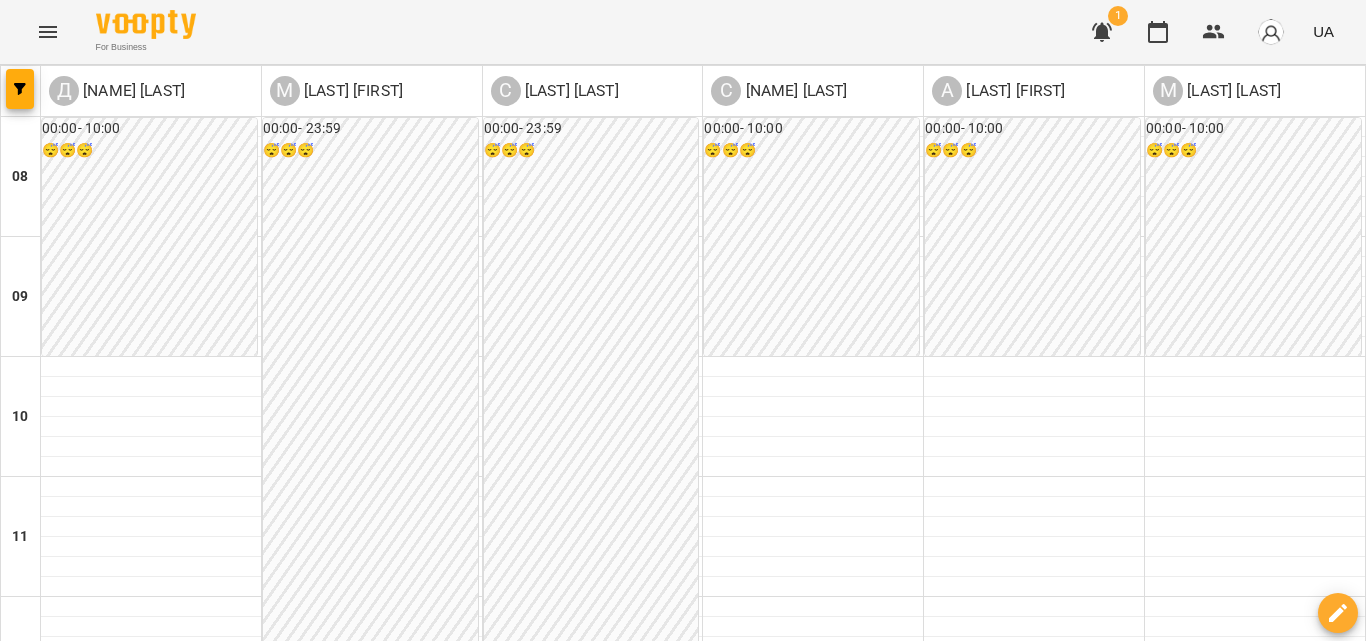 scroll, scrollTop: 900, scrollLeft: 0, axis: vertical 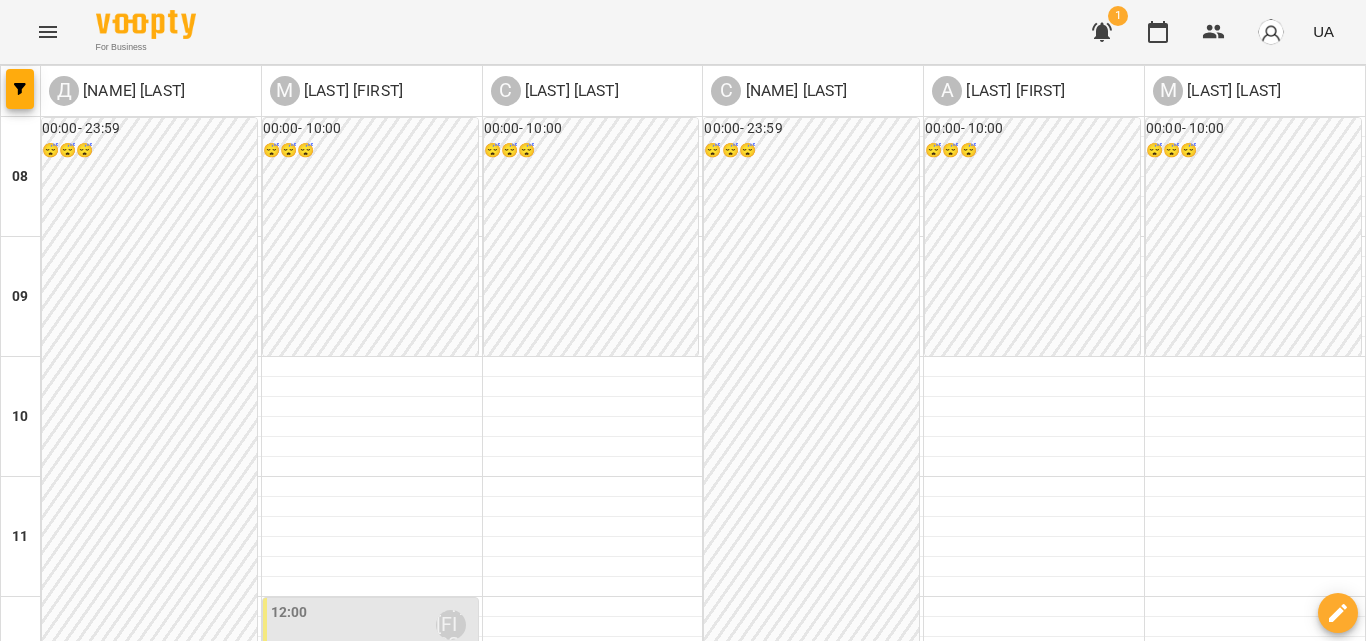 click at bounding box center (593, 976) 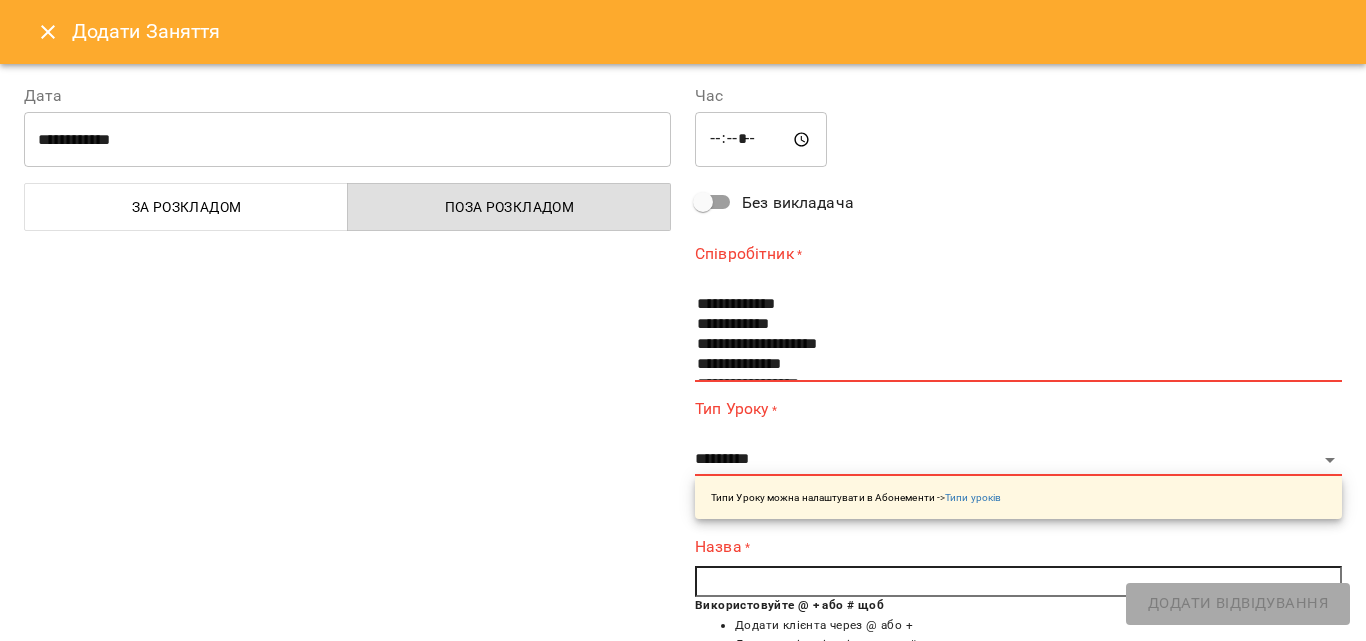 scroll, scrollTop: 60, scrollLeft: 0, axis: vertical 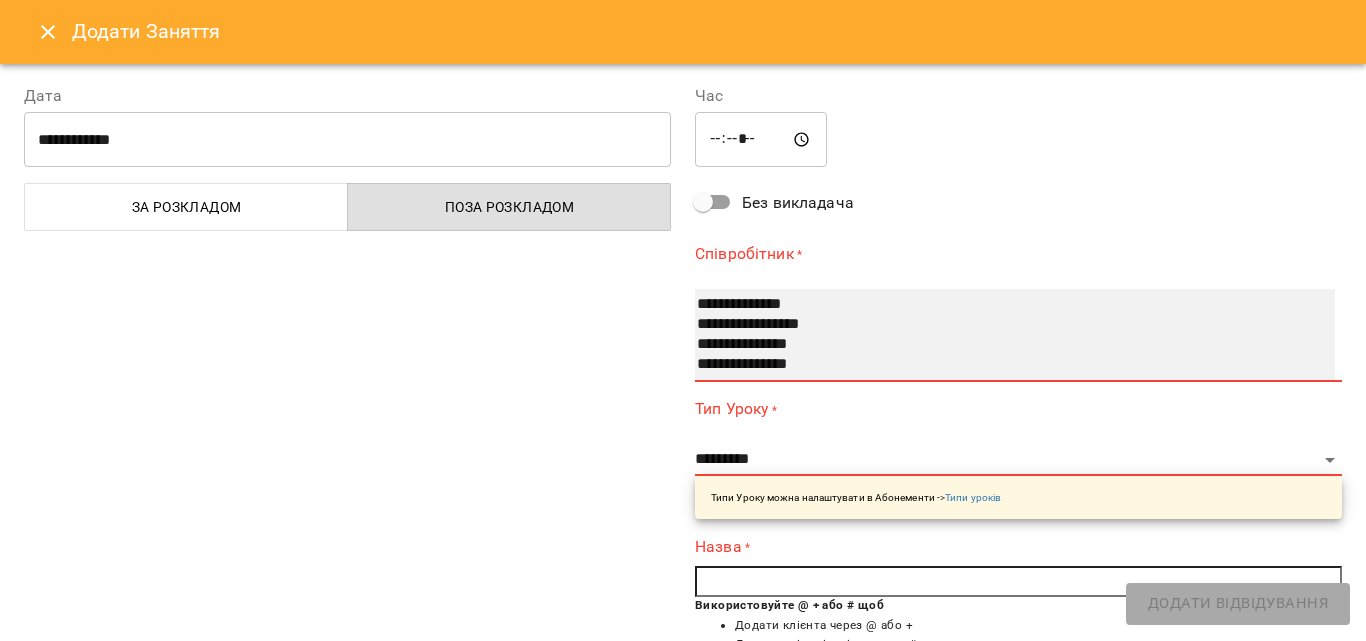 select on "**********" 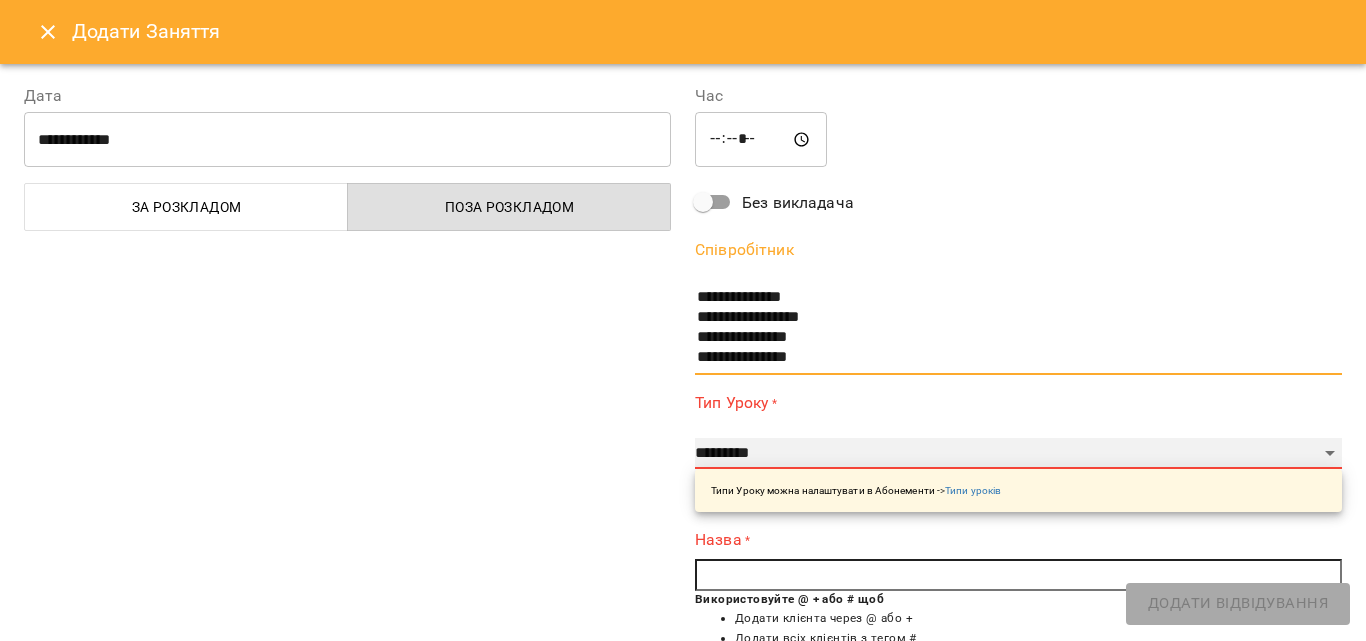 click on "**********" at bounding box center (1018, 454) 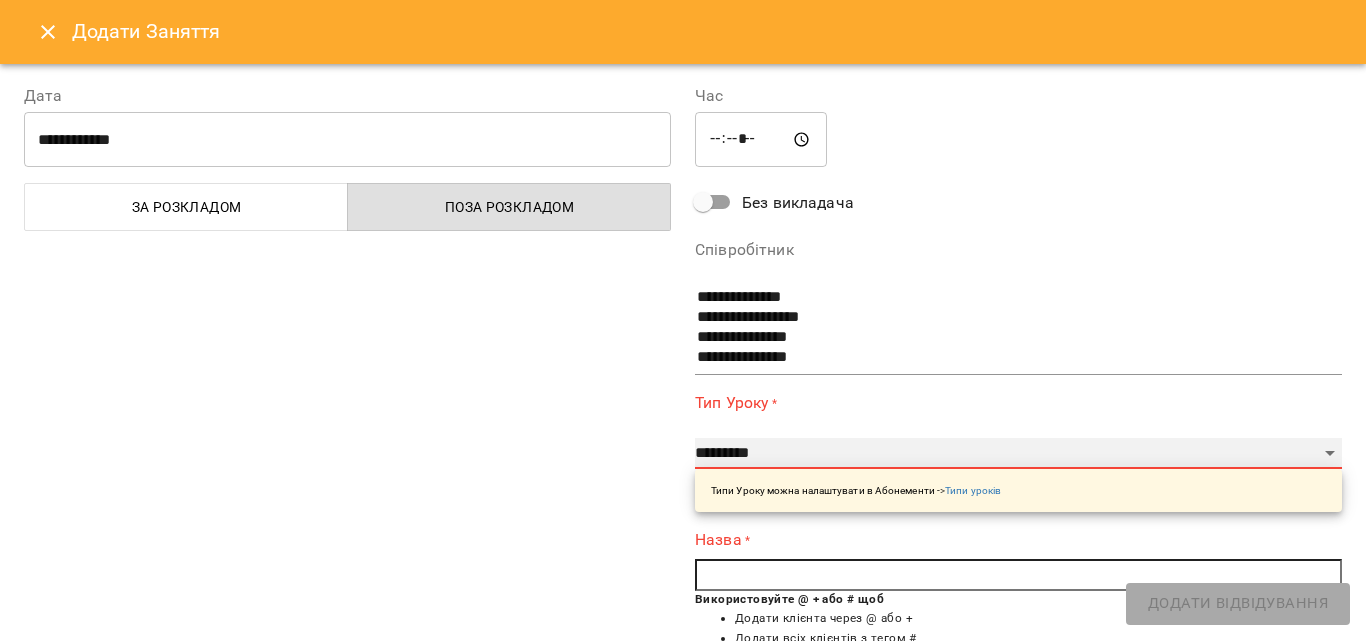 select on "**********" 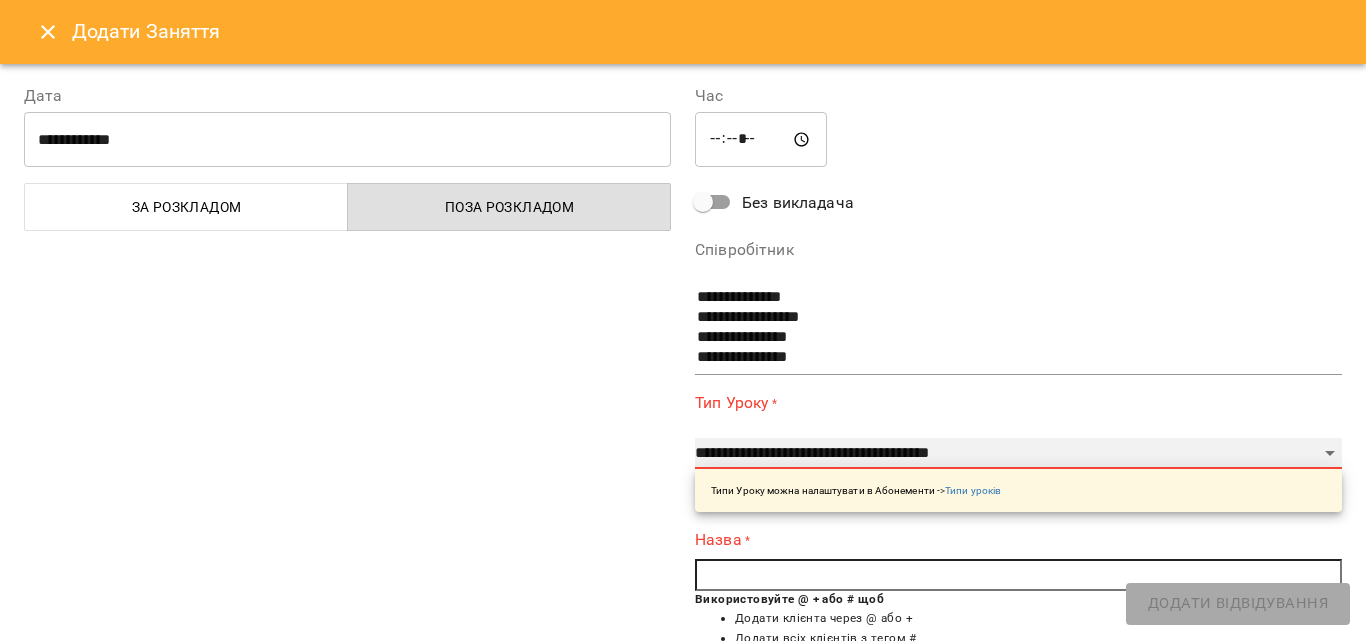 click on "**********" at bounding box center (1018, 454) 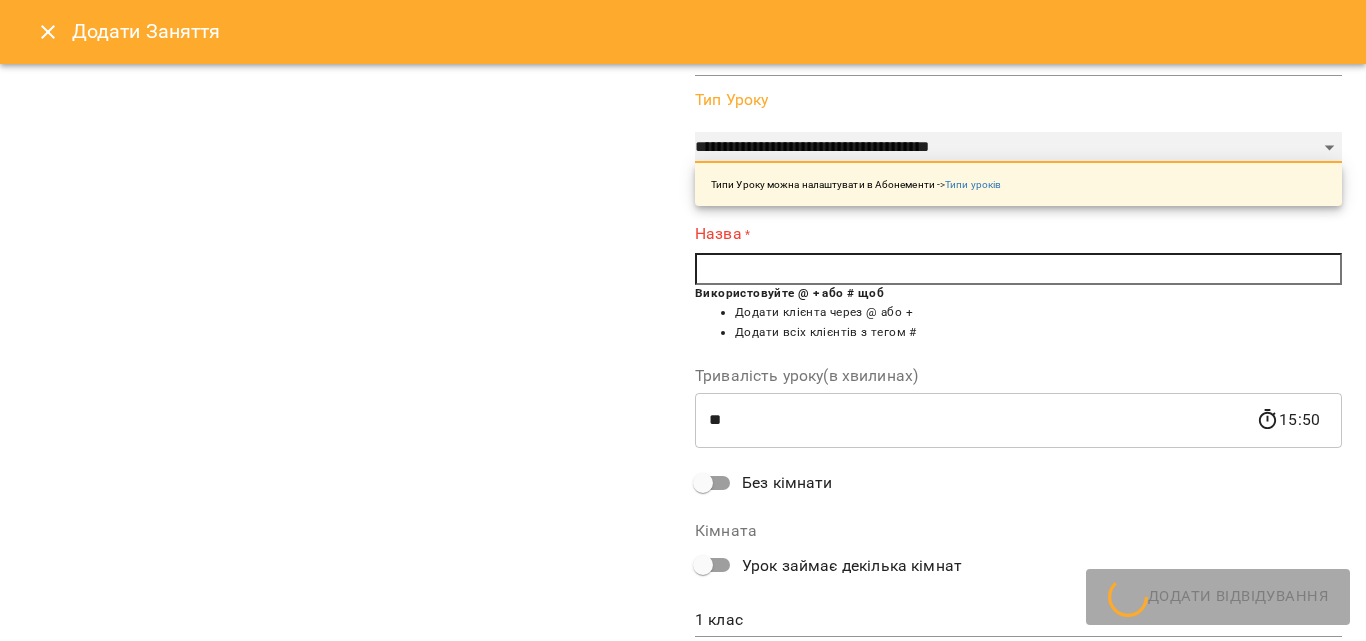 scroll, scrollTop: 300, scrollLeft: 0, axis: vertical 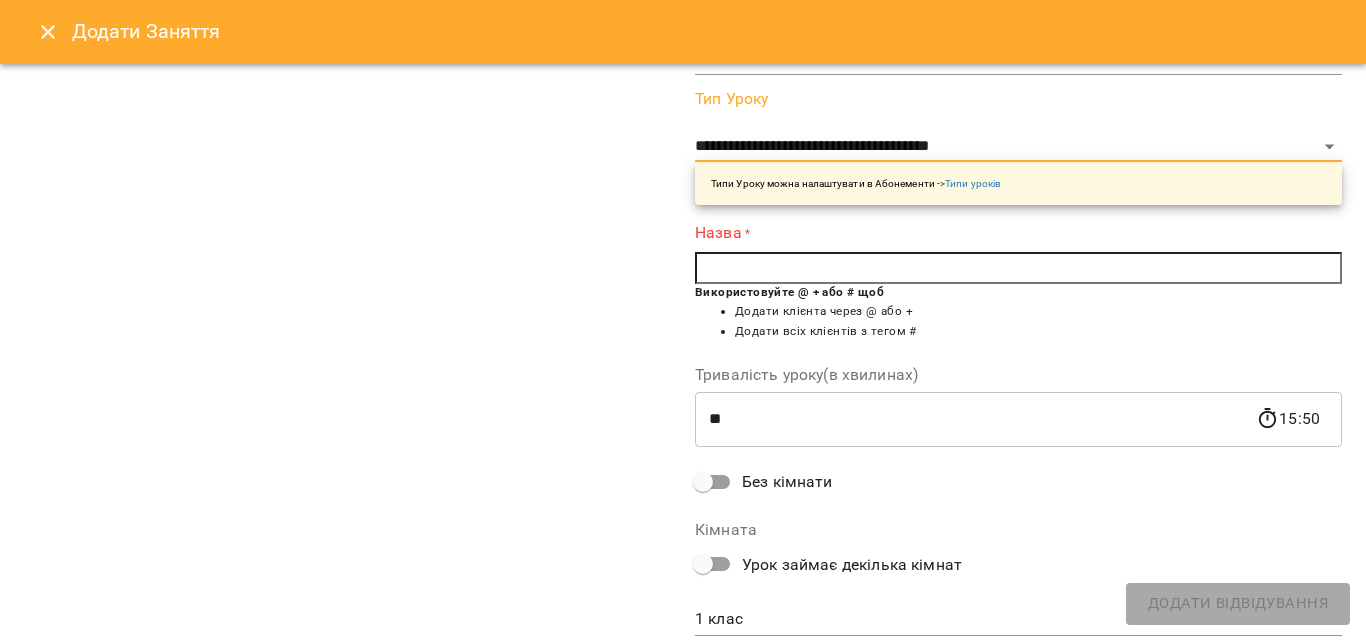 click at bounding box center (1018, 268) 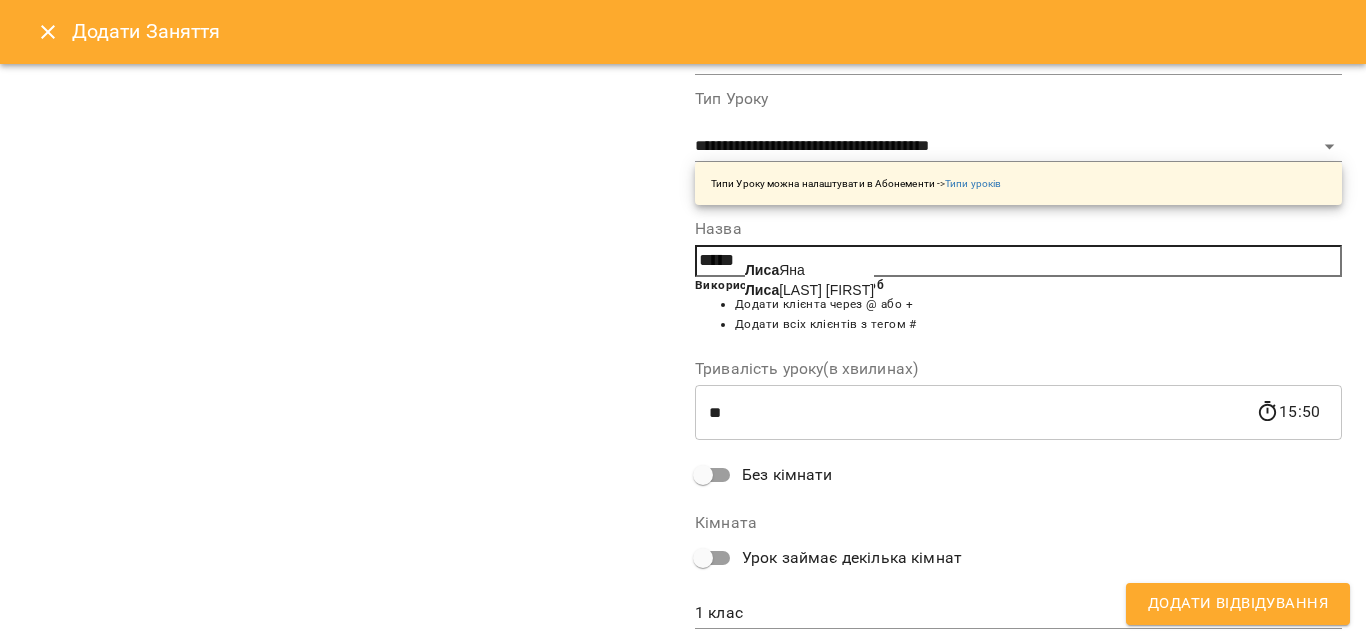 click on "[FIRST] [LAST]" at bounding box center [775, 270] 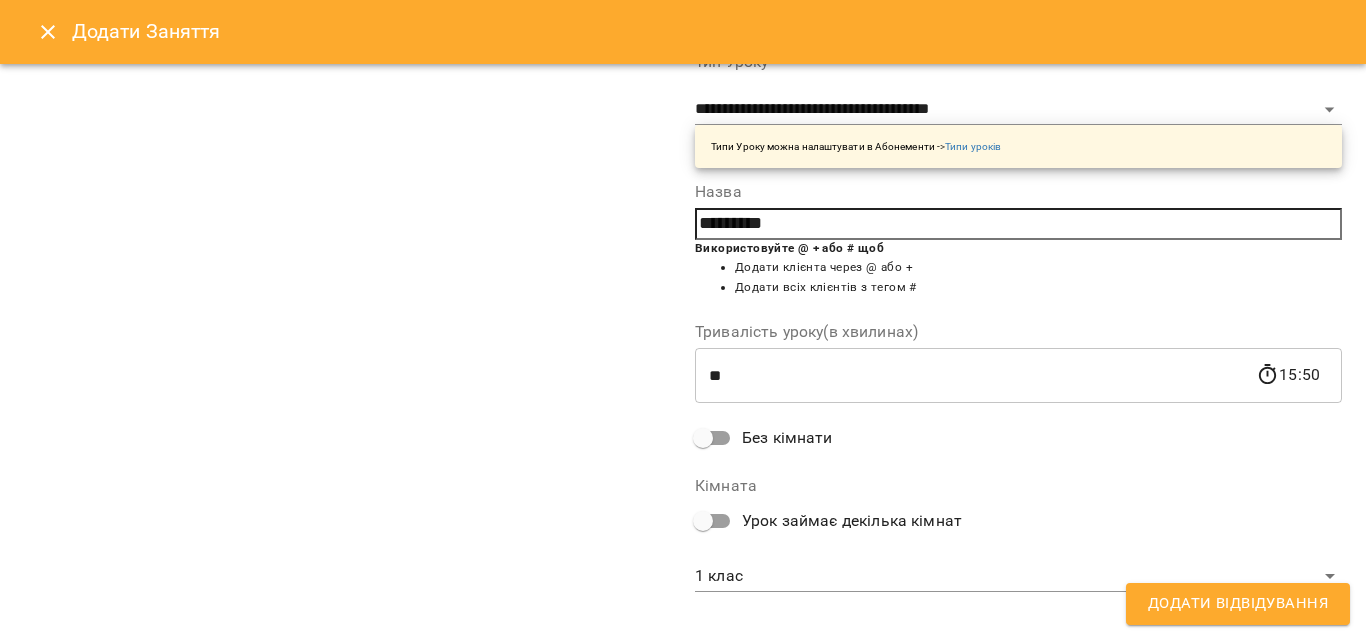 scroll, scrollTop: 356, scrollLeft: 0, axis: vertical 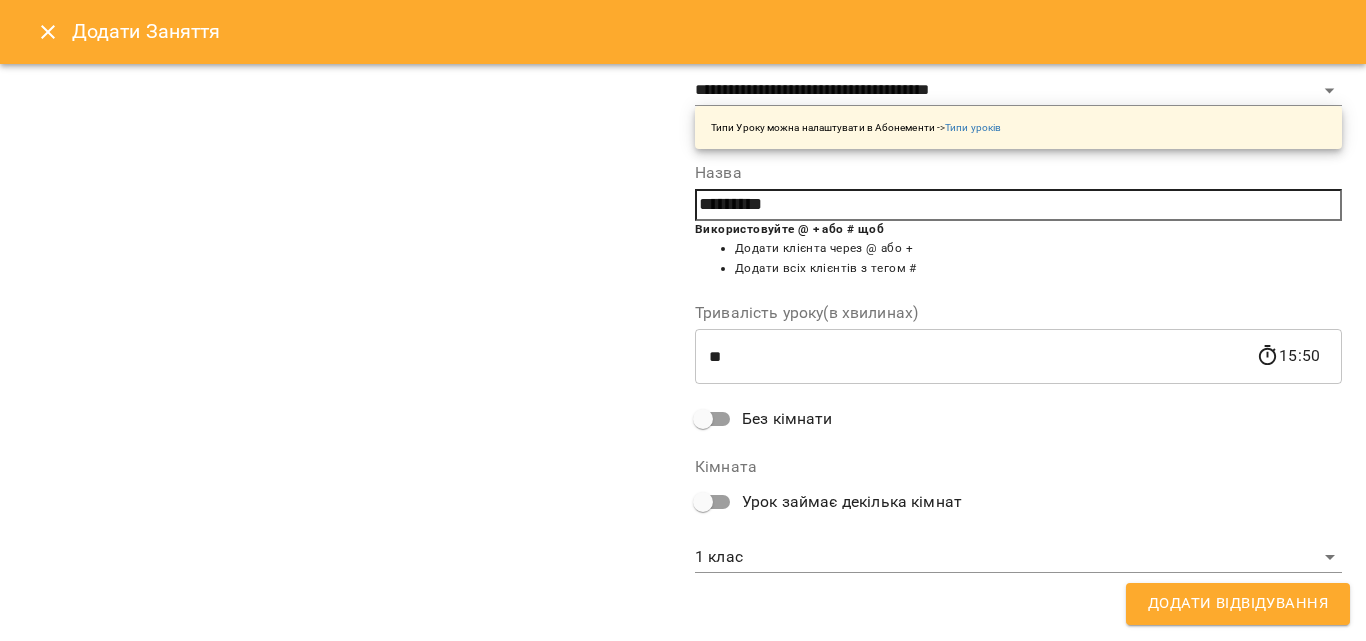 click on "For Business 1 UA Д   Дробна Уляна М   Марченкова Анастасія С   Савіцька Зоряна С   Слободян Андрій А   Антонюк Софія М   Мельник Божена 08 09 10 11 12 13 14 15 16 17 18 19 00:00 -   23:59 😴😴😴 00:00 -   10:00 😴😴😴 12:00 Марченкова Анастасія Умріхіна Марія Фортепіано індивідуальне заняття (50 хвилин) 13:00 Марченкова Анастасія Братанчук Ольга Фортепіано індивідуальне заняття (50 хвилин) 16:00 Марченкова Анастасія Семенюк Дарія Фортепіано індивідуальне заняття (50 хвилин) 20:00 -   23:59 😴😴😴 00:00 -   10:00 😴😴😴 20:00 -   23:59 00:00 -   23:59 00:00 -   10:00 😴😴😴 20:00 -   23:59 00:00" at bounding box center [683, 845] 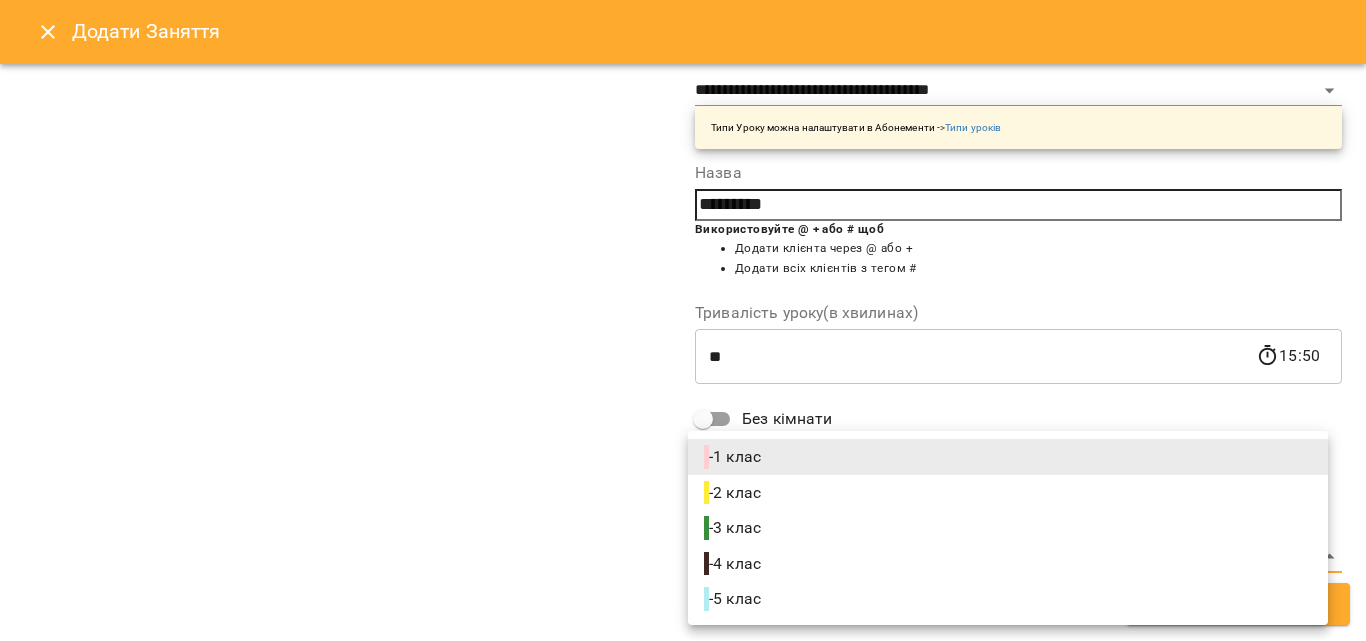 click on "-  5 клас" at bounding box center [734, 599] 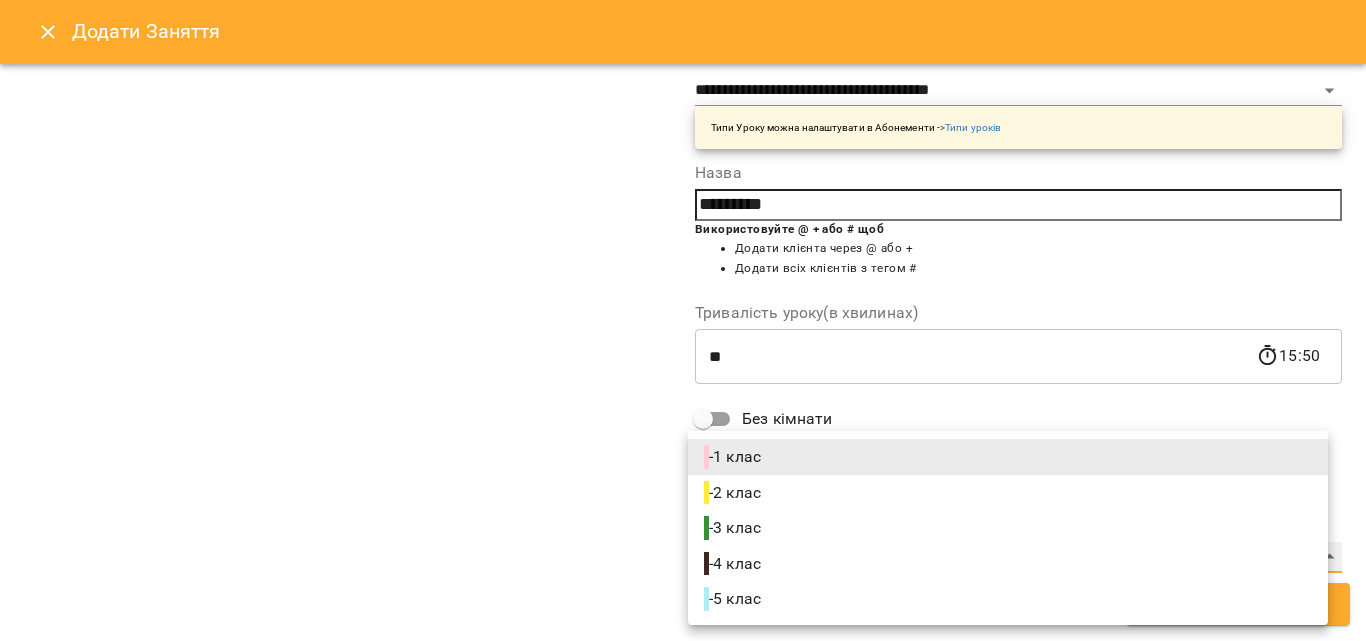 type on "**********" 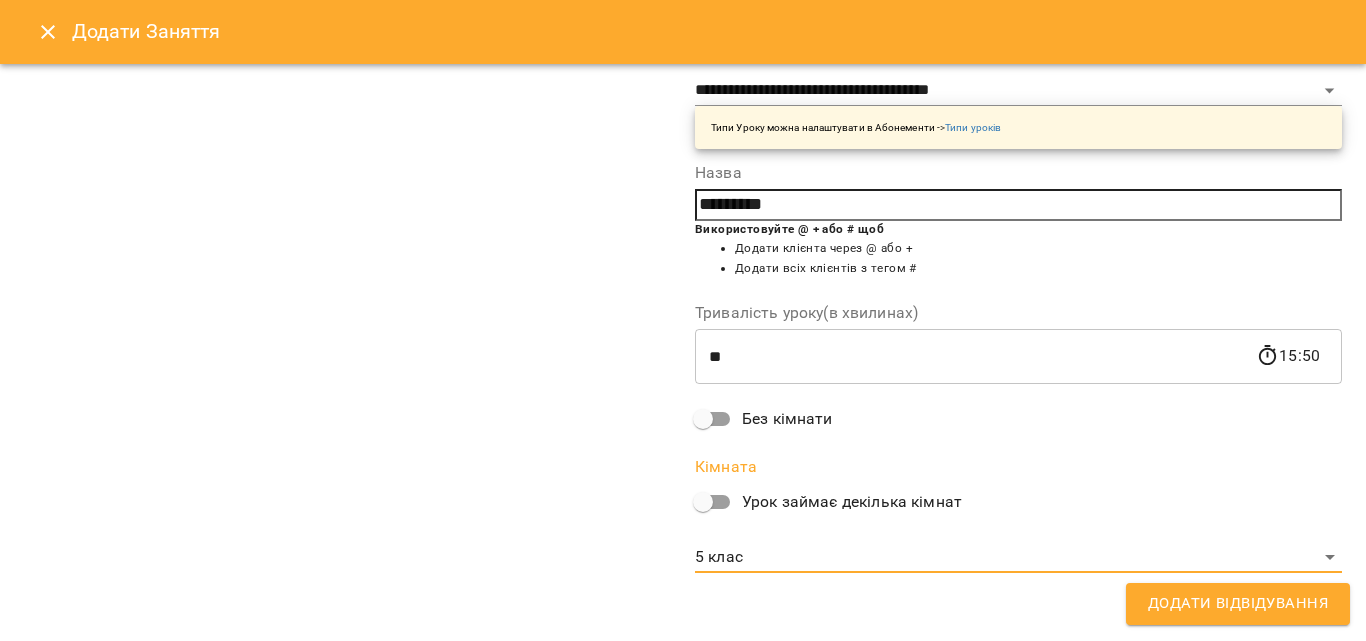 click on "Додати Відвідування" at bounding box center (1238, 604) 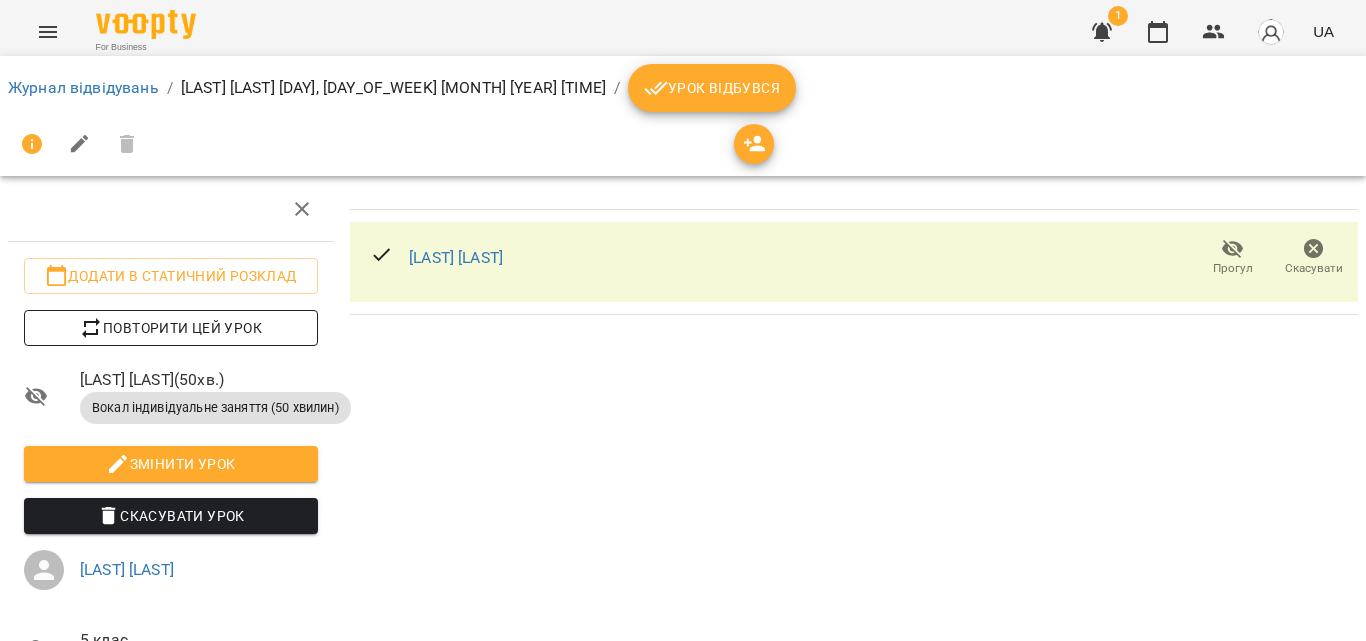 click on "Повторити цей урок" at bounding box center (171, 328) 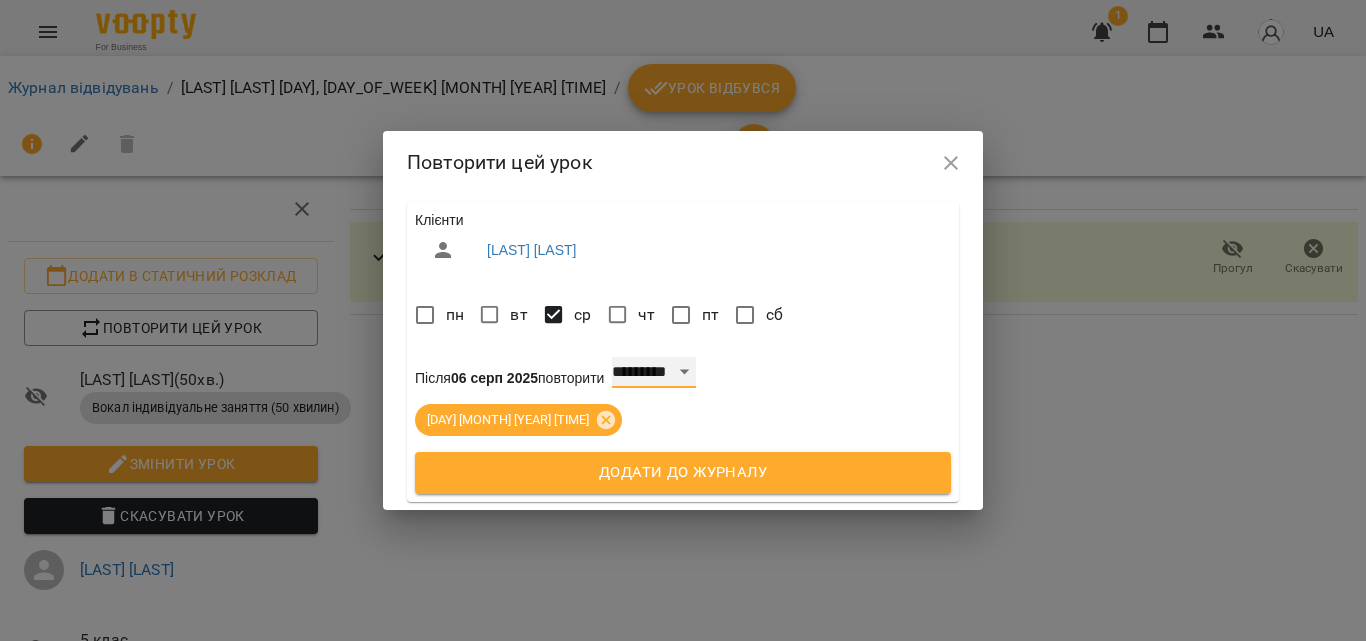click on "**********" at bounding box center (654, 373) 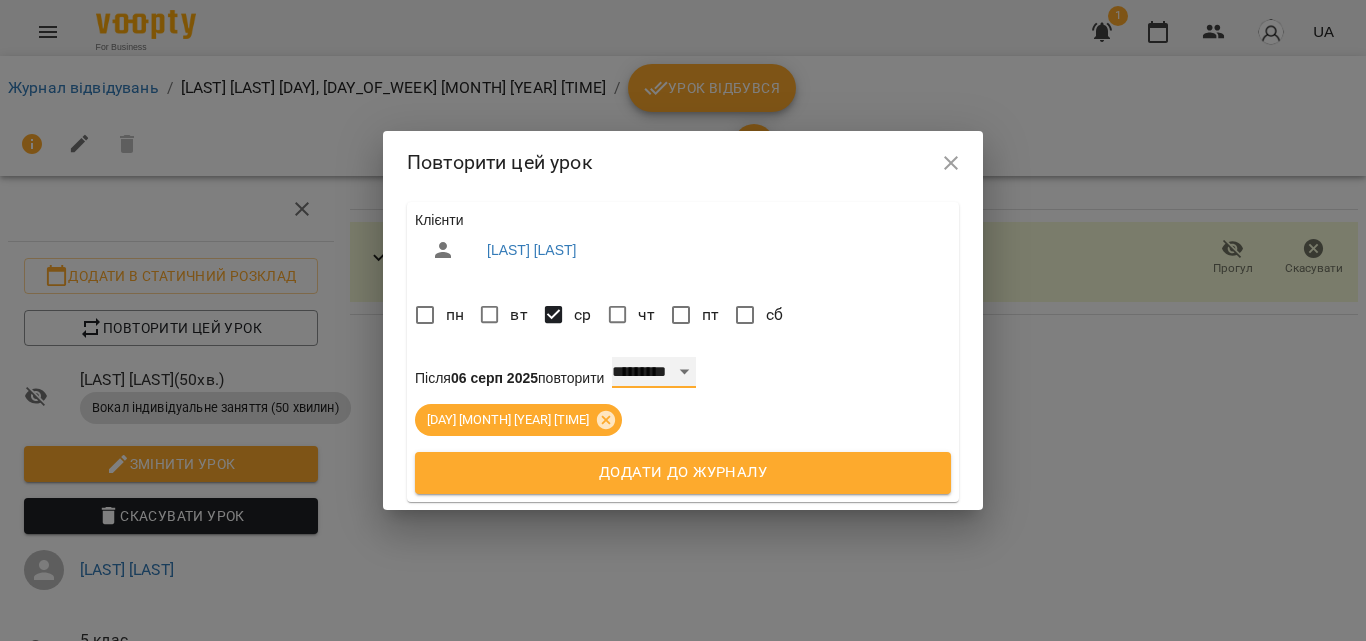 select on "*" 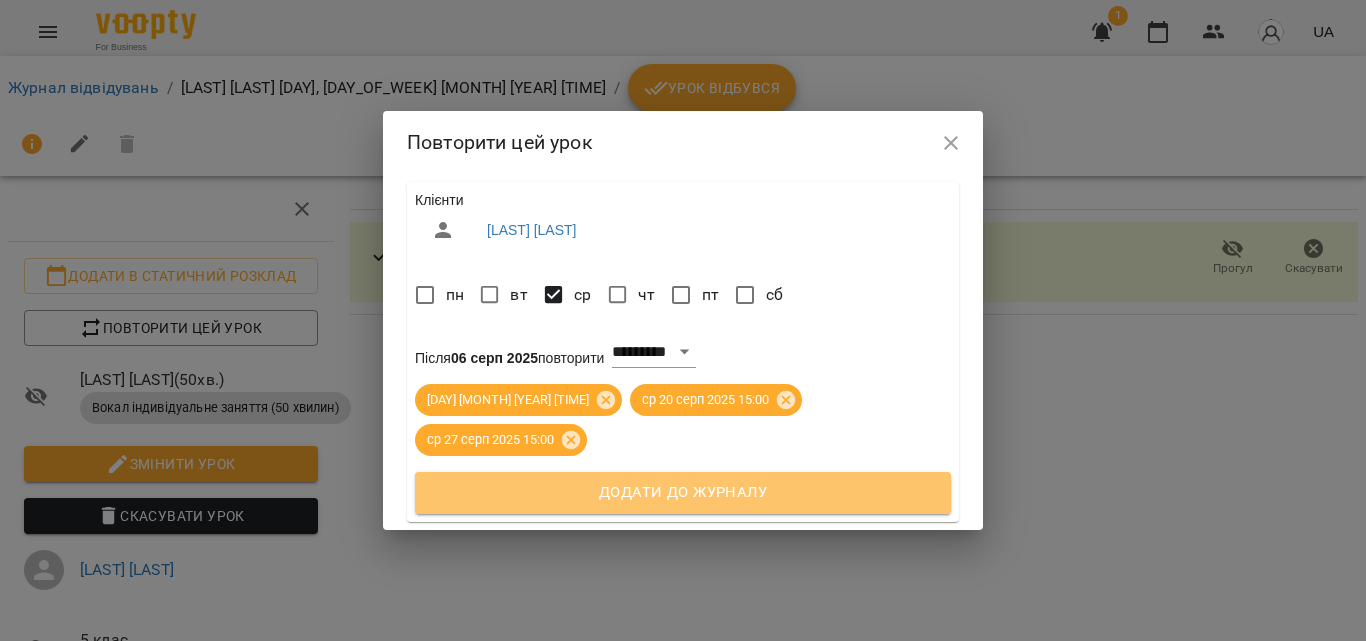 click on "Додати до журналу" at bounding box center [683, 493] 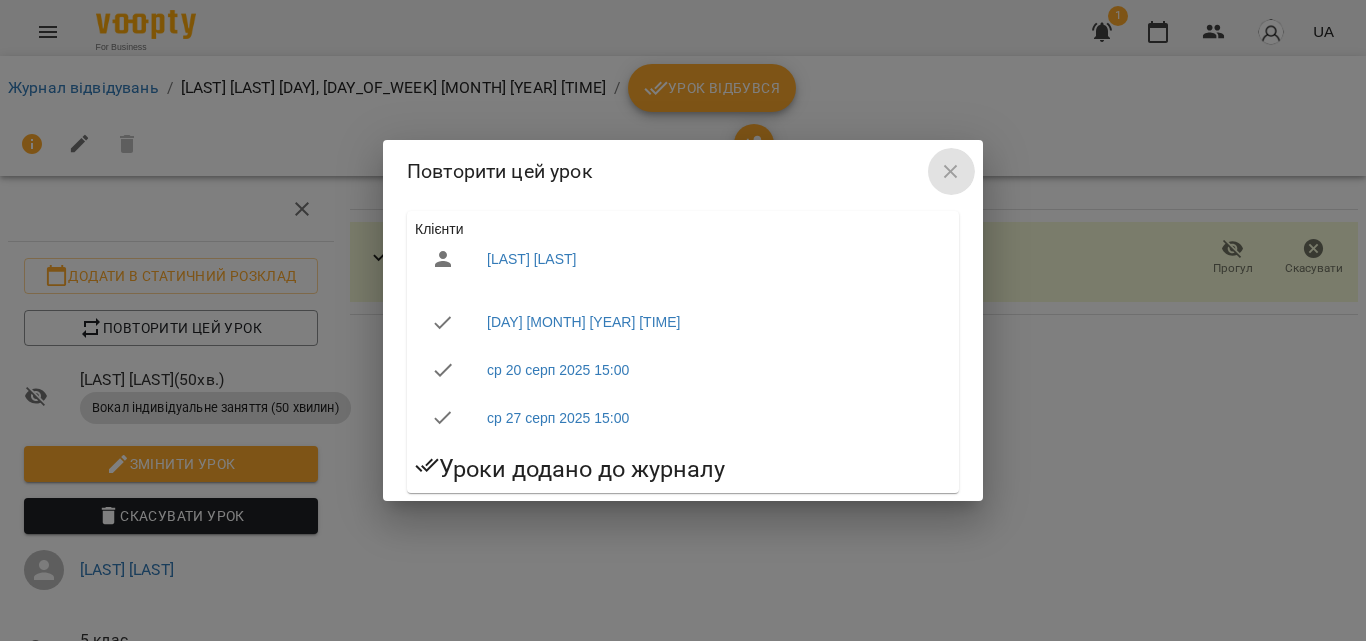 click 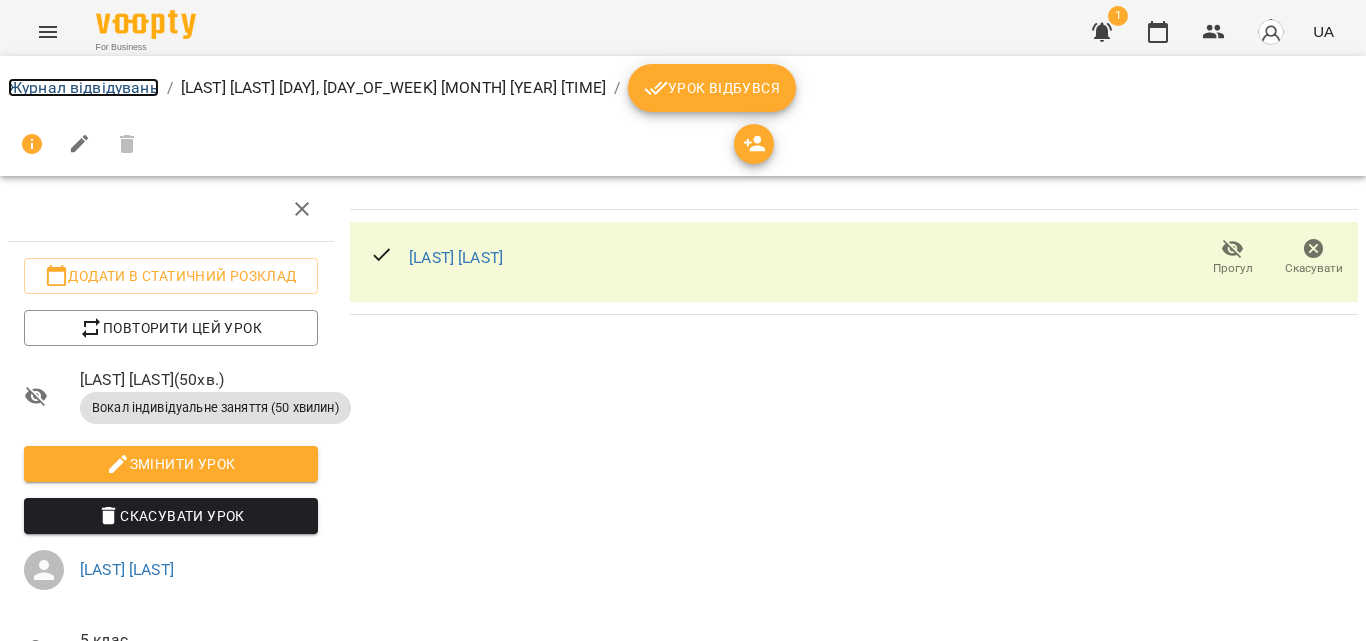click on "Журнал відвідувань" at bounding box center [83, 87] 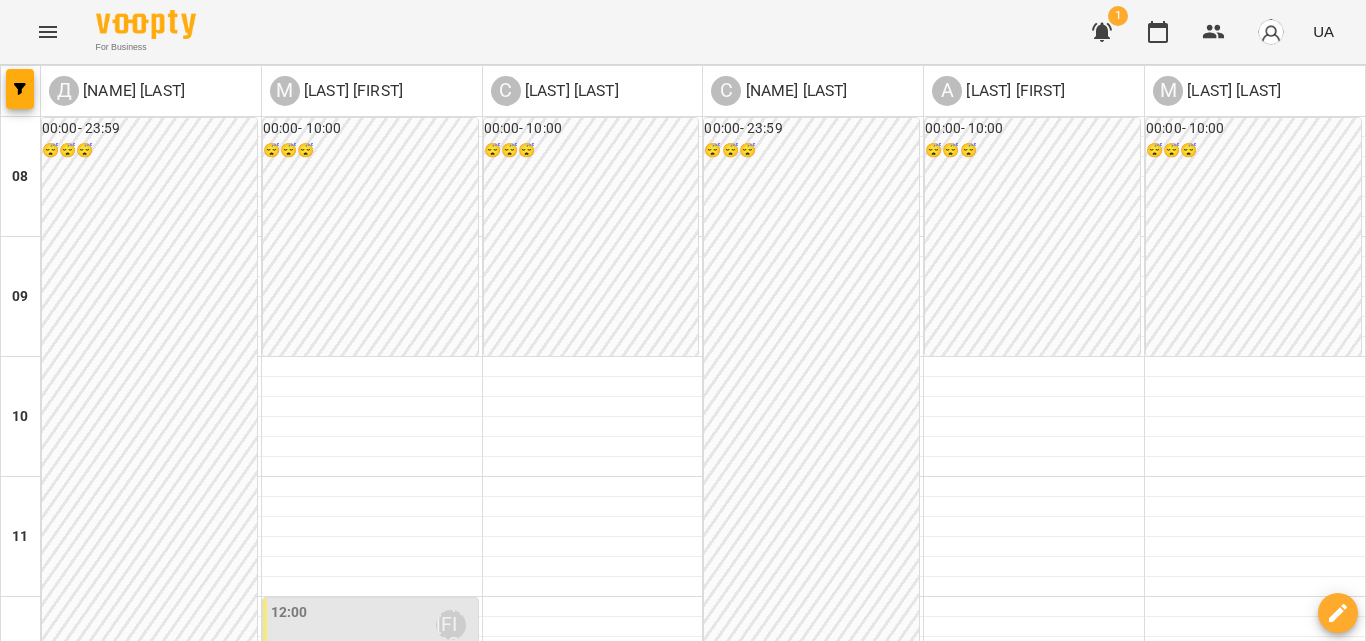 scroll, scrollTop: 800, scrollLeft: 0, axis: vertical 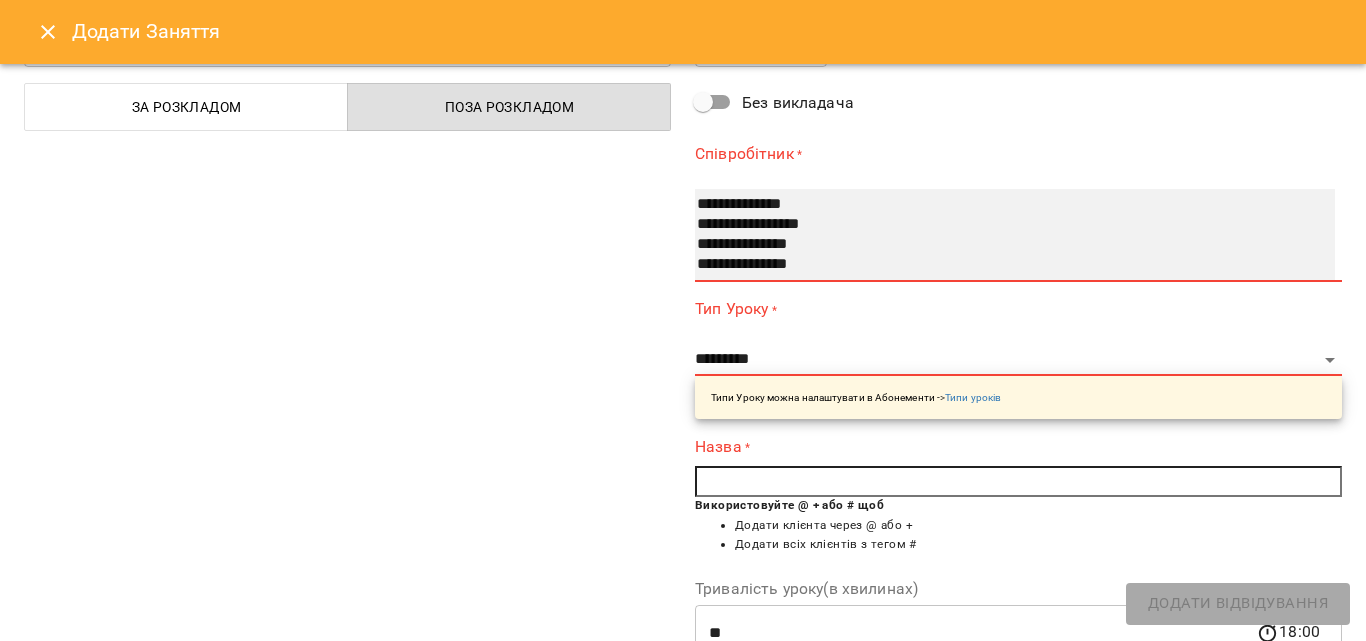 select on "**********" 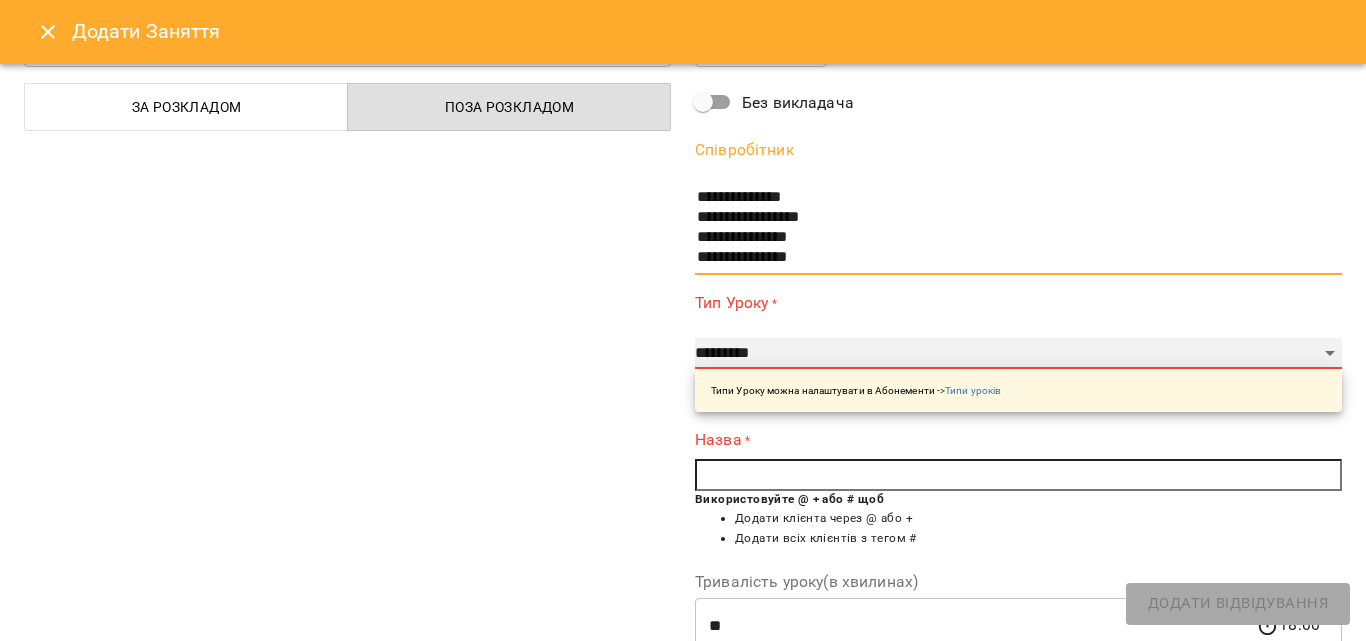 click on "**********" at bounding box center [1018, 354] 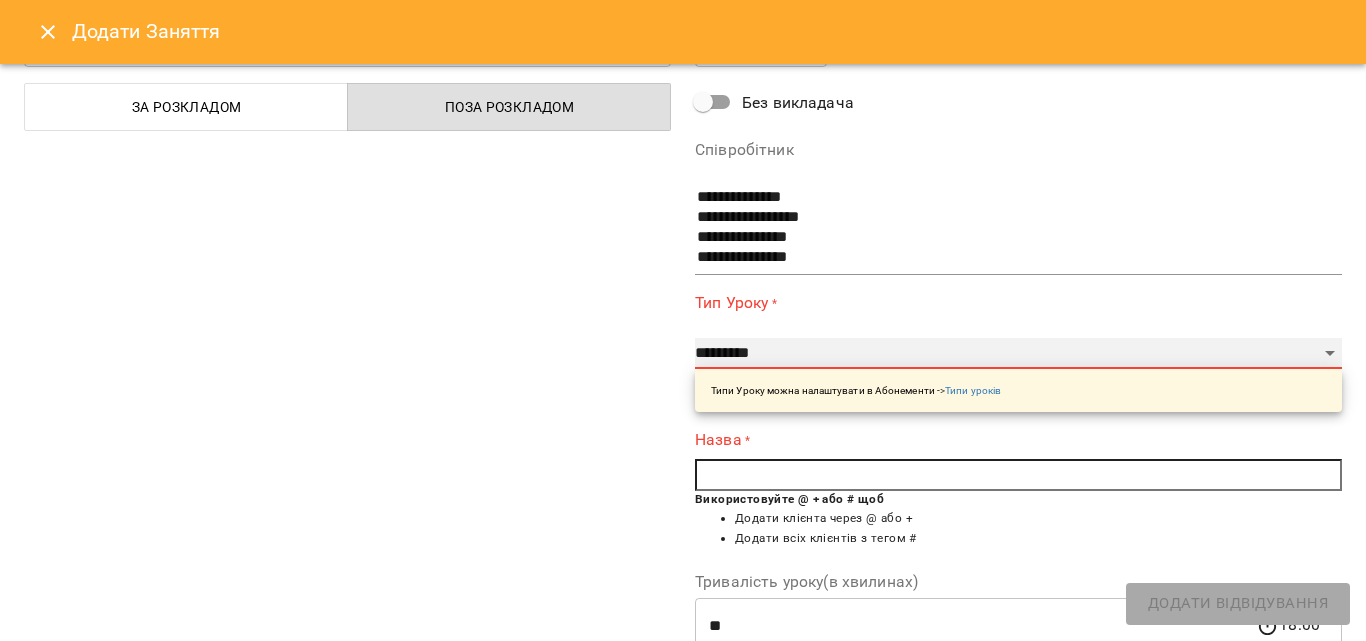 select on "**********" 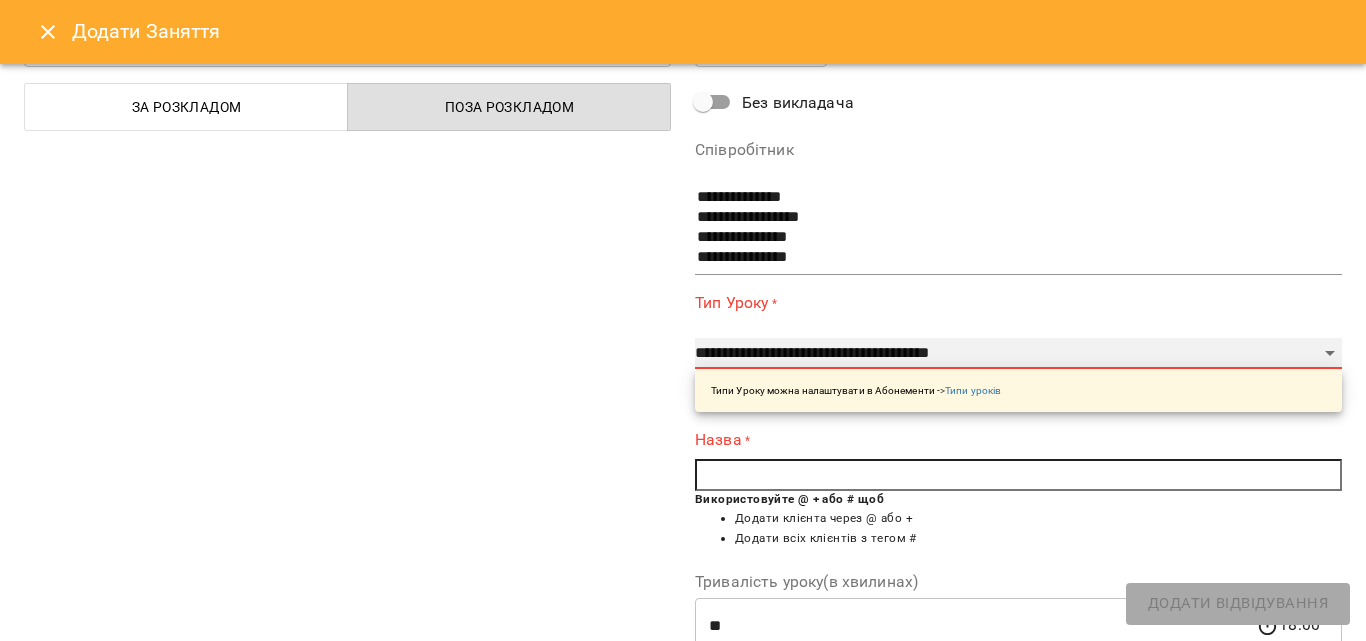 click on "**********" at bounding box center [1018, 354] 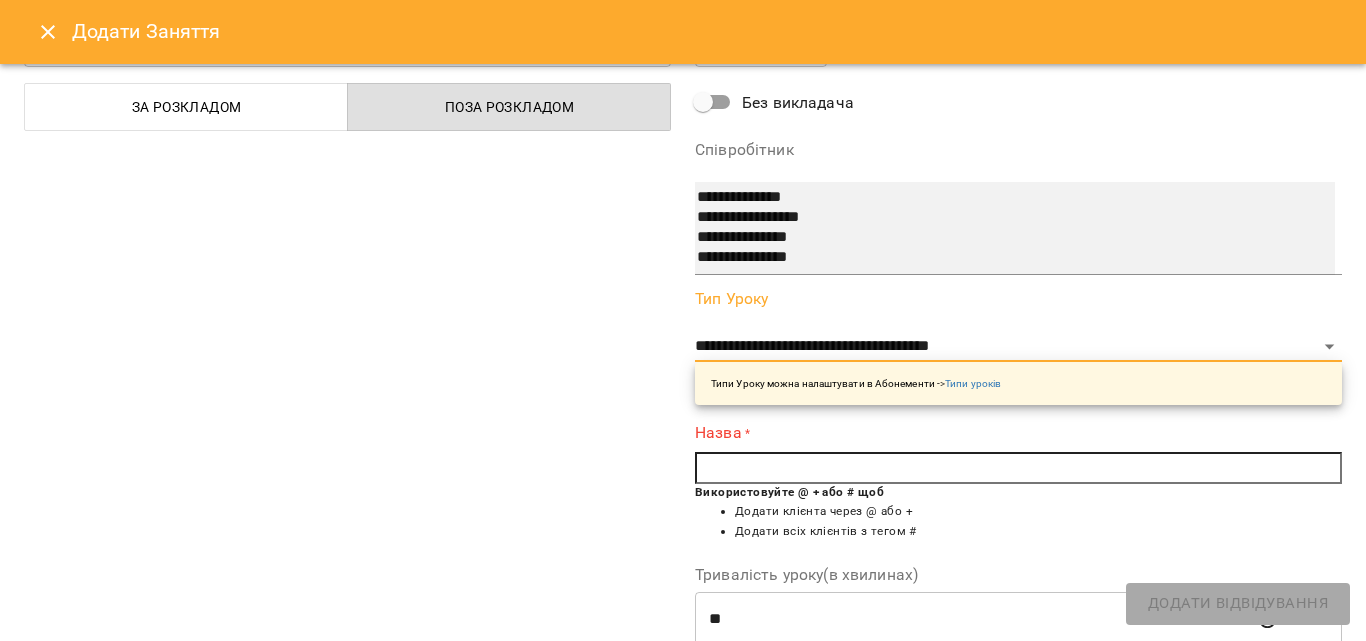 click on "**********" at bounding box center (995, 238) 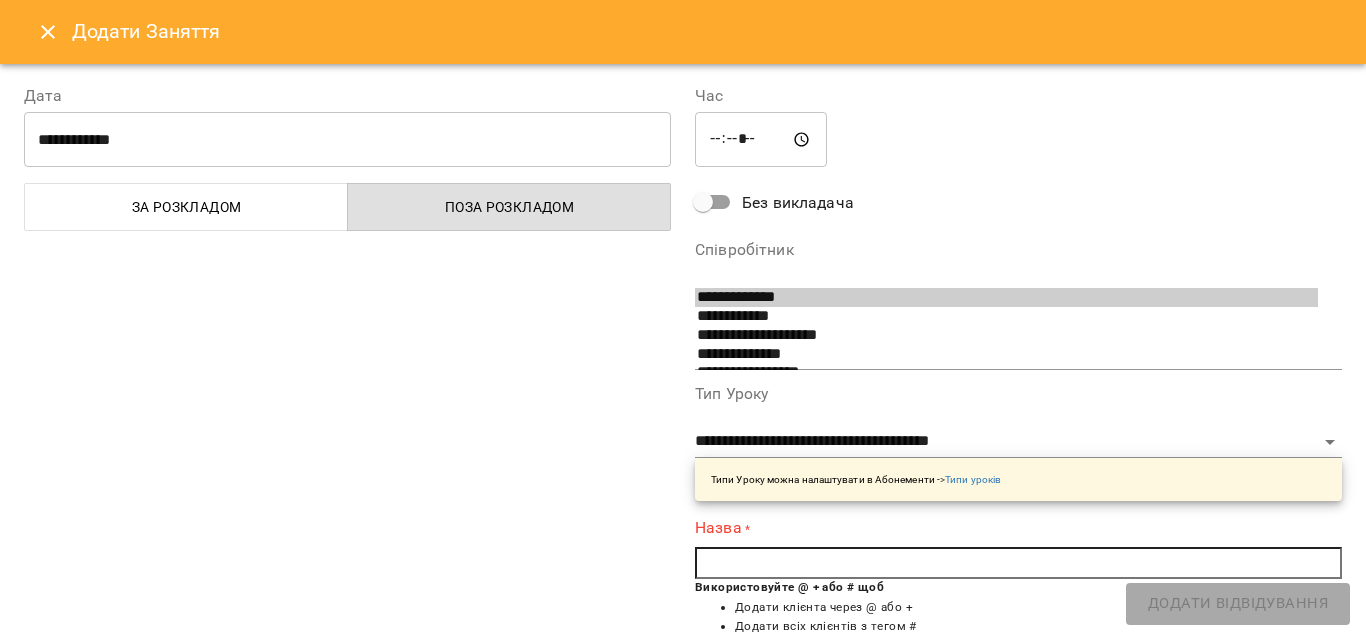 select on "**********" 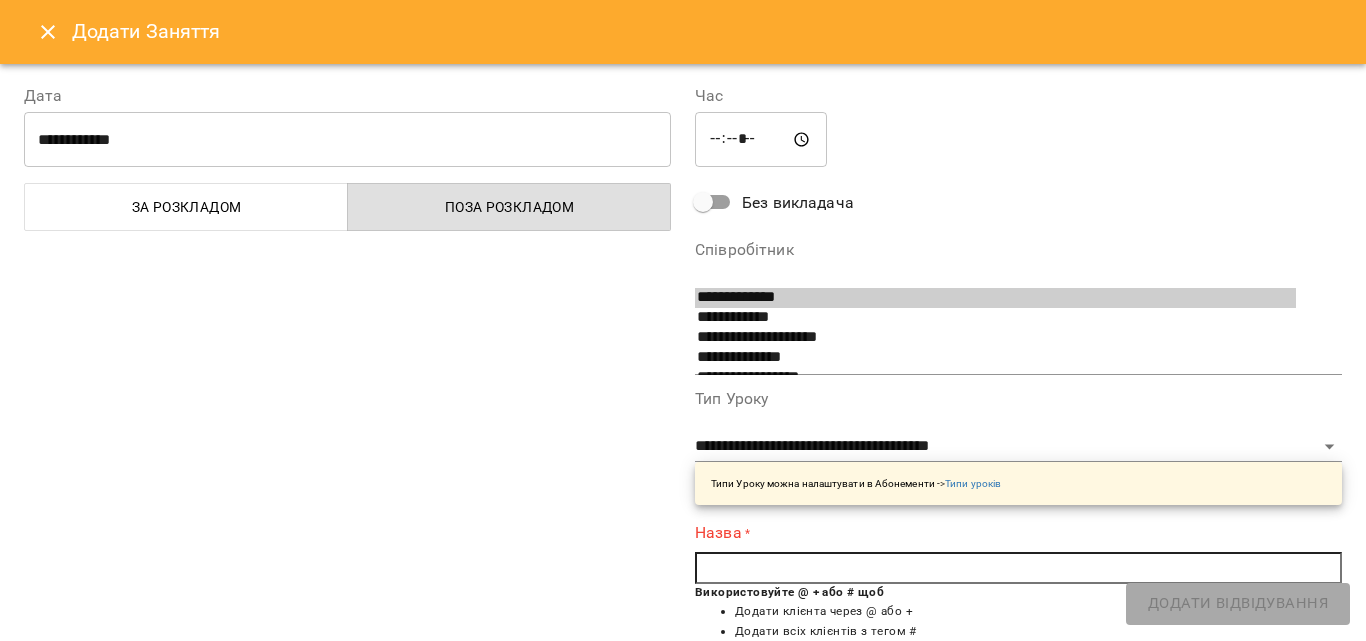 scroll, scrollTop: 0, scrollLeft: 0, axis: both 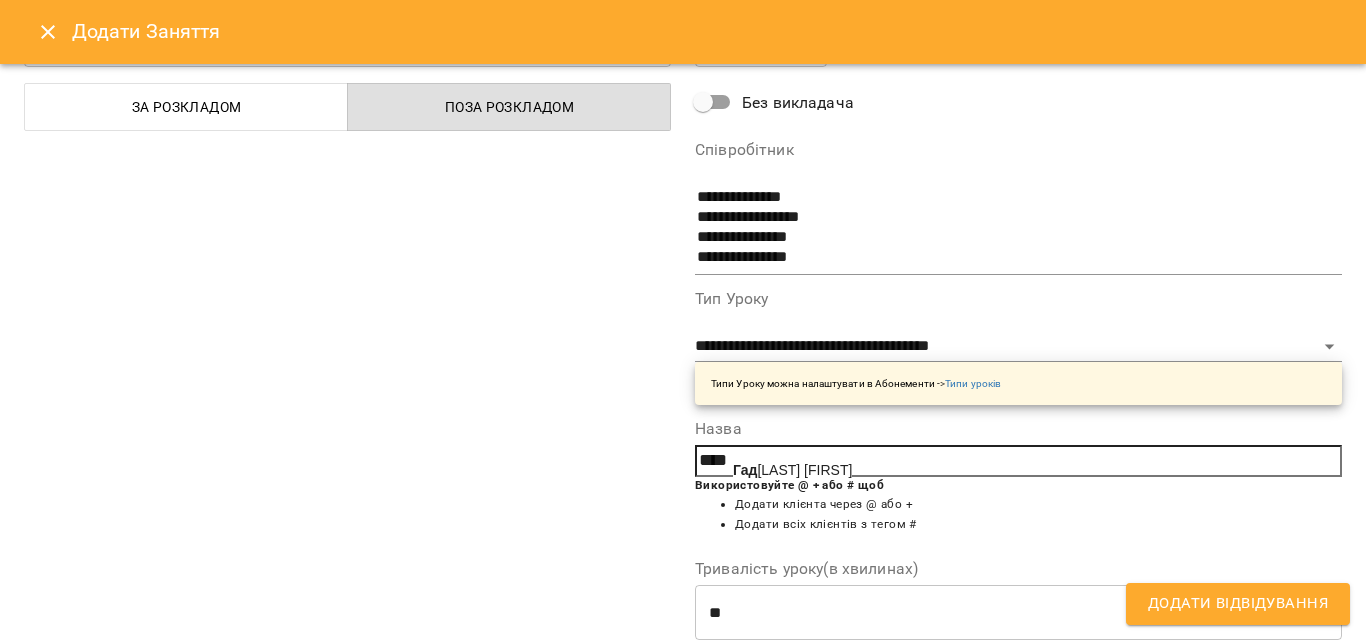 click on "[LAST] [FIRST]" at bounding box center (792, 470) 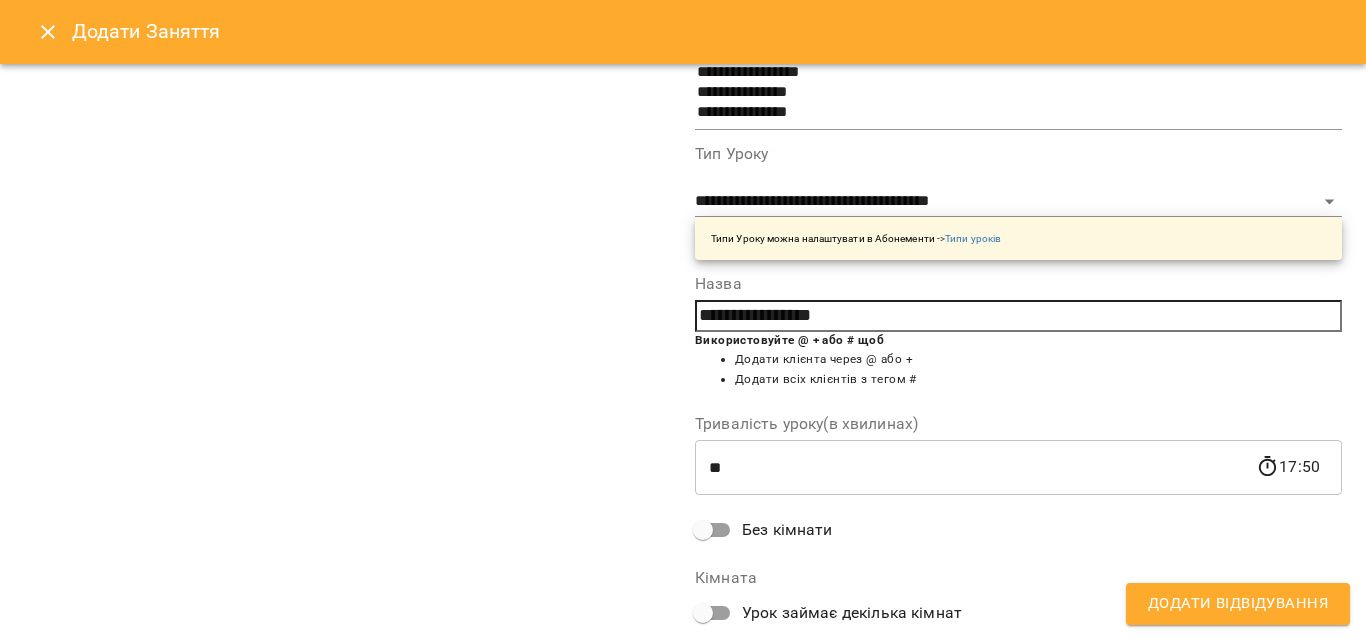 scroll, scrollTop: 356, scrollLeft: 0, axis: vertical 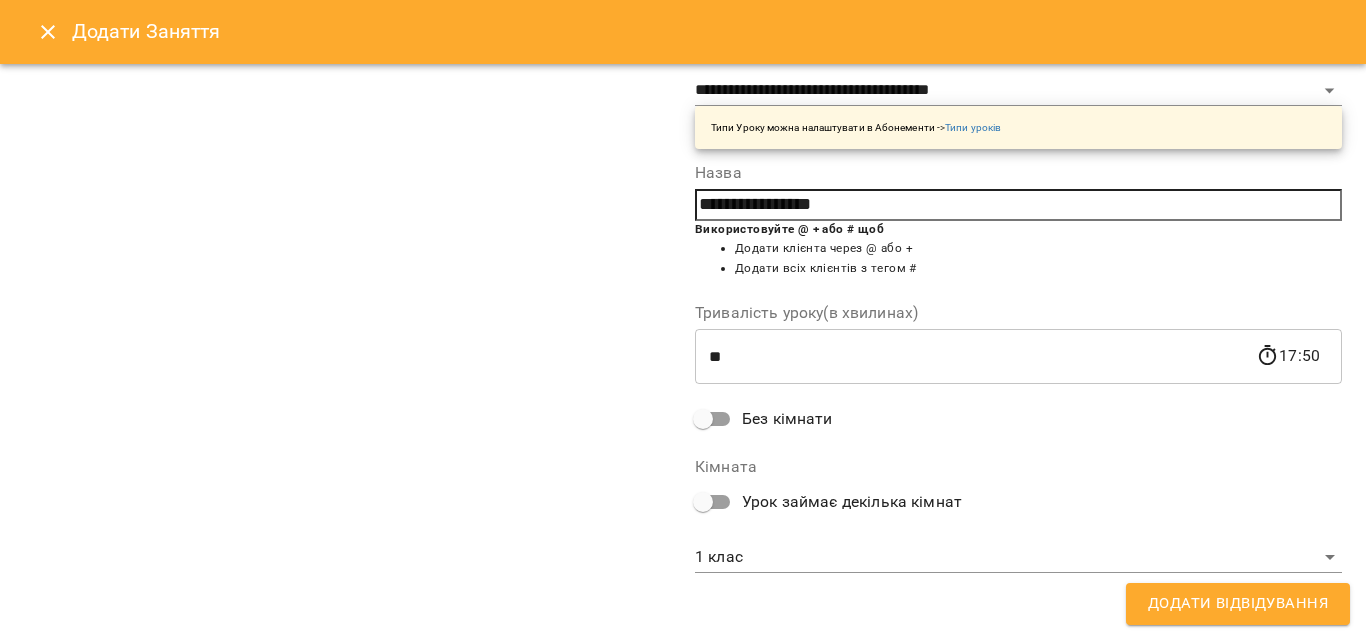 click on "For Business 1 UA Д   [LAST] [LAST]   [LAST] [LAST]   [LAST] [LAST]   [LAST] [LAST]   [LAST] [LAST]   [LAST] [LAST] 08 09 10 11 12 13 14 15 16 17 18 19 00:00 -   23:59 😴😴😴 00:00 -   10:00 😴😴😴 12:00 [LAST] [LAST] [LAST] [LAST] Фортепіано індивідуальне заняття (50 хвилин) 13:00 [LAST] [LAST] [LAST] [LAST] Фортепіано індивідуальне заняття (50 хвилин) 16:00 [LAST] [LAST] [LAST] [LAST] Фортепіано індивідуальне заняття (50 хвилин) 20:00 -   23:59 😴😴😴 00:00 -   10:00 😴😴😴 15:00 [LAST] [LAST] [LAST] [LAST] 20:00 -   23:59 😴😴😴 00:00 -   23:59 00:00 -   -" at bounding box center (683, 845) 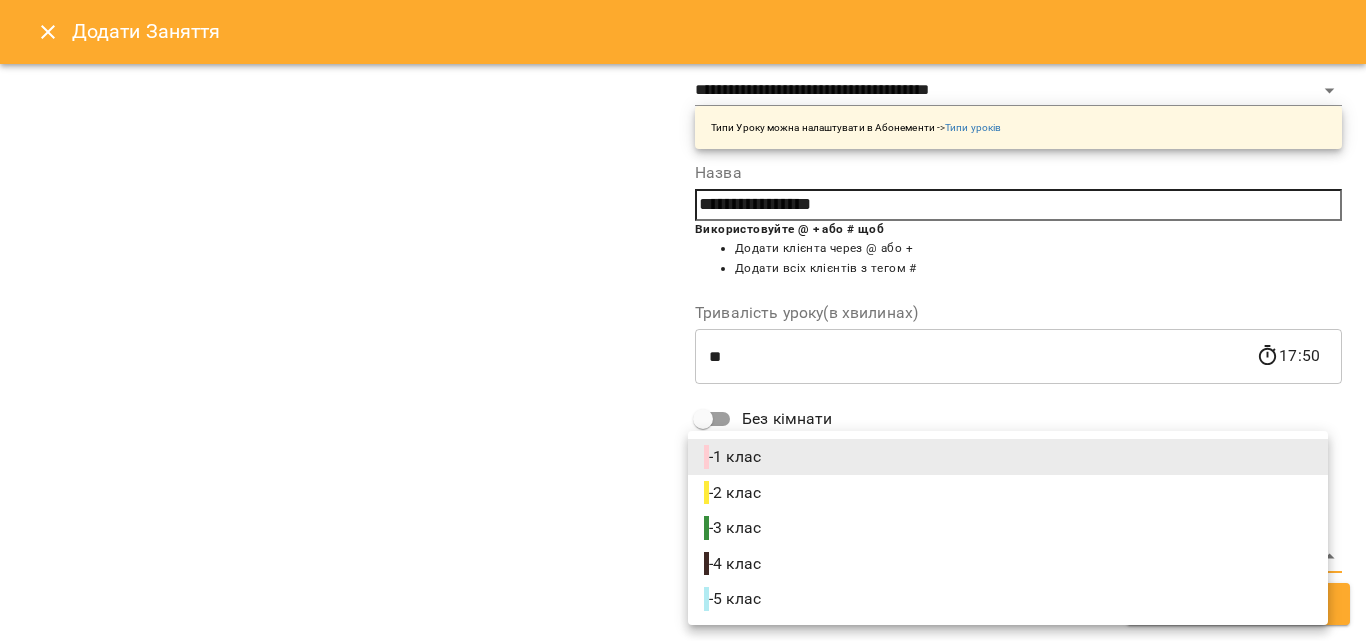 click on "-  5 клас" at bounding box center [734, 599] 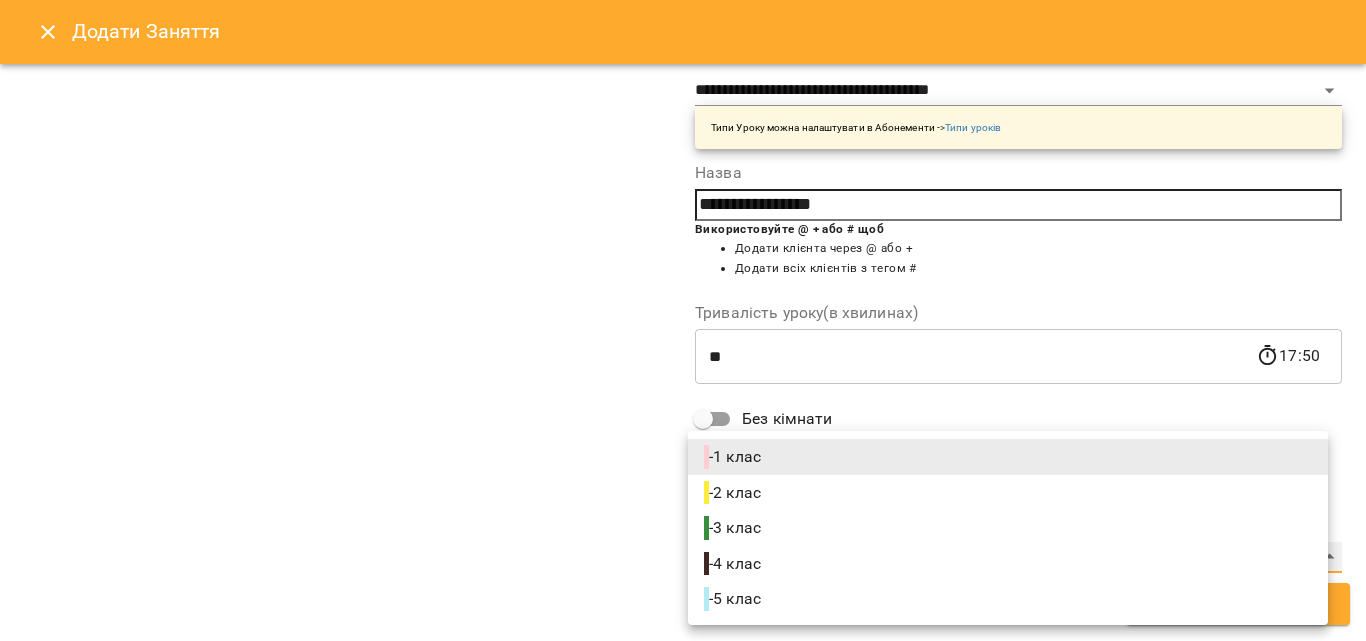 type on "**********" 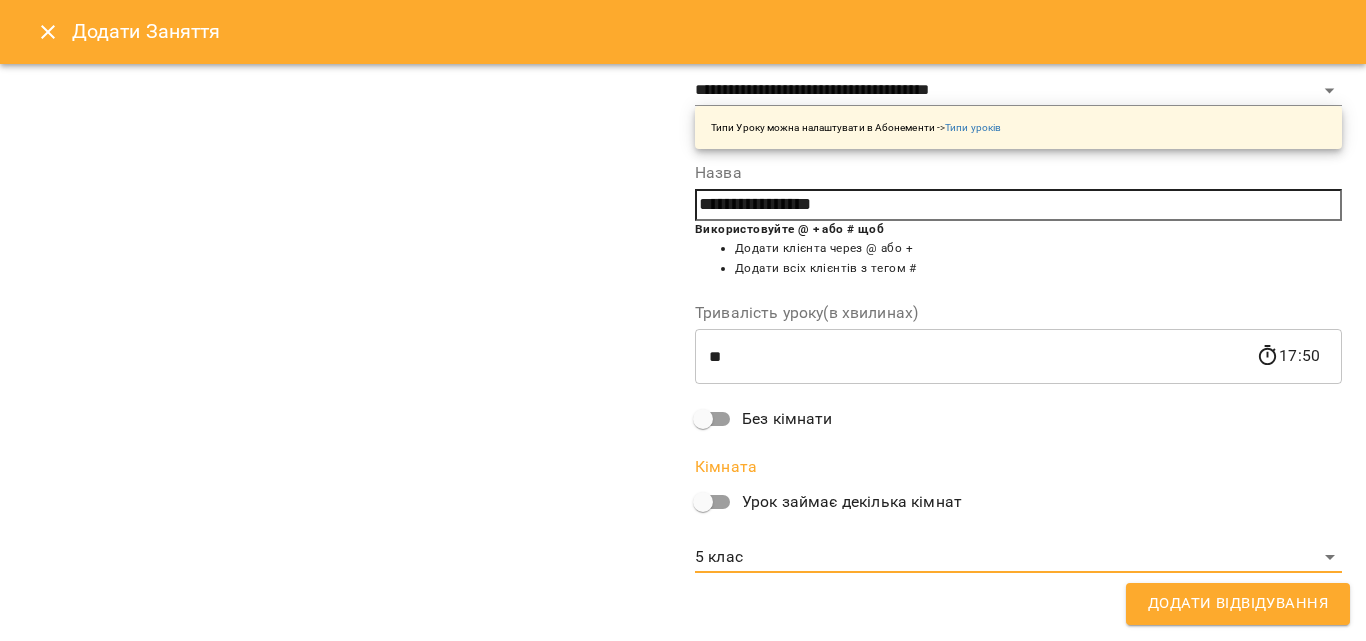 click on "Додати Відвідування" at bounding box center (1238, 604) 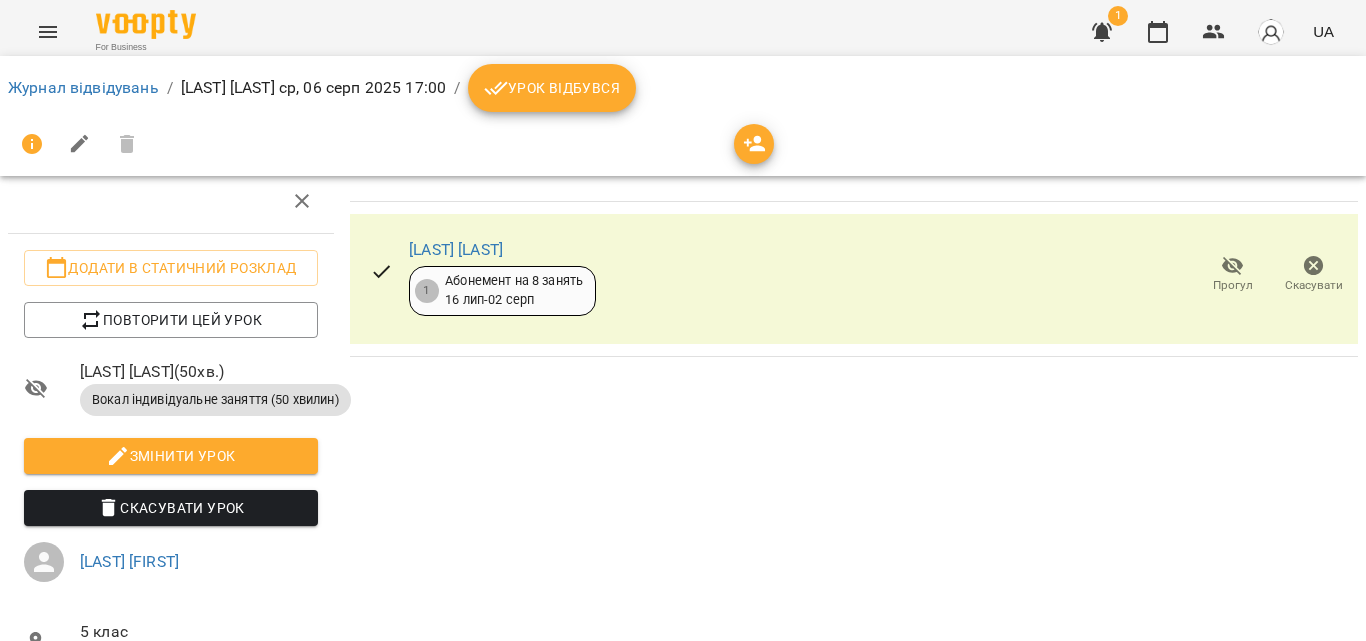 scroll, scrollTop: 0, scrollLeft: 0, axis: both 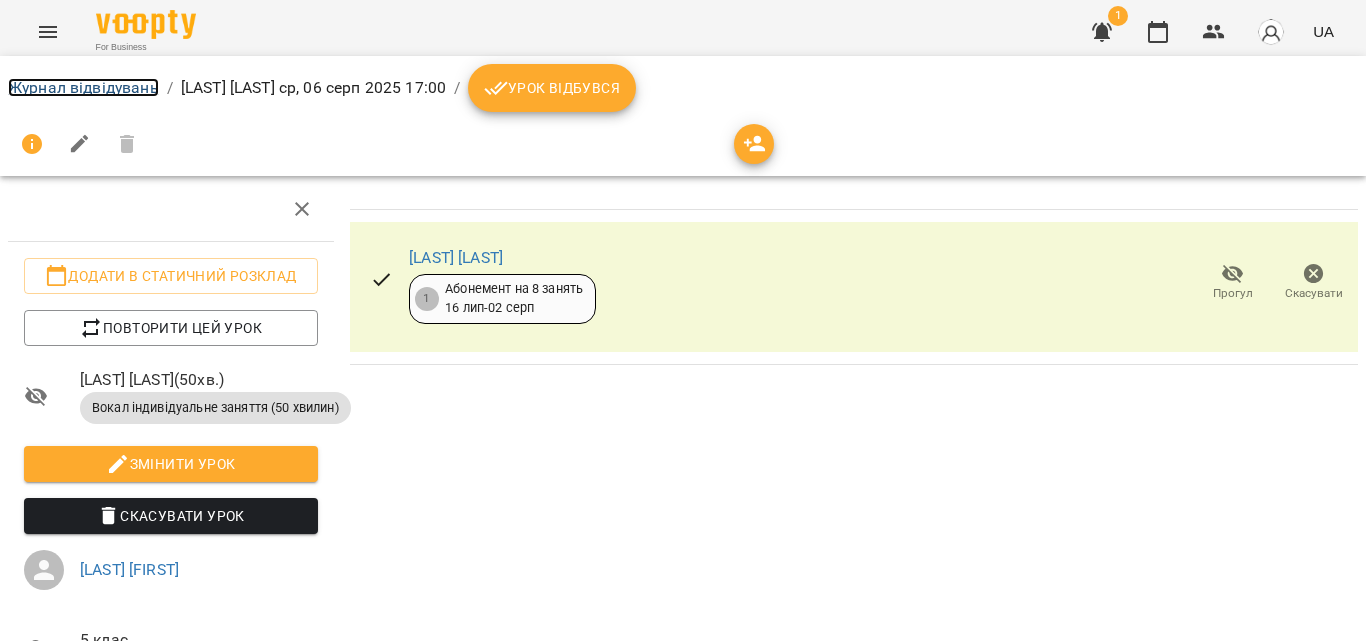 click on "Журнал відвідувань" at bounding box center (83, 87) 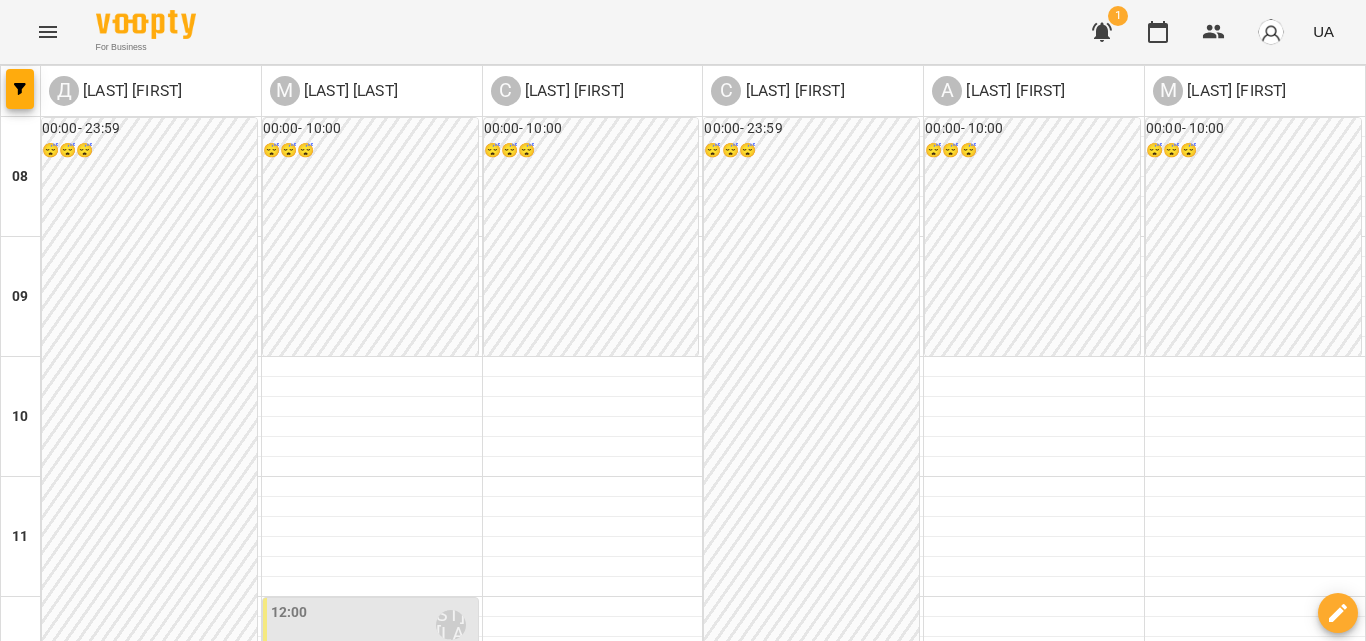 scroll, scrollTop: 900, scrollLeft: 0, axis: vertical 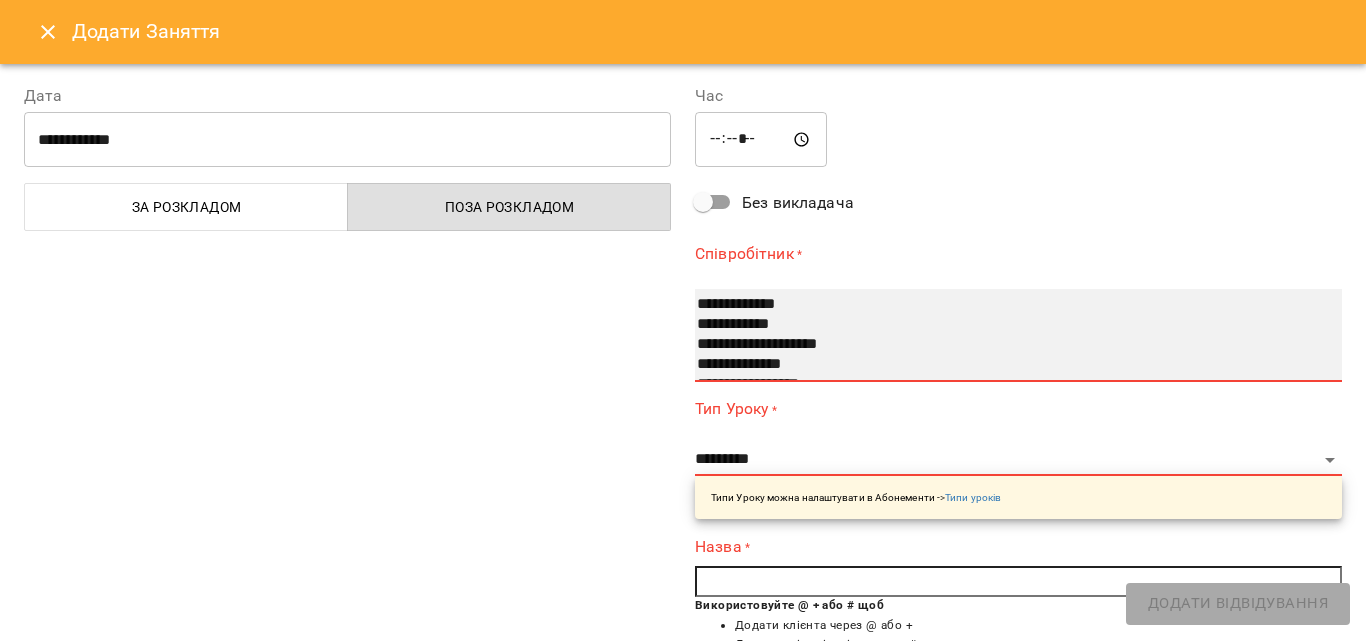 select on "**********" 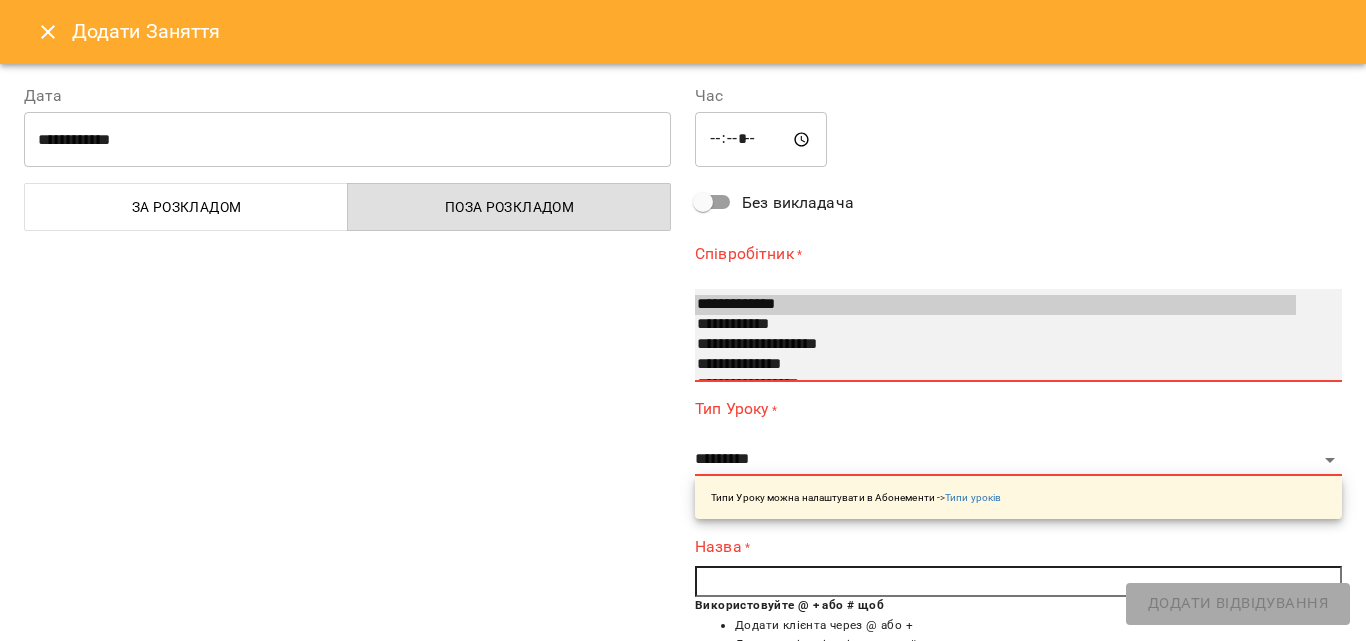 click on "**********" at bounding box center [995, 305] 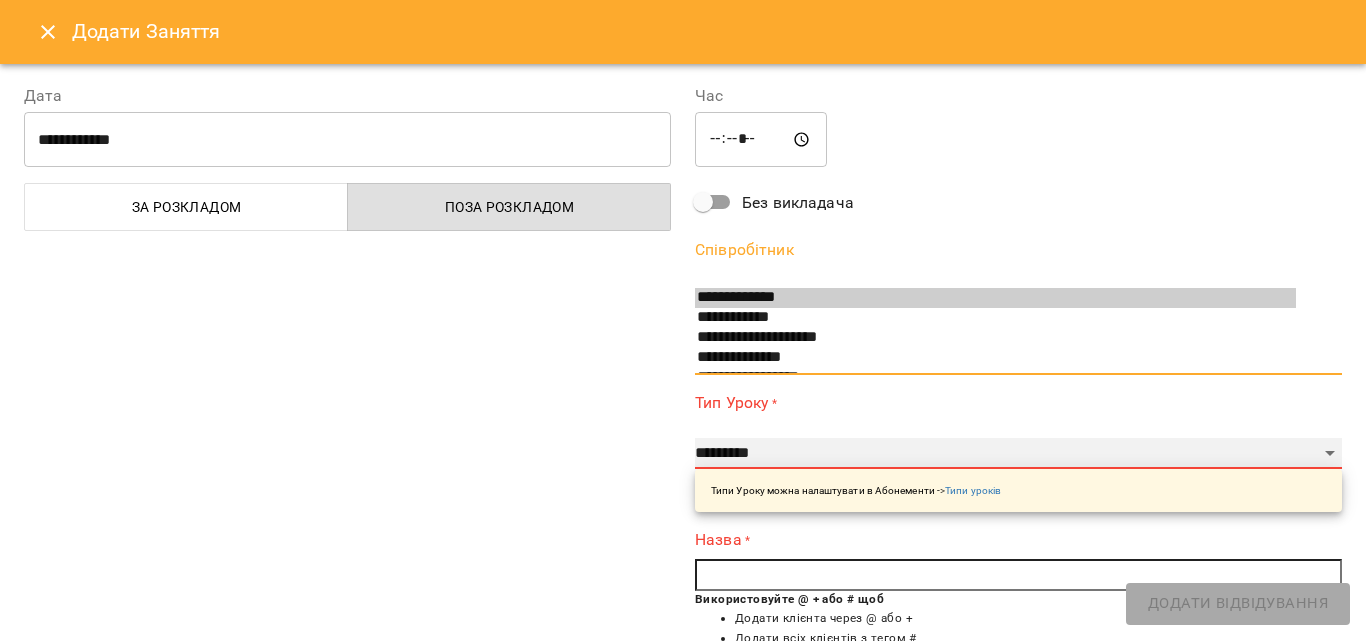 click on "**********" at bounding box center [1018, 454] 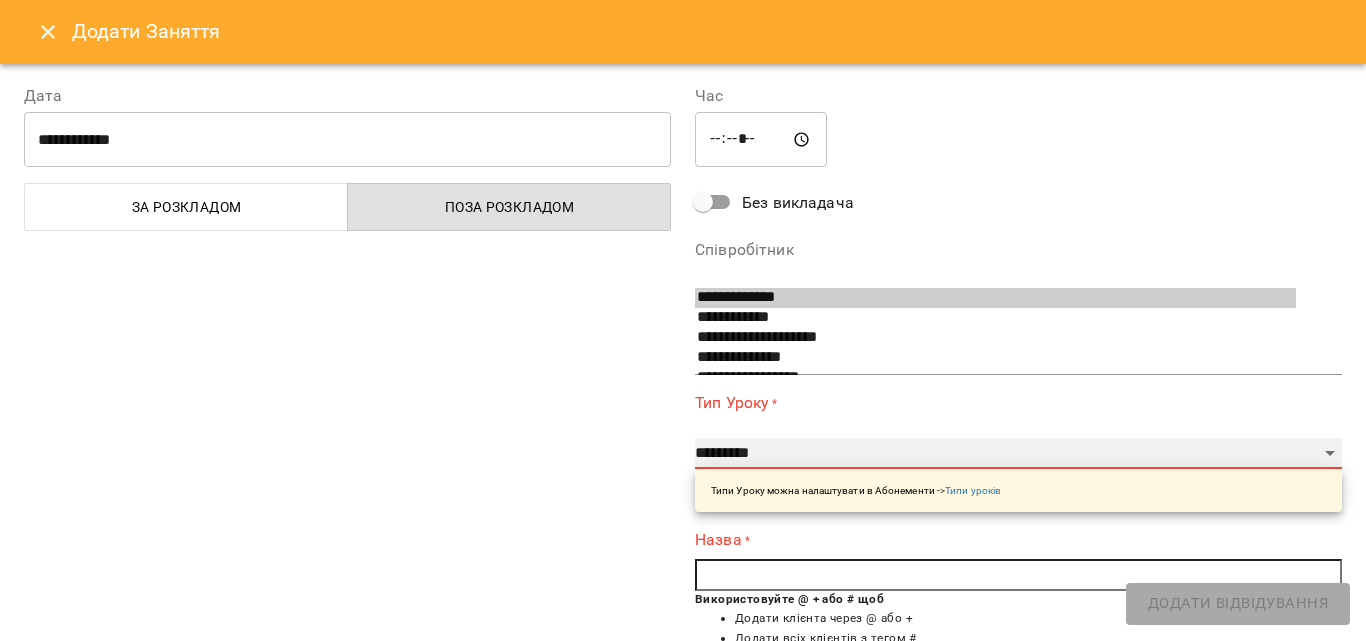 select on "**********" 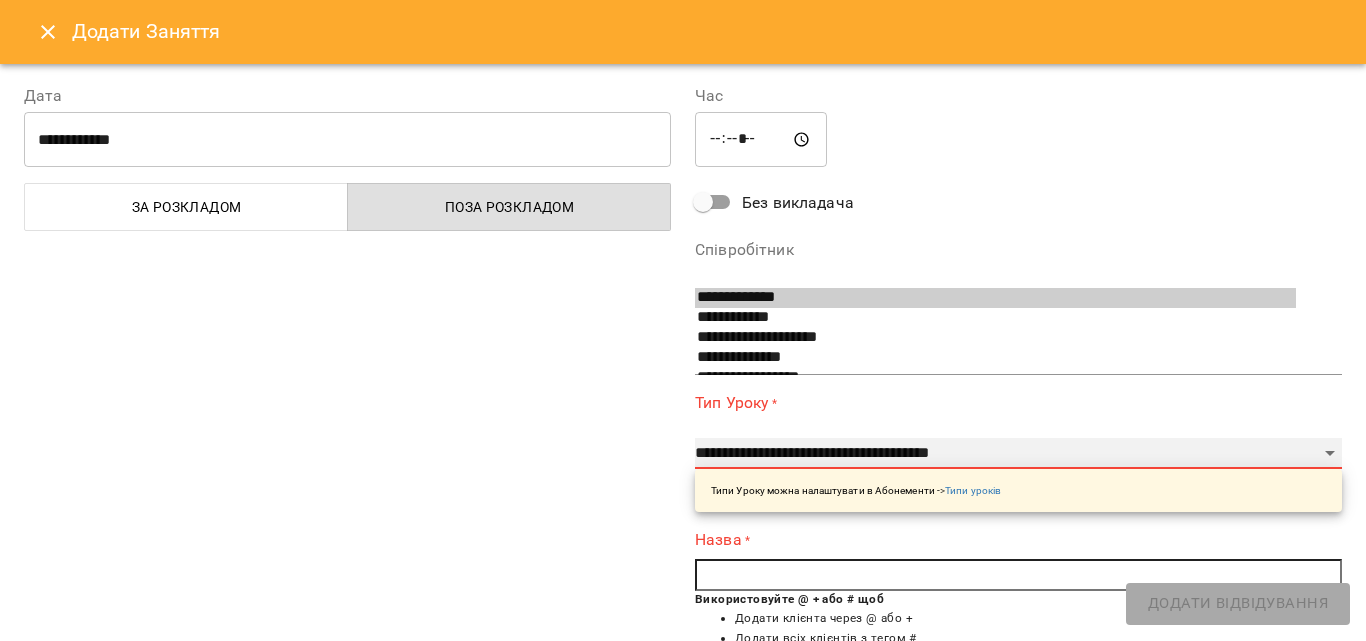 click on "**********" at bounding box center [1018, 454] 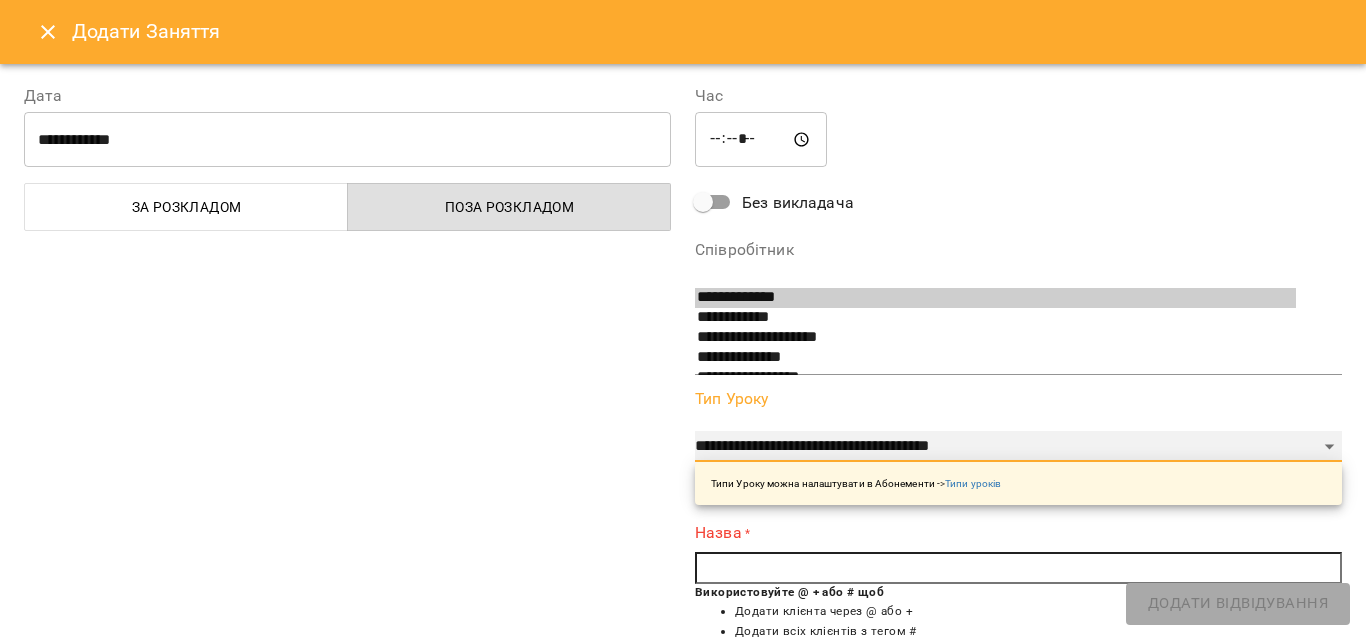 scroll, scrollTop: 100, scrollLeft: 0, axis: vertical 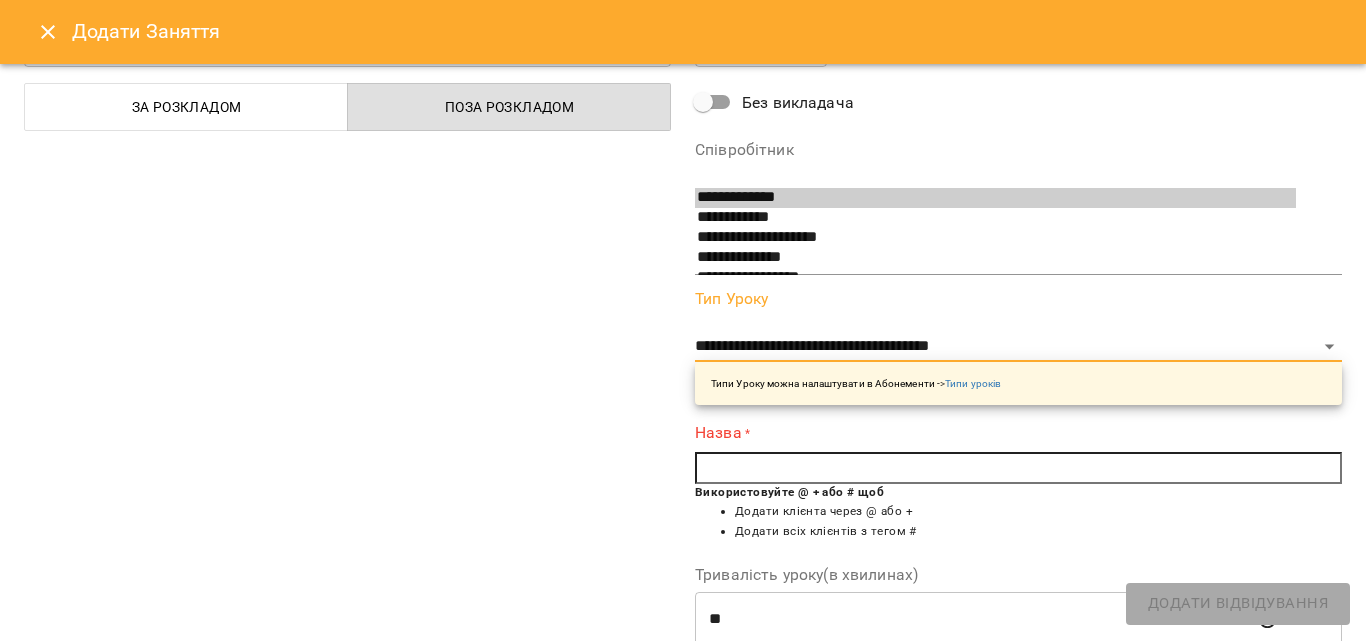 click at bounding box center [1018, 468] 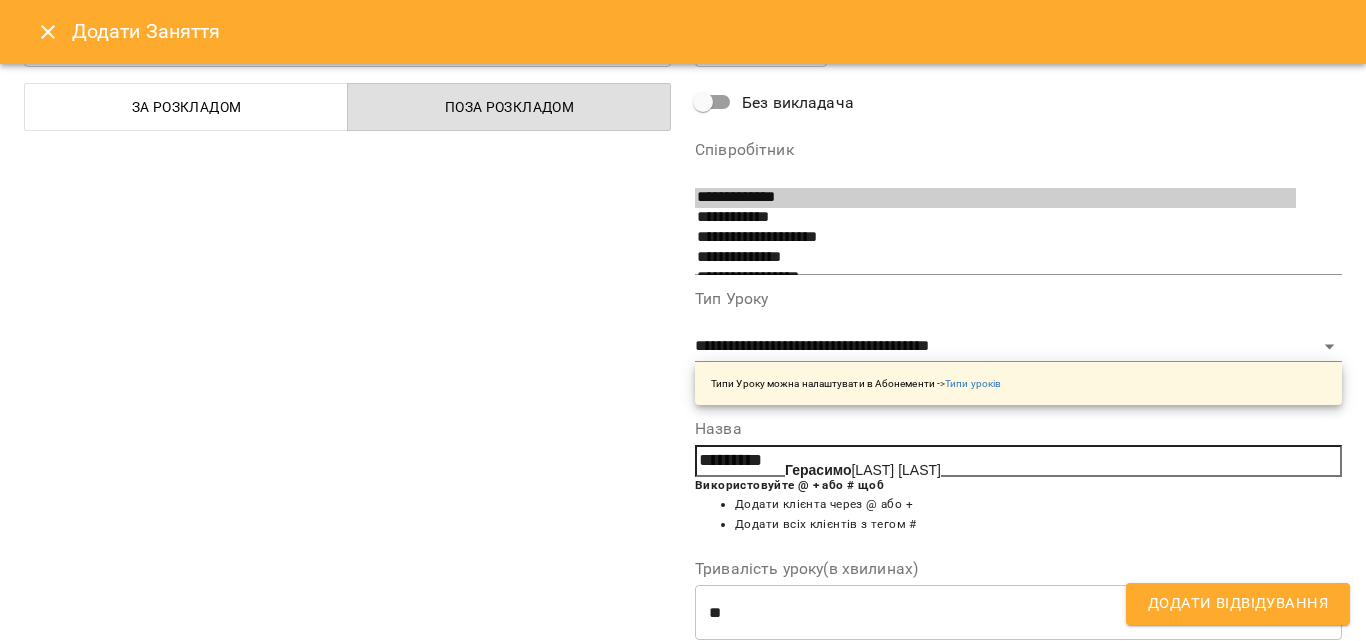 click on "Герасимо" 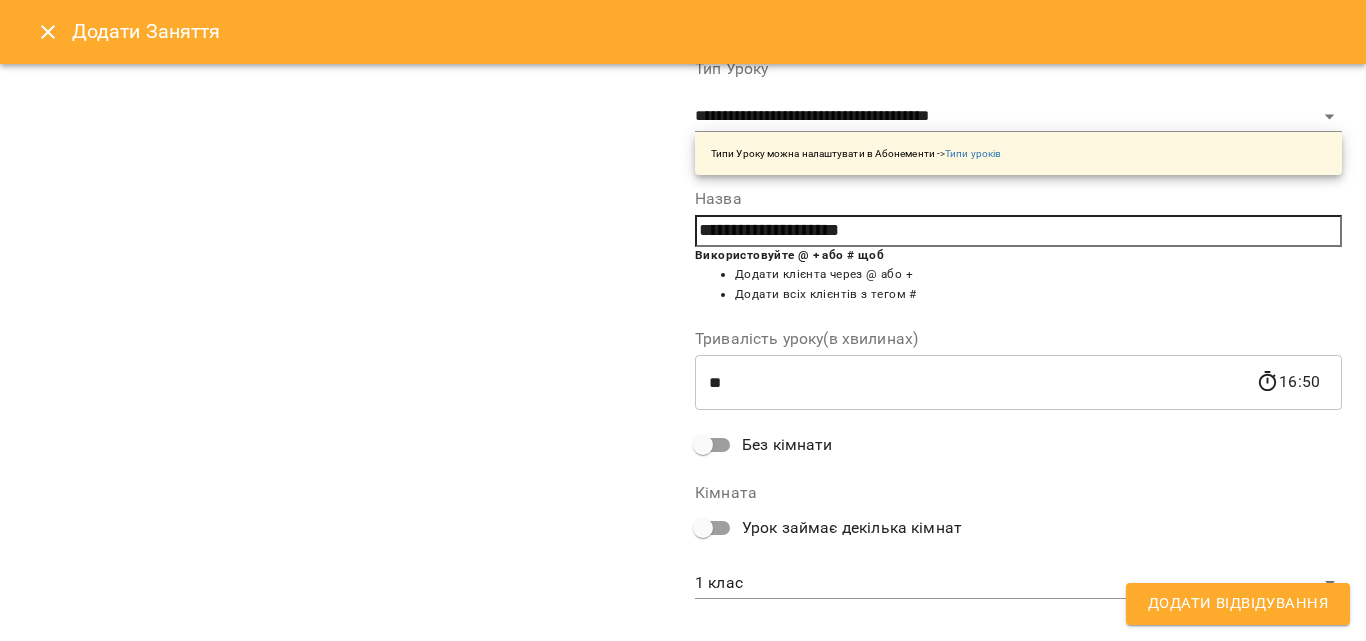 scroll, scrollTop: 356, scrollLeft: 0, axis: vertical 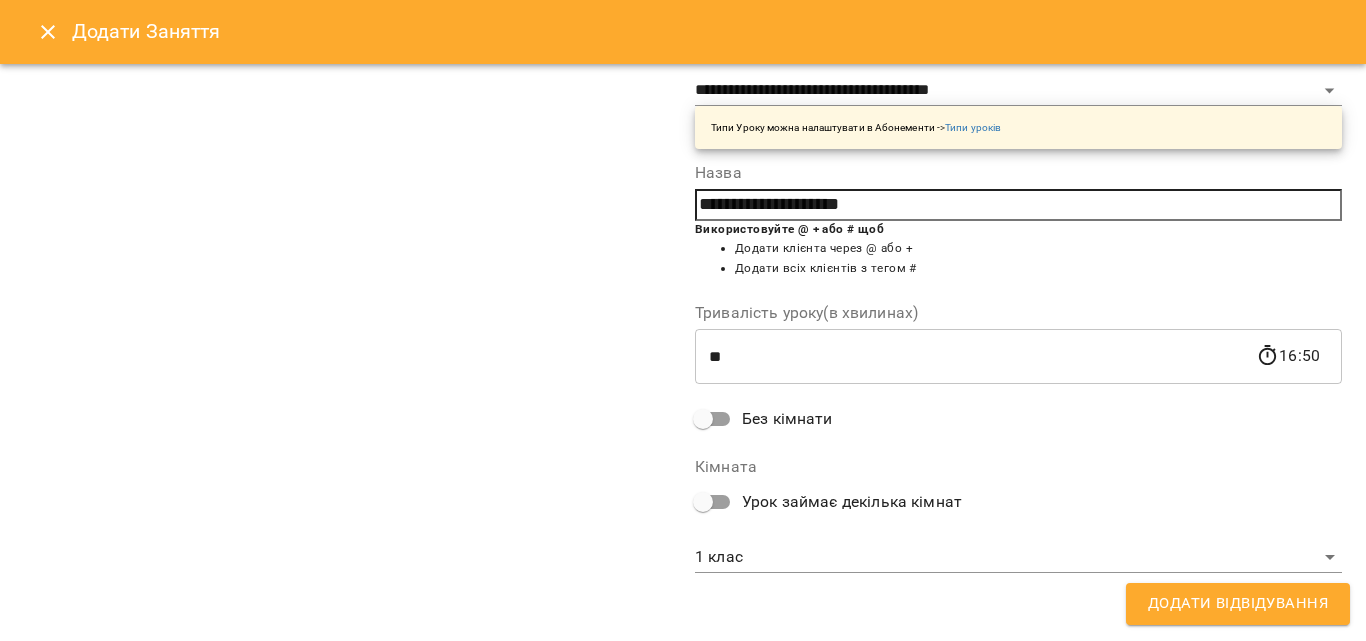 click on "For Business 1 UA Д   Дробна Уляна М   Марченкова Анастасія С   Савіцька Зоряна С   Слободян Андрій А   Антонюк Софія М   Мельник Божена 08 09 10 11 12 13 14 15 16 17 18 19 00:00 -   23:59 😴😴😴 00:00 -   10:00 😴😴😴 12:00 Марченкова Анастасія Умріхіна Марія Фортепіано індивідуальне заняття (50 хвилин) 13:00 Марченкова Анастасія Братанчук Ольга Фортепіано індивідуальне заняття (50 хвилин) 16:00 Марченкова Анастасія Семенюк Дарія Фортепіано індивідуальне заняття (50 хвилин) 20:00 -   23:59 😴😴😴 00:00 -   10:00 😴😴😴 15:00 Савіцька Зоряна Лиса Яна 17:00 Савіцька Зоряна 20:00 -   23:59 -" at bounding box center (683, 845) 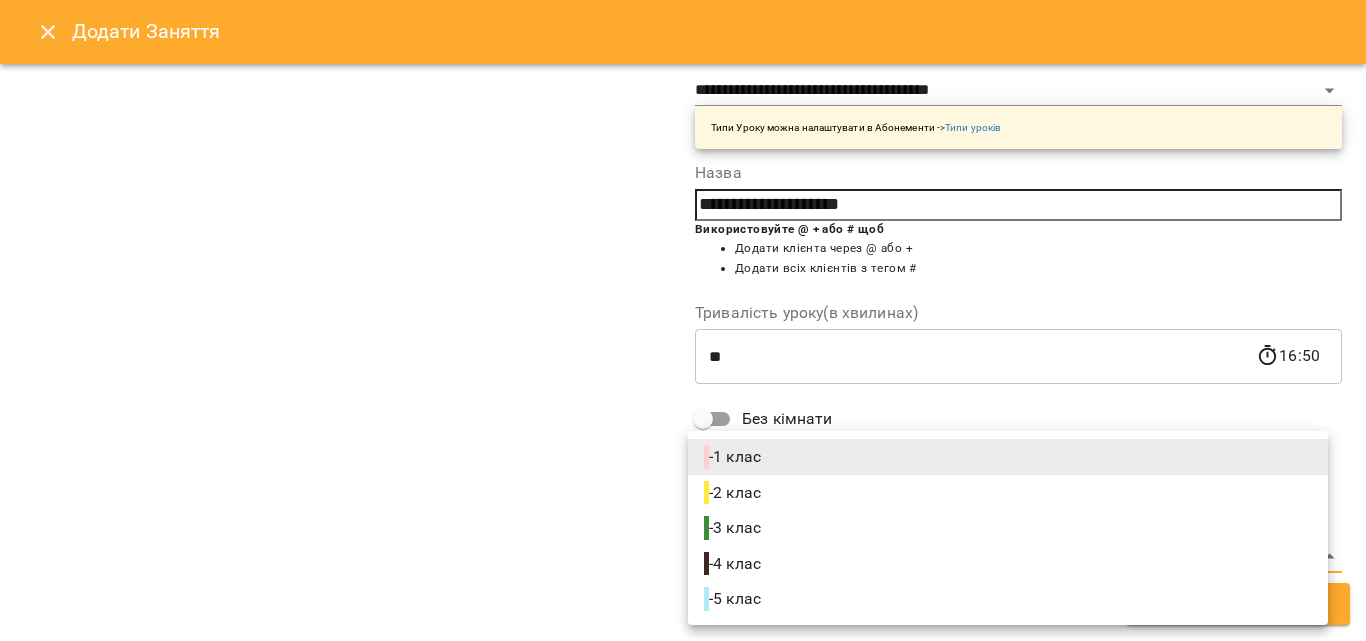 click on "-  3 клас" at bounding box center [734, 528] 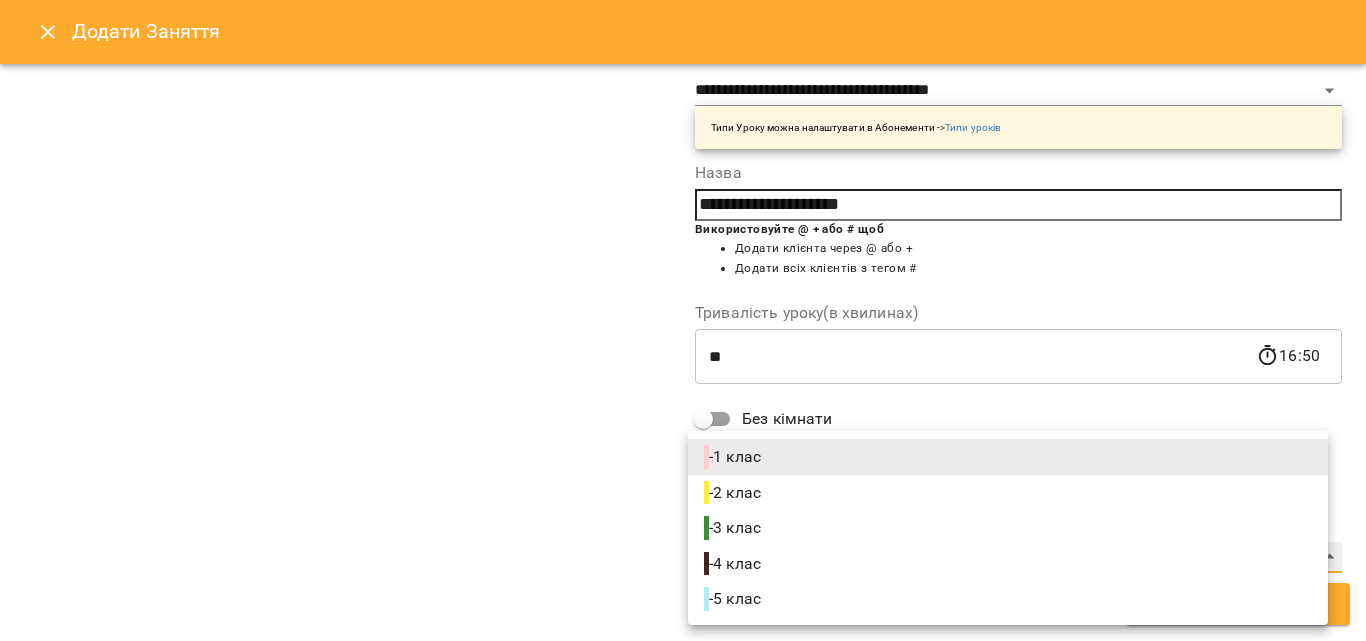 type on "**********" 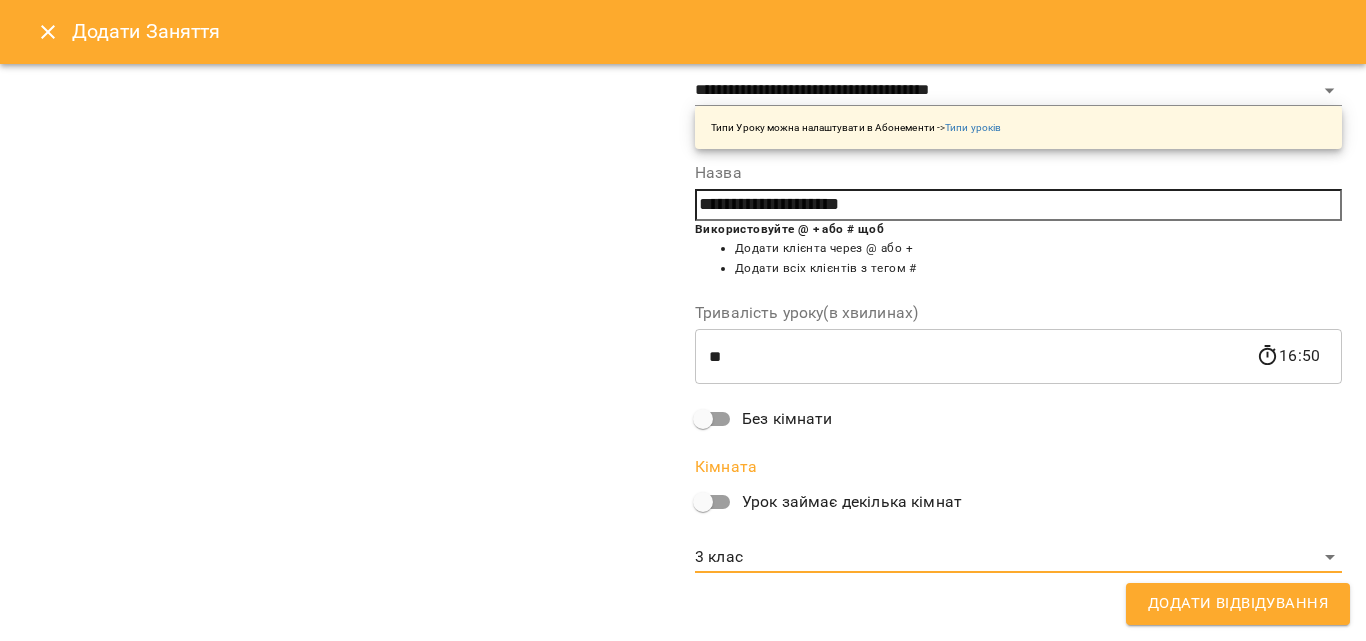 click on "Додати Відвідування" at bounding box center [1238, 604] 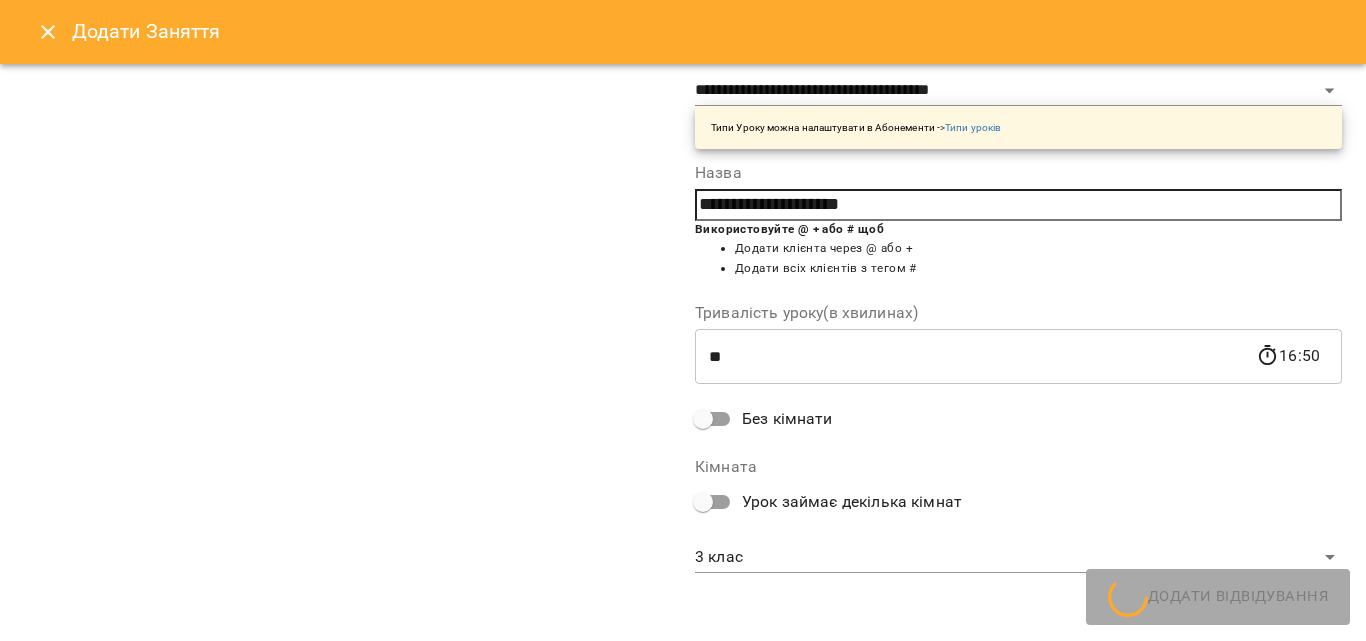 click on "Д   Дробна Уляна М   Марченкова Анастасія С   Савіцька Зоряна С   Слободян Андрій А   Антонюк Софія М   Мельник Божена 08 09 10 11 12 13 14 15 16 17 18 19 00:00 -   23:59 😴😴😴 00:00 -   10:00 😴😴😴 12:00 Марченкова Анастасія Умріхіна Марія Фортепіано індивідуальне заняття (50 хвилин) 13:00 Марченкова Анастасія Братанчук Ольга Фортепіано індивідуальне заняття (50 хвилин) 16:00 Марченкова Анастасія Семенюк Дарія Фортепіано індивідуальне заняття (50 хвилин) 20:00 -   23:59 😴😴😴 00:00 -   10:00 😴😴😴 15:00 Савіцька Зоряна Лиса Яна Вокал індивідуальне заняття (50 хвилин) 17:00 Савіцька Зоряна Гадзира Валерія -" at bounding box center (683, 877) 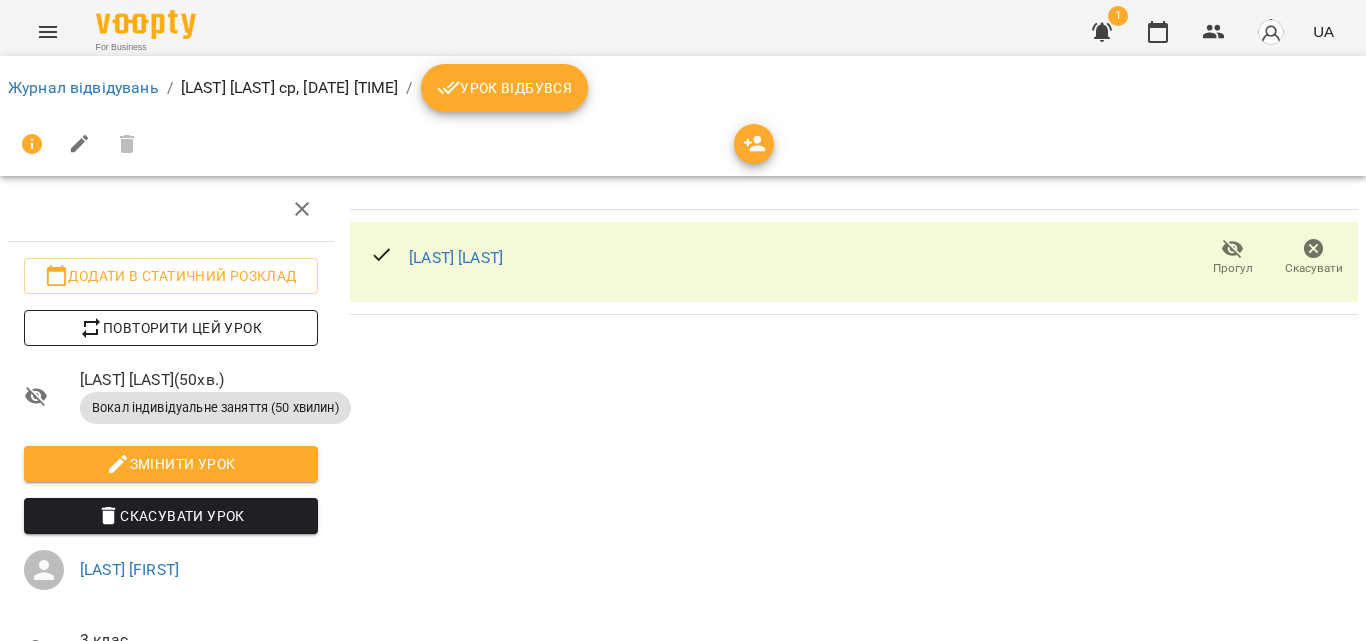 click on "Повторити цей урок" at bounding box center [171, 328] 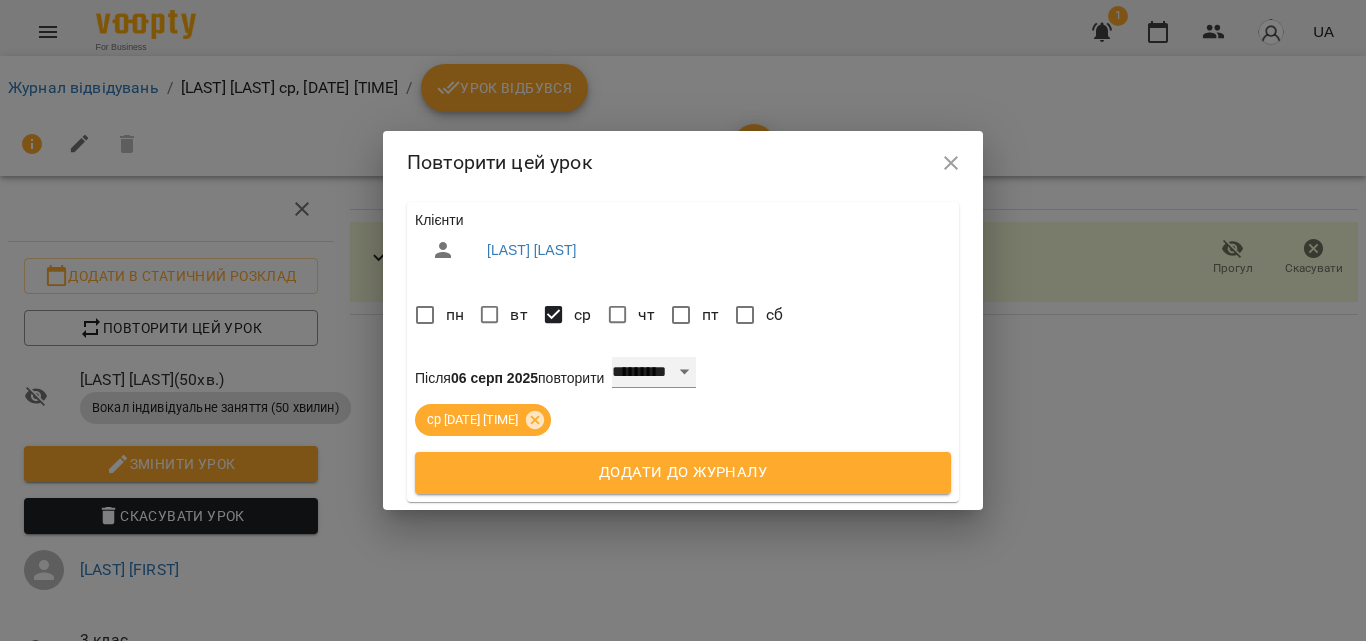 click on "**********" at bounding box center (654, 373) 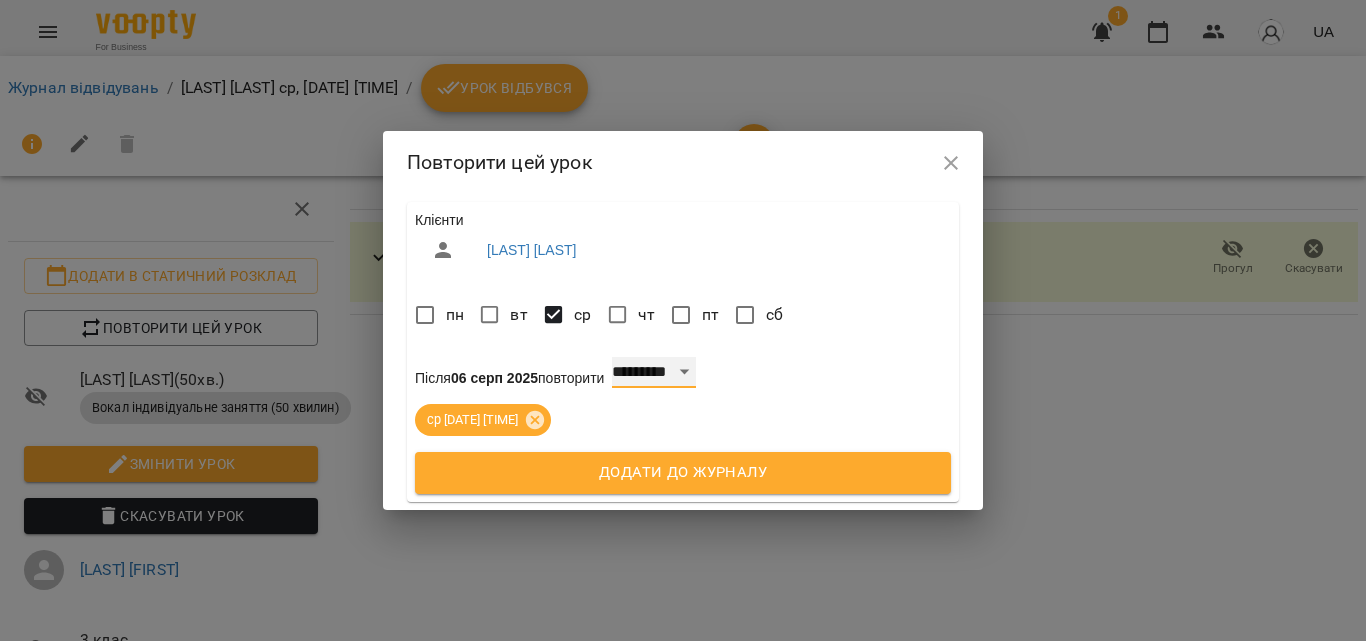 select on "*" 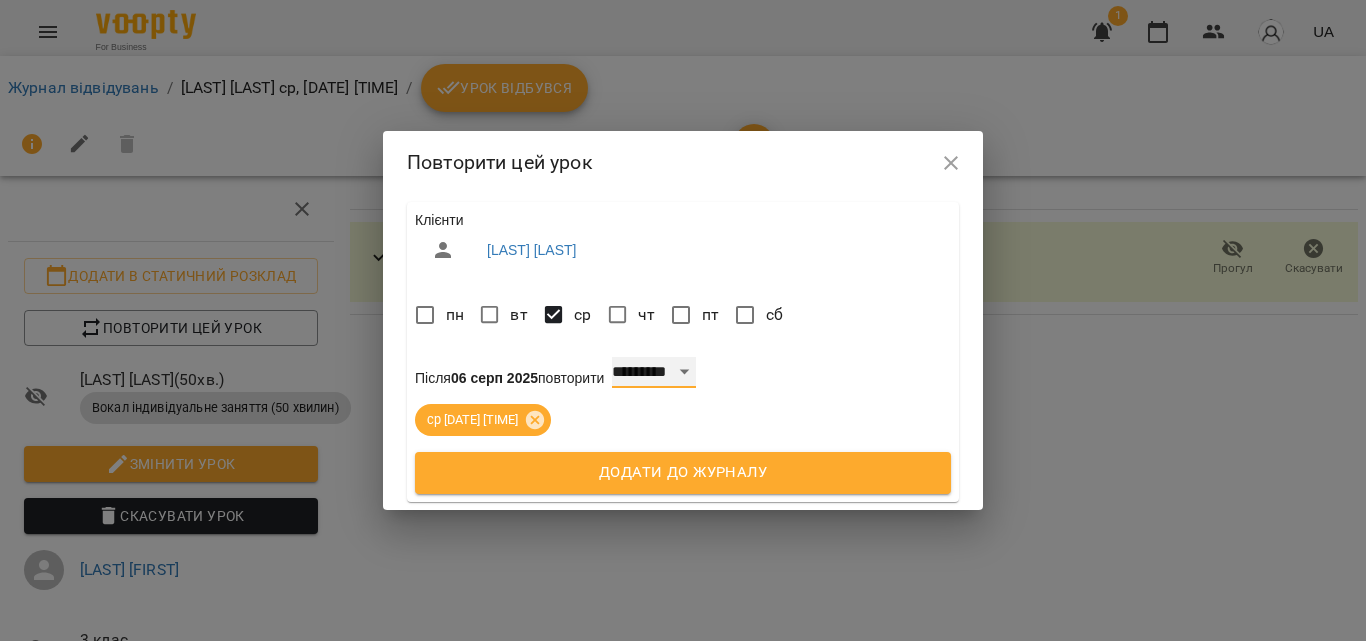click on "**********" at bounding box center [654, 373] 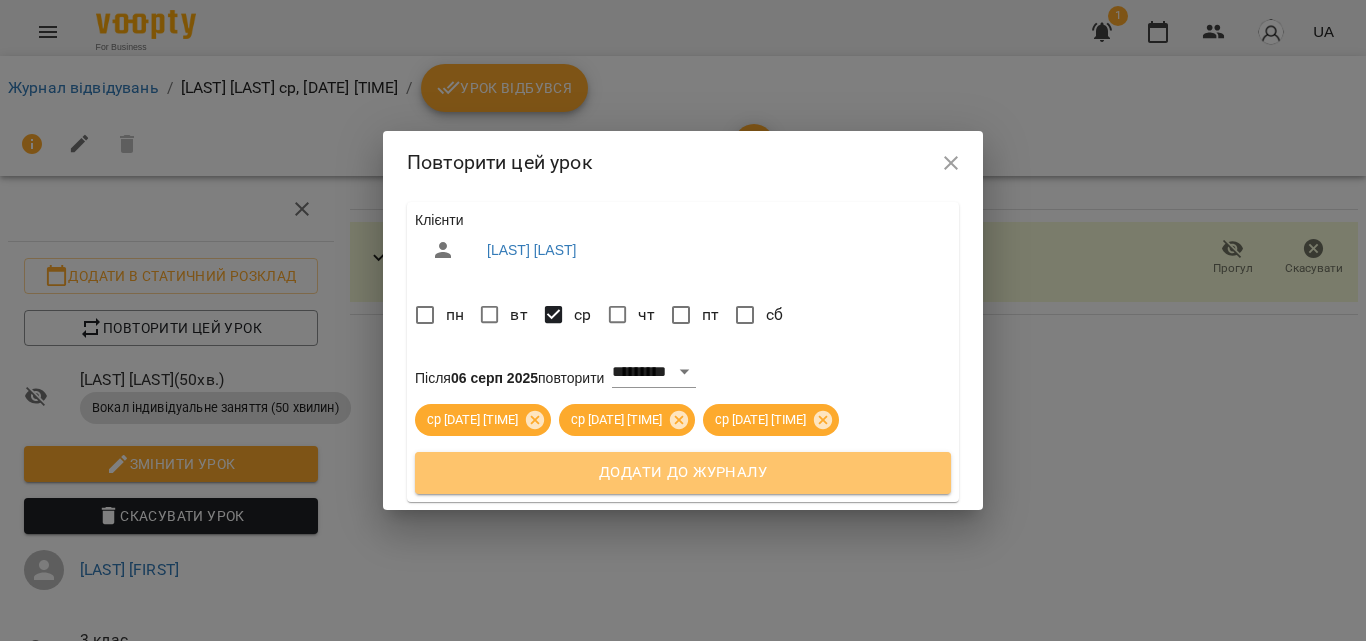 click on "Додати до журналу" at bounding box center (683, 473) 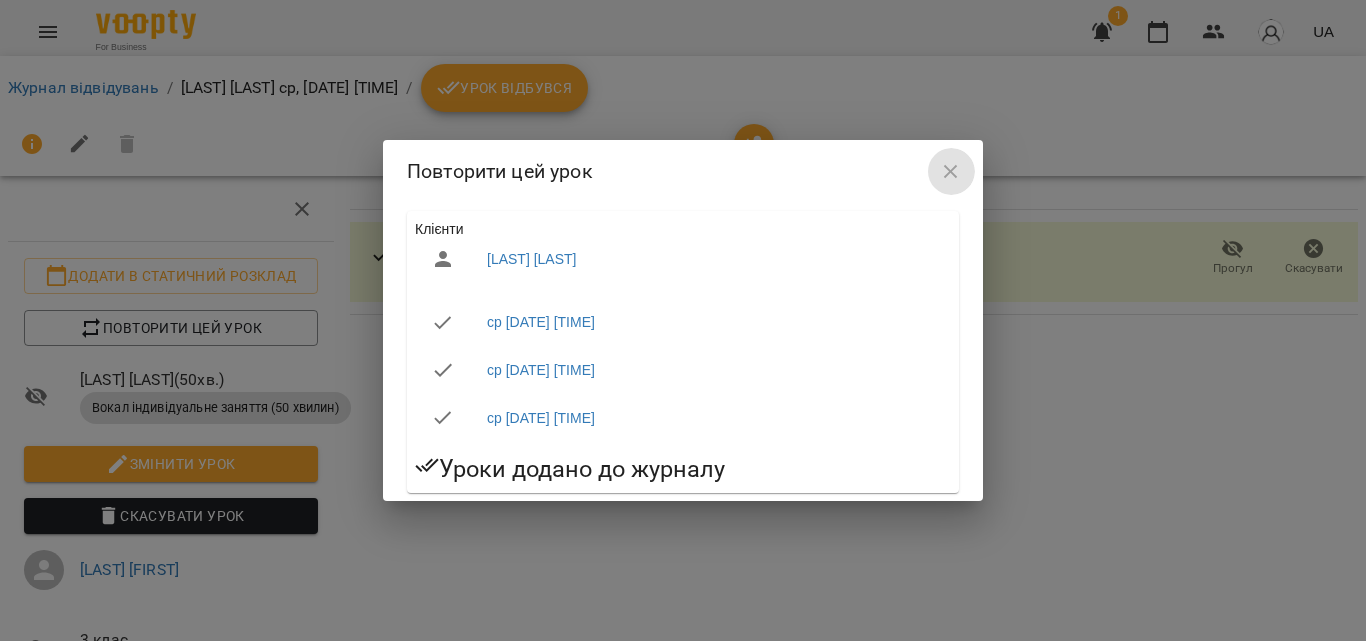 click 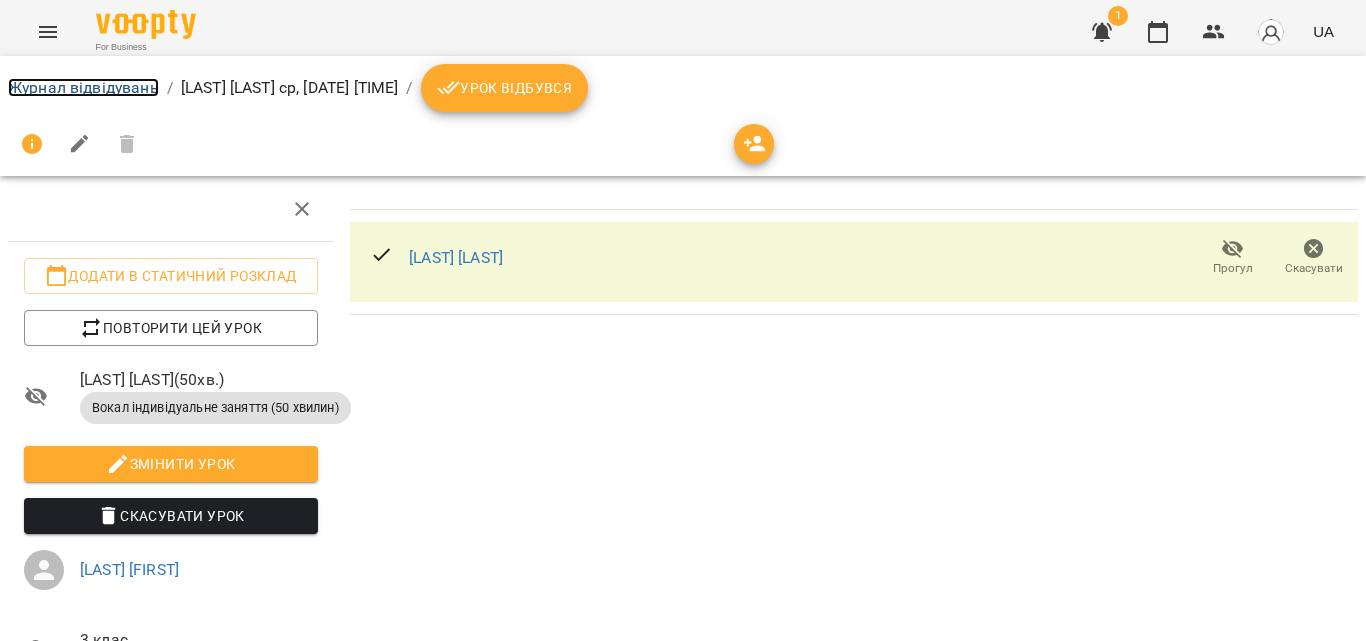 click on "Журнал відвідувань" at bounding box center [83, 87] 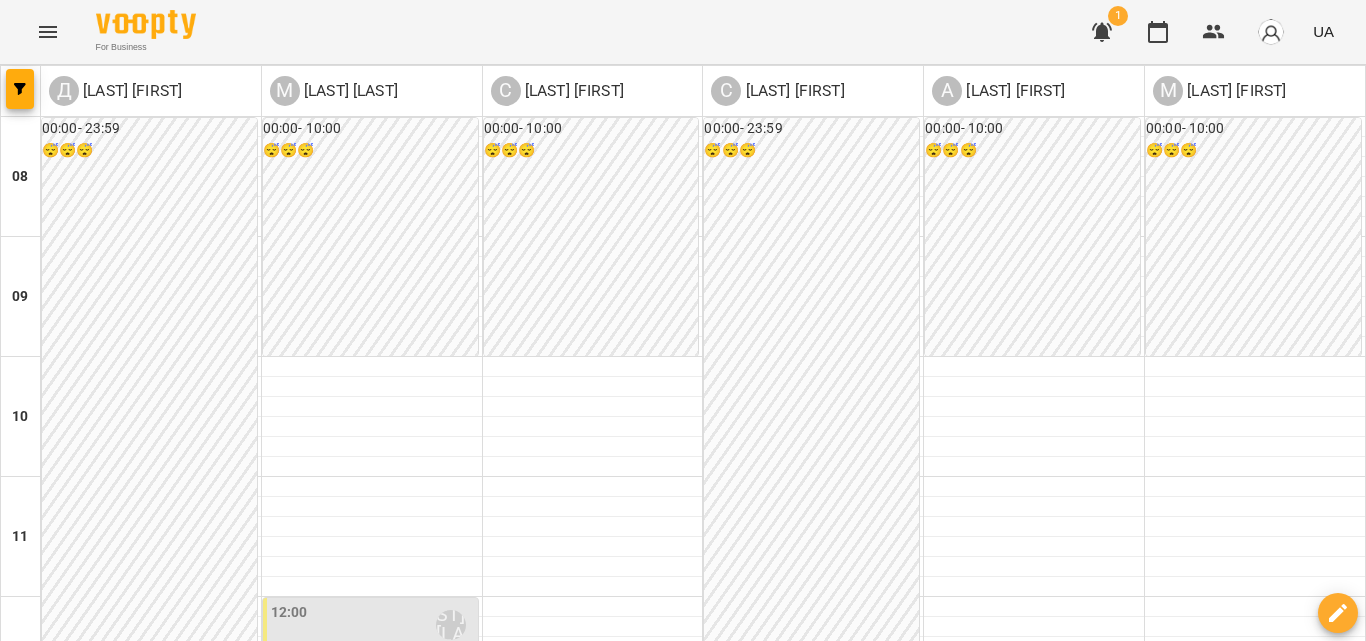 scroll, scrollTop: 1000, scrollLeft: 0, axis: vertical 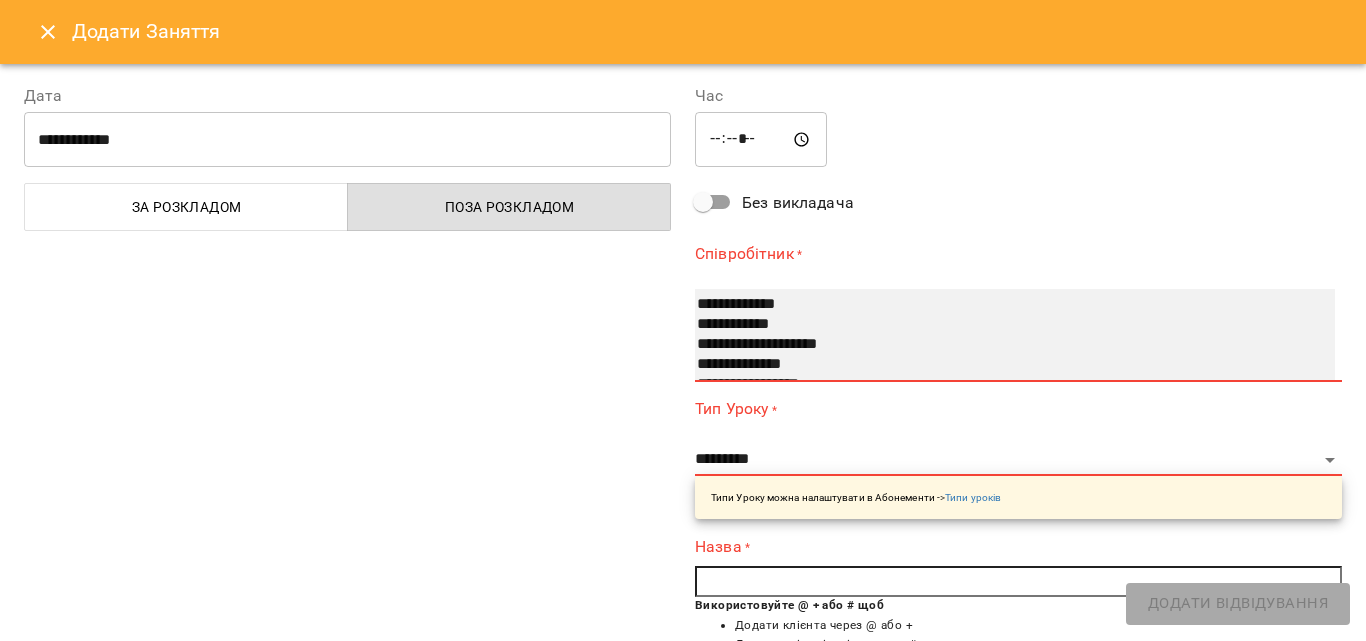 select on "**********" 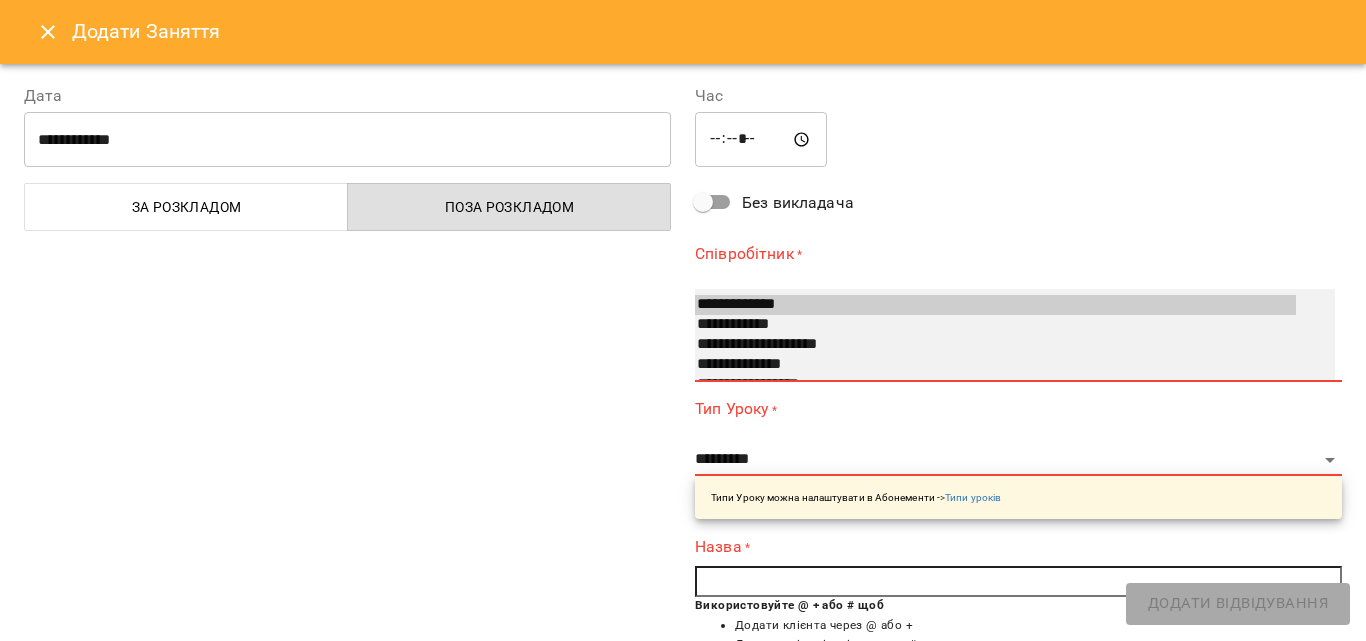 click on "**********" at bounding box center [995, 305] 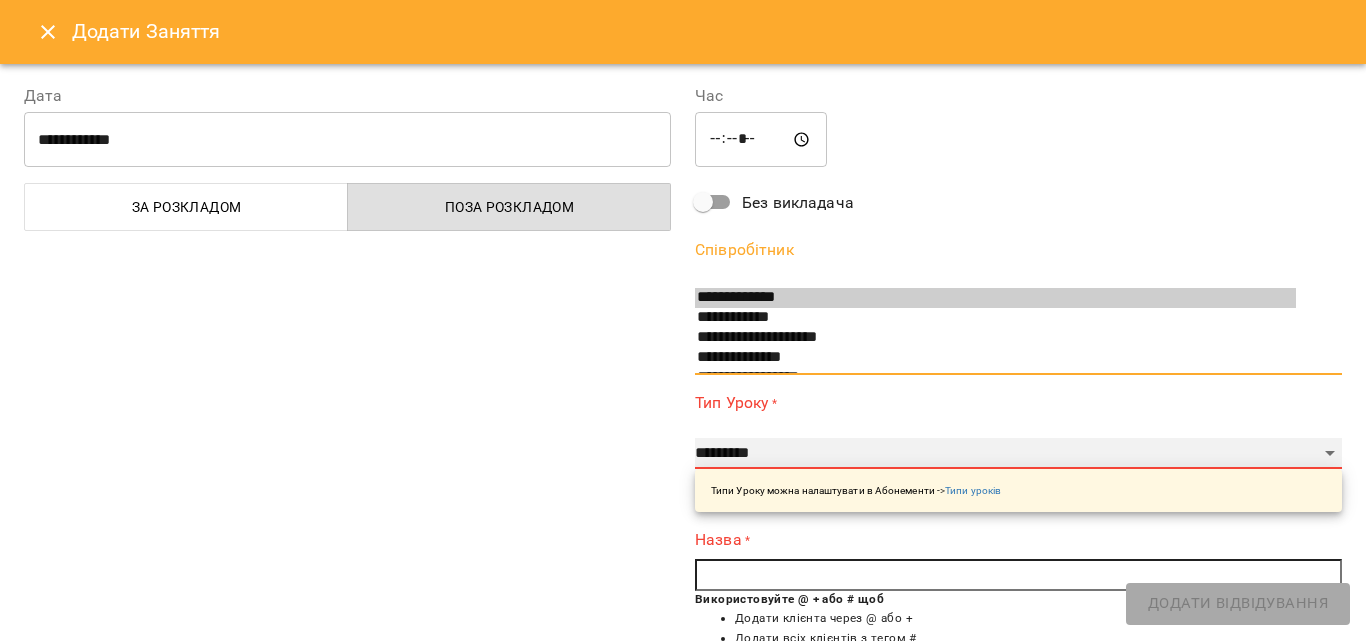 click on "**********" at bounding box center [1018, 454] 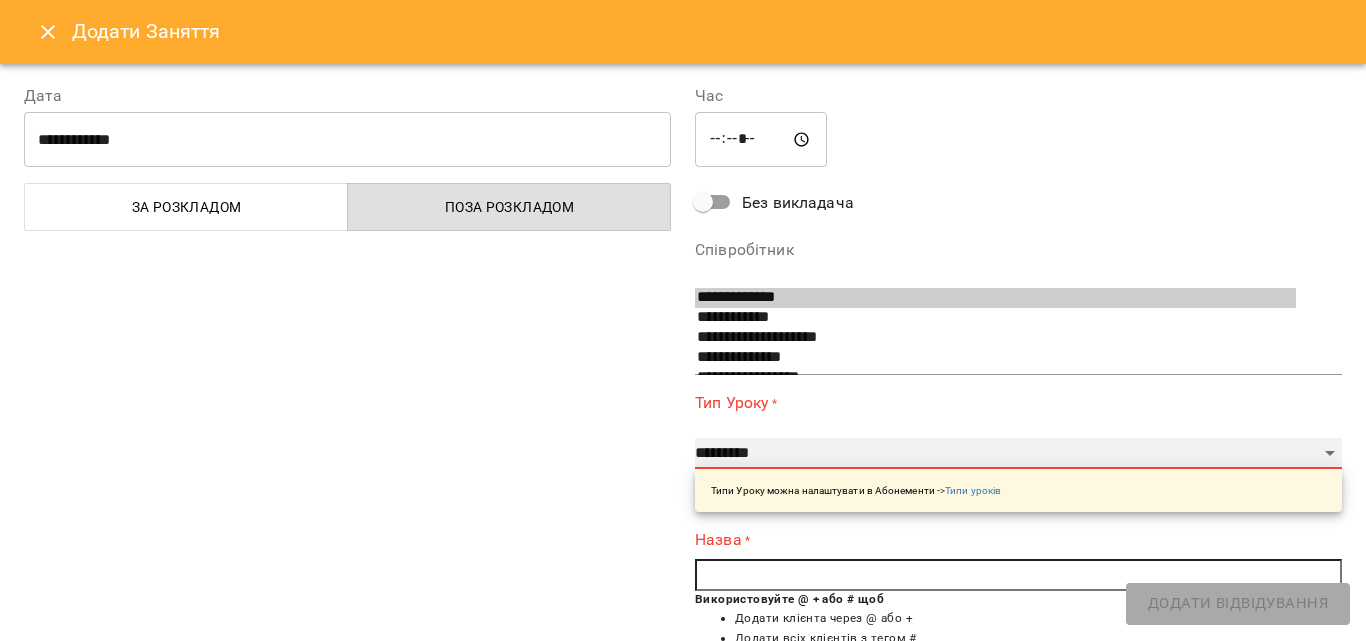 select on "**********" 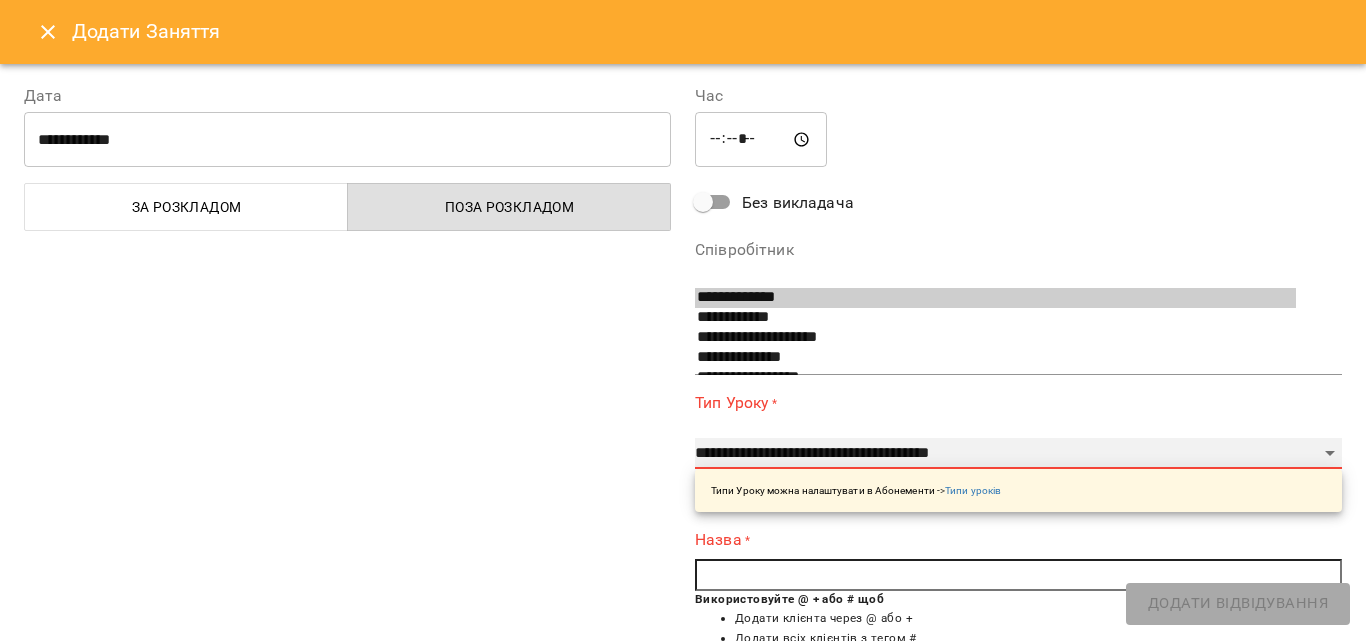 click on "**********" at bounding box center [1018, 454] 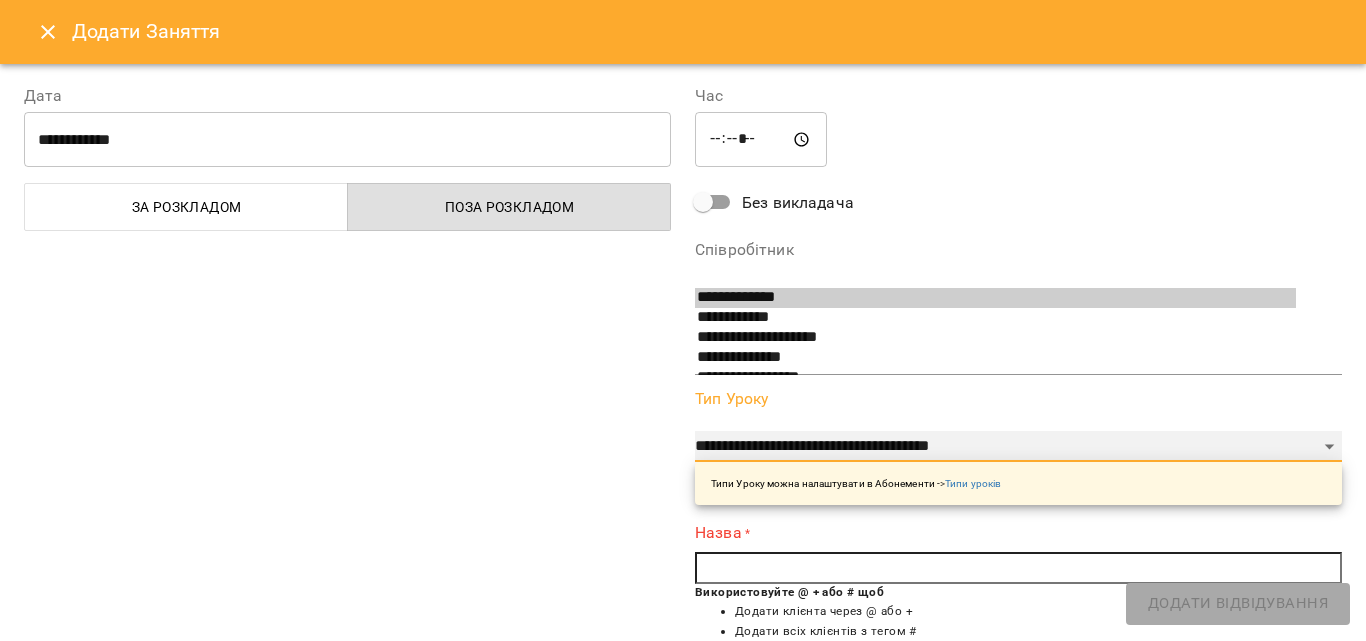 click on "**********" at bounding box center (1018, 447) 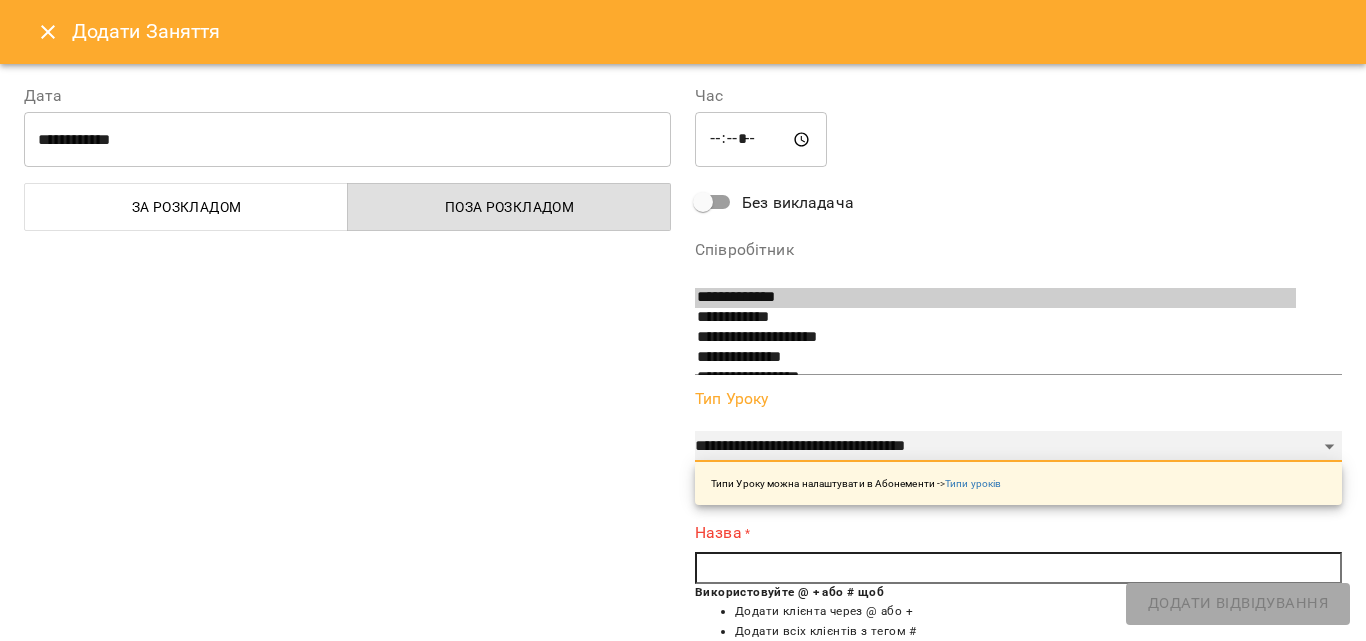 click on "**********" at bounding box center (1018, 447) 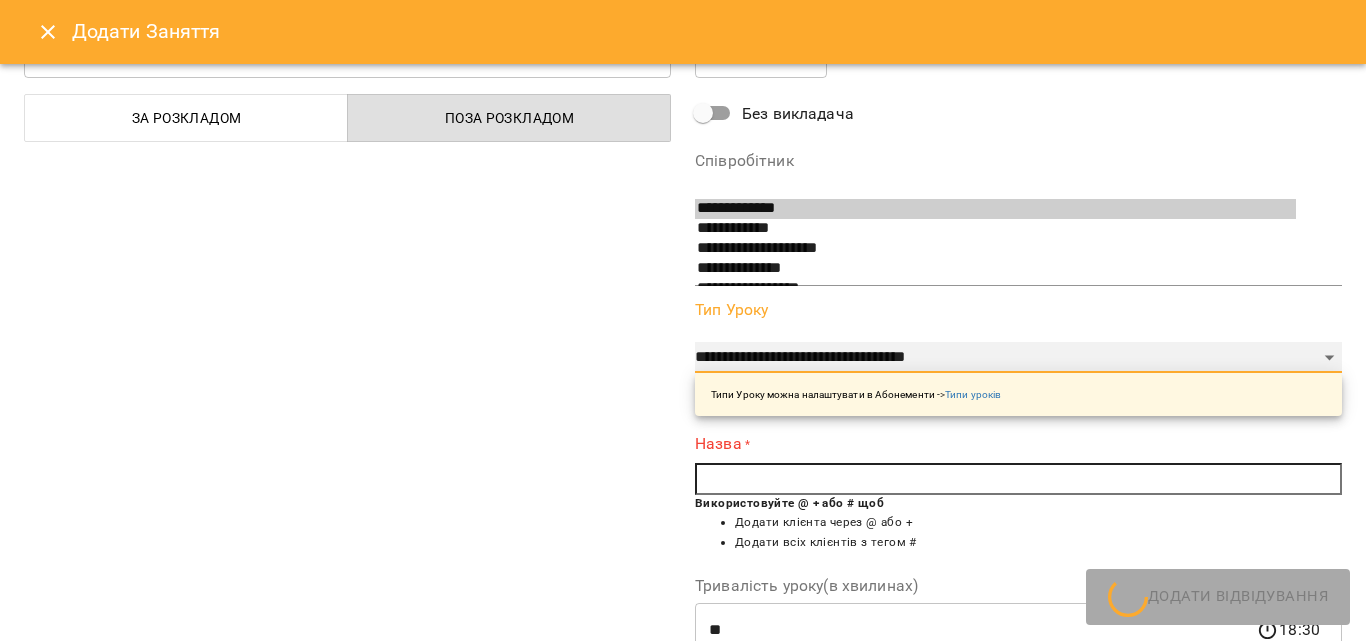 scroll, scrollTop: 200, scrollLeft: 0, axis: vertical 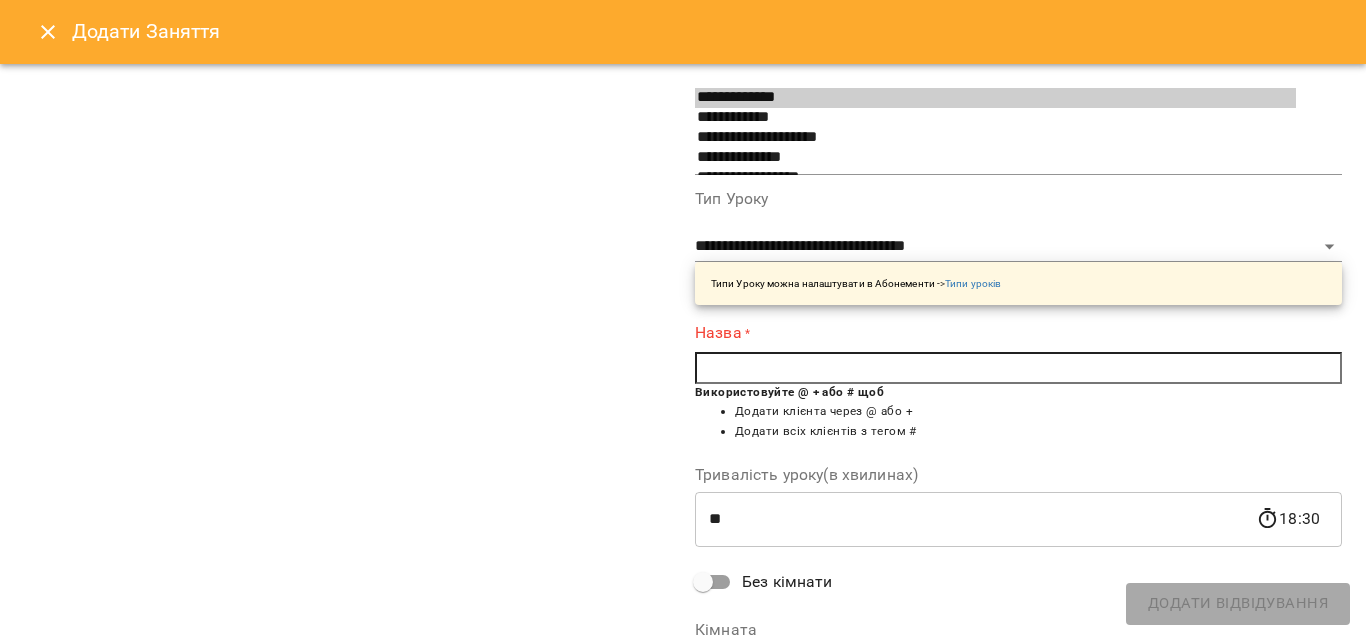 click at bounding box center (1018, 368) 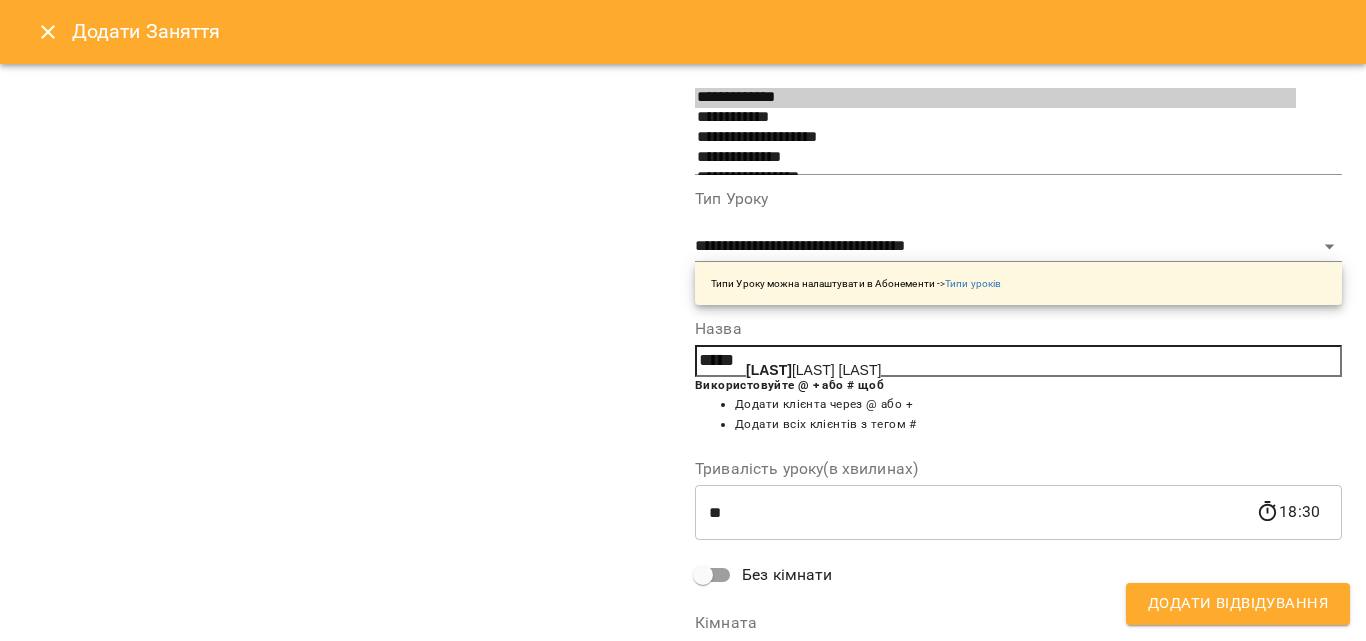 click on "Бойч ук Аліна" at bounding box center (813, 370) 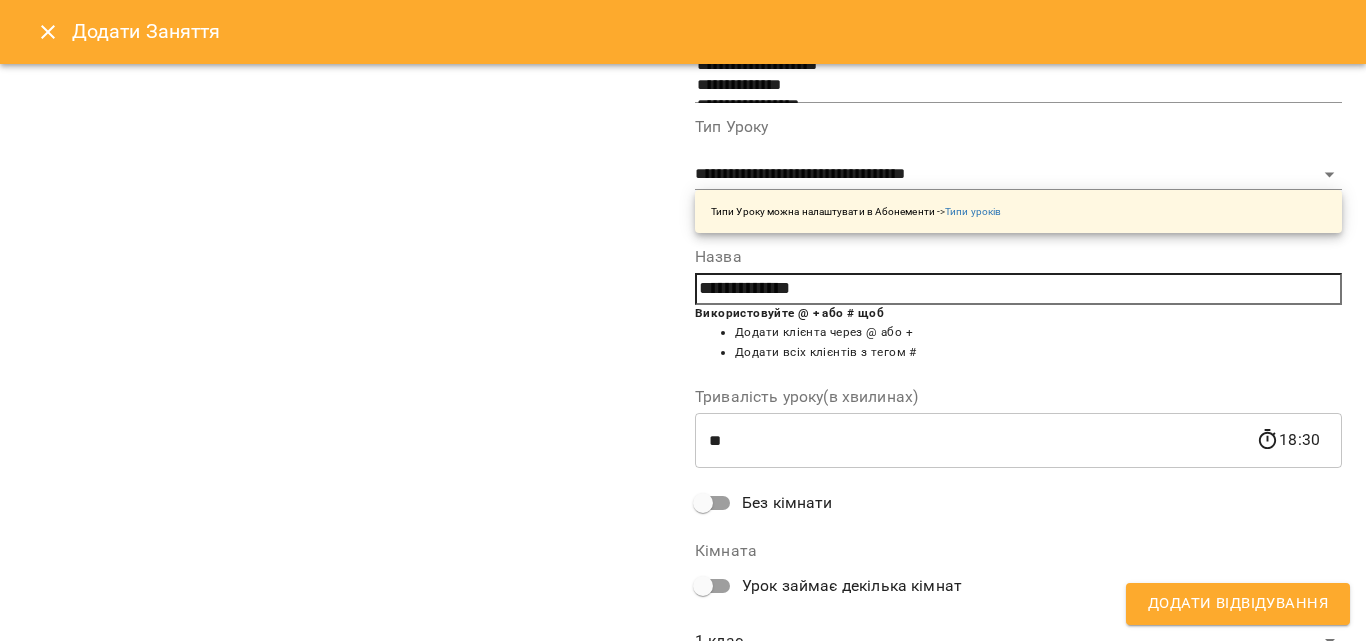 scroll, scrollTop: 356, scrollLeft: 0, axis: vertical 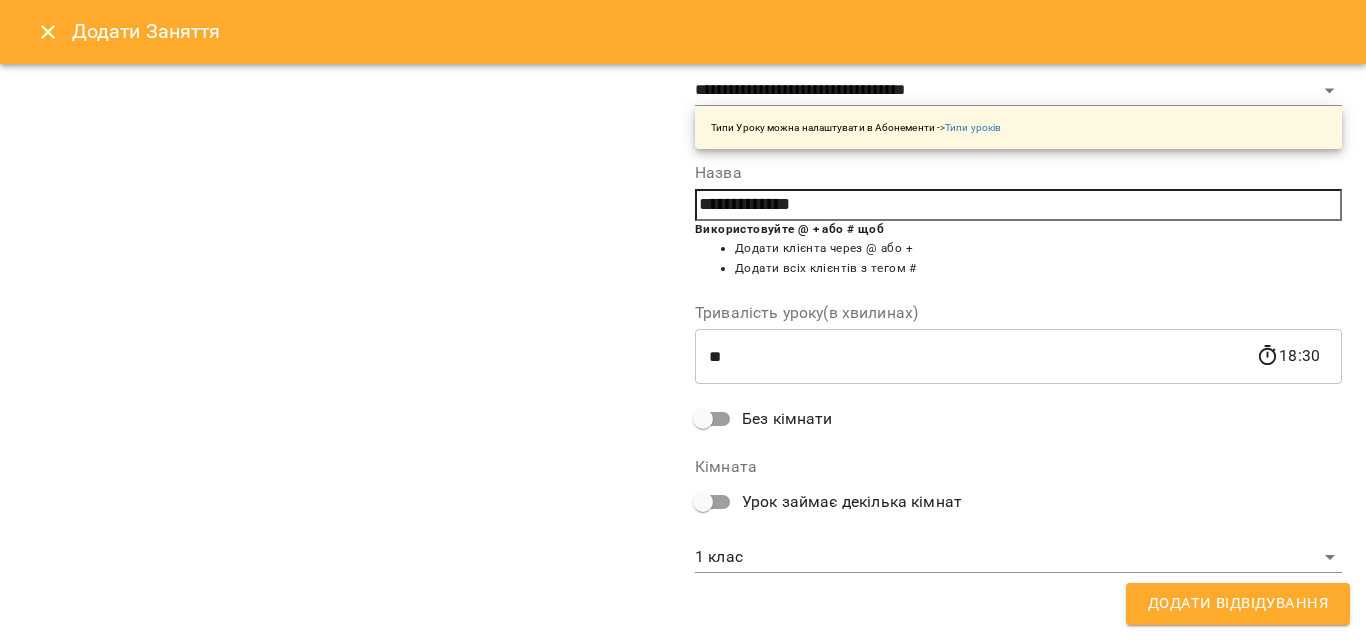 click on "For Business 1 UA Д   Дробна Уляна М   Марченкова Анастасія С   Савіцька Зоряна С   Слободян Андрій А   Антонюк Софія М   Мельник Божена 08 09 10 11 12 13 14 15 16 17 18 19 00:00 -   23:59 😴😴😴 00:00 -   10:00 😴😴😴 12:00 Марченкова Анастасія Умріхіна Марія Фортепіано індивідуальне заняття (50 хвилин) 13:00 Марченкова Анастасія Братанчук Ольга Фортепіано індивідуальне заняття (50 хвилин) 16:00 Марченкова Анастасія Семенюк Дарія Фортепіано індивідуальне заняття (50 хвилин) 20:00 -   23:59 😴😴😴 00:00 -   10:00 😴😴😴 15:00 Савіцька Зоряна Лиса Яна 17:00 Савіцька Зоряна 20:00 -   23:59 -" at bounding box center [683, 845] 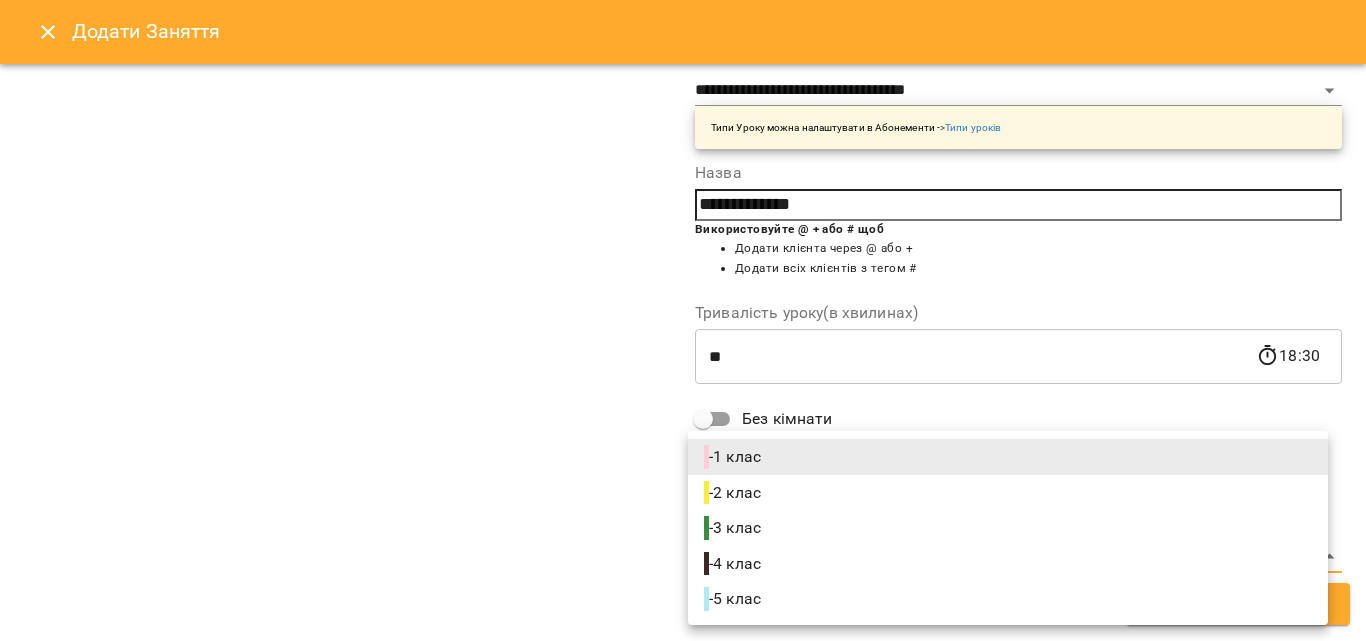 click on "-  3 клас" at bounding box center [1008, 528] 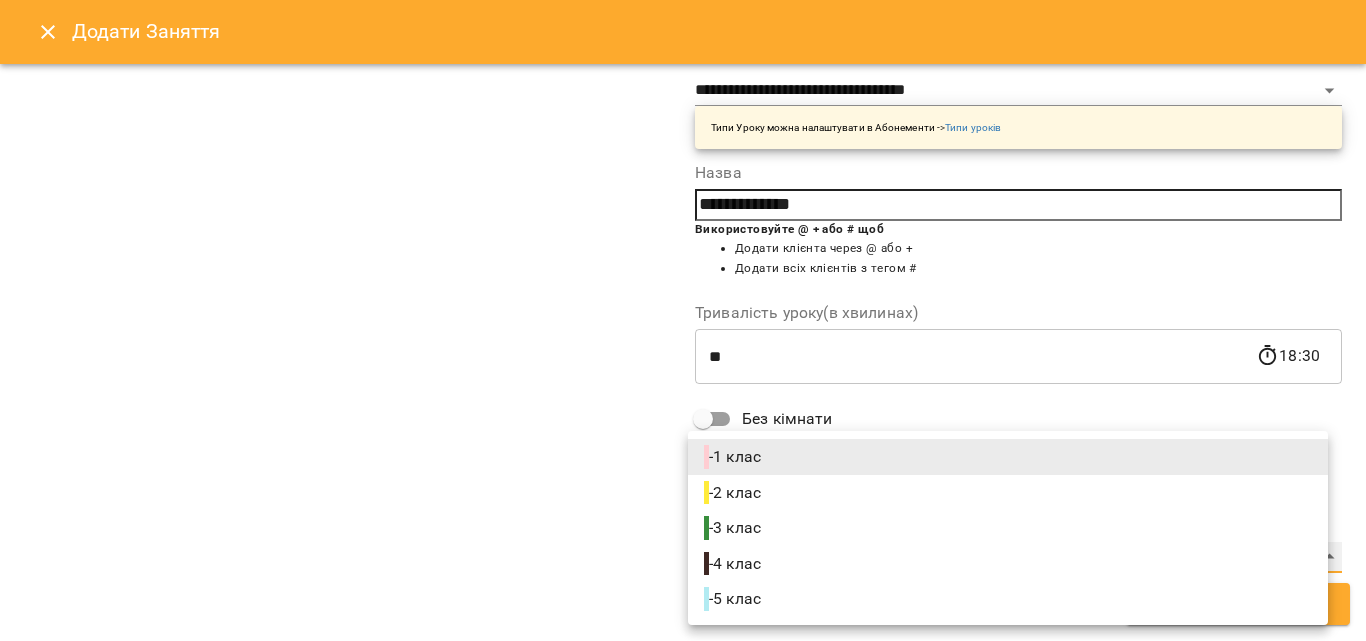 type on "**********" 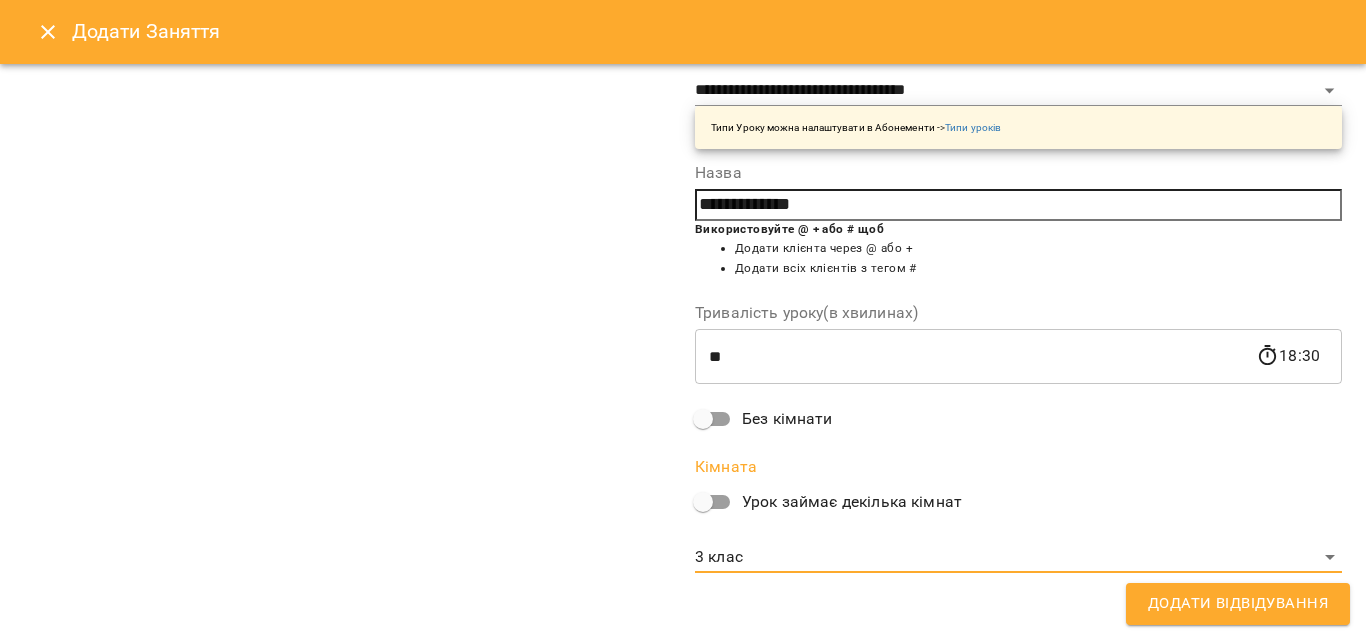 click on "Додати Відвідування" at bounding box center [1238, 604] 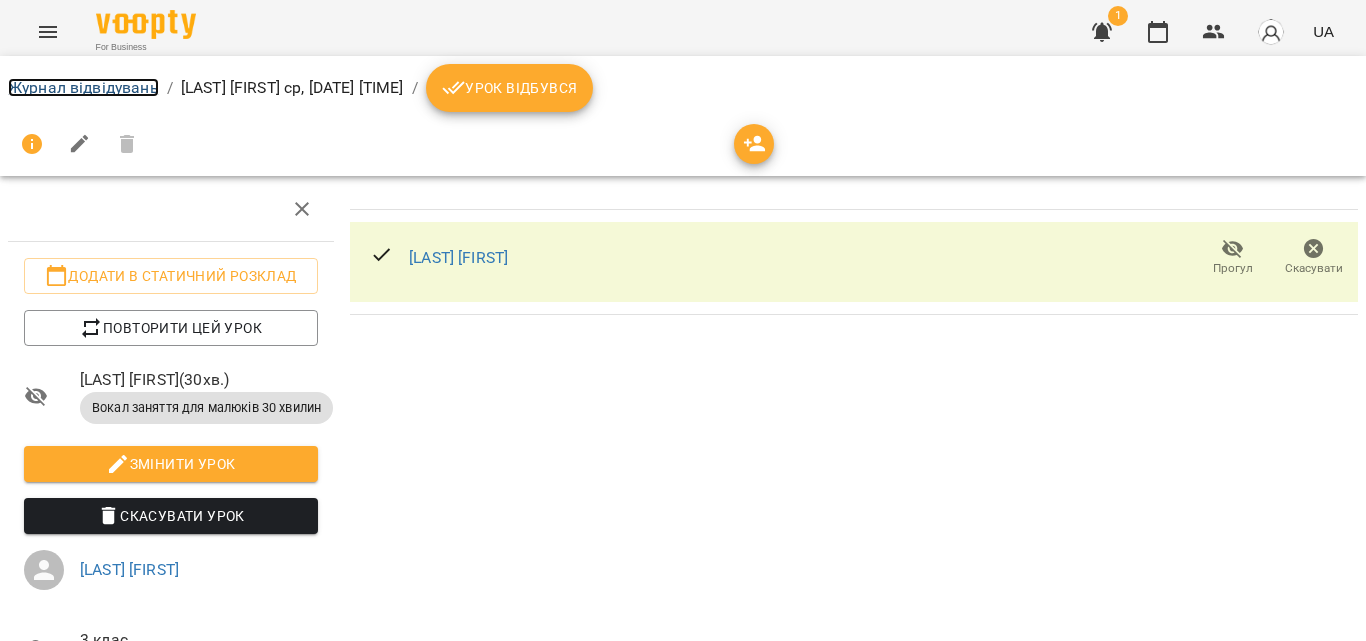 click on "Журнал відвідувань" at bounding box center (83, 87) 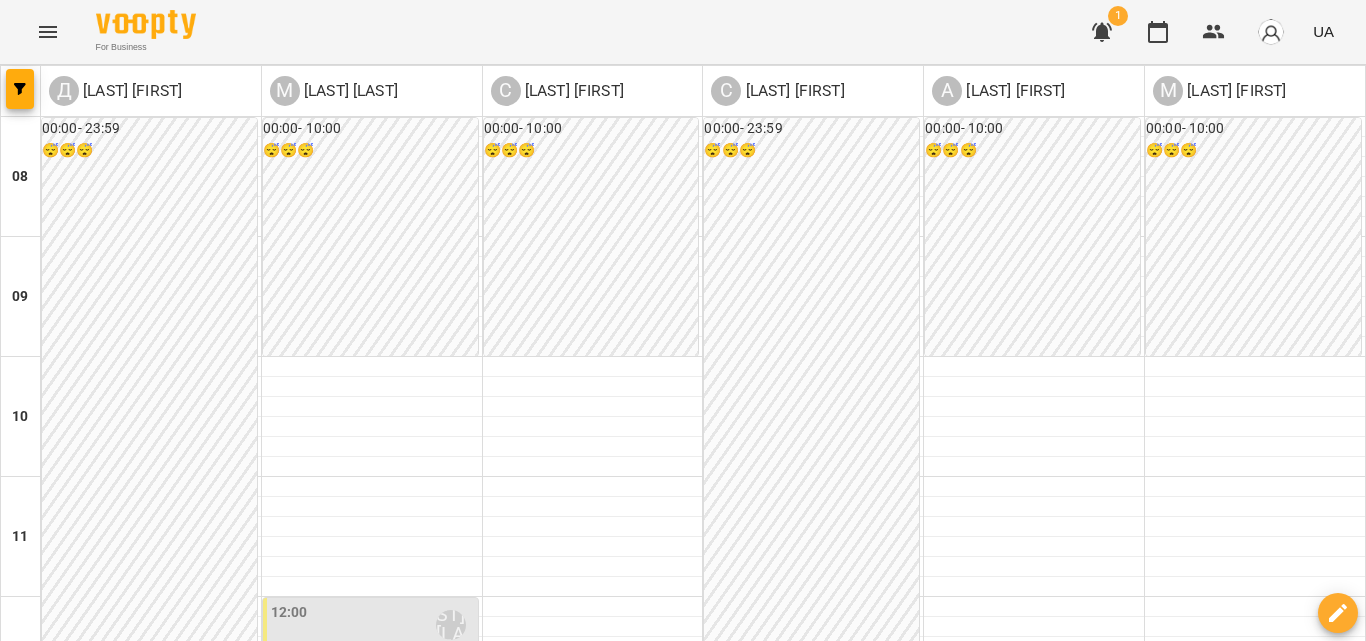 scroll, scrollTop: 1049, scrollLeft: 0, axis: vertical 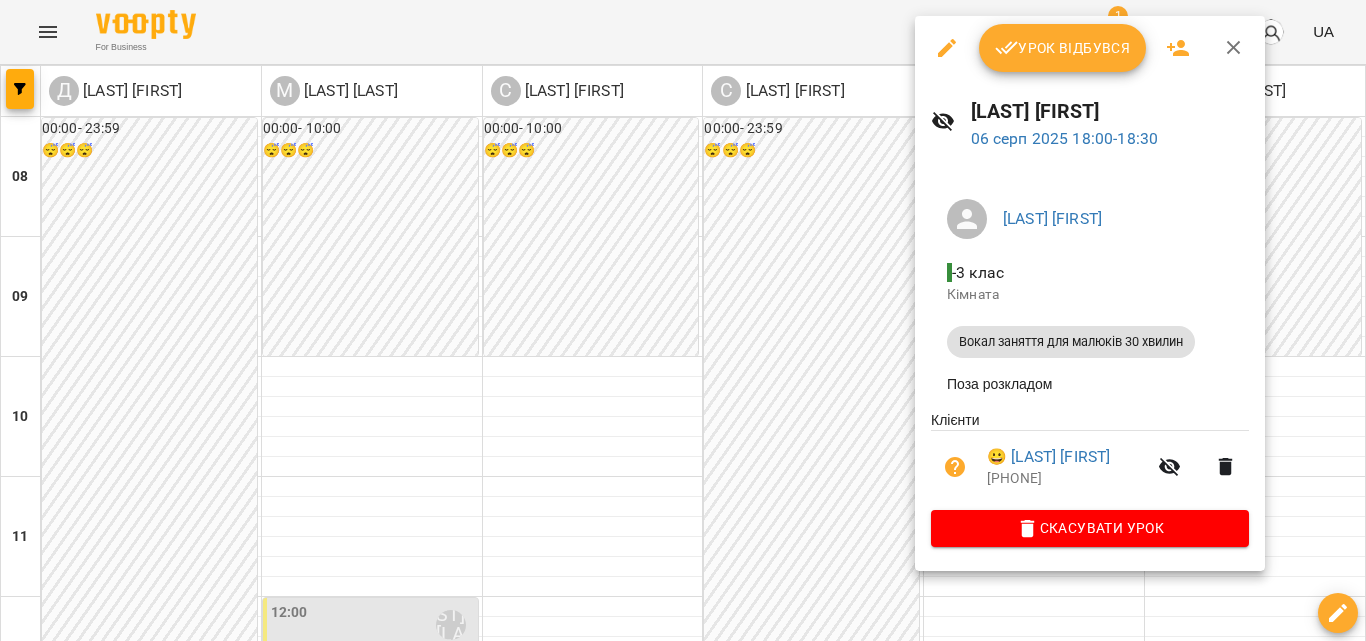 click at bounding box center [683, 320] 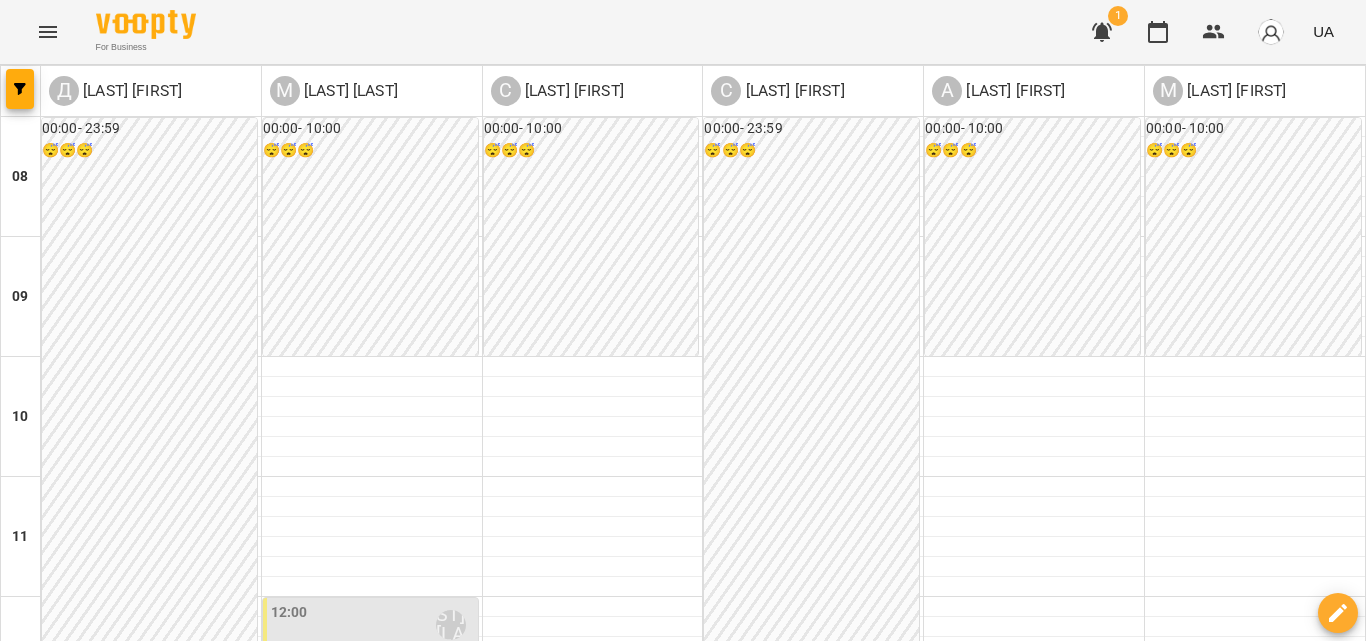 click at bounding box center (1034, 1447) 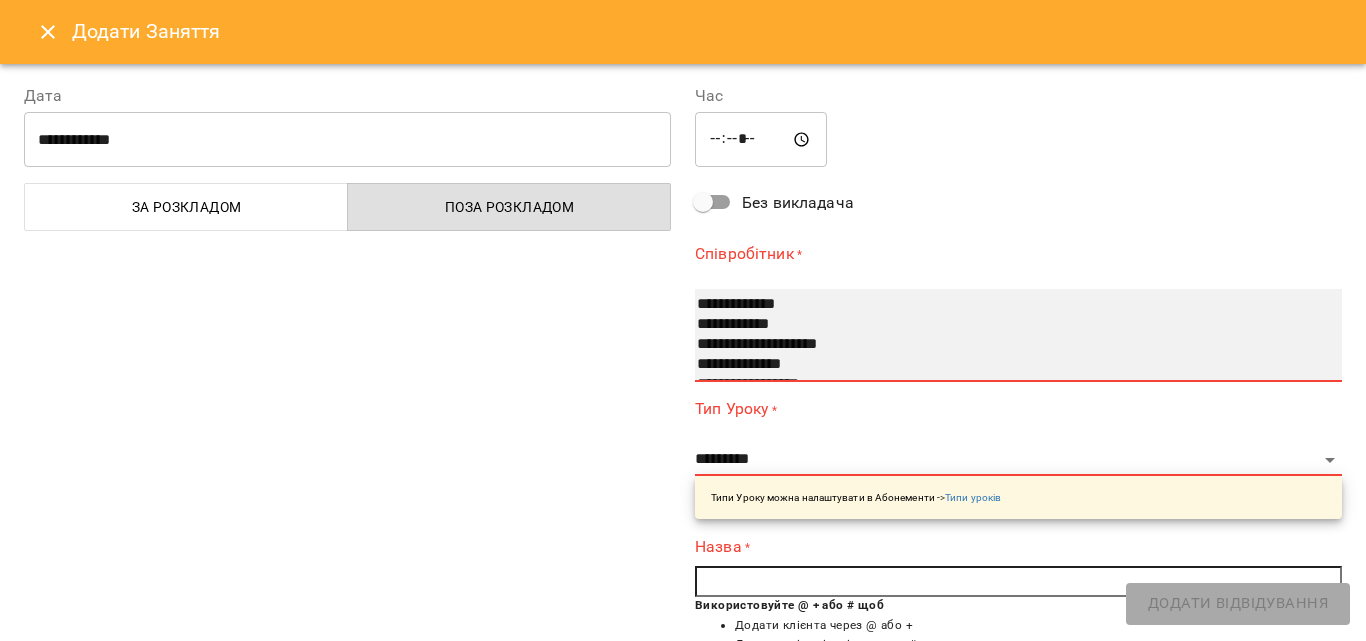select on "**********" 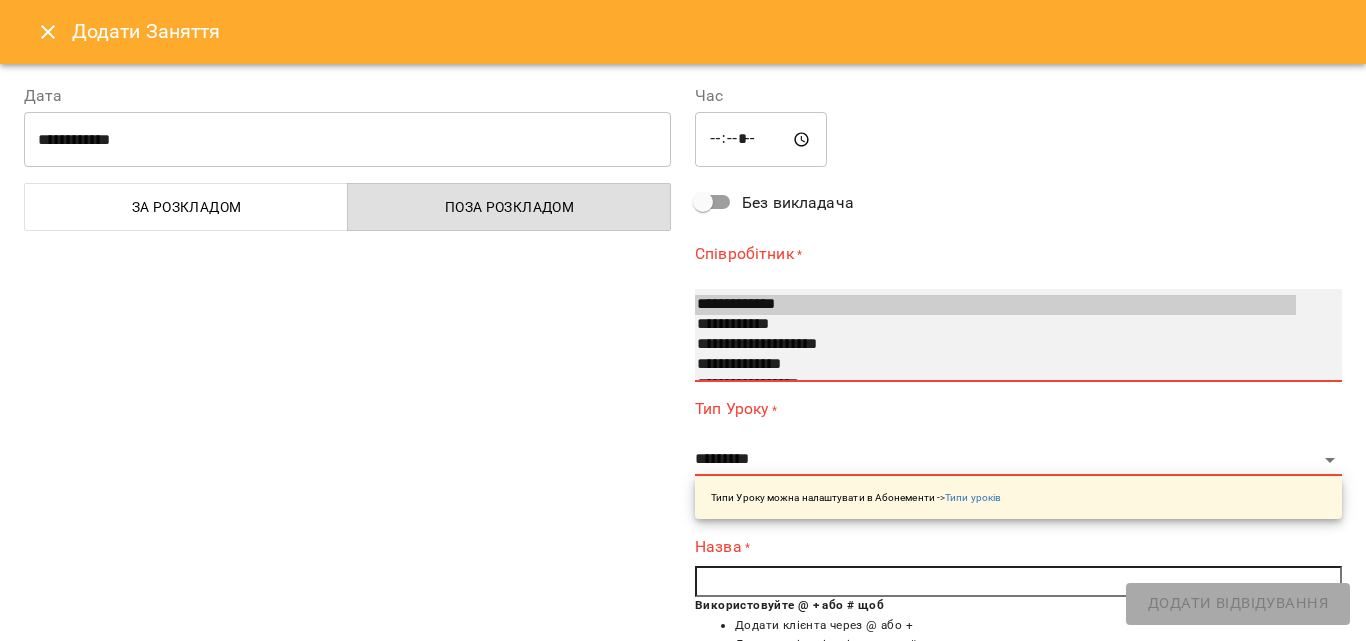 click on "**********" at bounding box center [995, 305] 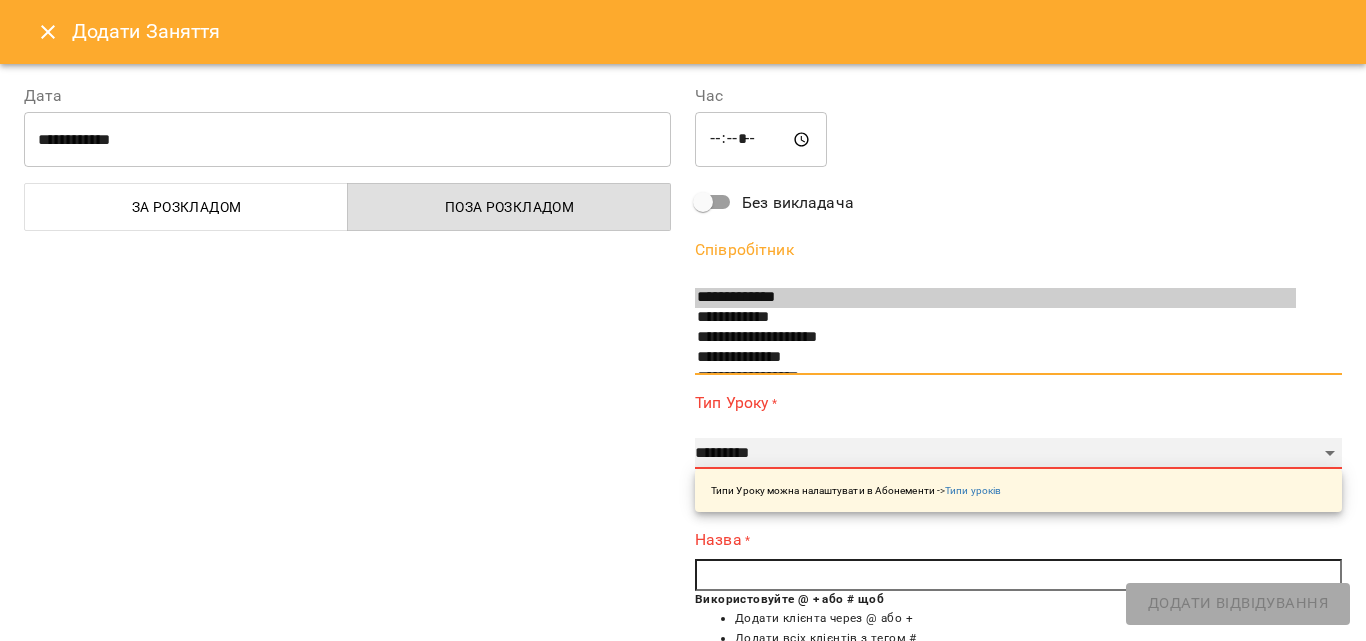 click on "**********" at bounding box center [1018, 454] 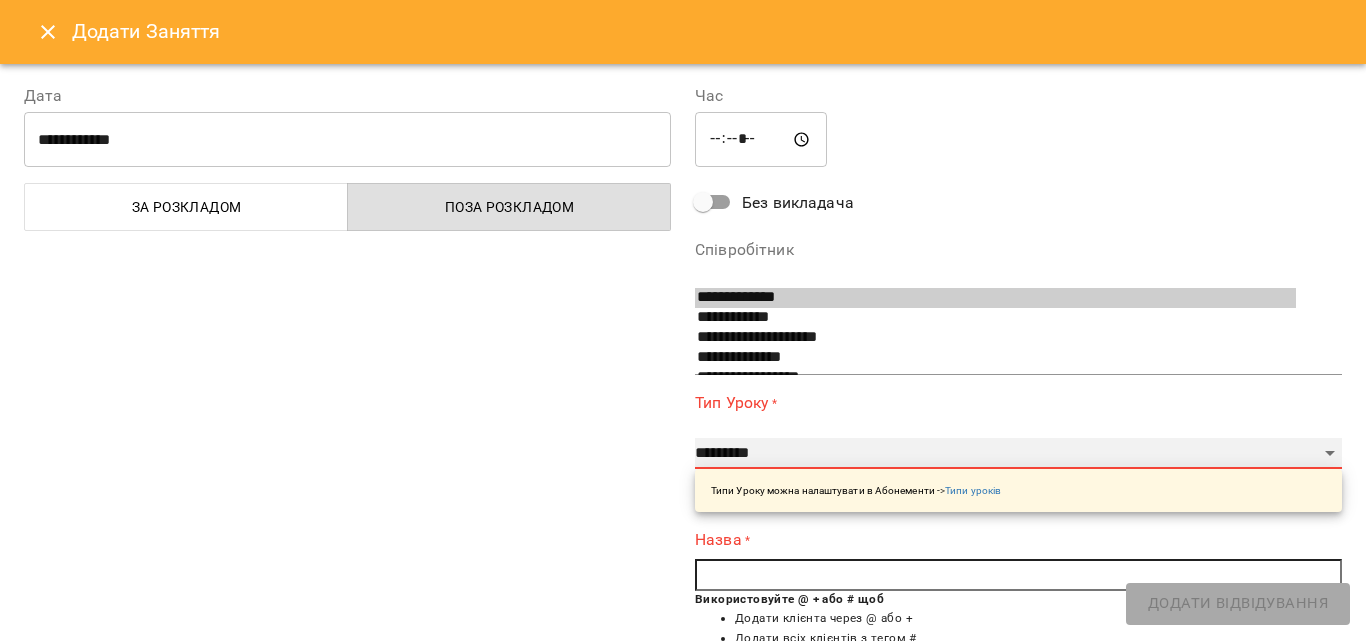 select on "**********" 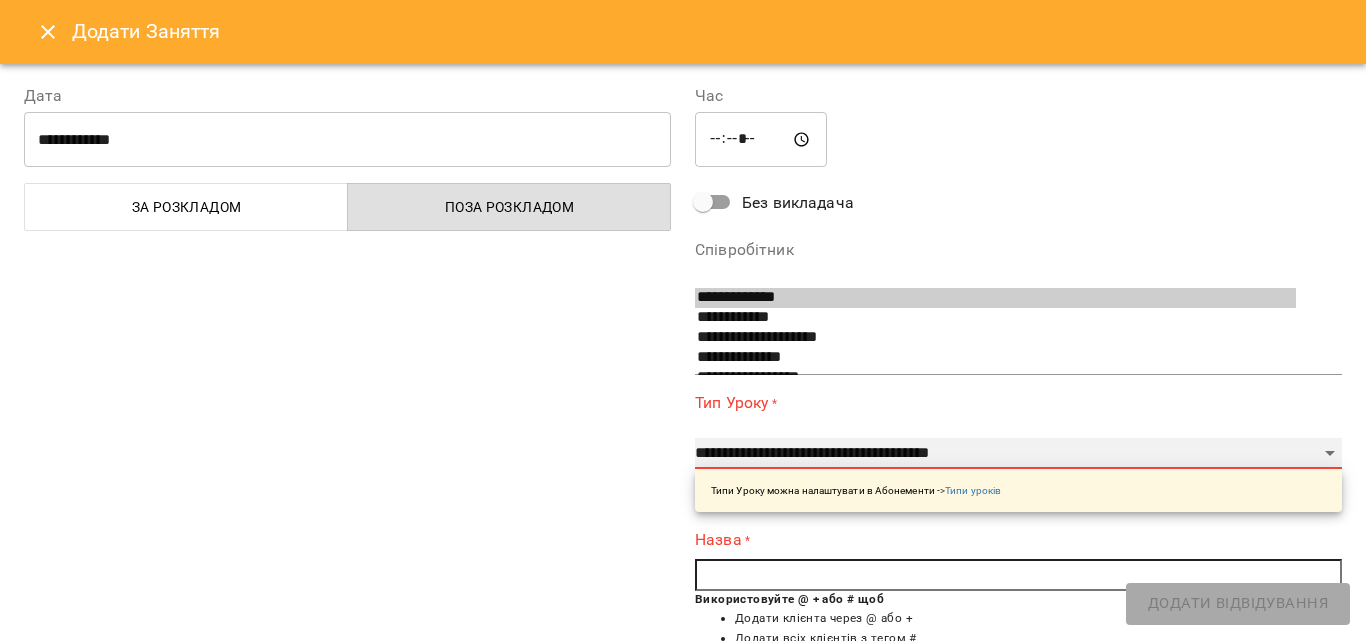 click on "**********" at bounding box center [1018, 454] 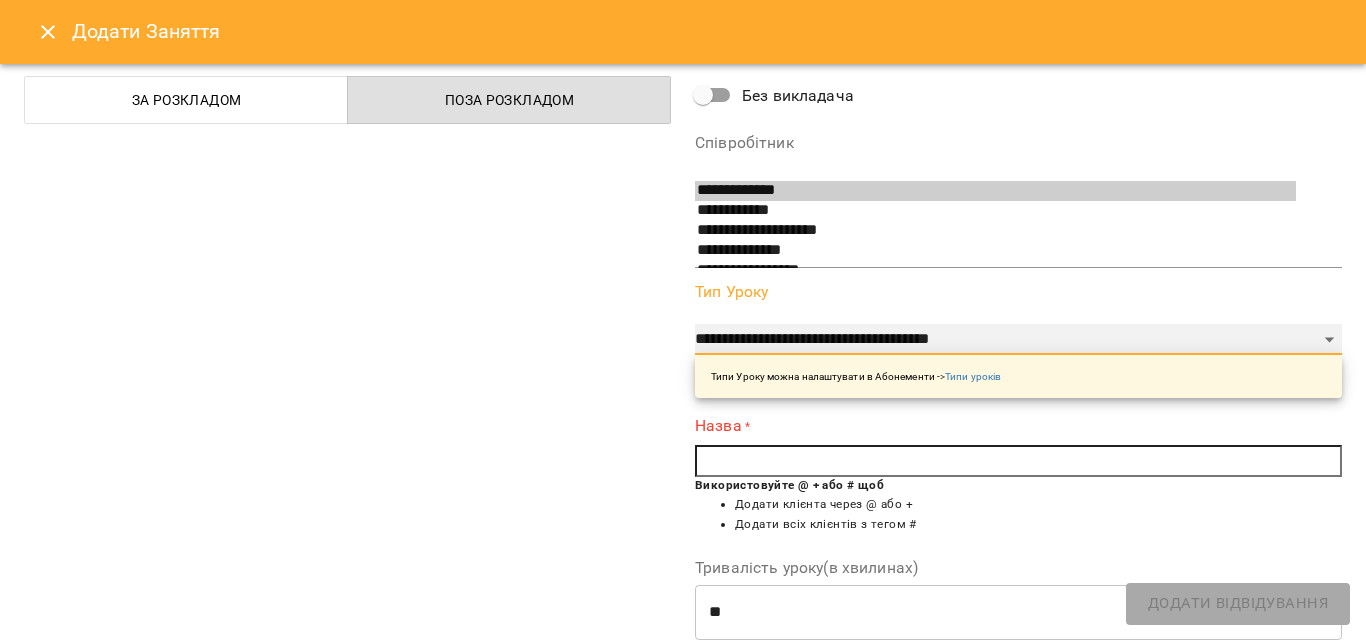 scroll, scrollTop: 200, scrollLeft: 0, axis: vertical 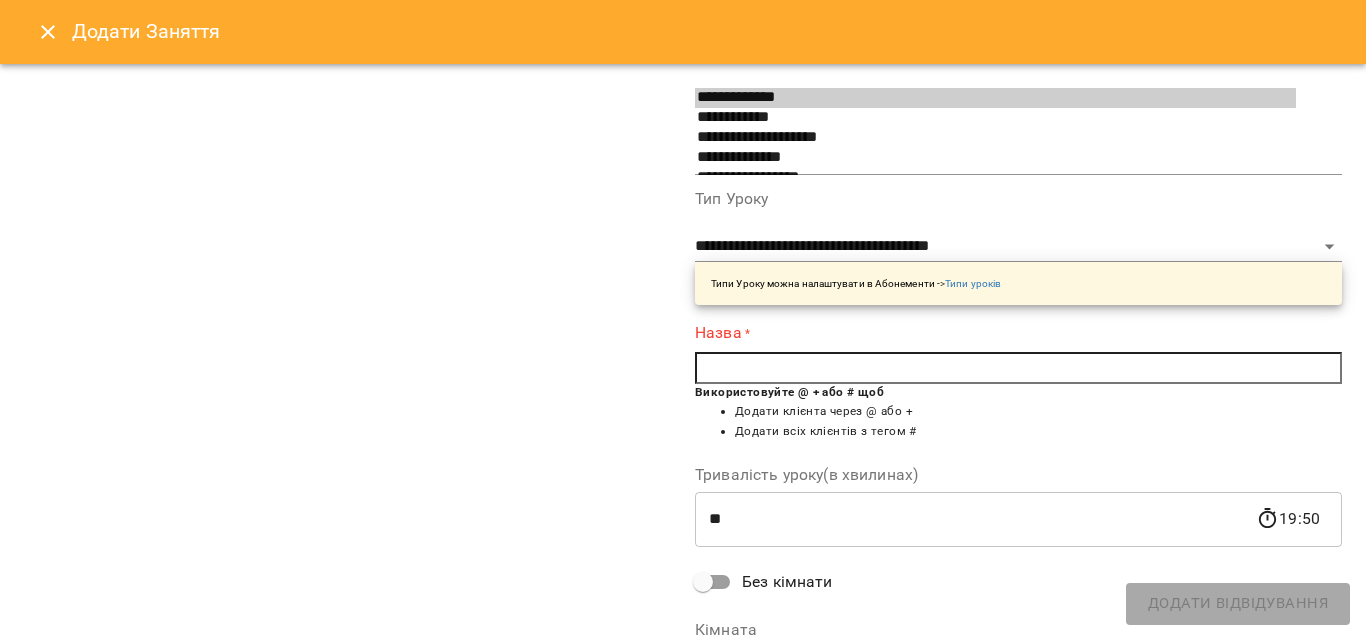 click at bounding box center (1018, 368) 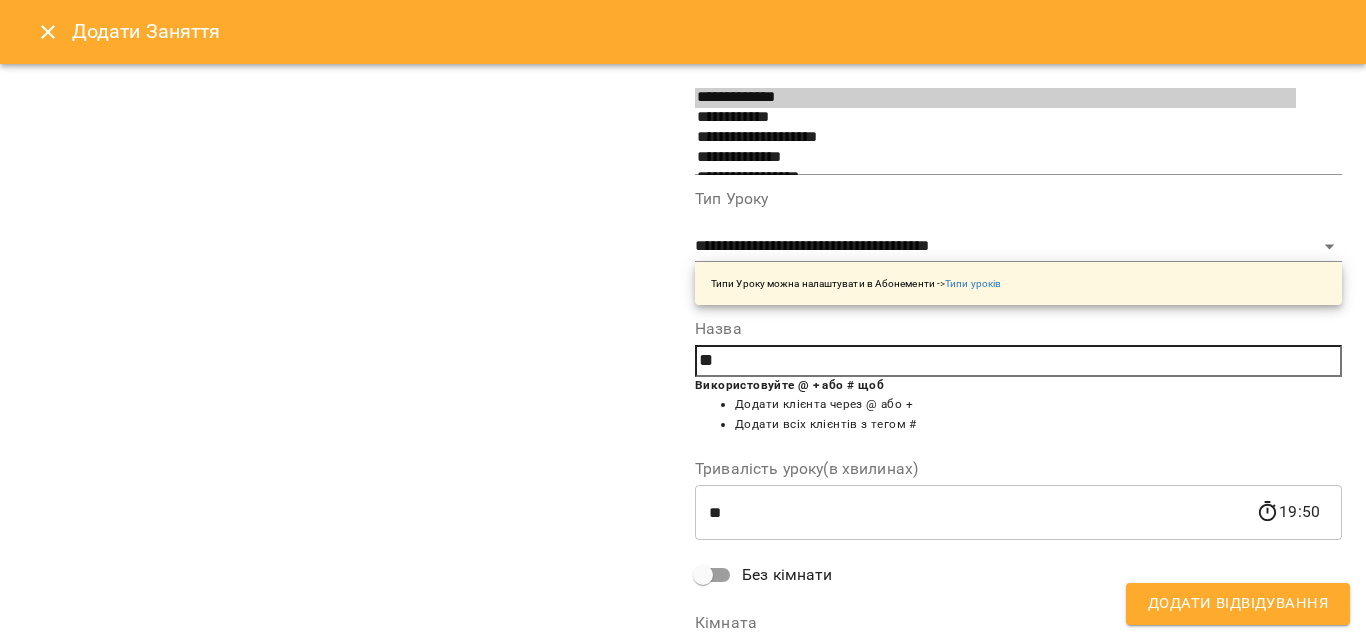 type on "*" 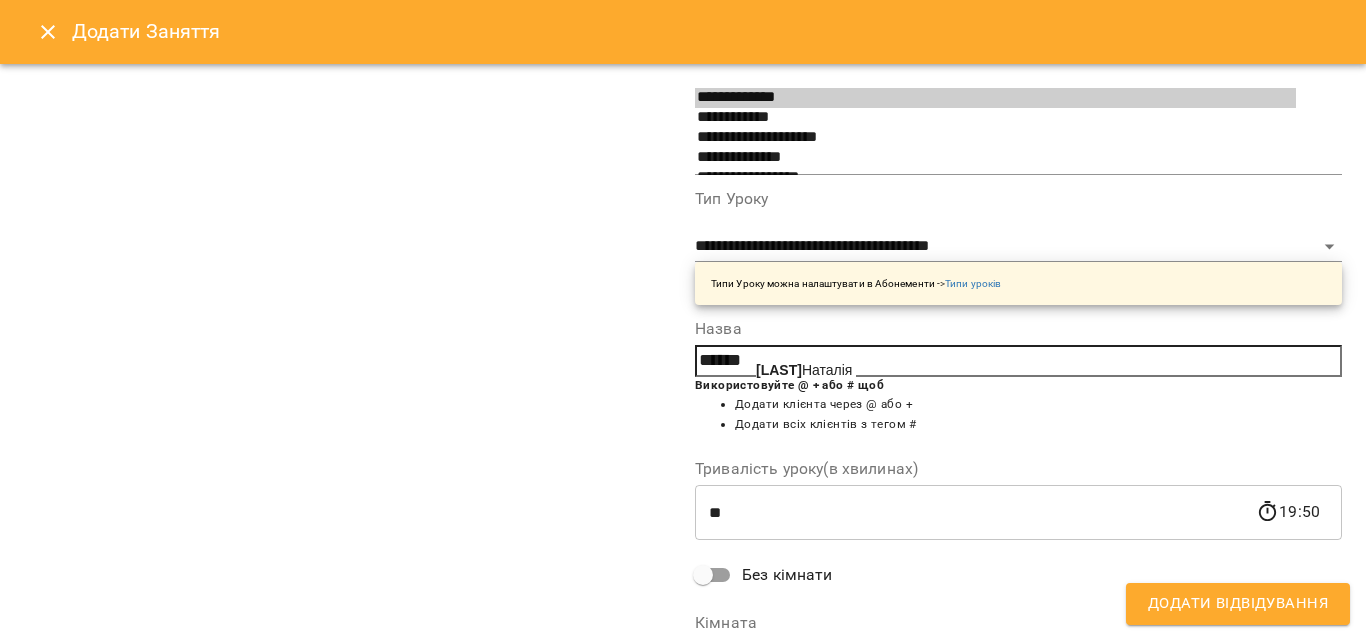 click on "Магда  Наталія" at bounding box center (804, 370) 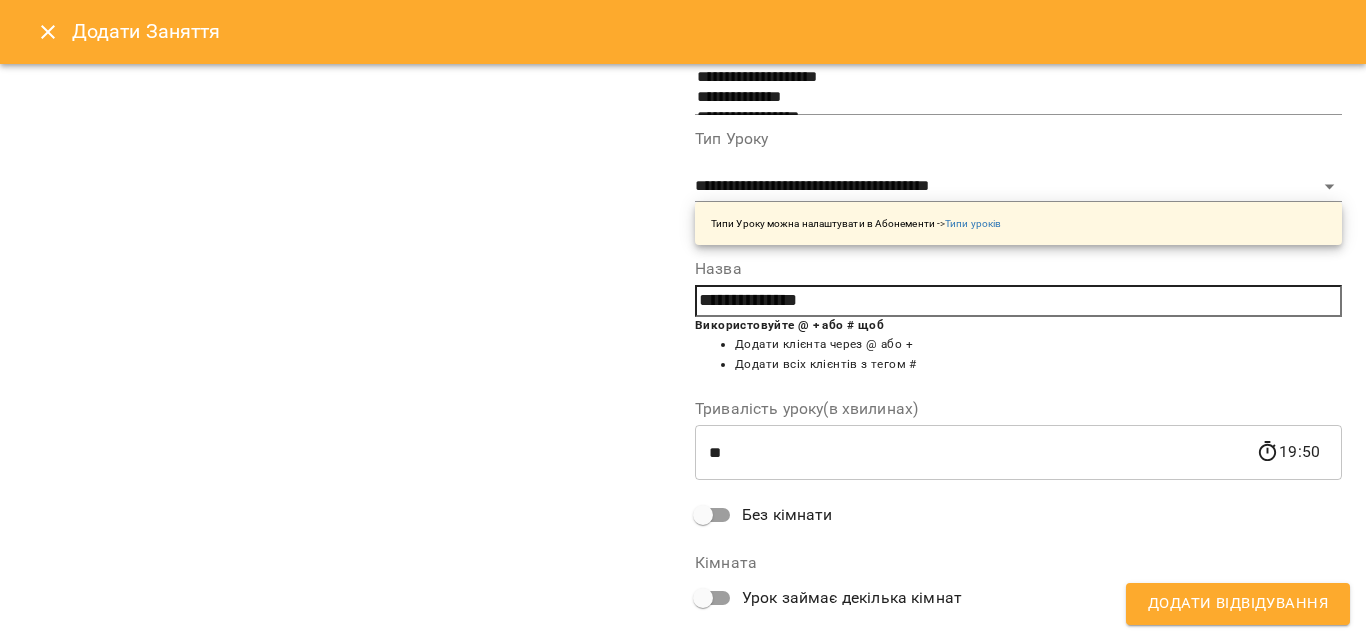 scroll, scrollTop: 356, scrollLeft: 0, axis: vertical 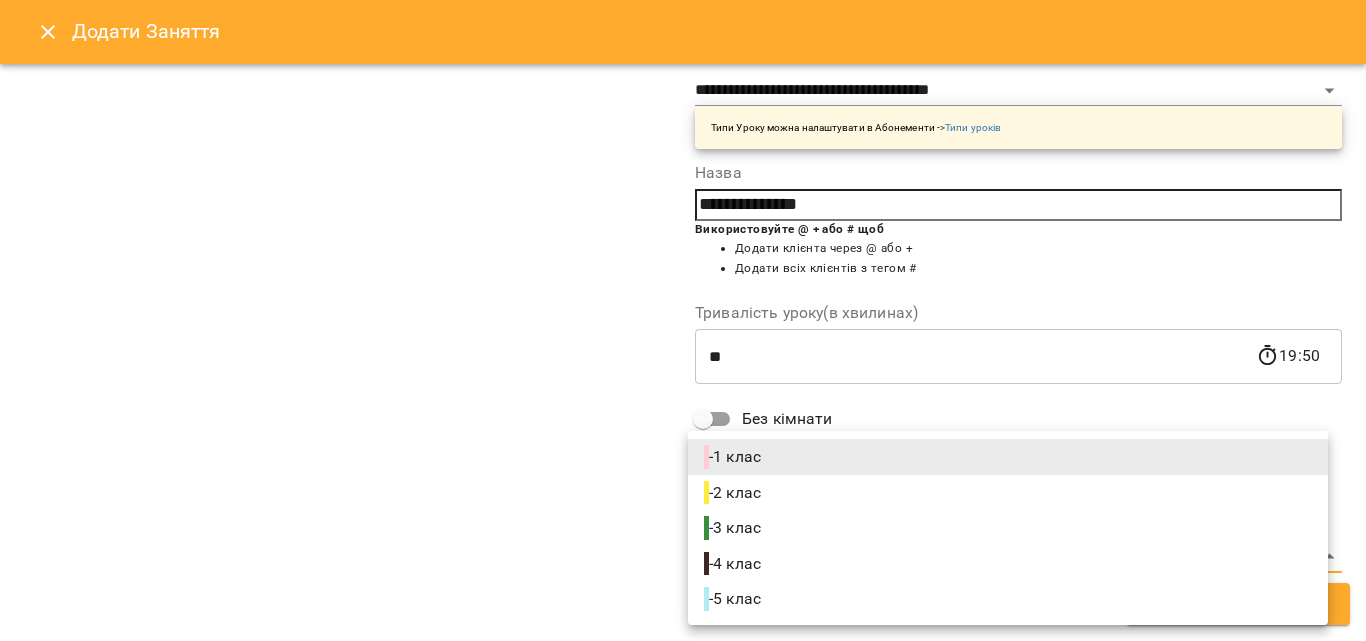 click on "For Business 1 UA Д   Дробна Уляна М   Марченкова Анастасія С   Савіцька Зоряна С   Слободян Андрій А   Антонюк Софія М   Мельник Божена 08 09 10 11 12 13 14 15 16 17 18 19 00:00 -   23:59 😴😴😴 00:00 -   10:00 😴😴😴 12:00 Марченкова Анастасія Умріхіна Марія Фортепіано індивідуальне заняття (50 хвилин) 13:00 Марченкова Анастасія Братанчук Ольга Фортепіано індивідуальне заняття (50 хвилин) 16:00 Марченкова Анастасія Семенюк Дарія Фортепіано індивідуальне заняття (50 хвилин) 20:00 -   23:59 😴😴😴 00:00 -   10:00 😴😴😴 15:00 Савіцька Зоряна Лиса Яна 17:00 Савіцька Зоряна 20:00 -   23:59 -" at bounding box center [683, 845] 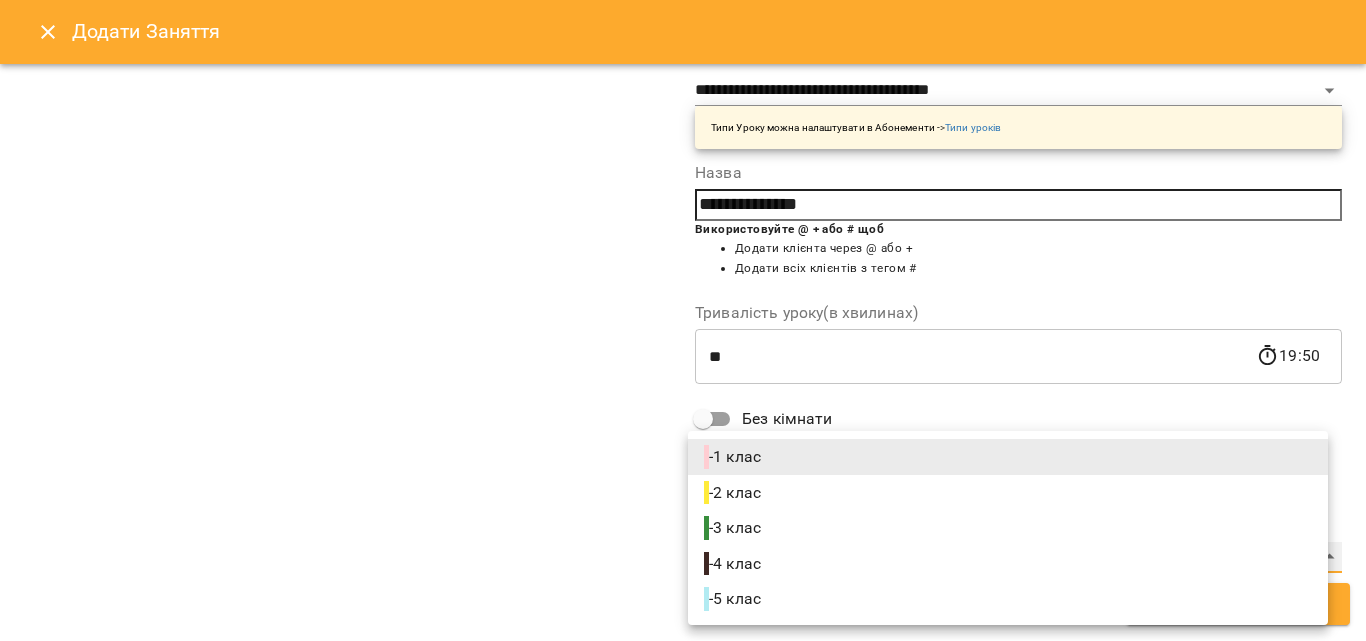 type on "**********" 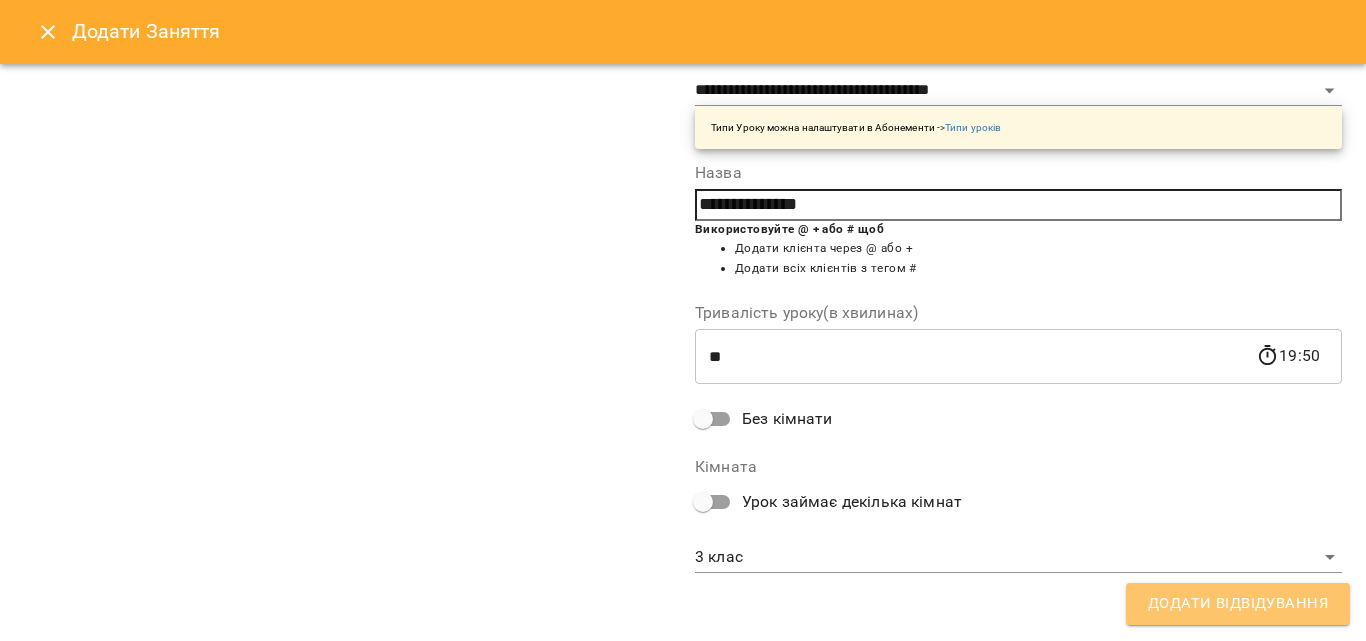 click on "Додати Відвідування" at bounding box center (1238, 604) 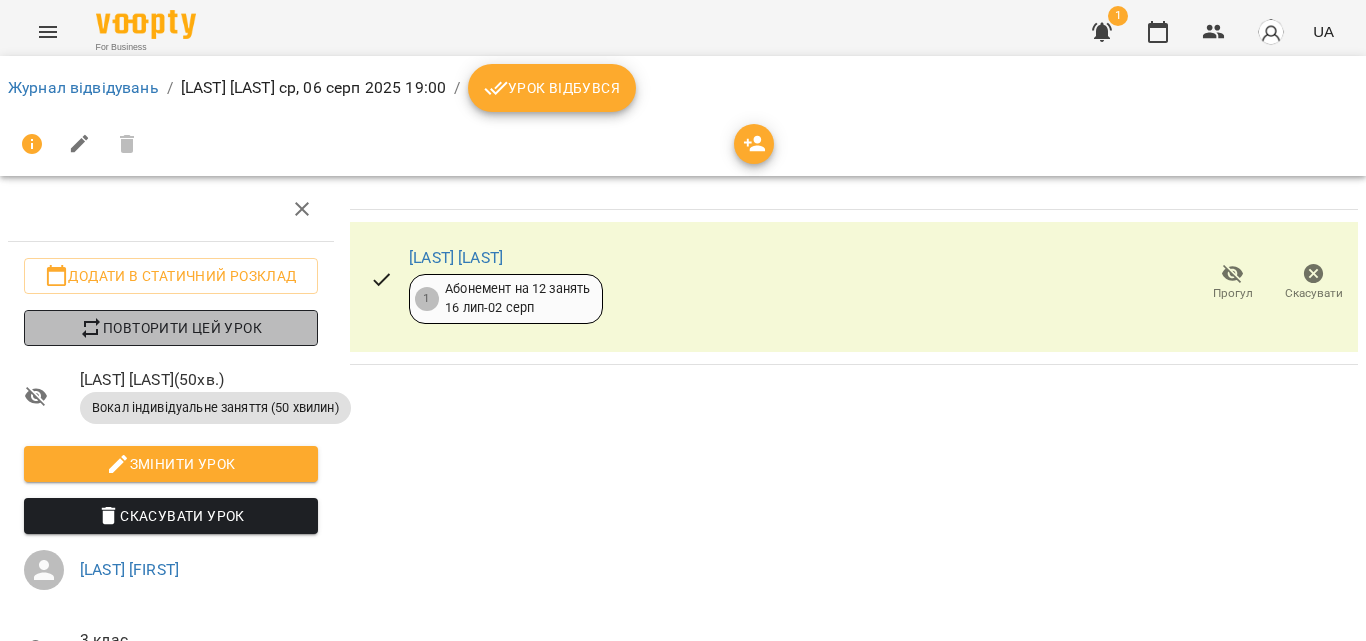 click on "Повторити цей урок" at bounding box center [171, 328] 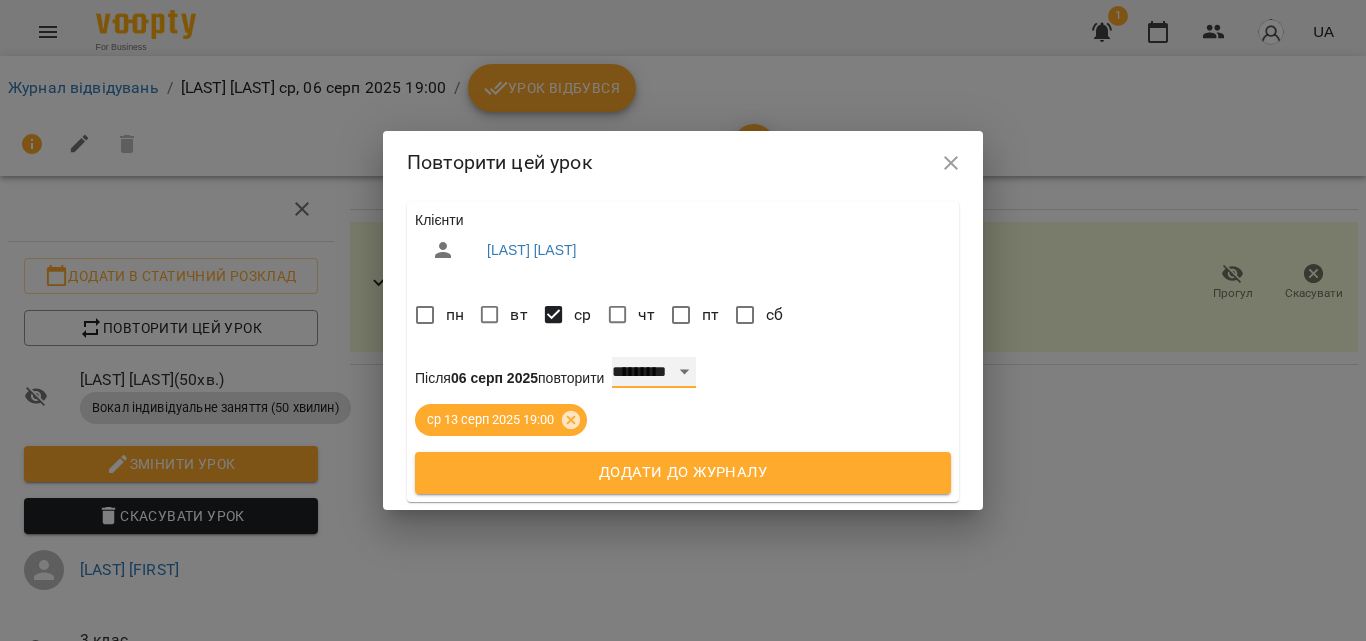 drag, startPoint x: 688, startPoint y: 377, endPoint x: 686, endPoint y: 361, distance: 16.124516 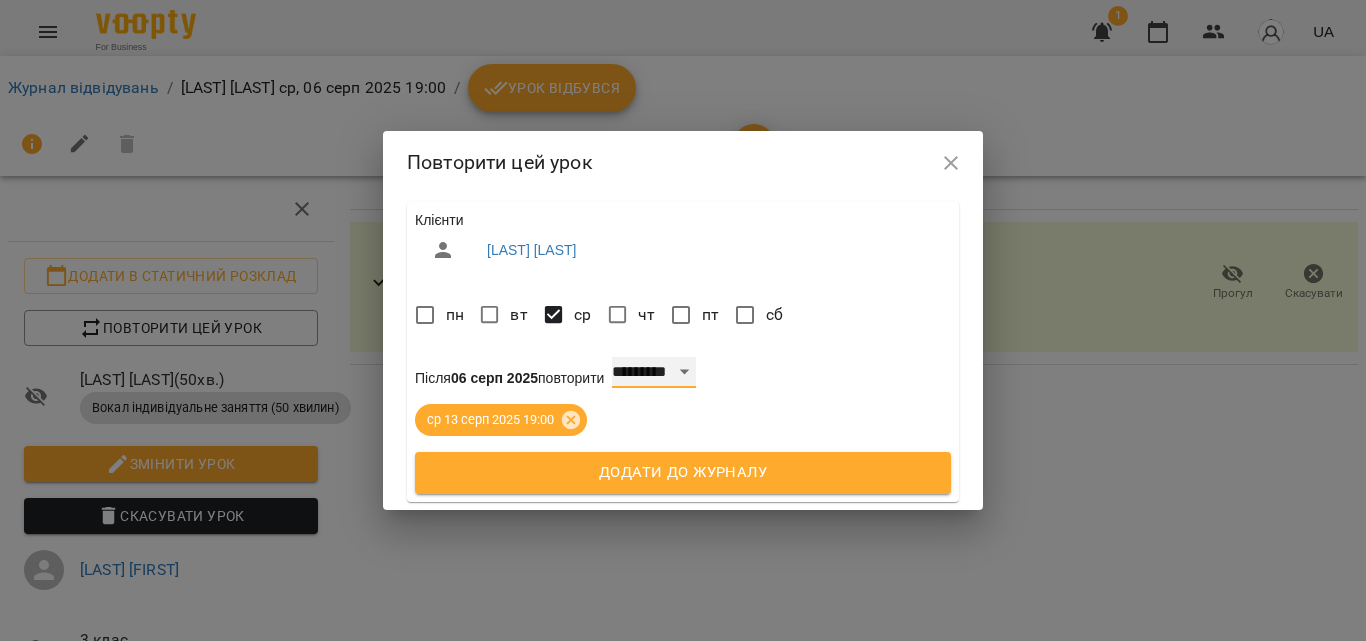 select on "*" 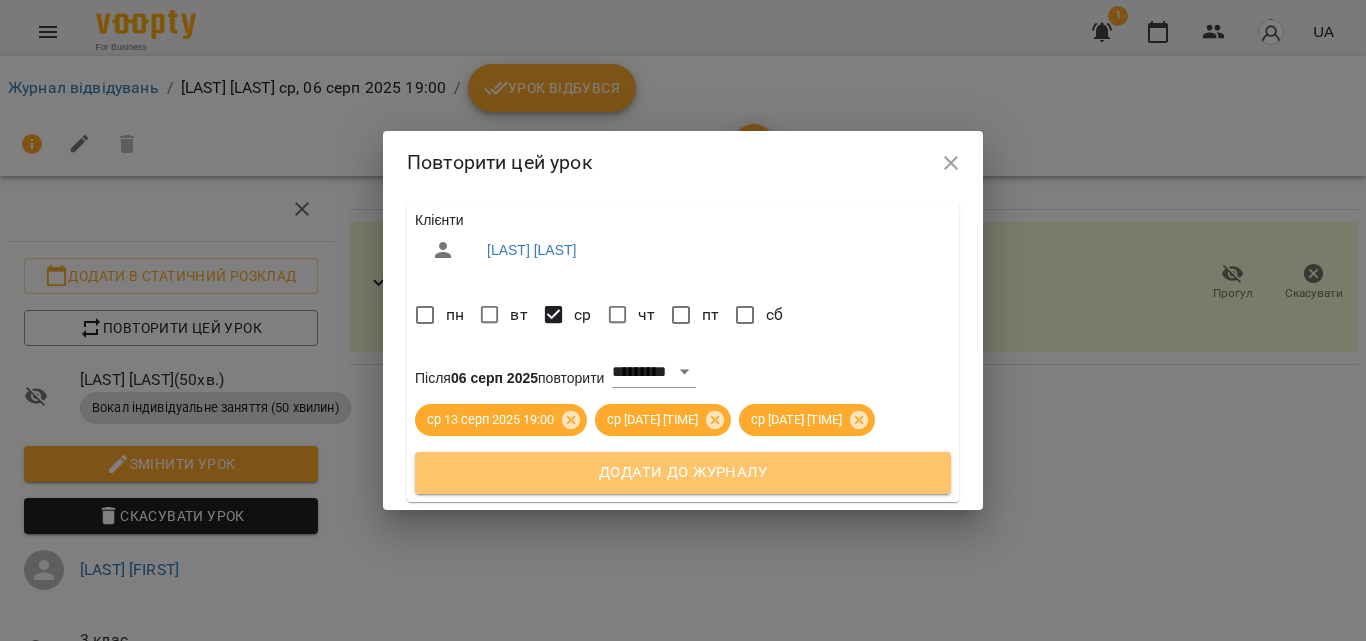 click on "Додати до журналу" at bounding box center [683, 473] 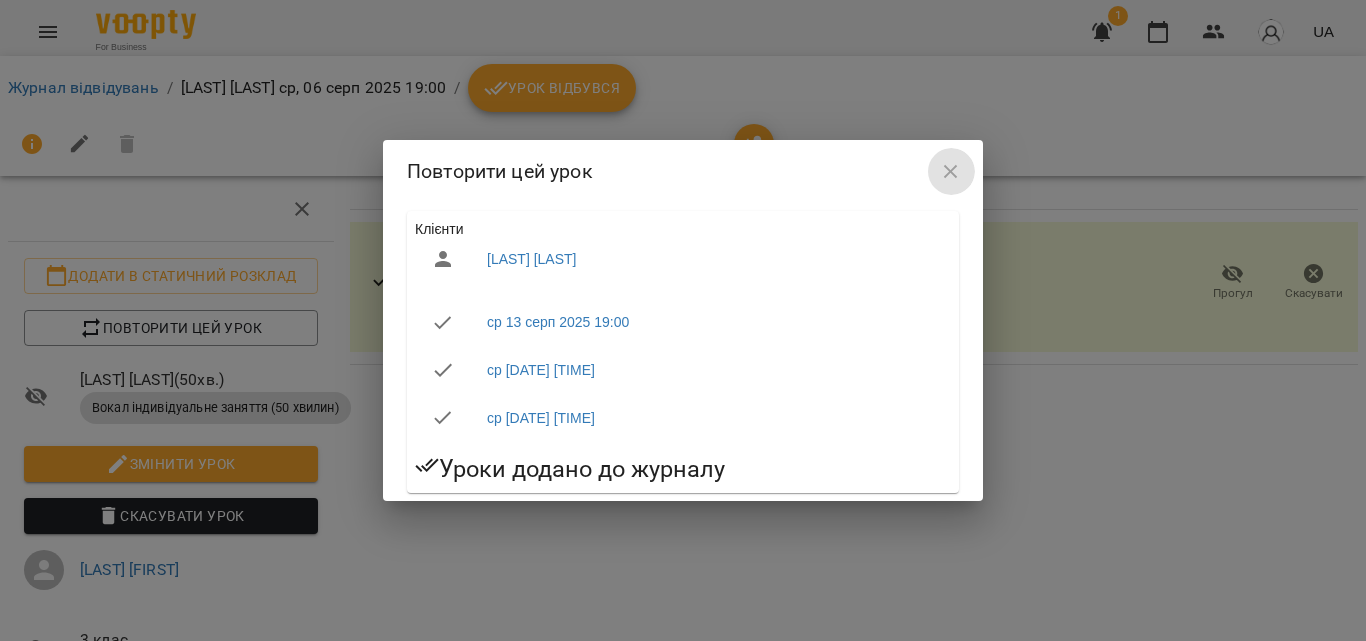 click at bounding box center [951, 172] 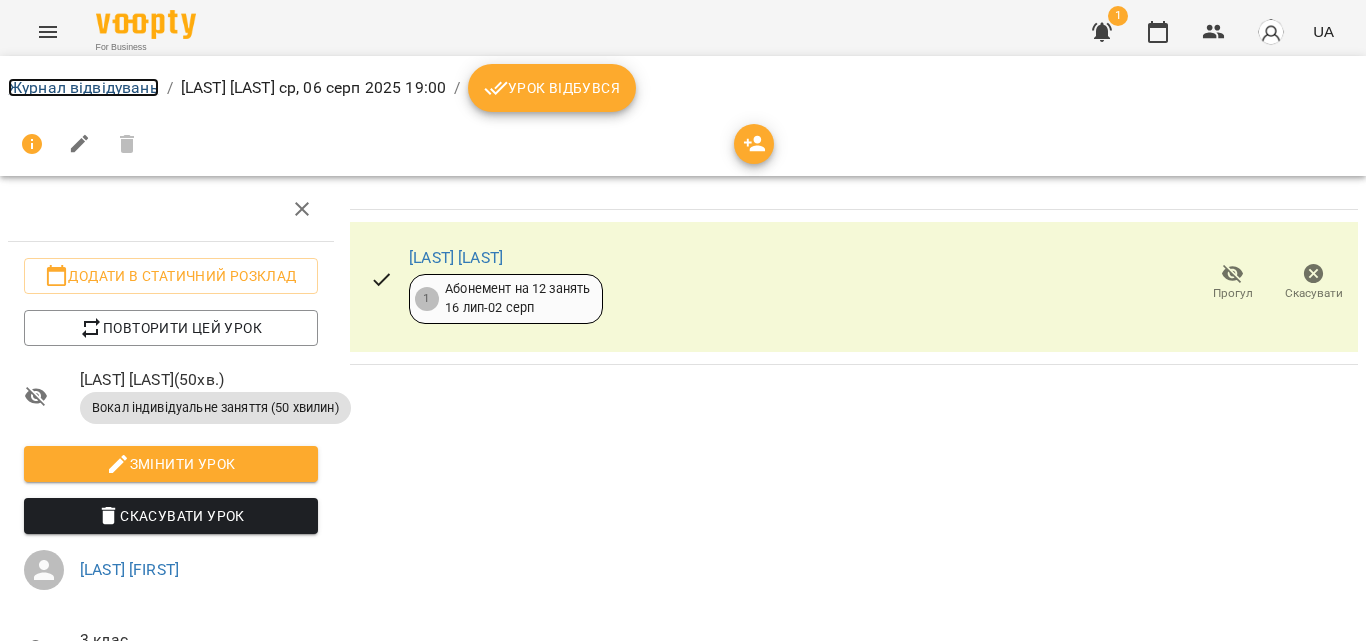 click on "Журнал відвідувань" at bounding box center (83, 87) 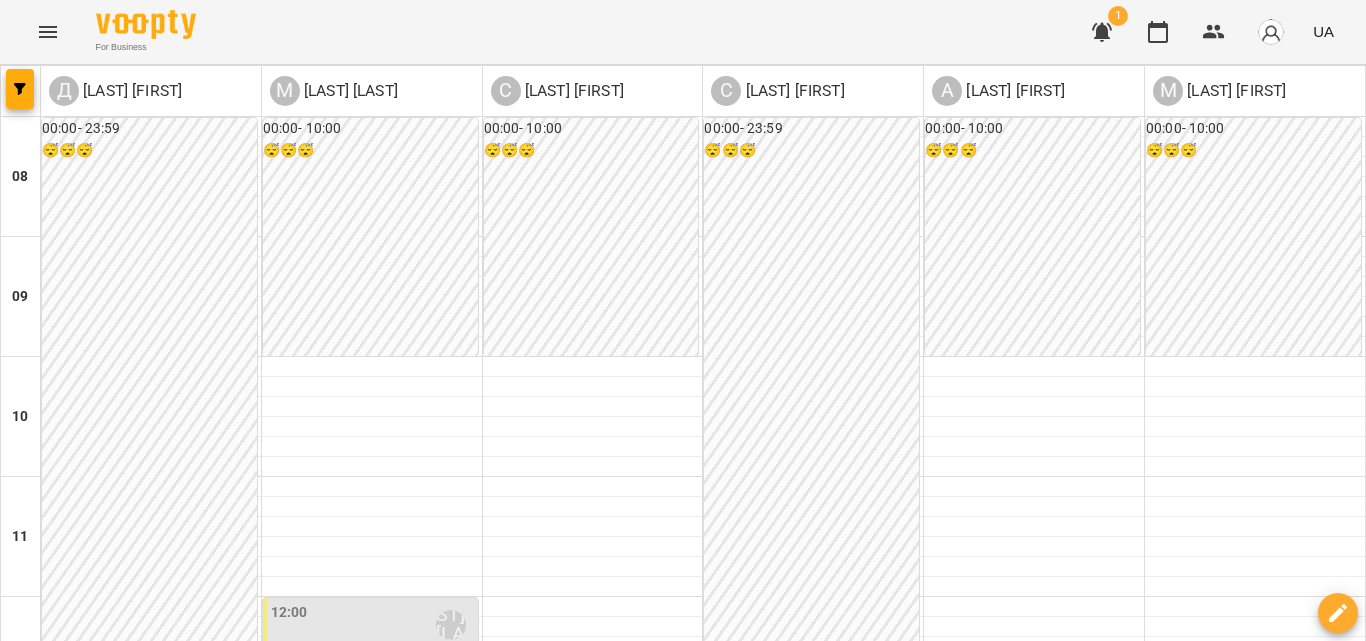 scroll, scrollTop: 1000, scrollLeft: 0, axis: vertical 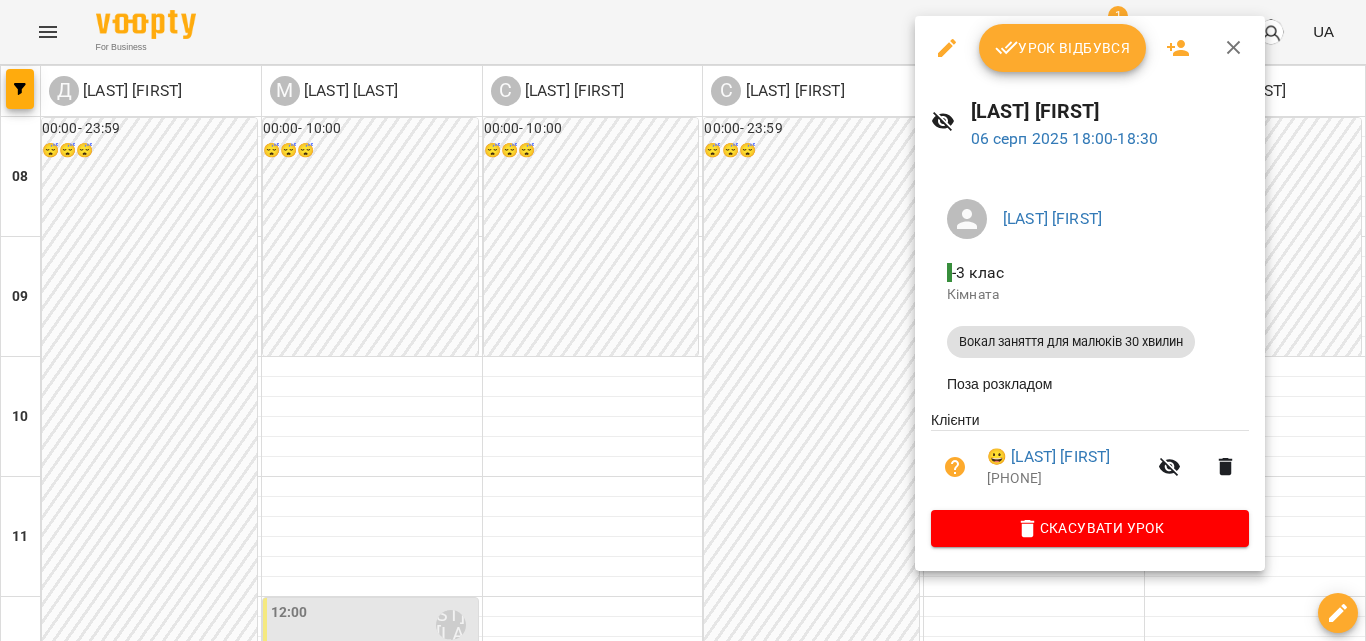 click 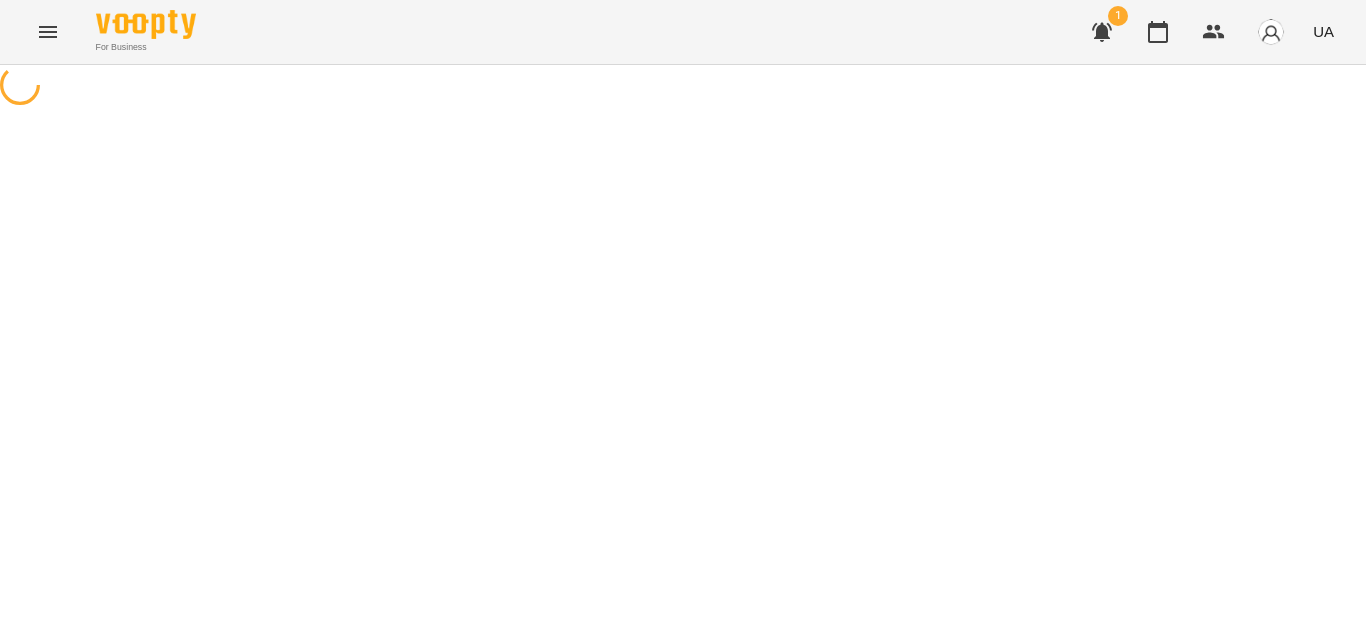 select on "**********" 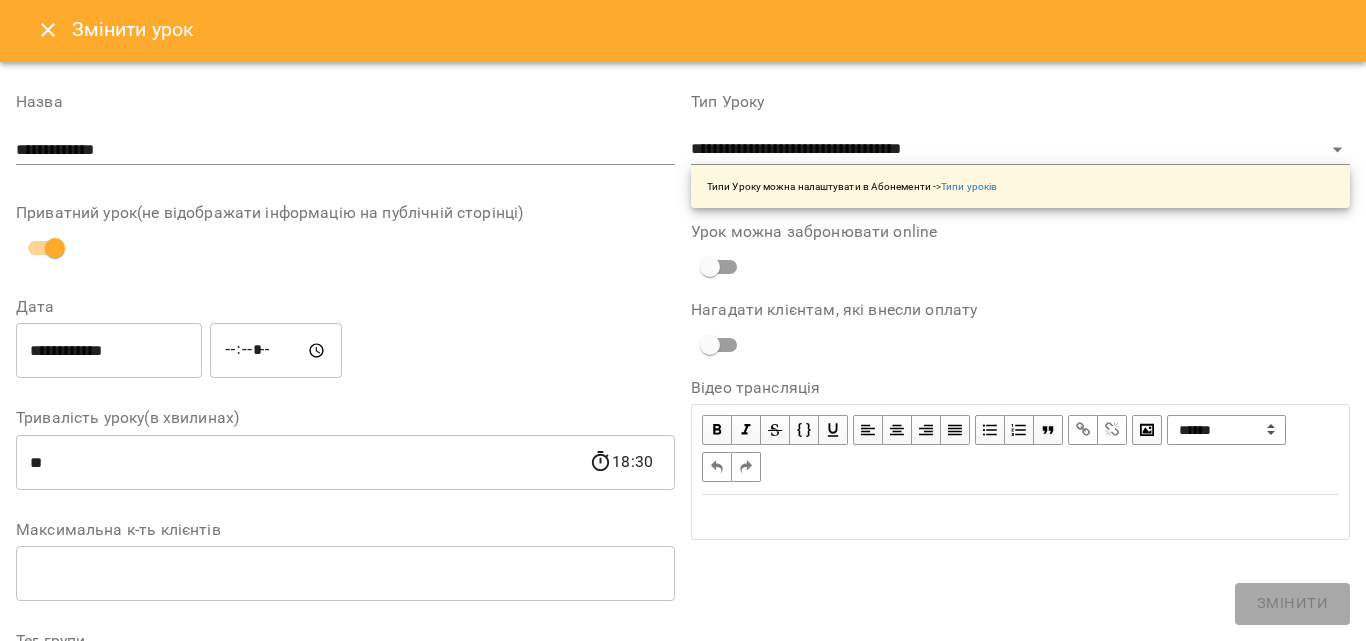 scroll, scrollTop: 0, scrollLeft: 0, axis: both 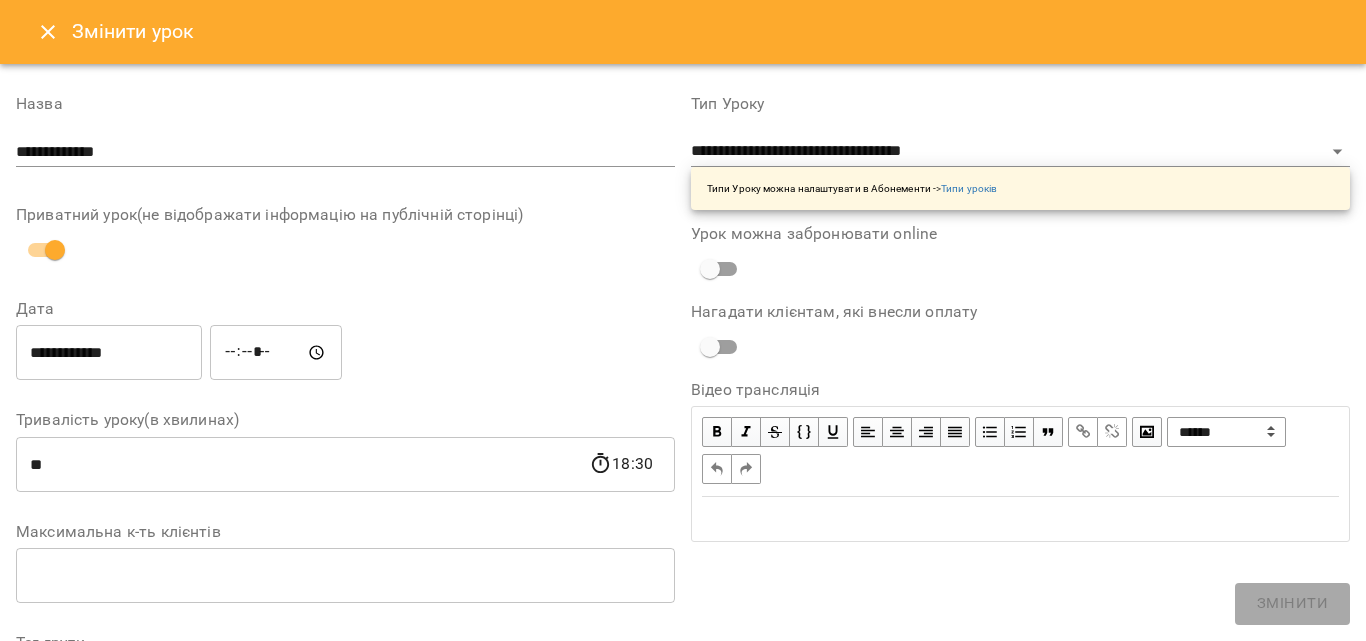click 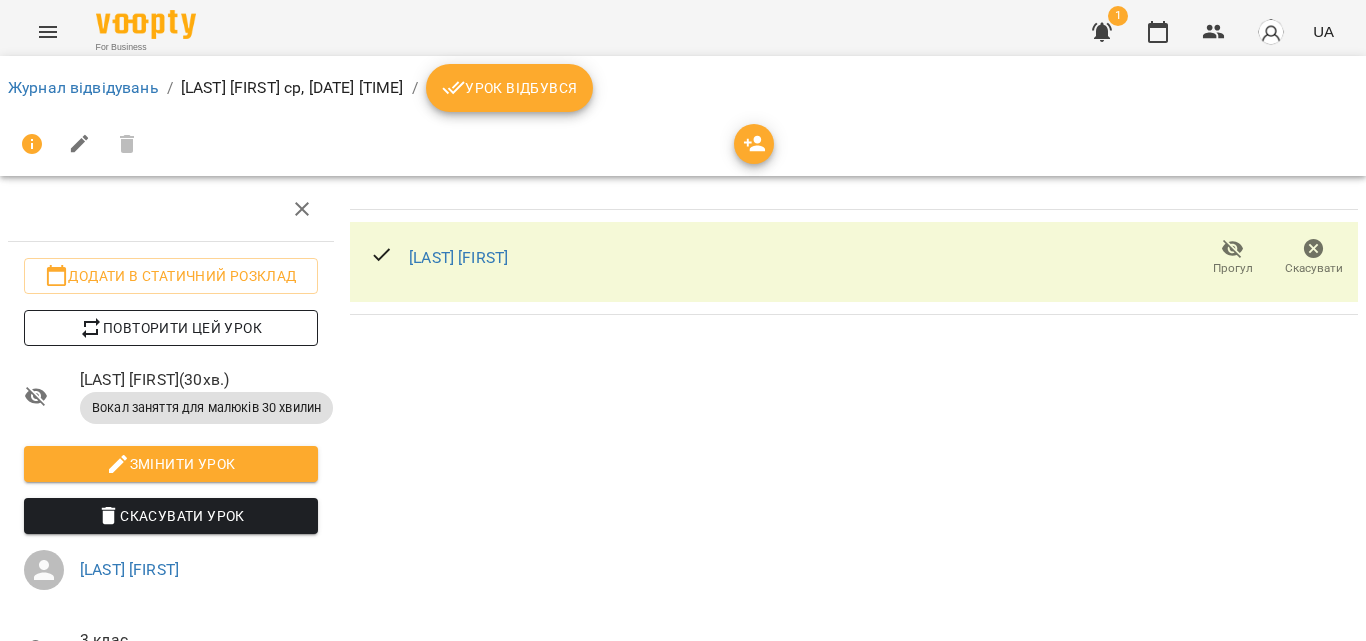 click on "Повторити цей урок" at bounding box center [171, 328] 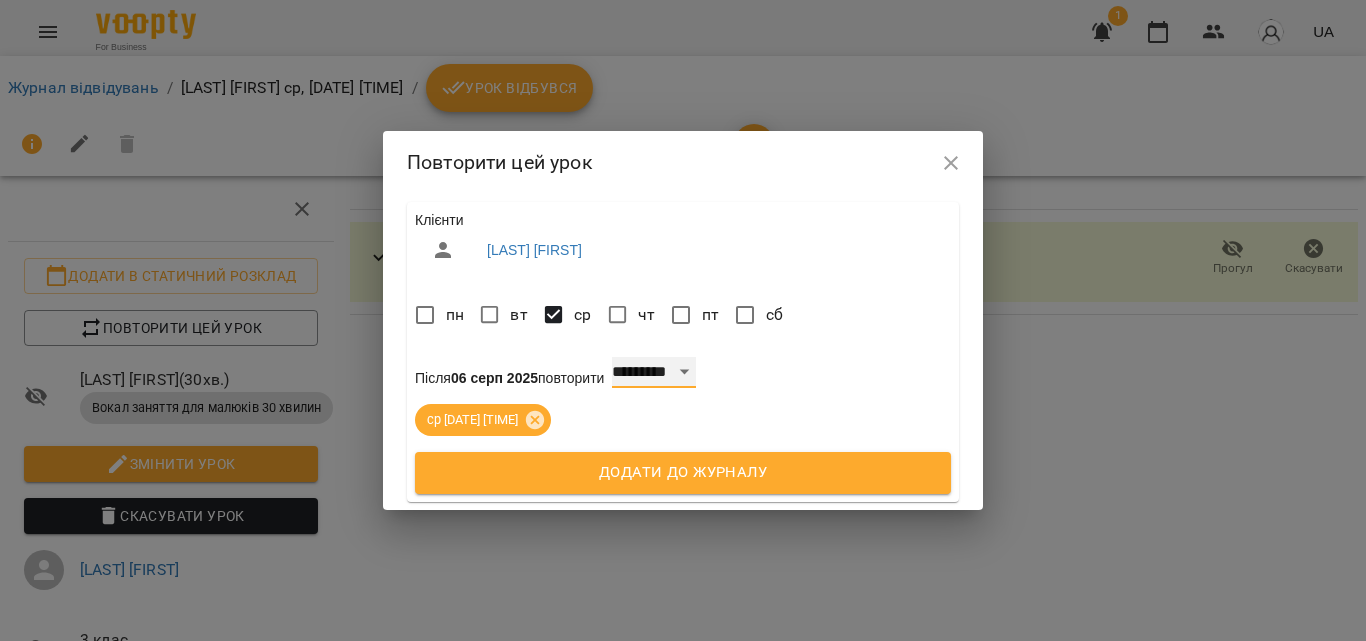 click on "**********" at bounding box center [654, 373] 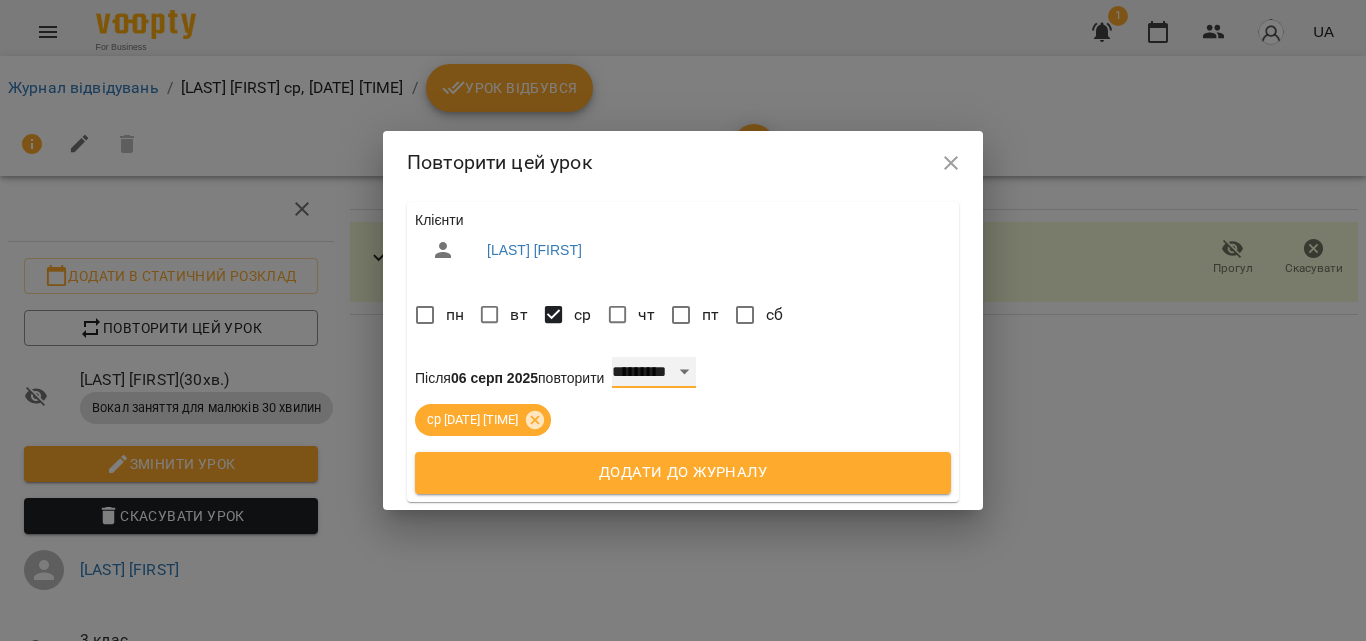 select on "*" 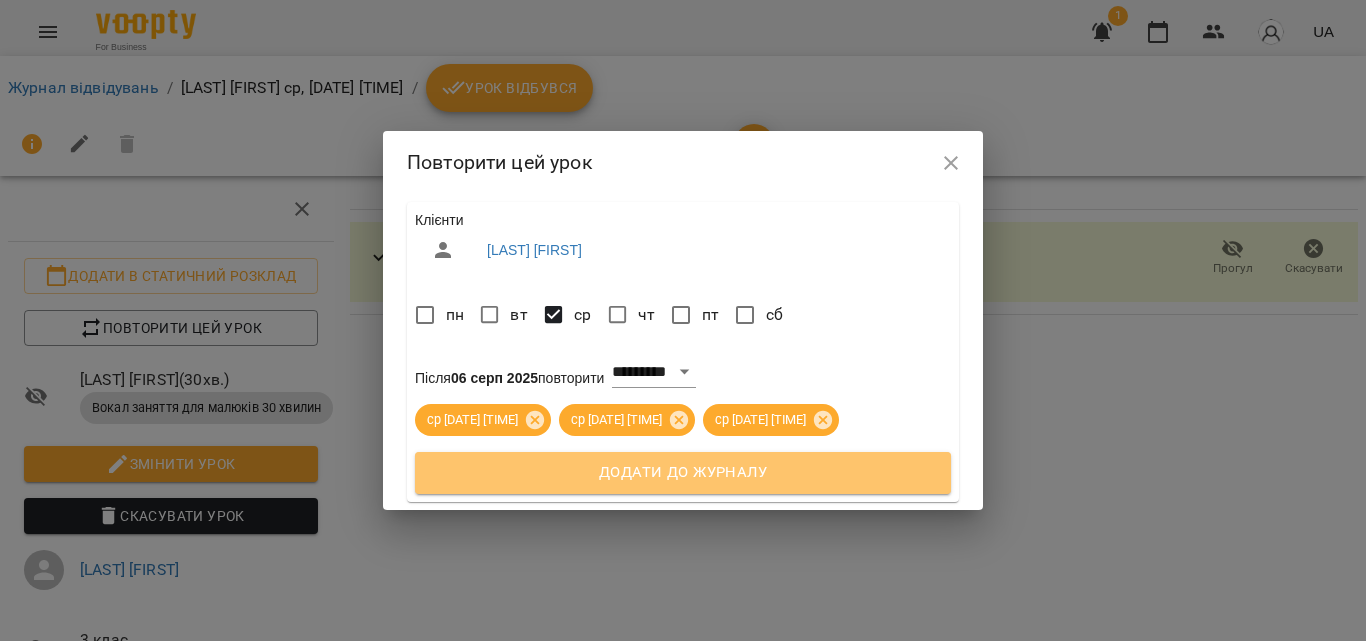 click on "Додати до журналу" at bounding box center [683, 473] 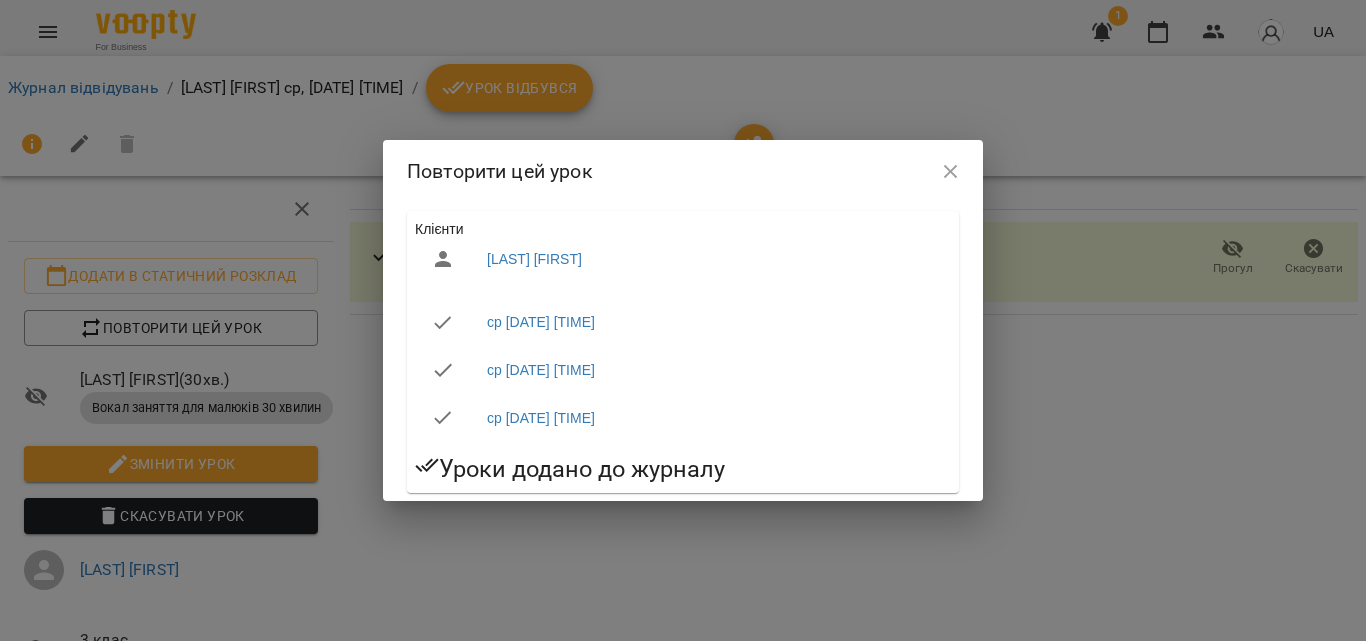 click 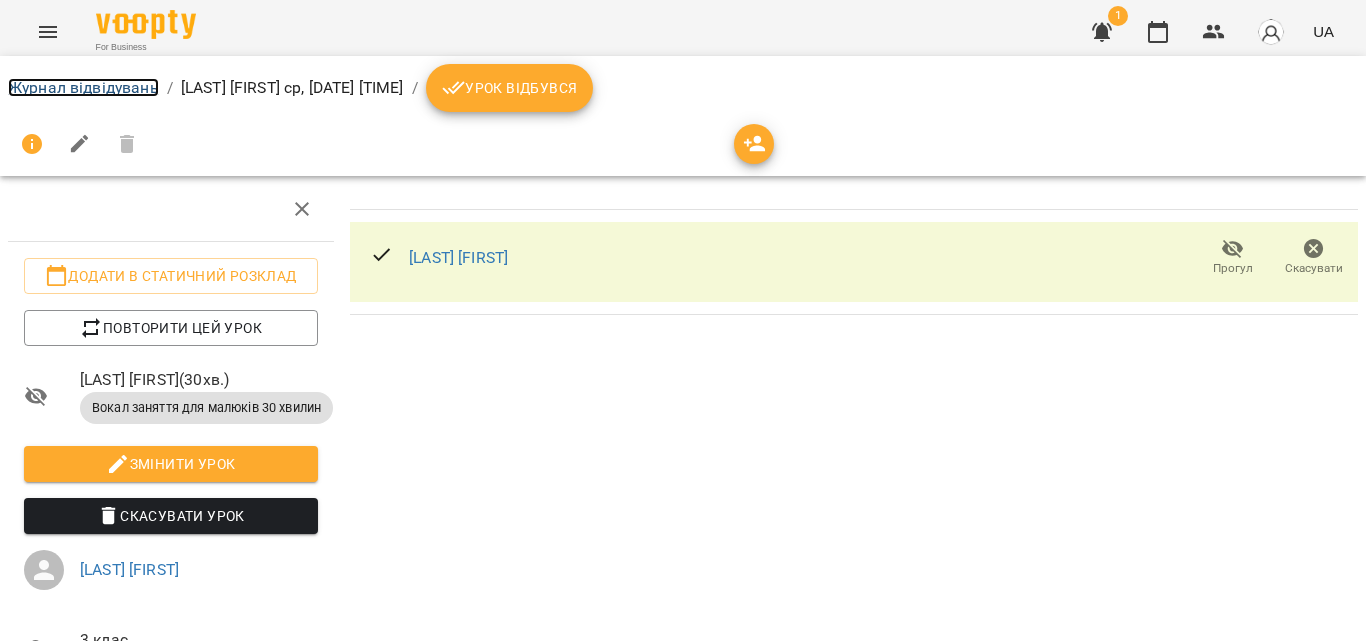 click on "Журнал відвідувань" at bounding box center [83, 87] 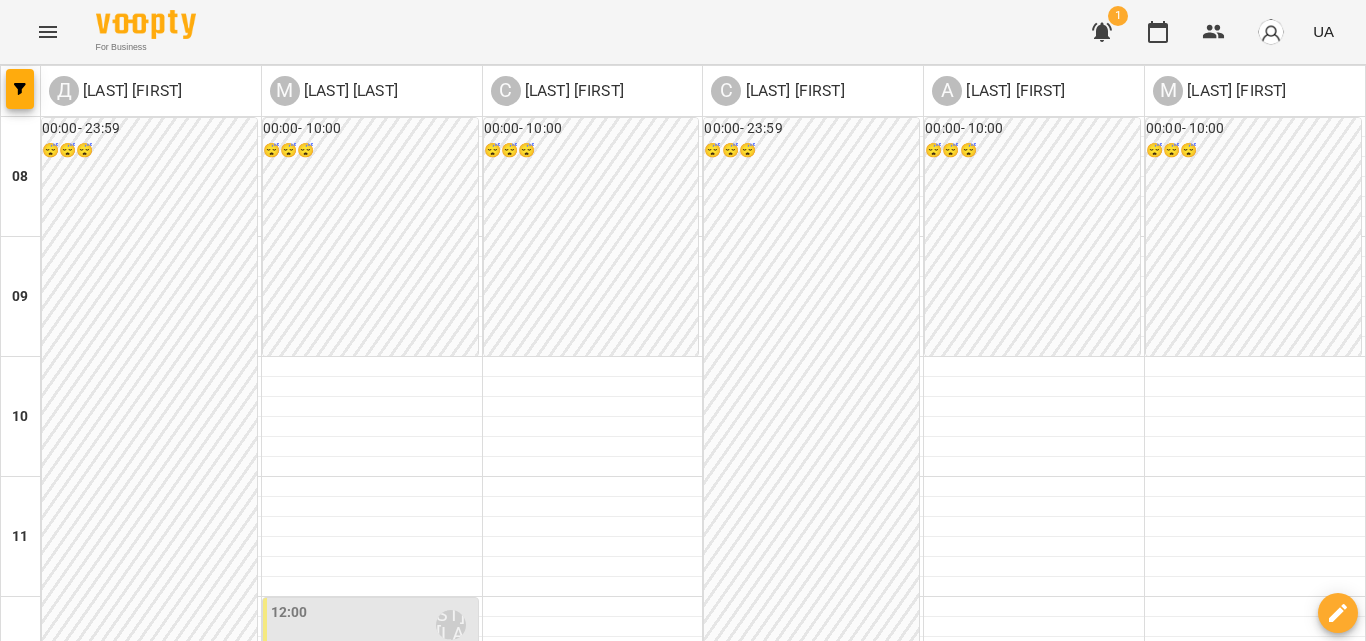 scroll, scrollTop: 1049, scrollLeft: 0, axis: vertical 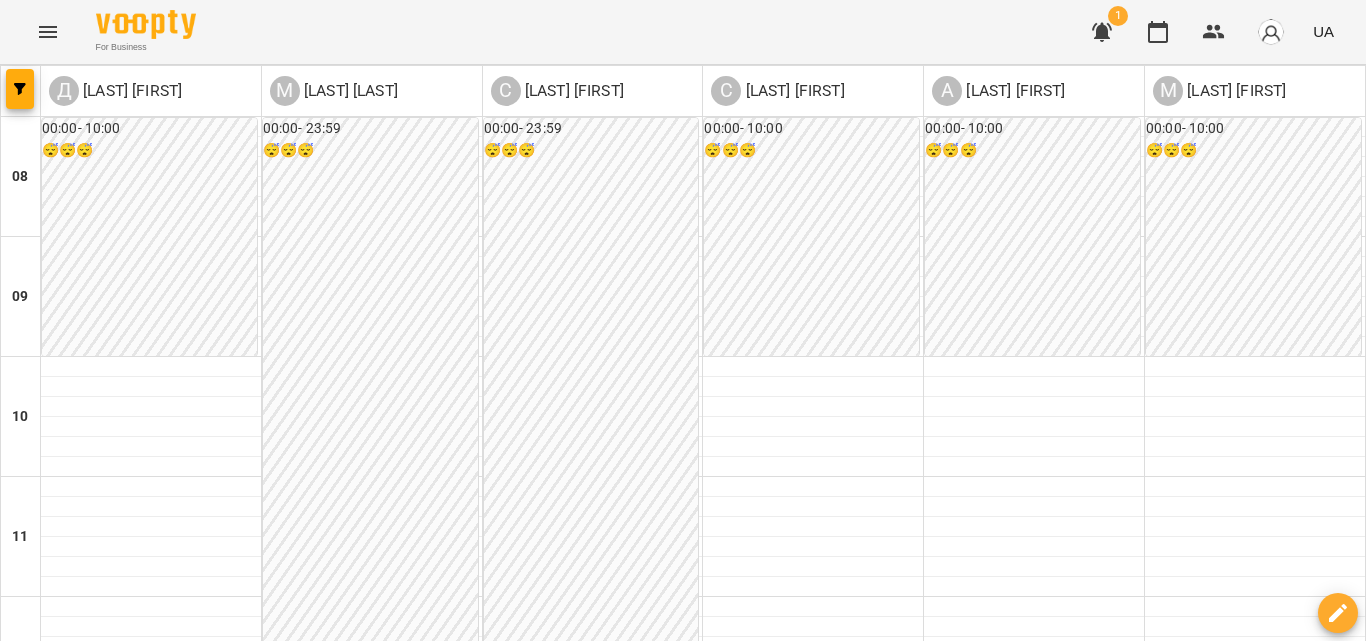 click at bounding box center (151, 847) 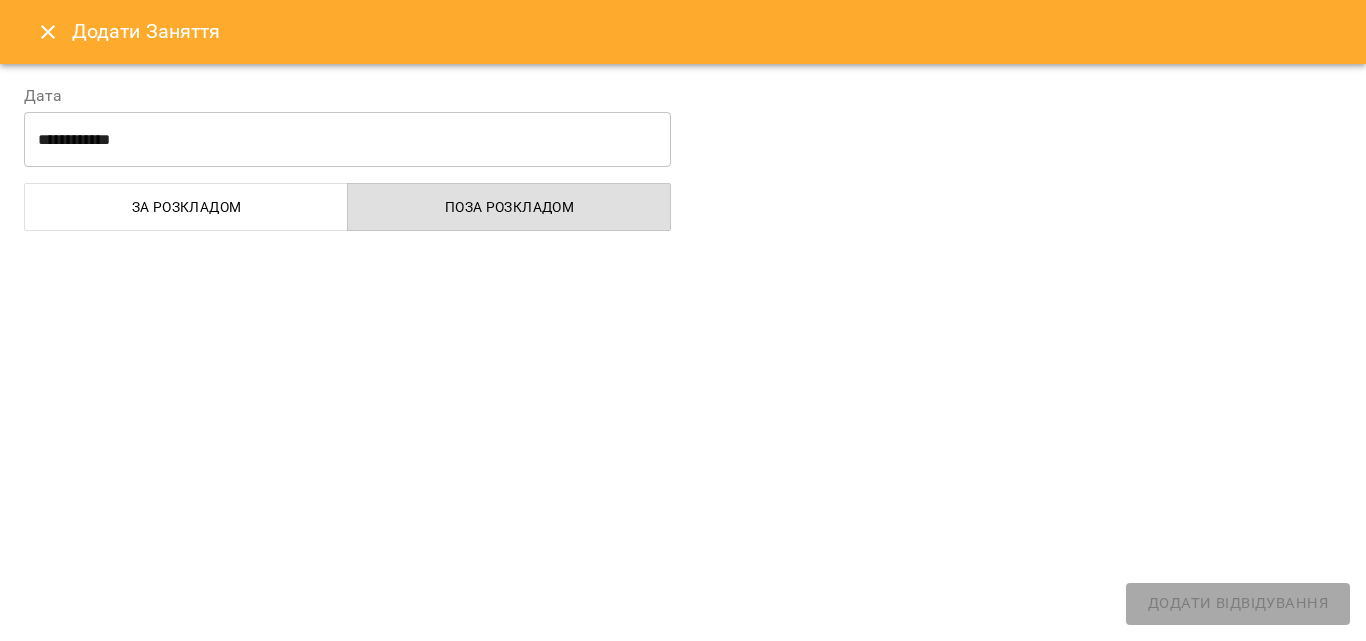 select 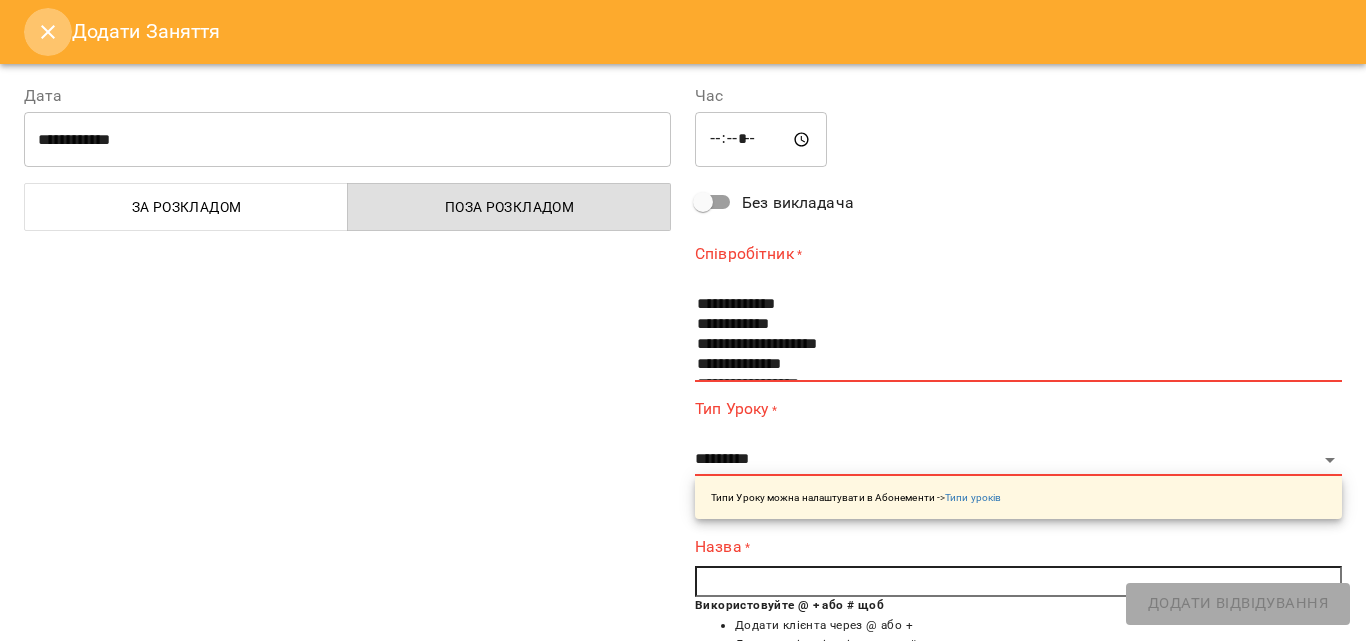 click 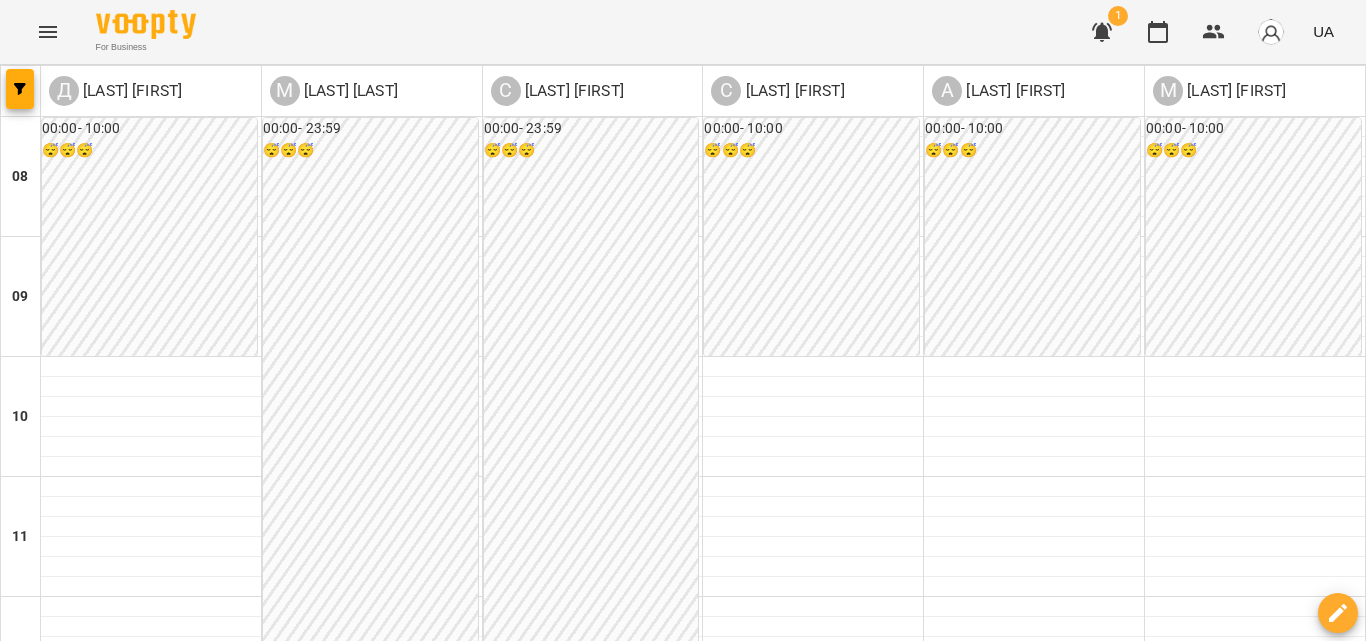 click at bounding box center (151, 847) 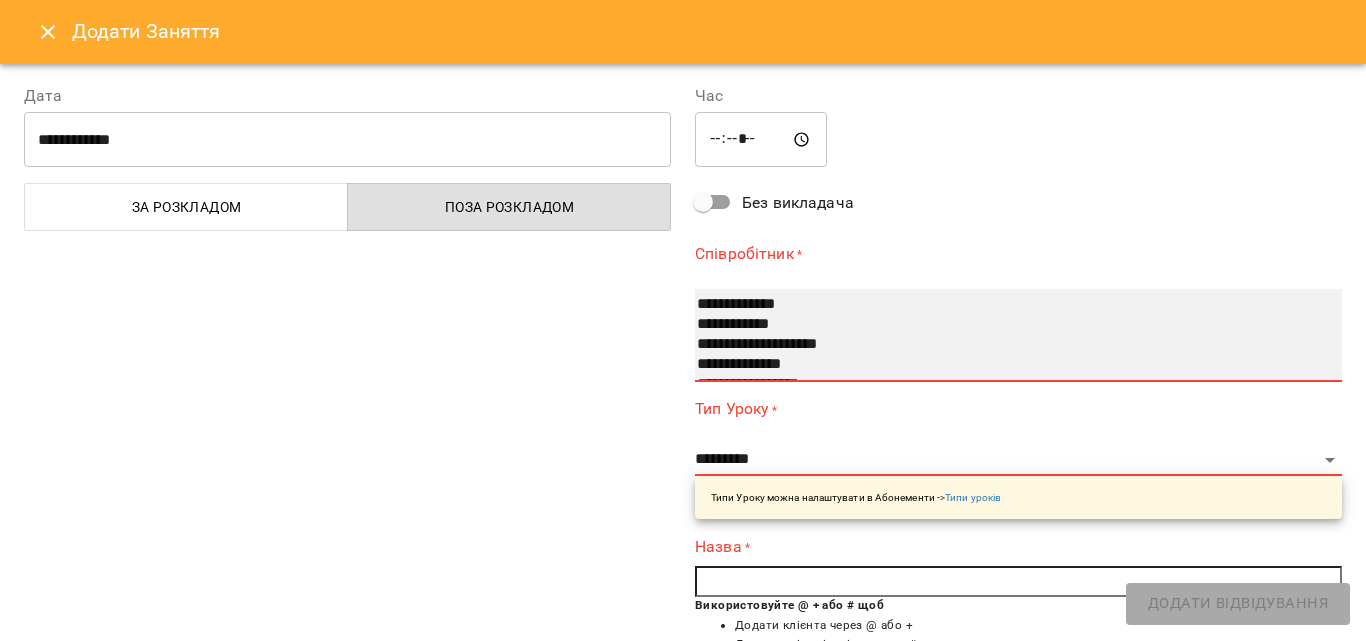 select on "**********" 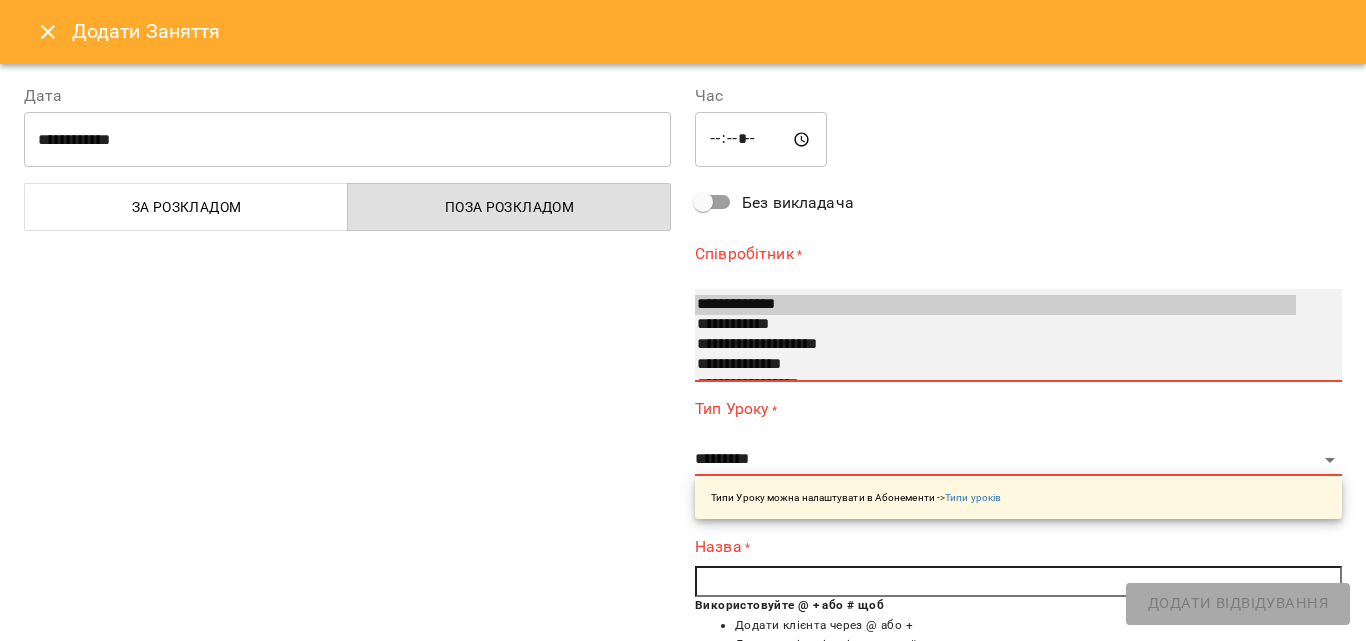 click on "**********" at bounding box center [995, 325] 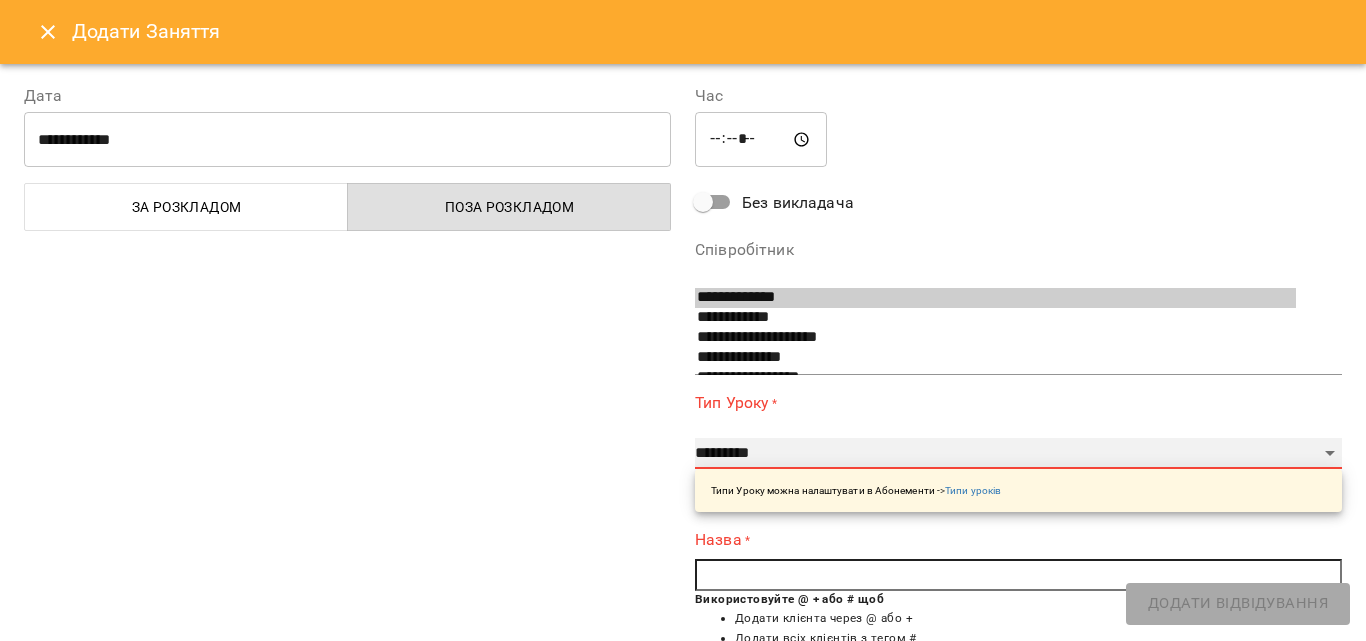 click on "**********" at bounding box center [1018, 454] 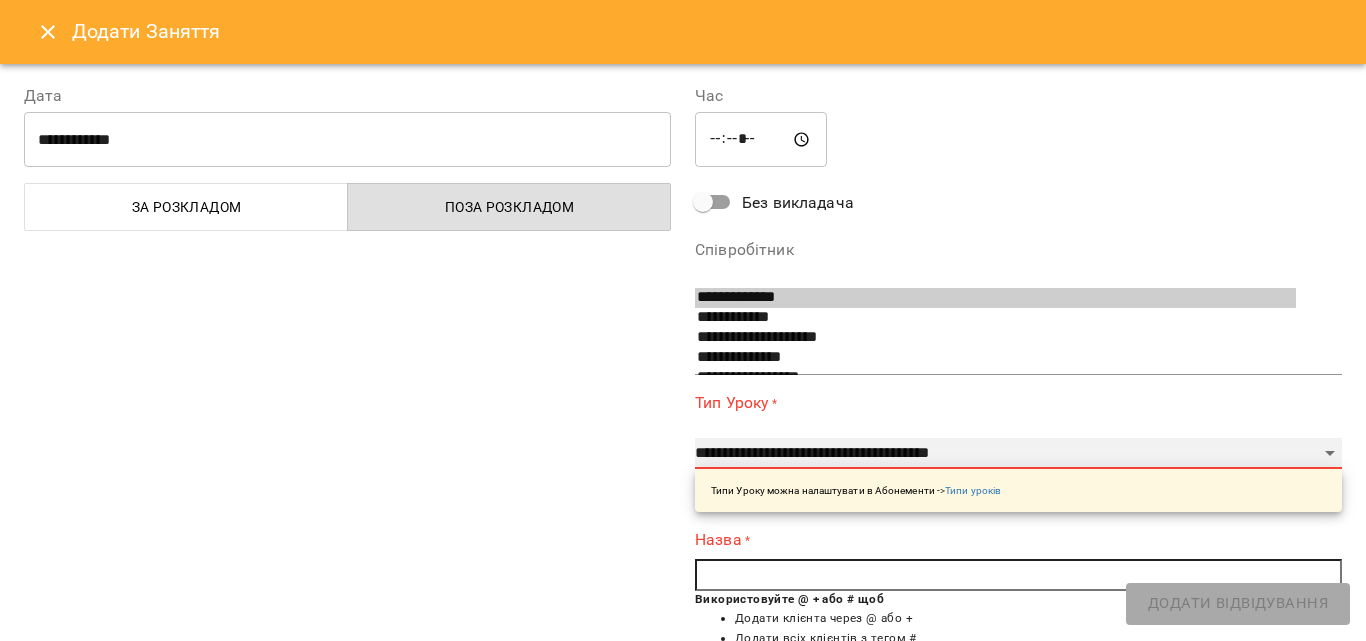 click on "**********" at bounding box center (1018, 454) 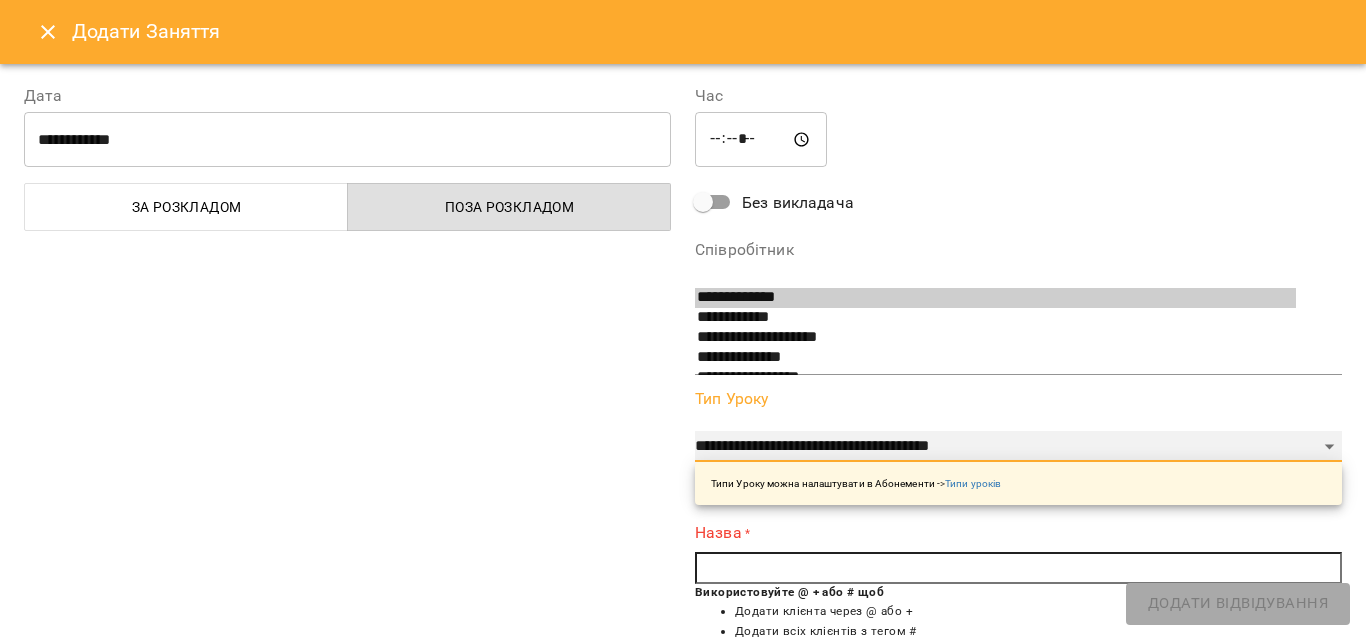 scroll, scrollTop: 200, scrollLeft: 0, axis: vertical 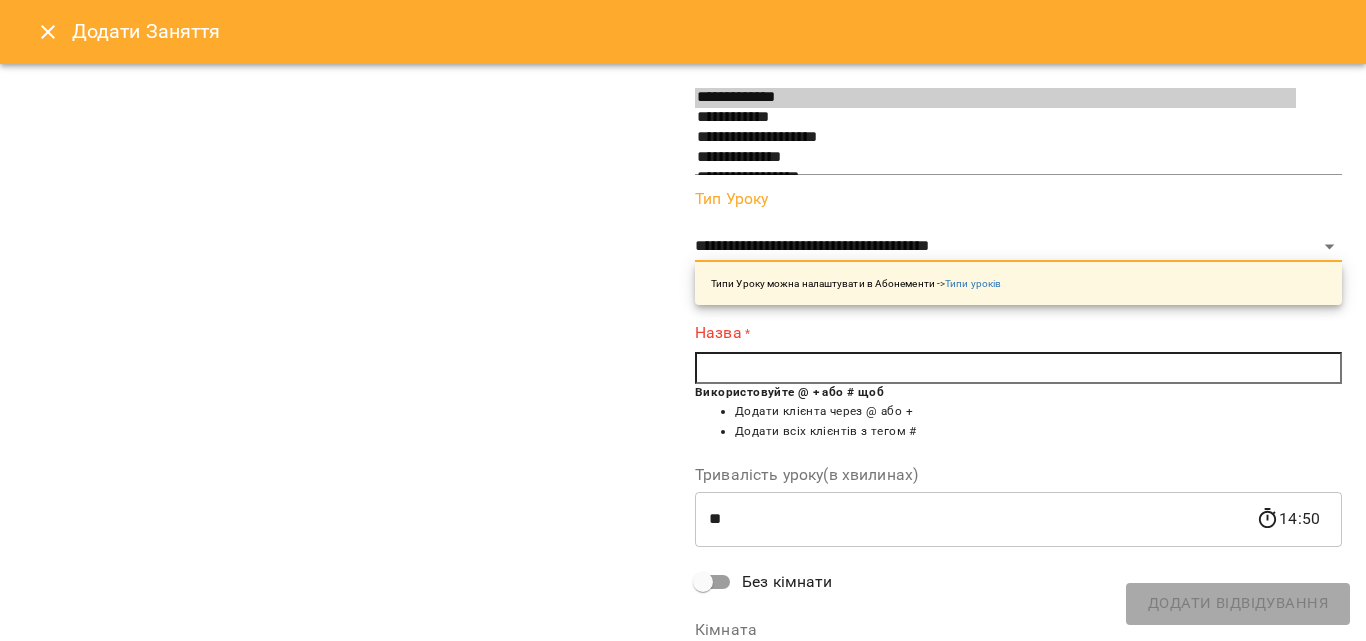 click at bounding box center [1018, 368] 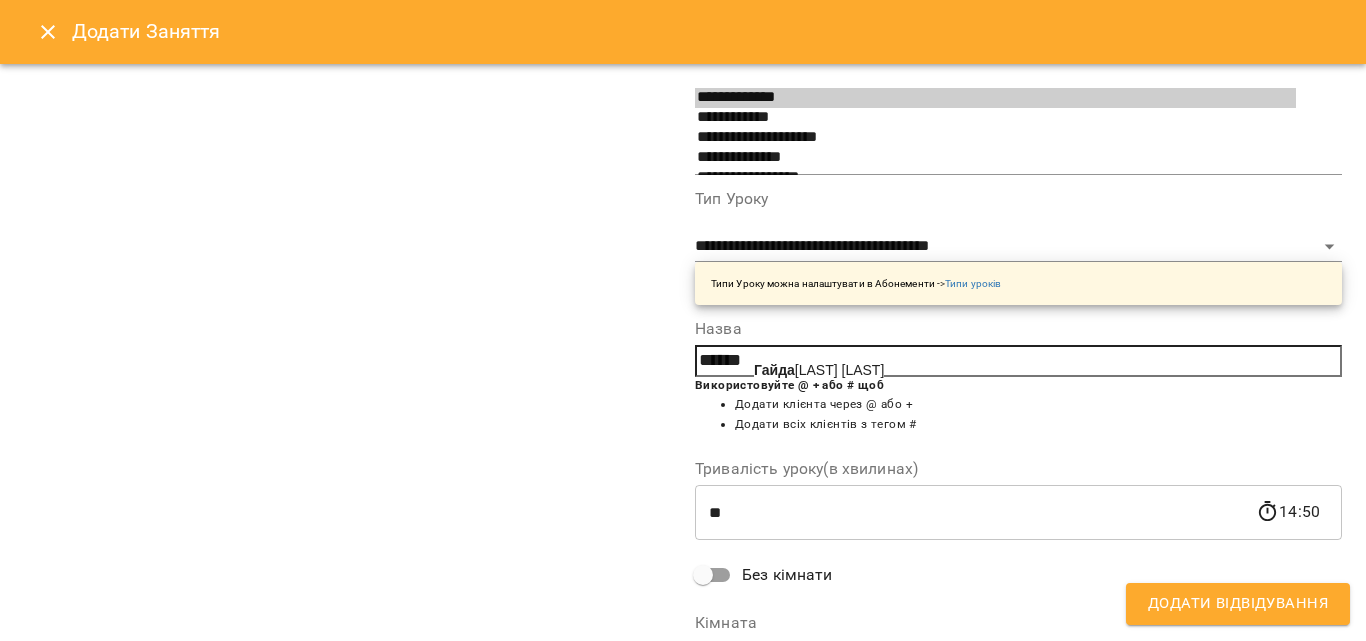 click on "Гайда йчук Софія" at bounding box center (819, 370) 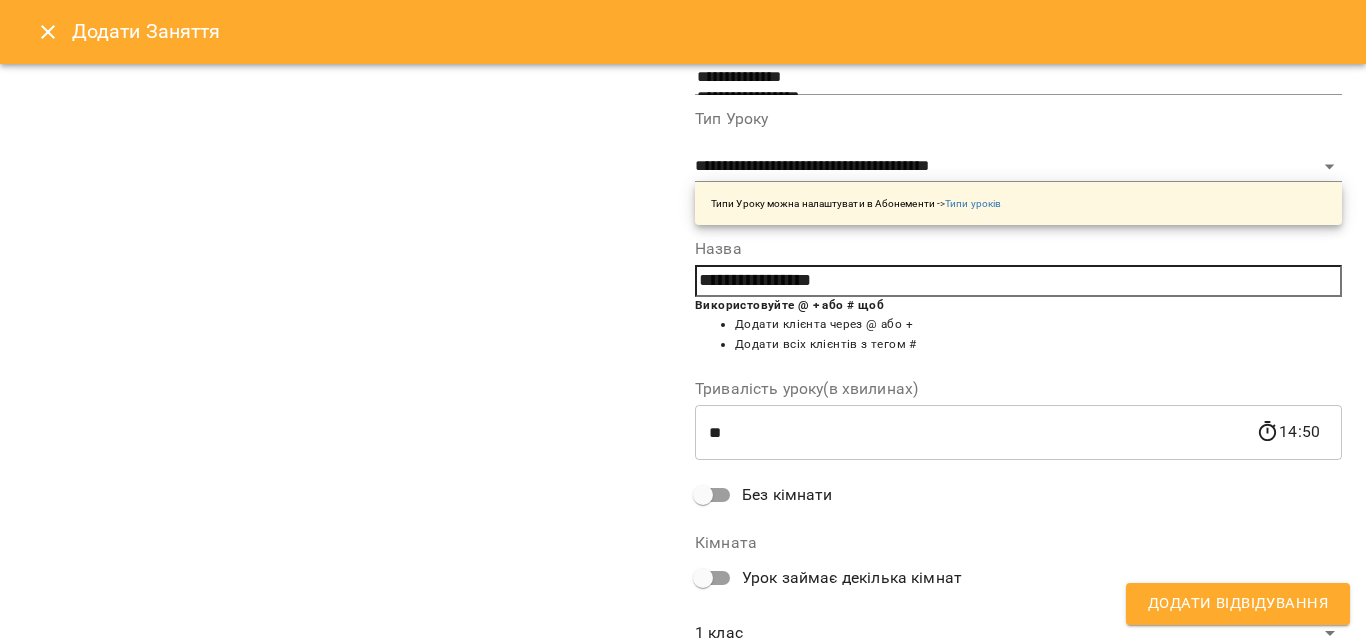 scroll, scrollTop: 356, scrollLeft: 0, axis: vertical 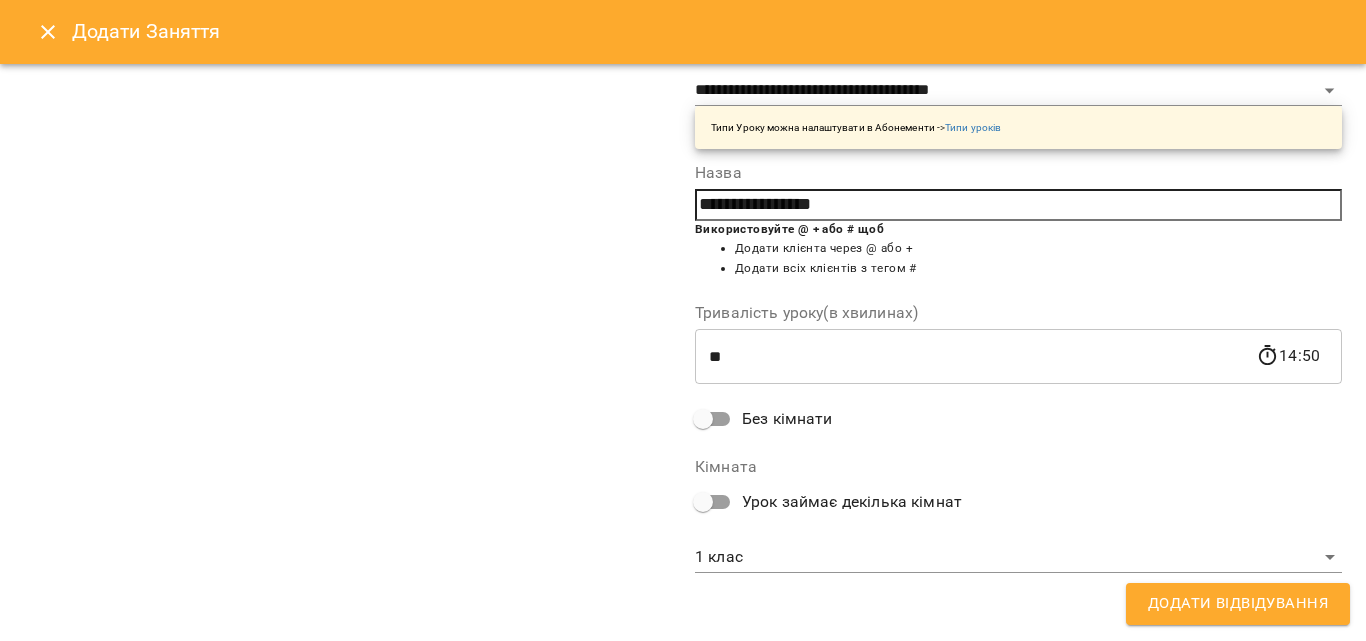 click on "**********" at bounding box center (1018, 152) 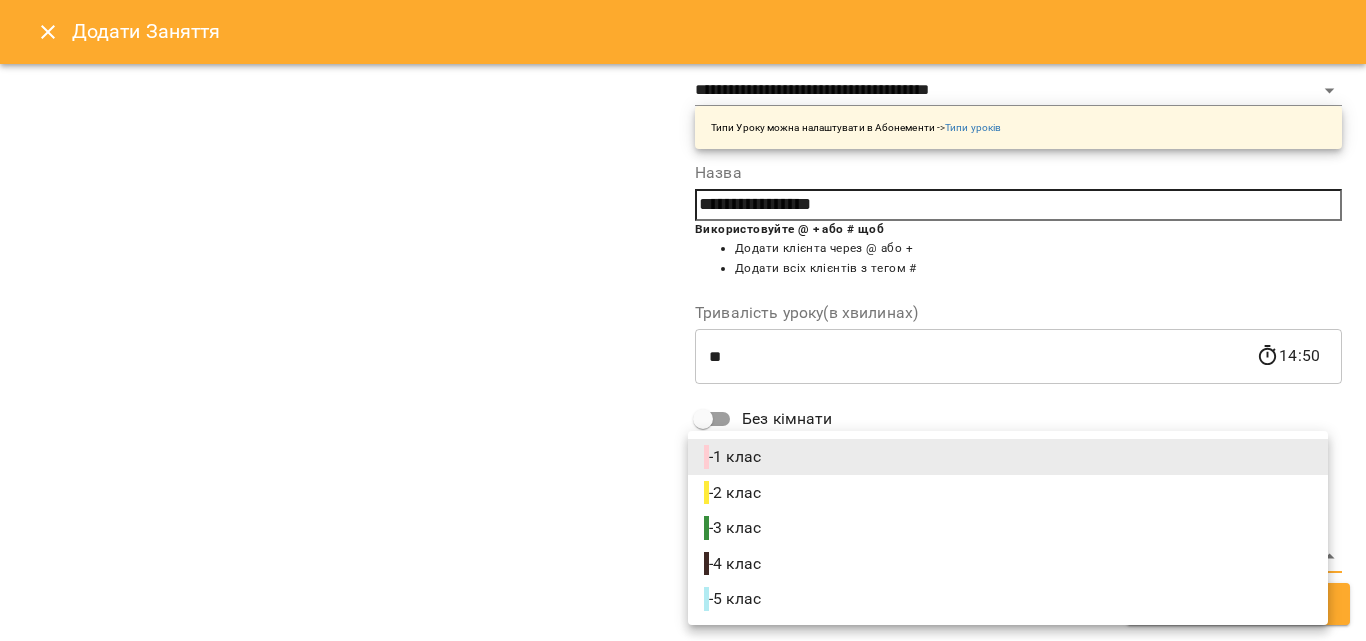 click on "**********" at bounding box center [683, 845] 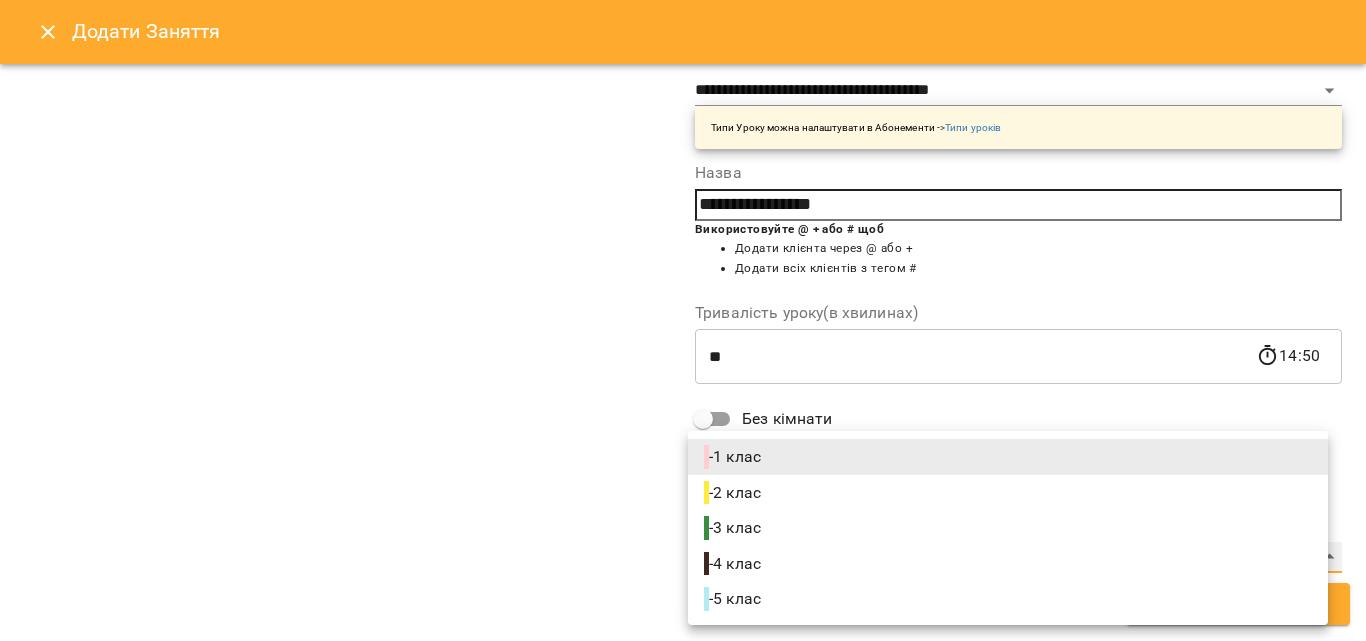 type on "**********" 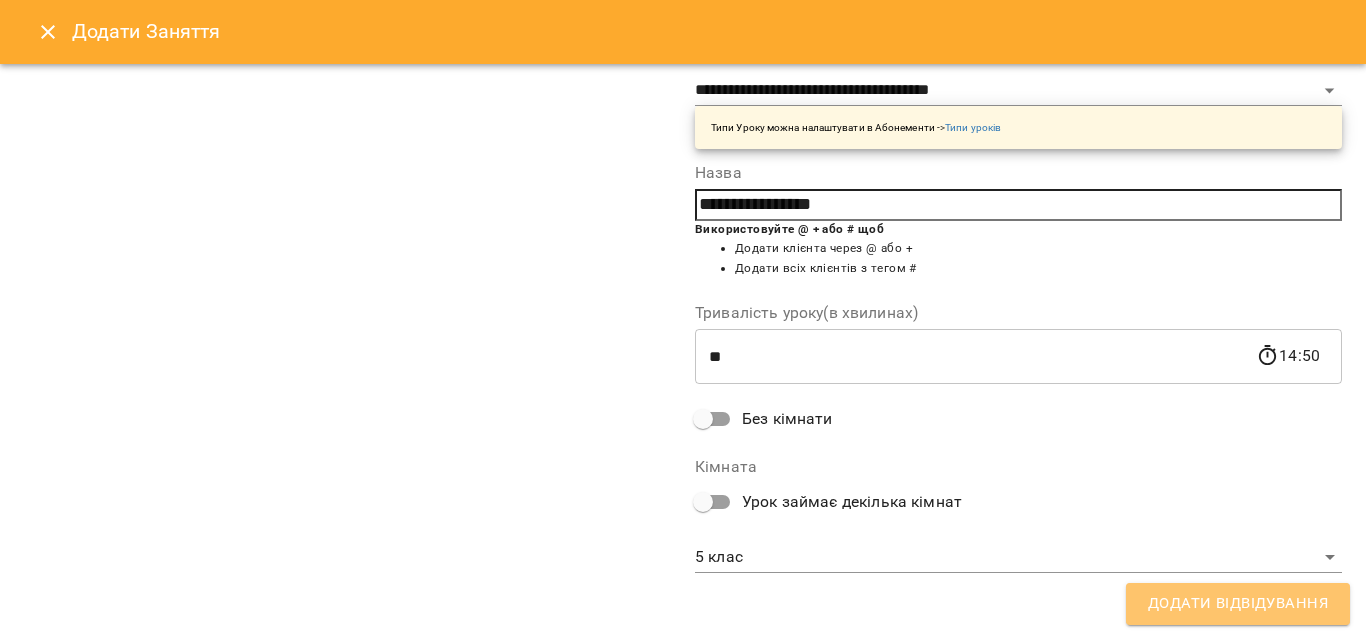 click on "Додати Відвідування" at bounding box center [1238, 604] 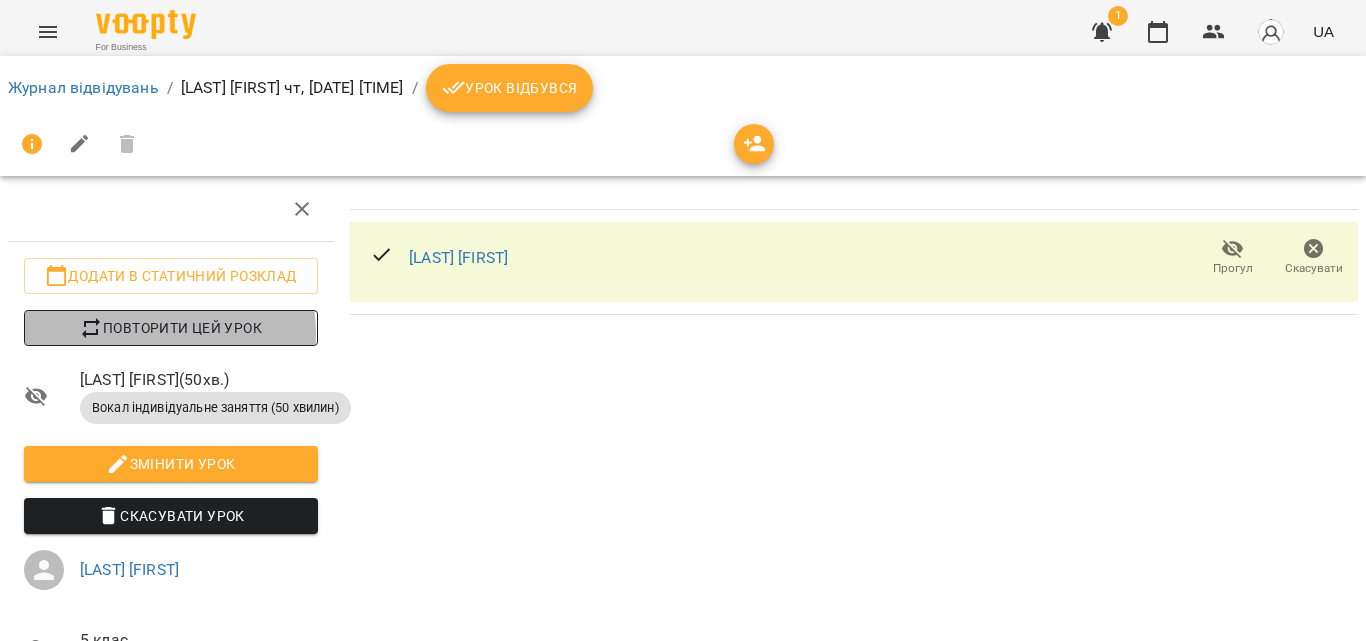 click on "Повторити цей урок" at bounding box center (171, 328) 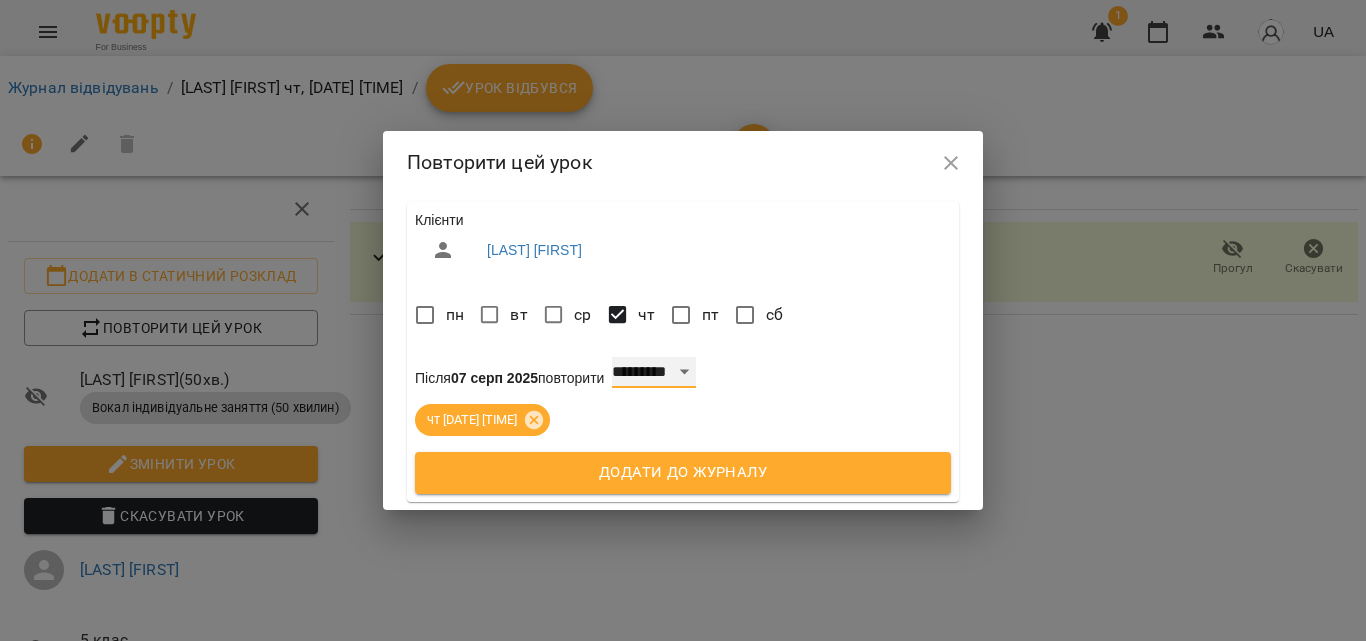 click on "**********" at bounding box center (654, 373) 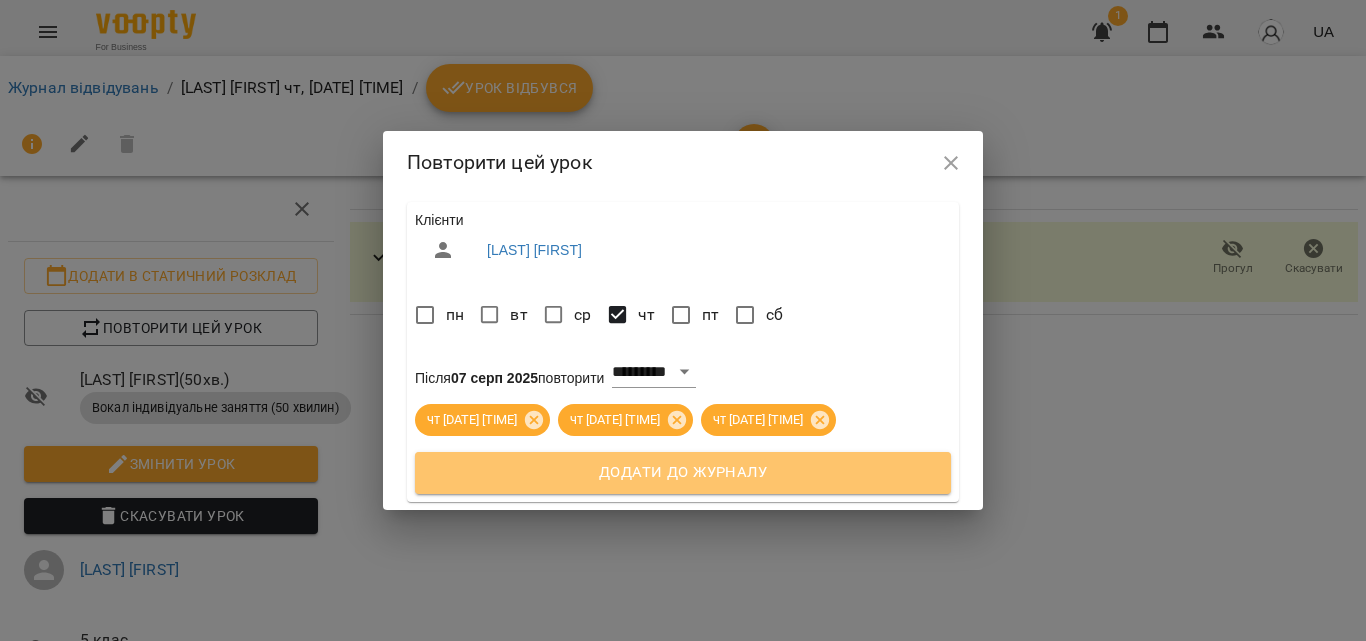 click on "Додати до журналу" at bounding box center (683, 473) 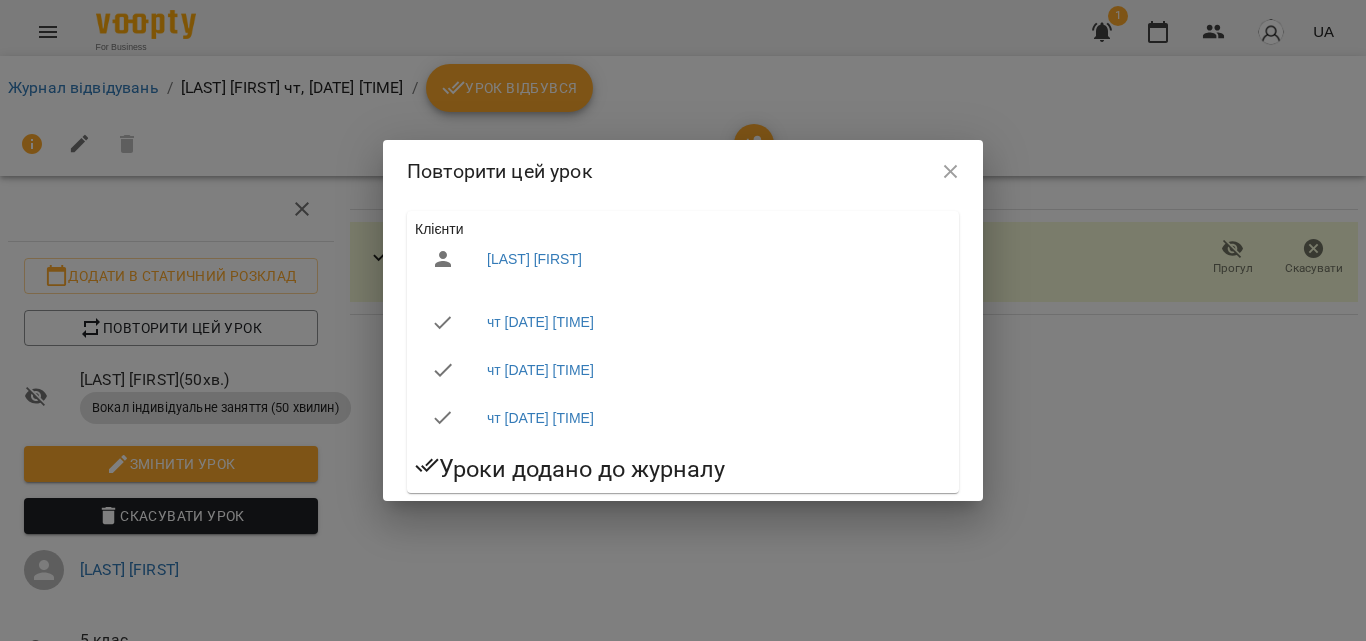 click 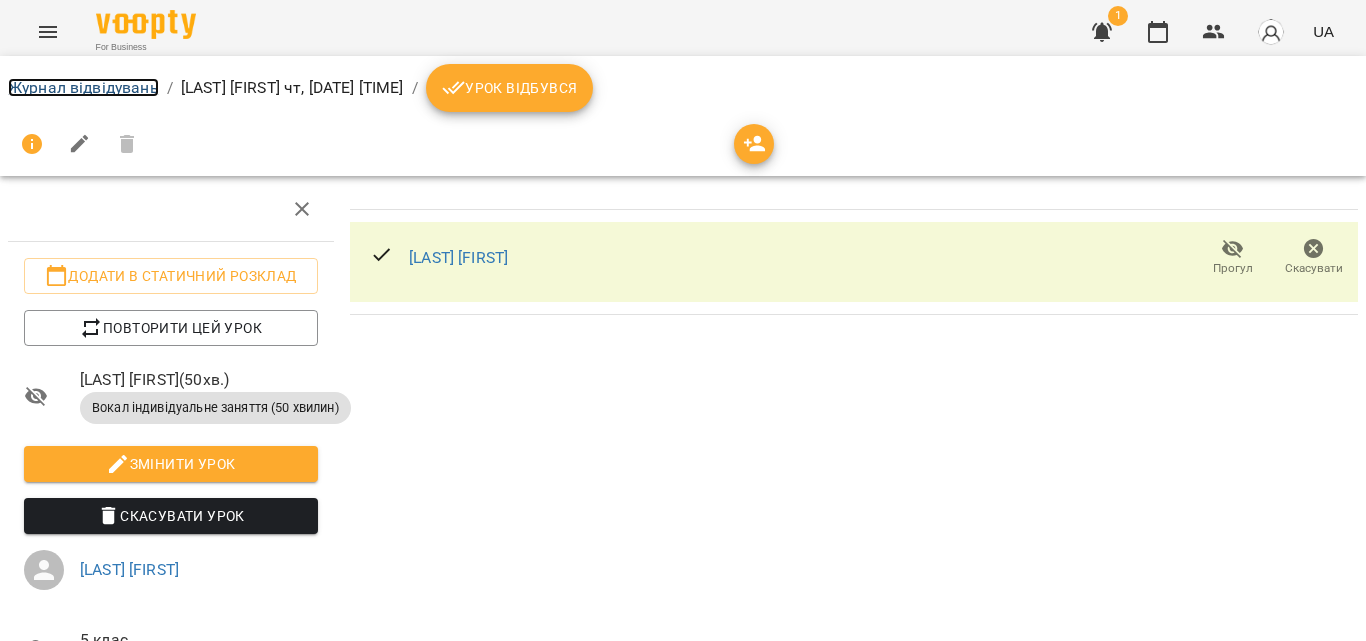 click on "Журнал відвідувань" at bounding box center [83, 87] 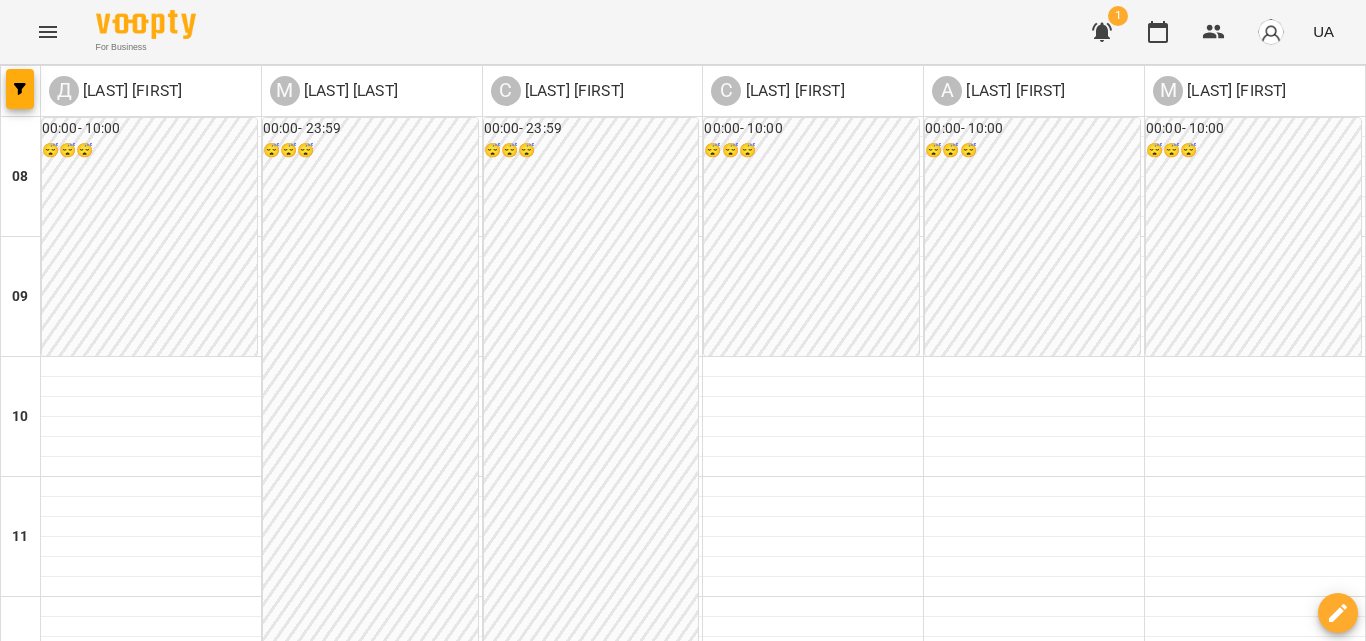 scroll, scrollTop: 700, scrollLeft: 0, axis: vertical 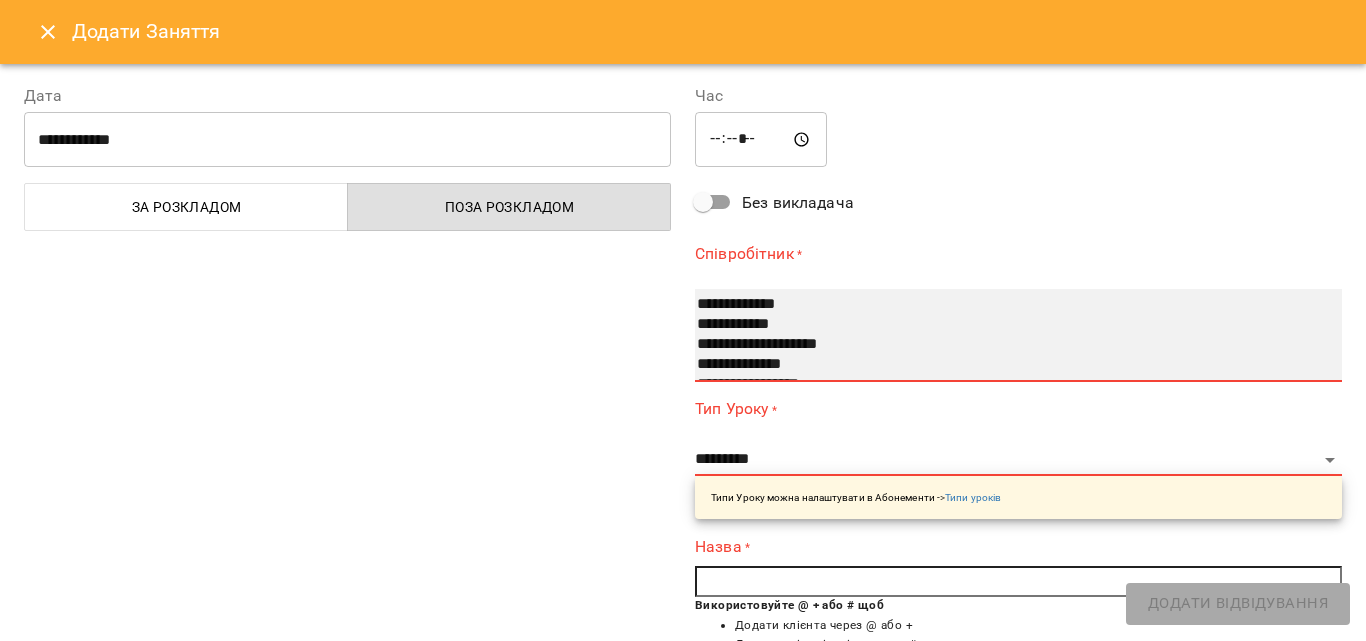 select on "**********" 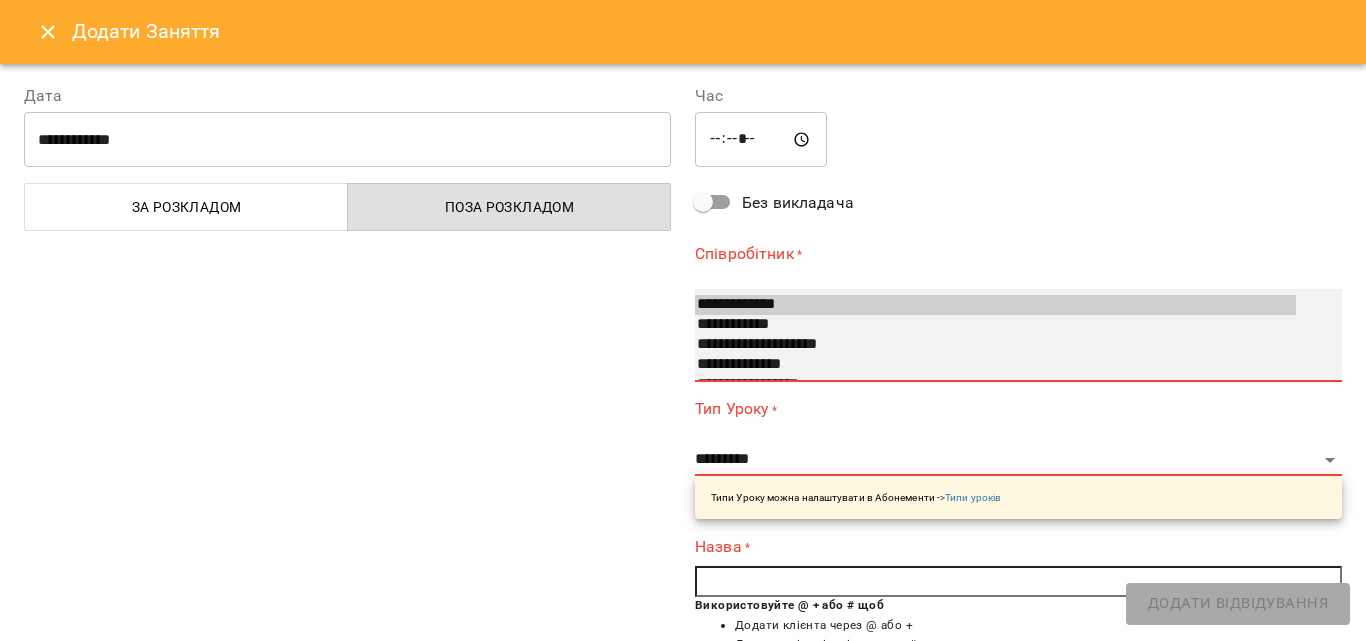 click on "**********" at bounding box center (995, 325) 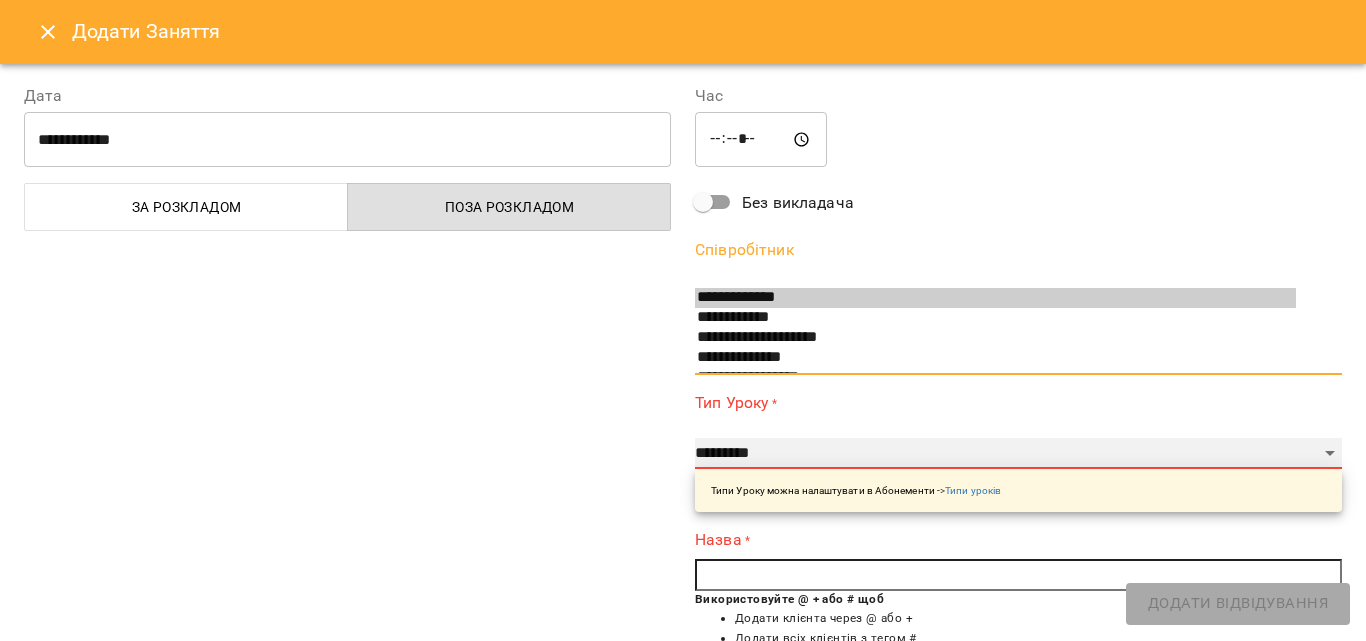 click on "**********" at bounding box center (1018, 454) 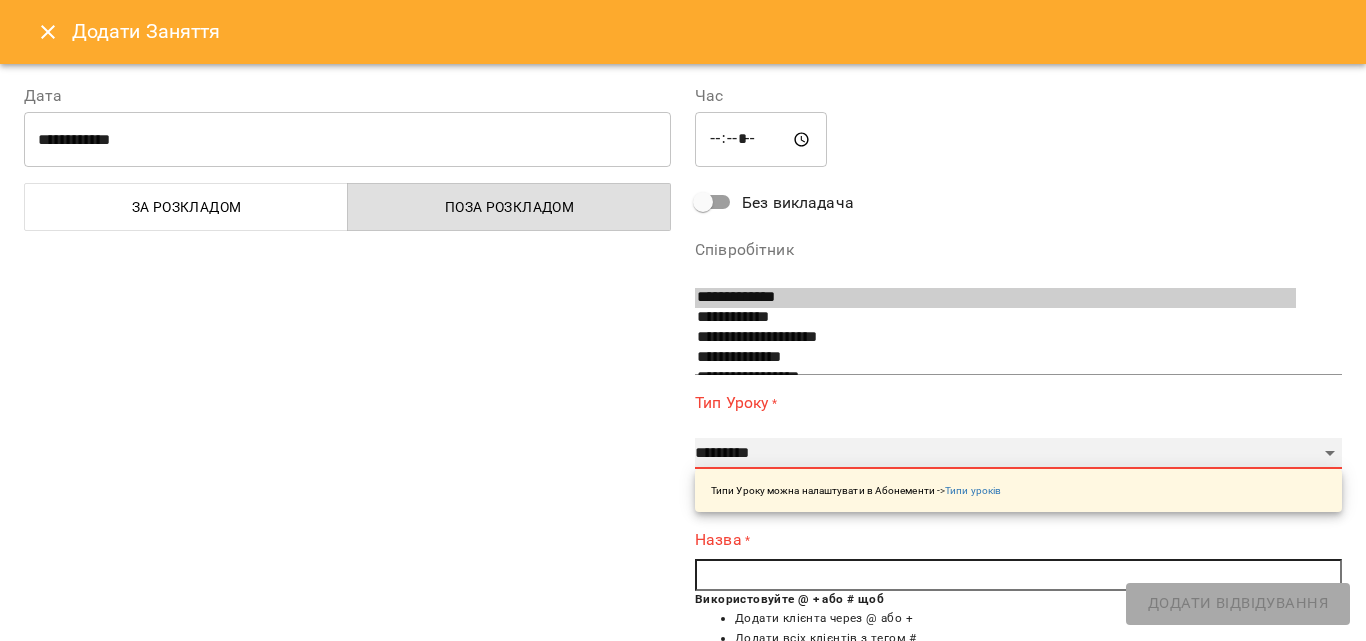 select on "**********" 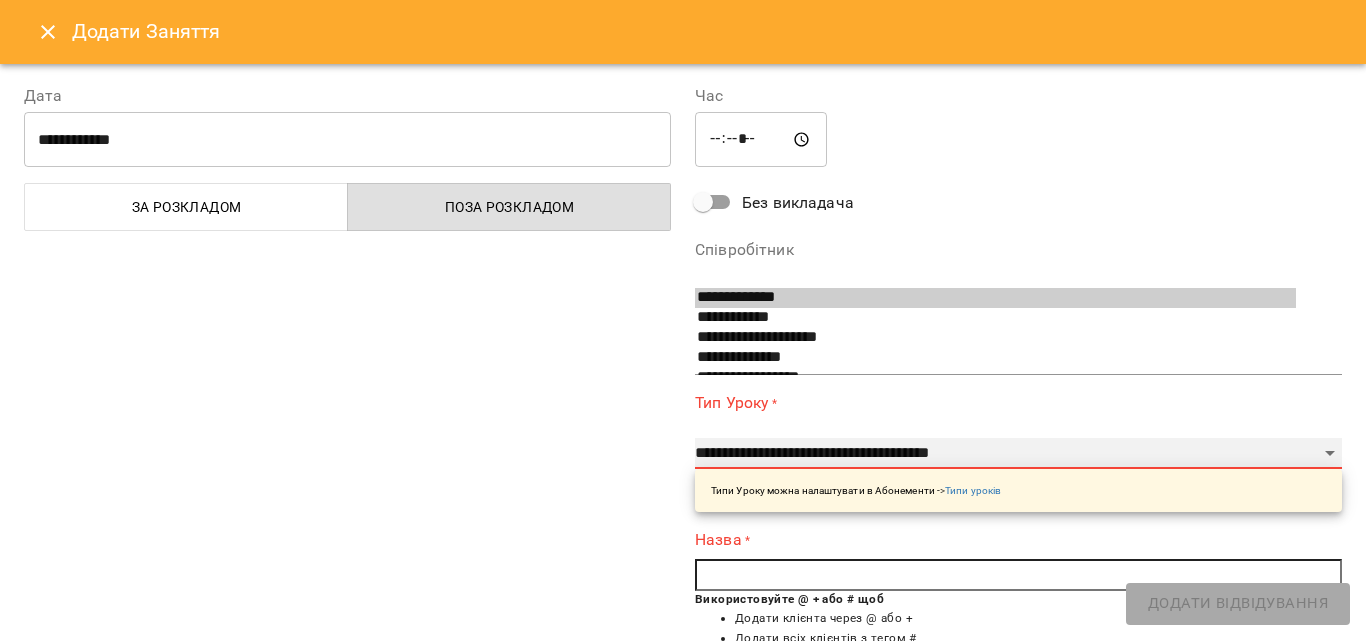 click on "**********" at bounding box center [1018, 454] 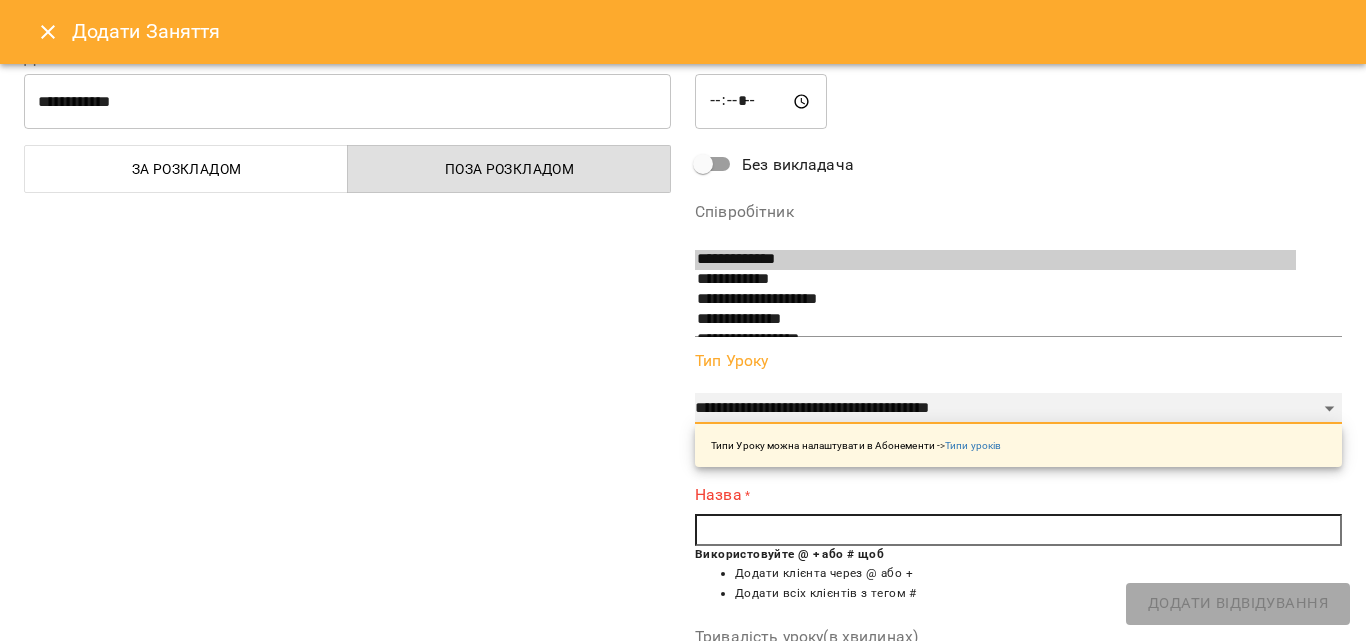 scroll, scrollTop: 100, scrollLeft: 0, axis: vertical 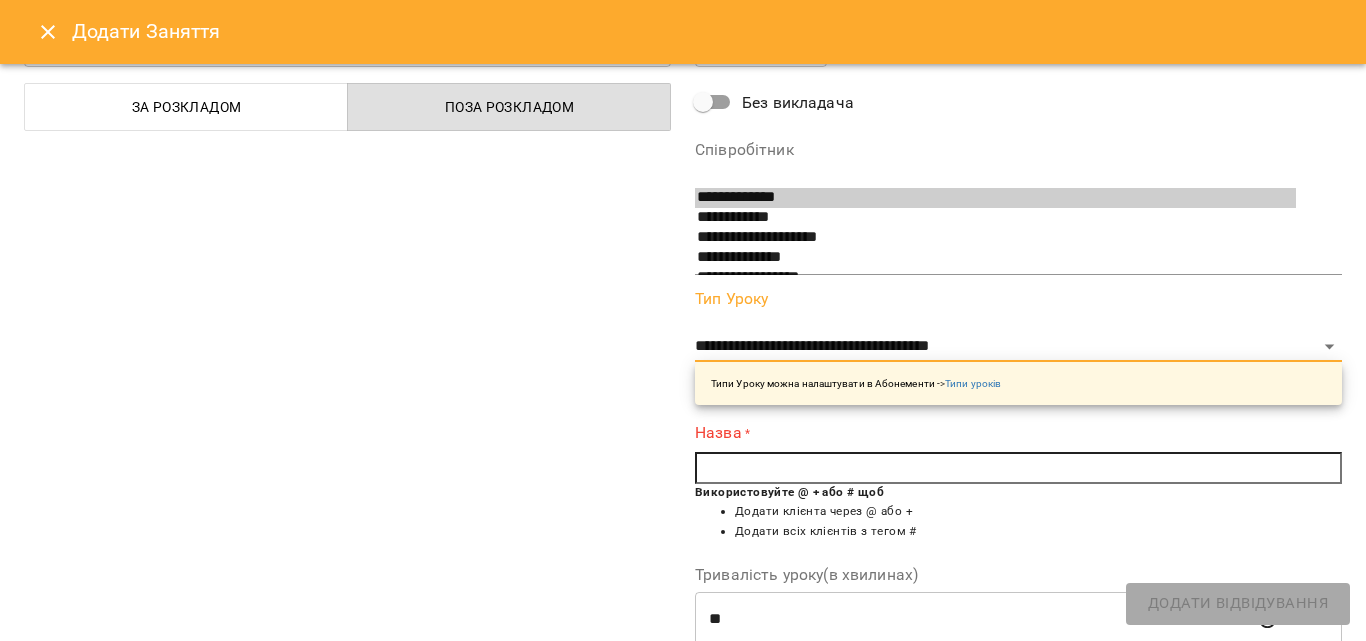 click at bounding box center [1018, 468] 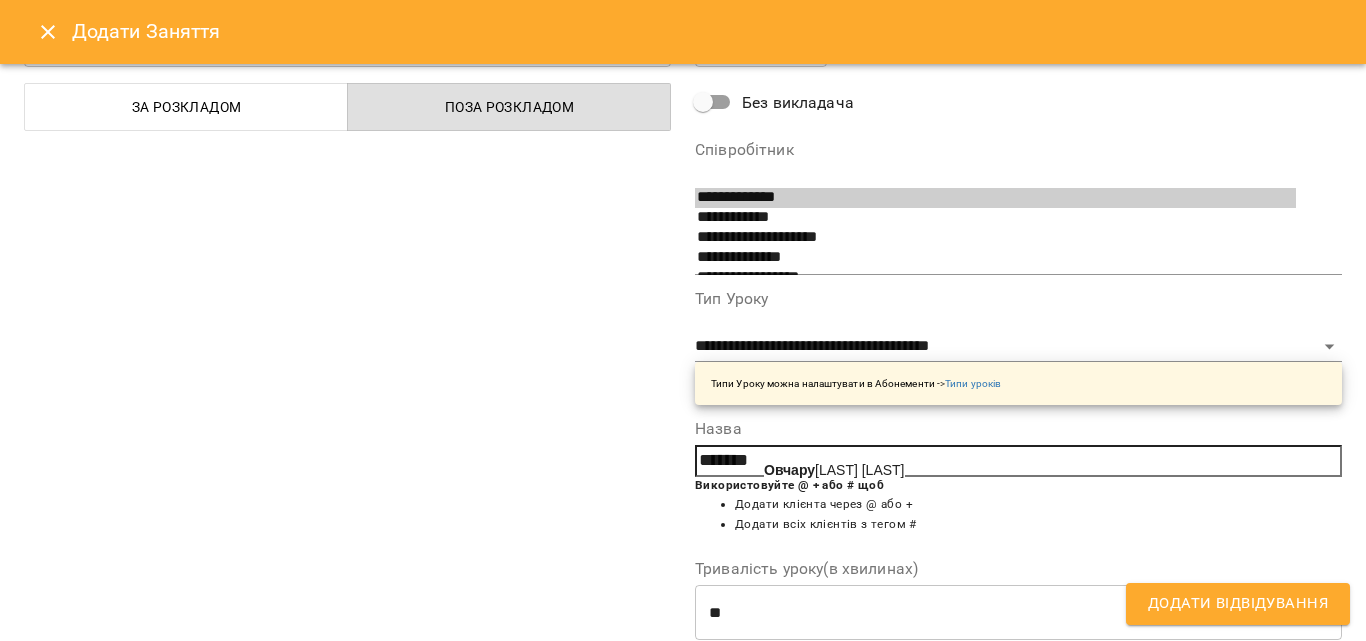 click on "Овчару к Кароліна" at bounding box center [834, 470] 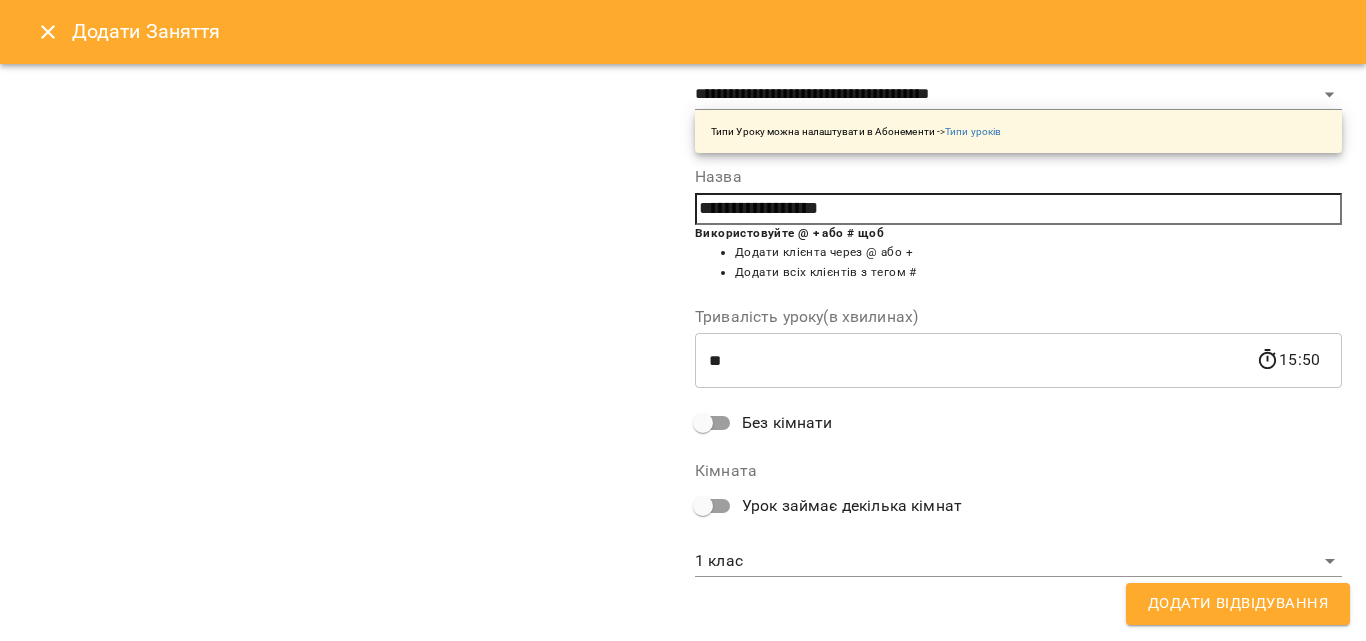 scroll, scrollTop: 356, scrollLeft: 0, axis: vertical 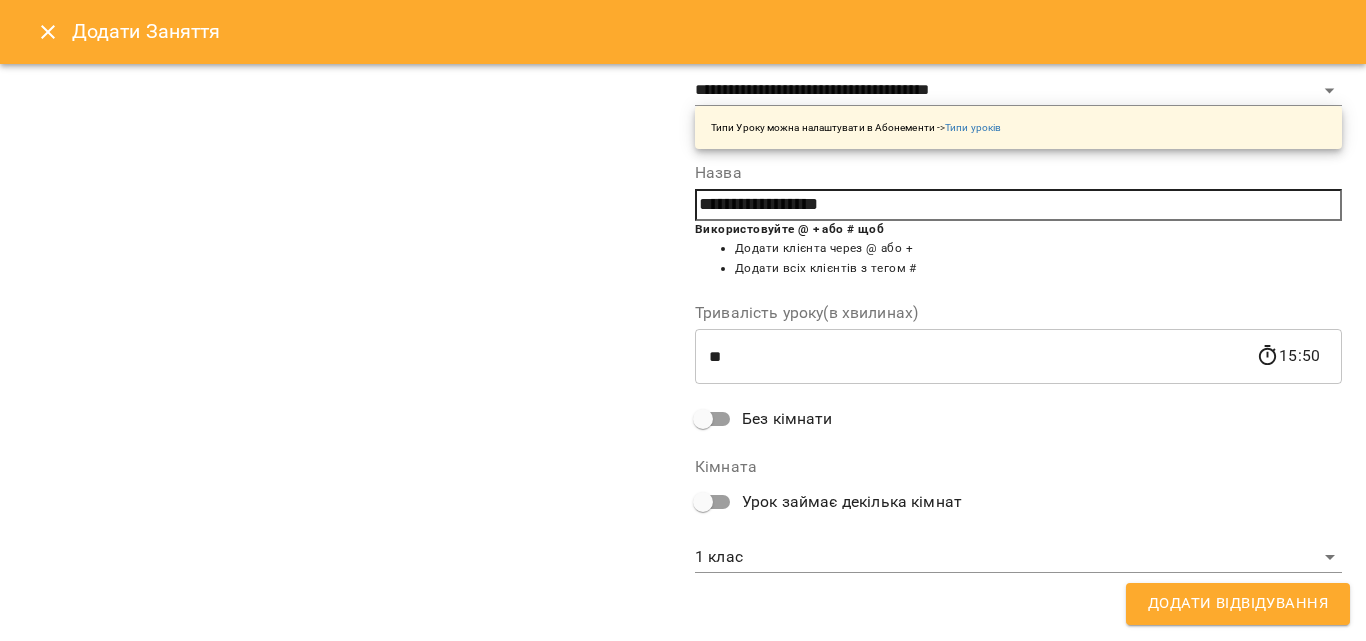 click on "**********" at bounding box center (683, 845) 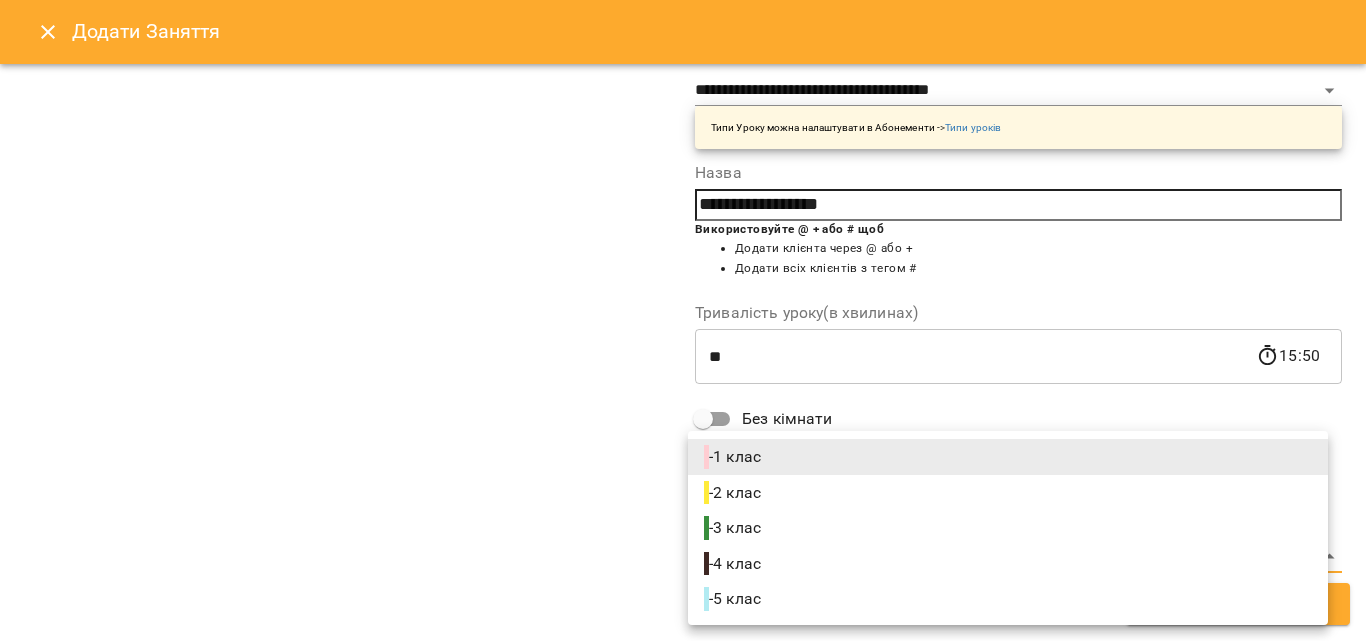 click on "-  5 клас" at bounding box center (734, 599) 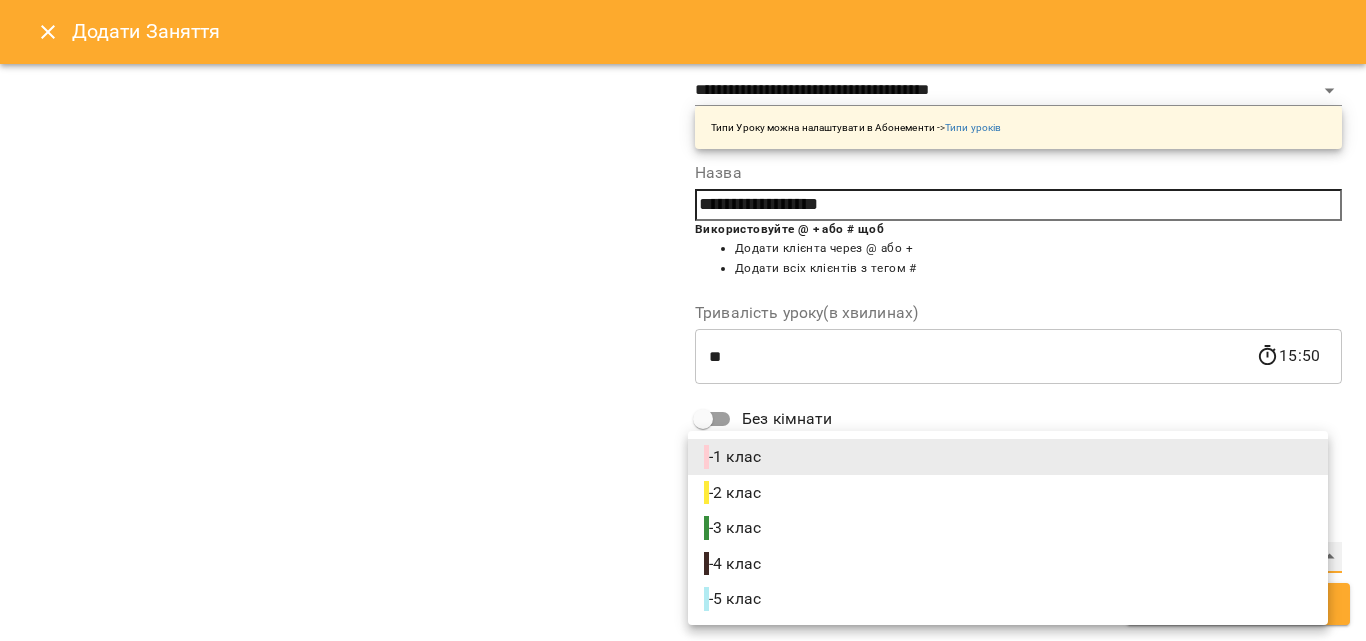 type on "**********" 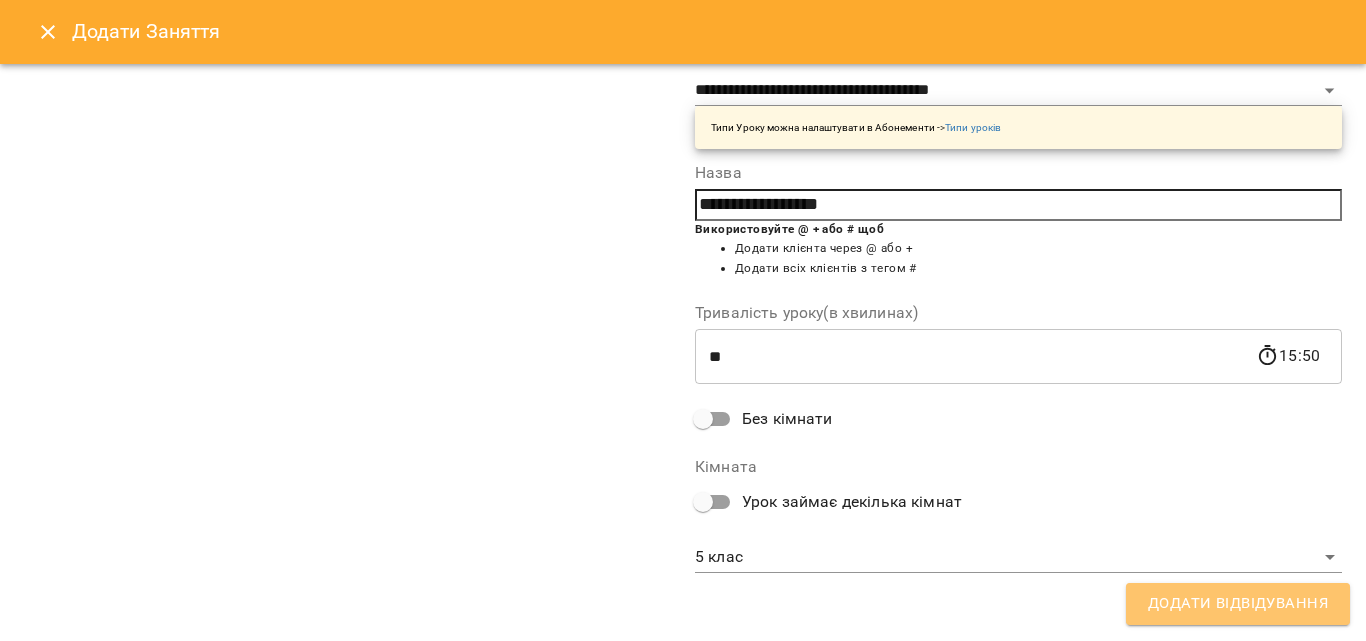 click on "Додати Відвідування" at bounding box center (1238, 604) 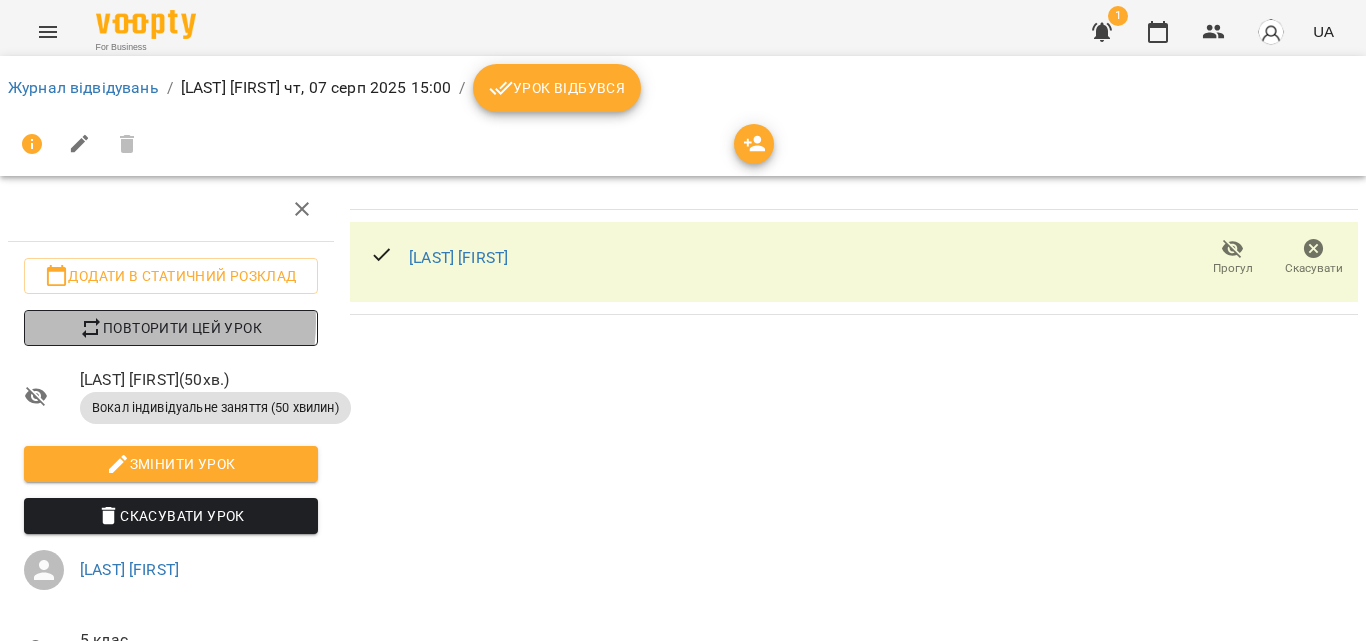 click on "Повторити цей урок" at bounding box center (171, 328) 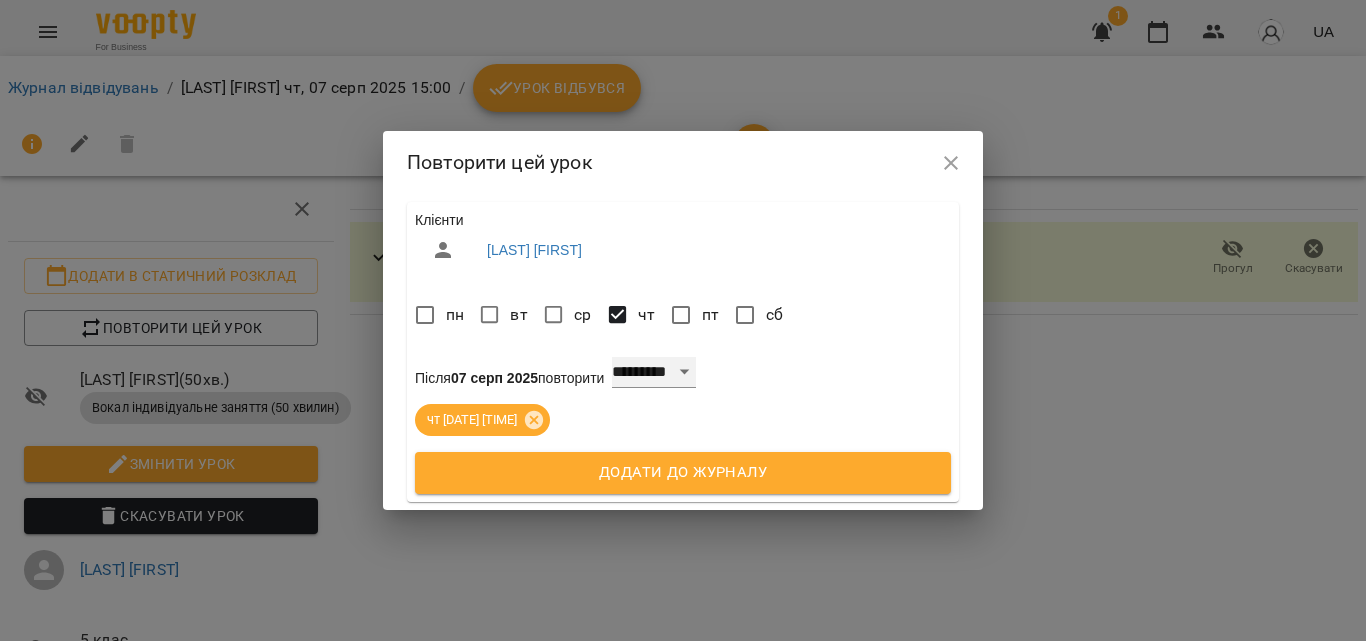 drag, startPoint x: 681, startPoint y: 375, endPoint x: 685, endPoint y: 360, distance: 15.524175 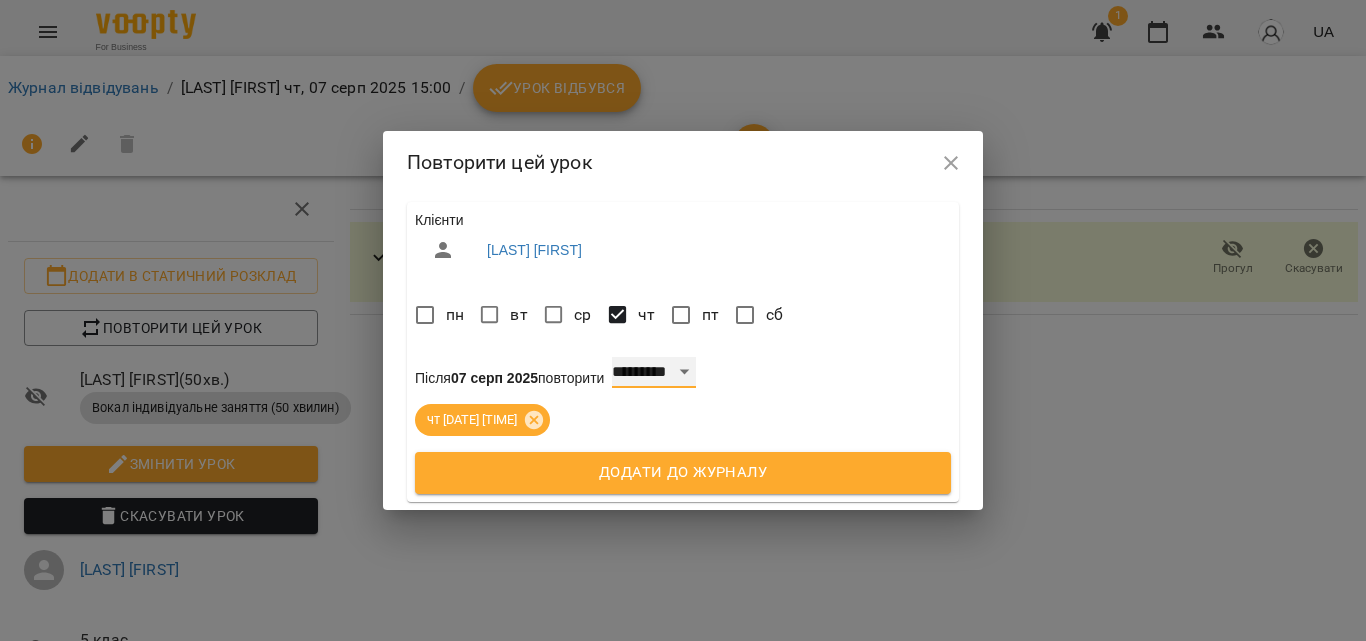 select on "*" 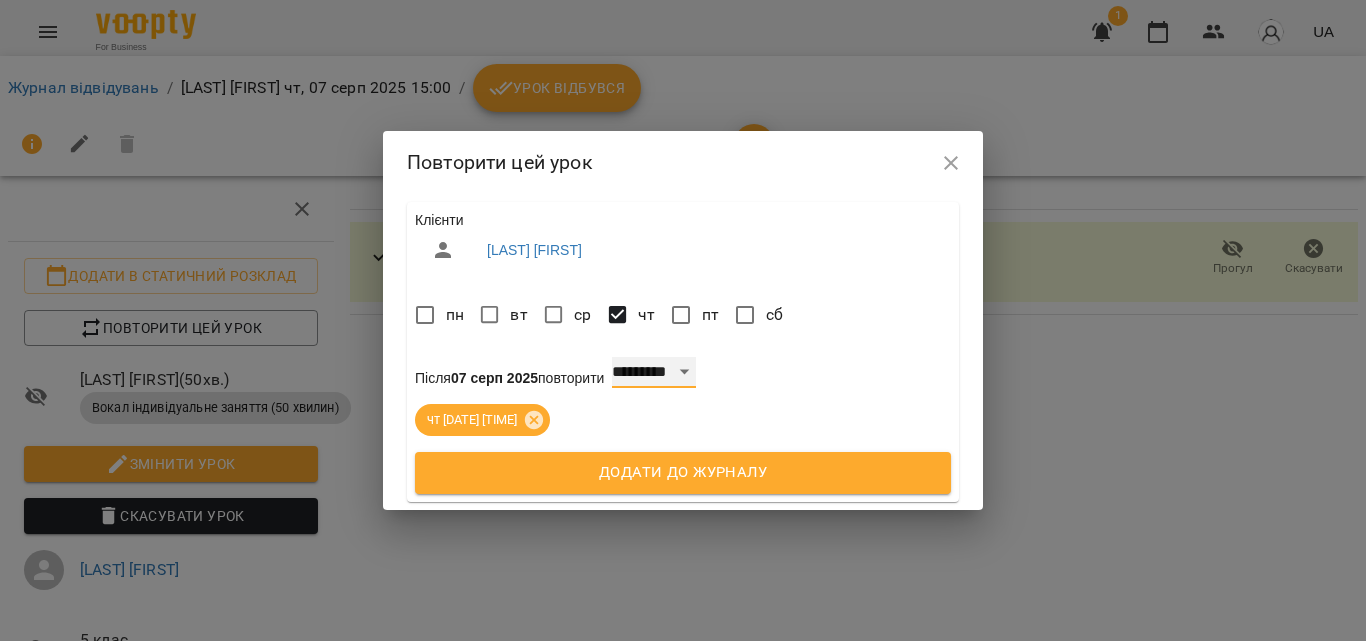 click on "**********" at bounding box center (654, 373) 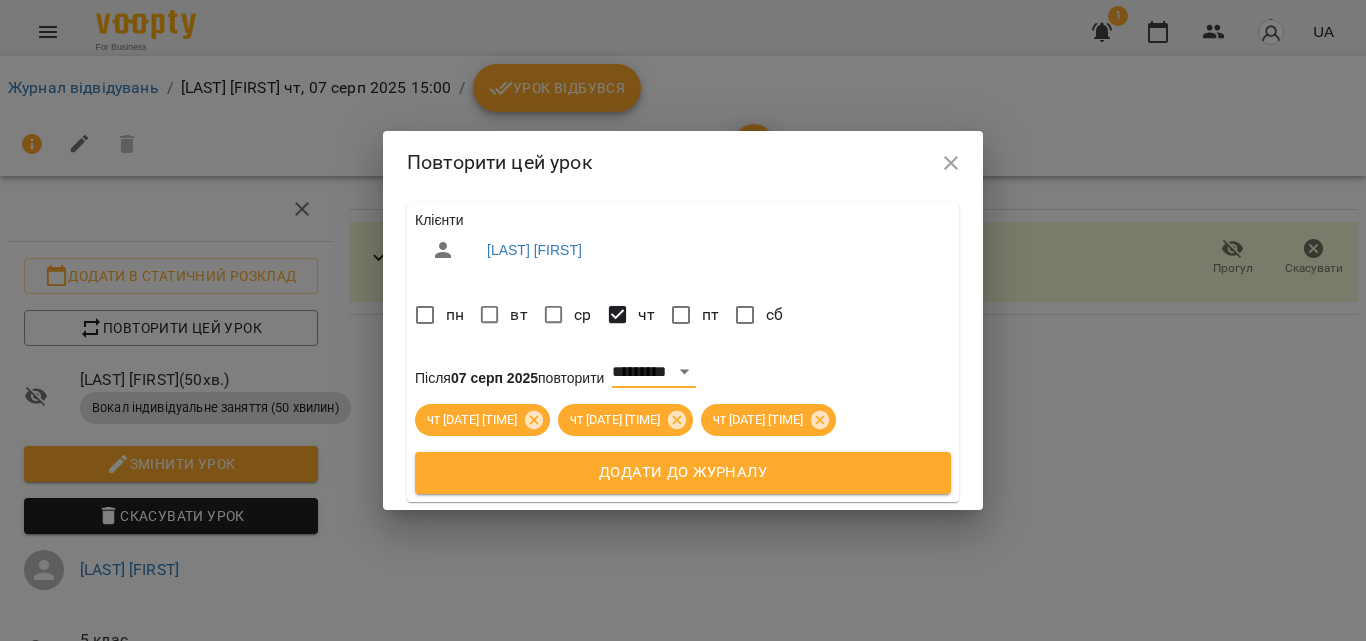 click on "Додати до журналу" at bounding box center [683, 473] 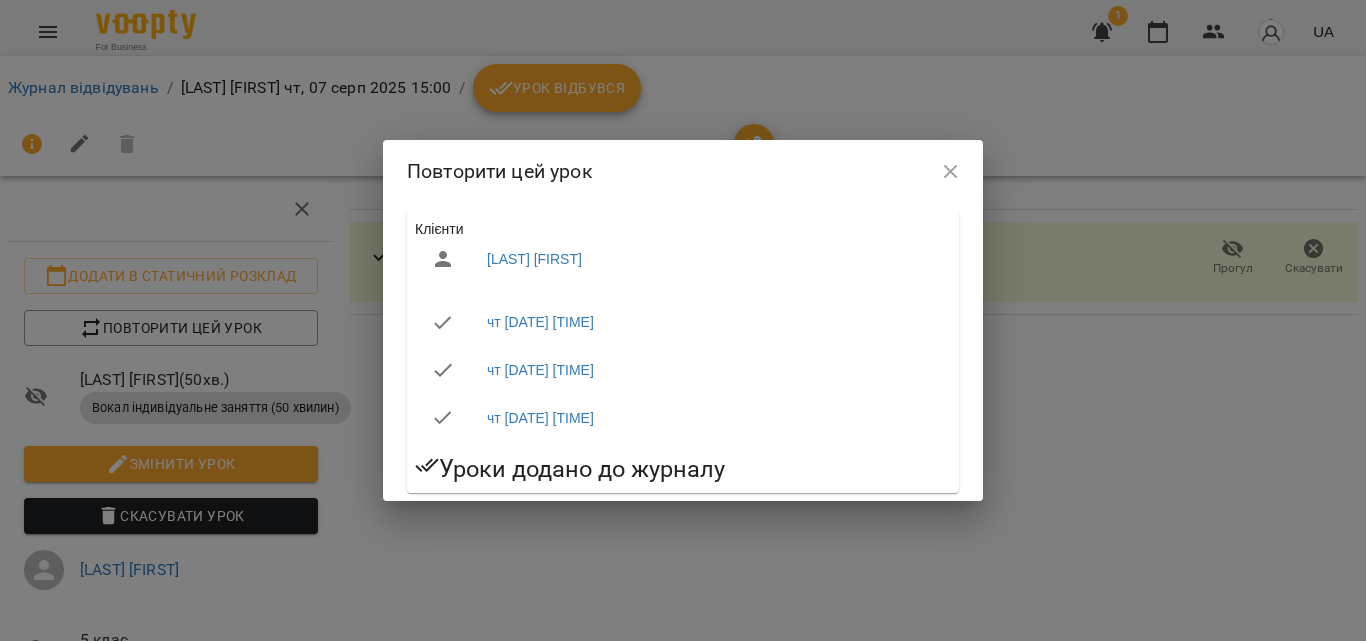 click 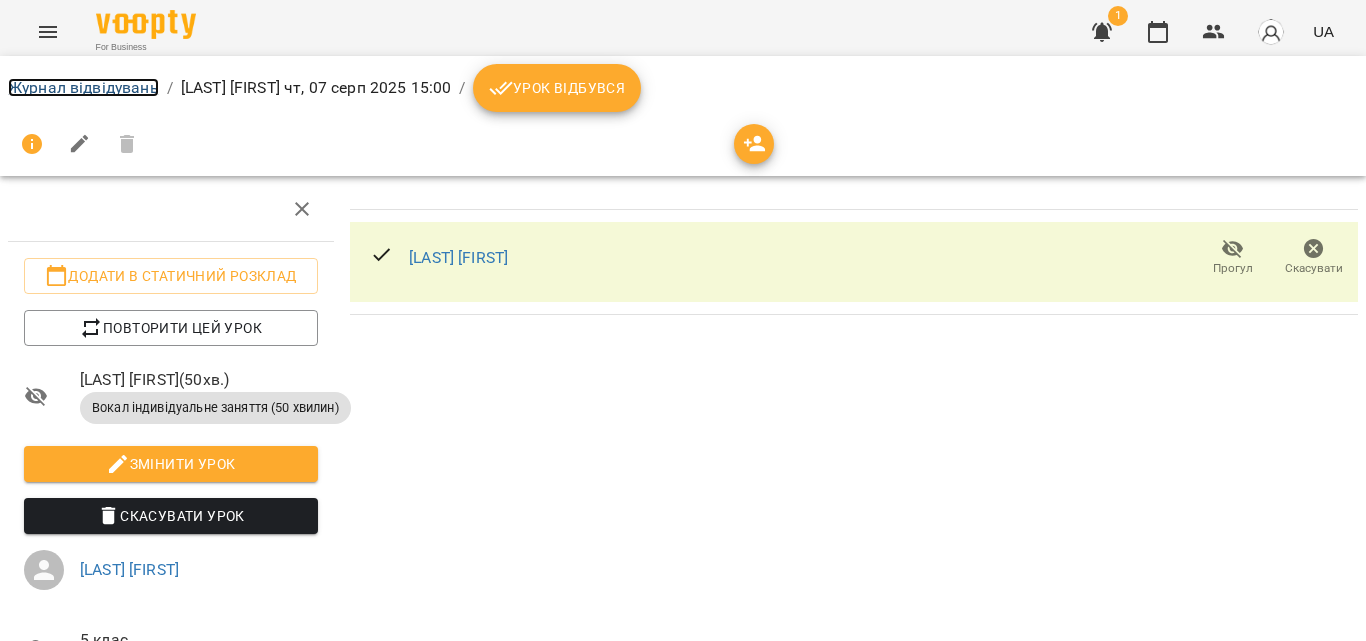 click on "Журнал відвідувань" at bounding box center (83, 87) 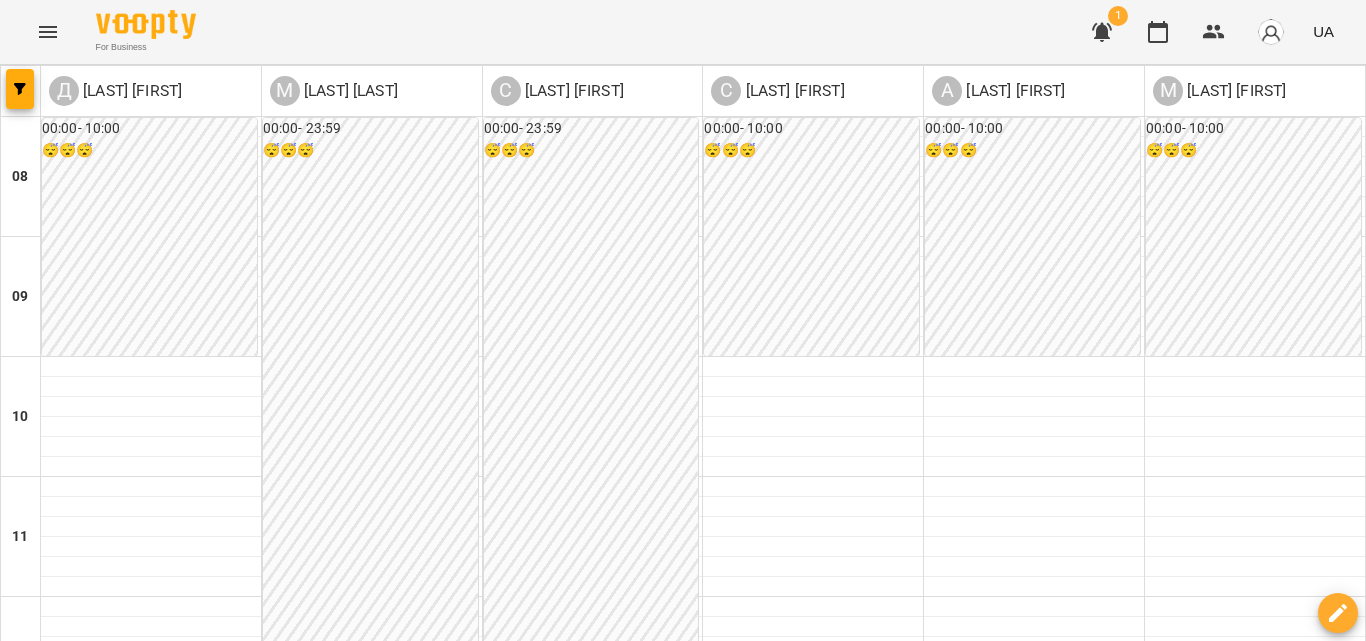 scroll, scrollTop: 800, scrollLeft: 0, axis: vertical 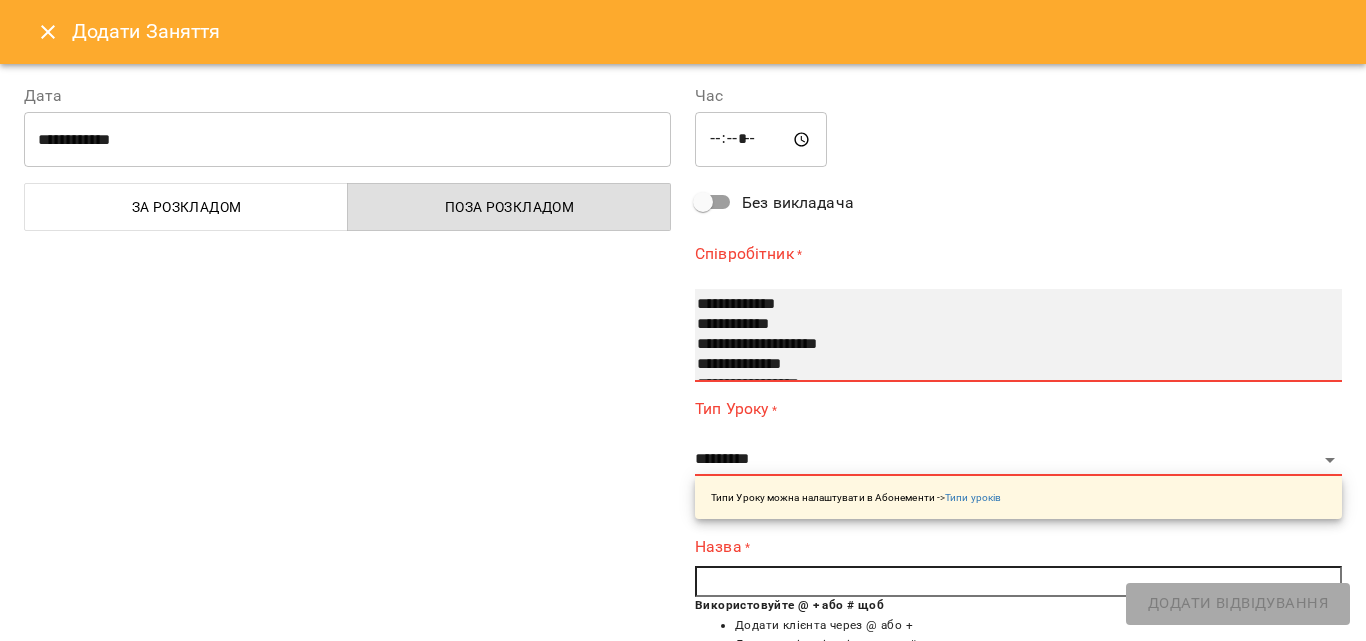 select on "**********" 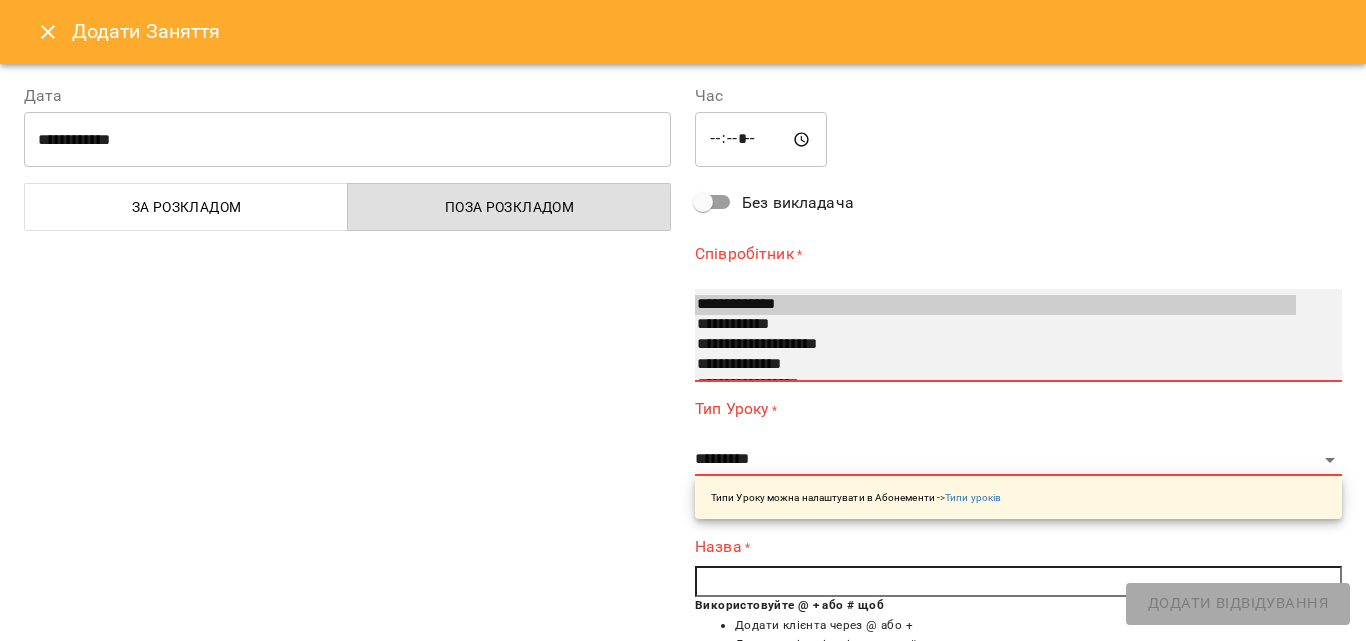 click on "**********" at bounding box center [995, 325] 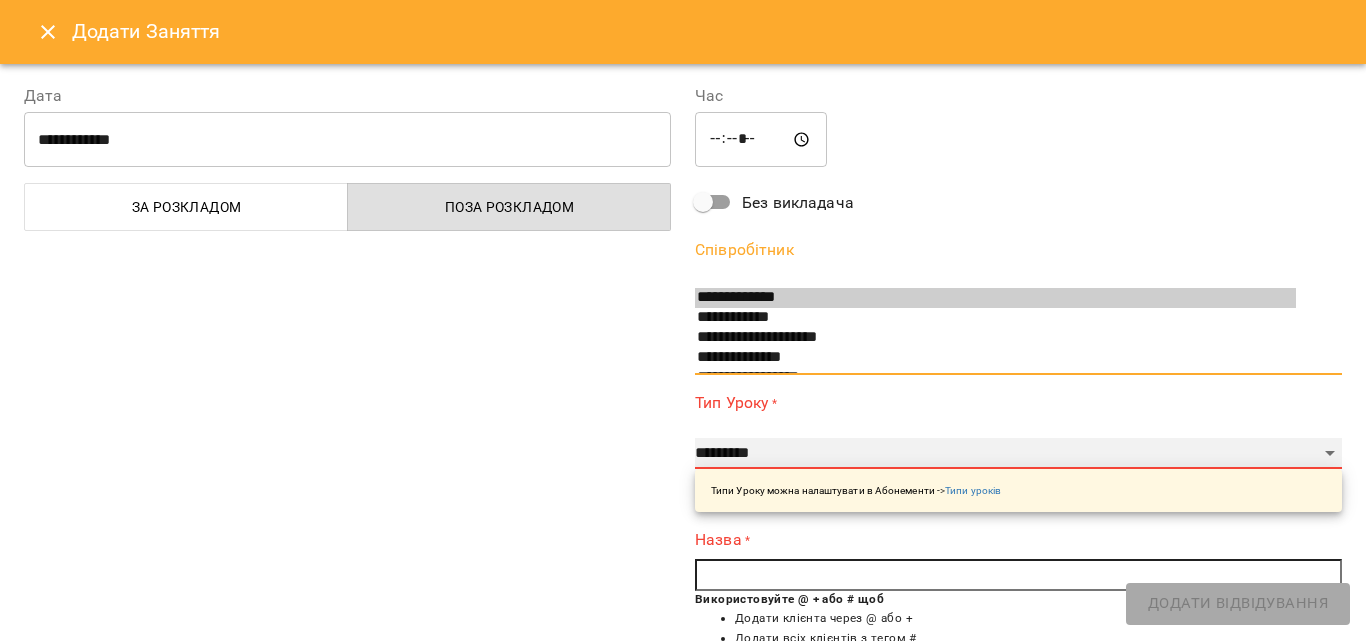 click on "**********" at bounding box center [1018, 454] 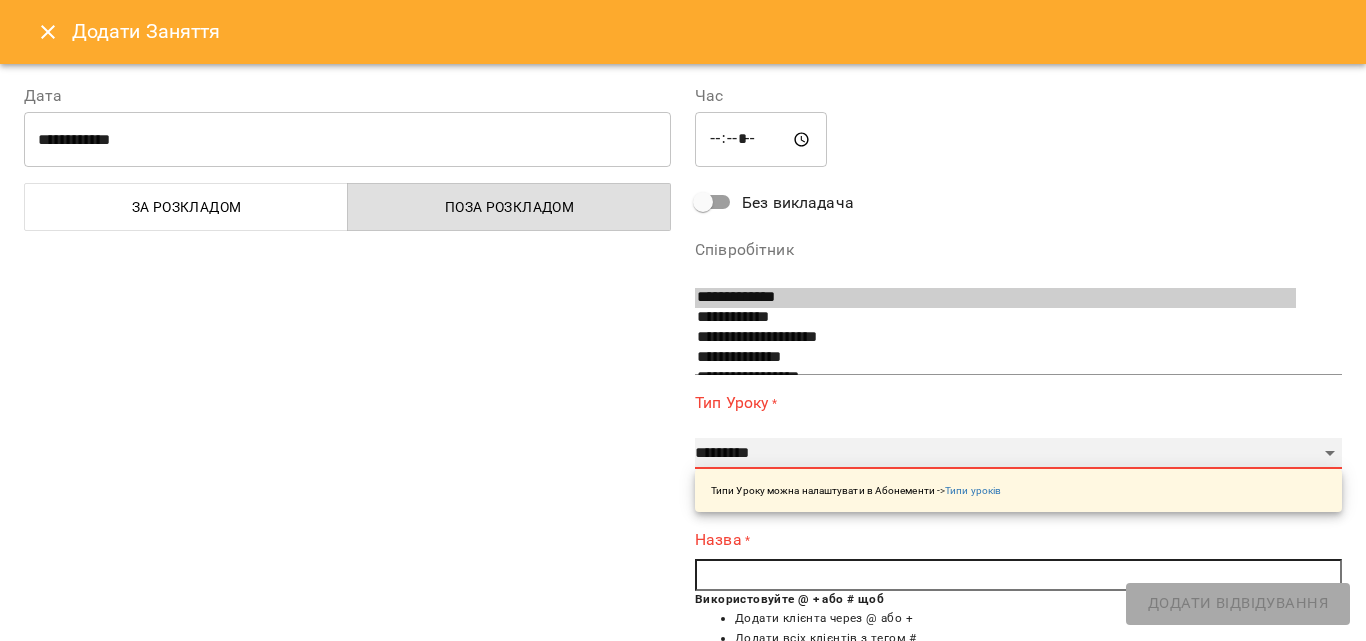 select on "**********" 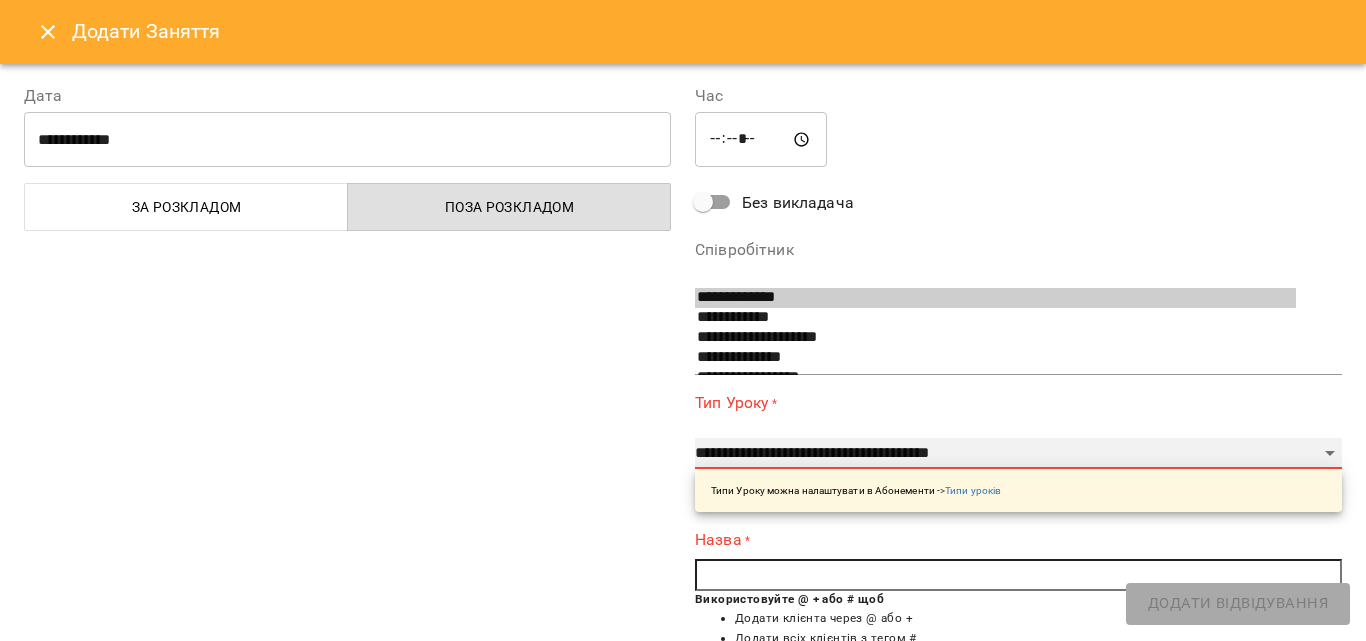 click on "**********" at bounding box center [1018, 454] 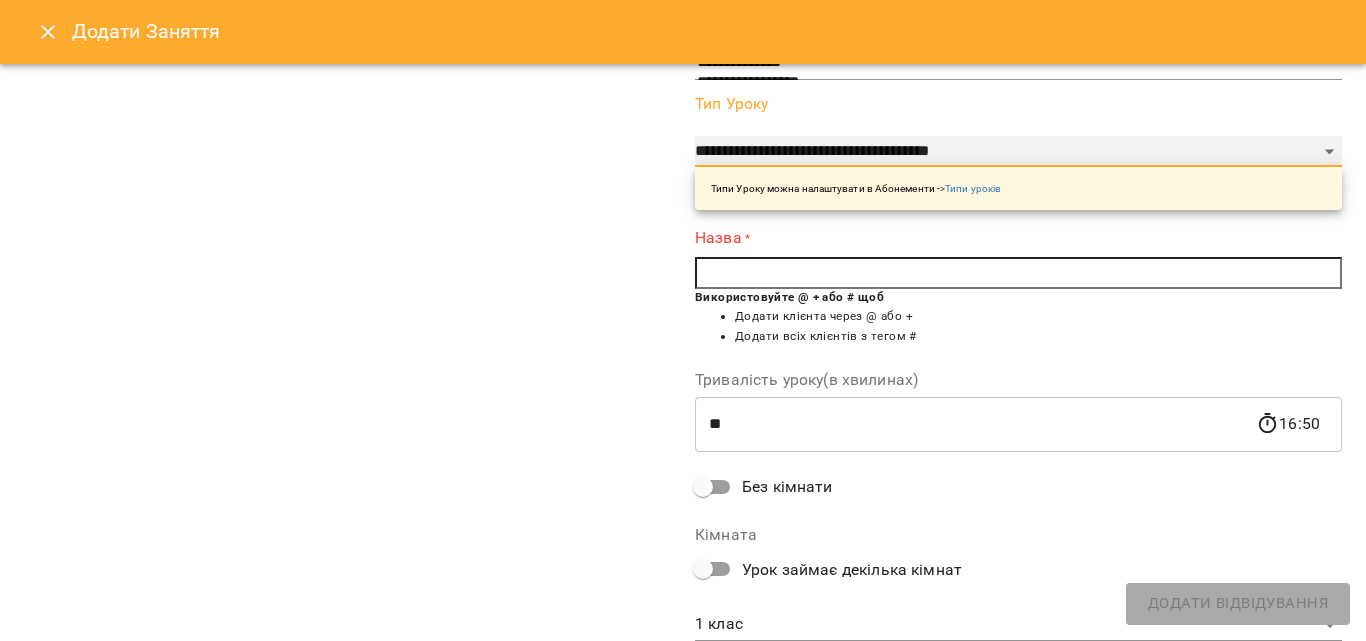 scroll, scrollTop: 300, scrollLeft: 0, axis: vertical 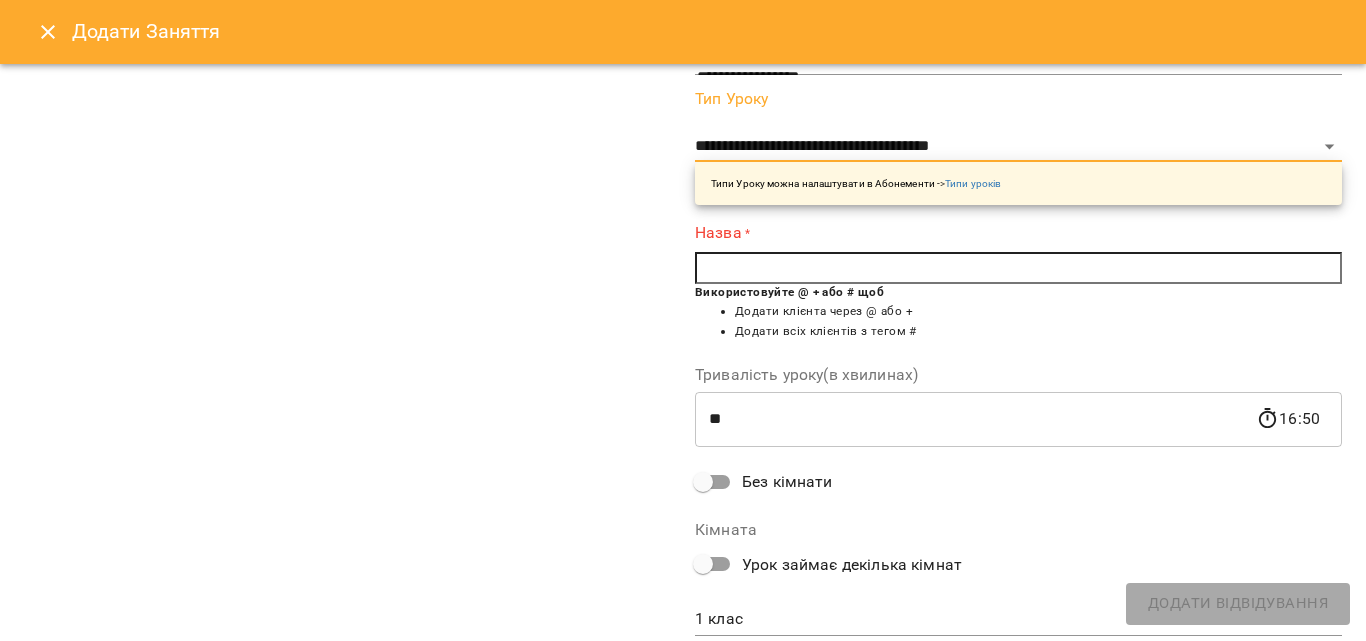 click at bounding box center (1018, 268) 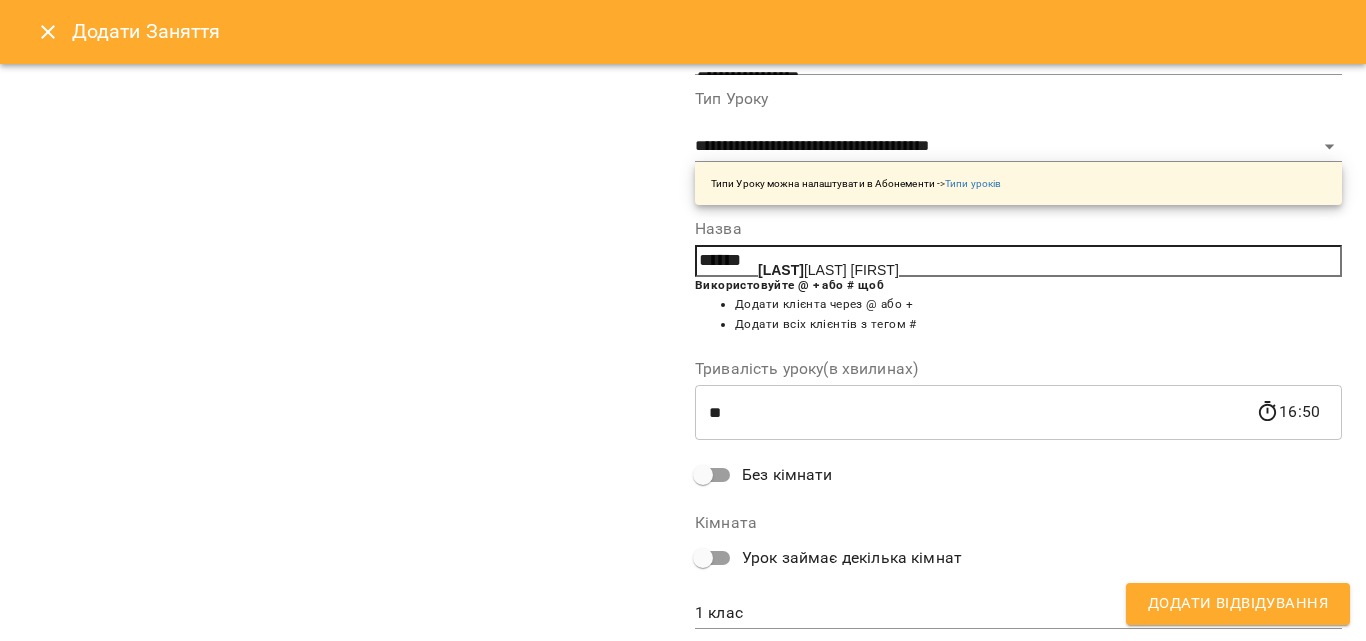 click on "Мурад ян Каріна" at bounding box center (828, 270) 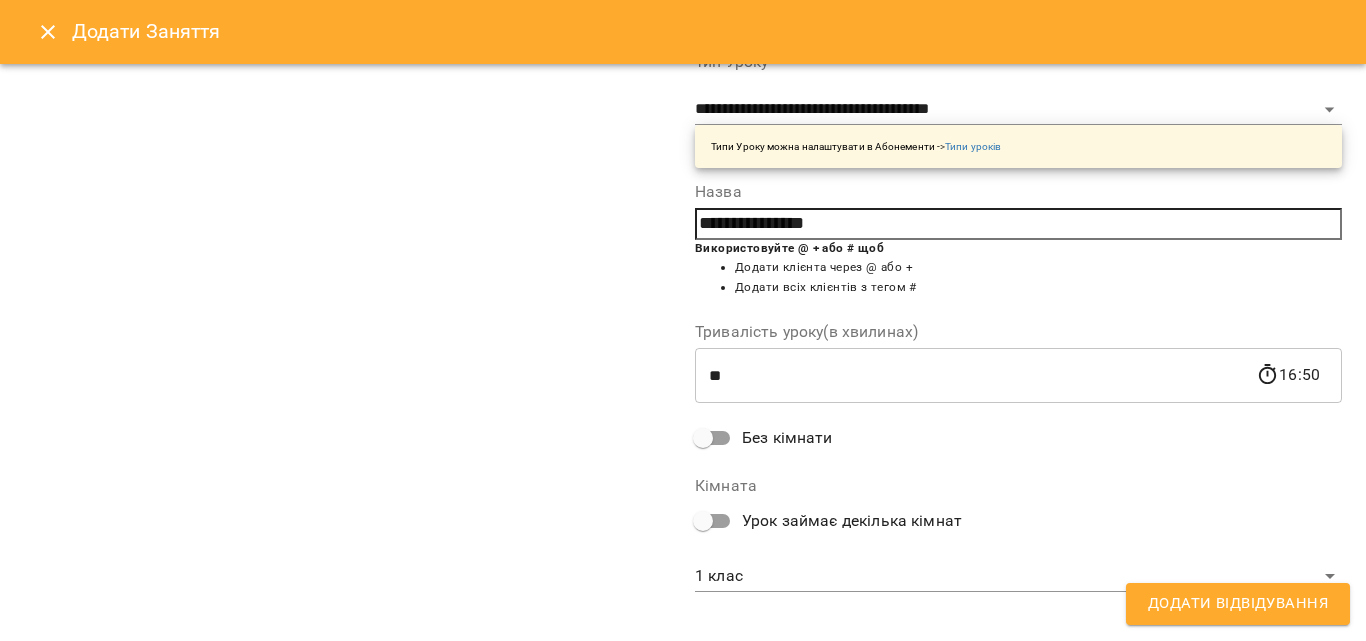 scroll, scrollTop: 356, scrollLeft: 0, axis: vertical 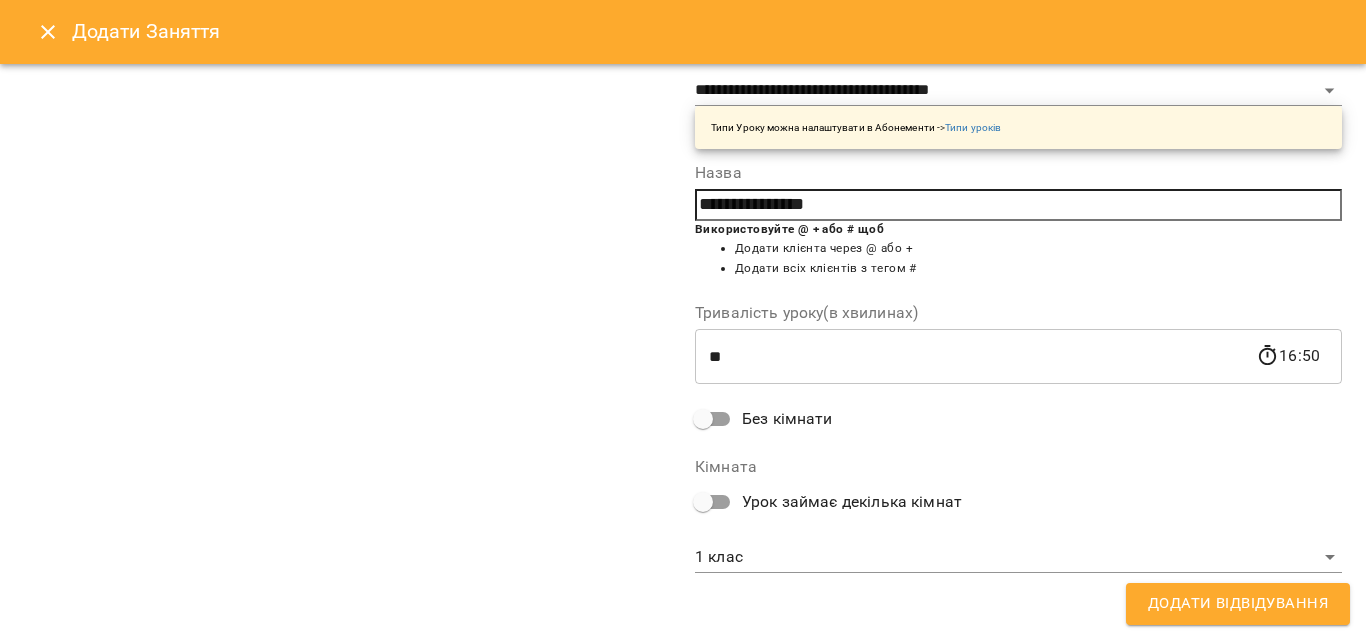 click on "**********" at bounding box center (683, 845) 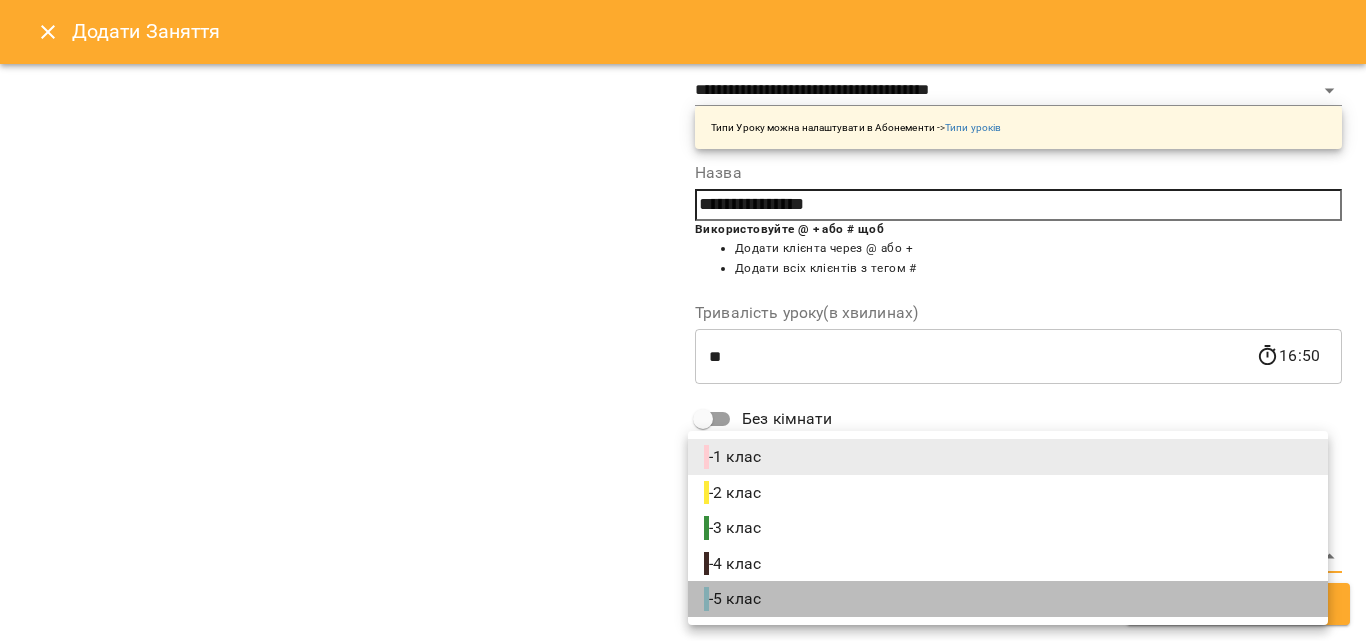 click on "-  5 клас" at bounding box center [1008, 599] 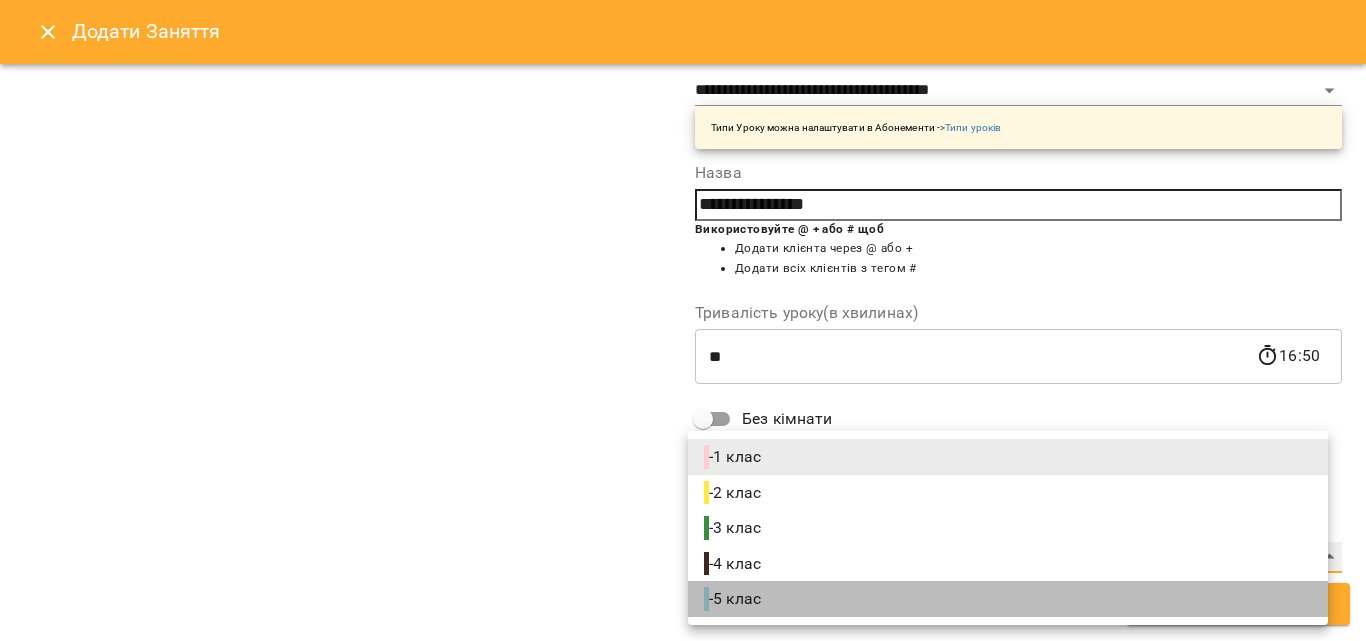 type on "**********" 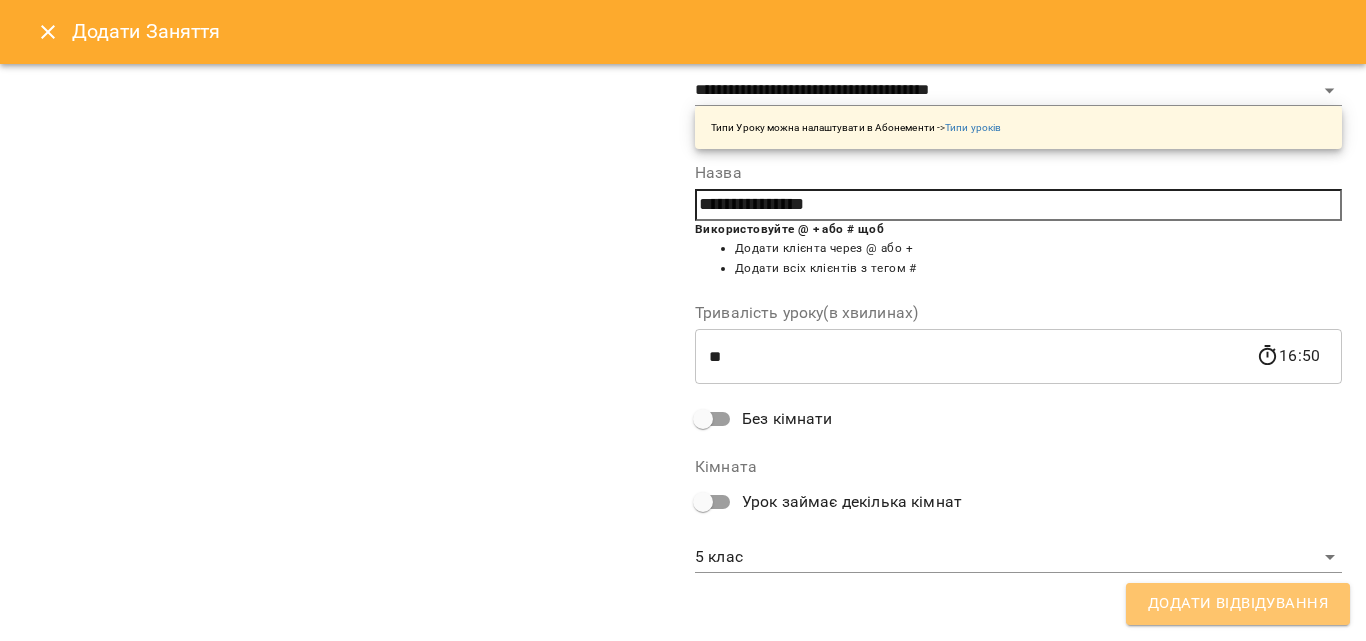 click on "Додати Відвідування" at bounding box center [1238, 604] 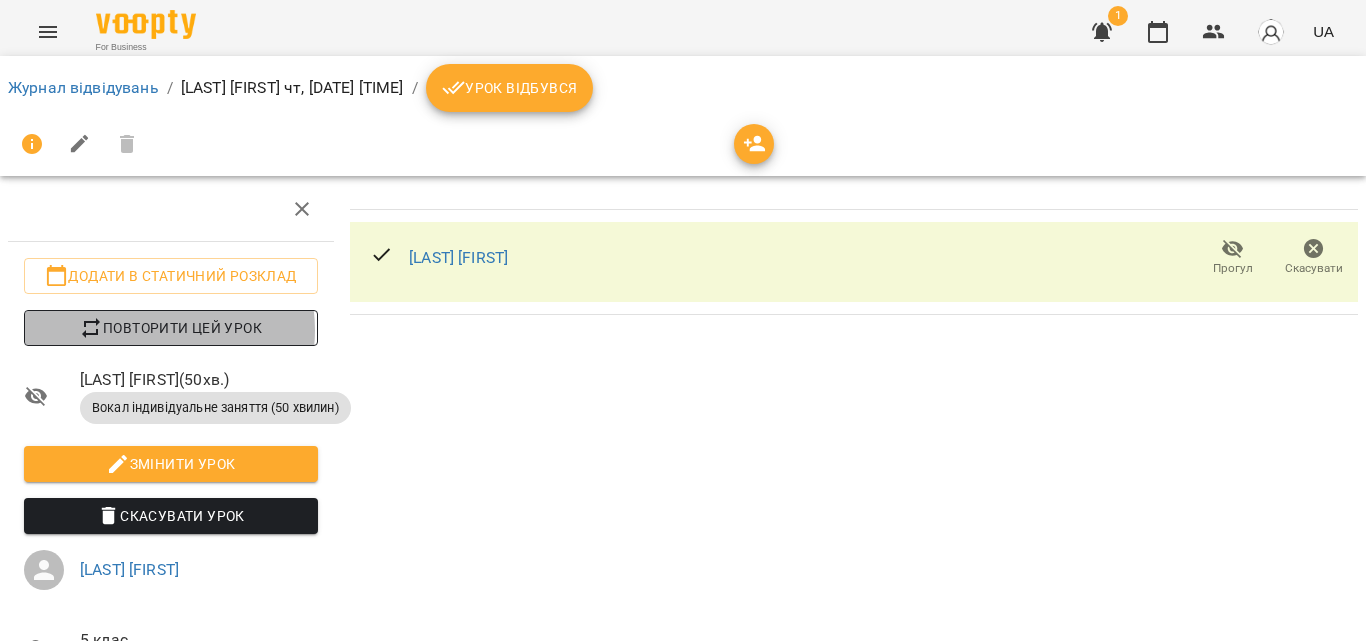click on "Повторити цей урок" at bounding box center [171, 328] 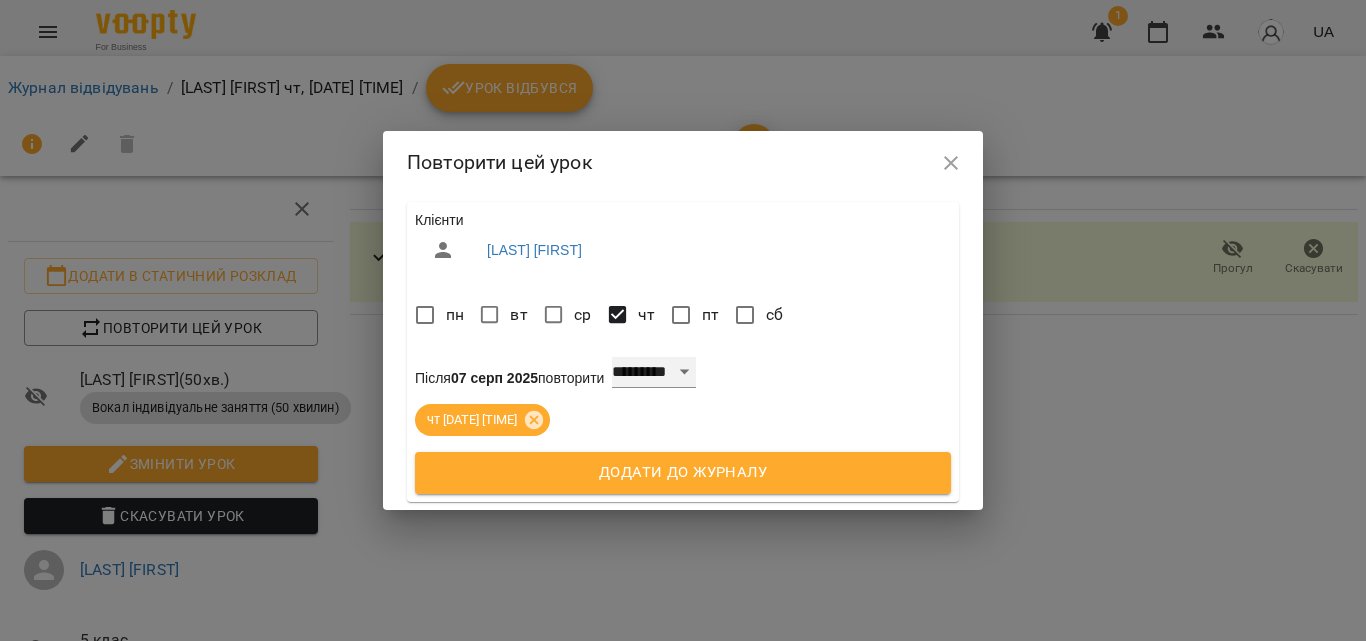 click on "**********" at bounding box center [654, 373] 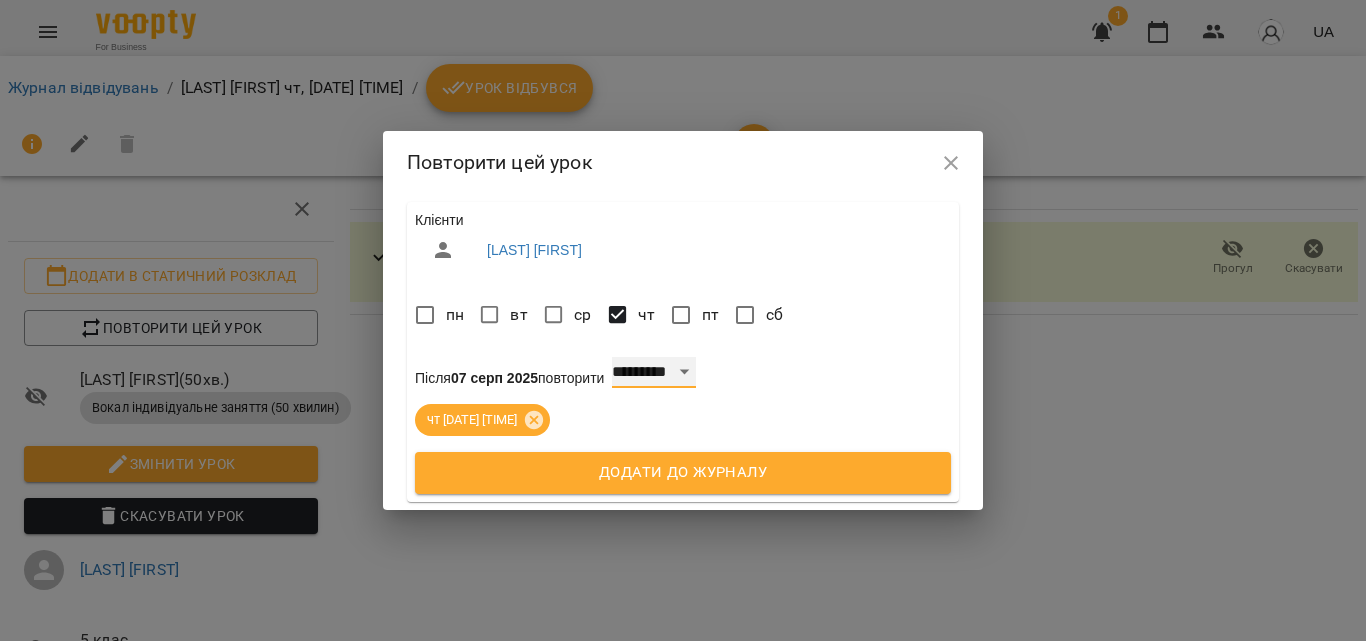 select on "*" 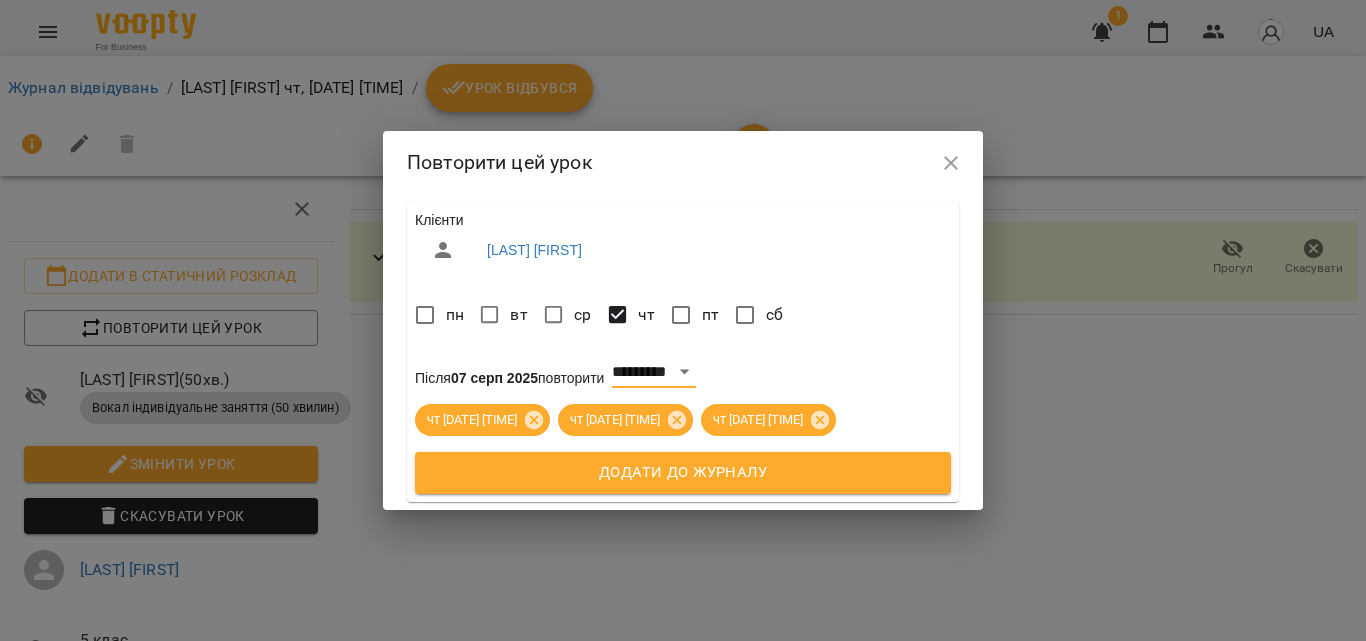 click on "Додати до журналу" at bounding box center (683, 473) 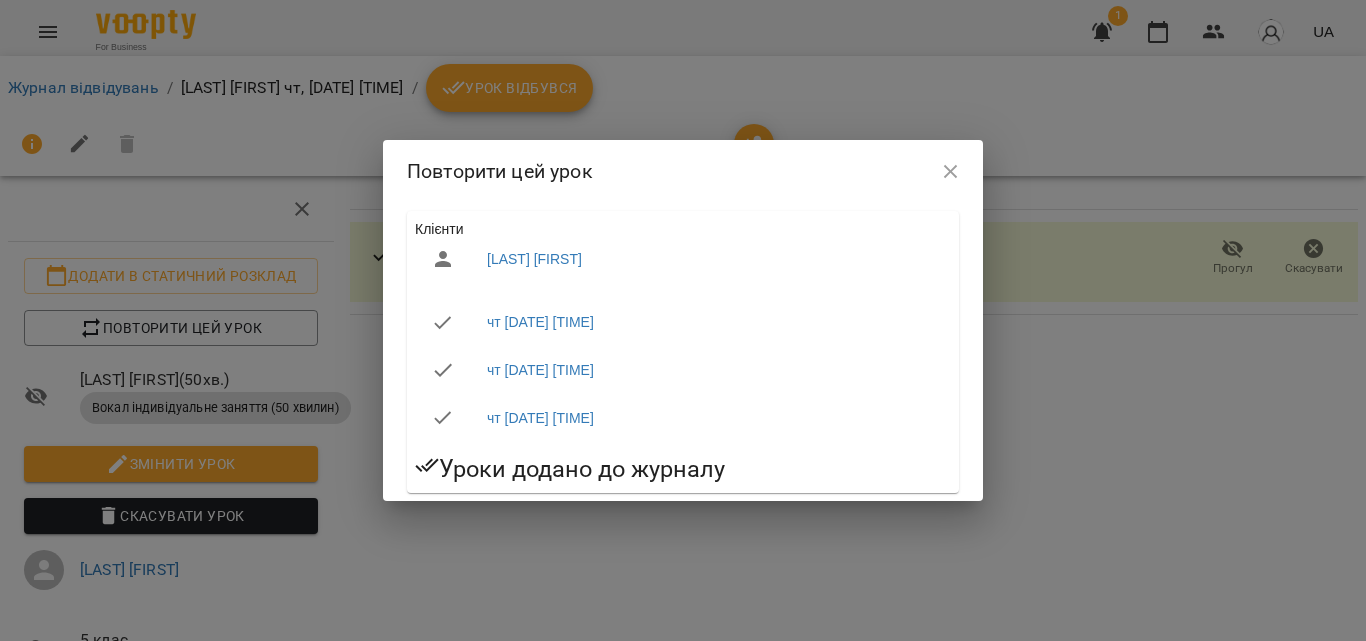 click 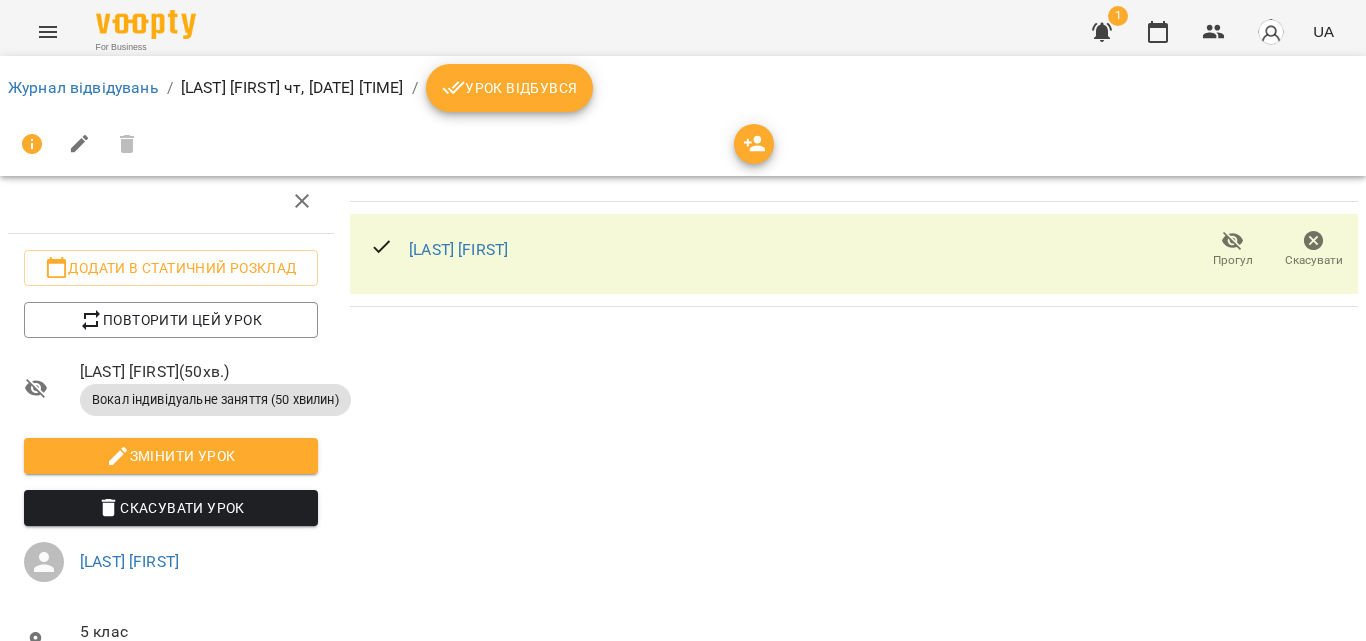 scroll, scrollTop: 179, scrollLeft: 0, axis: vertical 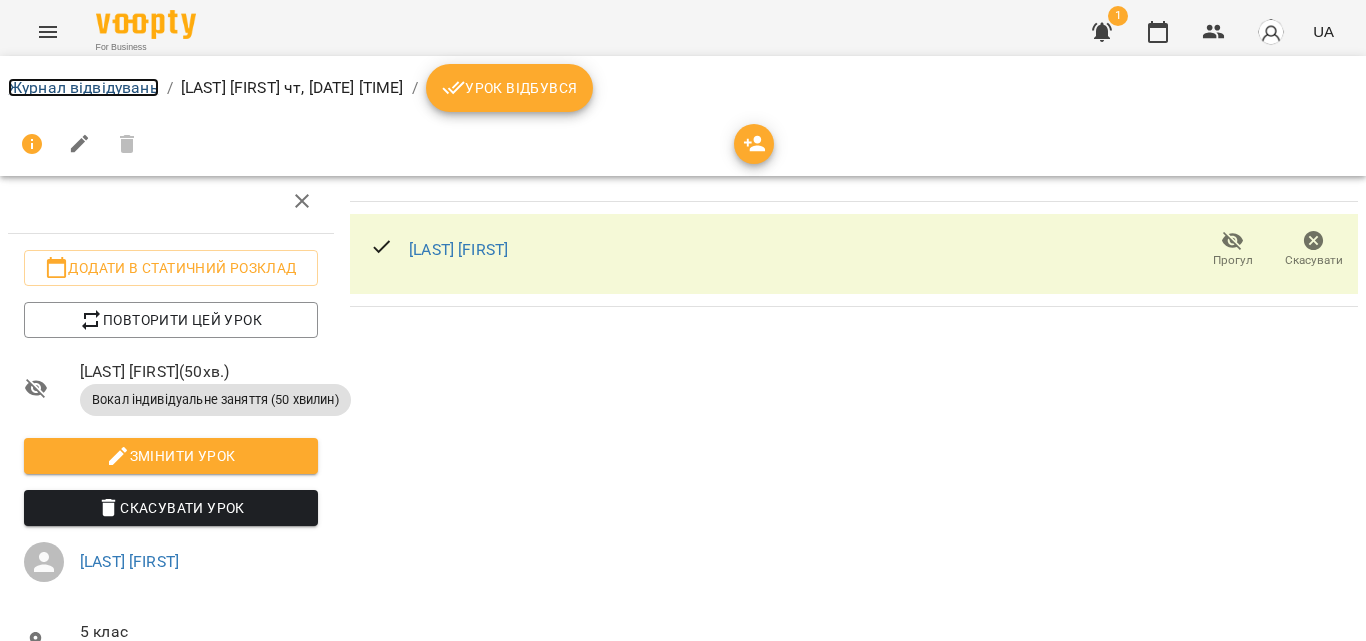 click on "Журнал відвідувань" at bounding box center [83, 87] 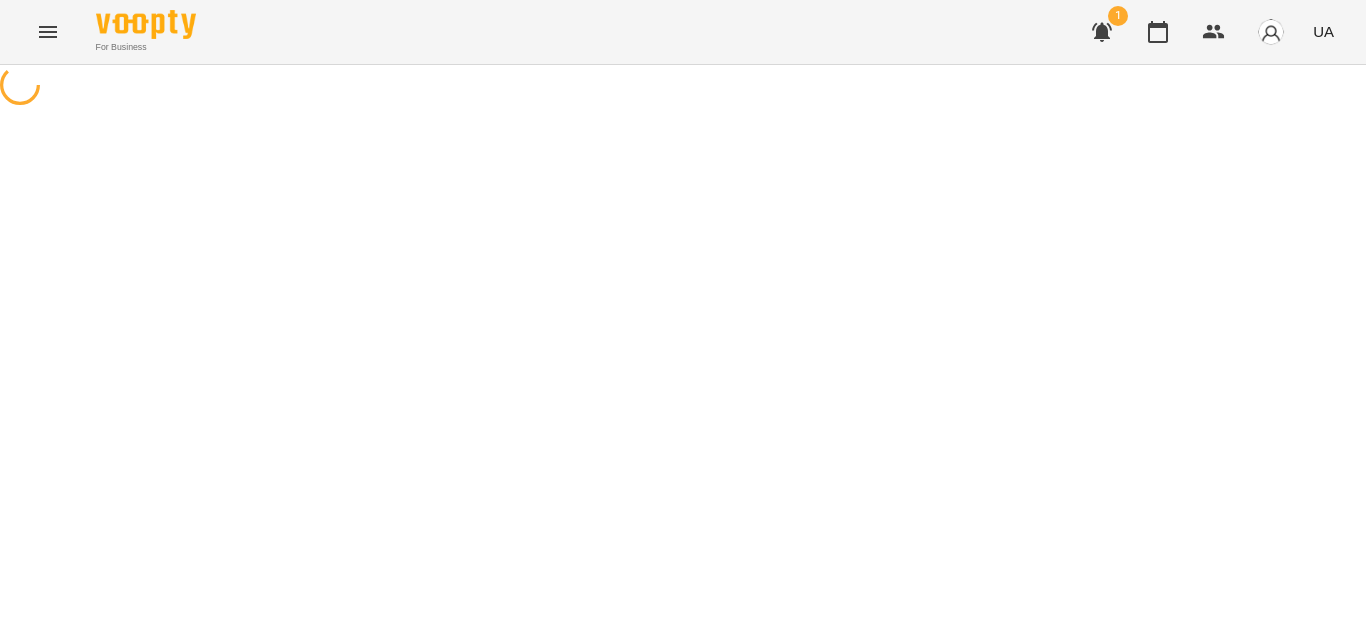 scroll, scrollTop: 0, scrollLeft: 0, axis: both 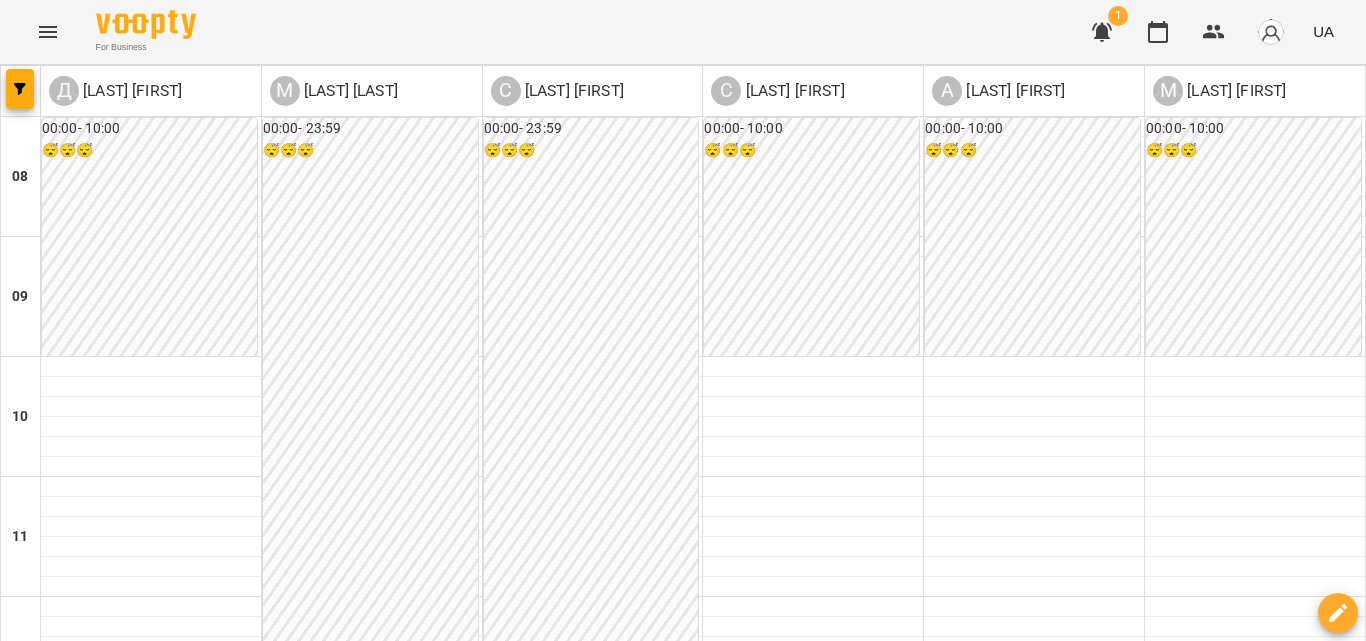 click at bounding box center [813, 847] 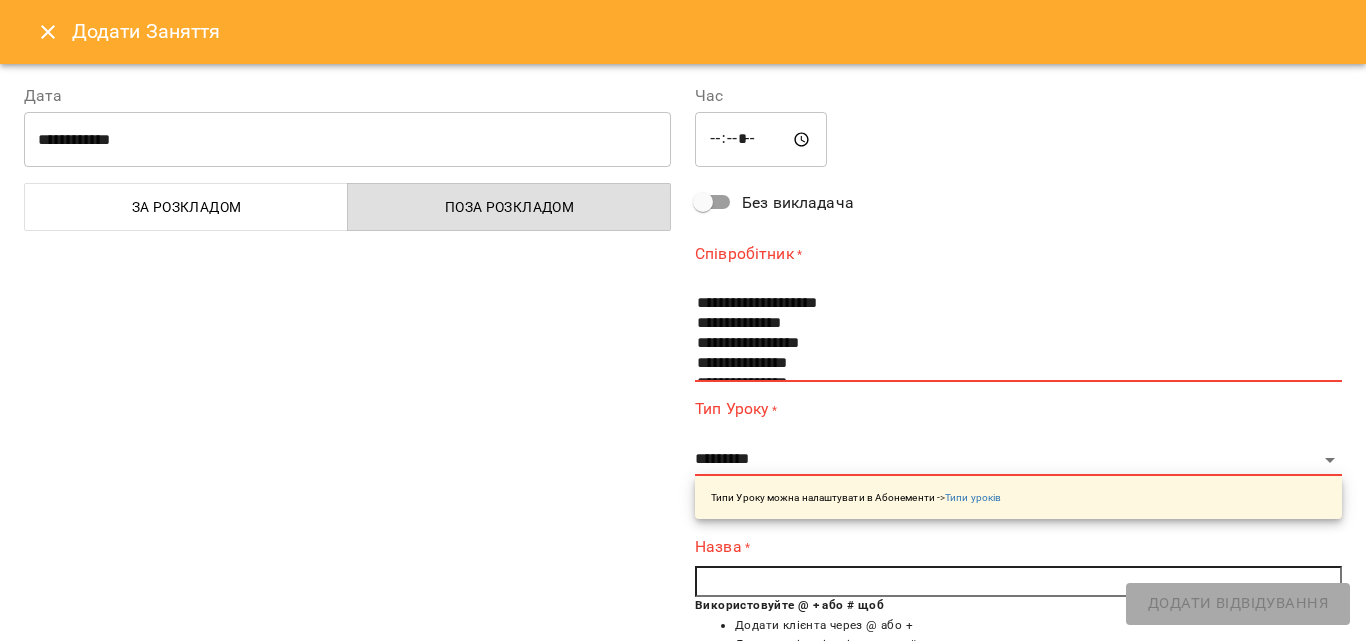 scroll, scrollTop: 60, scrollLeft: 0, axis: vertical 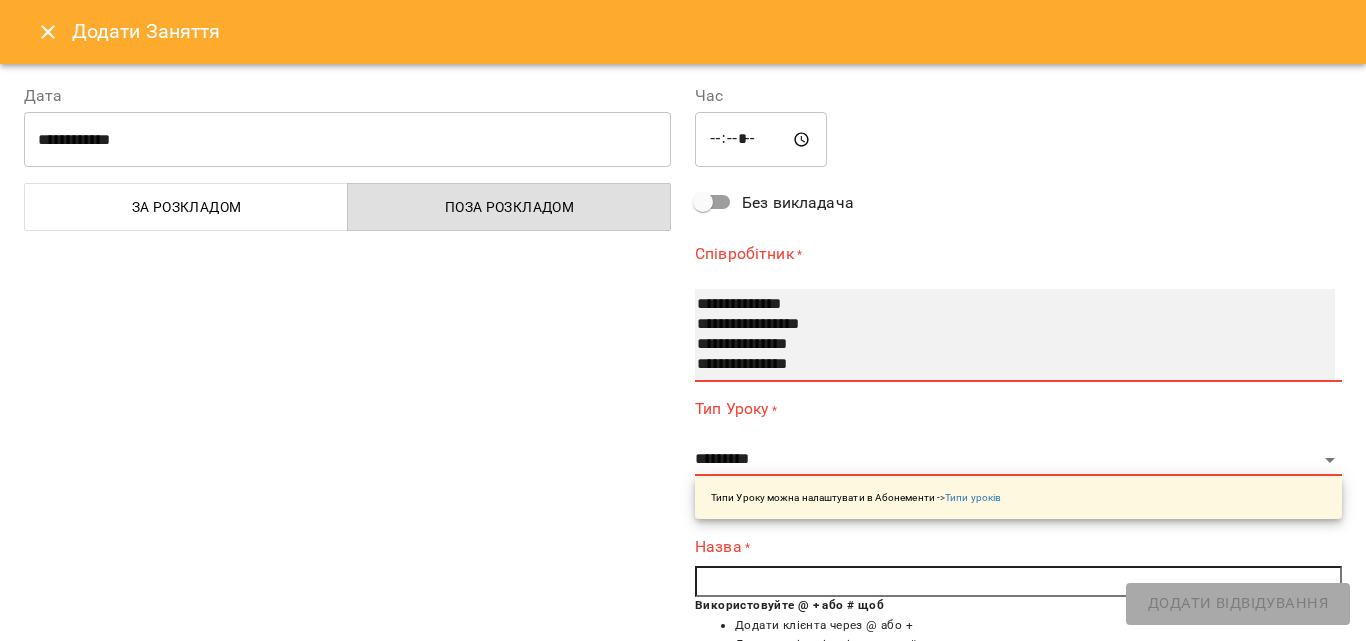 select on "**********" 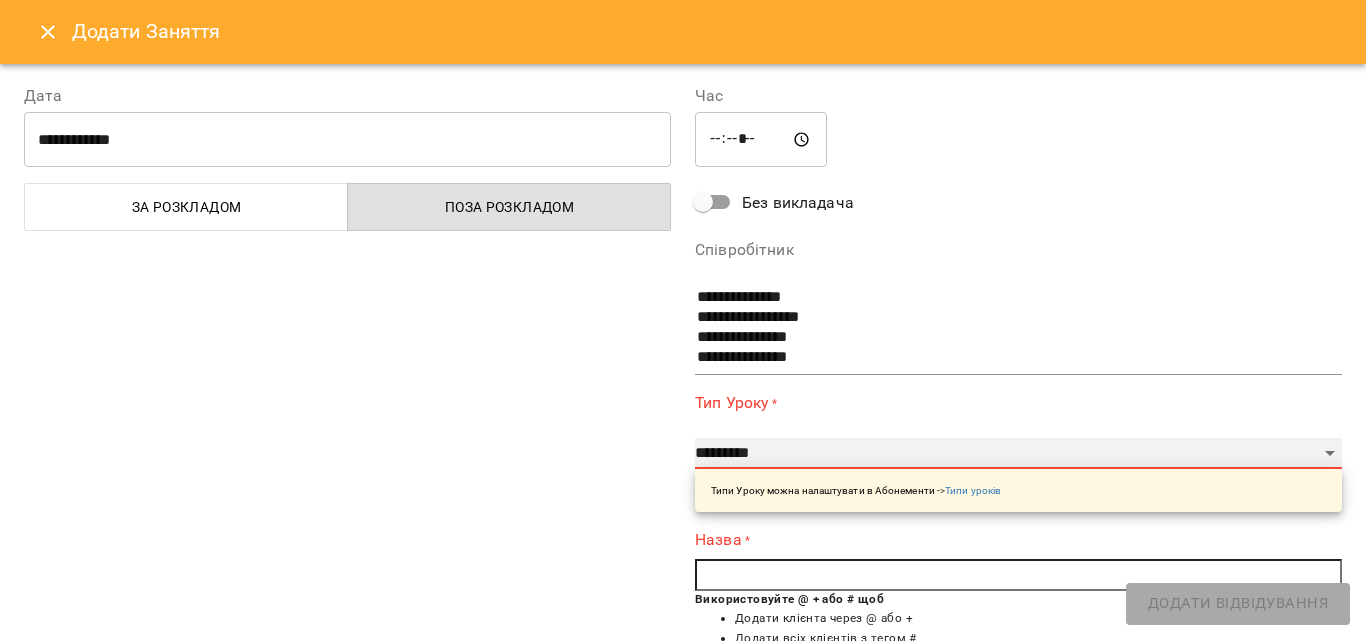 click on "**********" at bounding box center (1018, 454) 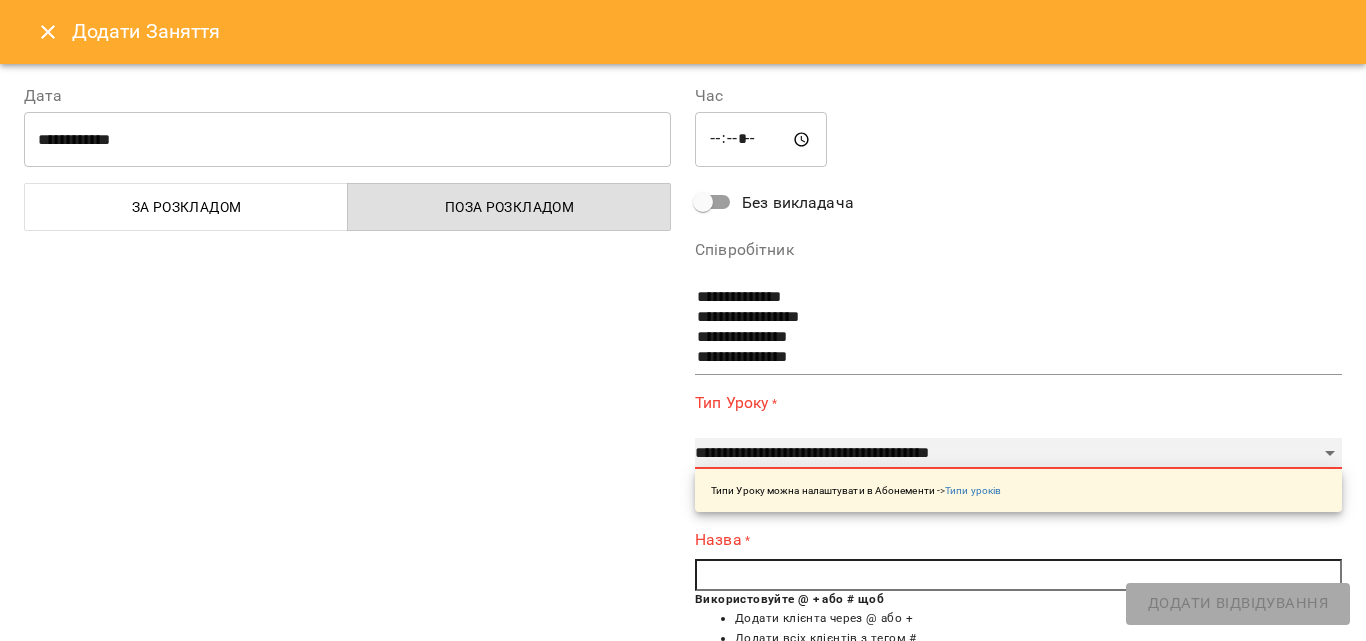 click on "**********" at bounding box center (1018, 454) 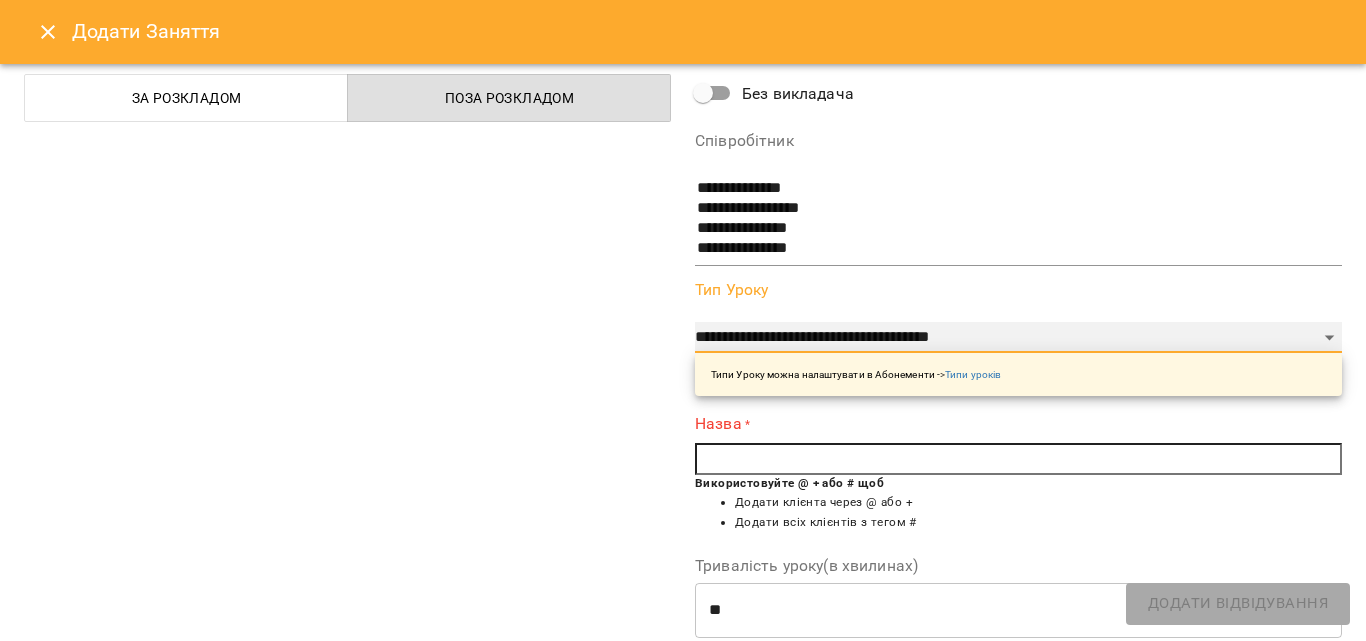 scroll, scrollTop: 200, scrollLeft: 0, axis: vertical 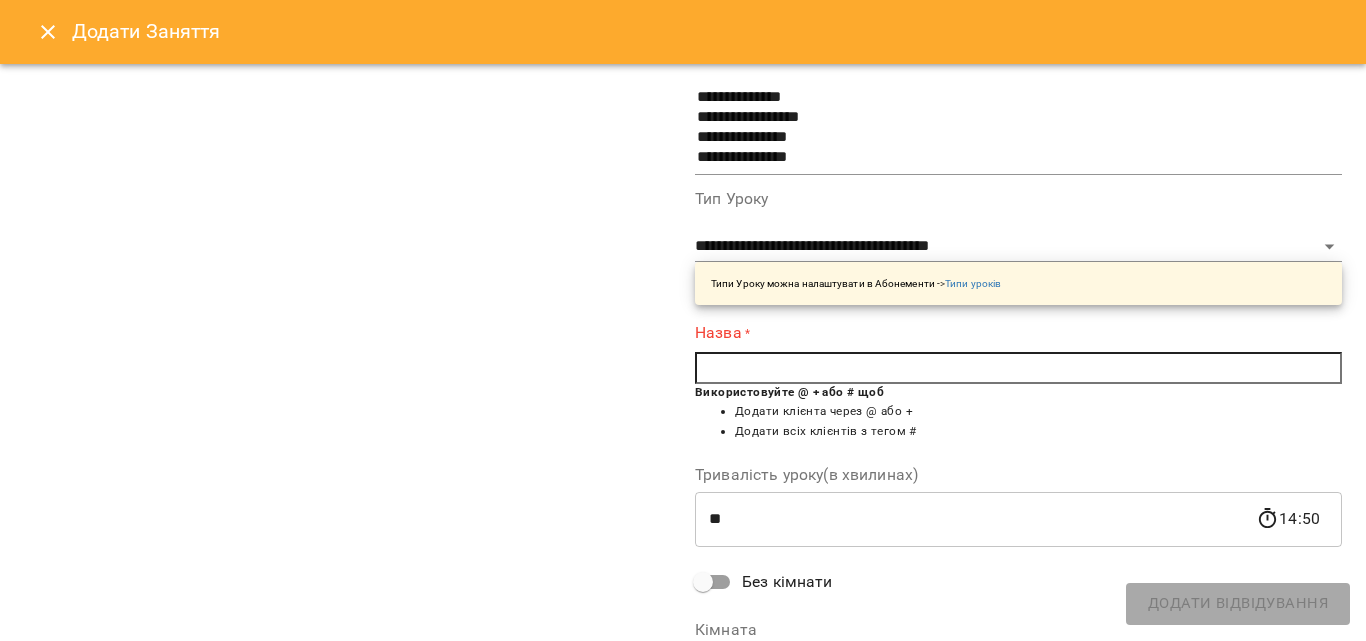 click at bounding box center [1018, 368] 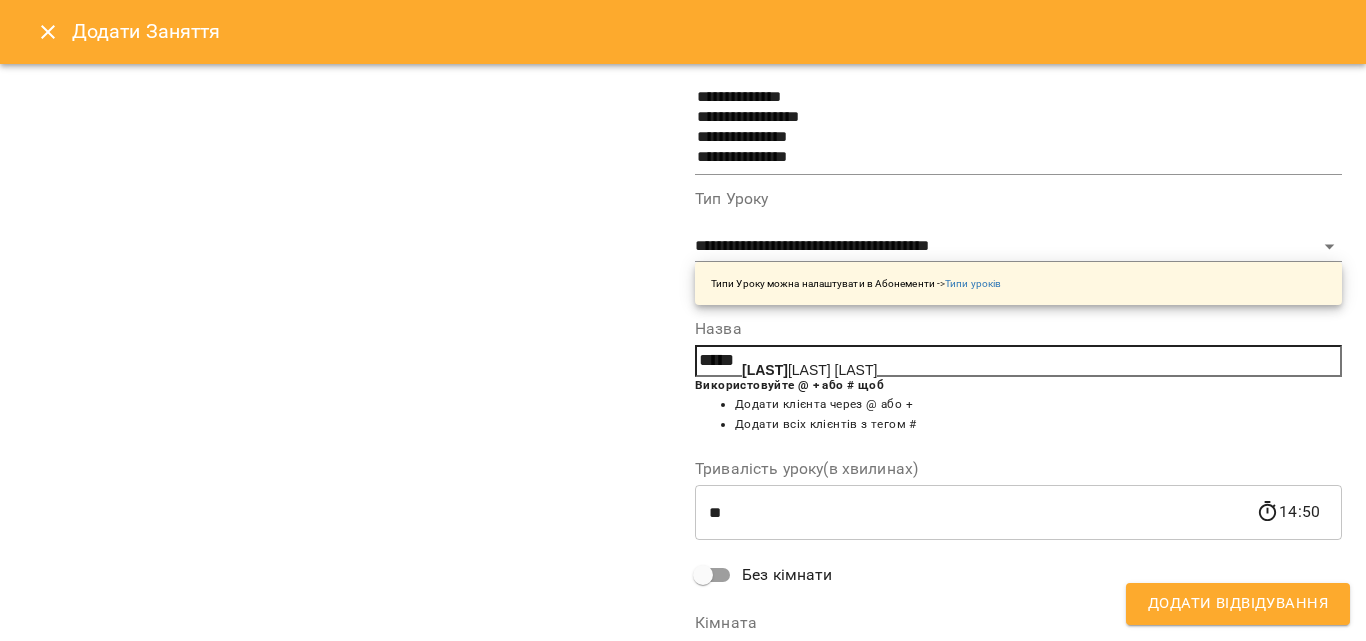 click on "[LAST] [FIRST]" at bounding box center [809, 370] 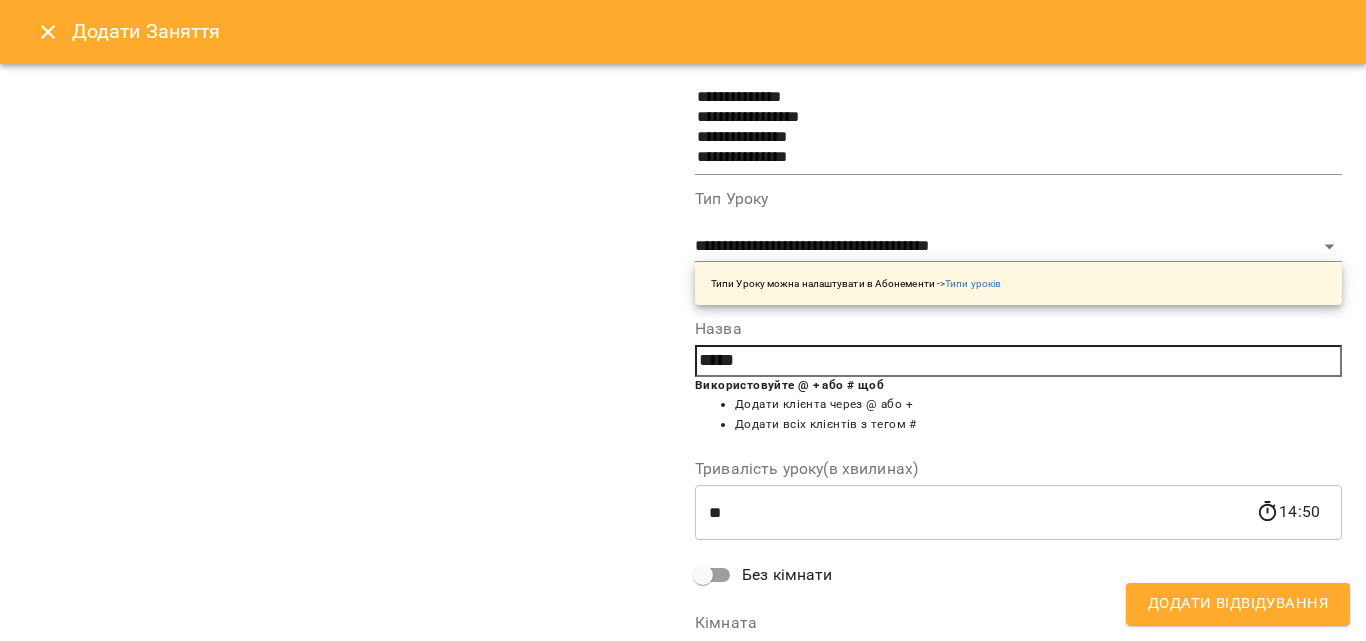 type on "**********" 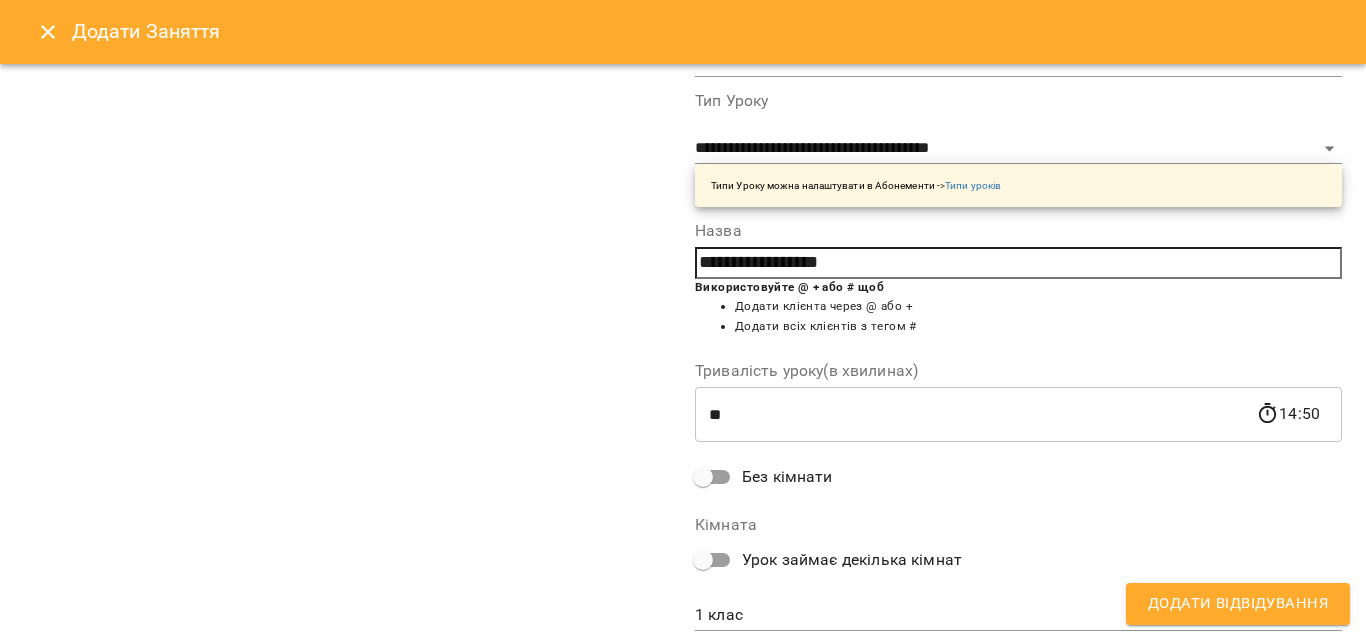 scroll, scrollTop: 356, scrollLeft: 0, axis: vertical 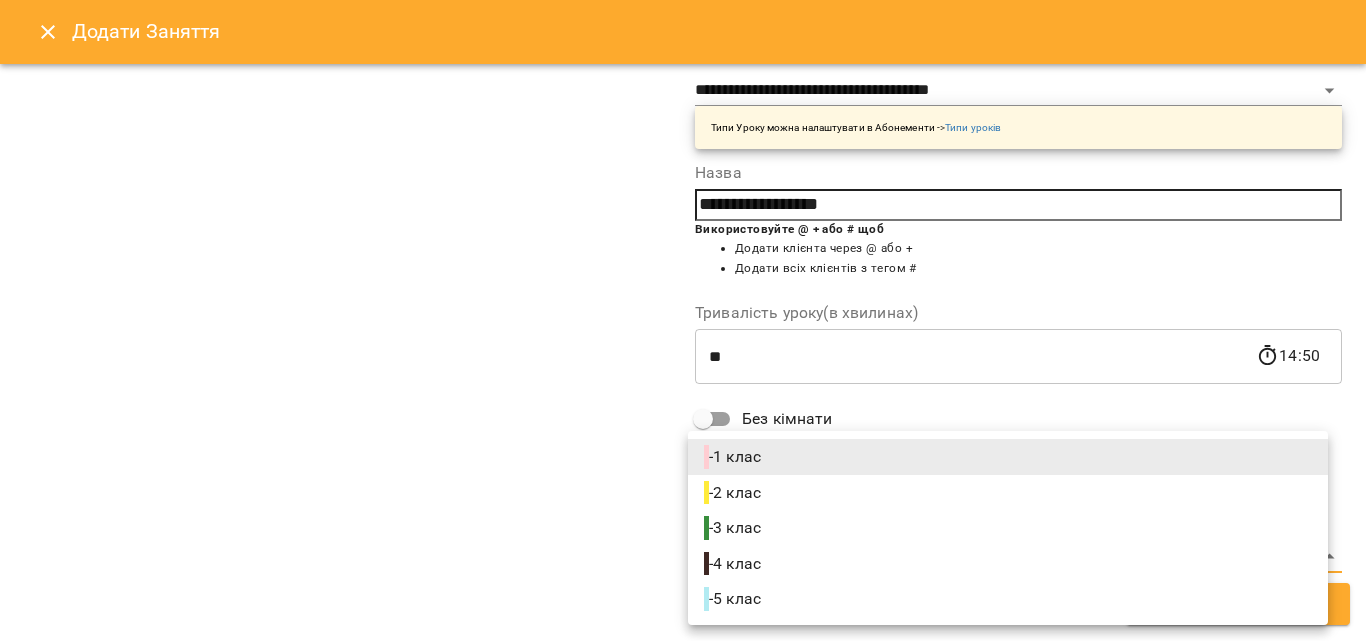 click on "For Business 1 UA Д   Дробна Уляна М   Марченкова Анастасія С   Савіцька Зоряна С   Слободян Андрій А   Антонюк Софія М   Мельник Божена 08 09 10 11 12 13 14 15 16 17 18 19 00:00 -   10:00 😴😴😴 14:00 Дробна Уляна Гайдайчук Софія Вокал індивідуальне заняття (50 хвилин) 15:00 Дробна Уляна Овчарук Кароліна Вокал індивідуальне заняття (50 хвилин) 16:00 Дробна Уляна Мурадян Каріна Вокал індивідуальне заняття (50 хвилин) 20:00 -   23:59 😴😴😴 00:00 -   23:59 😴😴😴 00:00 -   23:59 😴😴😴 00:00 -   10:00 😴😴😴 20:00 -   23:59 😴😴😴 00:00 -   10:00 😴😴😴 20:00 -   23:59 😴😴😴 00:00 -   10:00 😴😴😴 20:00 -   23:59 😴😴😴 пн" at bounding box center [683, 845] 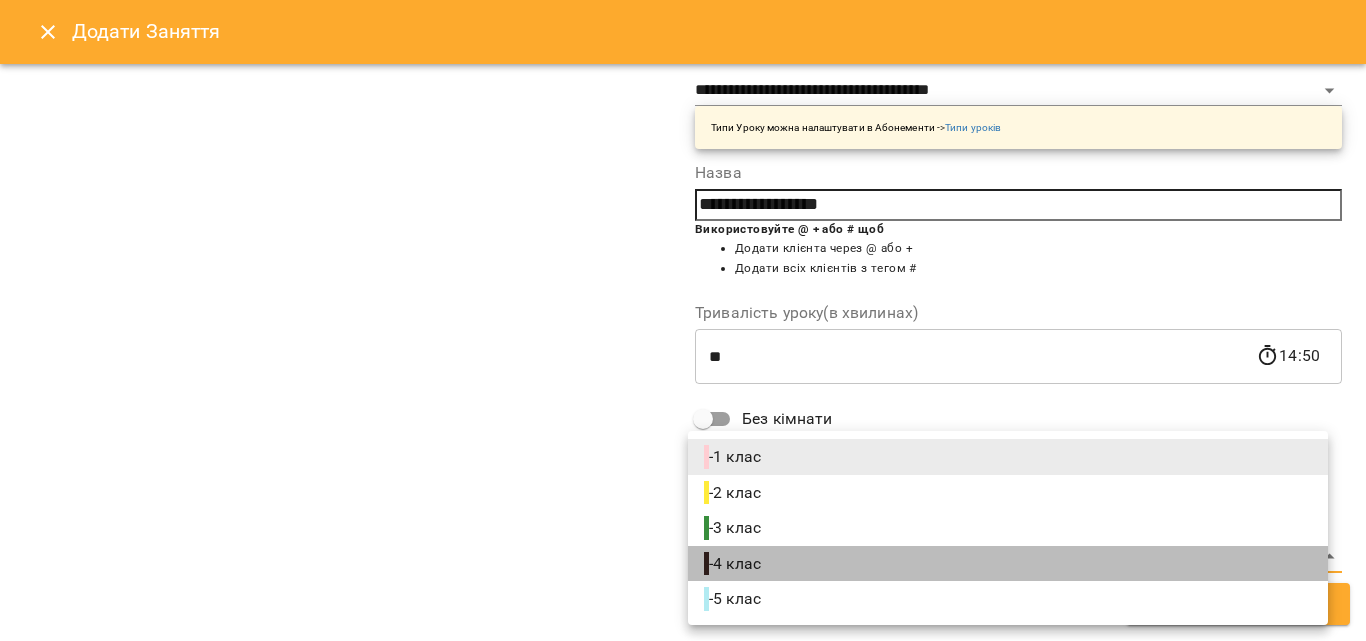 click on "-  4 клас" at bounding box center (734, 564) 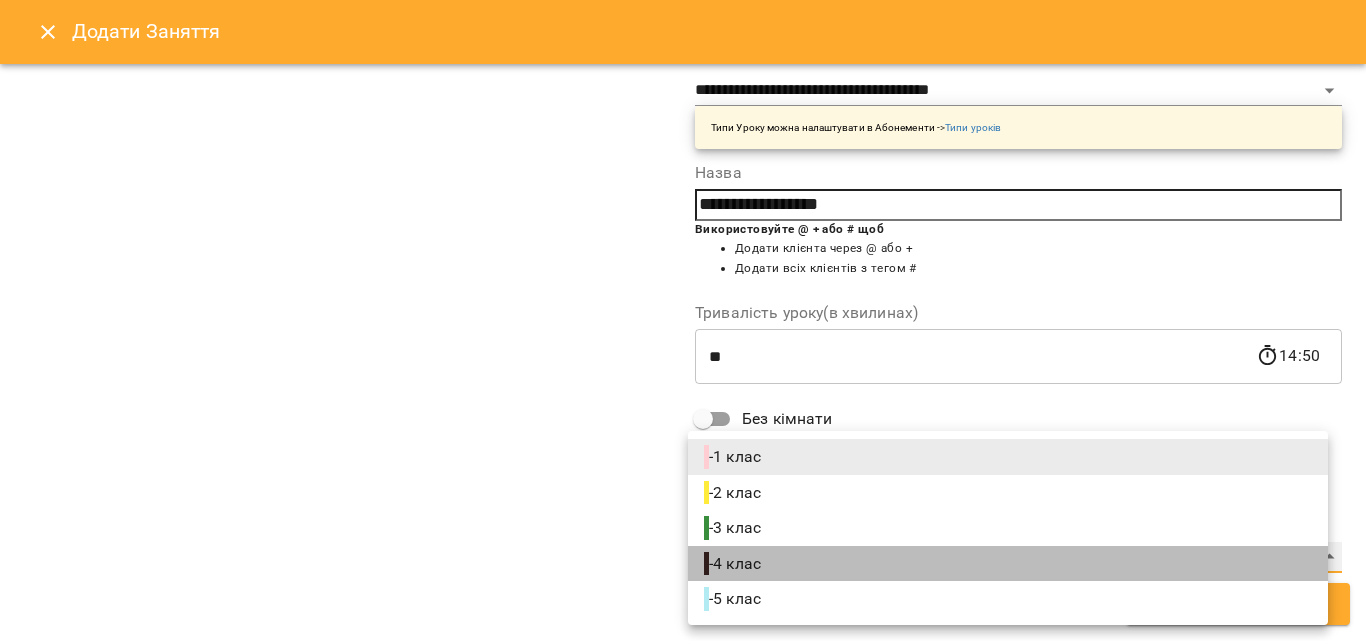 type on "**********" 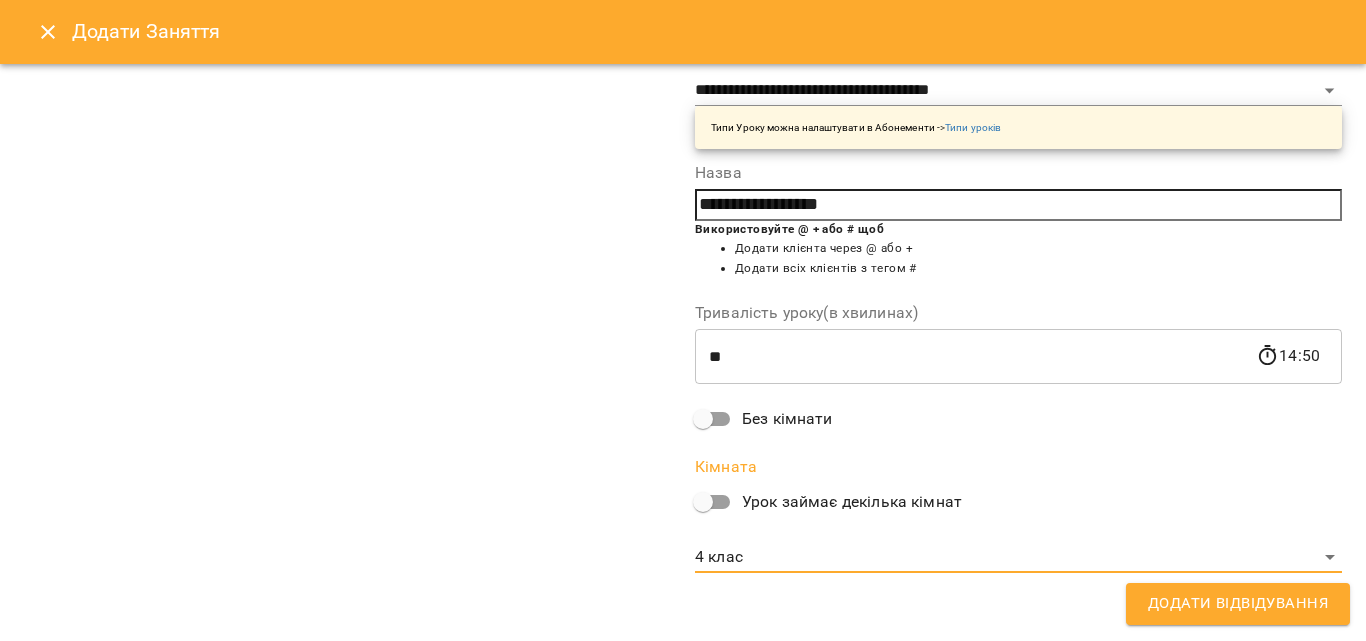 click on "Додати Відвідування" at bounding box center [1238, 604] 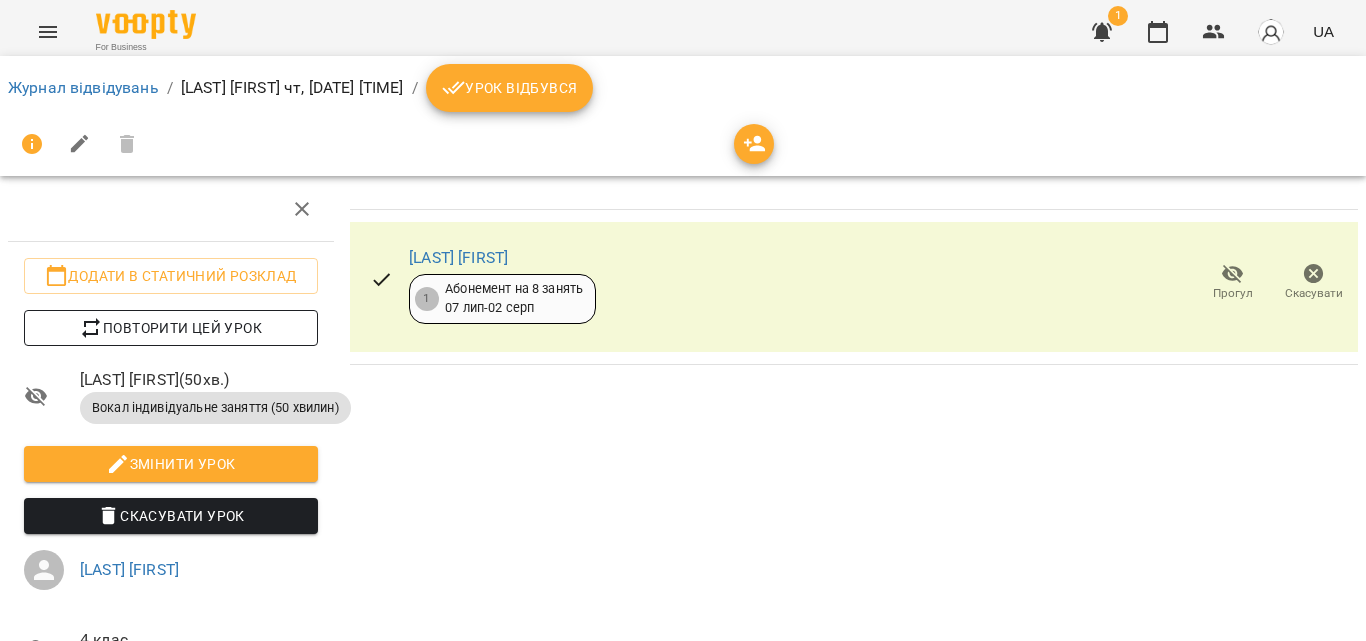 click on "Повторити цей урок" at bounding box center (171, 328) 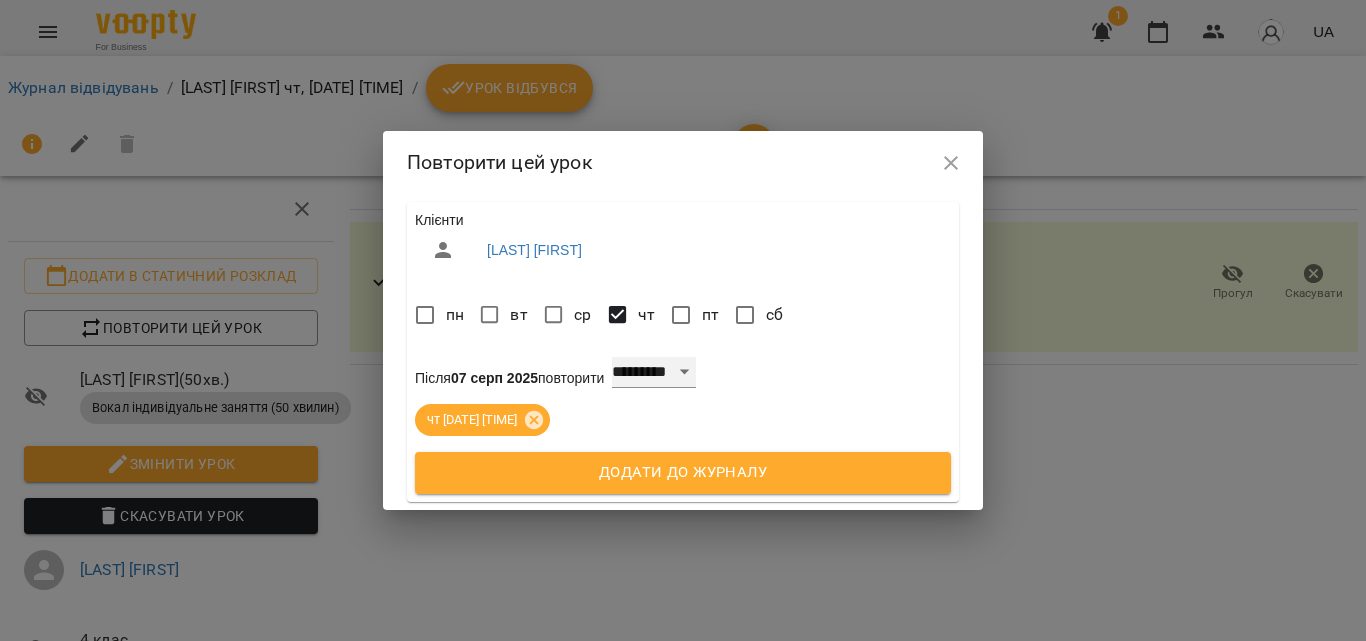 click on "**********" at bounding box center [654, 373] 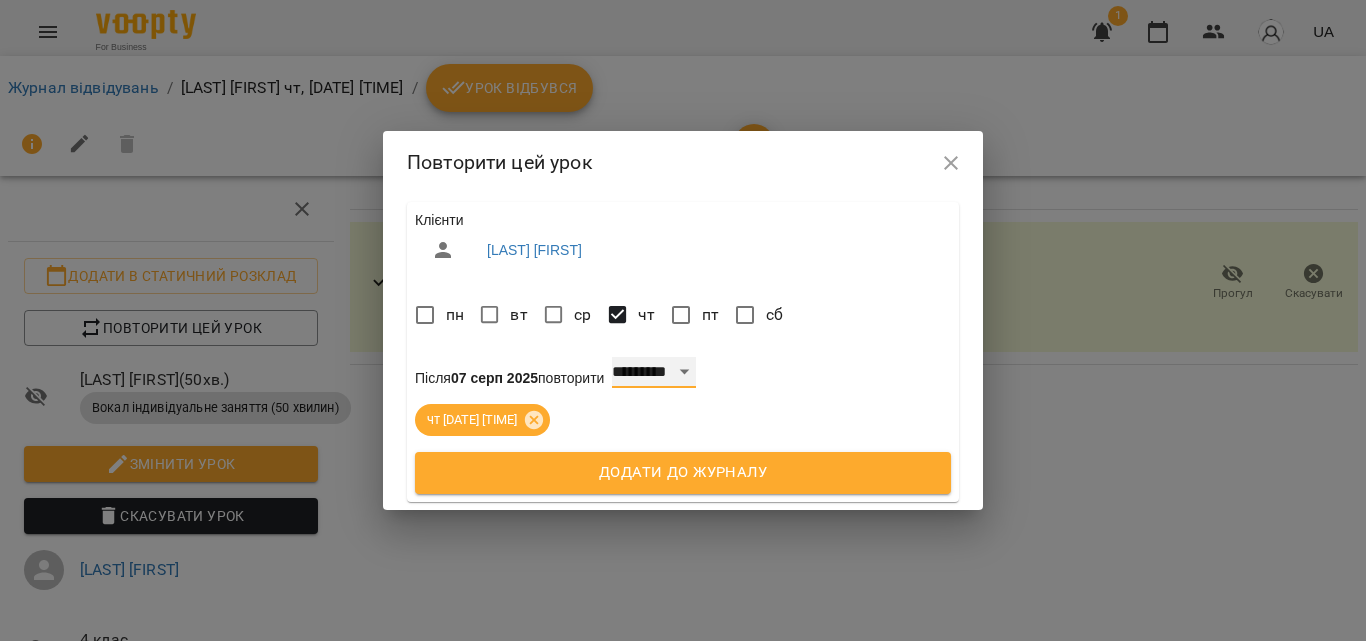 select on "*" 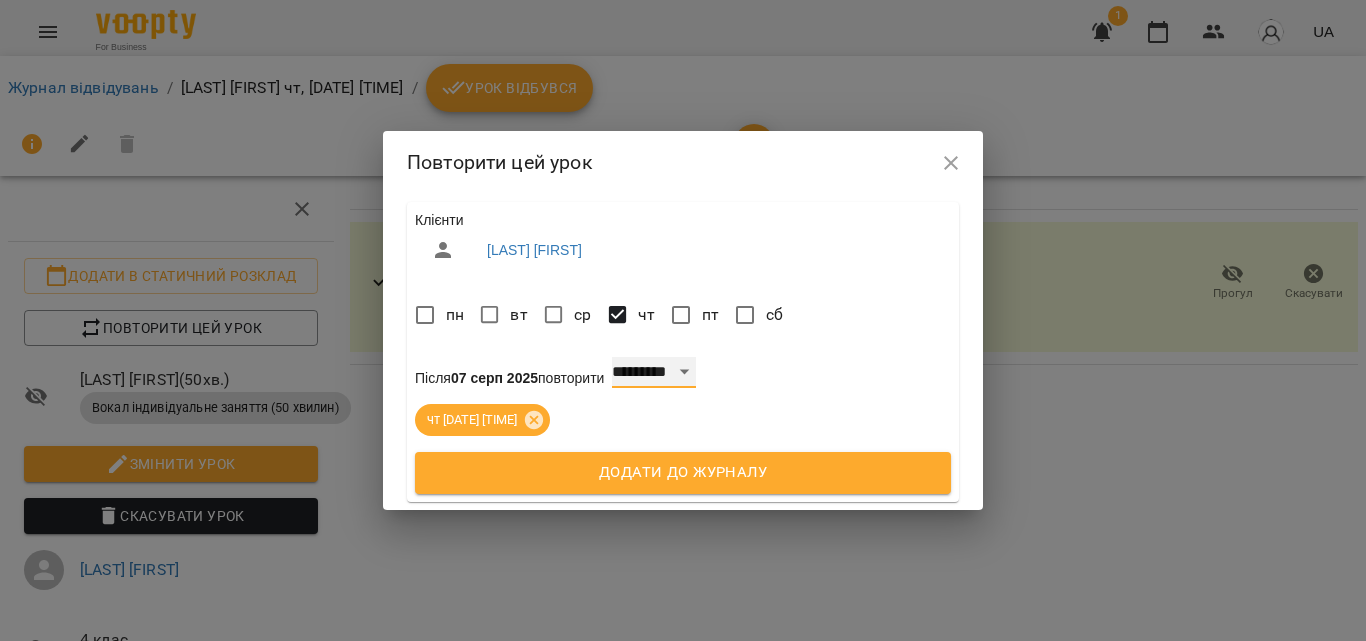 click on "**********" at bounding box center (654, 373) 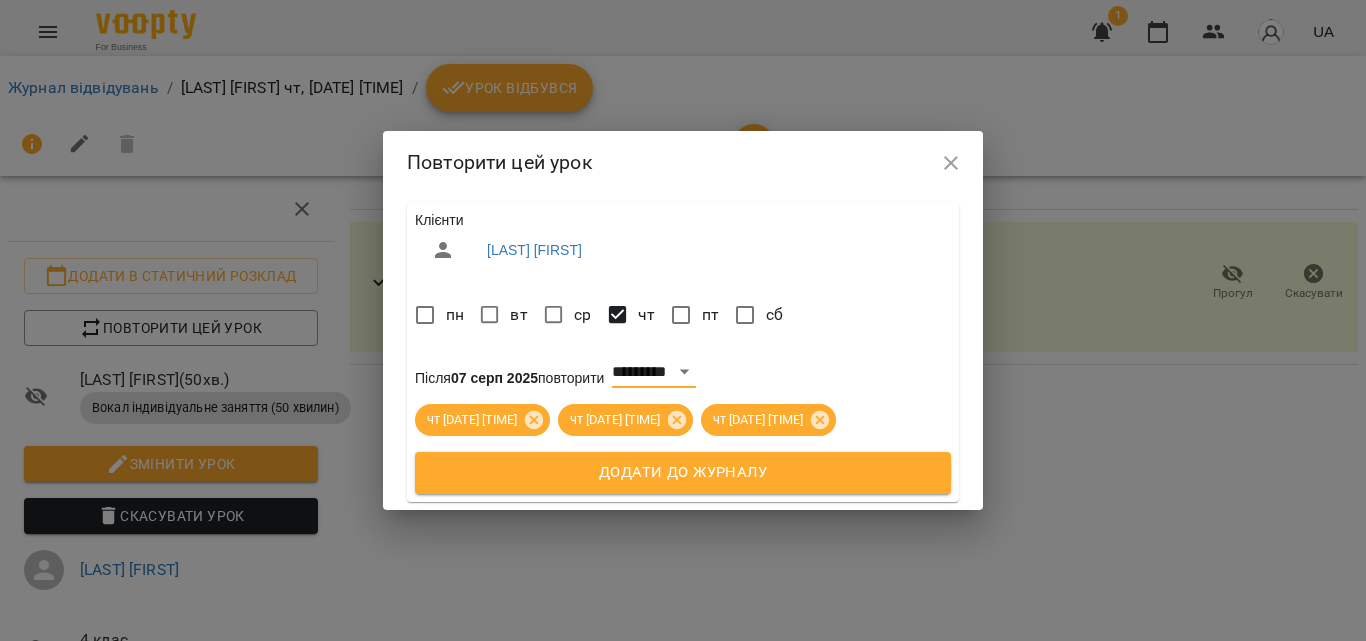 click on "Додати до журналу" at bounding box center (683, 473) 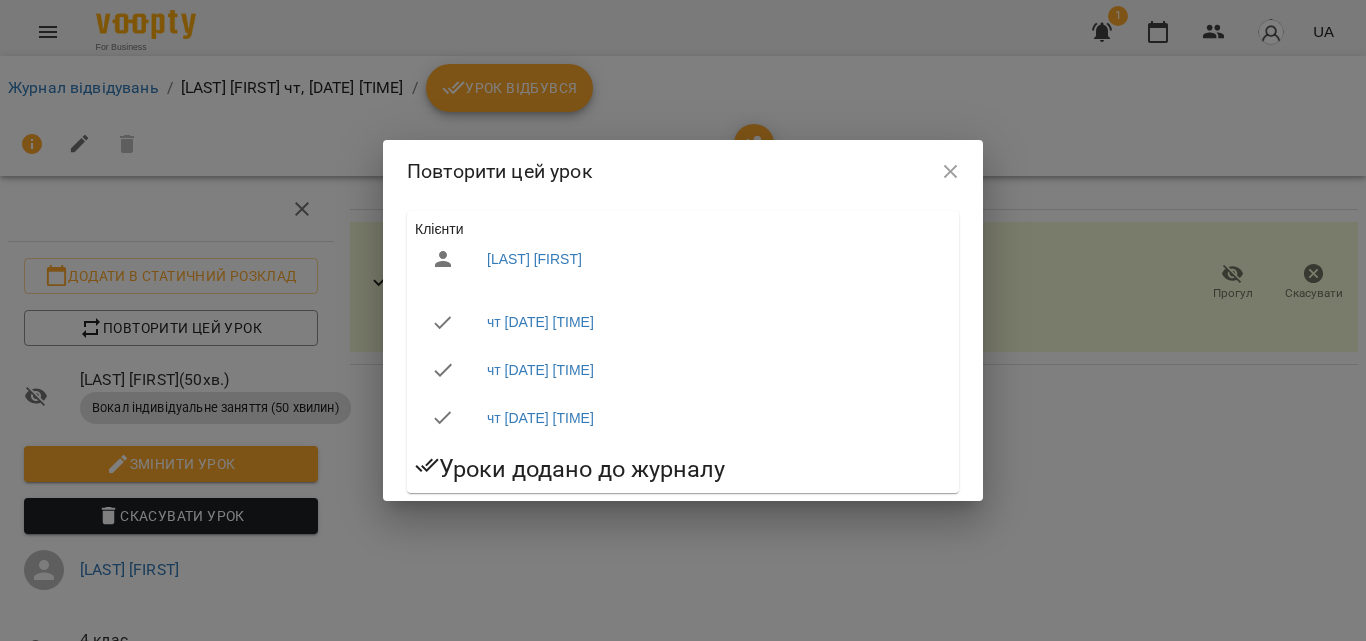 click 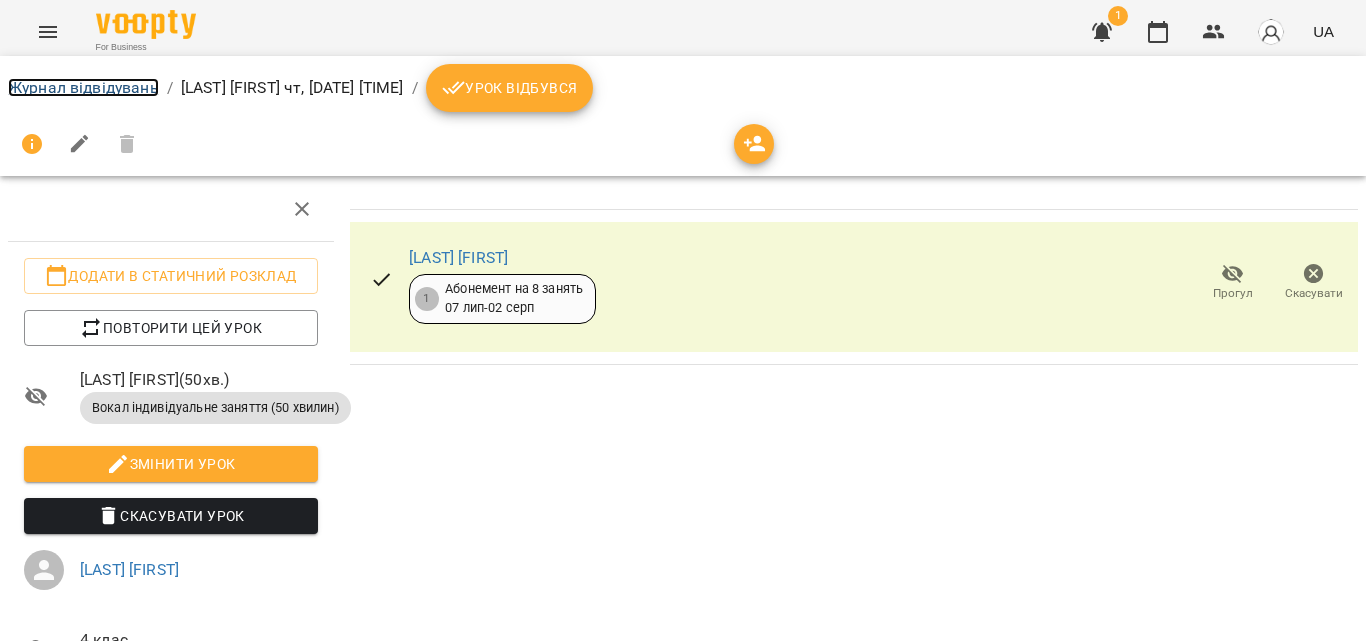 click on "Журнал відвідувань" at bounding box center (83, 87) 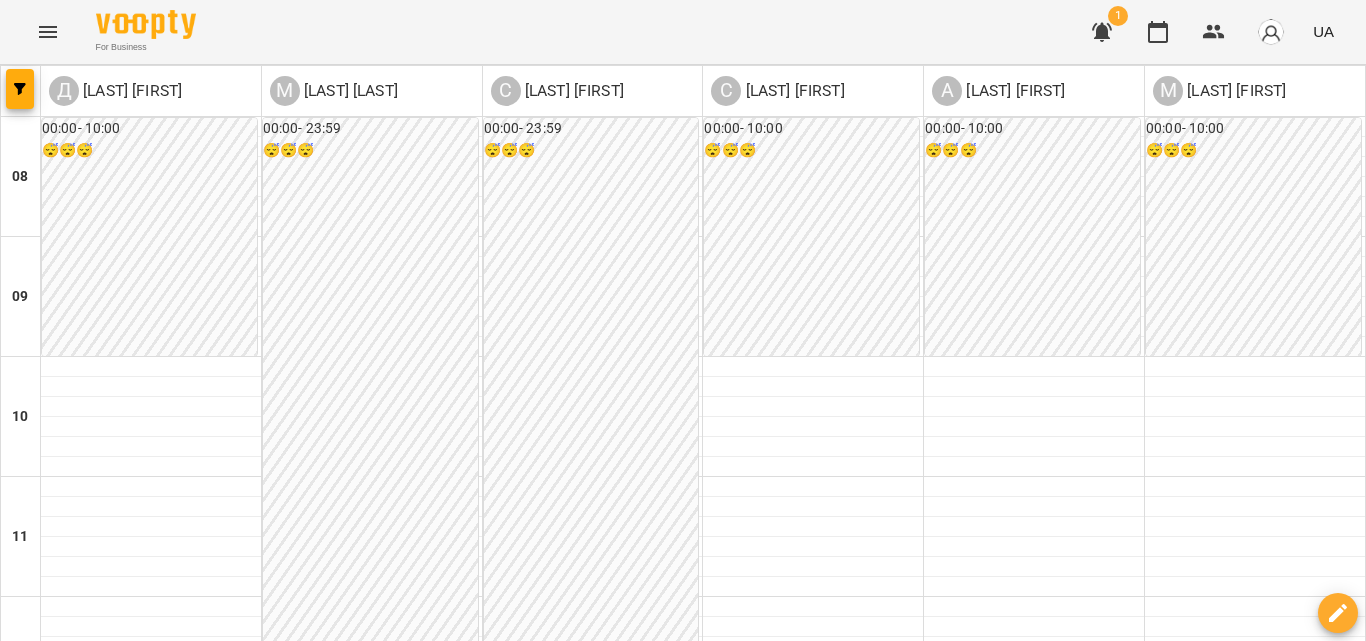scroll, scrollTop: 700, scrollLeft: 0, axis: vertical 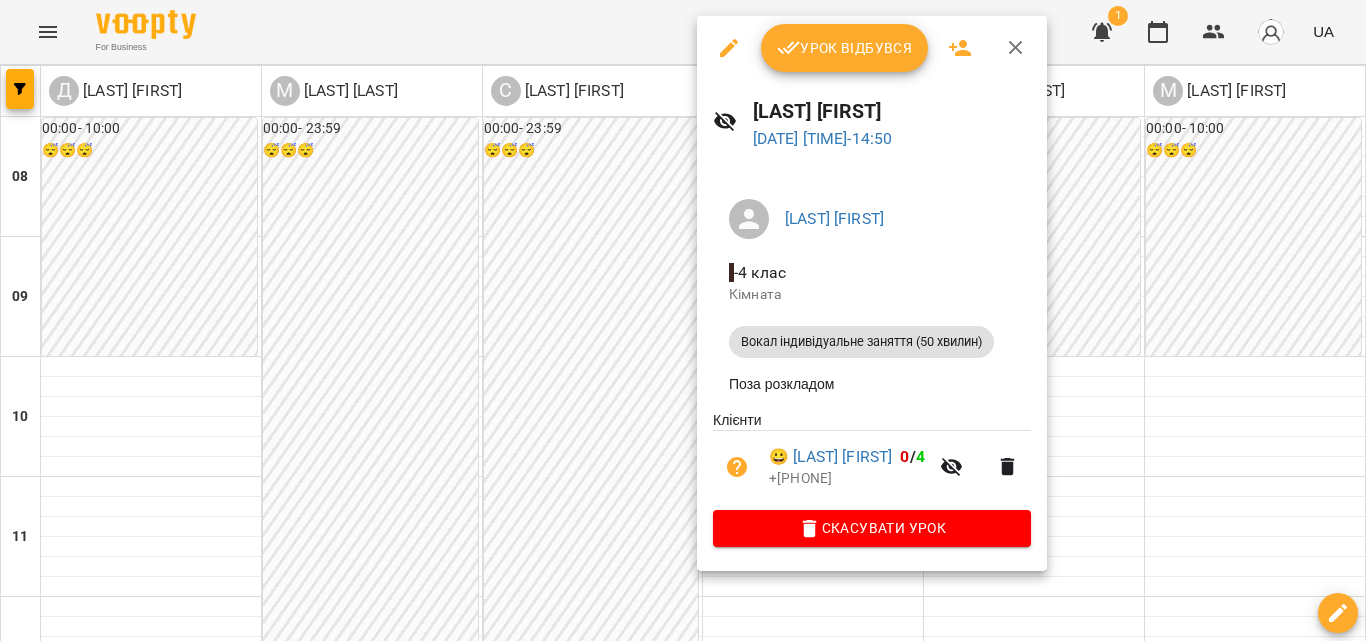 click 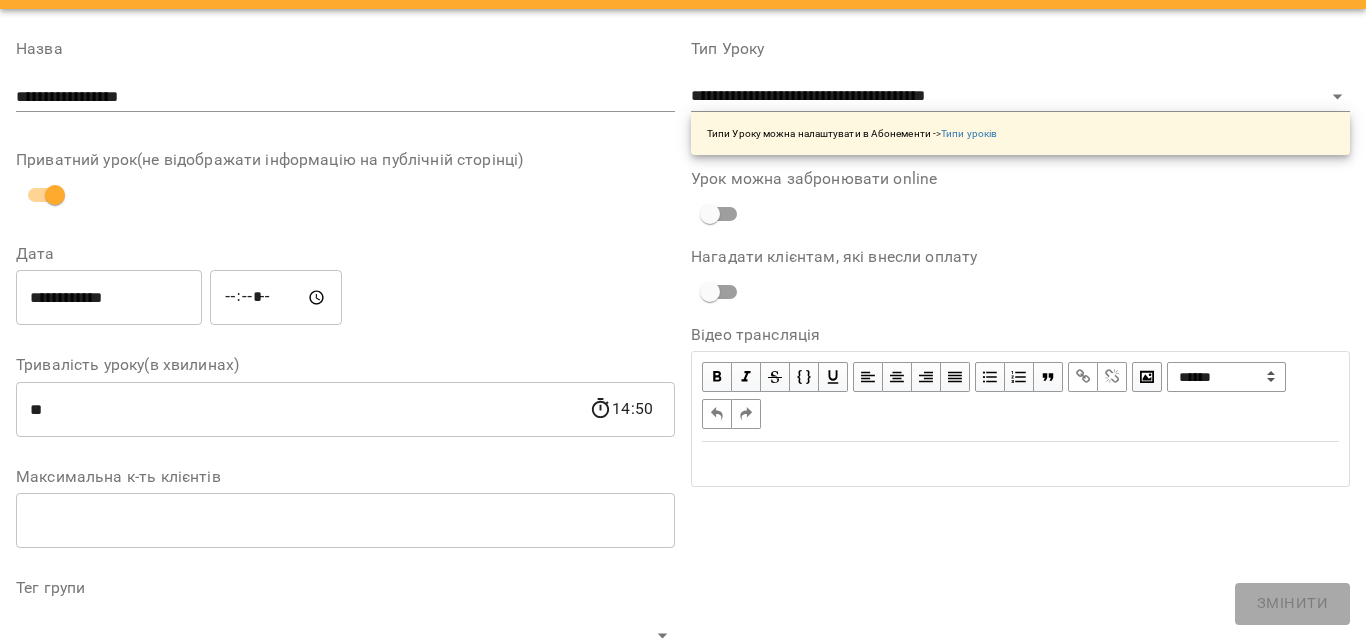 scroll, scrollTop: 4, scrollLeft: 0, axis: vertical 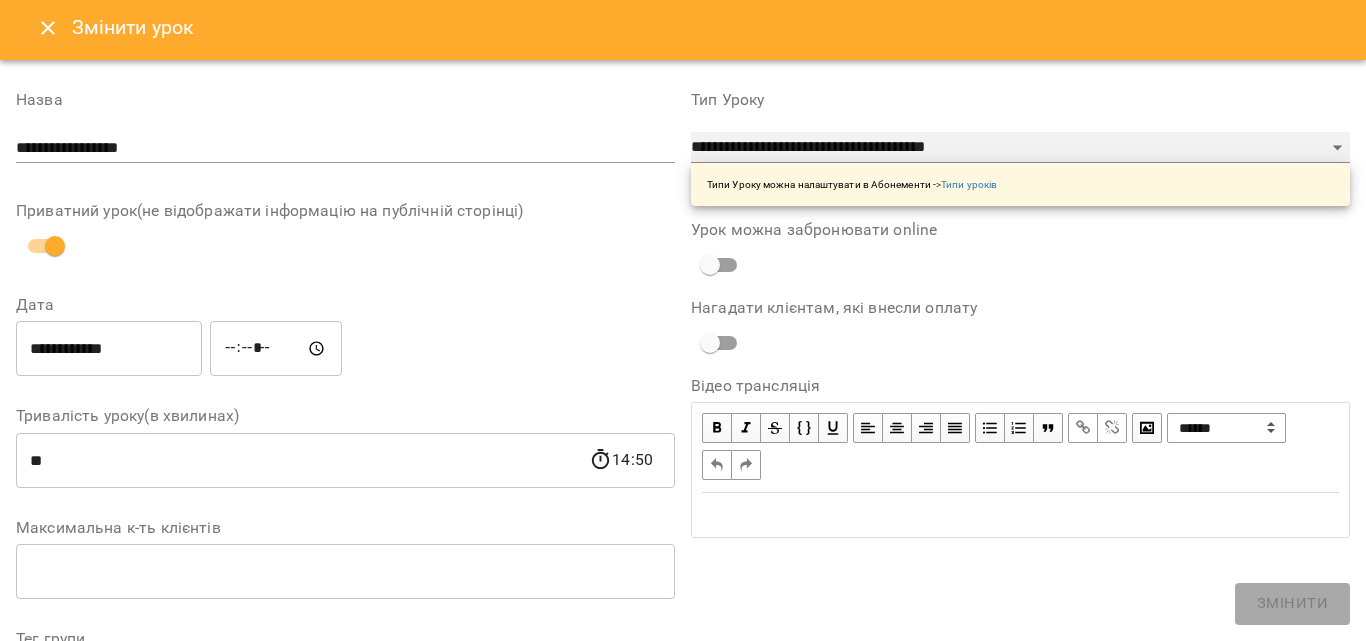 click on "**********" at bounding box center [1020, 148] 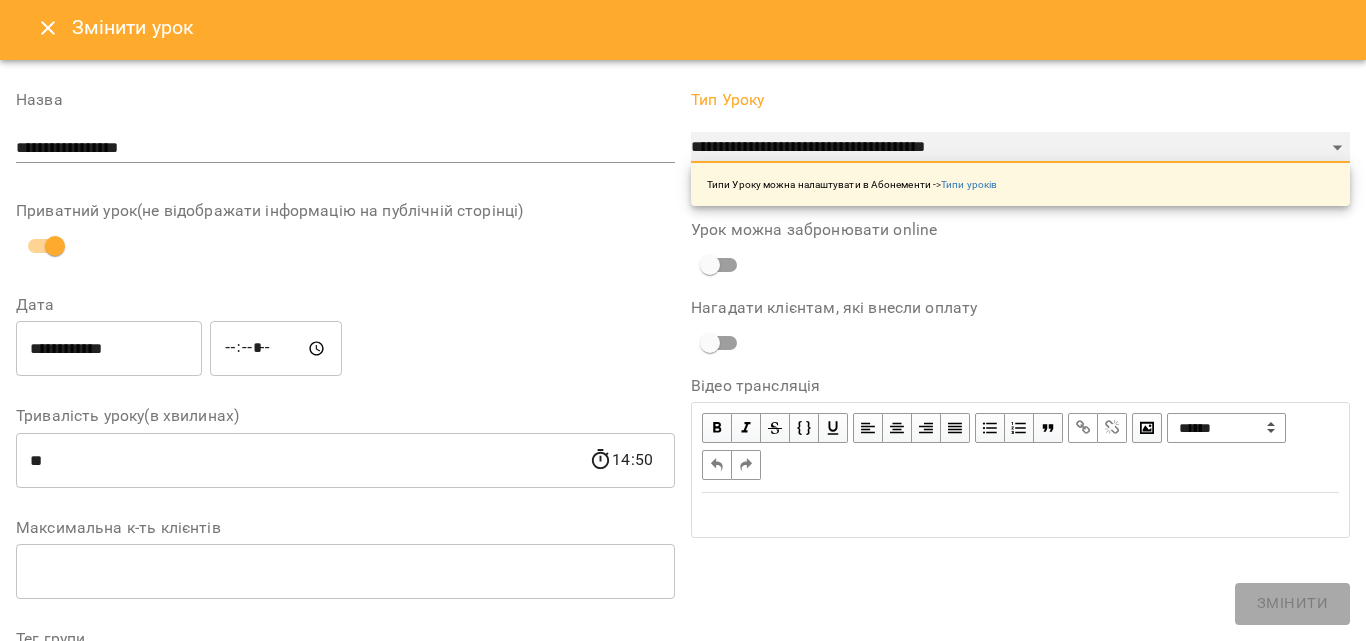 select on "**********" 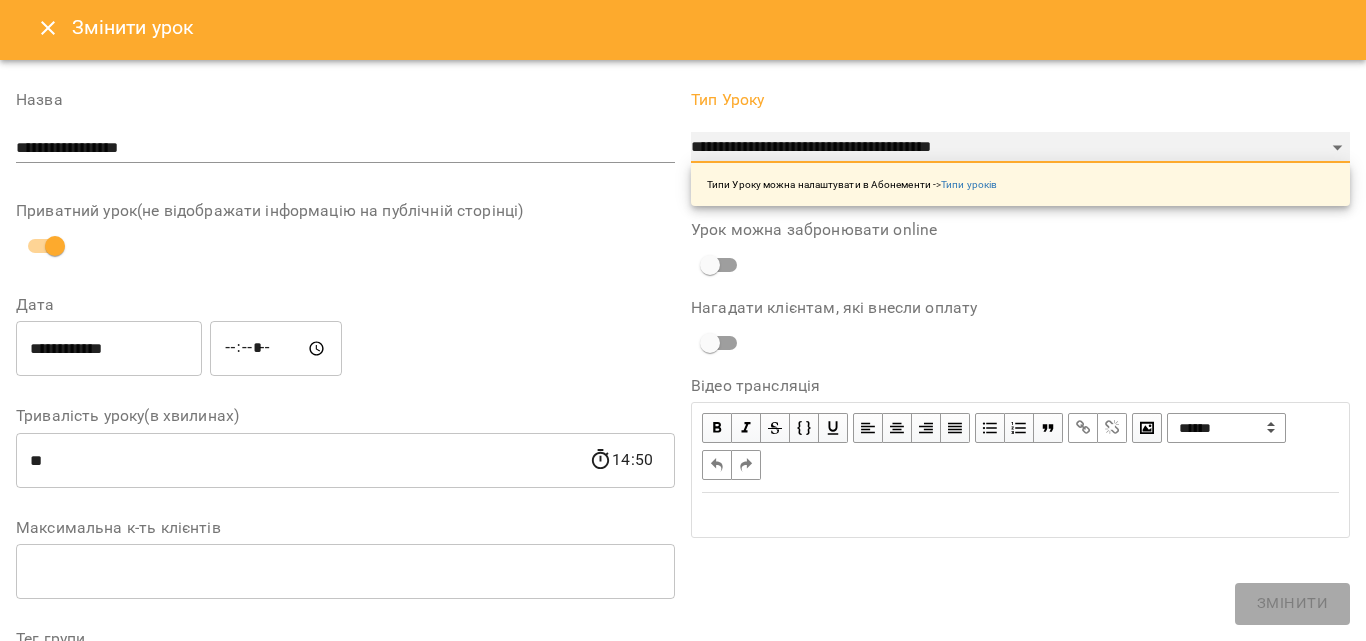 click on "**********" at bounding box center [1020, 148] 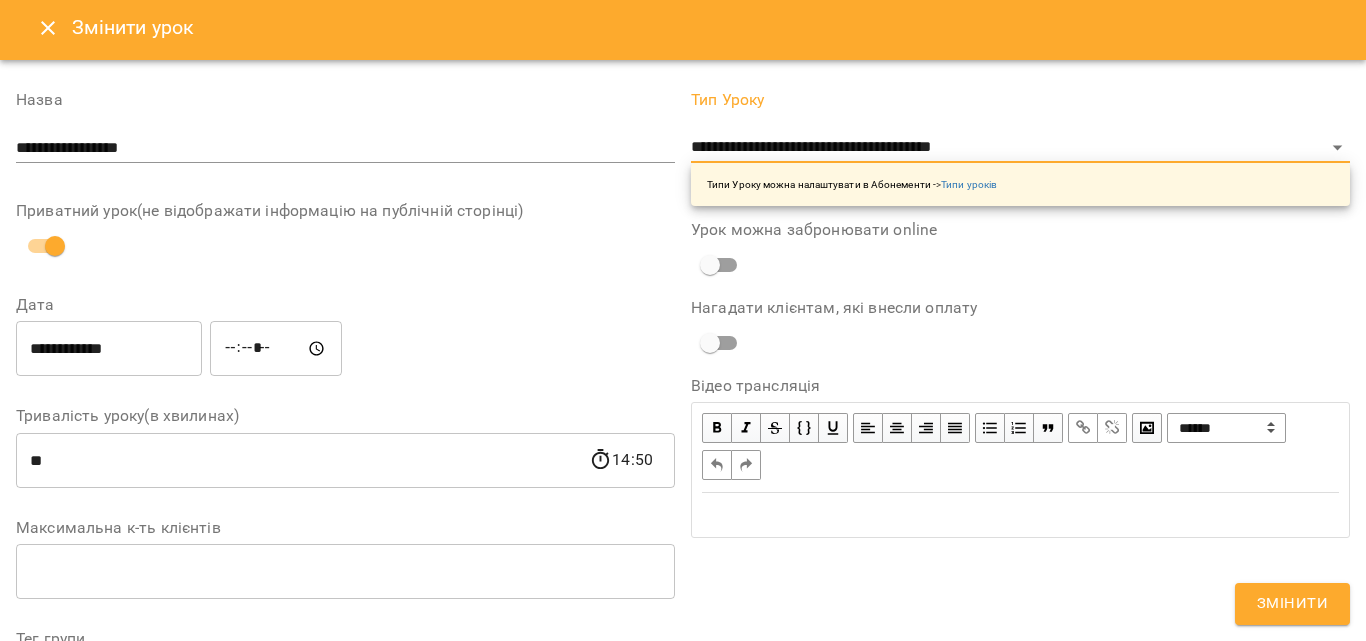 click on "Змінити" at bounding box center (1292, 604) 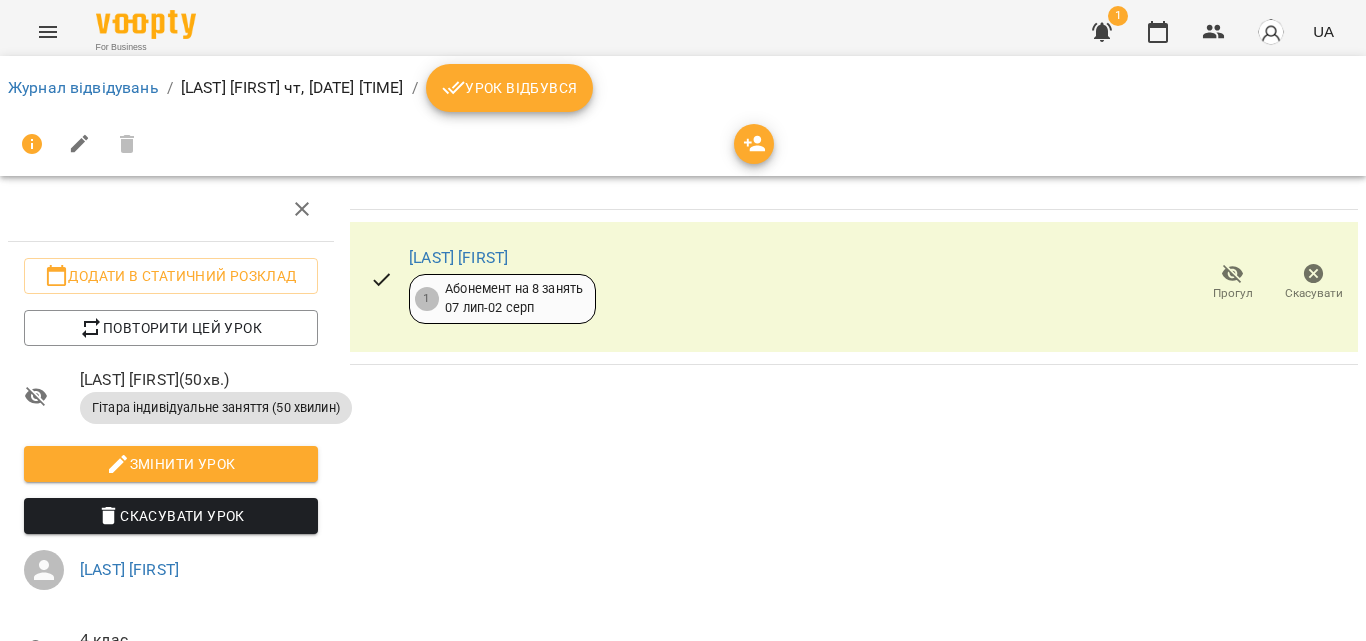 click on "Повторити цей урок" at bounding box center (171, 328) 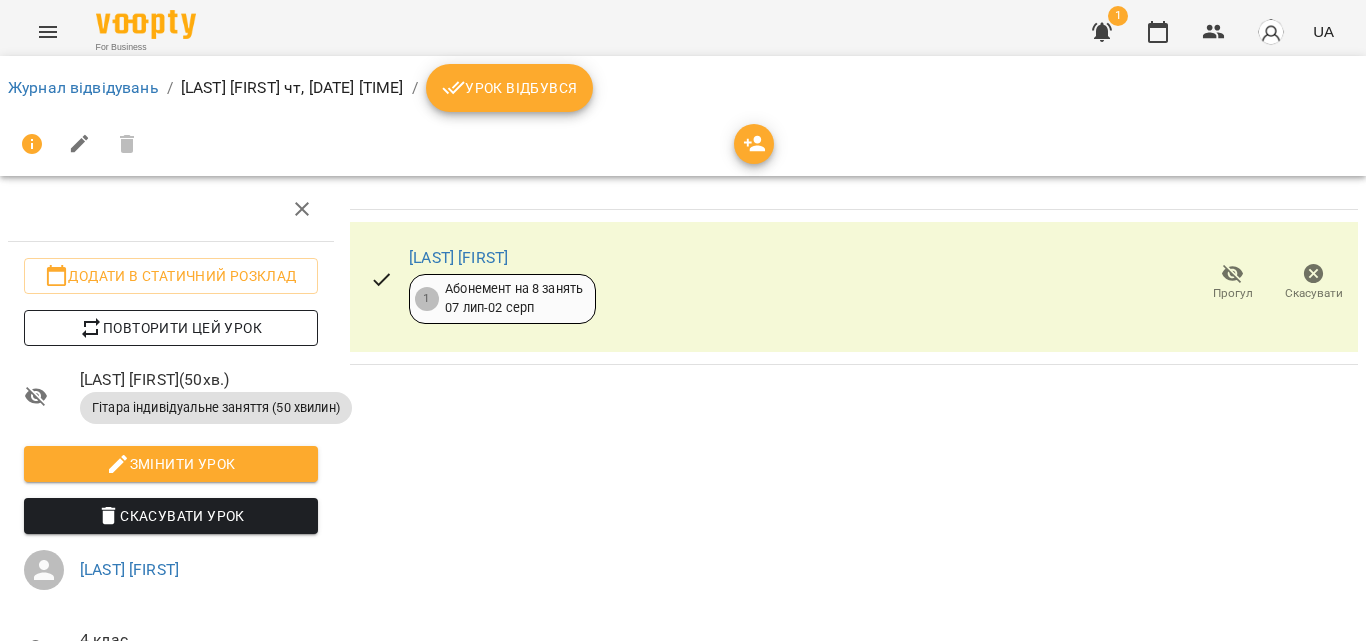 click on "Повторити цей урок" at bounding box center [171, 328] 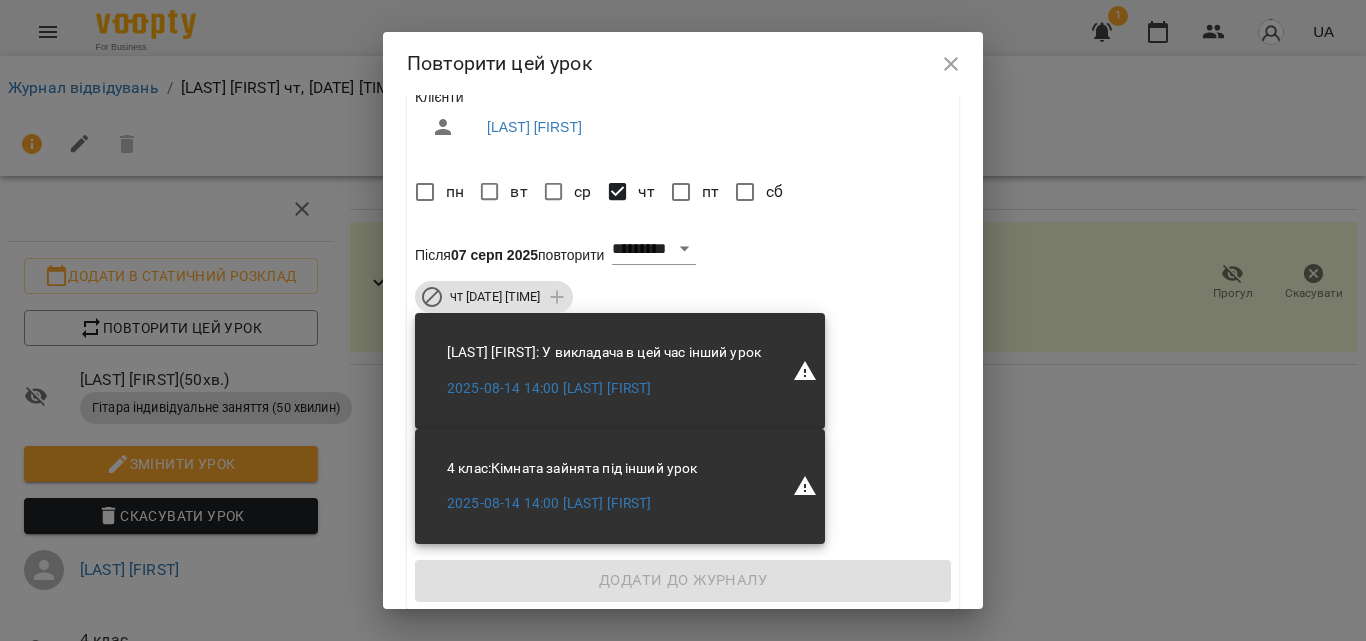 scroll, scrollTop: 35, scrollLeft: 0, axis: vertical 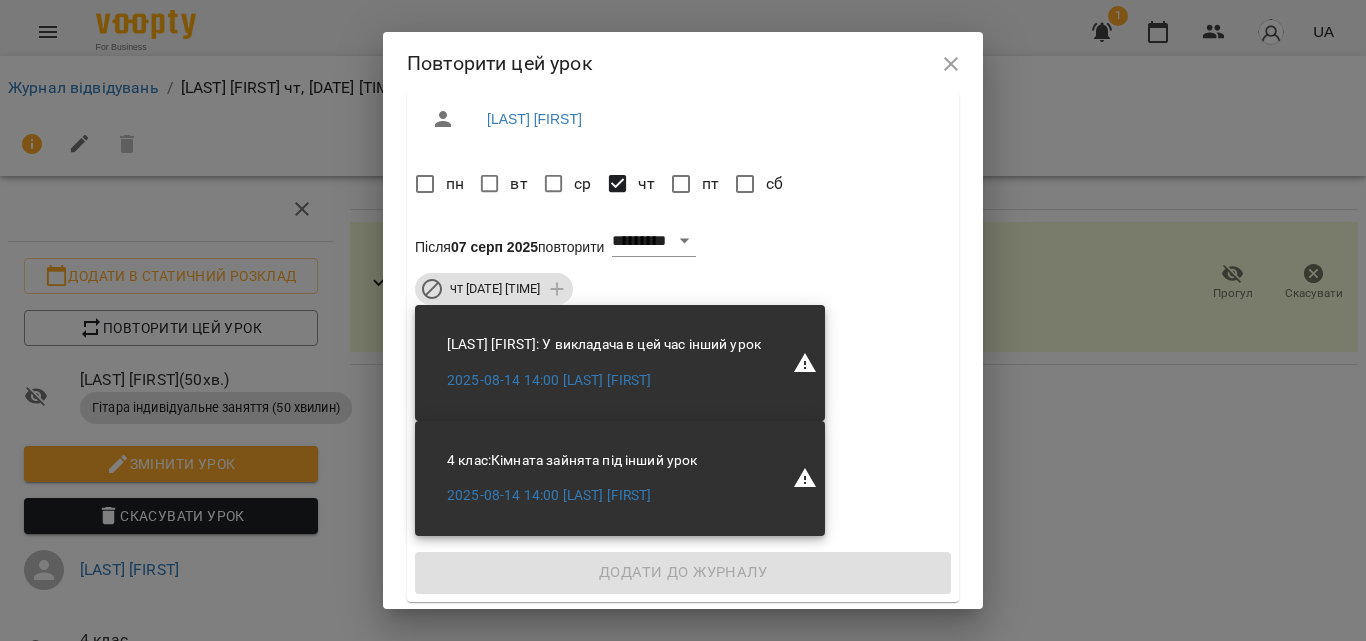 click at bounding box center (951, 64) 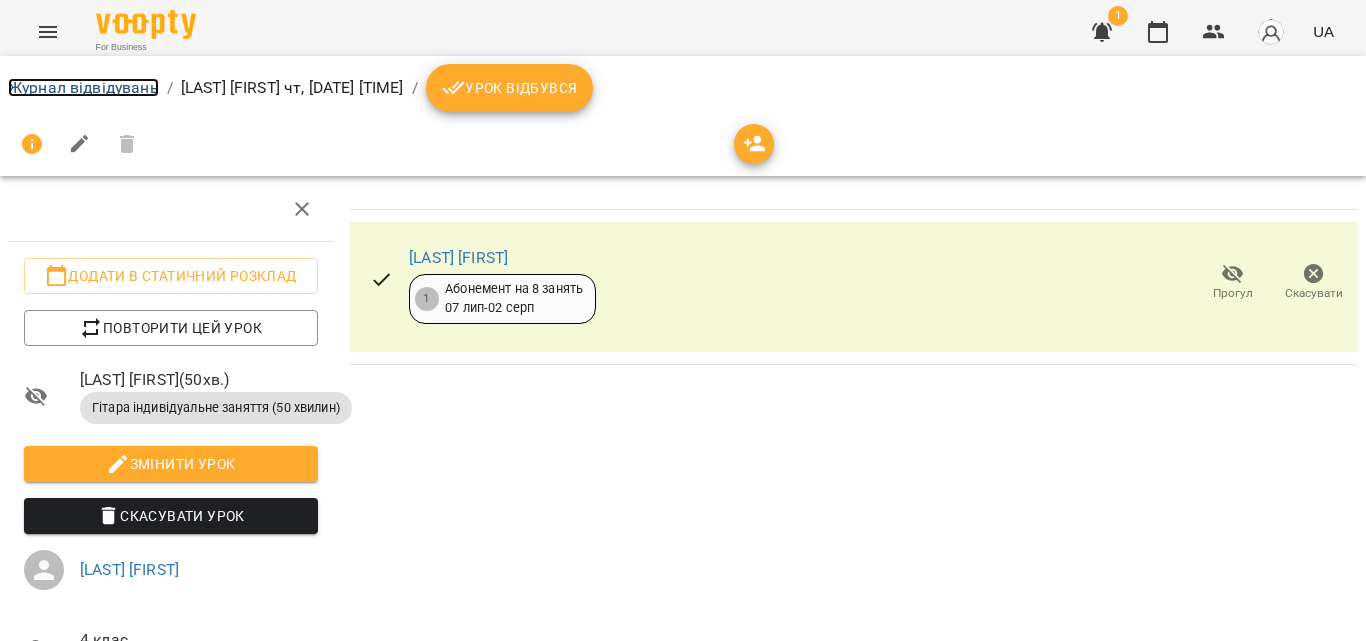 click on "Журнал відвідувань" at bounding box center [83, 87] 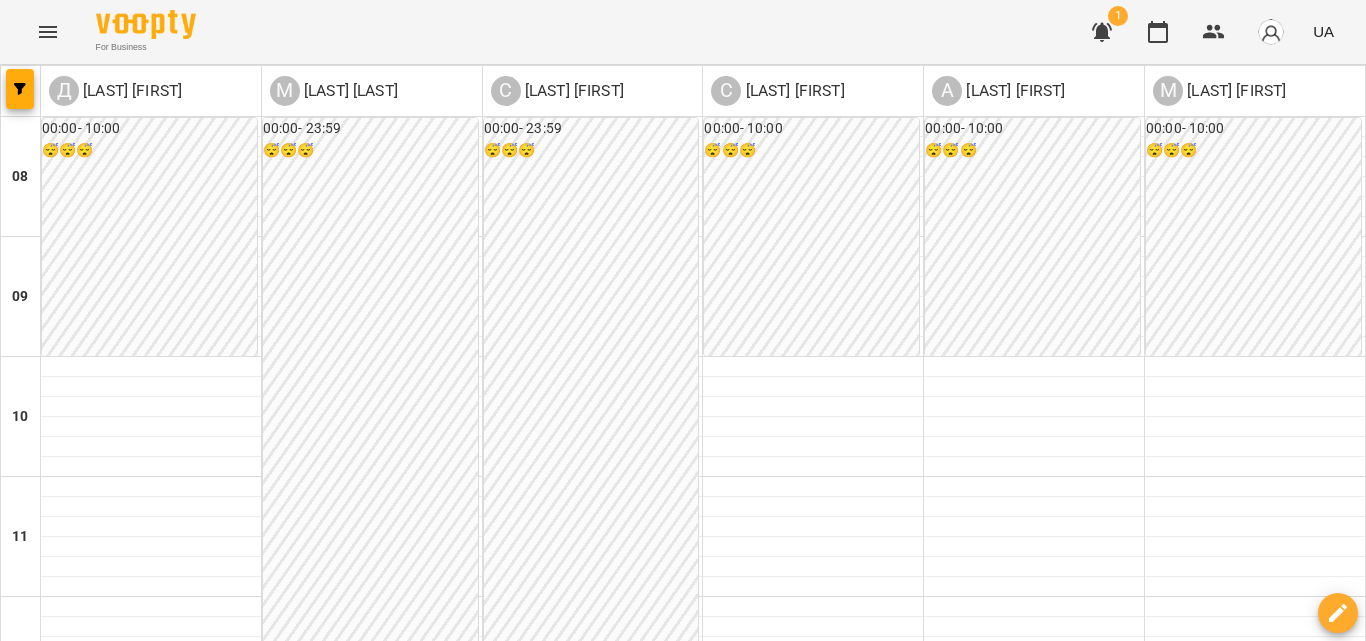 scroll, scrollTop: 900, scrollLeft: 0, axis: vertical 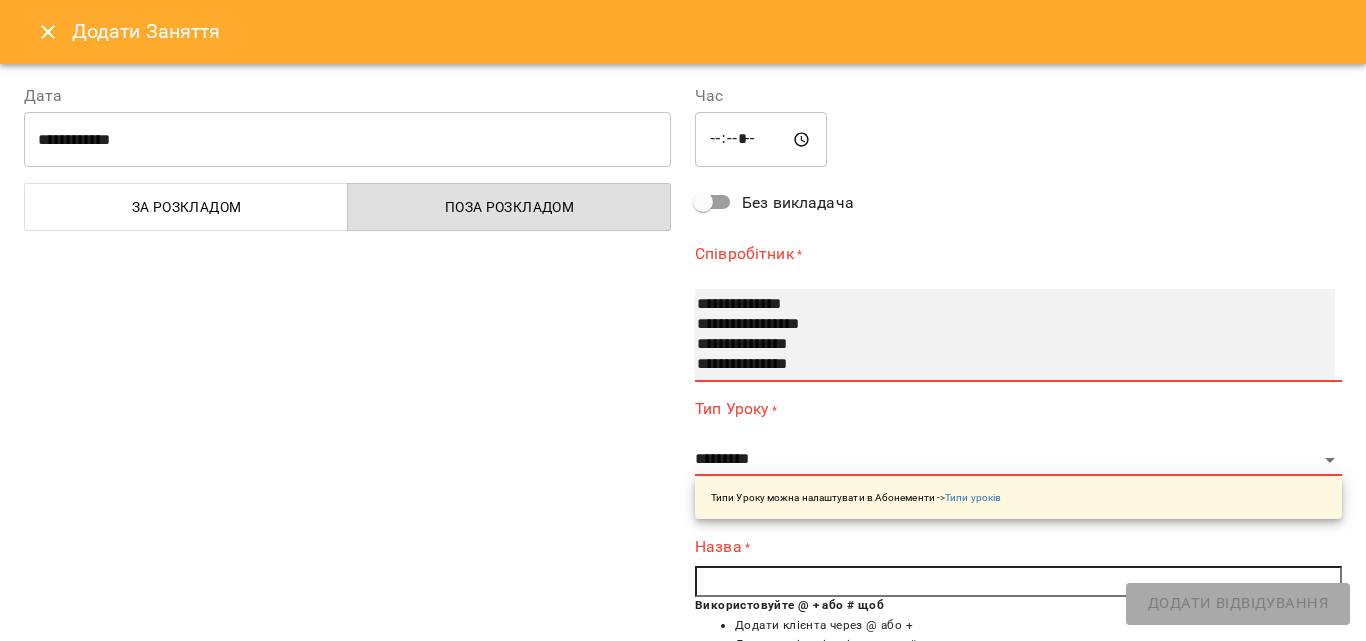 select on "**********" 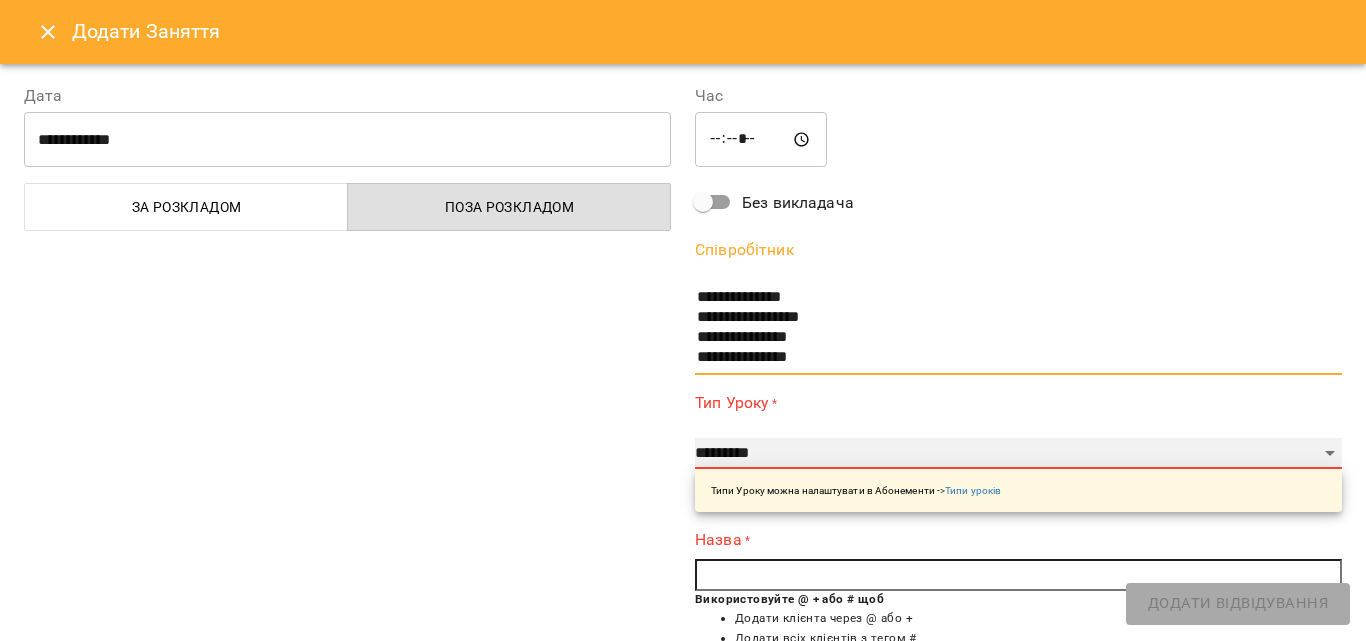 click on "**********" at bounding box center (1018, 454) 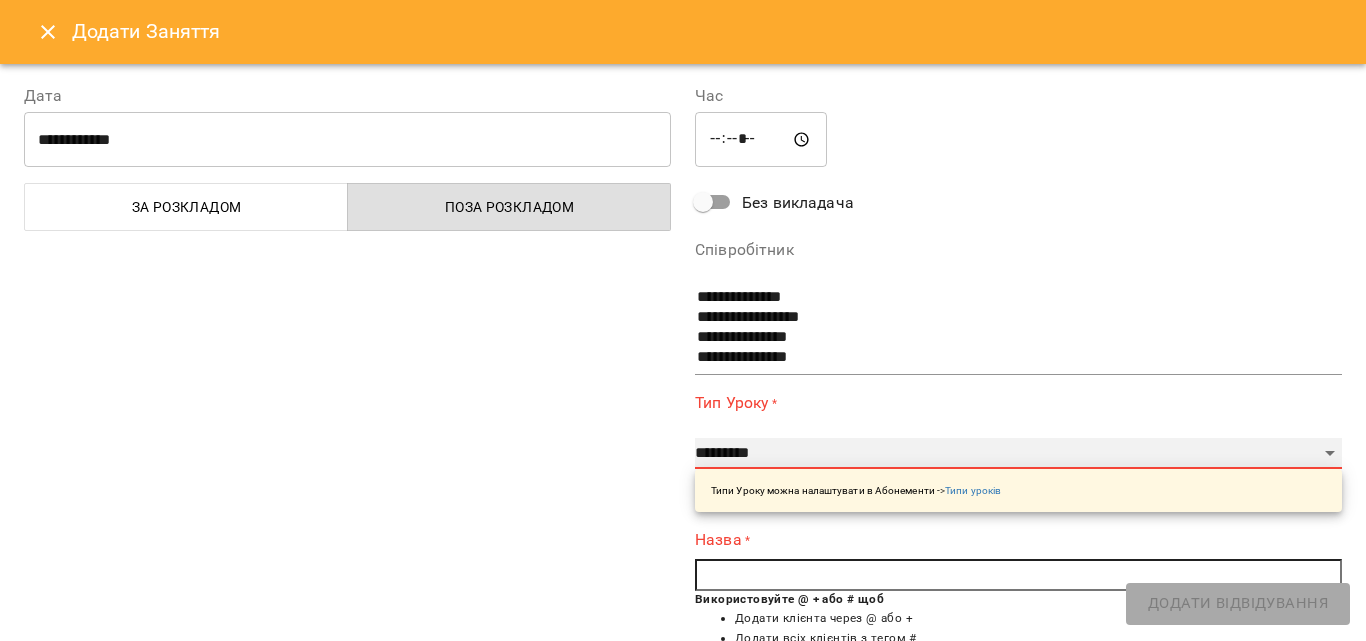 select on "**********" 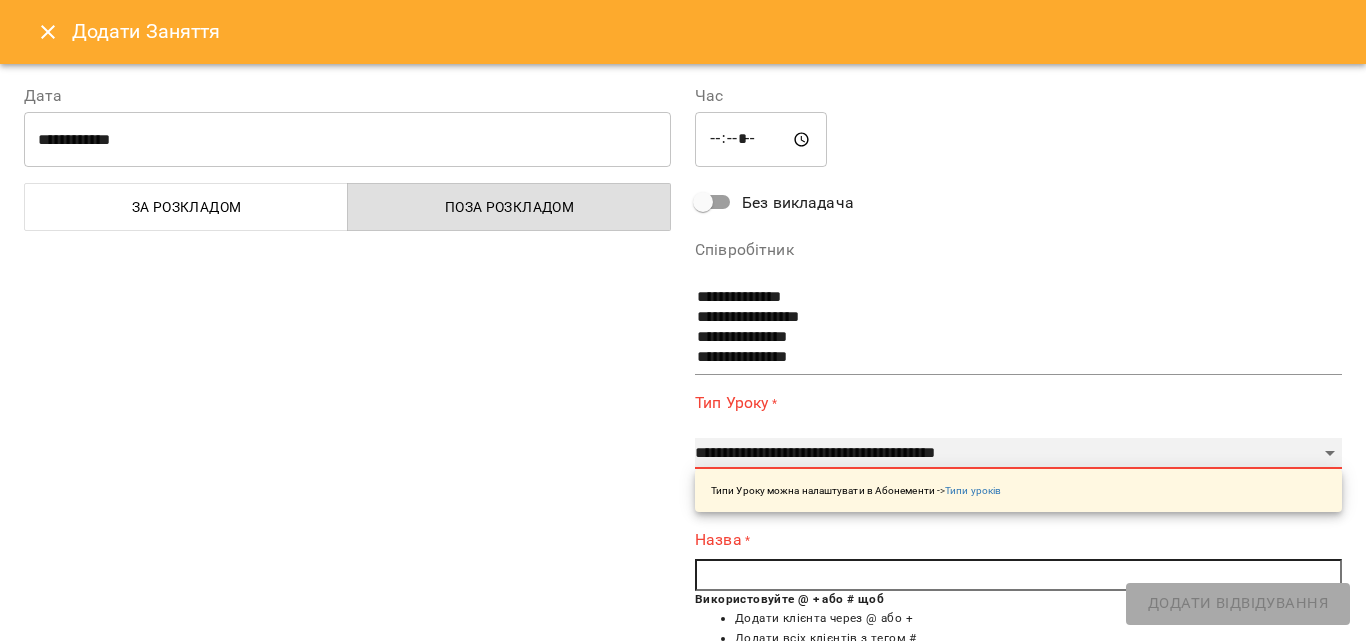 click on "**********" at bounding box center (1018, 454) 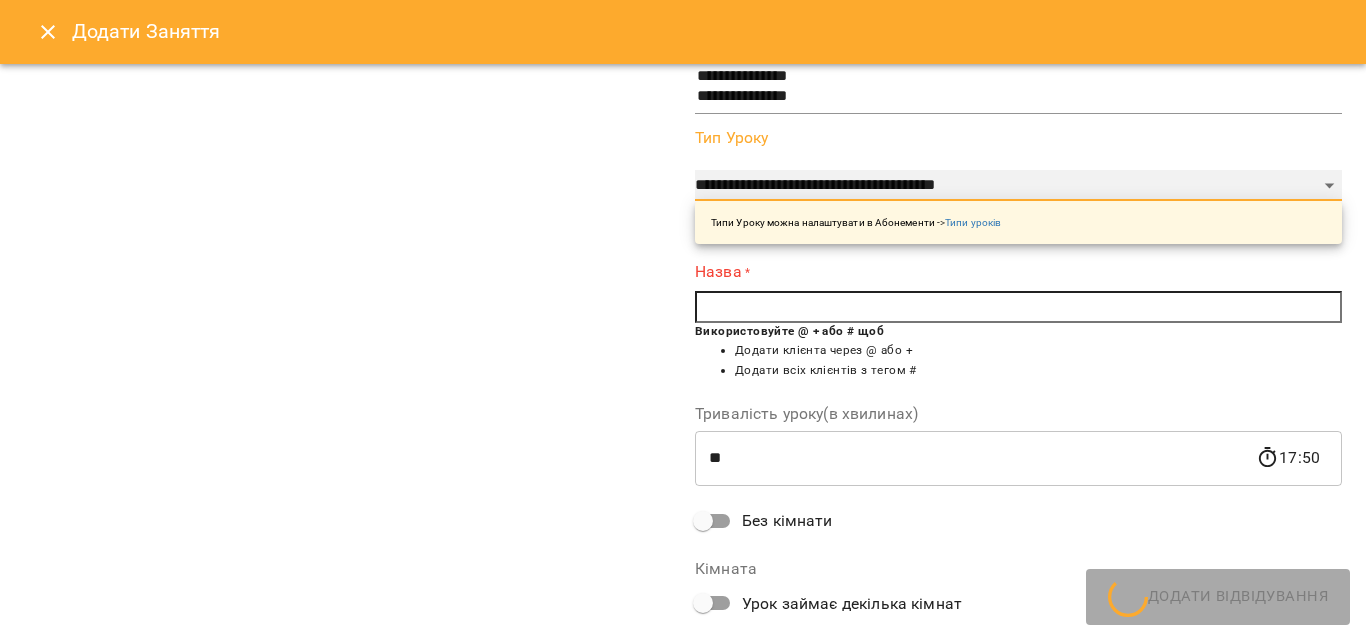 scroll, scrollTop: 300, scrollLeft: 0, axis: vertical 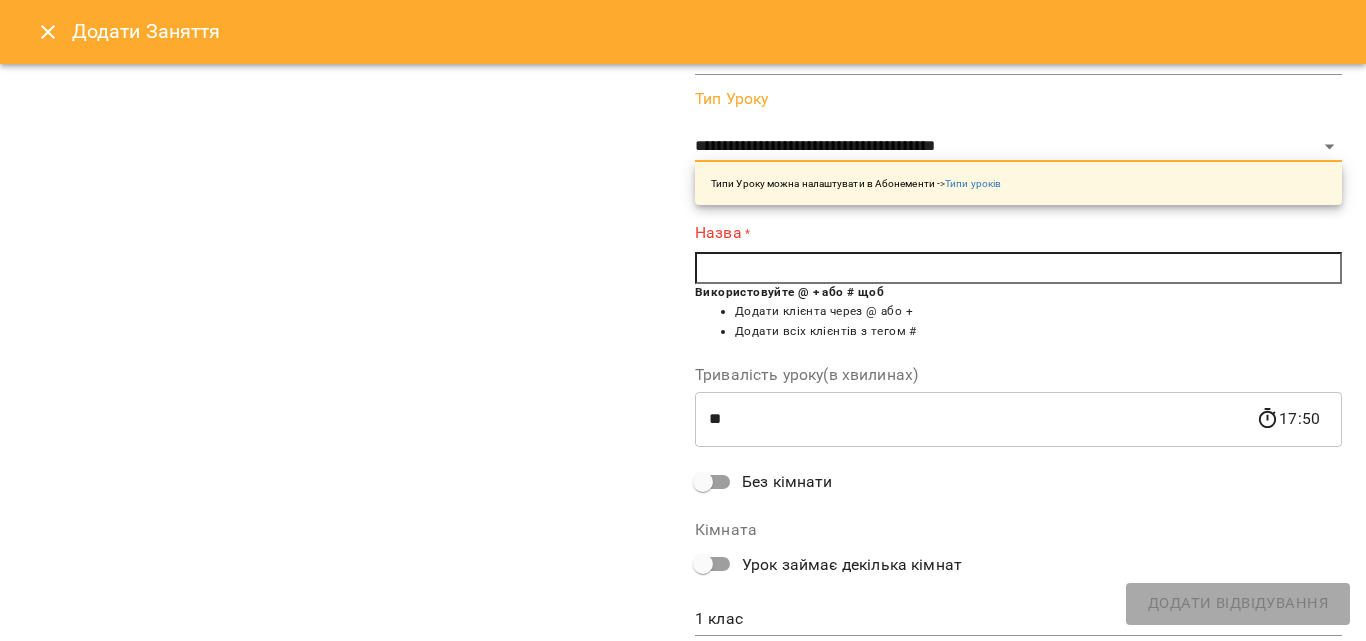 click at bounding box center [1018, 268] 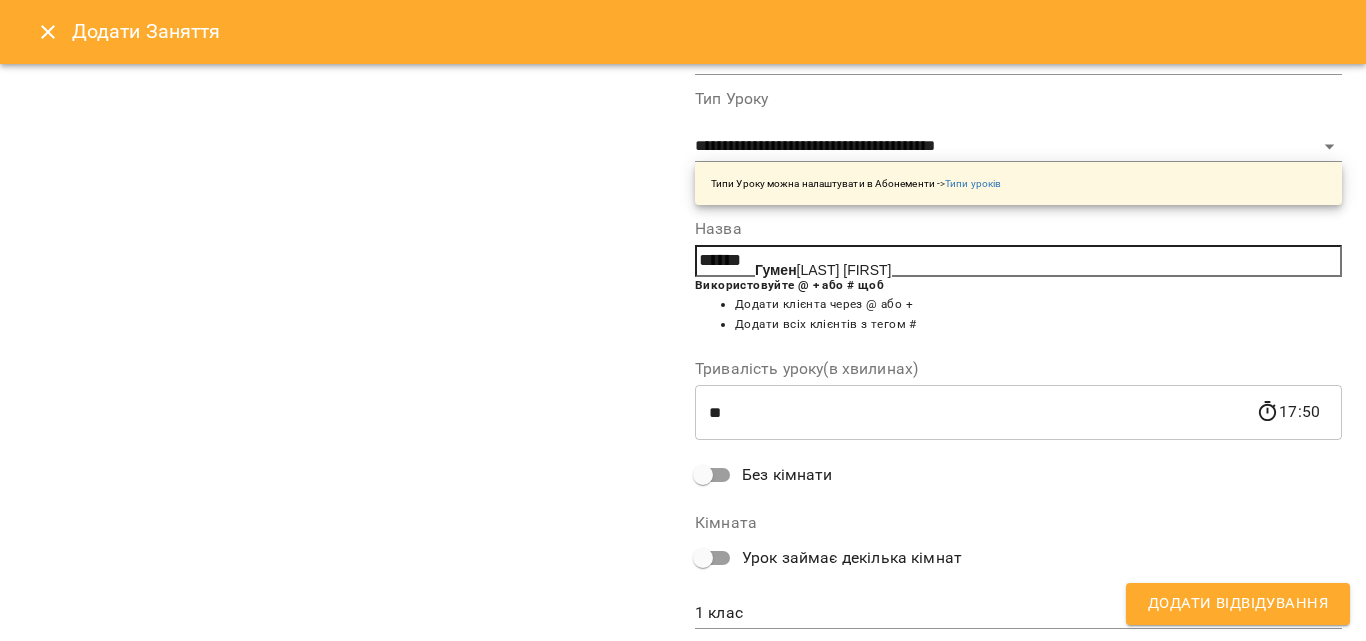 click on "Гумен" 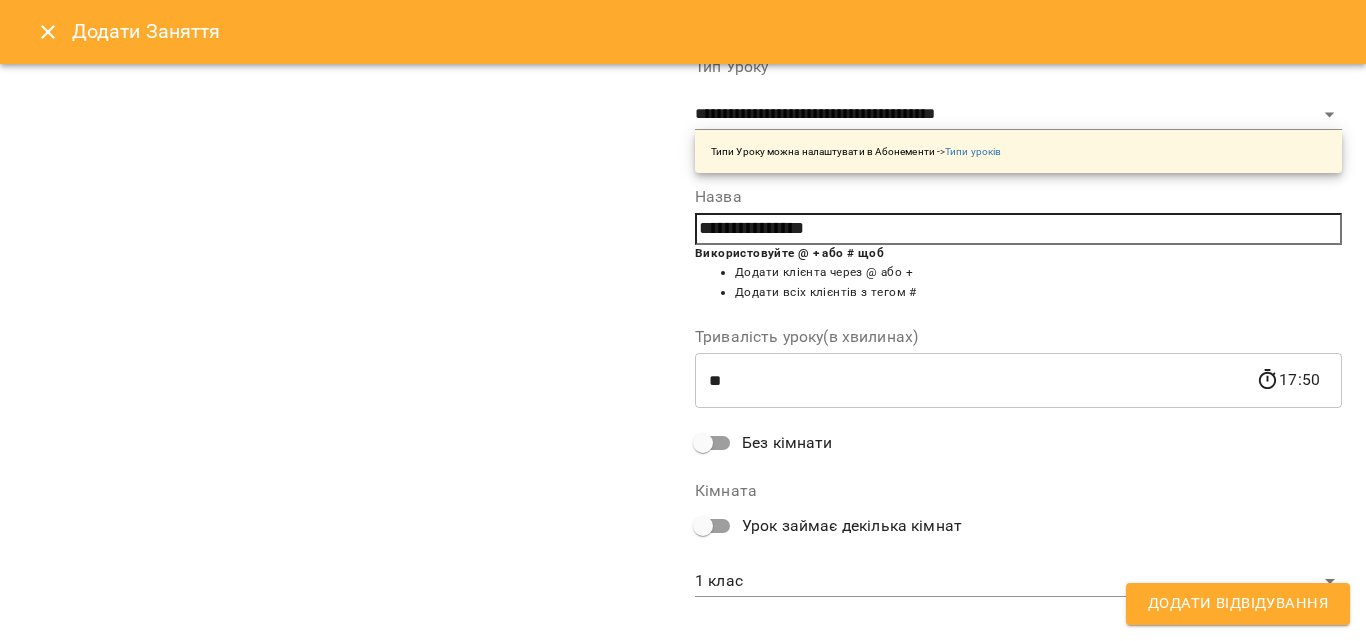 scroll, scrollTop: 356, scrollLeft: 0, axis: vertical 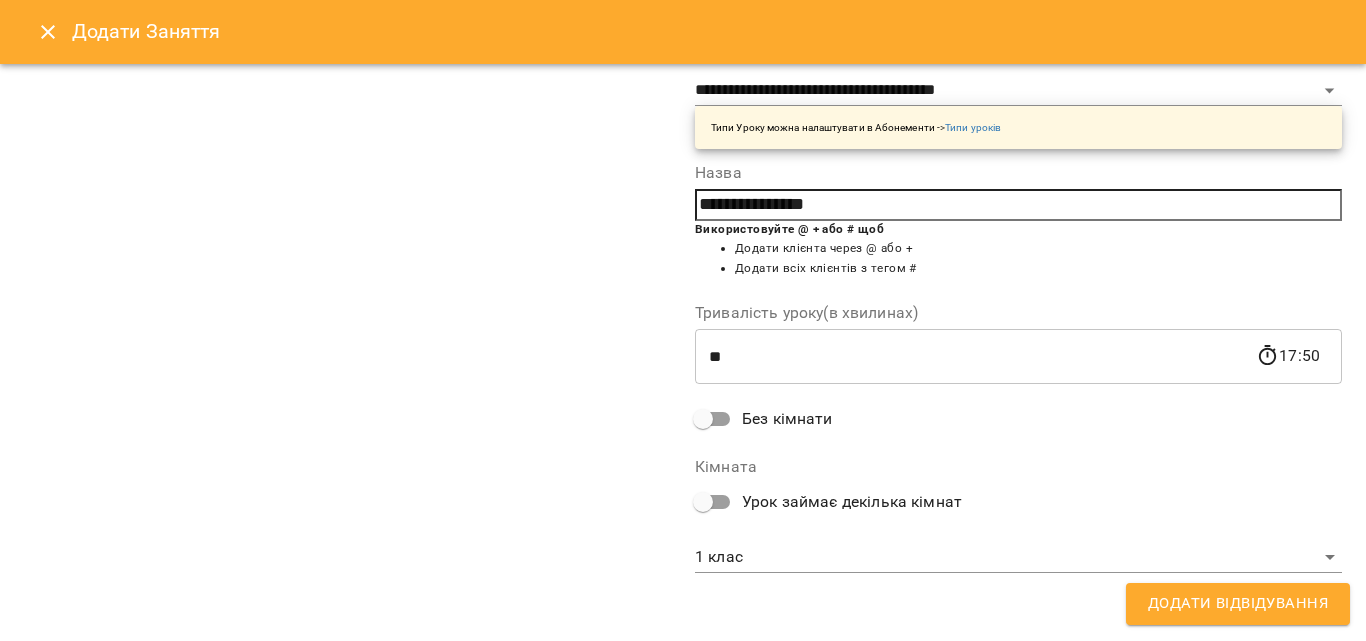 click on "For Business 1 UA Д   Дробна Уляна М   Марченкова Анастасія С   Савіцька Зоряна С   Слободян Андрій А   Антонюк Софія М   Мельник Божена 08 09 10 11 12 13 14 15 16 17 18 19 00:00 -   10:00 😴😴😴 14:00 Дробна Уляна Гайдайчук Софія Вокал індивідуальне заняття (50 хвилин) 15:00 Дробна Уляна Овчарук Кароліна Вокал індивідуальне заняття (50 хвилин) 16:00 Дробна Уляна Мурадян Каріна Вокал індивідуальне заняття (50 хвилин) 20:00 -   23:59 😴😴😴 00:00 -   23:59 😴😴😴 00:00 -   23:59 😴😴😴 00:00 -   10:00 😴😴😴 14:00 Слободян Андрій Студницька Софія Гітара індивідуальне заняття (50 хвилин) 20:00 -" at bounding box center [683, 845] 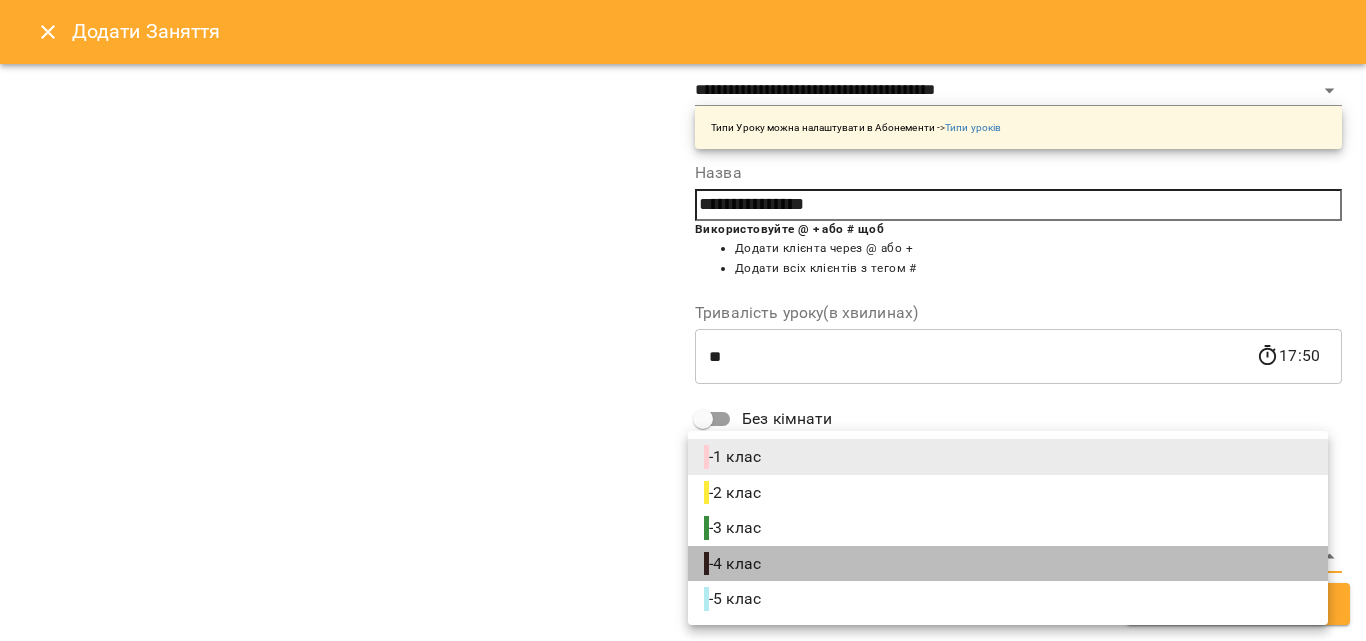 click on "-  4 клас" at bounding box center [734, 564] 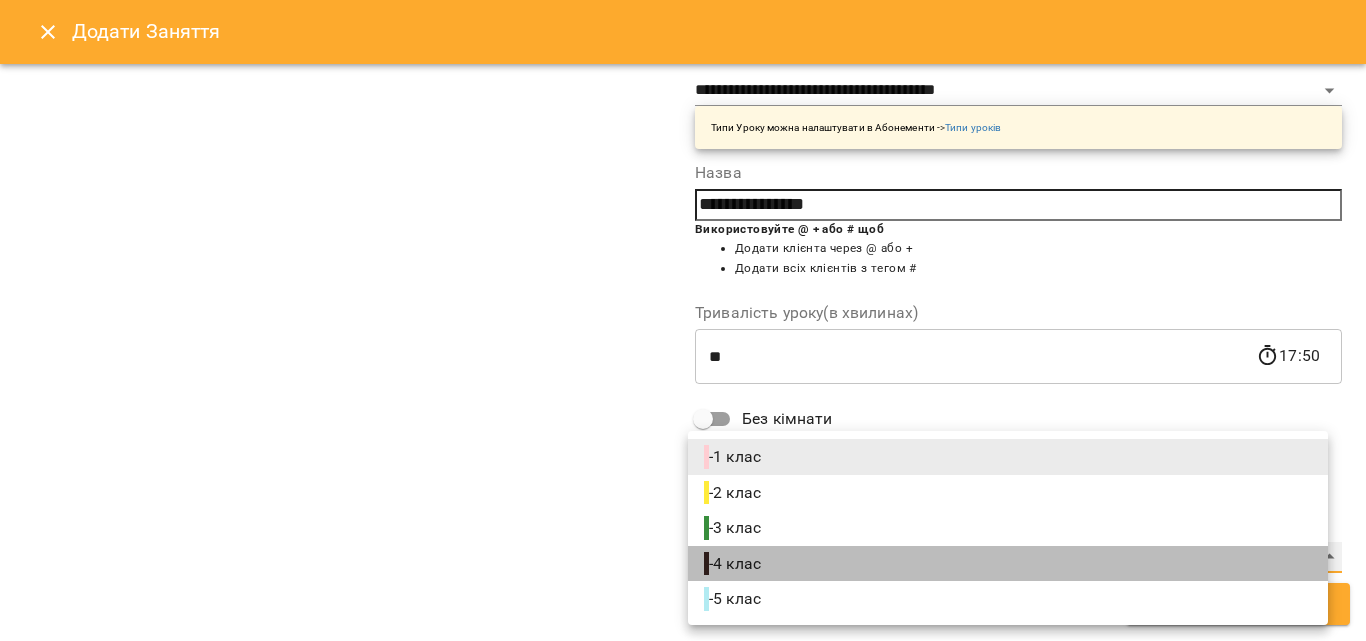 type on "**********" 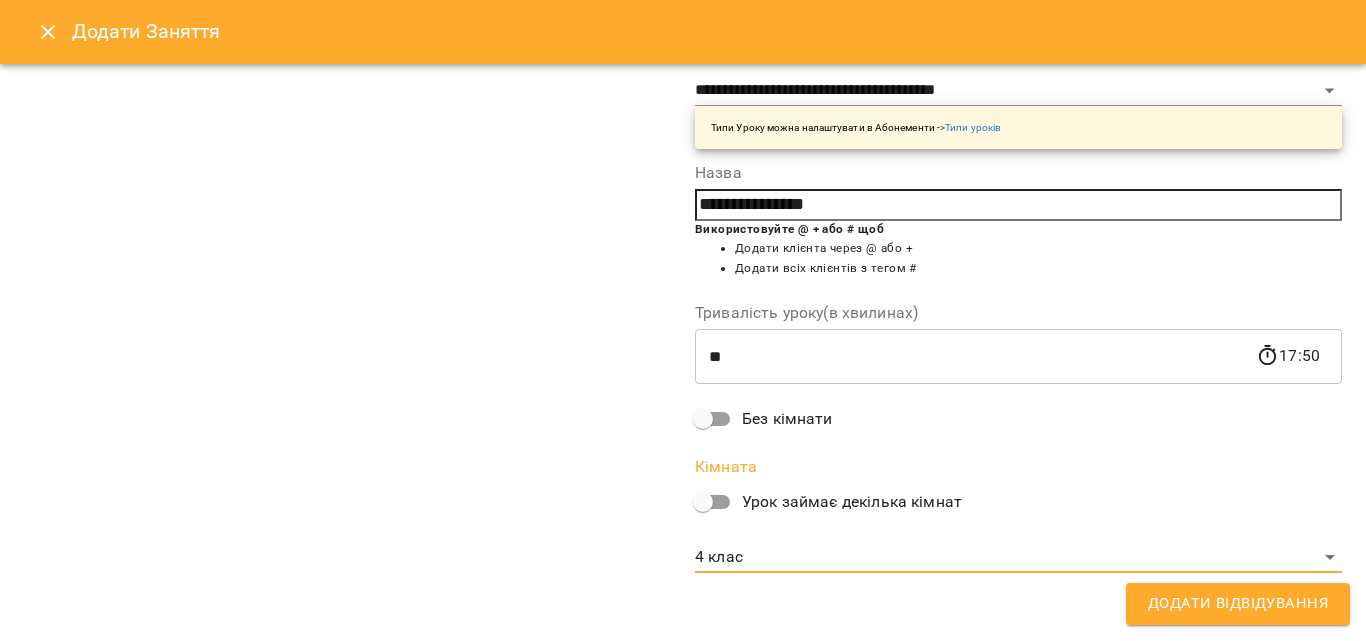 click on "Додати Відвідування" at bounding box center [1238, 604] 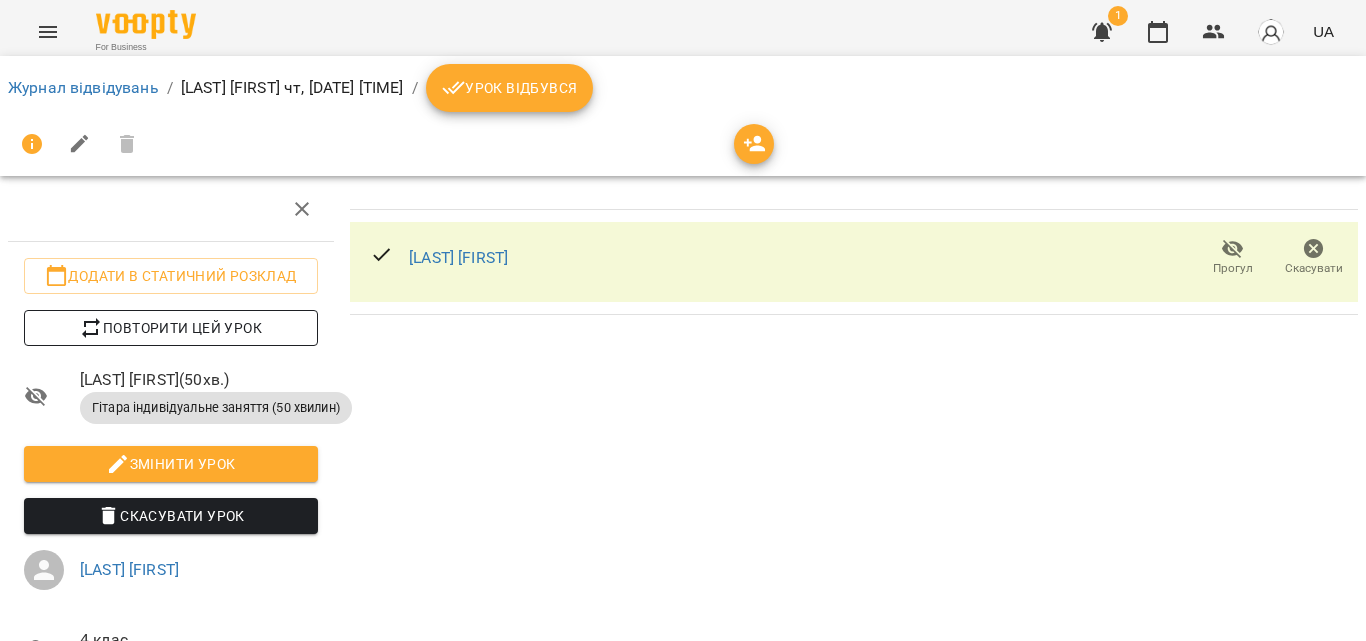 click on "Повторити цей урок" at bounding box center [171, 328] 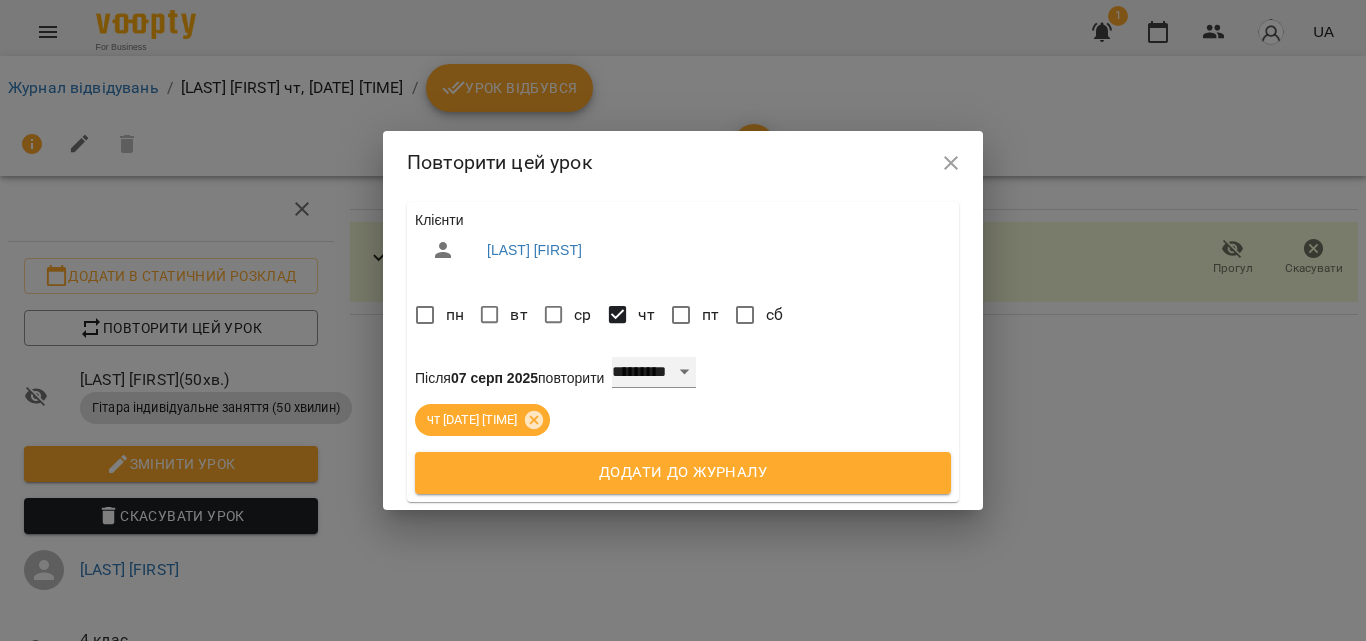 click on "**********" at bounding box center [654, 373] 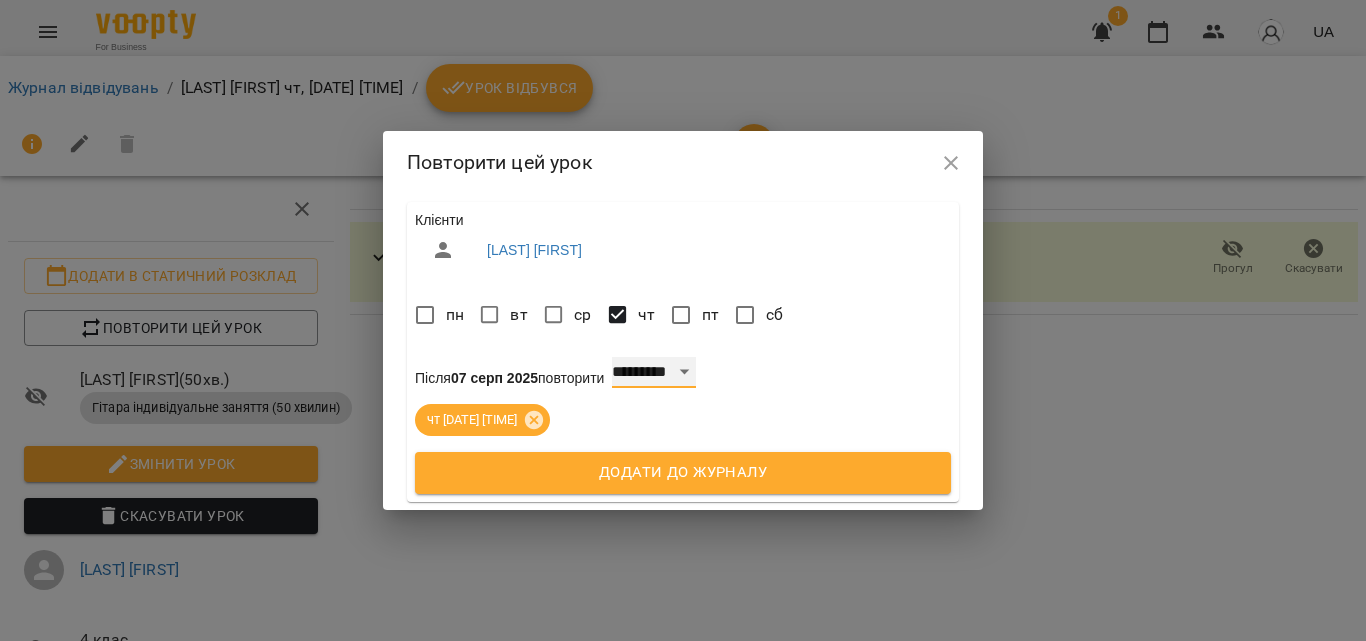 select on "*" 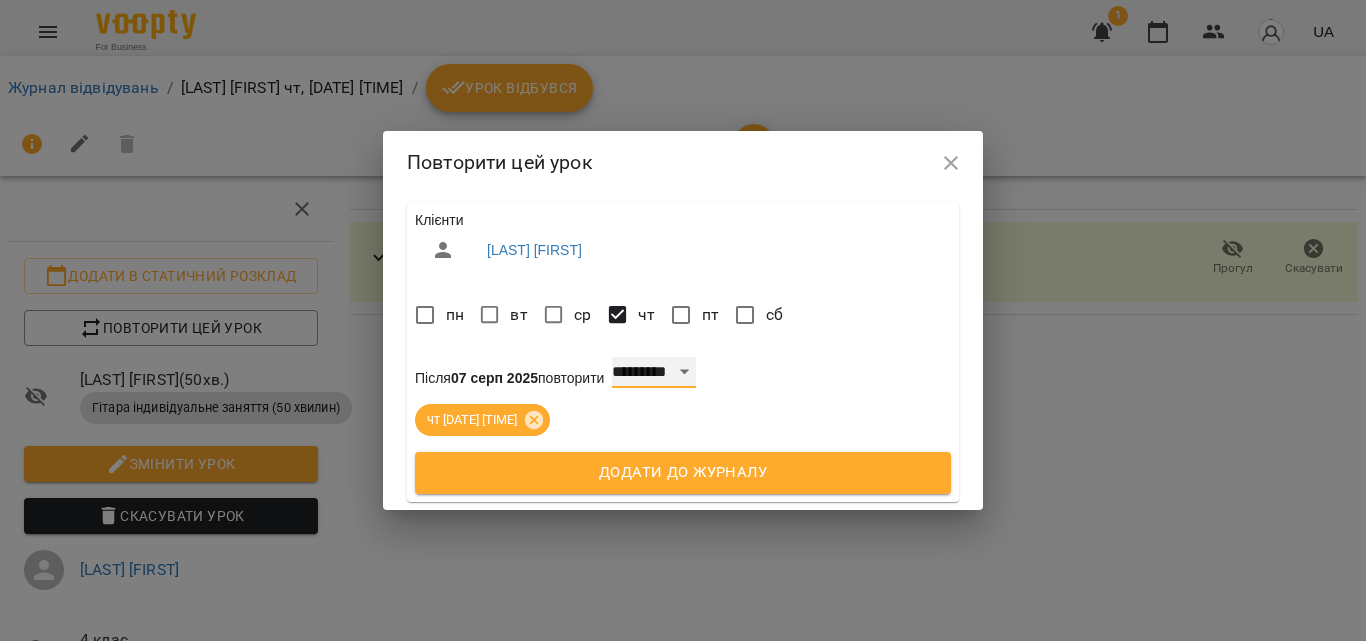 click on "**********" at bounding box center [654, 373] 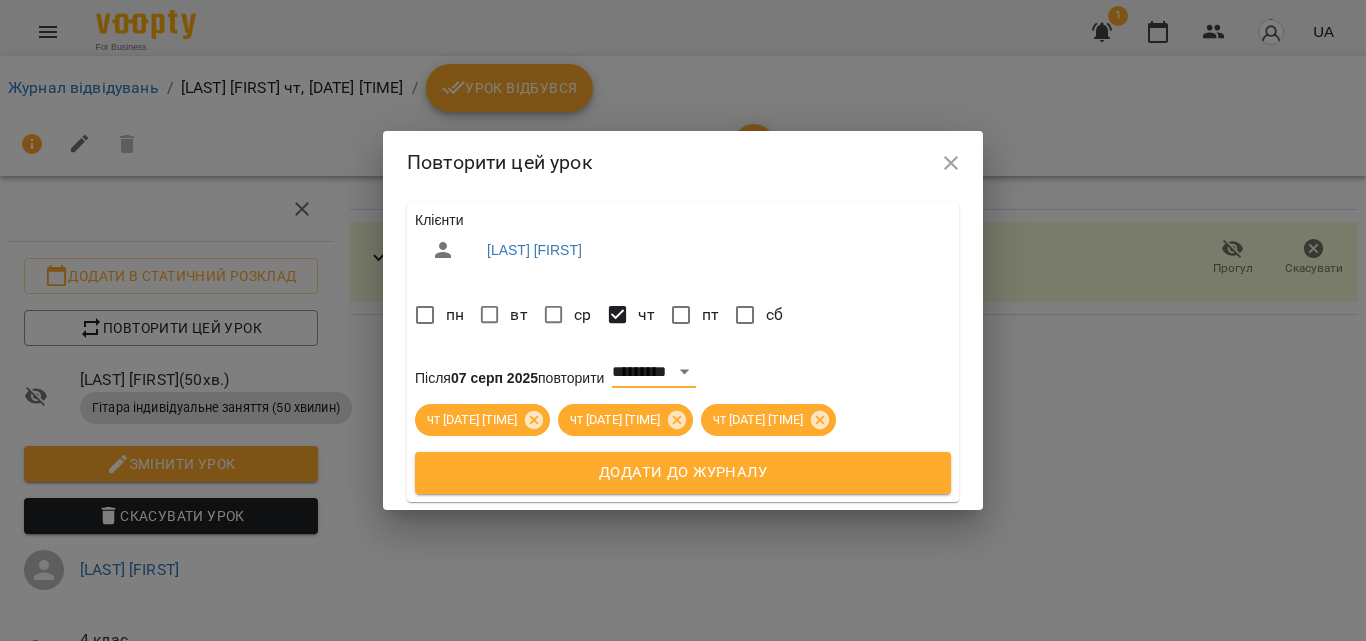 click on "Додати до журналу" at bounding box center [683, 473] 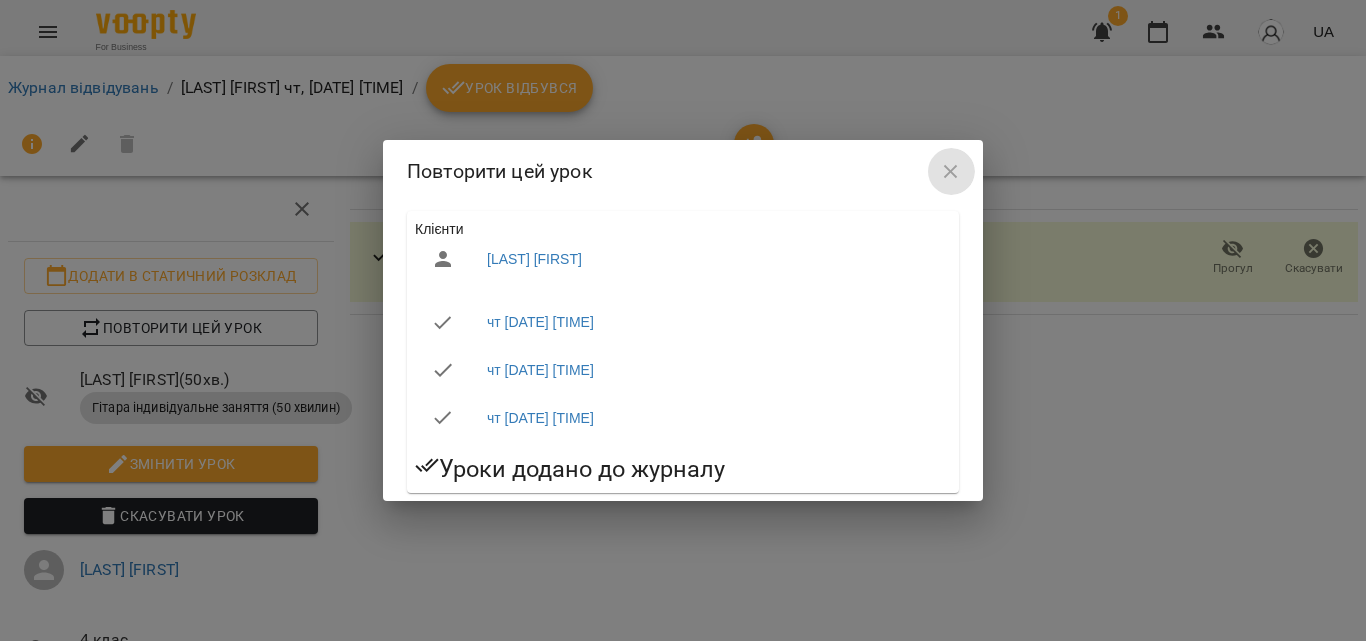 click 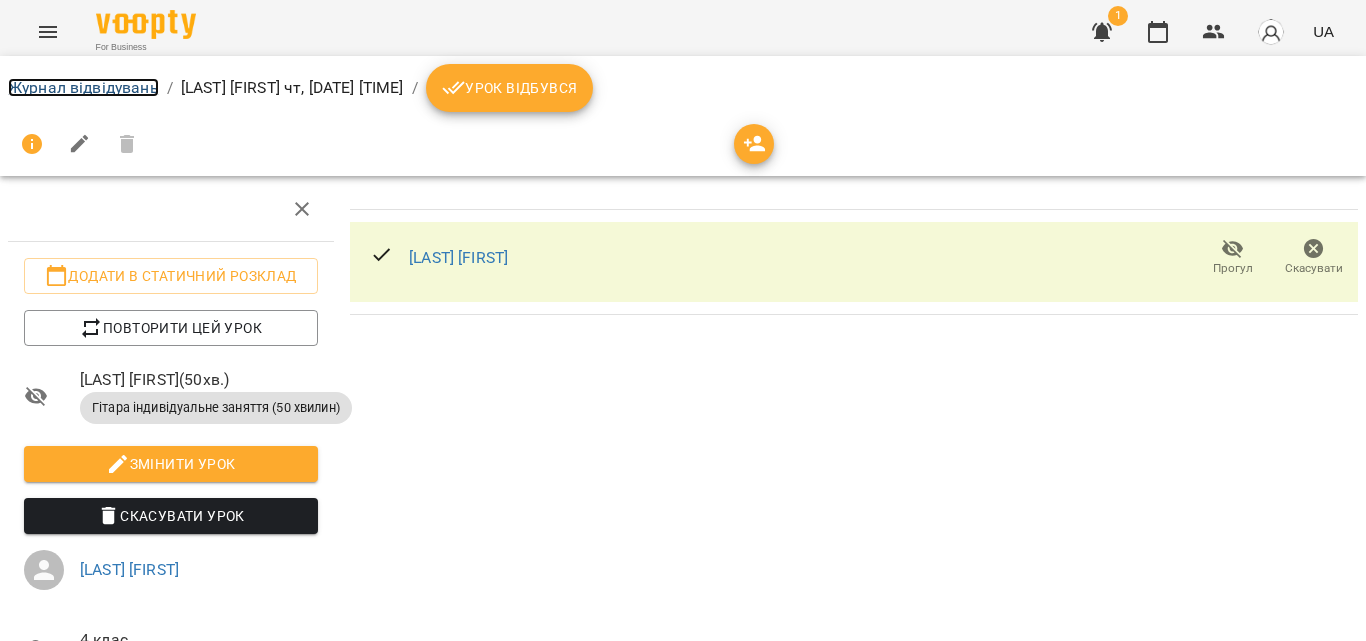 click on "Журнал відвідувань" at bounding box center (83, 87) 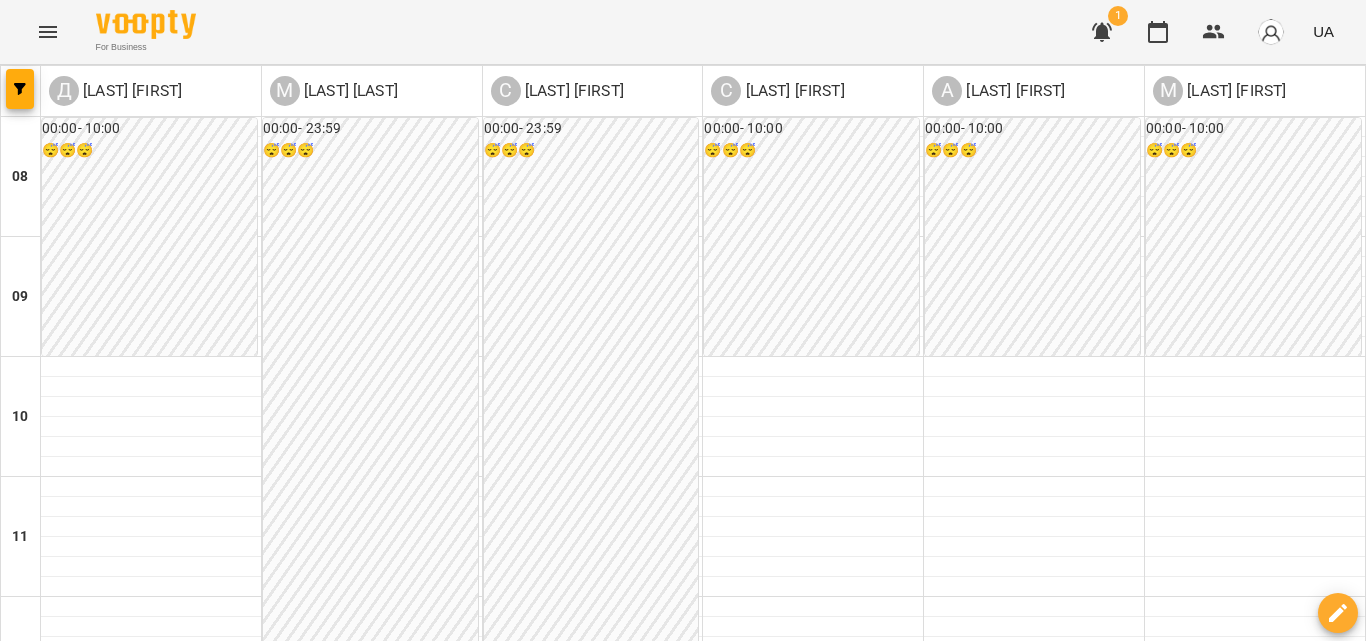 scroll, scrollTop: 900, scrollLeft: 0, axis: vertical 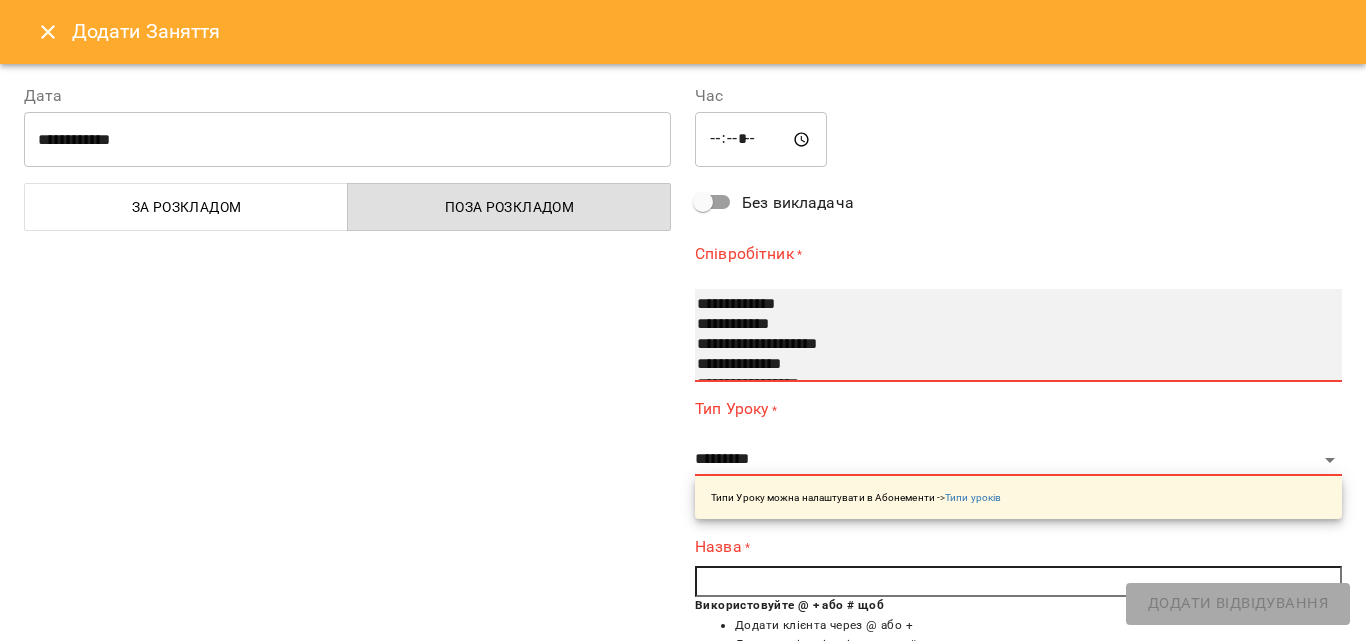 select on "**********" 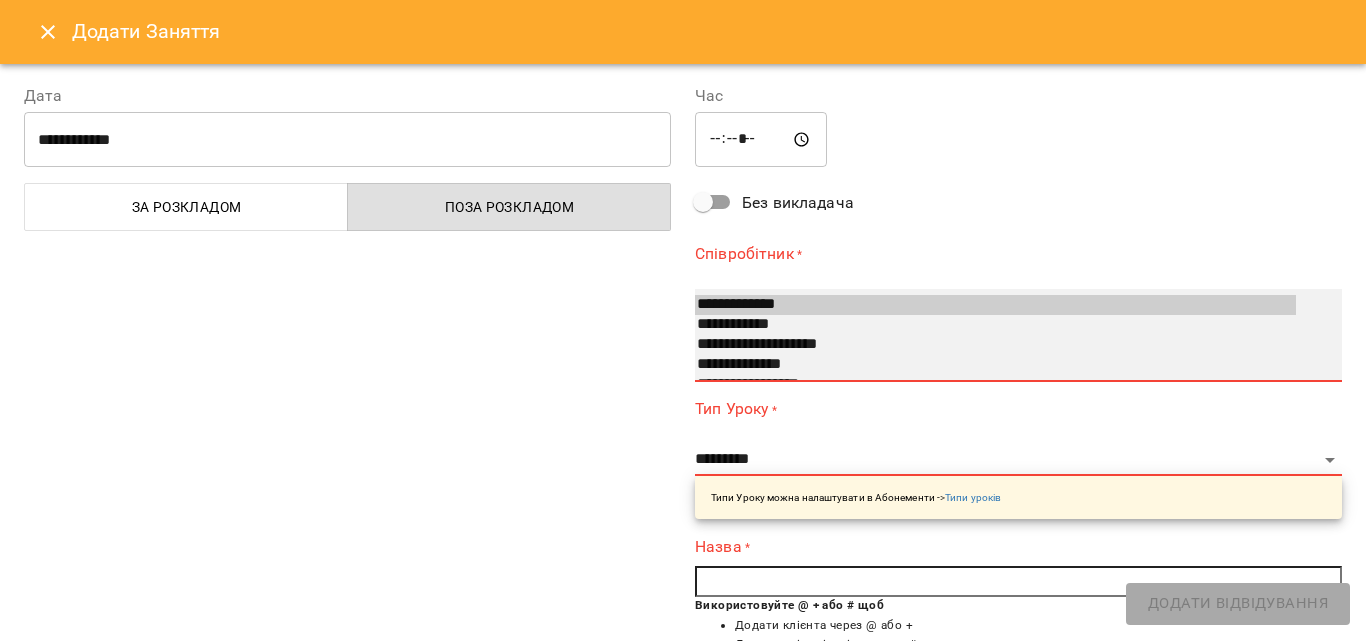 click on "**********" at bounding box center [995, 305] 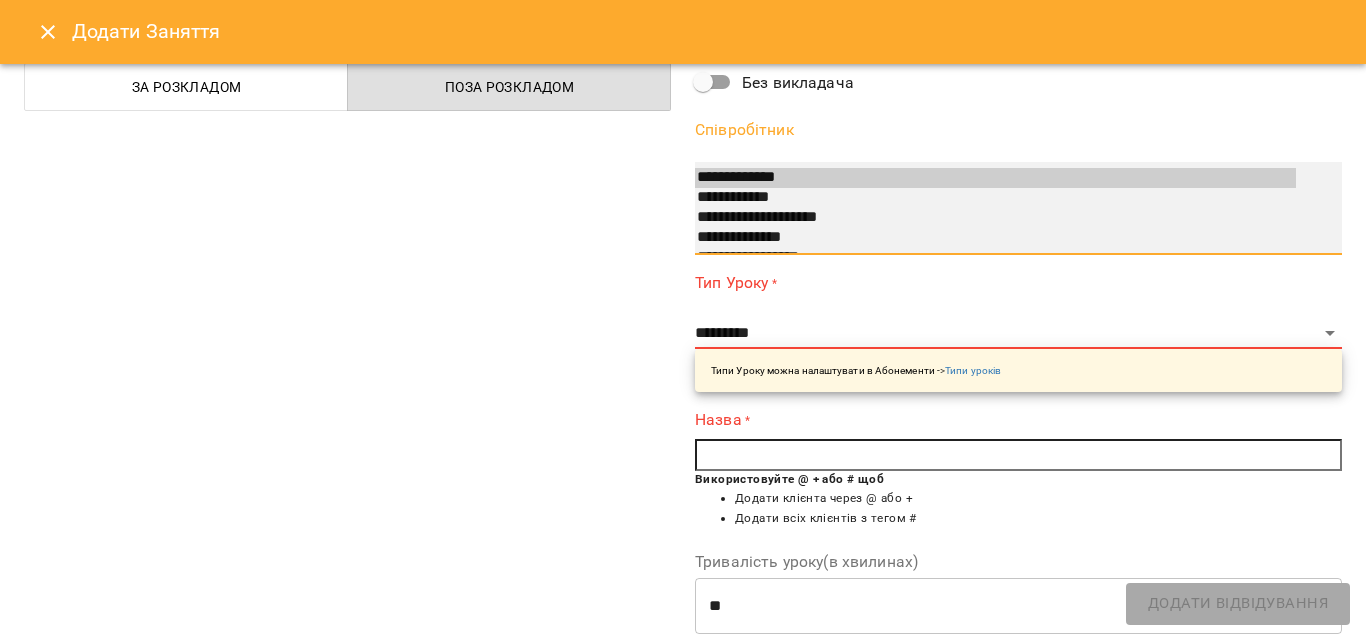scroll, scrollTop: 200, scrollLeft: 0, axis: vertical 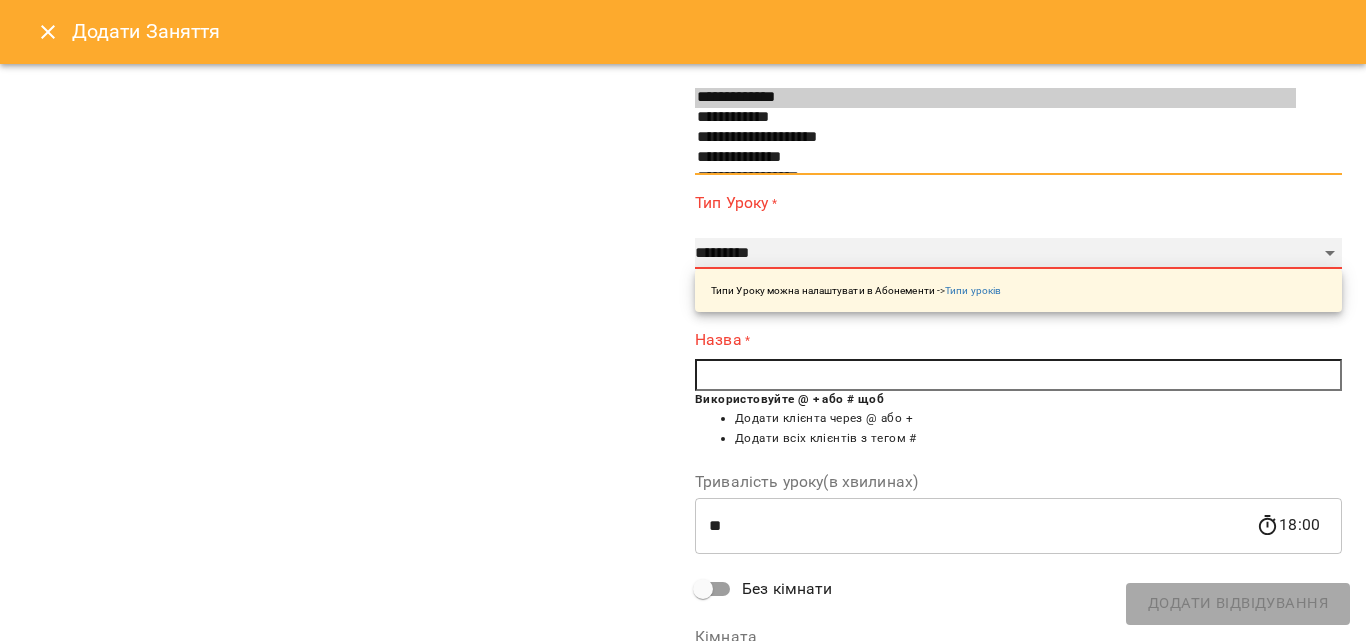 click on "**********" at bounding box center (1018, 254) 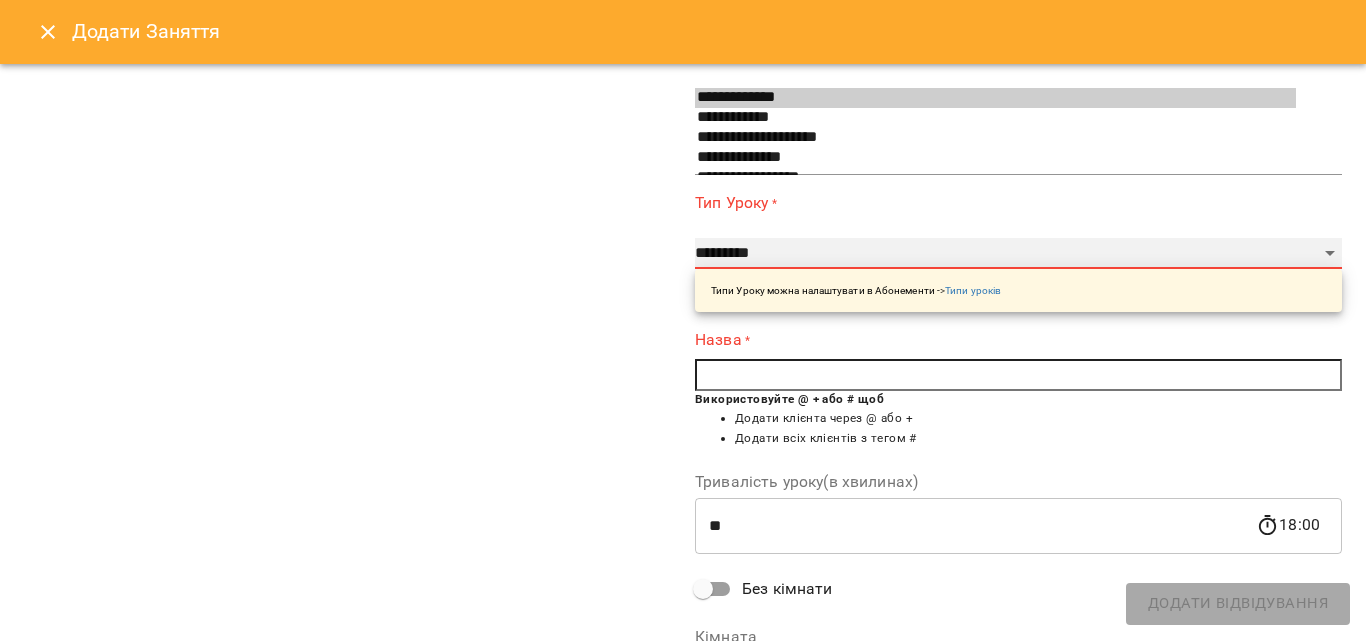 select on "**********" 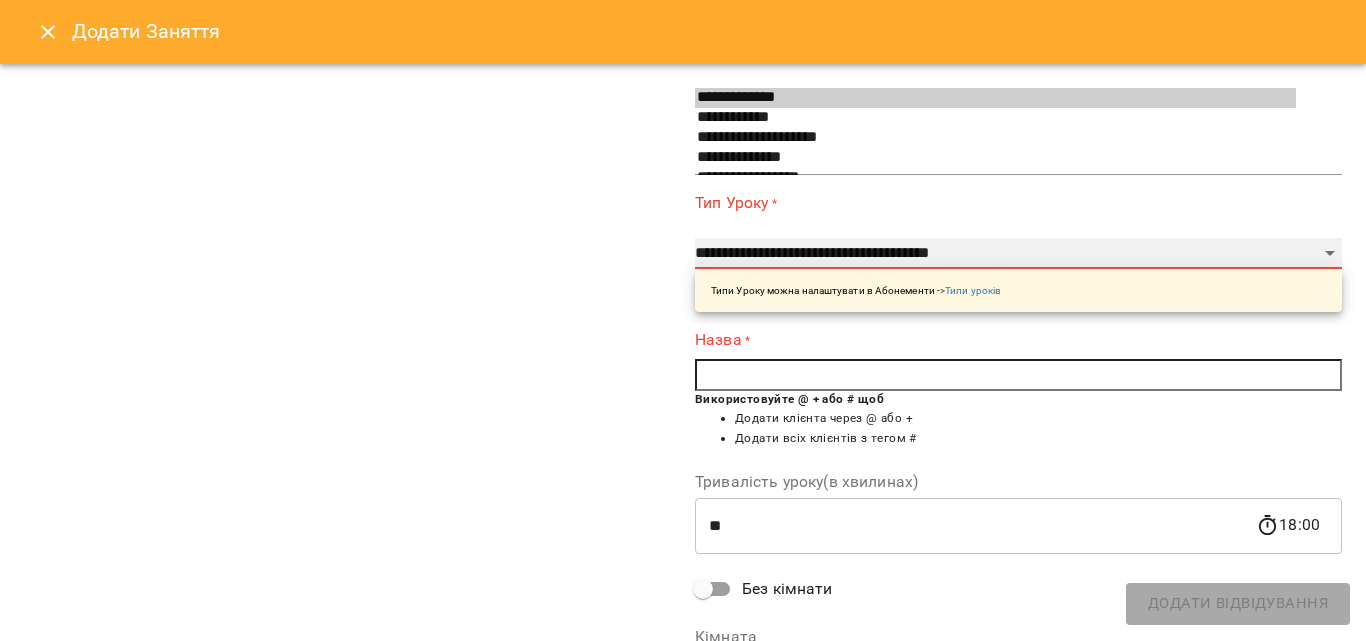 click on "**********" at bounding box center (1018, 254) 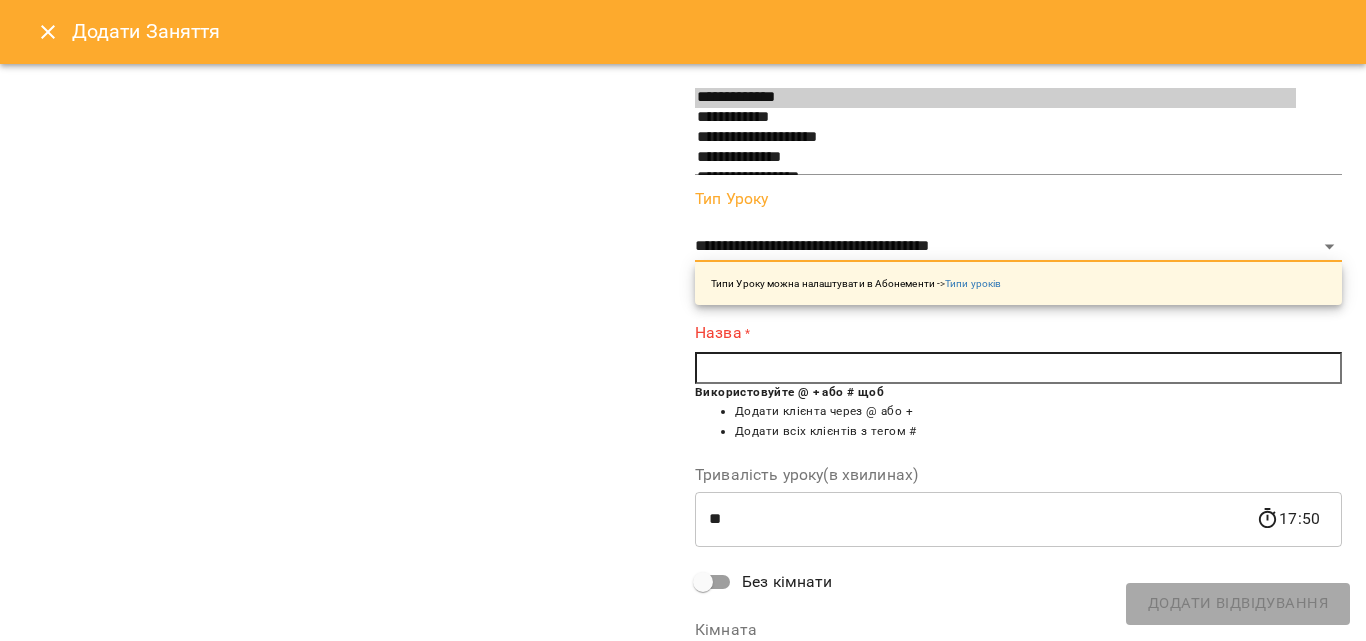 click at bounding box center [1018, 368] 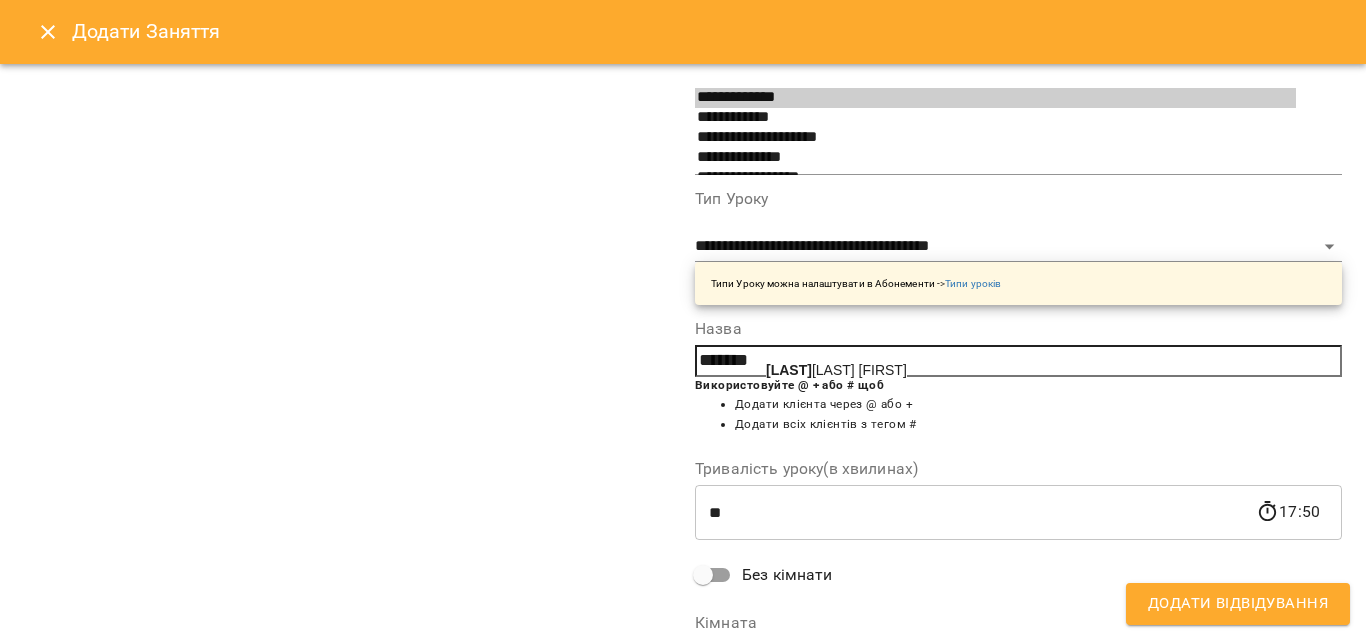 click on "Чорнок" 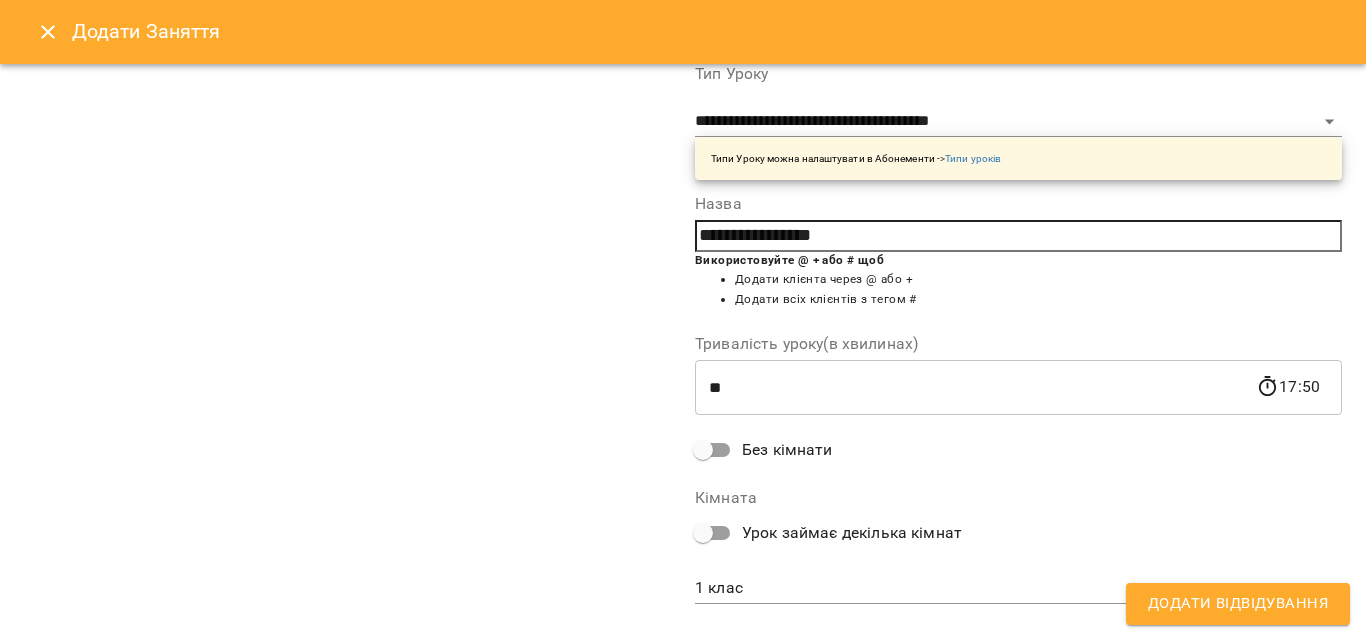 scroll, scrollTop: 356, scrollLeft: 0, axis: vertical 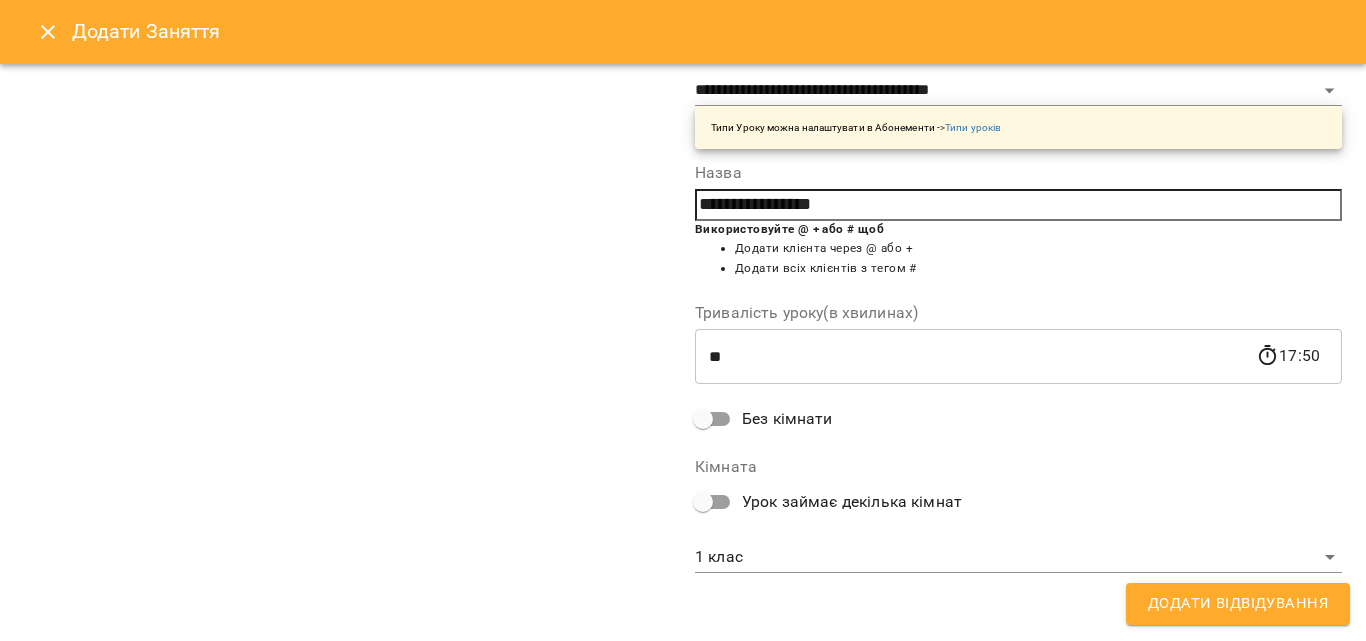 click on "**********" at bounding box center [1018, 152] 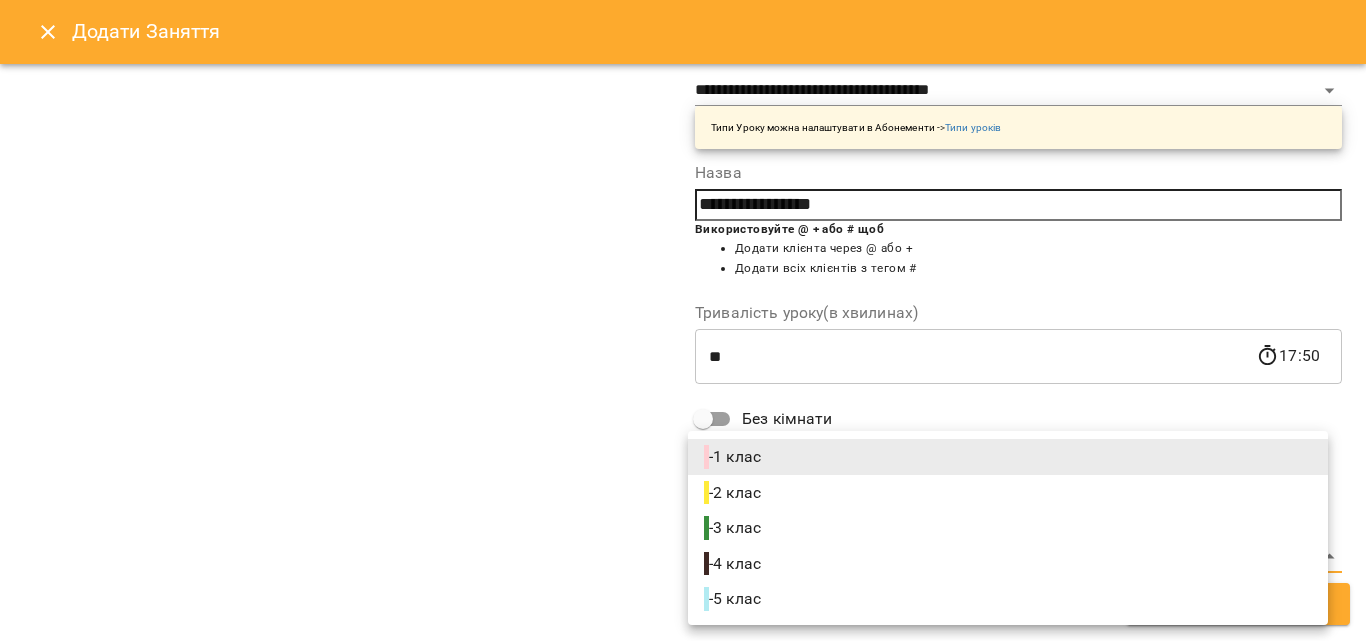 click on "For Business 1 UA Д   Дробна Уляна М   Марченкова Анастасія С   Савіцька Зоряна С   Слободян Андрій А   Антонюк Софія М   Мельник Божена 08 09 10 11 12 13 14 15 16 17 18 19 00:00 -   10:00 😴😴😴 14:00 Дробна Уляна Гайдайчук Софія Вокал індивідуальне заняття (50 хвилин) 15:00 Дробна Уляна Овчарук Кароліна Вокал індивідуальне заняття (50 хвилин) 16:00 Дробна Уляна Мурадян Каріна Вокал індивідуальне заняття (50 хвилин) 20:00 -   23:59 😴😴😴 00:00 -   23:59 😴😴😴 00:00 -   23:59 😴😴😴 00:00 -   10:00 😴😴😴 14:00 Слободян Андрій Студницька Софія Гітара індивідуальне заняття (50 хвилин) 17:00 -" at bounding box center (683, 845) 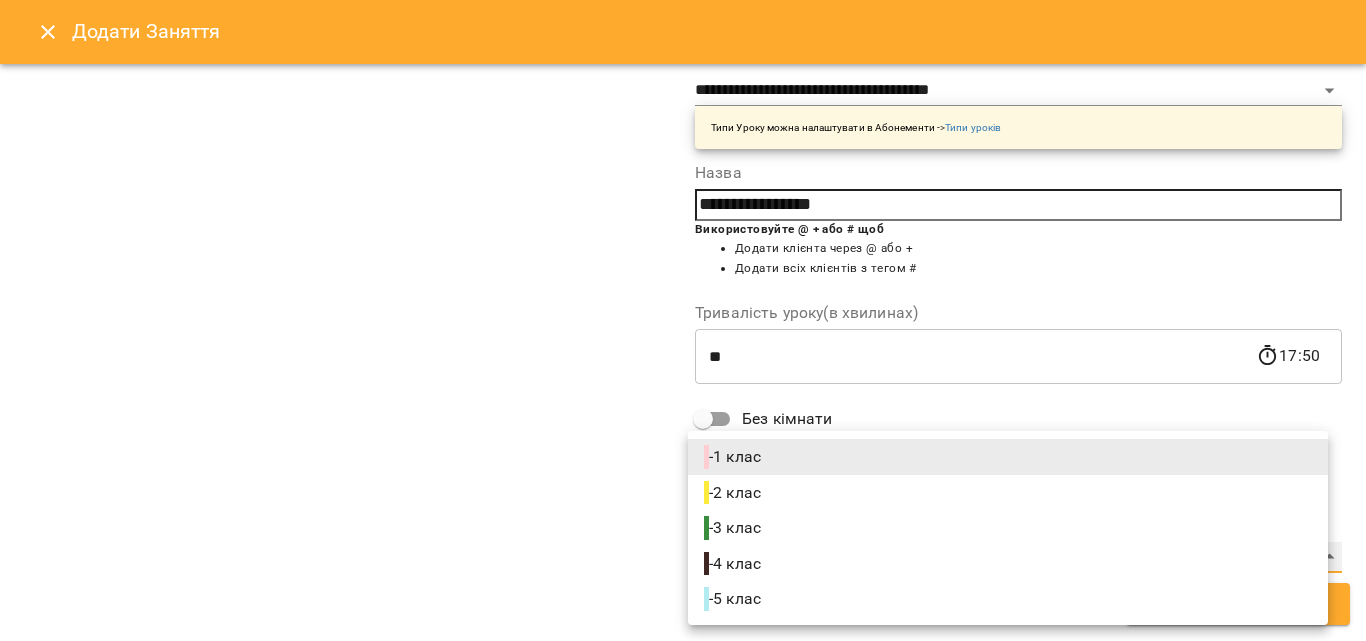 type on "**********" 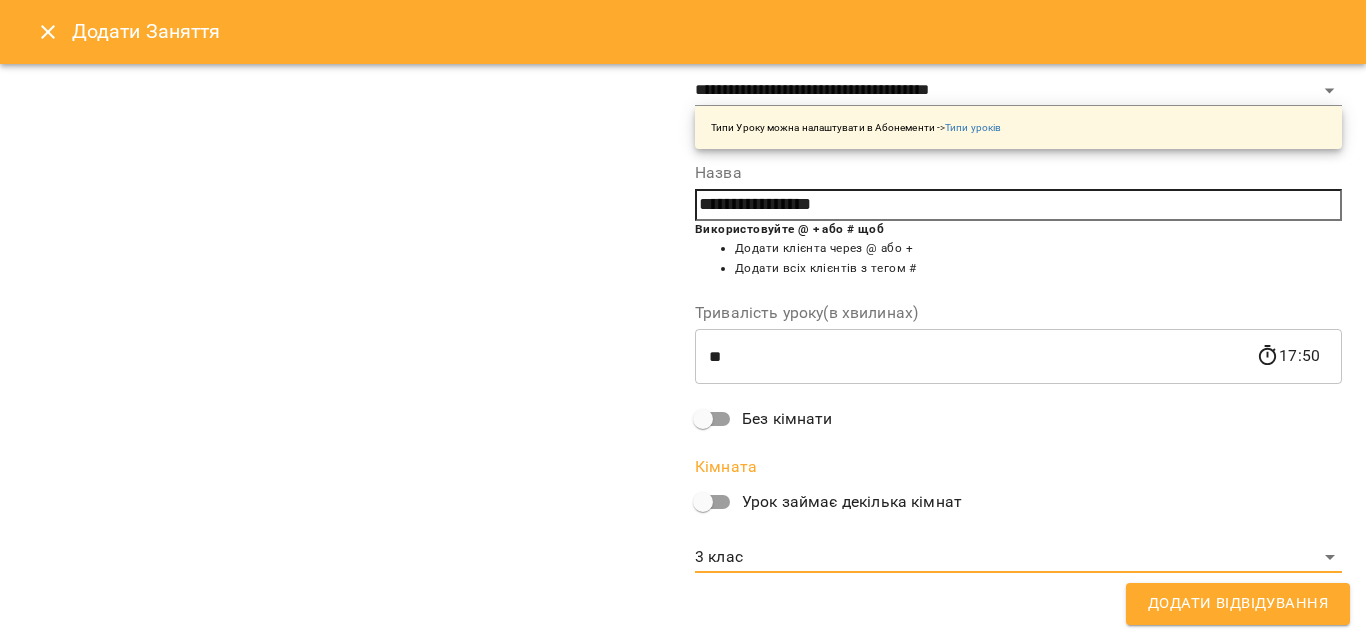 click on "Додати Відвідування" at bounding box center (1238, 604) 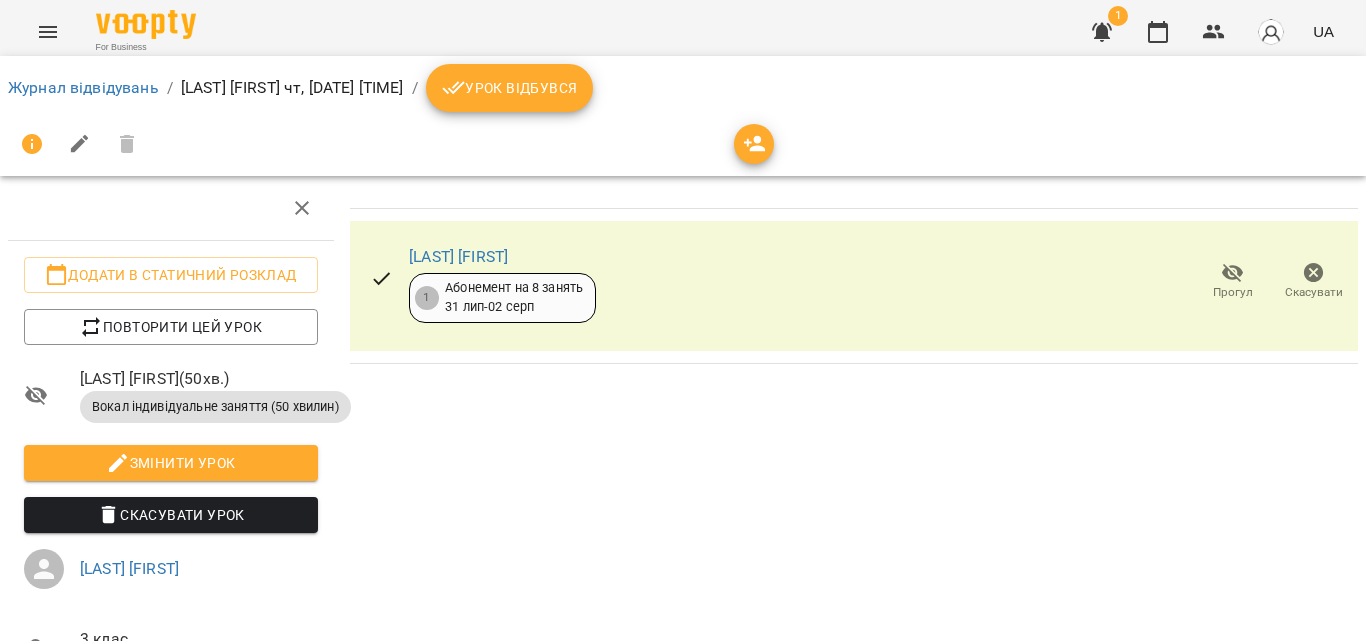 scroll, scrollTop: 0, scrollLeft: 0, axis: both 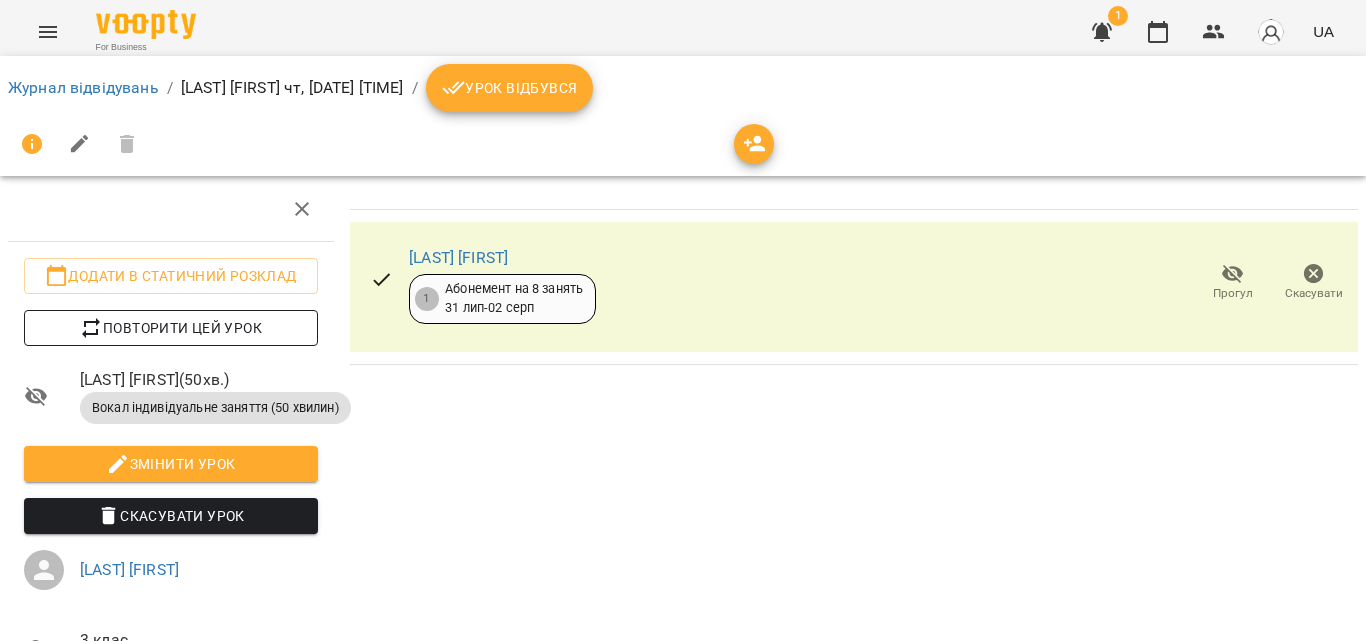 click on "Повторити цей урок" at bounding box center [171, 328] 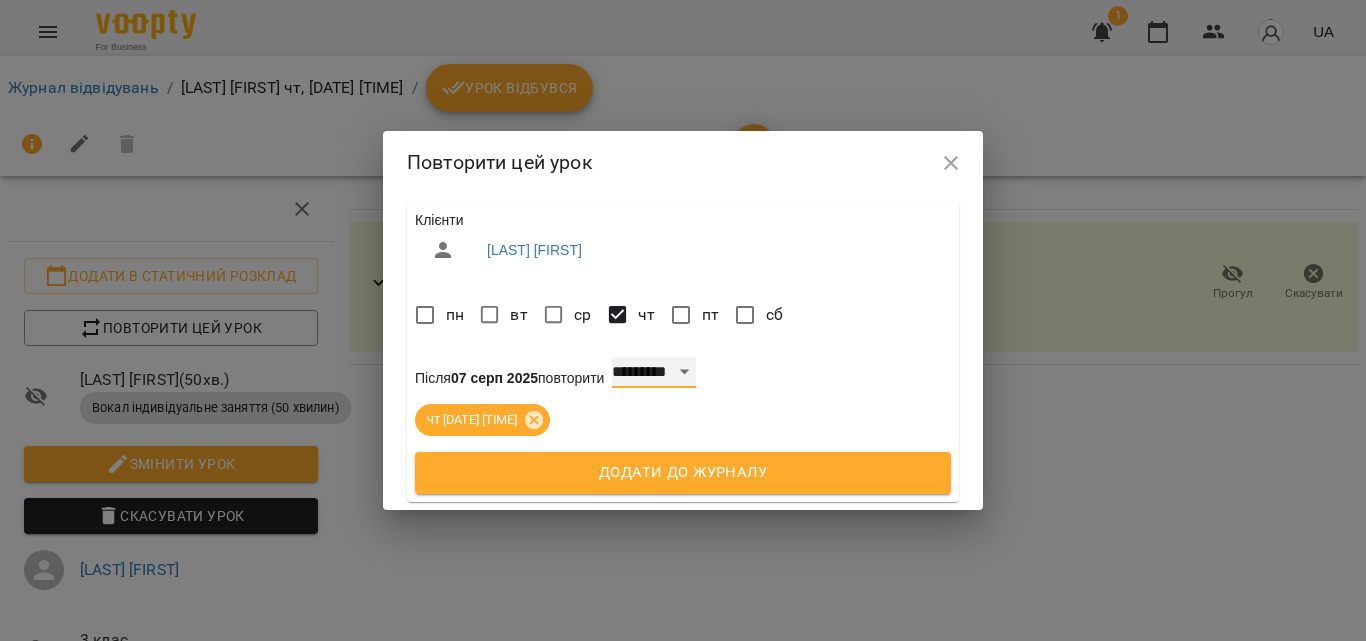 drag, startPoint x: 692, startPoint y: 372, endPoint x: 694, endPoint y: 361, distance: 11.18034 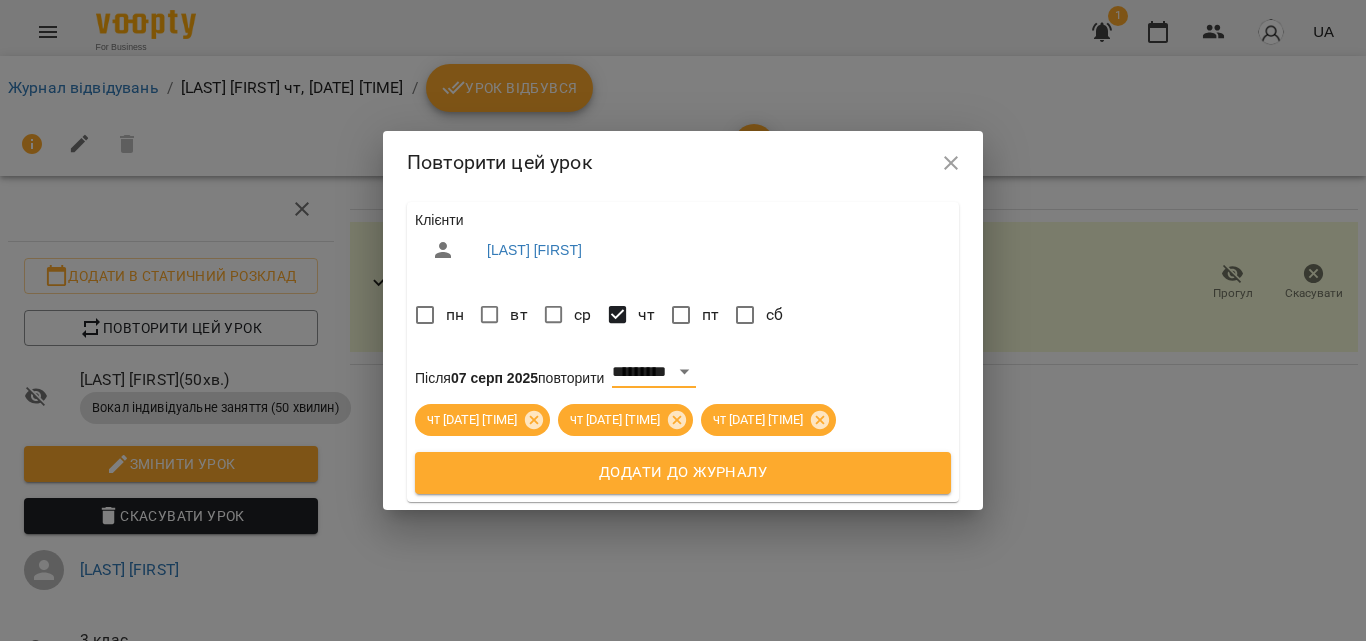 click on "Додати до журналу" at bounding box center (683, 473) 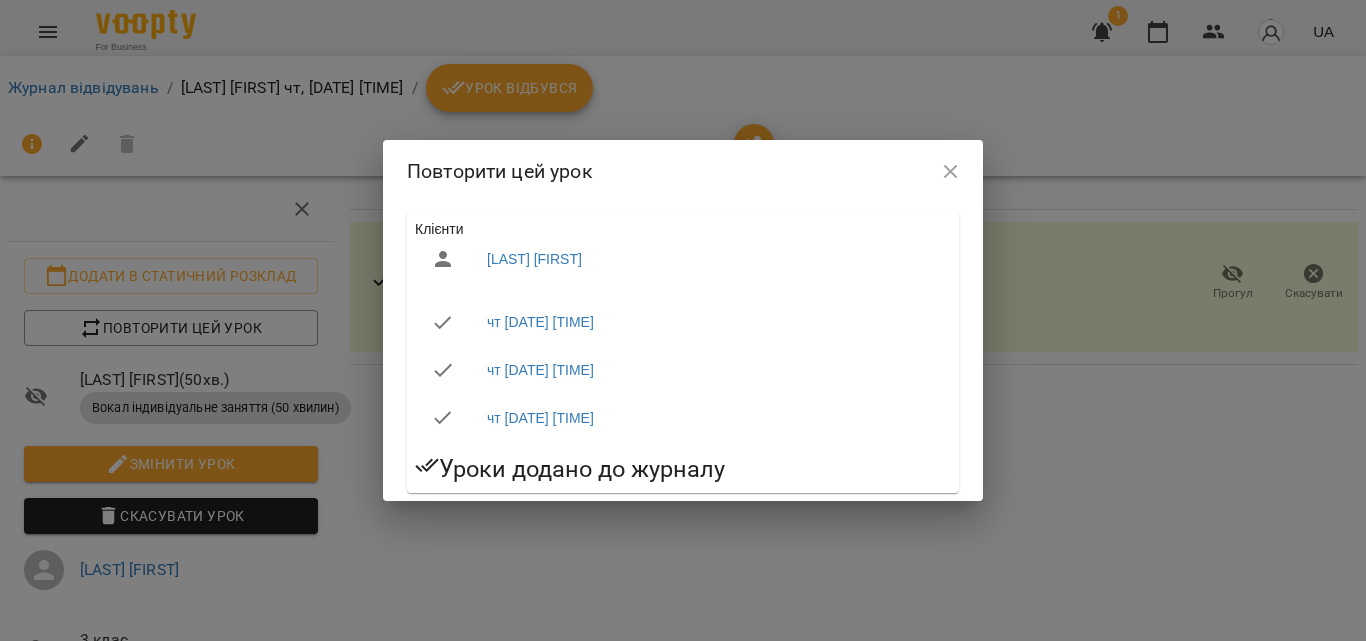 click at bounding box center (951, 172) 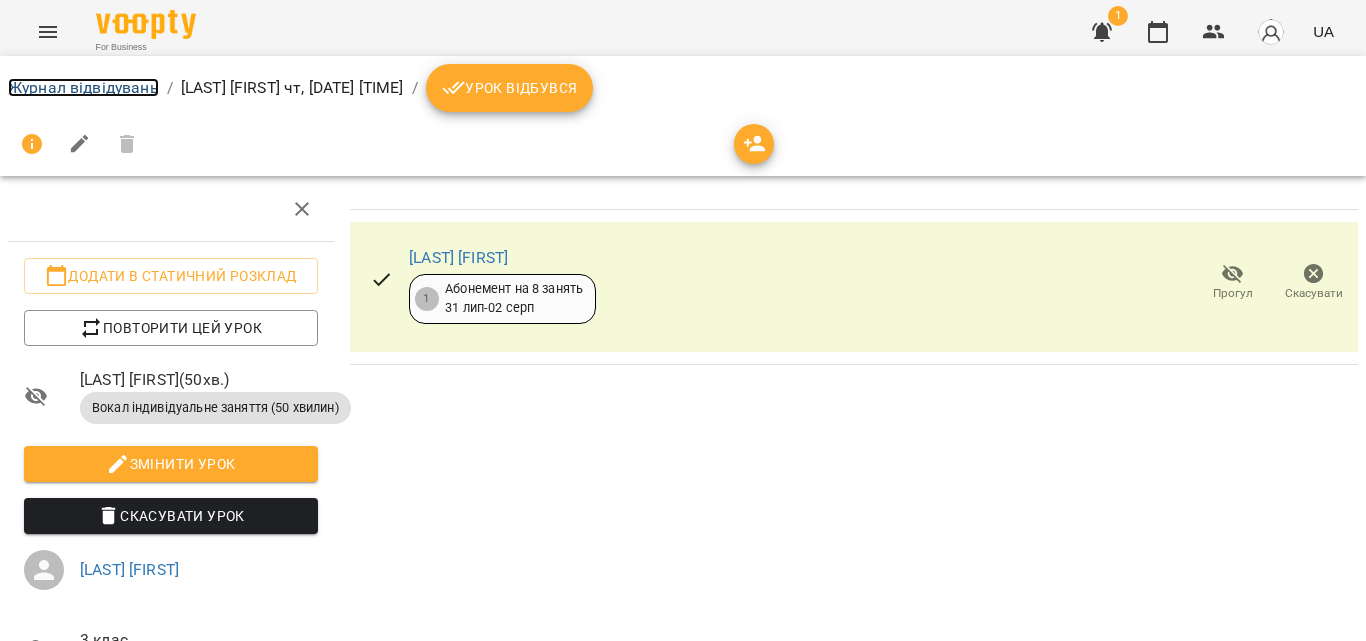 click on "Журнал відвідувань" at bounding box center [83, 87] 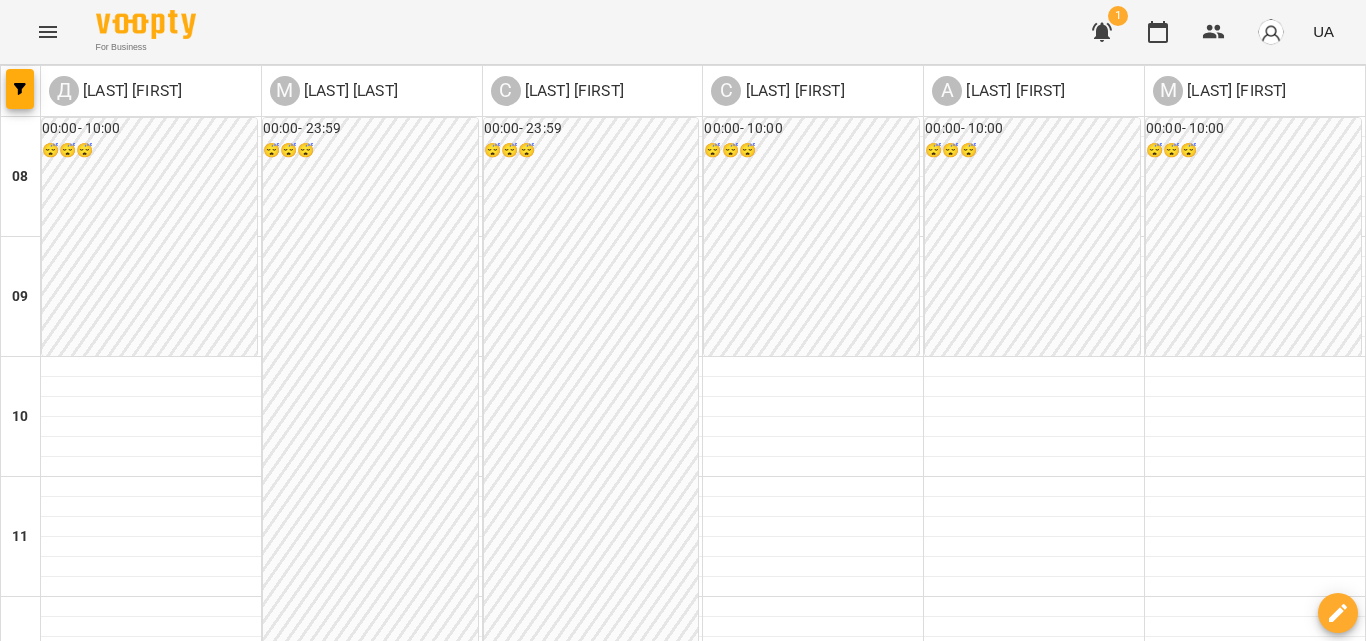scroll, scrollTop: 1049, scrollLeft: 0, axis: vertical 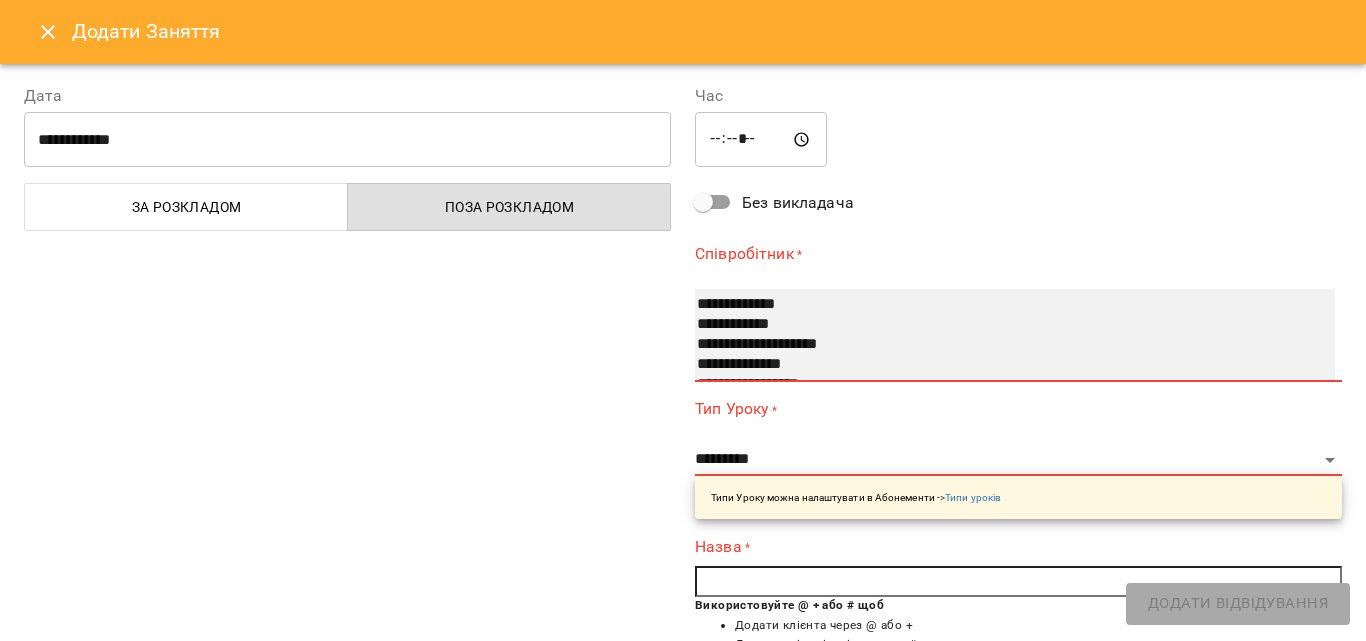 select on "**********" 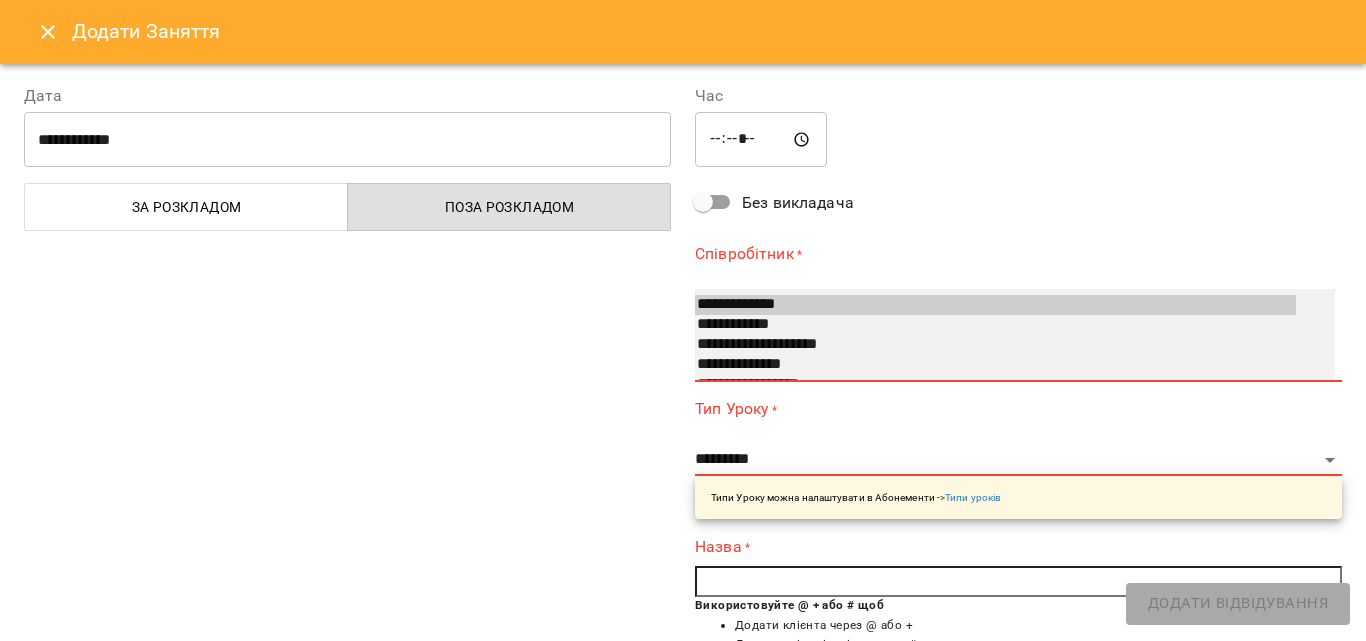 click on "**********" at bounding box center (995, 305) 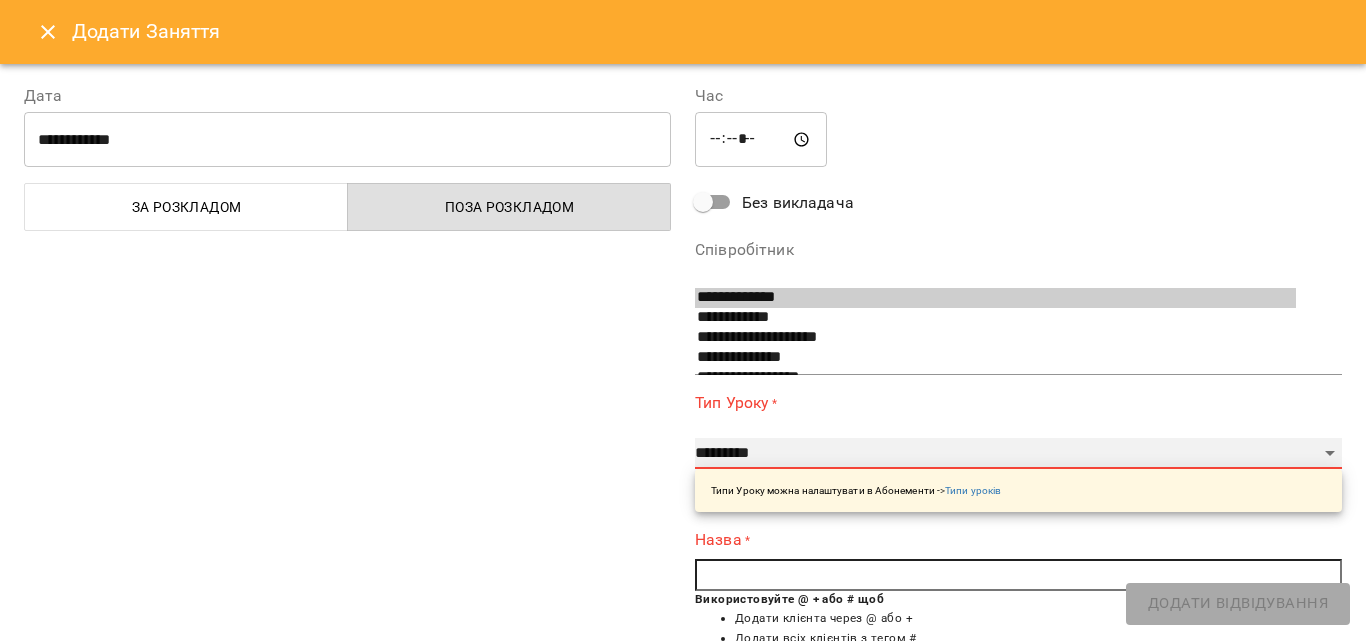click on "**********" at bounding box center (1018, 454) 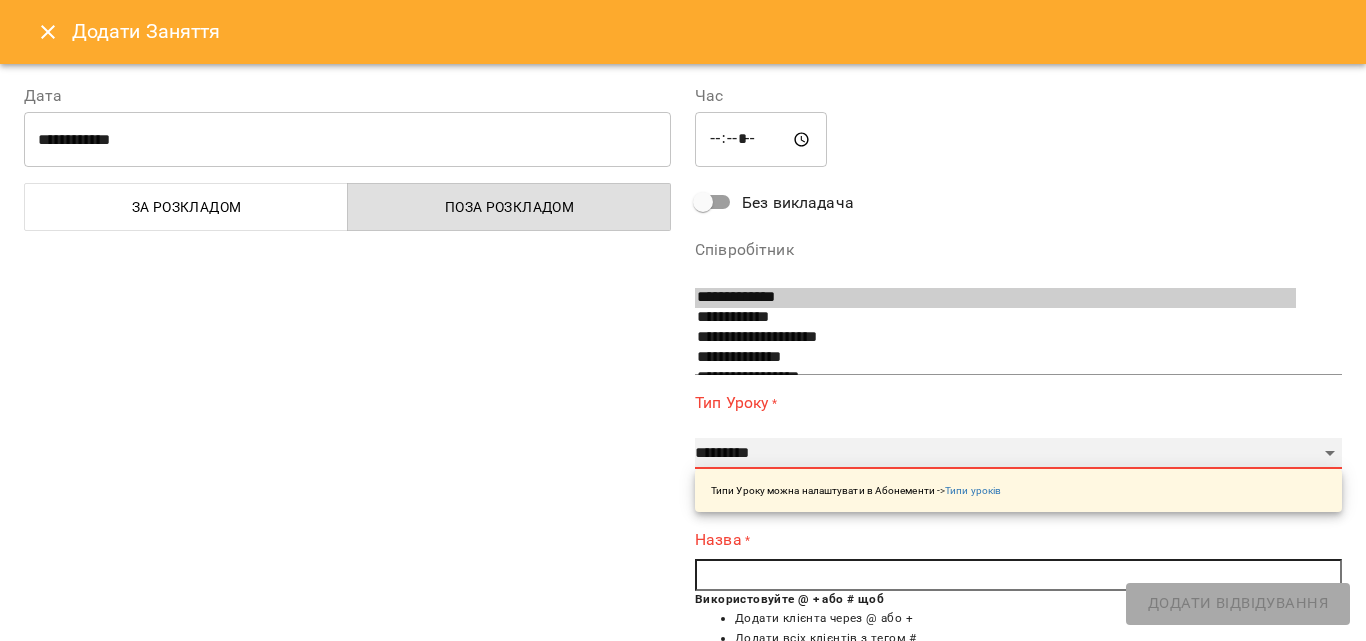 select on "**********" 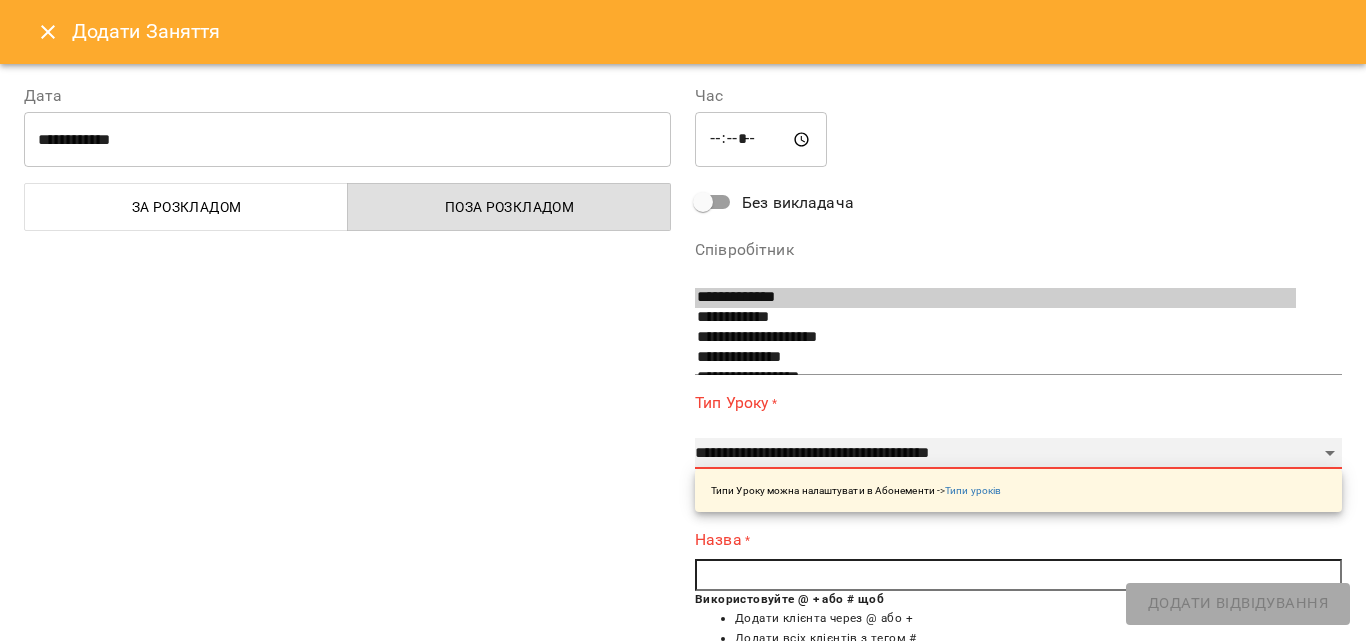 click on "**********" at bounding box center [1018, 454] 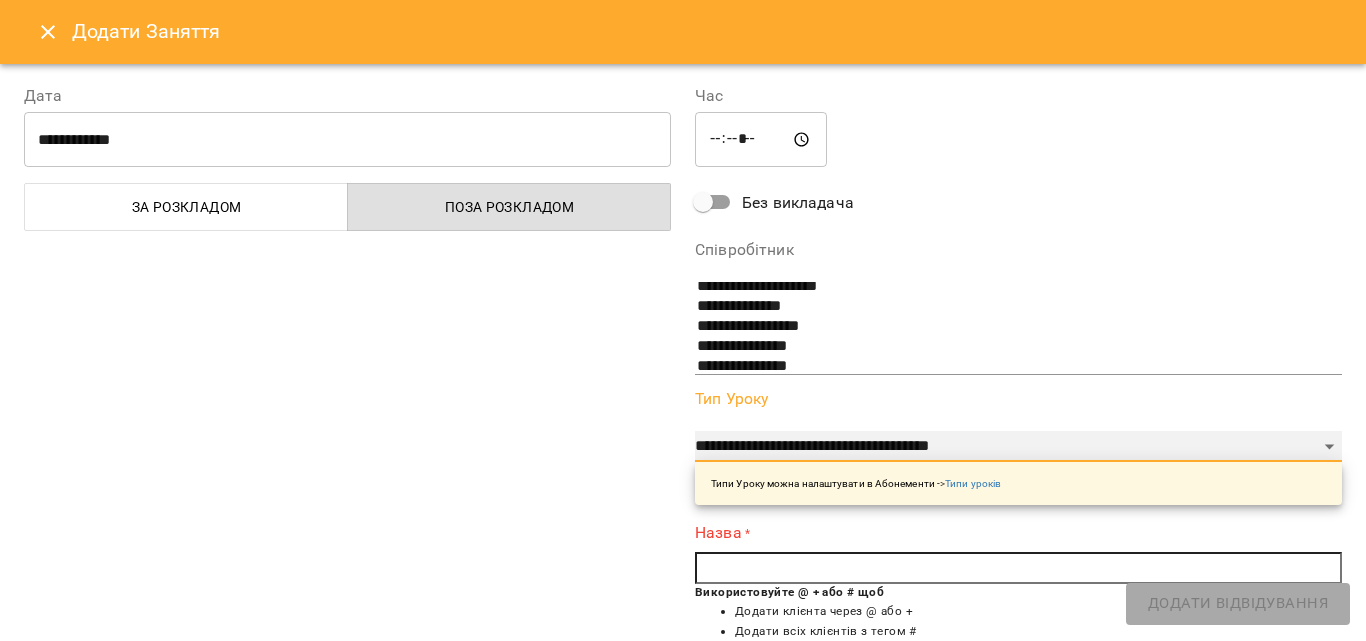 scroll, scrollTop: 60, scrollLeft: 0, axis: vertical 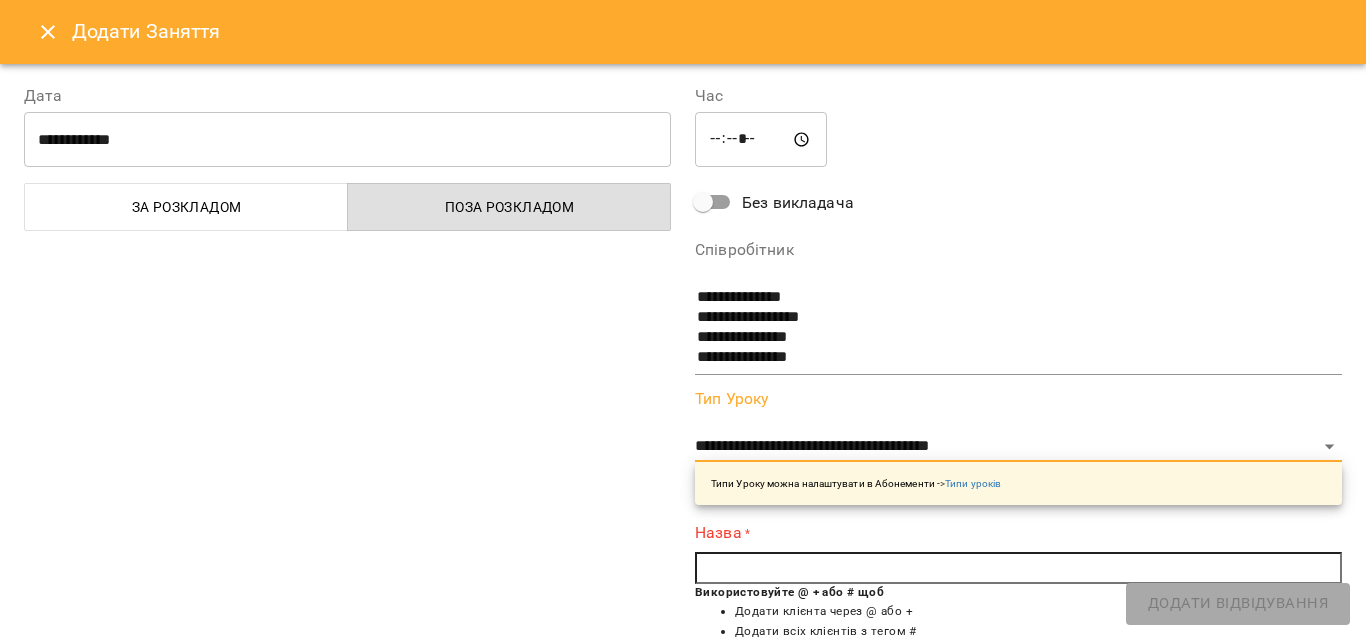 click at bounding box center (1018, 568) 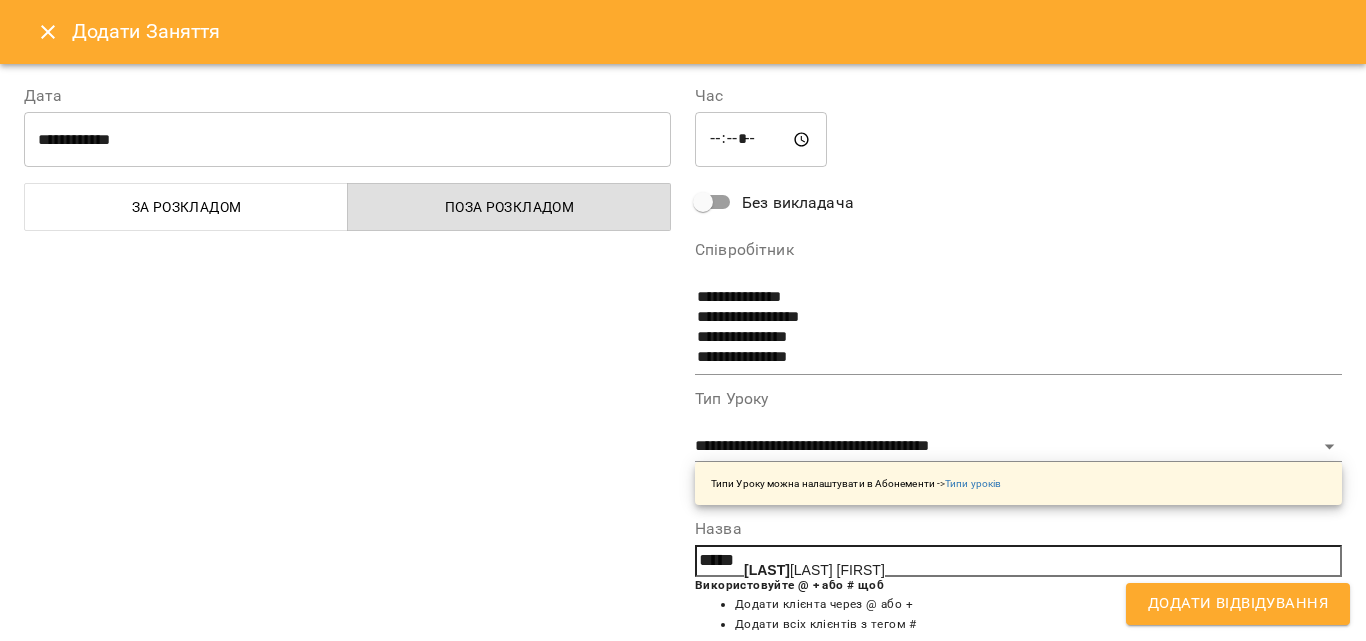 click on "Сейк о Світлана" at bounding box center (814, 570) 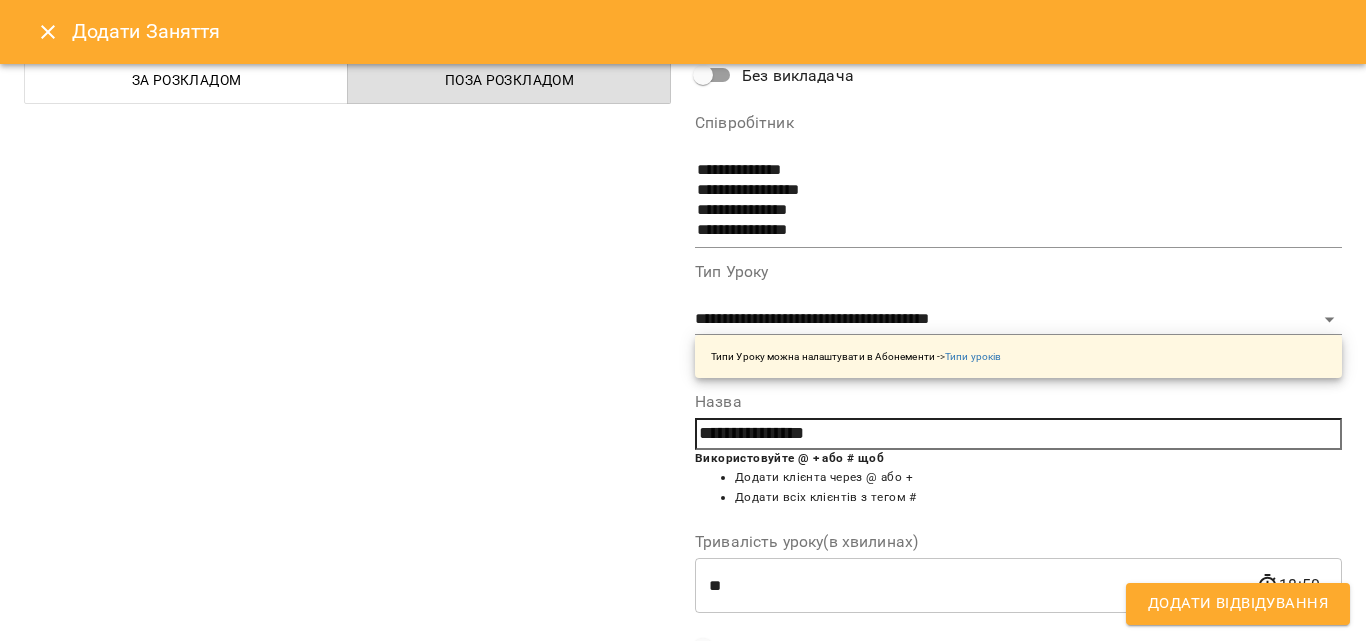 scroll, scrollTop: 356, scrollLeft: 0, axis: vertical 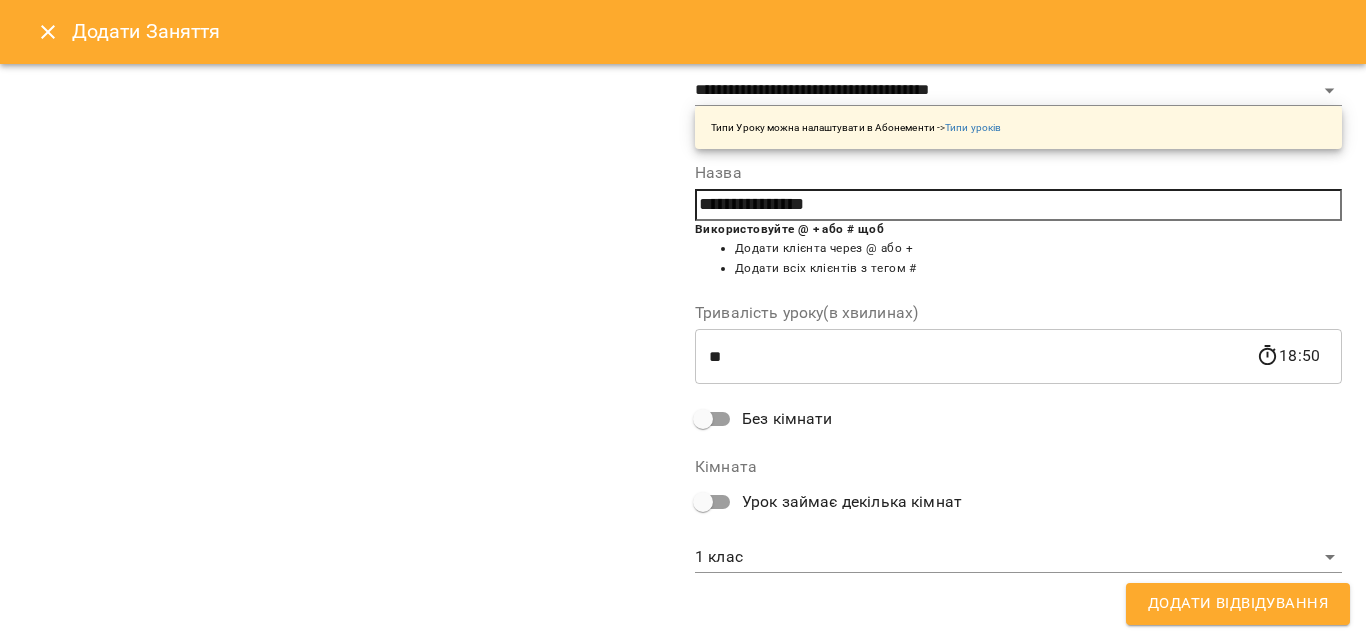 click on "For Business 1 UA Д   Дробна Уляна М   Марченкова Анастасія С   Савіцька Зоряна С   Слободян Андрій А   Антонюк Софія М   Мельник Божена 08 09 10 11 12 13 14 15 16 17 18 19 00:00 -   10:00 😴😴😴 14:00 Дробна Уляна Гайдайчук Софія Вокал індивідуальне заняття (50 хвилин) 15:00 Дробна Уляна Овчарук Кароліна Вокал індивідуальне заняття (50 хвилин) 16:00 Дробна Уляна Мурадян Каріна Вокал індивідуальне заняття (50 хвилин) 20:00 -   23:59 😴😴😴 00:00 -   23:59 😴😴😴 00:00 -   23:59 😴😴😴 00:00 -   10:00 😴😴😴 14:00 Слободян Андрій Студницька Софія Гітара індивідуальне заняття (50 хвилин) 17:00 -" at bounding box center [683, 845] 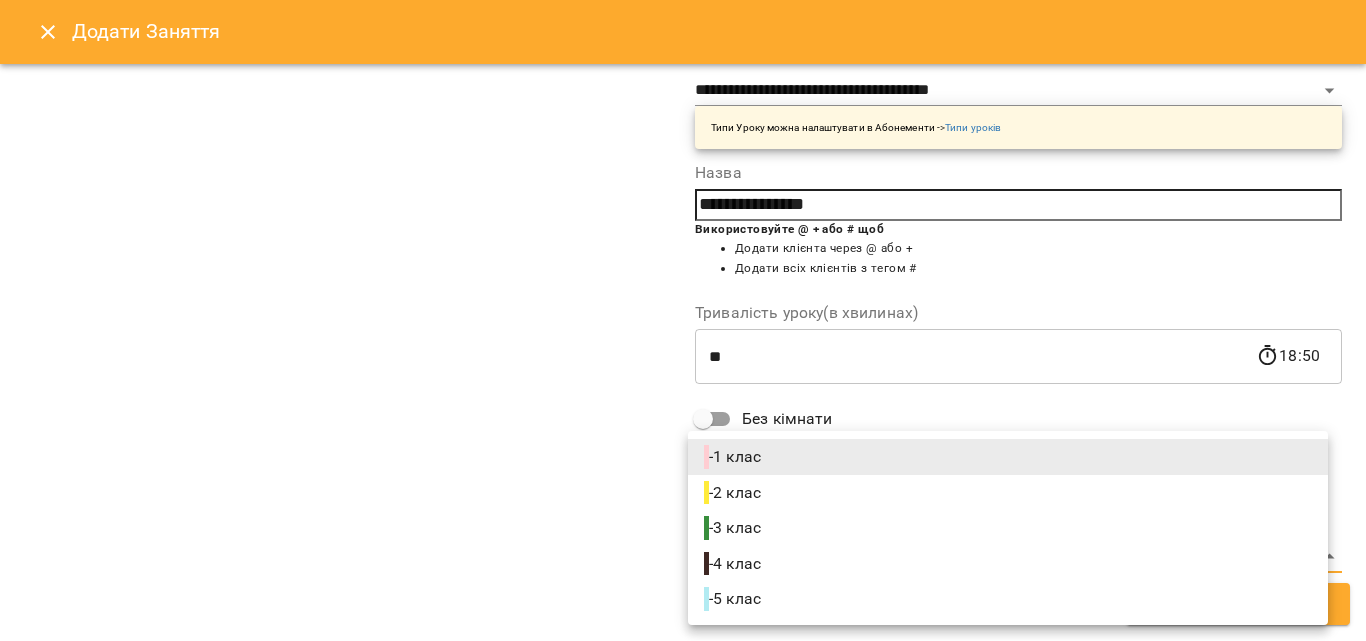 click on "-  3 клас" at bounding box center [1008, 528] 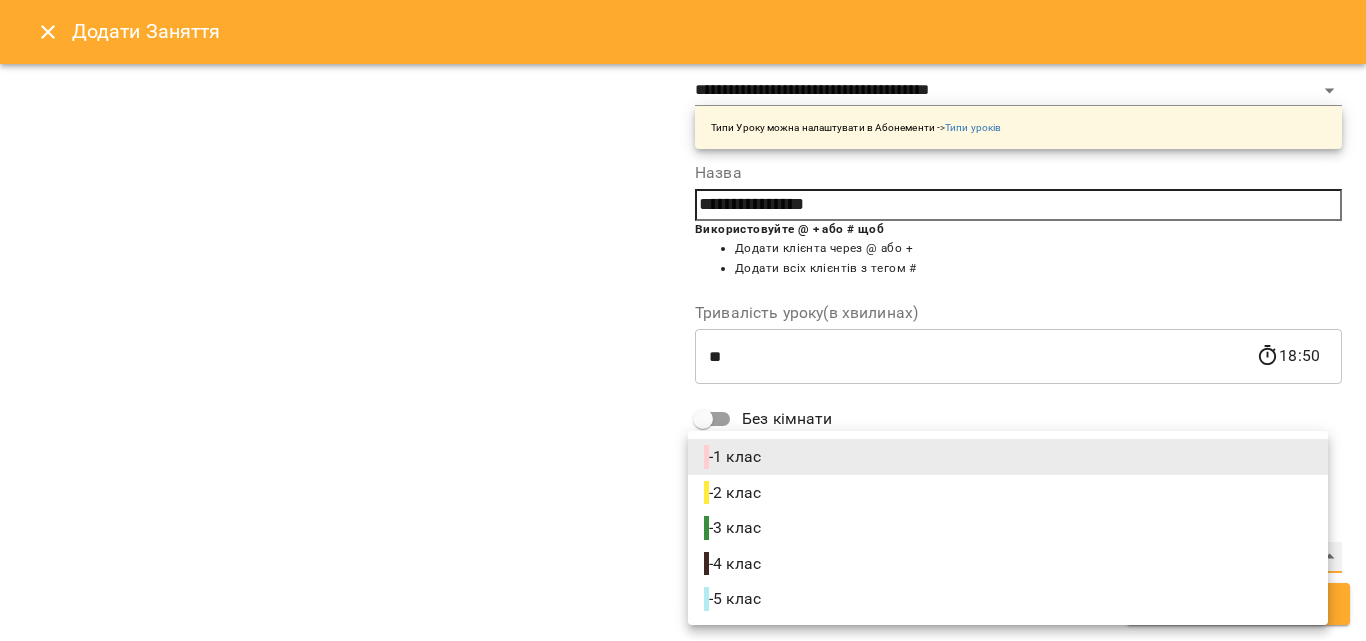 type on "**********" 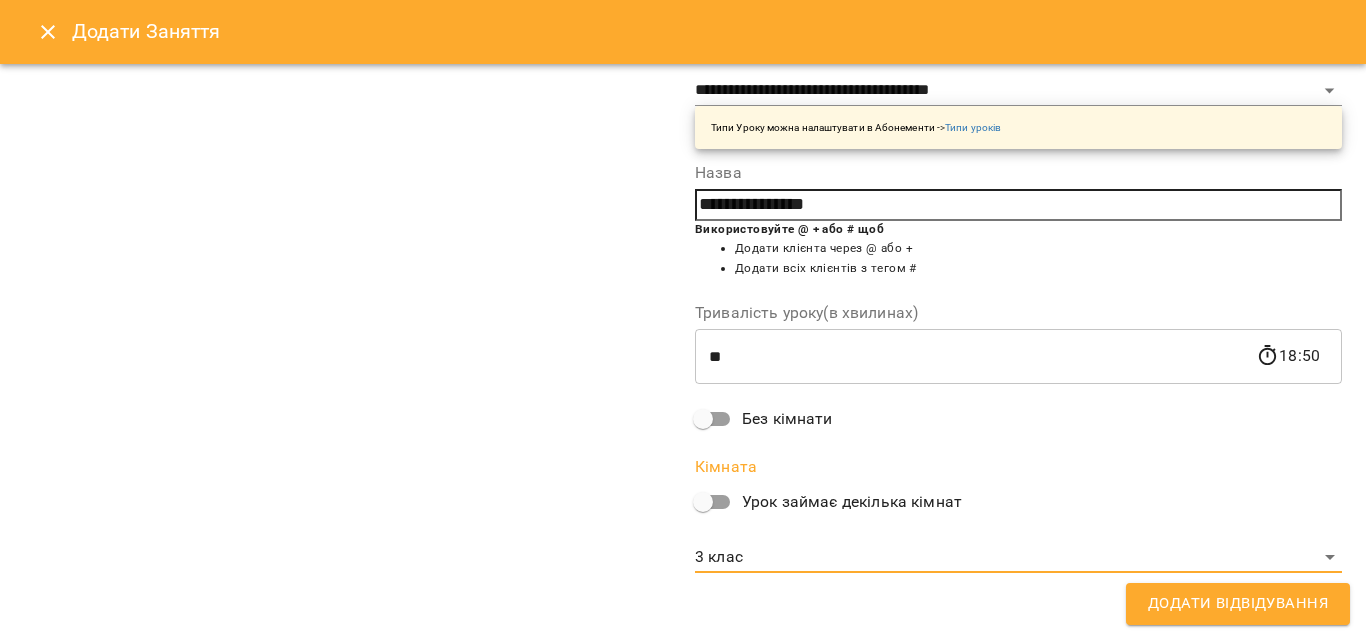 click on "Додати Відвідування" at bounding box center (1238, 604) 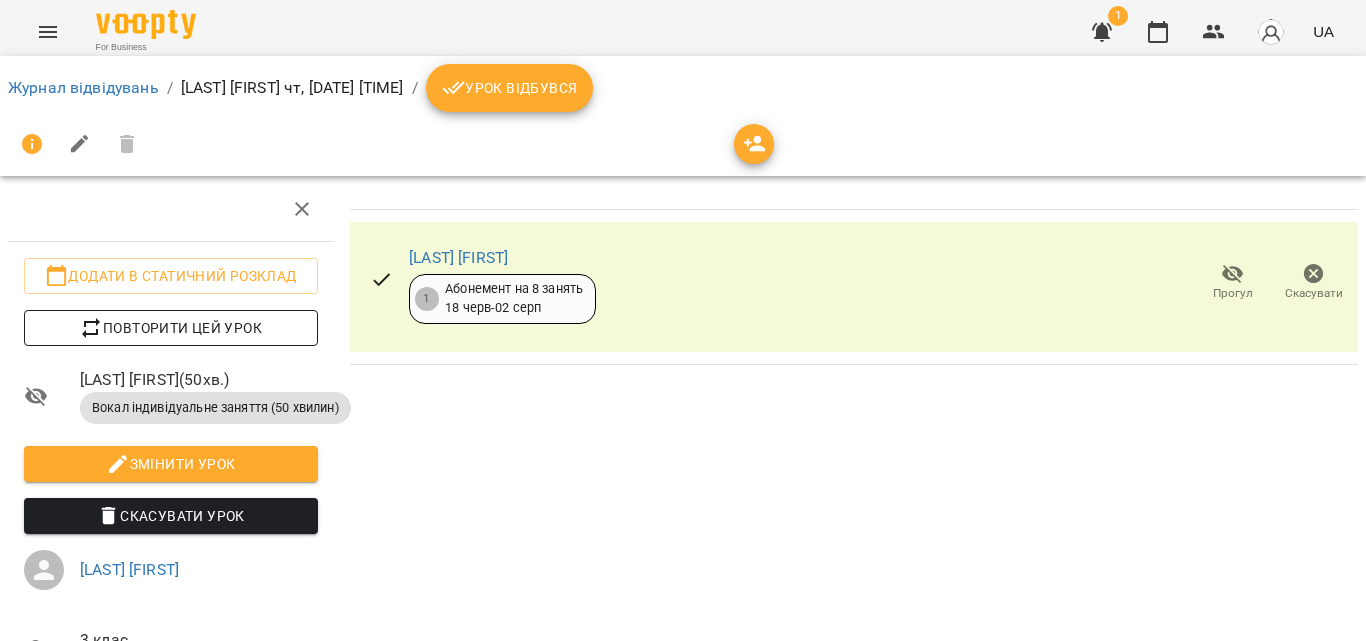 click on "Повторити цей урок" at bounding box center (171, 328) 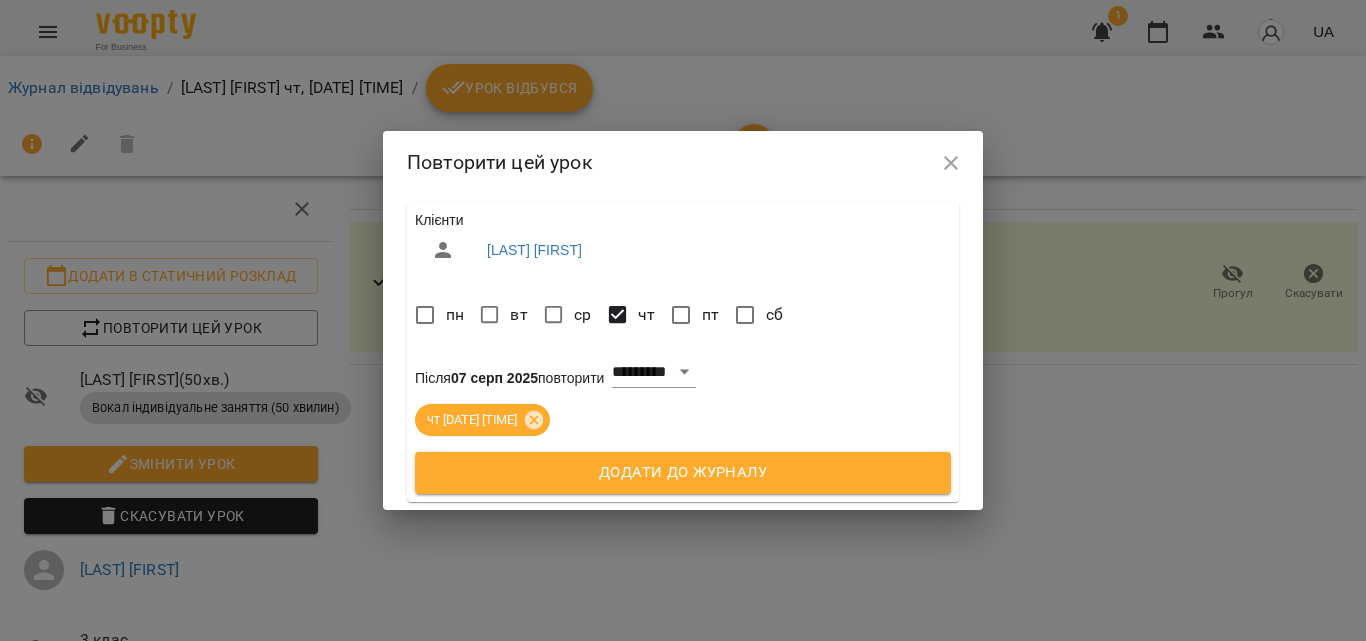 click 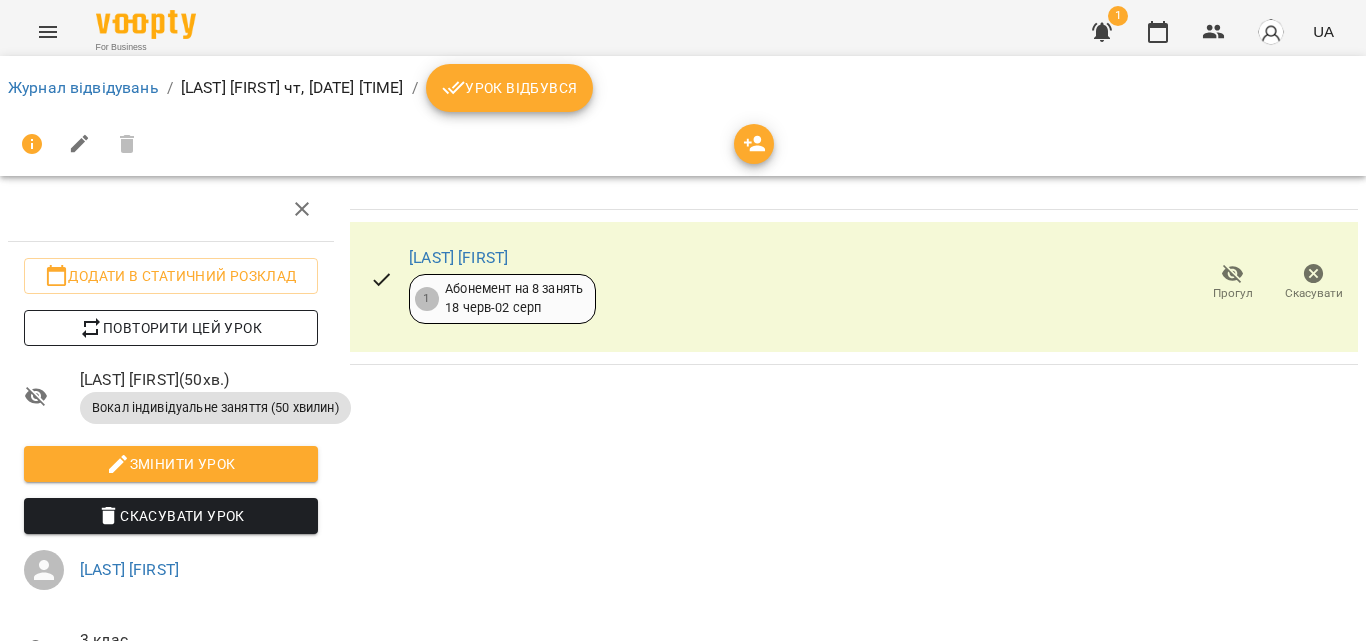 click on "Повторити цей урок" at bounding box center [171, 328] 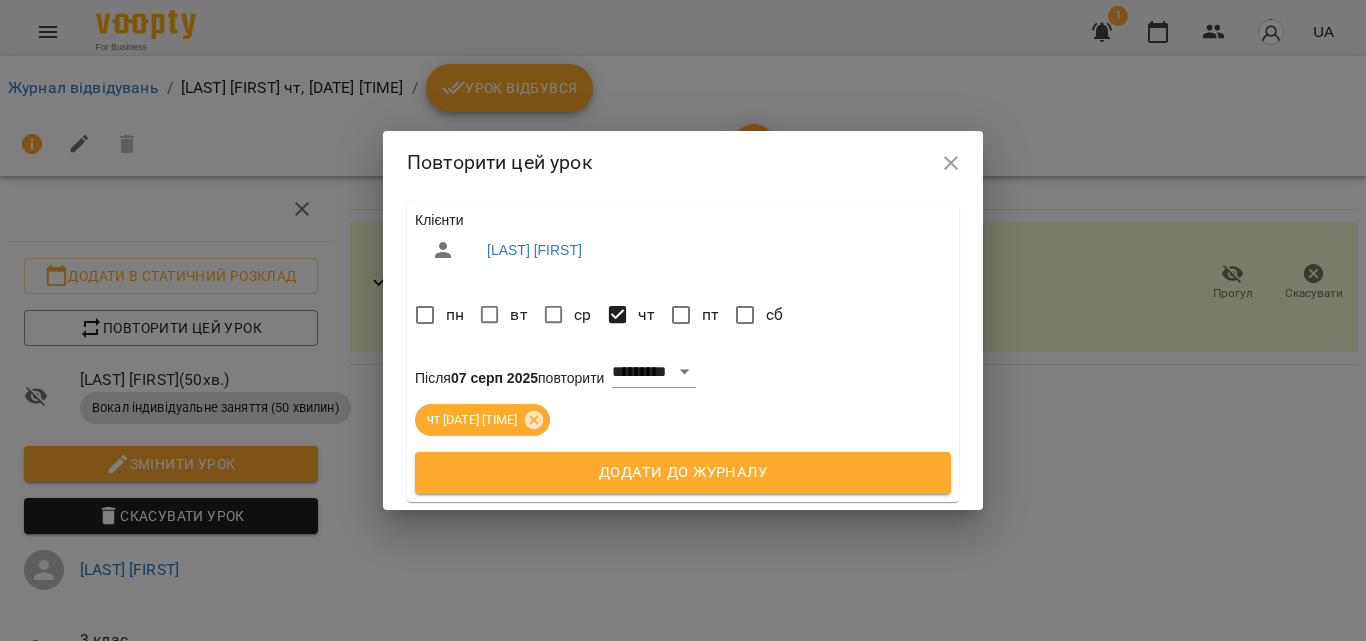 click 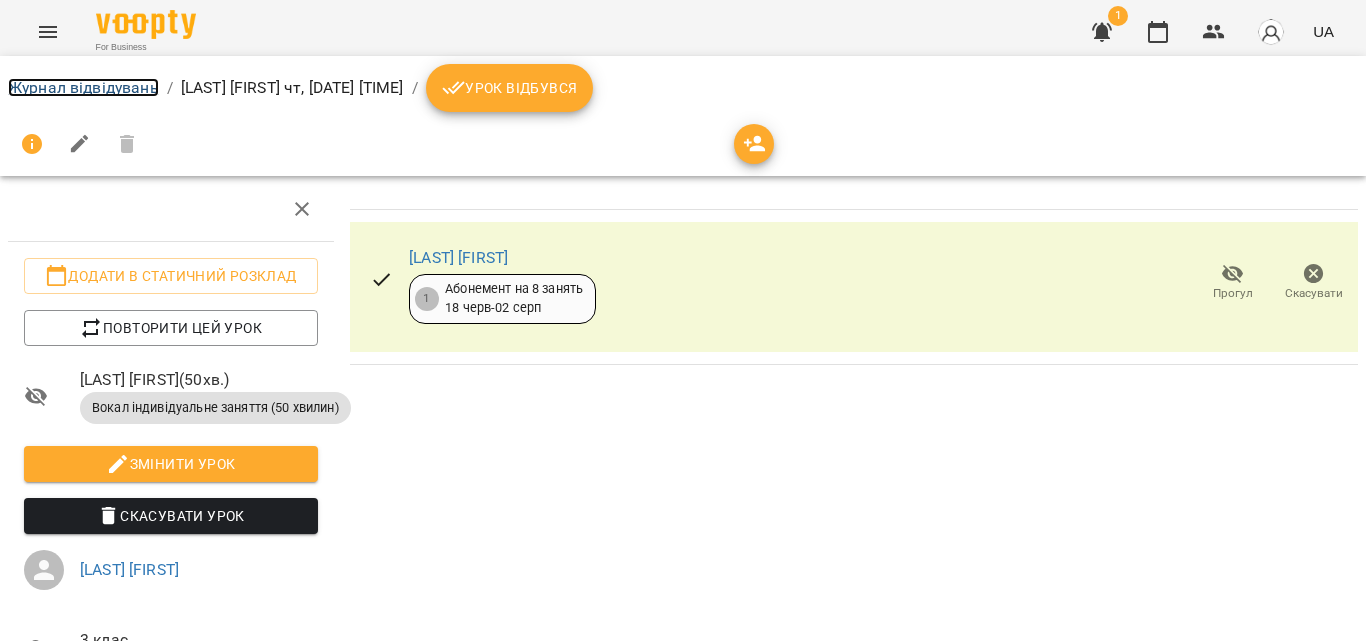 click on "Журнал відвідувань" at bounding box center [83, 87] 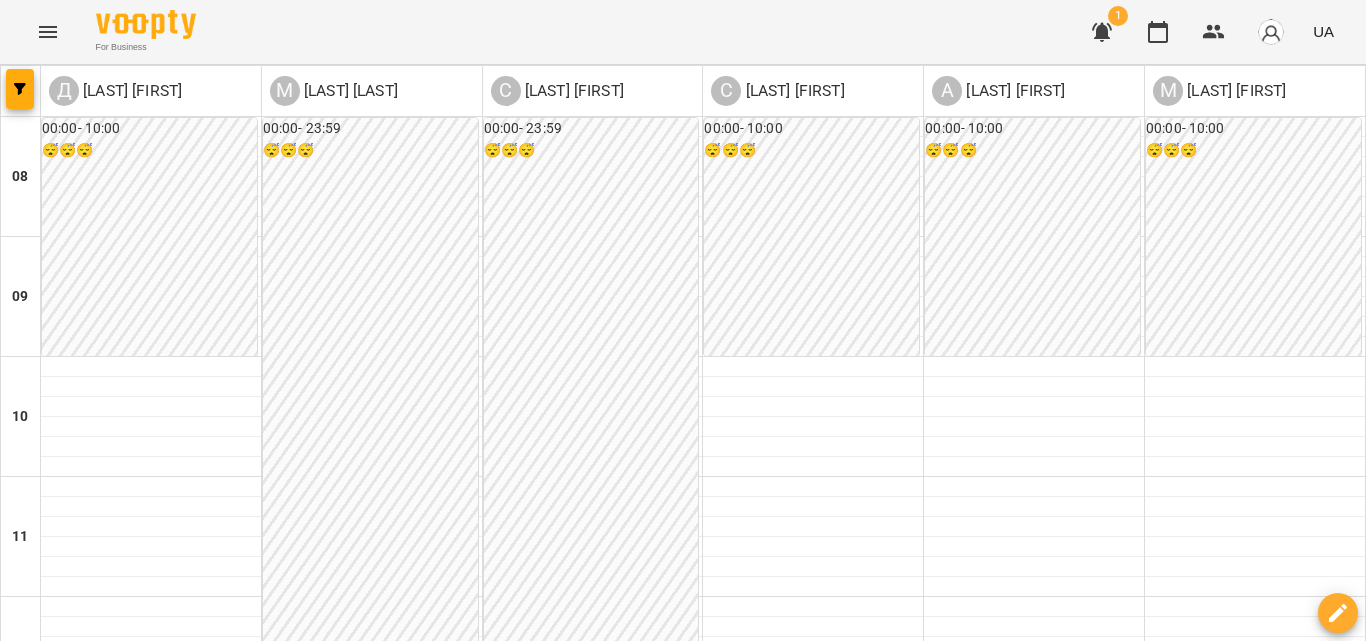 scroll, scrollTop: 1049, scrollLeft: 0, axis: vertical 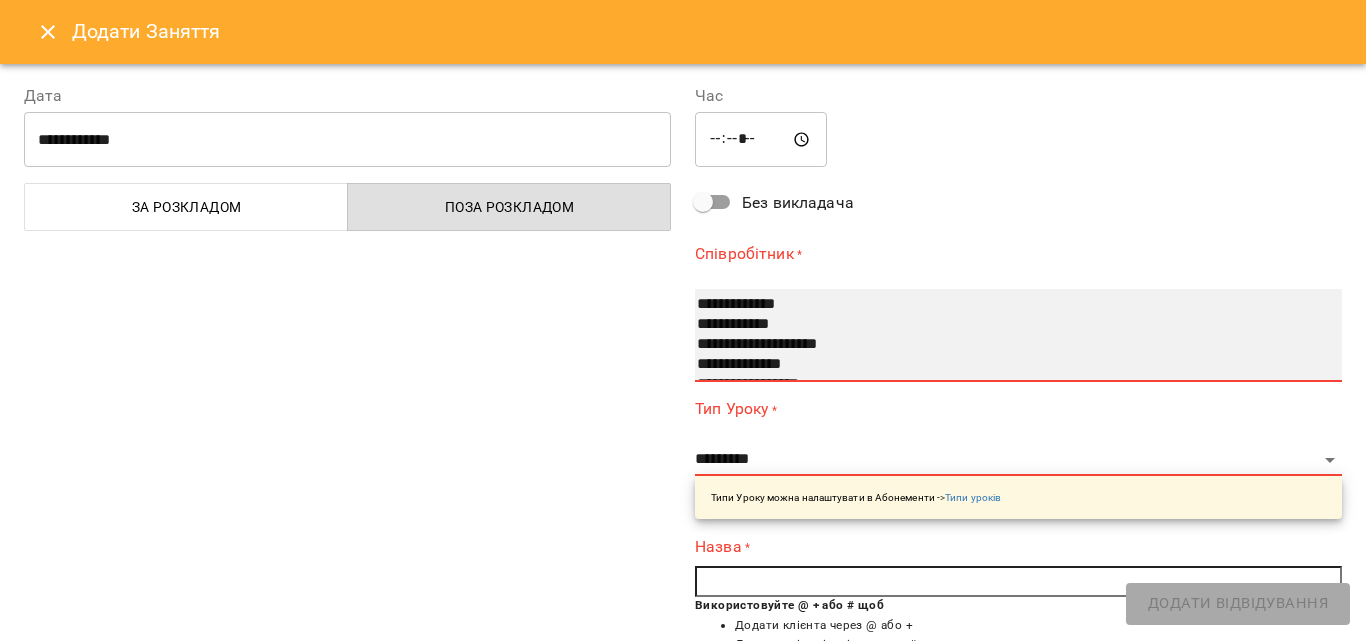 drag, startPoint x: 766, startPoint y: 306, endPoint x: 770, endPoint y: 343, distance: 37.215588 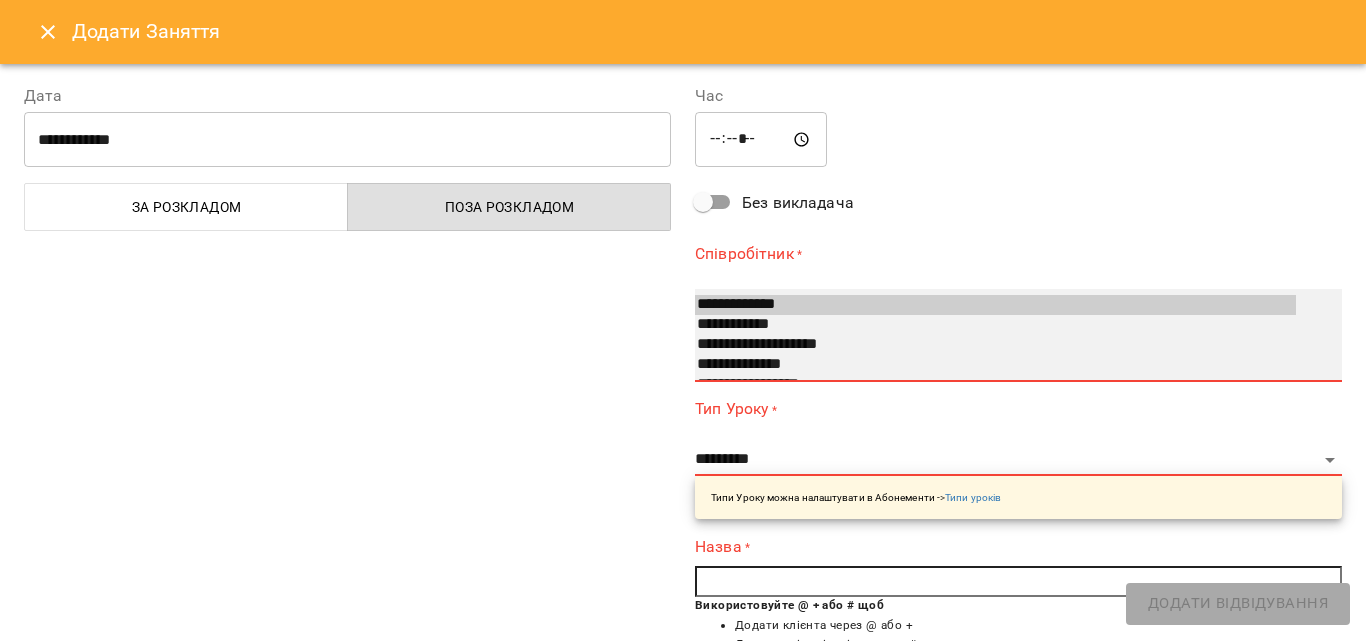 click on "**********" at bounding box center [995, 305] 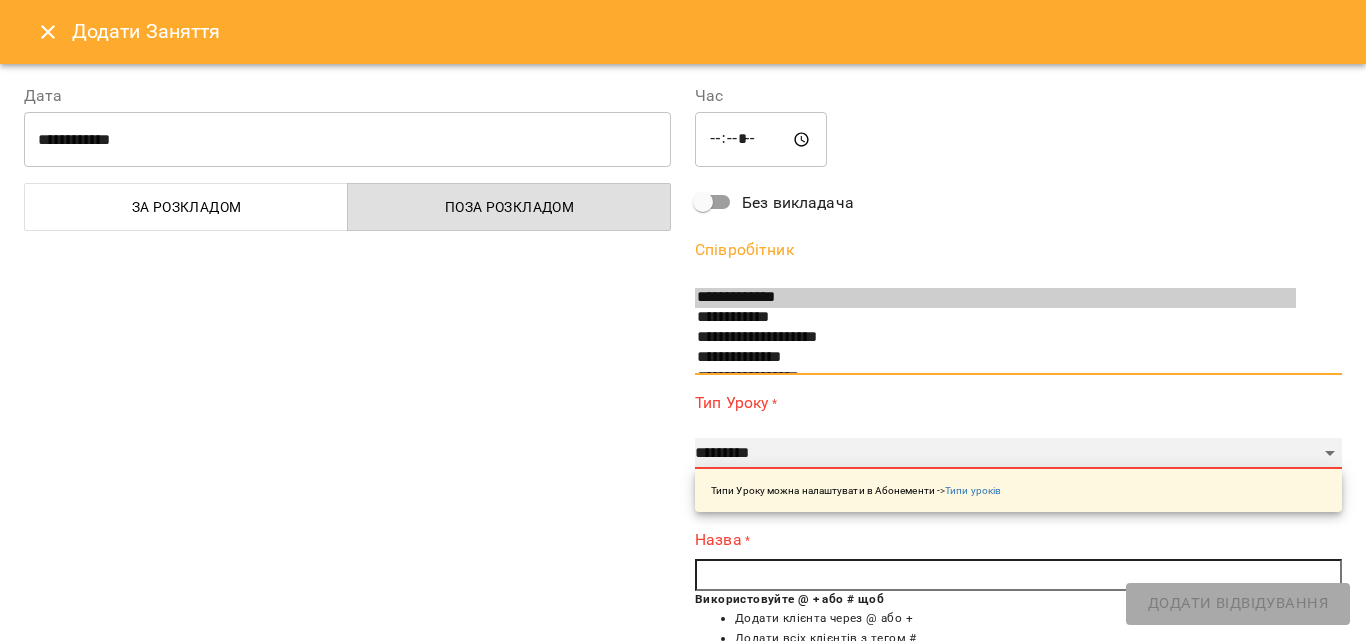 click on "**********" at bounding box center [1018, 454] 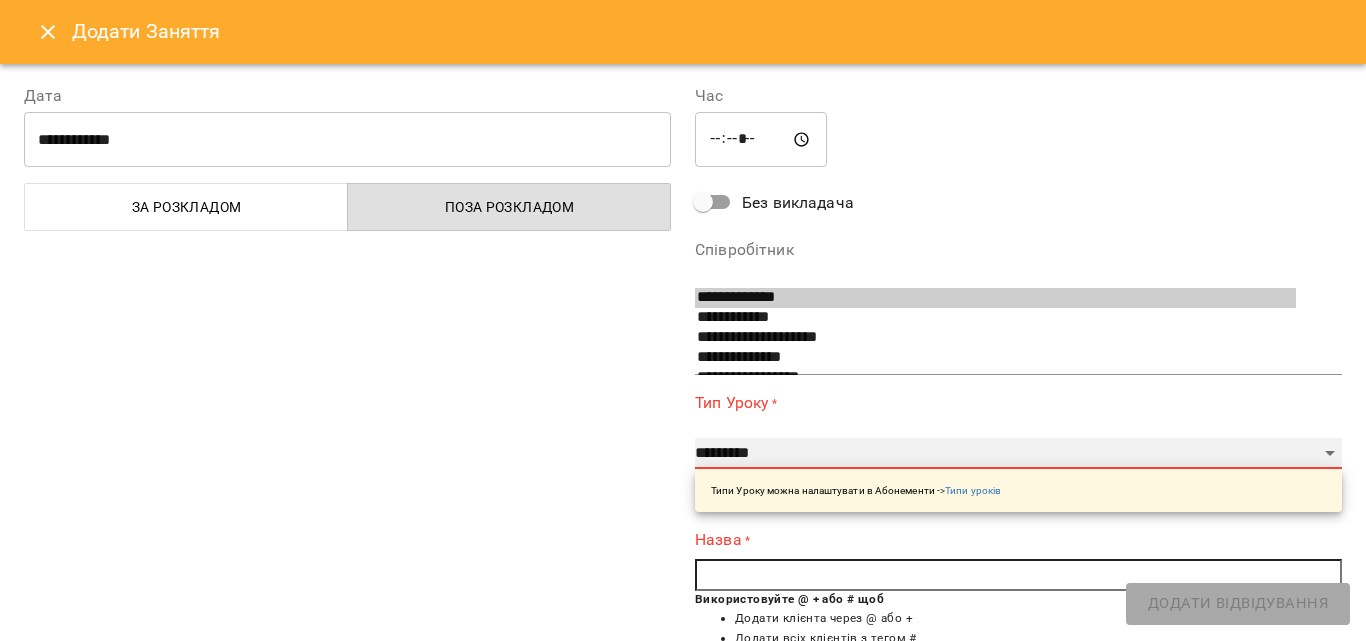 select on "**********" 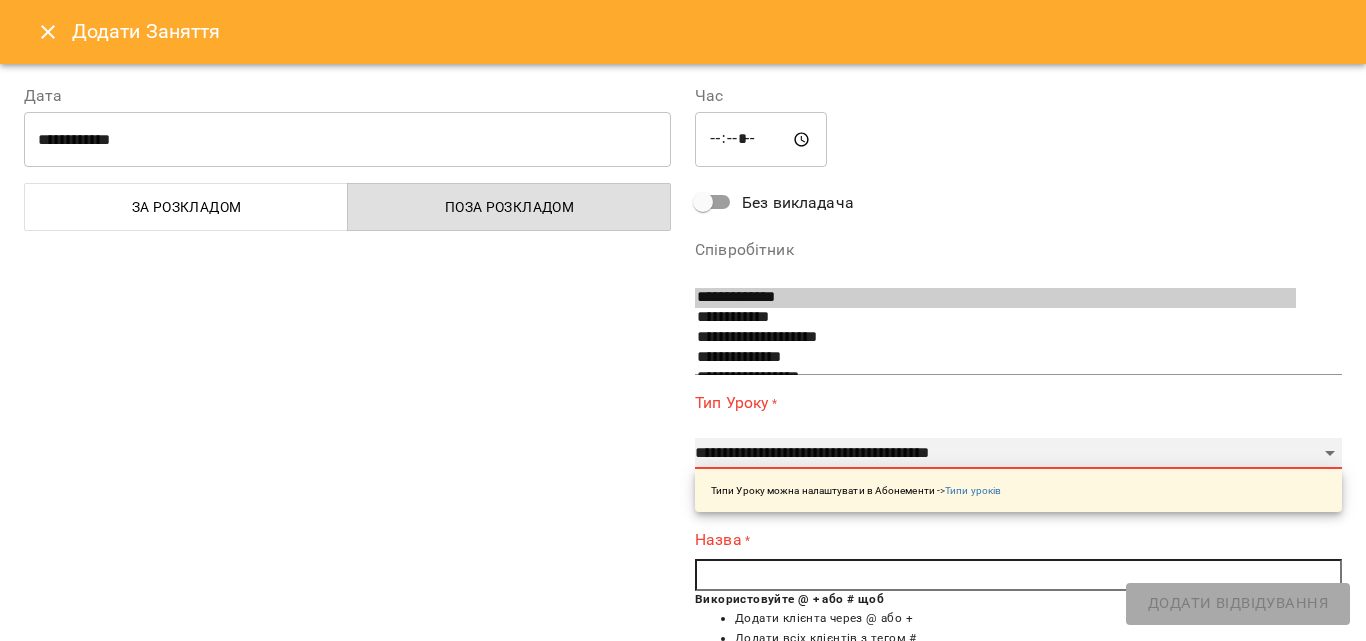 click on "**********" at bounding box center [1018, 454] 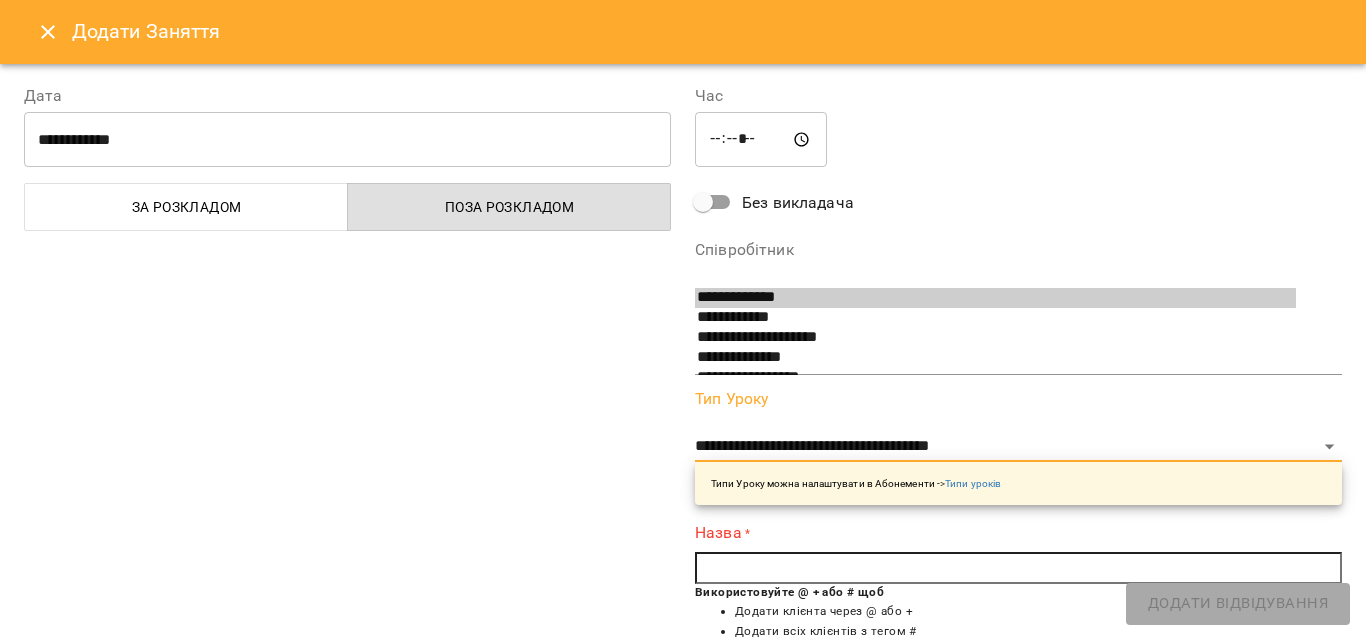 click at bounding box center [1018, 568] 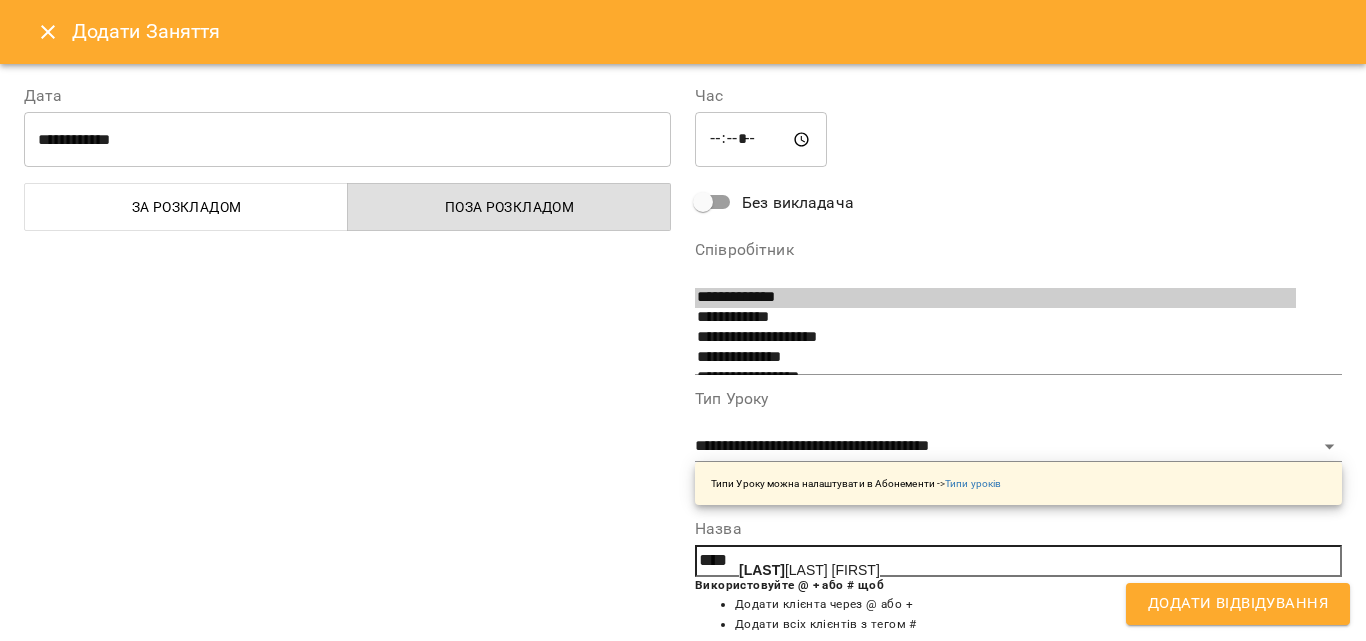 click on "Нєм" 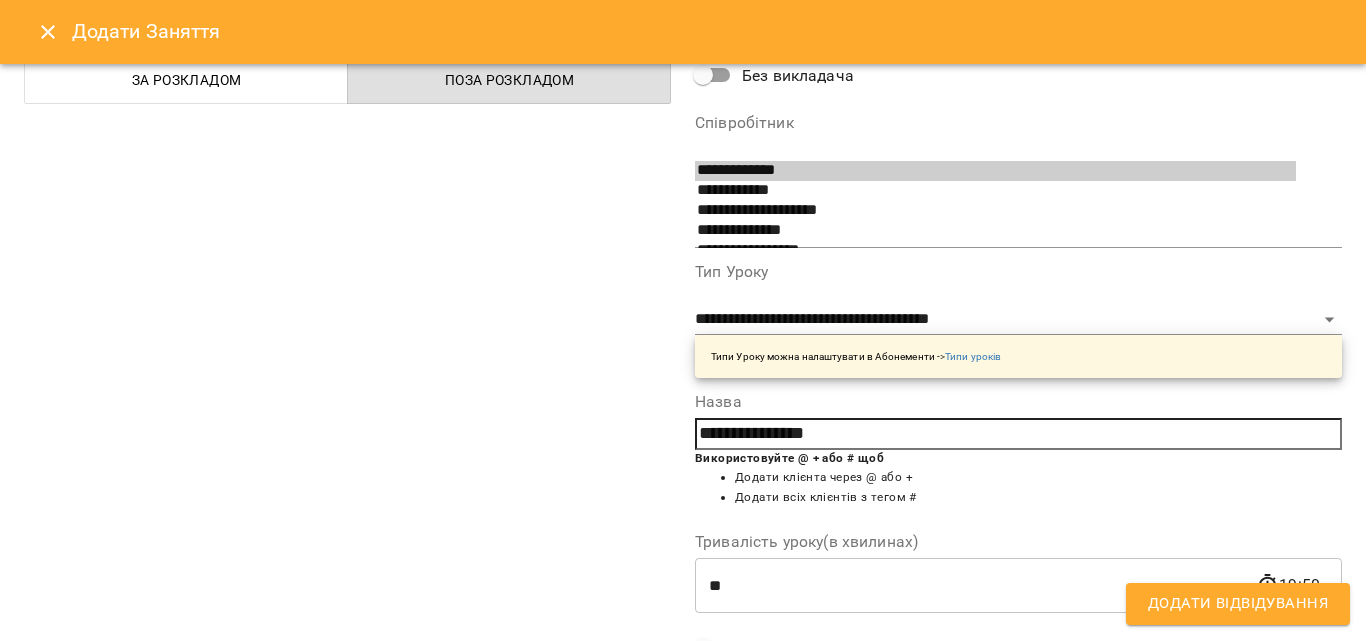 scroll, scrollTop: 356, scrollLeft: 0, axis: vertical 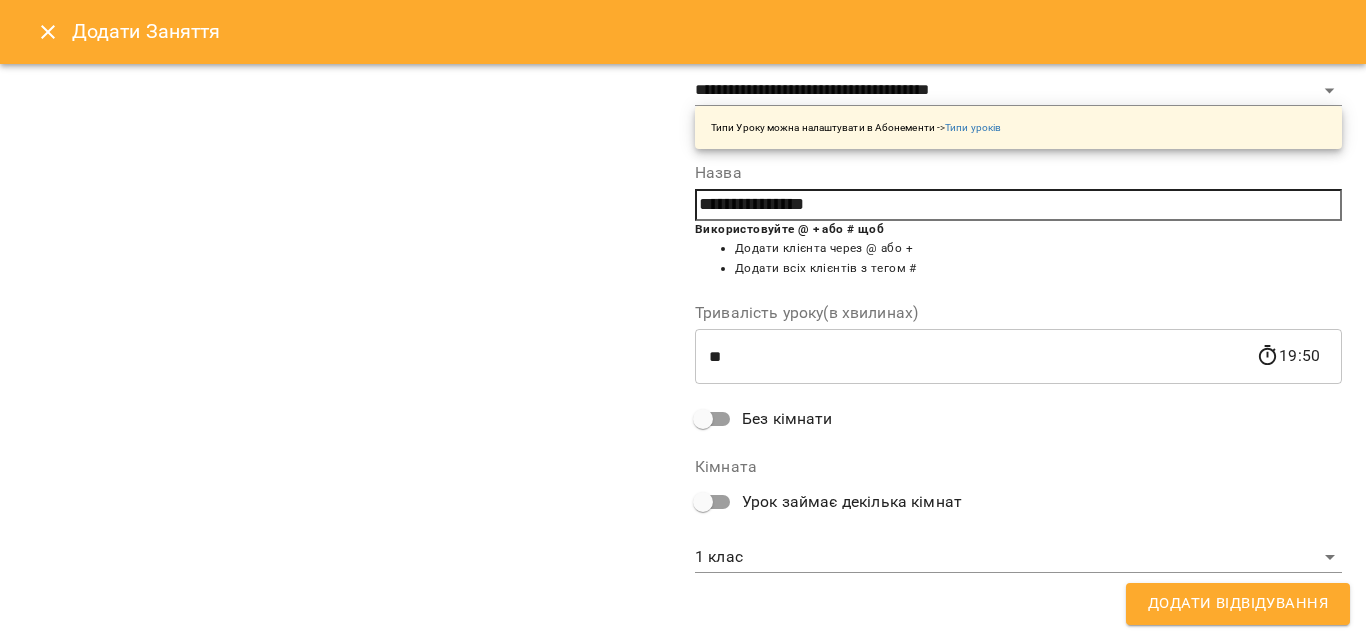 click on "For Business 1 UA Д   Дробна Уляна М   Марченкова Анастасія С   Савіцька Зоряна С   Слободян Андрій А   Антонюк Софія М   Мельник Божена 08 09 10 11 12 13 14 15 16 17 18 19 00:00 -   10:00 😴😴😴 14:00 Дробна Уляна Гайдайчук Софія Вокал індивідуальне заняття (50 хвилин) 15:00 Дробна Уляна Овчарук Кароліна Вокал індивідуальне заняття (50 хвилин) 16:00 Дробна Уляна Мурадян Каріна Вокал індивідуальне заняття (50 хвилин) 20:00 -   23:59 😴😴😴 00:00 -   23:59 😴😴😴 00:00 -   23:59 😴😴😴 00:00 -   10:00 😴😴😴 14:00 Слободян Андрій Студницька Софія Гітара індивідуальне заняття (50 хвилин) 17:00 -" at bounding box center [683, 845] 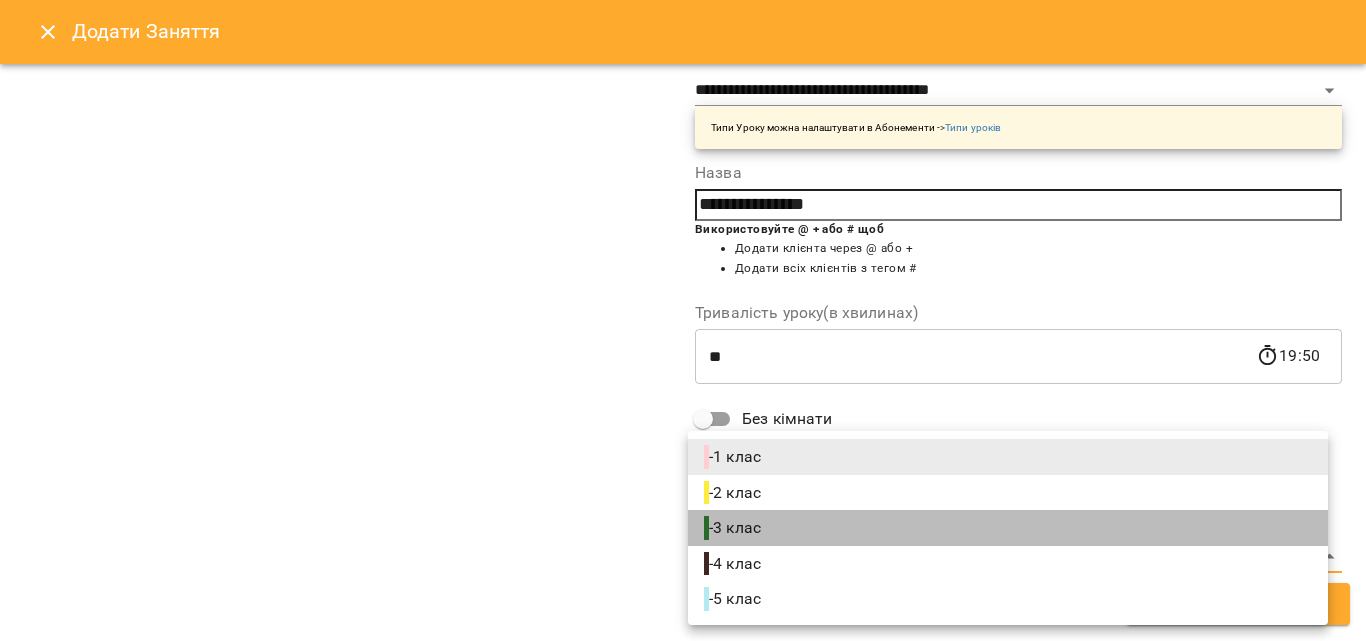 click on "-  3 клас" at bounding box center [734, 528] 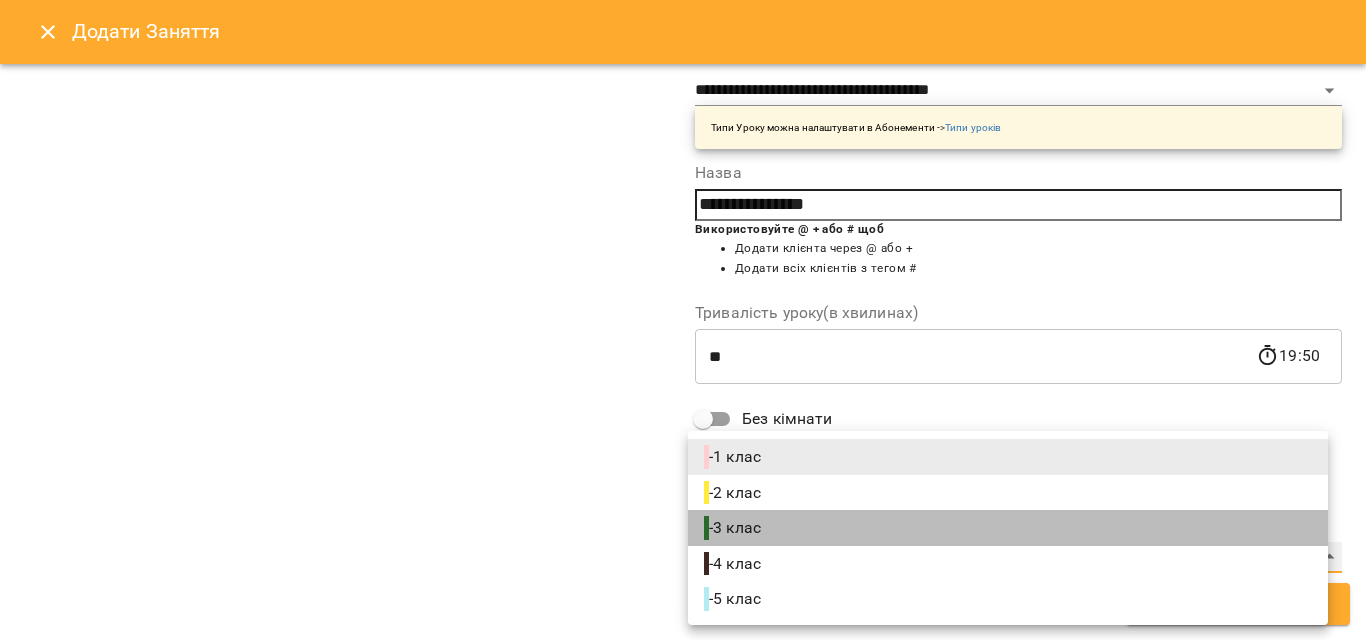 type on "**********" 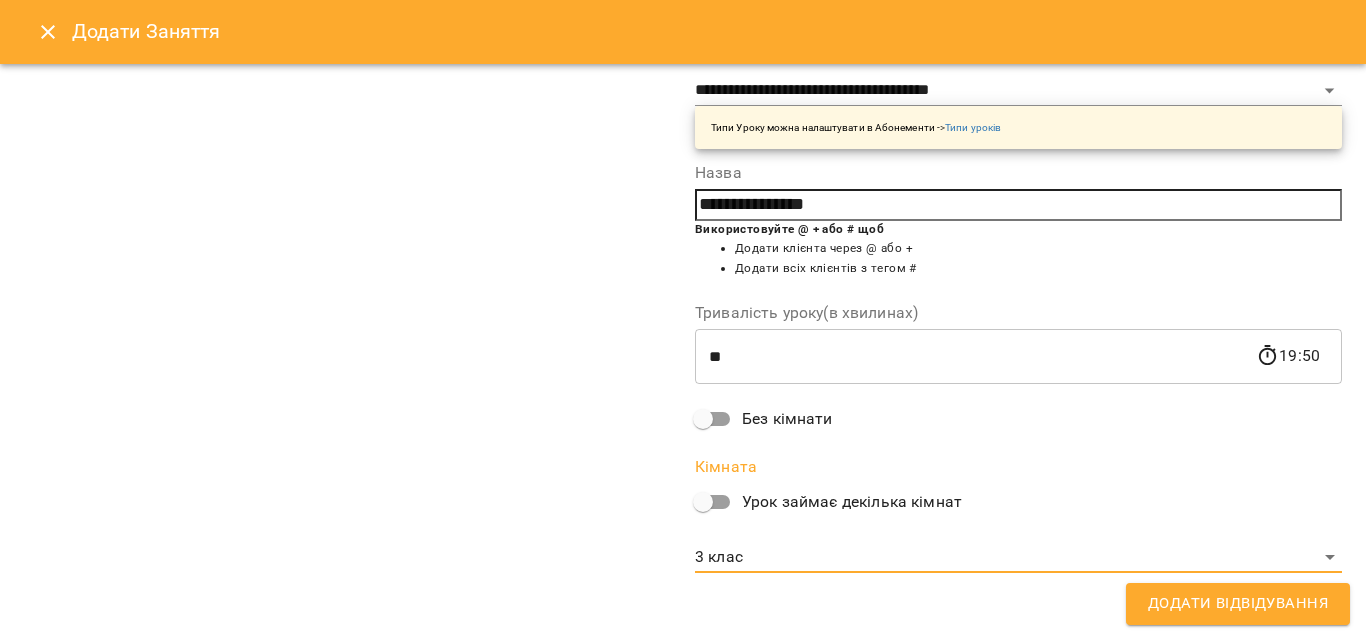 click on "Додати Відвідування" at bounding box center (1238, 604) 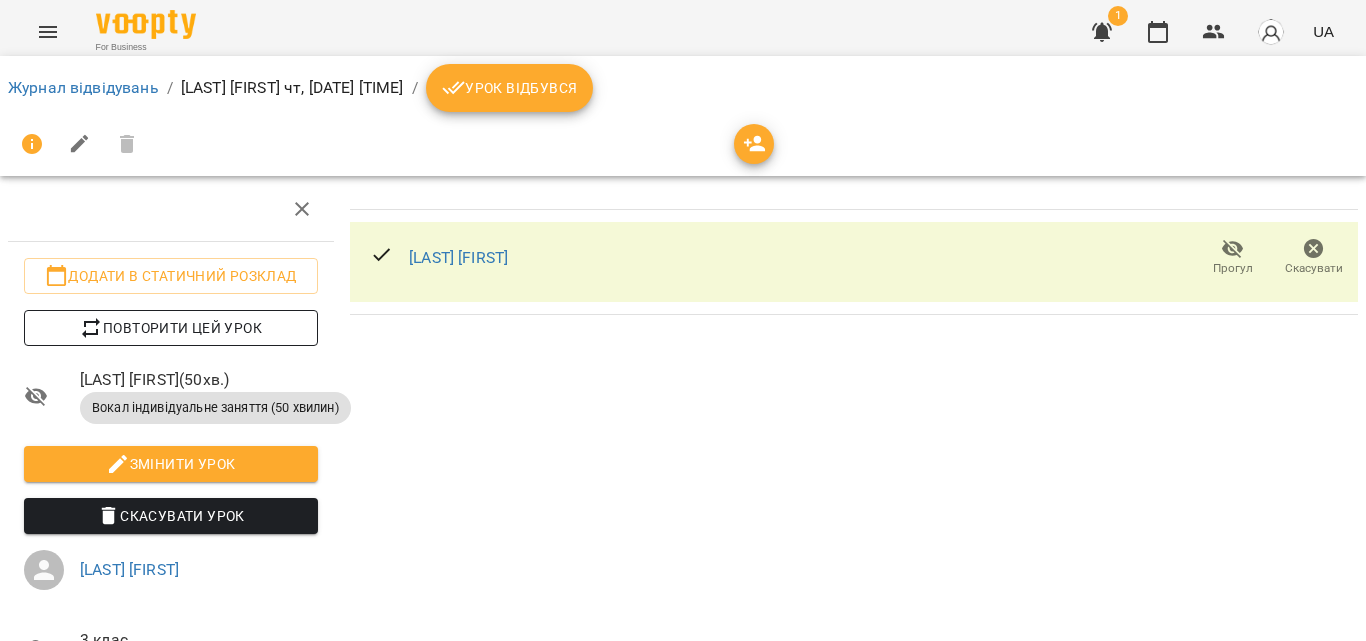 click on "Повторити цей урок" at bounding box center [171, 328] 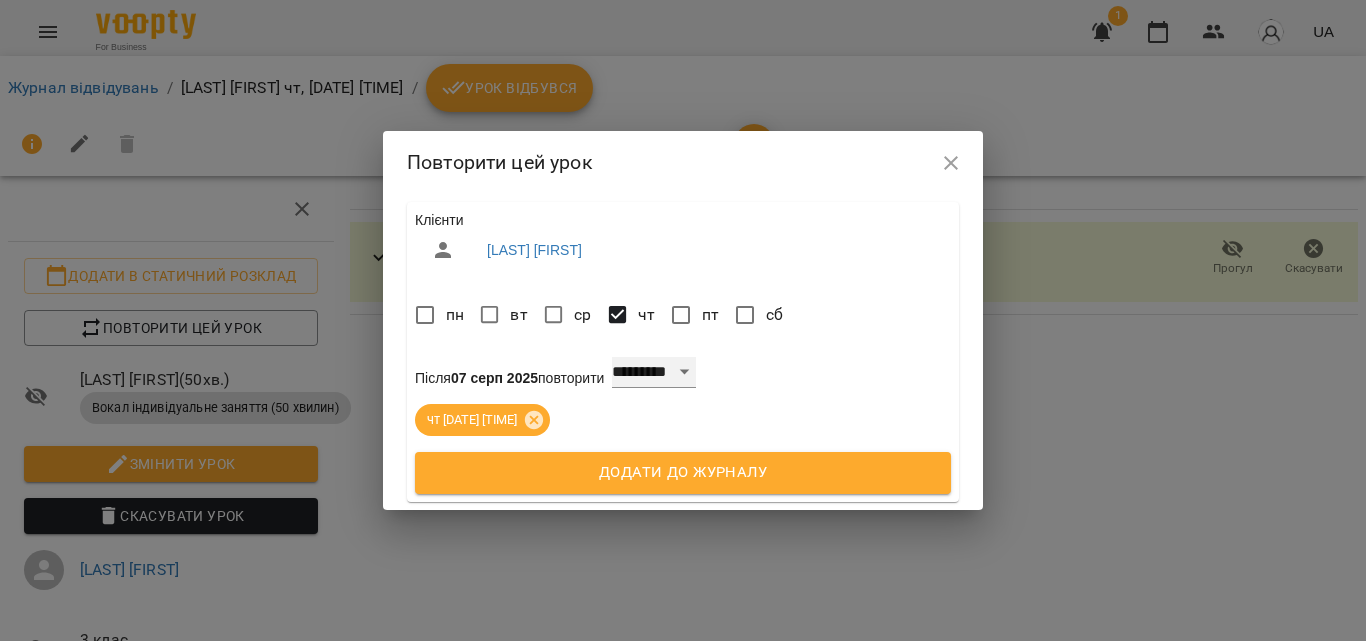 drag, startPoint x: 699, startPoint y: 374, endPoint x: 714, endPoint y: 358, distance: 21.931713 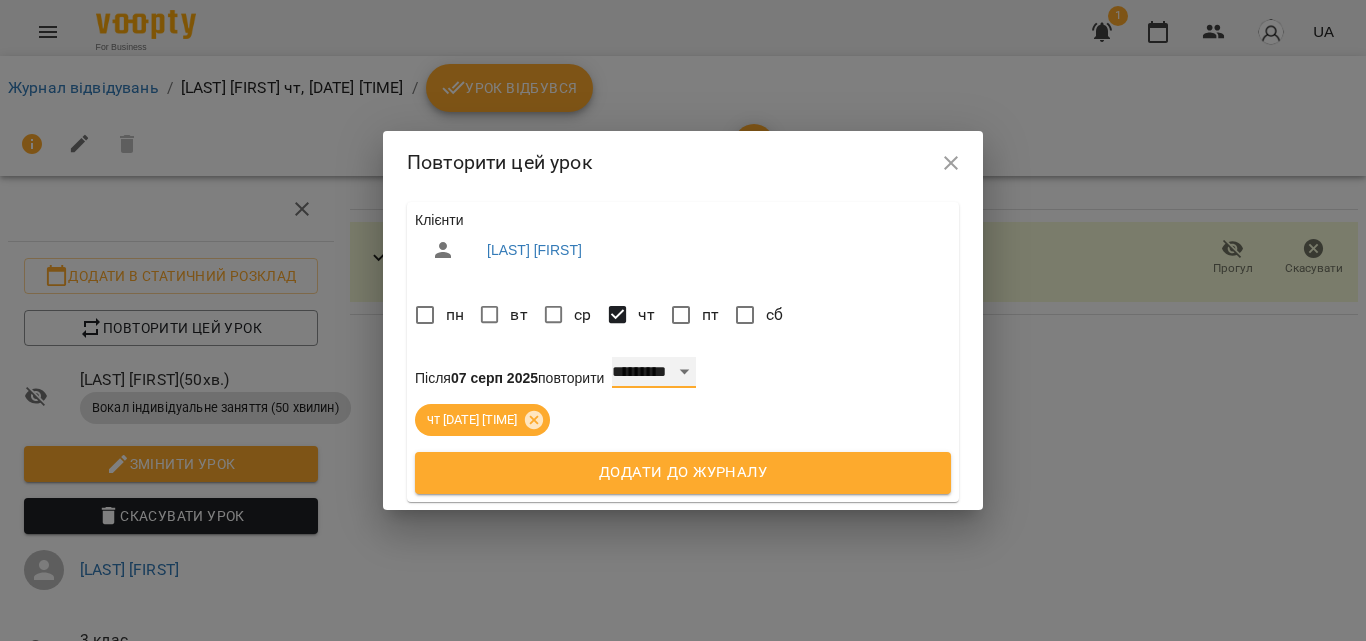 select on "*" 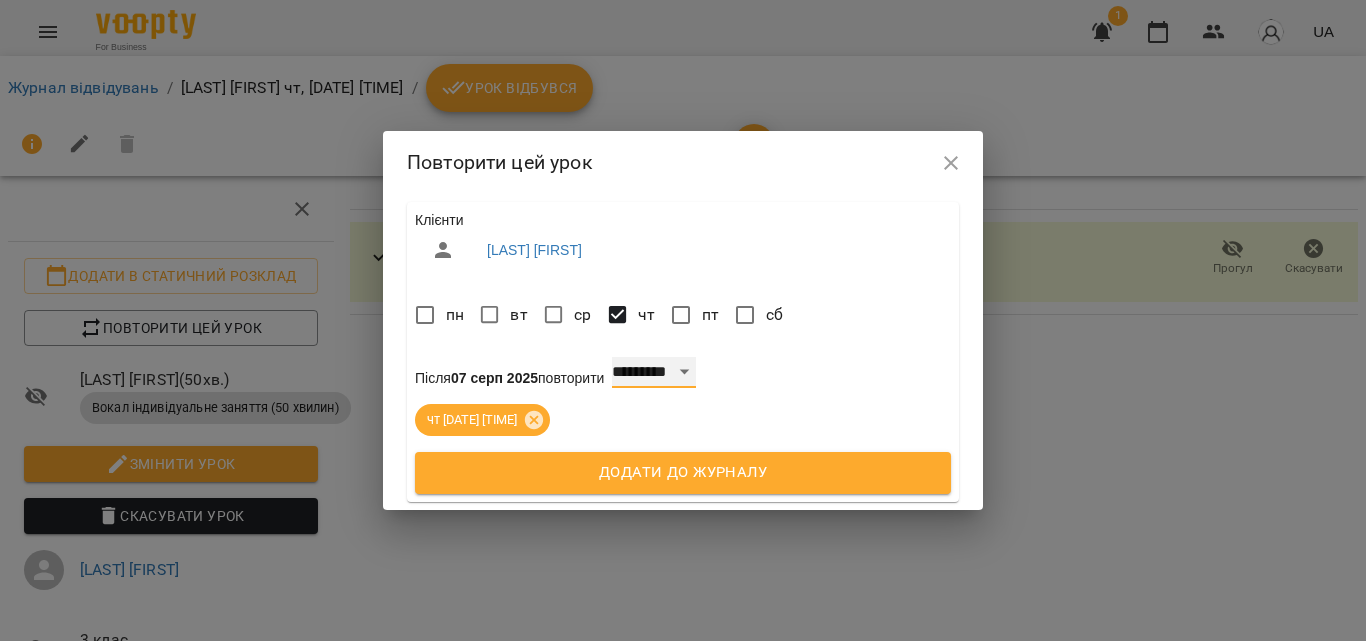 click on "**********" at bounding box center [654, 373] 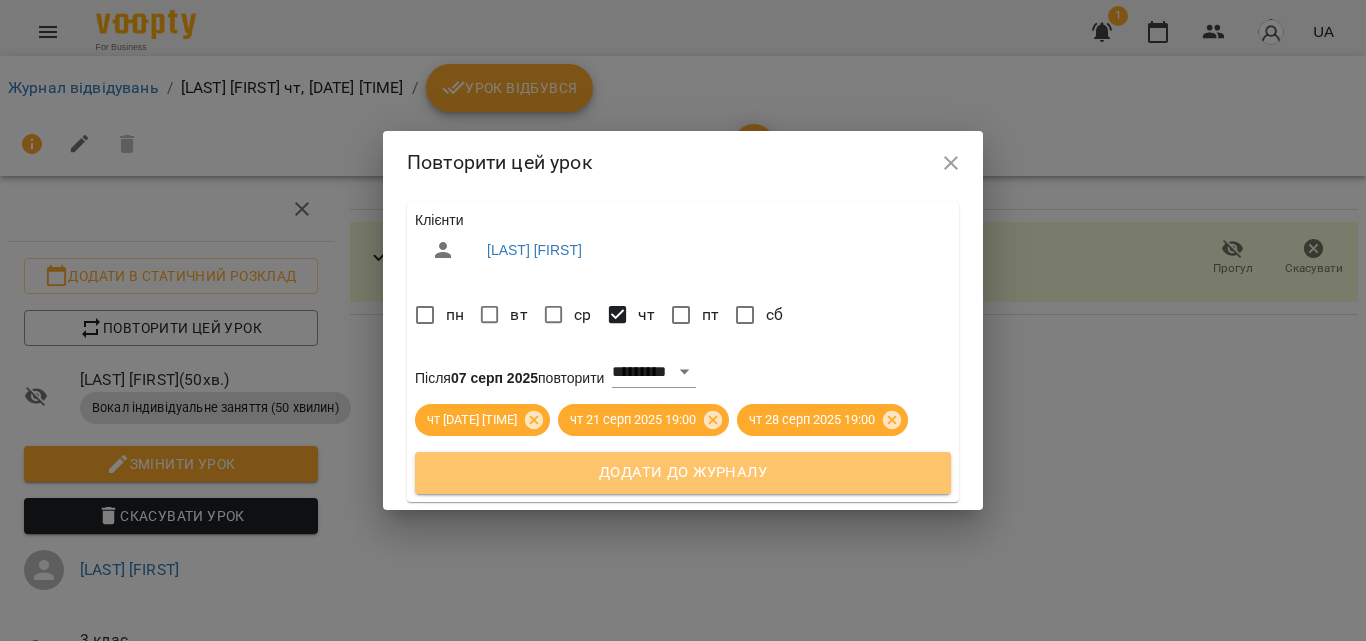 click on "Додати до журналу" at bounding box center (683, 473) 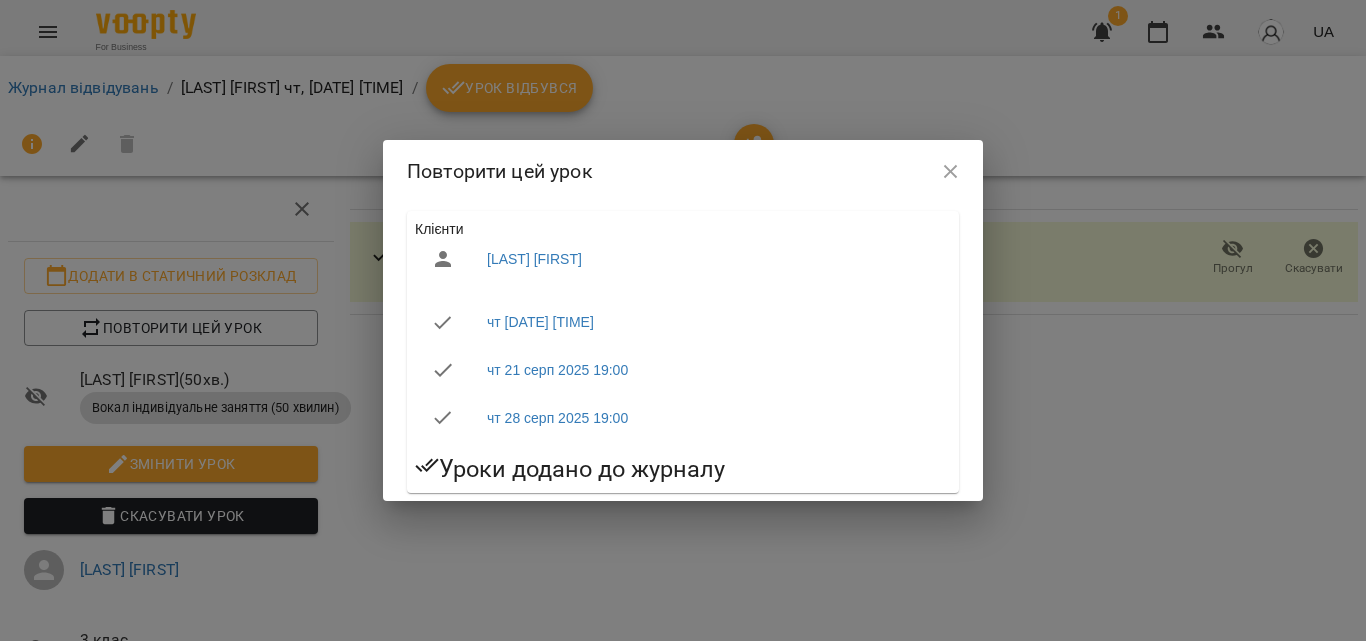 click 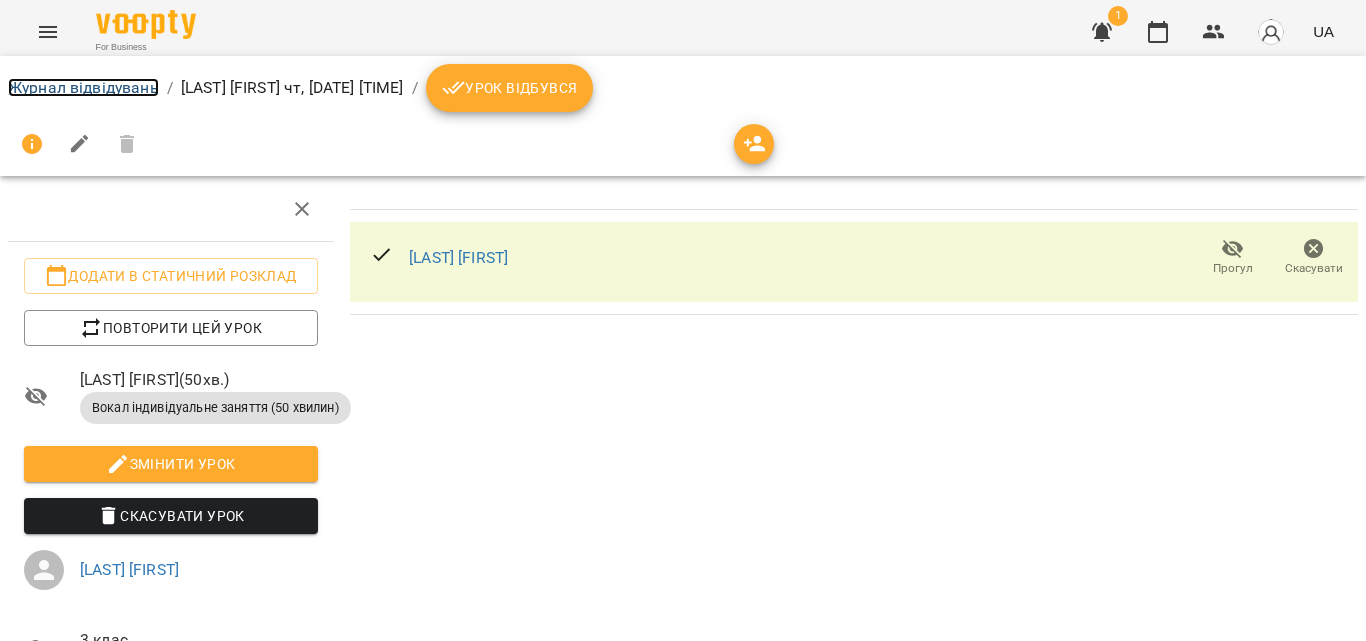 click on "Журнал відвідувань" at bounding box center [83, 87] 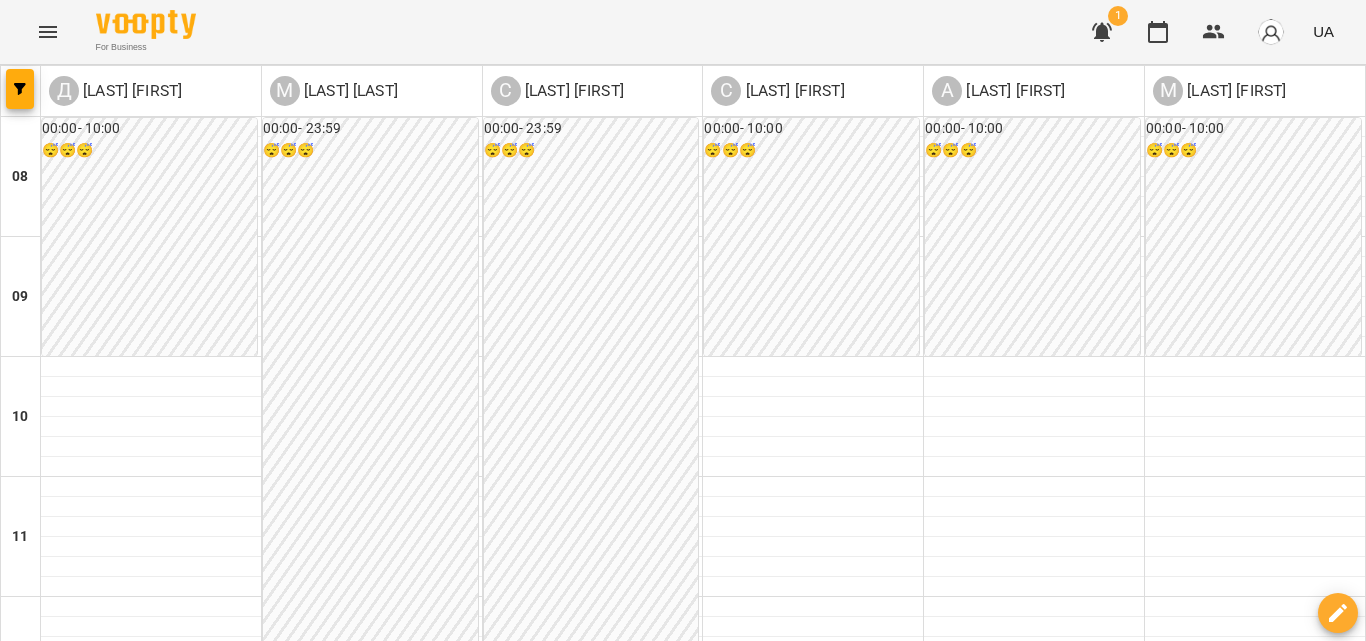 scroll, scrollTop: 849, scrollLeft: 0, axis: vertical 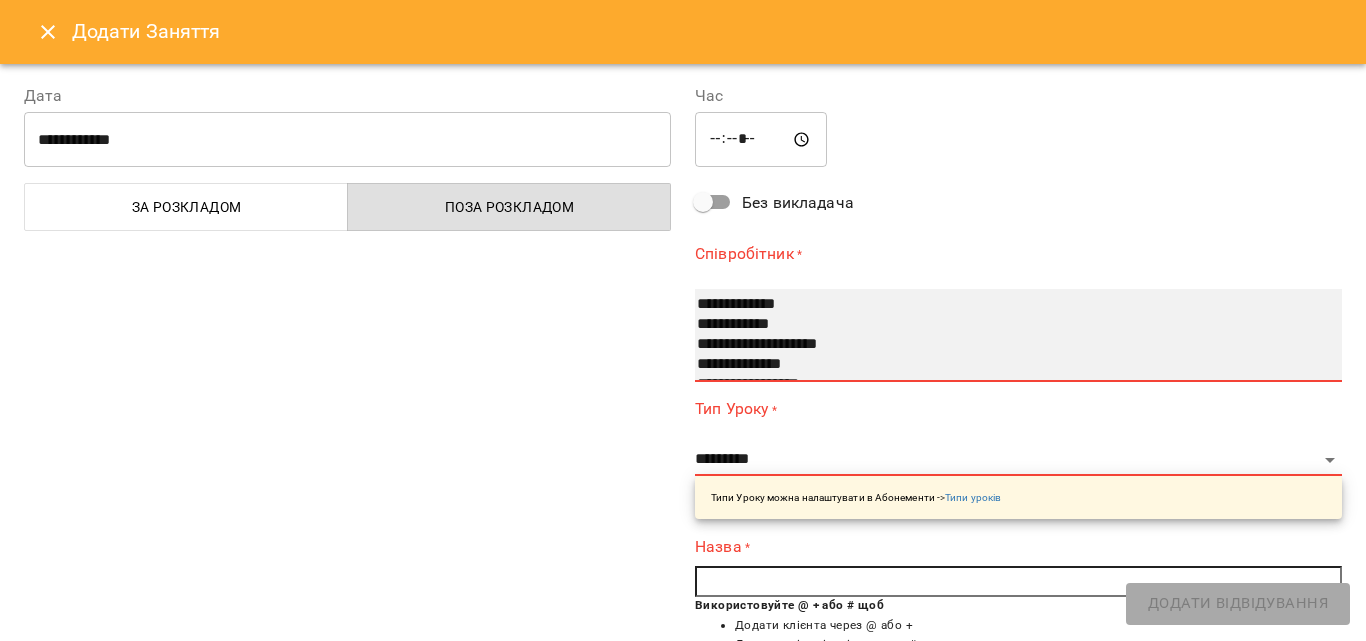 select on "**********" 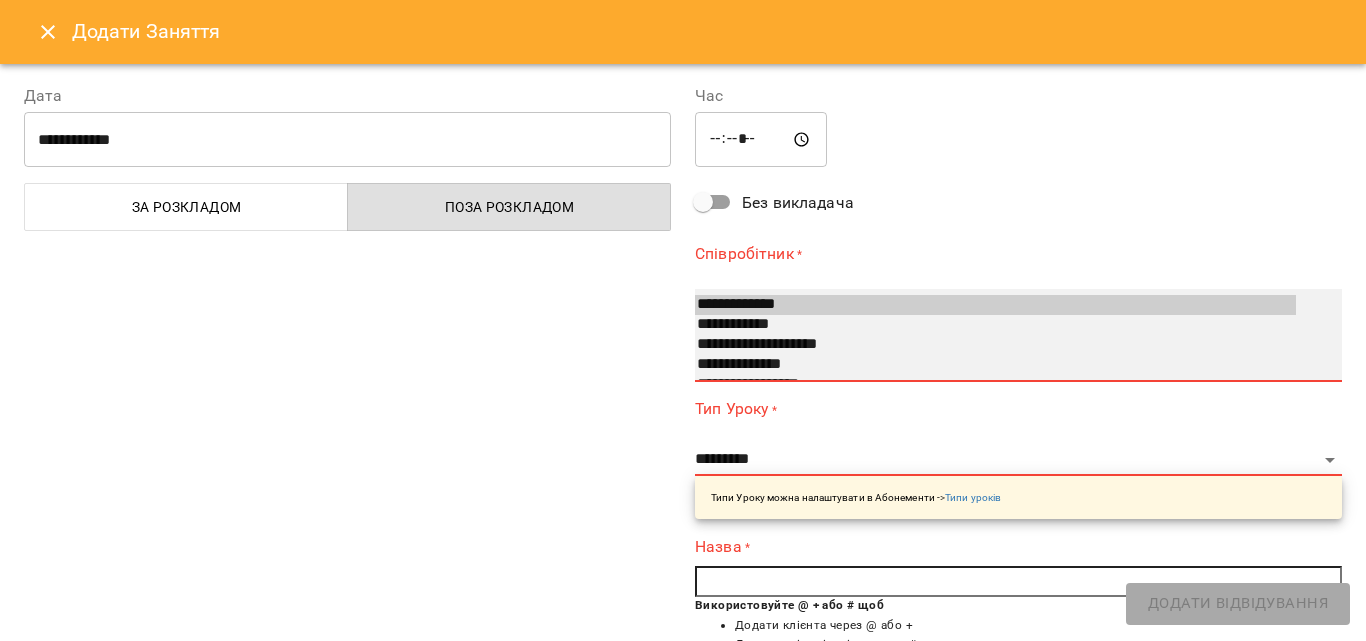 click on "**********" at bounding box center (995, 365) 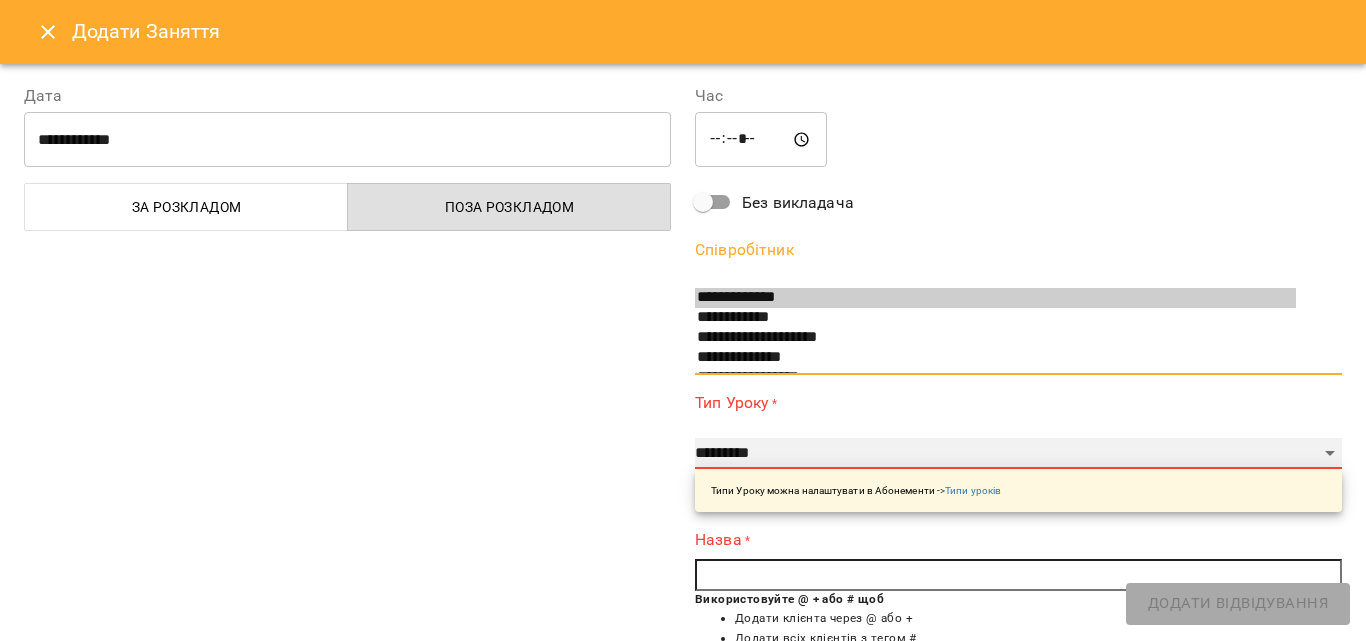 click on "**********" at bounding box center (1018, 454) 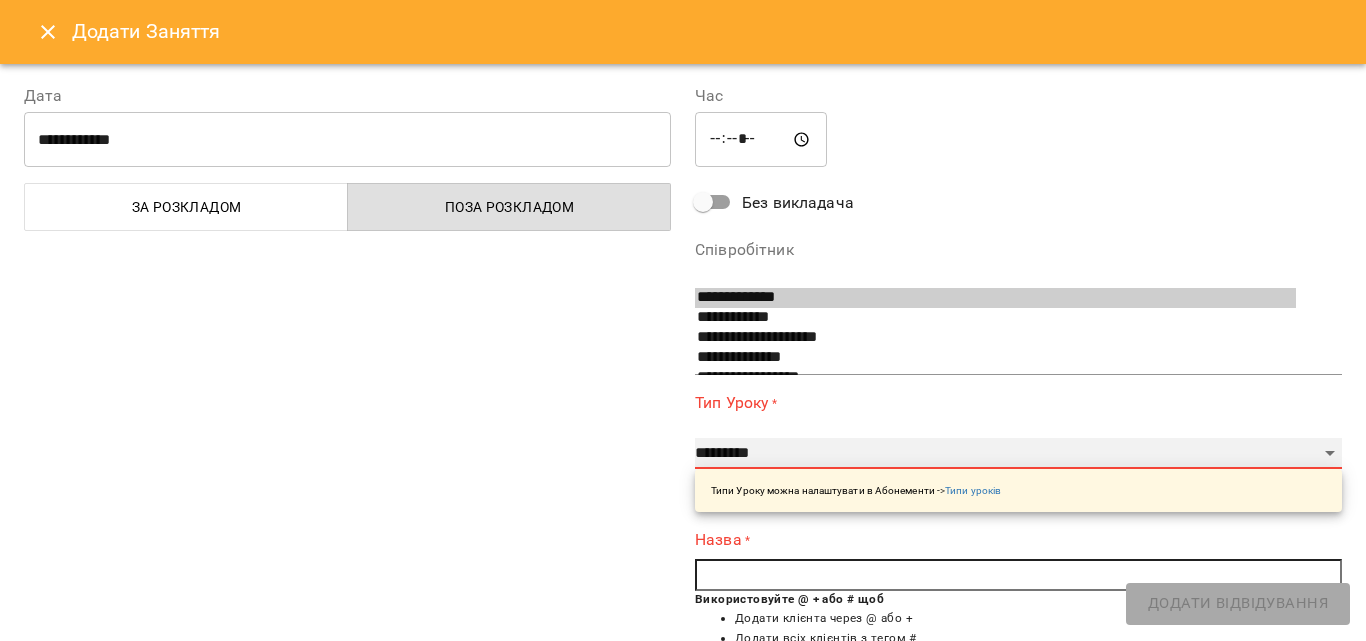 select on "**********" 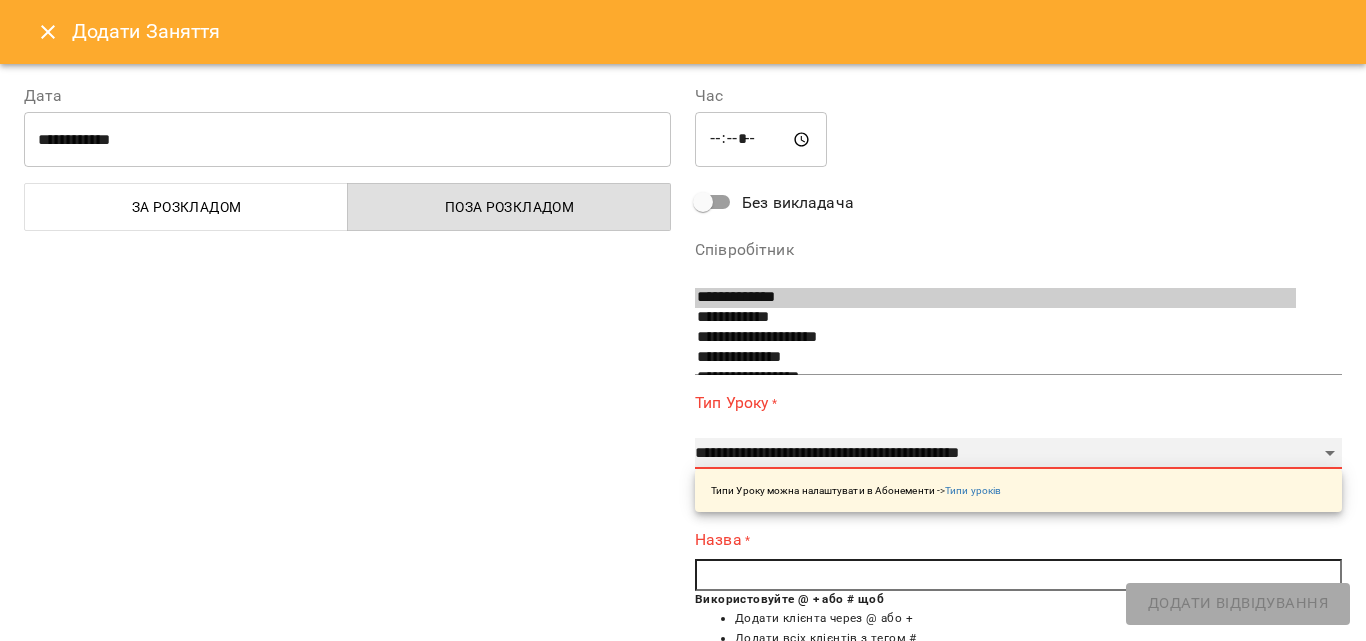 click on "**********" at bounding box center (1018, 454) 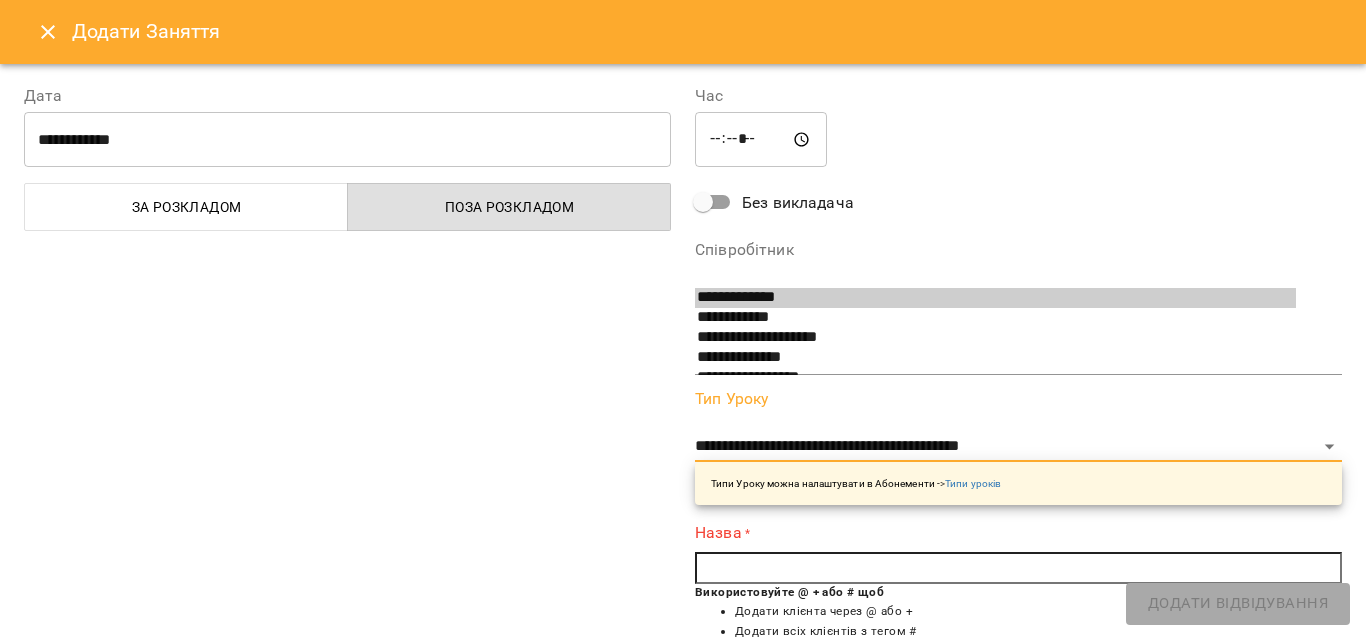 click at bounding box center (1018, 568) 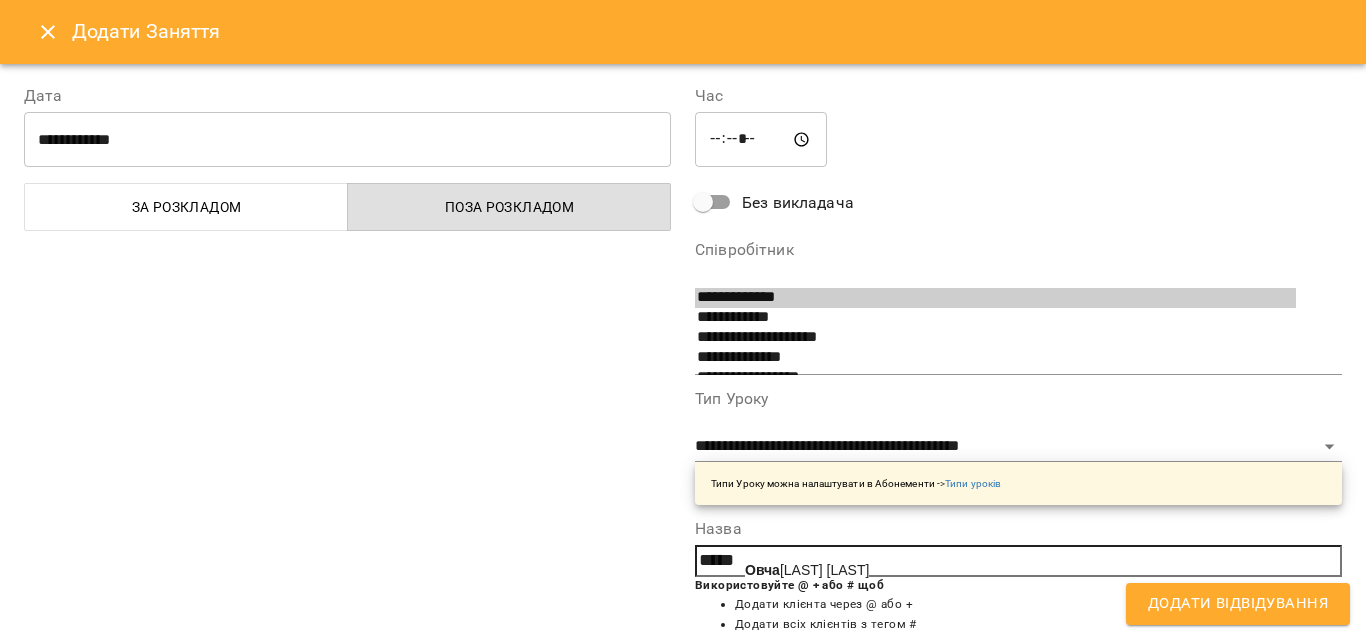 click on "Овча рук Кароліна" at bounding box center (807, 570) 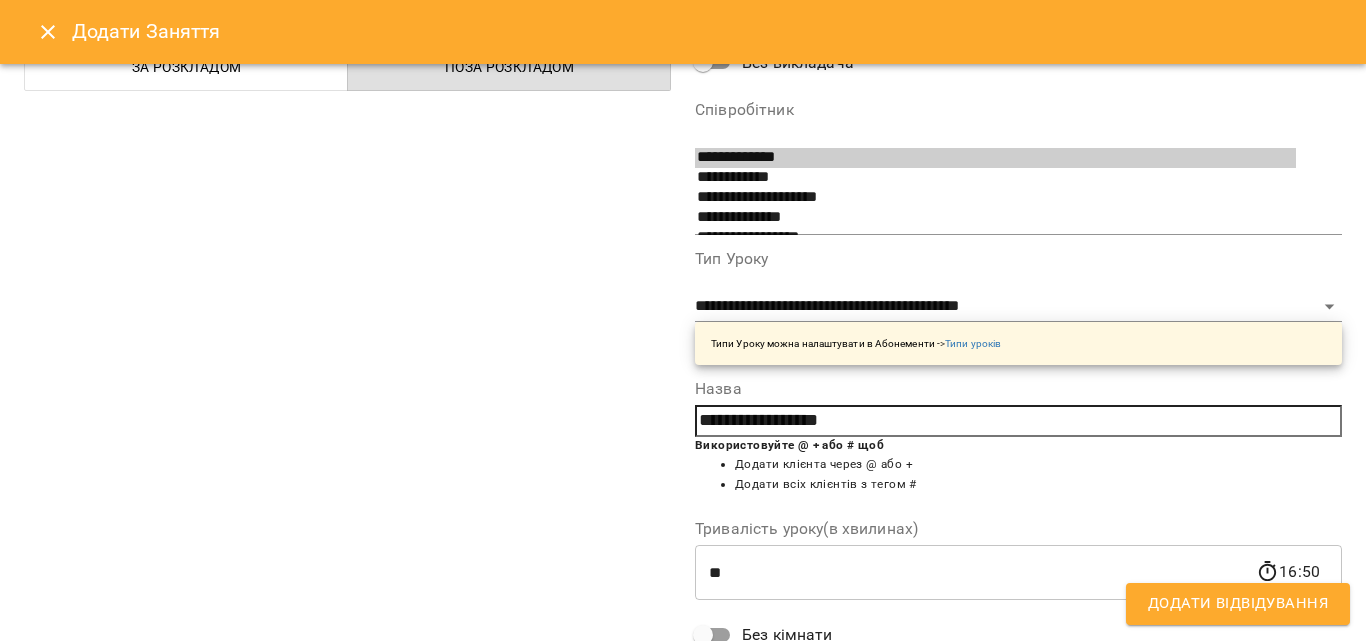 scroll, scrollTop: 356, scrollLeft: 0, axis: vertical 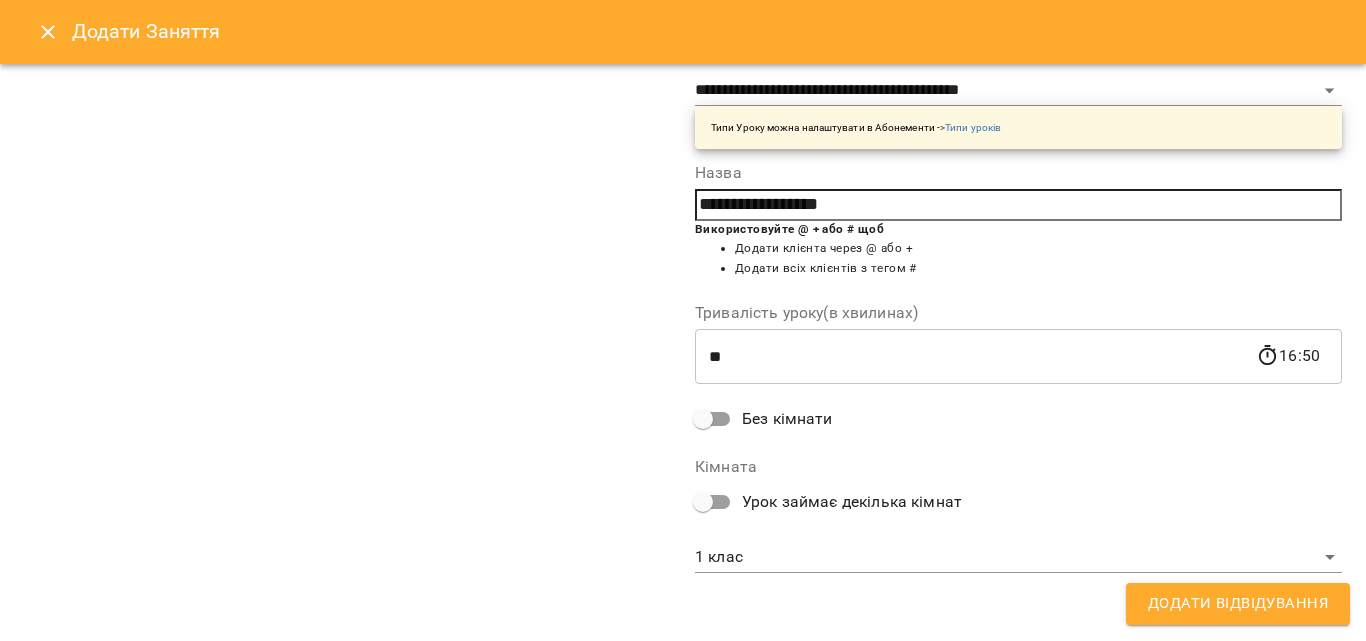 click on "For Business 1 UA Д   Дробна Уляна М   Марченкова Анастасія С   Савіцька Зоряна С   Слободян Андрій А   Антонюк Софія М   Мельник Божена 08 09 10 11 12 13 14 15 16 17 18 19 00:00 -   10:00 😴😴😴 14:00 Дробна Уляна Гайдайчук Софія Вокал індивідуальне заняття (50 хвилин) 15:00 Дробна Уляна Овчарук Кароліна Вокал індивідуальне заняття (50 хвилин) 16:00 Дробна Уляна Мурадян Каріна Вокал індивідуальне заняття (50 хвилин) 20:00 -   23:59 😴😴😴 00:00 -   23:59 😴😴😴 00:00 -   23:59 😴😴😴 00:00 -   10:00 😴😴😴 14:00 Слободян Андрій Студницька Софія Гітара індивідуальне заняття (50 хвилин) 17:00 -" at bounding box center [683, 845] 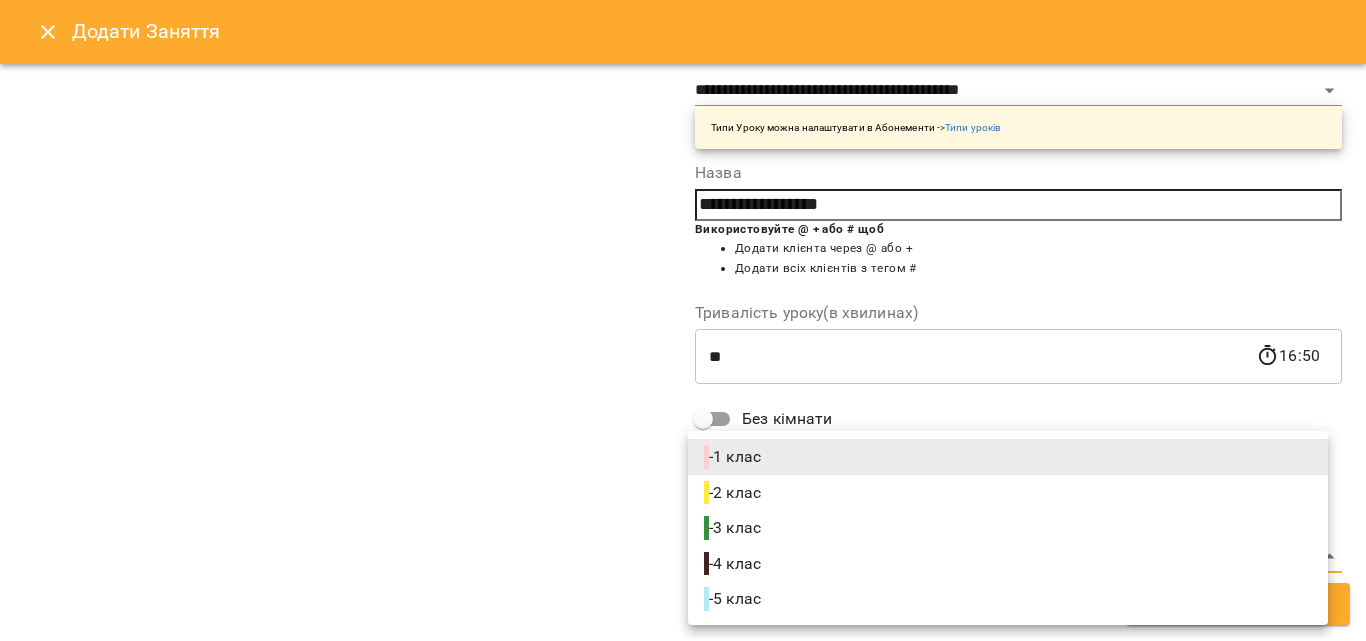 click on "-  1 клас" at bounding box center [1008, 457] 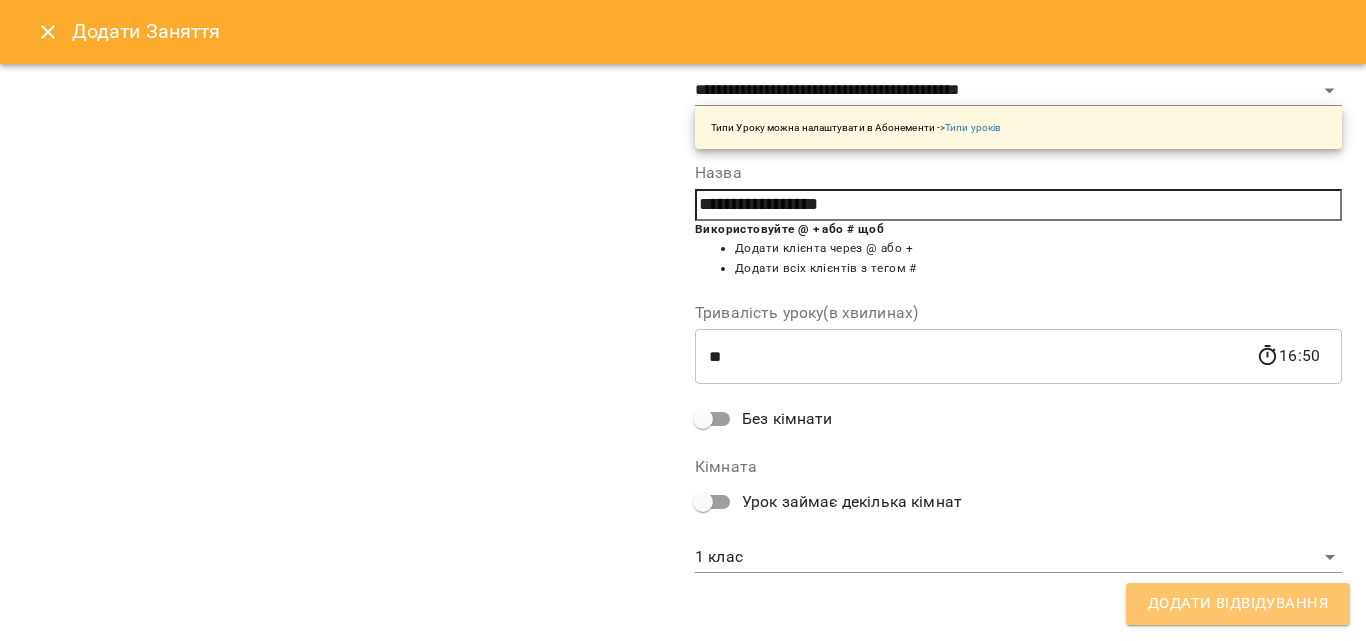 click on "Додати Відвідування" at bounding box center (1238, 604) 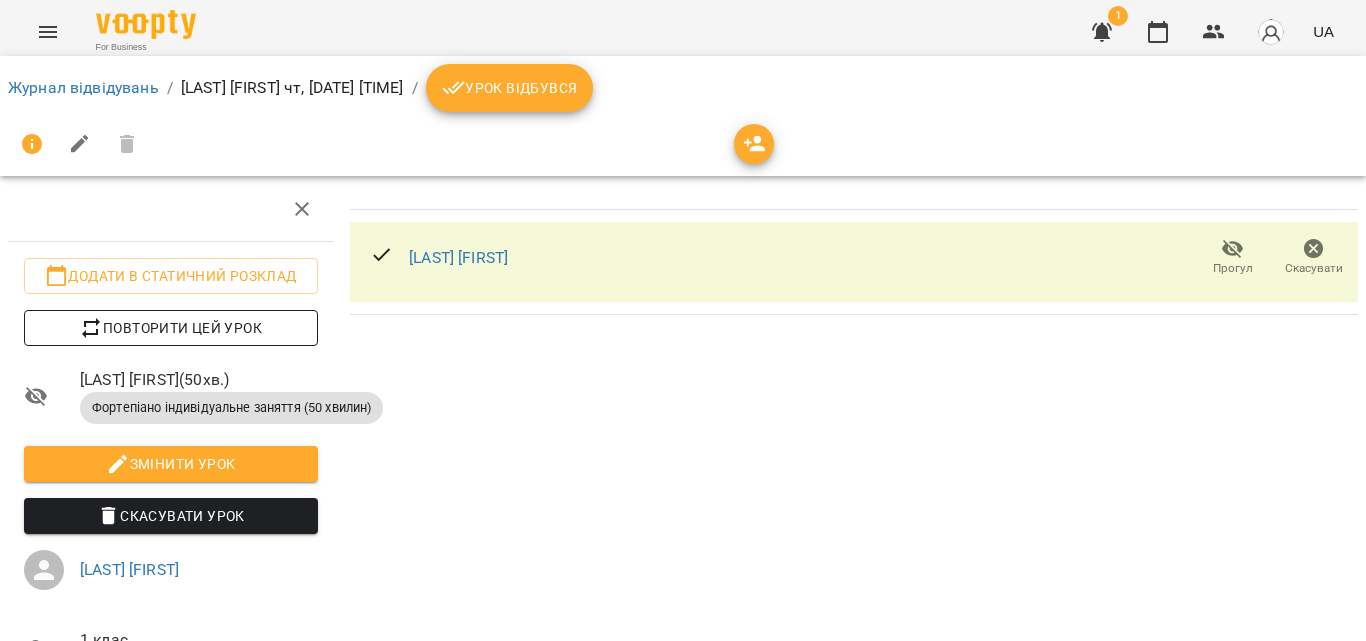 click on "Повторити цей урок" at bounding box center (171, 328) 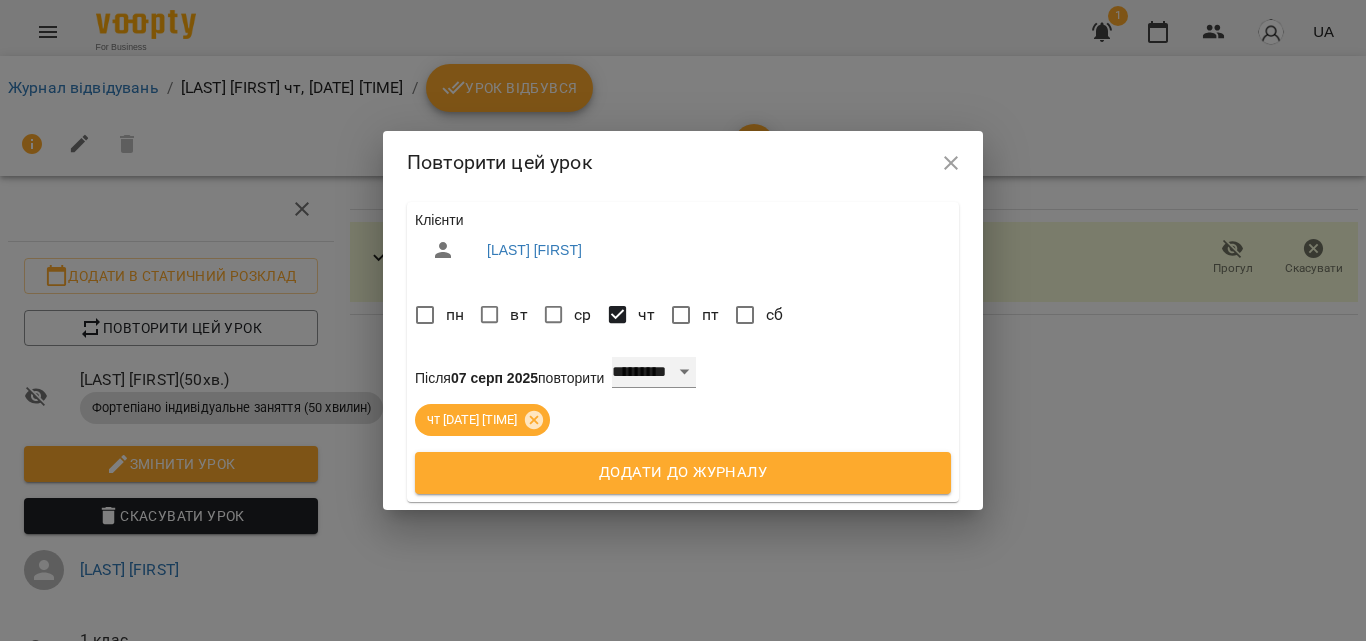 click on "**********" at bounding box center (654, 373) 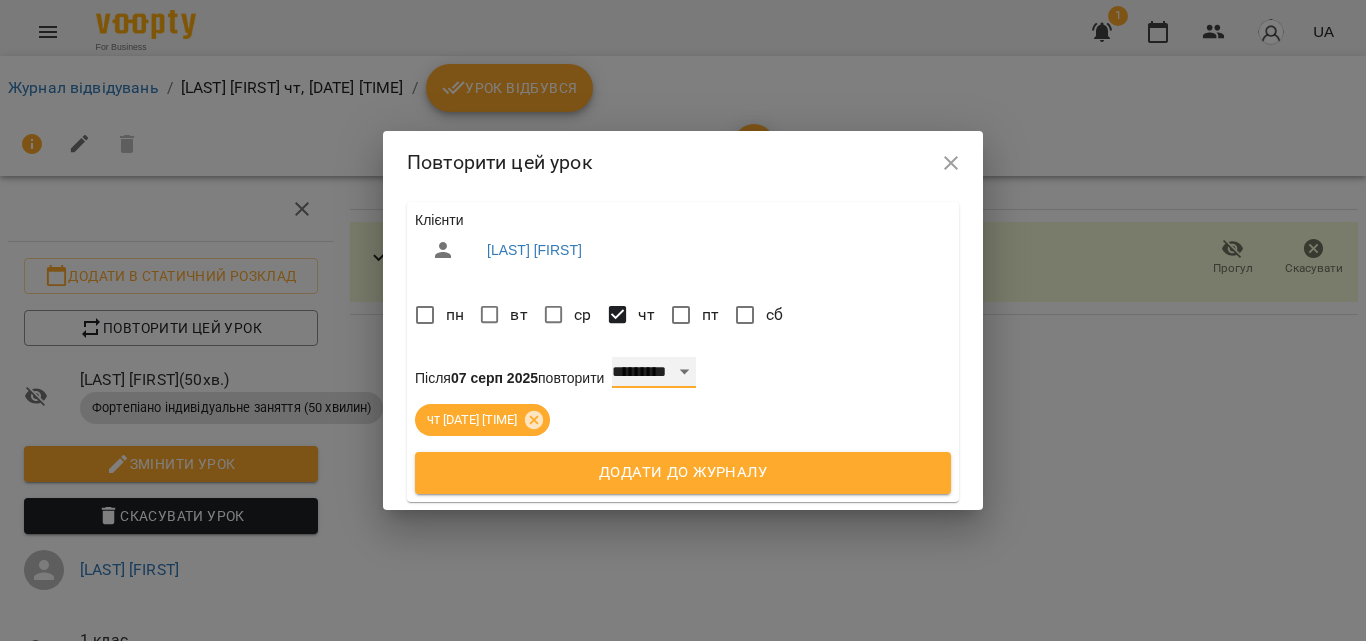 select on "*" 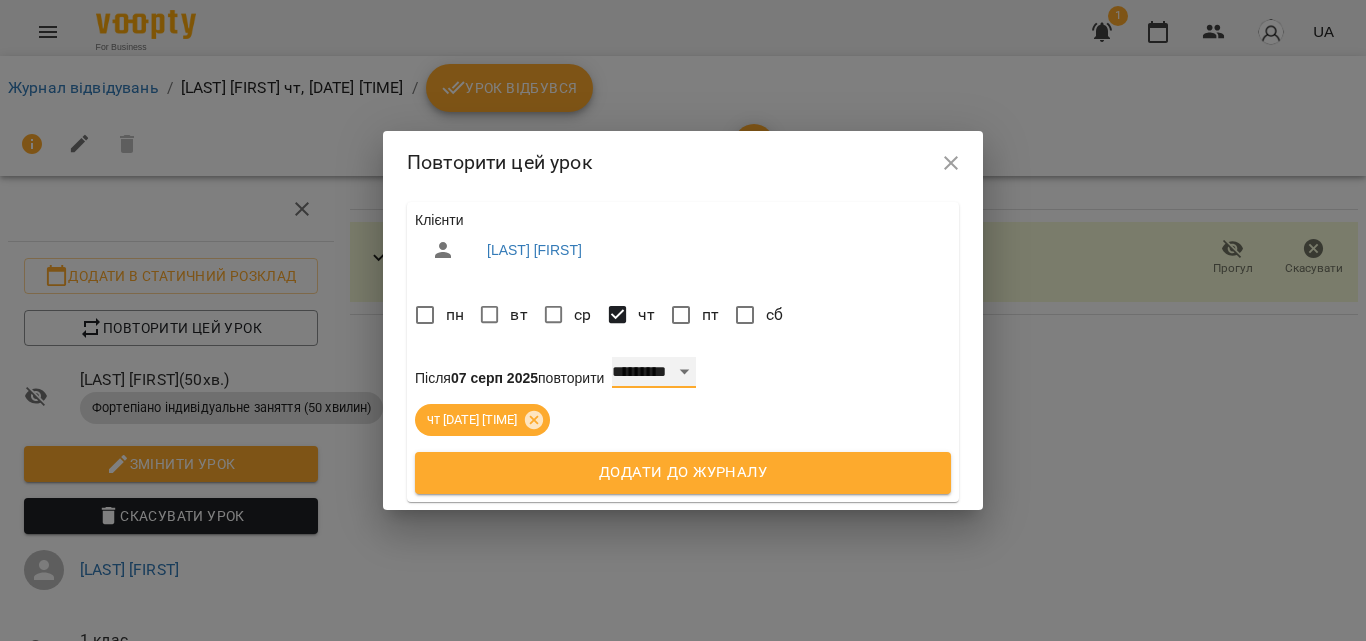 click on "**********" at bounding box center (654, 373) 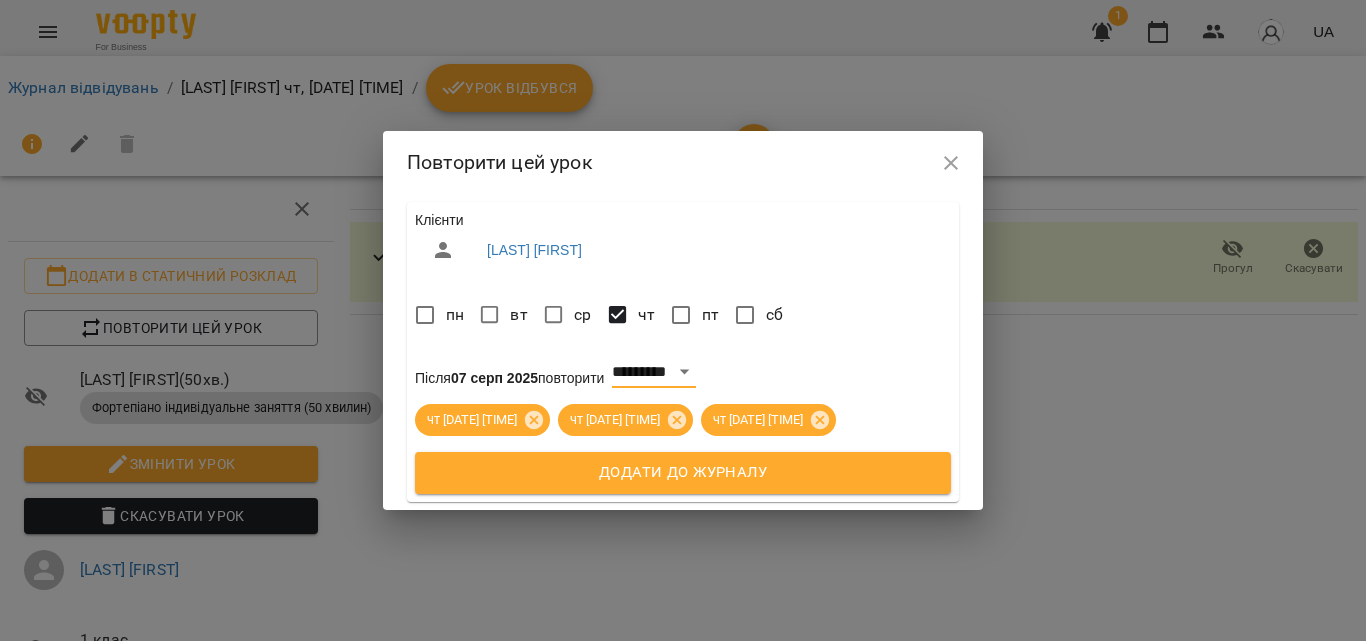 click on "Додати до журналу" at bounding box center (683, 473) 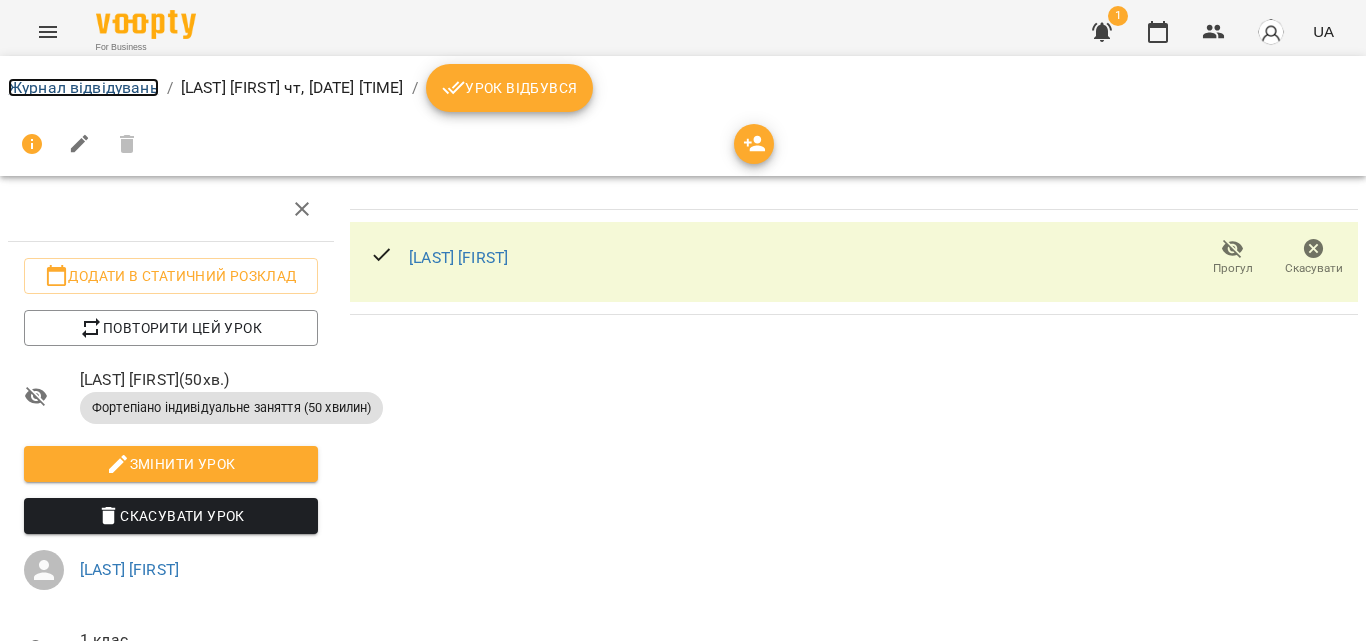 click on "Журнал відвідувань" at bounding box center [83, 87] 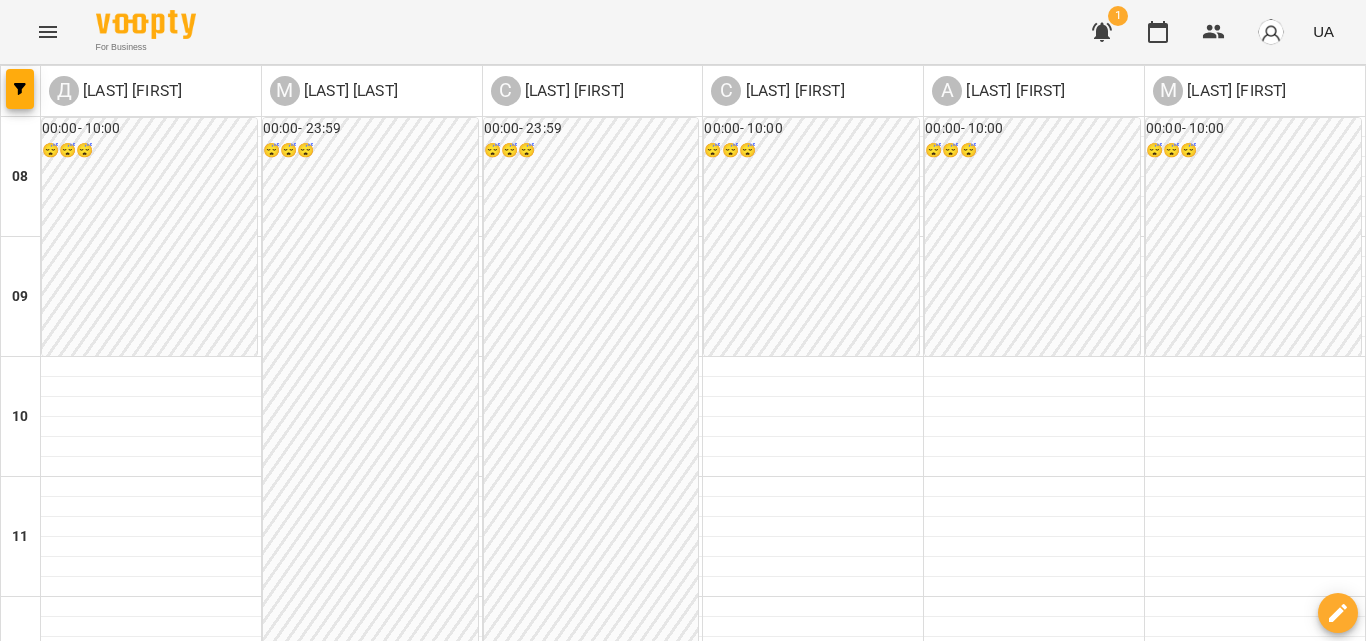 scroll, scrollTop: 1000, scrollLeft: 0, axis: vertical 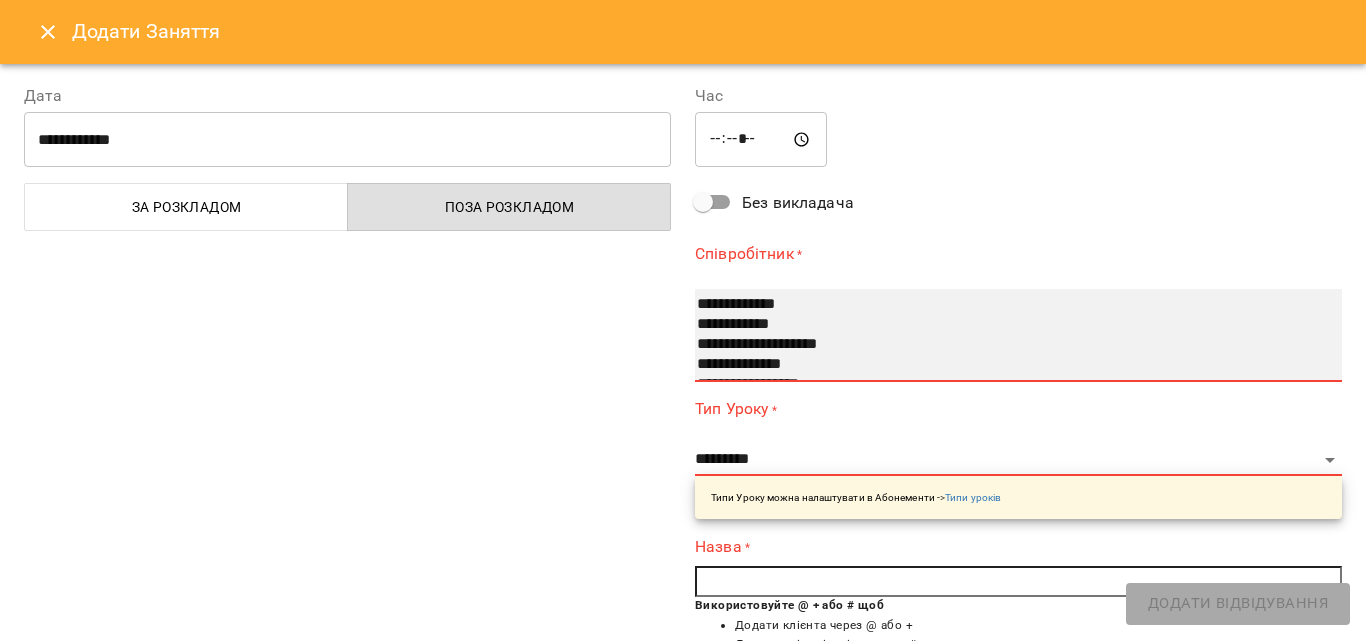 select on "**********" 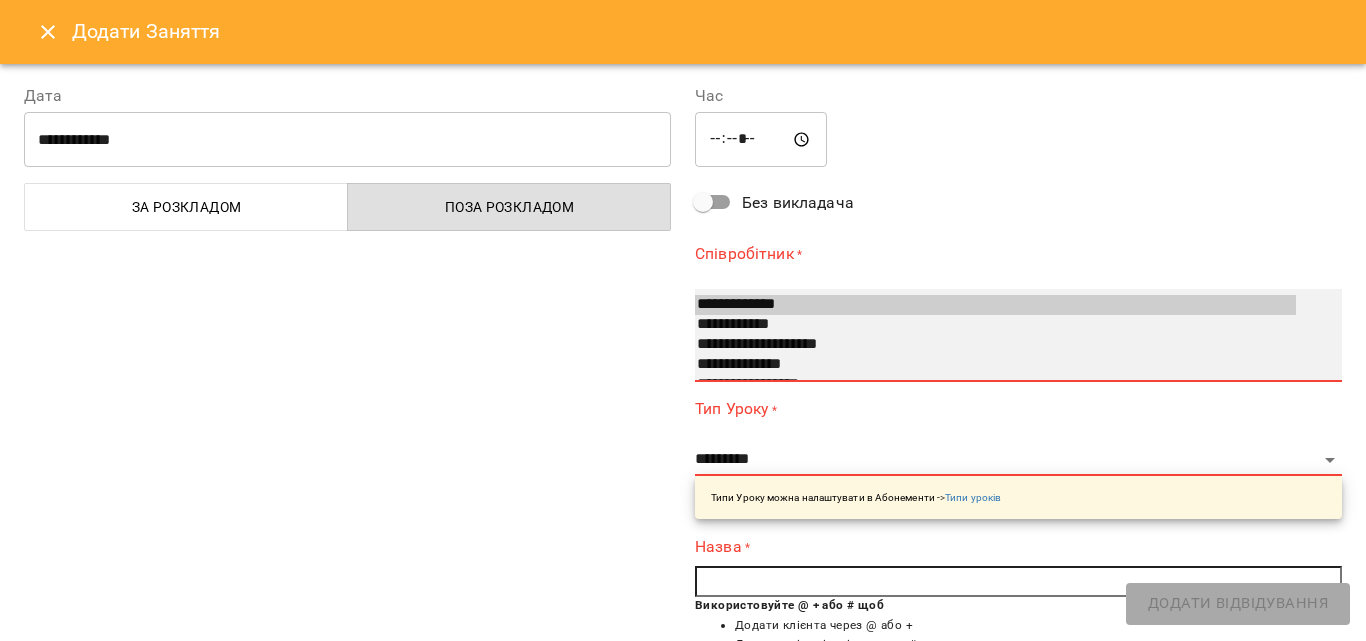 click on "**********" at bounding box center [995, 365] 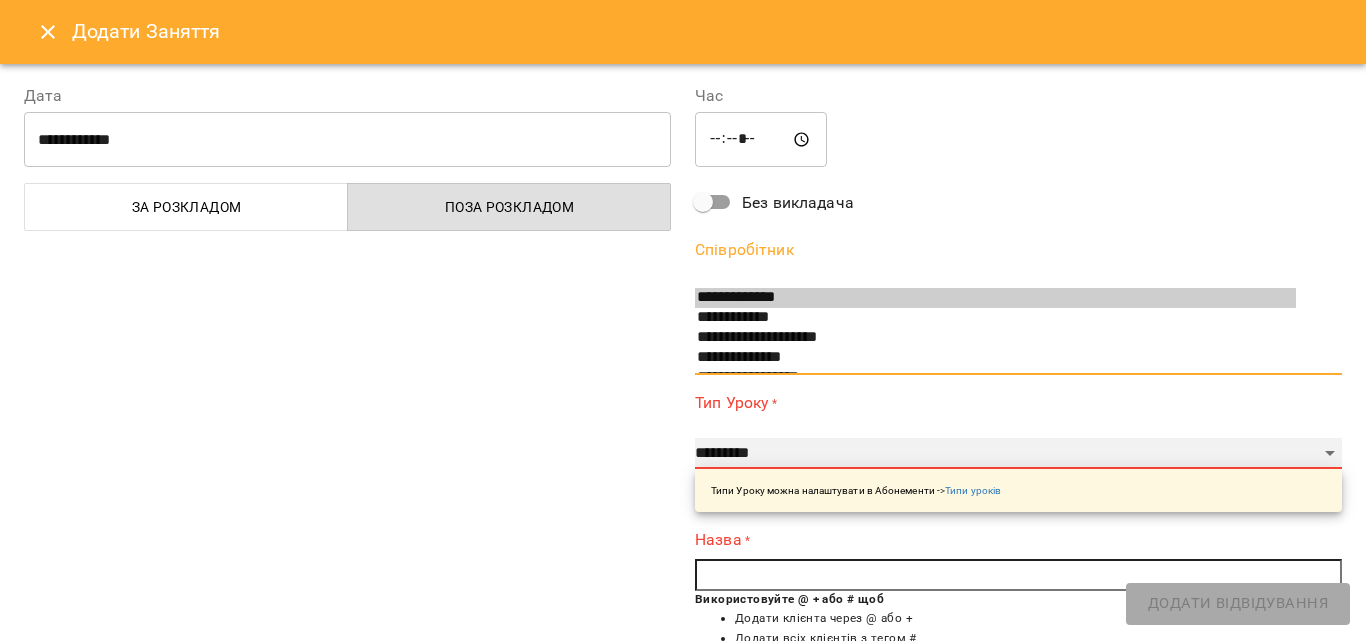 click on "**********" at bounding box center [1018, 454] 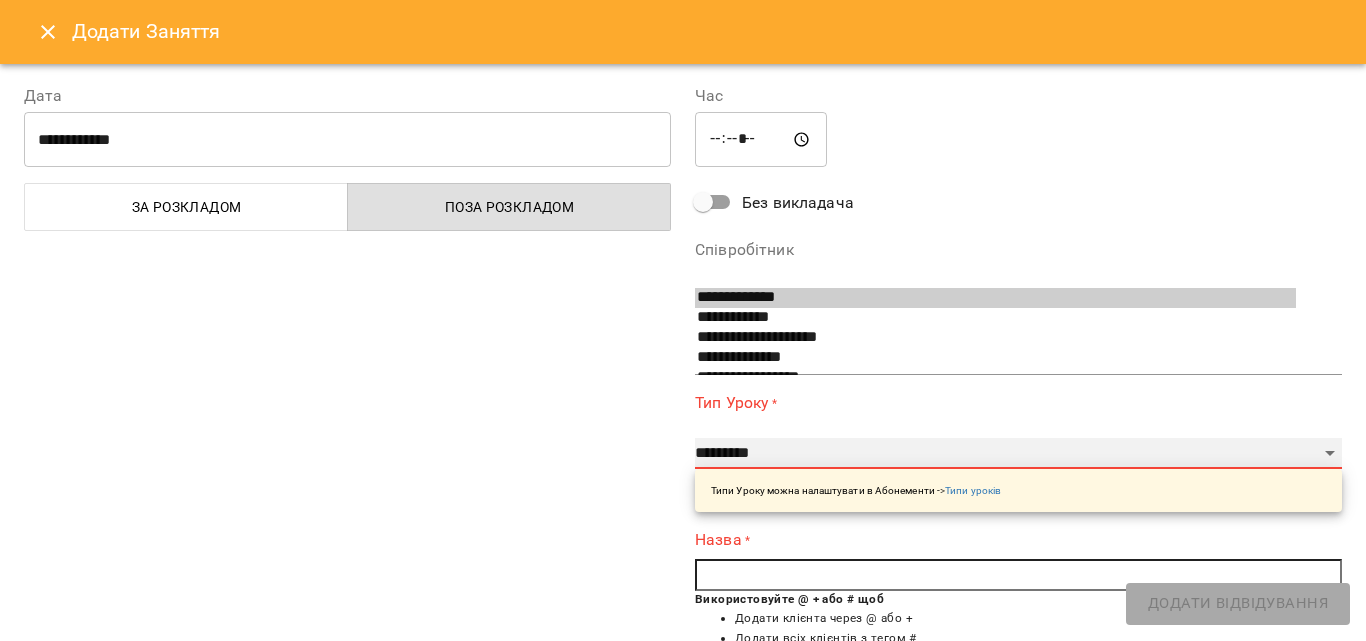 select on "**********" 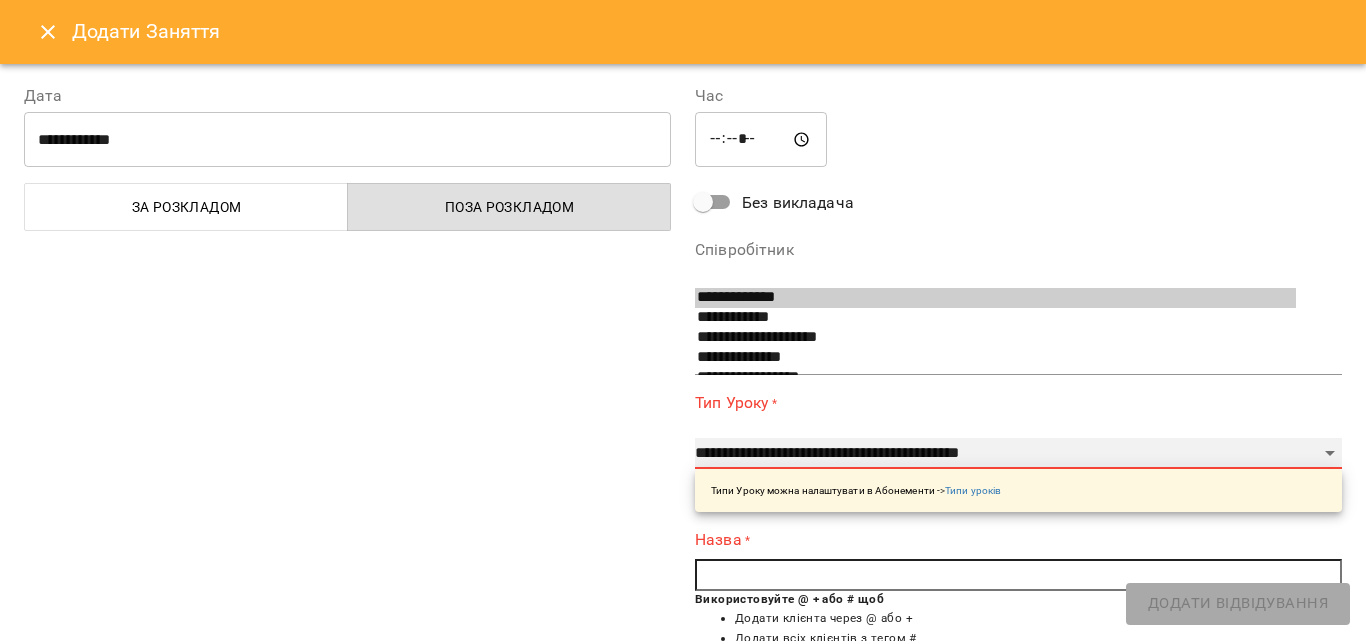 click on "**********" at bounding box center (1018, 454) 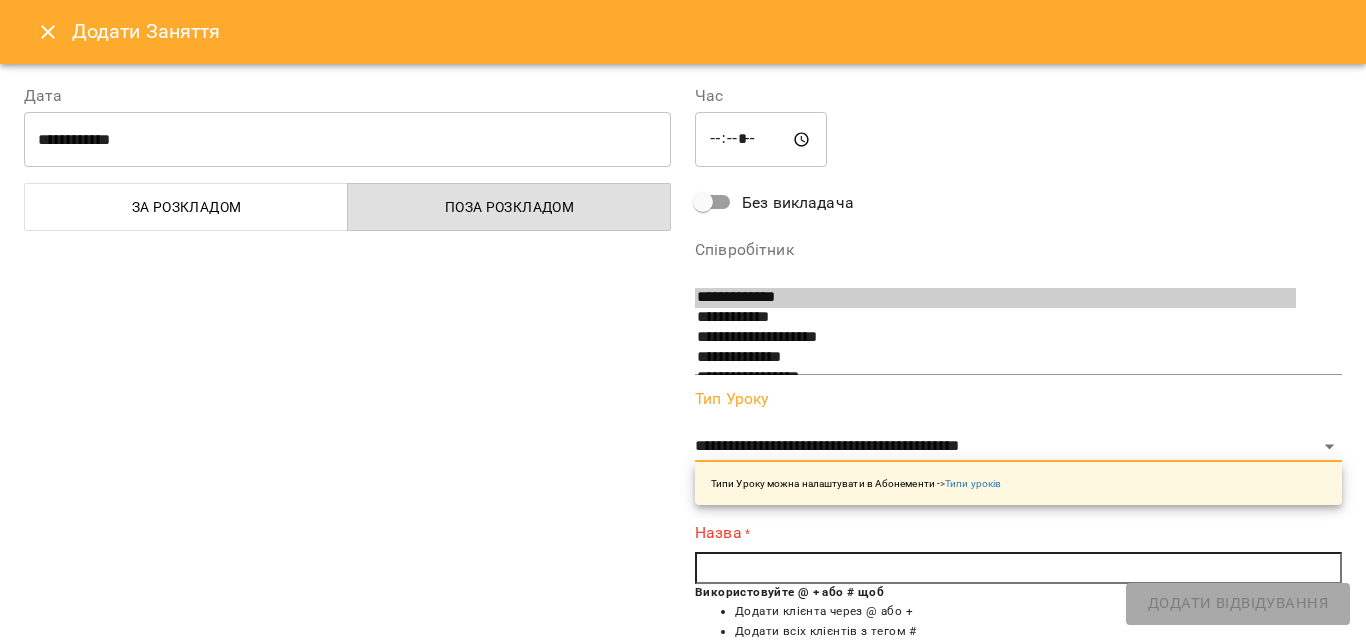 click at bounding box center [1018, 568] 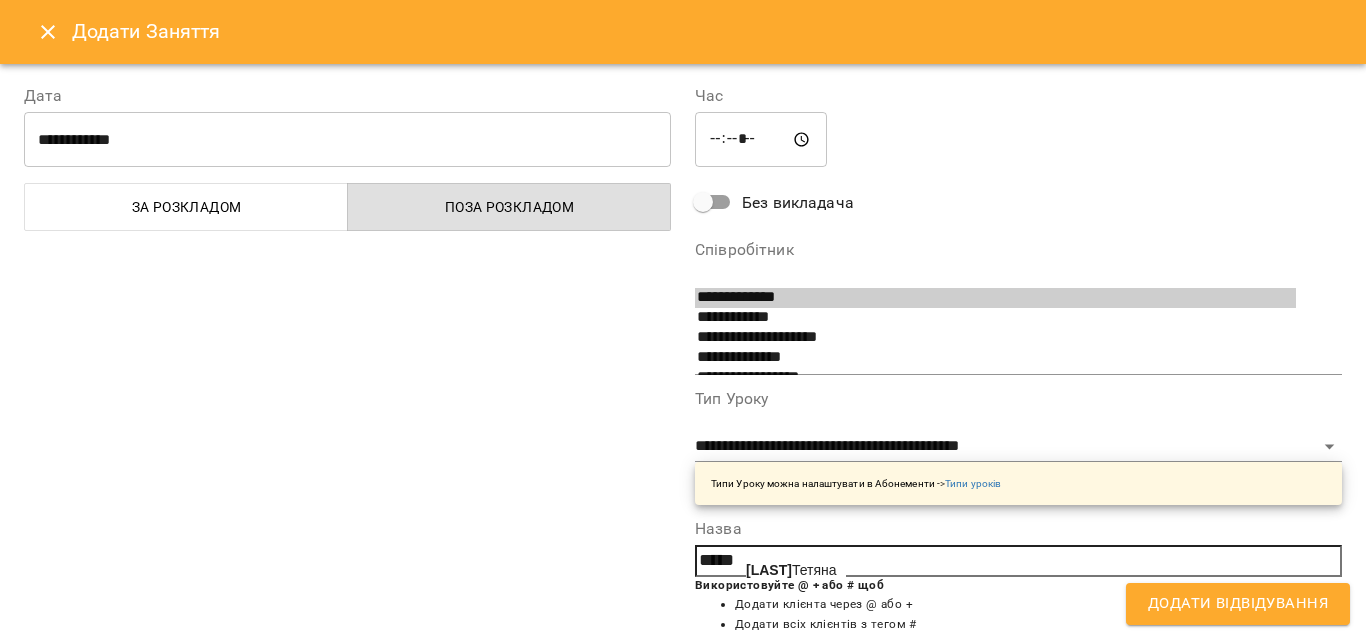 click on "Ясна" 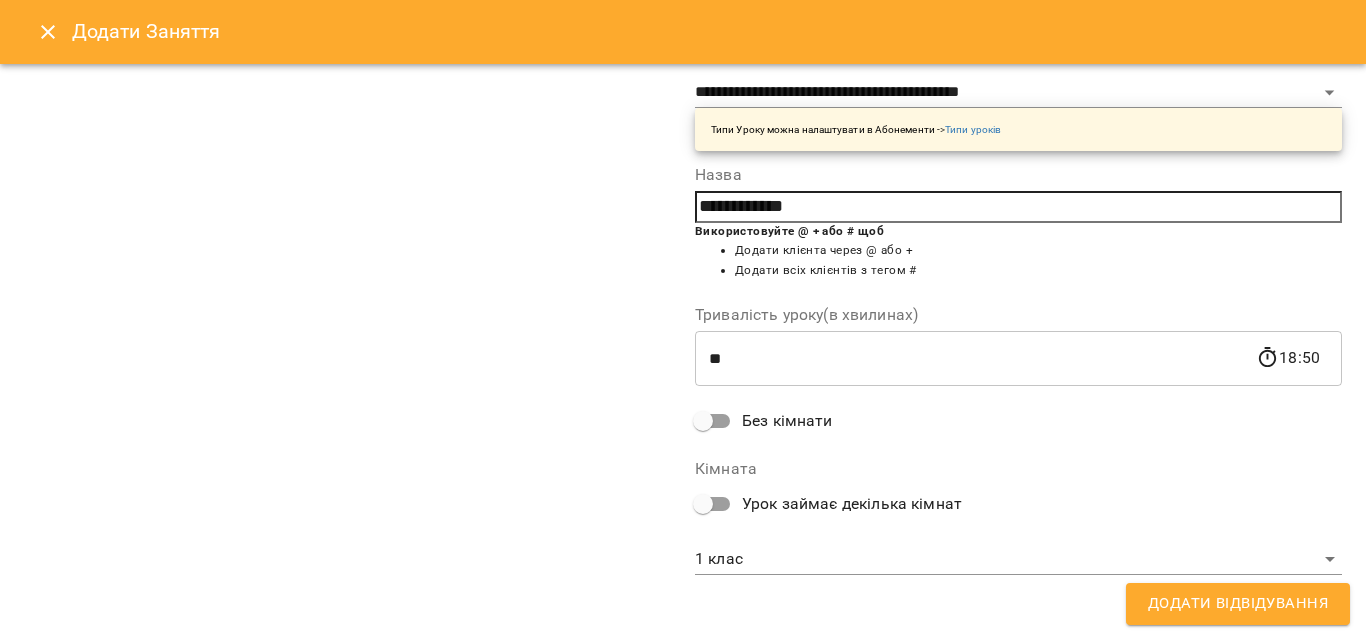 scroll, scrollTop: 356, scrollLeft: 0, axis: vertical 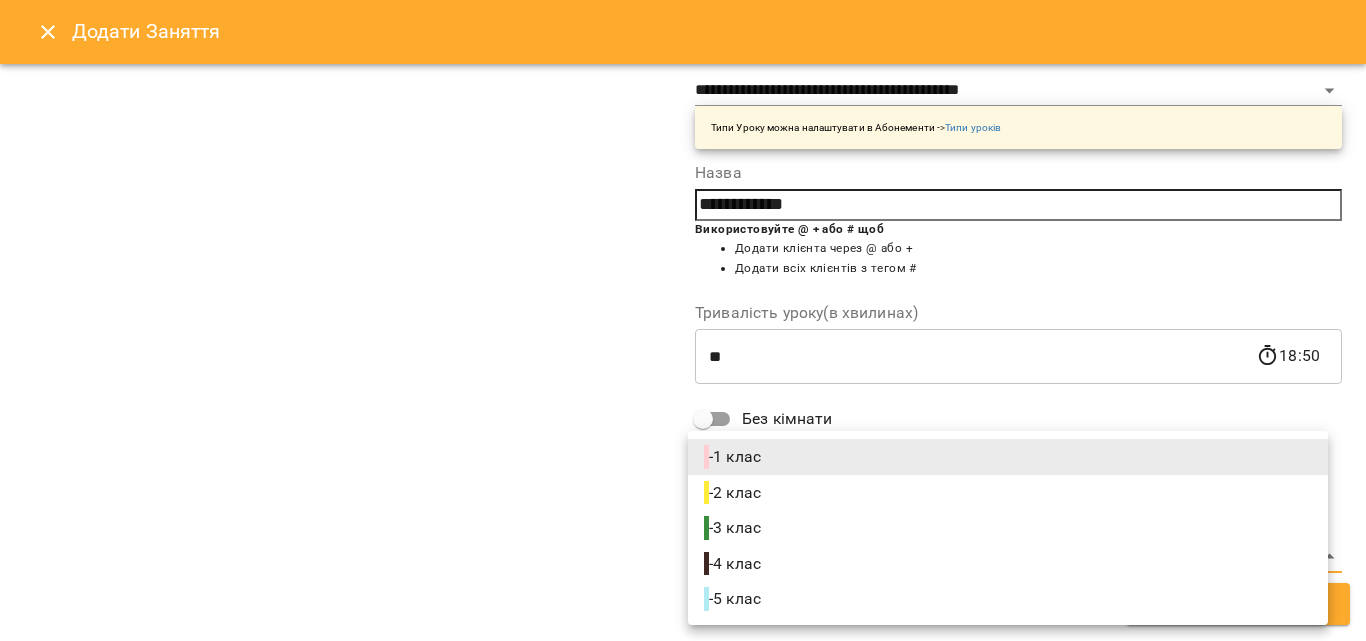 click on "For Business 1 UA Д   Дробна Уляна М   Марченкова Анастасія С   Савіцька Зоряна С   Слободян Андрій А   Антонюк Софія М   Мельник Божена 08 09 10 11 12 13 14 15 16 17 18 19 00:00 -   10:00 😴😴😴 14:00 Дробна Уляна Гайдайчук Софія Вокал індивідуальне заняття (50 хвилин) 15:00 Дробна Уляна Овчарук Кароліна Вокал індивідуальне заняття (50 хвилин) 16:00 Дробна Уляна Мурадян Каріна Вокал індивідуальне заняття (50 хвилин) 20:00 -   23:59 😴😴😴 00:00 -   23:59 😴😴😴 00:00 -   23:59 😴😴😴 00:00 -   10:00 😴😴😴 14:00 Слободян Андрій Студницька Софія Гітара індивідуальне заняття (50 хвилин) 17:00 -" at bounding box center (683, 845) 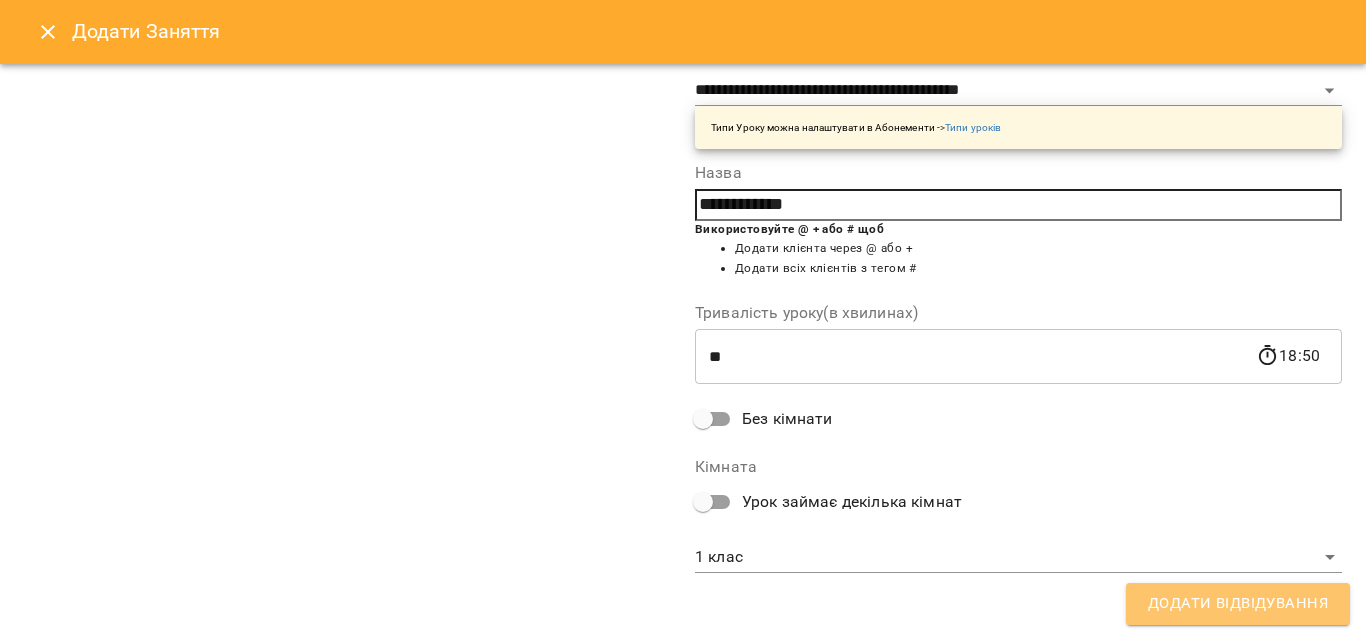 click on "Додати Відвідування" at bounding box center [1238, 604] 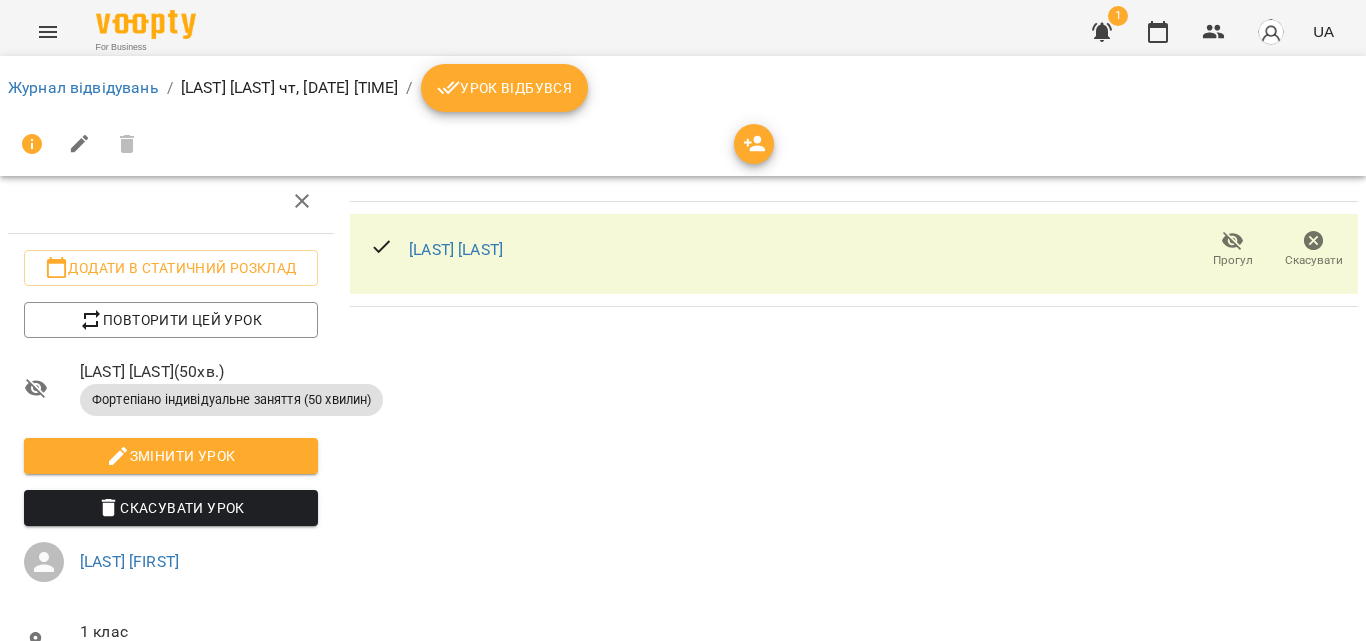 scroll, scrollTop: 0, scrollLeft: 0, axis: both 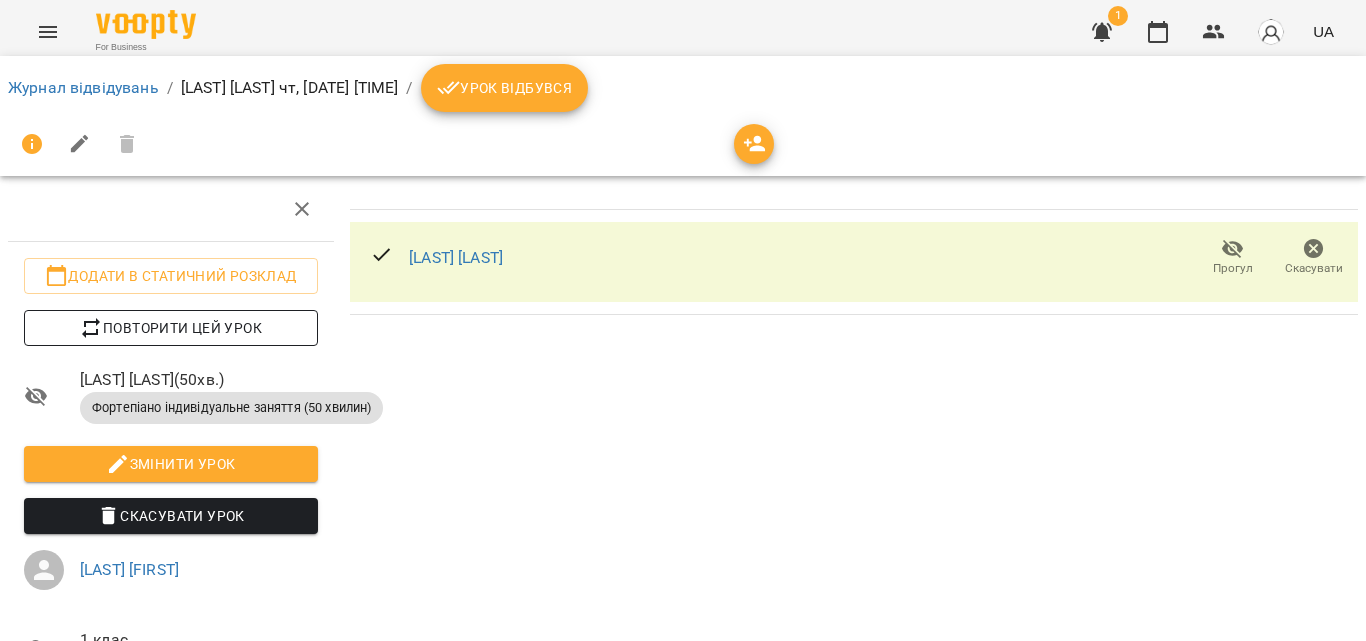 click on "Повторити цей урок" at bounding box center (171, 328) 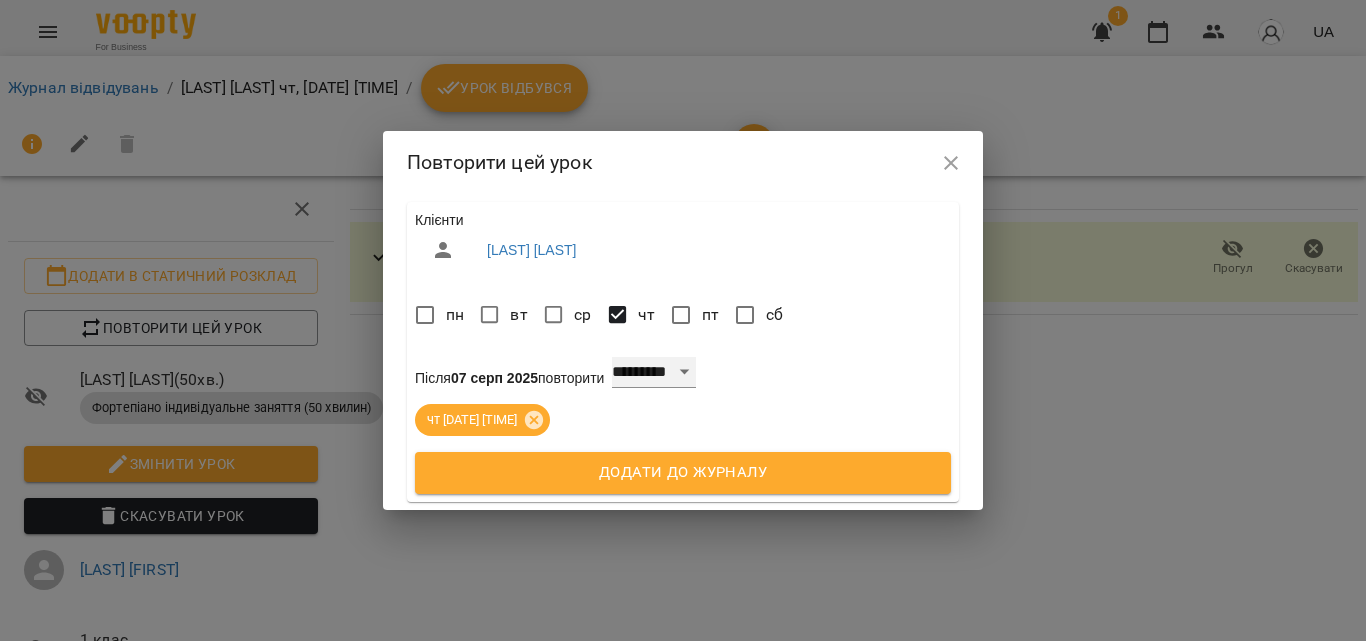drag, startPoint x: 691, startPoint y: 376, endPoint x: 691, endPoint y: 364, distance: 12 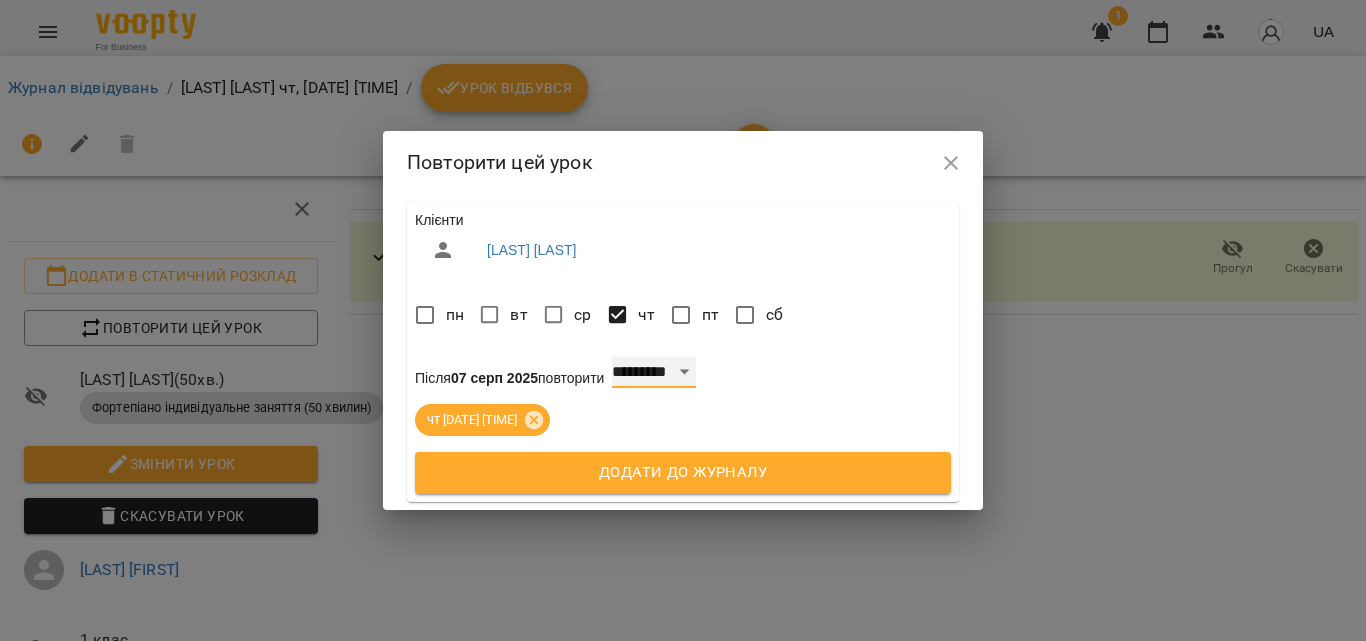 select on "*" 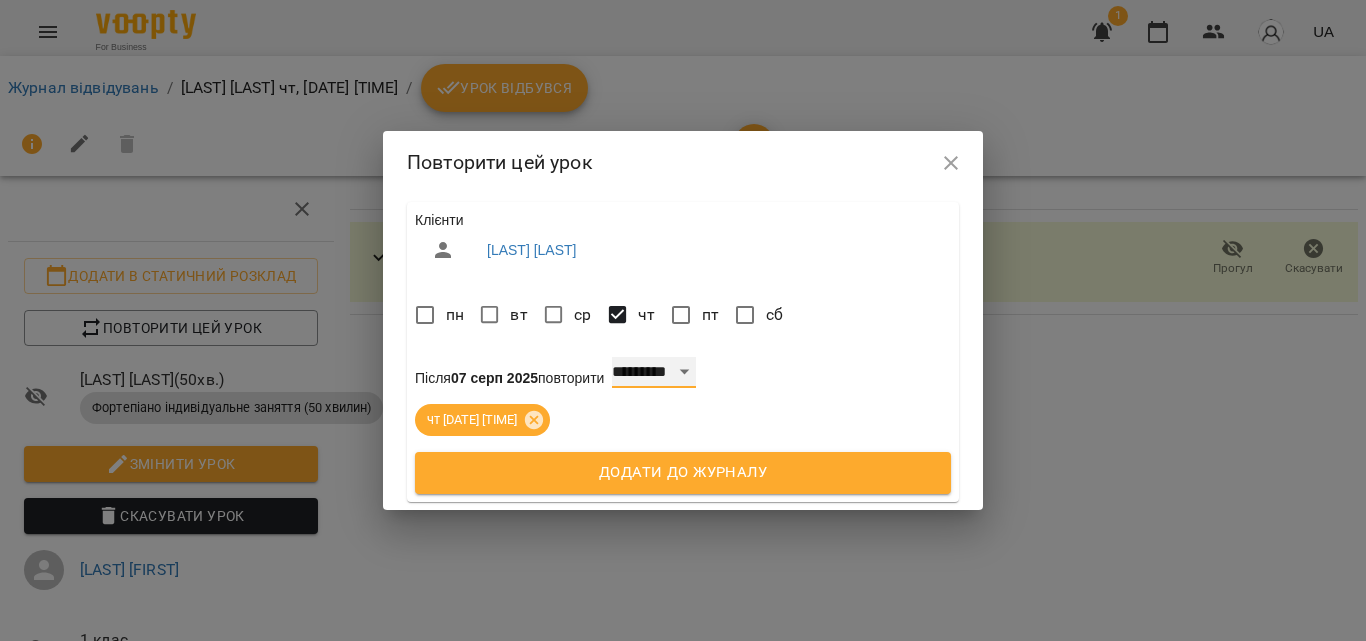 click on "**********" at bounding box center (654, 373) 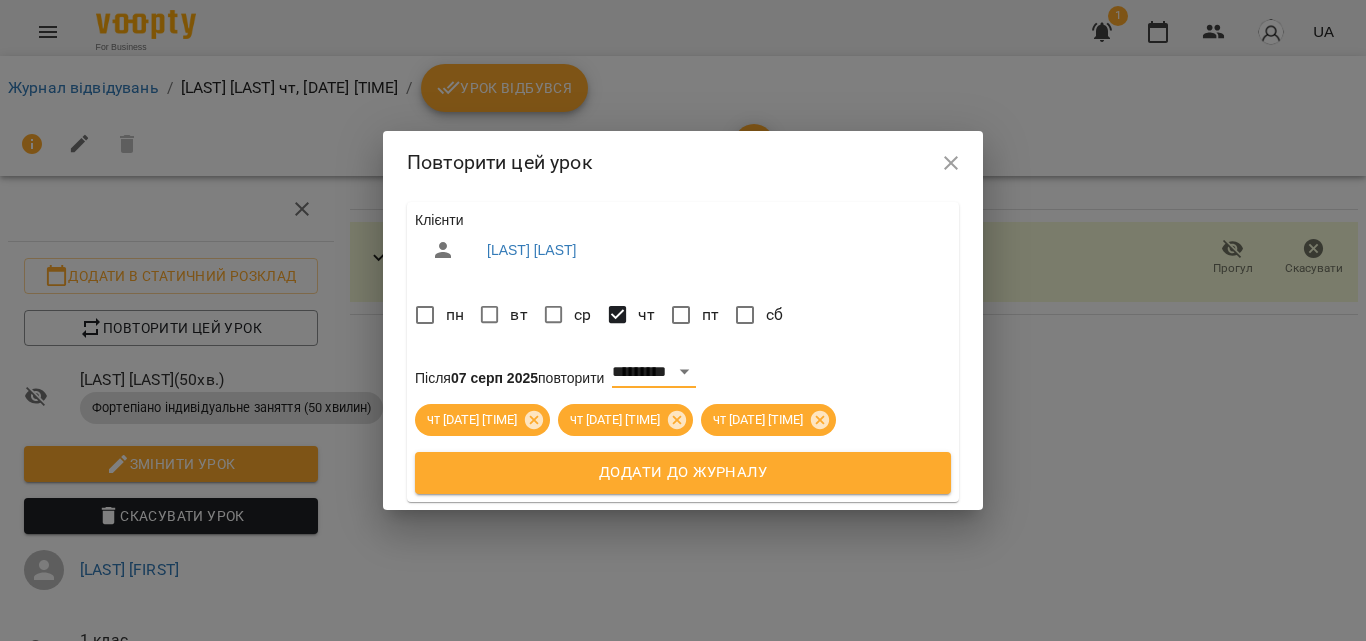 click on "Додати до журналу" at bounding box center (683, 473) 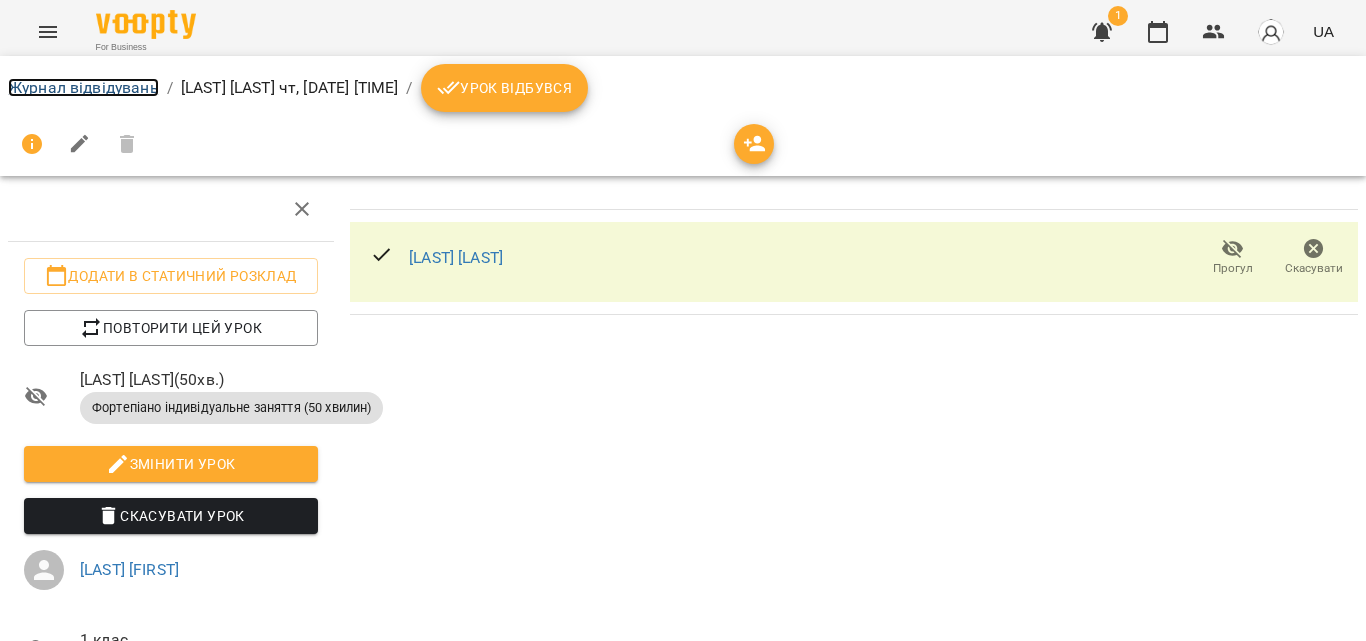 click on "Журнал відвідувань" at bounding box center [83, 87] 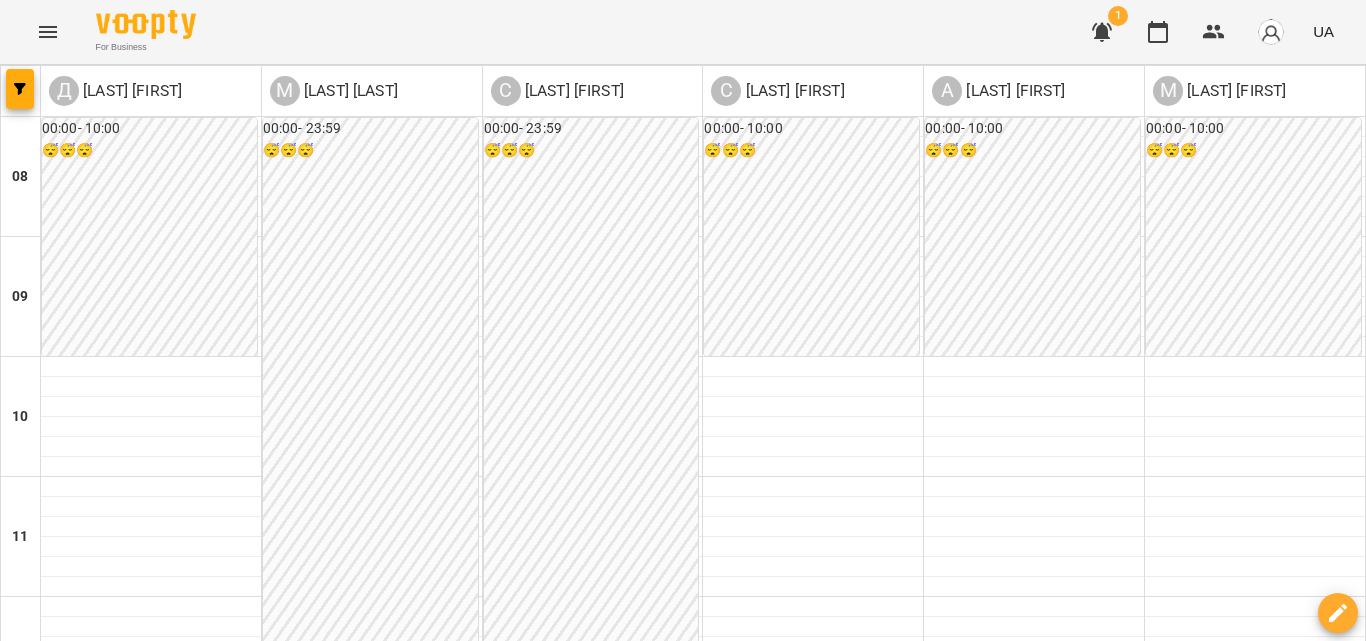 scroll, scrollTop: 600, scrollLeft: 0, axis: vertical 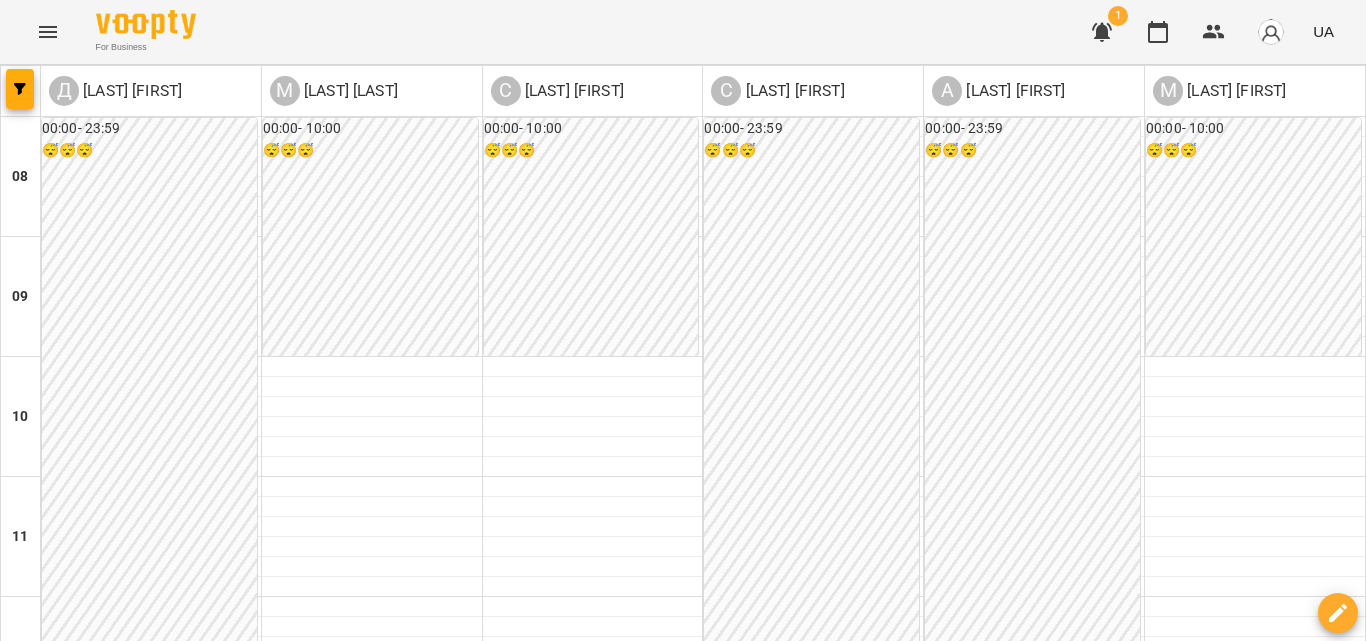click at bounding box center [593, 967] 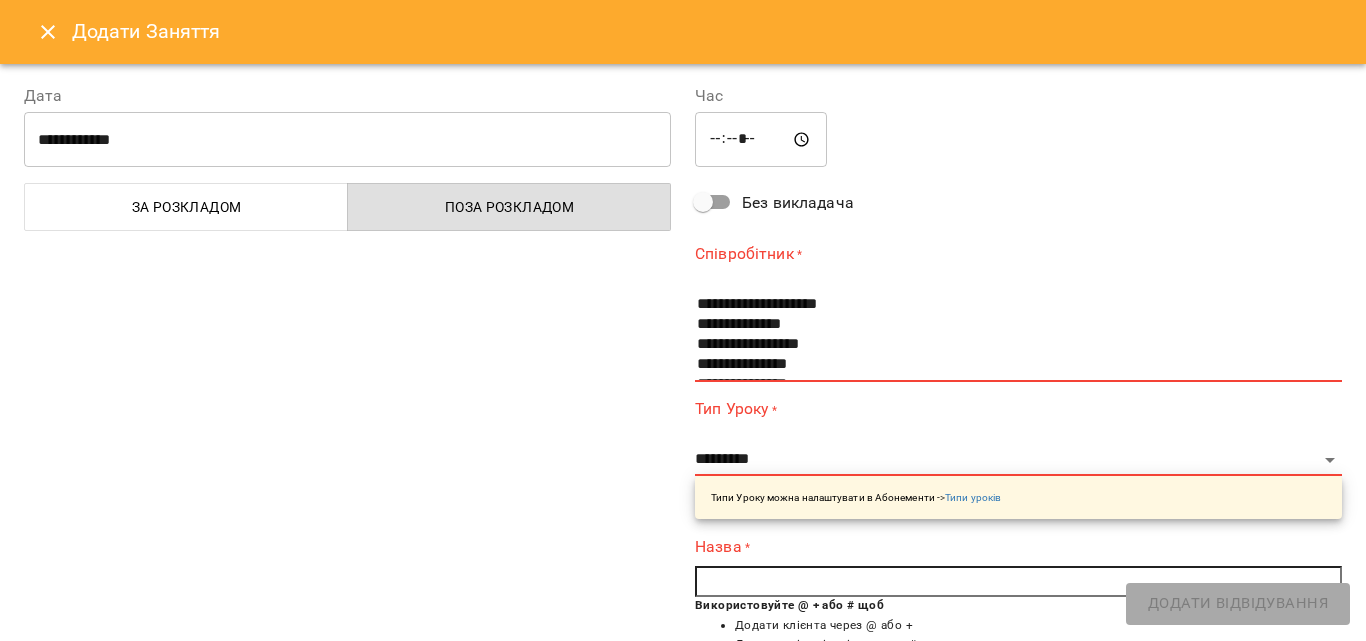 scroll, scrollTop: 60, scrollLeft: 0, axis: vertical 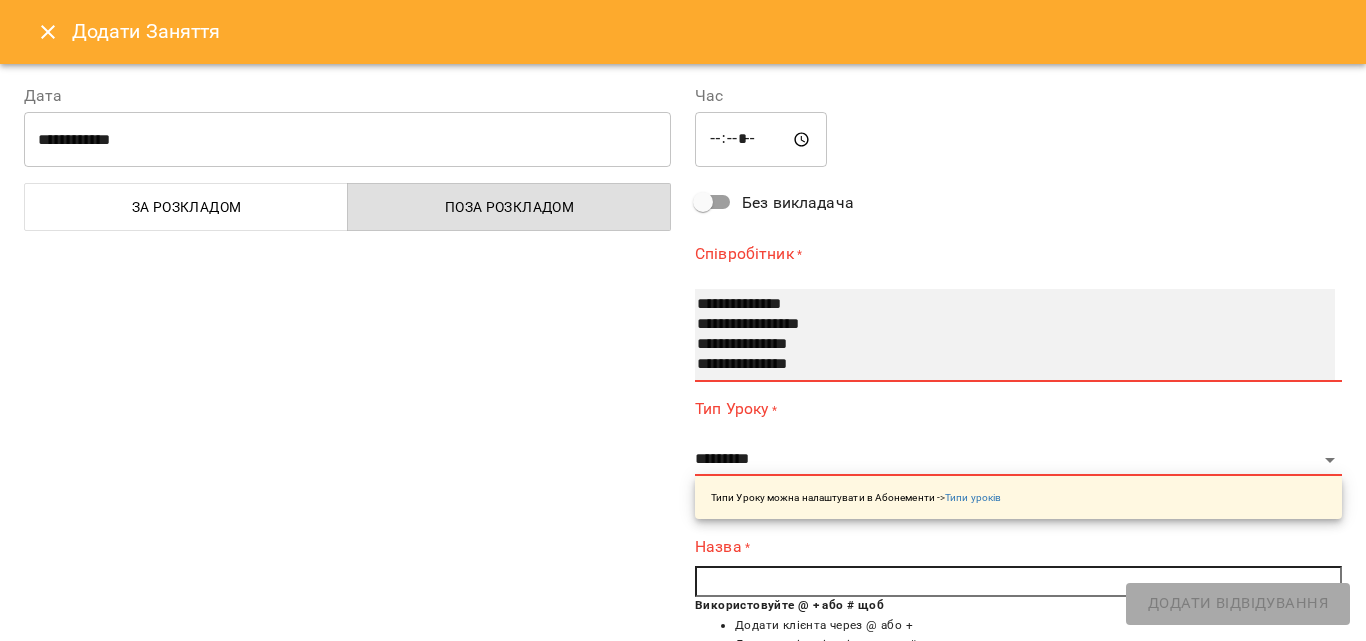 select on "**********" 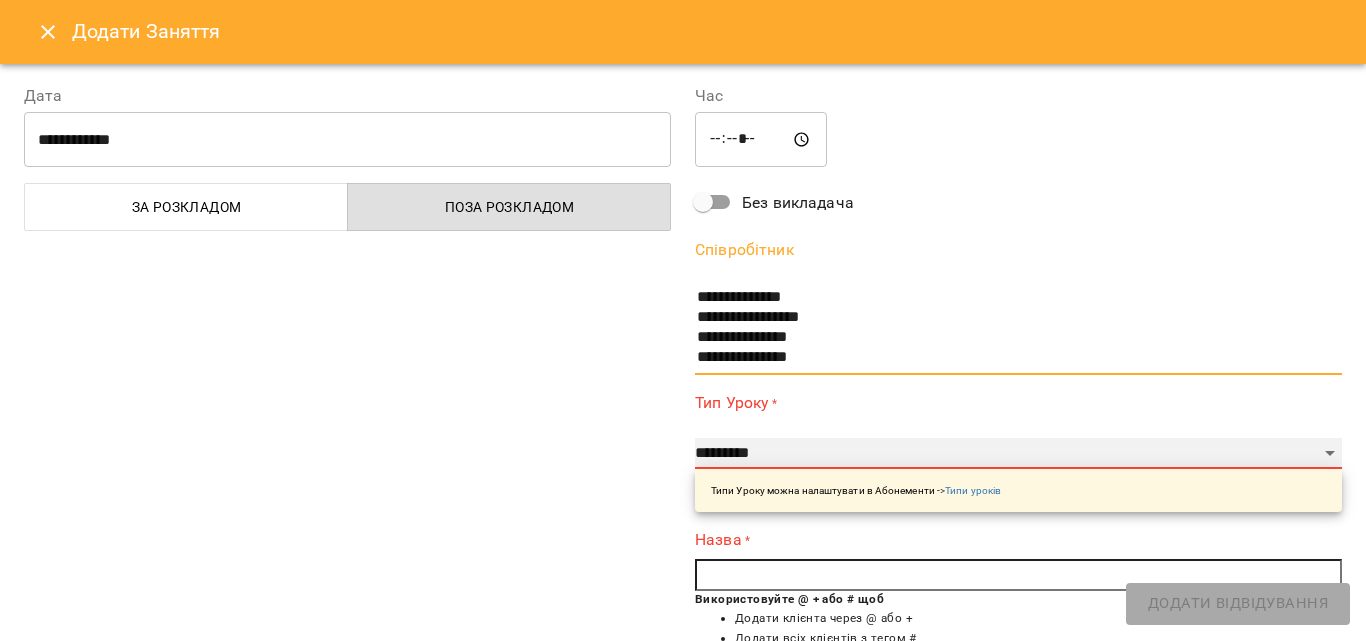 click on "**********" at bounding box center (1018, 454) 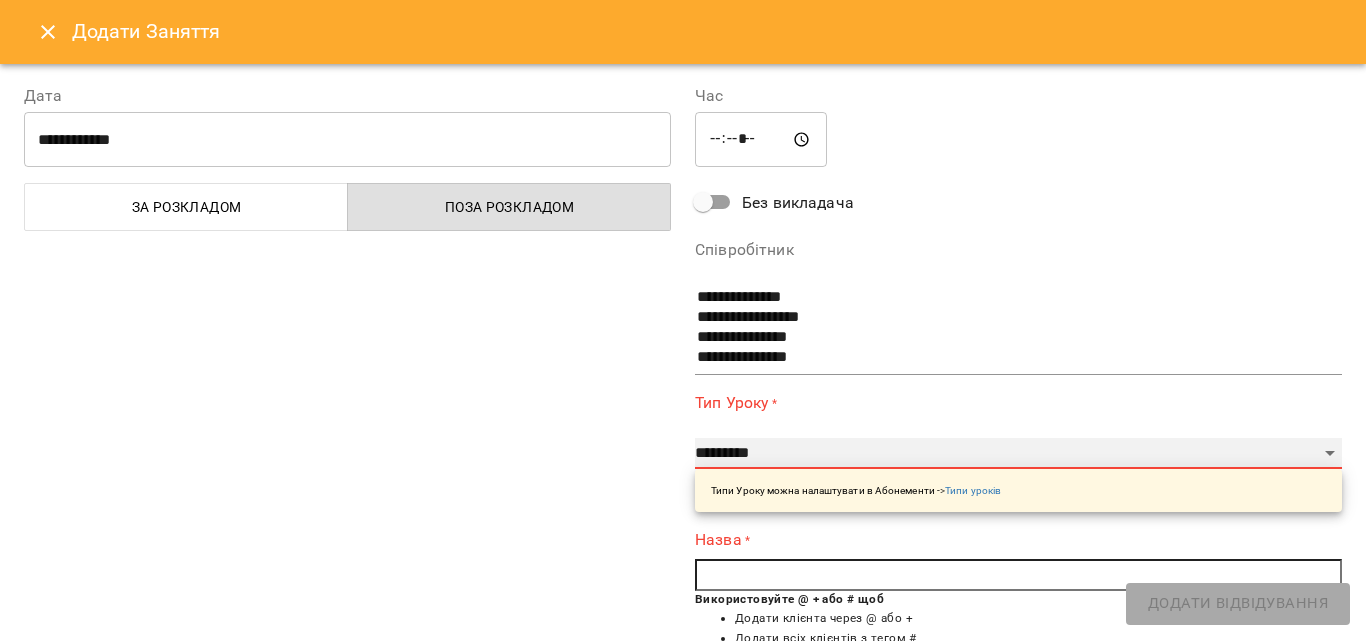 select on "**********" 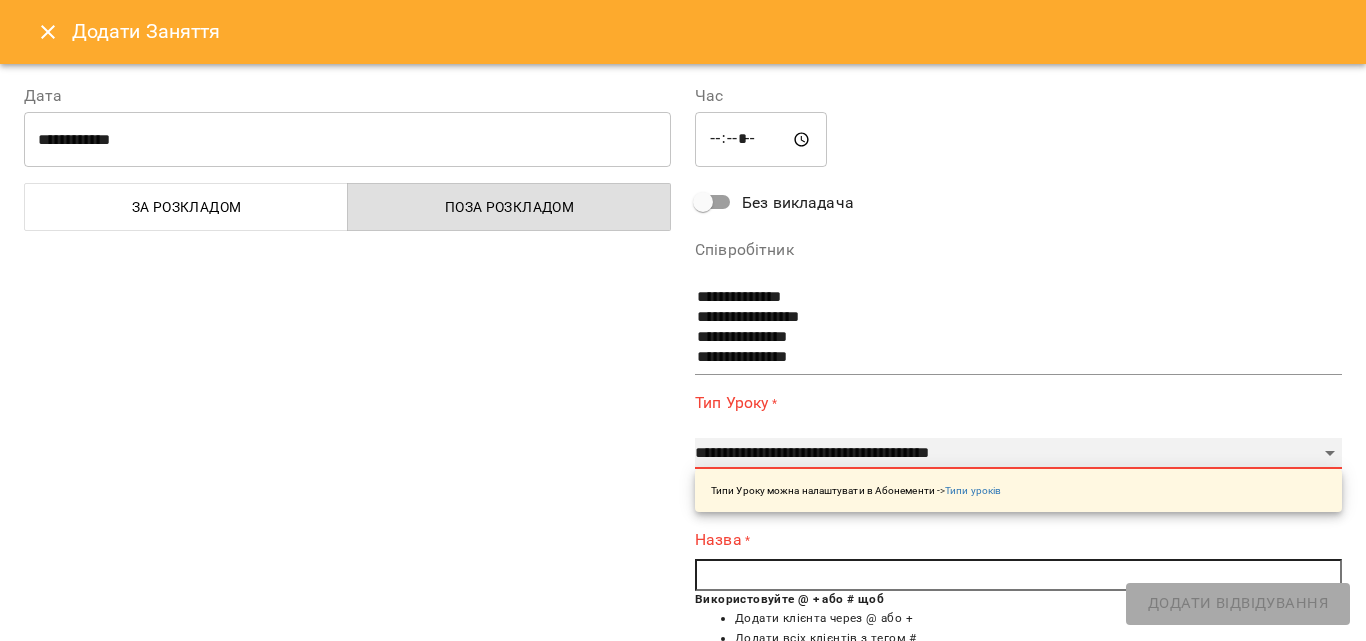 click on "**********" at bounding box center [1018, 454] 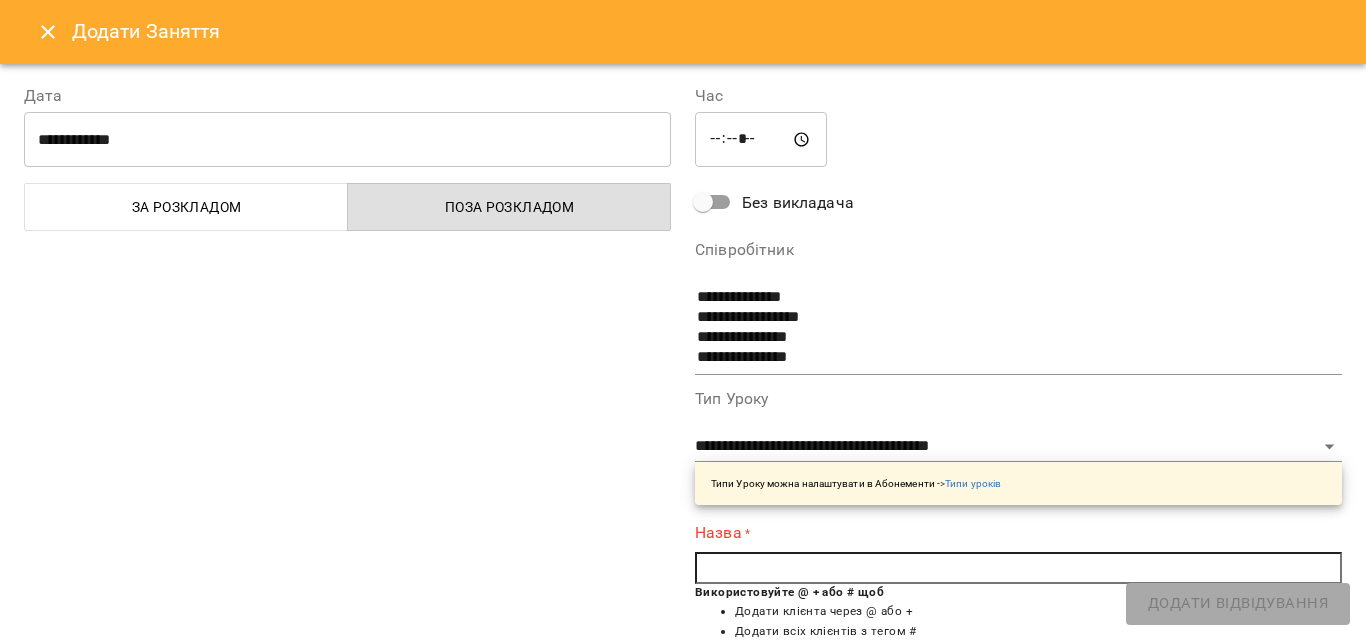 click at bounding box center [1018, 568] 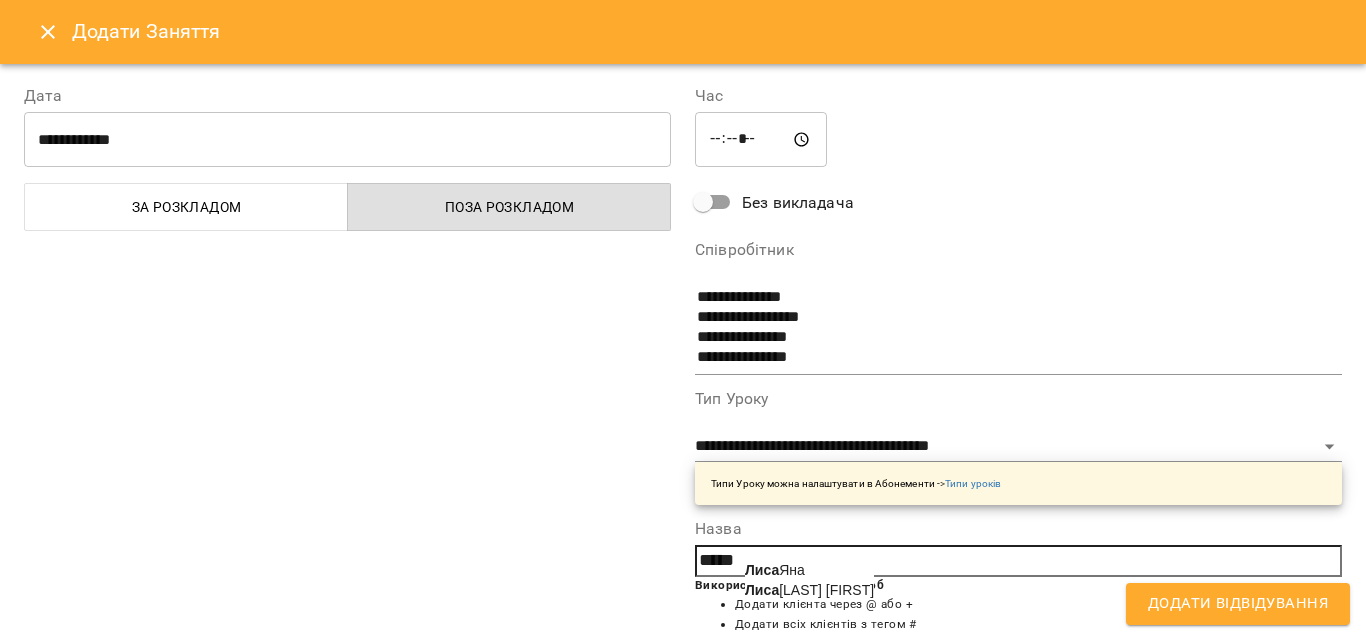 click on "[FIRST] [LAST]" at bounding box center [775, 570] 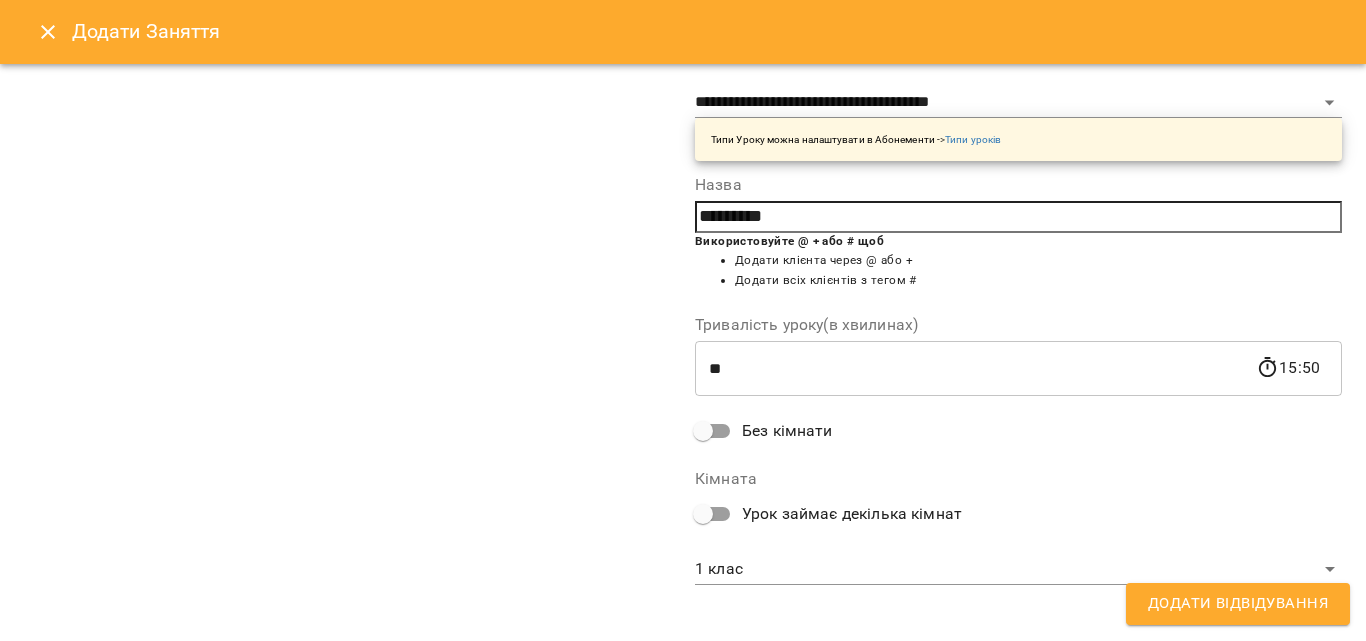 scroll, scrollTop: 356, scrollLeft: 0, axis: vertical 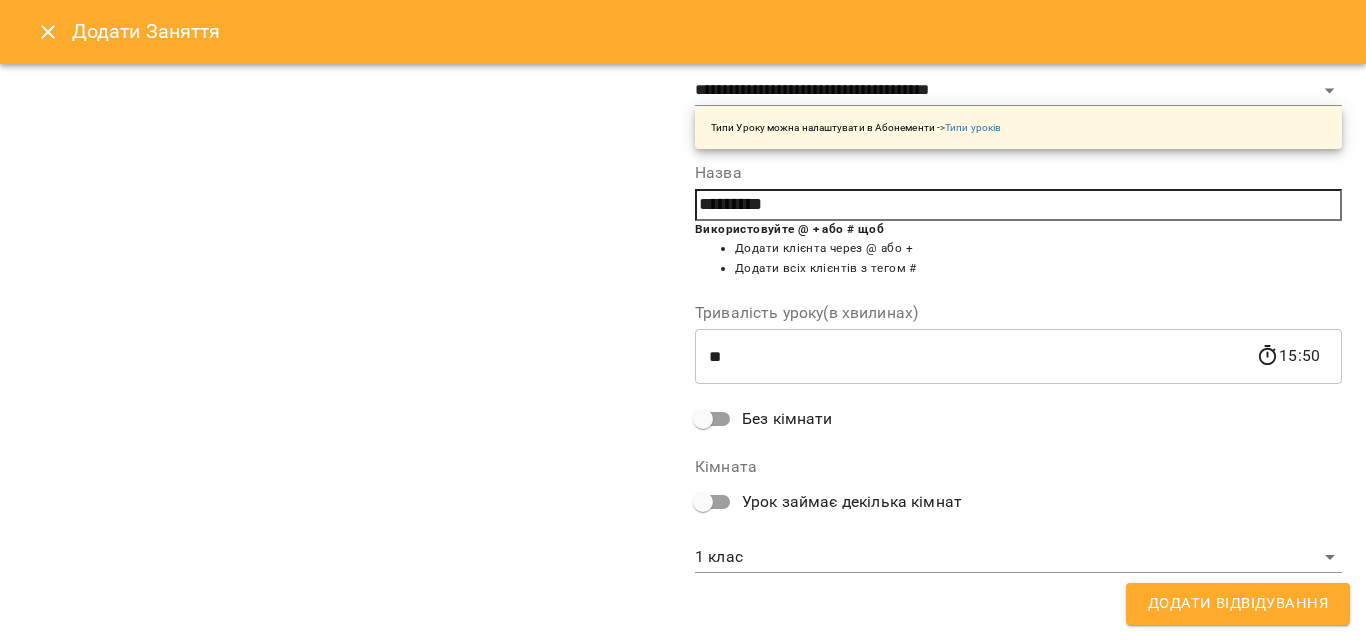 click on "**********" at bounding box center (1018, 152) 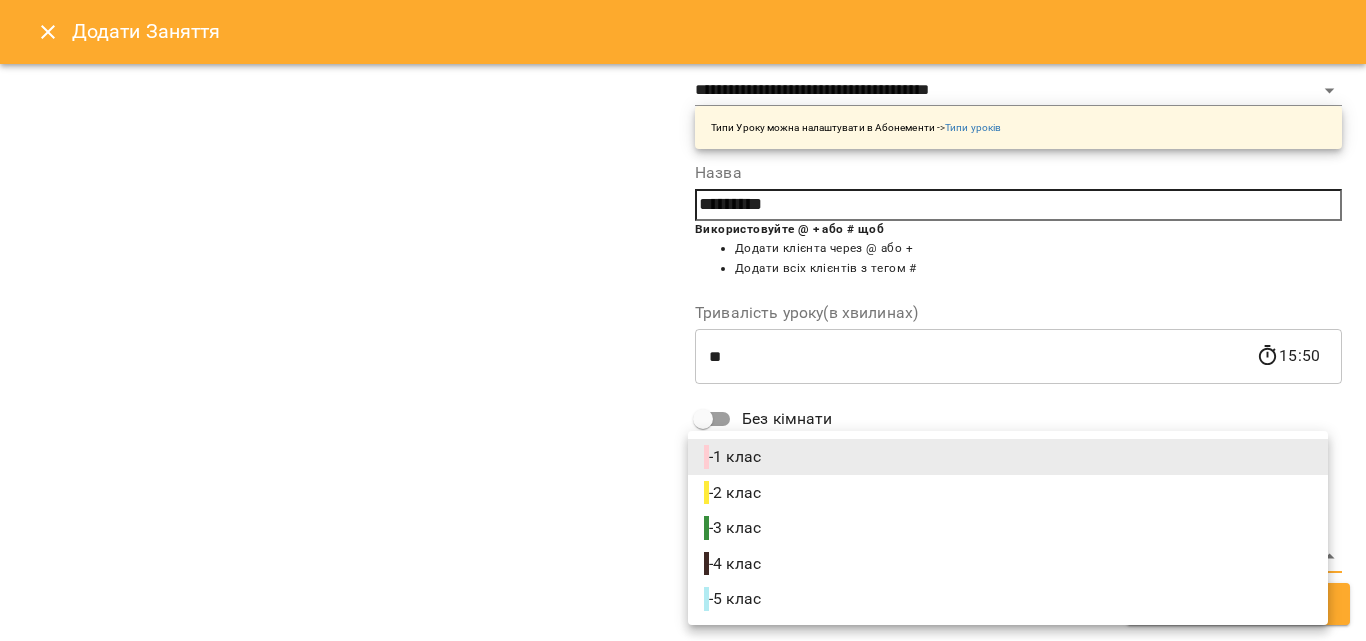 click on "-  5 клас" at bounding box center (1008, 599) 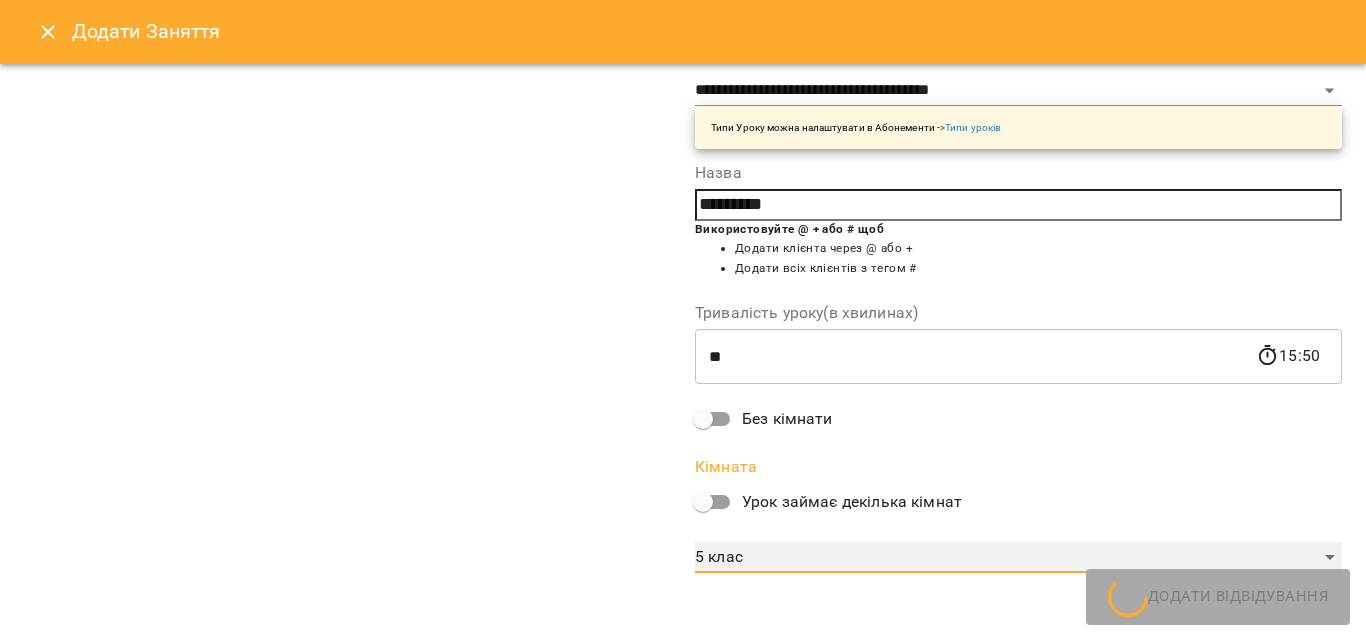 type on "**********" 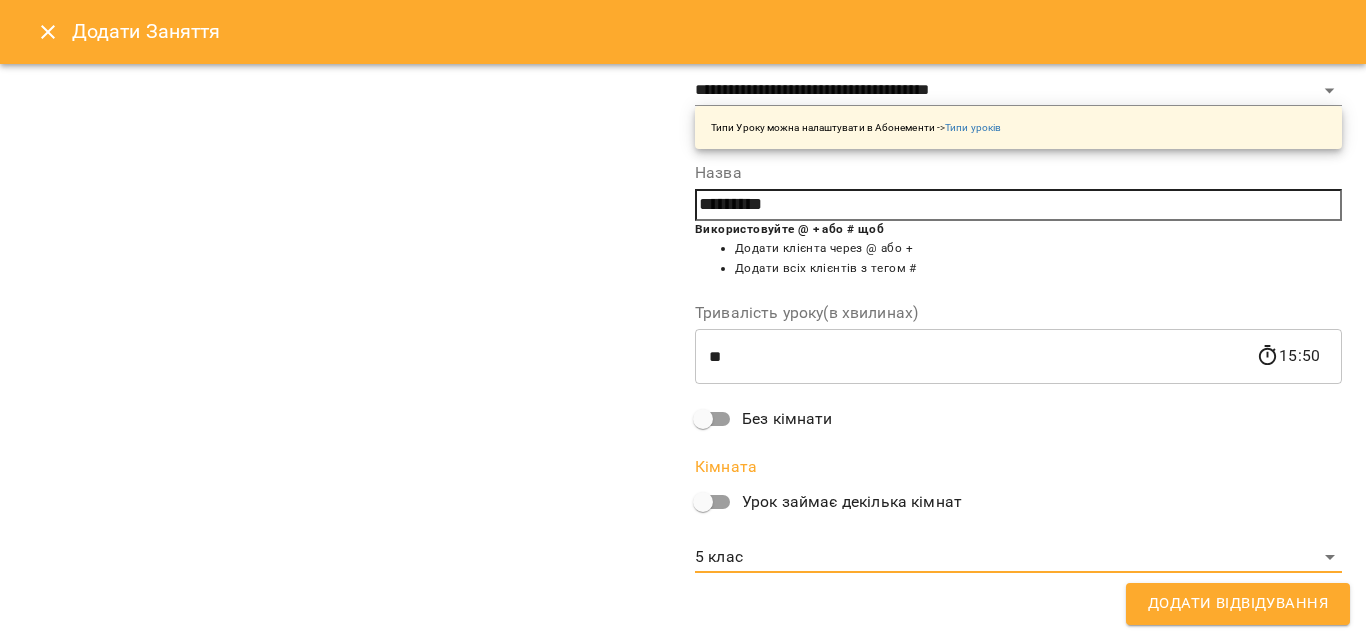 click on "Додати Відвідування" at bounding box center [1238, 604] 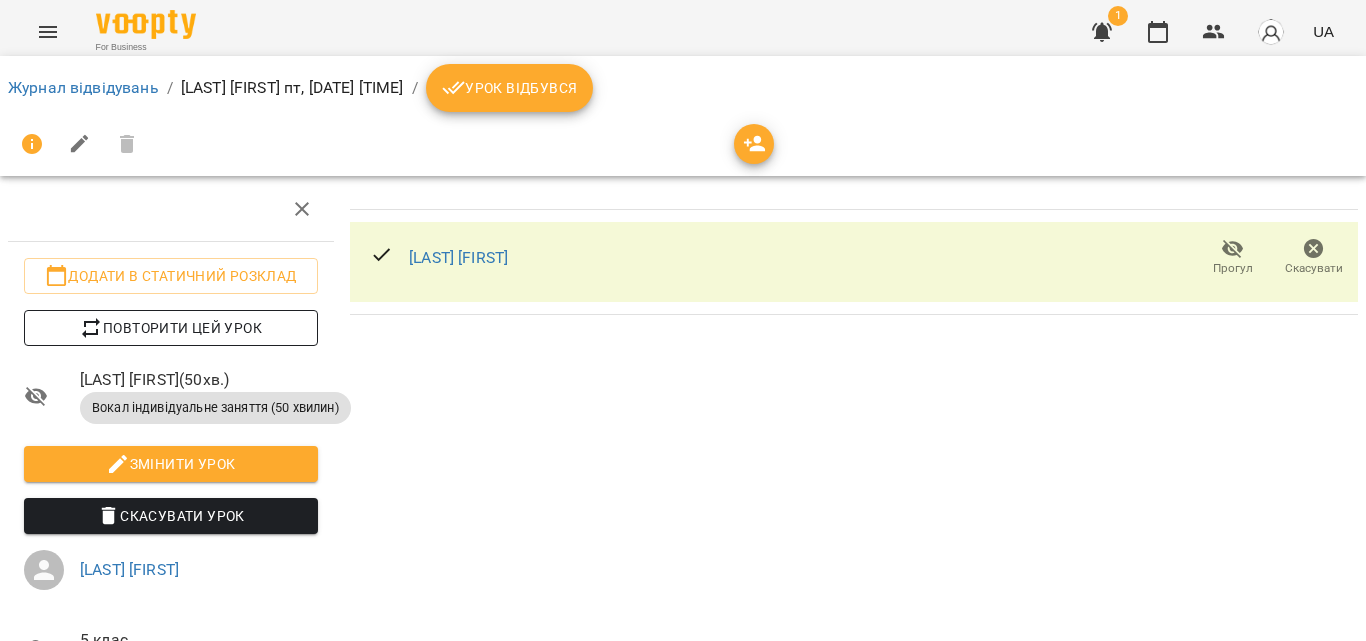 click on "Повторити цей урок" at bounding box center (171, 328) 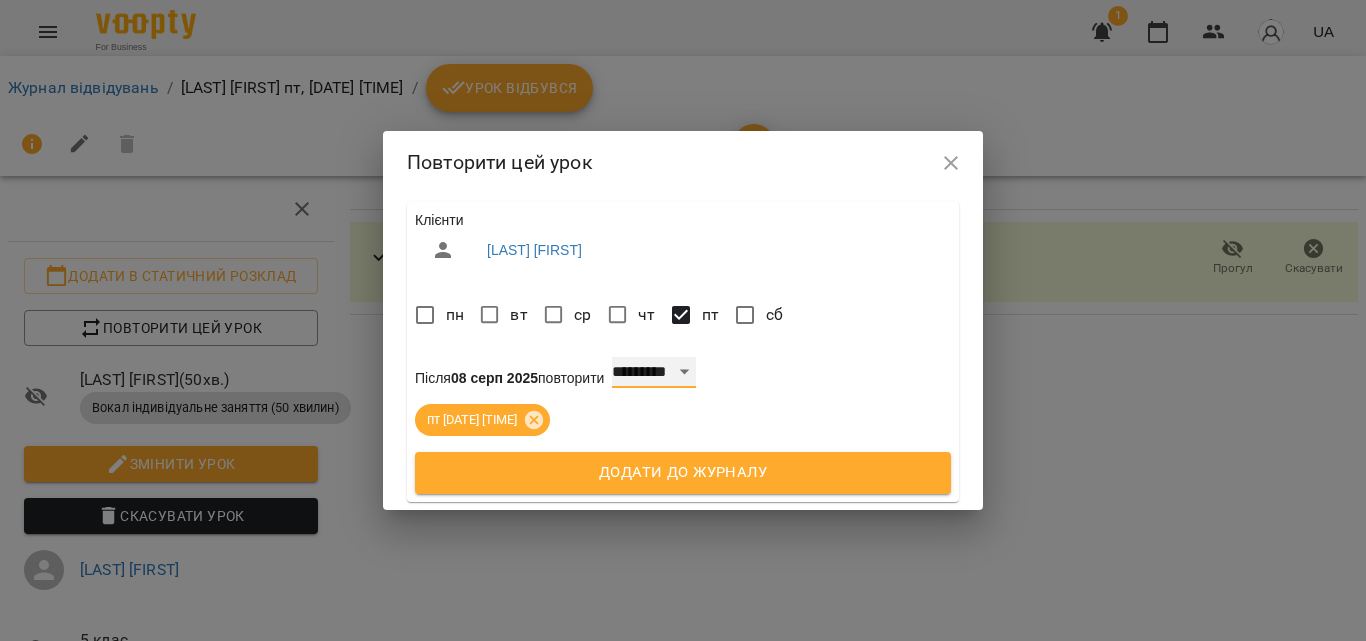 click on "**********" at bounding box center [654, 373] 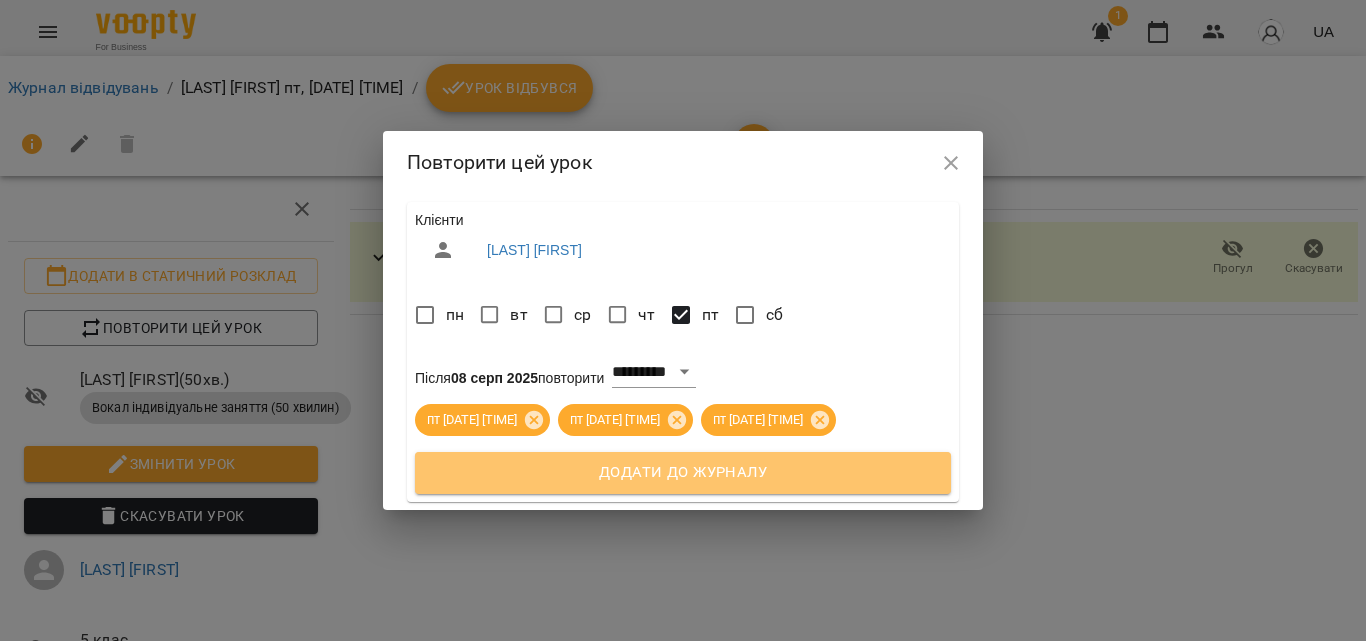 click on "Додати до журналу" at bounding box center (683, 473) 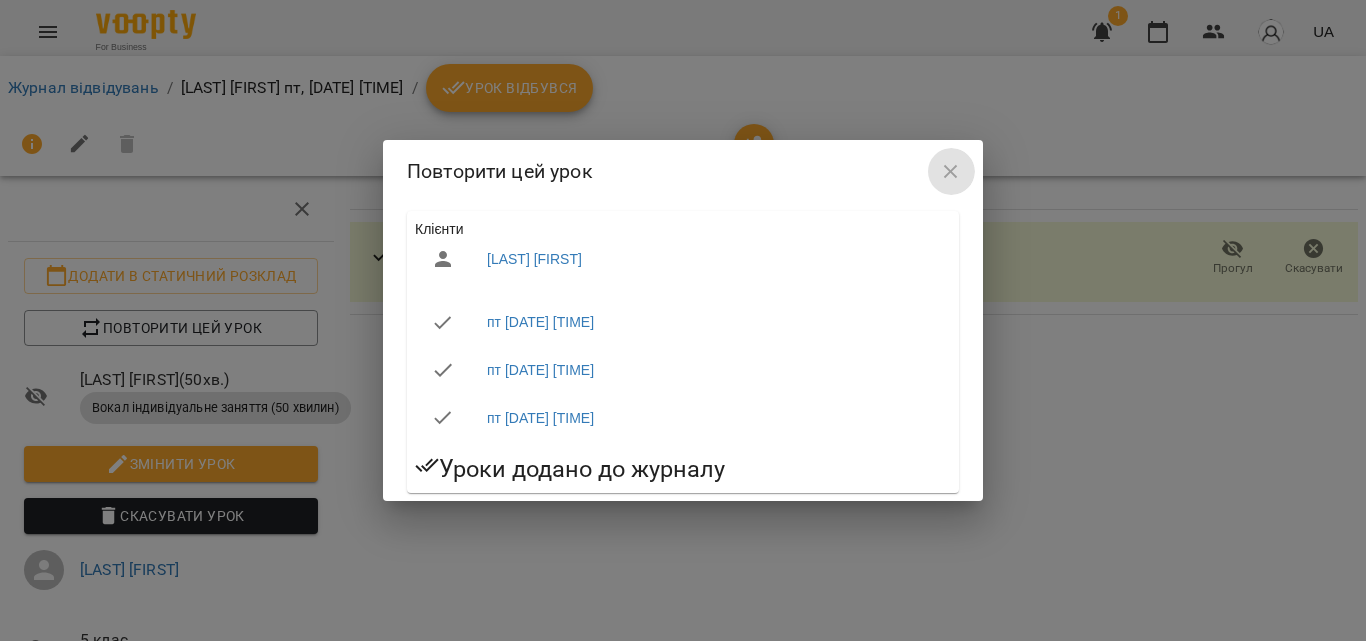 click 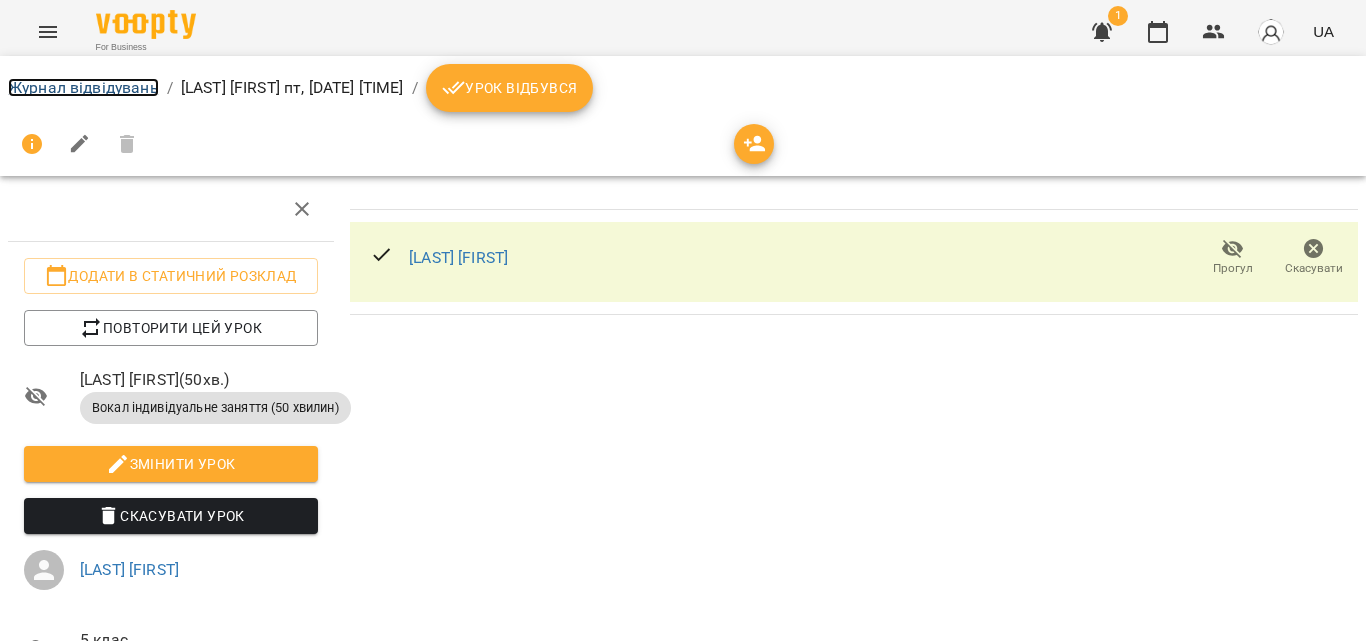 click on "Журнал відвідувань" at bounding box center (83, 87) 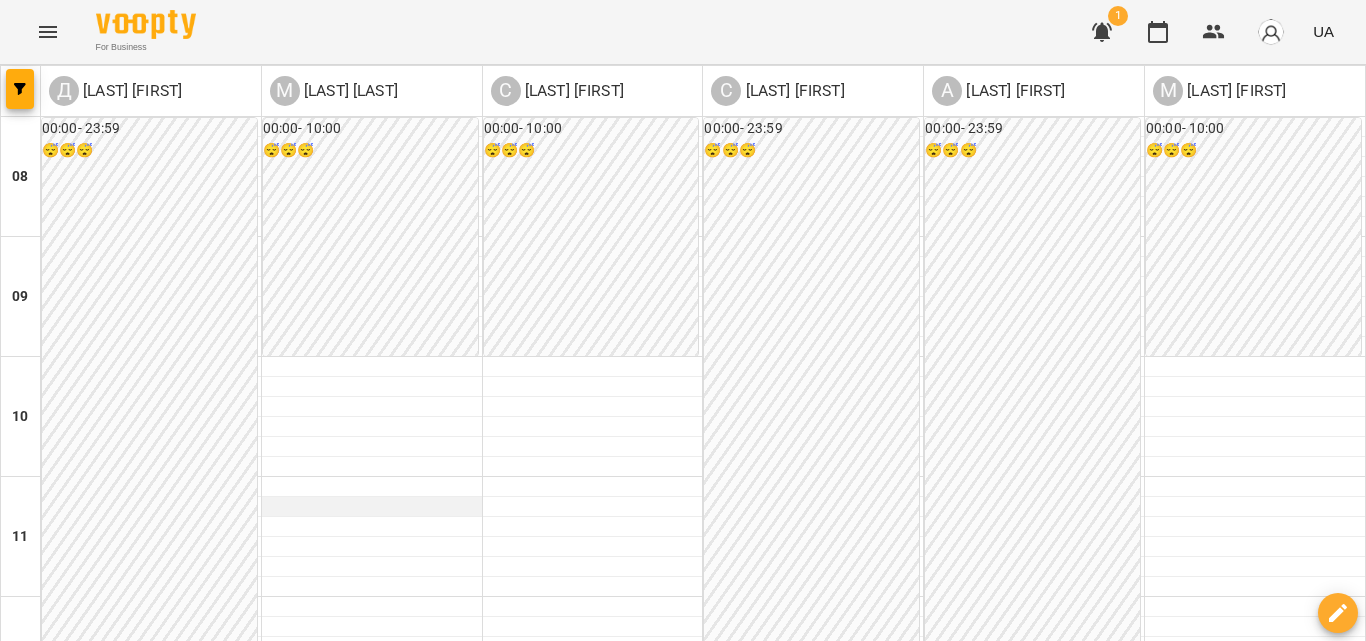 scroll, scrollTop: 800, scrollLeft: 0, axis: vertical 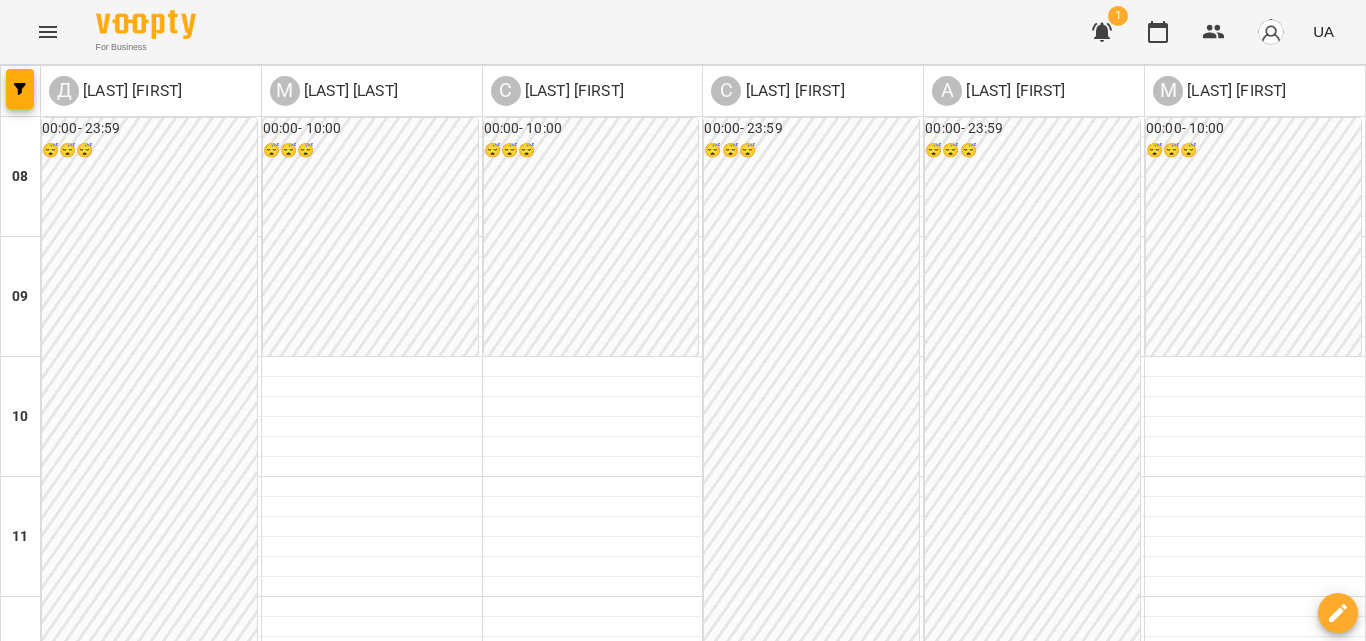 click at bounding box center (593, 1087) 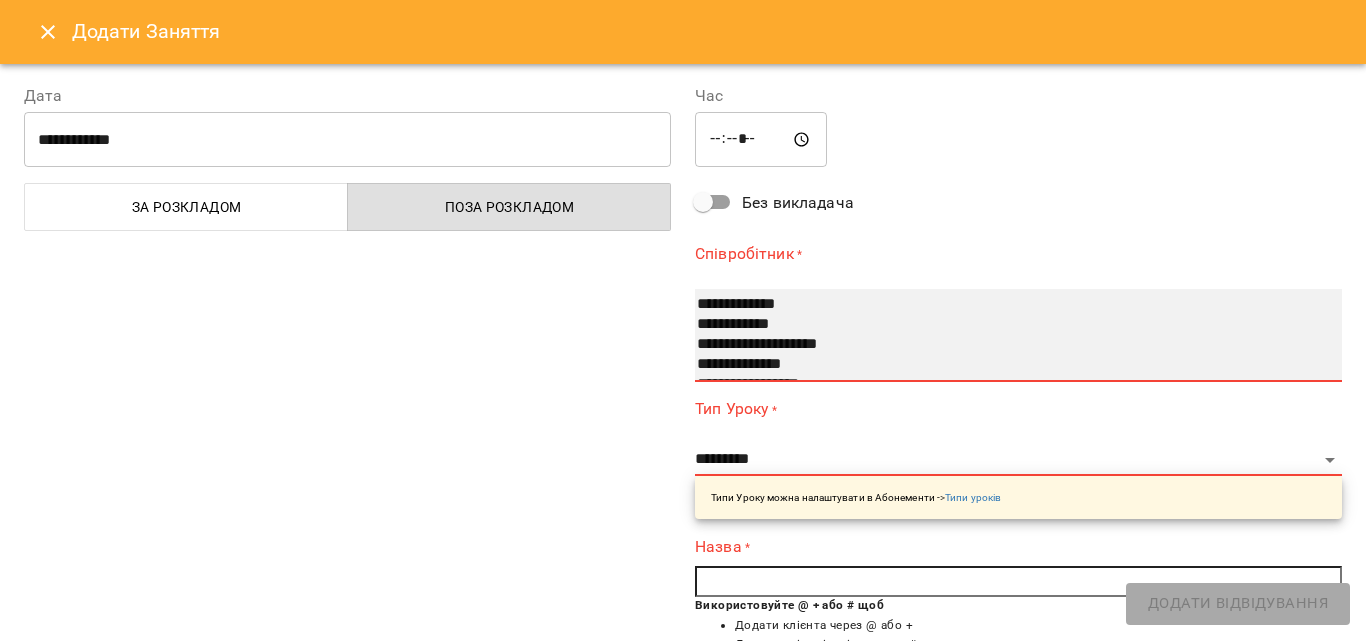 select on "**********" 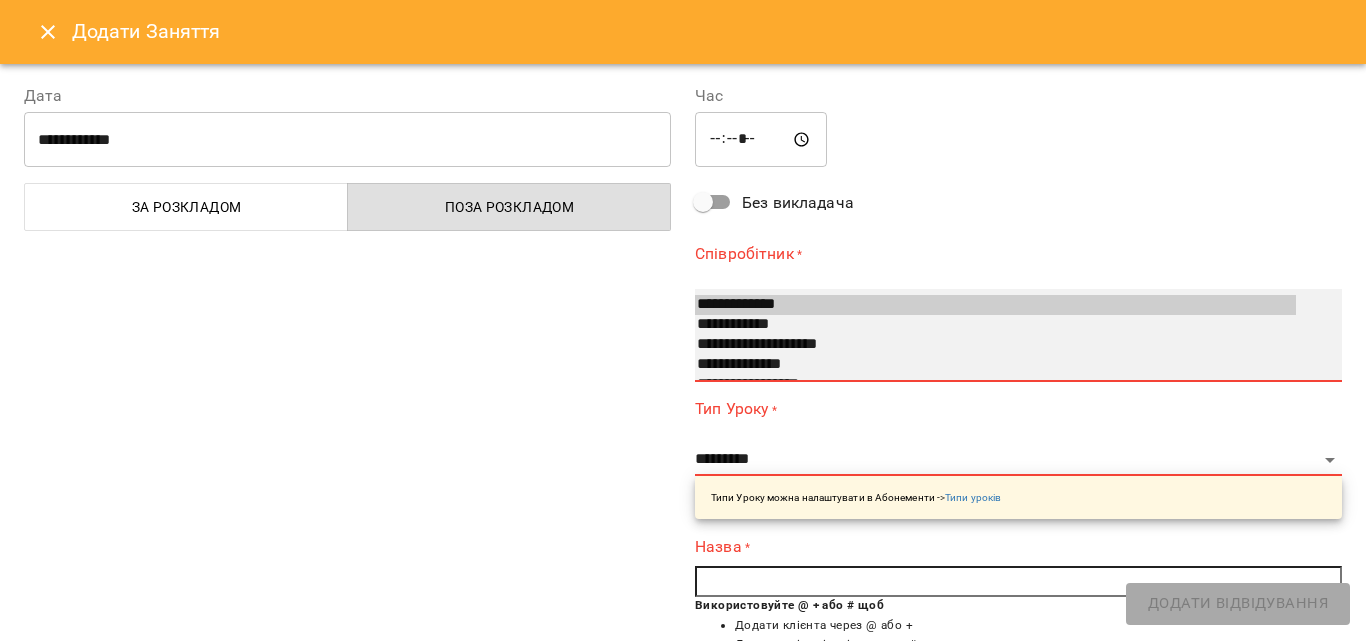 click on "**********" at bounding box center (995, 305) 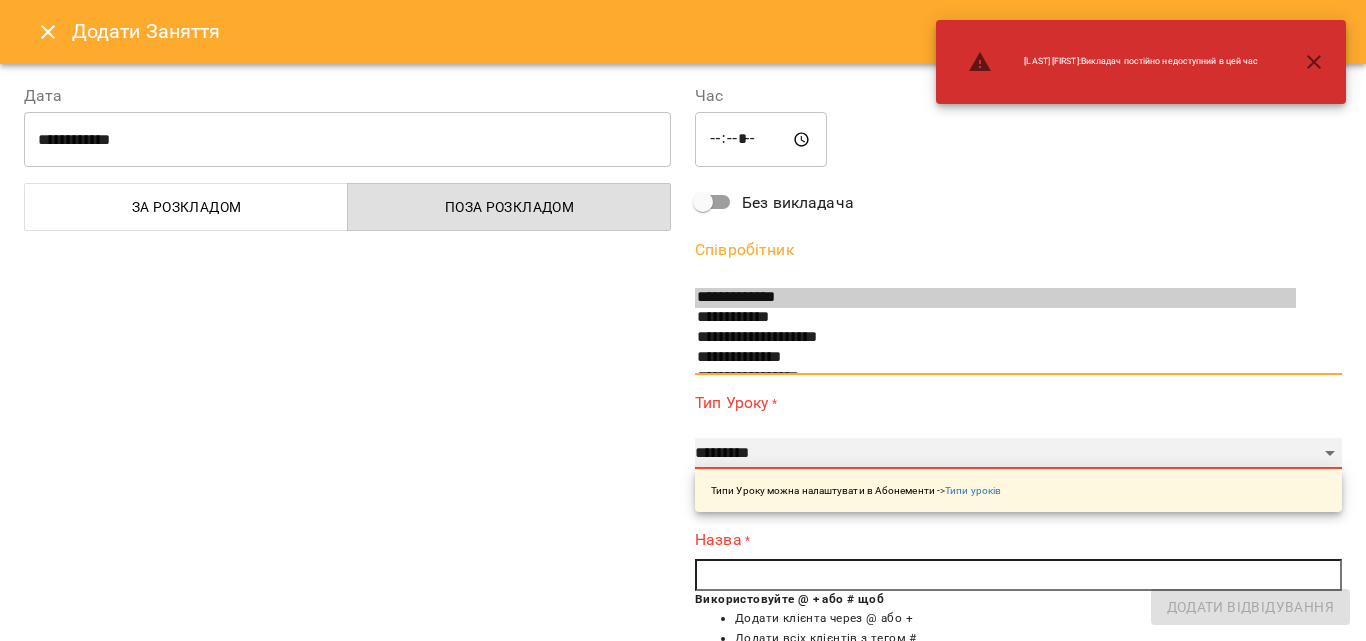 click on "**********" at bounding box center (1018, 454) 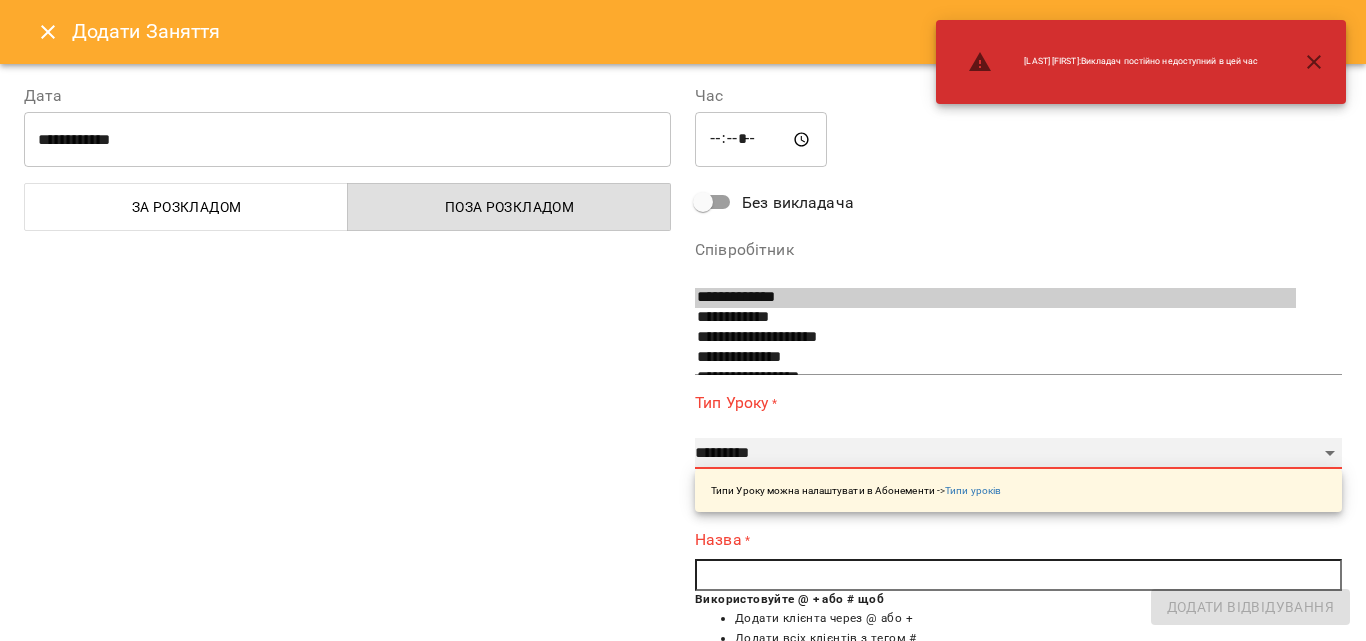 select on "**********" 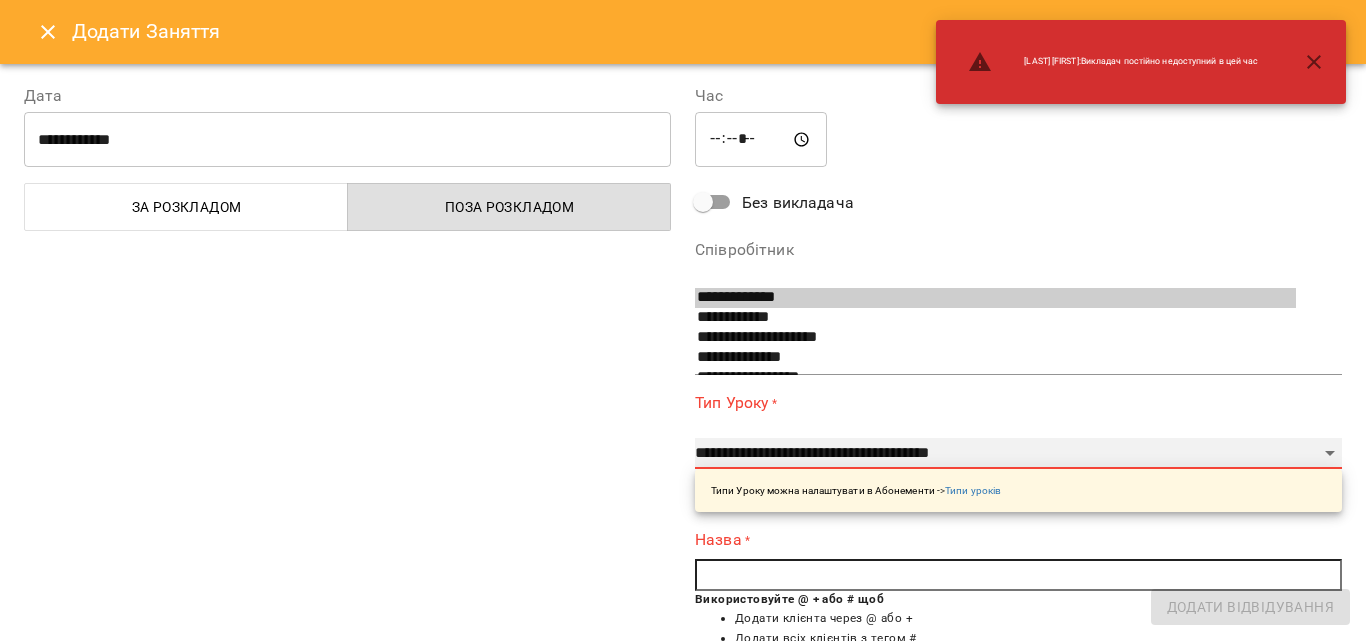 click on "**********" at bounding box center (1018, 454) 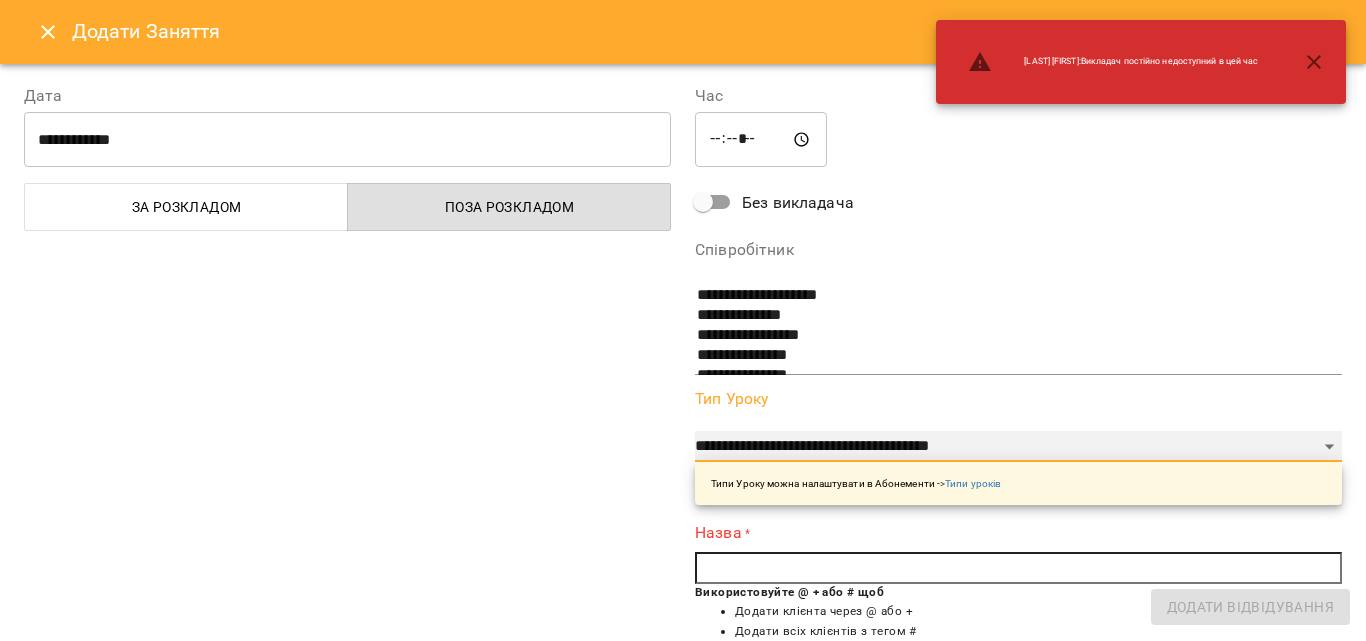 scroll, scrollTop: 60, scrollLeft: 0, axis: vertical 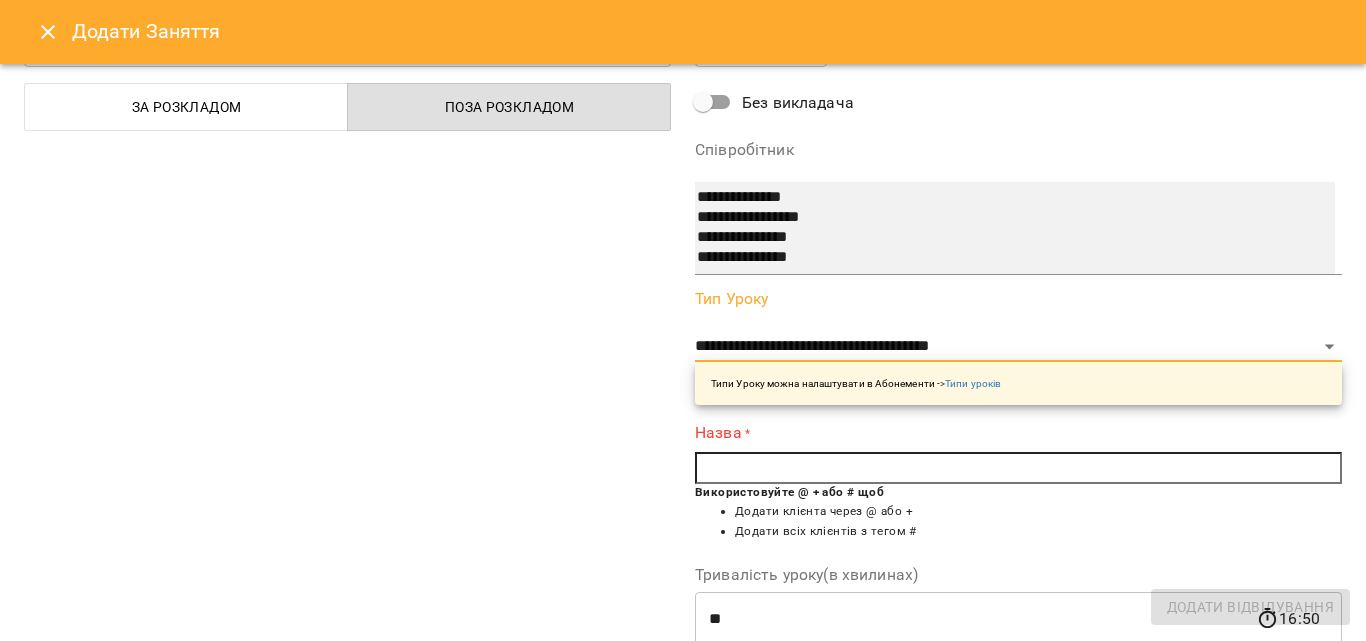 select on "**********" 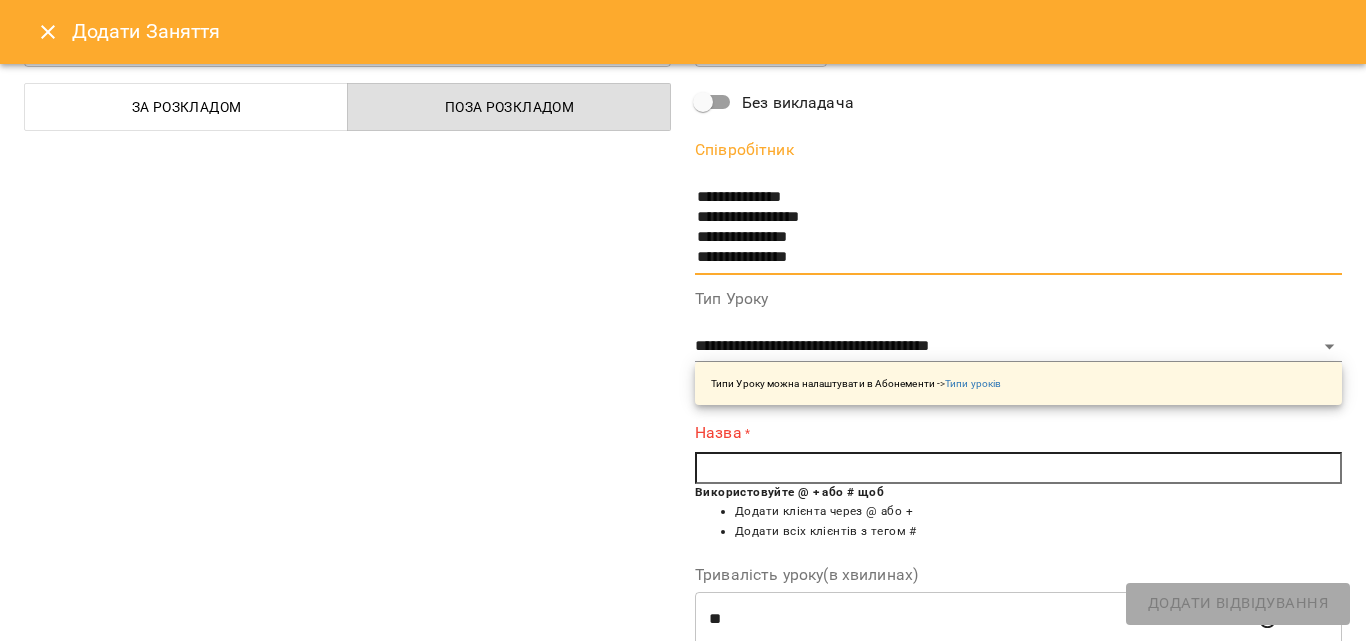 click on "Використовуйте @ + або # щоб" at bounding box center (789, 492) 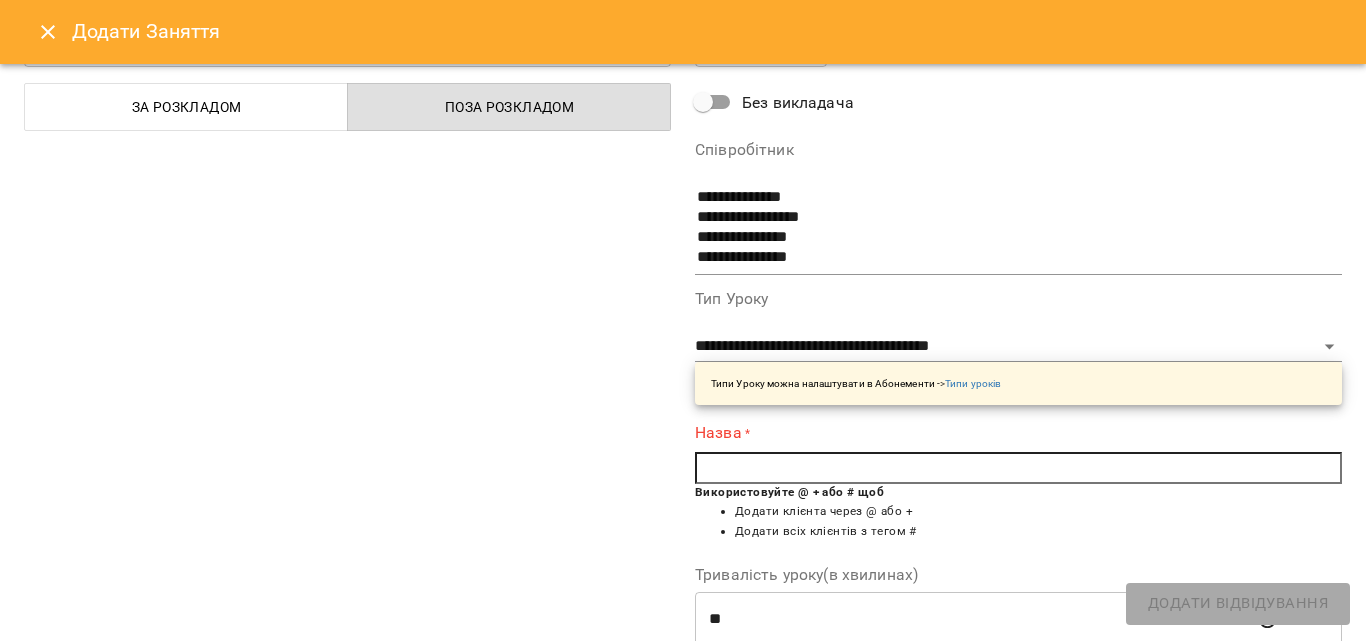 click at bounding box center [1018, 468] 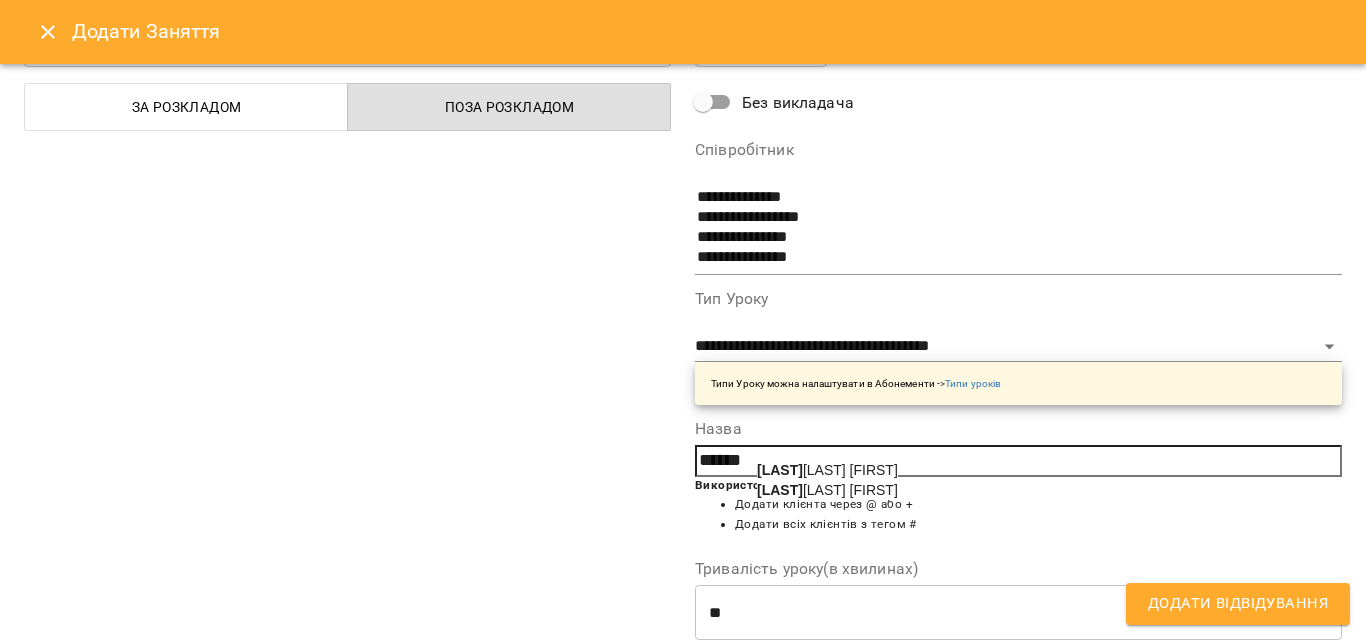 click on "Семен юк Дарія" at bounding box center (827, 490) 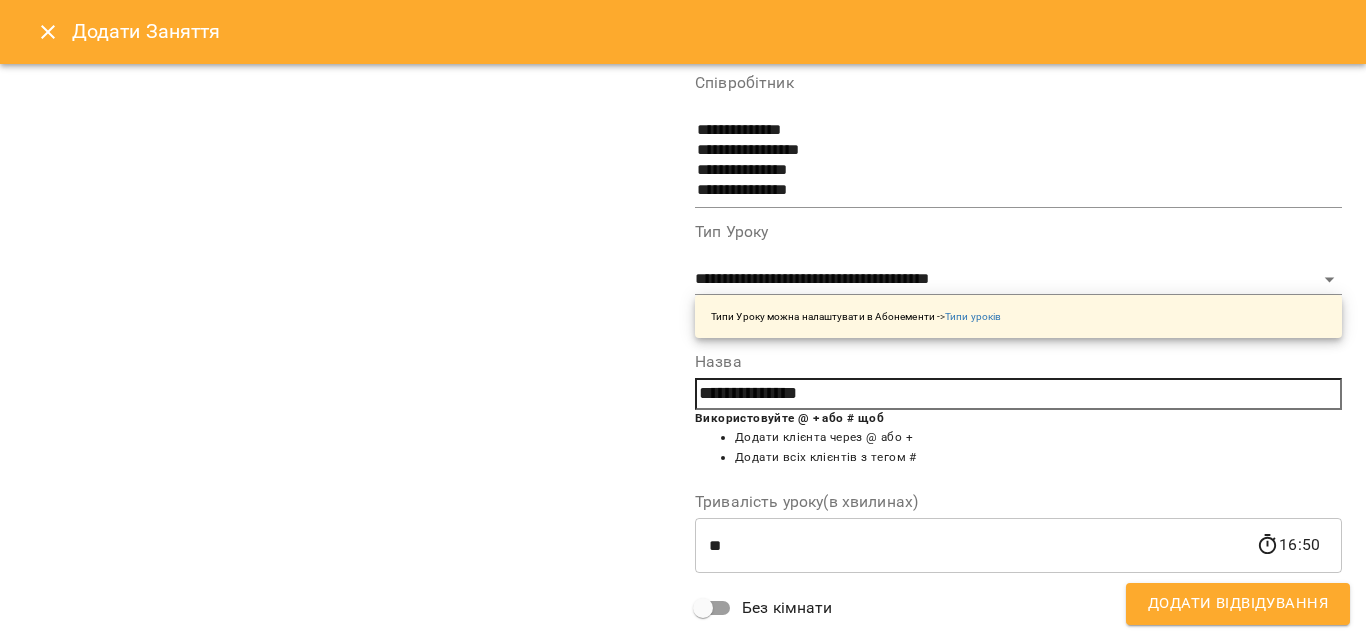 scroll, scrollTop: 356, scrollLeft: 0, axis: vertical 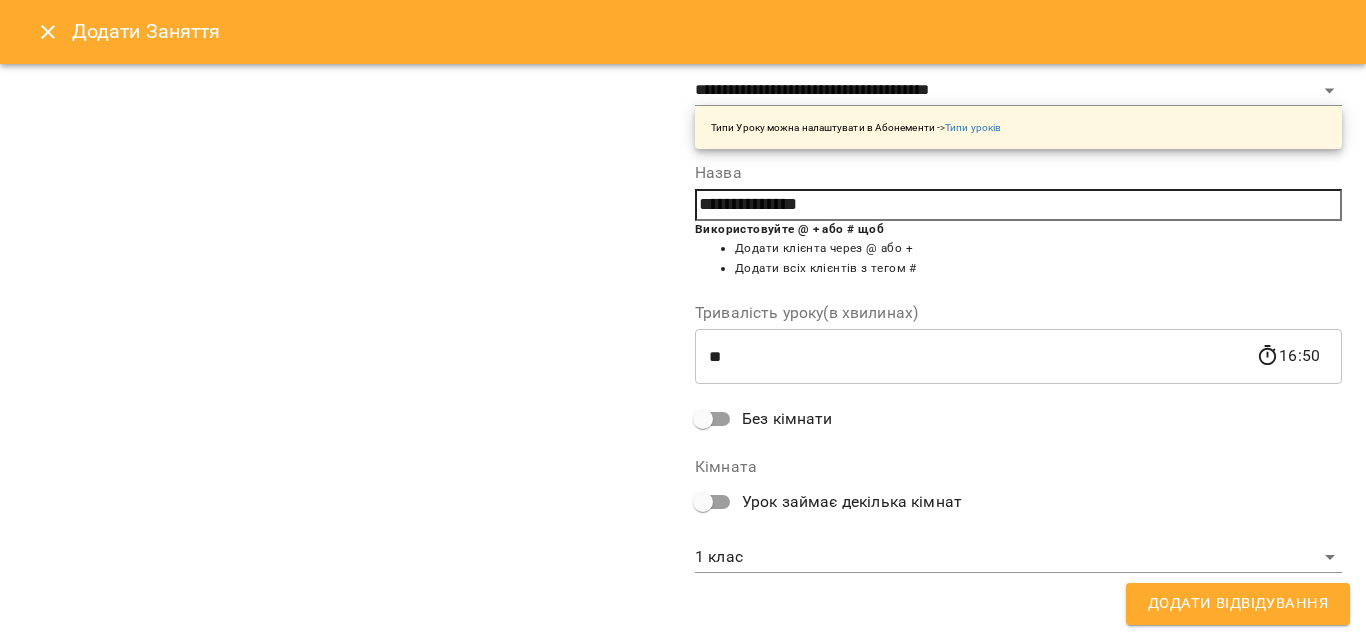 click on "**********" at bounding box center (683, 845) 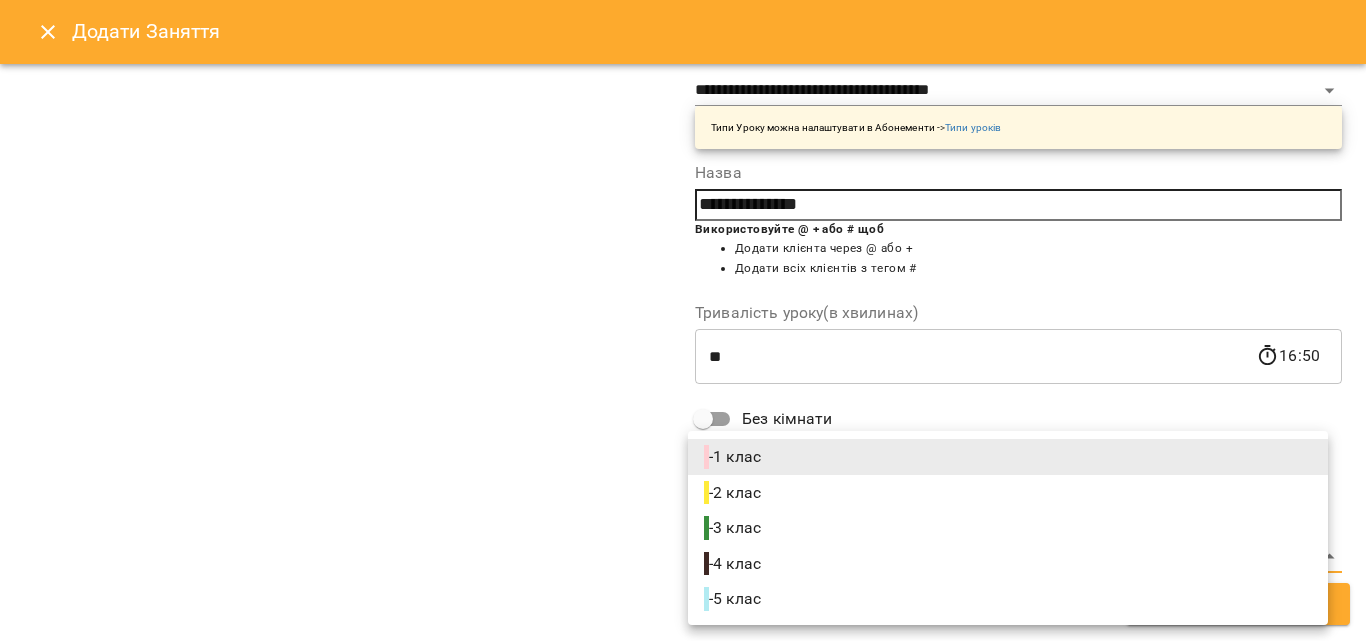 click on "-  5 клас" at bounding box center [1008, 599] 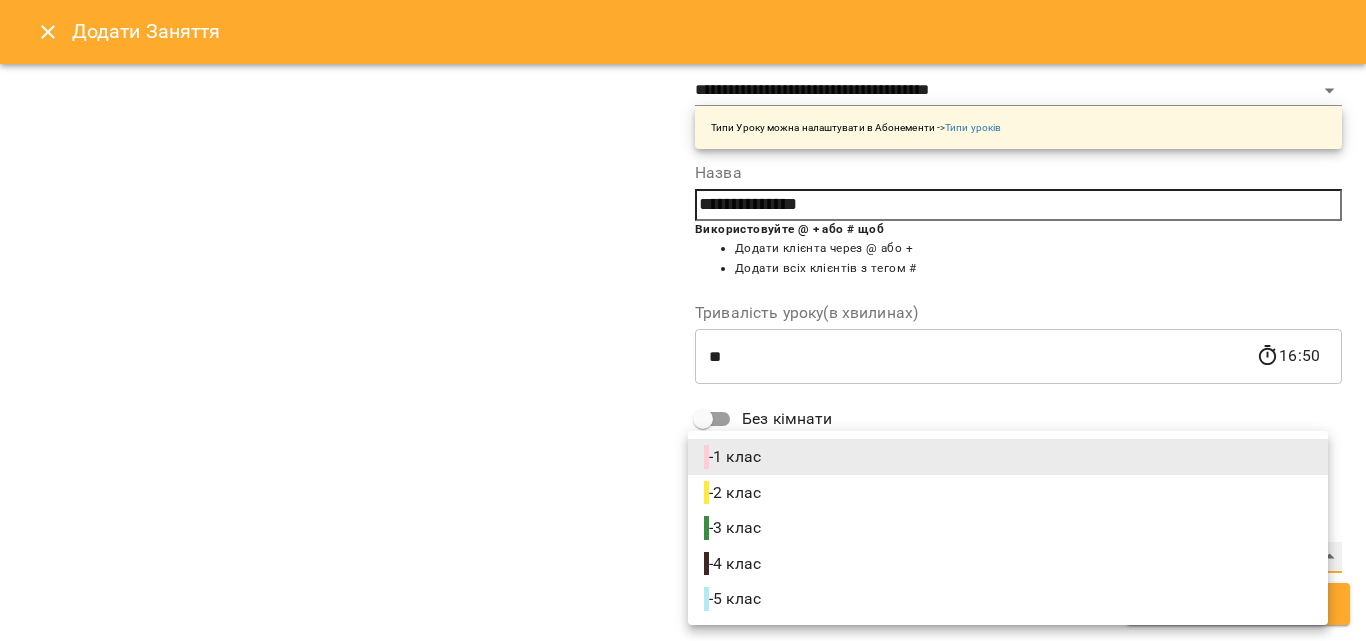 type on "**********" 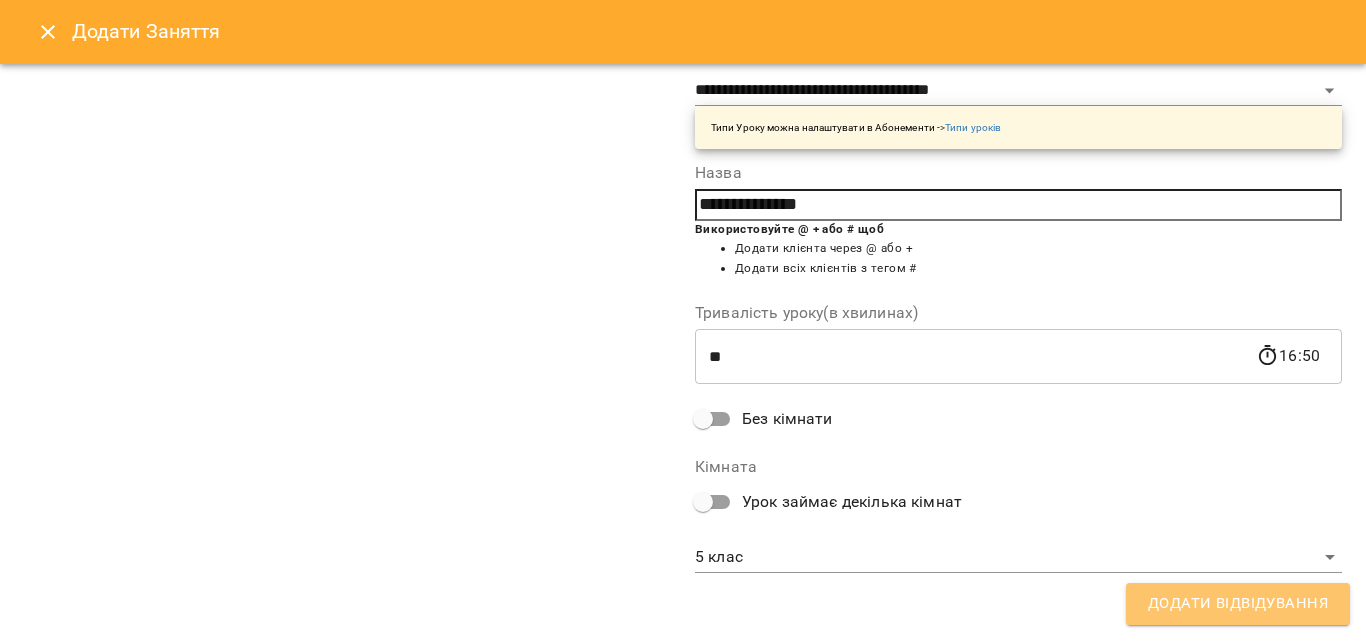 click on "Додати Відвідування" at bounding box center (1238, 604) 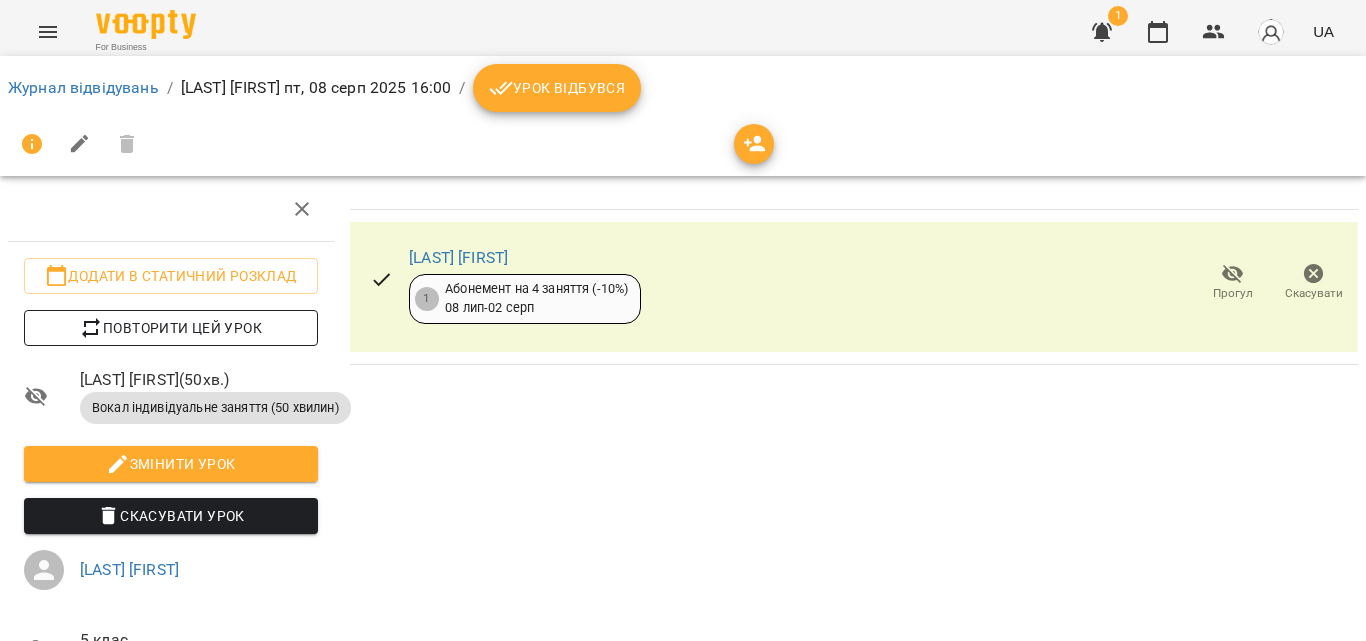 click on "Повторити цей урок" at bounding box center (171, 328) 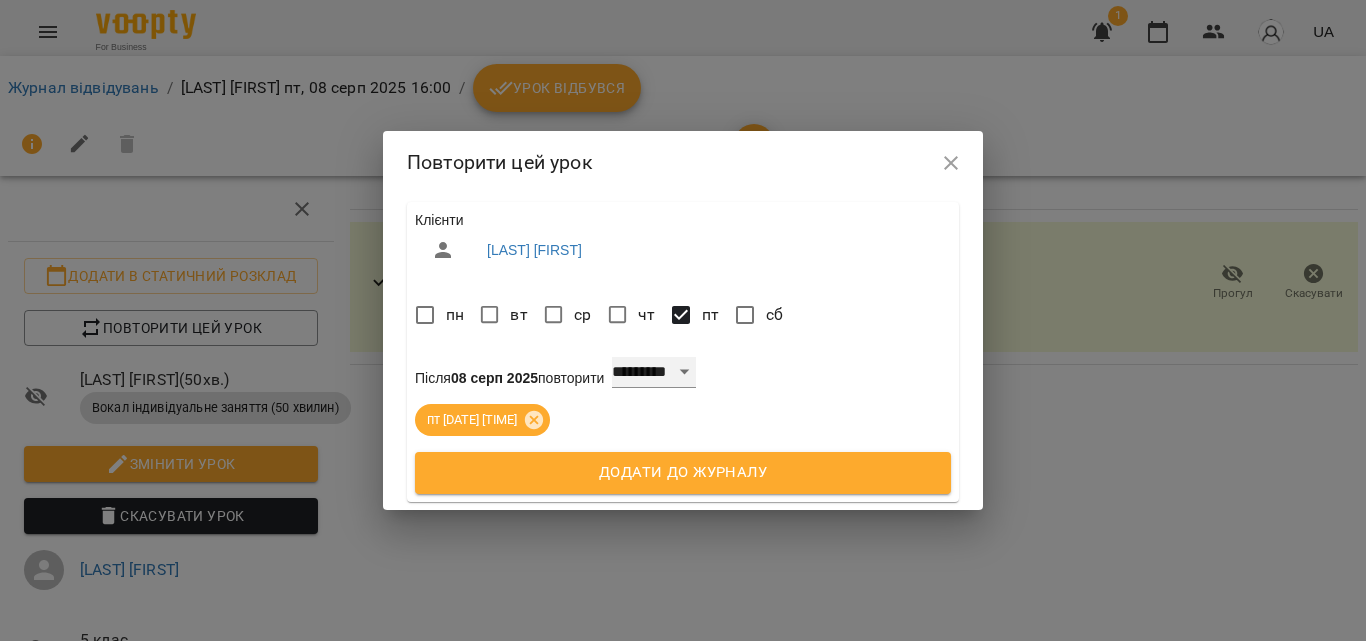 click on "**********" at bounding box center [654, 373] 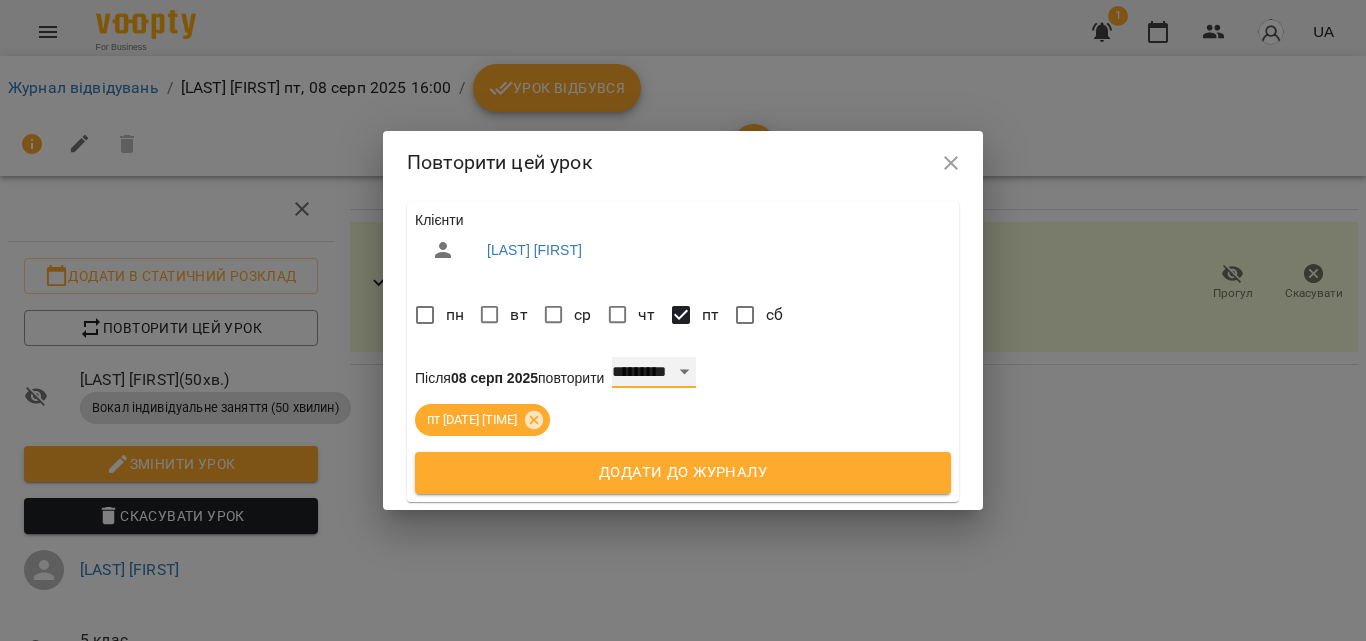 select on "*" 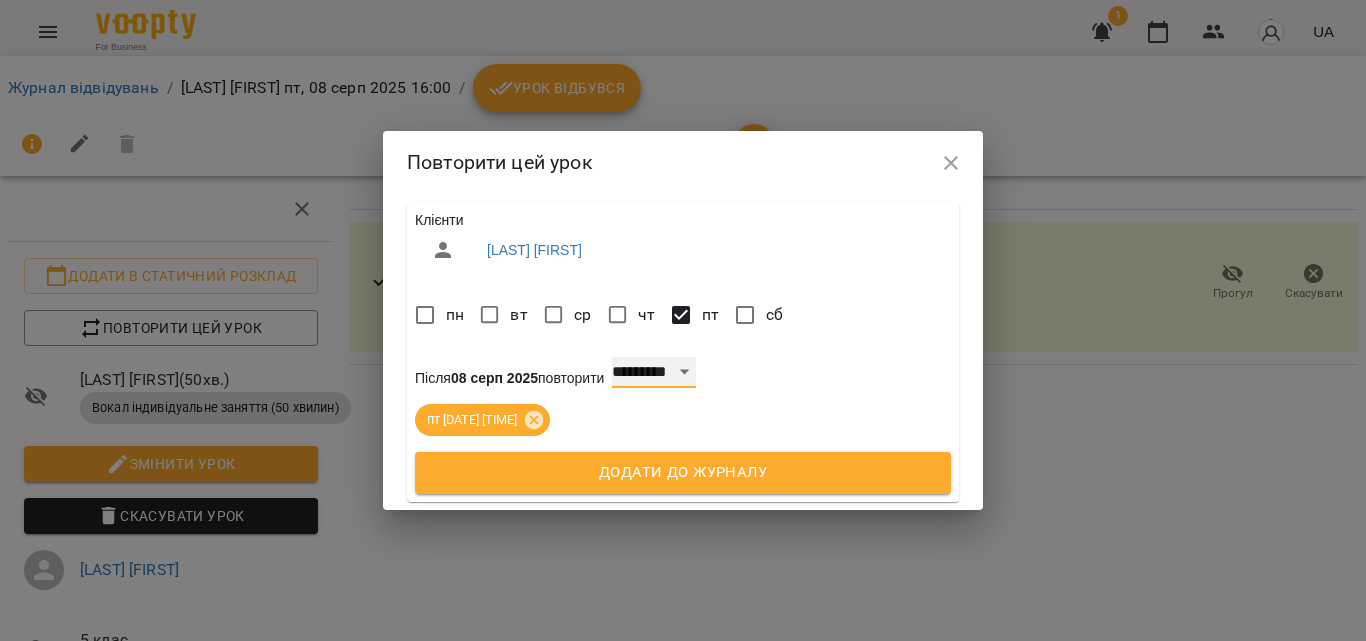 click on "**********" at bounding box center (654, 373) 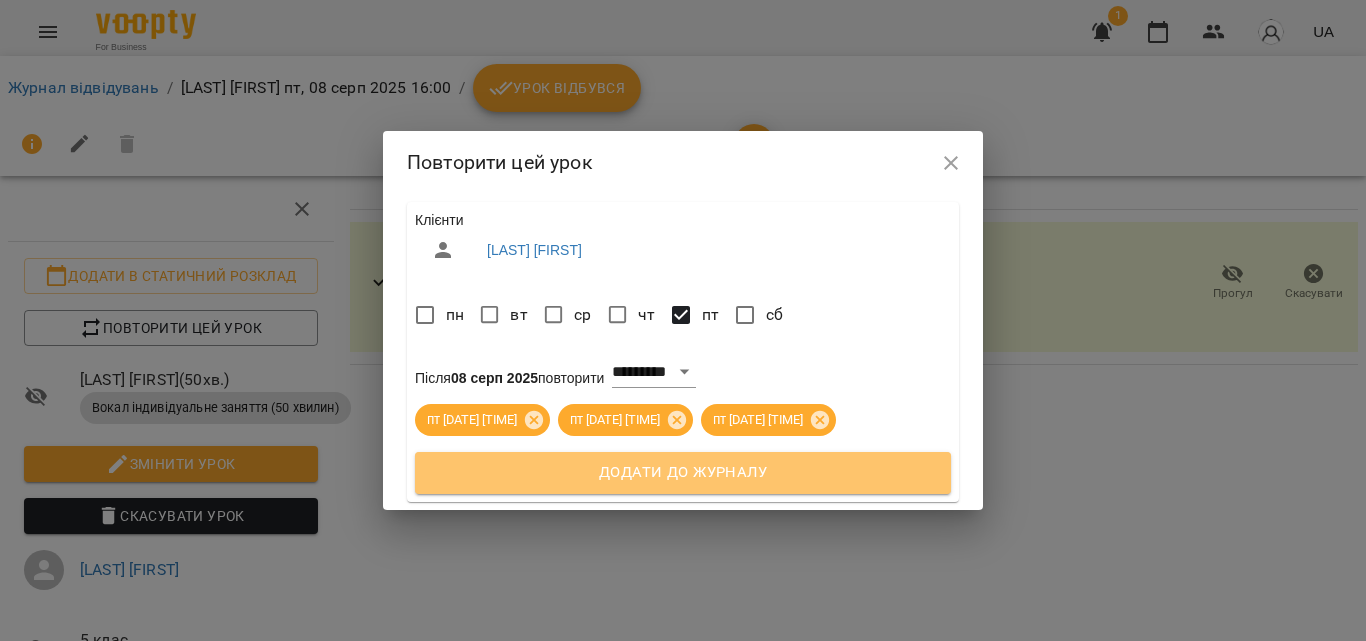 click on "Додати до журналу" at bounding box center [683, 473] 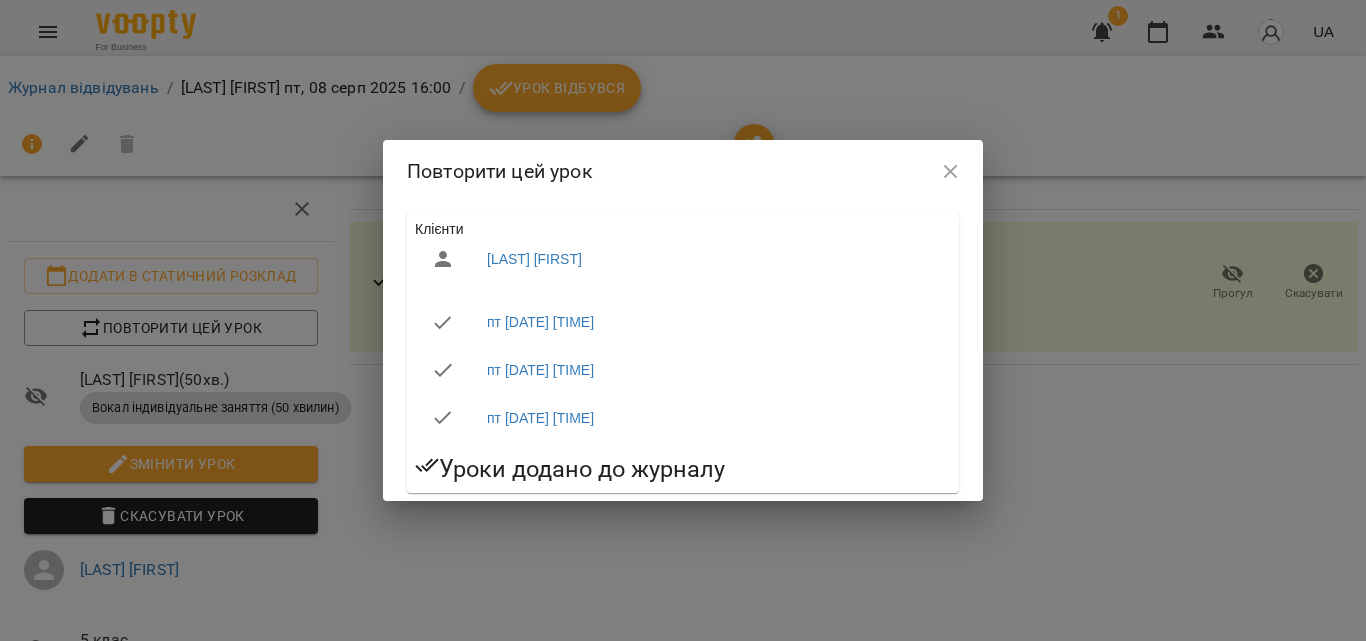 click at bounding box center (951, 172) 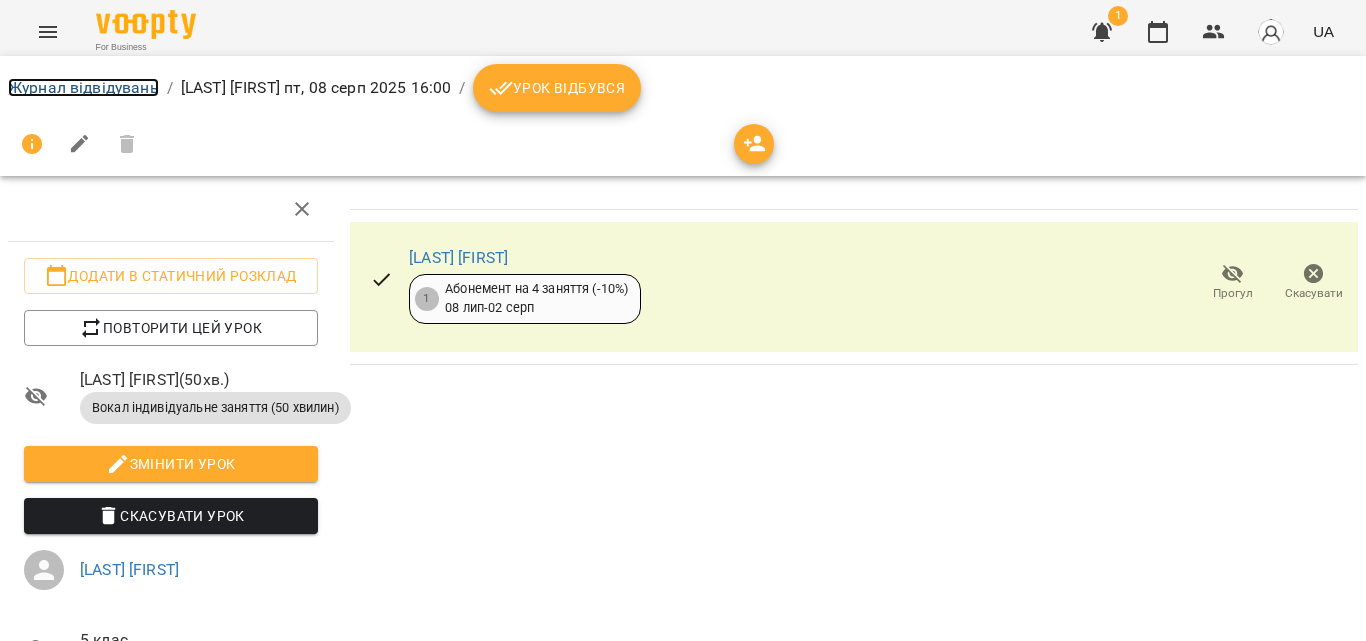 click on "Журнал відвідувань" at bounding box center [83, 87] 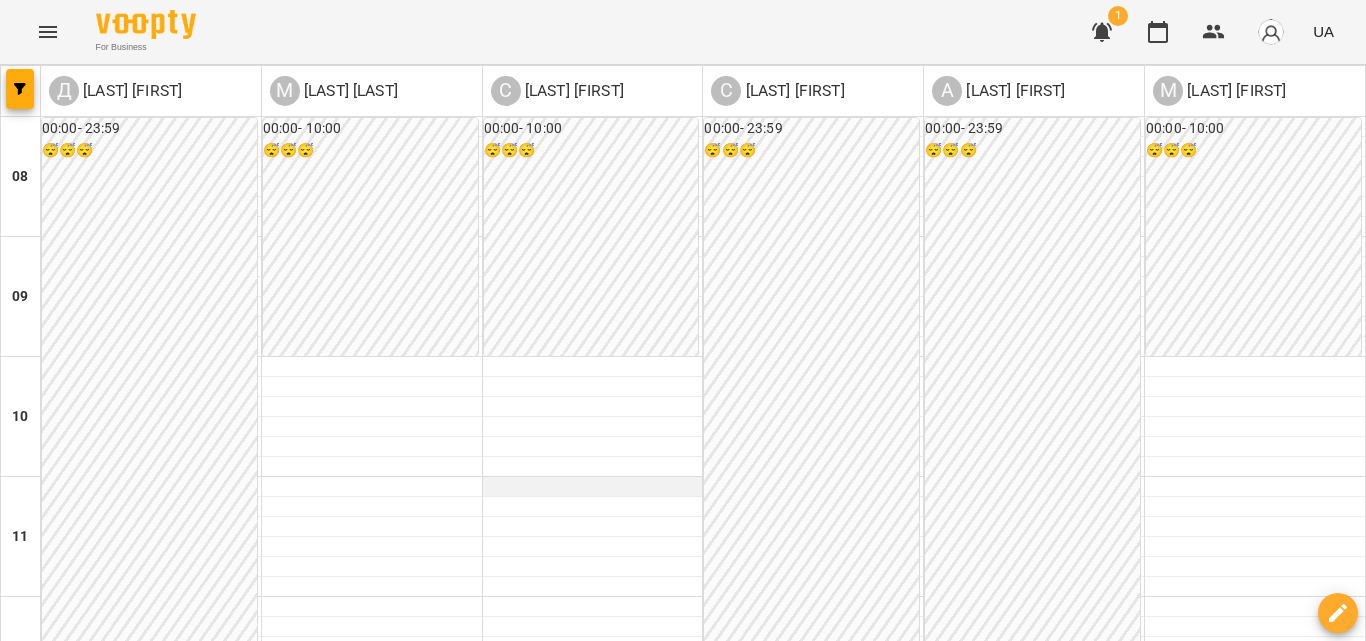 scroll, scrollTop: 700, scrollLeft: 0, axis: vertical 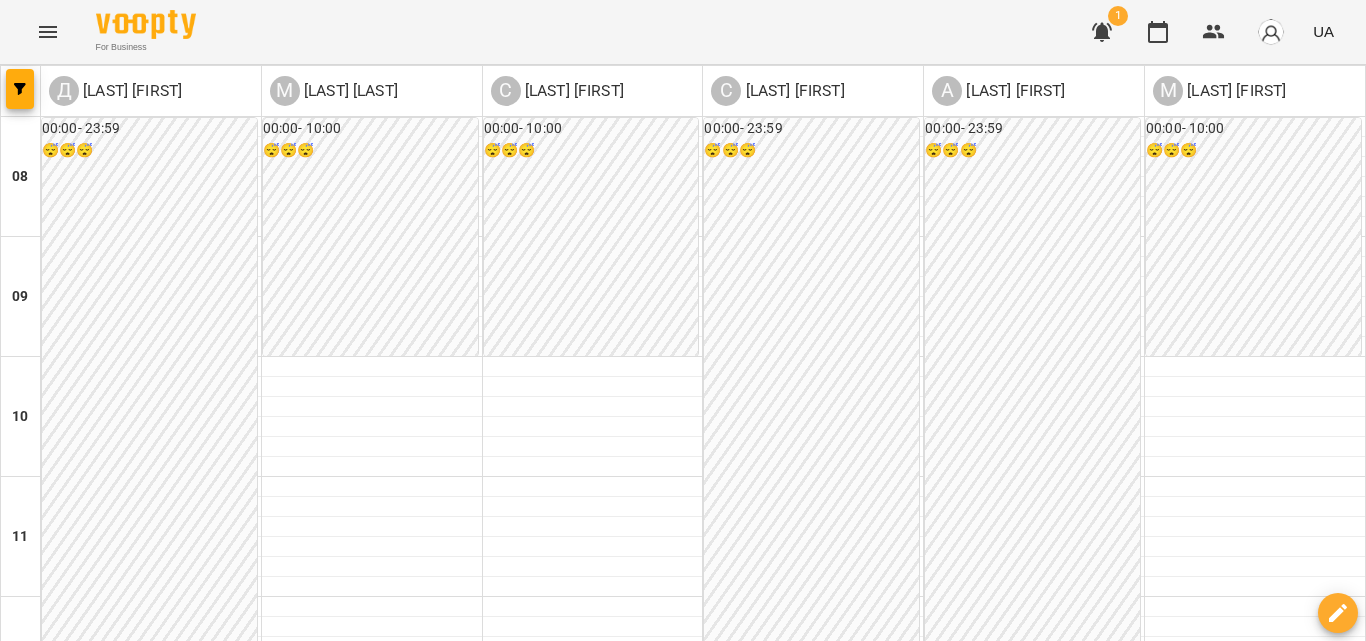 click at bounding box center [372, 1087] 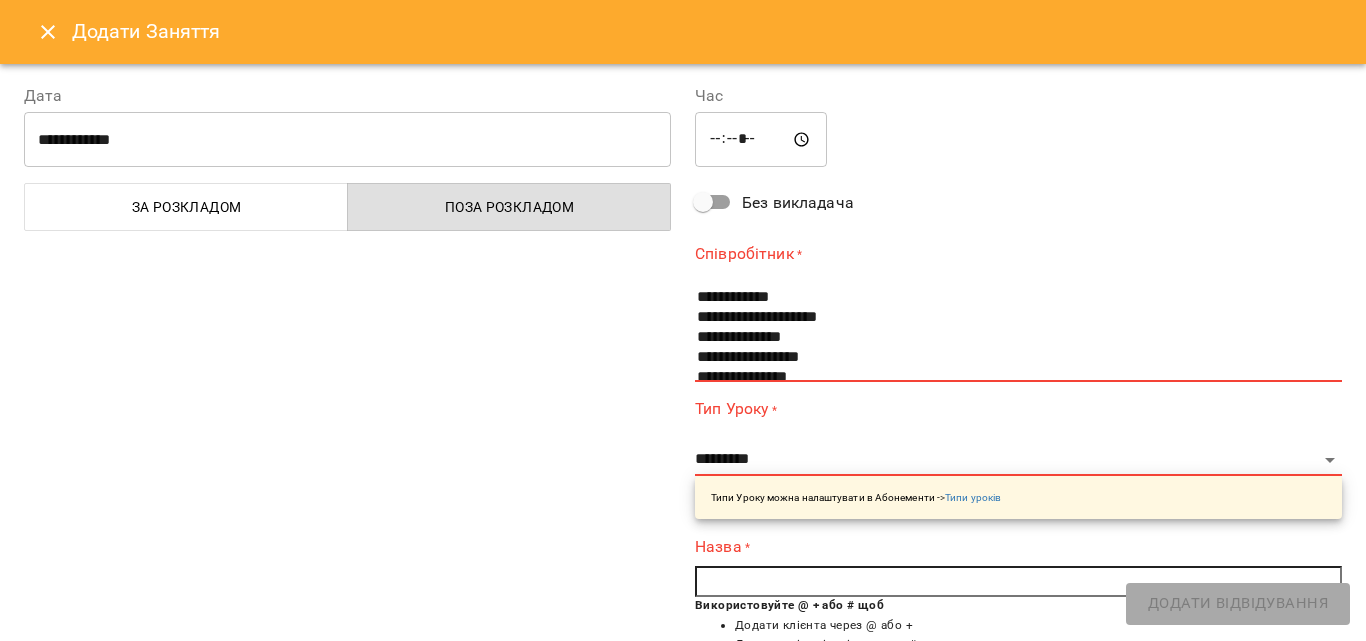 scroll, scrollTop: 0, scrollLeft: 0, axis: both 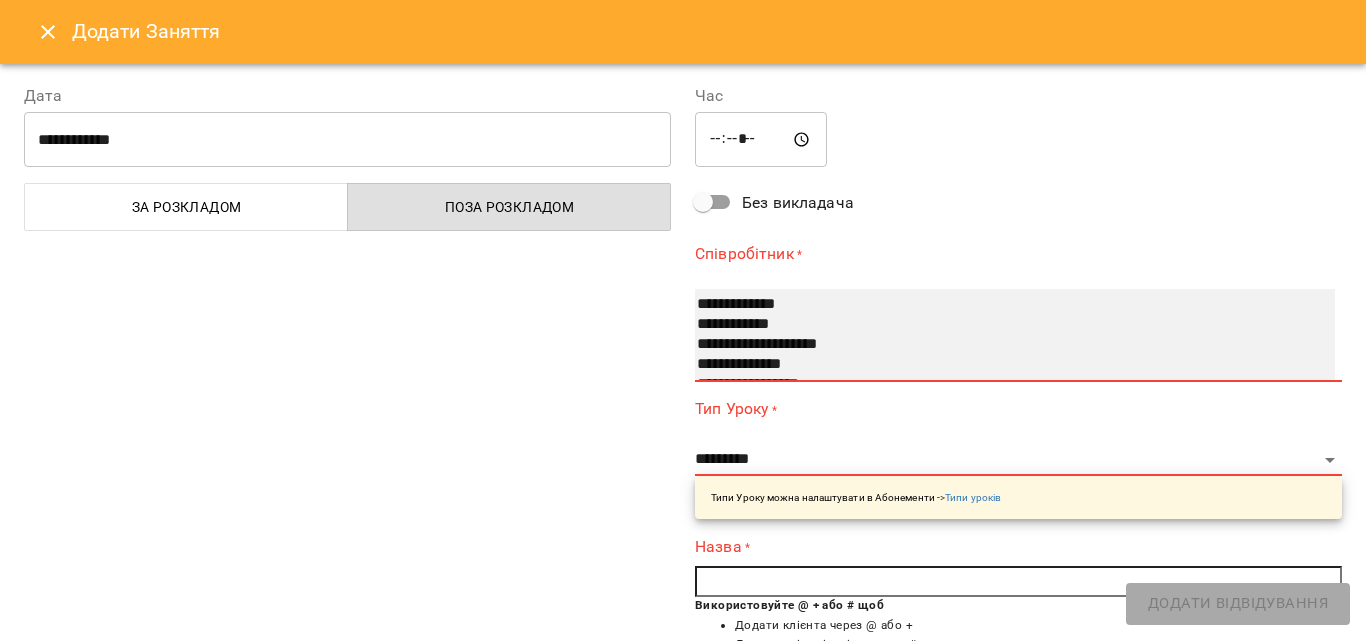 select on "**********" 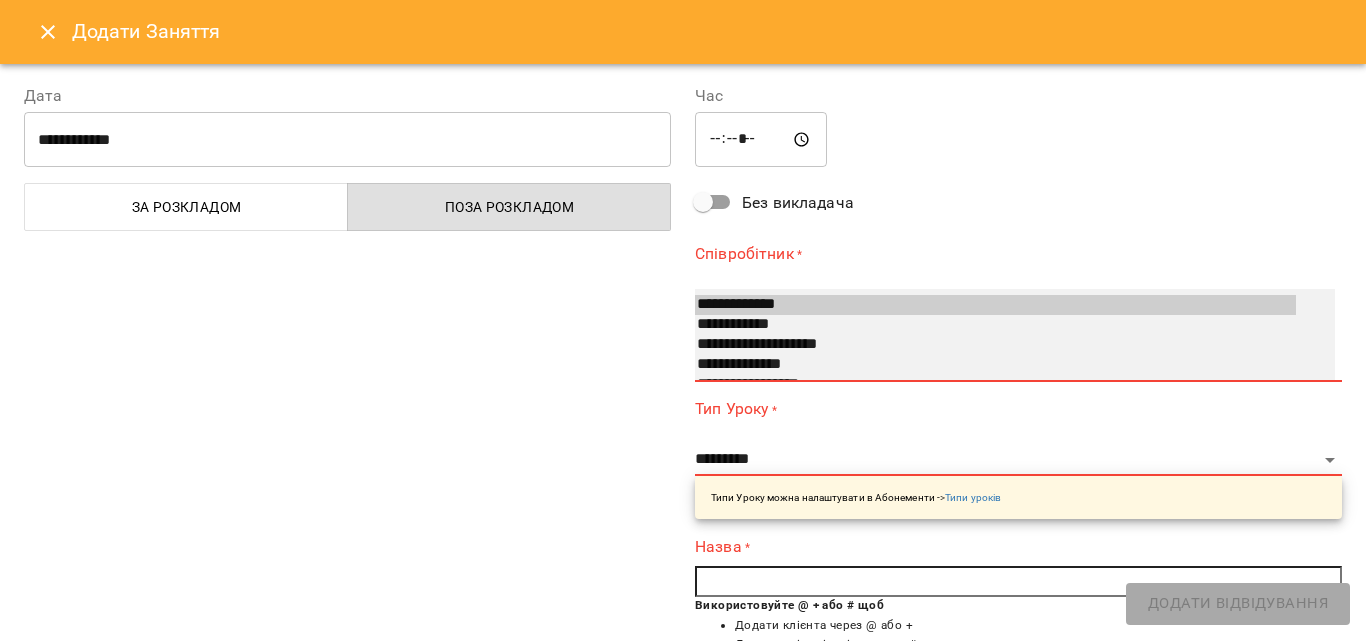 click on "**********" at bounding box center (995, 345) 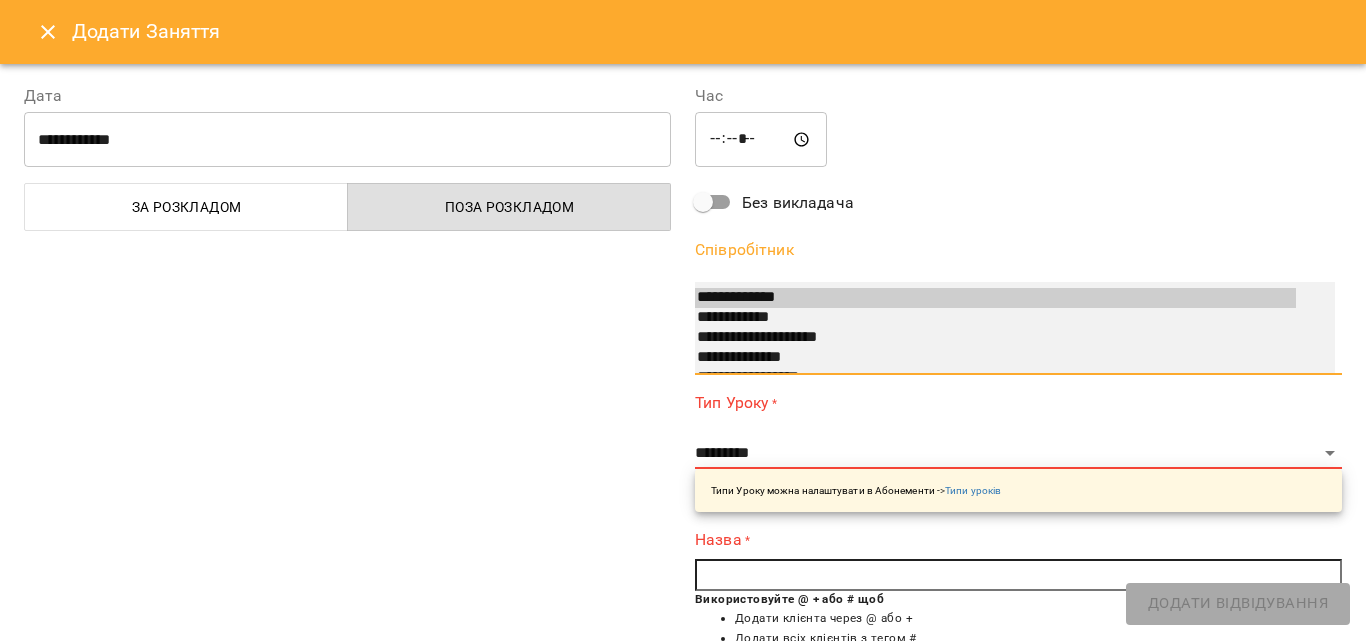 scroll, scrollTop: 200, scrollLeft: 0, axis: vertical 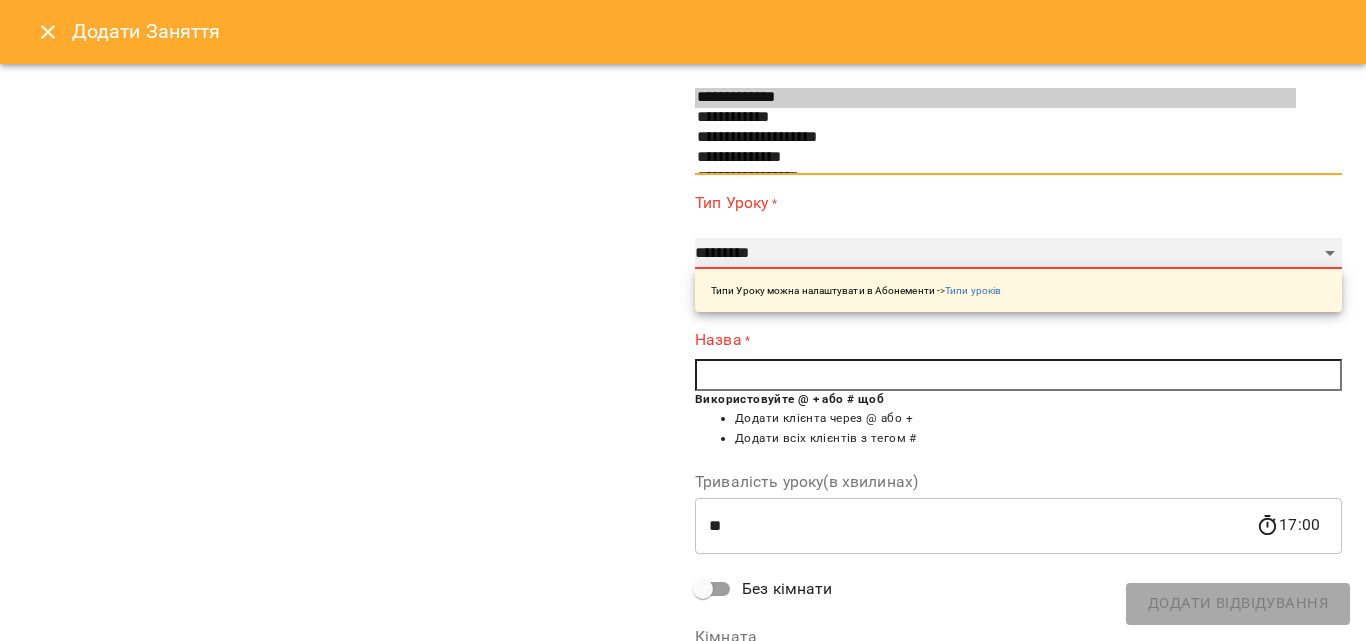 click on "**********" at bounding box center [1018, 254] 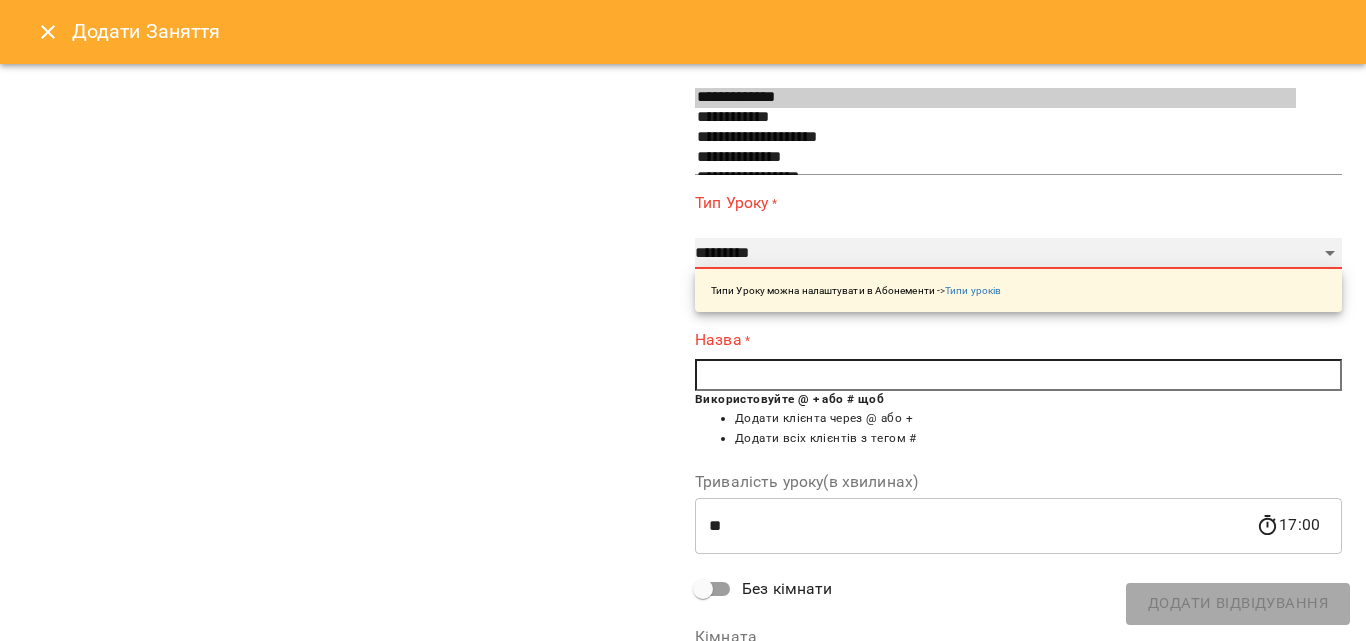 select on "**********" 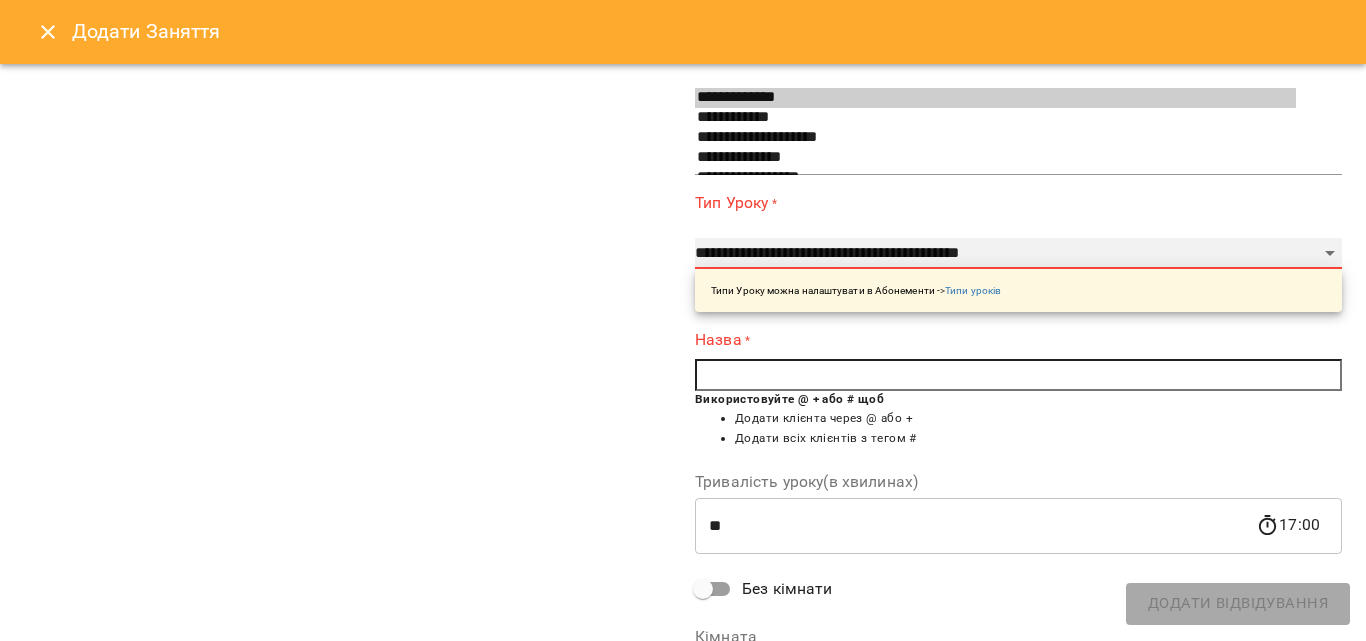 click on "**********" at bounding box center [1018, 254] 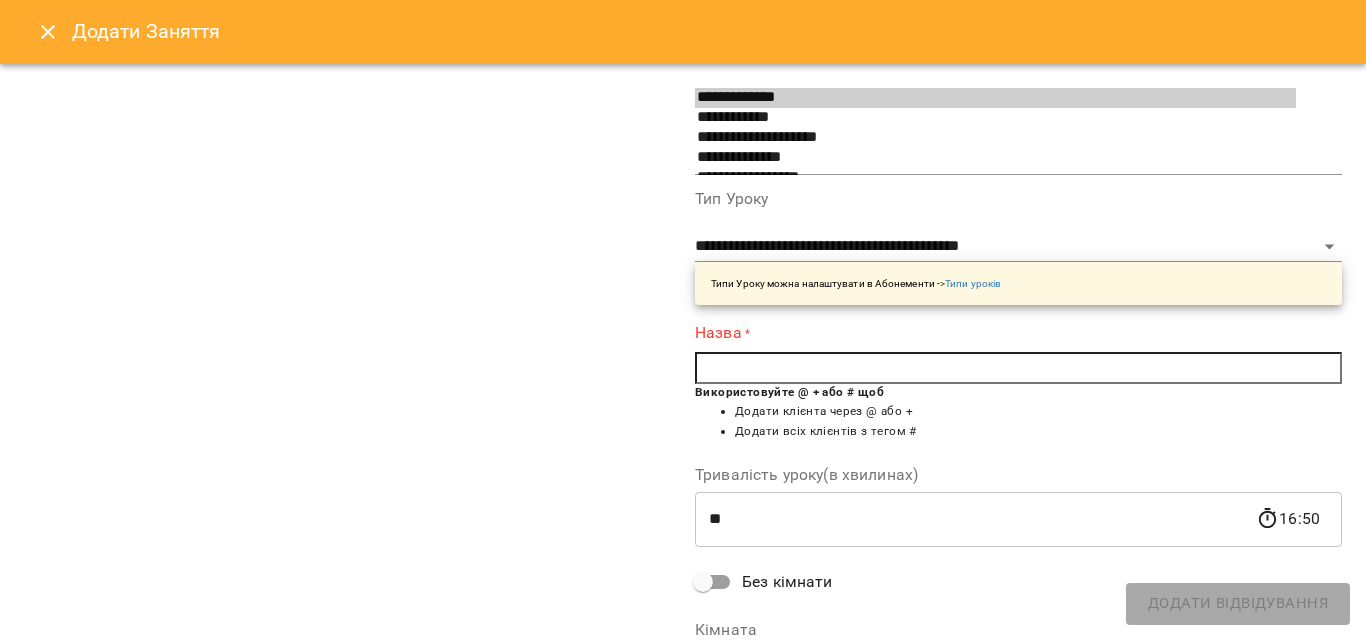 click at bounding box center (1018, 368) 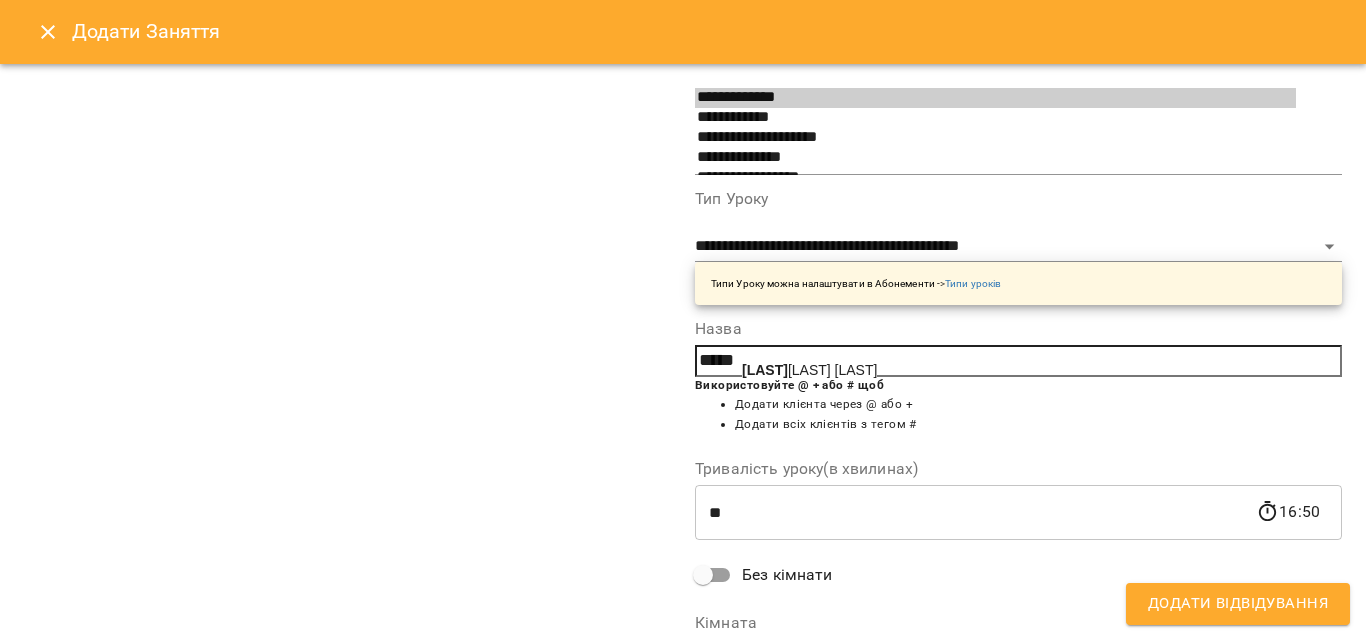 click on "[LAST] [LAST]" at bounding box center (809, 370) 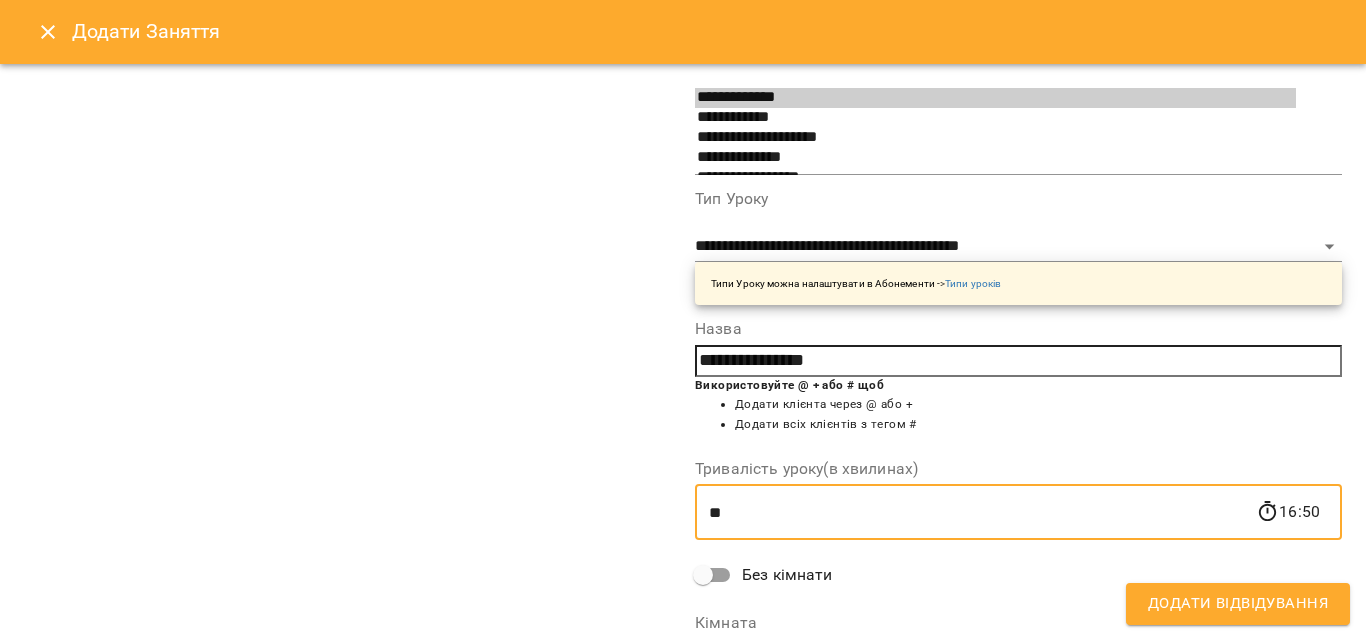 click on "**" at bounding box center [975, 512] 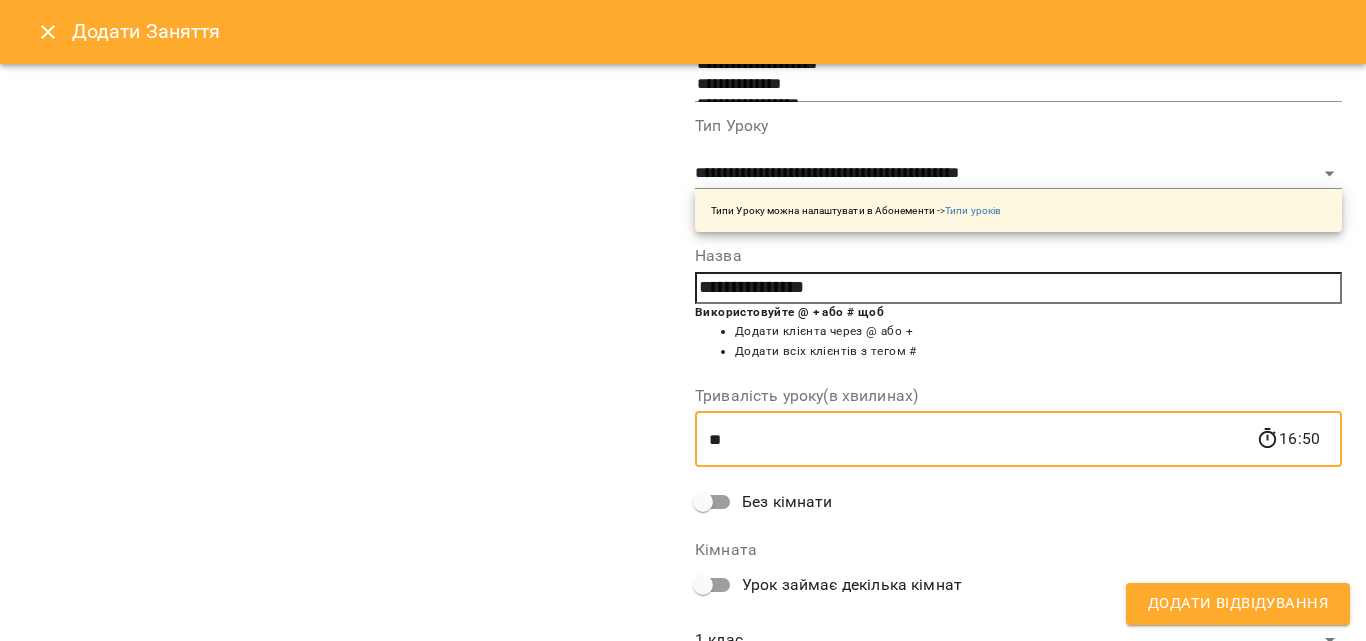 scroll, scrollTop: 356, scrollLeft: 0, axis: vertical 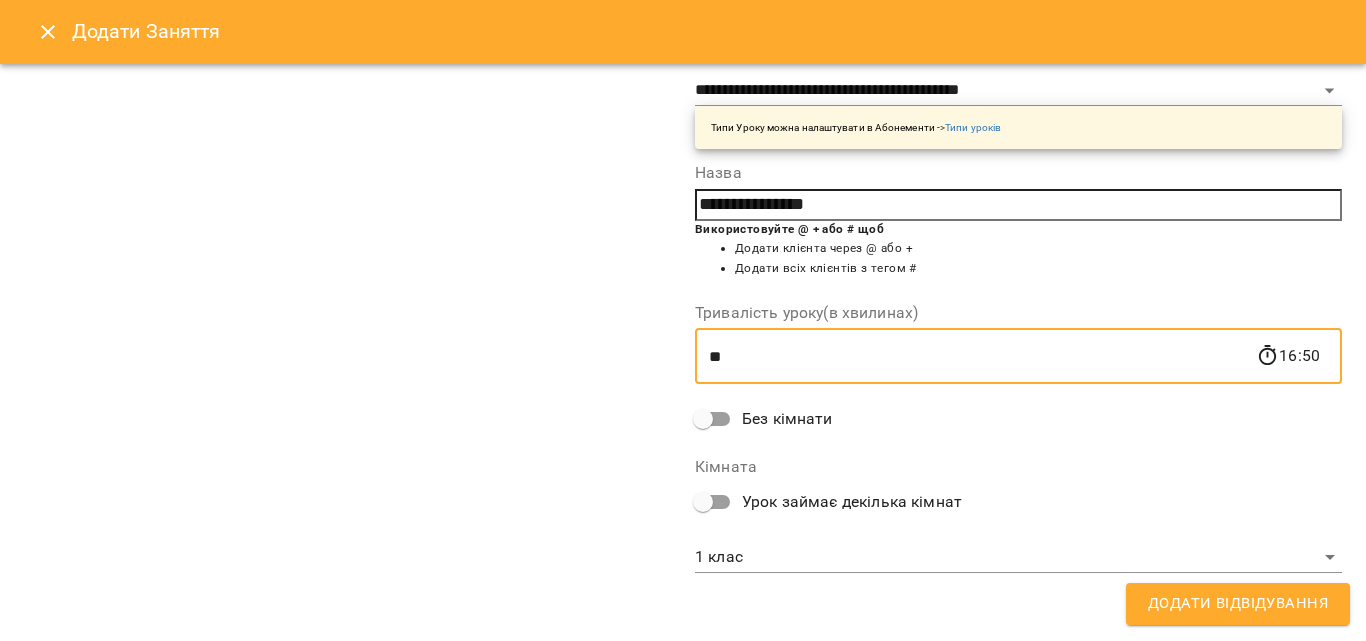 click on "**********" at bounding box center [683, 845] 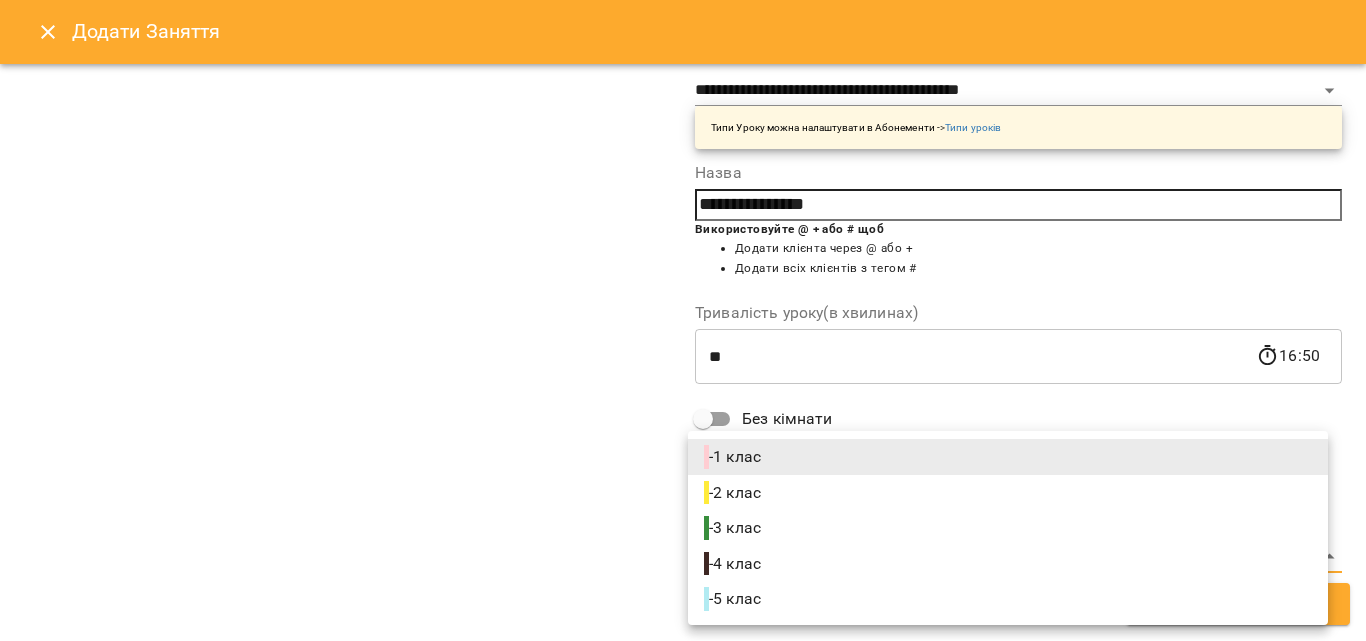 click on "-  2 клас" at bounding box center (734, 493) 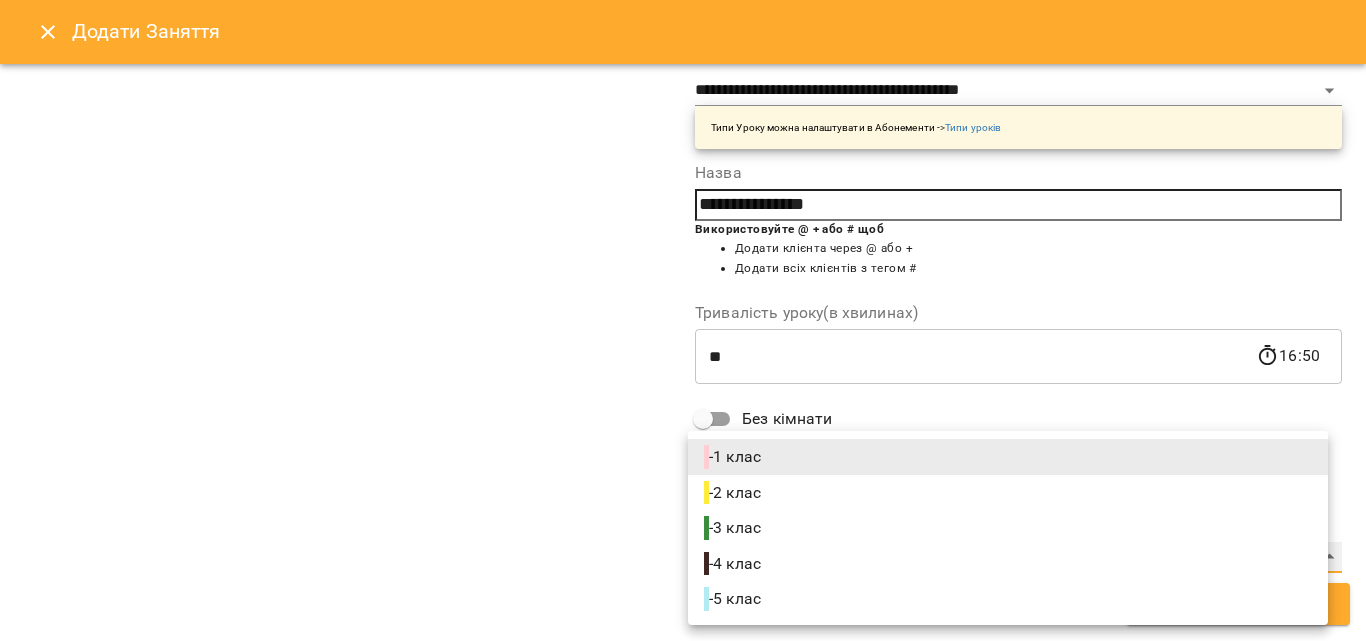 type on "**********" 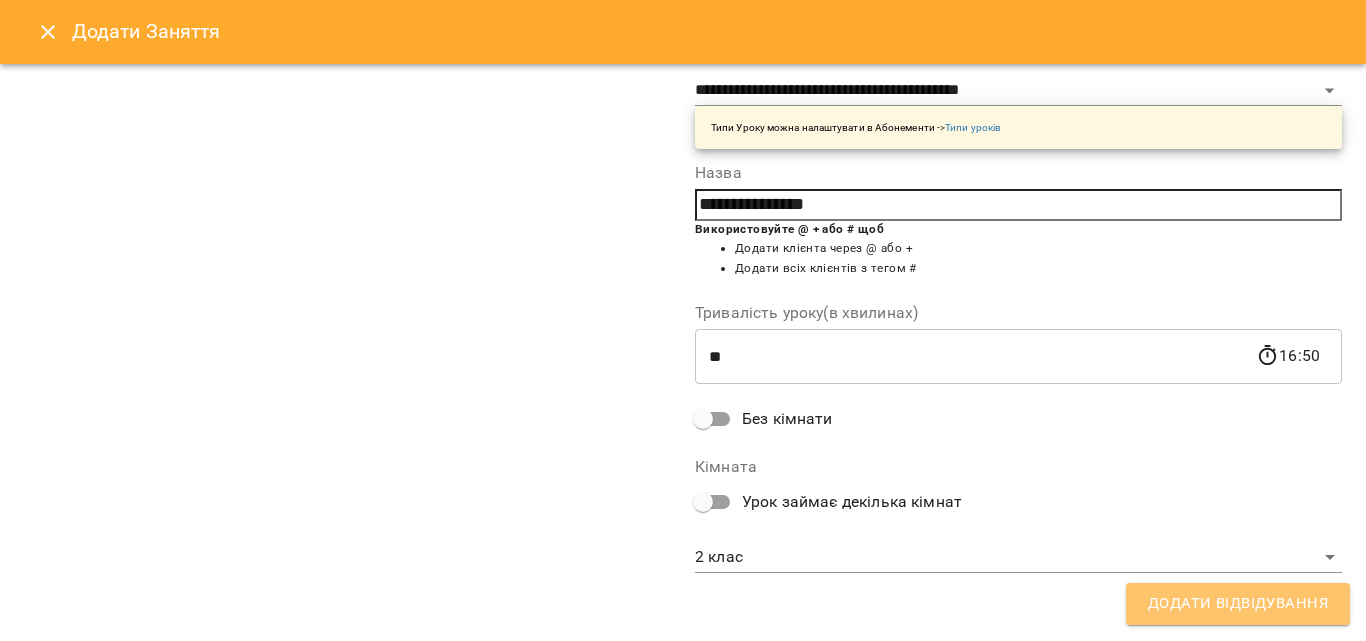 click on "Додати Відвідування" at bounding box center [1238, 604] 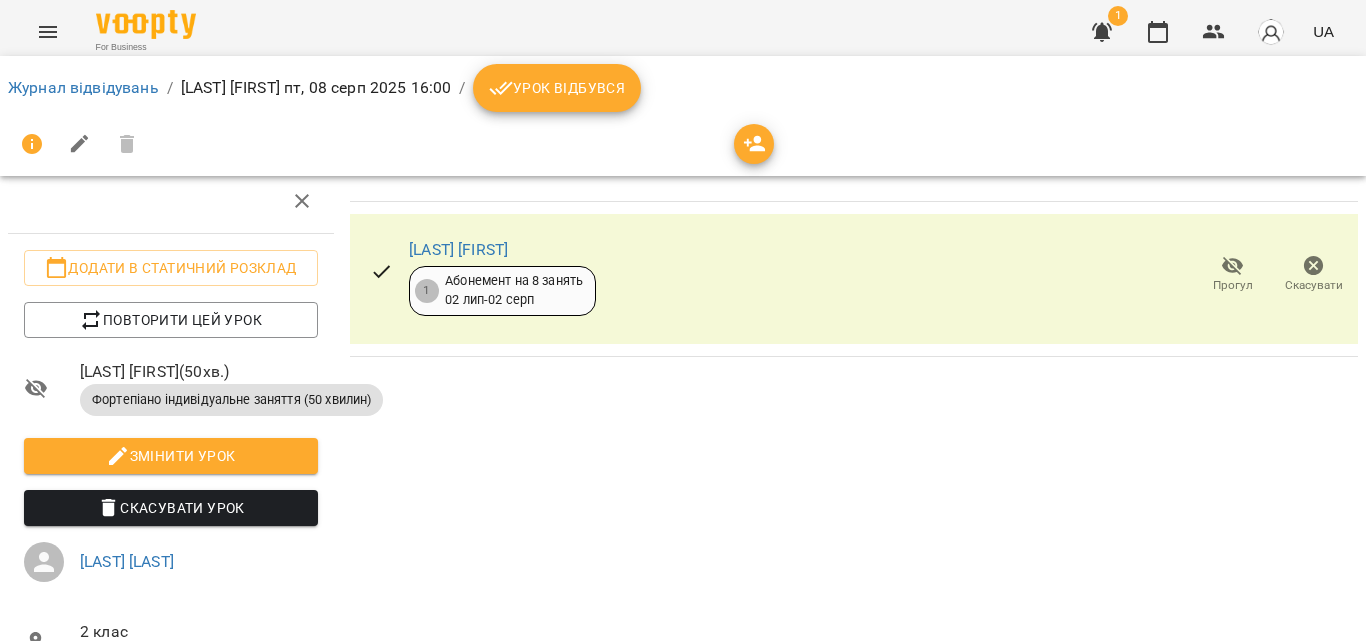 scroll, scrollTop: 0, scrollLeft: 0, axis: both 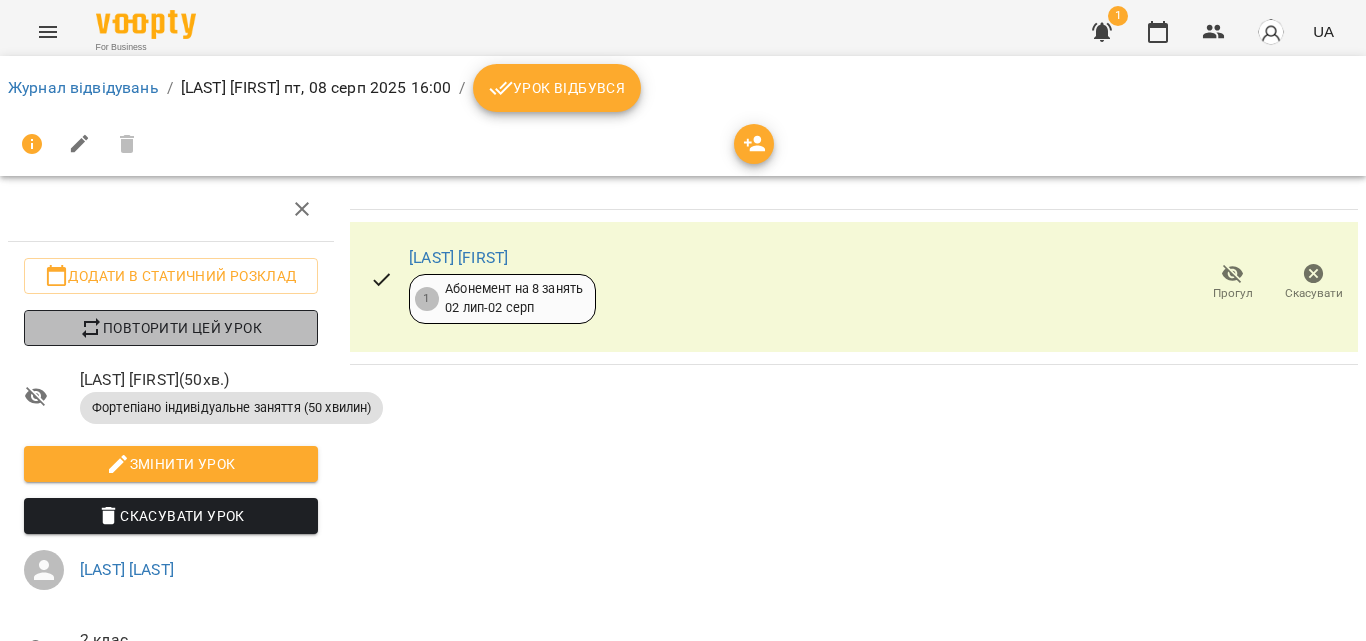 click on "Повторити цей урок" at bounding box center [171, 328] 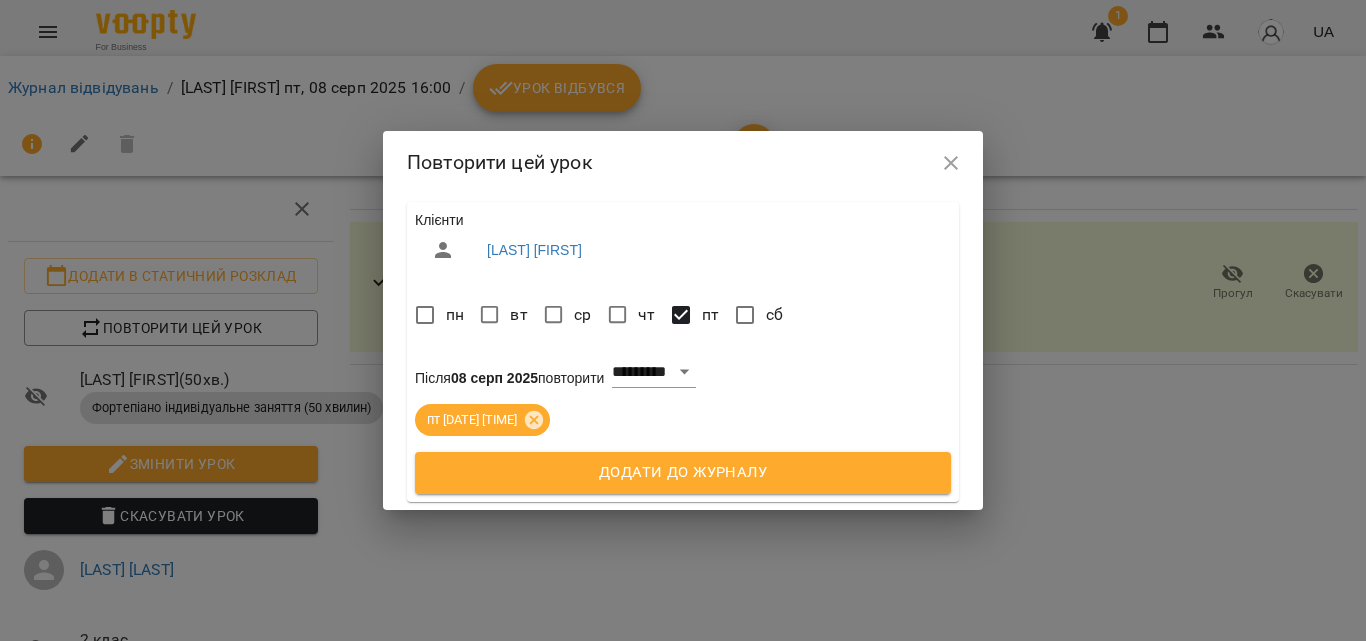 click on "**********" at bounding box center [654, 373] 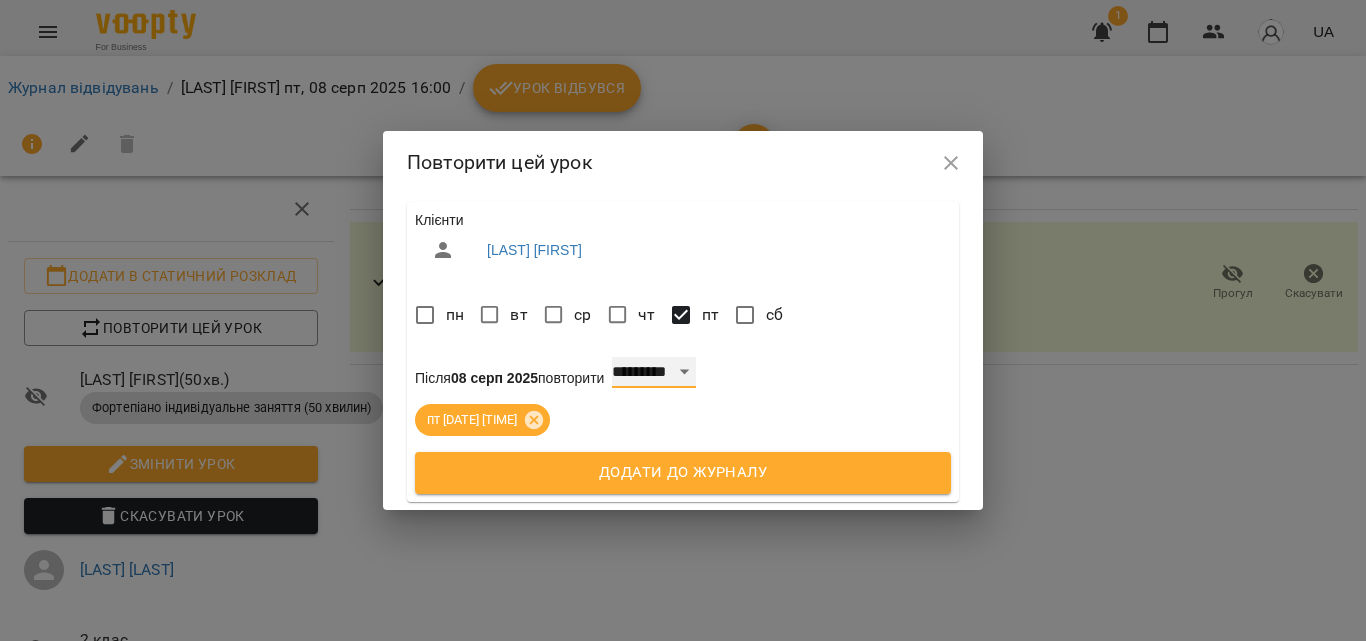 click on "**********" at bounding box center [654, 373] 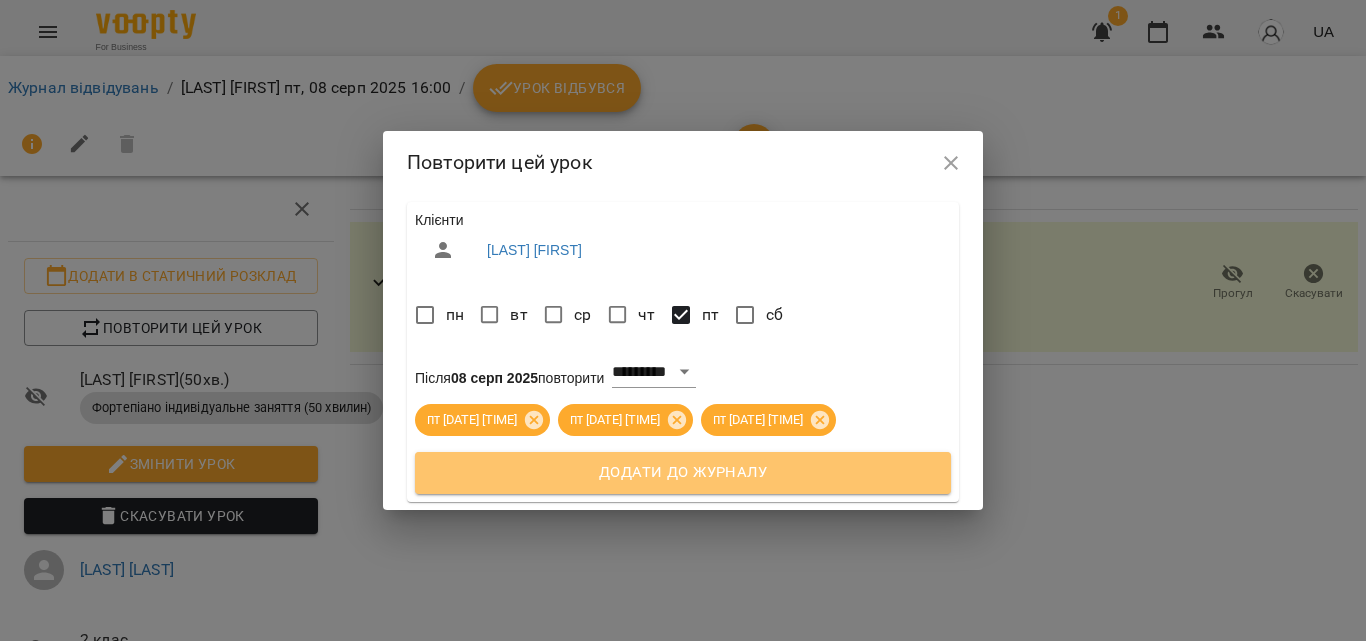 click on "Додати до журналу" at bounding box center [683, 473] 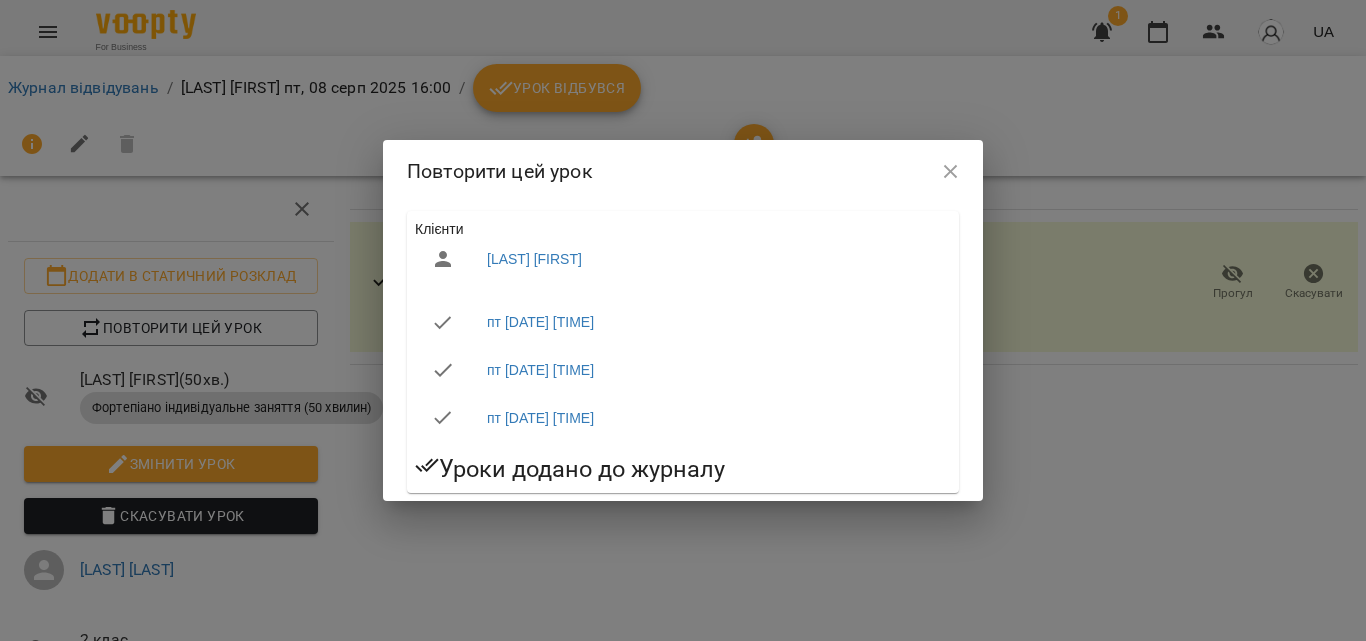 click 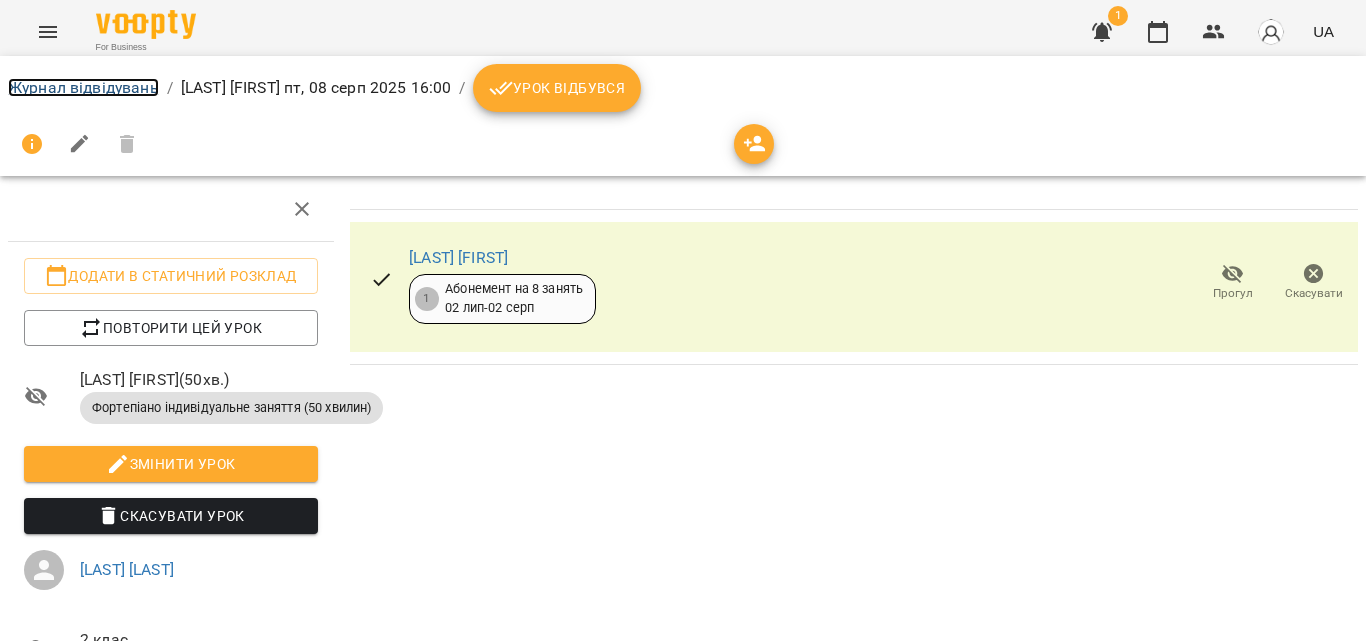 click on "Журнал відвідувань" at bounding box center [83, 87] 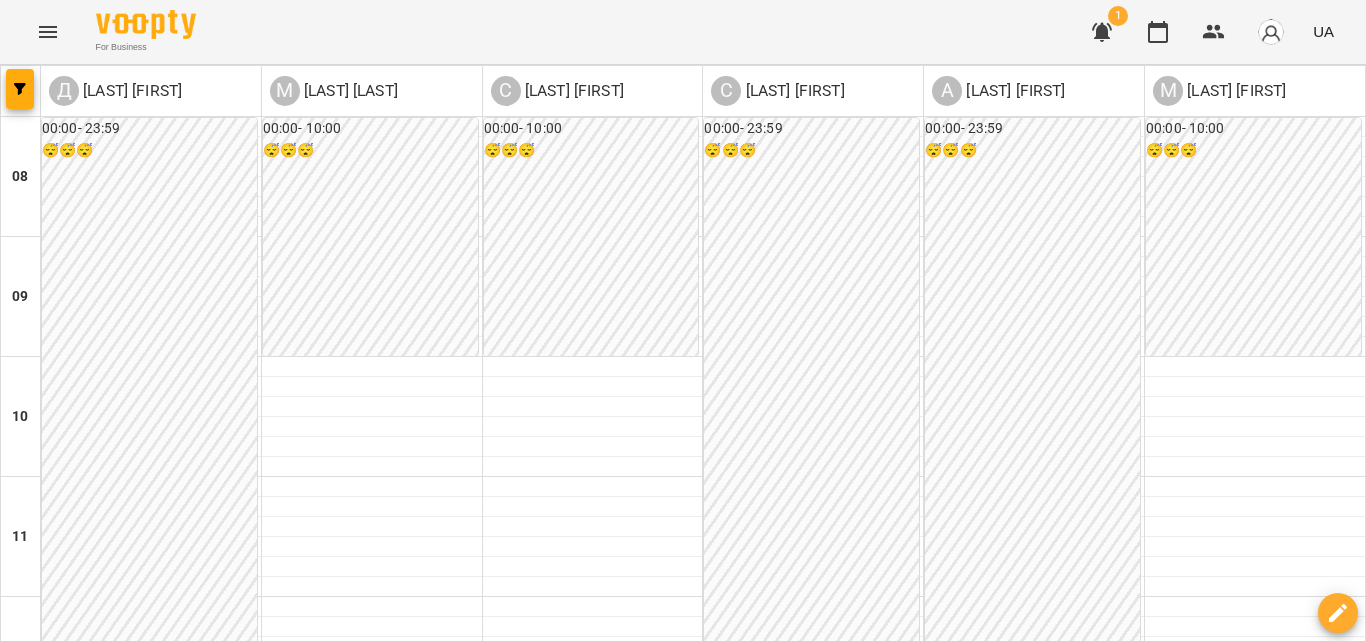 scroll, scrollTop: 800, scrollLeft: 0, axis: vertical 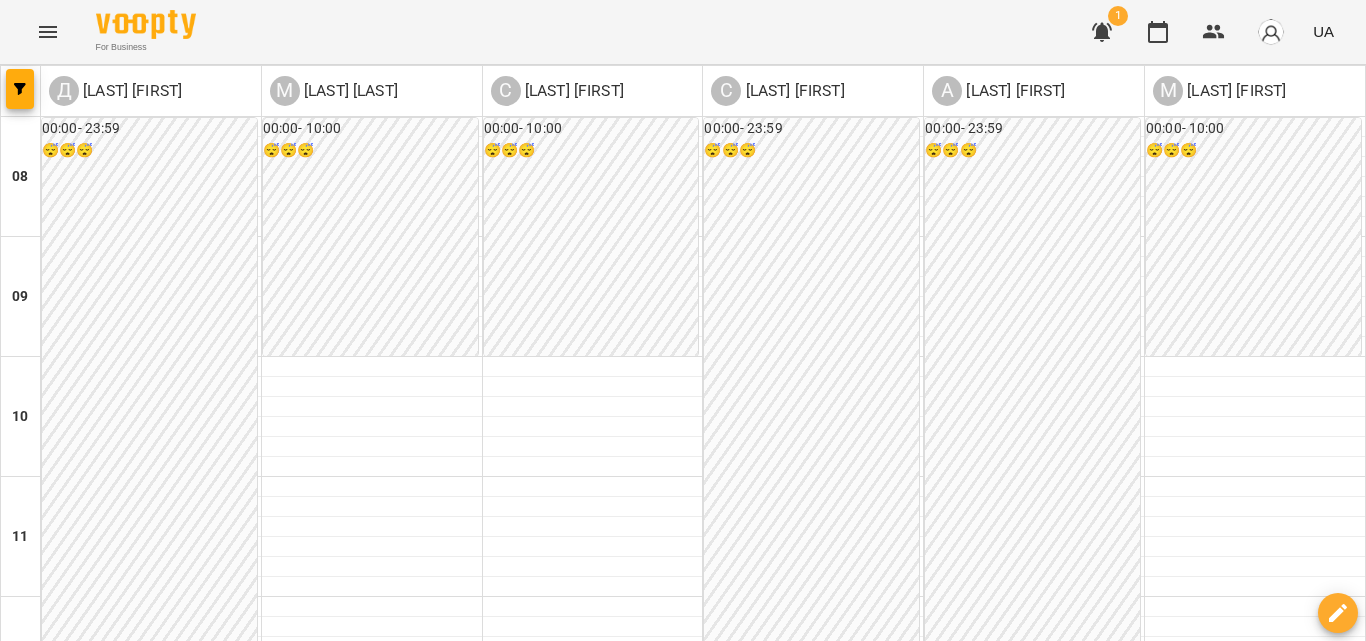 click on "сб" at bounding box center [1326, 1583] 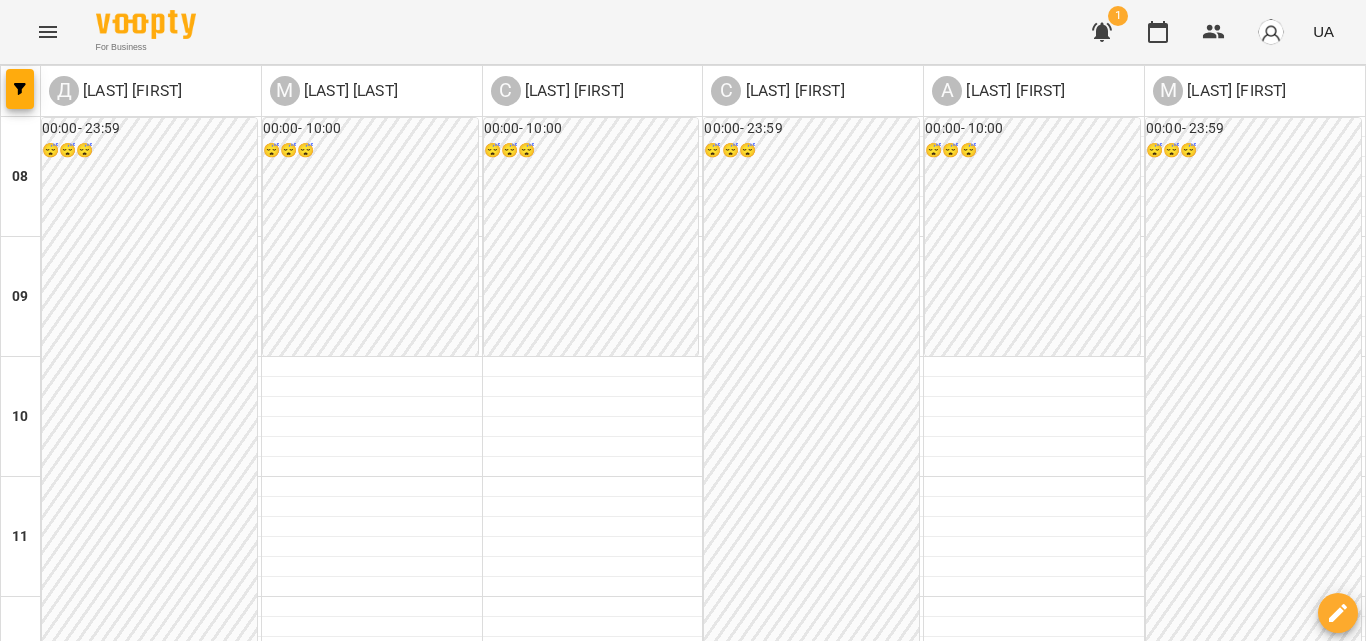 scroll, scrollTop: 500, scrollLeft: 0, axis: vertical 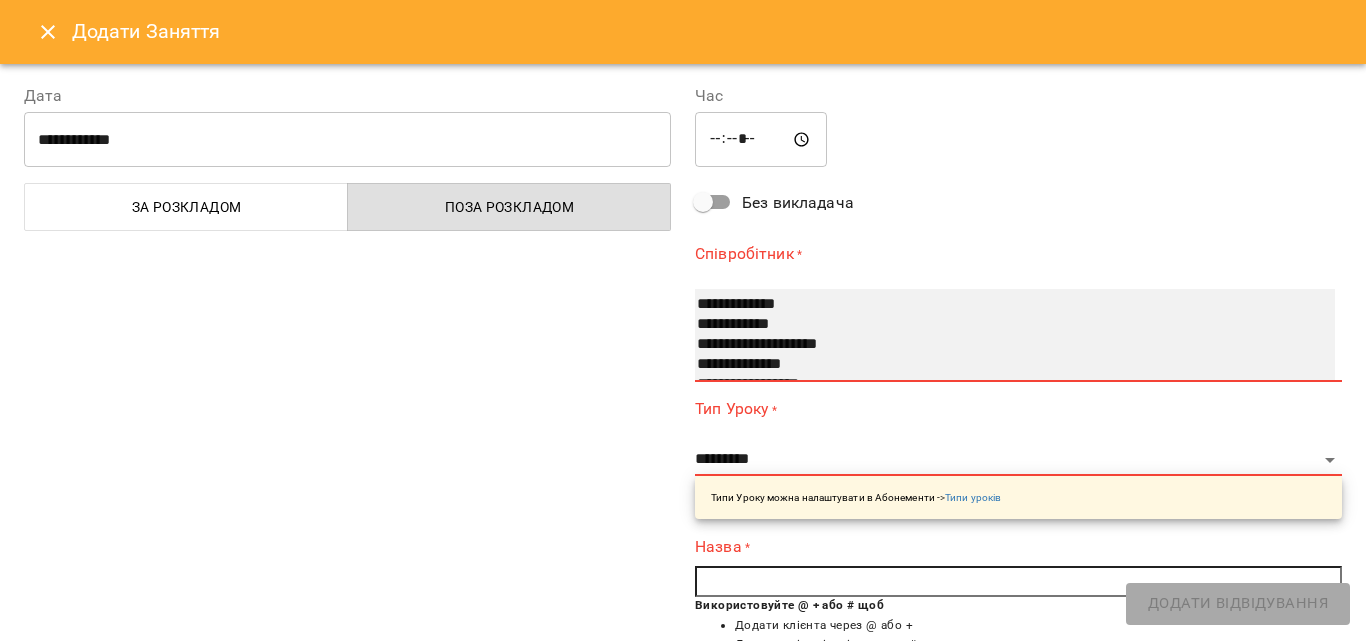 select on "**********" 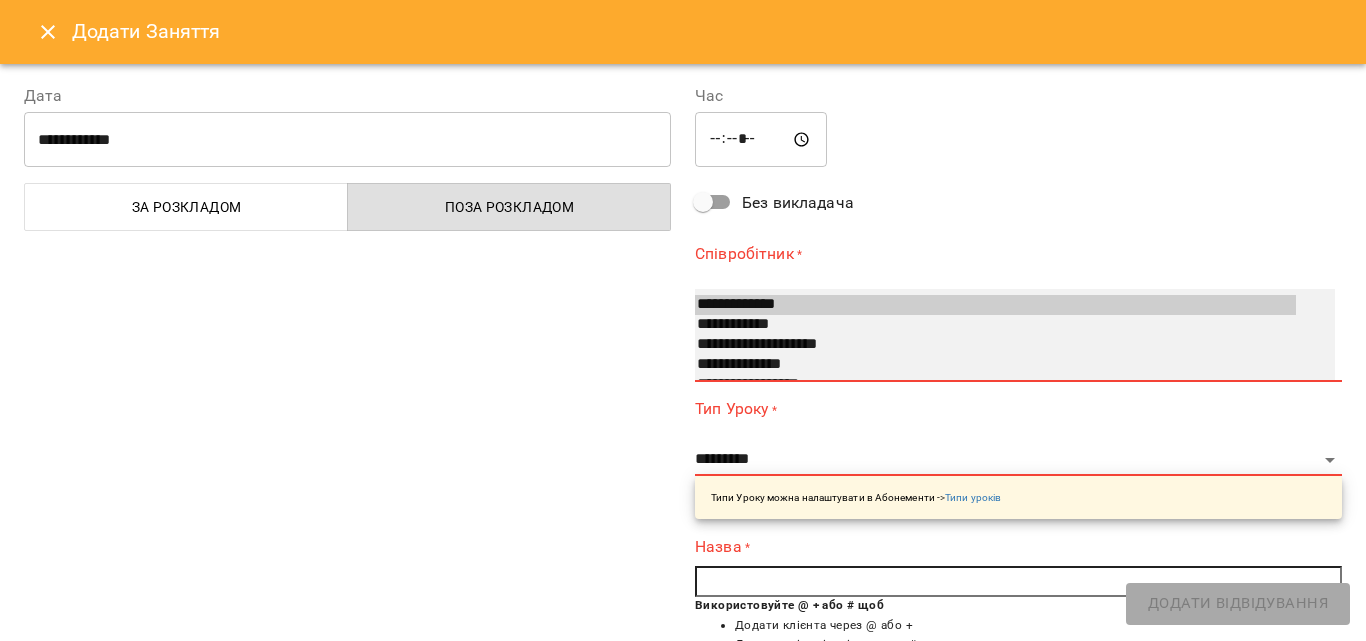 click on "**********" at bounding box center (995, 305) 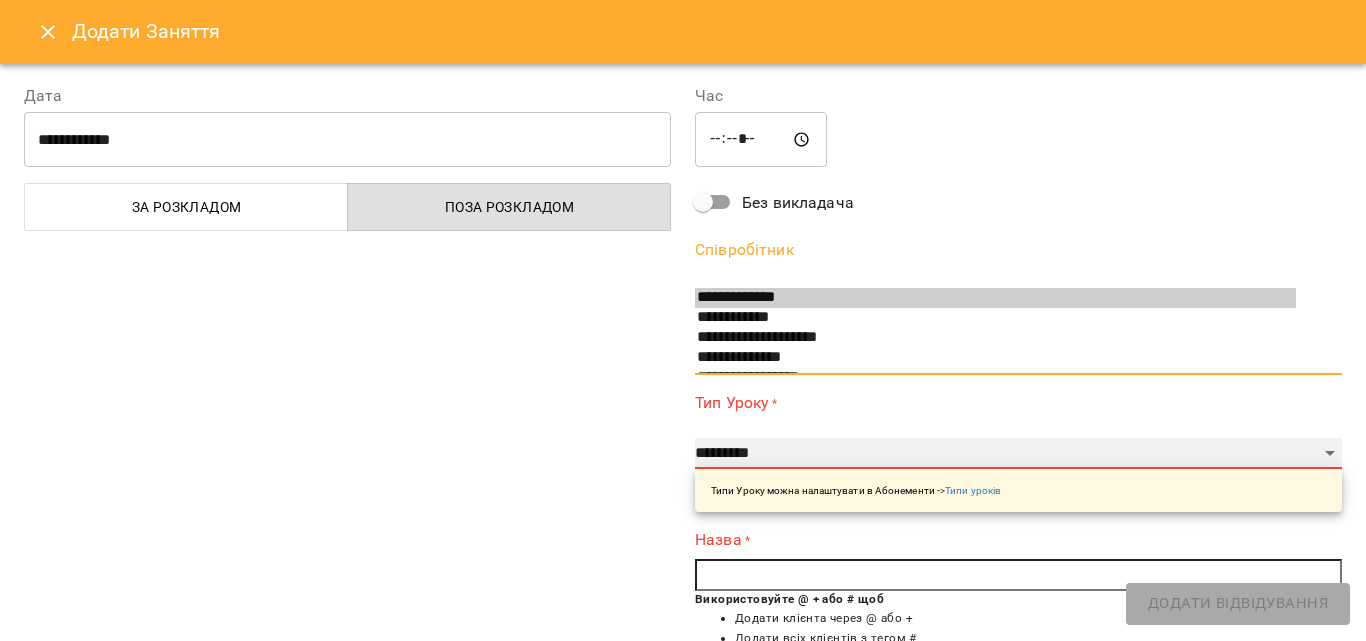 click on "**********" at bounding box center [1018, 454] 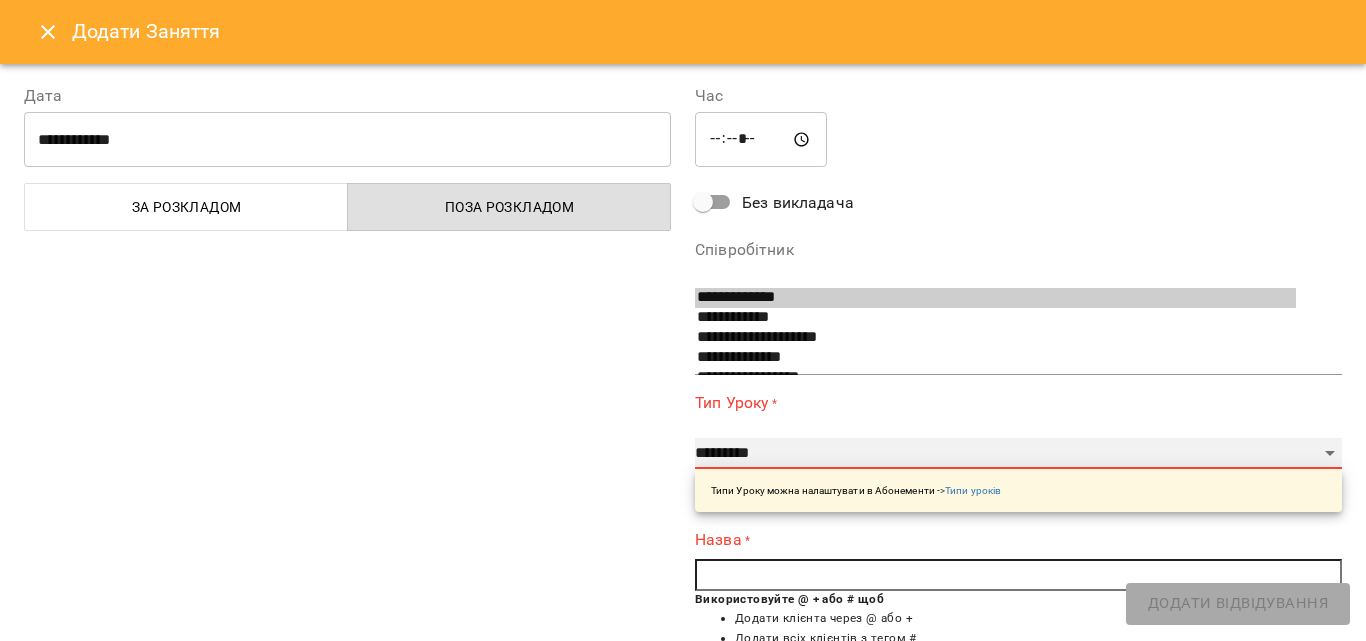 select on "**********" 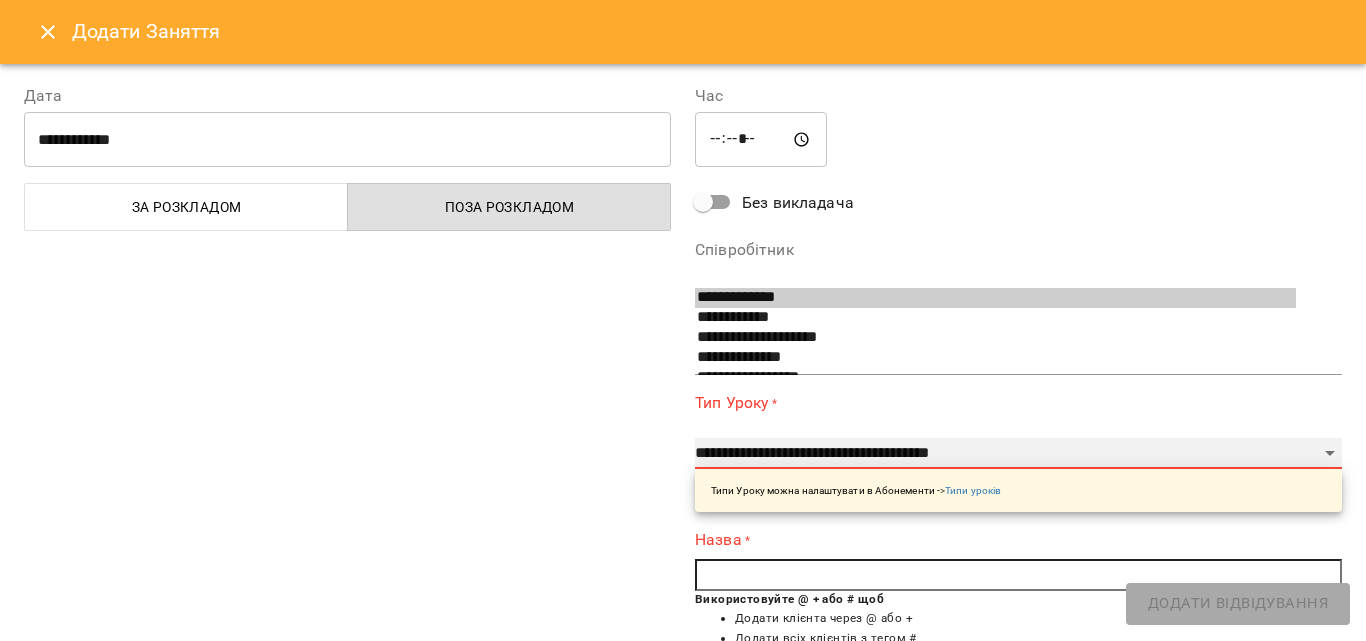 click on "**********" at bounding box center [1018, 454] 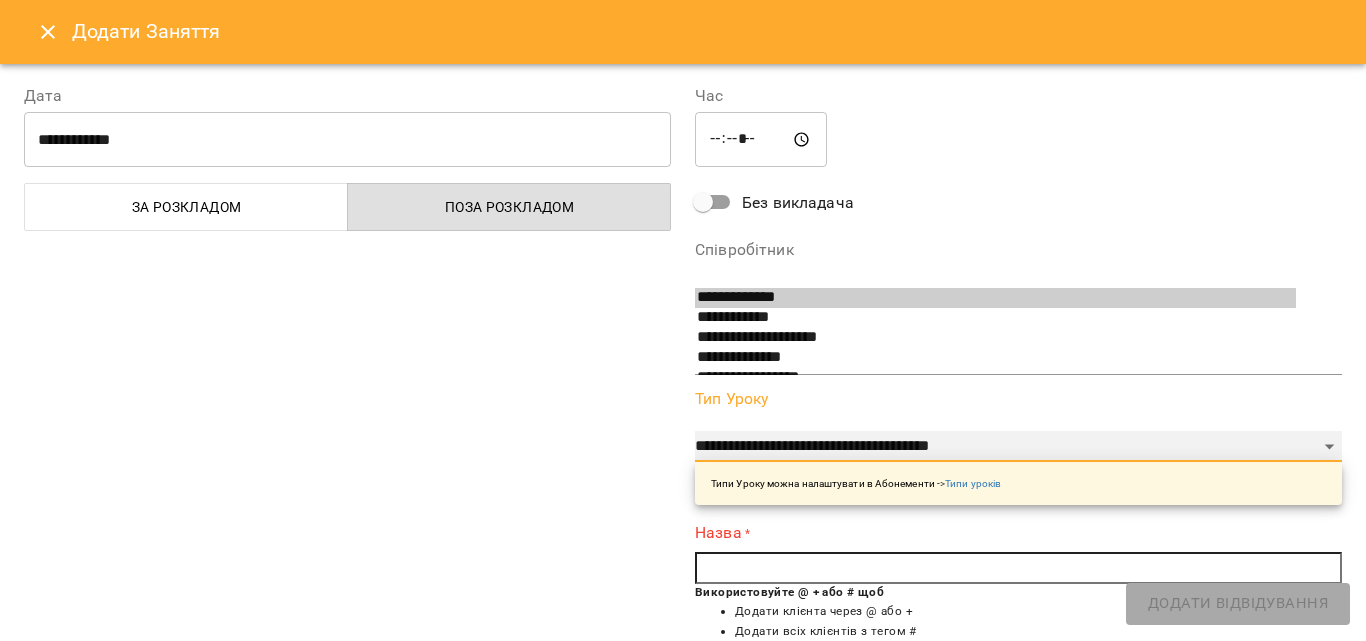 scroll, scrollTop: 200, scrollLeft: 0, axis: vertical 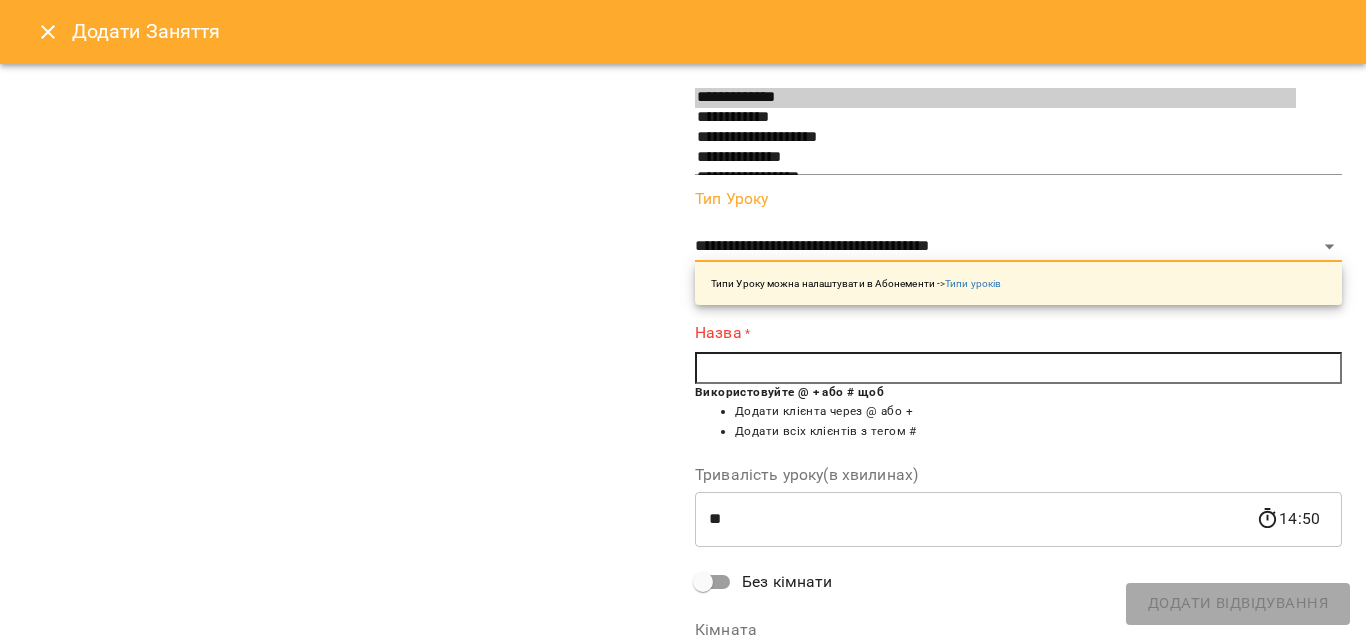 click on "Використовуйте @ + або # щоб" at bounding box center [789, 392] 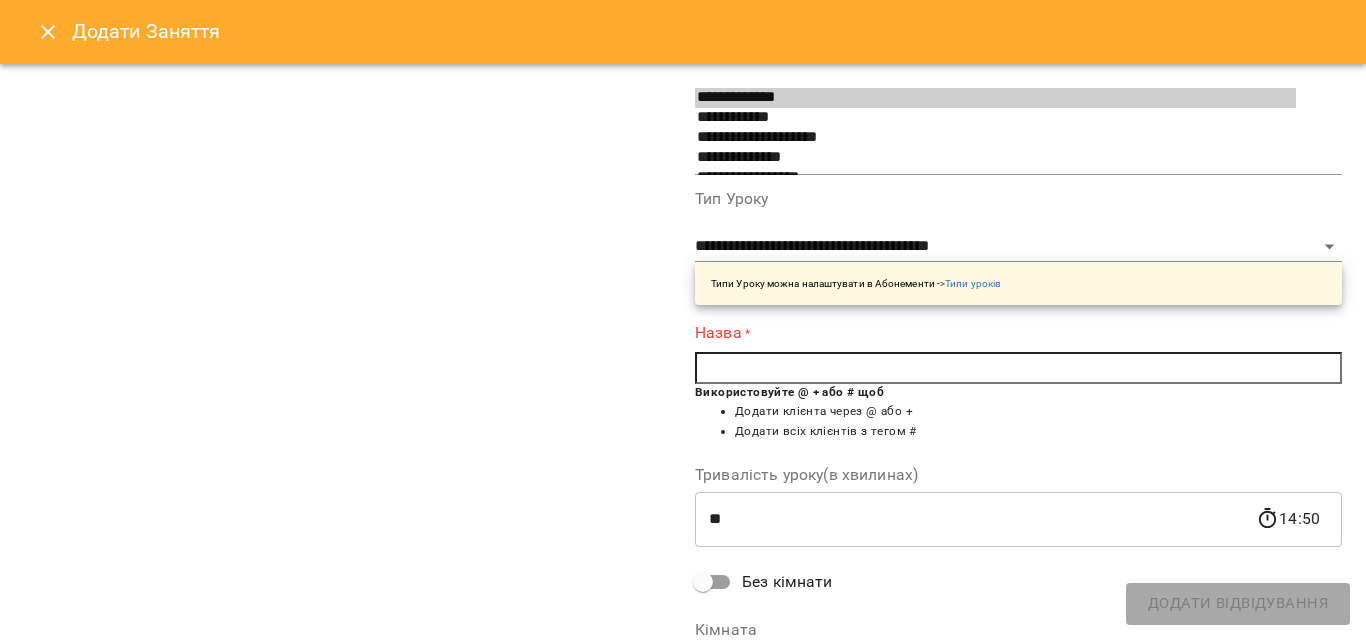 click at bounding box center [1018, 368] 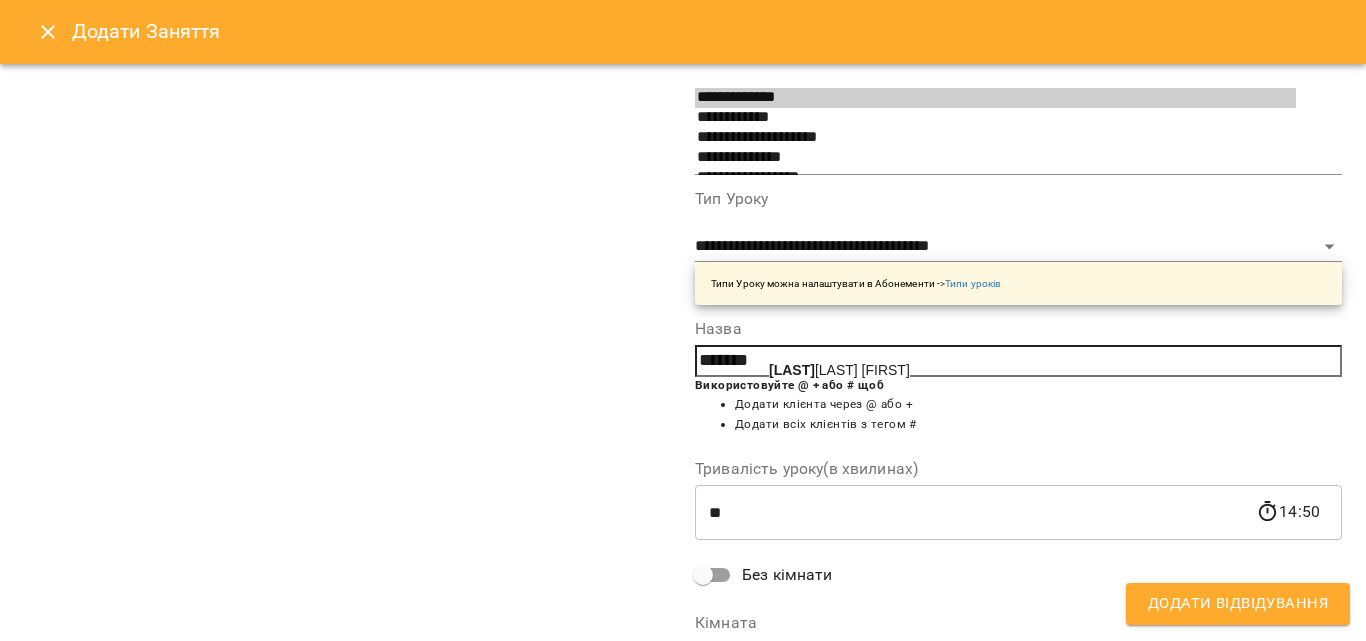 click on "Шелепа ло Владислав" at bounding box center [839, 370] 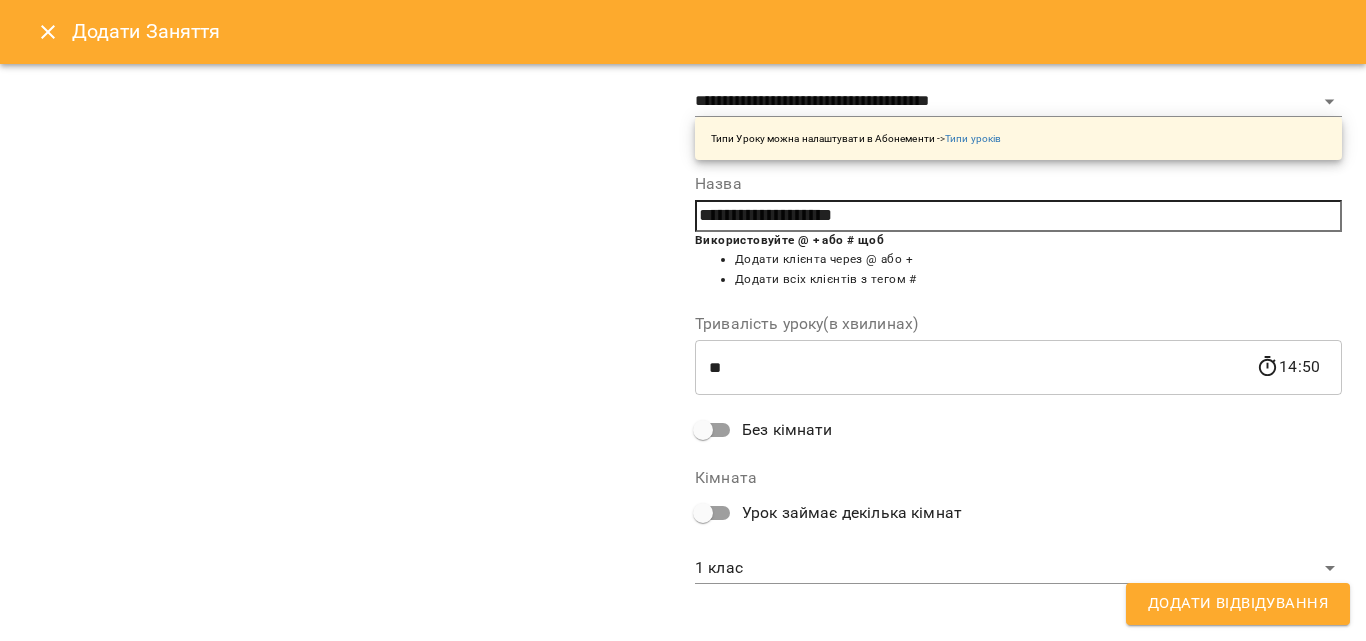 scroll, scrollTop: 356, scrollLeft: 0, axis: vertical 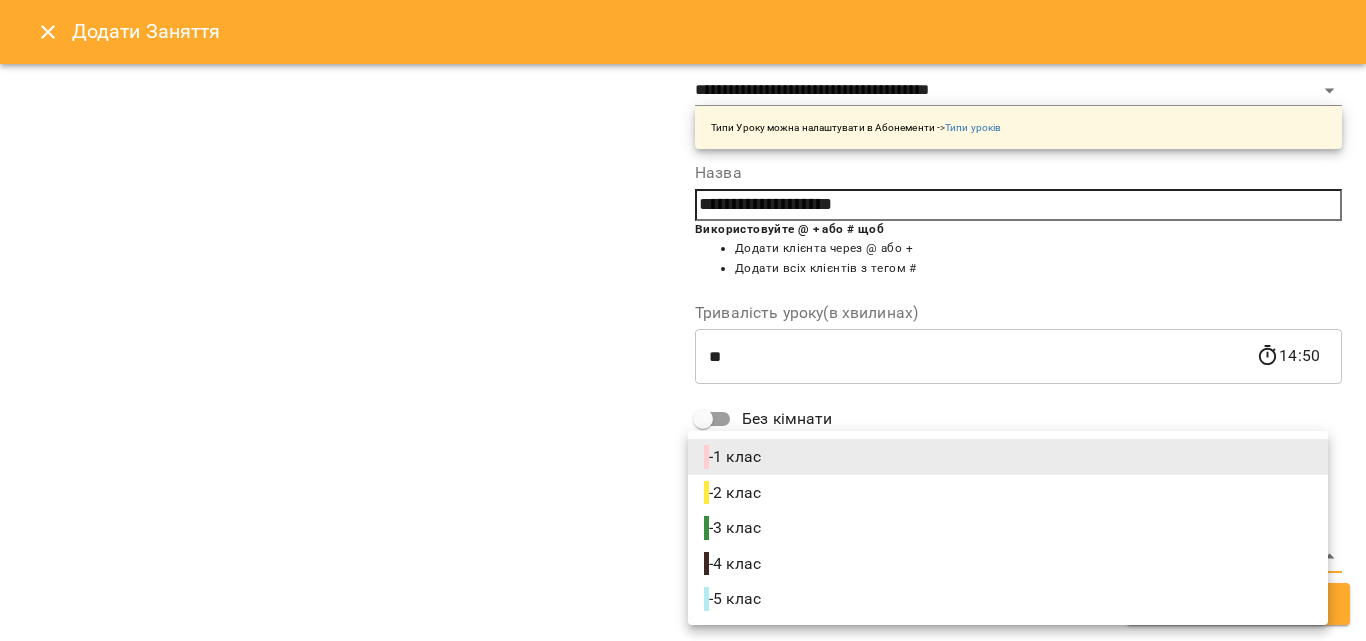 click on "**********" at bounding box center (683, 845) 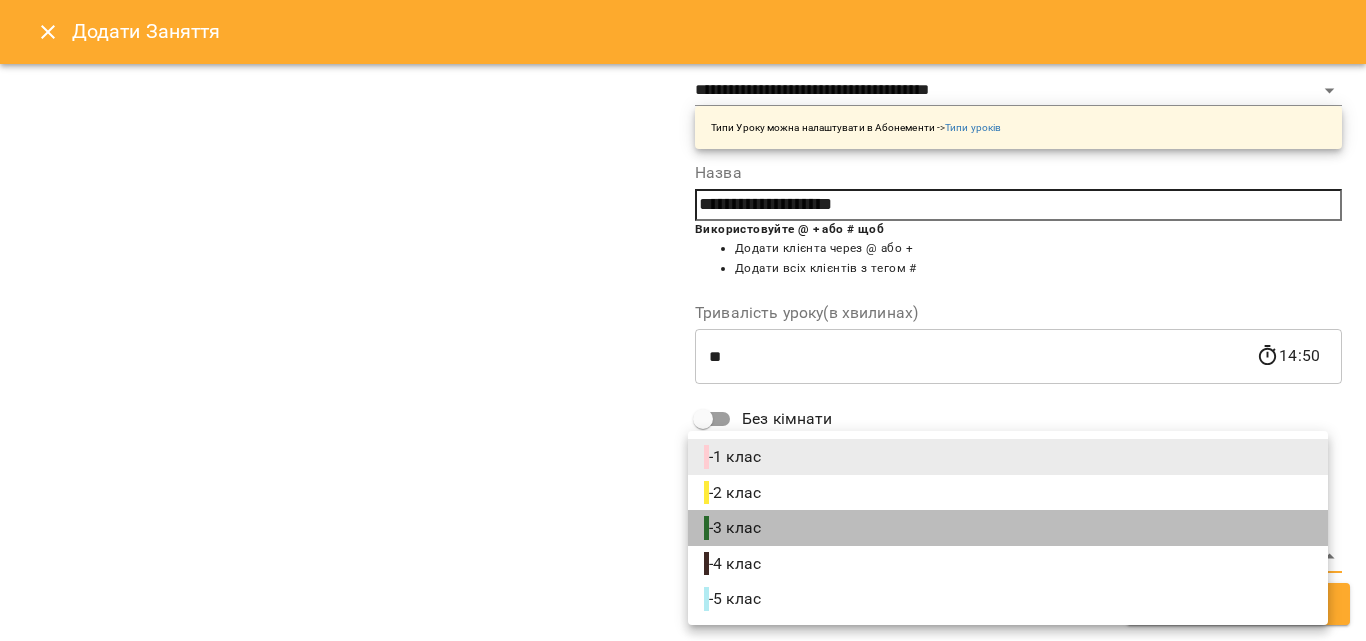 click on "-  3 клас" at bounding box center (734, 528) 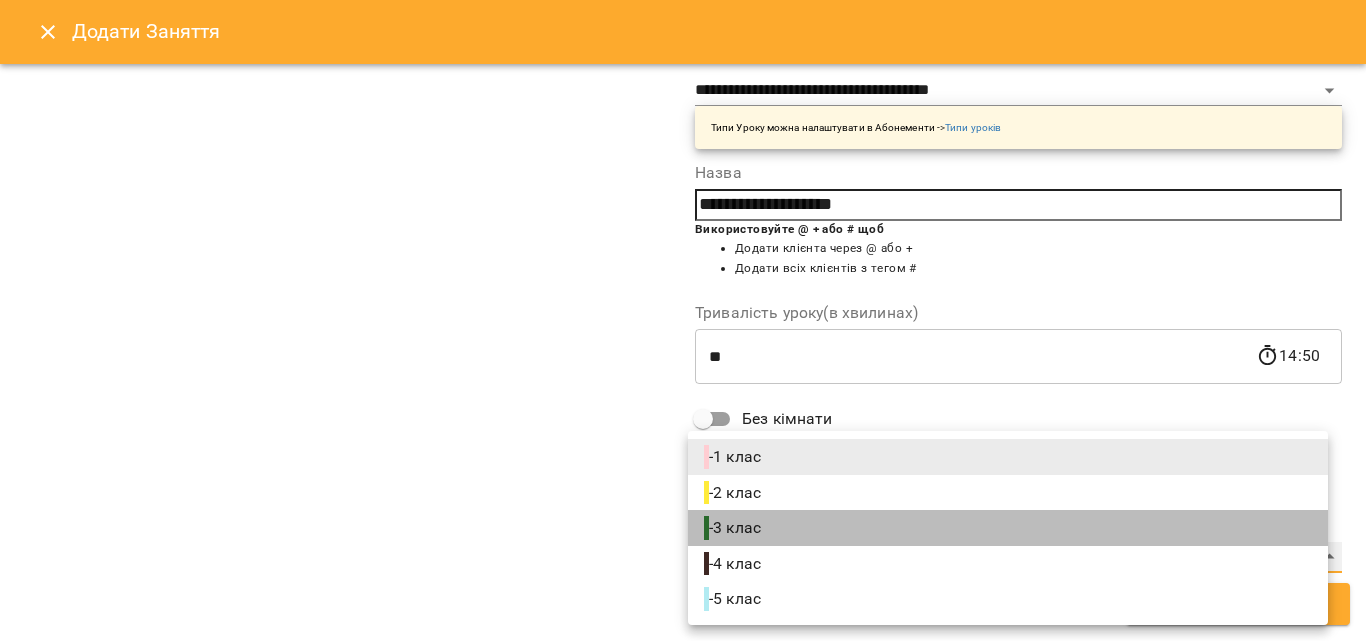 type on "**********" 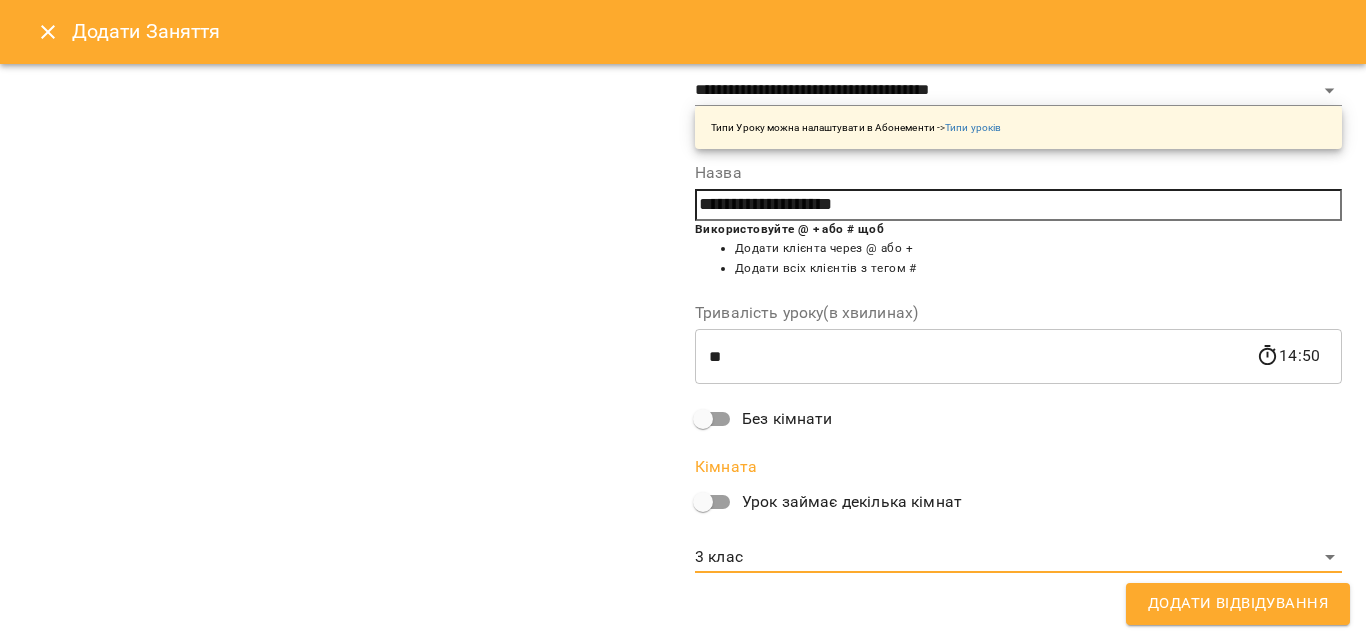 click on "Додати Відвідування" at bounding box center (1238, 604) 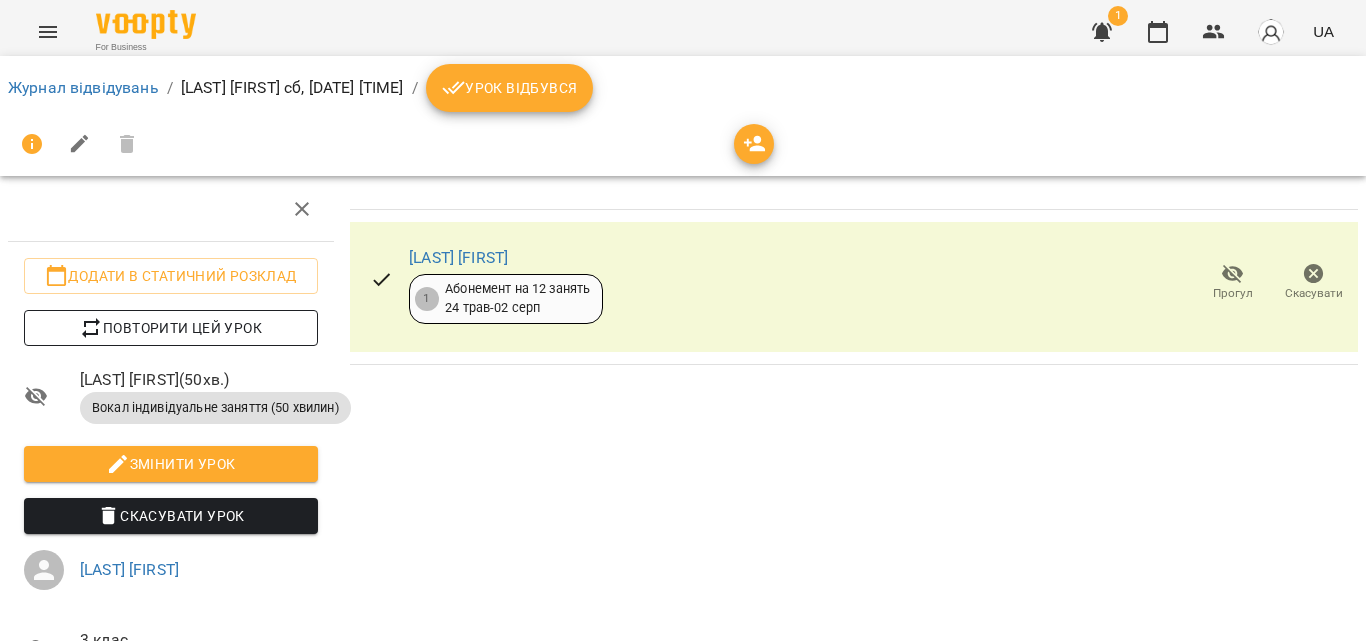 click on "Повторити цей урок" at bounding box center (171, 328) 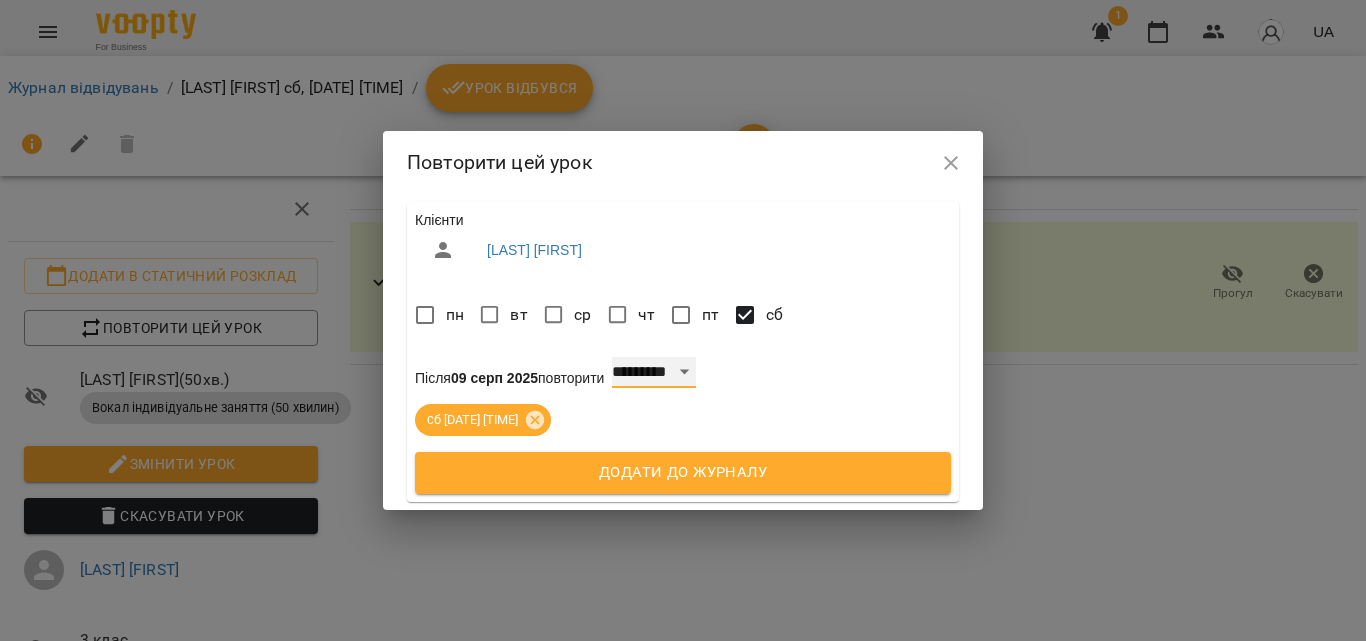 click on "**********" at bounding box center [654, 373] 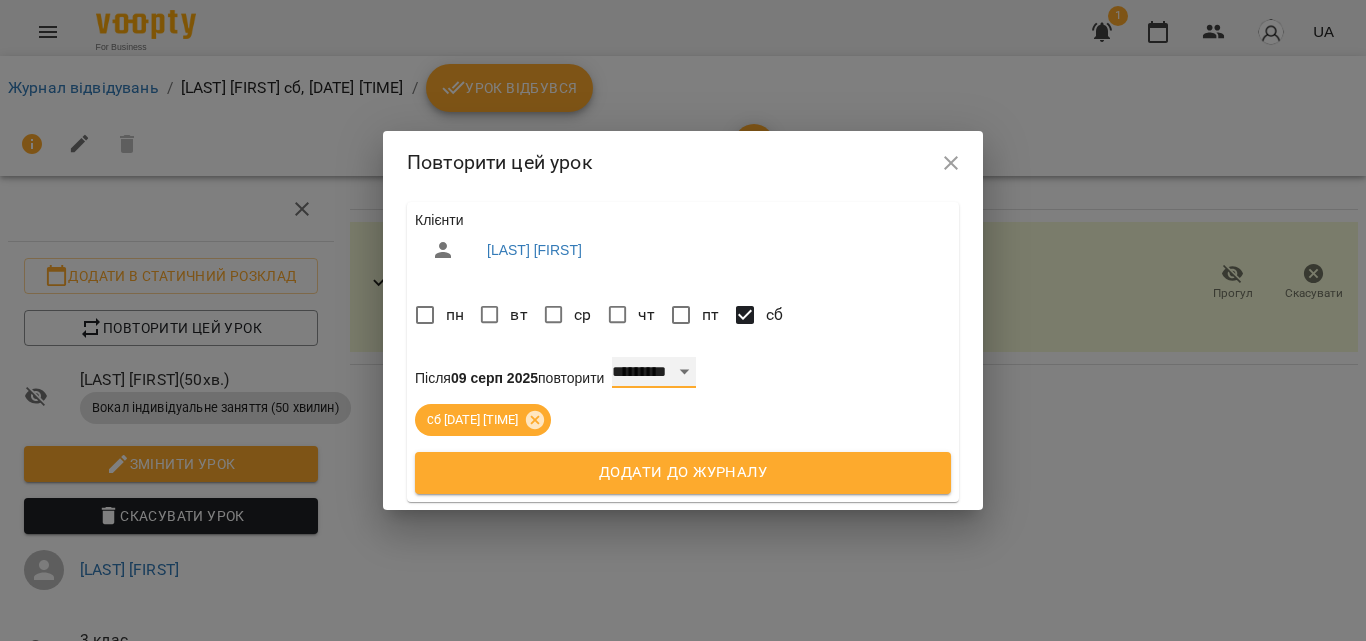 select on "*" 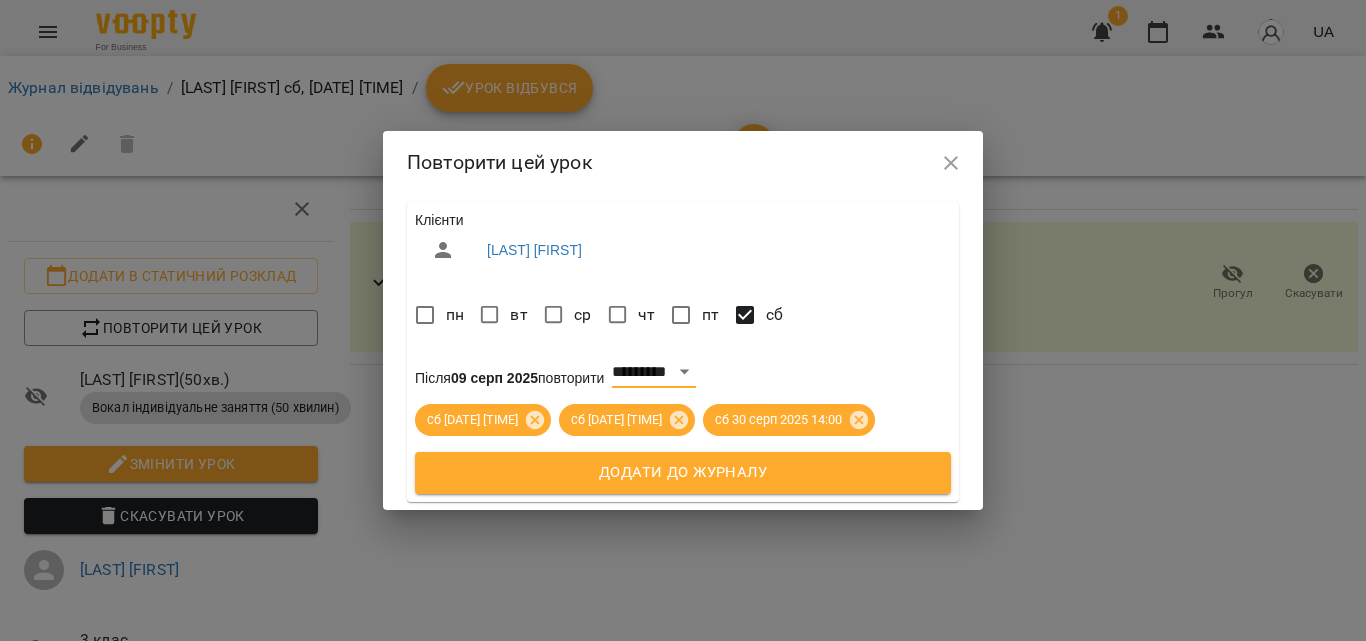 click on "Додати до журналу" at bounding box center [683, 473] 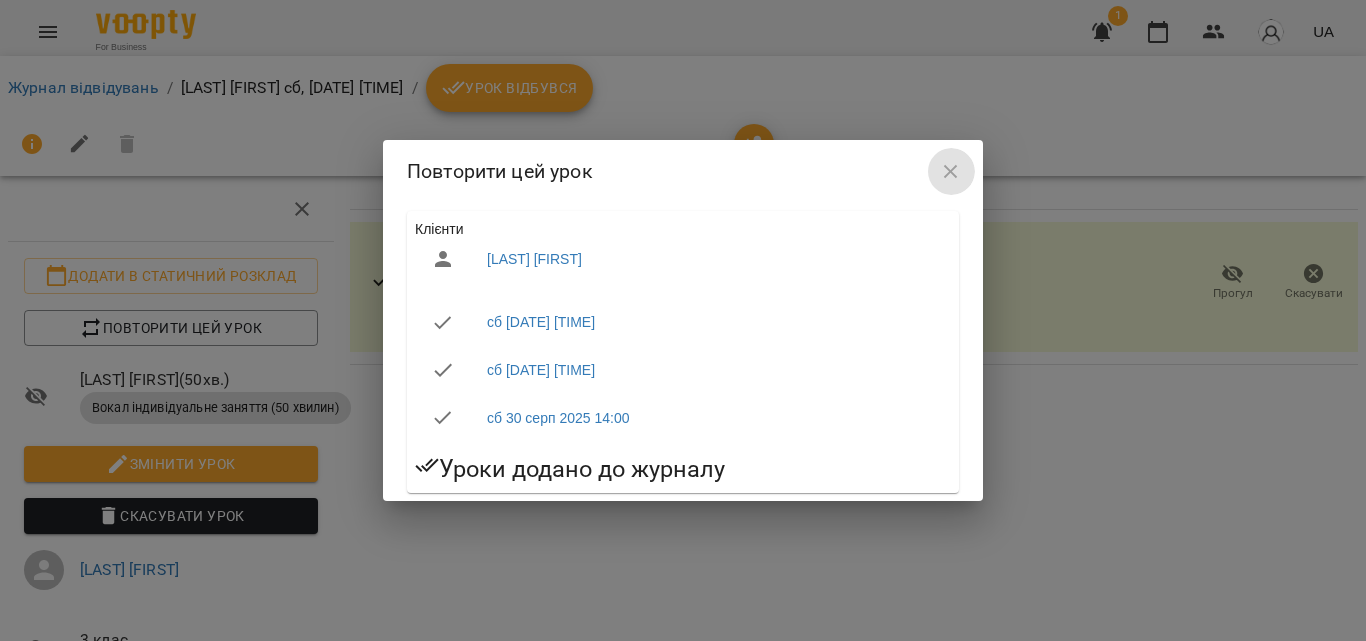click 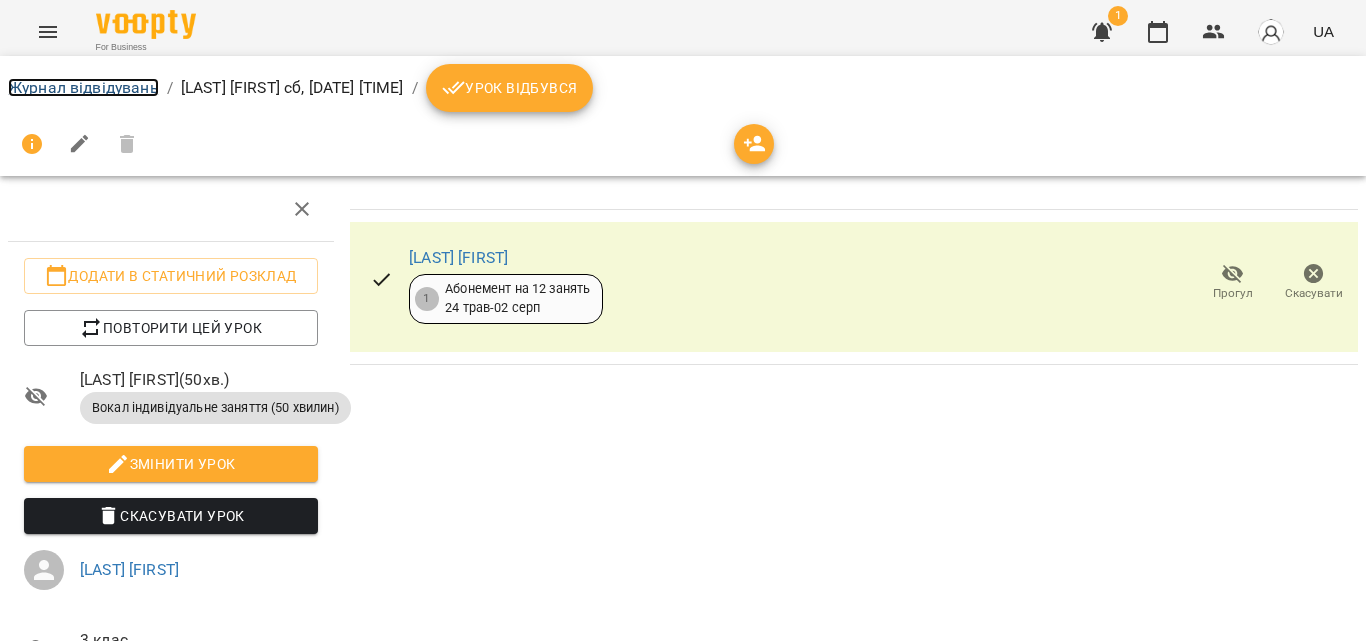 click on "Журнал відвідувань" at bounding box center (83, 87) 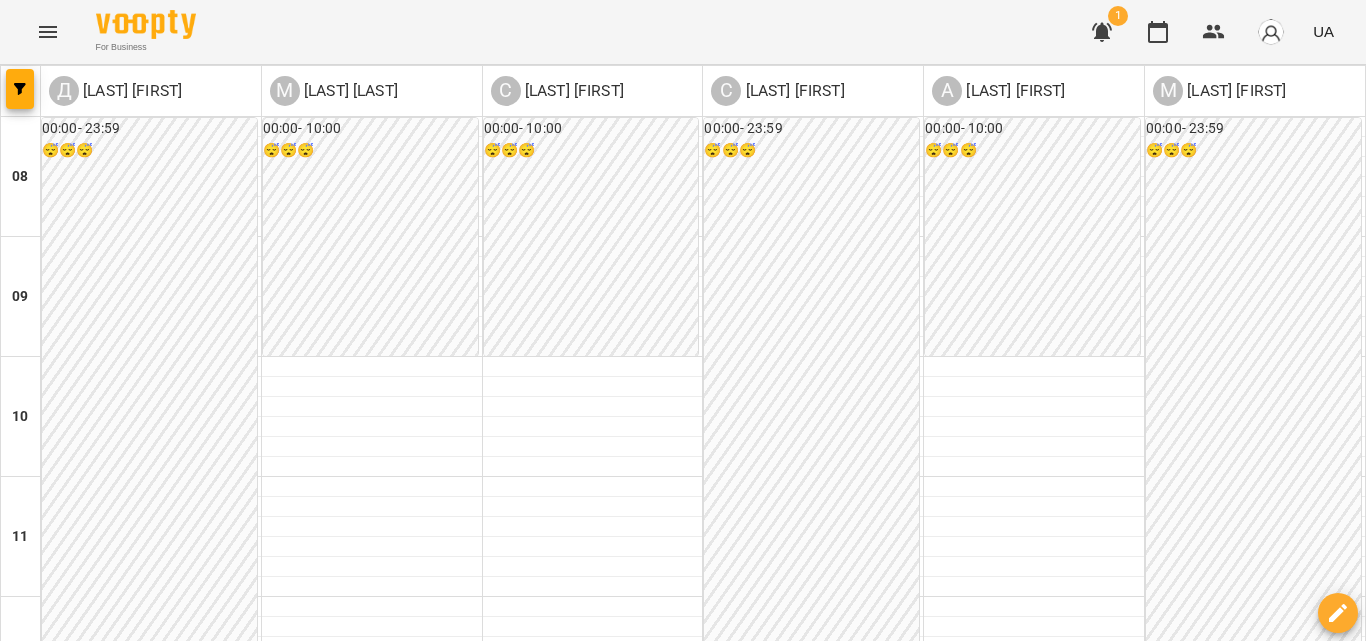 click 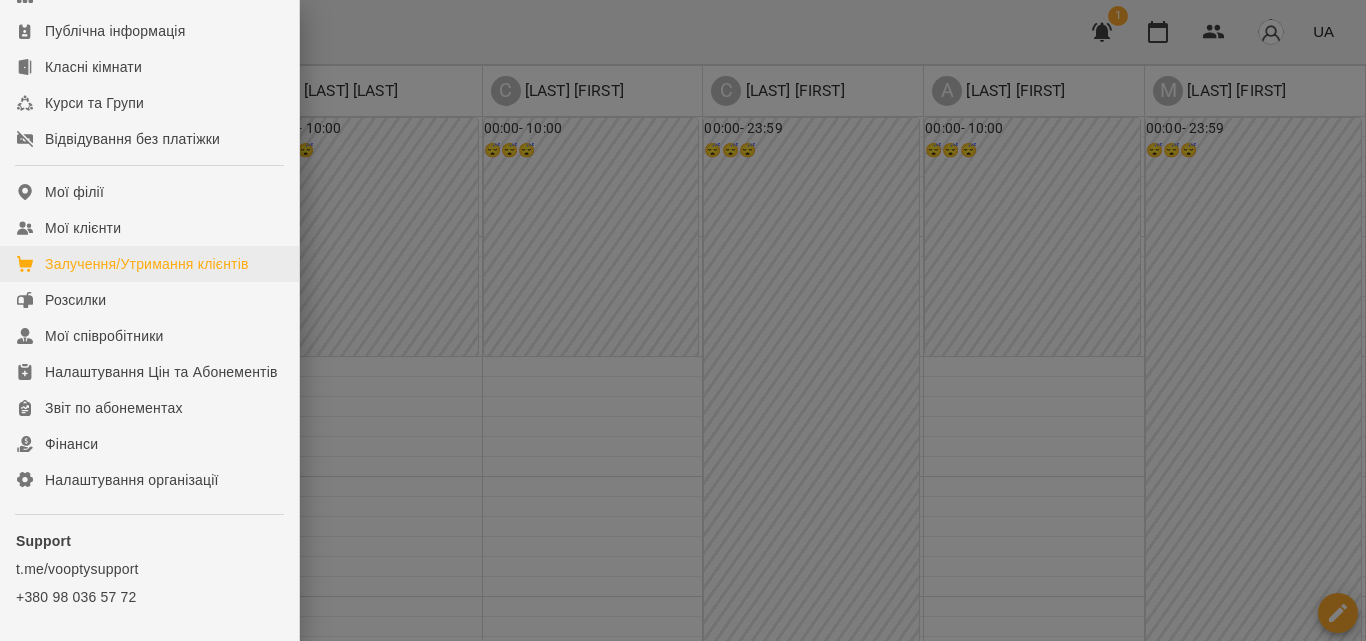 scroll, scrollTop: 282, scrollLeft: 0, axis: vertical 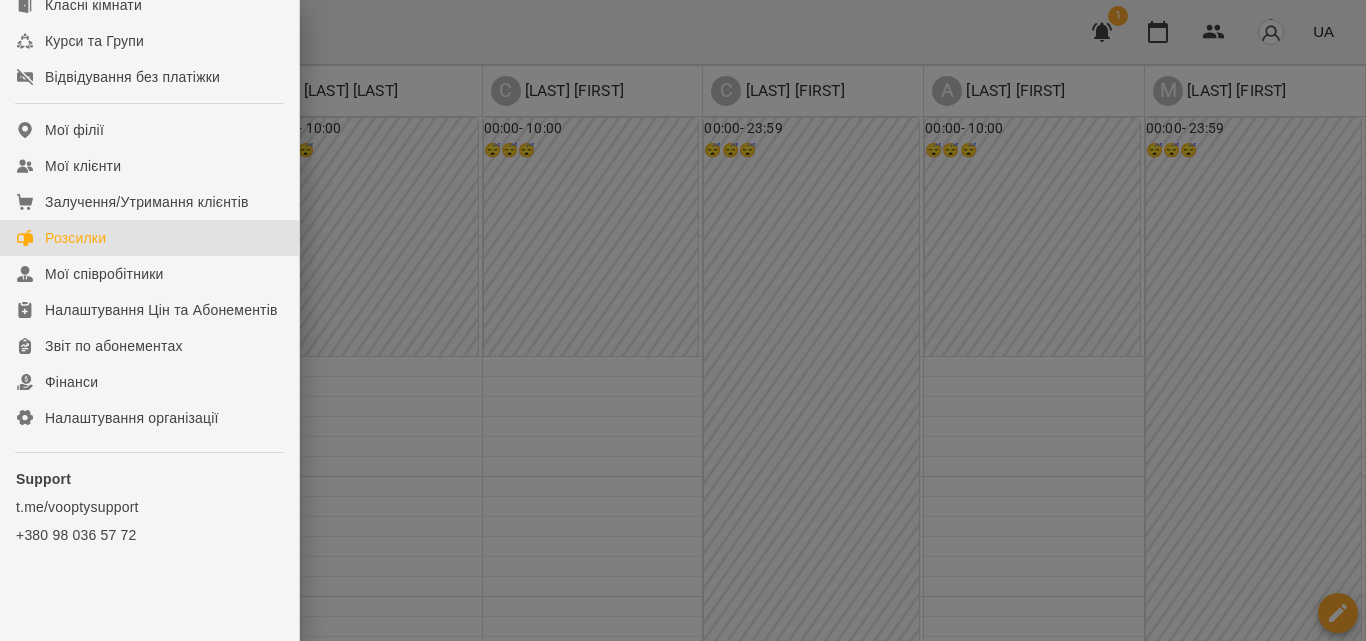 click on "Розсилки" at bounding box center (75, 238) 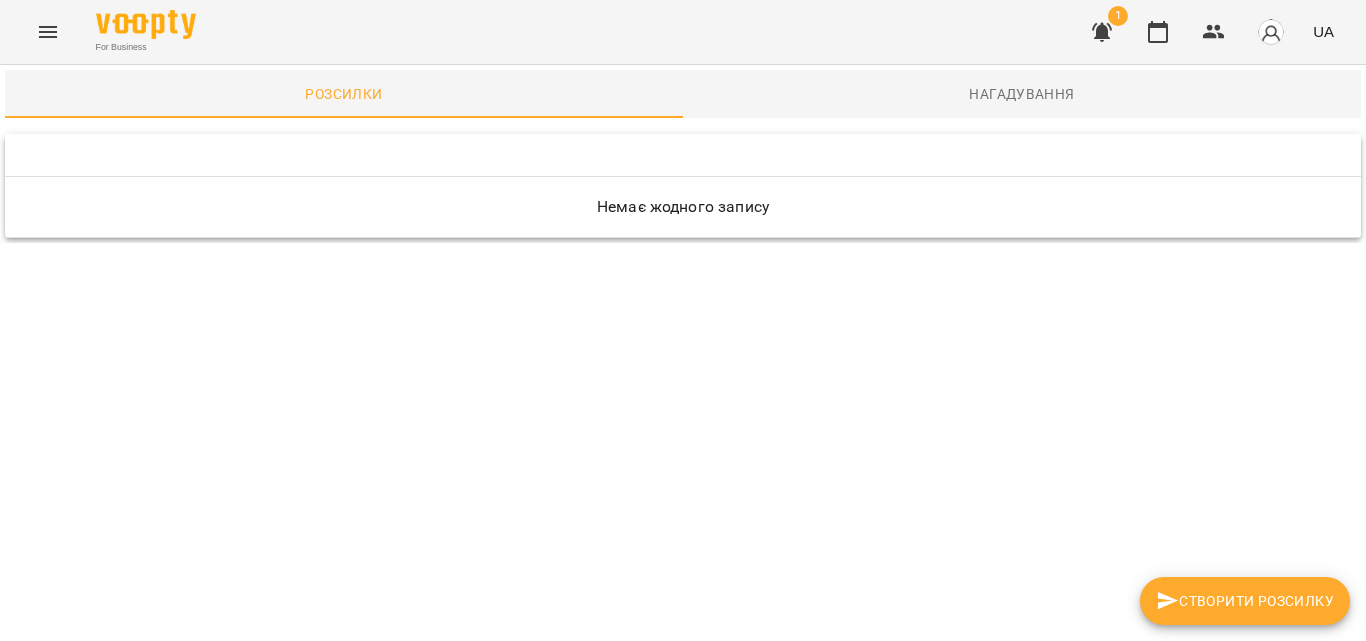 click on "Створити розсилку" at bounding box center [1245, 601] 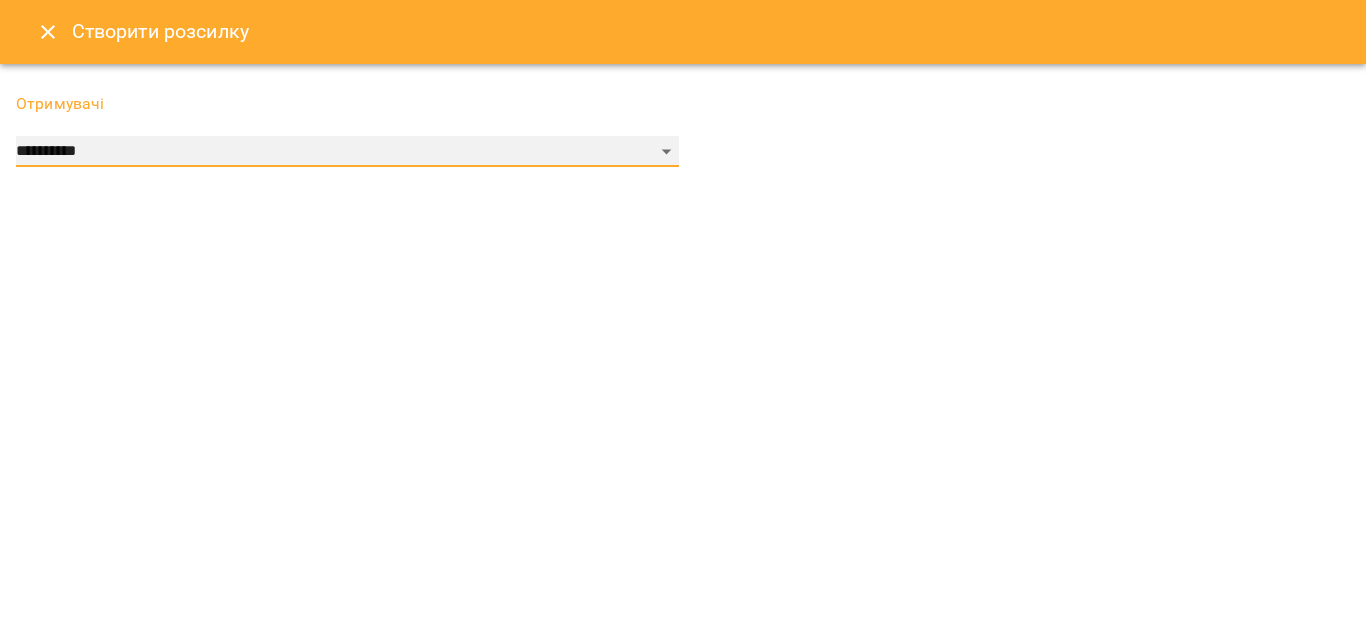 click on "**********" at bounding box center (347, 152) 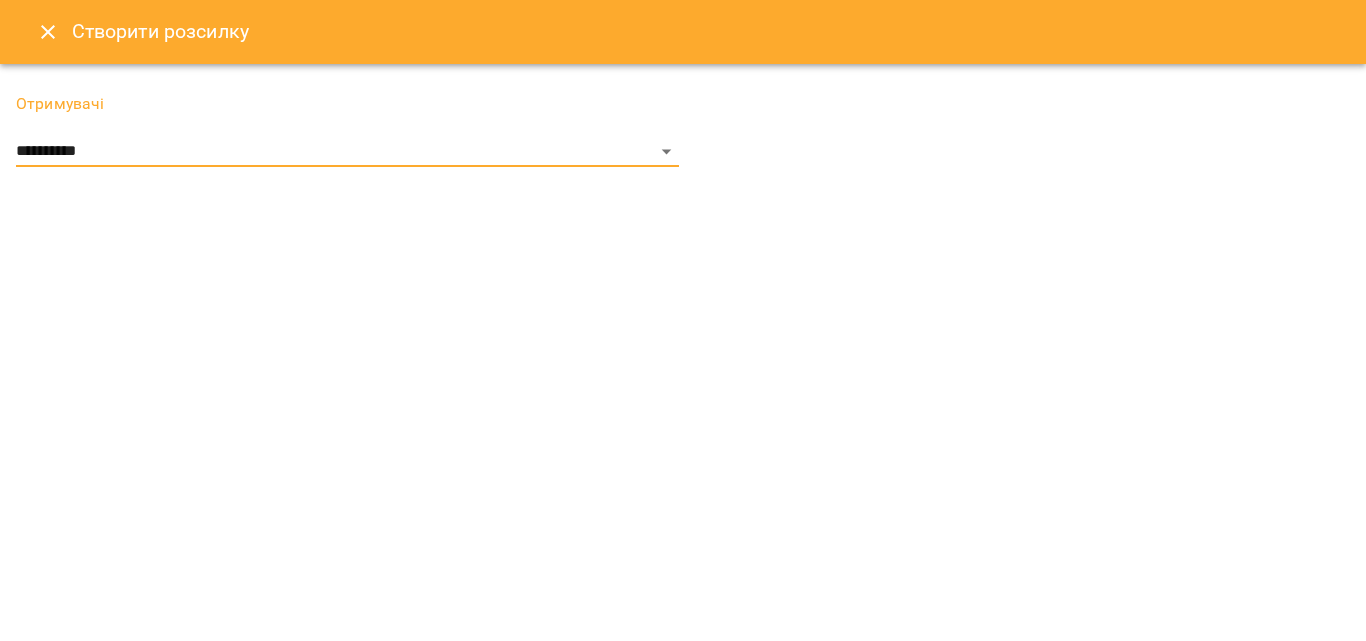 click 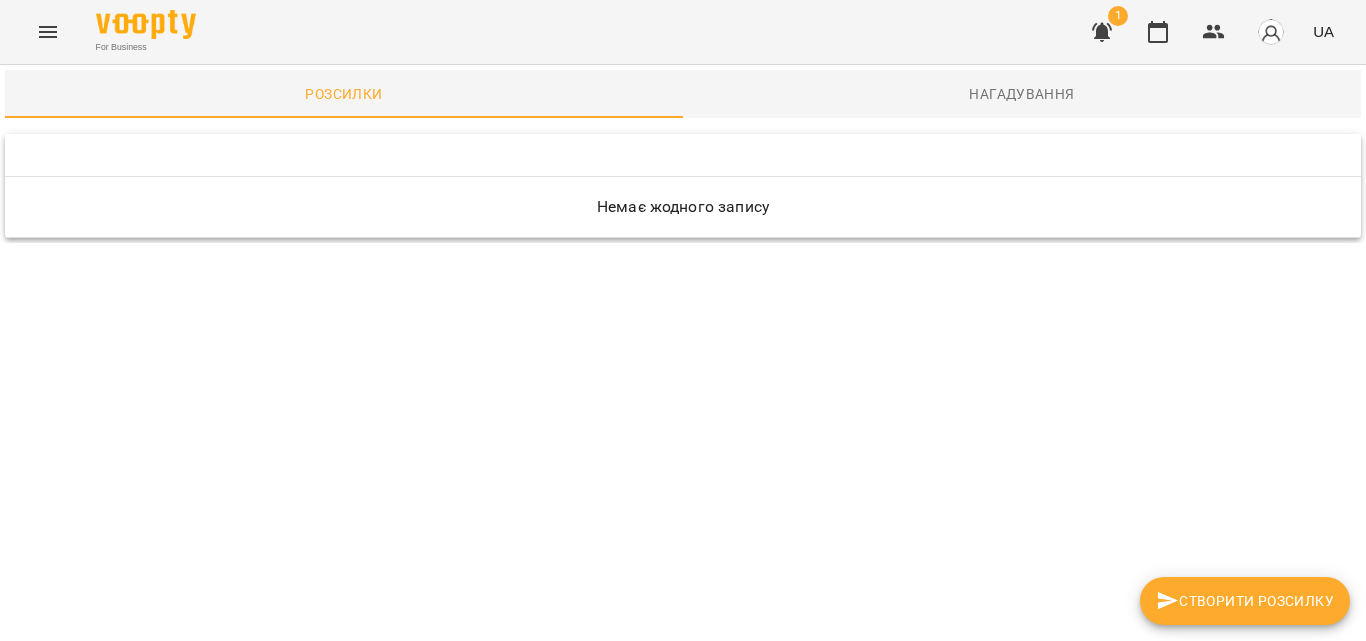 click on "Нагадування" at bounding box center [1022, 94] 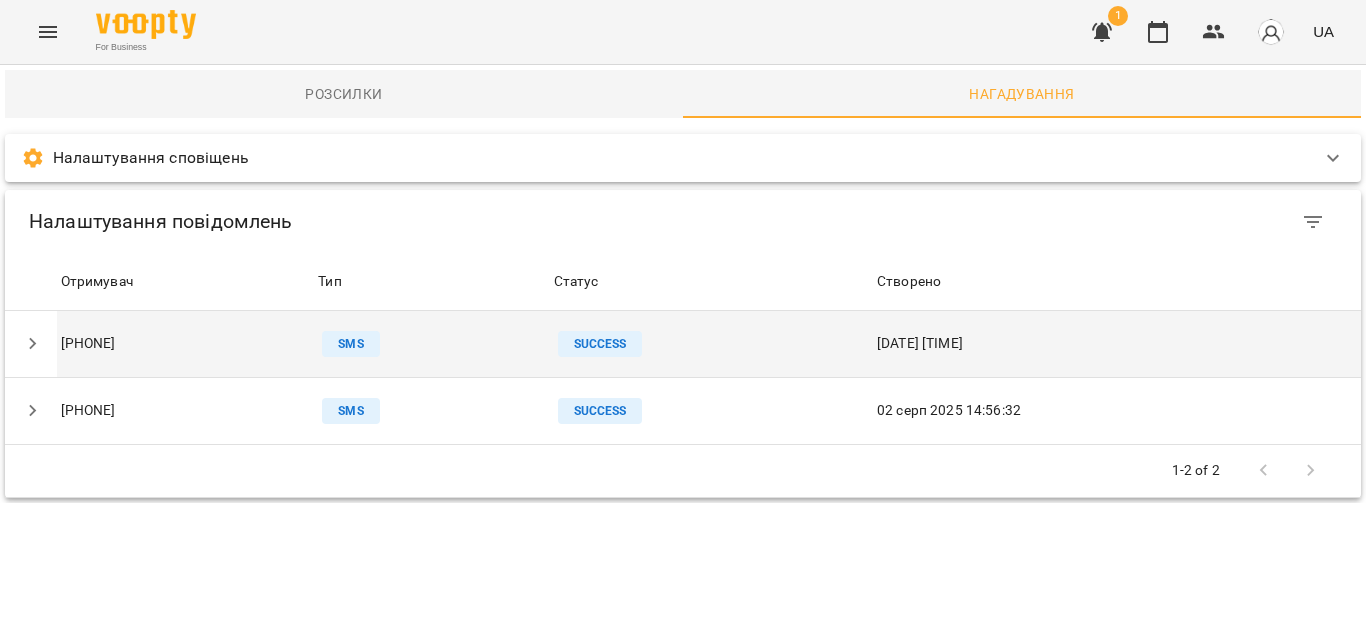 click on "SUCCESS" at bounding box center [600, 344] 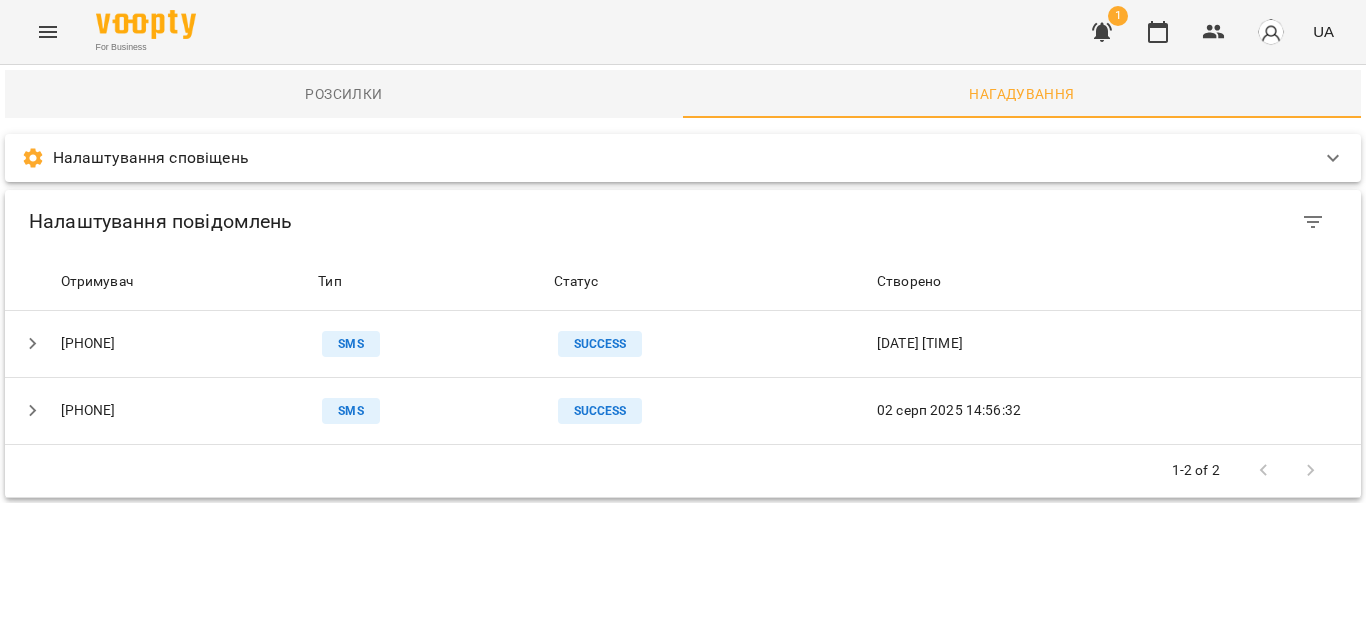 click on "Налаштування сповіщень Миттєві сповіщення Повідомляти клієнтів про нові відвідування Повідомляти викладачів про нові відвідування Фінансові сповіщення Нагадувати про заборгованість Нагадувати, що Абонемент добігає кінця Налаштування нагадувань Нагадувати всім клієнтам про майбутні уроки Нагадувати вчителям про майбутні уроки Зберегти Налаштування" at bounding box center (683, 158) 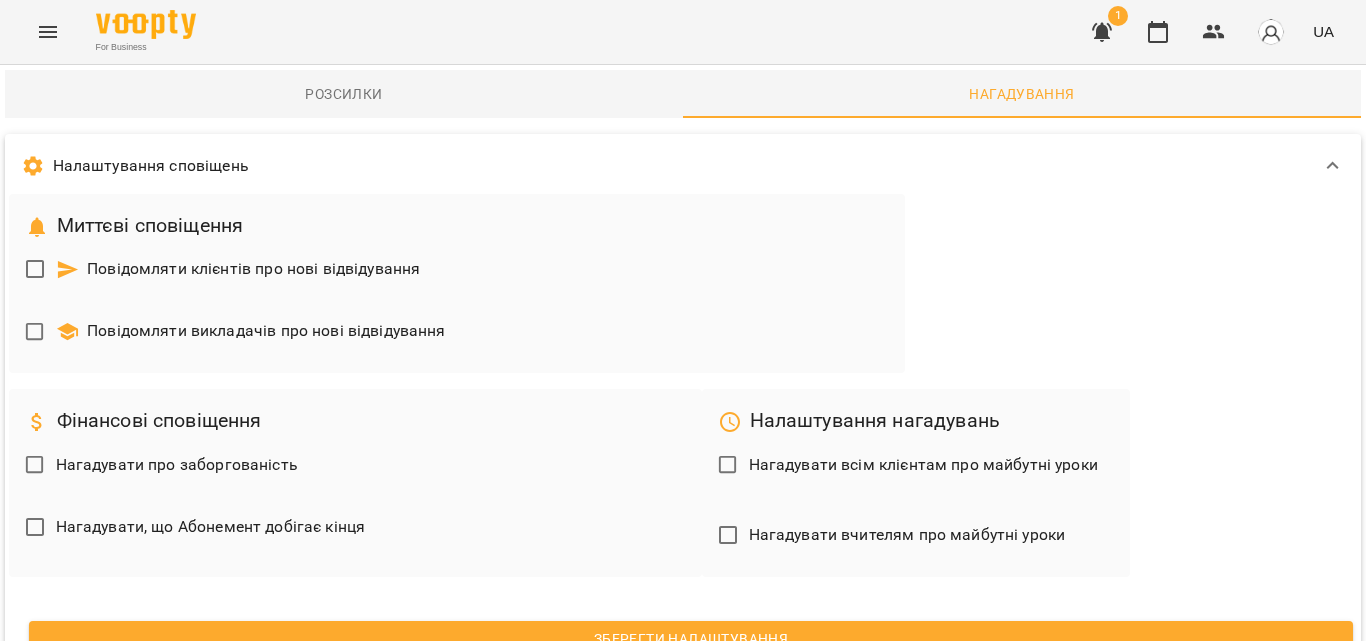 click on "Повідомляти викладачів про нові відвідування" at bounding box center (251, 331) 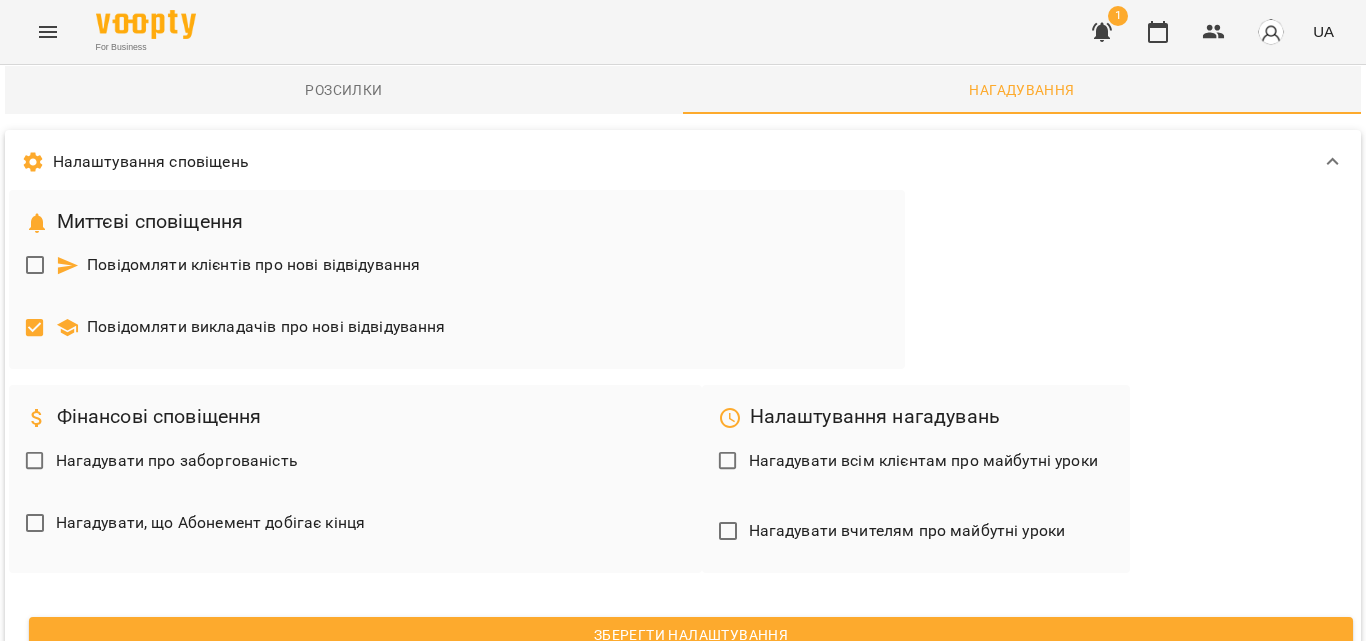scroll, scrollTop: 100, scrollLeft: 0, axis: vertical 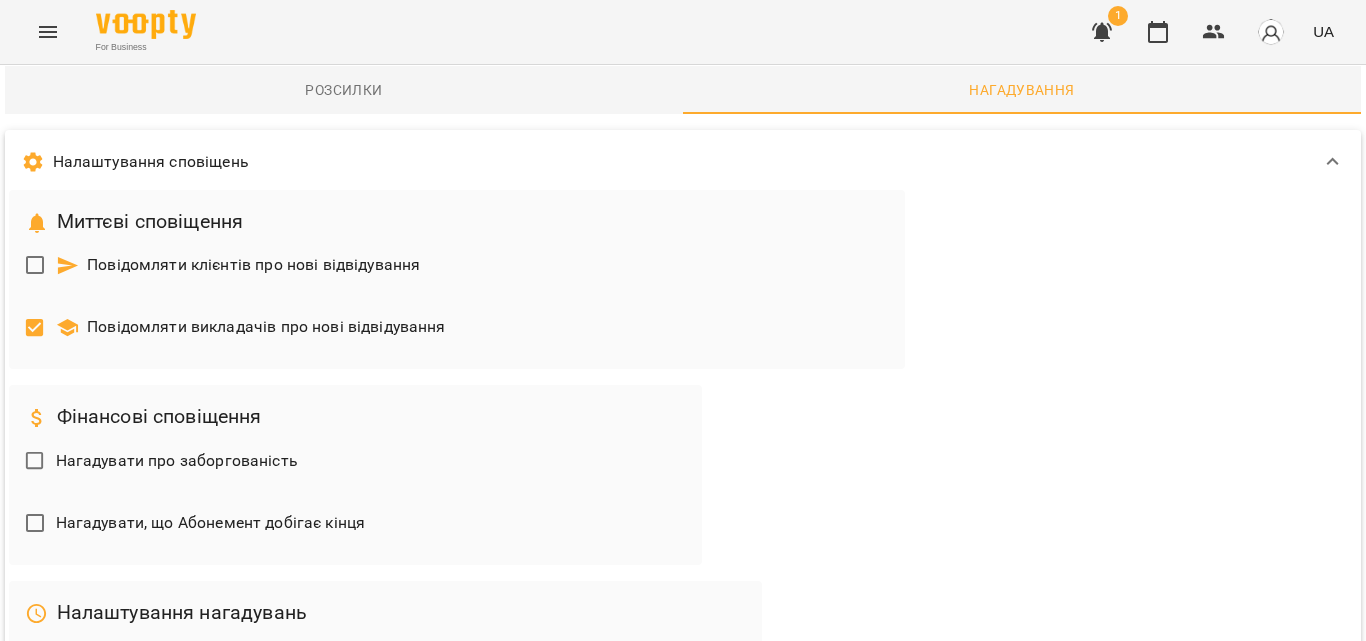 click on "Нагадувати всім клієнтам про майбутні уроки" at bounding box center (230, 656) 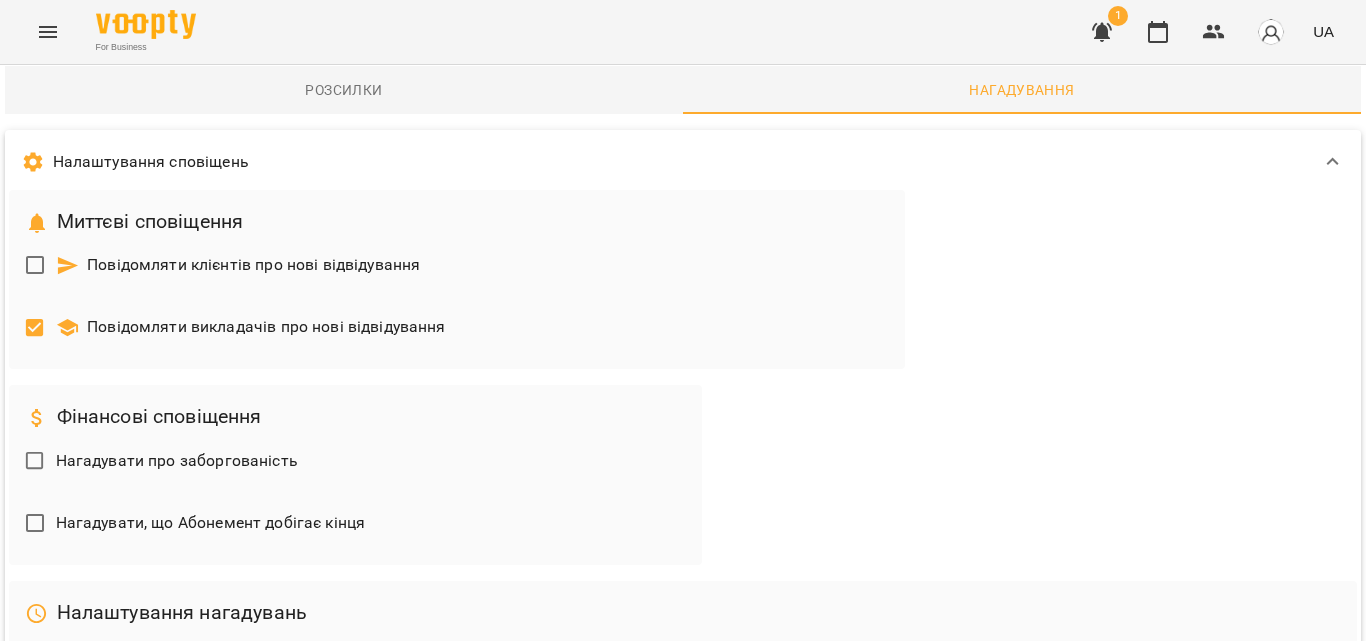 scroll, scrollTop: 500, scrollLeft: 0, axis: vertical 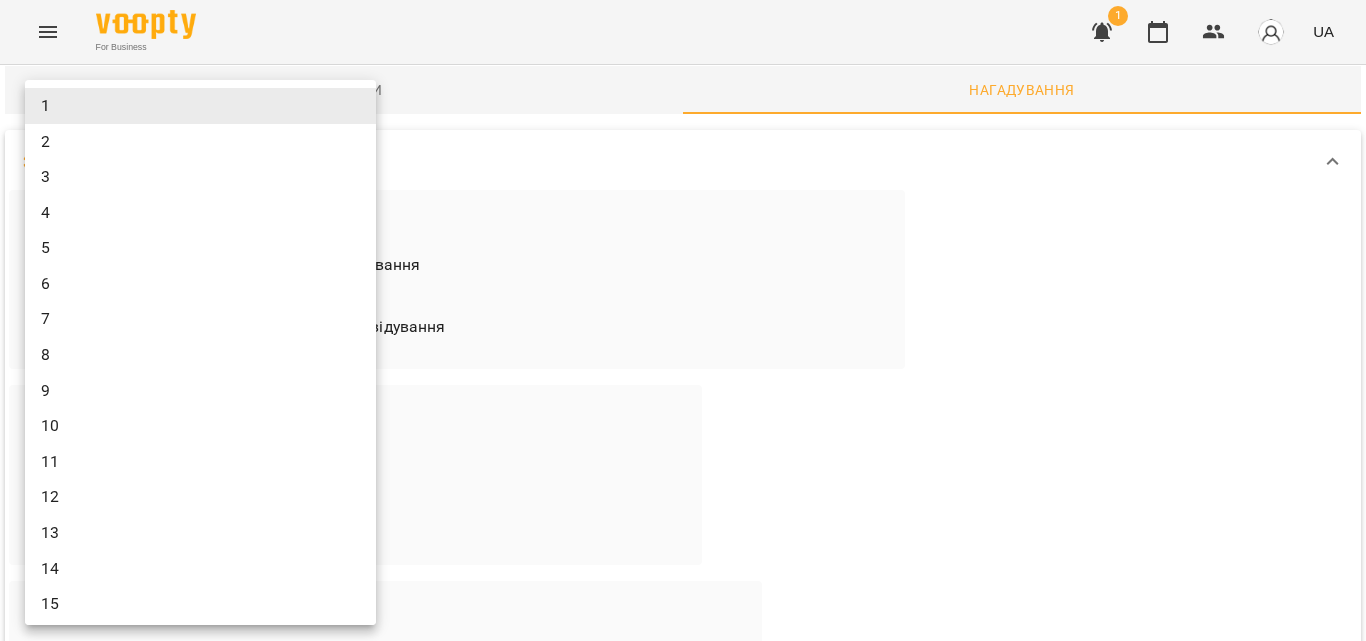 click on "For Business 1 UA Розсилки Нагадування Налаштування сповіщень Миттєві сповіщення Повідомляти клієнтів про нові відвідування Повідомляти викладачів про нові відвідування Фінансові сповіщення Нагадувати про заборгованість Нагадувати, що Абонемент добігає кінця Налаштування нагадувань Нагадувати всім клієнтам про майбутні уроки Нагадувати вчителям про майбутні уроки 1 * ​ За скільки годин до початку надіслати нагадування? Зберегти Налаштування Налаштування повідомлень Налаштування повідомлень Отримувач Тип Статус SMS" at bounding box center [683, 649] 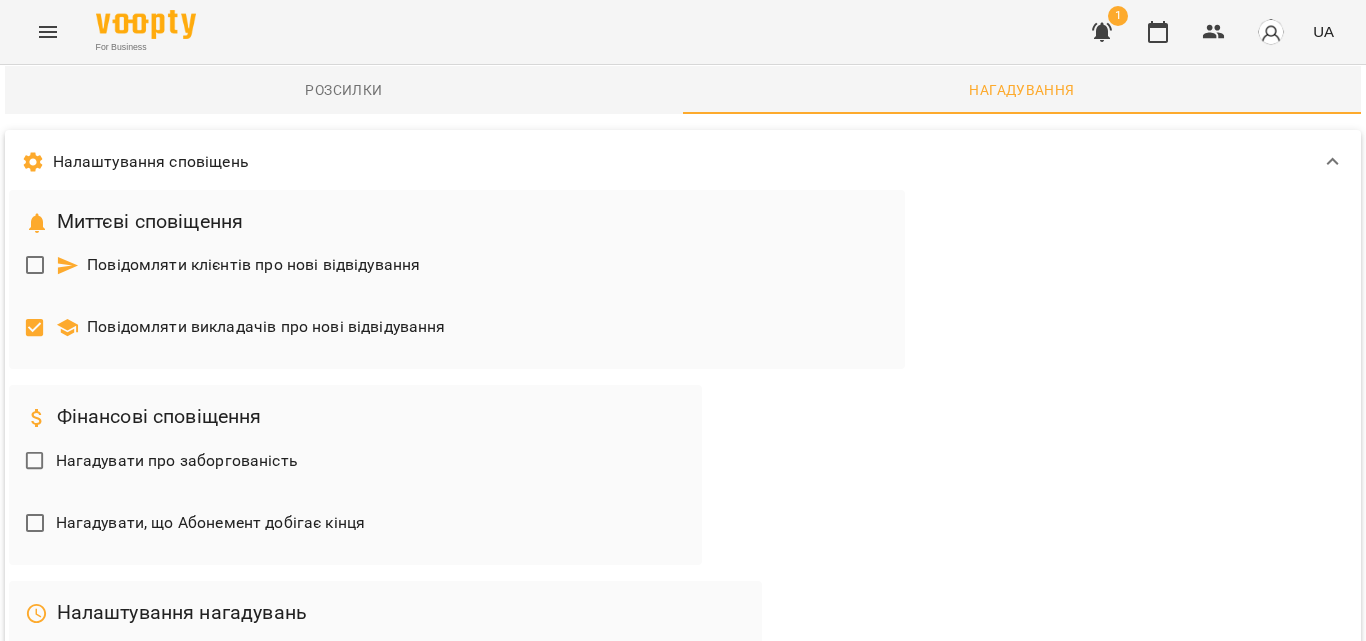 click on "For Business 1 UA Розсилки Нагадування Налаштування сповіщень Миттєві сповіщення Повідомляти клієнтів про нові відвідування Повідомляти викладачів про нові відвідування Фінансові сповіщення Нагадувати про заборгованість Нагадувати, що Абонемент добігає кінця Налаштування нагадувань Нагадувати всім клієнтам про майбутні уроки Нагадувати вчителям про майбутні уроки 1 * ​ За скільки годин до початку надіслати нагадування? Зберегти Налаштування Налаштування повідомлень Налаштування повідомлень Отримувач Тип Статус SMS" at bounding box center (683, 649) 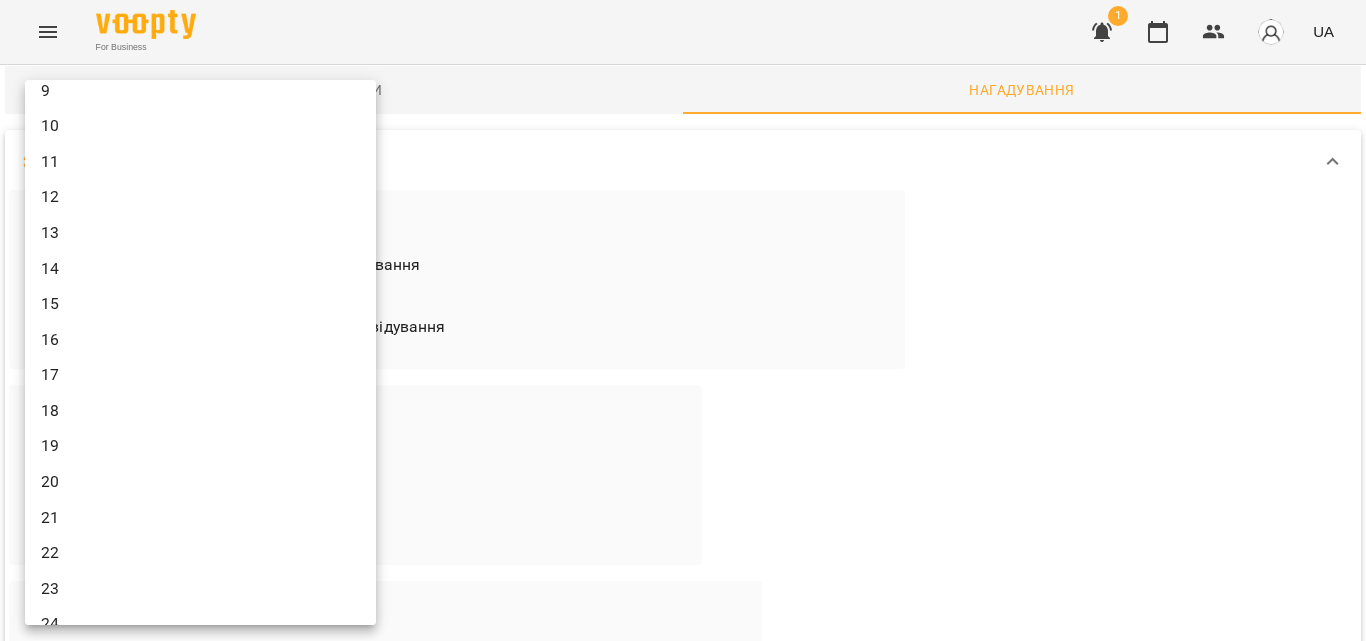 scroll, scrollTop: 325, scrollLeft: 0, axis: vertical 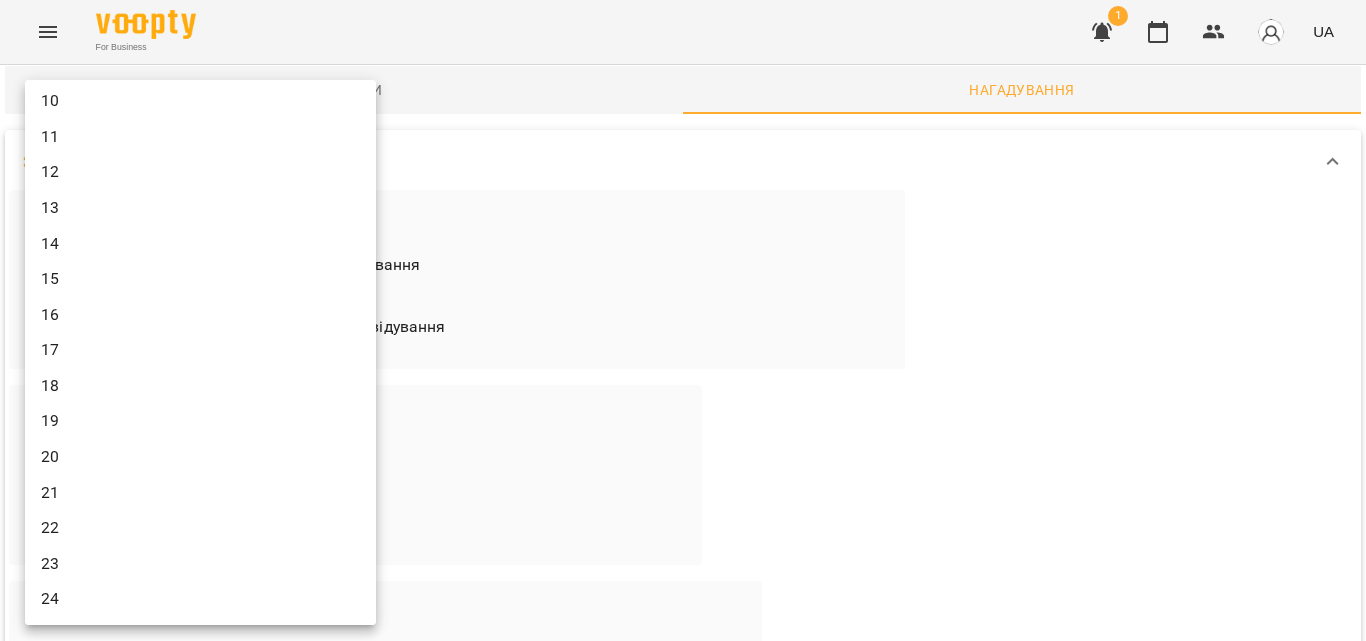 click on "24" at bounding box center (200, 599) 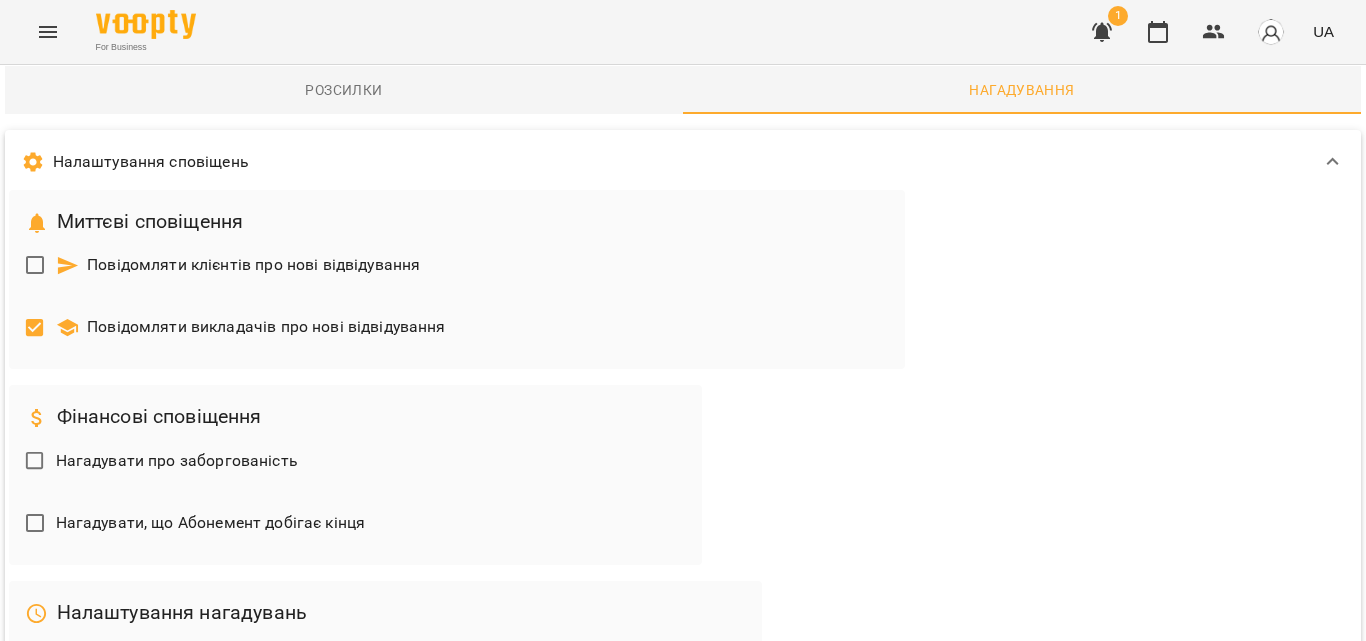 click on "Зберегти Налаштування" at bounding box center [691, 924] 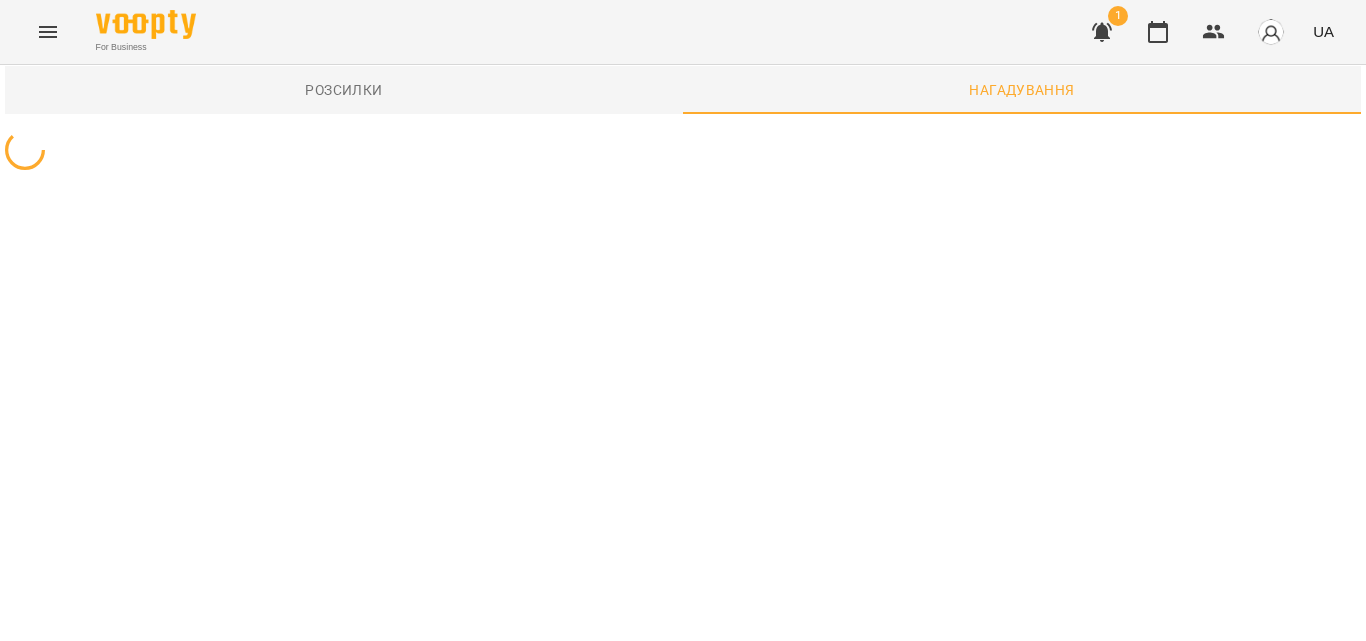 scroll, scrollTop: 0, scrollLeft: 0, axis: both 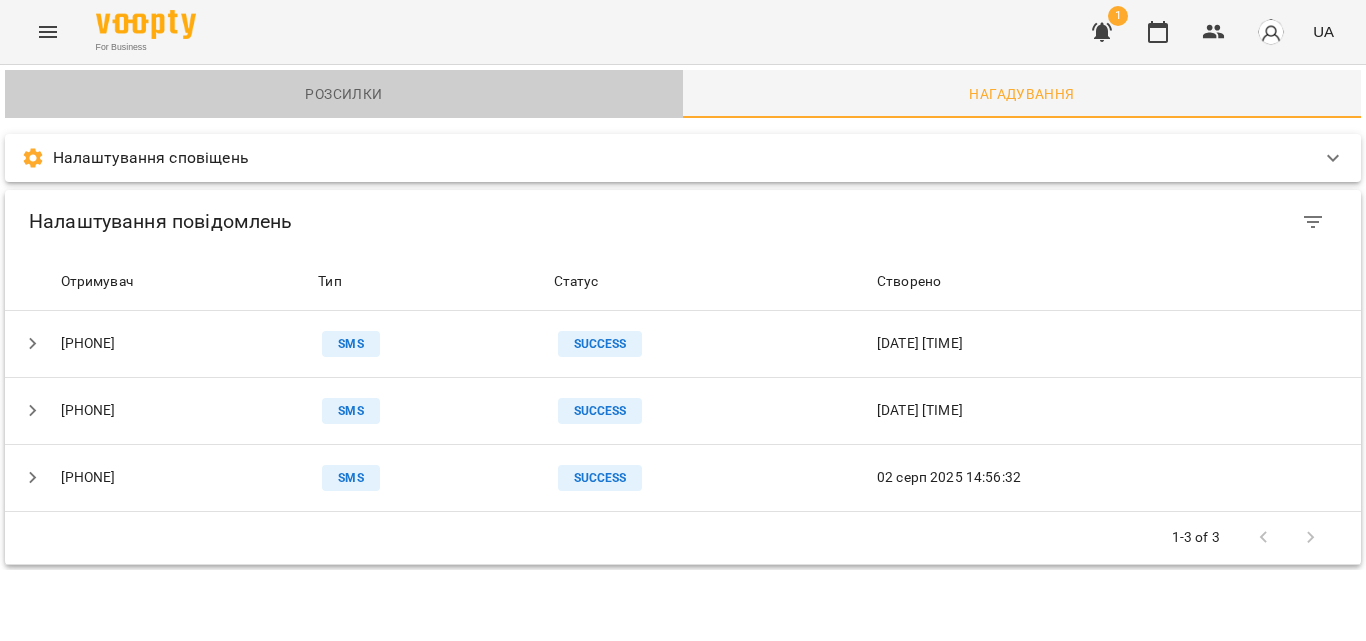 click on "Розсилки" at bounding box center (344, 94) 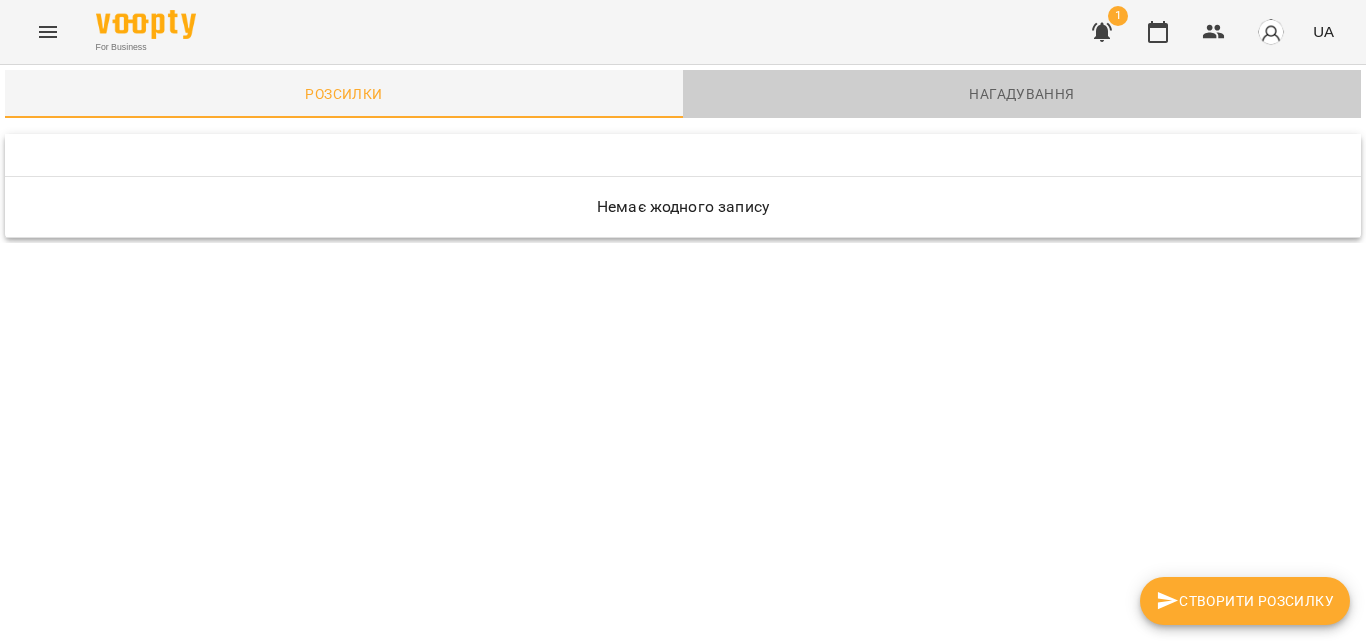 click on "Нагадування" at bounding box center (1022, 94) 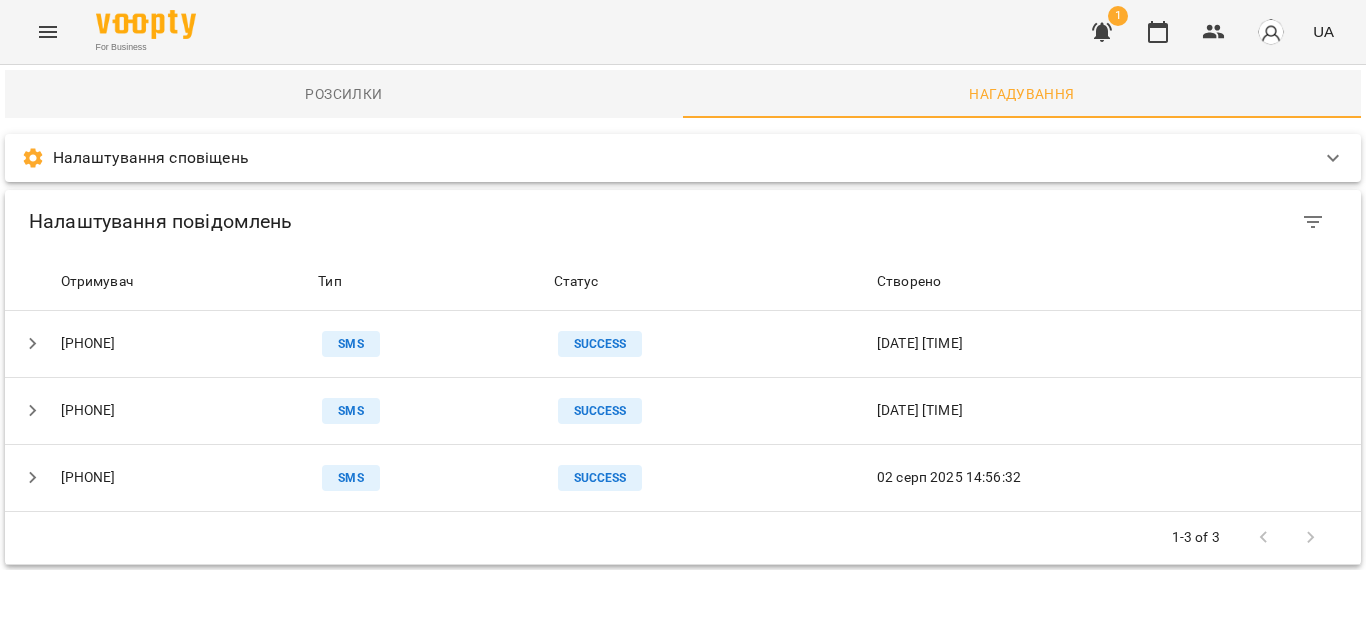 click on "Налаштування сповіщень" at bounding box center [665, 158] 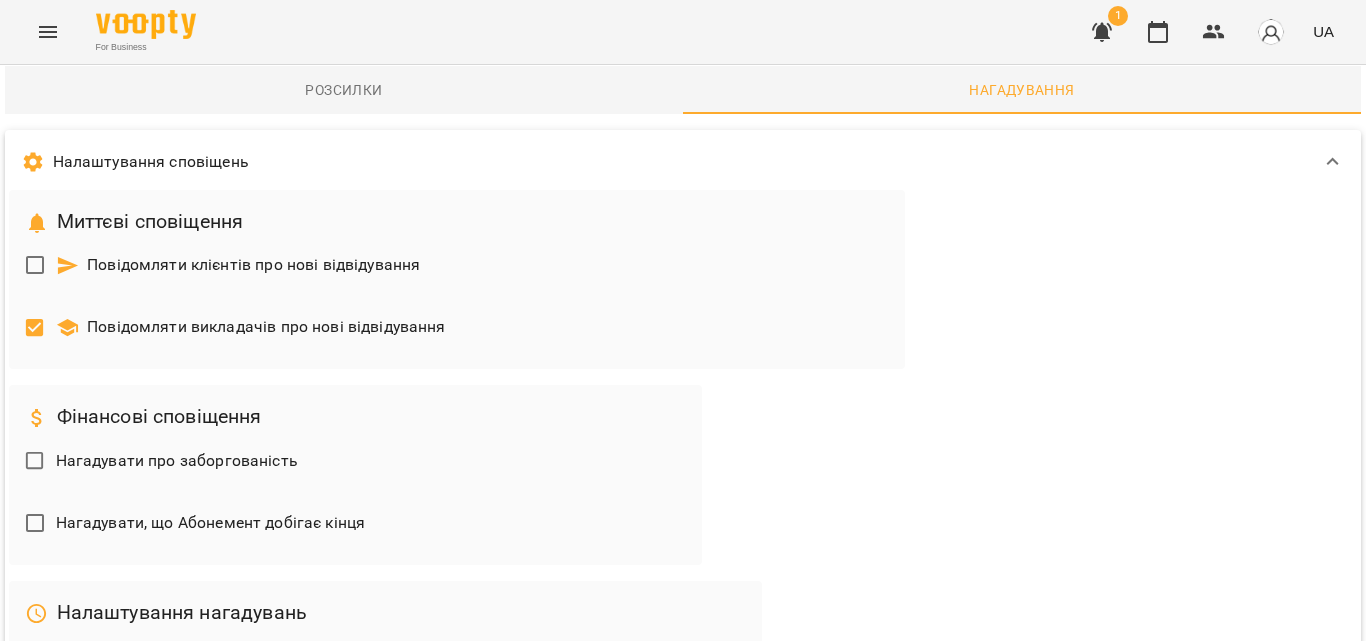scroll, scrollTop: 400, scrollLeft: 0, axis: vertical 